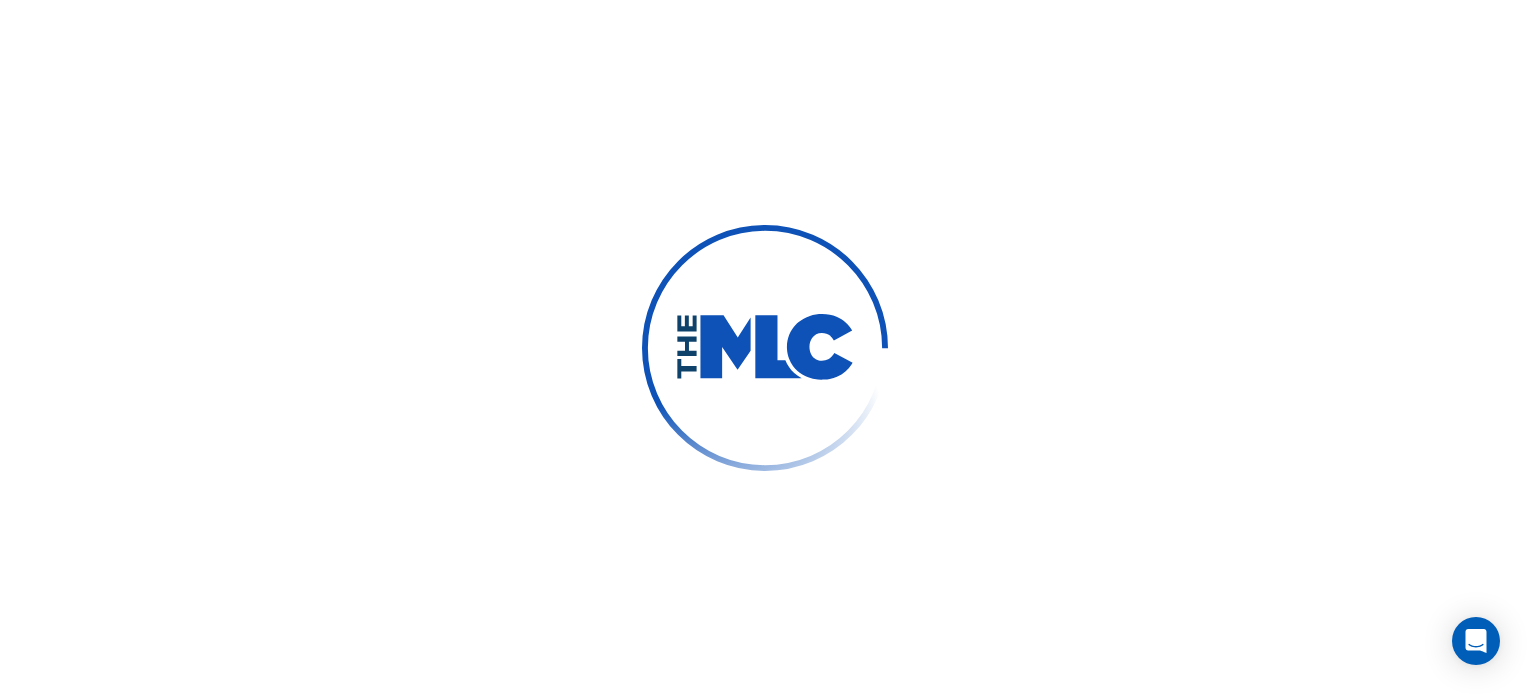 scroll, scrollTop: 0, scrollLeft: 0, axis: both 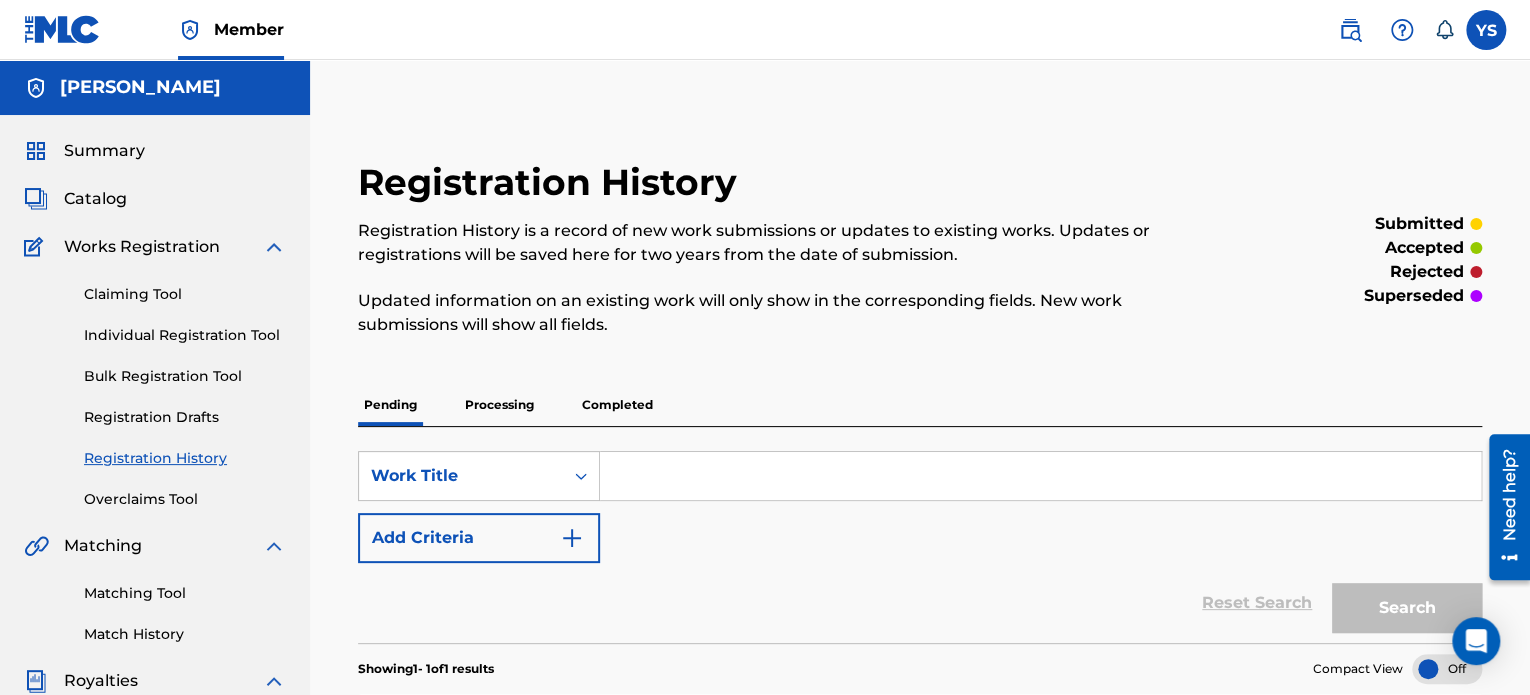 click on "Bulk Registration Tool" at bounding box center (185, 376) 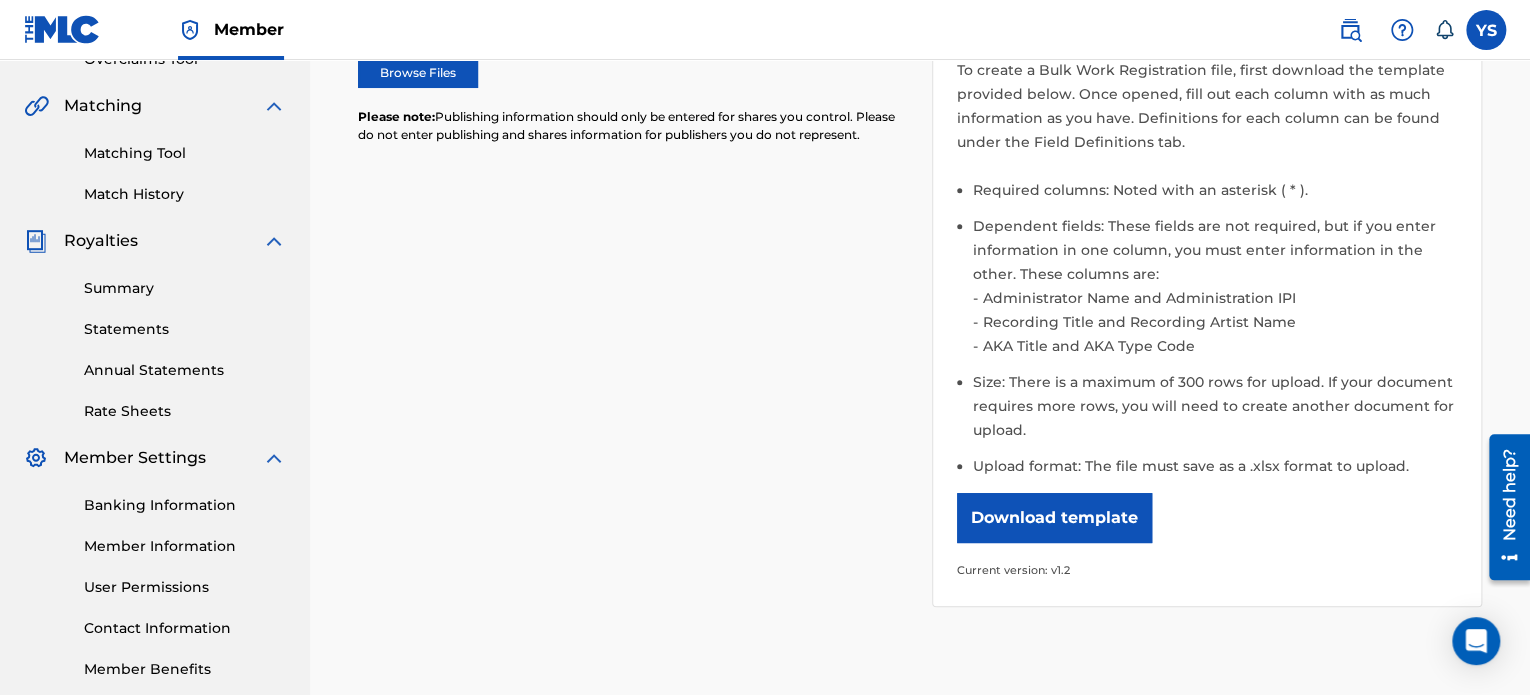 scroll, scrollTop: 443, scrollLeft: 0, axis: vertical 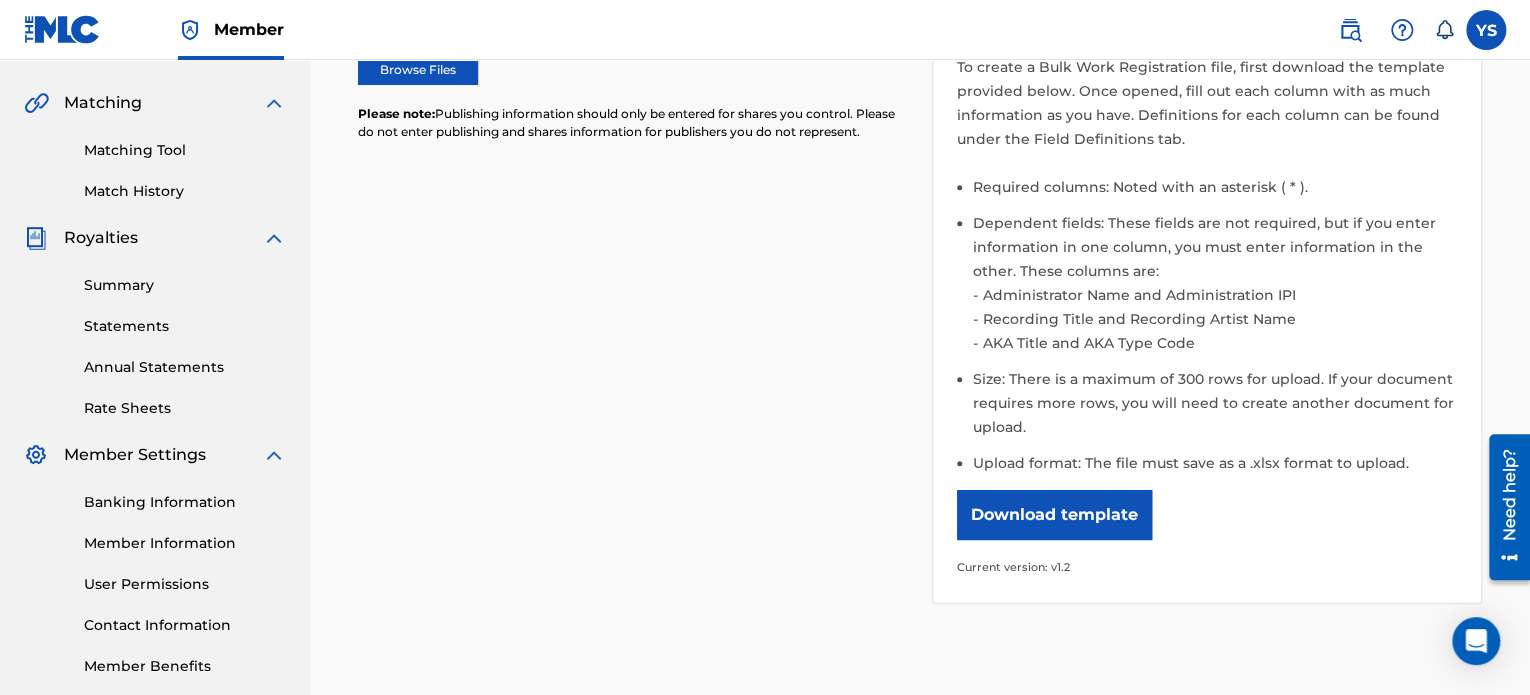 click on "Download template" at bounding box center (1054, 515) 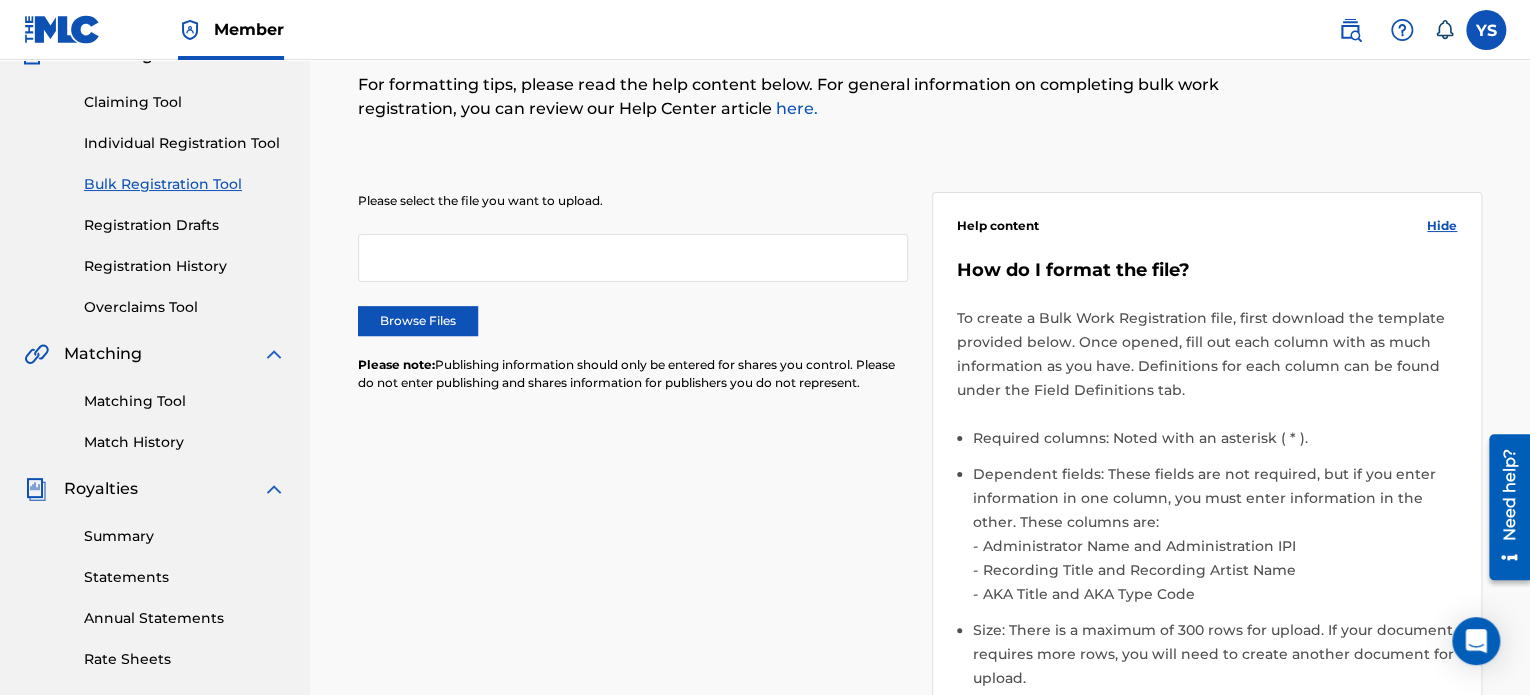 scroll, scrollTop: 176, scrollLeft: 0, axis: vertical 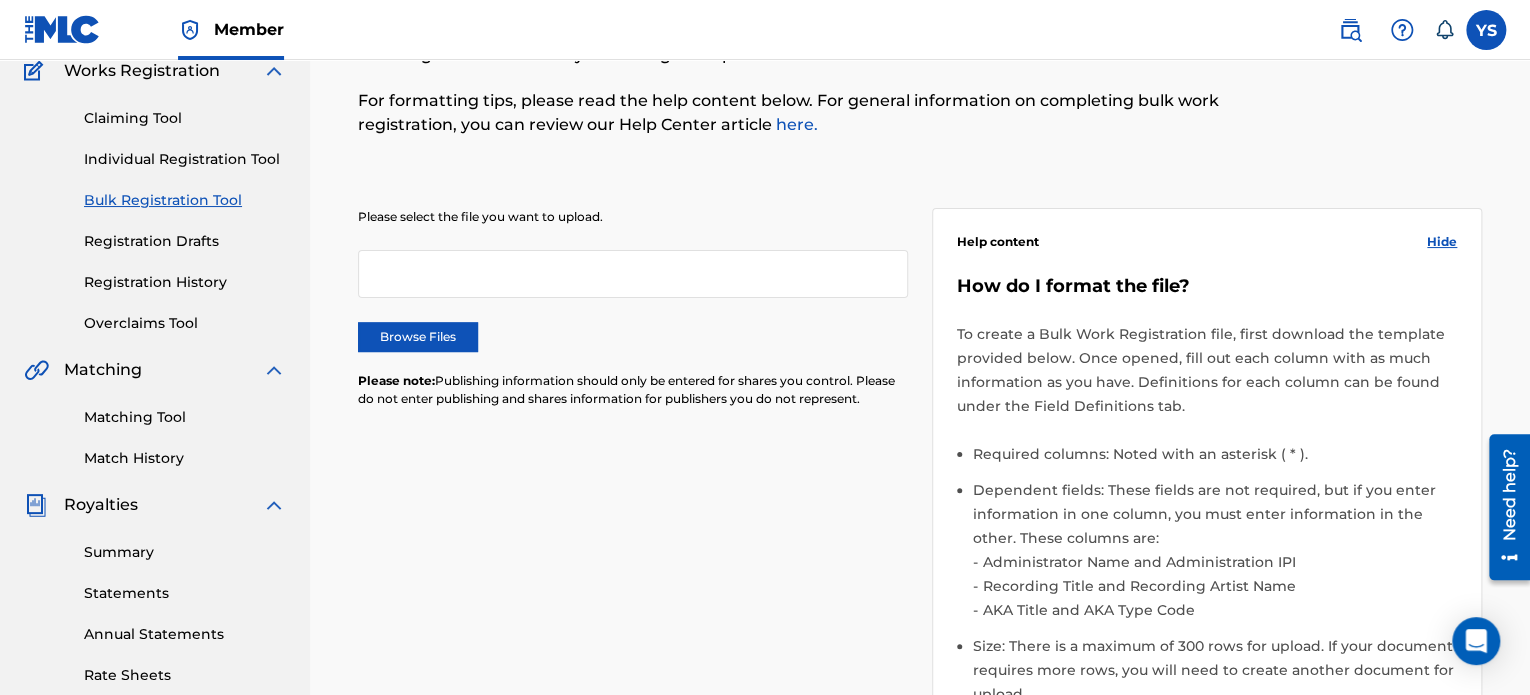click on "Individual Registration Tool" at bounding box center (185, 159) 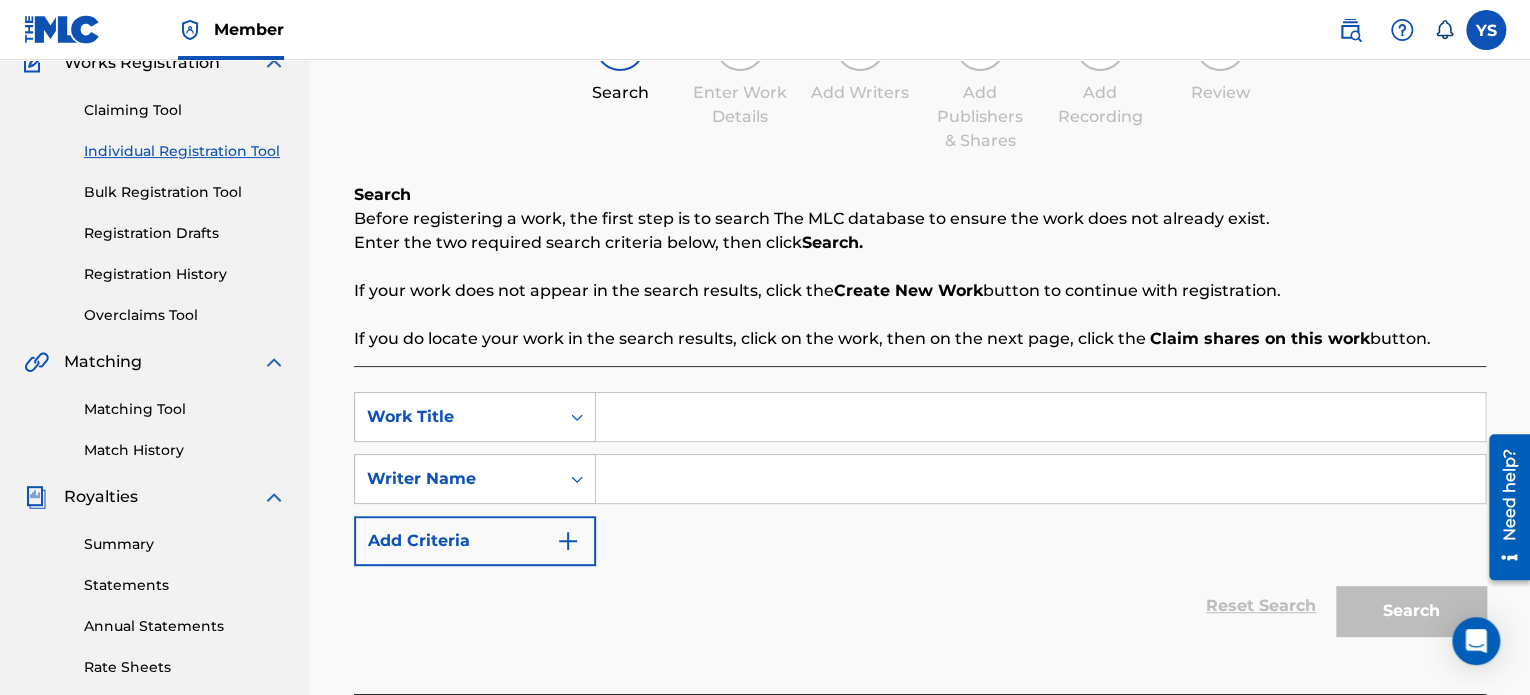 scroll, scrollTop: 243, scrollLeft: 0, axis: vertical 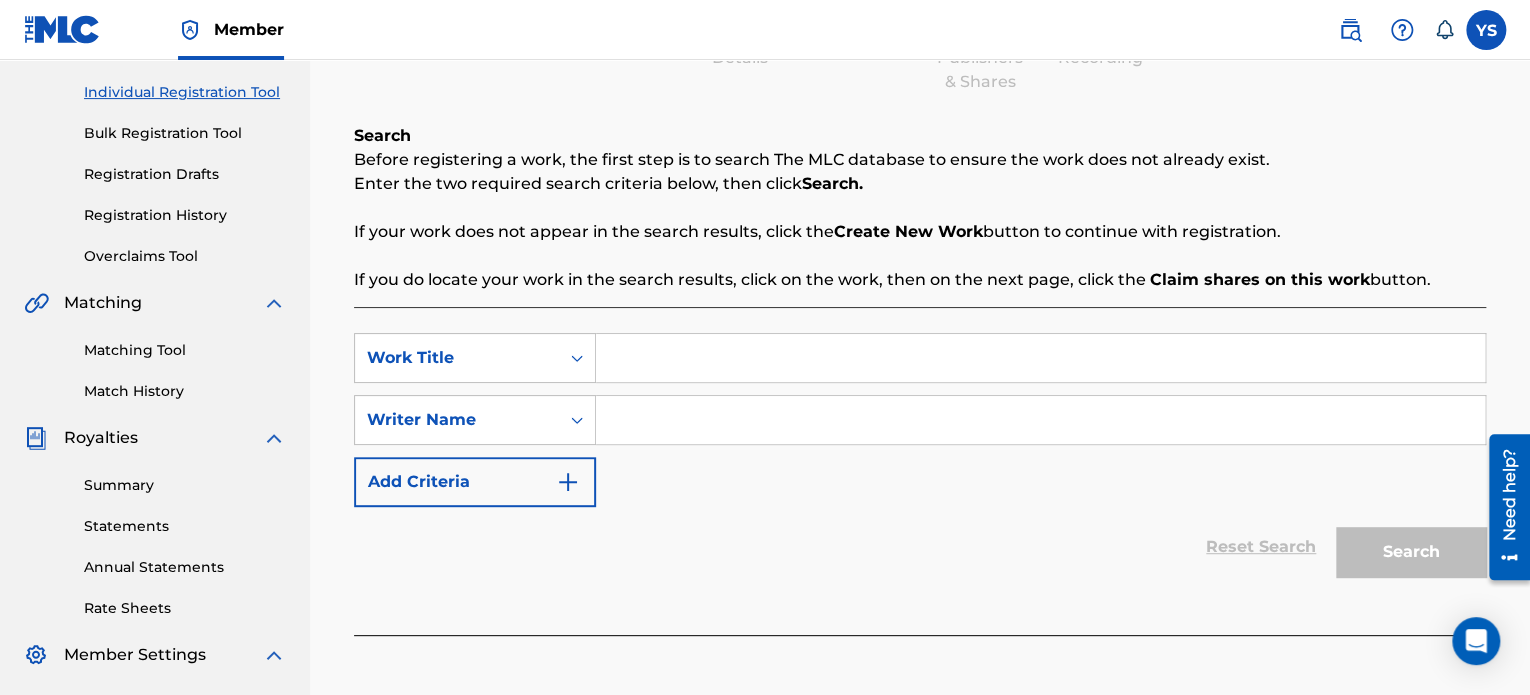 click at bounding box center [1040, 358] 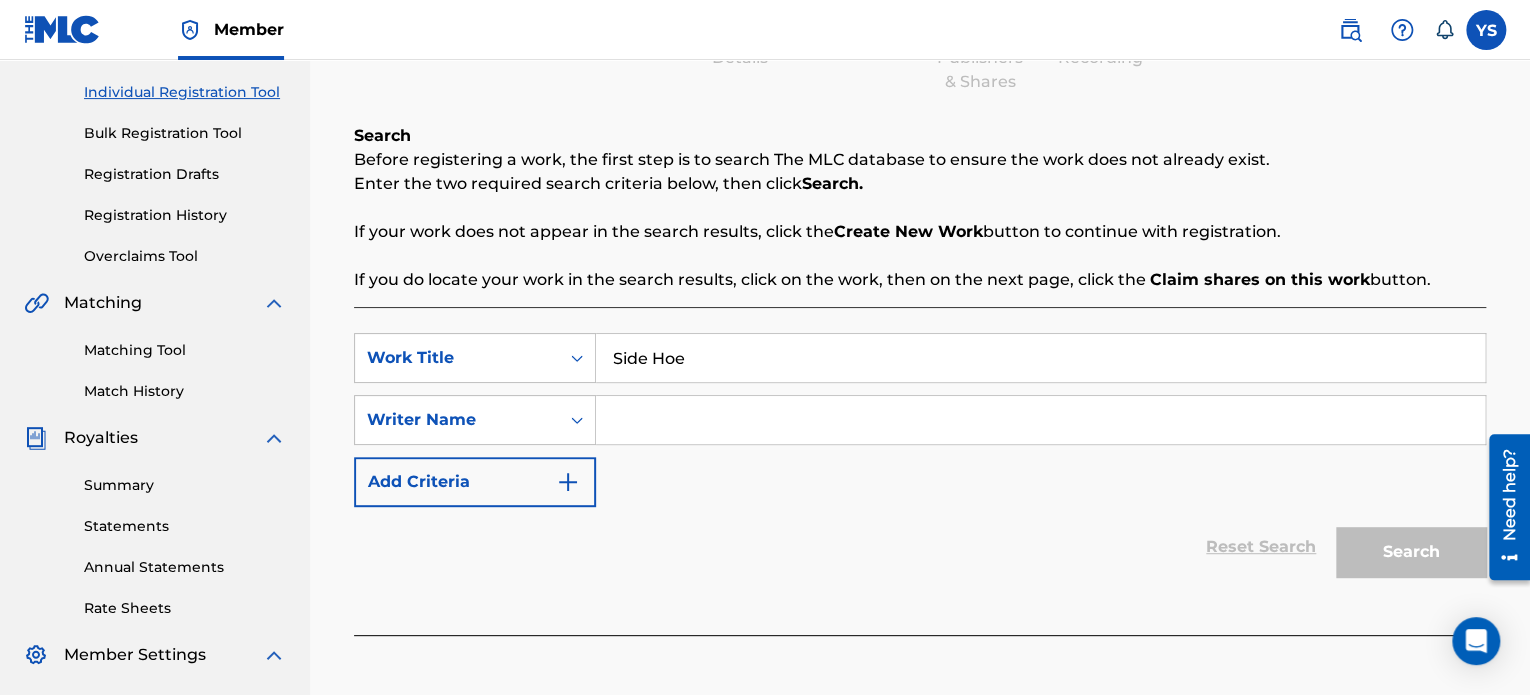 type on "Side Hoe" 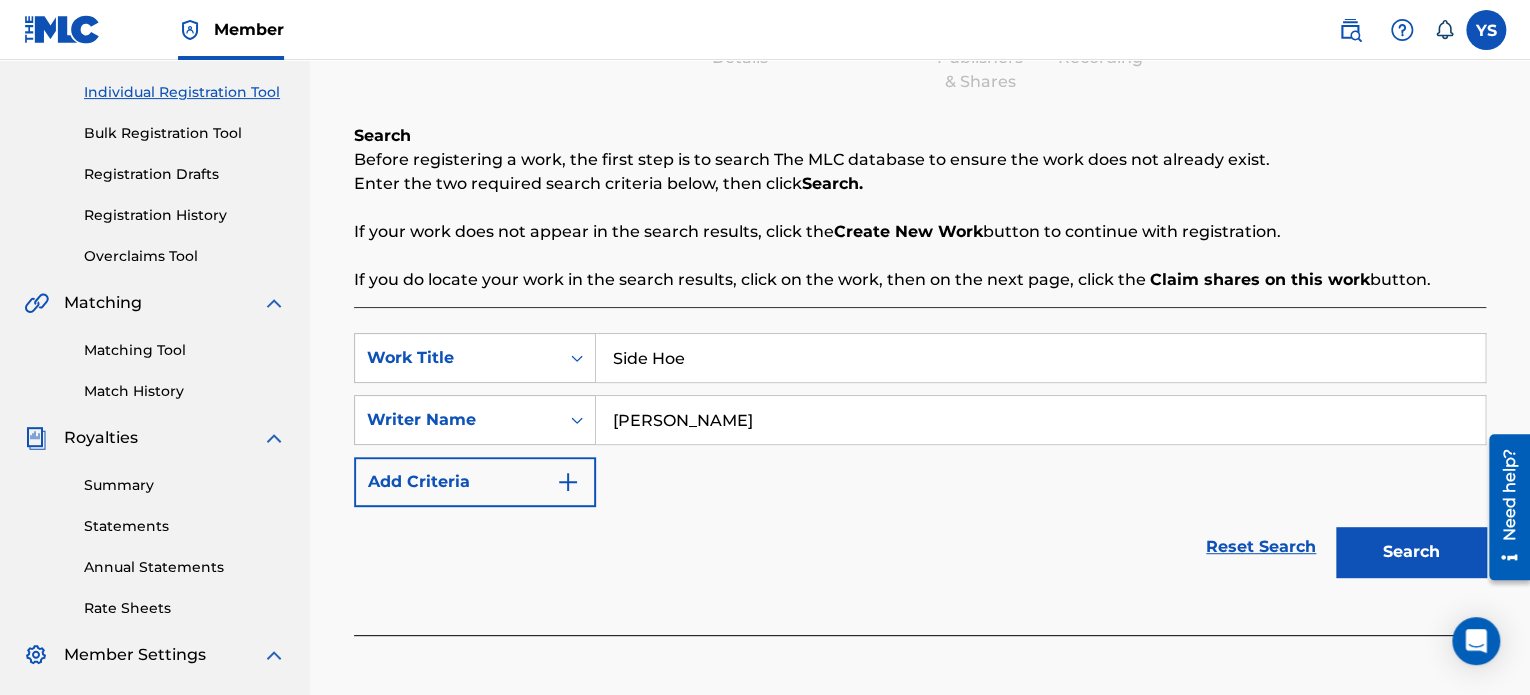 click on "Search" at bounding box center (1411, 552) 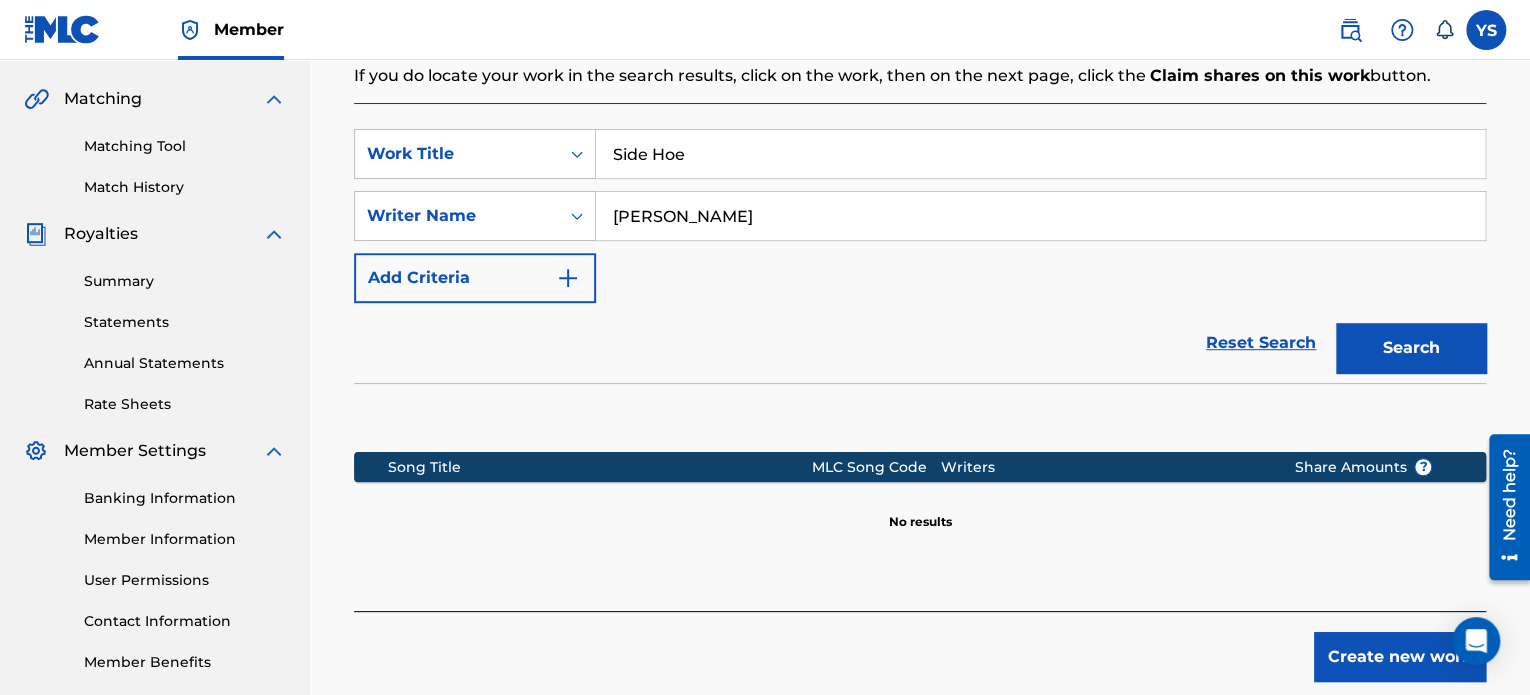 scroll, scrollTop: 448, scrollLeft: 0, axis: vertical 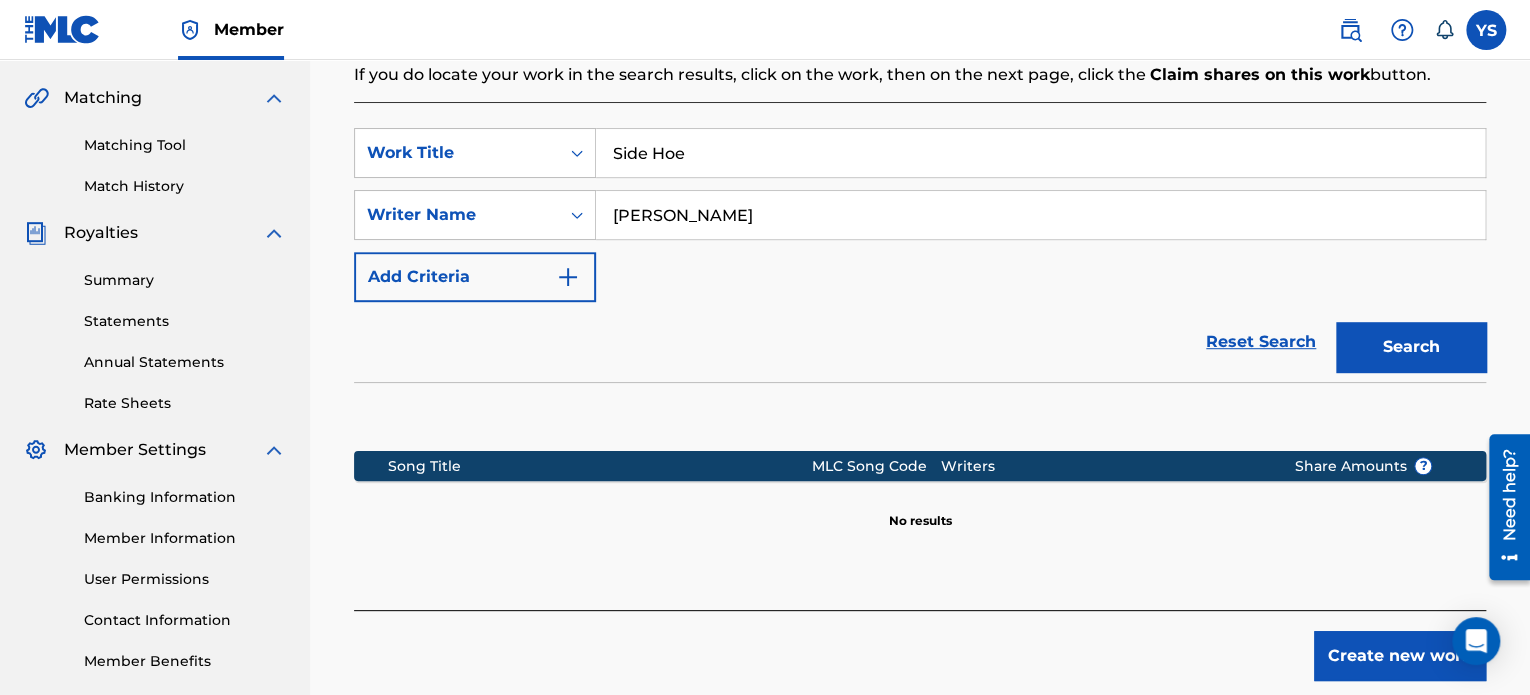 click on "Create new work" at bounding box center (1400, 656) 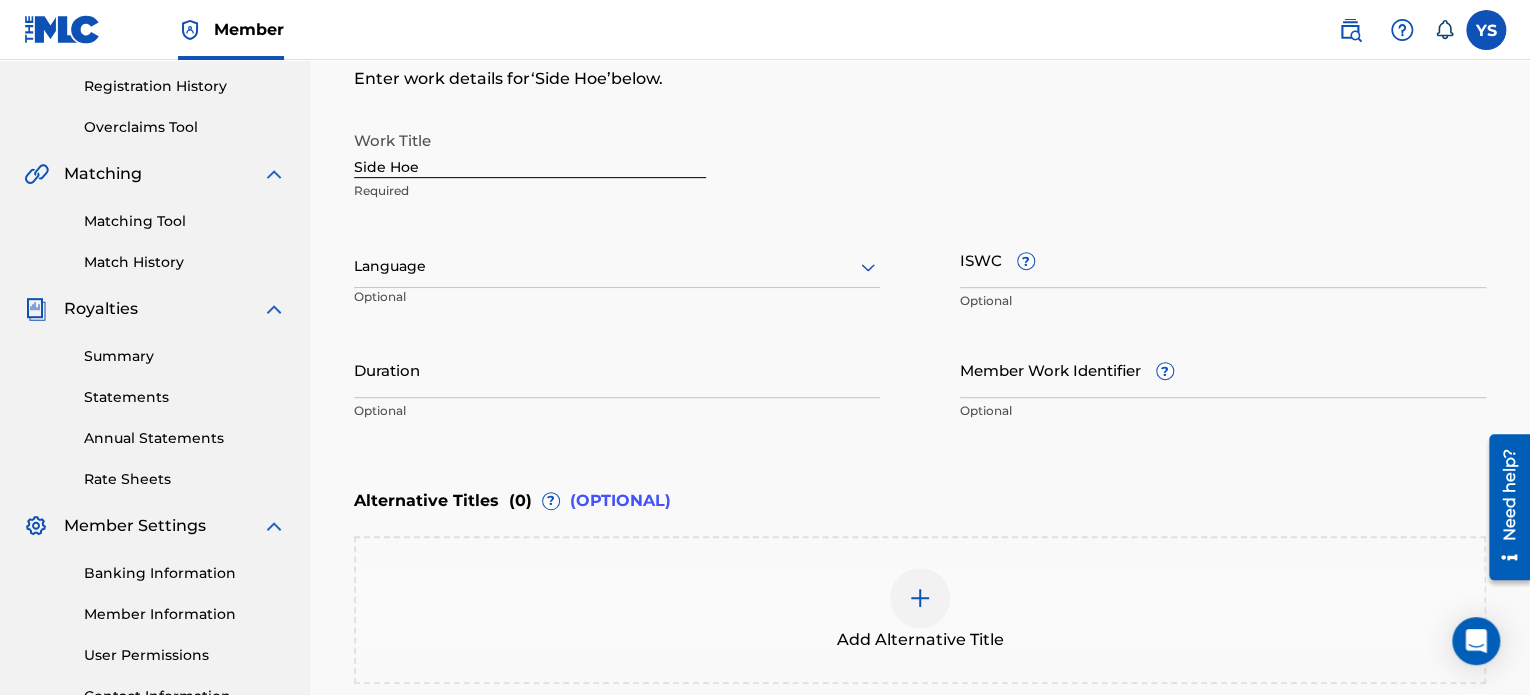scroll, scrollTop: 372, scrollLeft: 0, axis: vertical 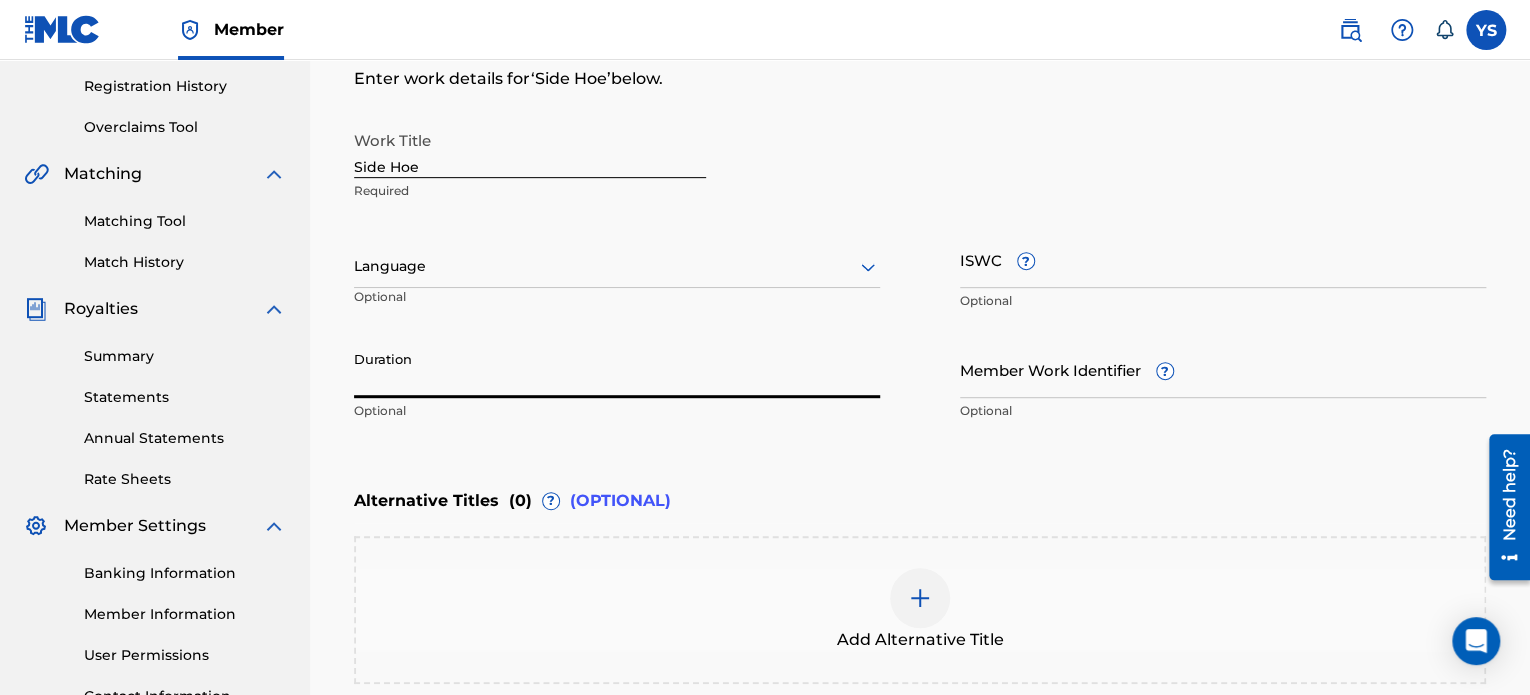 click on "Duration" at bounding box center (617, 369) 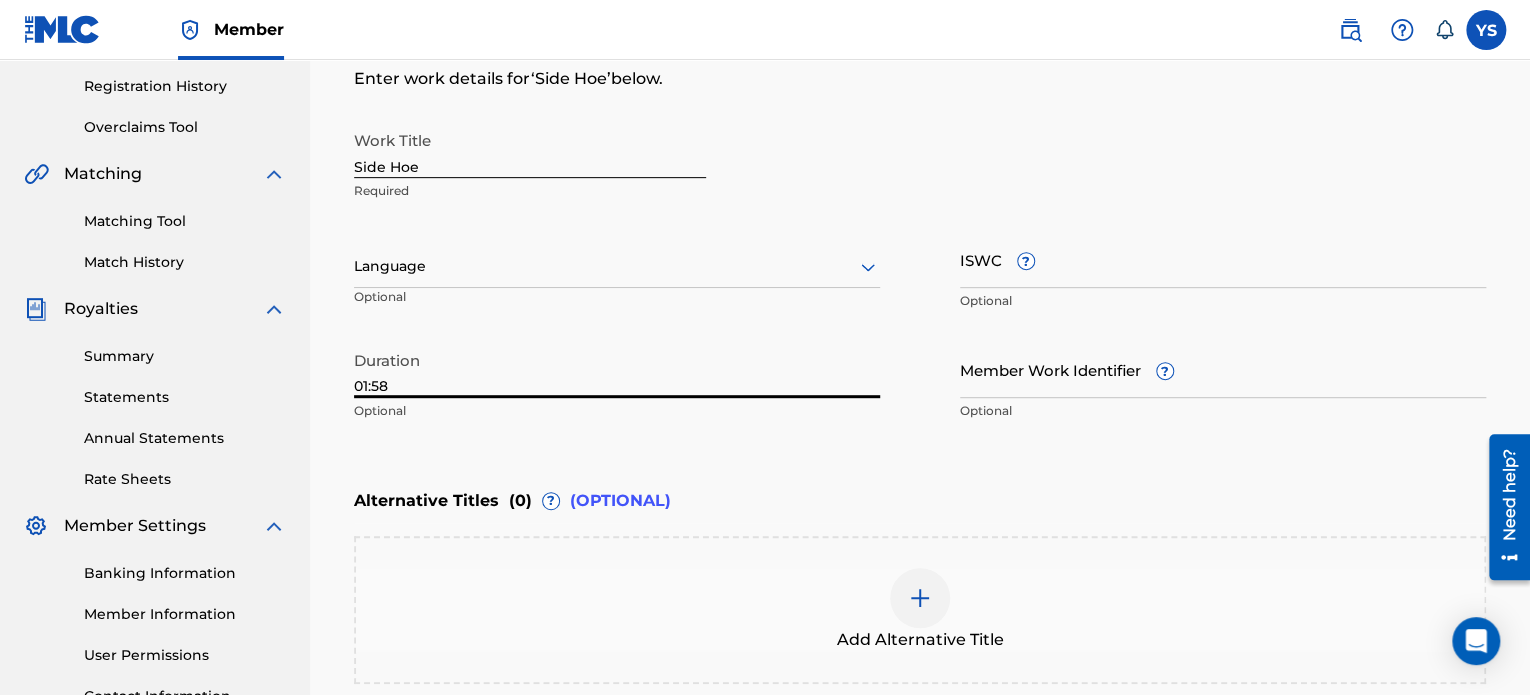 scroll, scrollTop: 596, scrollLeft: 0, axis: vertical 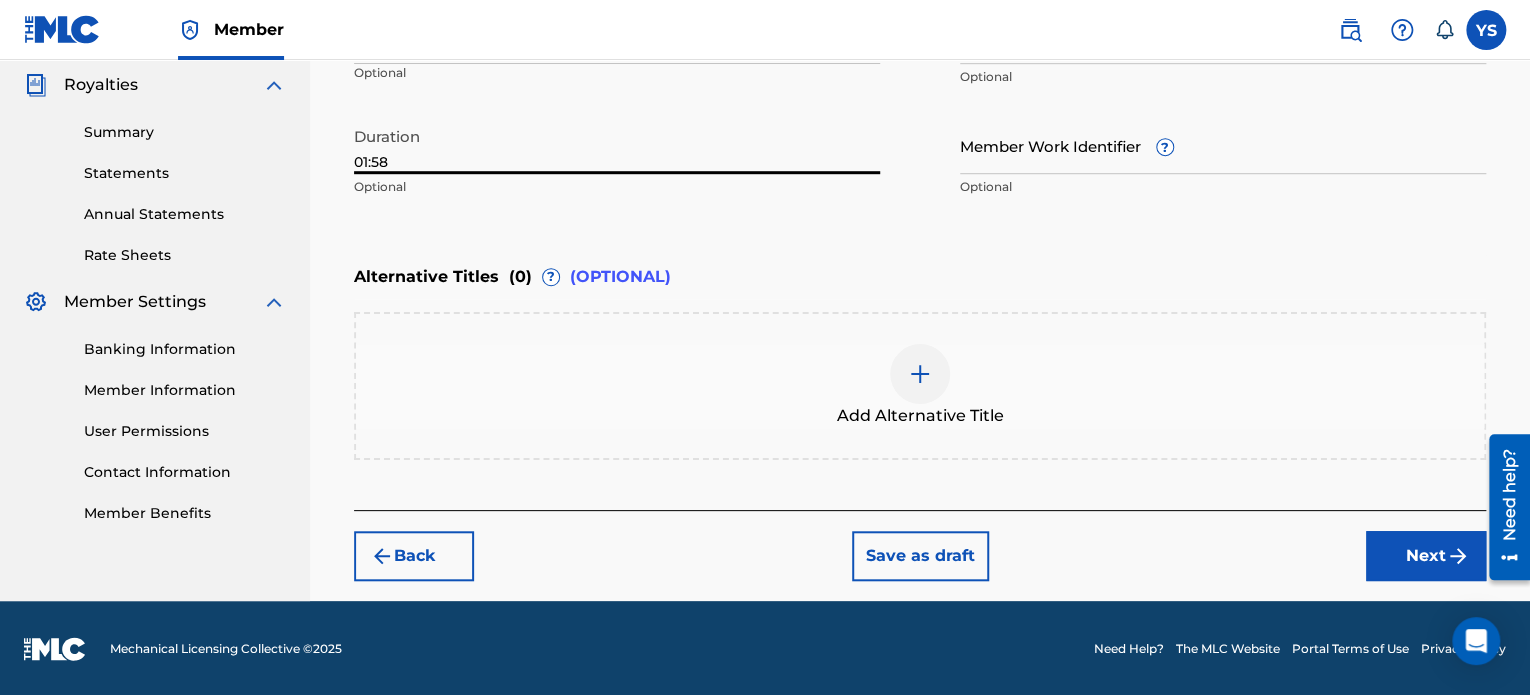 type on "01:58" 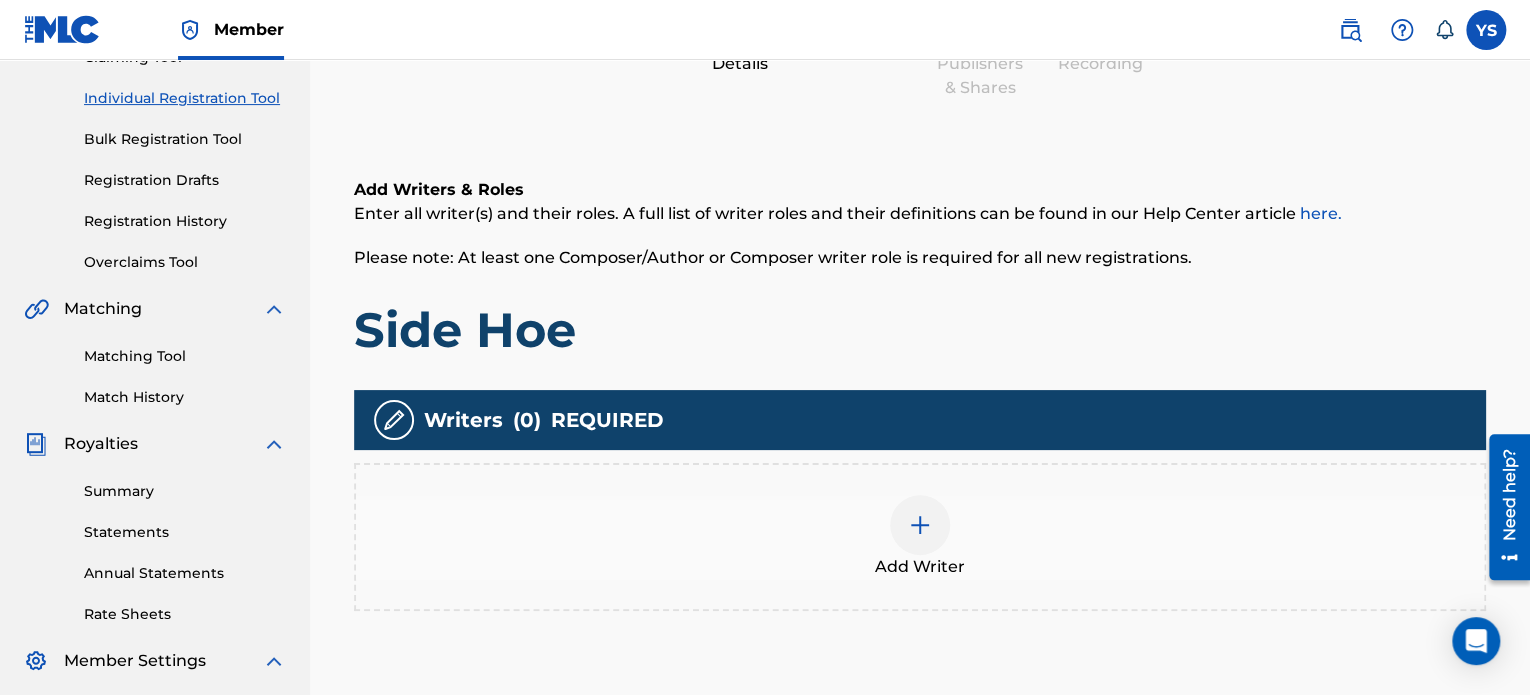 scroll, scrollTop: 240, scrollLeft: 0, axis: vertical 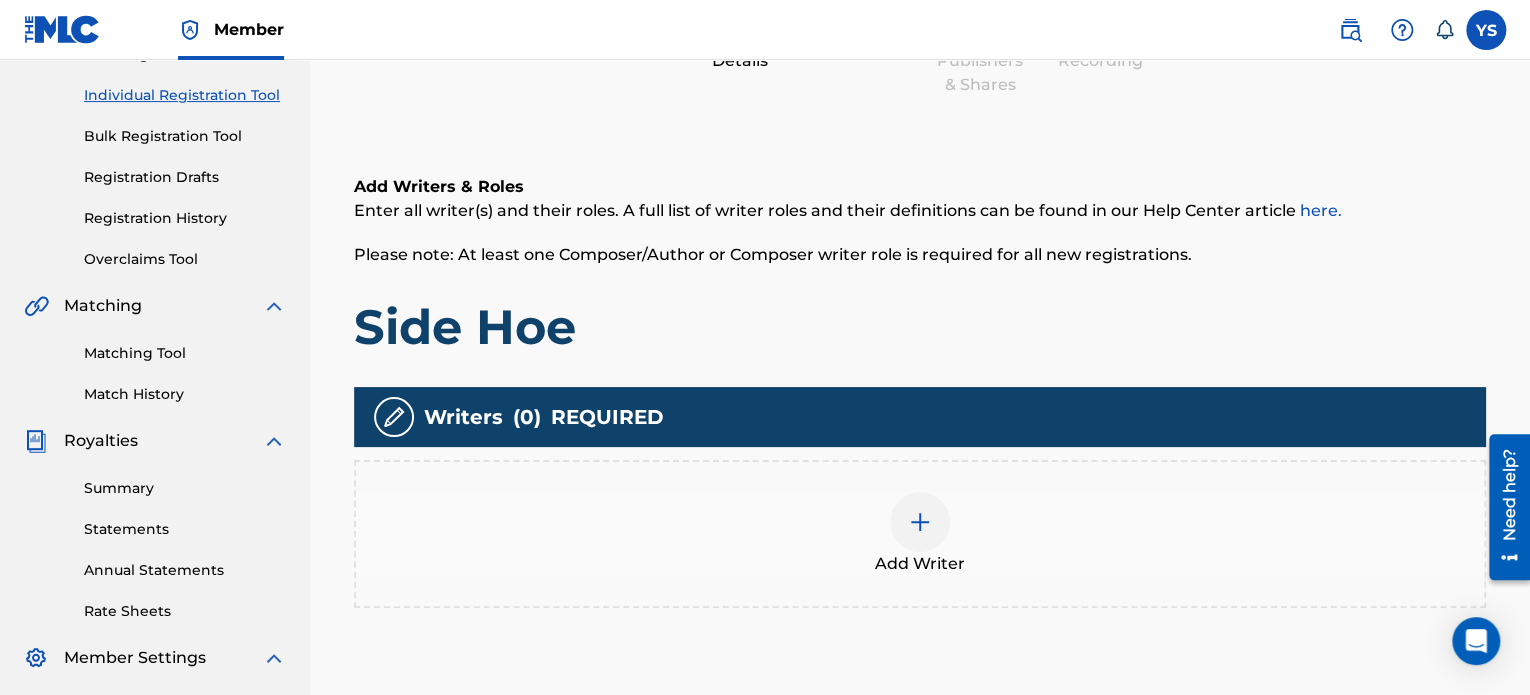 click at bounding box center (920, 522) 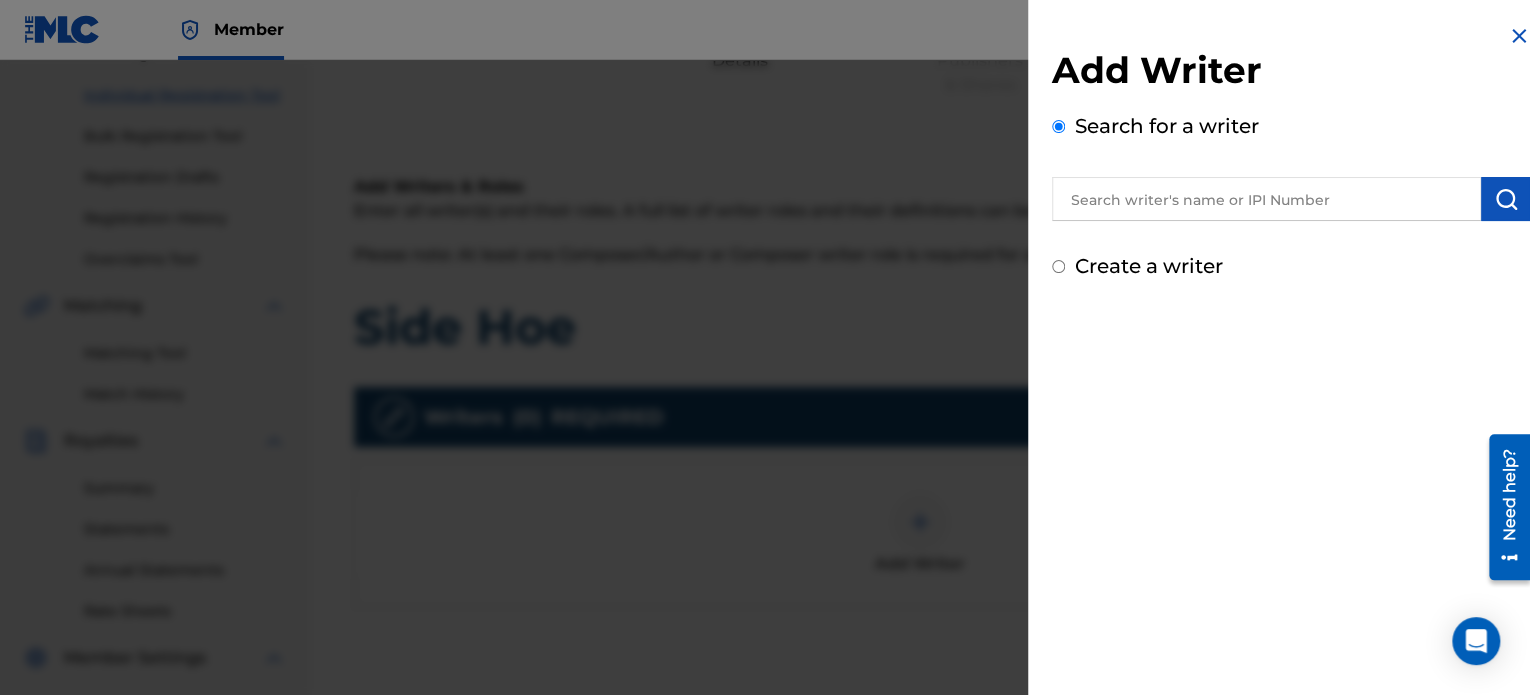 click at bounding box center [1266, 199] 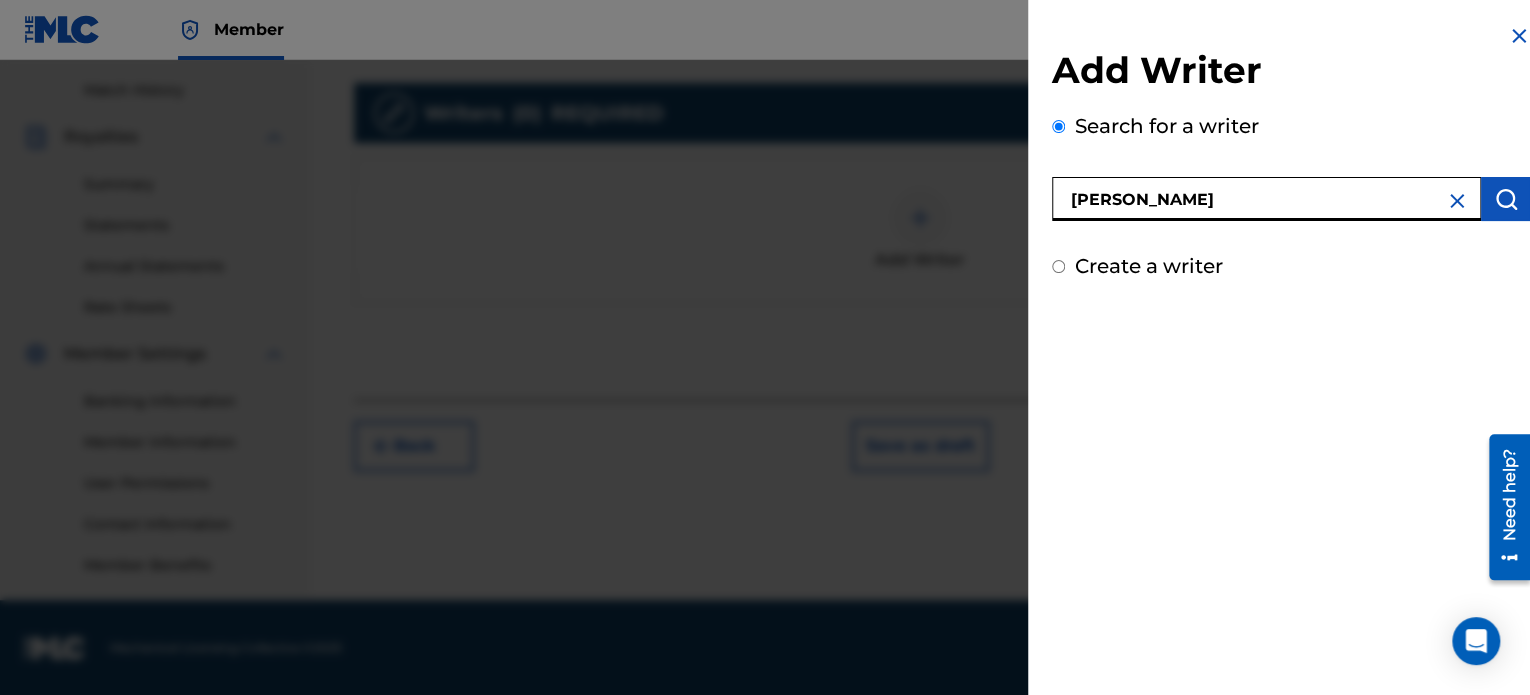 scroll, scrollTop: 544, scrollLeft: 0, axis: vertical 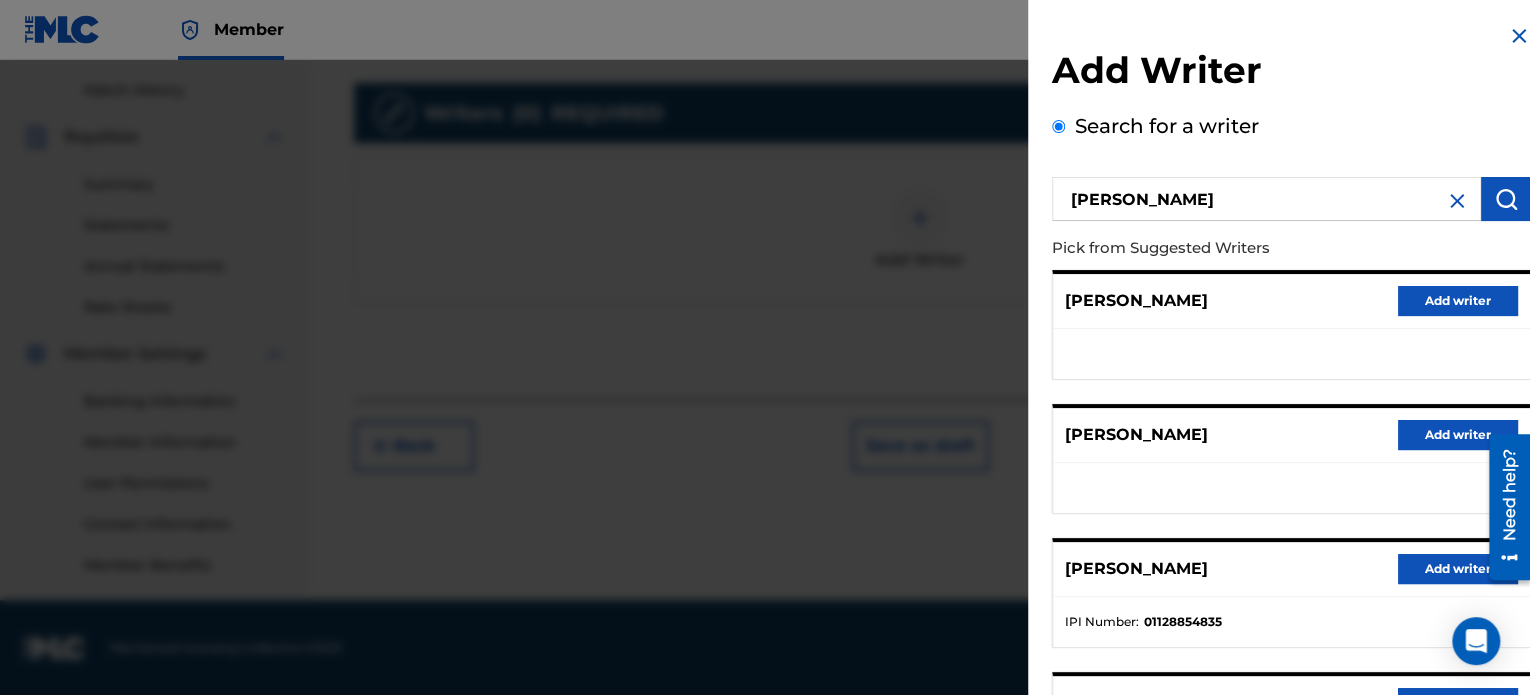 click on "Add writer" at bounding box center (1458, 569) 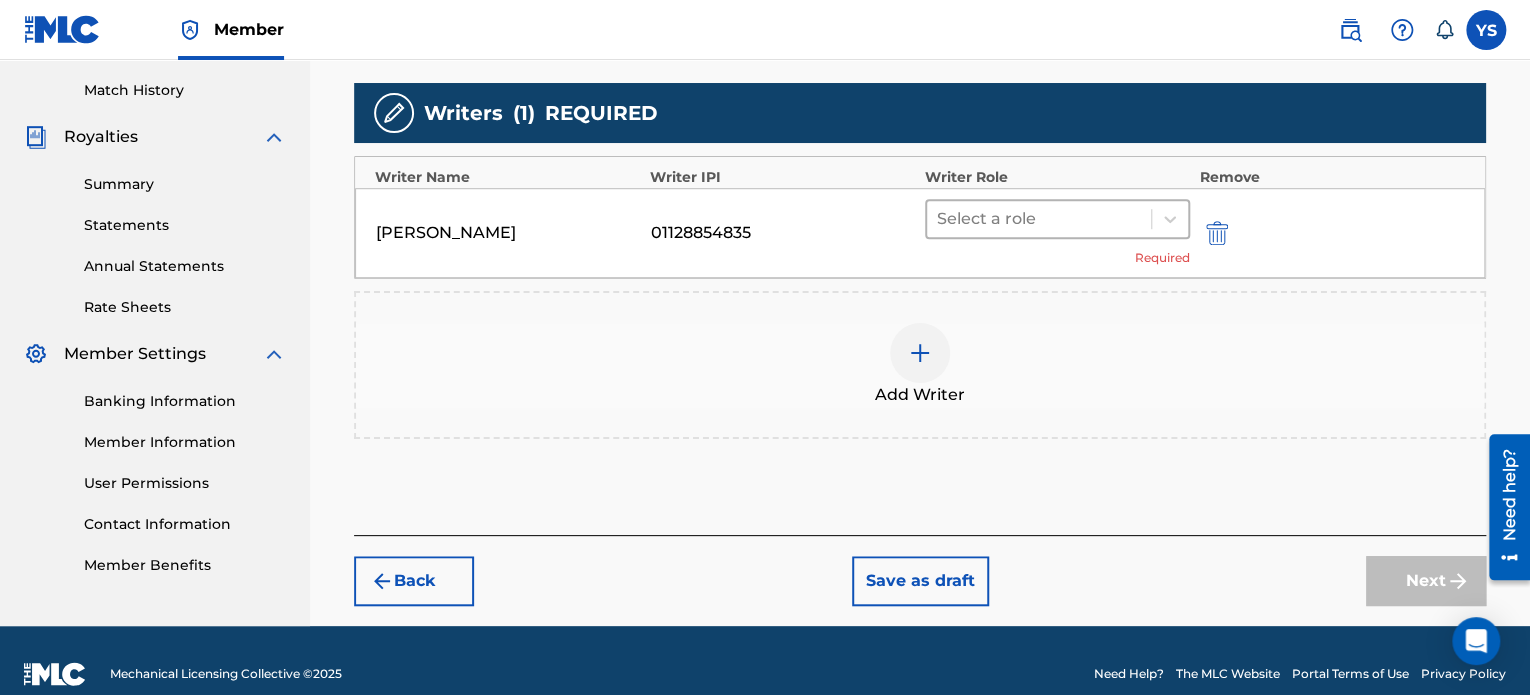click at bounding box center [1039, 219] 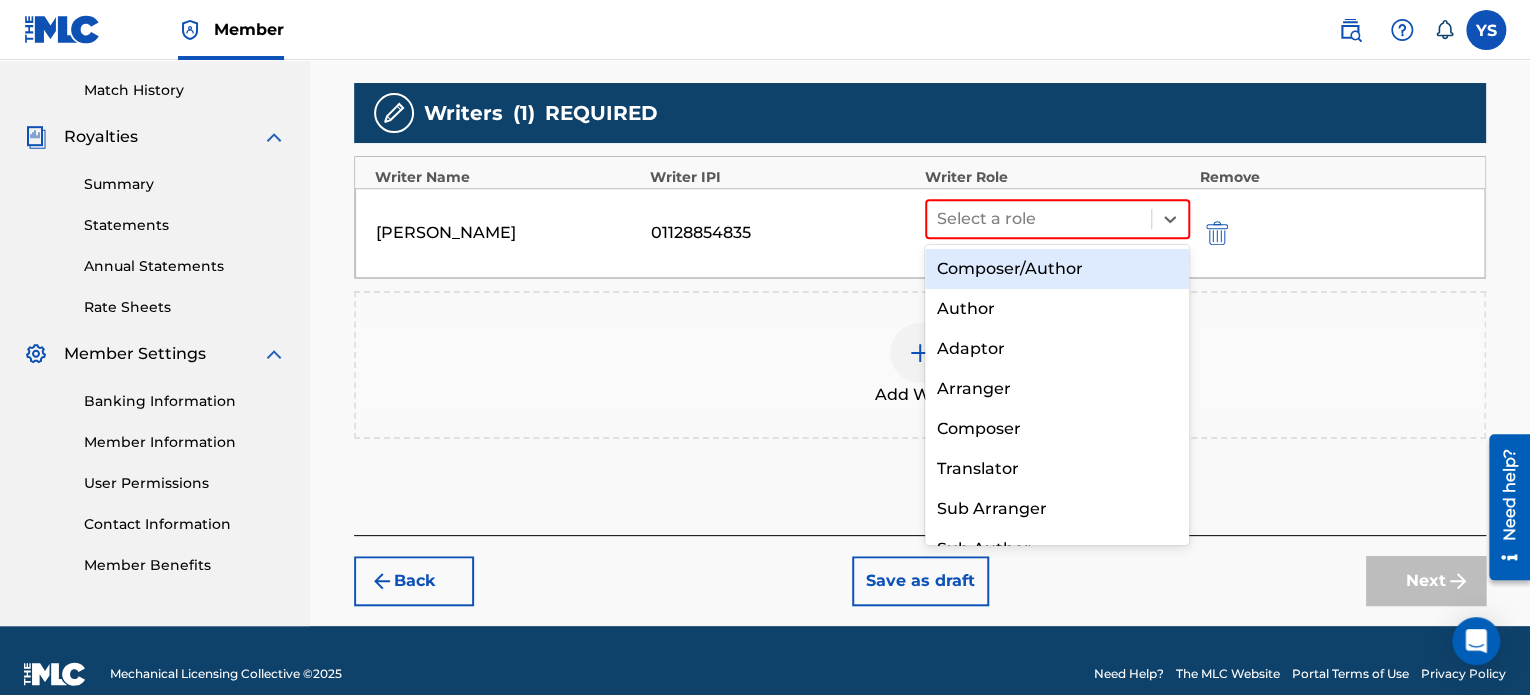 click on "Composer/Author" at bounding box center (1057, 269) 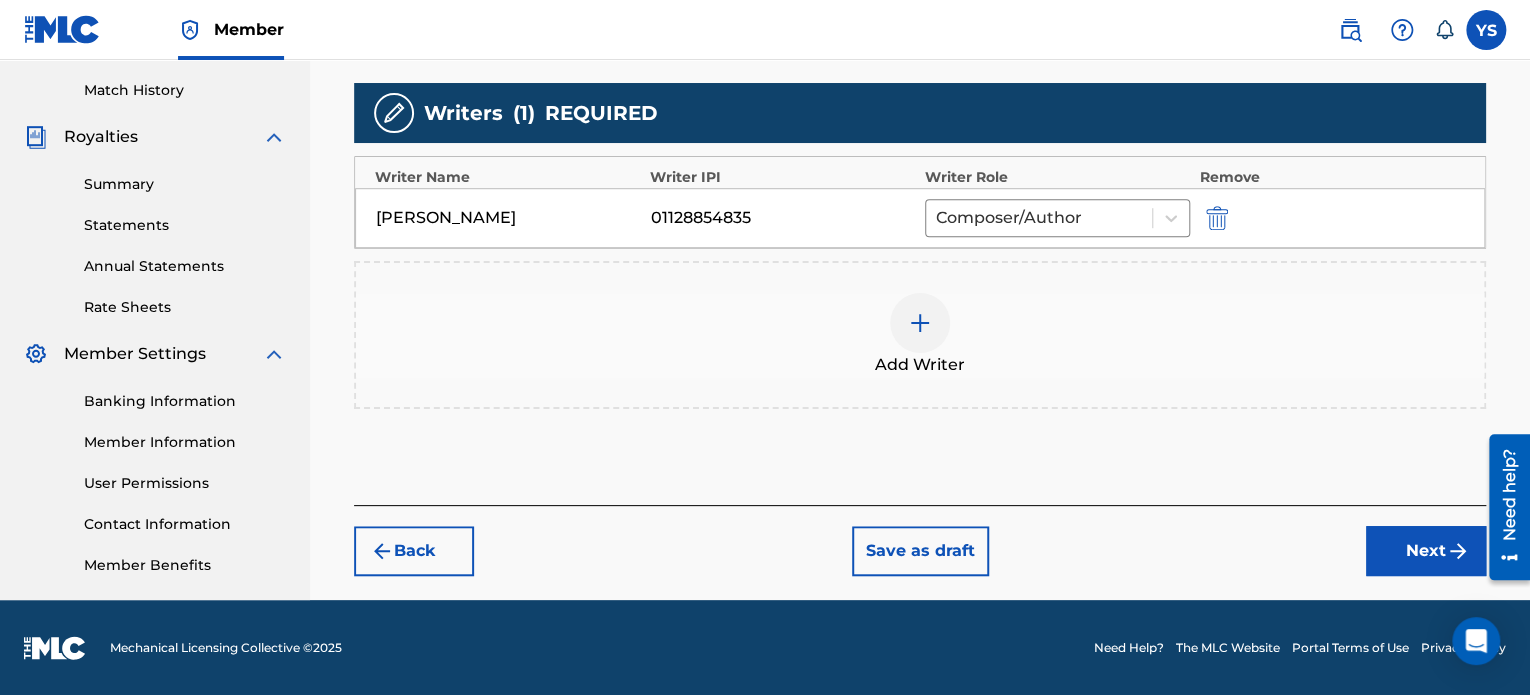click on "Next" at bounding box center [1426, 551] 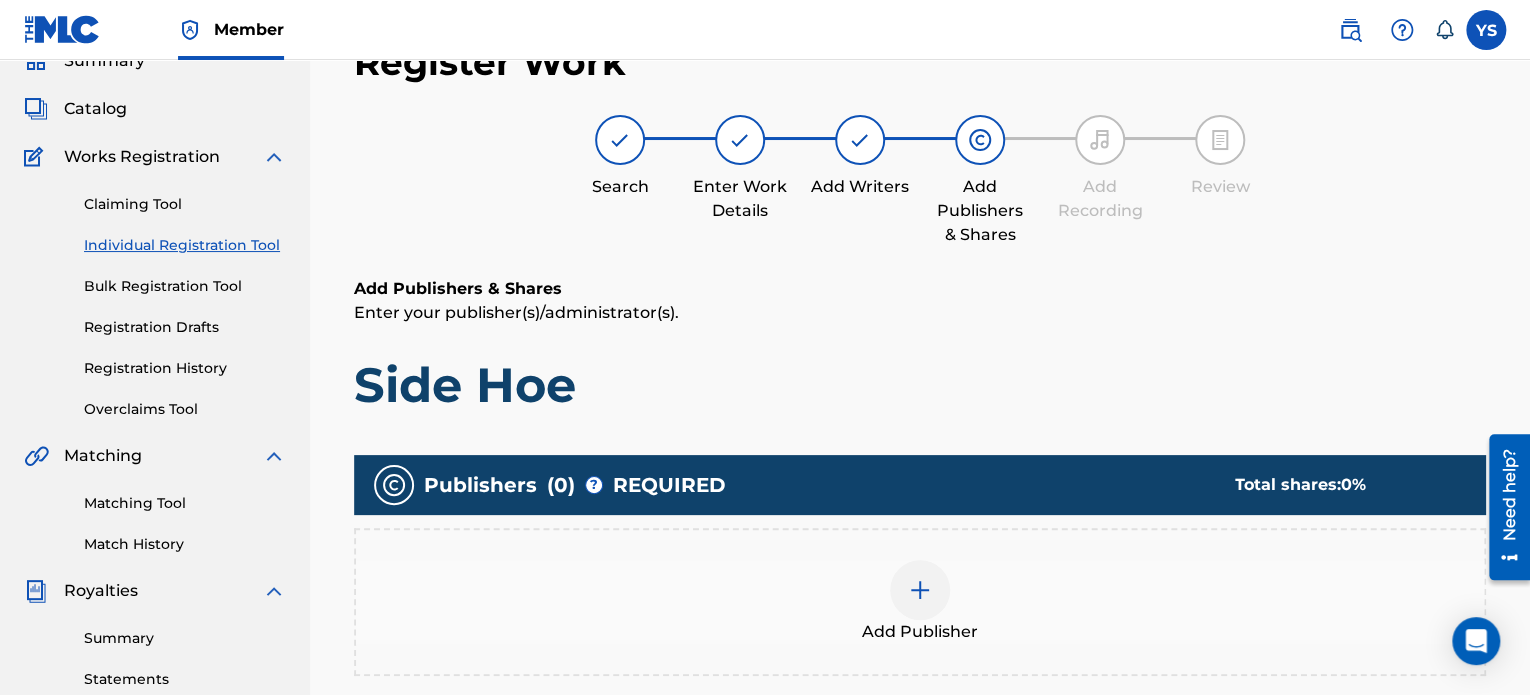 scroll, scrollTop: 239, scrollLeft: 0, axis: vertical 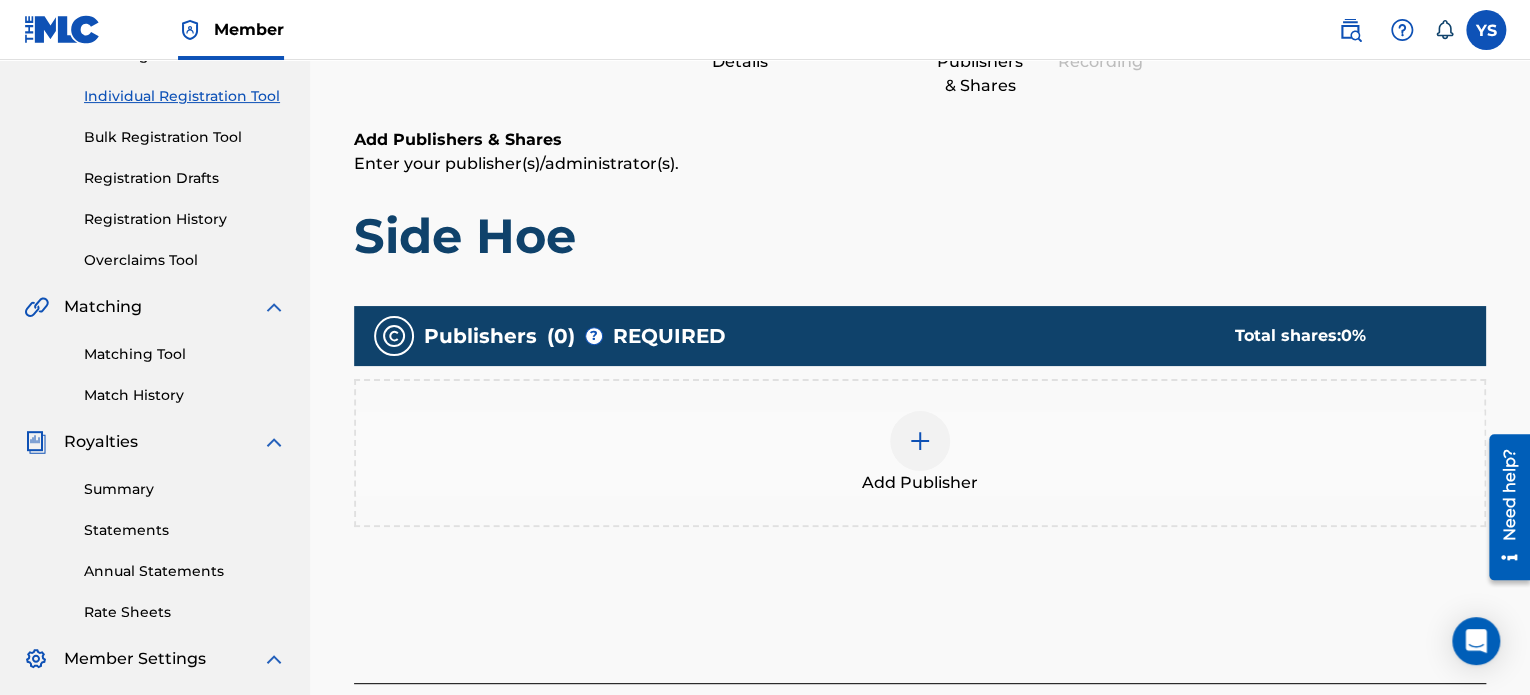 click on "Add Publisher" at bounding box center [920, 453] 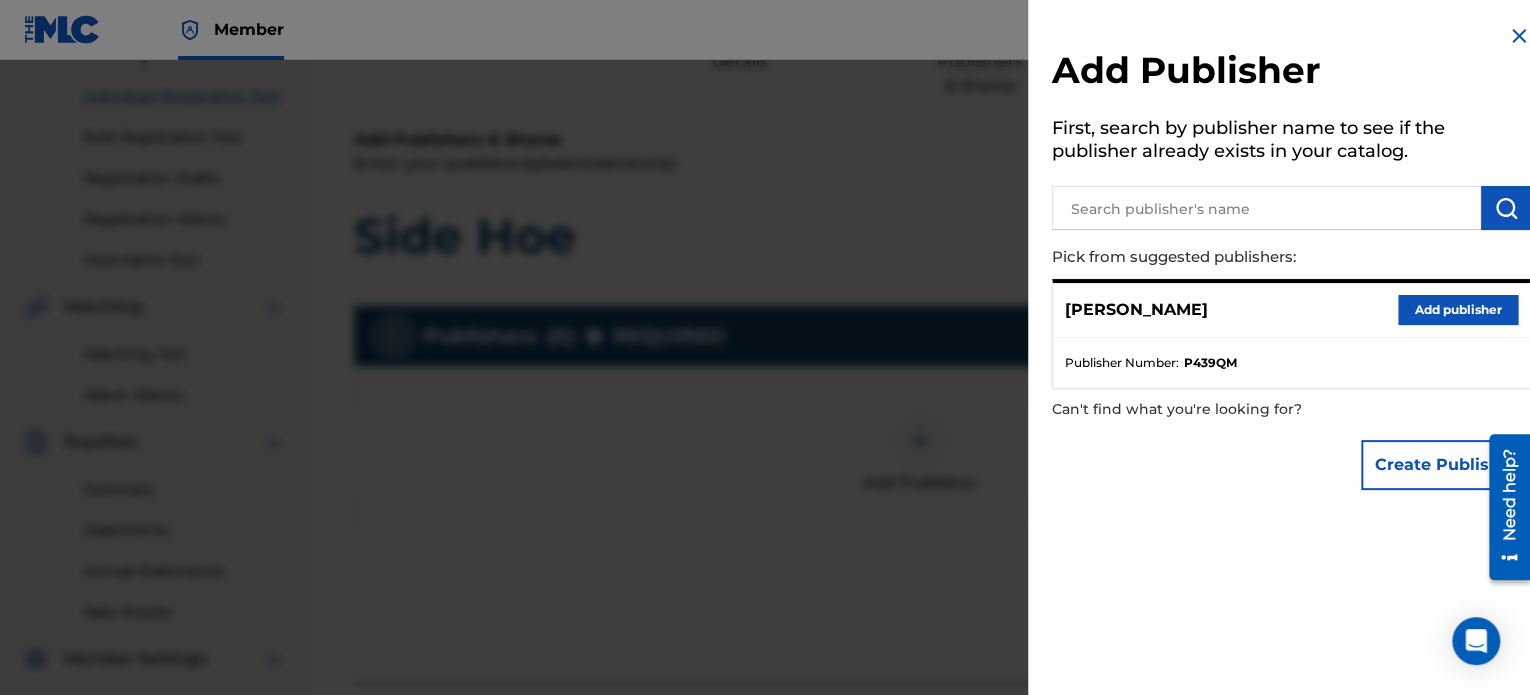 click on "Add publisher" at bounding box center (1458, 310) 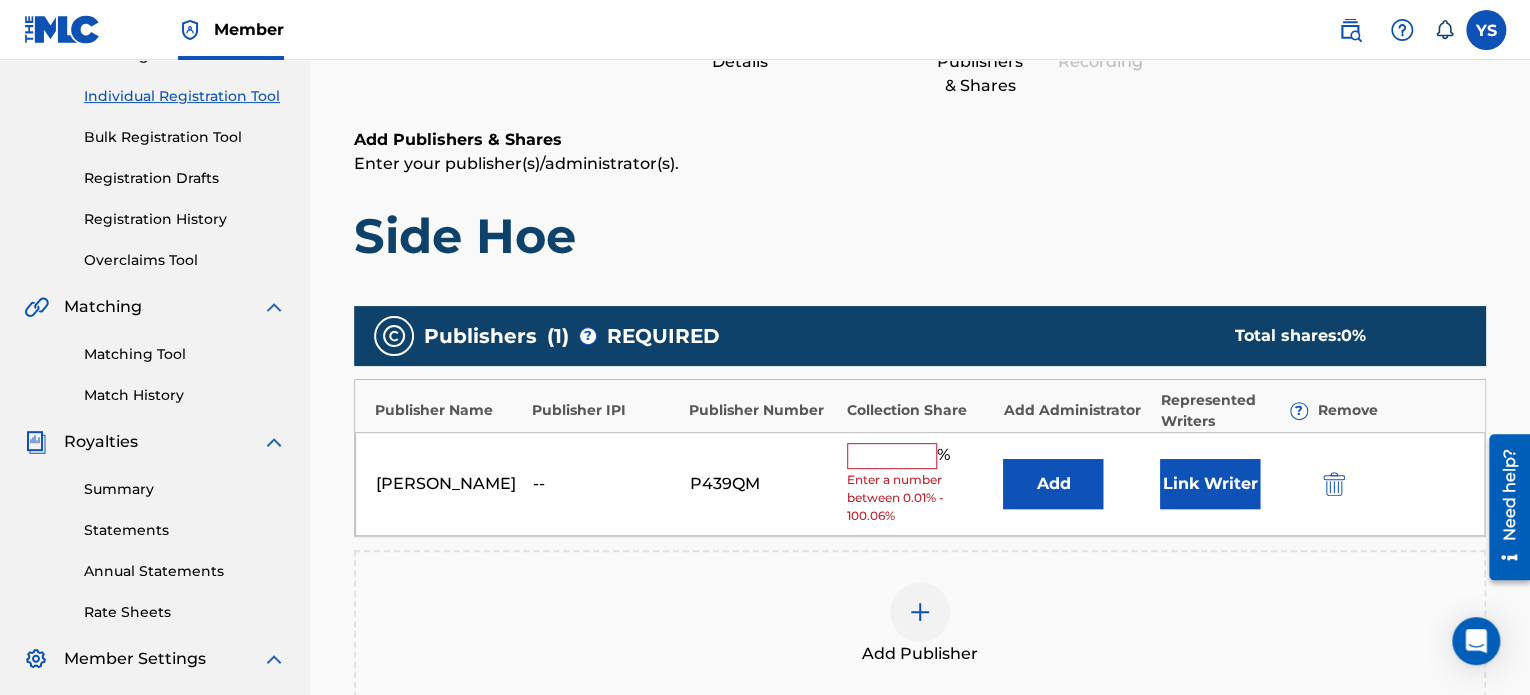 click on "[PERSON_NAME] -- P439QM % Enter a number between 0.01% - 100.06% Add Link Writer" at bounding box center [920, 484] 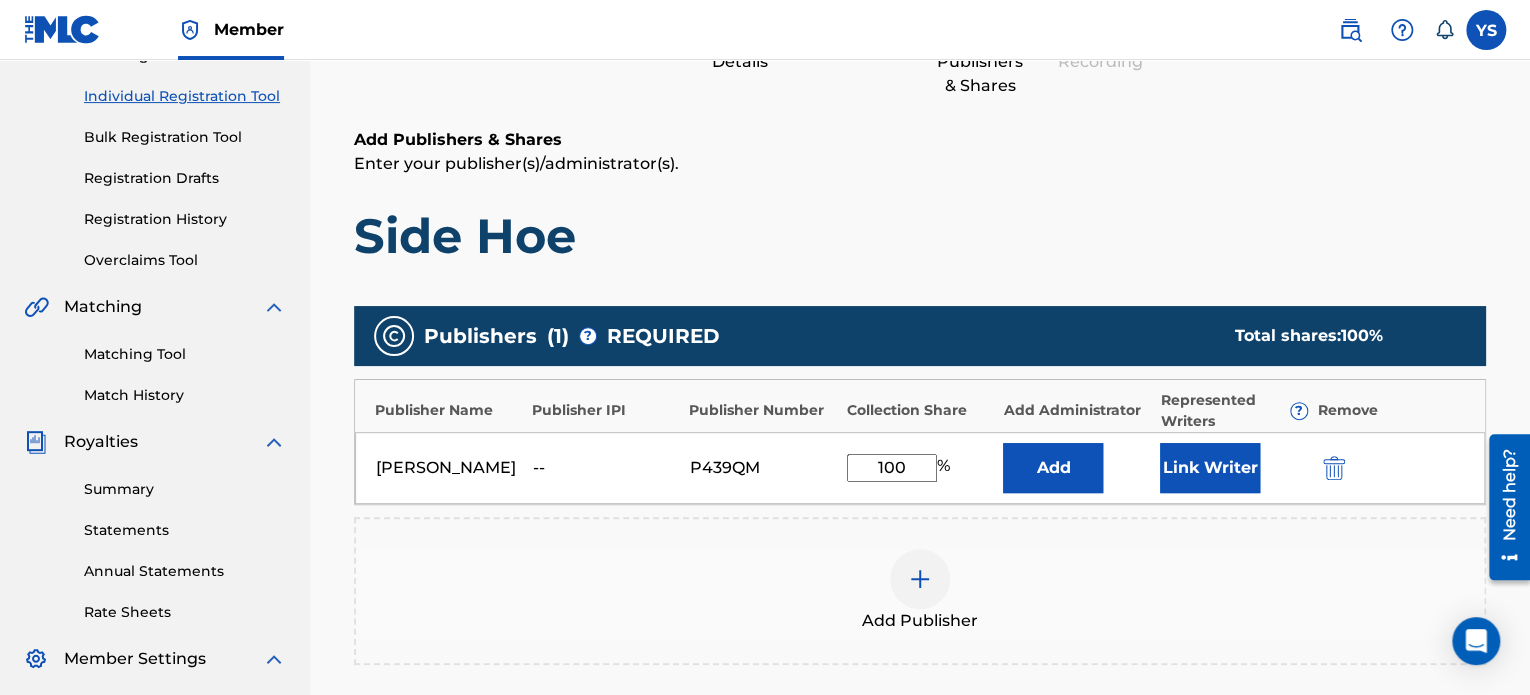 scroll, scrollTop: 550, scrollLeft: 0, axis: vertical 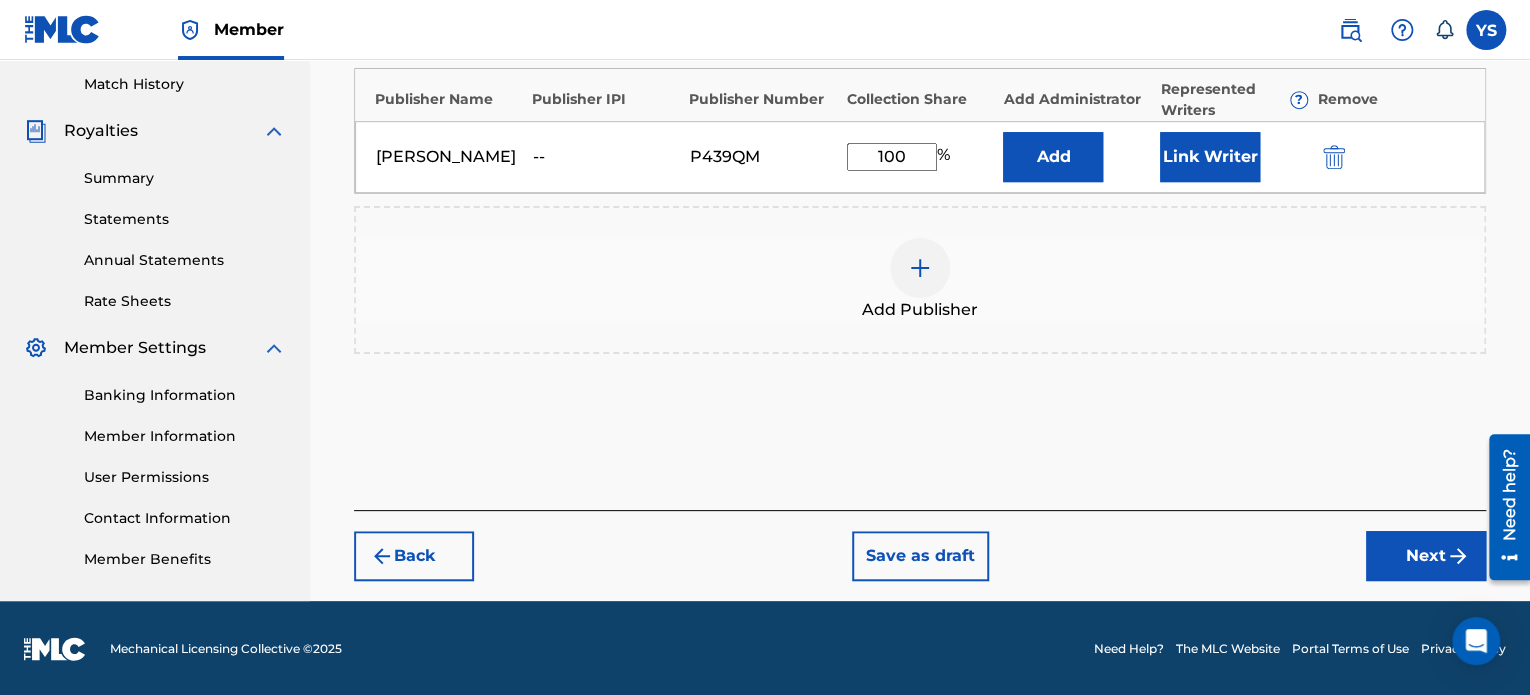 type on "100" 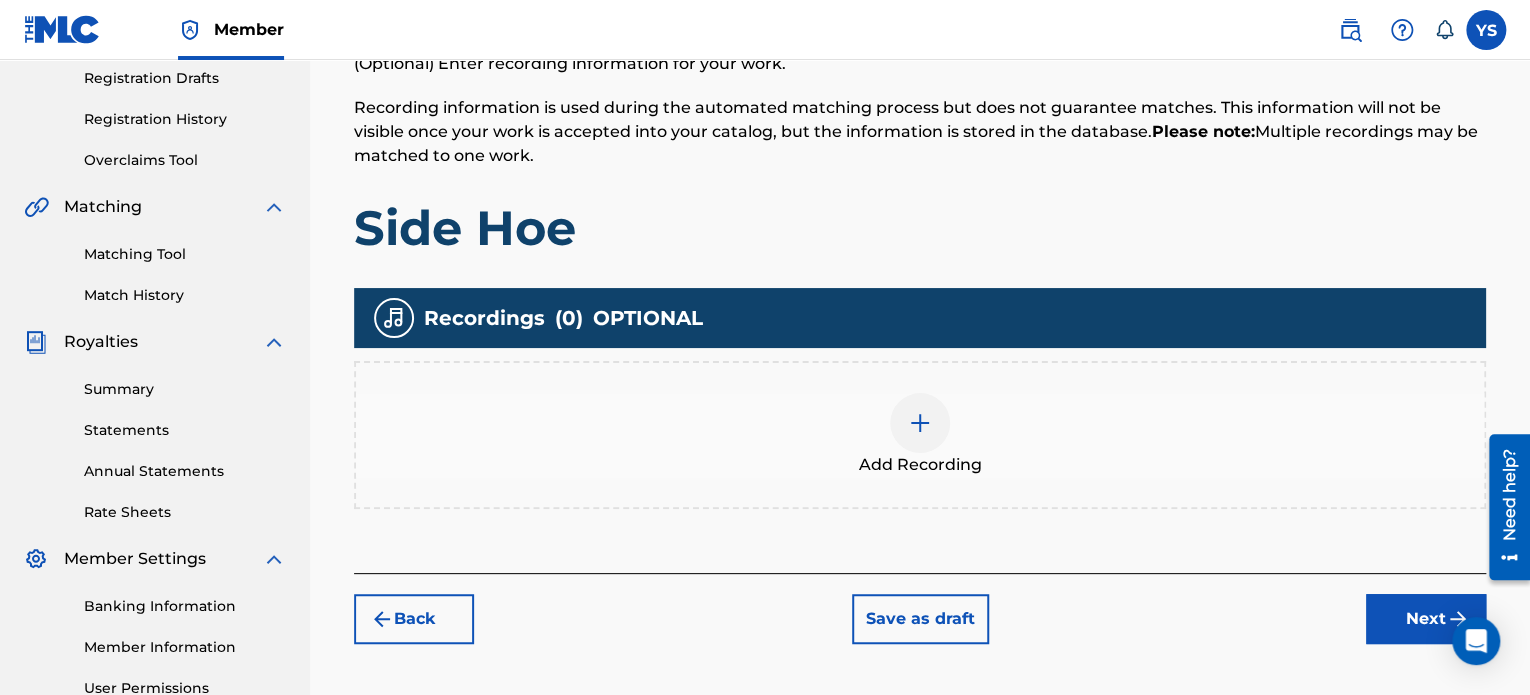 scroll, scrollTop: 347, scrollLeft: 0, axis: vertical 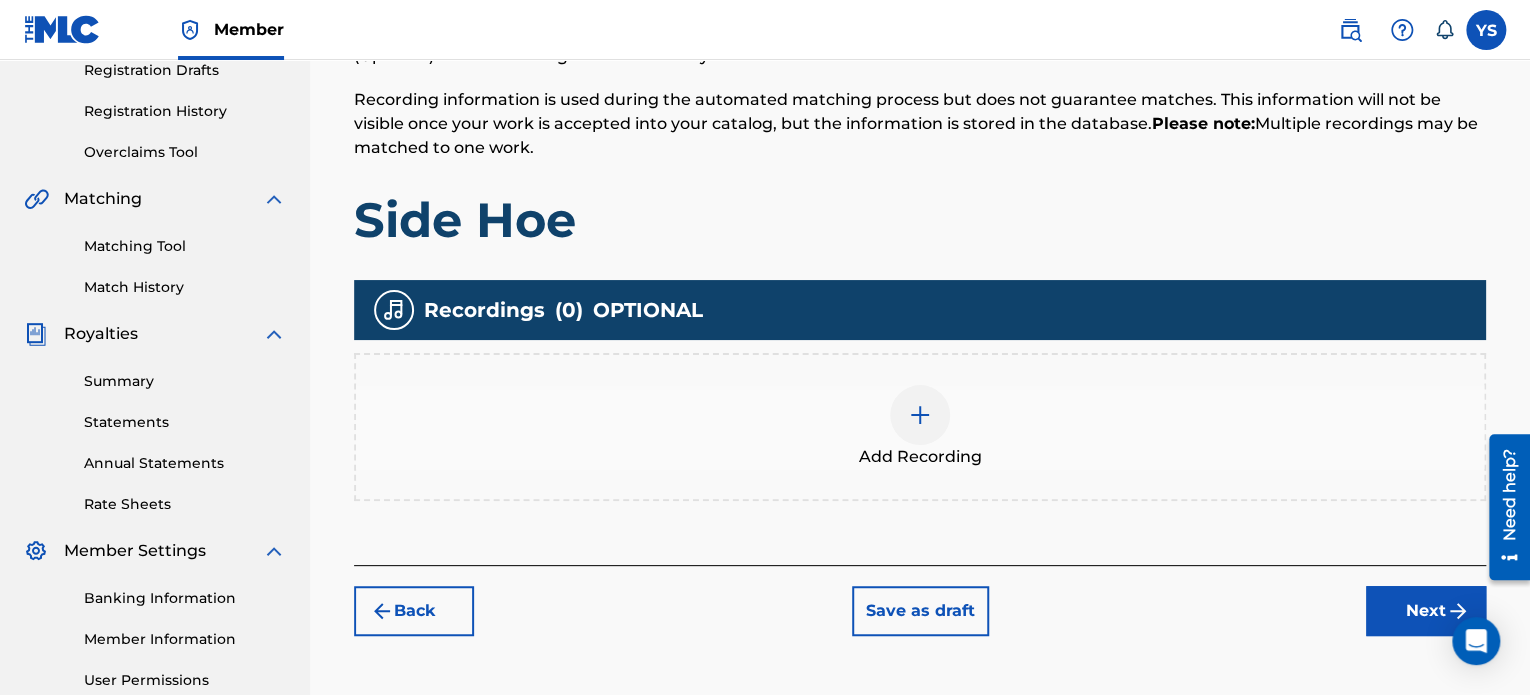 click on "Add Recording" at bounding box center [920, 427] 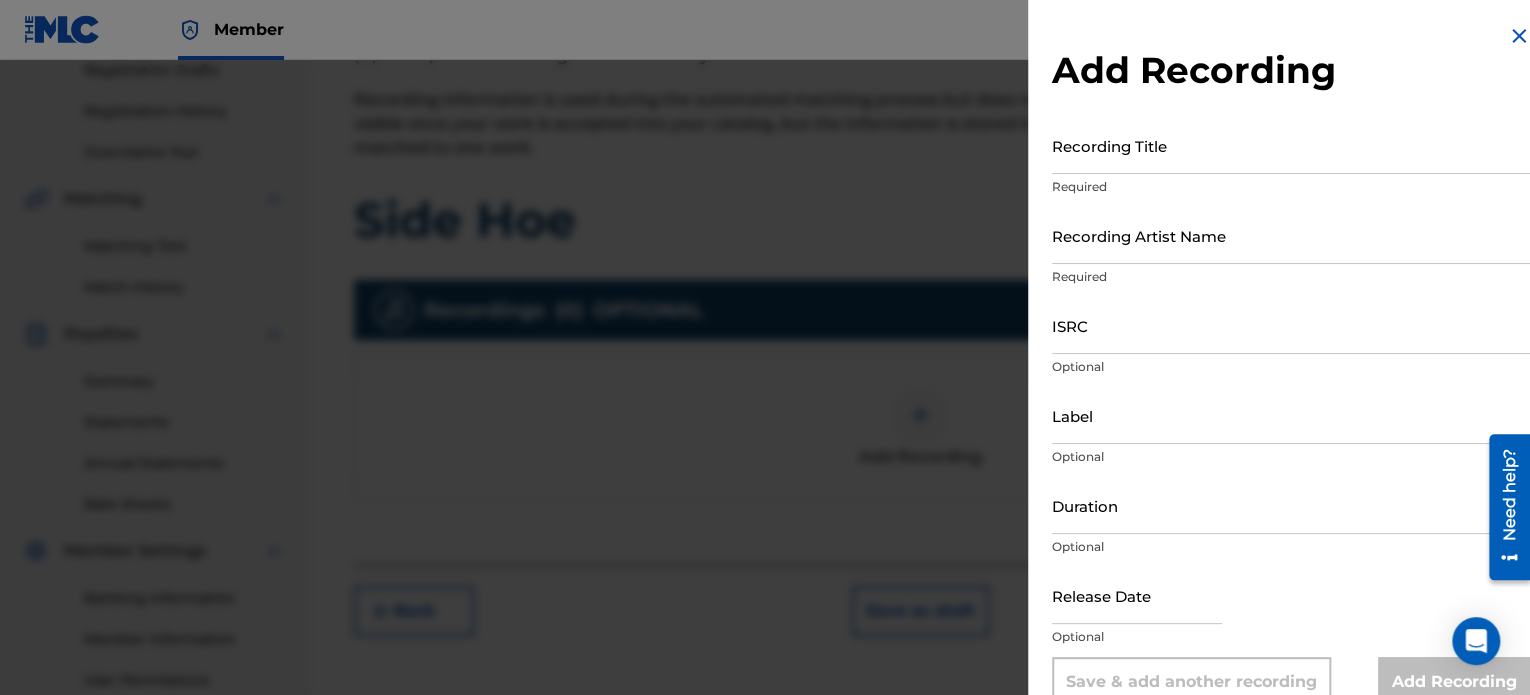 click on "Recording Title" at bounding box center (1291, 145) 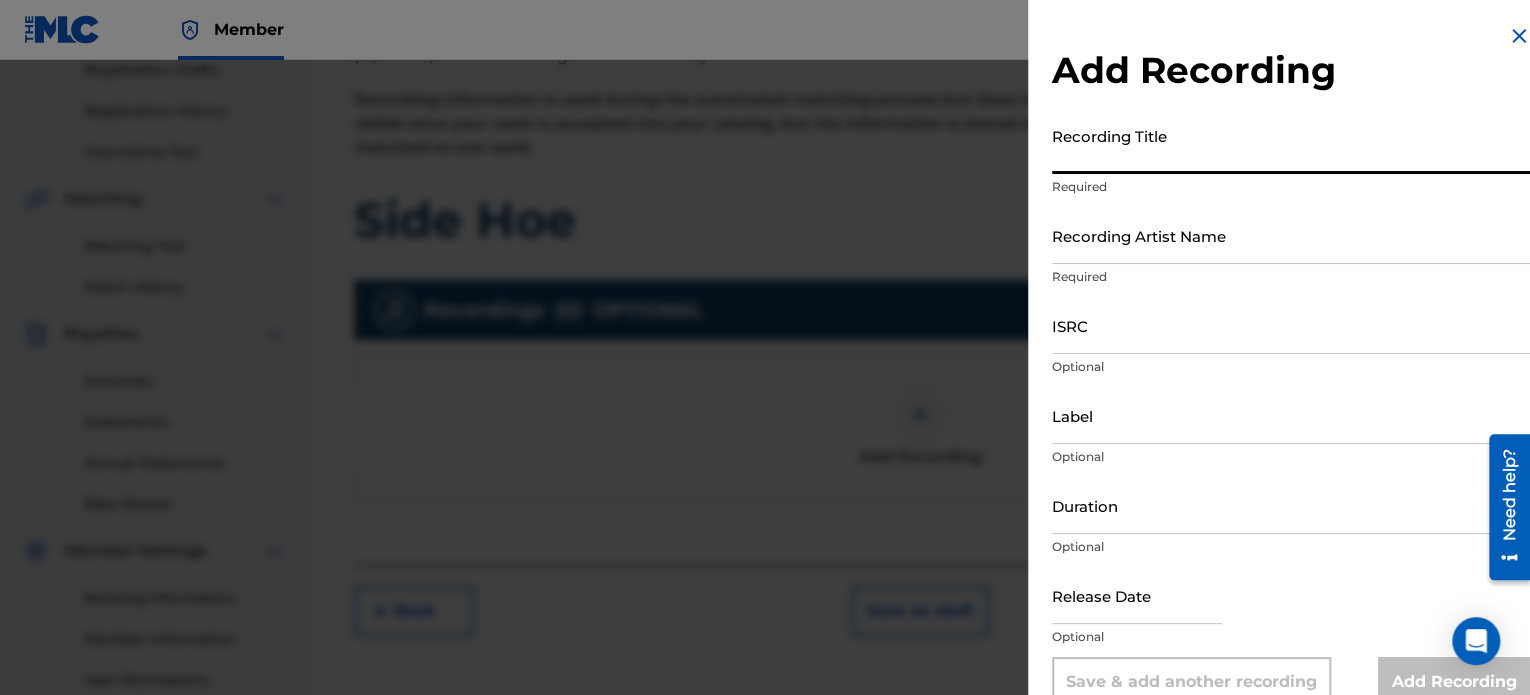 paste on "Side Hoe" 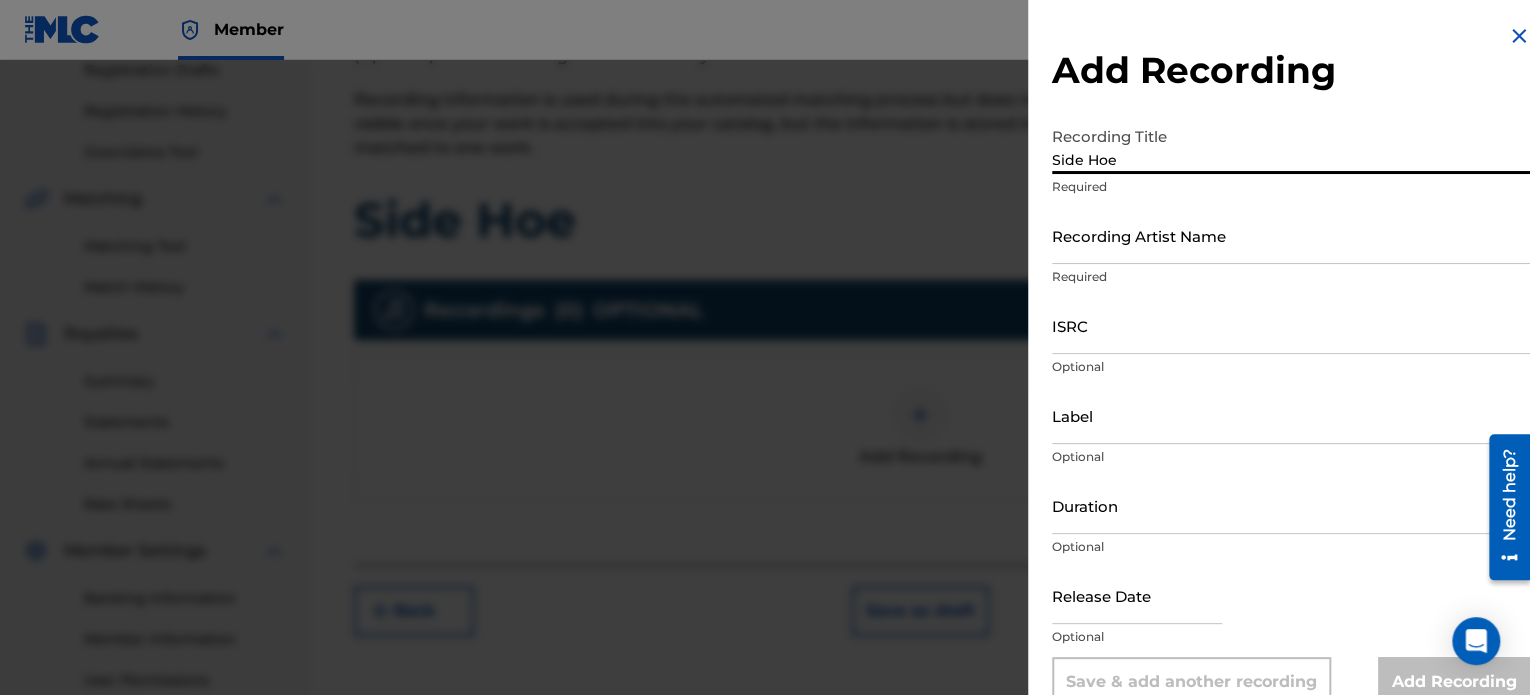 type on "Side Hoe" 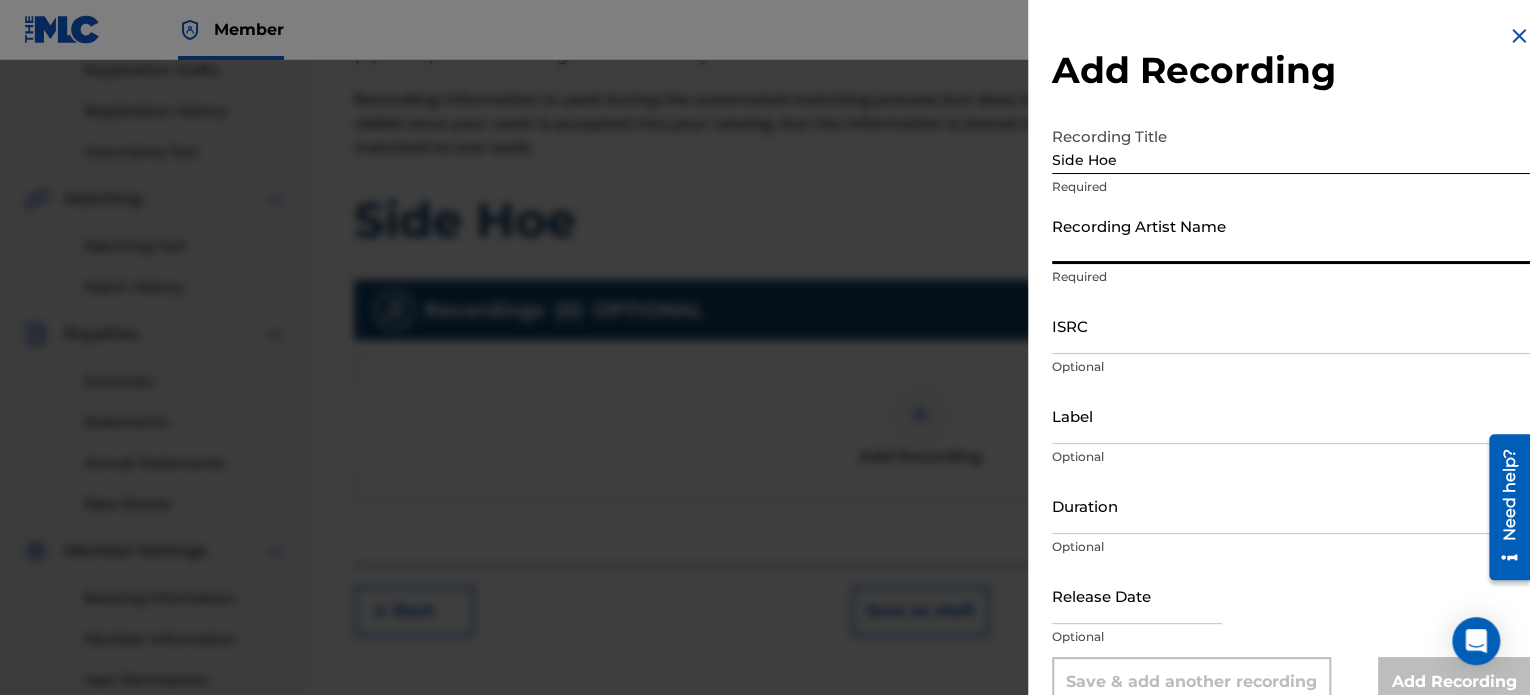 type on "1600j" 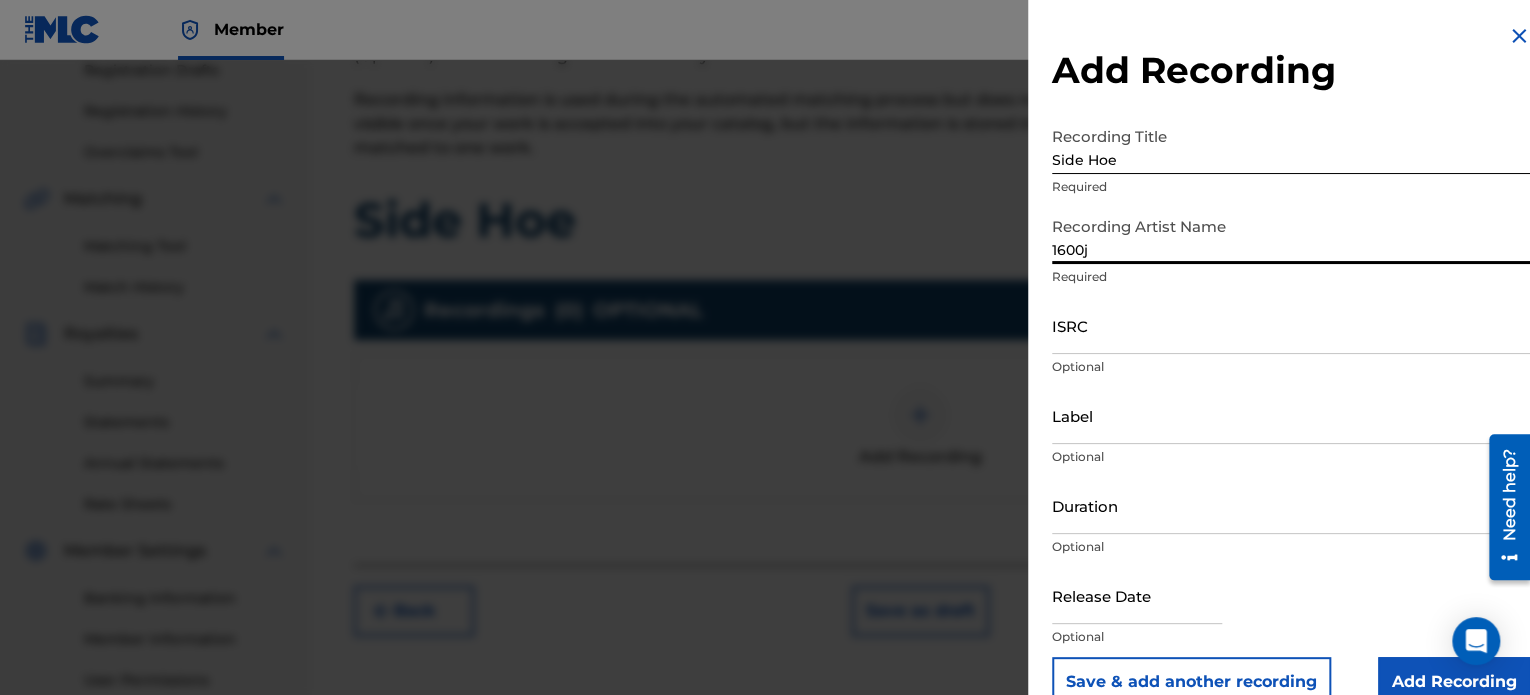 click on "ISRC" at bounding box center (1291, 325) 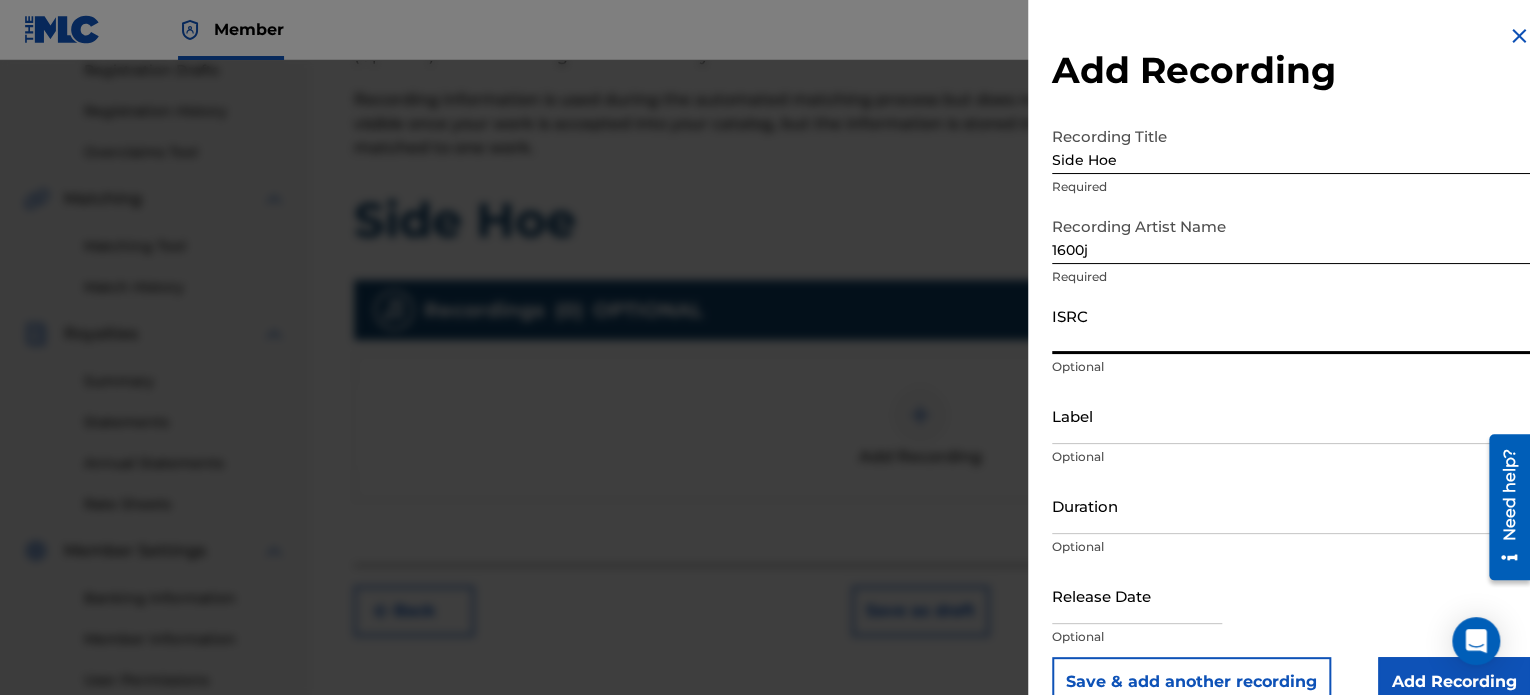 paste on "QZFYX1939969" 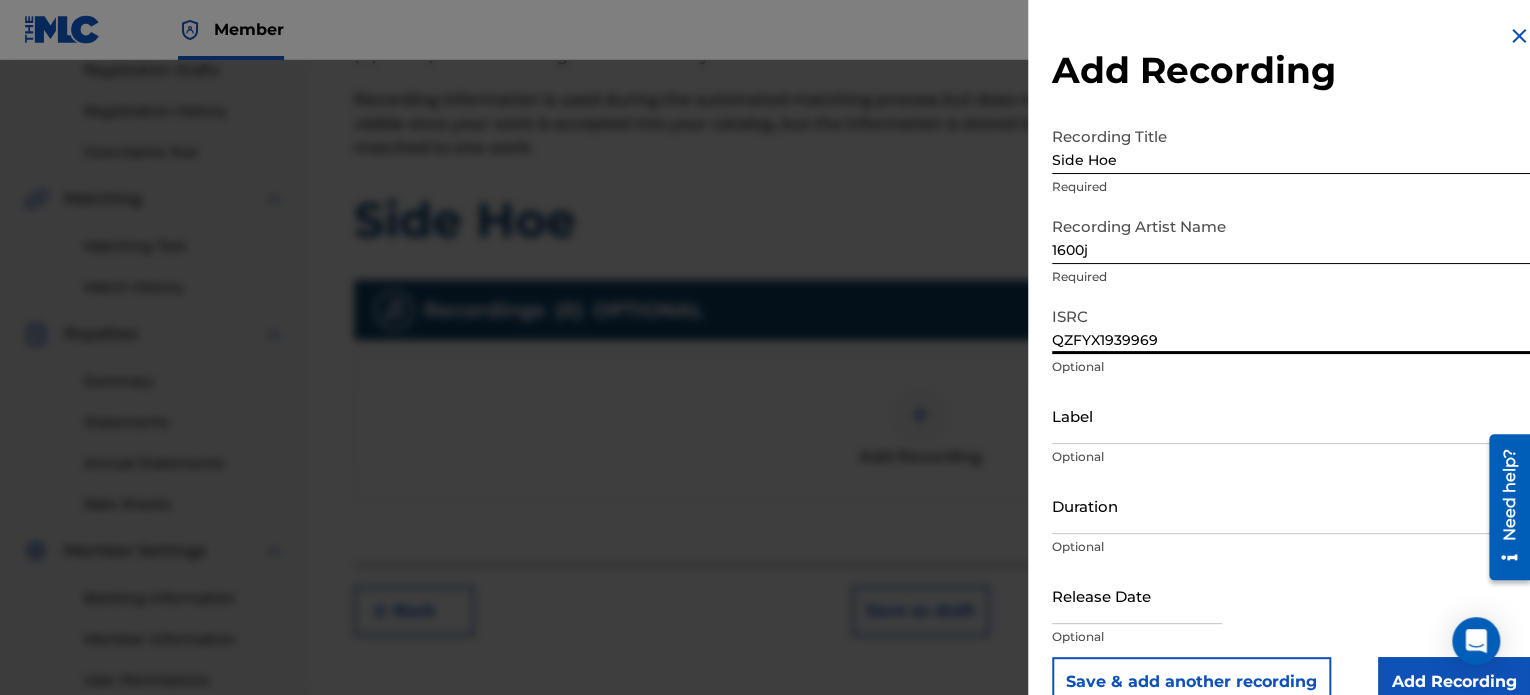 type on "QZFYX1939969" 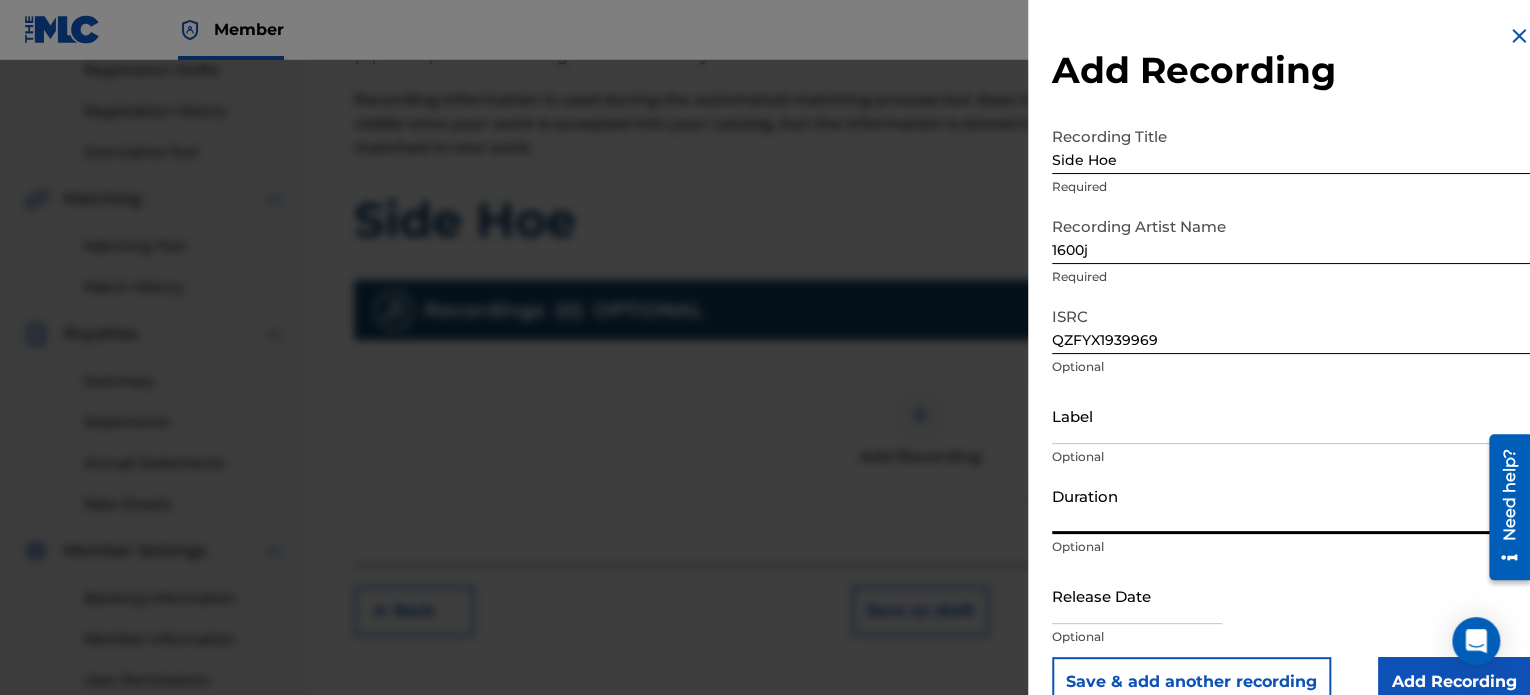 click on "Duration" at bounding box center (1291, 505) 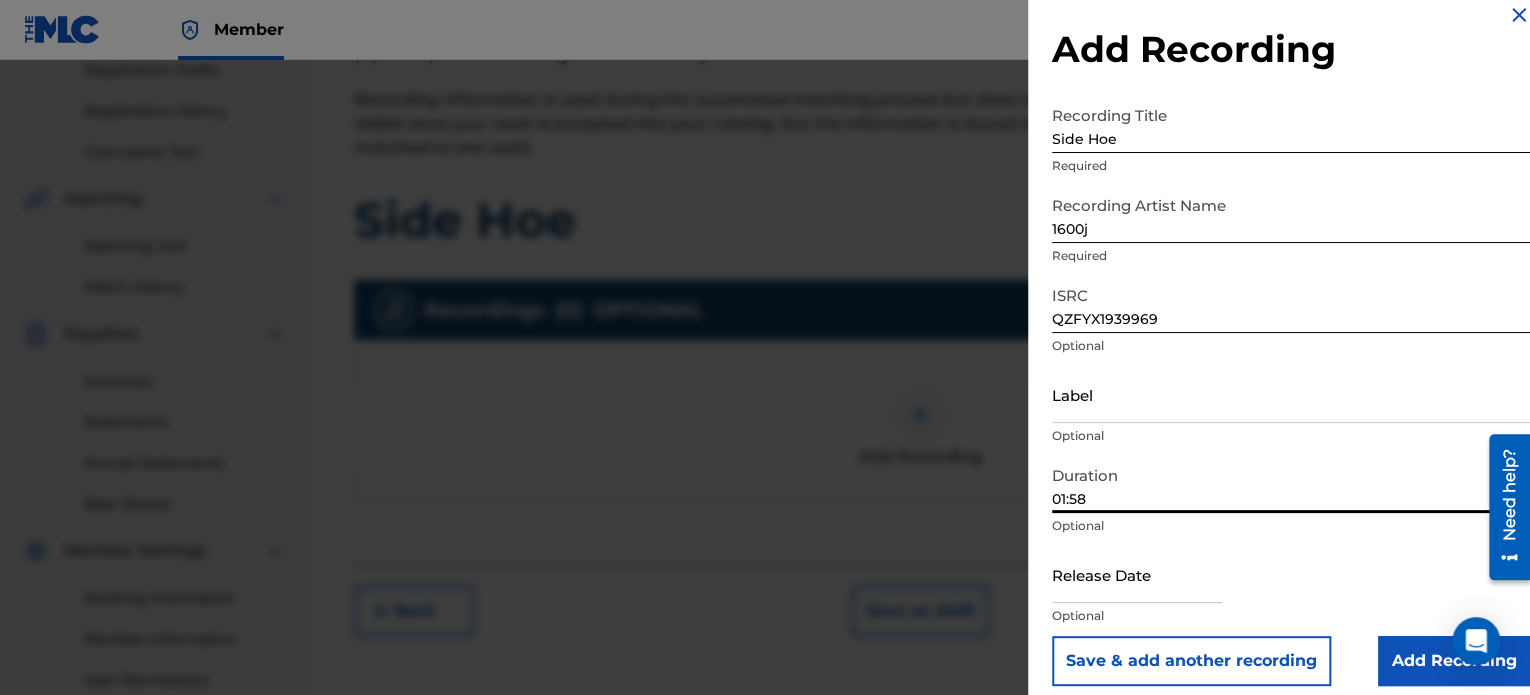 scroll, scrollTop: 36, scrollLeft: 0, axis: vertical 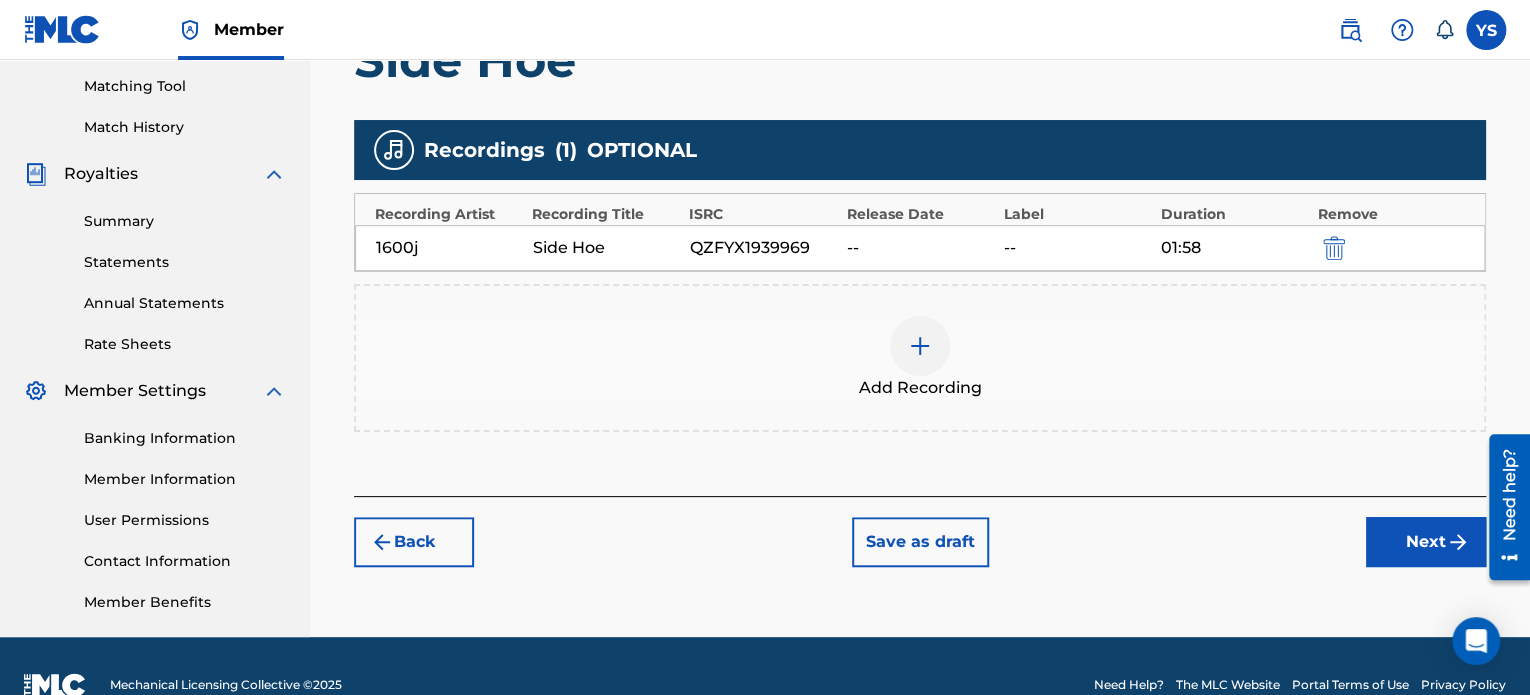 click on "Next" at bounding box center [1426, 542] 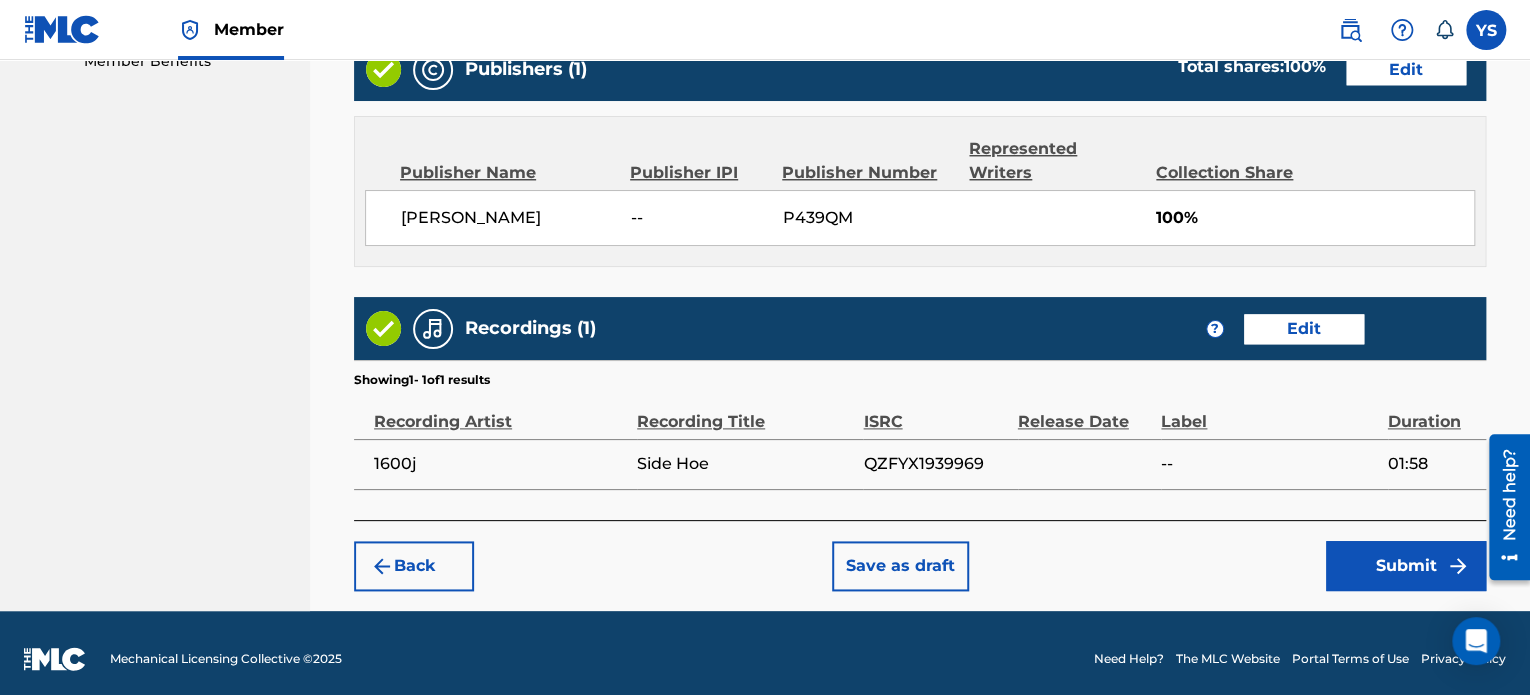 scroll, scrollTop: 1057, scrollLeft: 0, axis: vertical 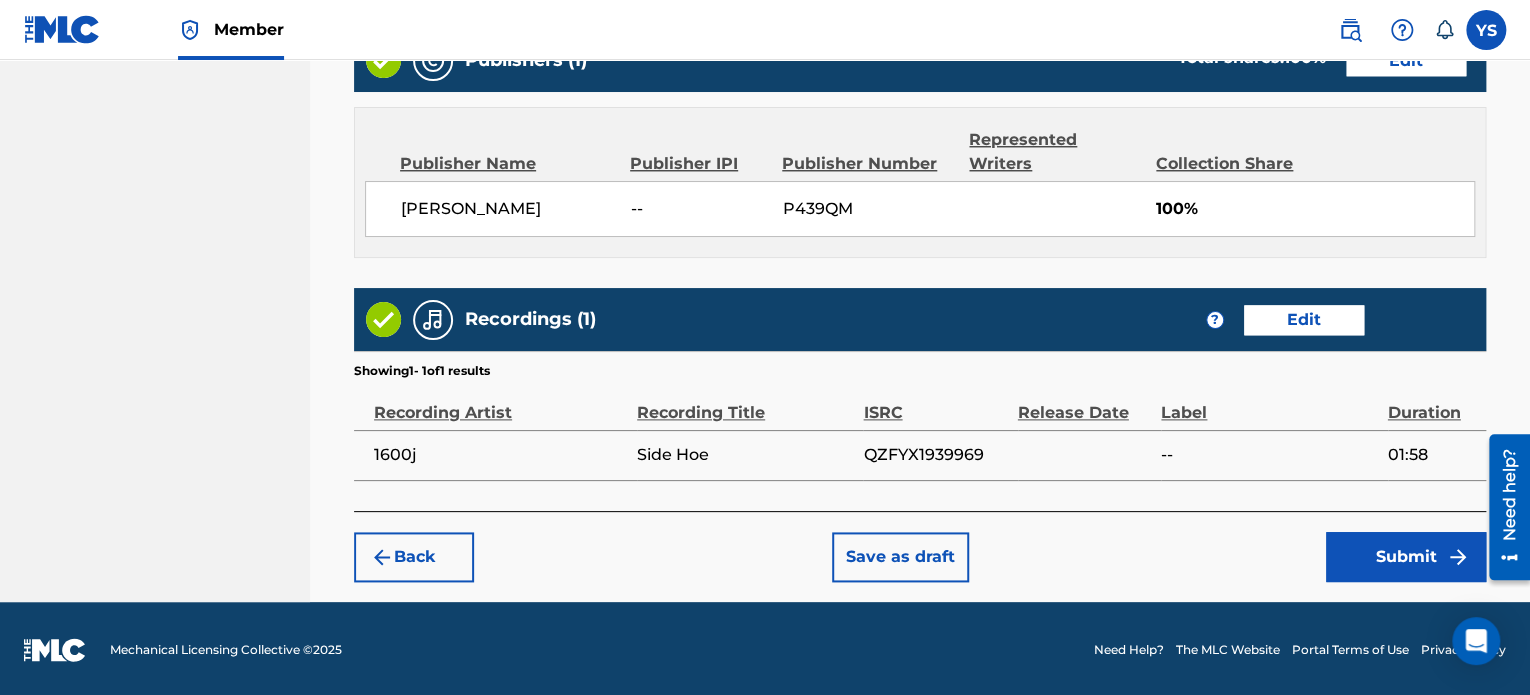 click on "Submit" at bounding box center (1406, 557) 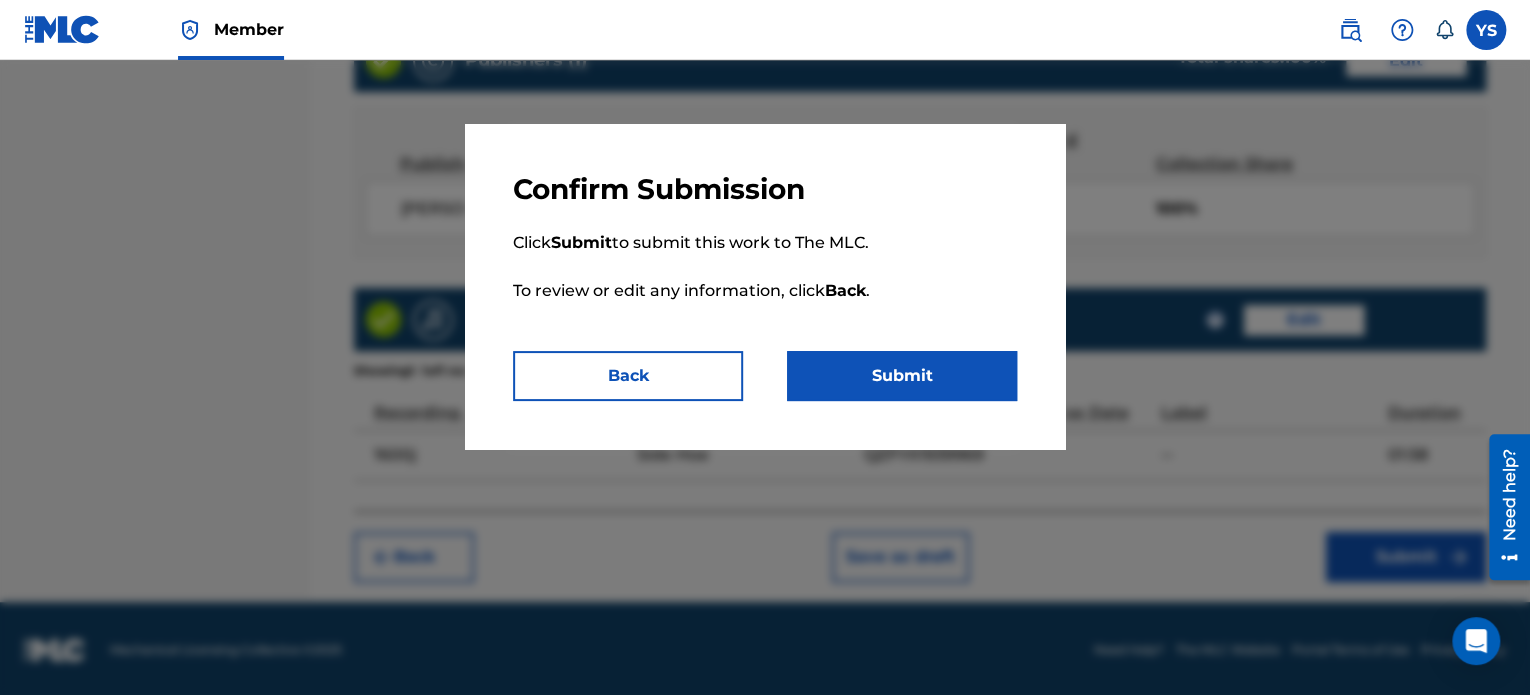 click on "Submit" at bounding box center [902, 376] 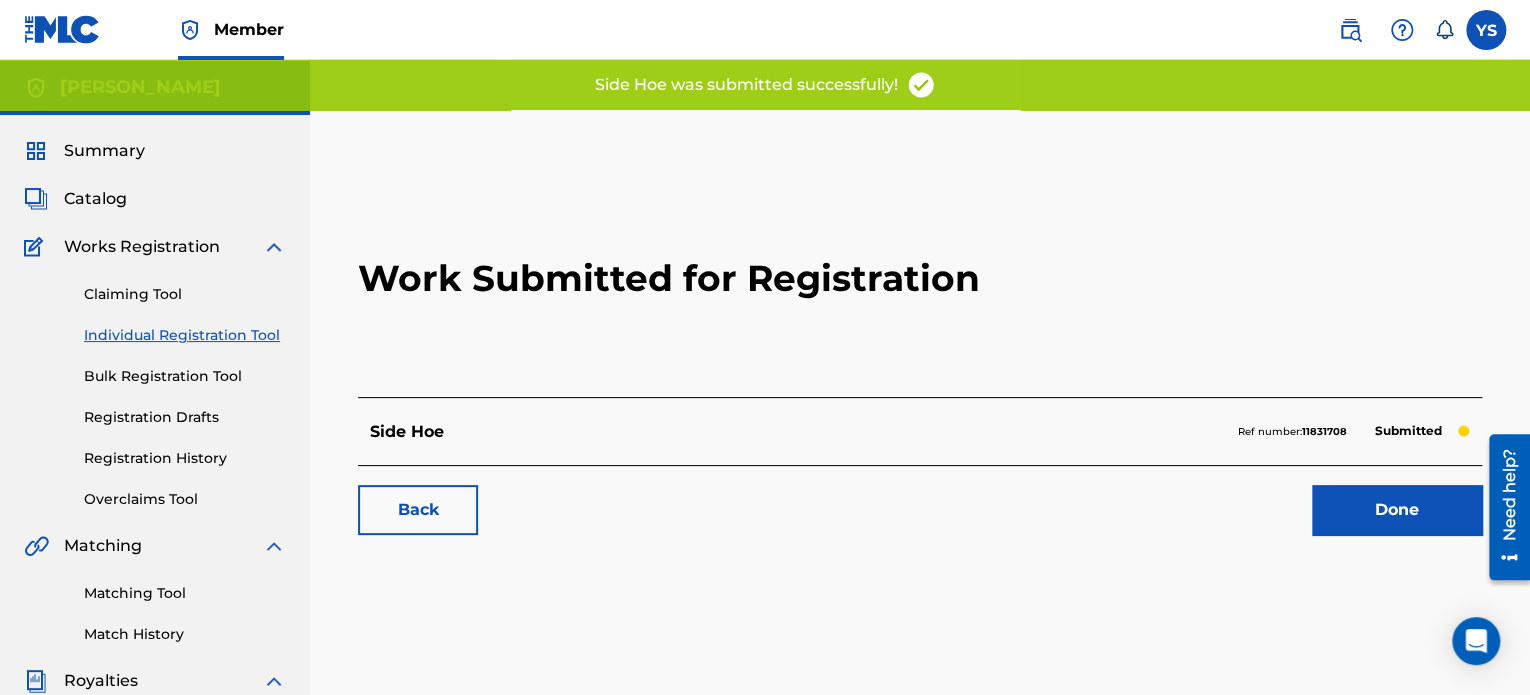click on "Done" at bounding box center [1397, 510] 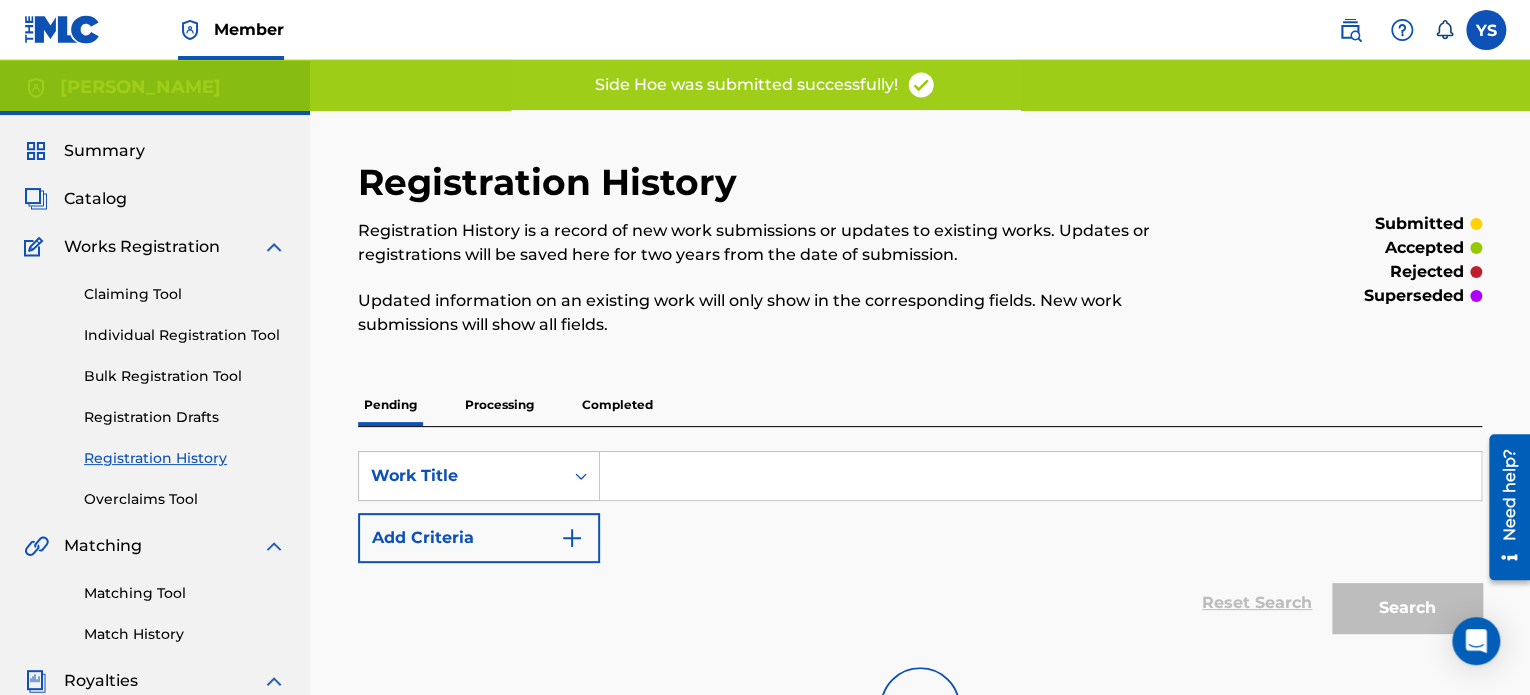click on "Individual Registration Tool" at bounding box center (185, 335) 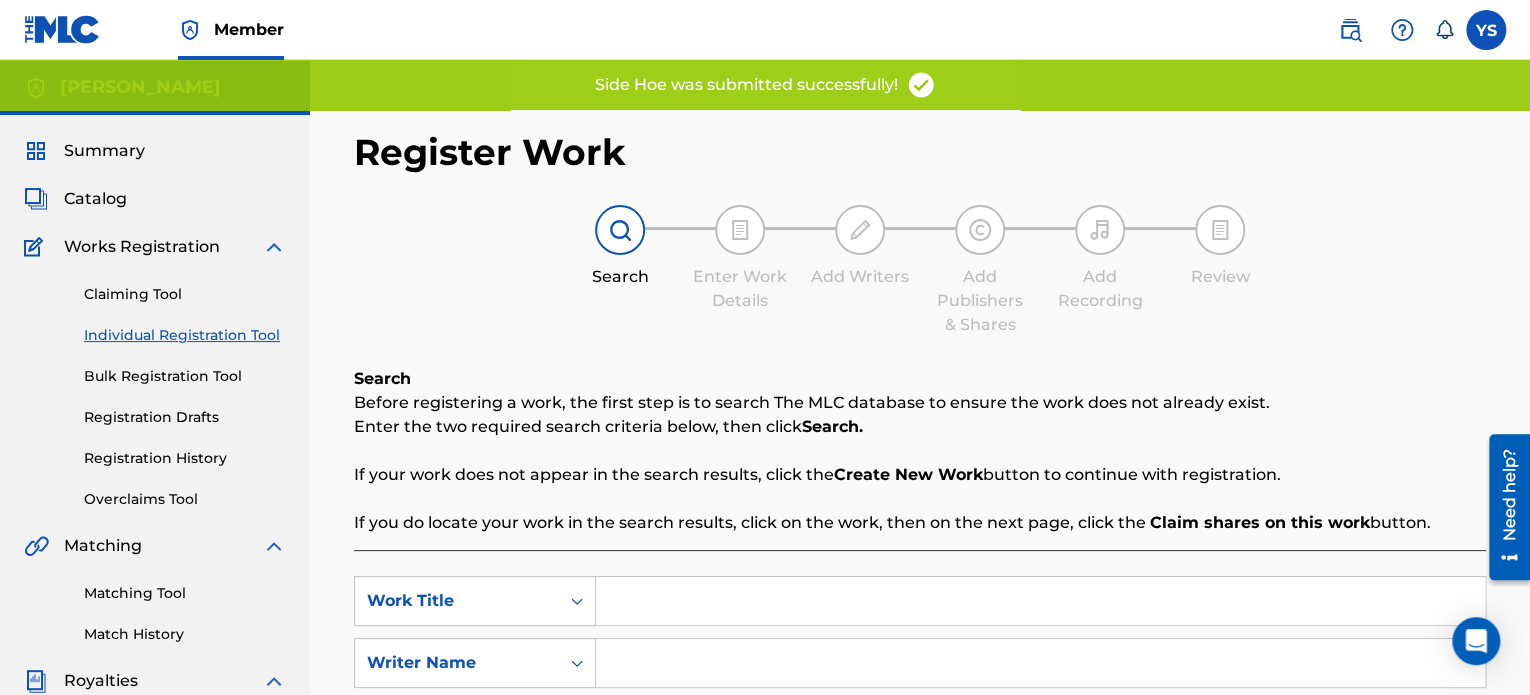 scroll, scrollTop: 92, scrollLeft: 0, axis: vertical 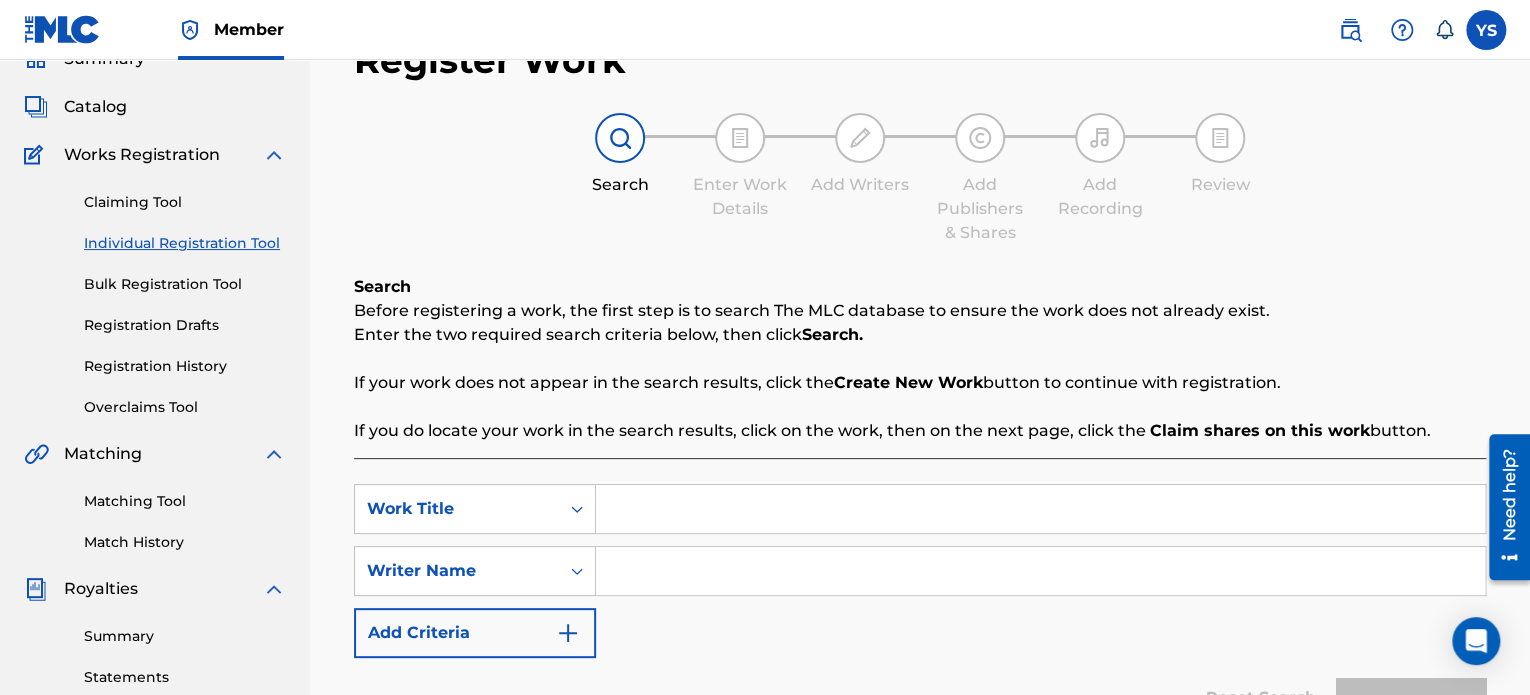 click at bounding box center (1040, 509) 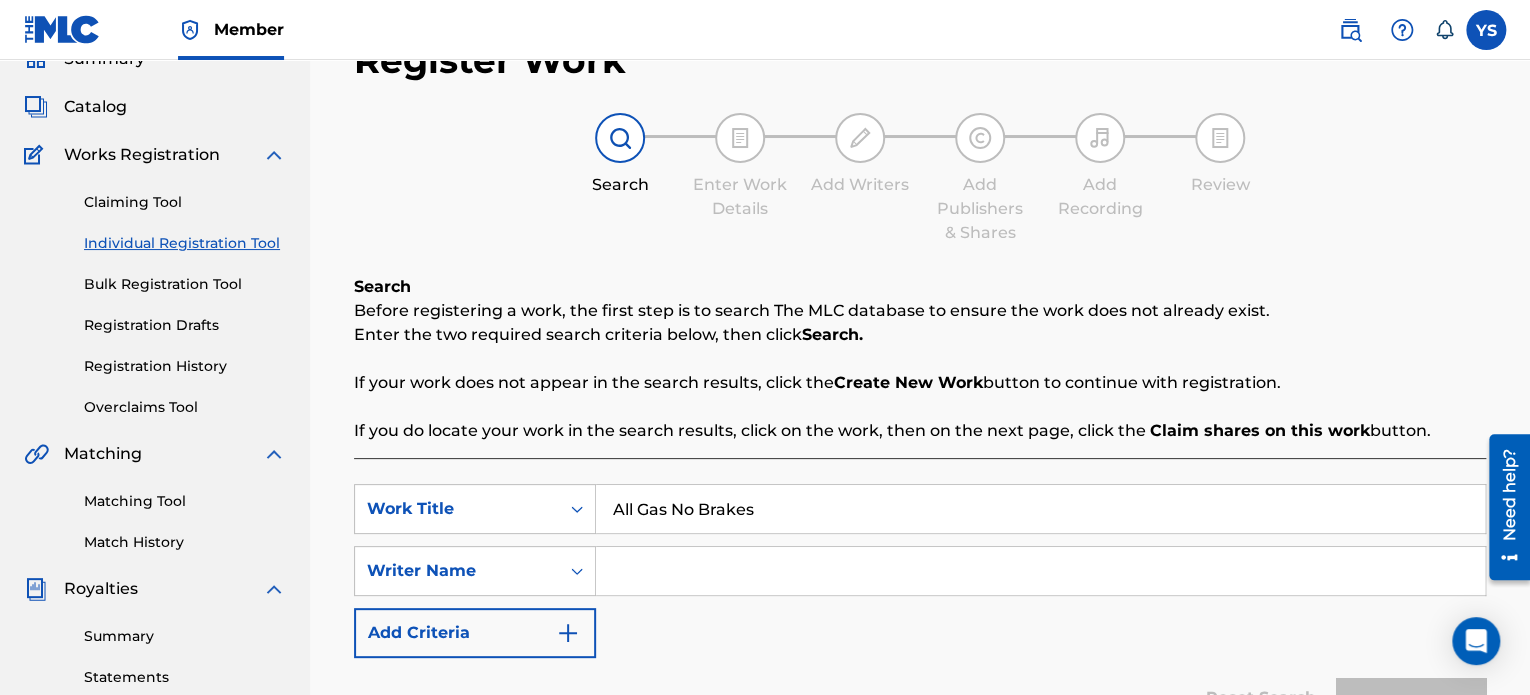 type on "All Gas No Brakes" 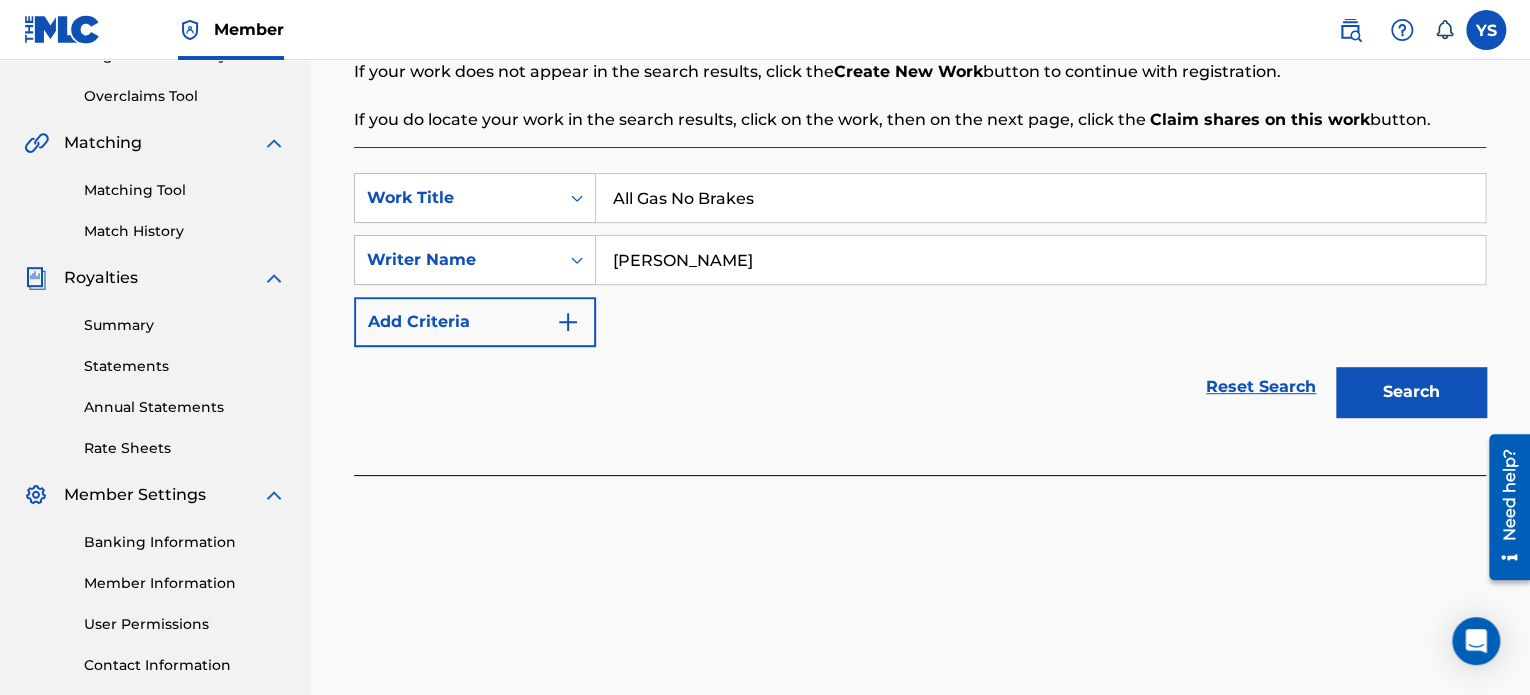 scroll, scrollTop: 406, scrollLeft: 0, axis: vertical 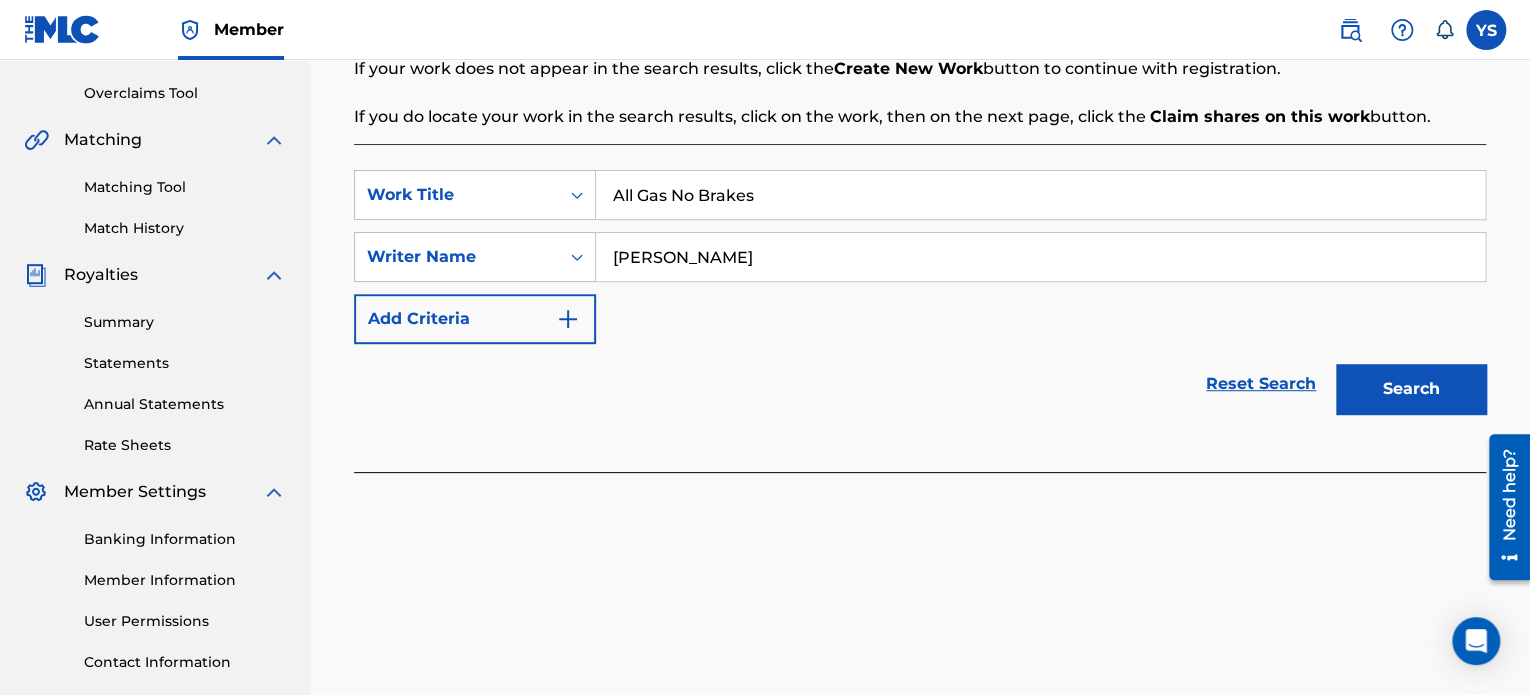 click on "All Gas No Brakes" at bounding box center [1040, 195] 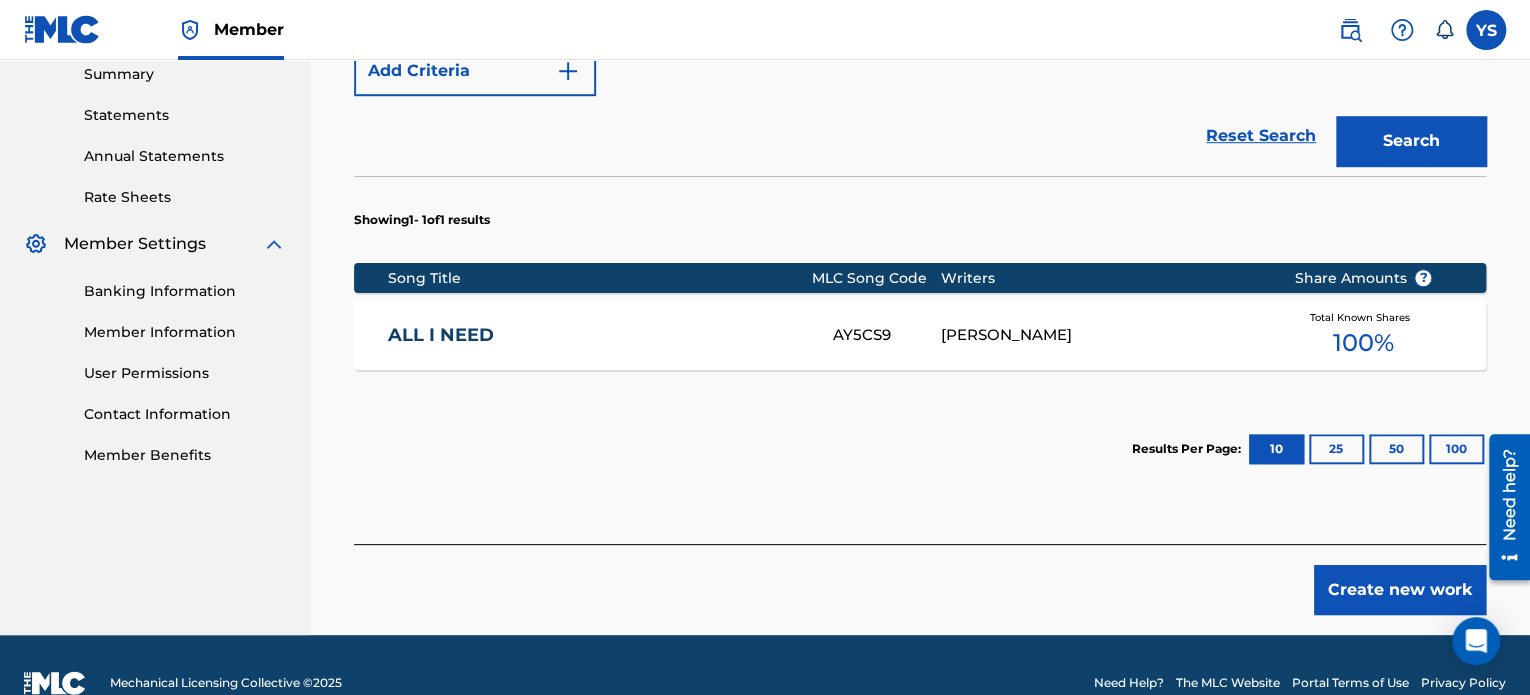 scroll, scrollTop: 666, scrollLeft: 0, axis: vertical 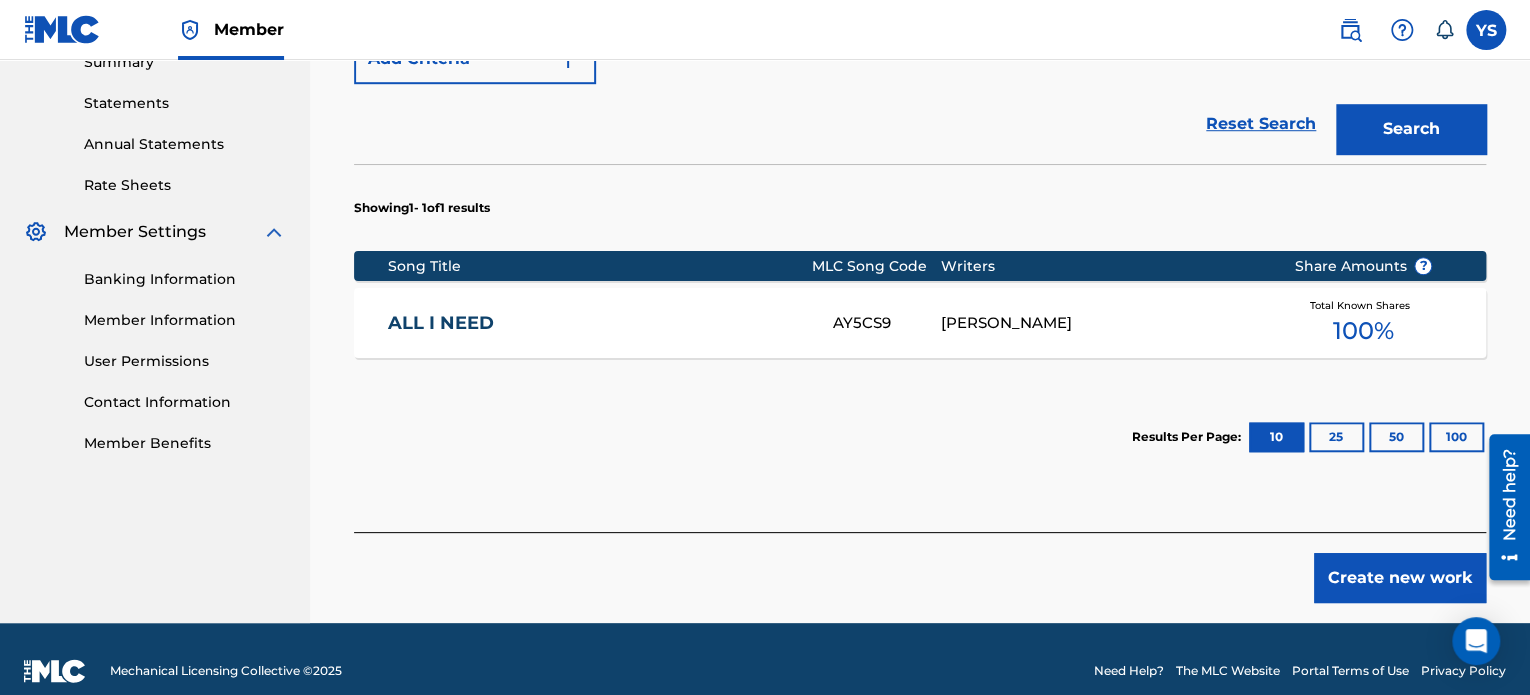 click on "Create new work" at bounding box center [1400, 578] 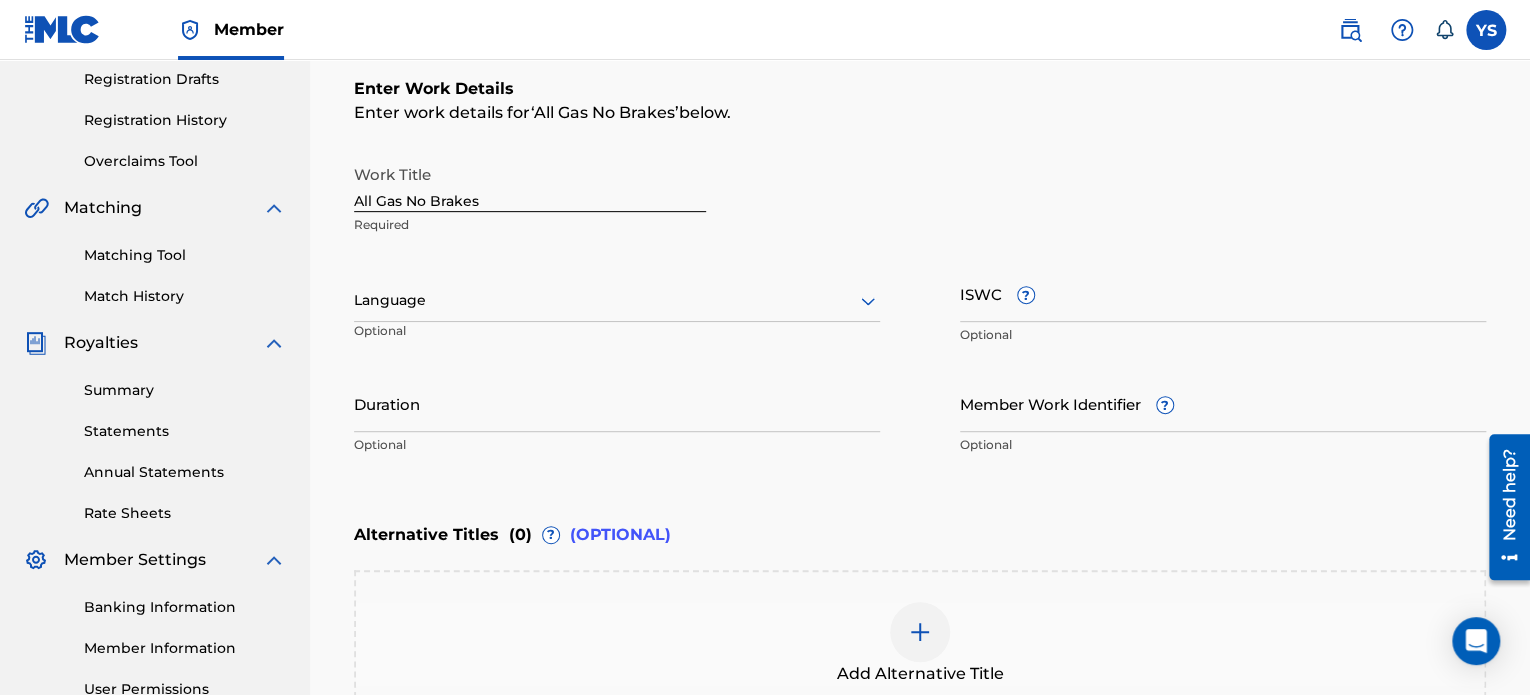 scroll, scrollTop: 334, scrollLeft: 0, axis: vertical 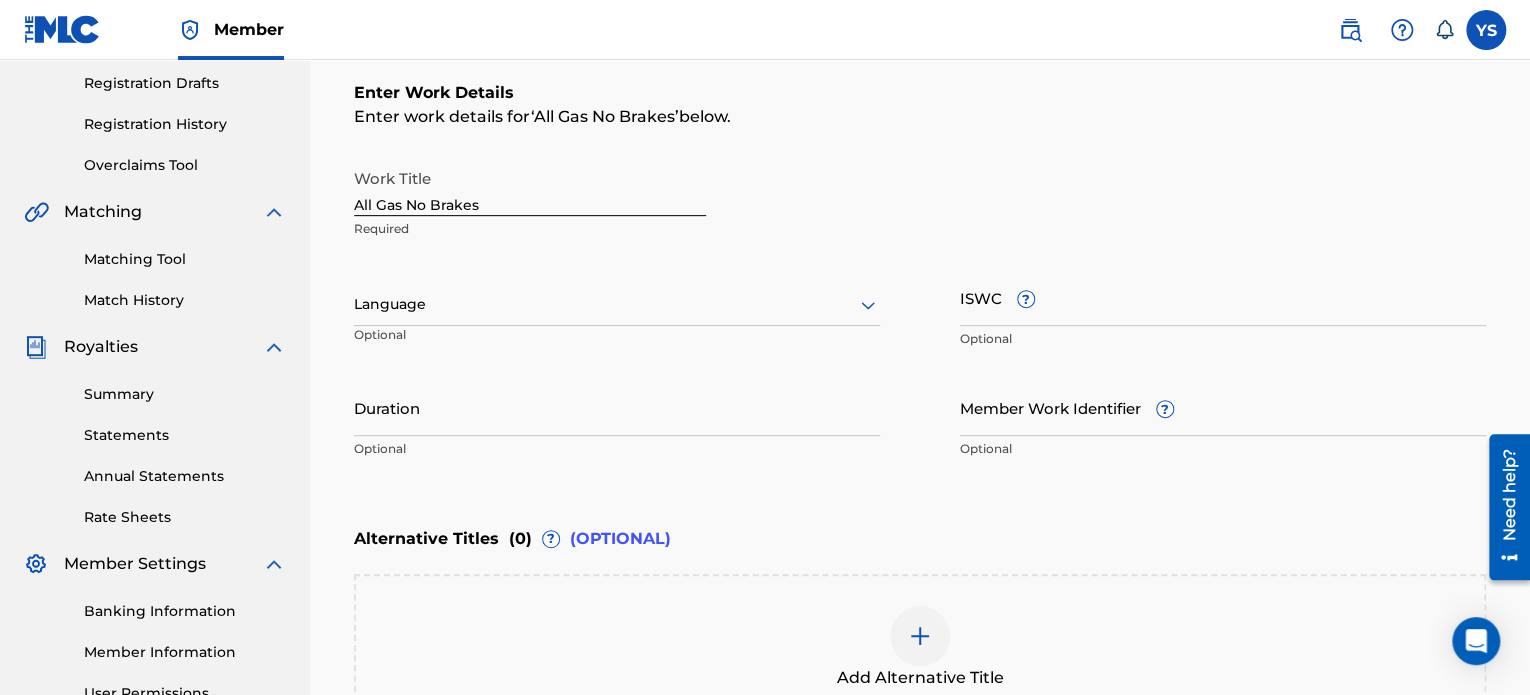 click on "Duration" at bounding box center (617, 407) 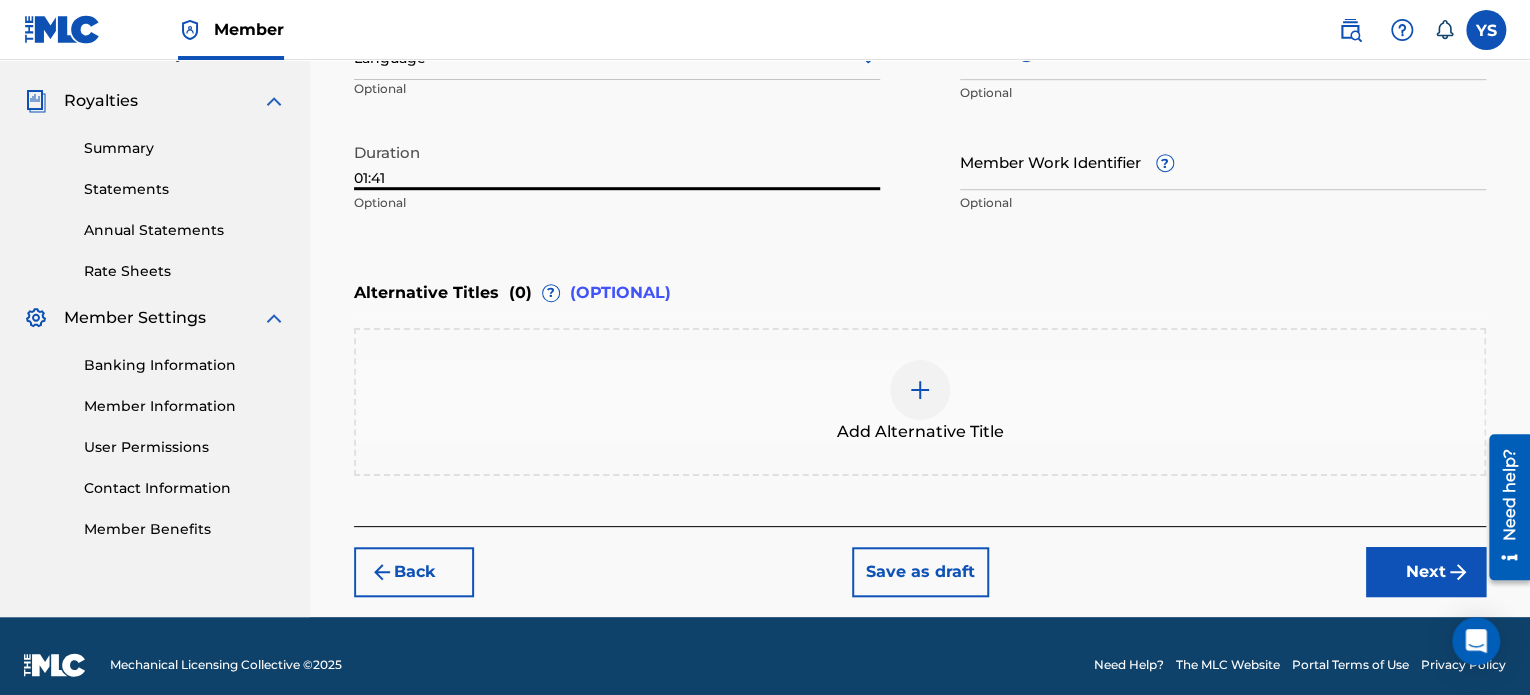 scroll, scrollTop: 581, scrollLeft: 0, axis: vertical 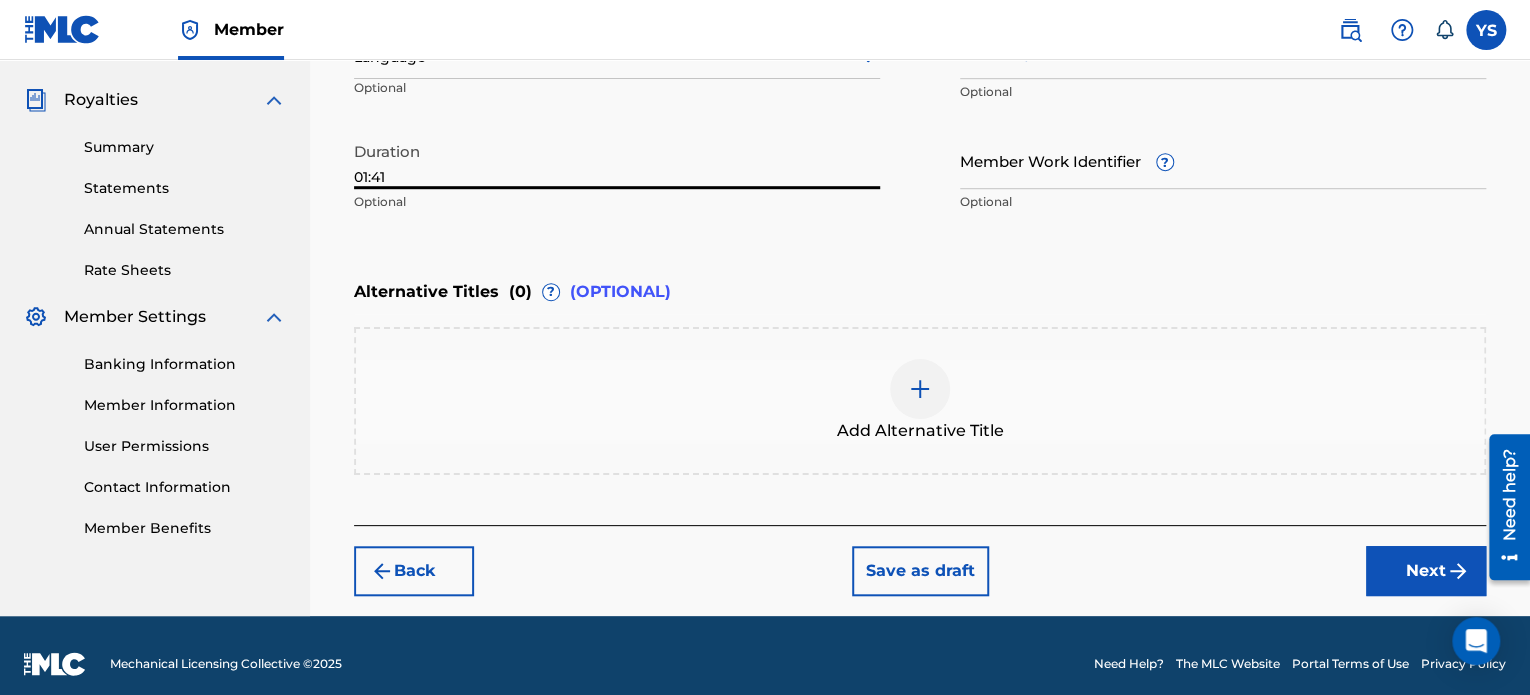 type on "01:41" 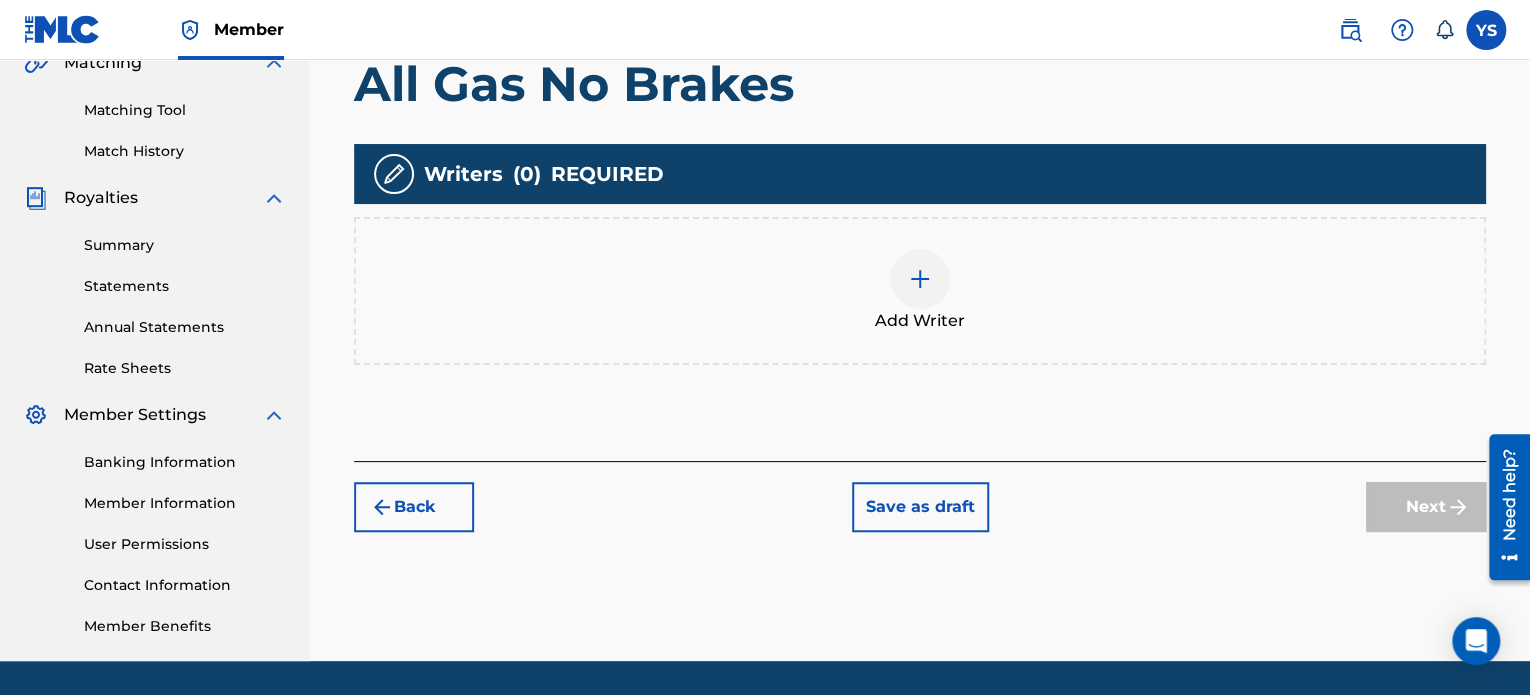 scroll, scrollTop: 498, scrollLeft: 0, axis: vertical 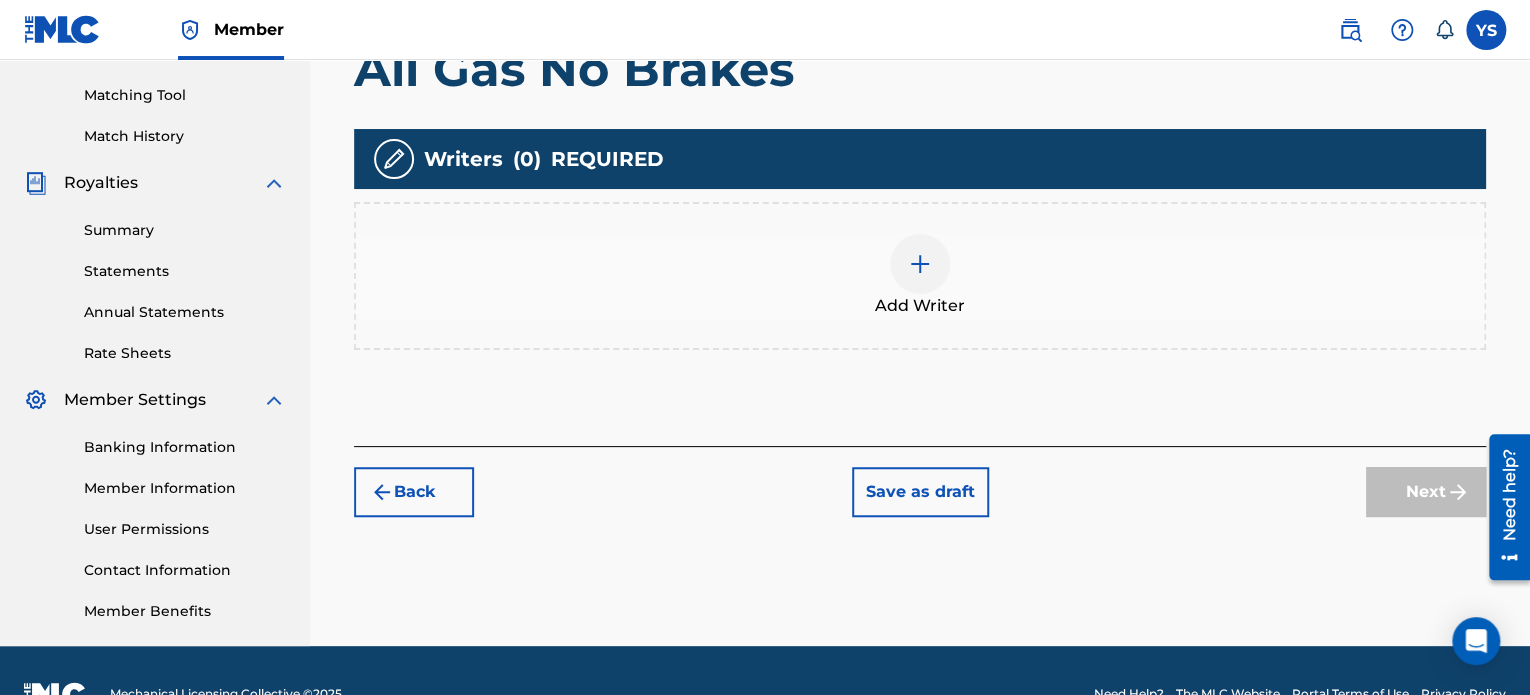 click on "Add Writer" at bounding box center [920, 276] 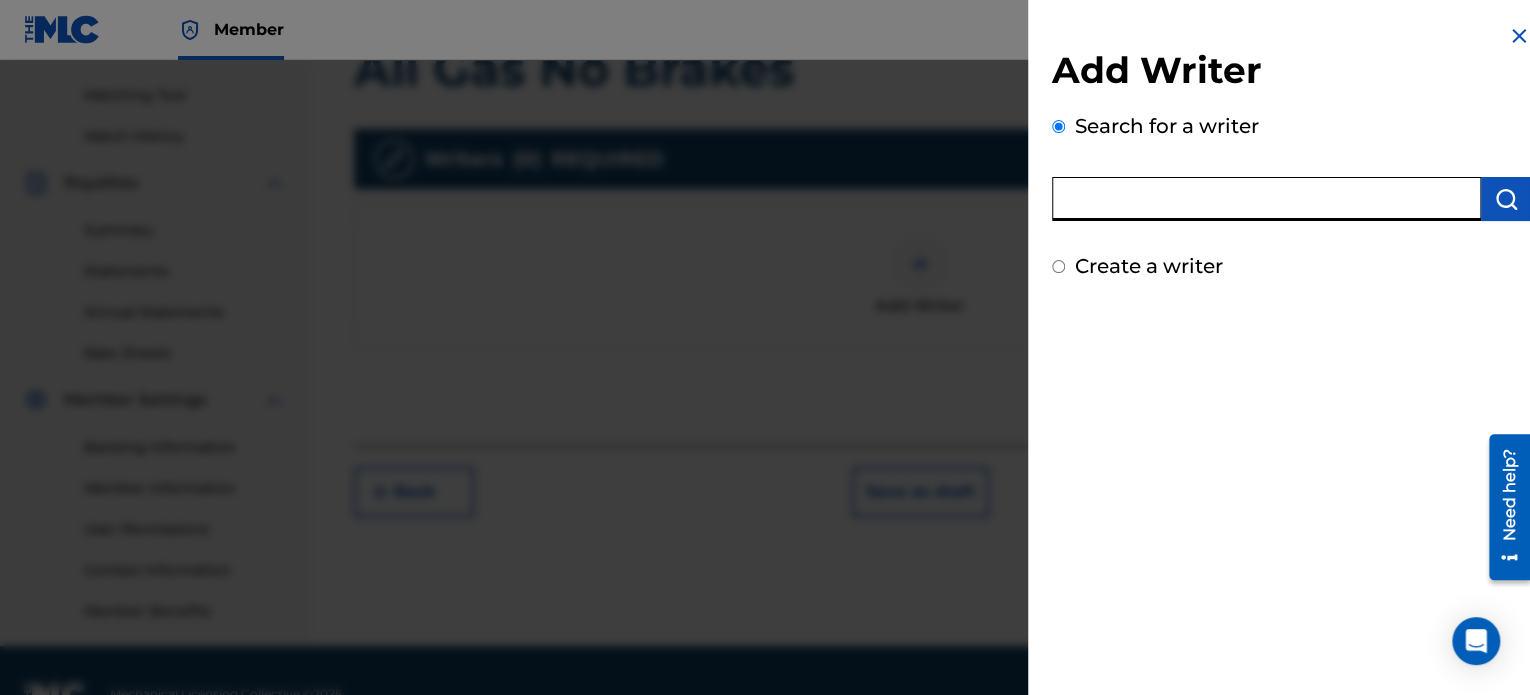 click at bounding box center (1266, 199) 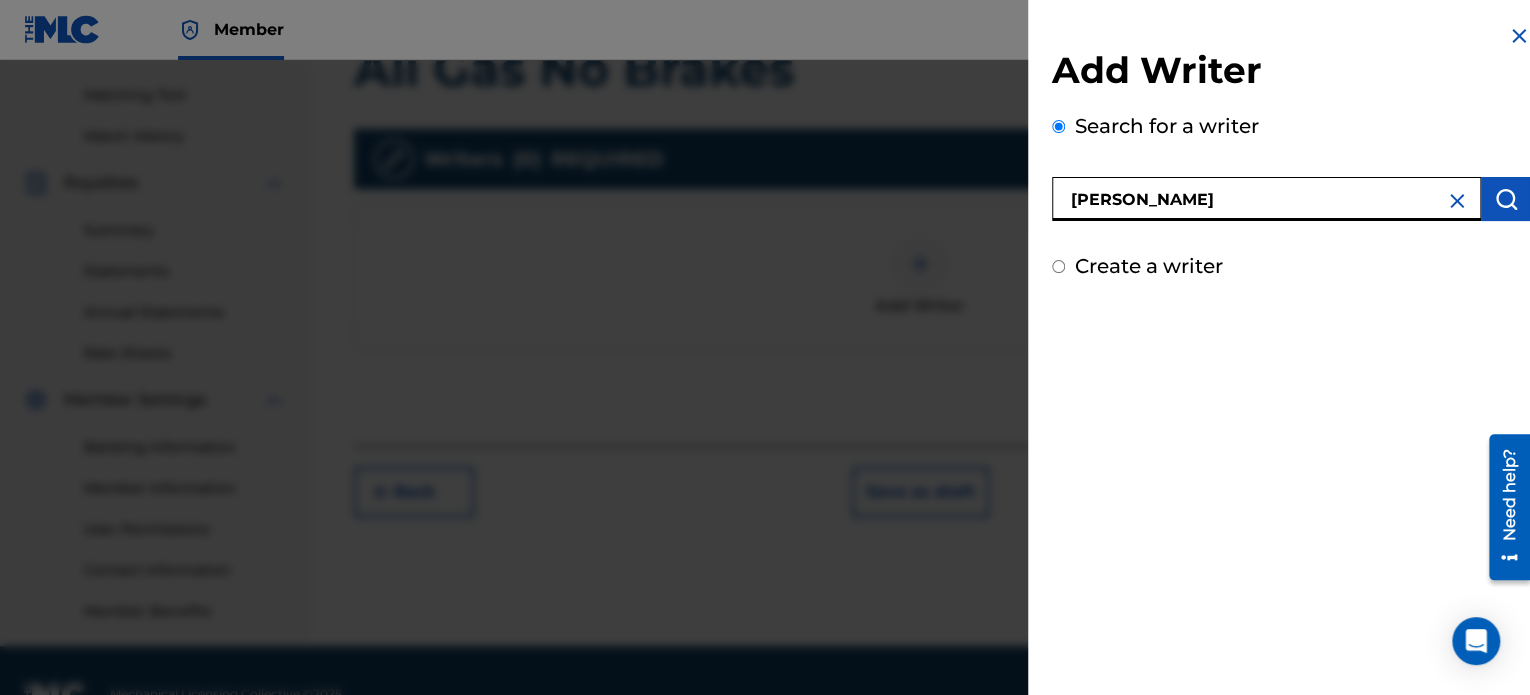 scroll, scrollTop: 544, scrollLeft: 0, axis: vertical 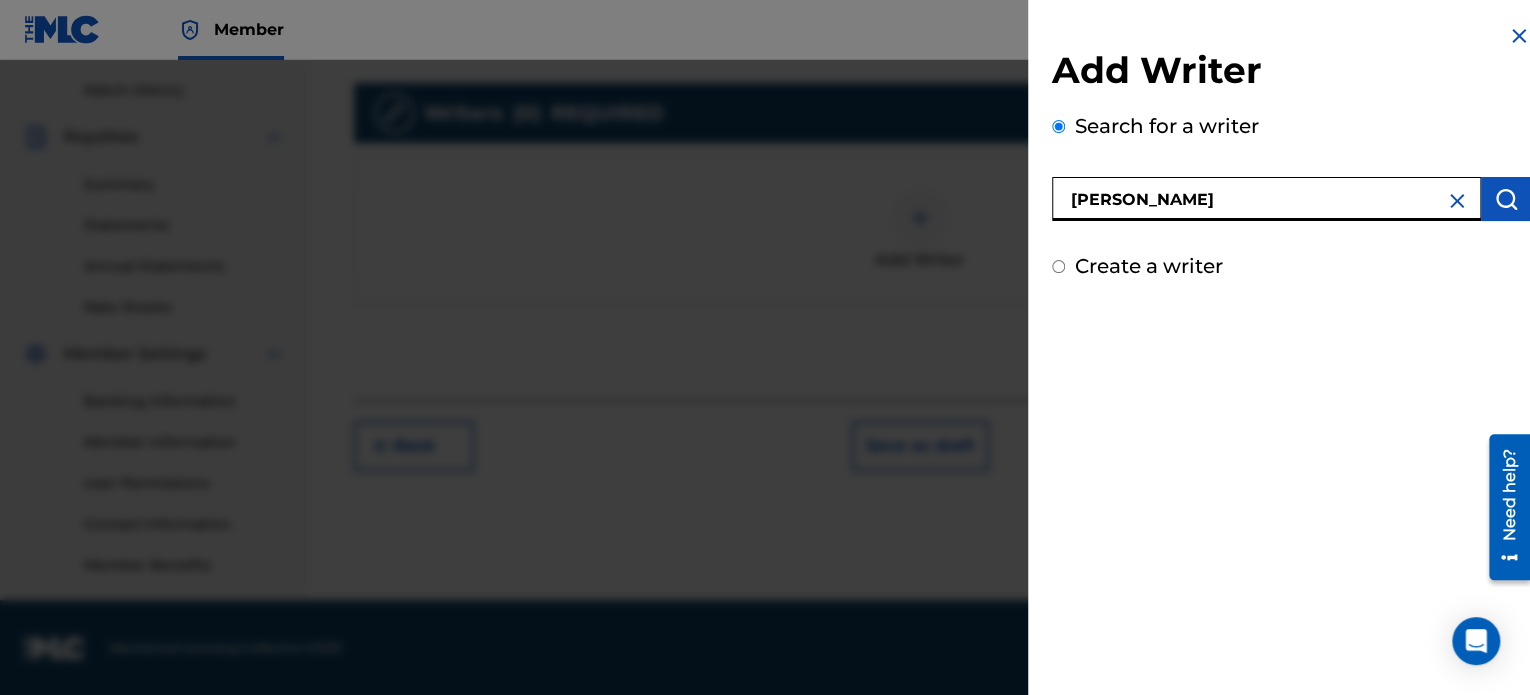 type on "[PERSON_NAME]" 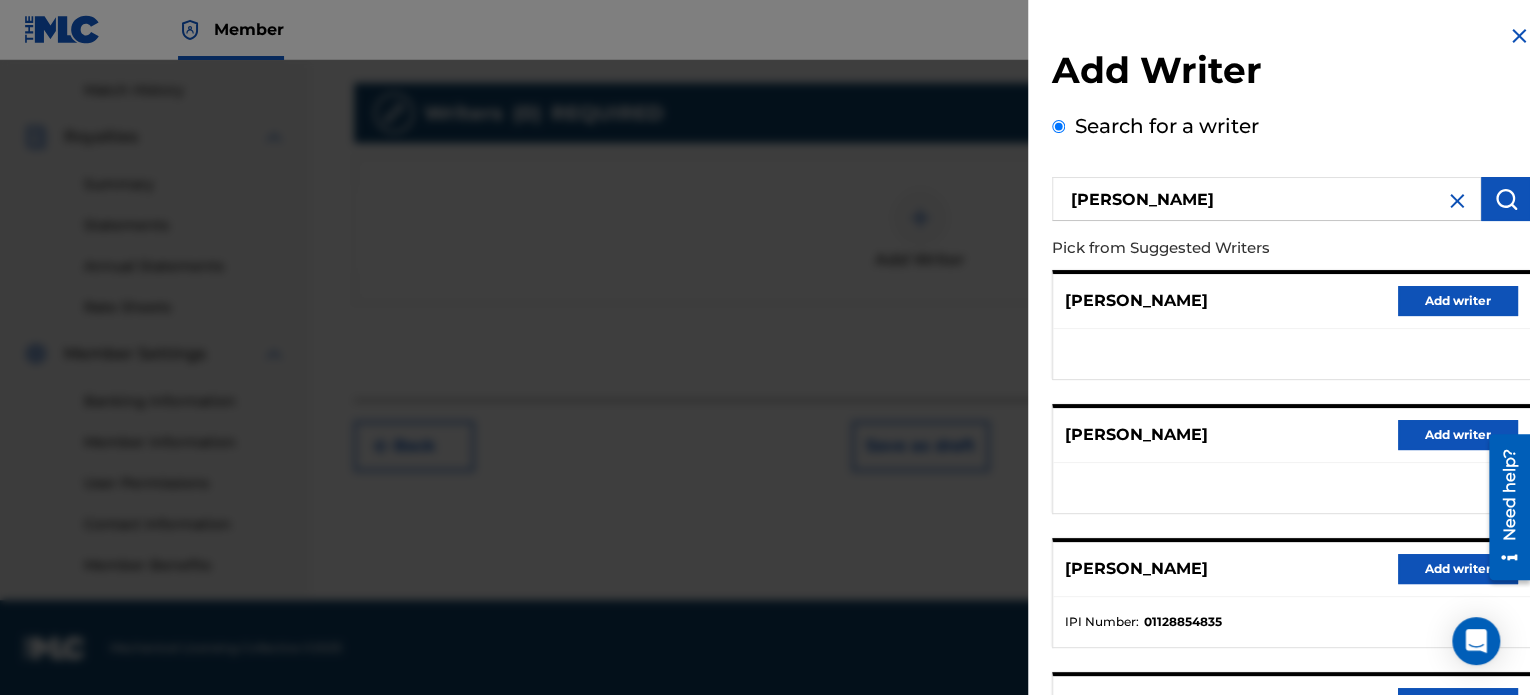 scroll, scrollTop: 172, scrollLeft: 0, axis: vertical 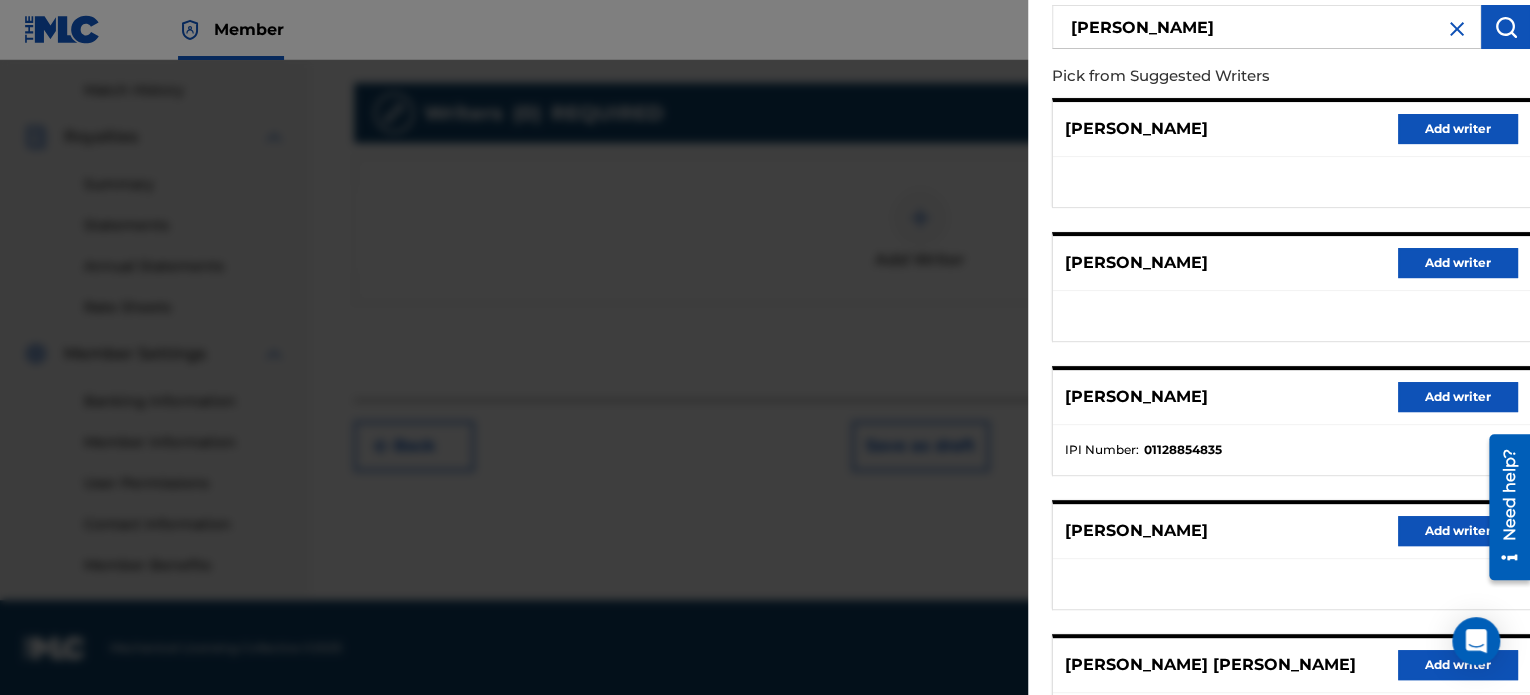 click on "Add writer" at bounding box center (1458, 397) 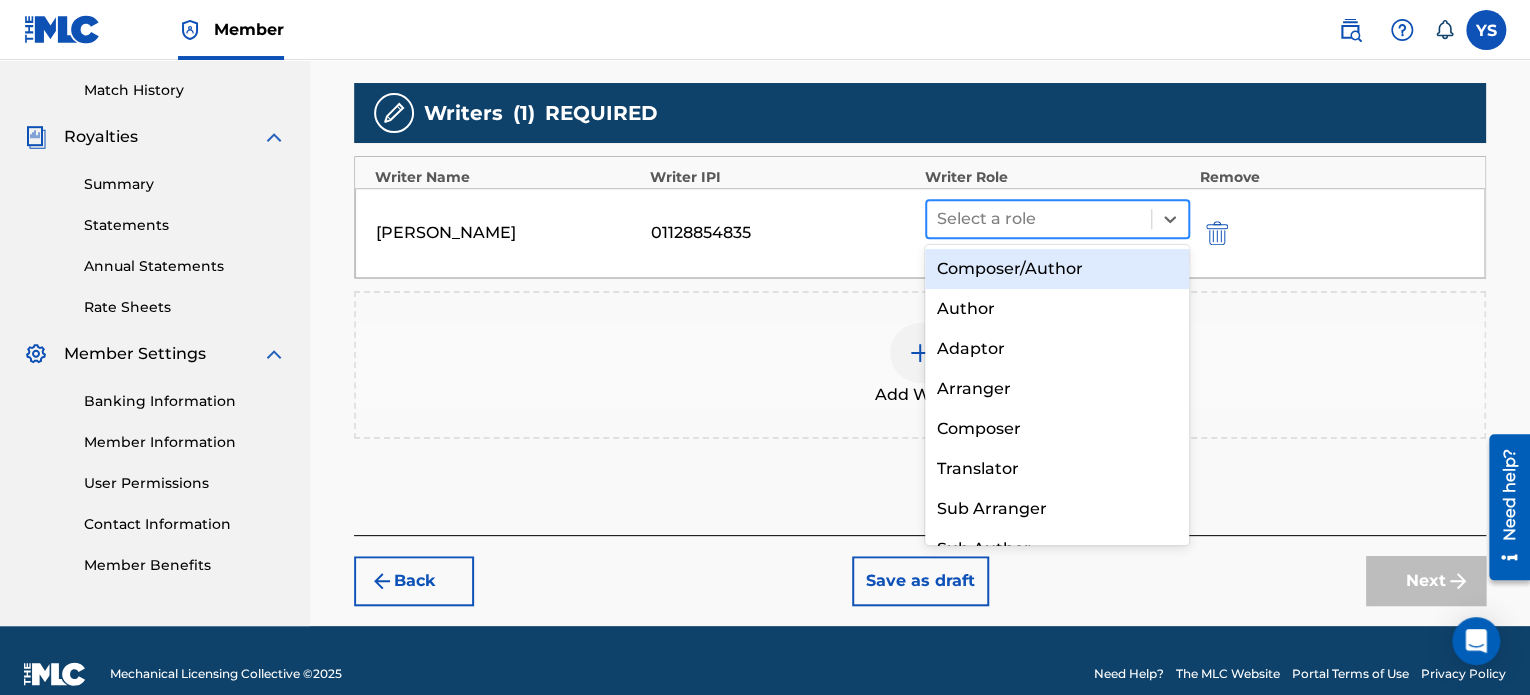 click at bounding box center (1039, 219) 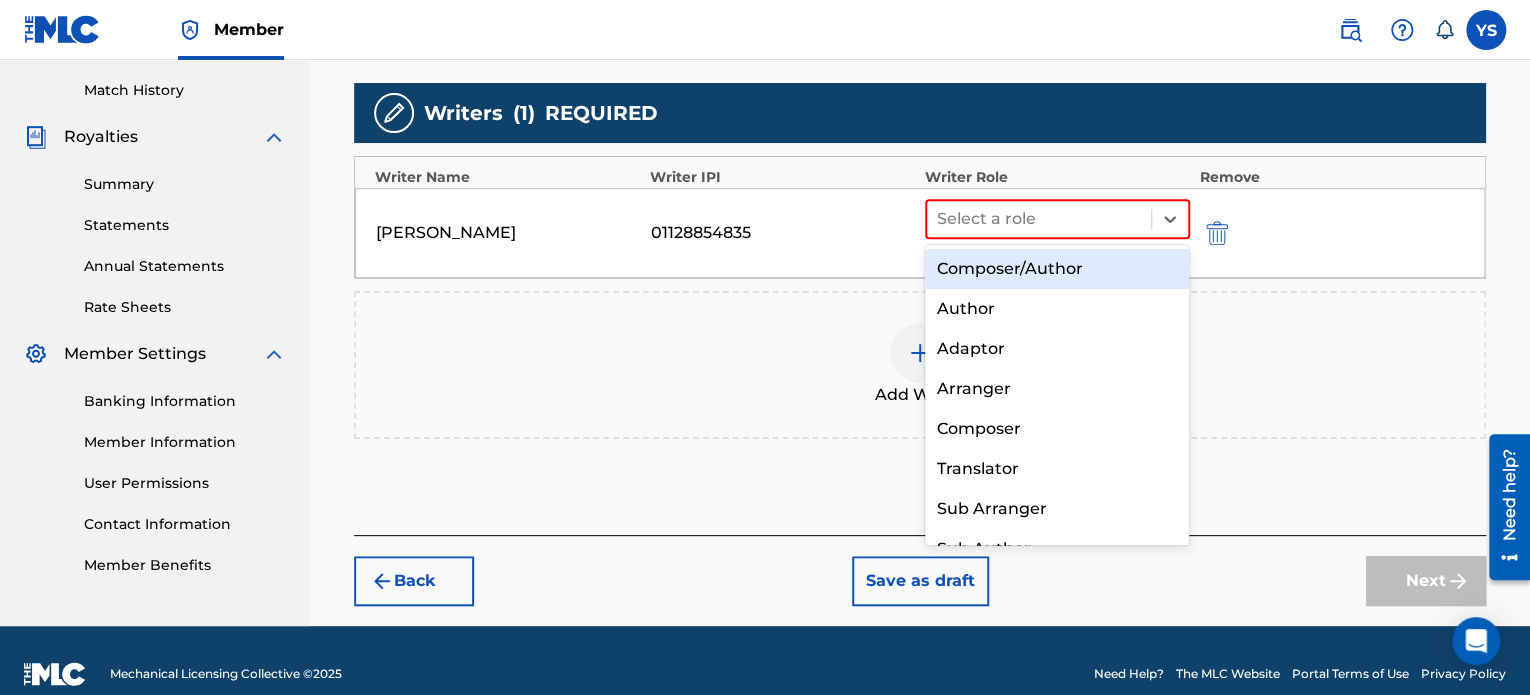 click on "Composer/Author" at bounding box center [1057, 269] 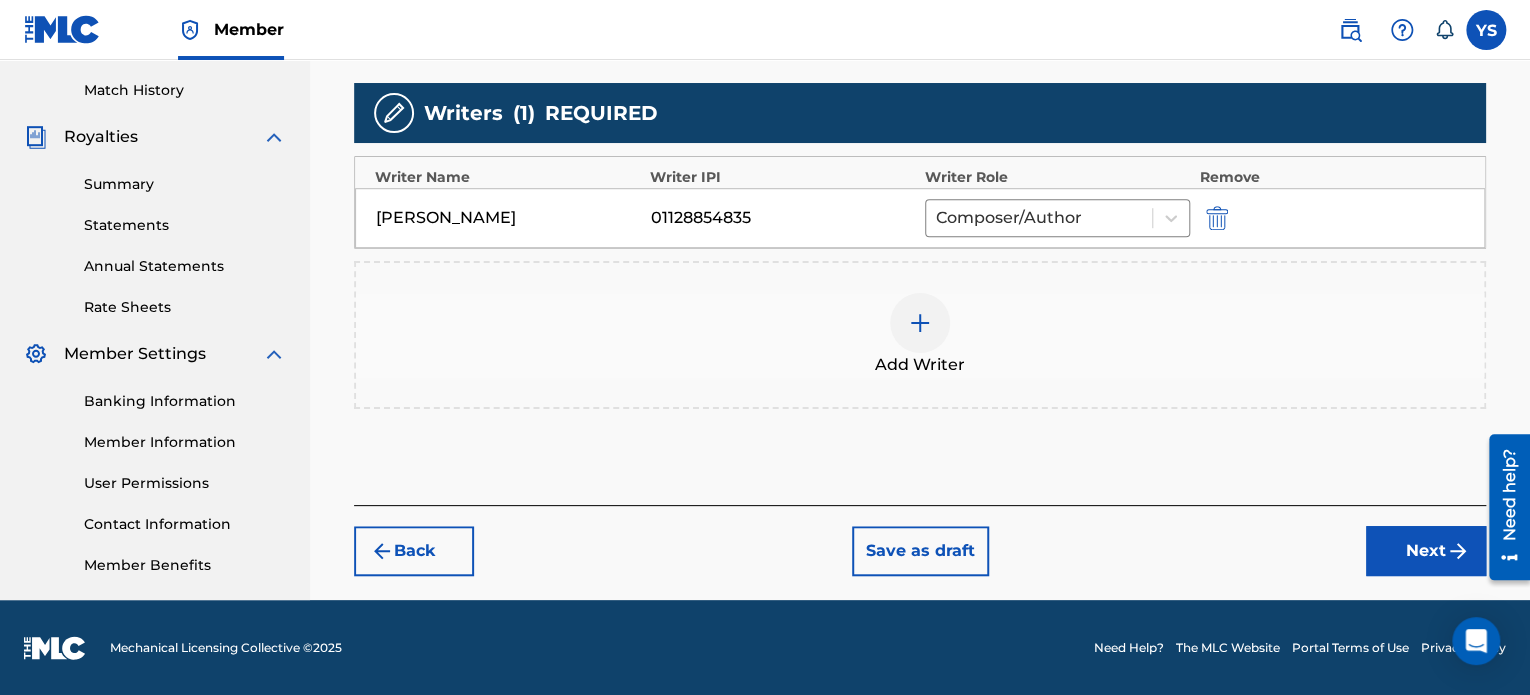 click on "Next" at bounding box center (1426, 551) 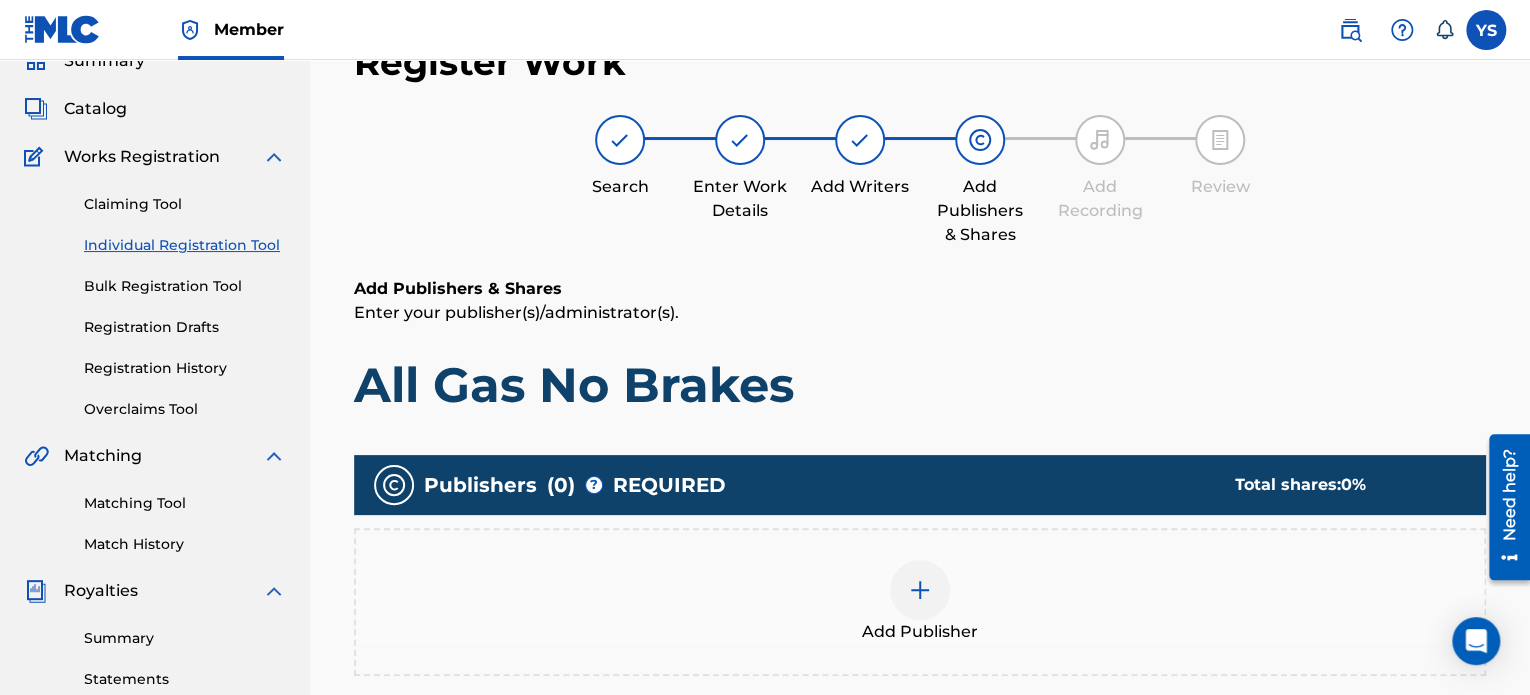 scroll, scrollTop: 202, scrollLeft: 0, axis: vertical 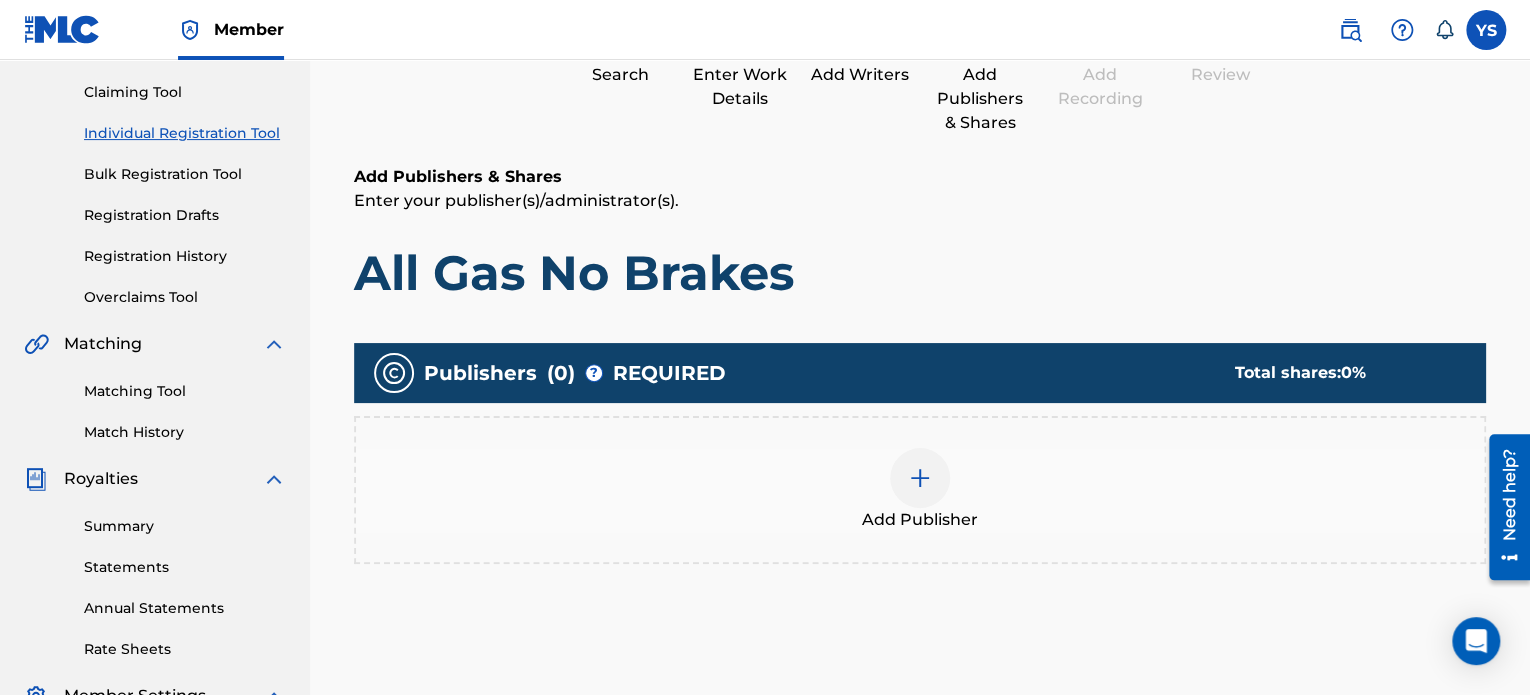 click at bounding box center (920, 478) 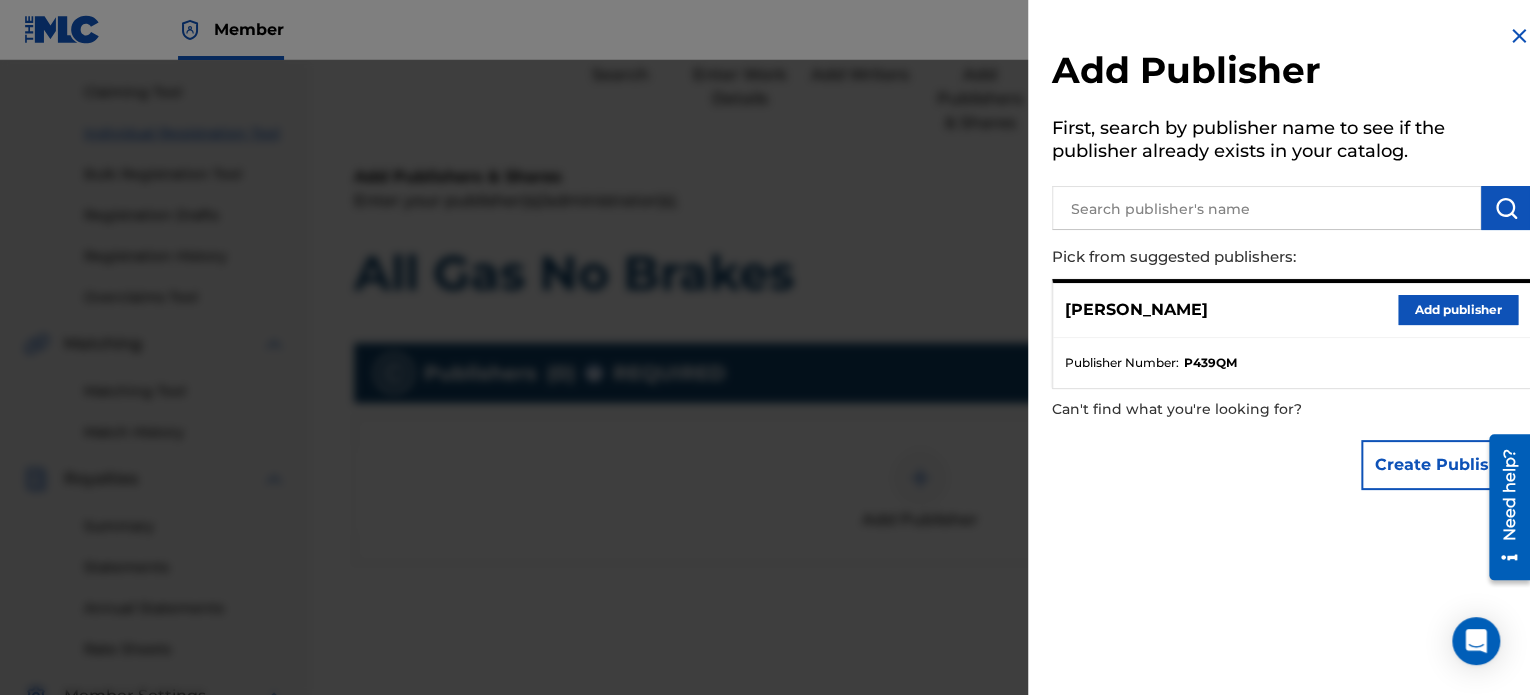 click on "Add publisher" at bounding box center [1458, 310] 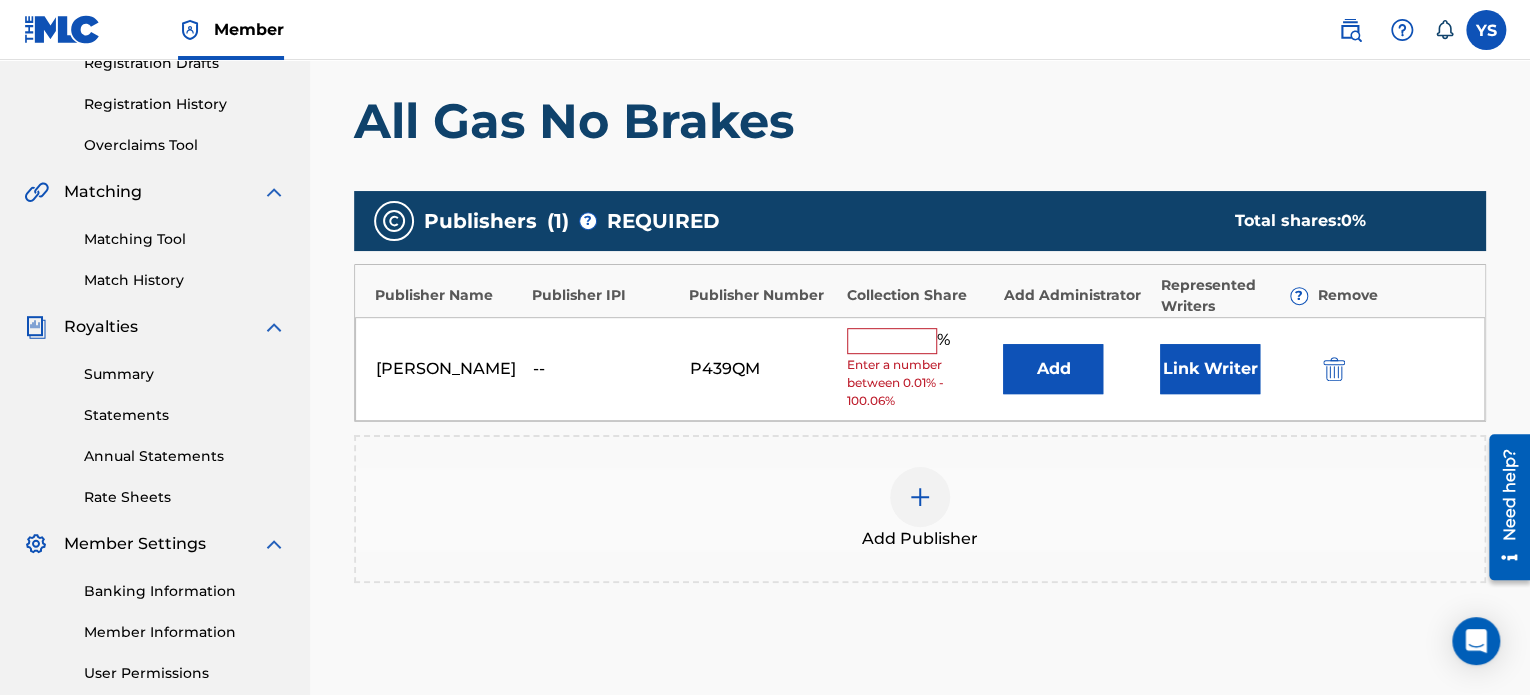 scroll, scrollTop: 358, scrollLeft: 0, axis: vertical 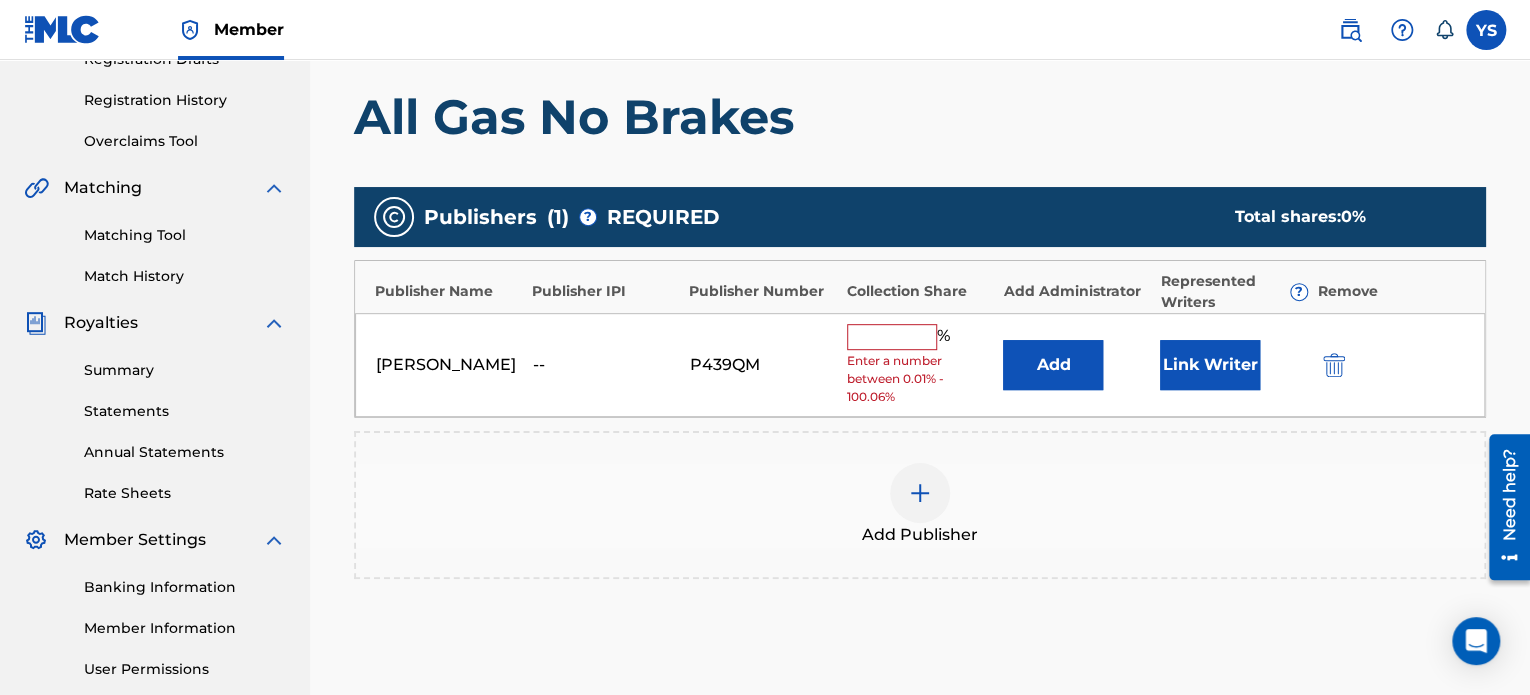 click at bounding box center [892, 337] 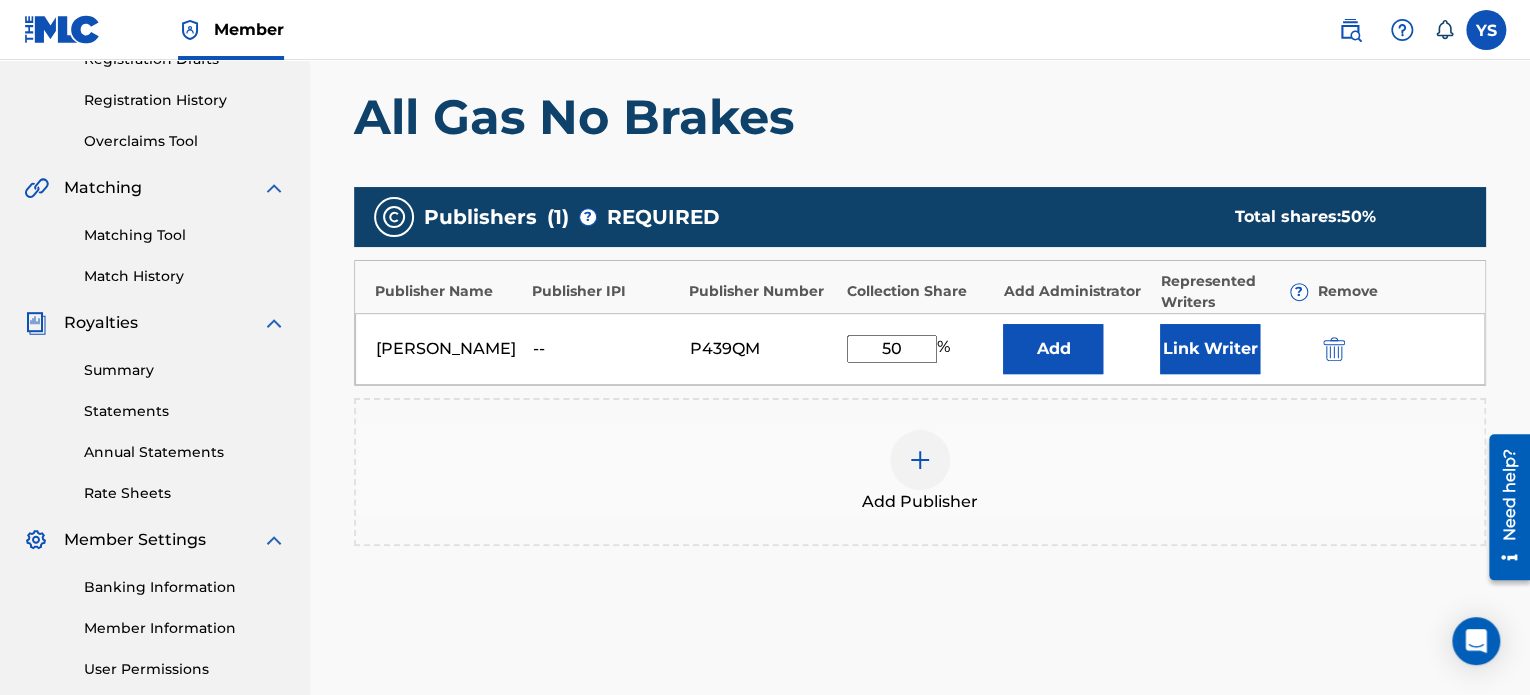 scroll, scrollTop: 550, scrollLeft: 0, axis: vertical 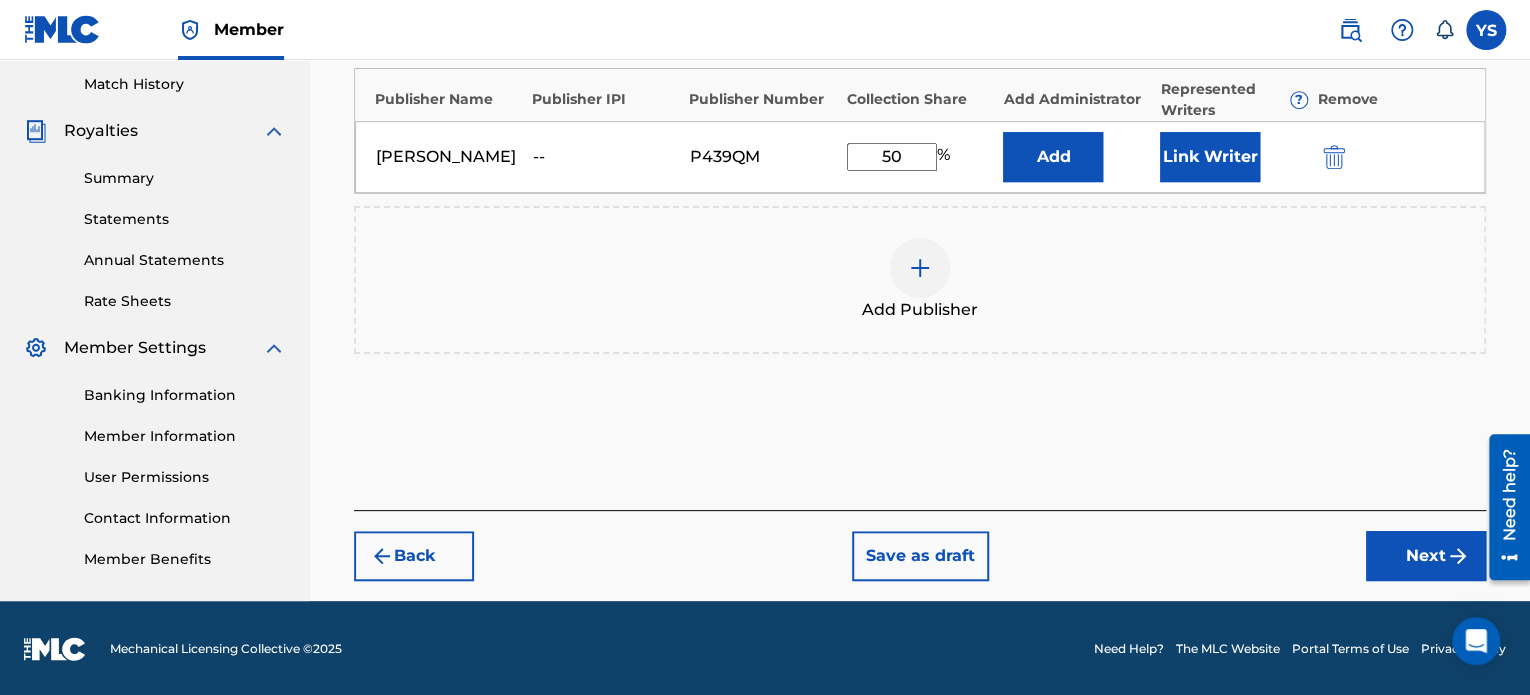 type on "50" 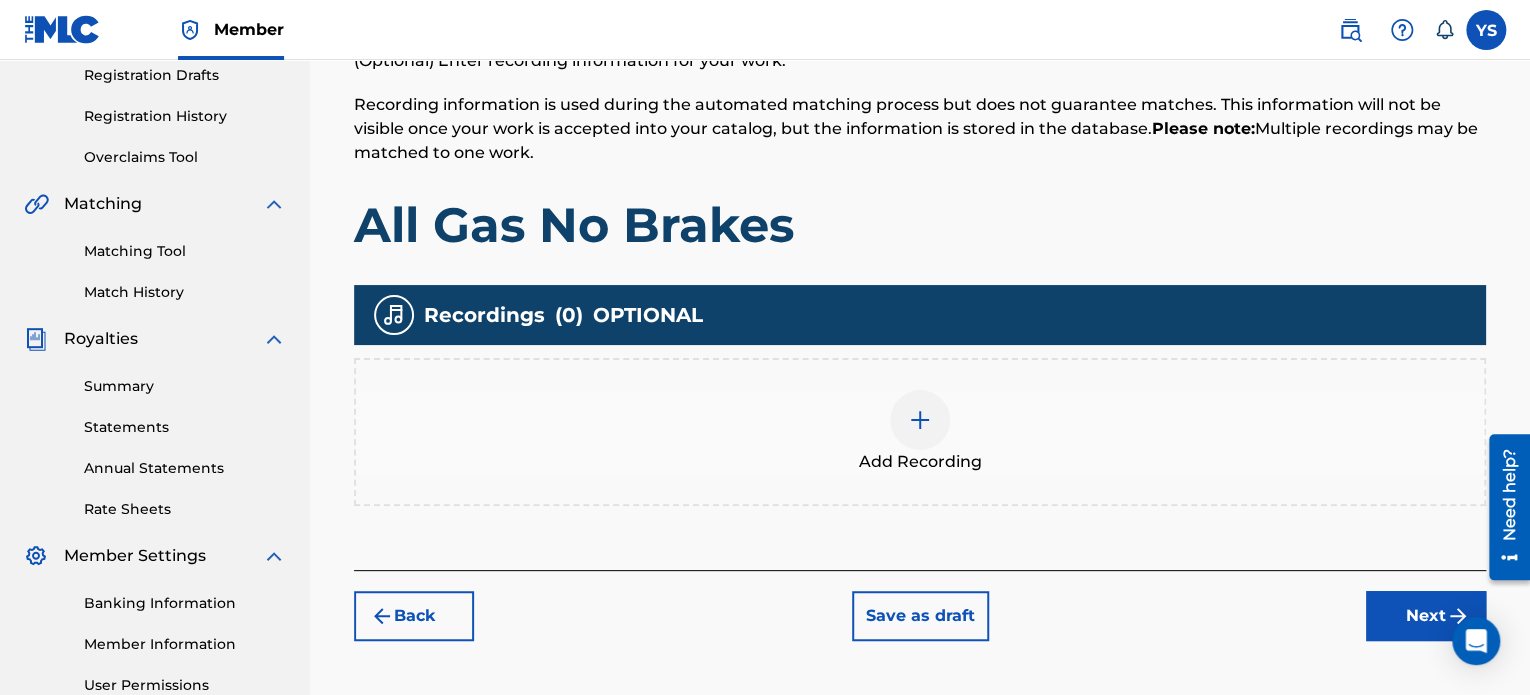 scroll, scrollTop: 343, scrollLeft: 0, axis: vertical 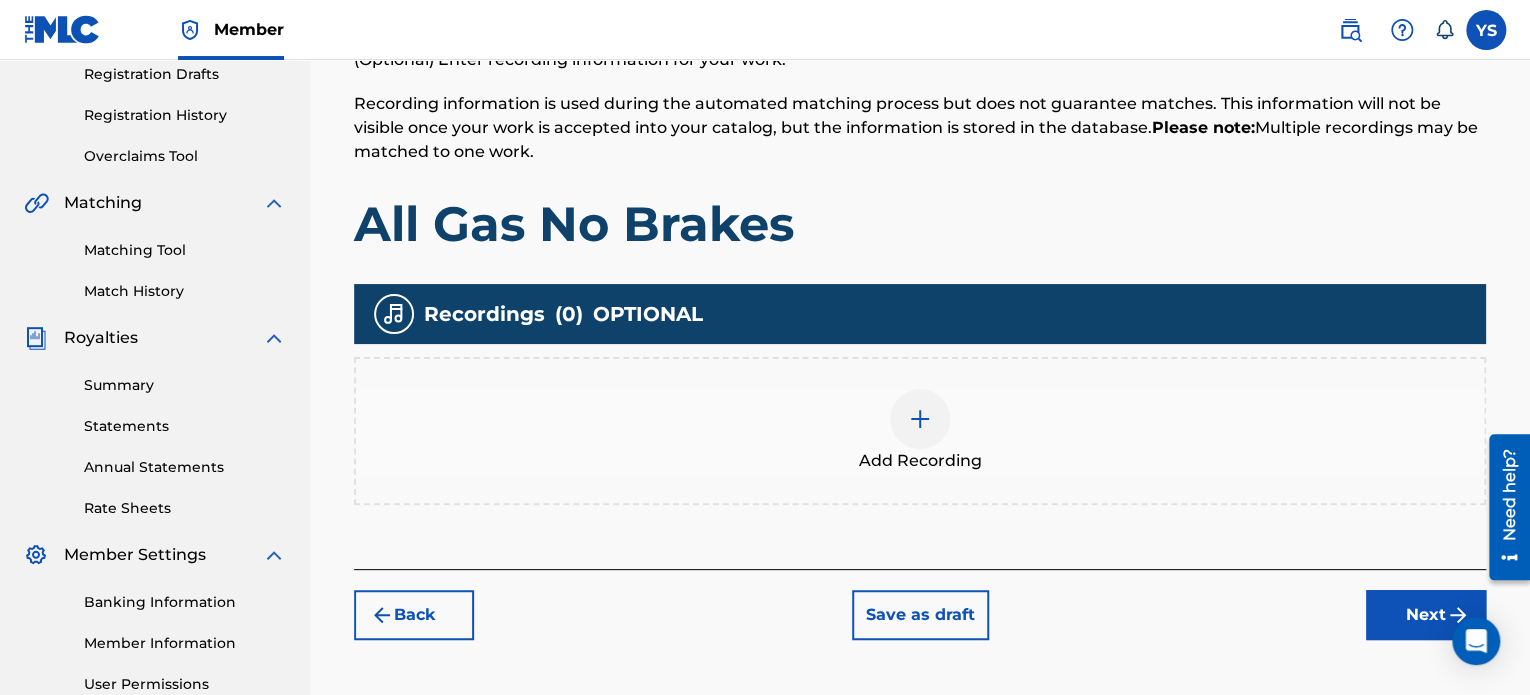 click at bounding box center (920, 419) 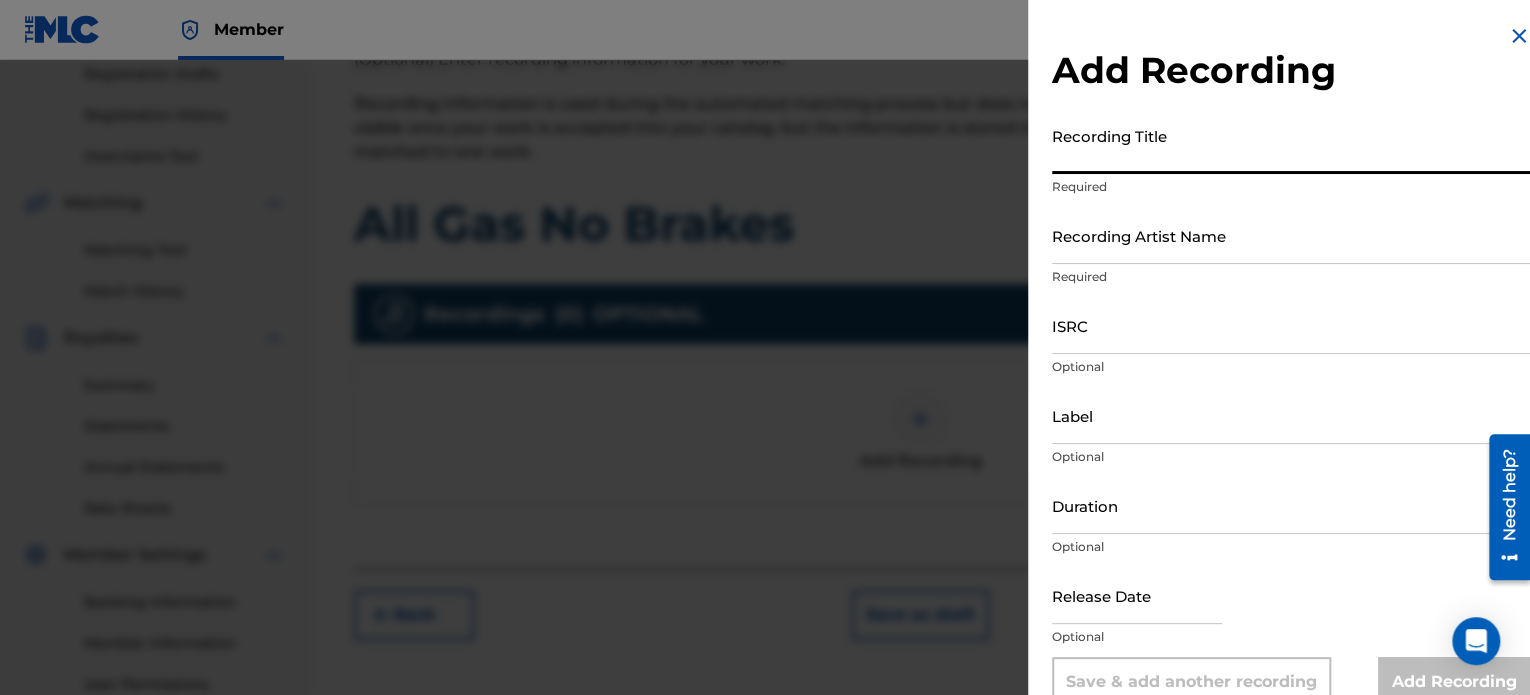 paste on "All Gas No Brakes" 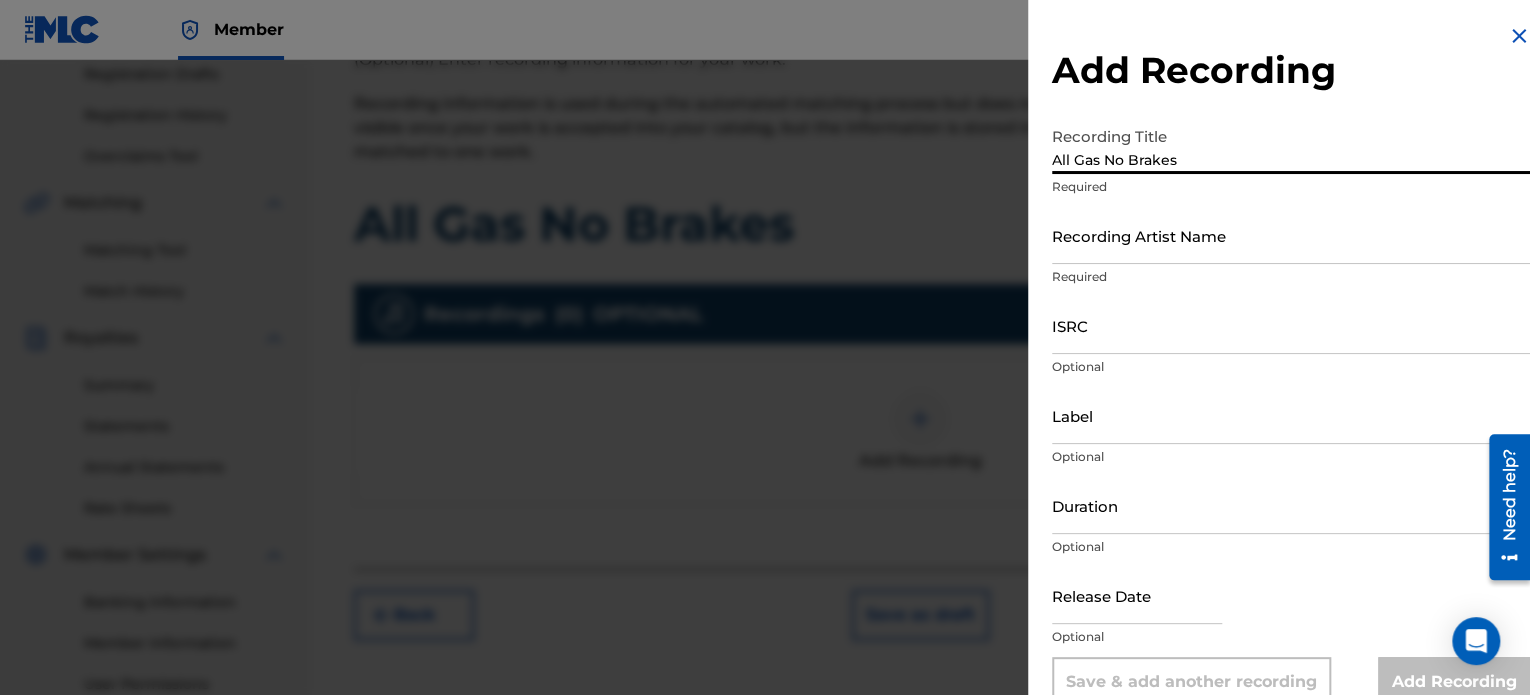 type on "All Gas No Brakes" 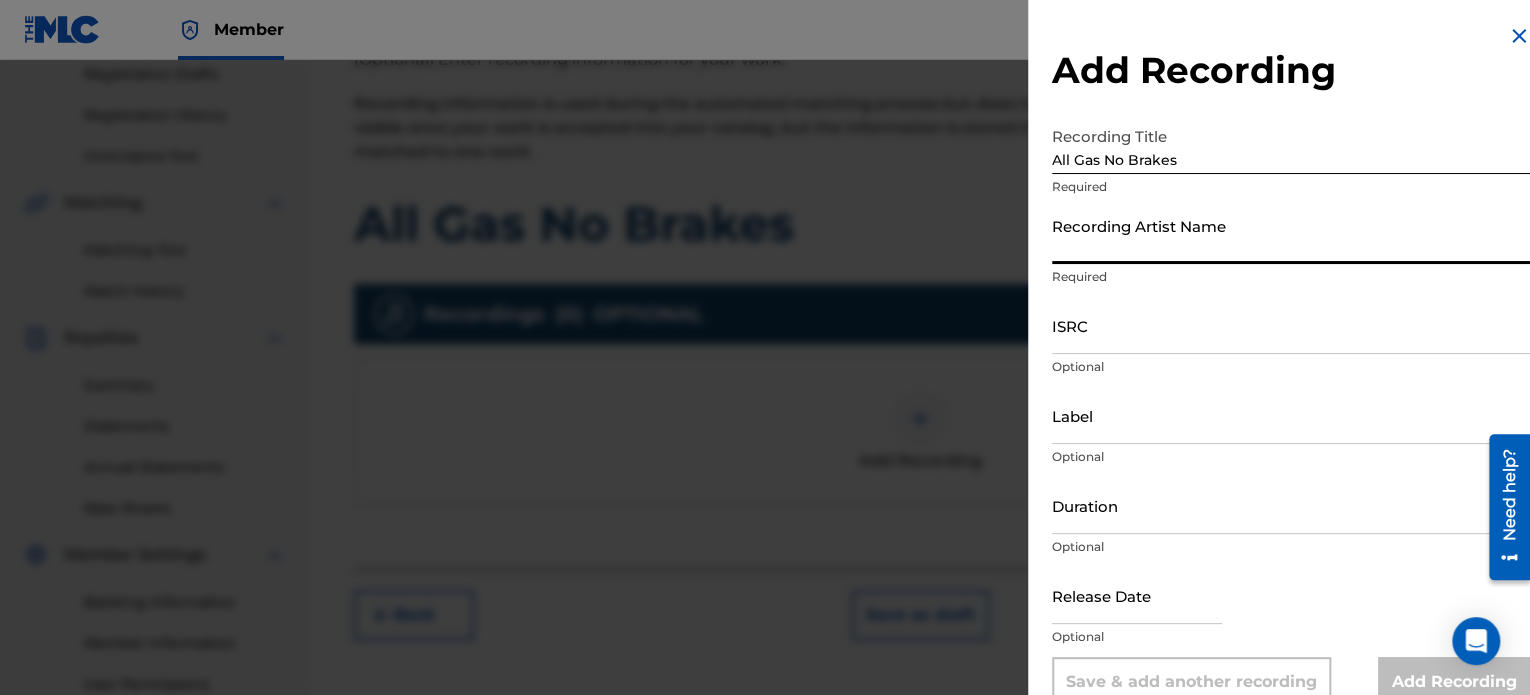 type on "1600j" 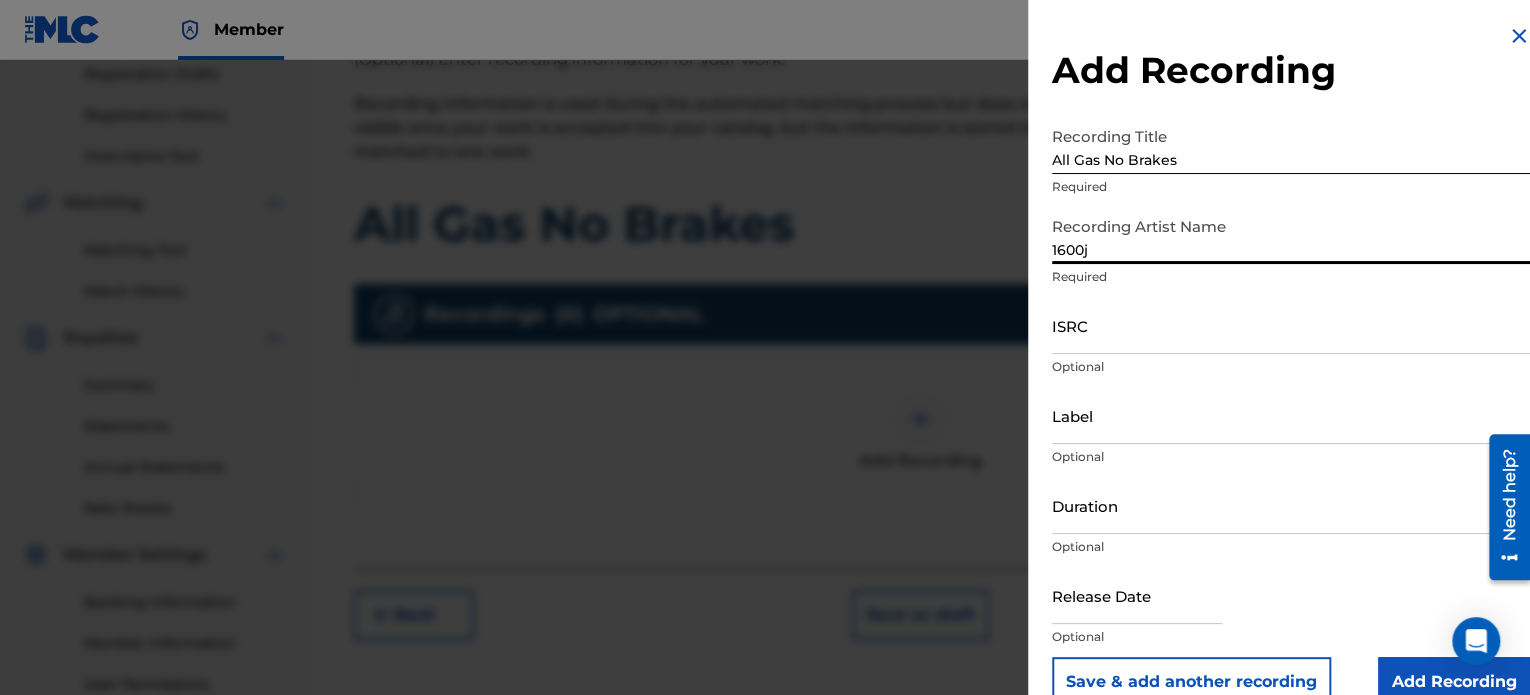 click on "ISRC" at bounding box center (1291, 325) 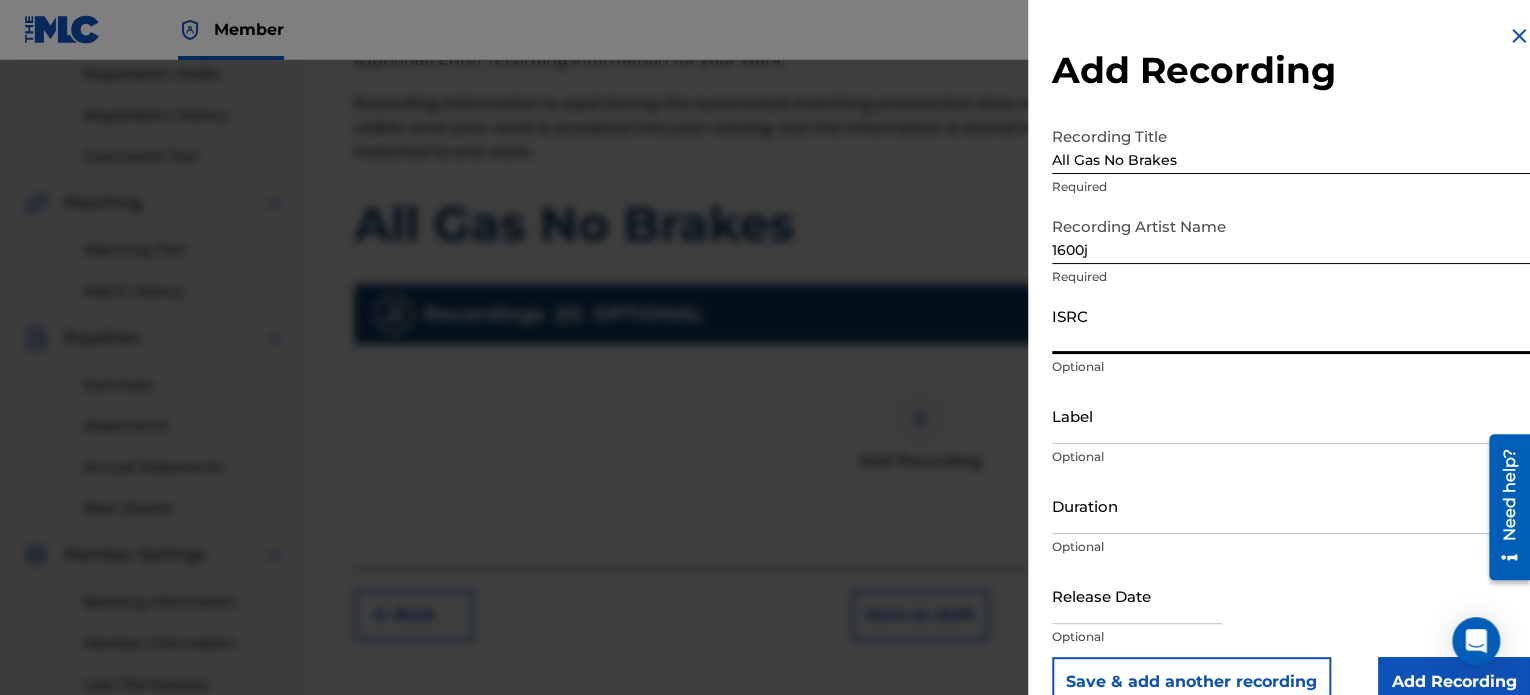 paste on "QZFYZ2106894" 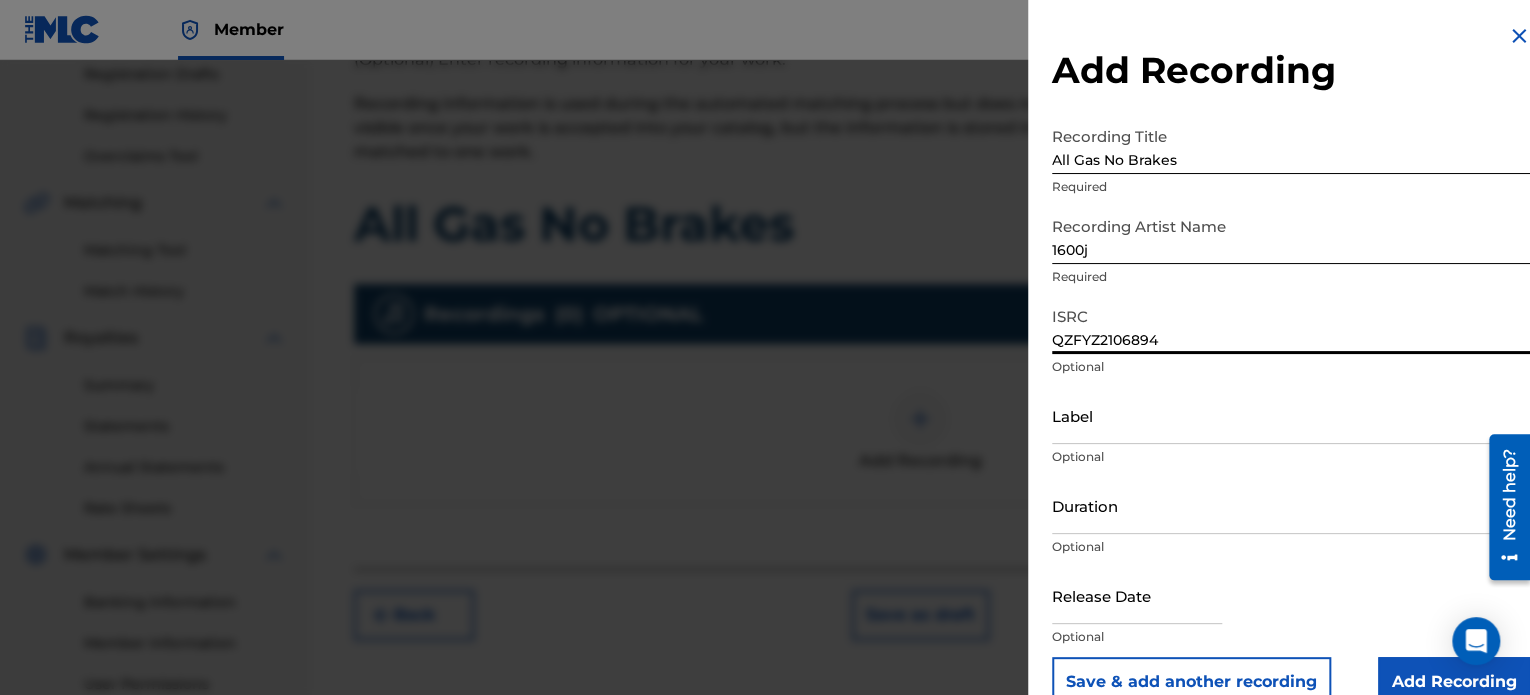 type on "QZFYZ2106894" 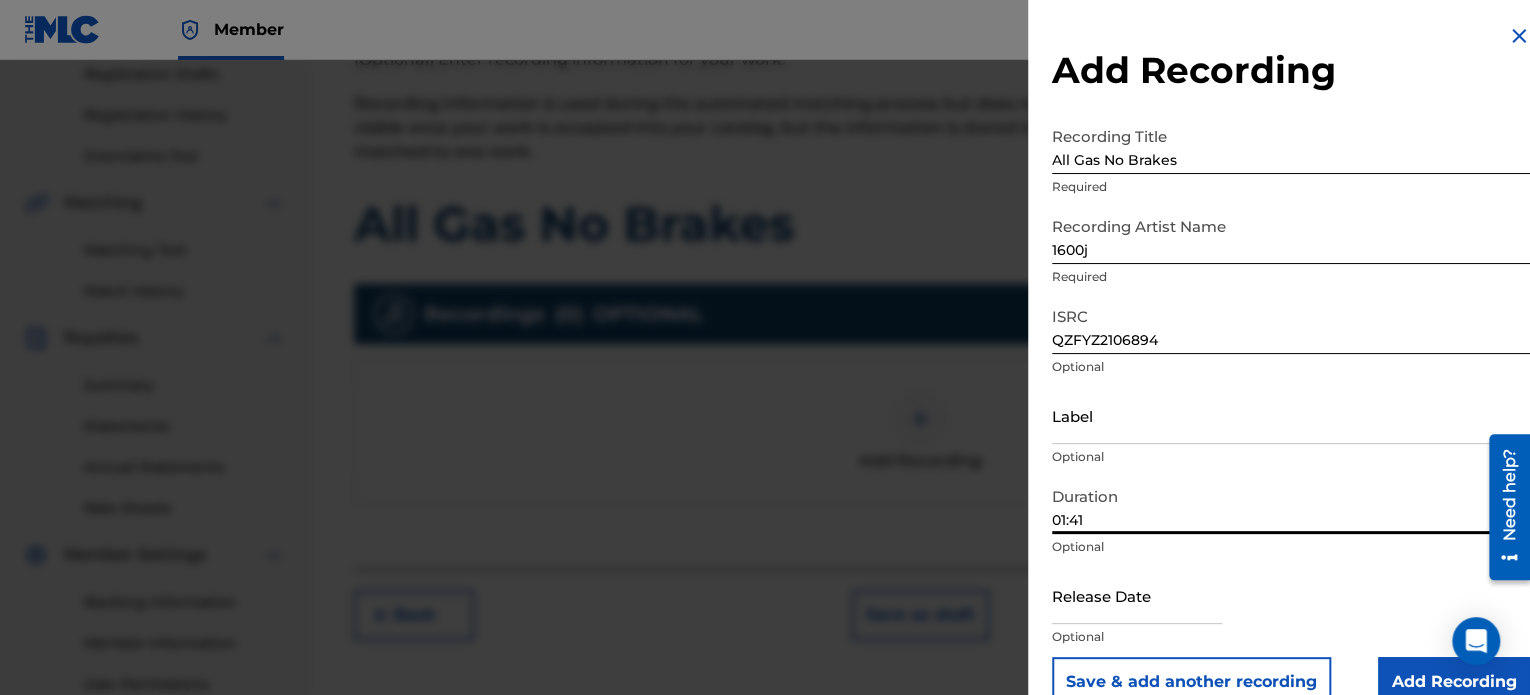 scroll, scrollTop: 36, scrollLeft: 0, axis: vertical 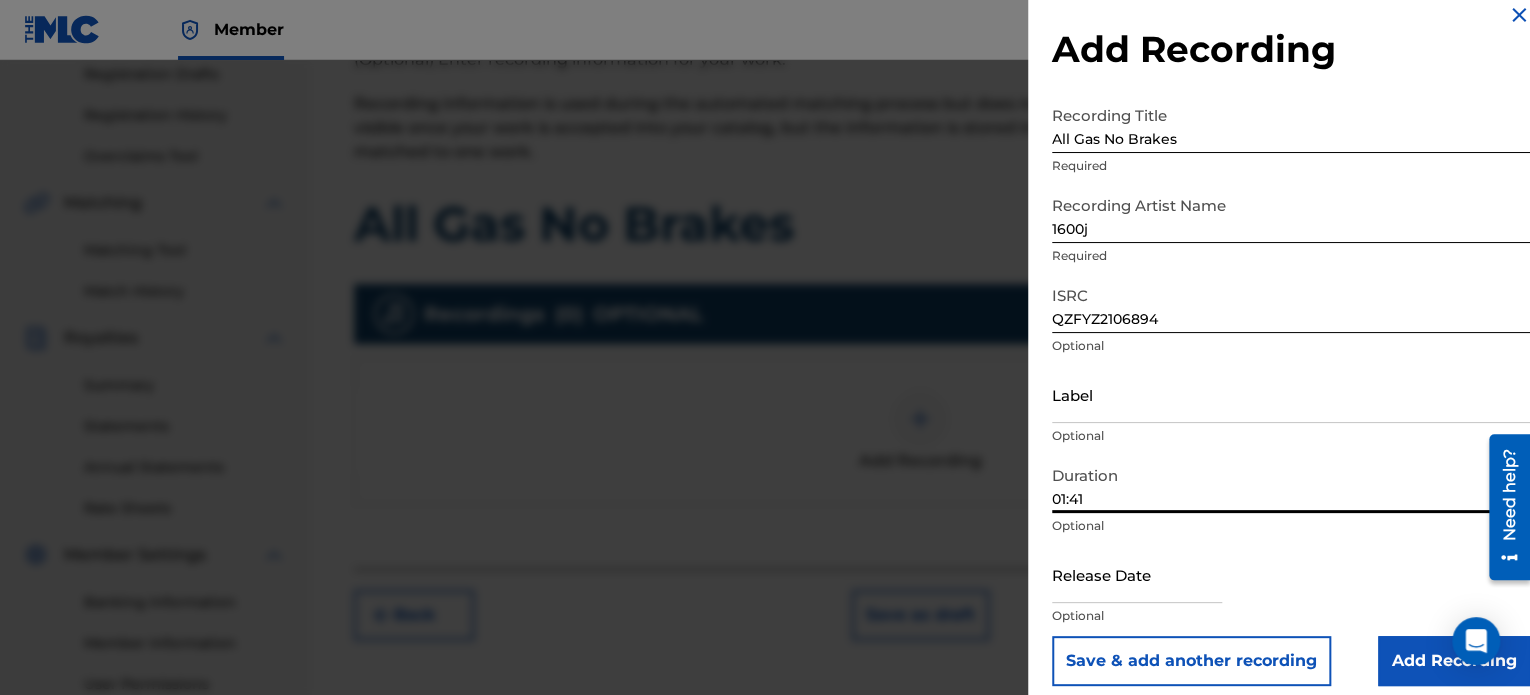 type on "01:41" 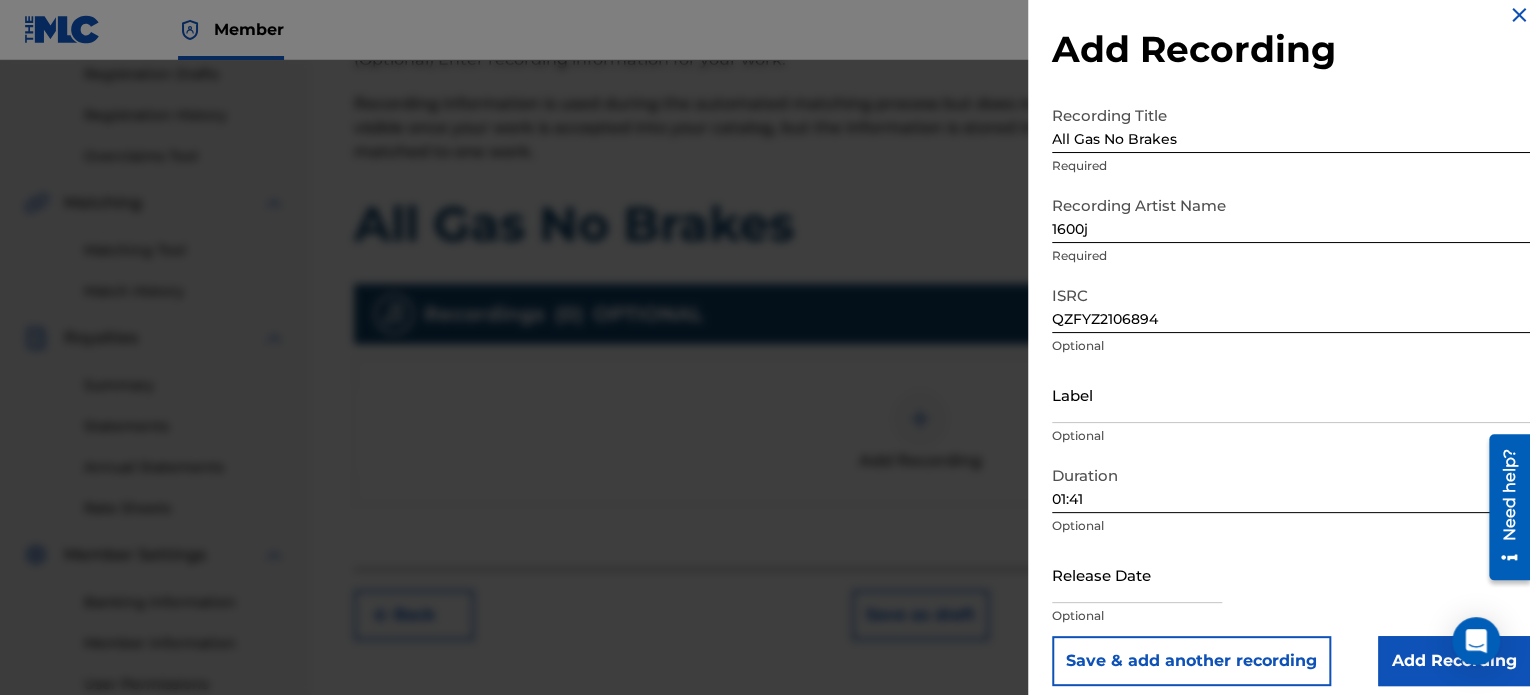click on "Add Recording" at bounding box center (1454, 661) 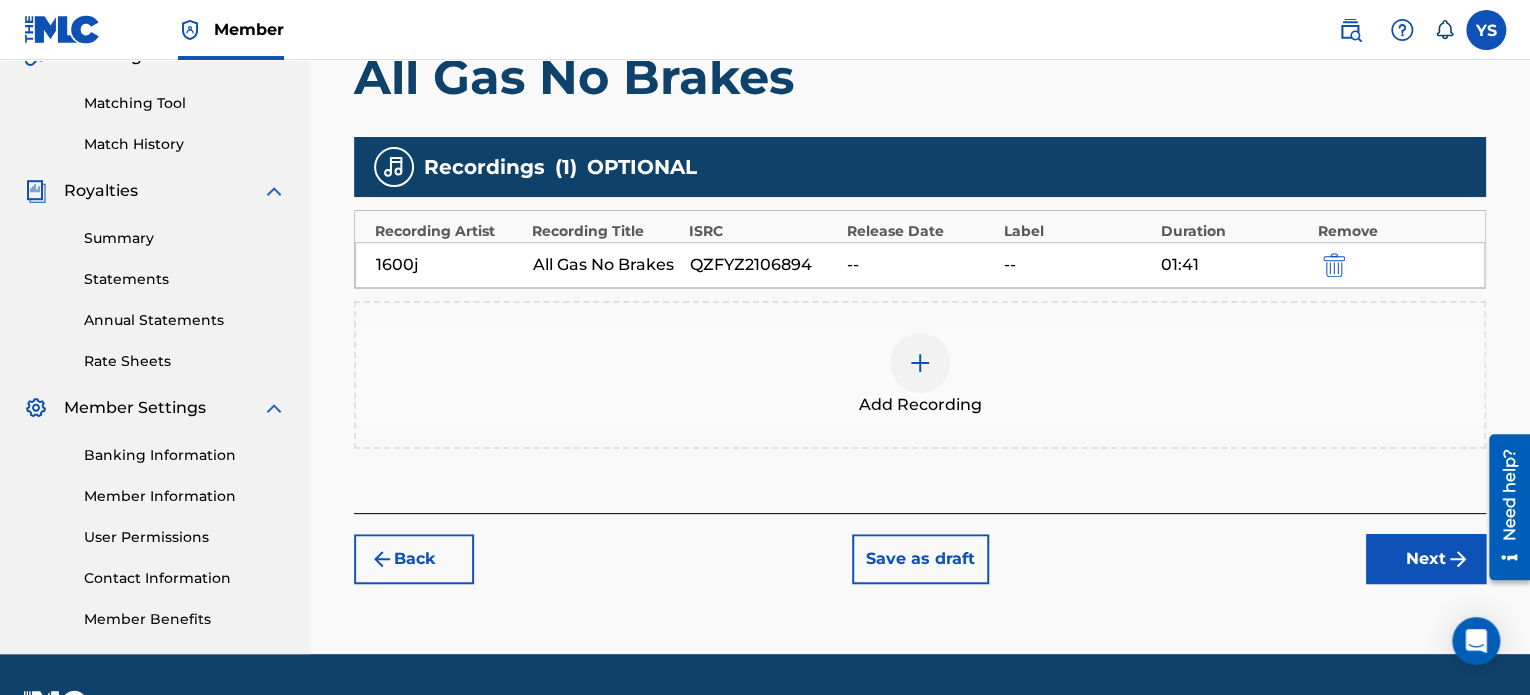 click on "Next" at bounding box center (1426, 559) 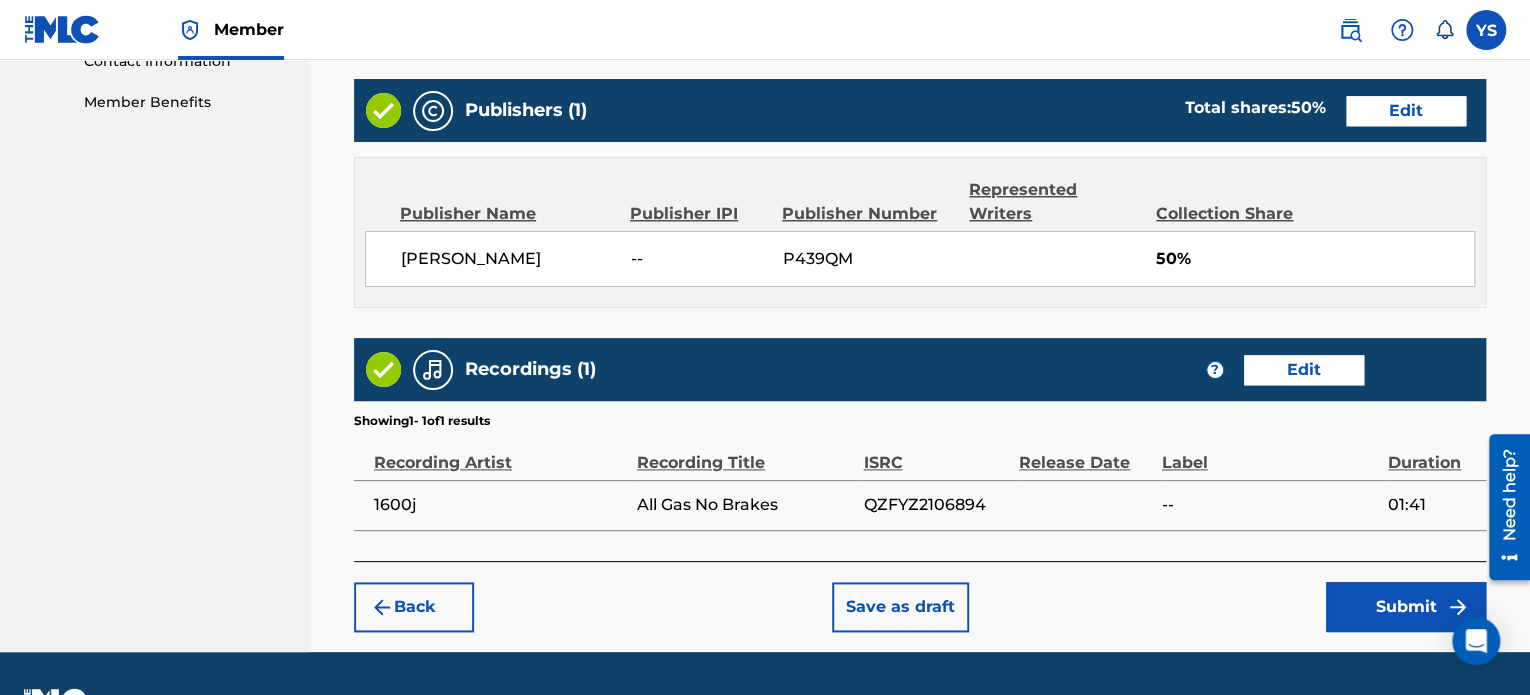 scroll, scrollTop: 1057, scrollLeft: 0, axis: vertical 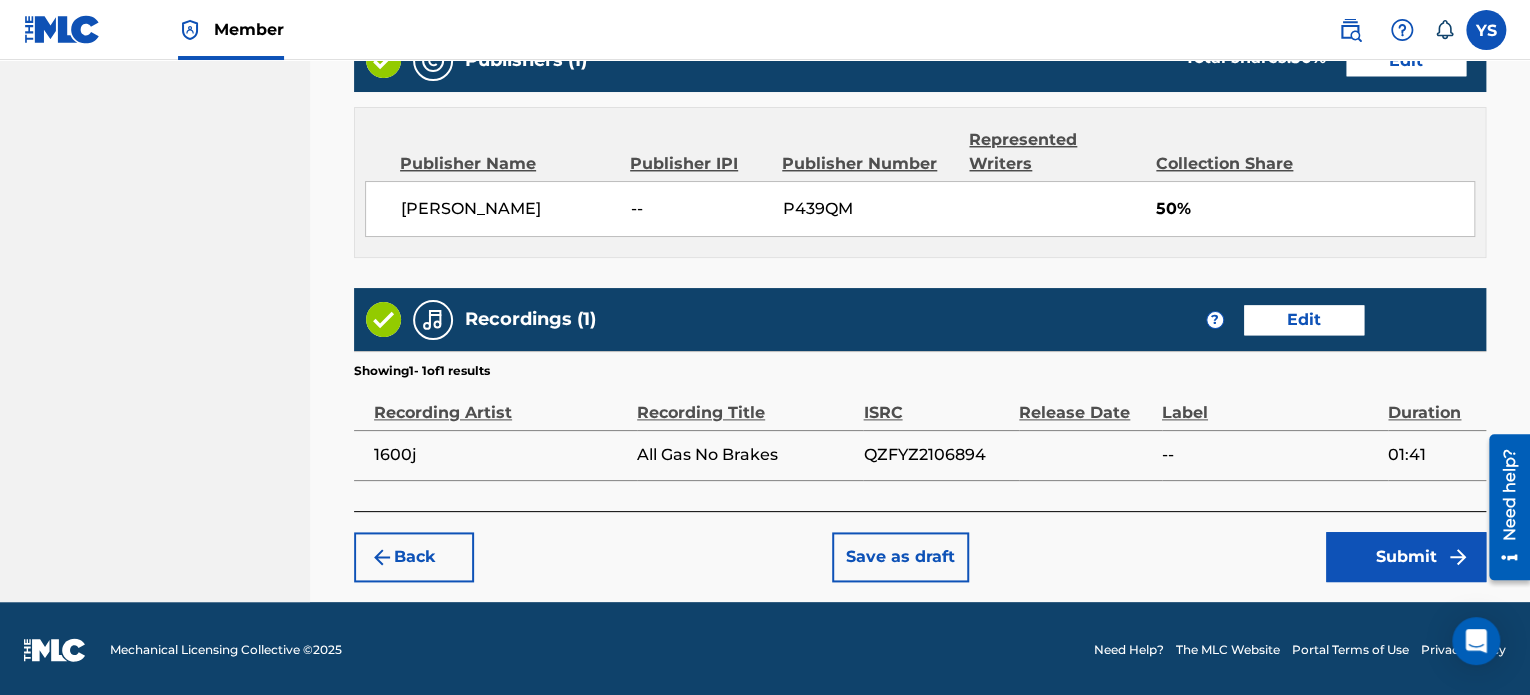 click on "Submit" at bounding box center [1406, 557] 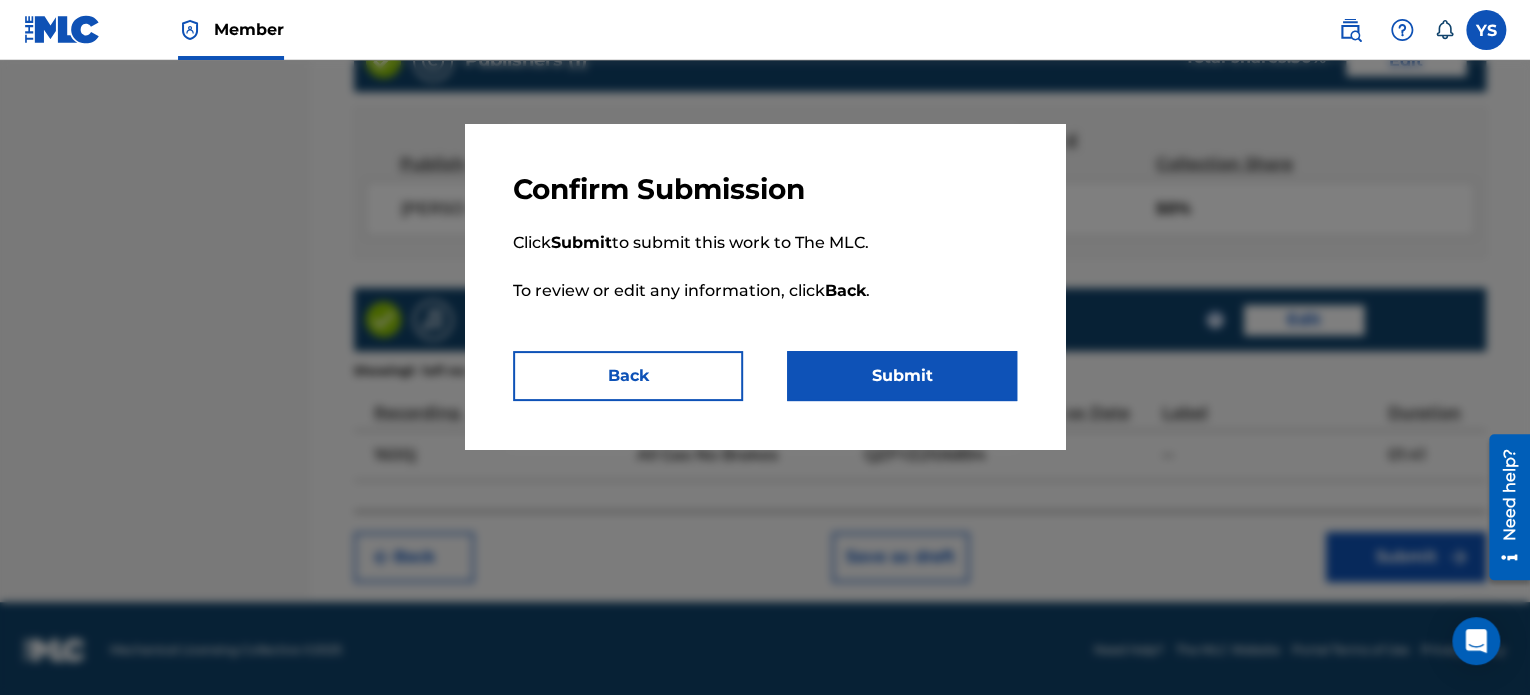 click on "Submit" at bounding box center (902, 376) 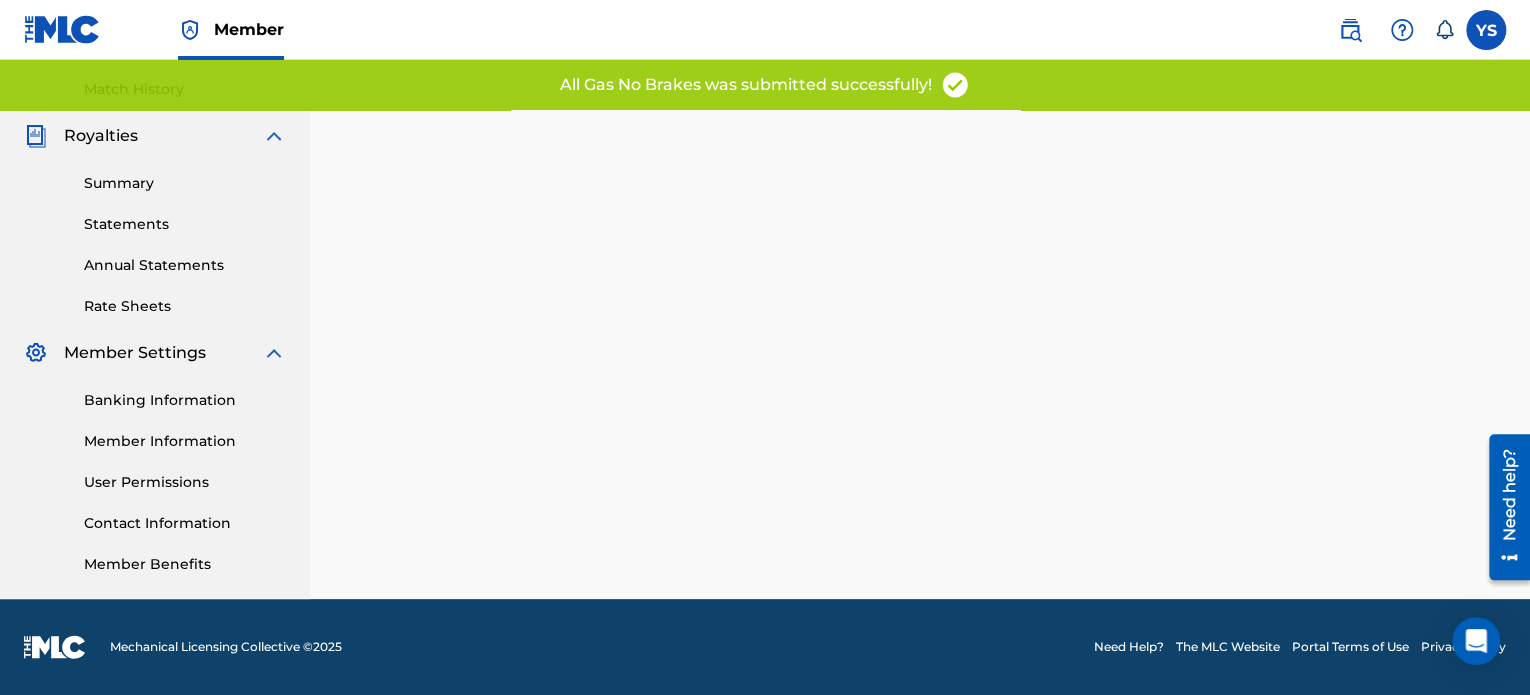 scroll, scrollTop: 0, scrollLeft: 0, axis: both 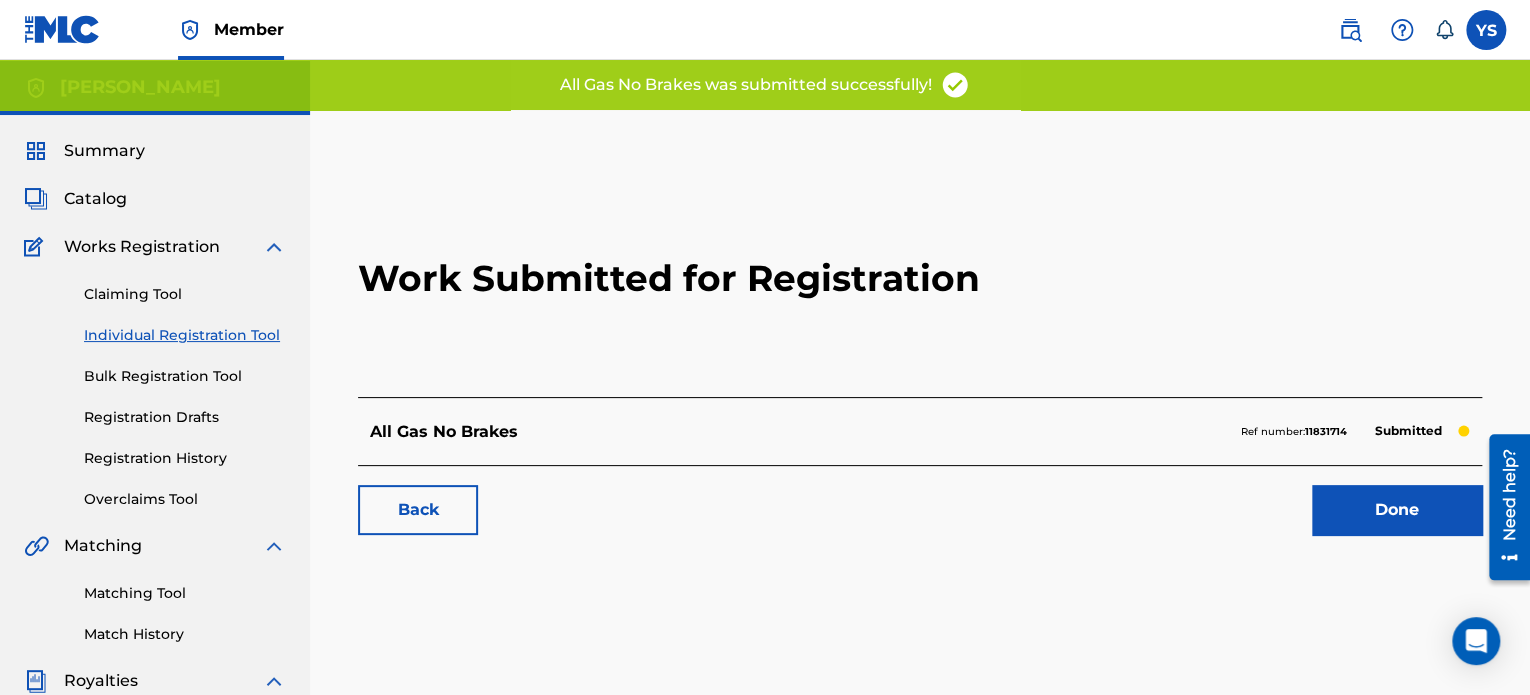 click on "Work Submitted for Registration" at bounding box center (920, 278) 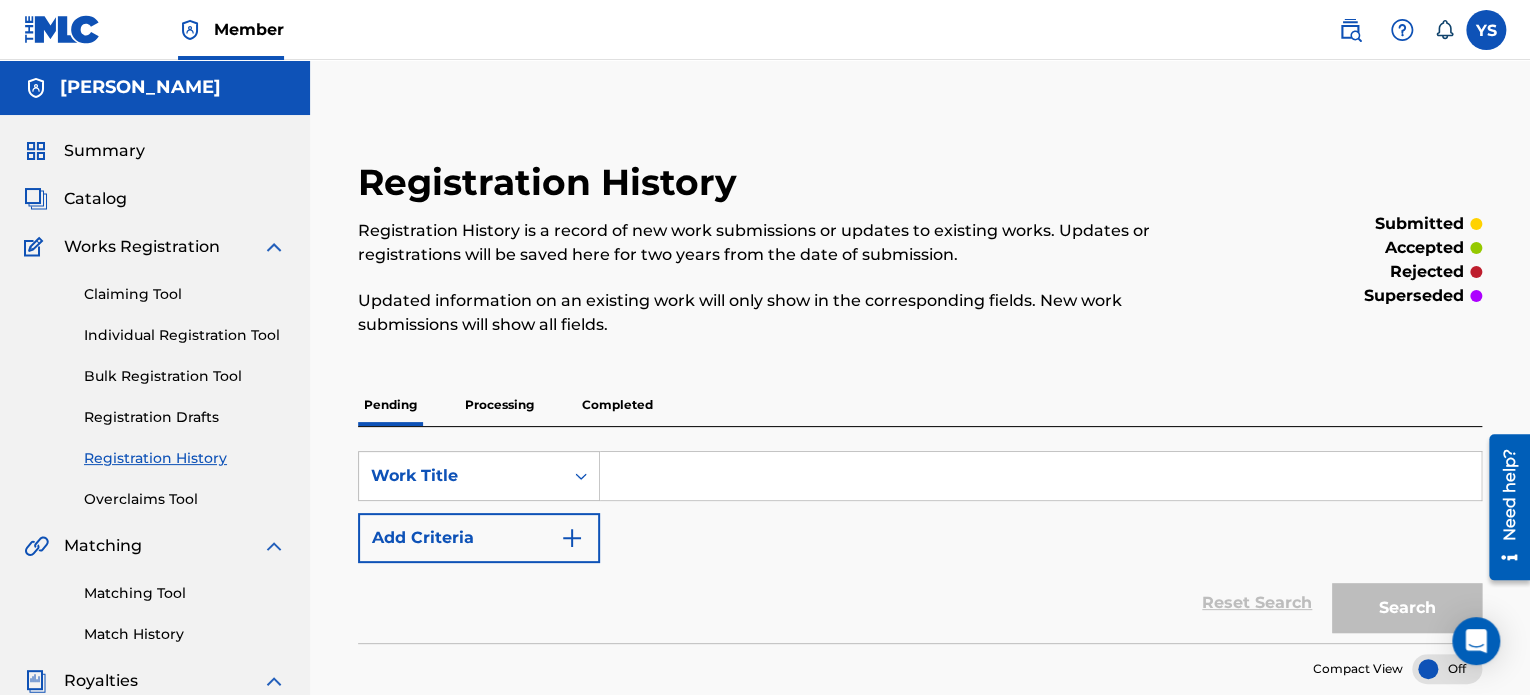 click on "Individual Registration Tool" at bounding box center [185, 335] 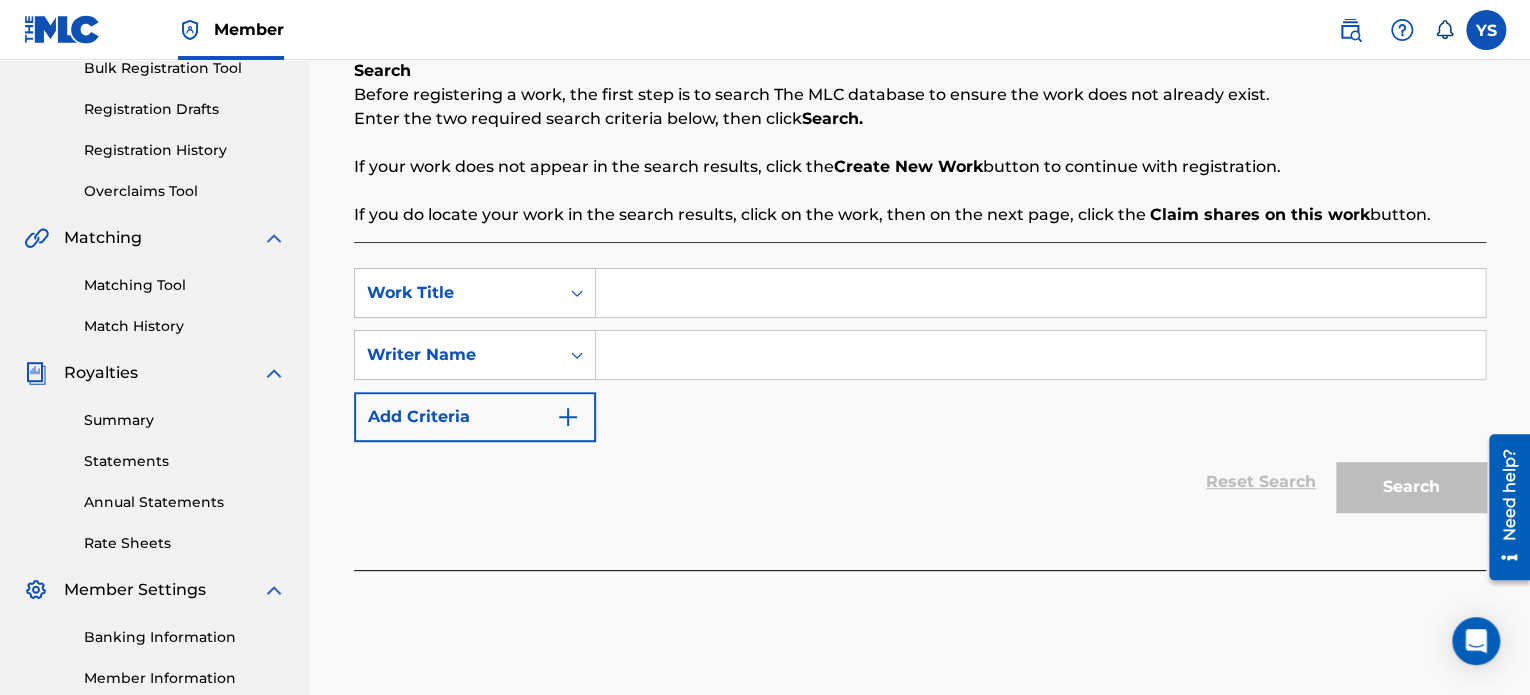 scroll, scrollTop: 308, scrollLeft: 0, axis: vertical 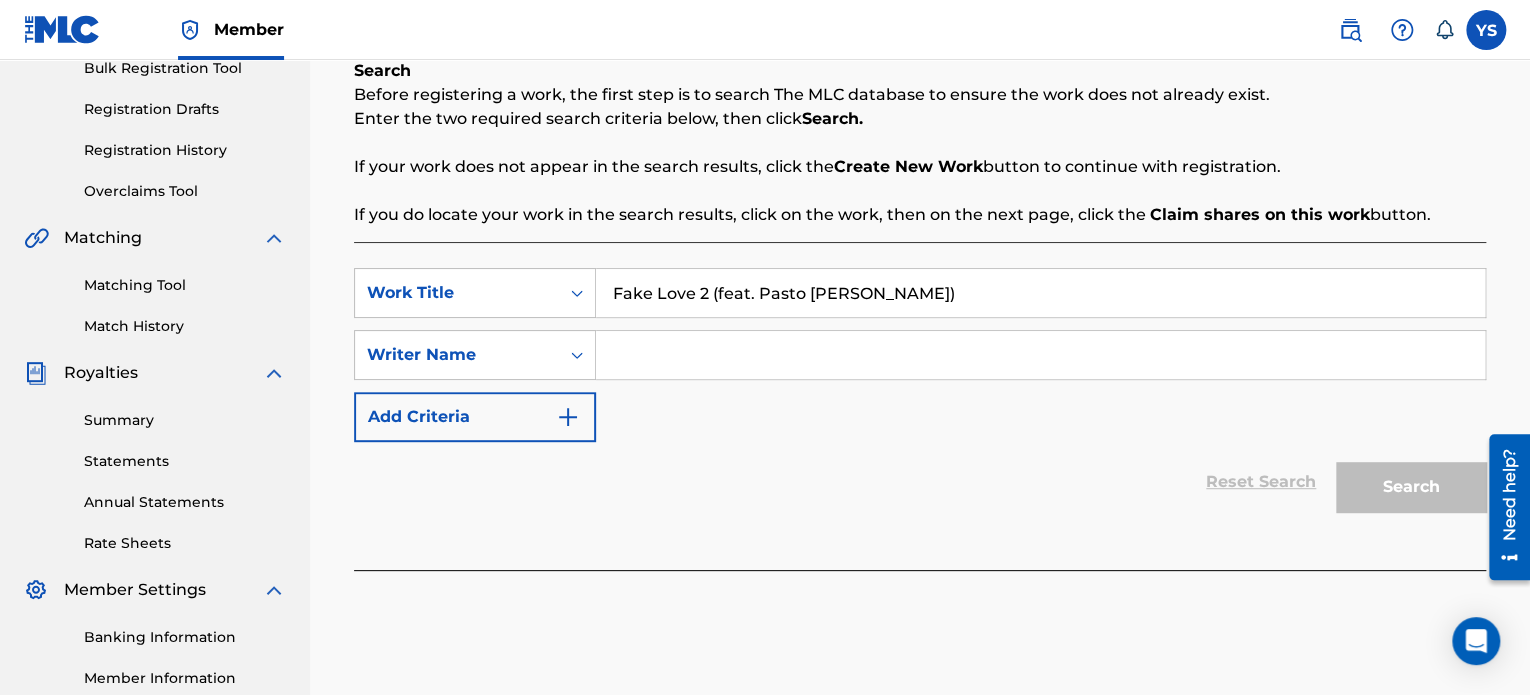 type on "Fake Love 2 (feat. Pasto [PERSON_NAME])" 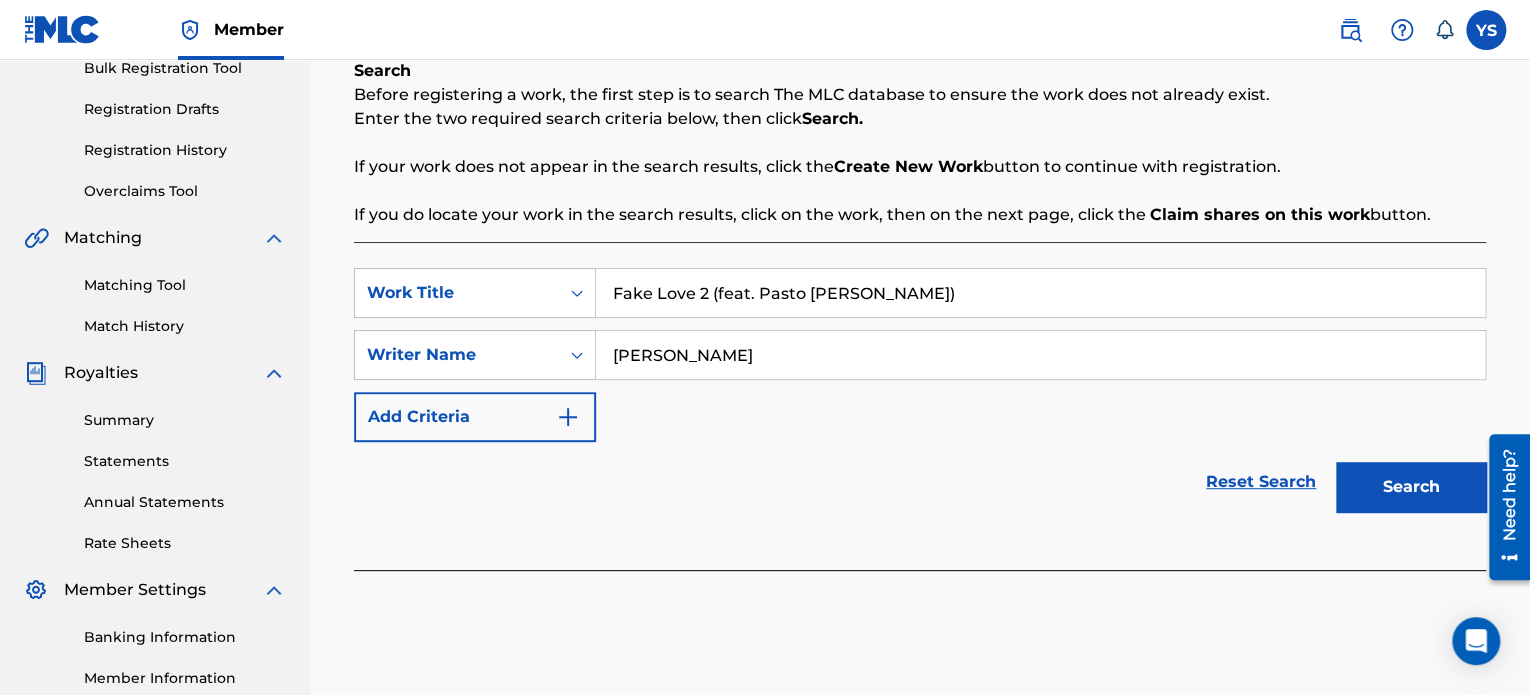 click on "Search" at bounding box center [1411, 487] 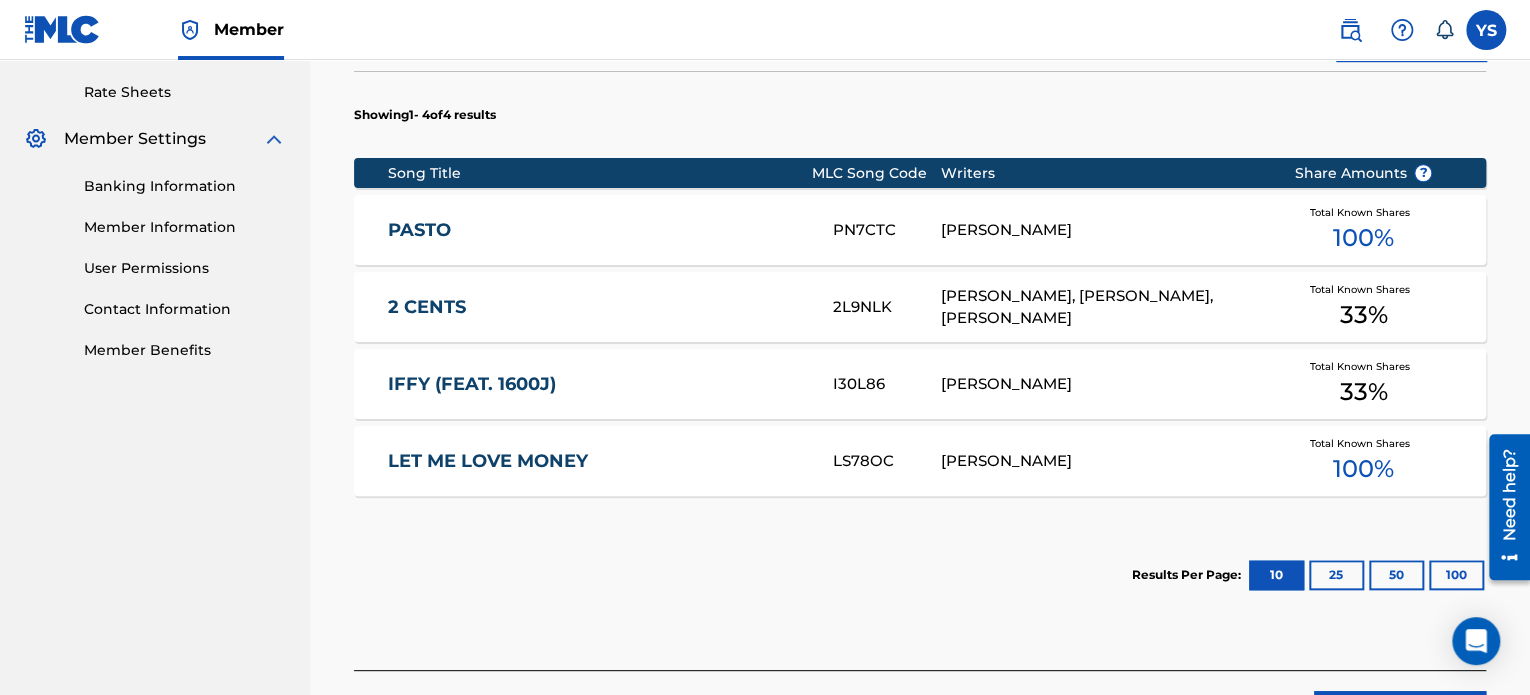 scroll, scrollTop: 760, scrollLeft: 0, axis: vertical 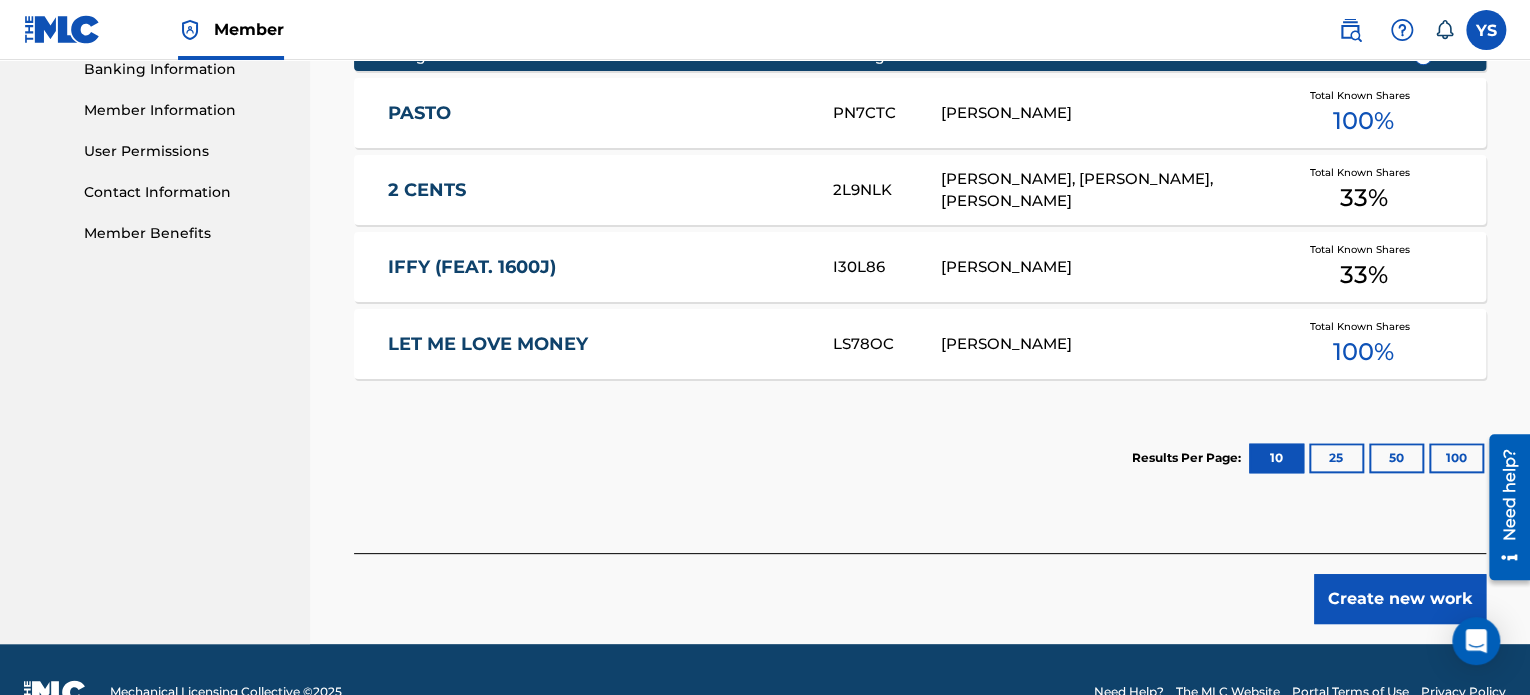 click on "Create new work" at bounding box center (1400, 599) 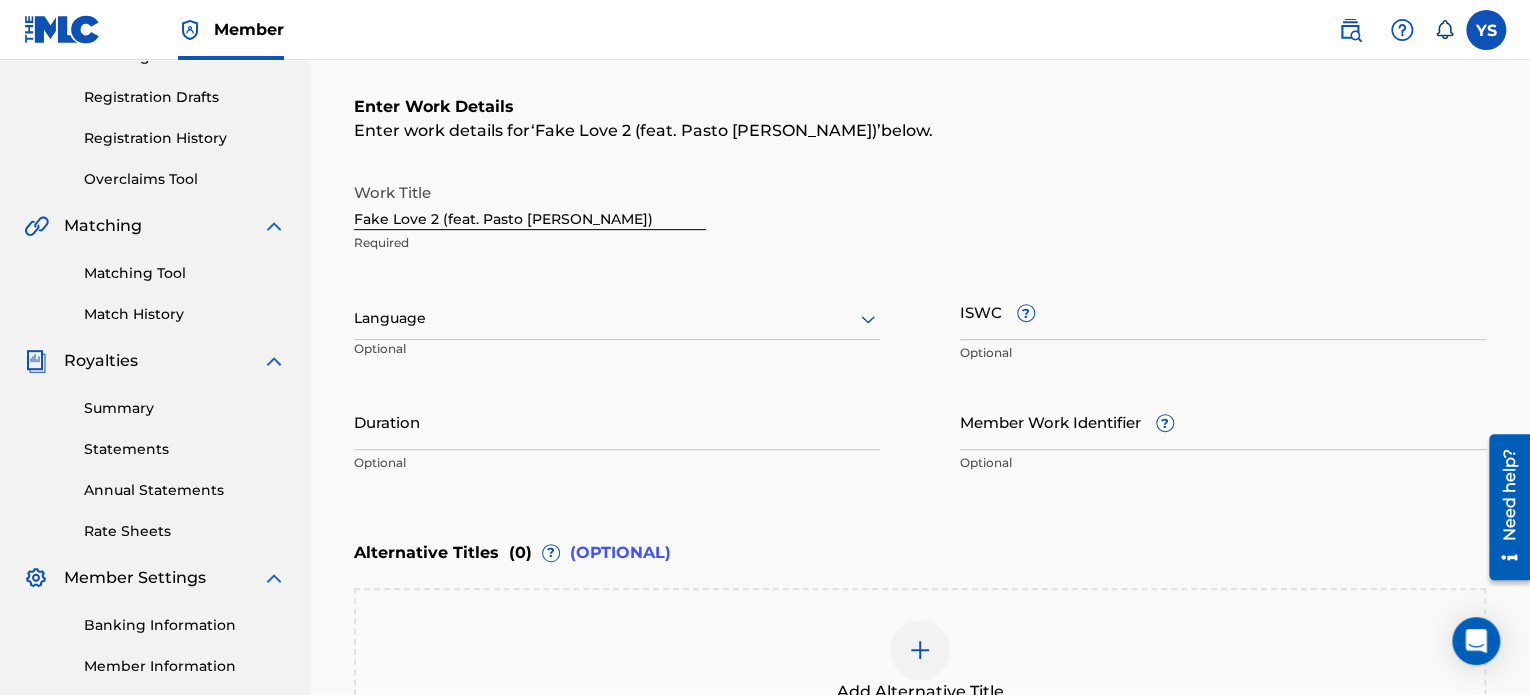 scroll, scrollTop: 318, scrollLeft: 0, axis: vertical 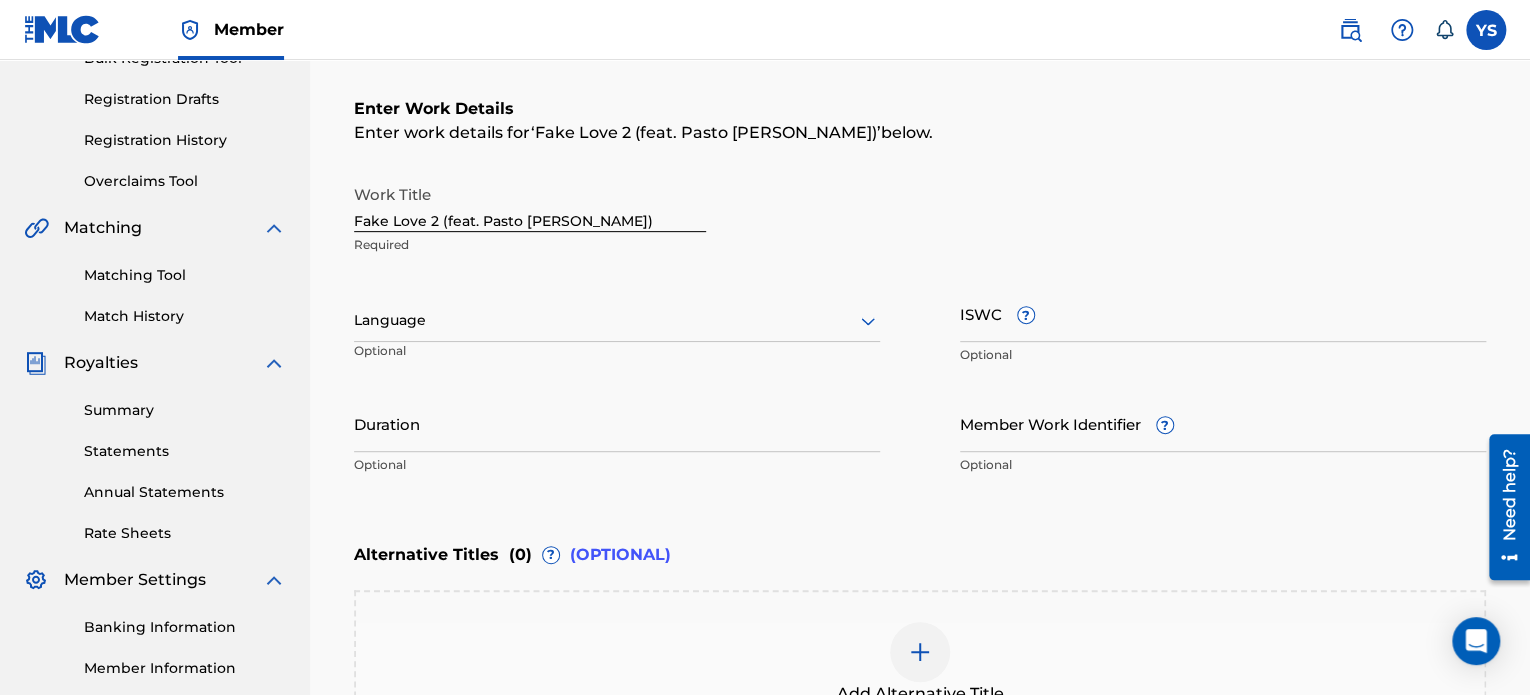 click on "Duration" at bounding box center [617, 423] 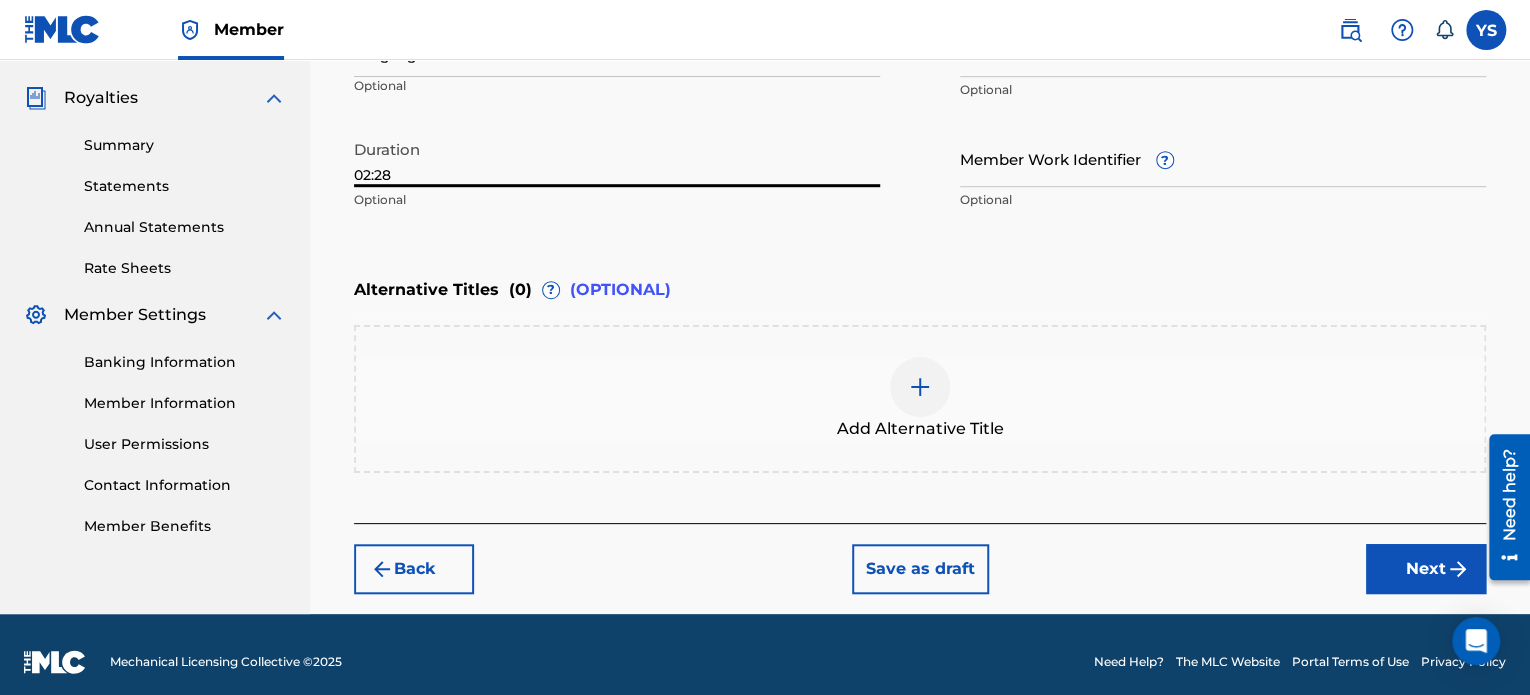 scroll, scrollTop: 596, scrollLeft: 0, axis: vertical 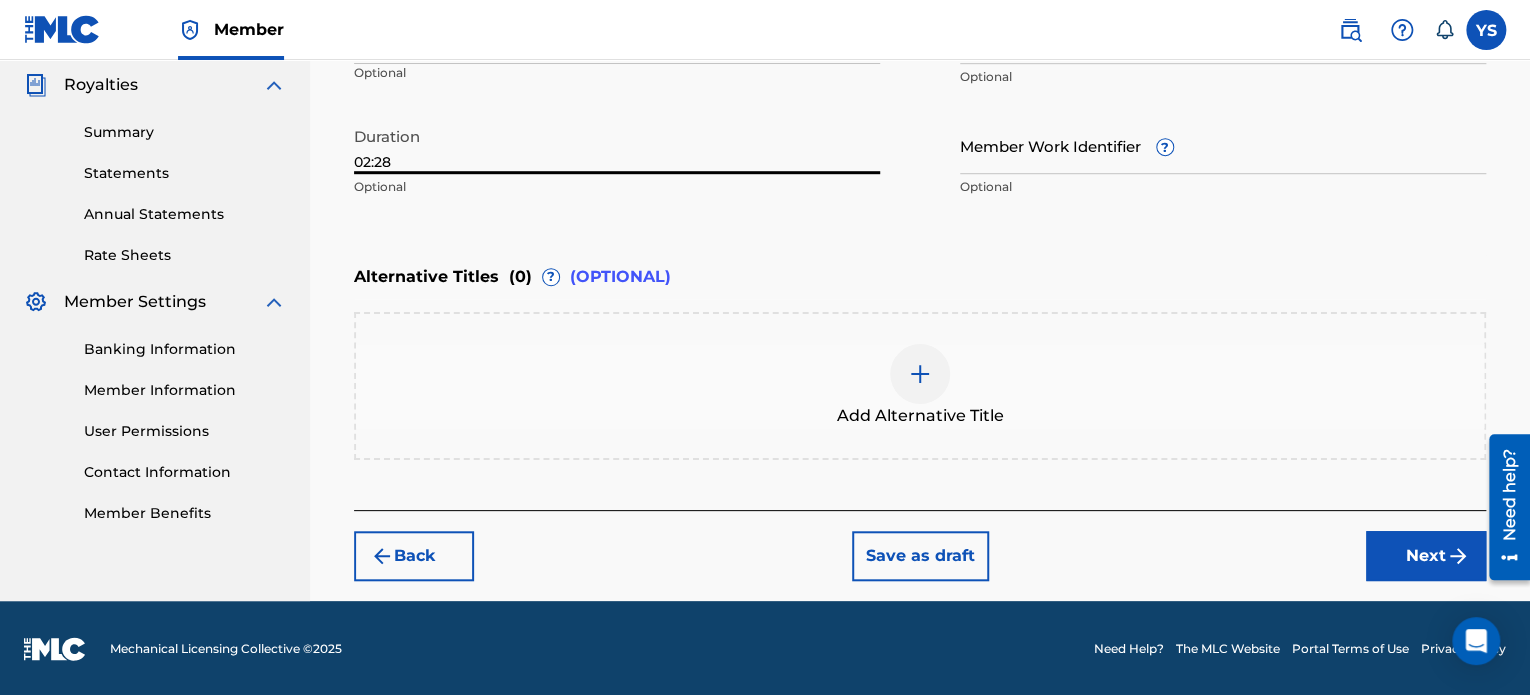 type on "02:28" 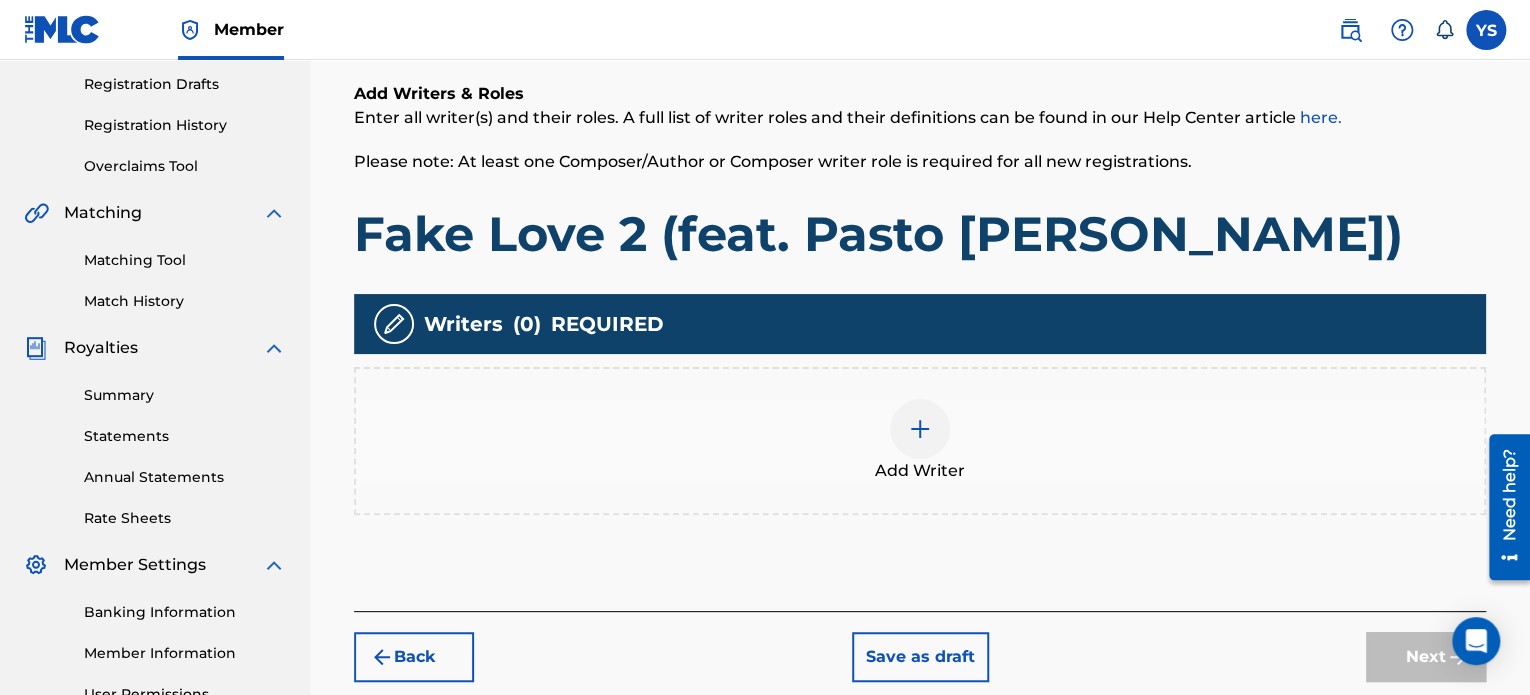 scroll, scrollTop: 338, scrollLeft: 0, axis: vertical 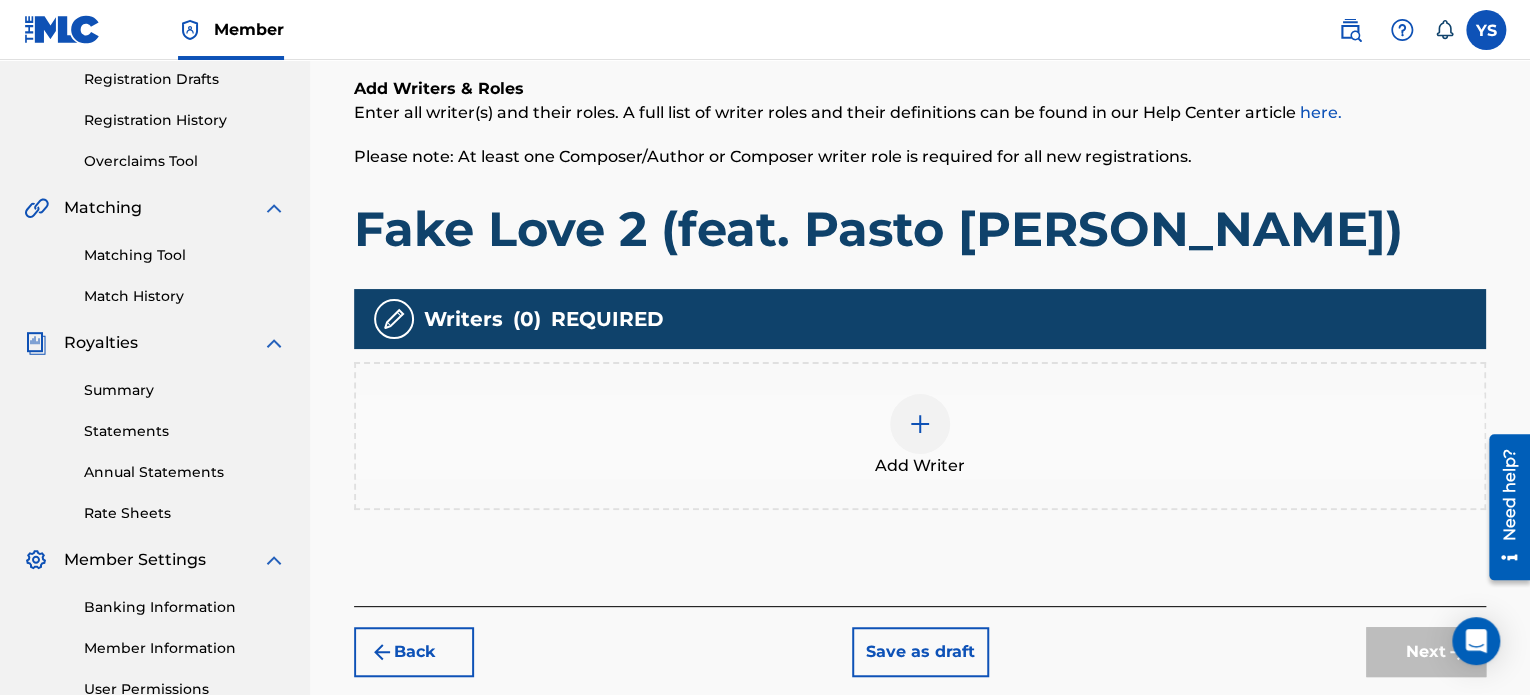 click on "Add Writer" at bounding box center (920, 436) 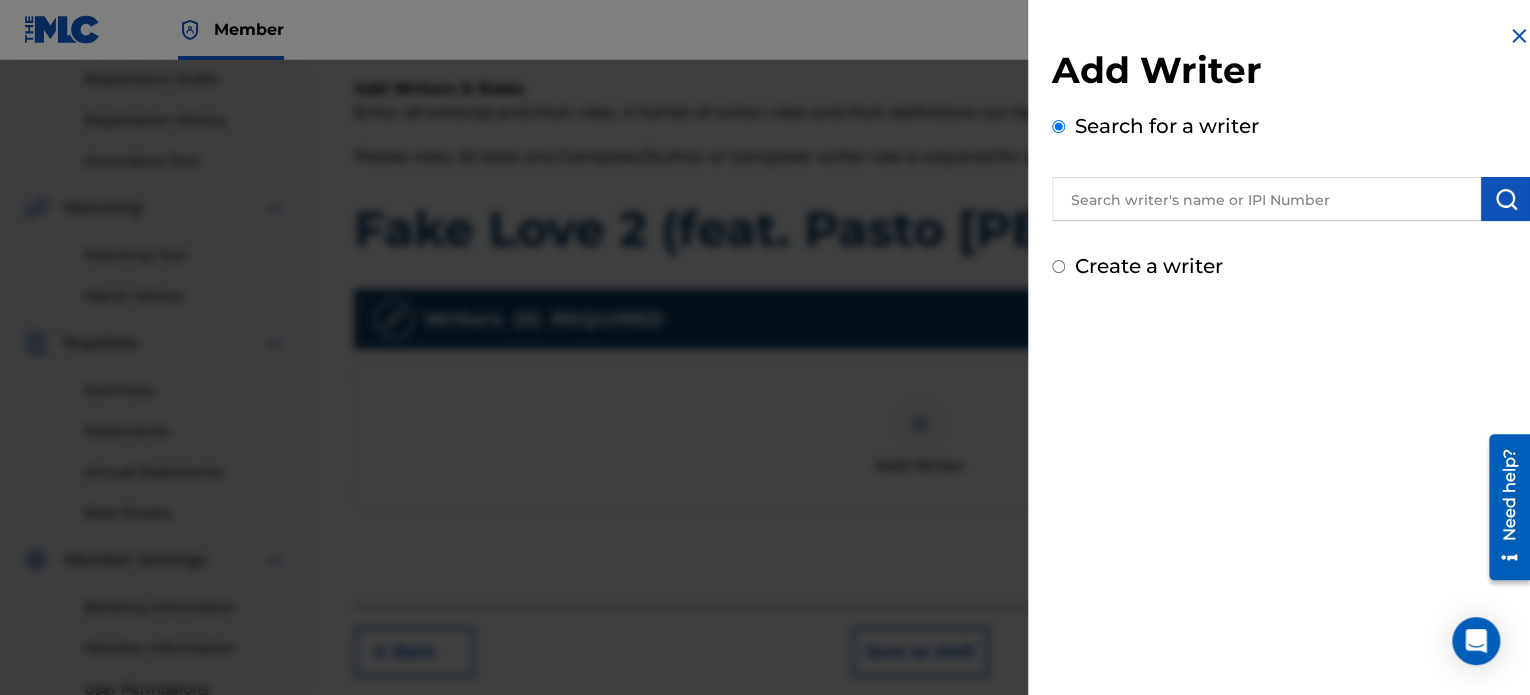 click at bounding box center (1266, 199) 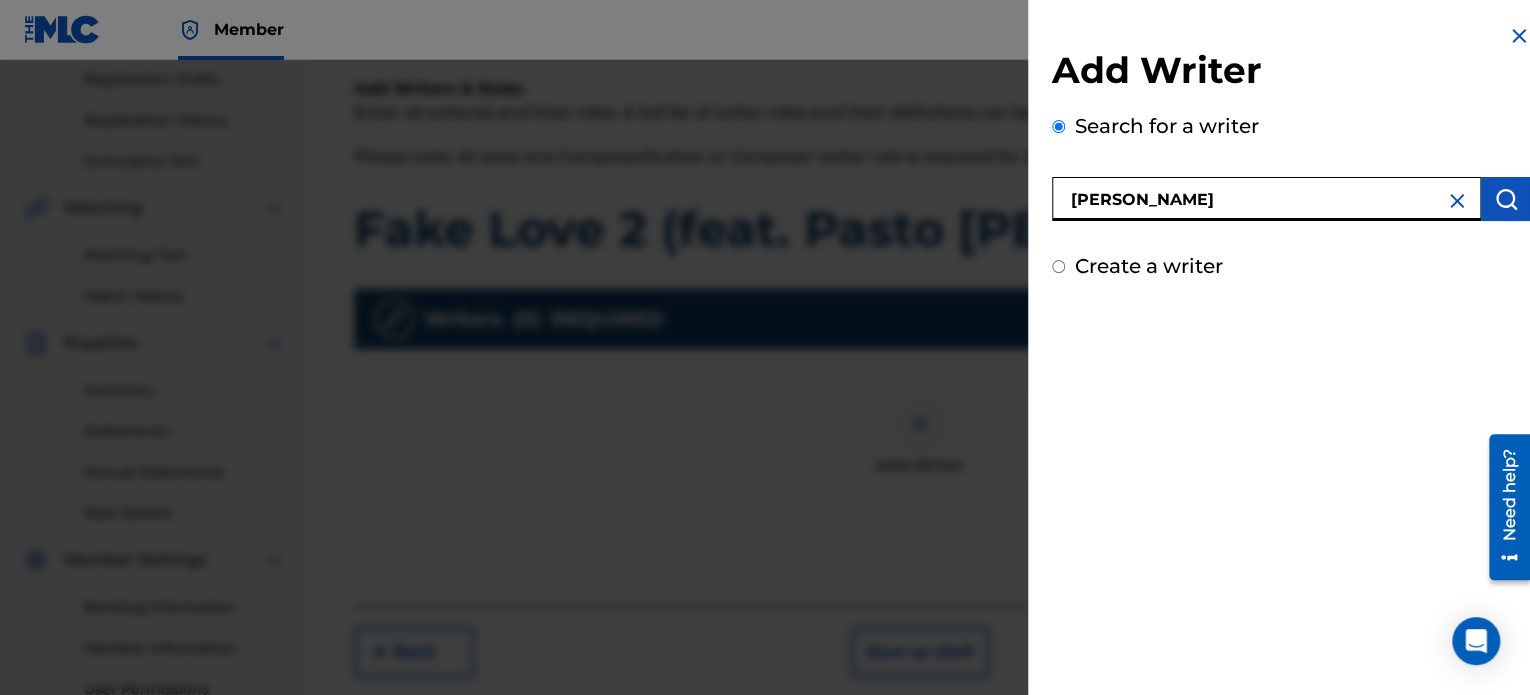 type on "[PERSON_NAME]" 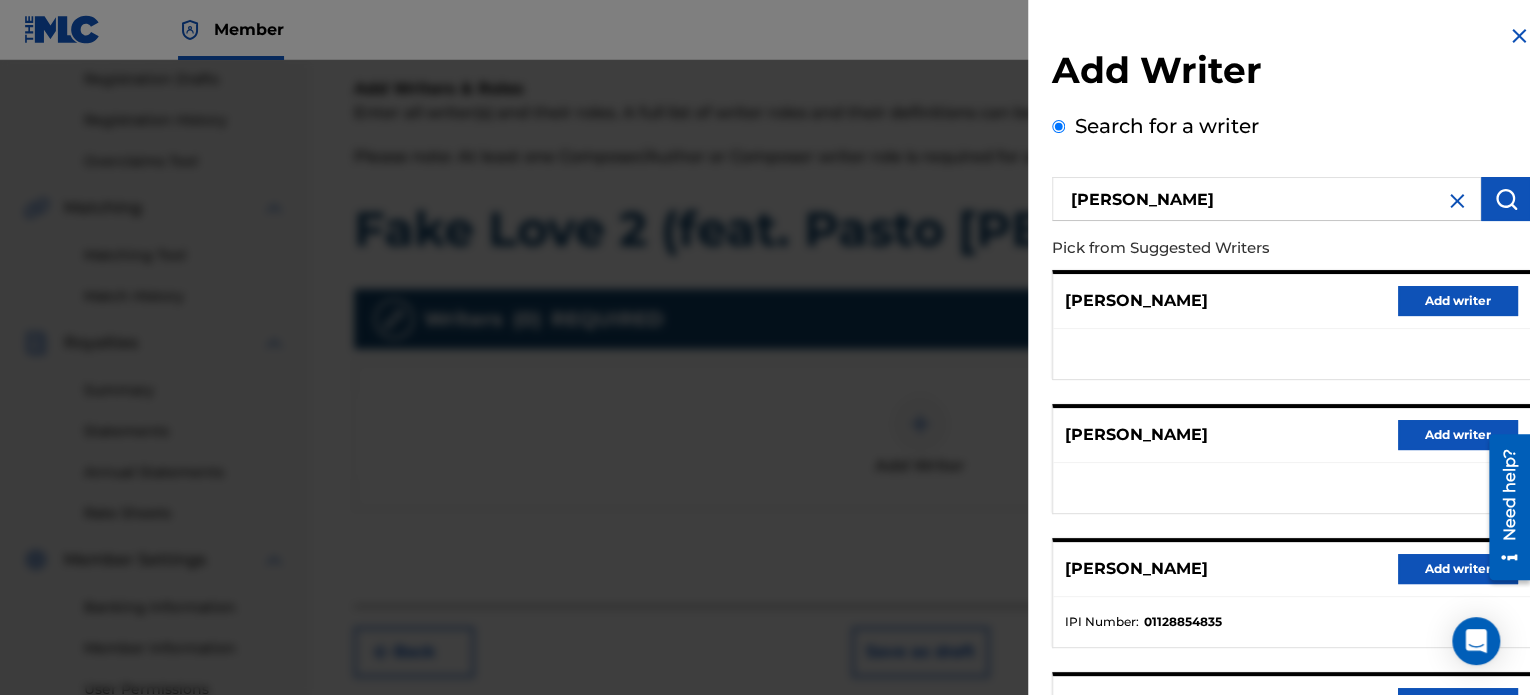 scroll, scrollTop: 144, scrollLeft: 0, axis: vertical 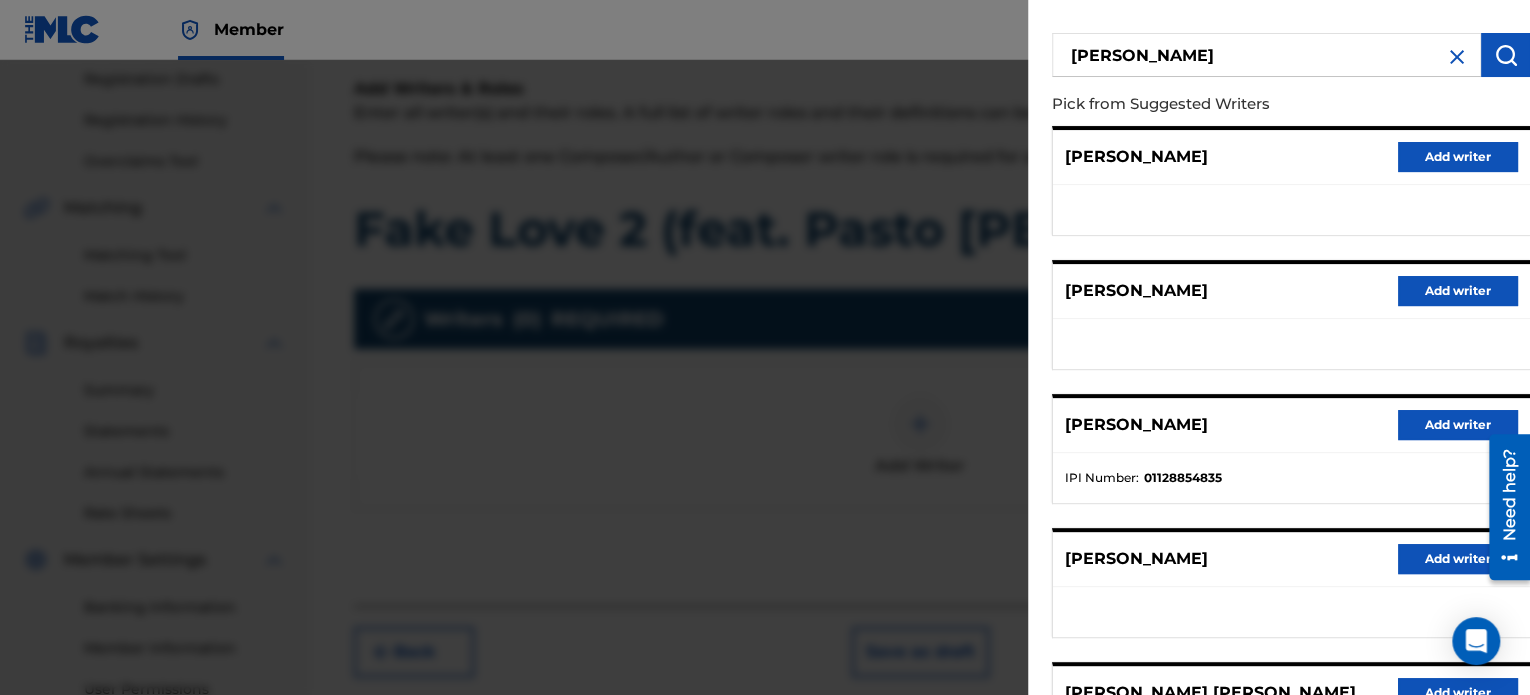 click on "Add writer" at bounding box center (1458, 425) 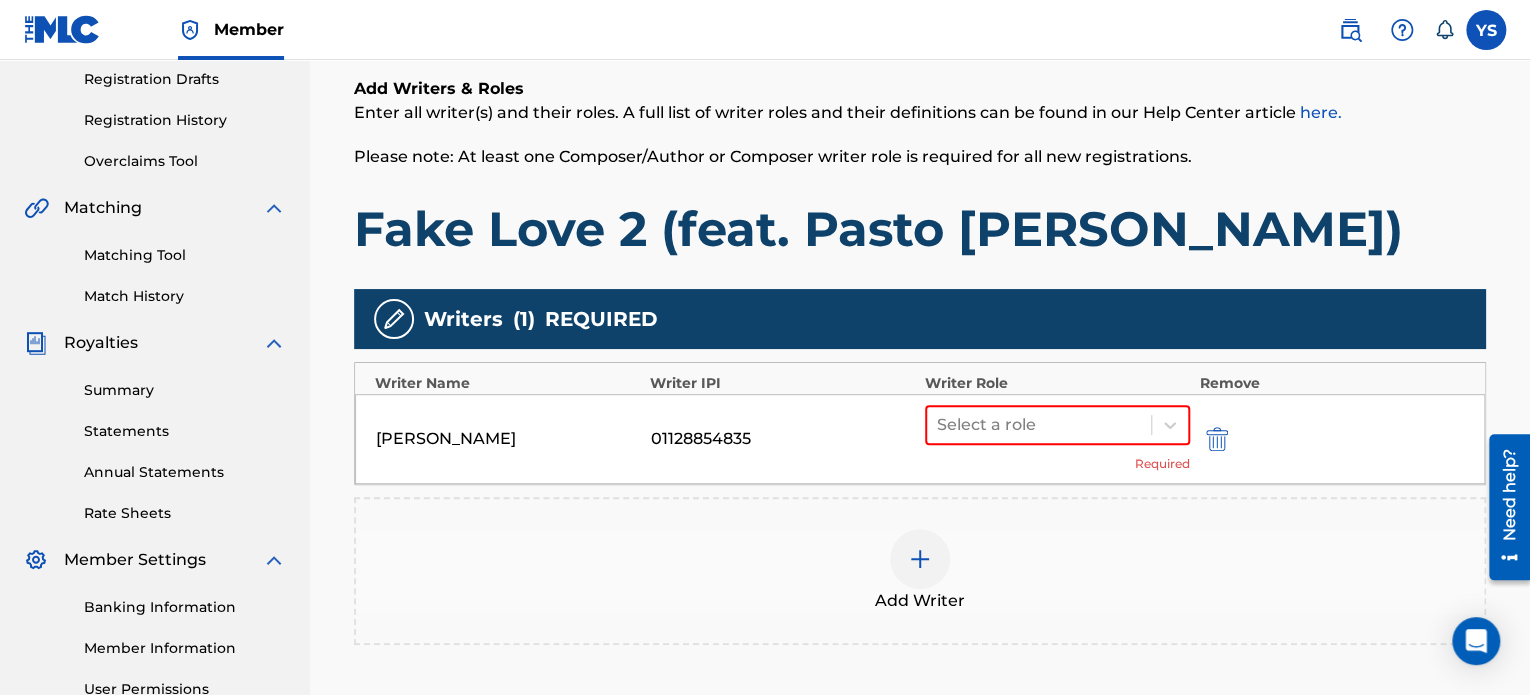 scroll, scrollTop: 568, scrollLeft: 0, axis: vertical 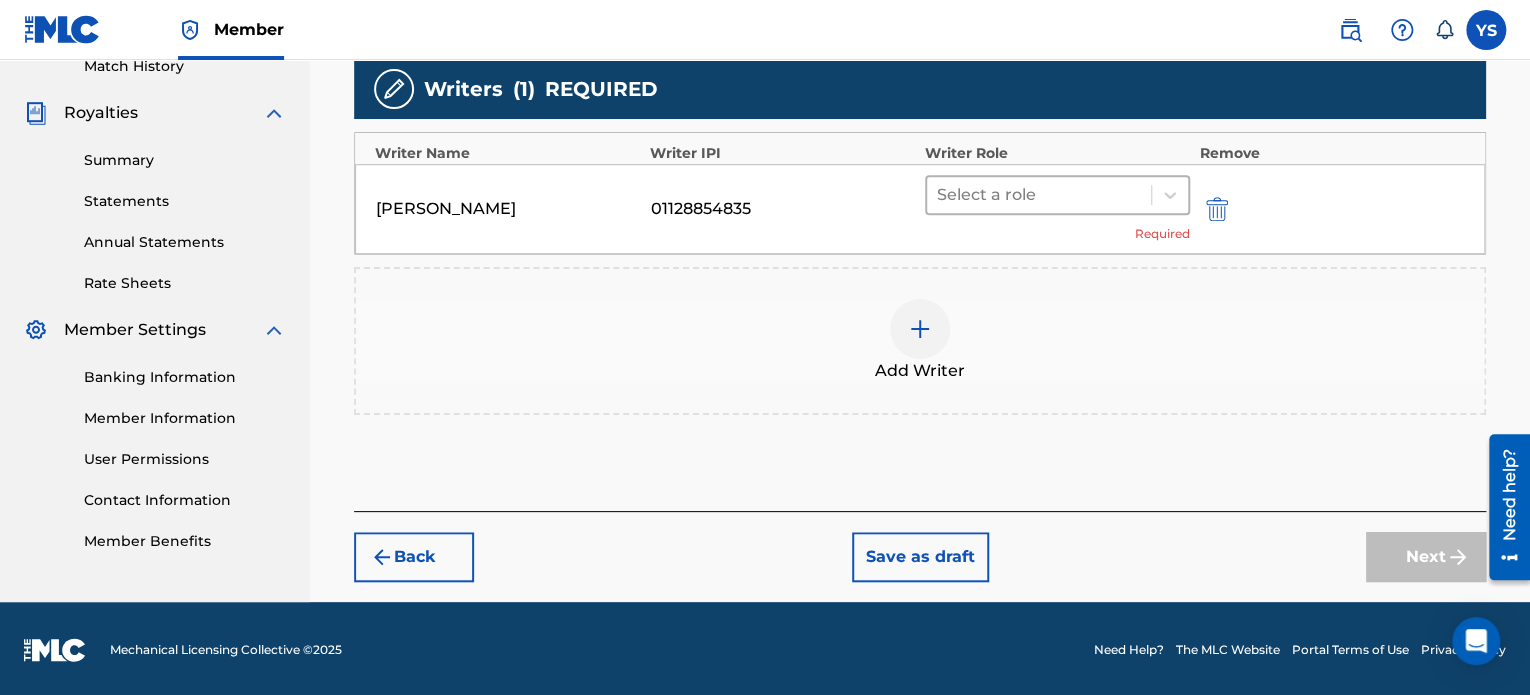 drag, startPoint x: 1052, startPoint y: 213, endPoint x: 1034, endPoint y: 186, distance: 32.449963 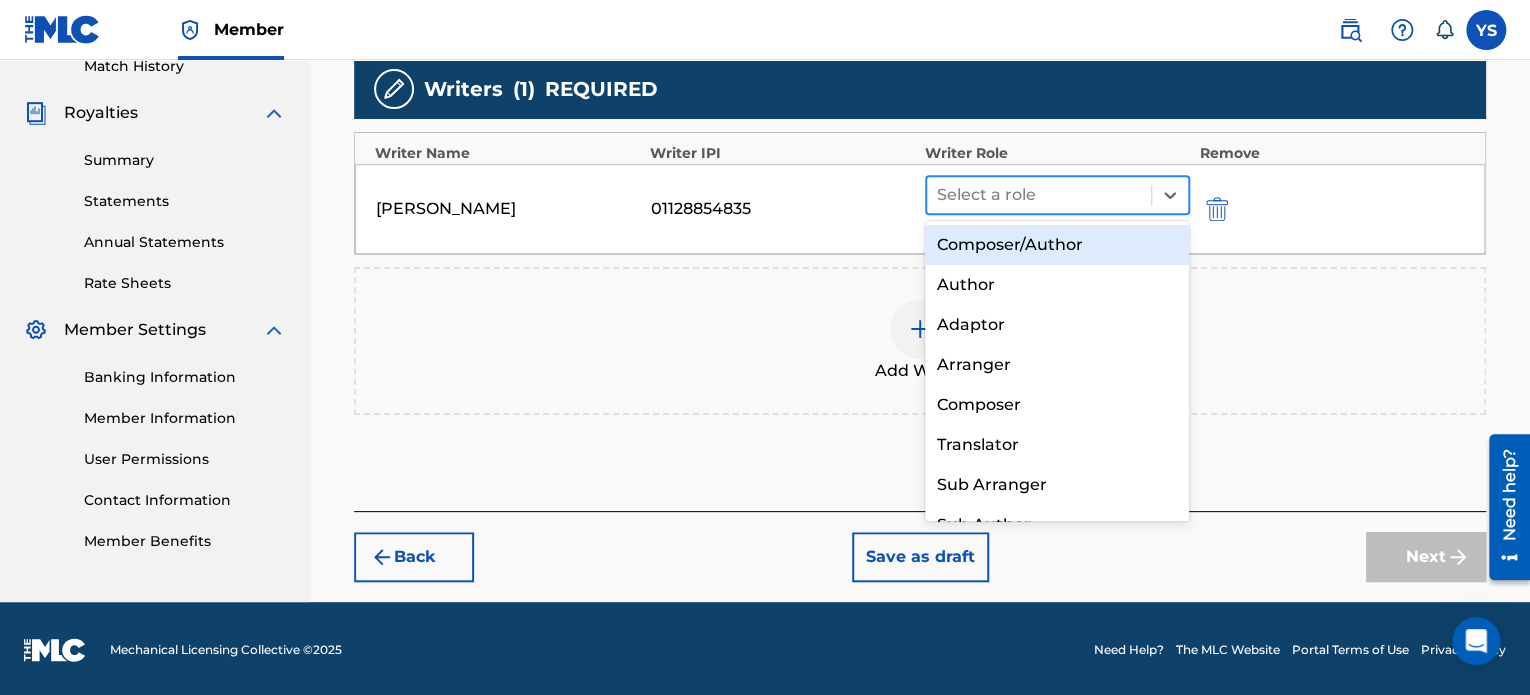 click at bounding box center (1039, 195) 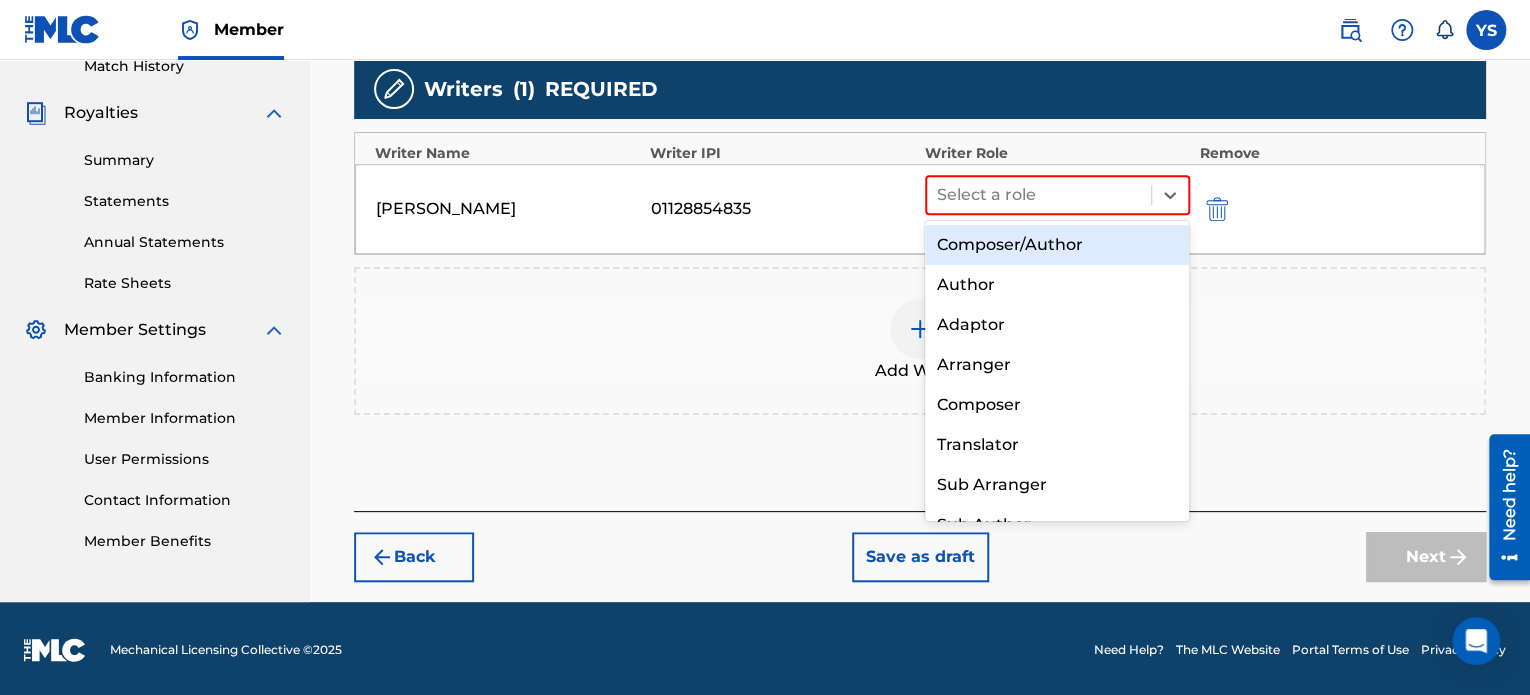 click on "Composer/Author" at bounding box center (1057, 245) 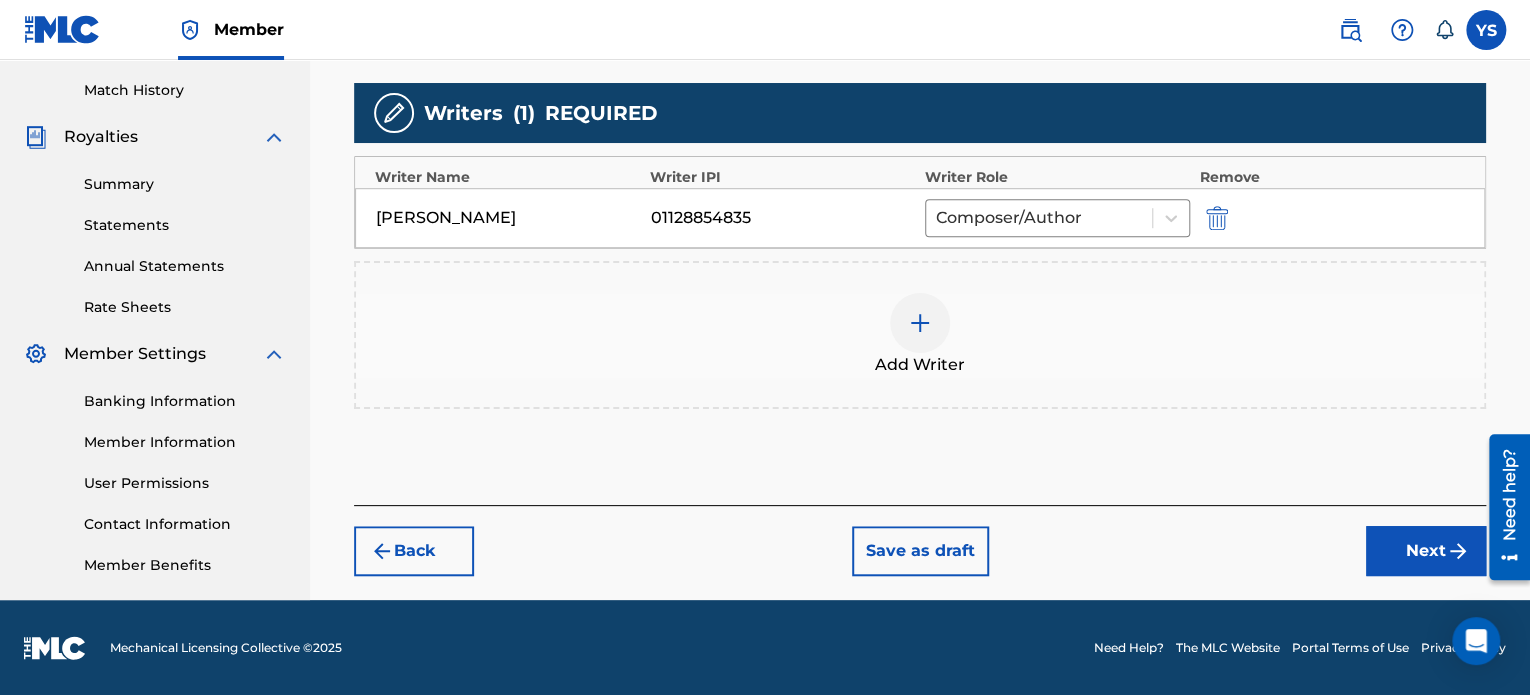 click at bounding box center [1458, 551] 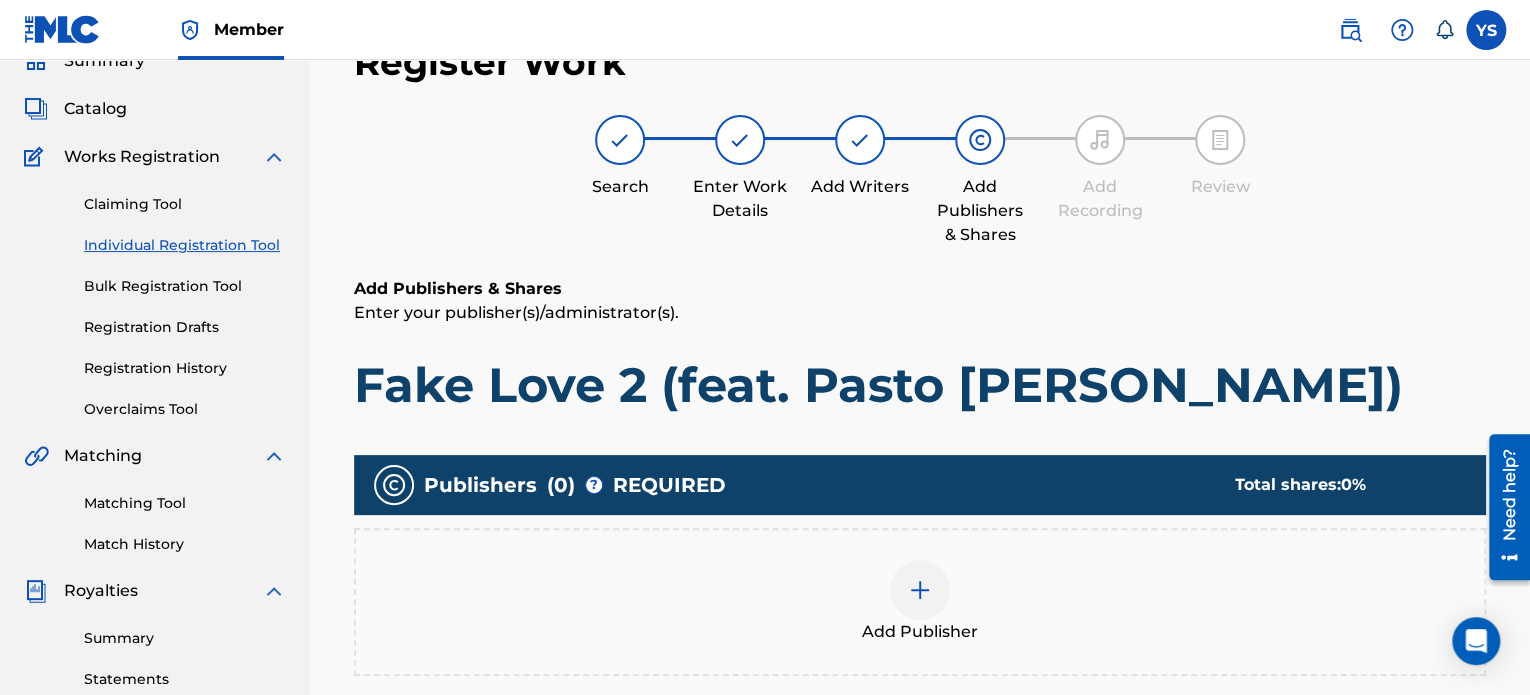 scroll, scrollTop: 211, scrollLeft: 0, axis: vertical 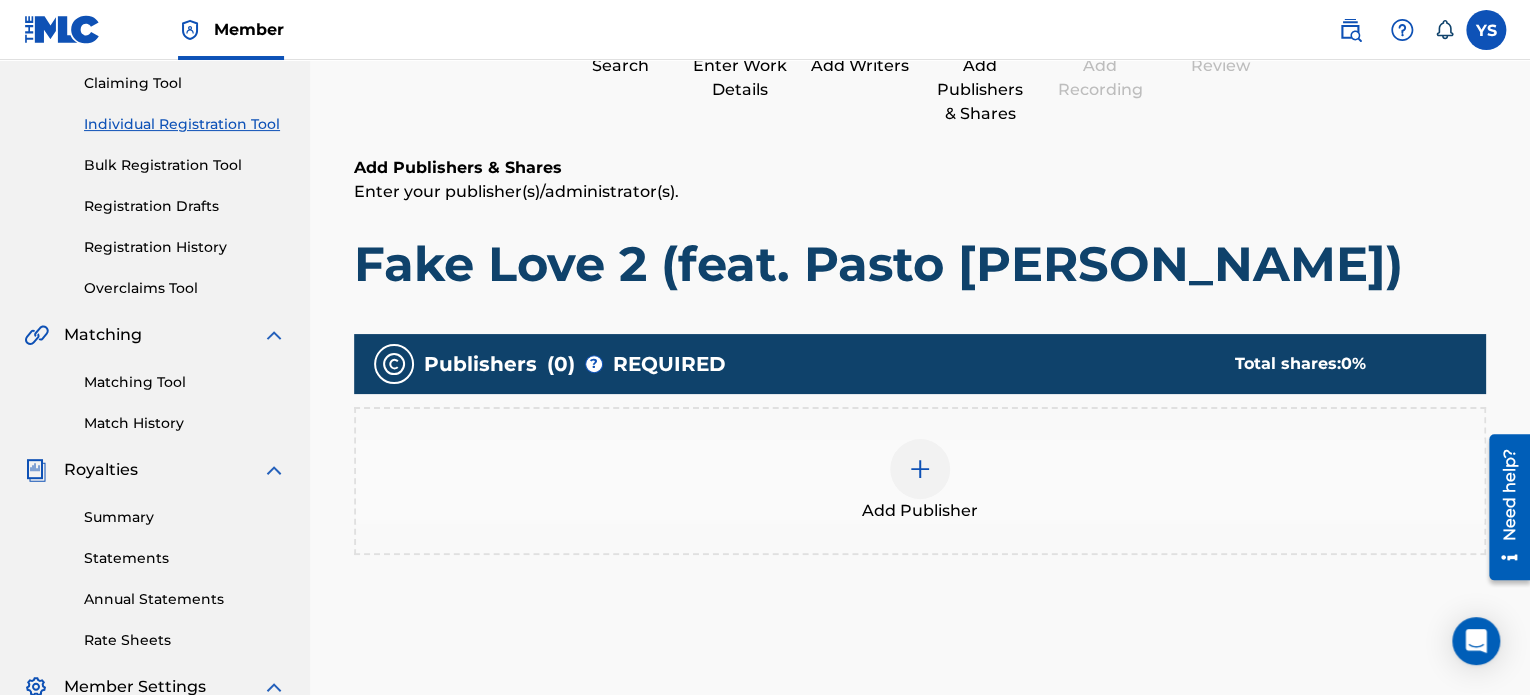 click on "Add Publisher" at bounding box center [920, 481] 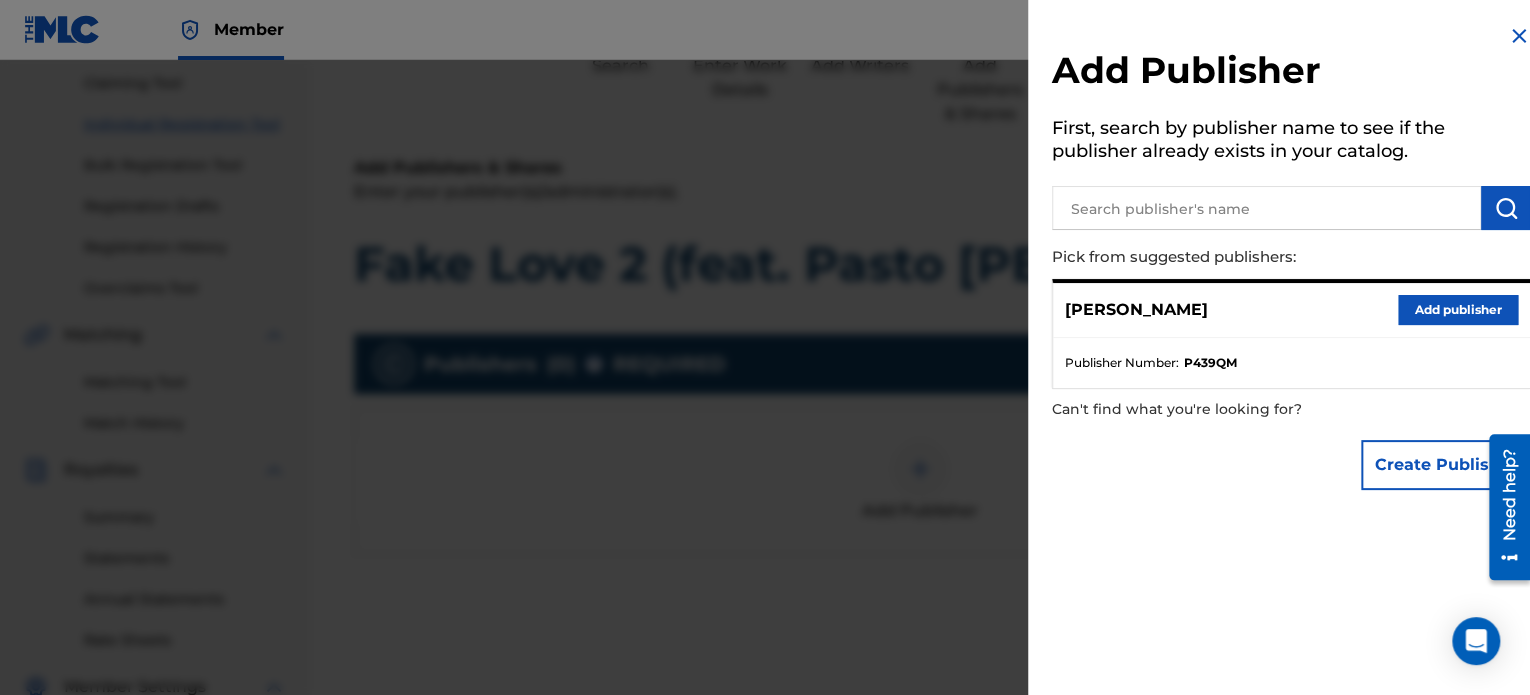 click on "Add publisher" at bounding box center (1458, 310) 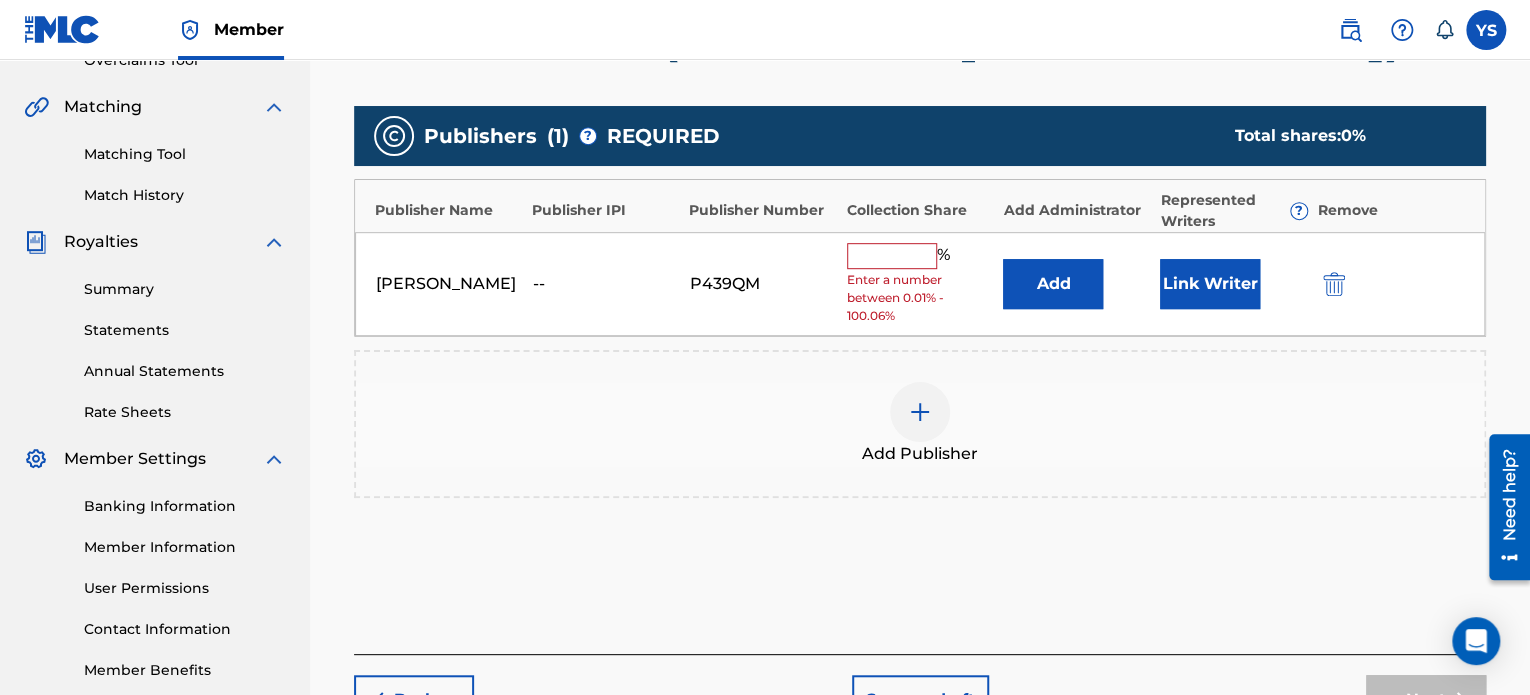 scroll, scrollTop: 446, scrollLeft: 0, axis: vertical 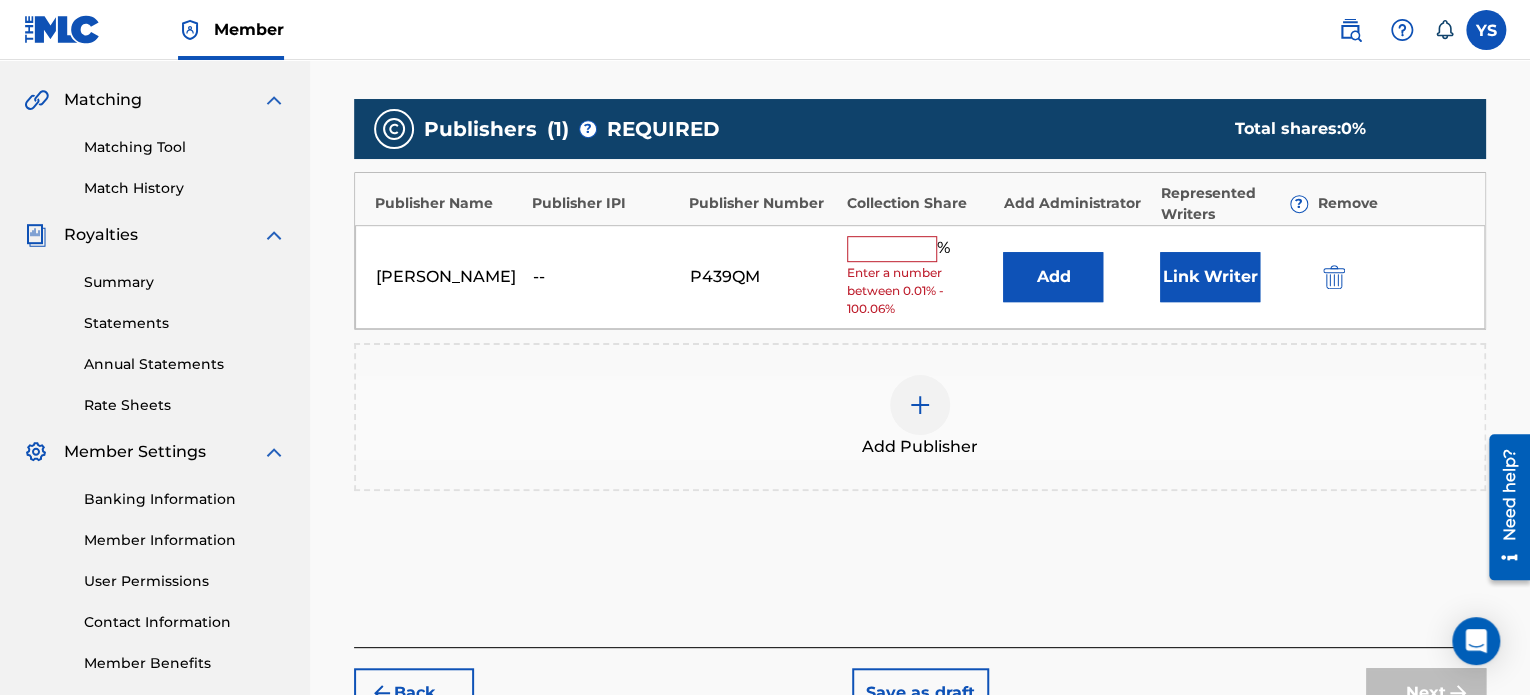 click at bounding box center [892, 249] 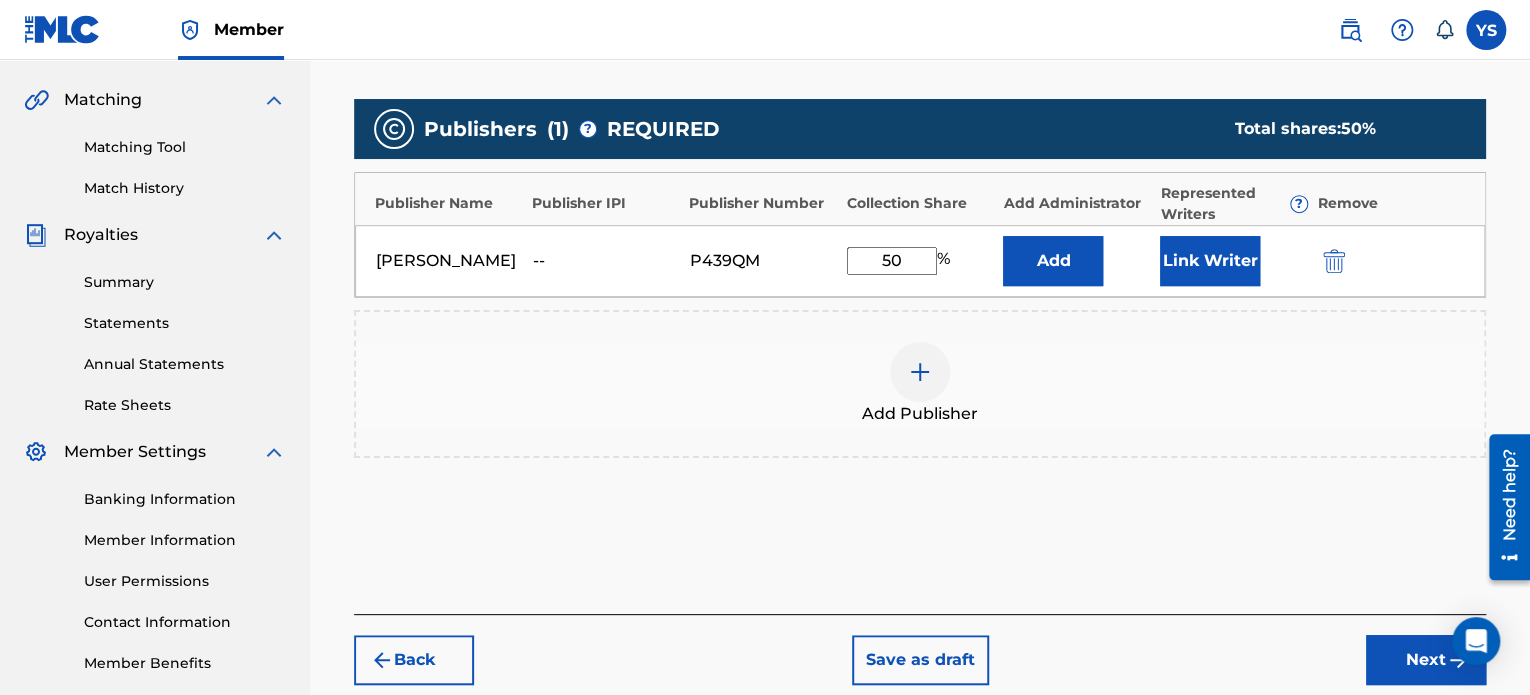 scroll, scrollTop: 550, scrollLeft: 0, axis: vertical 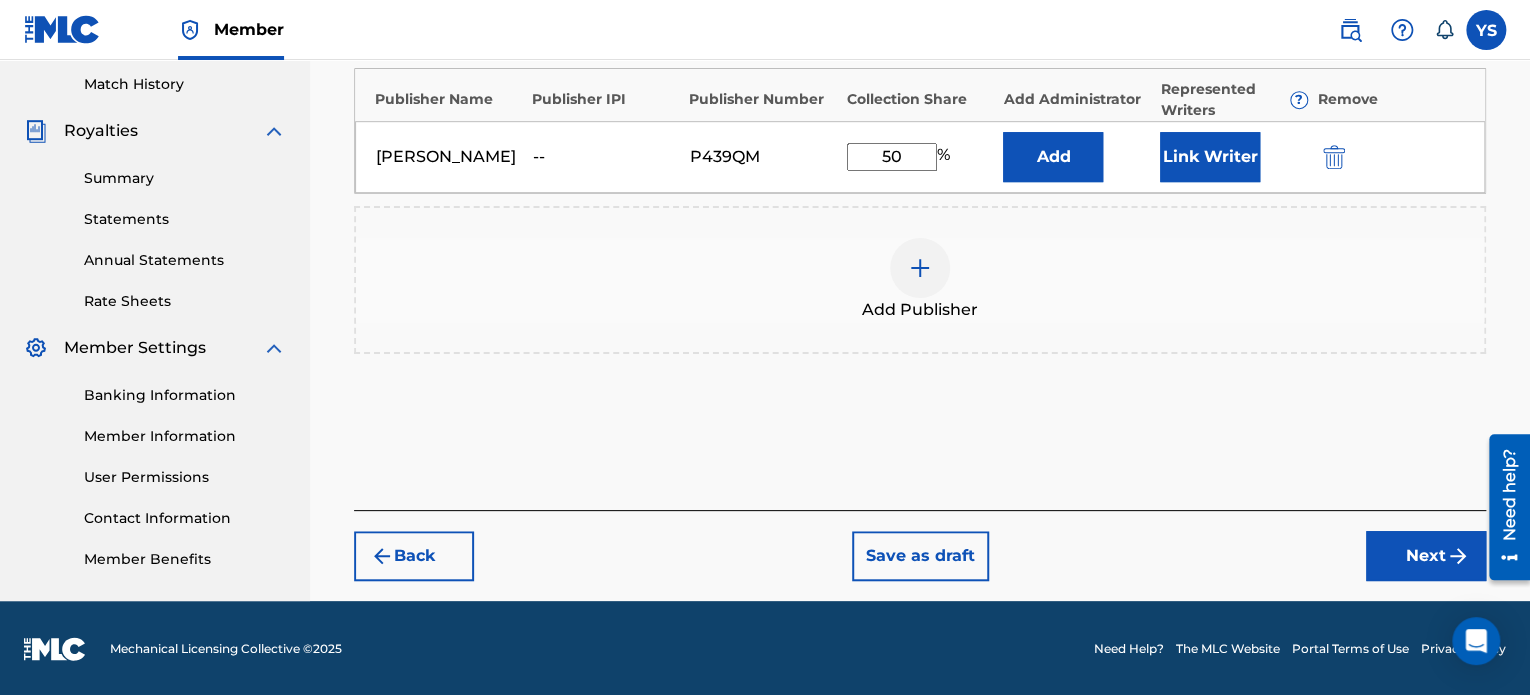 type on "50" 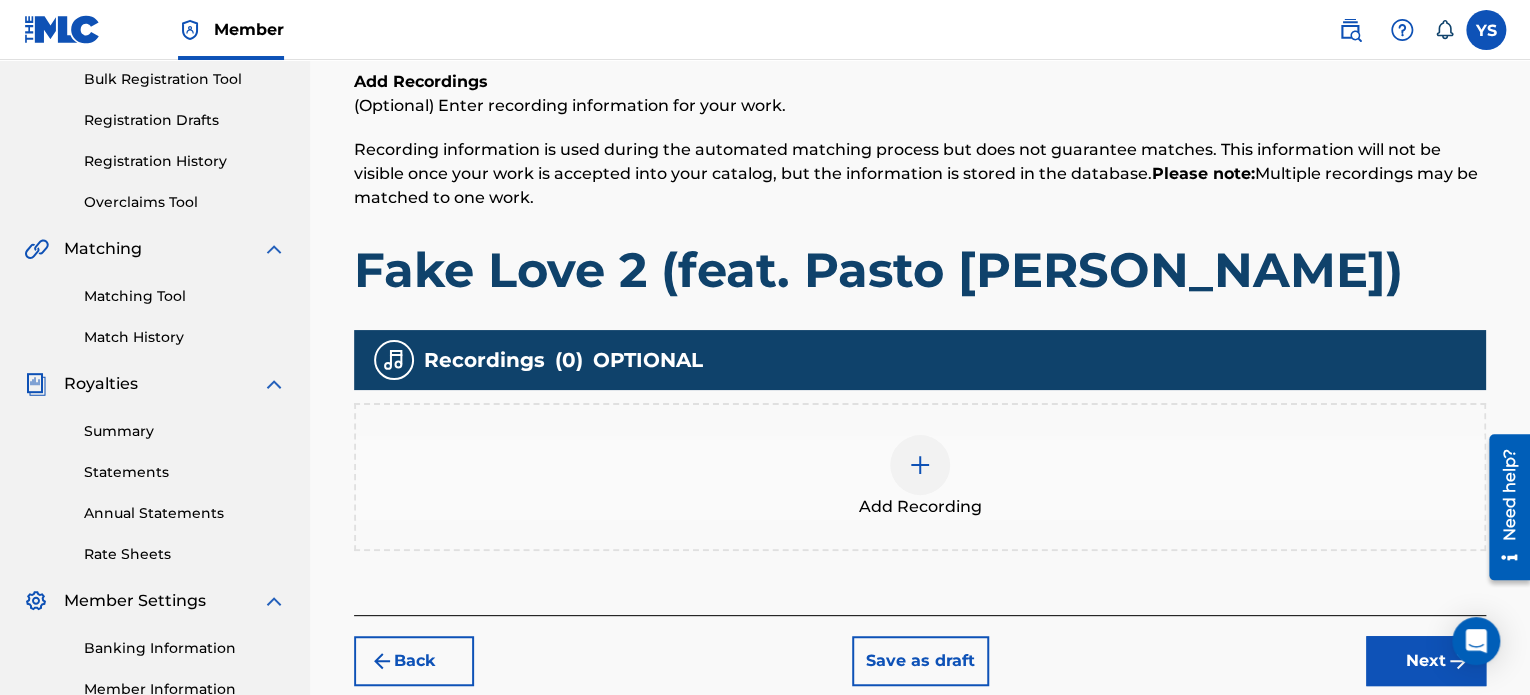 scroll, scrollTop: 298, scrollLeft: 0, axis: vertical 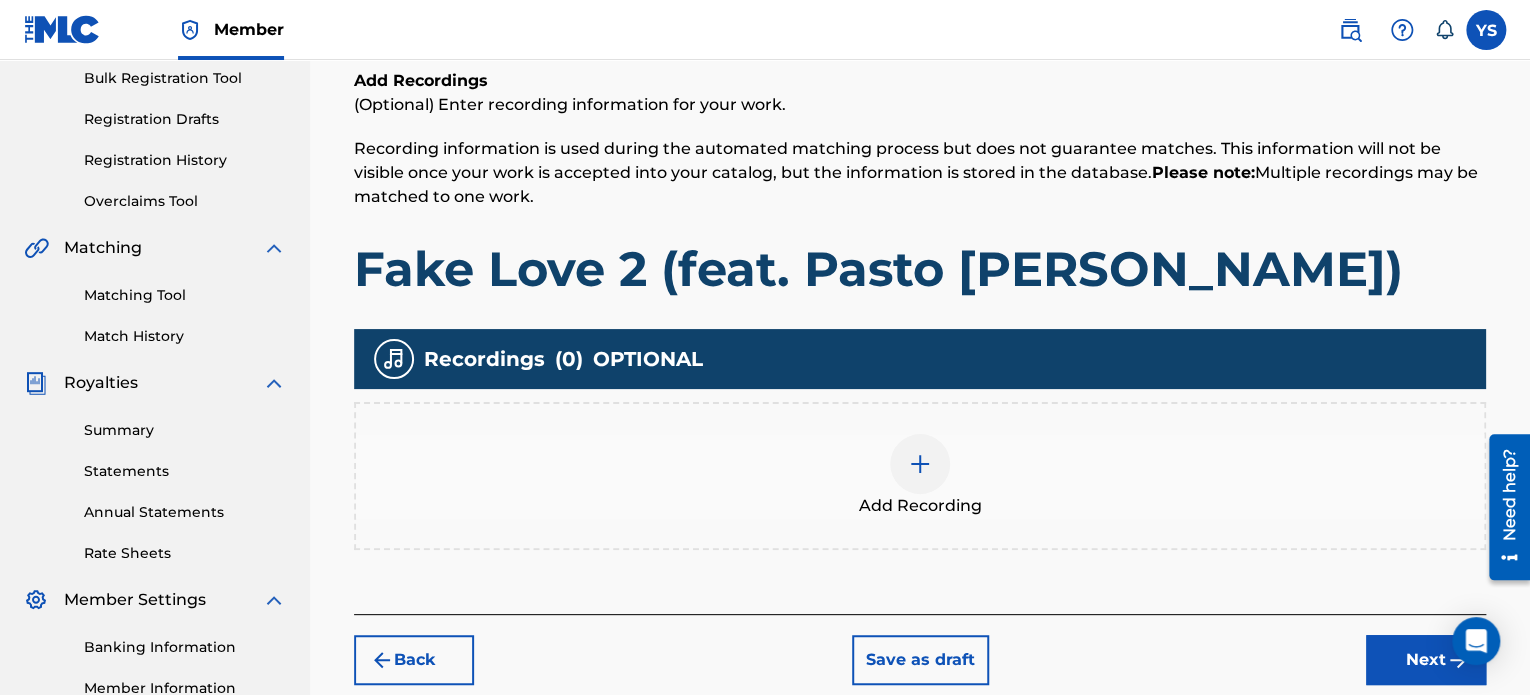 click on "Add Recording" at bounding box center (920, 476) 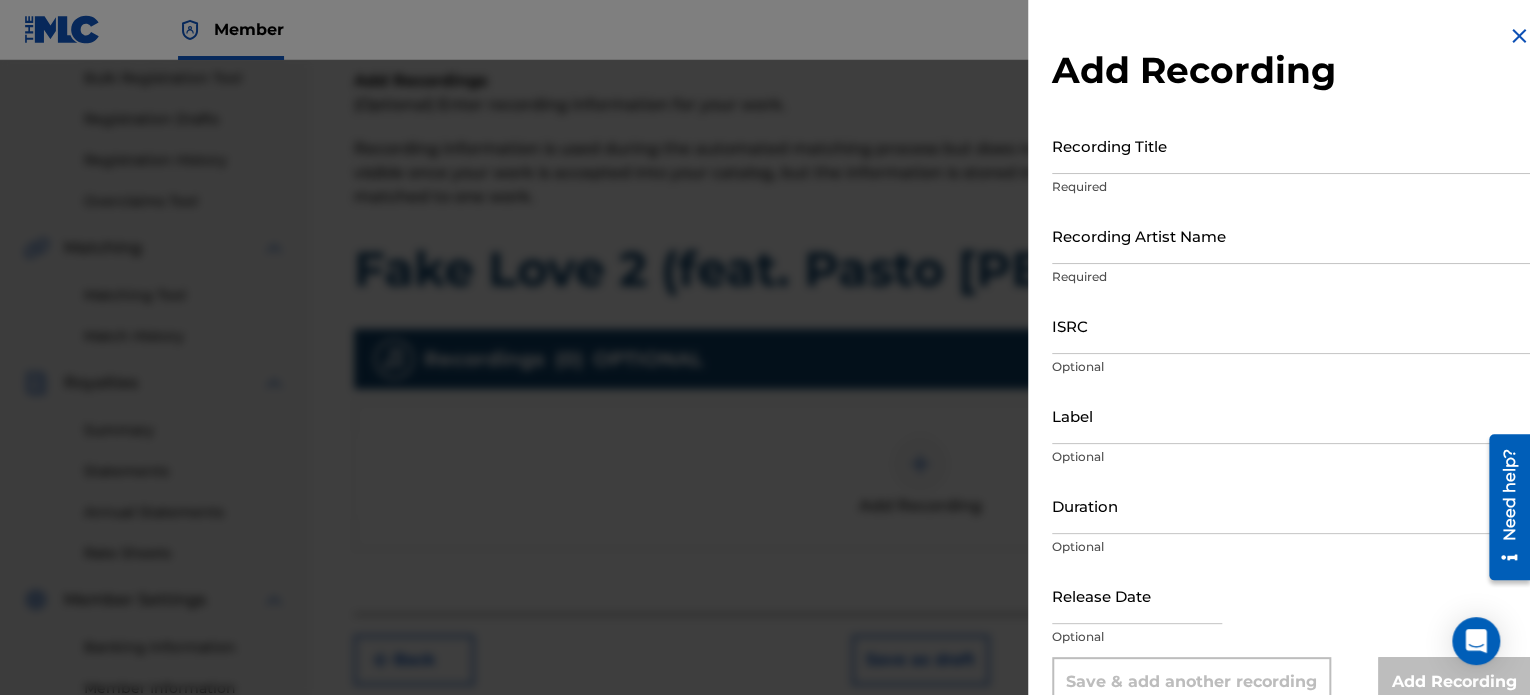 click on "Recording Title" at bounding box center (1291, 145) 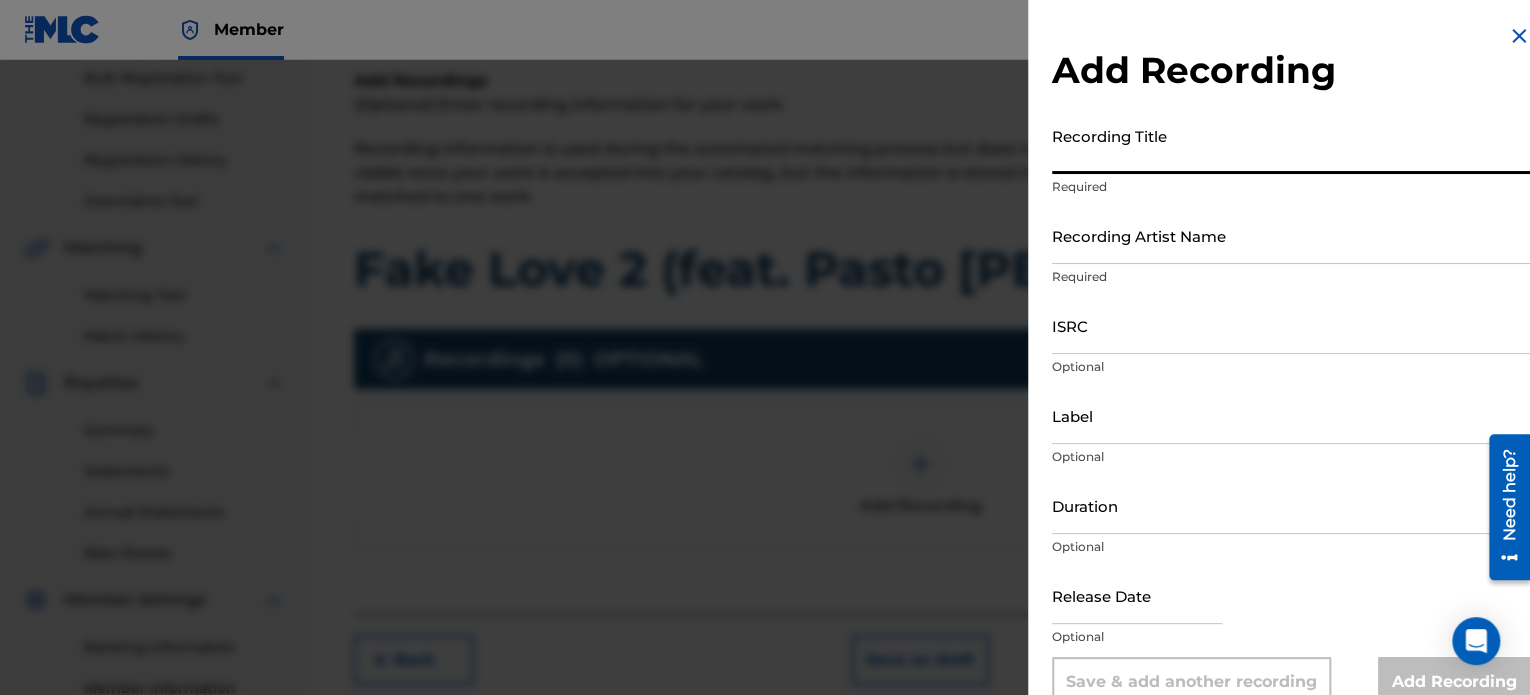 paste on "Fake Love 2 (feat. Pasto [PERSON_NAME])" 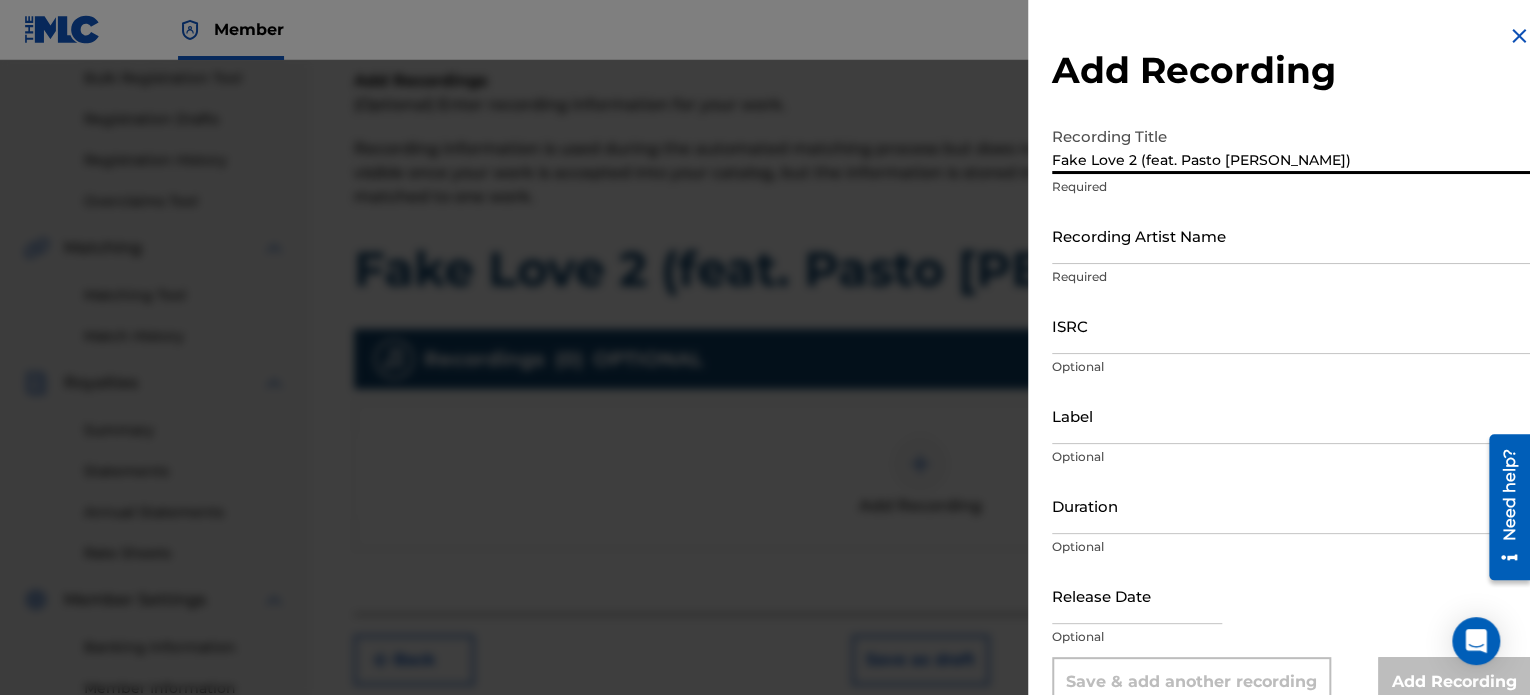 type on "Fake Love 2 (feat. Pasto [PERSON_NAME])" 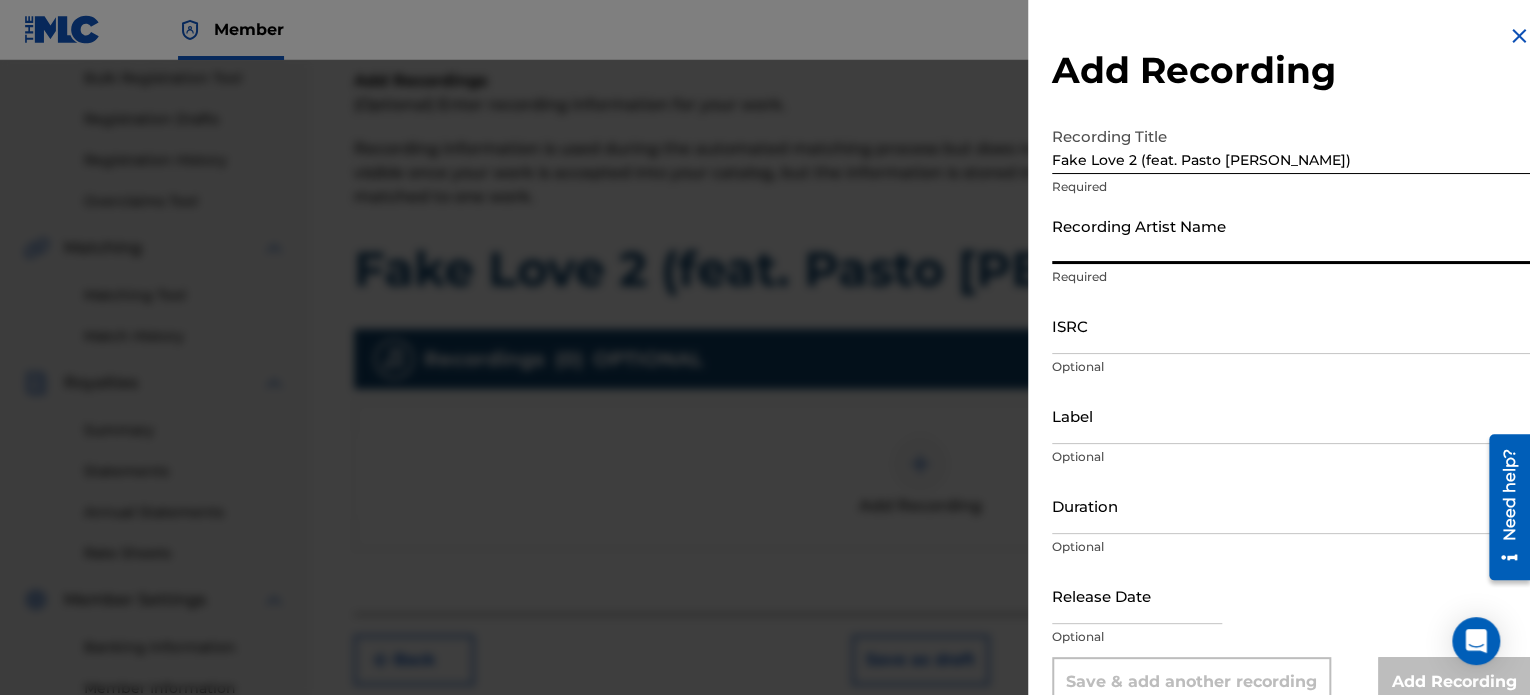 click on "Recording Artist Name" at bounding box center [1291, 235] 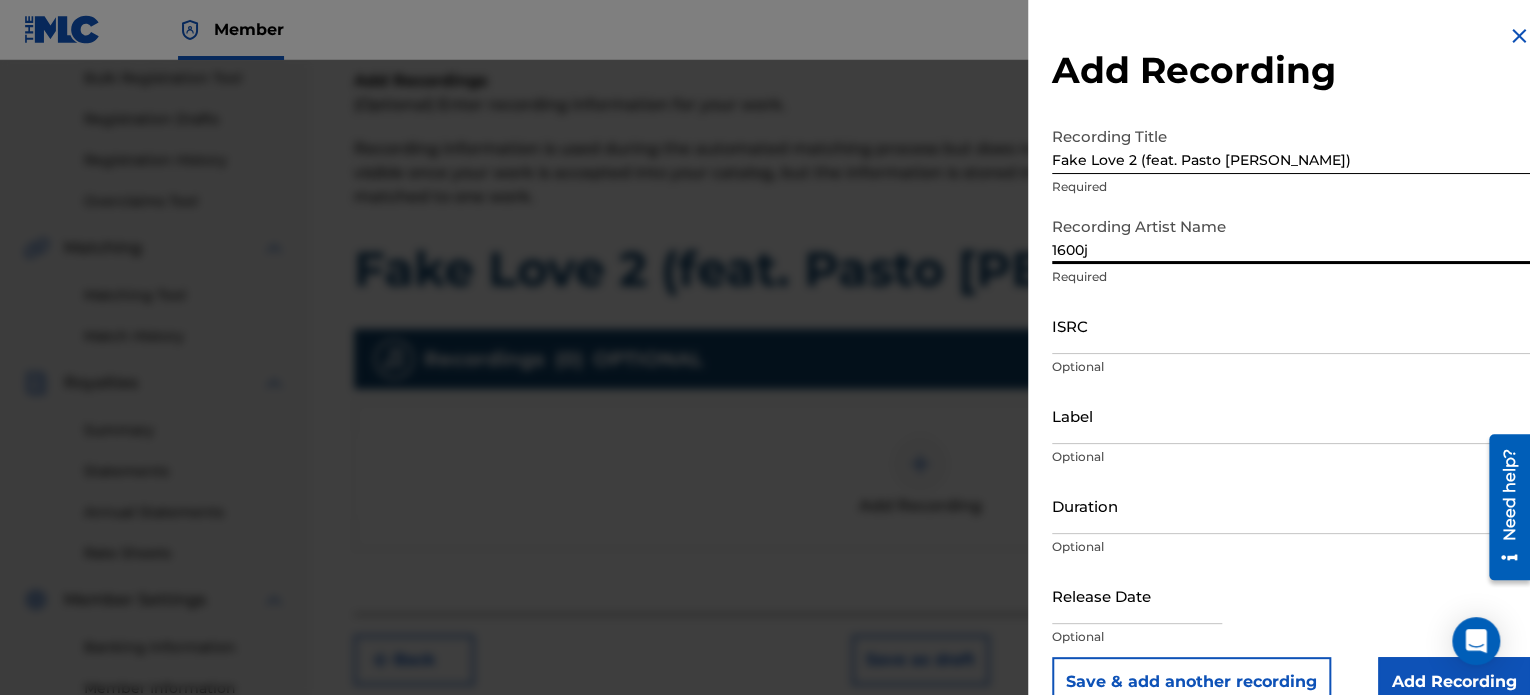 click on "ISRC" at bounding box center [1291, 325] 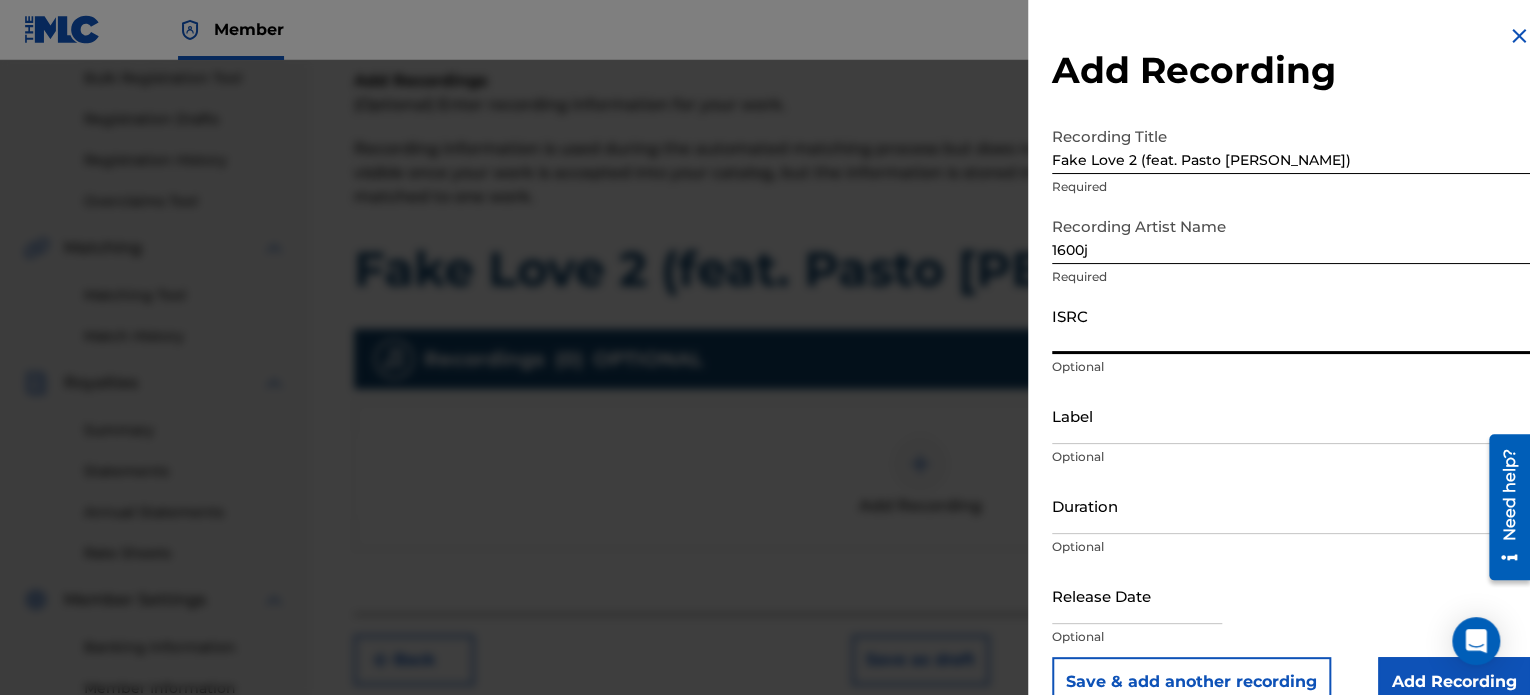 paste on "QZNWT2077531" 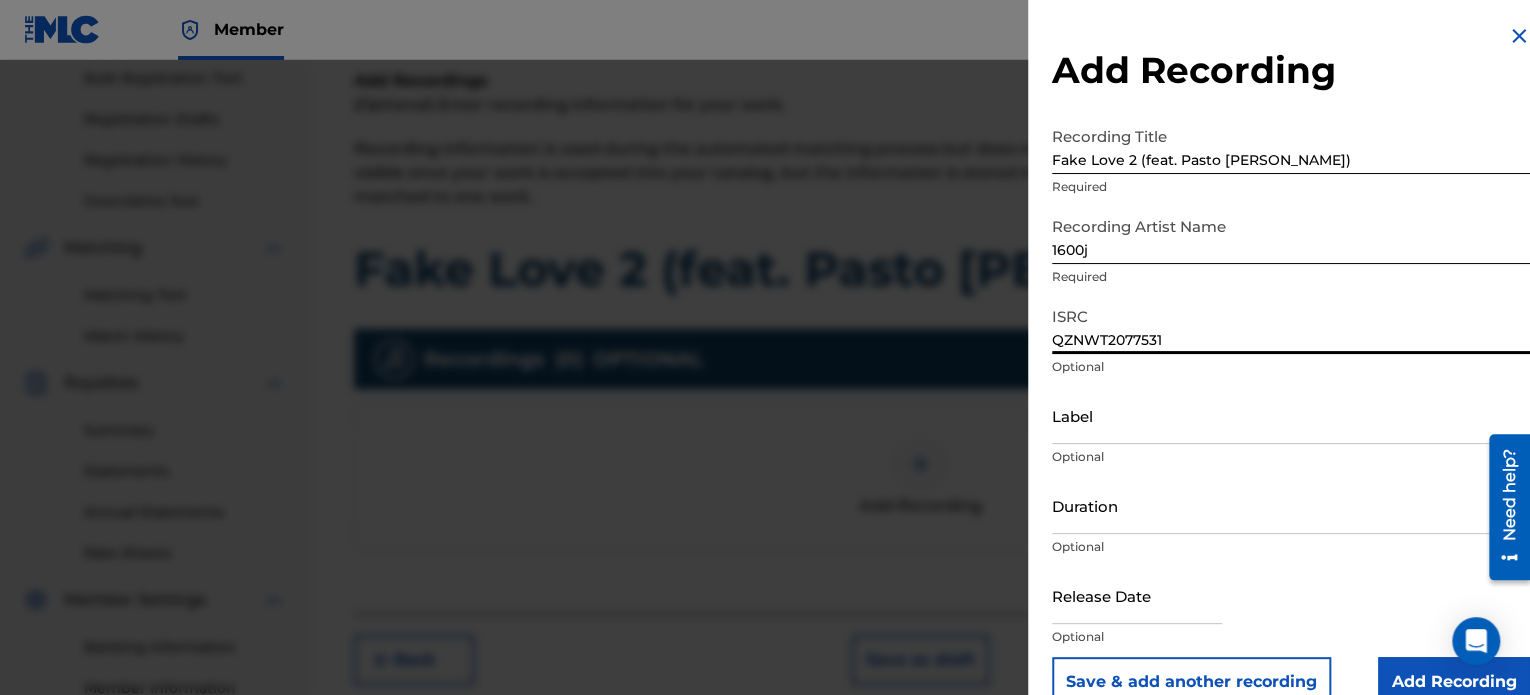type on "QZNWT2077531" 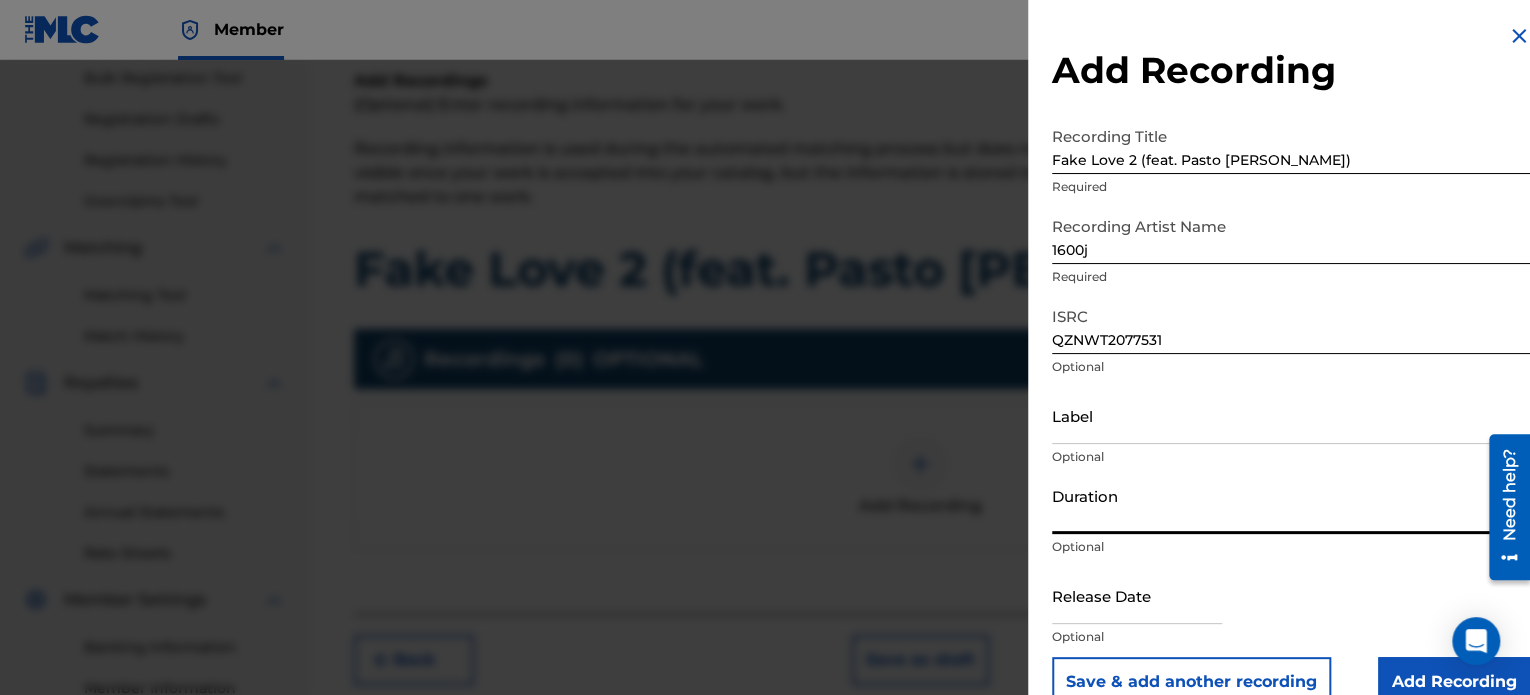 click on "Duration" at bounding box center (1291, 505) 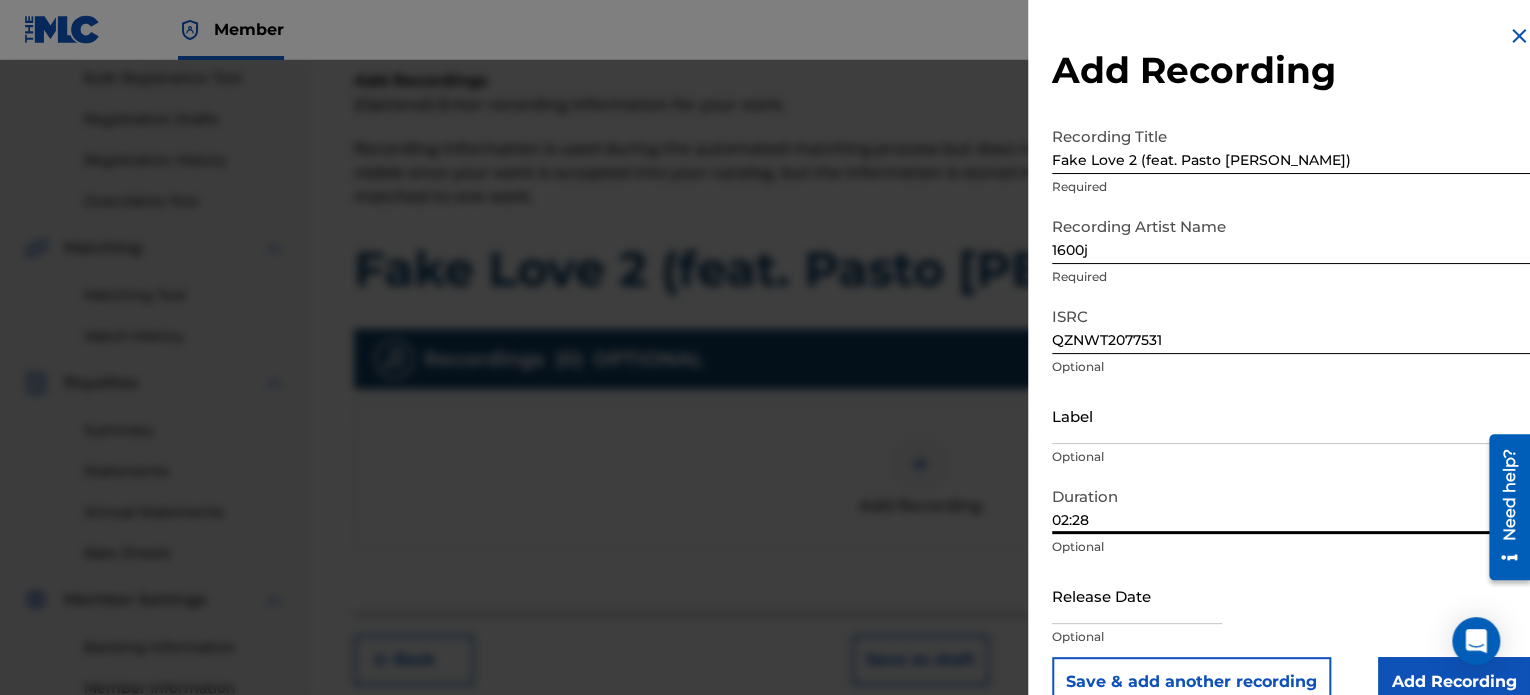 scroll, scrollTop: 36, scrollLeft: 0, axis: vertical 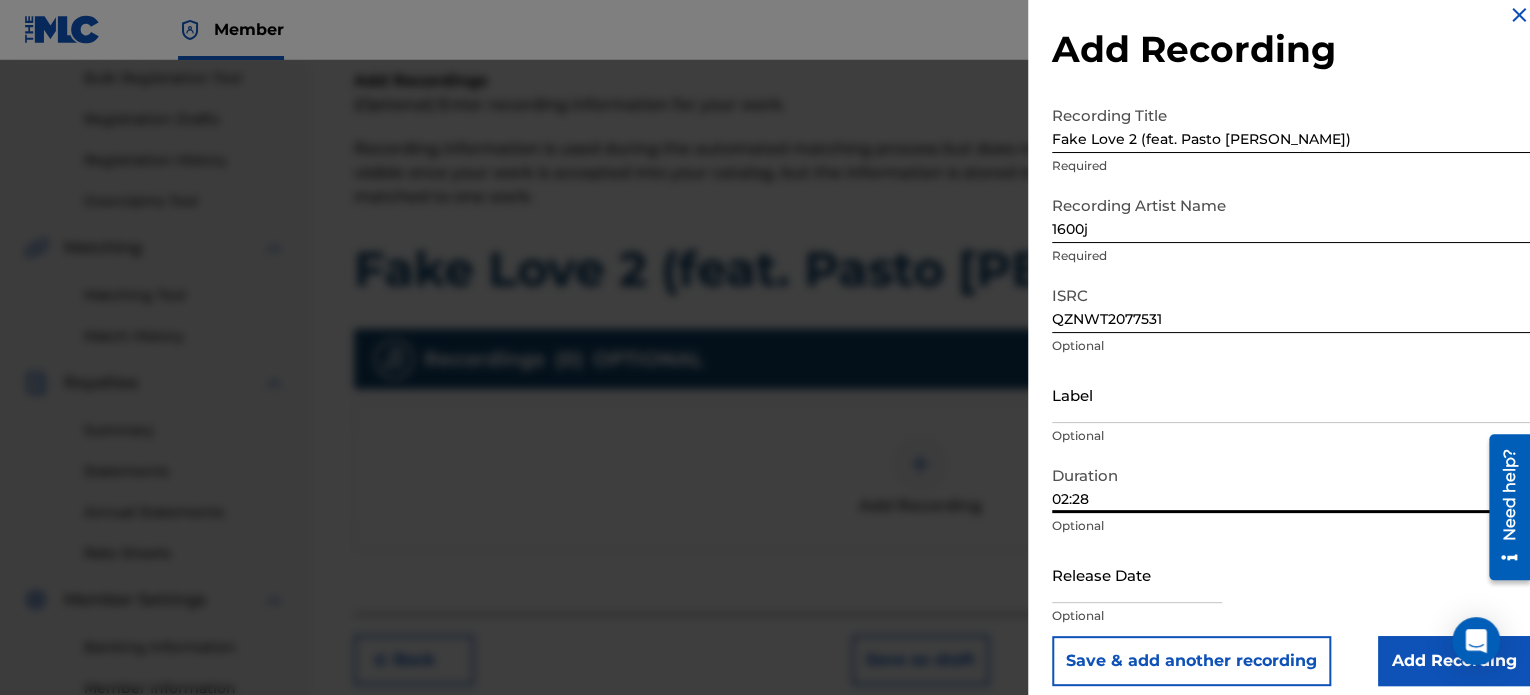 type on "02:28" 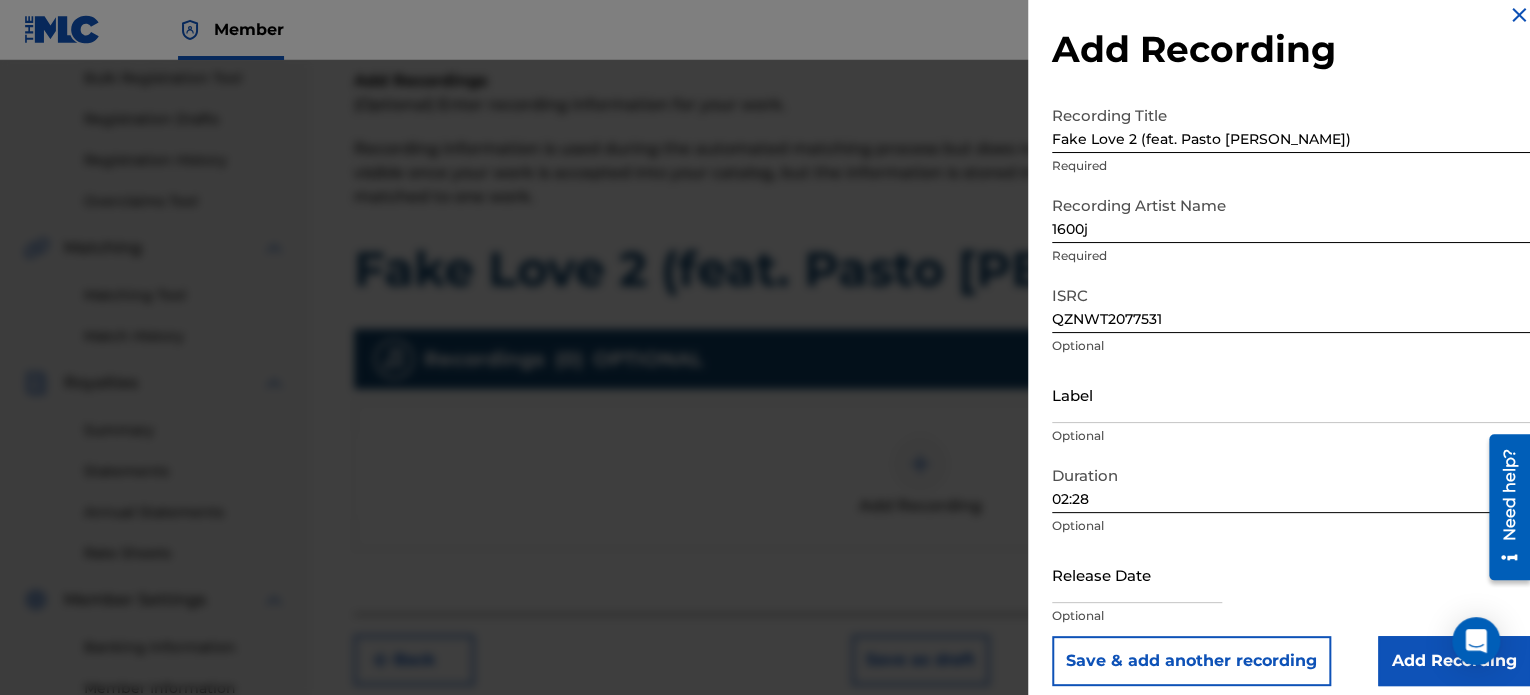 click on "Add Recording" at bounding box center (1454, 661) 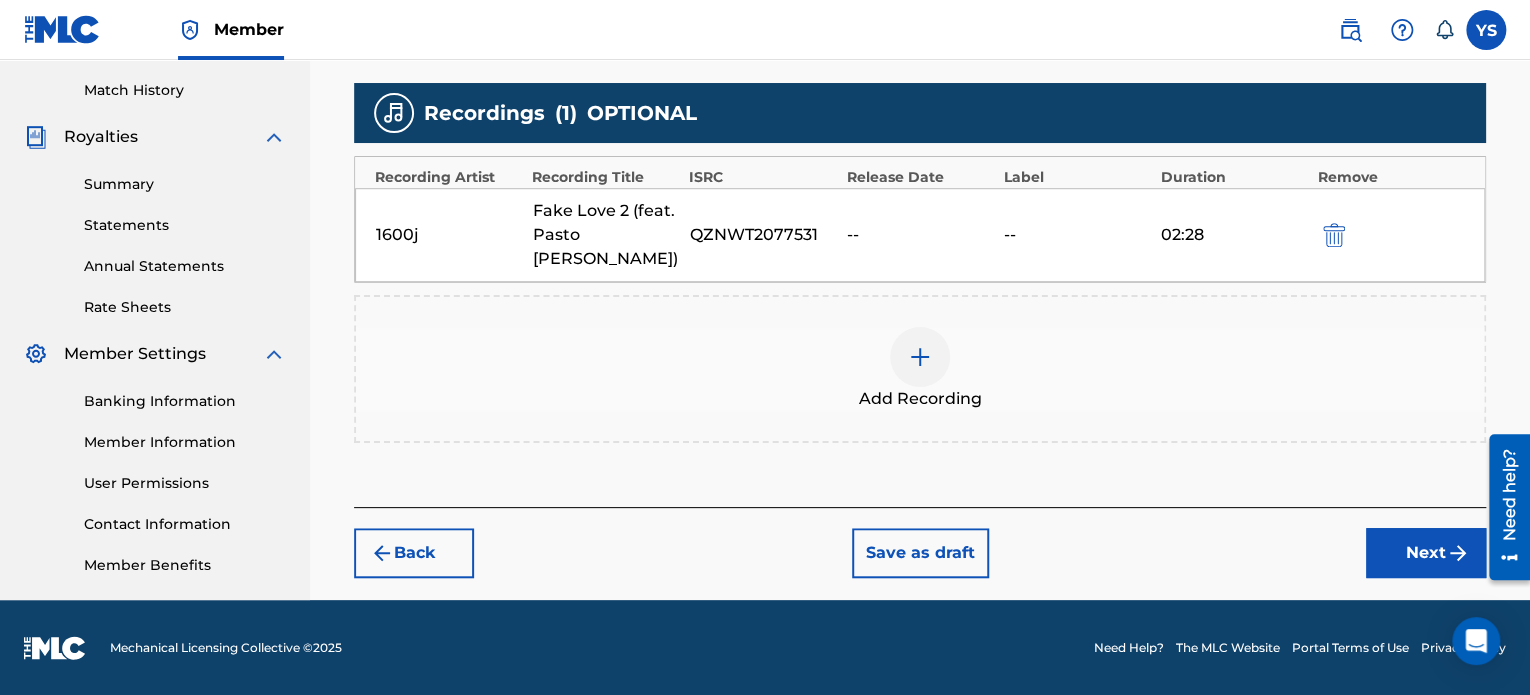 click on "Next" at bounding box center (1426, 553) 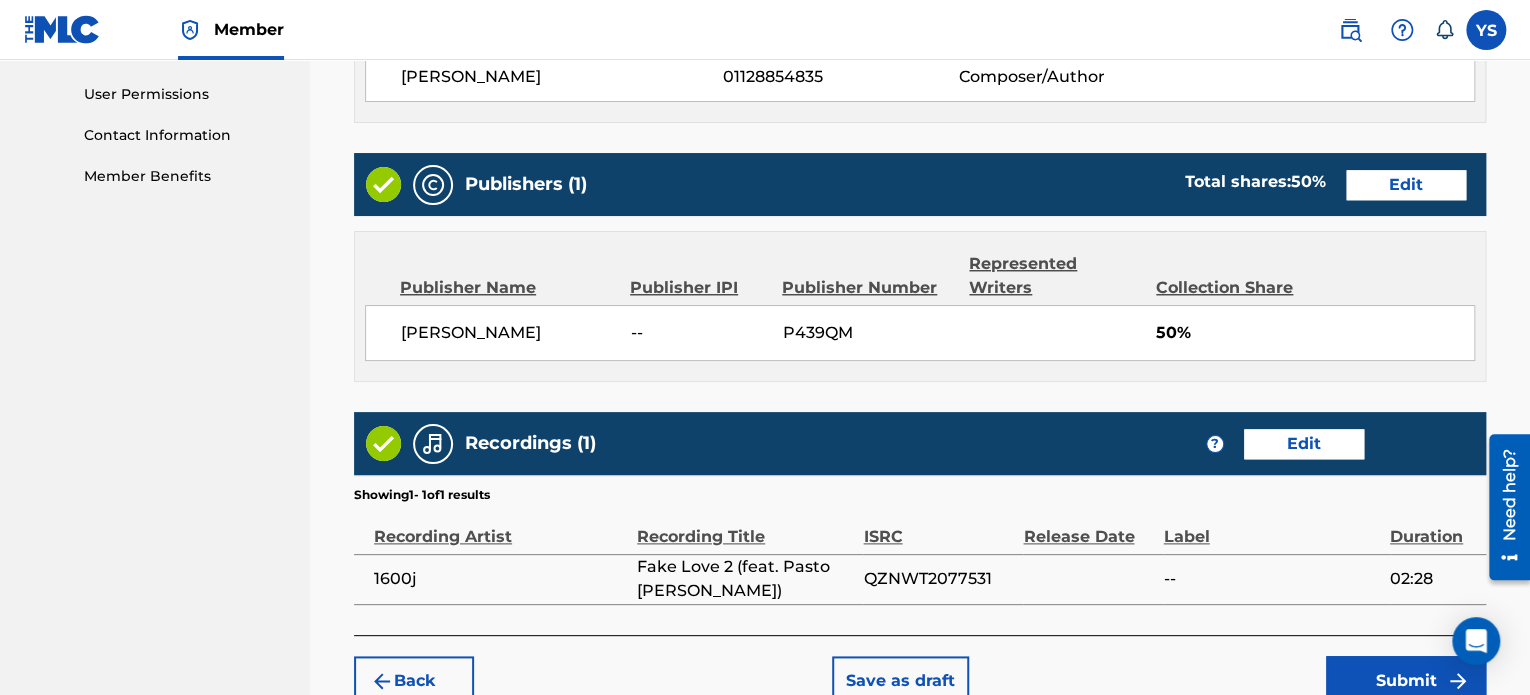 scroll, scrollTop: 1057, scrollLeft: 0, axis: vertical 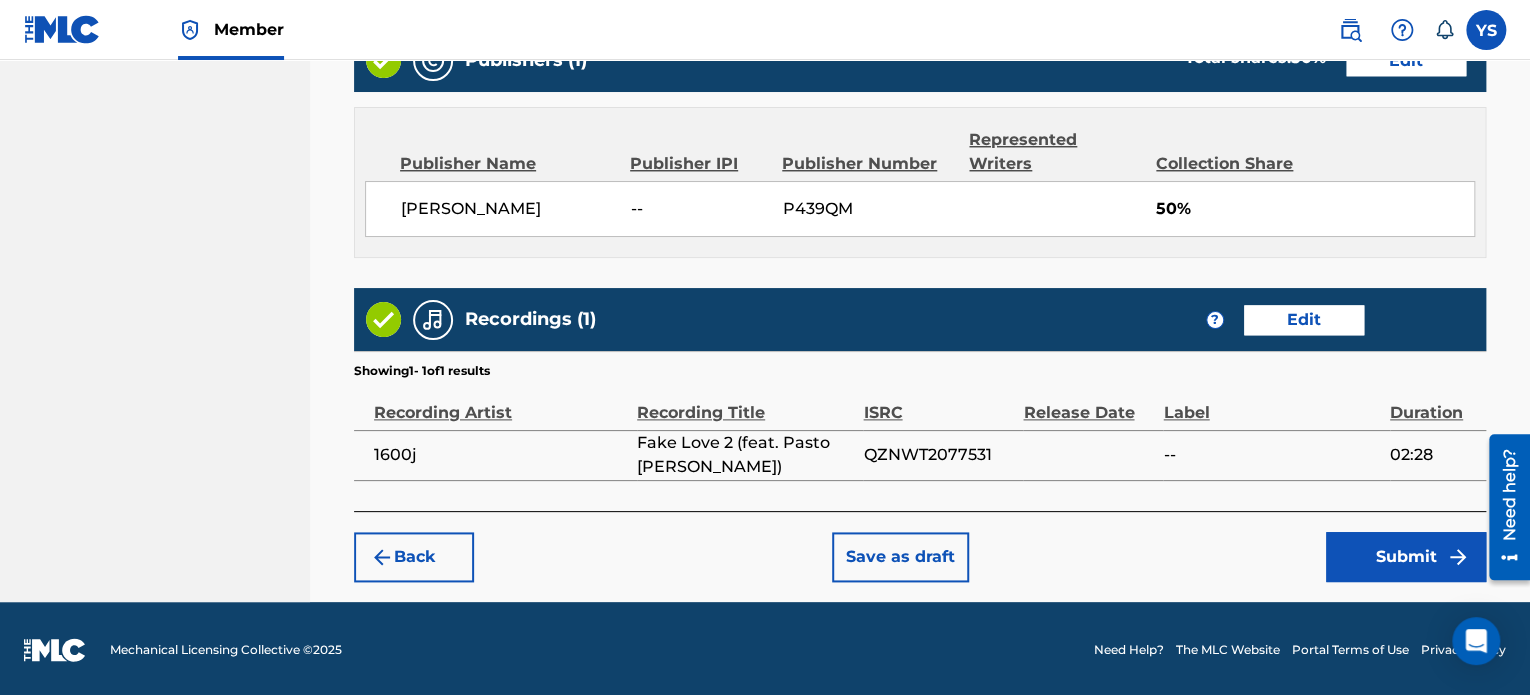 click on "Submit" at bounding box center (1406, 557) 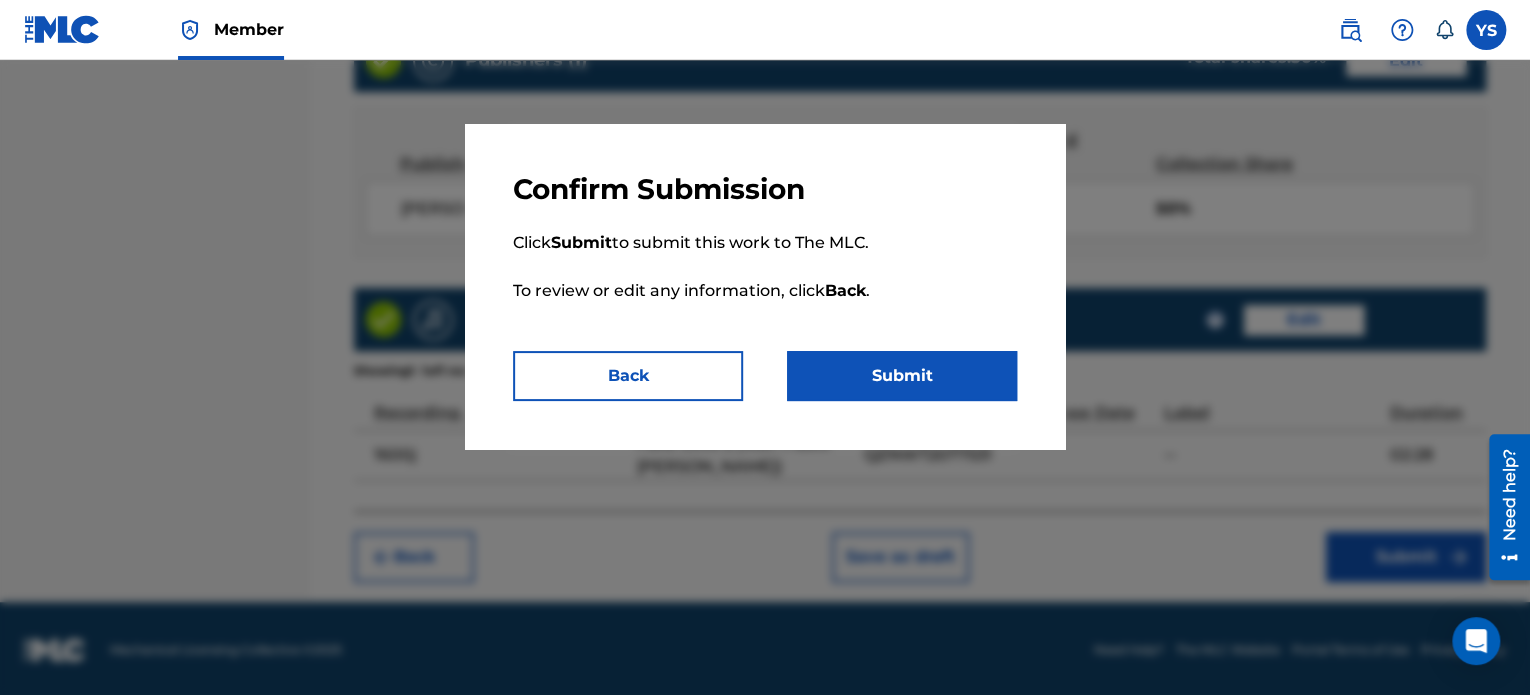 click on "Submit" at bounding box center (902, 376) 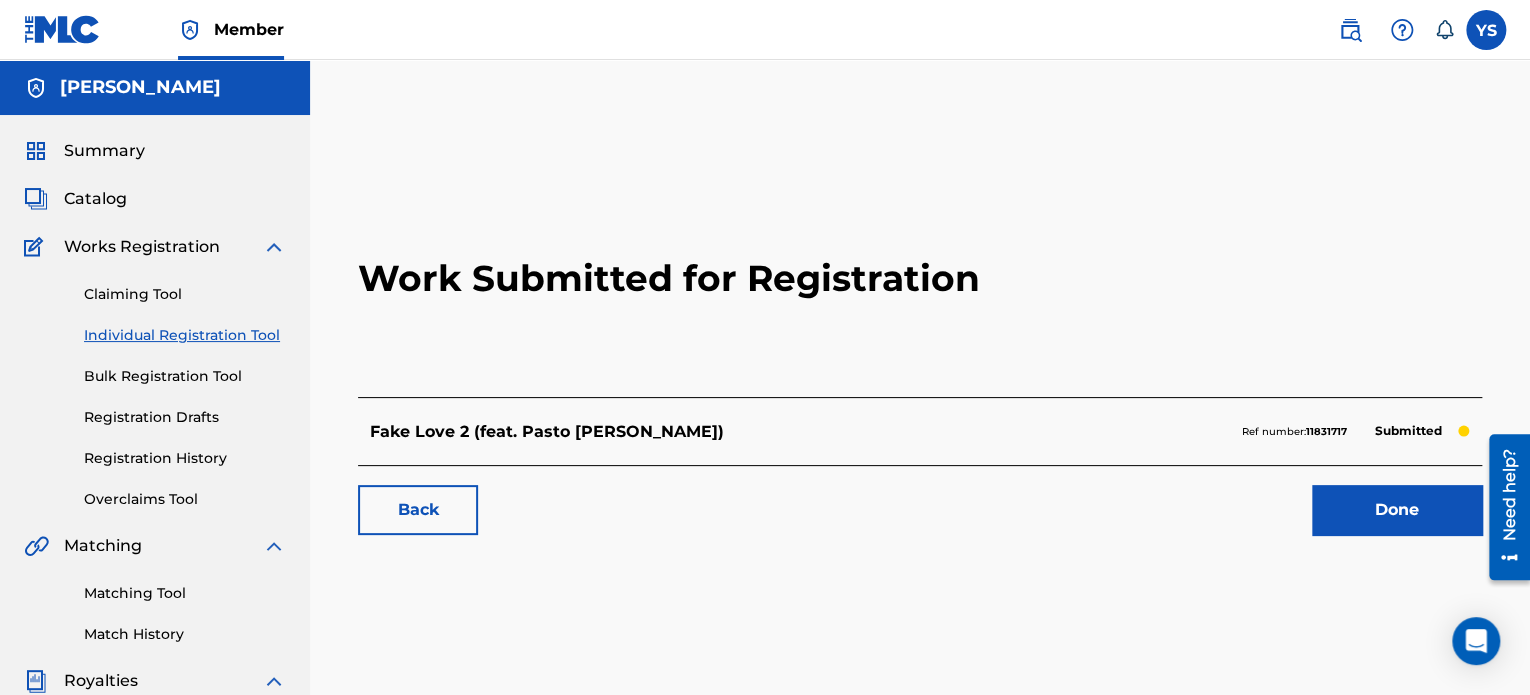 click on "Done" at bounding box center [1397, 510] 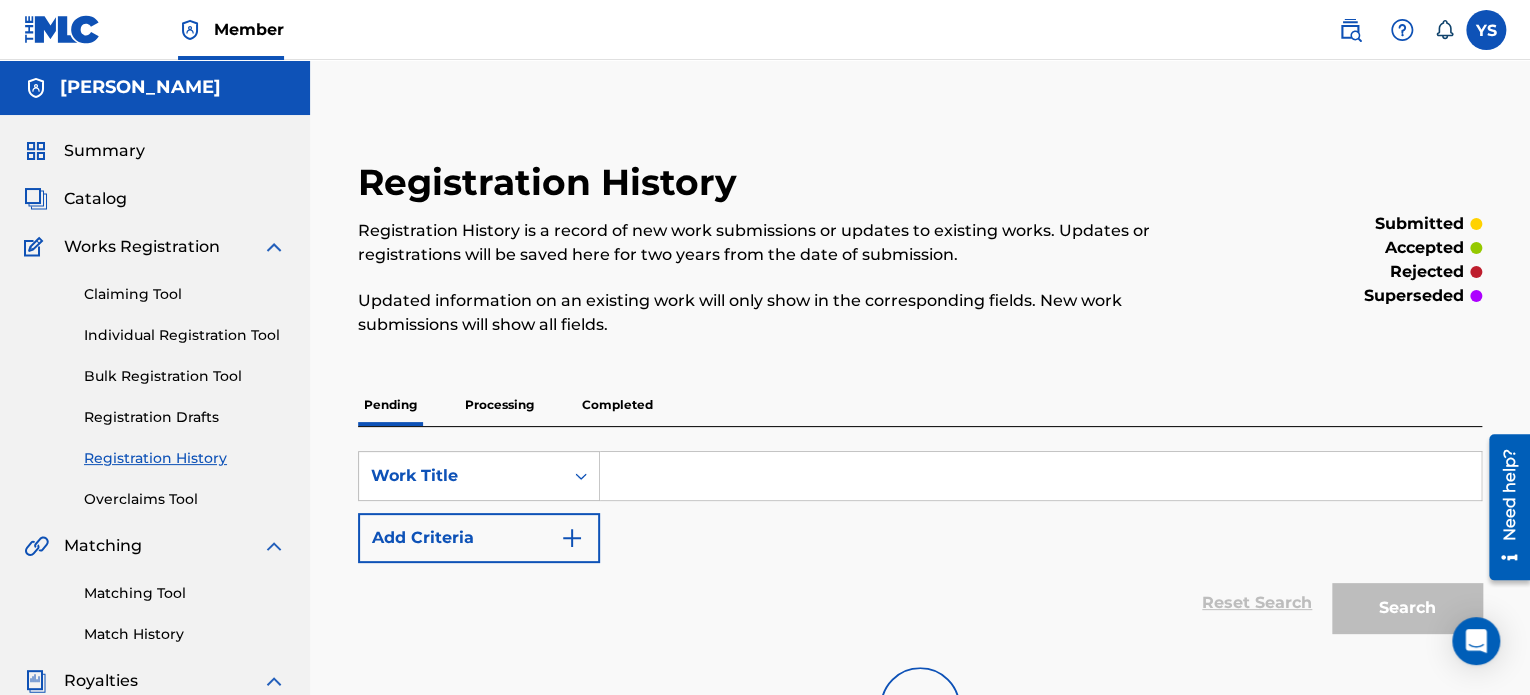 click on "Individual Registration Tool" at bounding box center [185, 335] 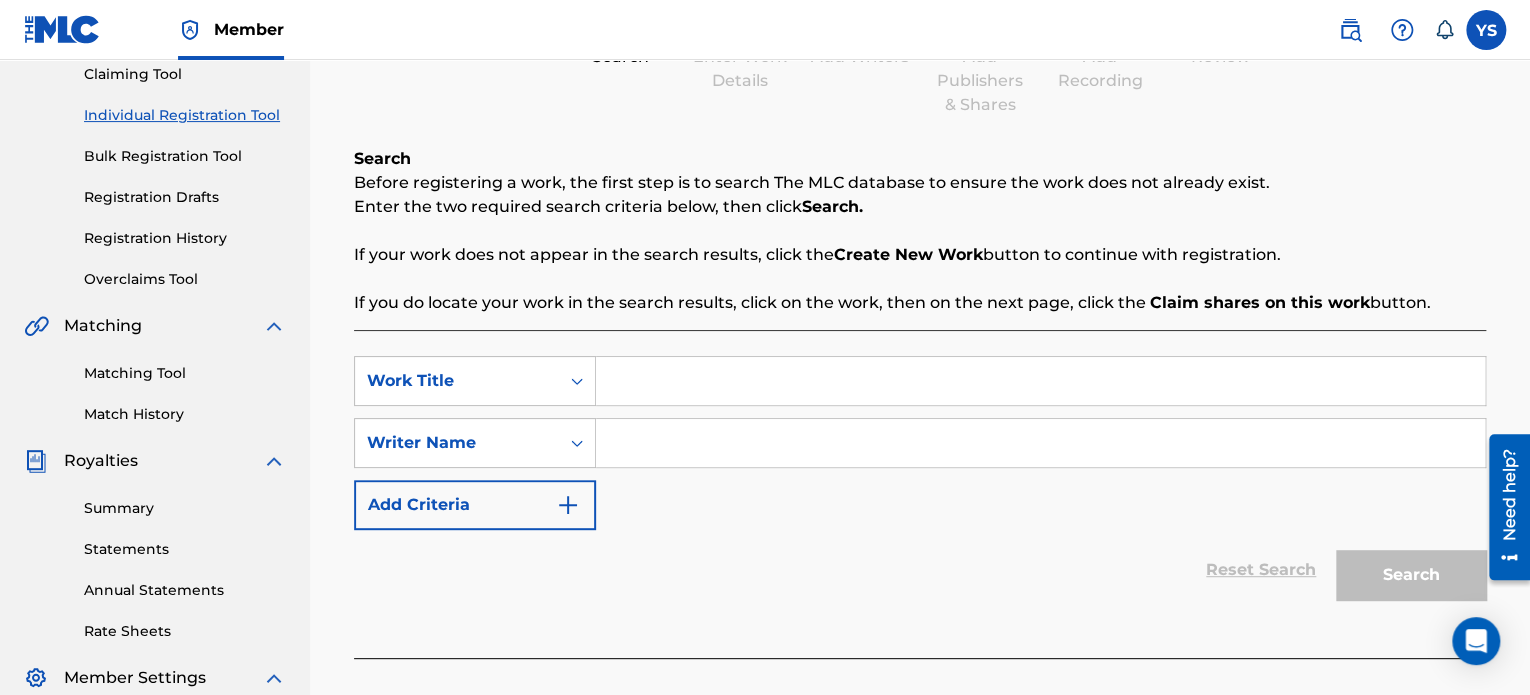scroll, scrollTop: 223, scrollLeft: 0, axis: vertical 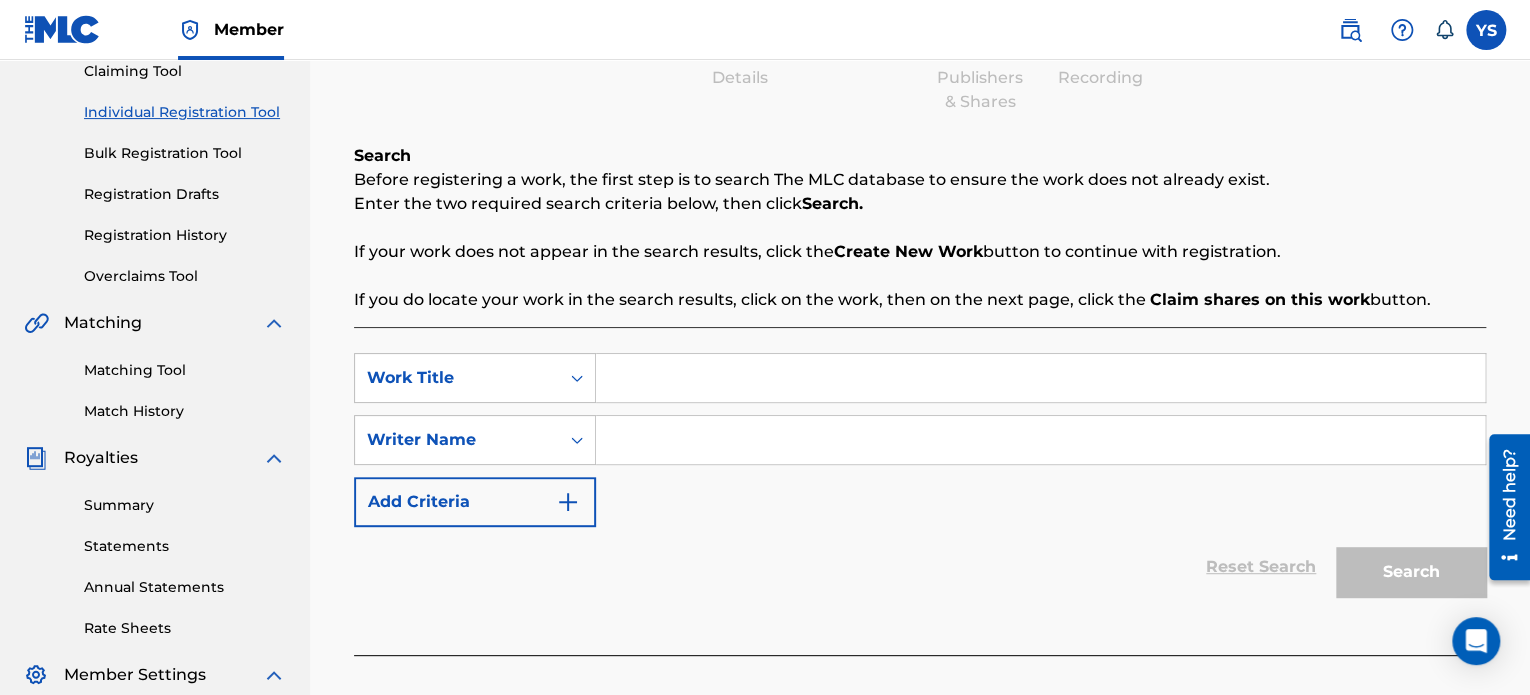 click at bounding box center (1040, 378) 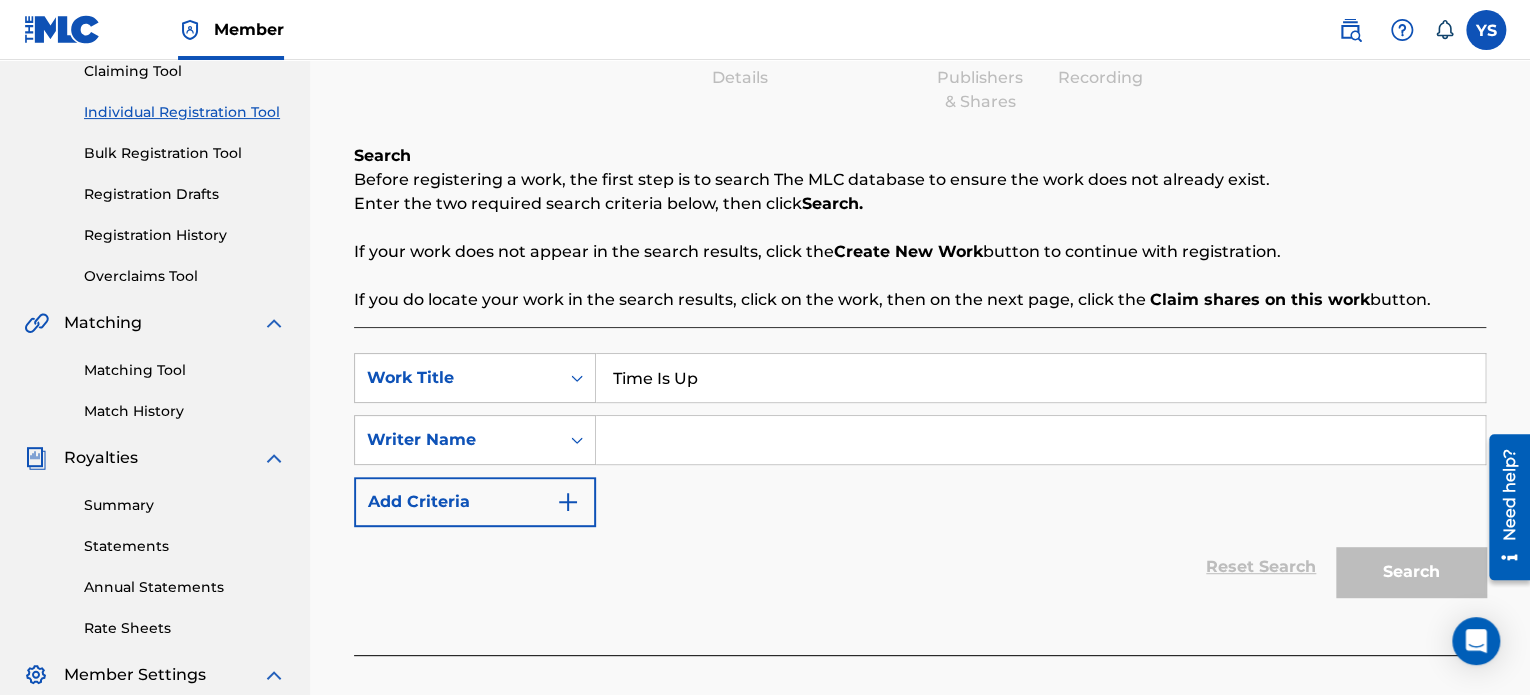 type on "Time Is Up" 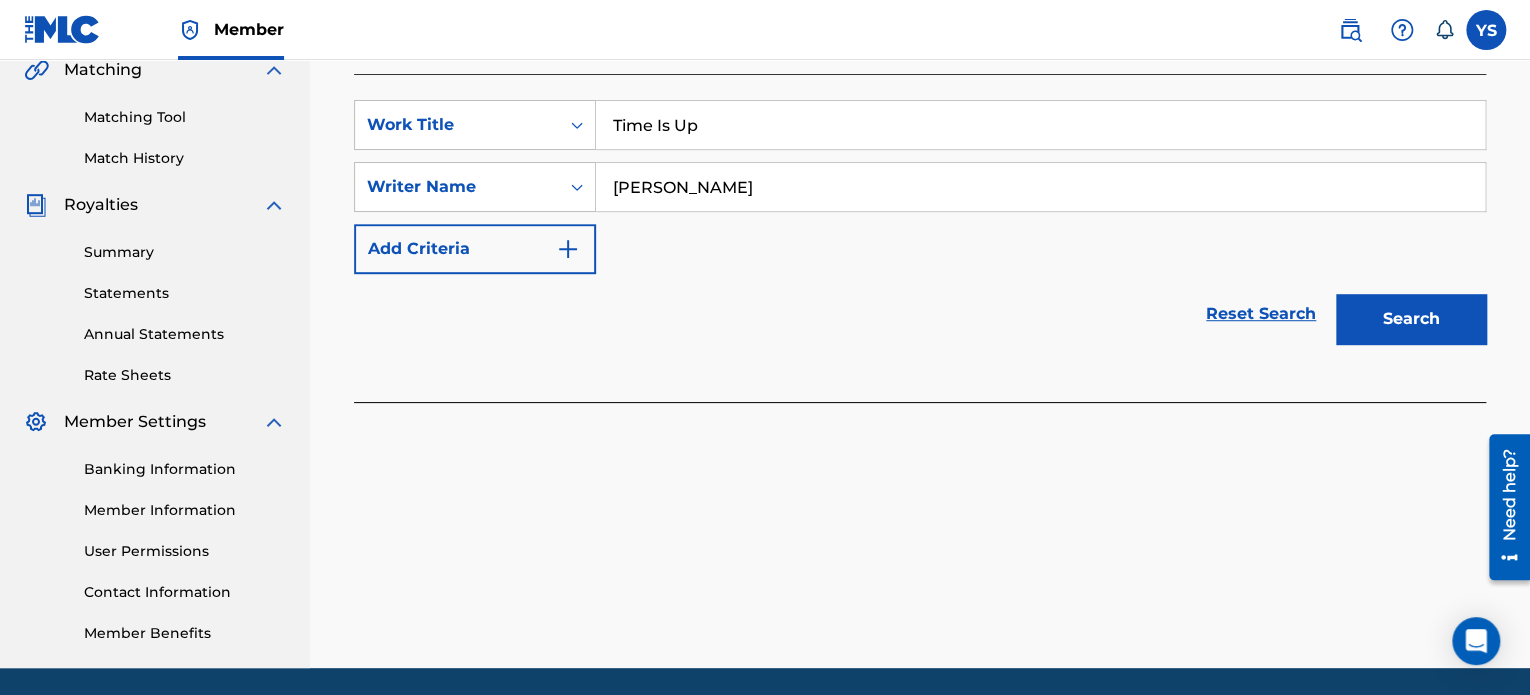 scroll, scrollTop: 543, scrollLeft: 0, axis: vertical 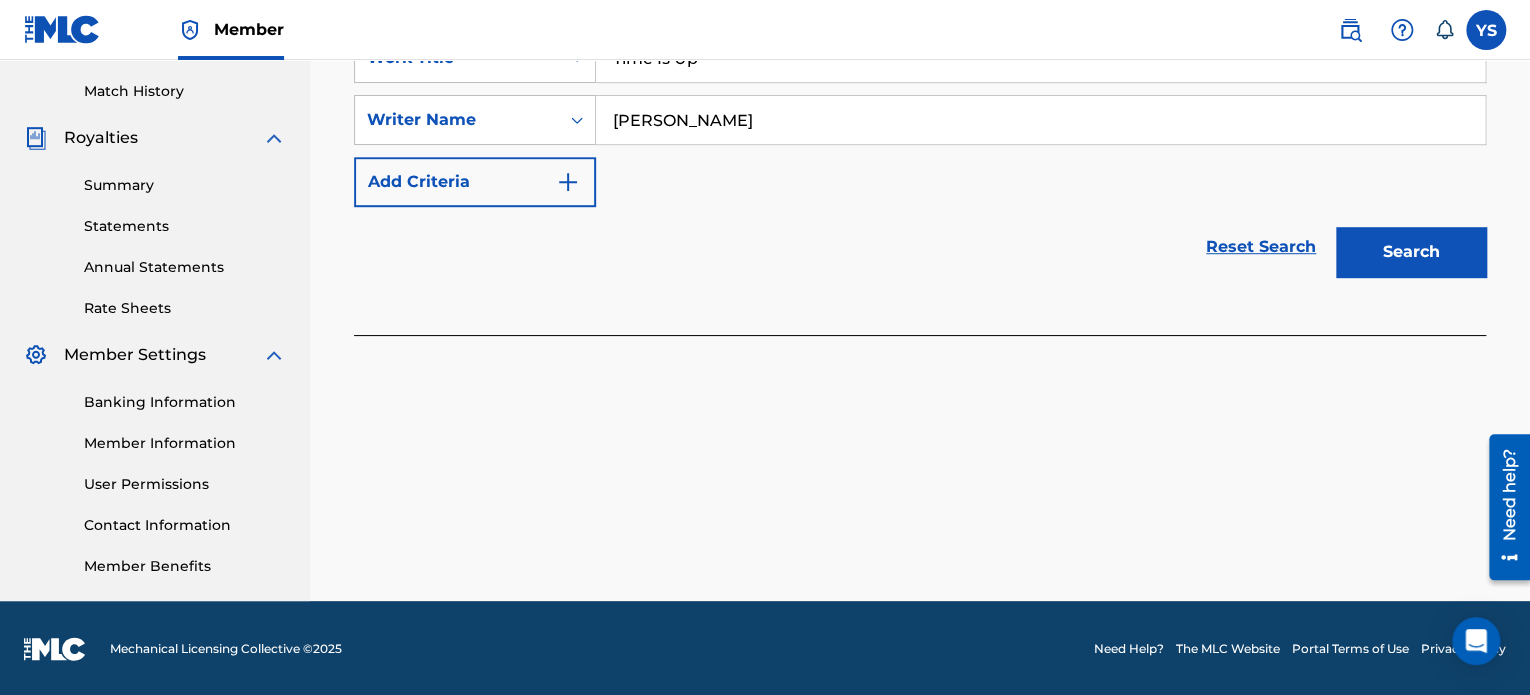 click on "Search" at bounding box center (1411, 252) 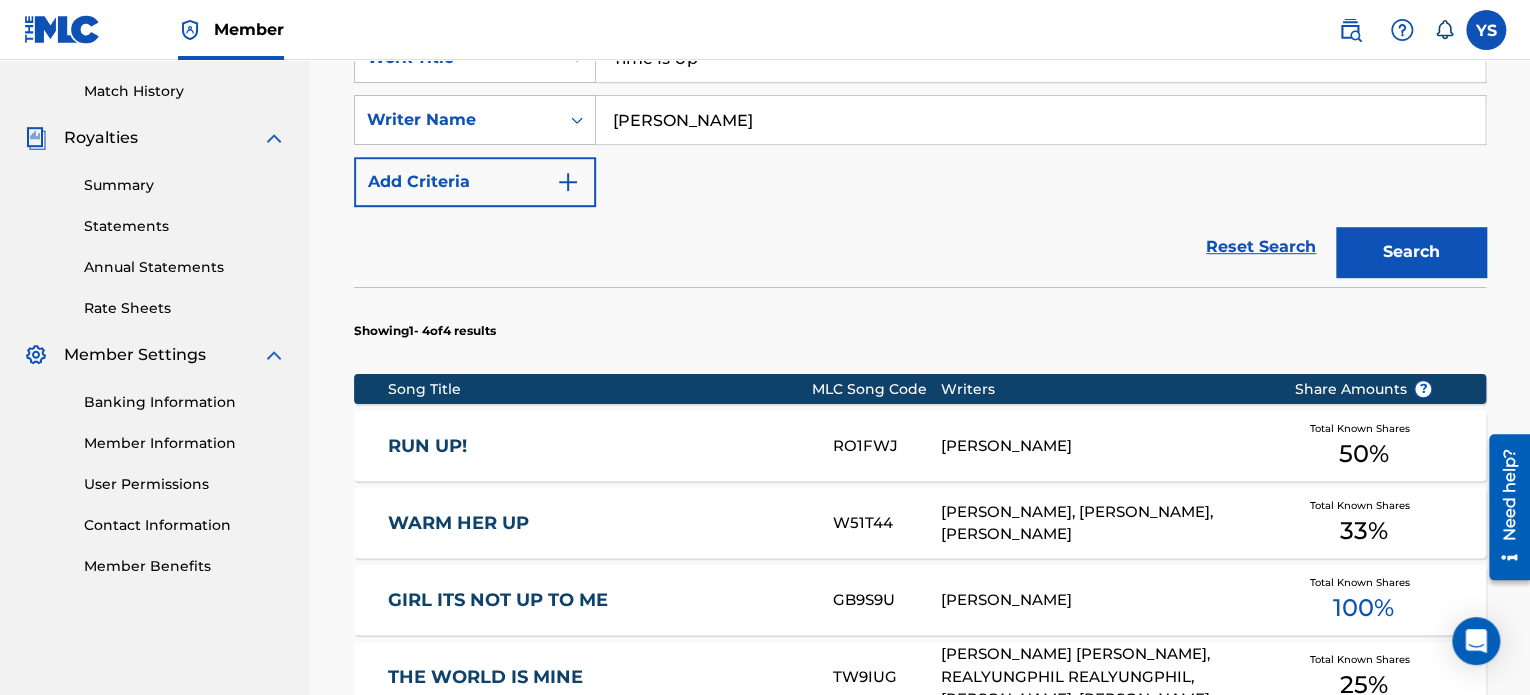 scroll, scrollTop: 695, scrollLeft: 0, axis: vertical 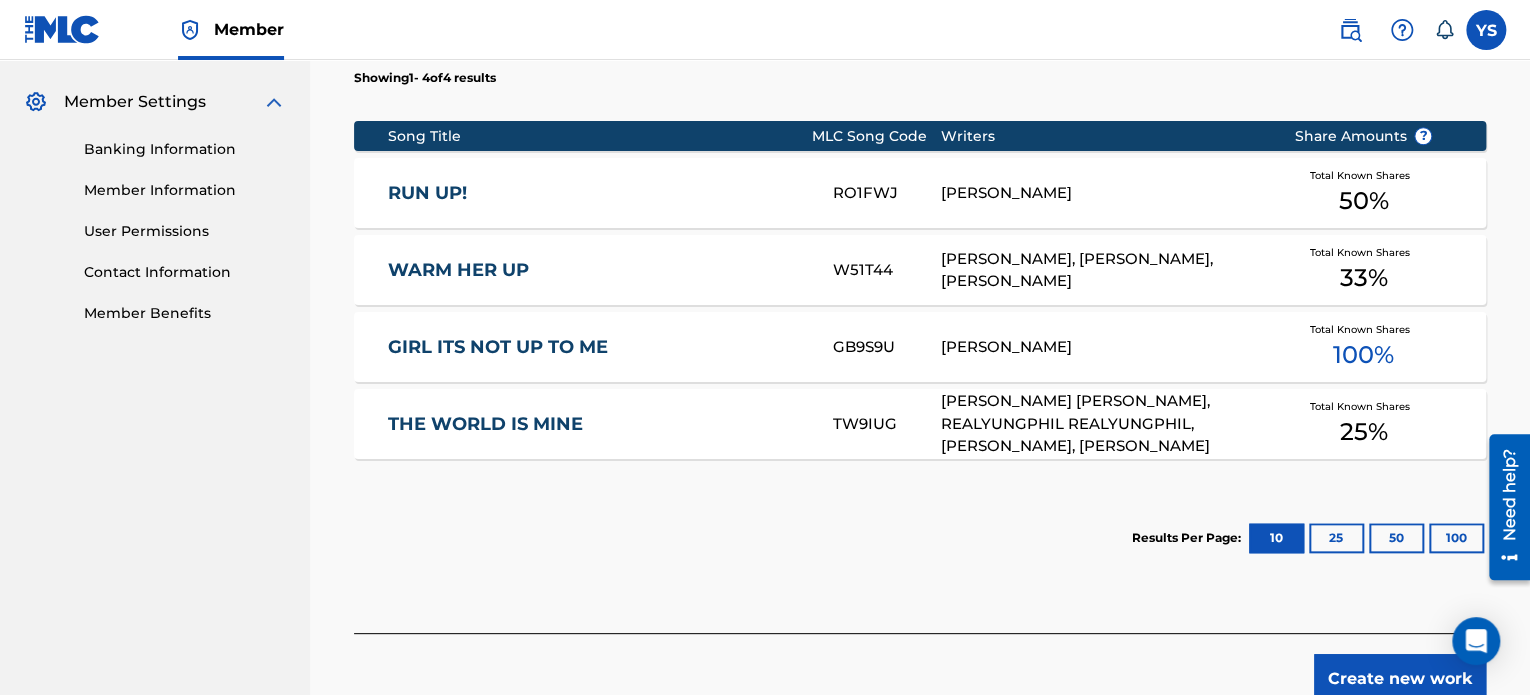 click on "Create new work" at bounding box center [1400, 679] 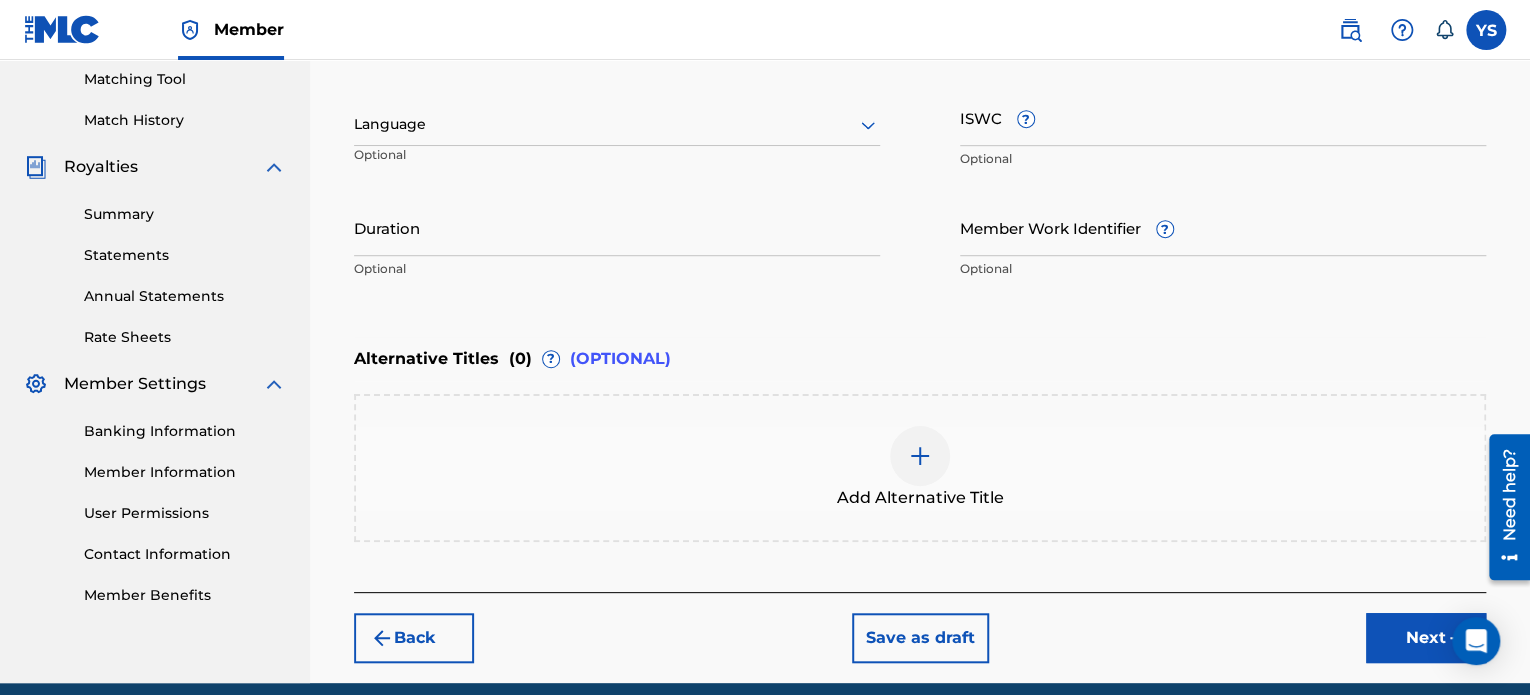 scroll, scrollTop: 515, scrollLeft: 0, axis: vertical 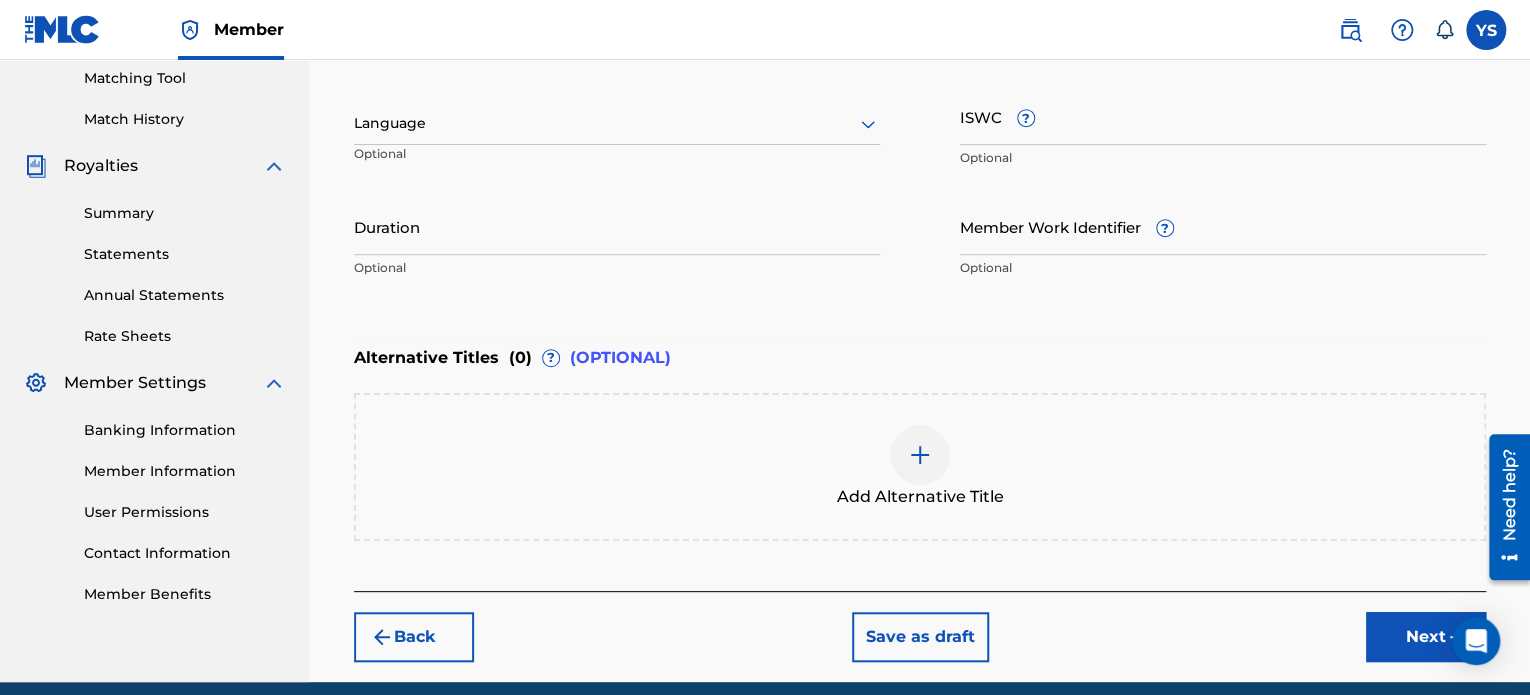 click on "Next" at bounding box center [1426, 637] 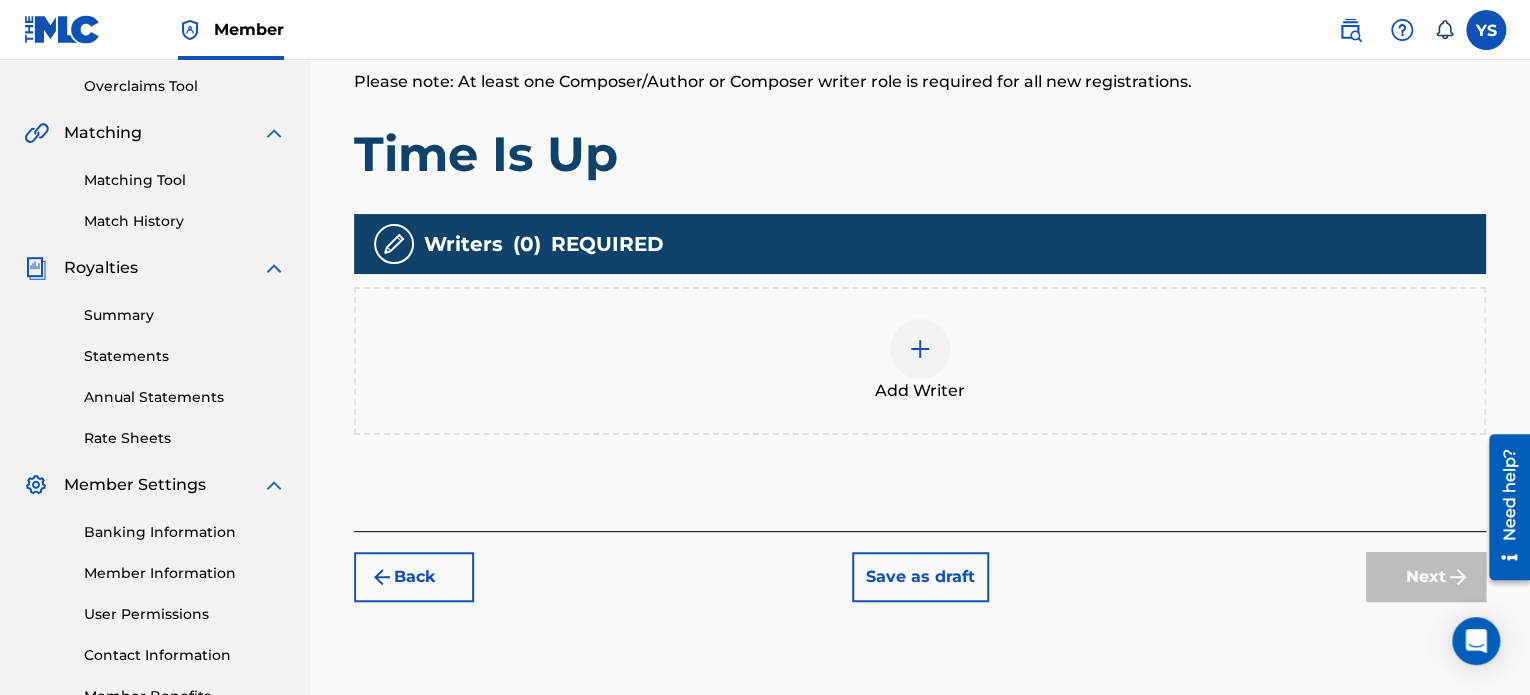 scroll, scrollTop: 414, scrollLeft: 0, axis: vertical 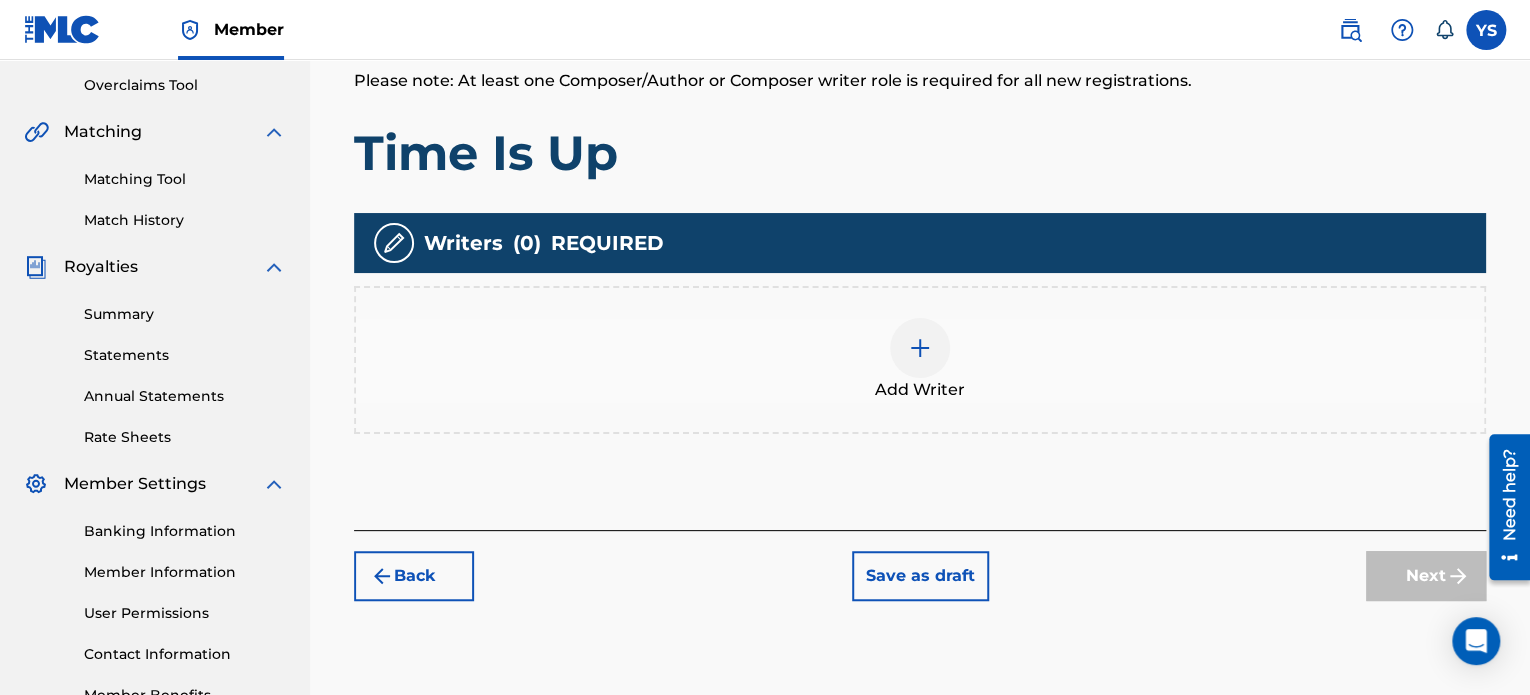 click on "Back" at bounding box center [414, 576] 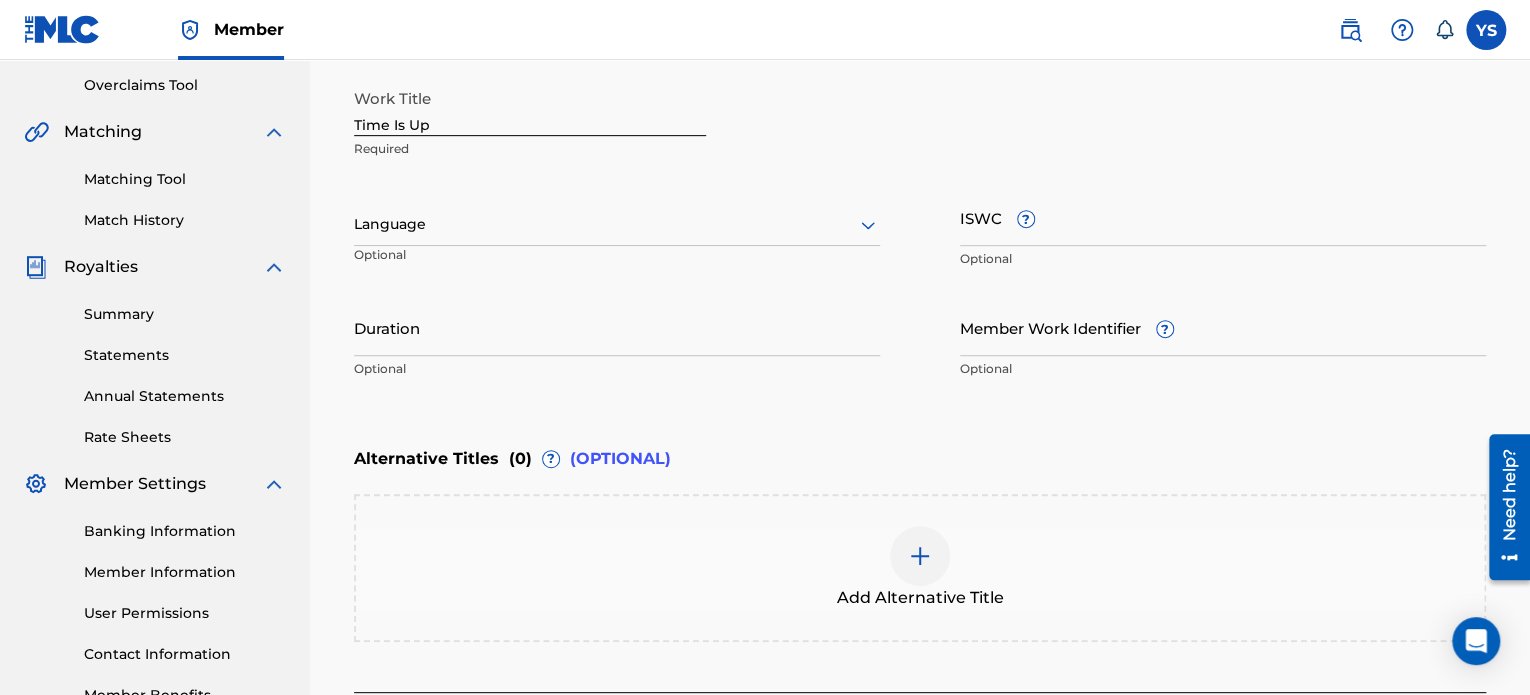 scroll, scrollTop: 228, scrollLeft: 0, axis: vertical 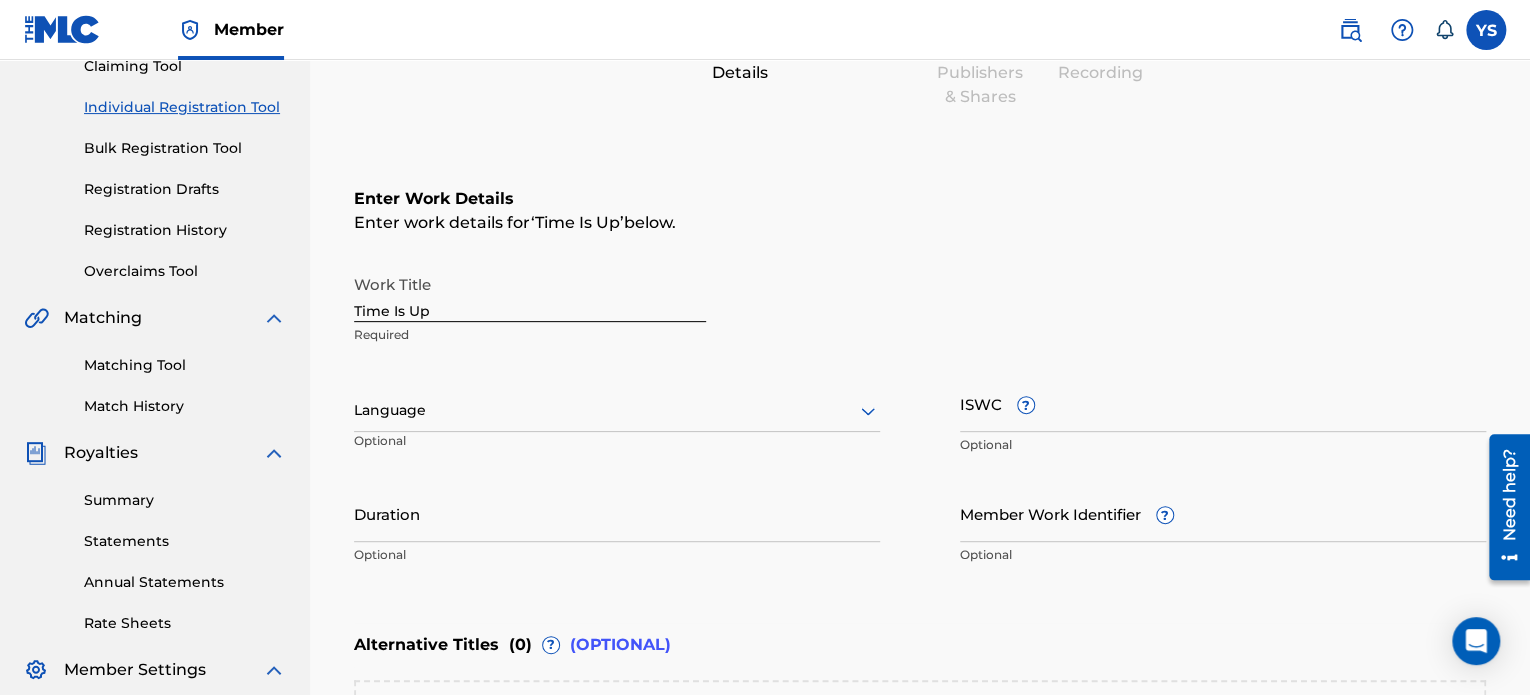 click on "Duration" at bounding box center [617, 513] 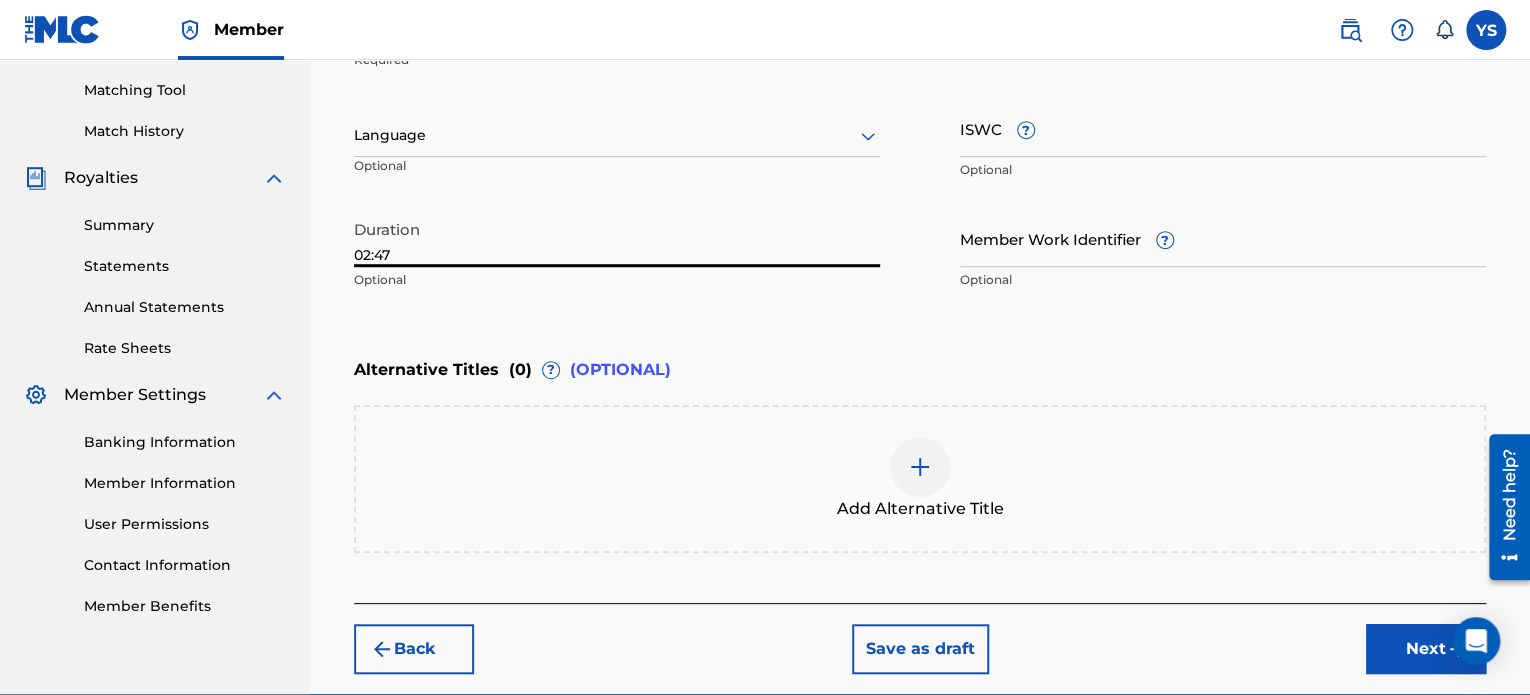 scroll, scrollTop: 504, scrollLeft: 0, axis: vertical 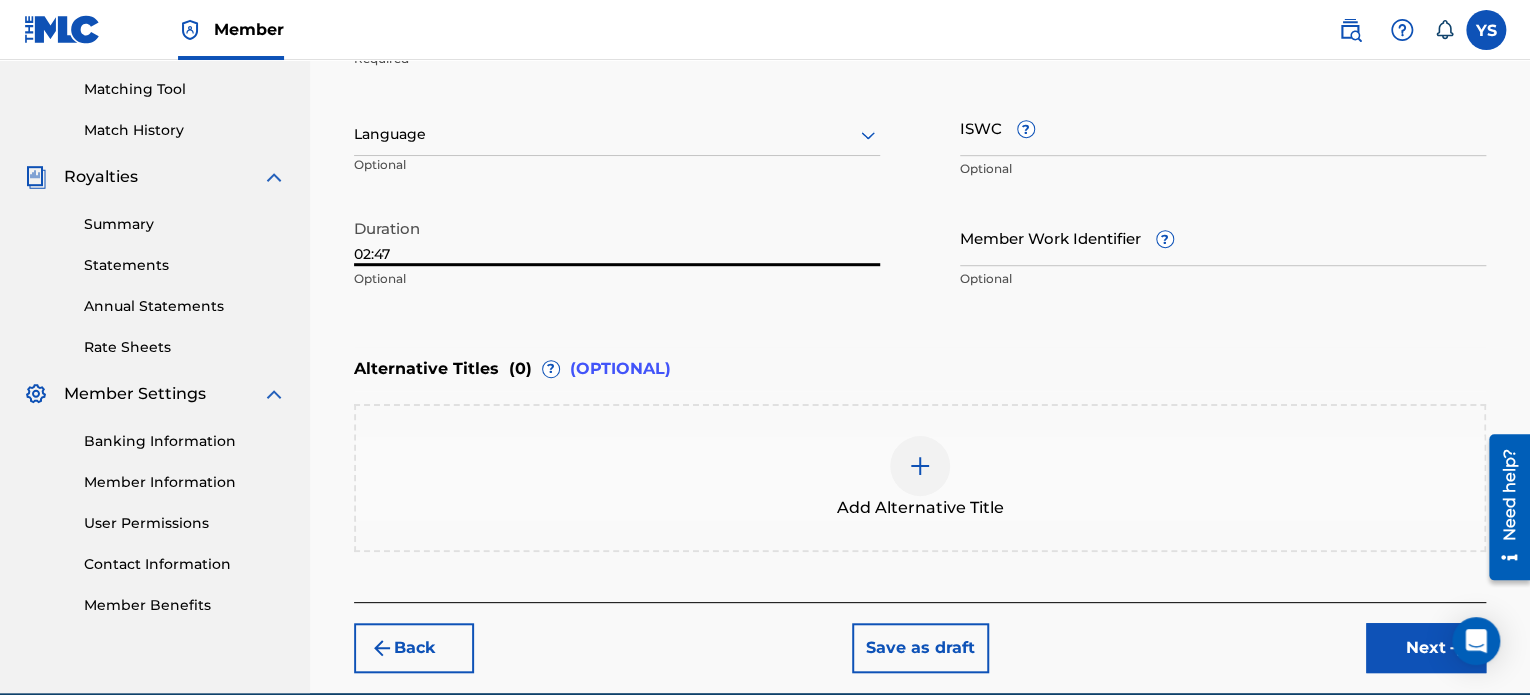 type on "02:47" 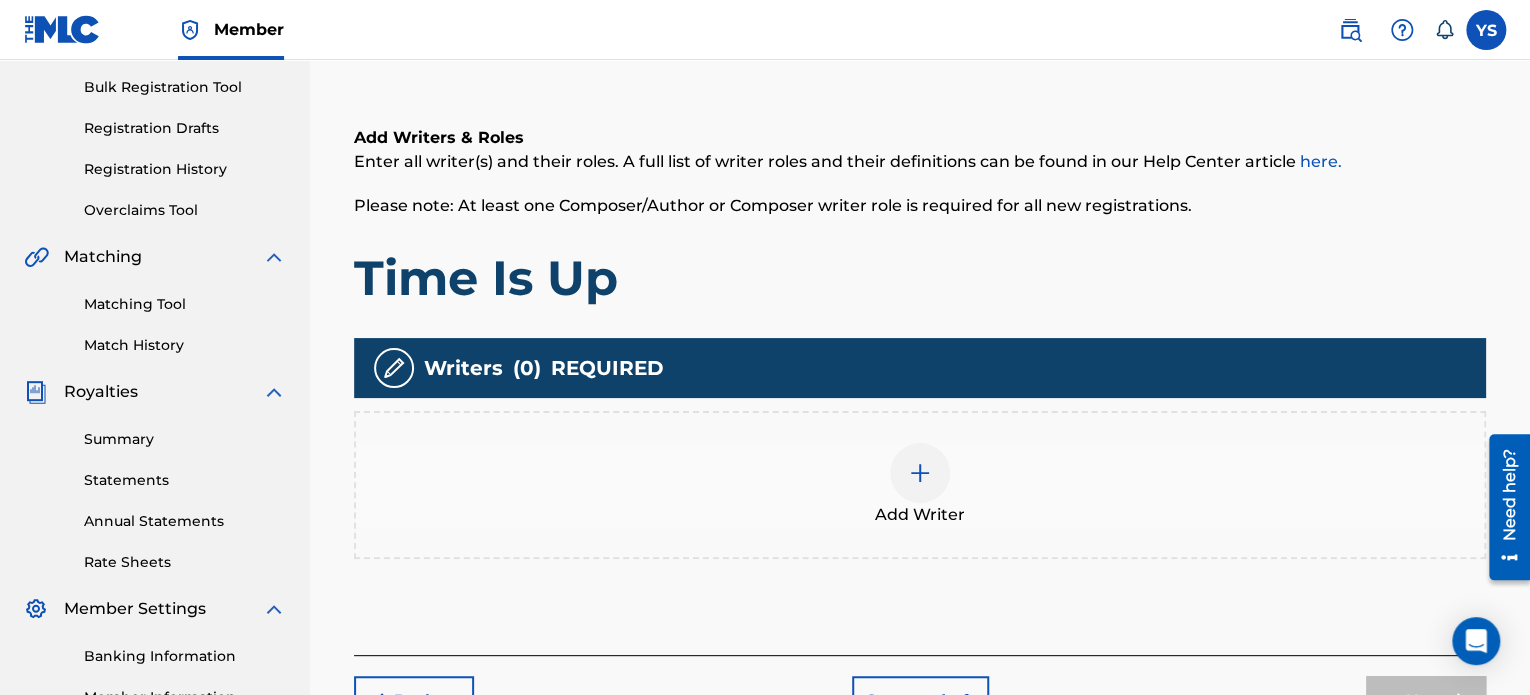 scroll, scrollTop: 294, scrollLeft: 0, axis: vertical 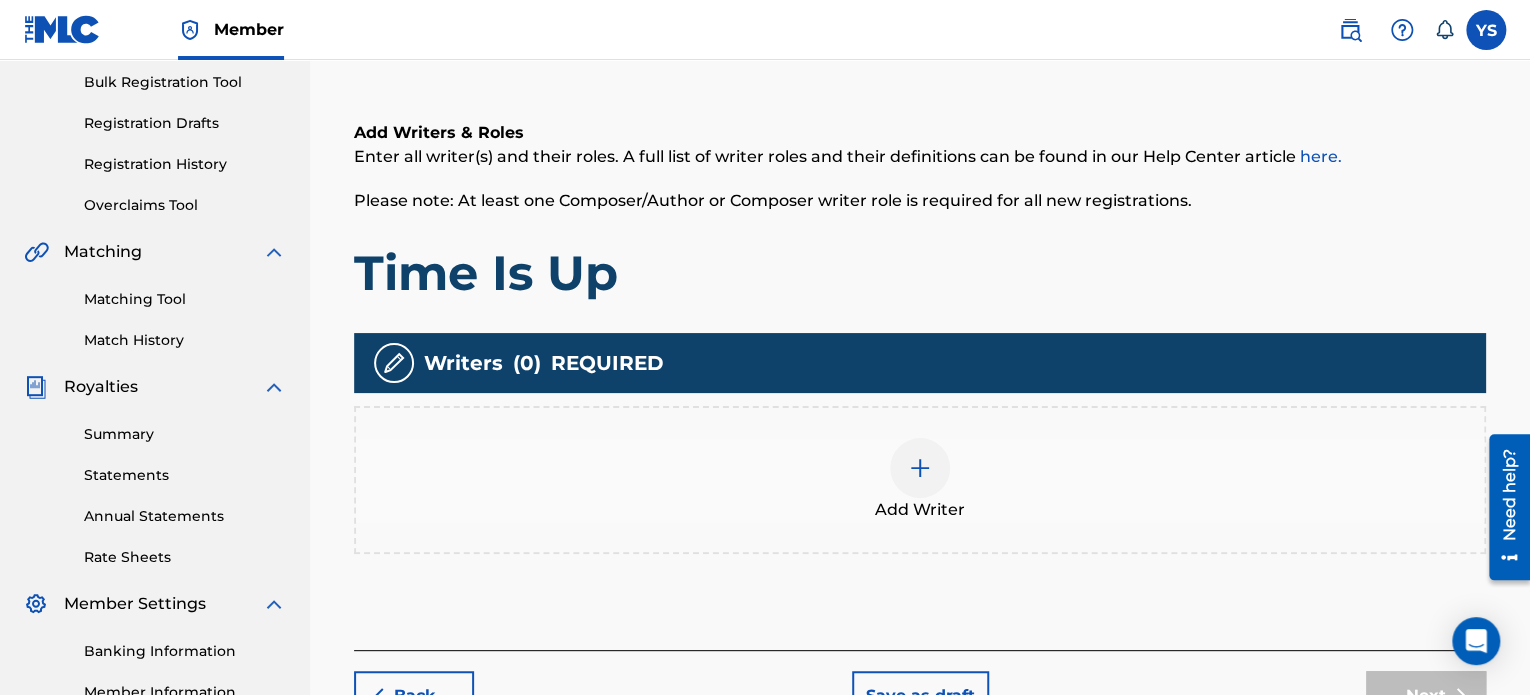 click on "Add Writer" at bounding box center (920, 480) 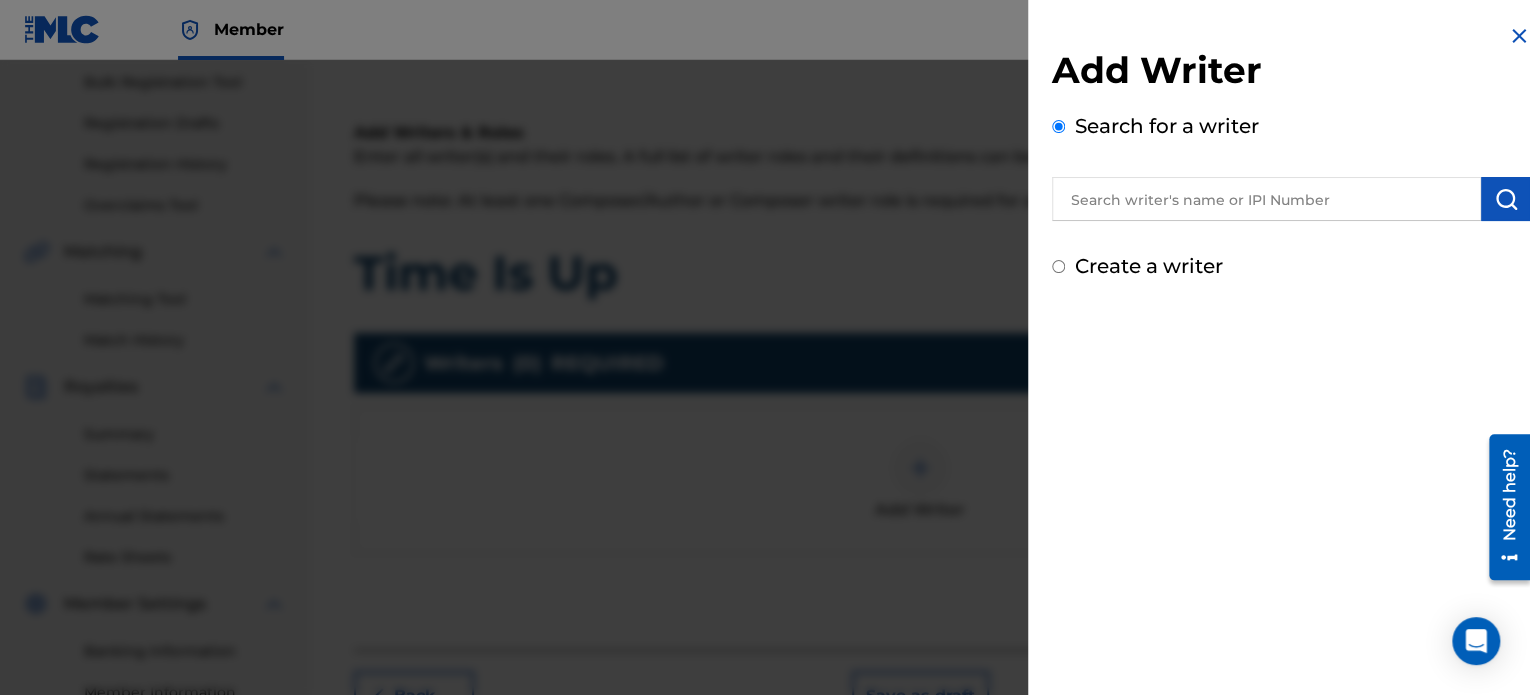 click at bounding box center (1266, 199) 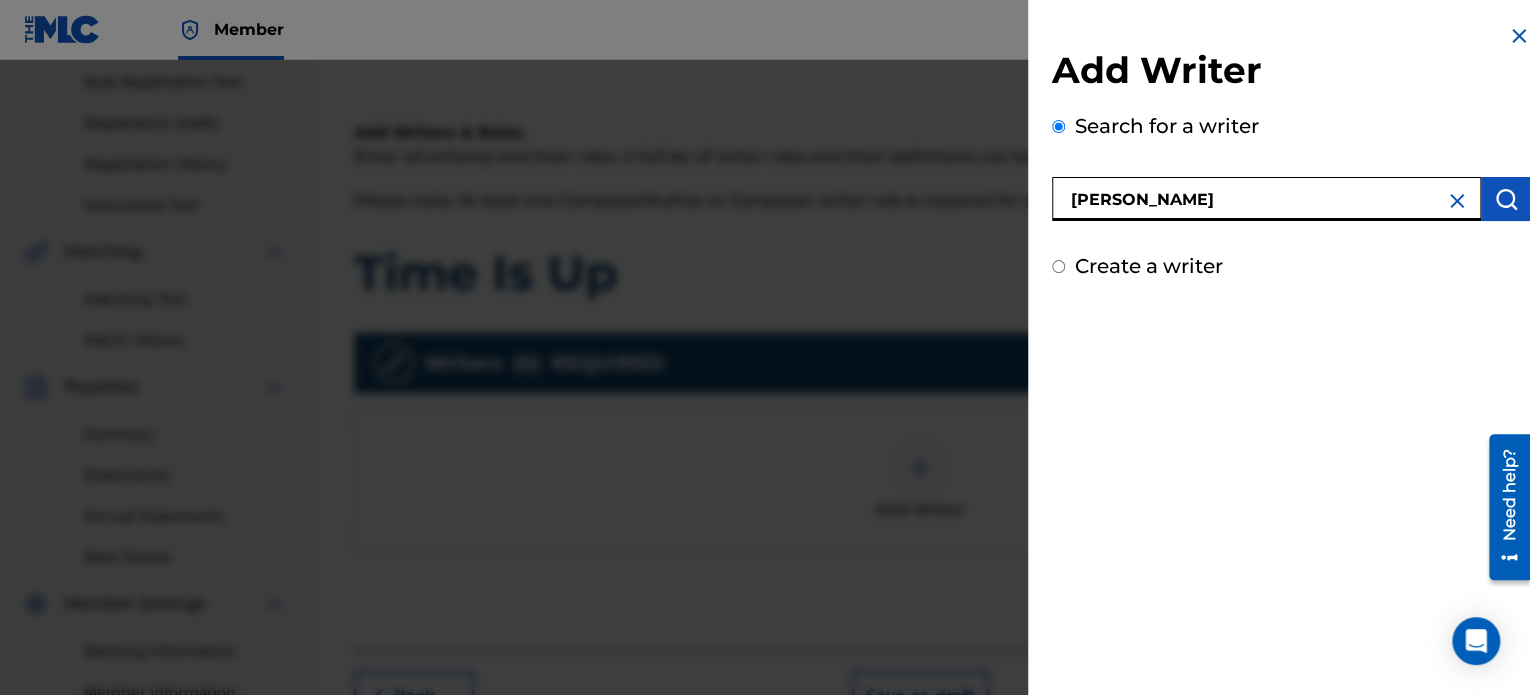 type on "[PERSON_NAME]" 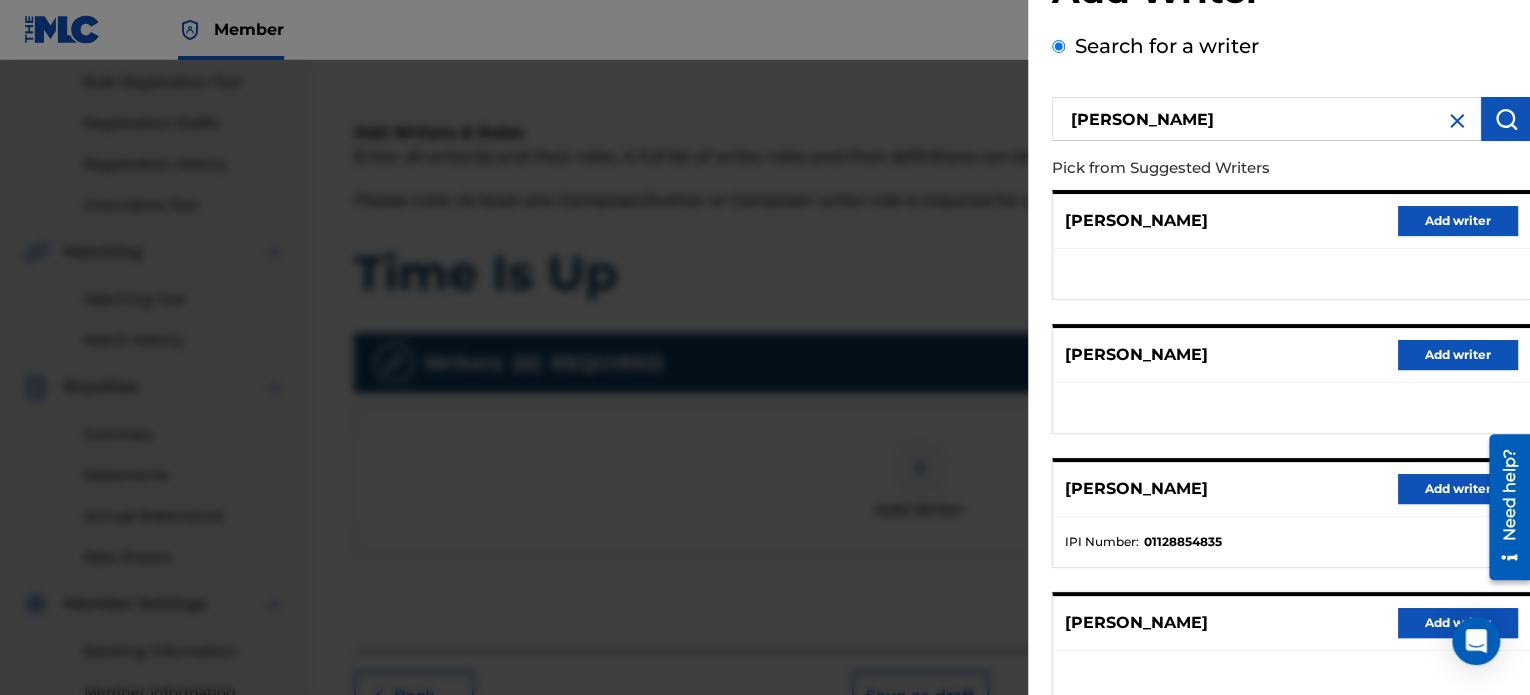 scroll, scrollTop: 84, scrollLeft: 0, axis: vertical 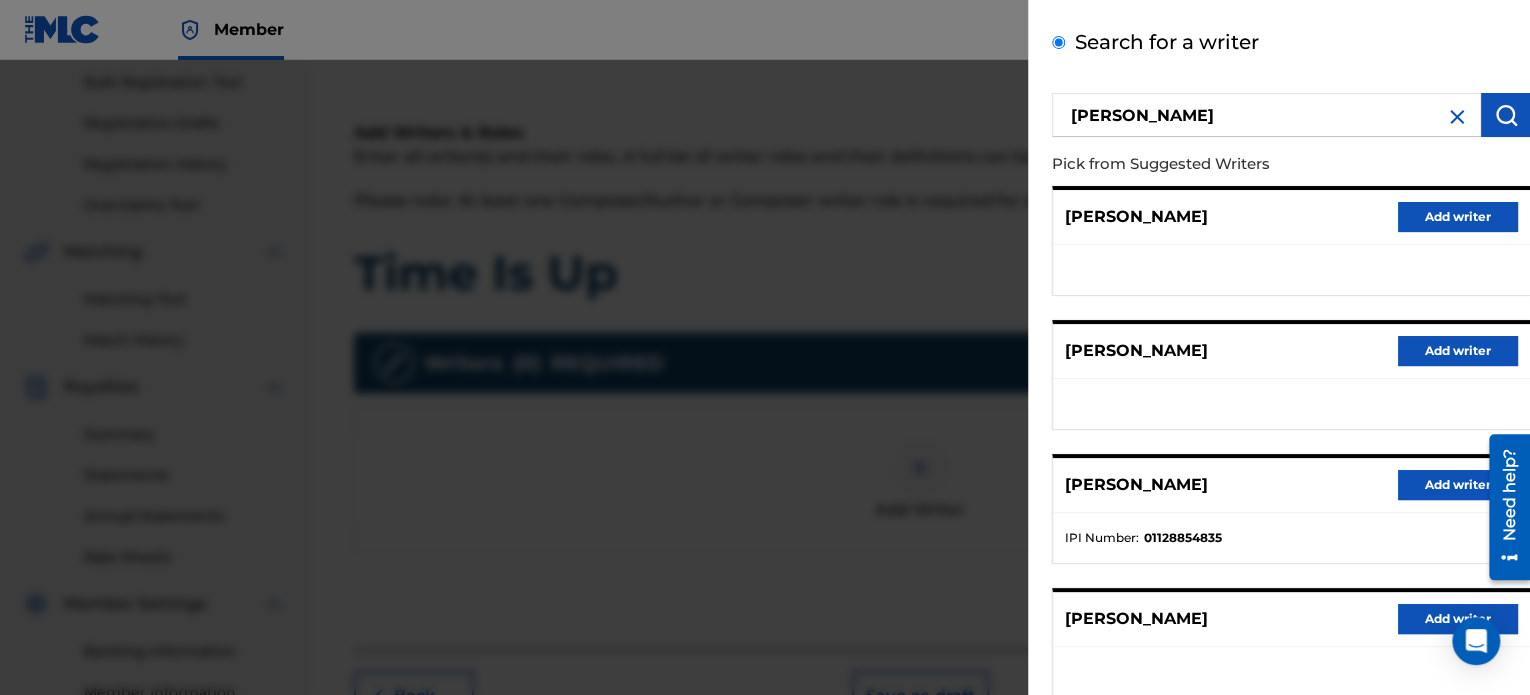 click on "Add writer" at bounding box center (1458, 485) 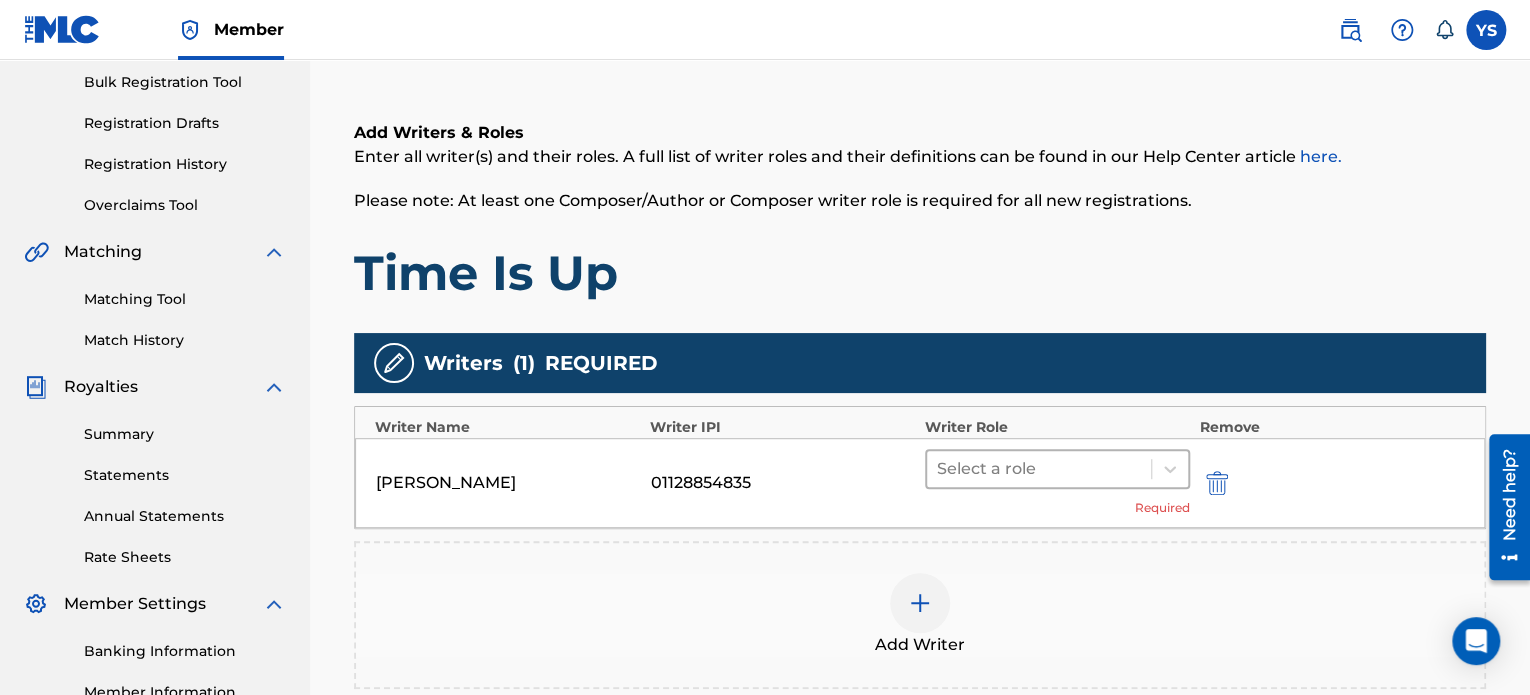 scroll, scrollTop: 446, scrollLeft: 0, axis: vertical 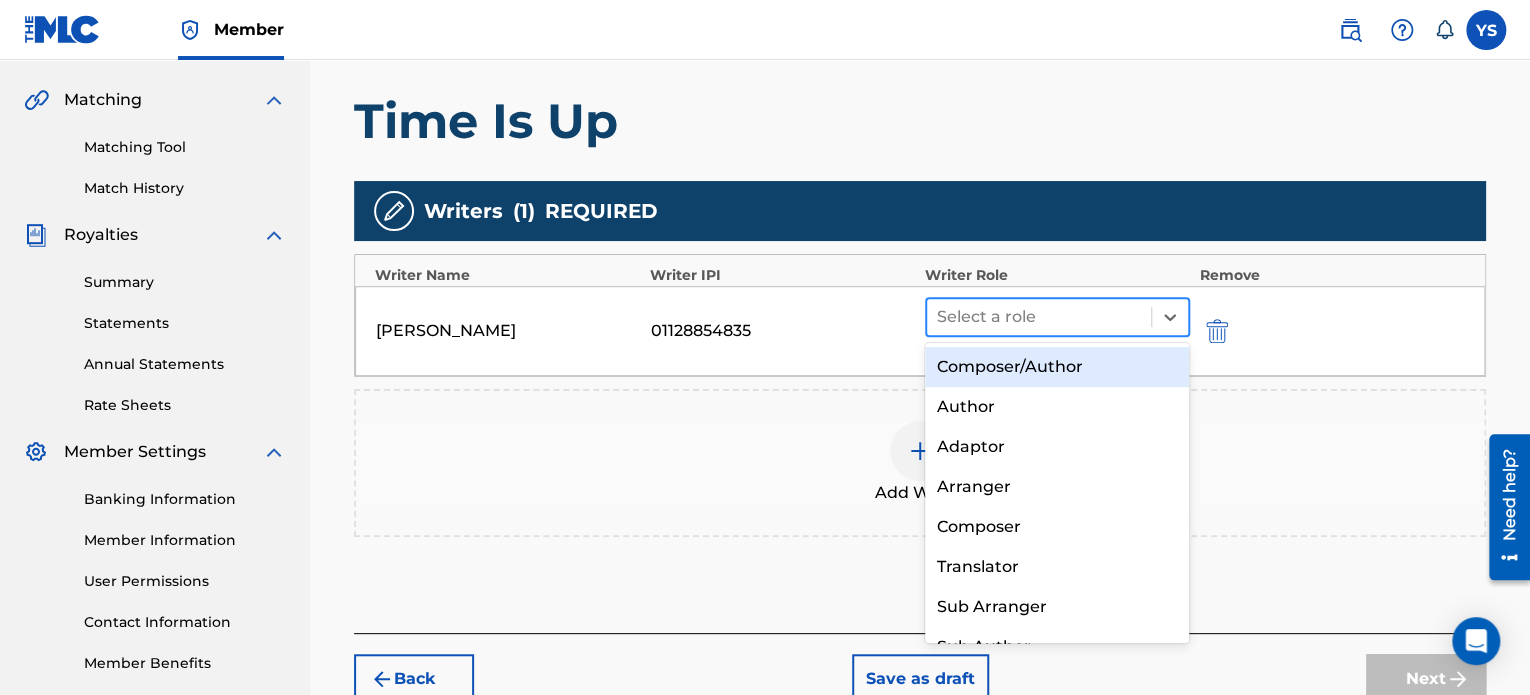 click at bounding box center [1039, 317] 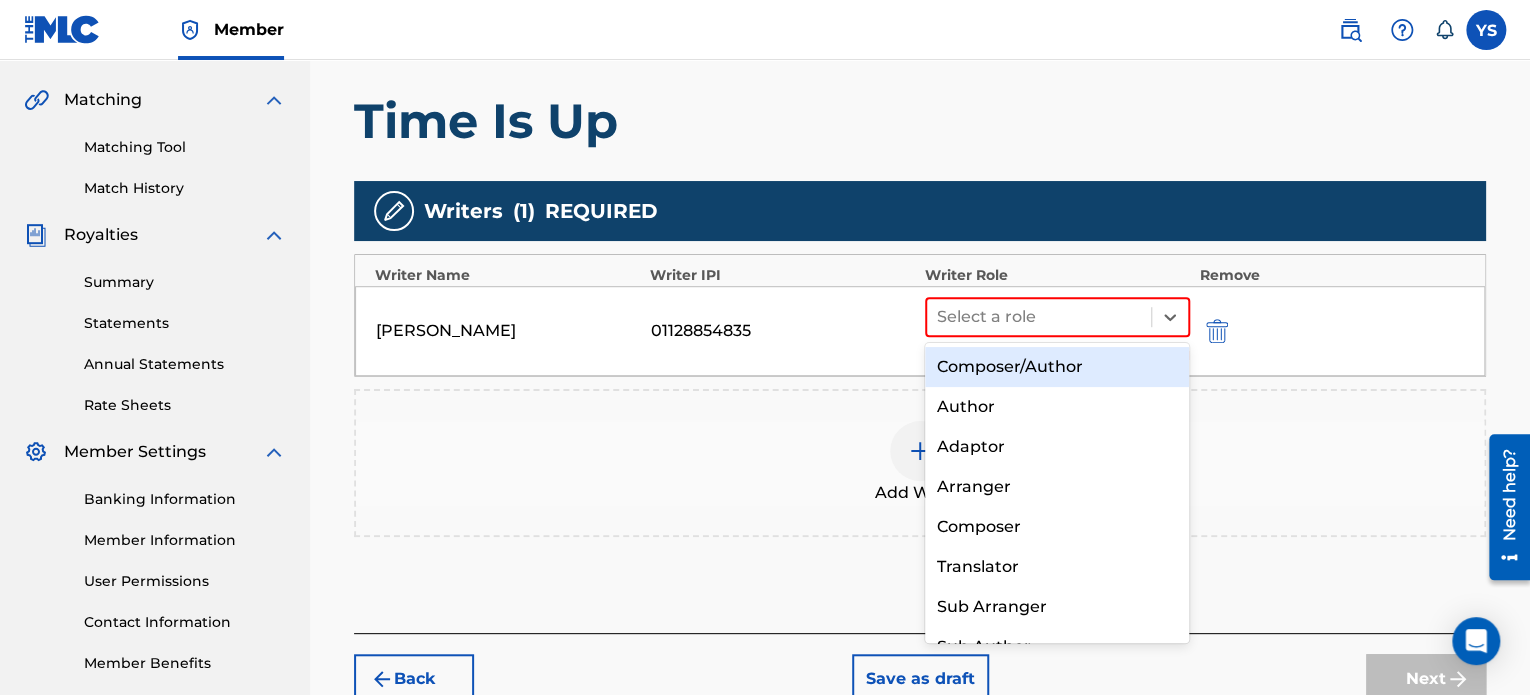 click on "Composer/Author" at bounding box center (1057, 367) 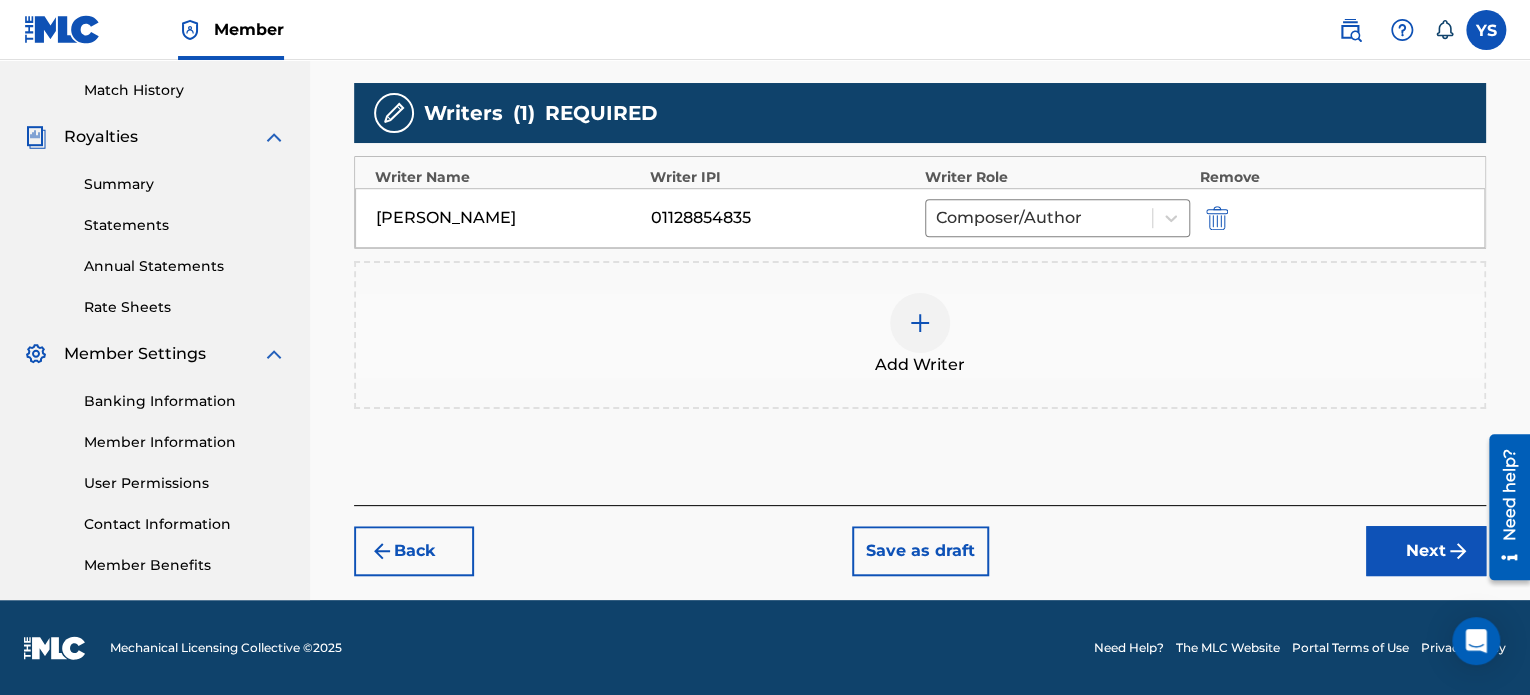 click on "Next" at bounding box center (1426, 551) 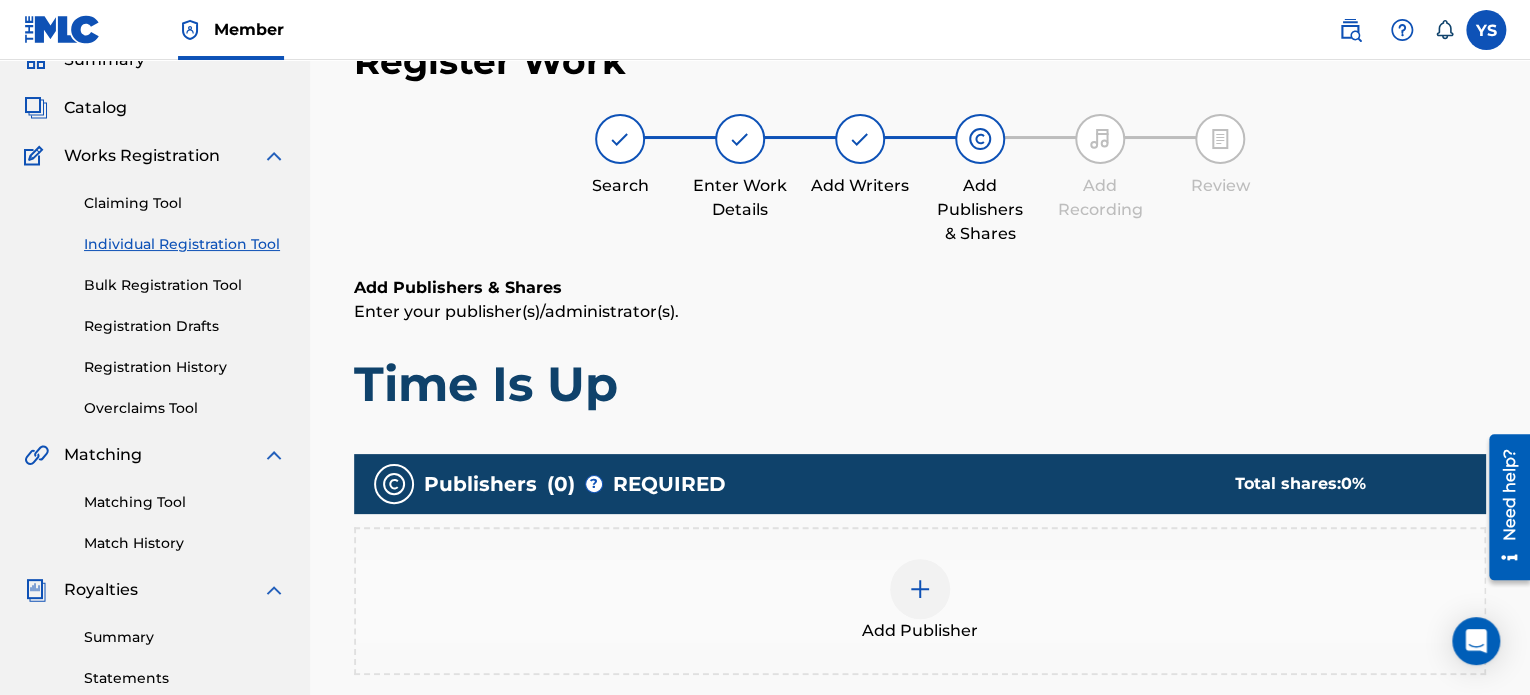 scroll, scrollTop: 90, scrollLeft: 0, axis: vertical 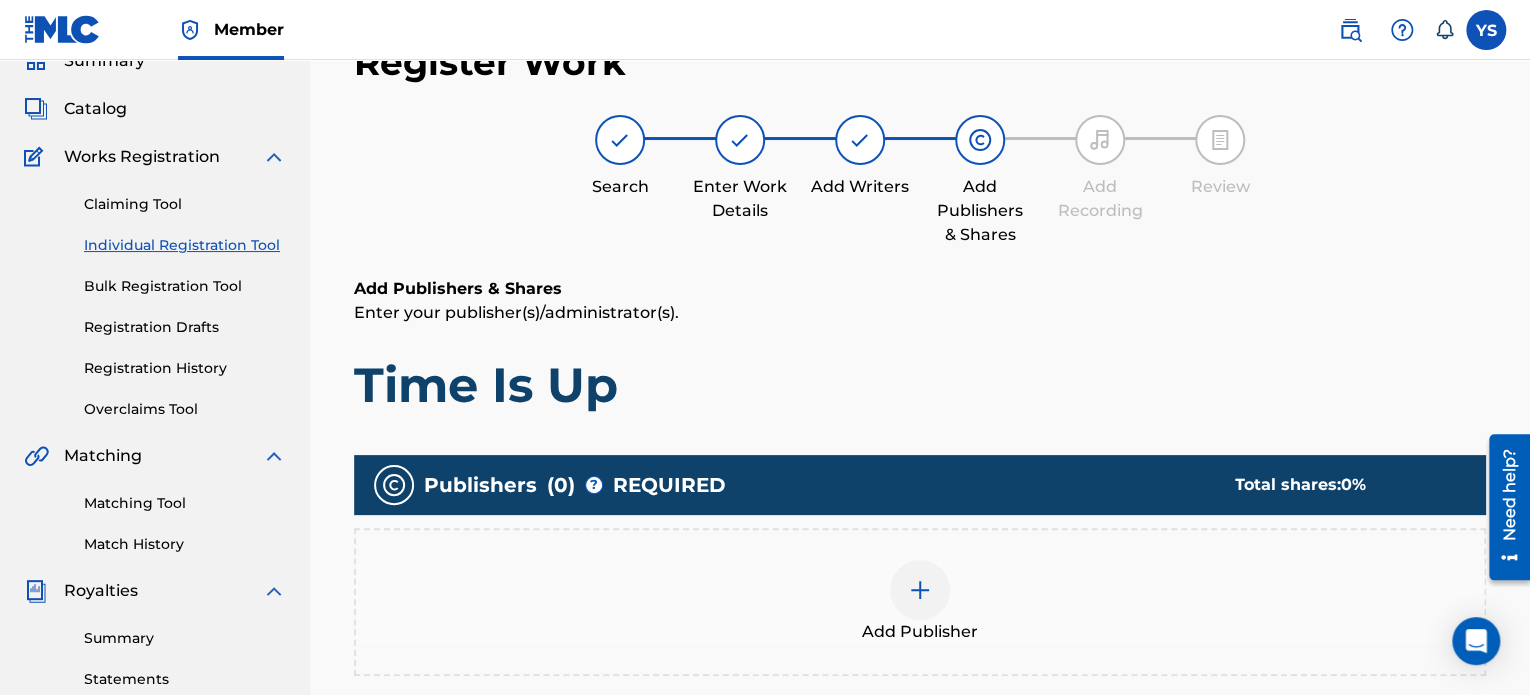 click on "Add Publisher" at bounding box center [920, 602] 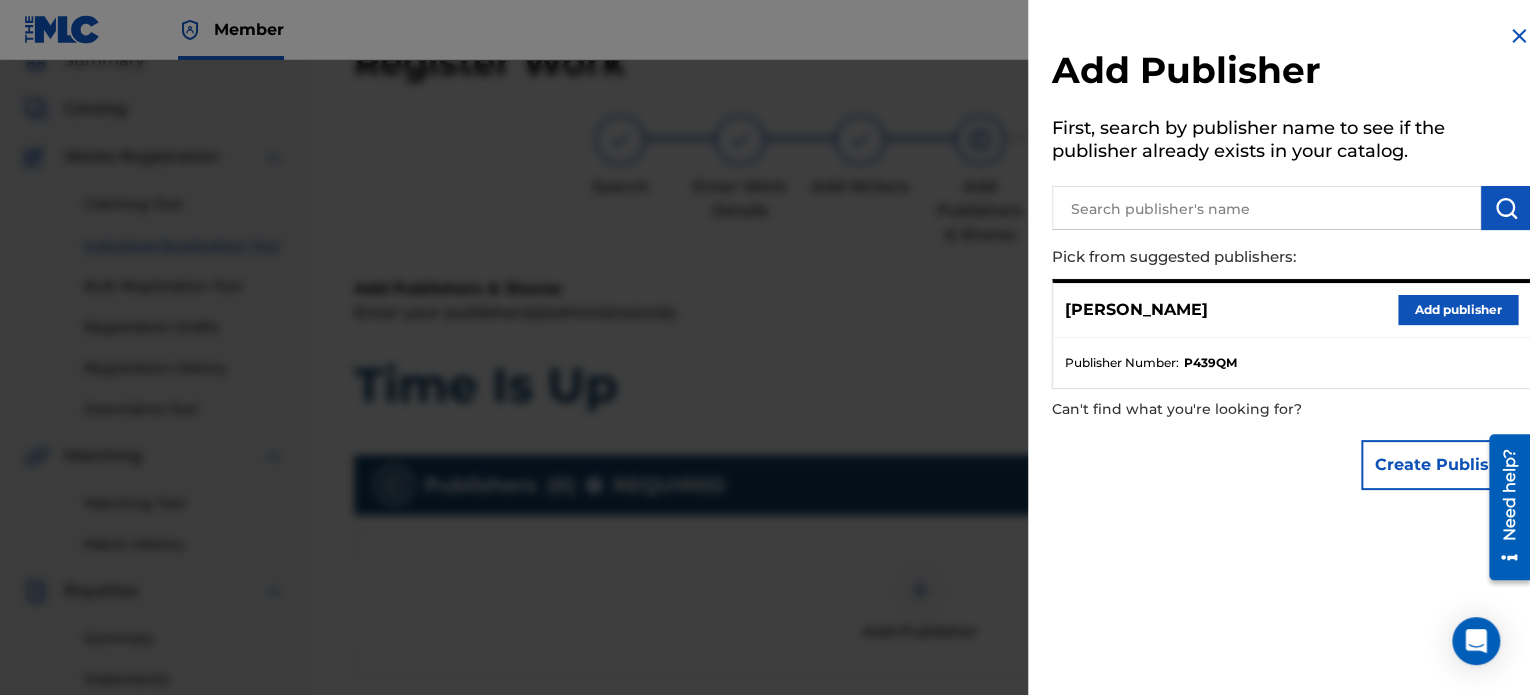 click on "Add publisher" at bounding box center [1458, 310] 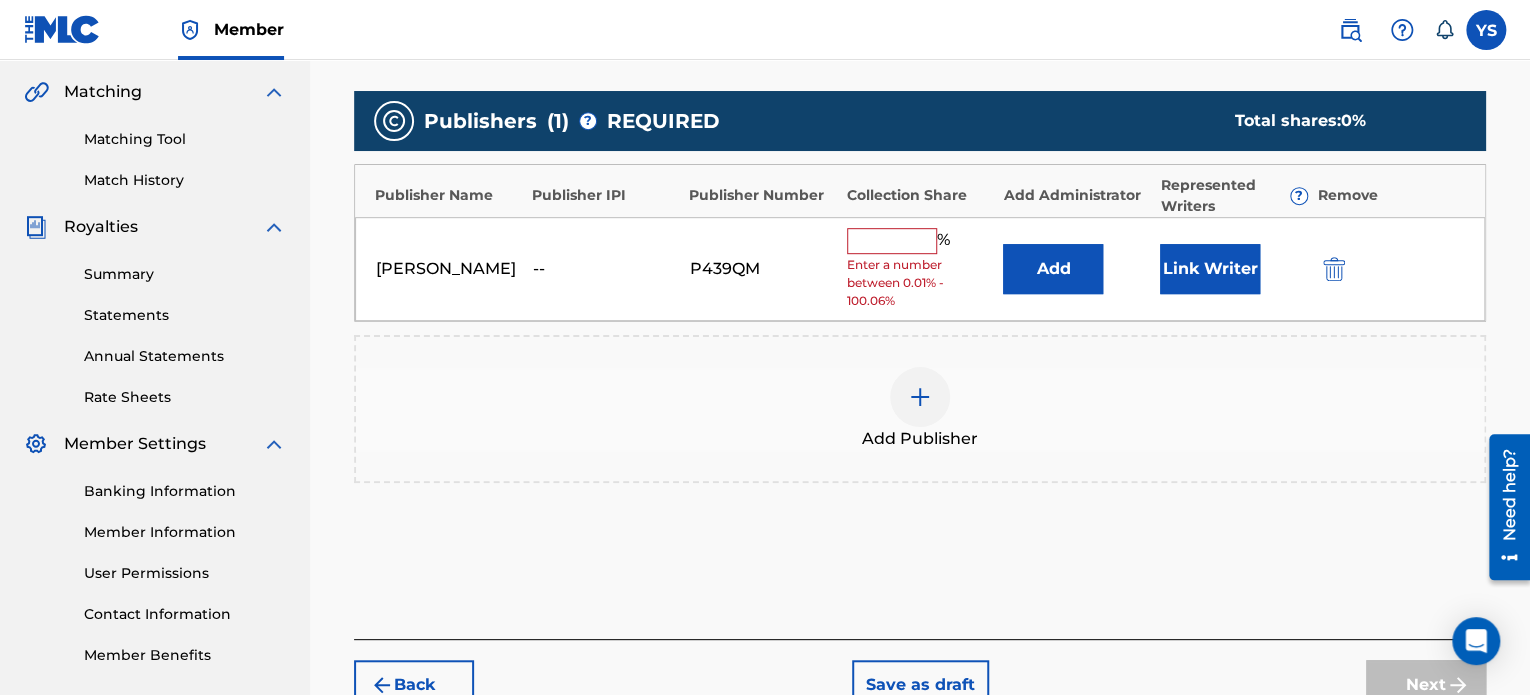 scroll, scrollTop: 456, scrollLeft: 0, axis: vertical 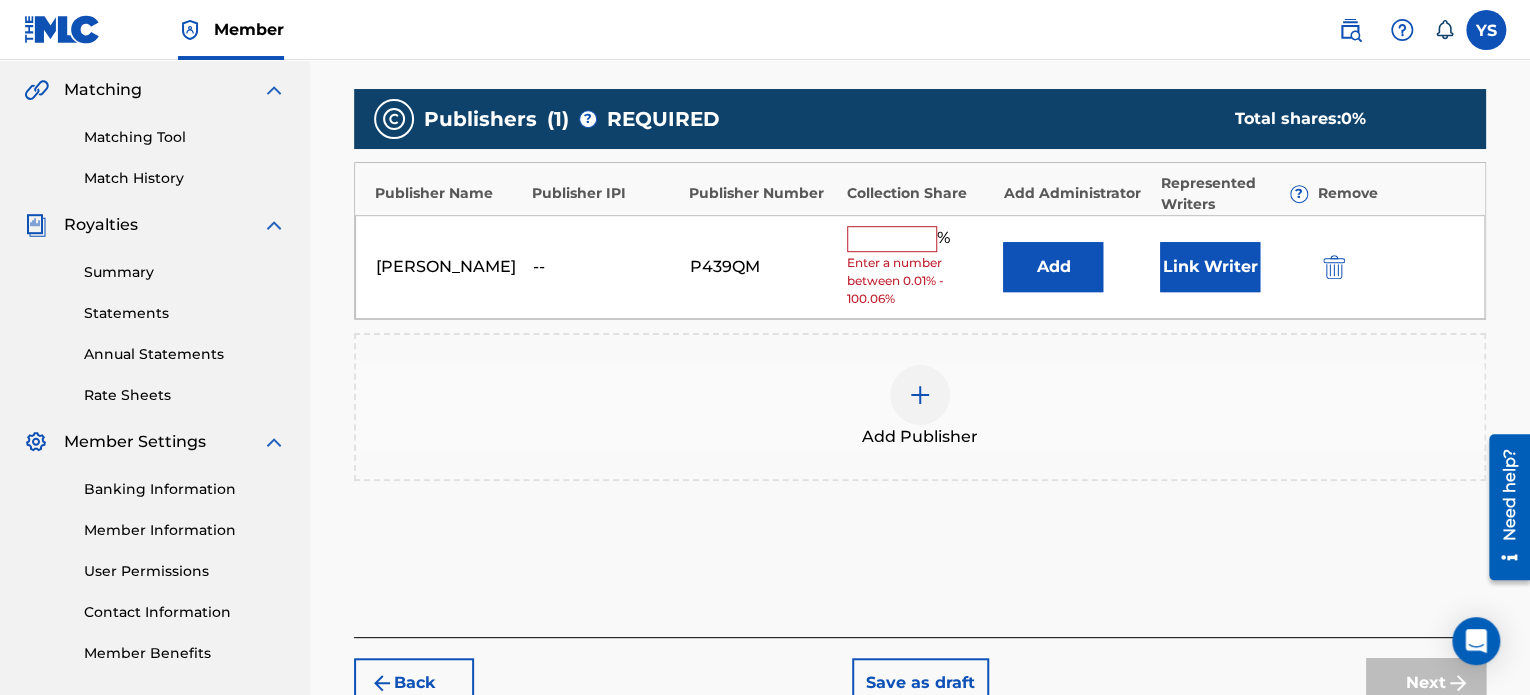 click at bounding box center (892, 239) 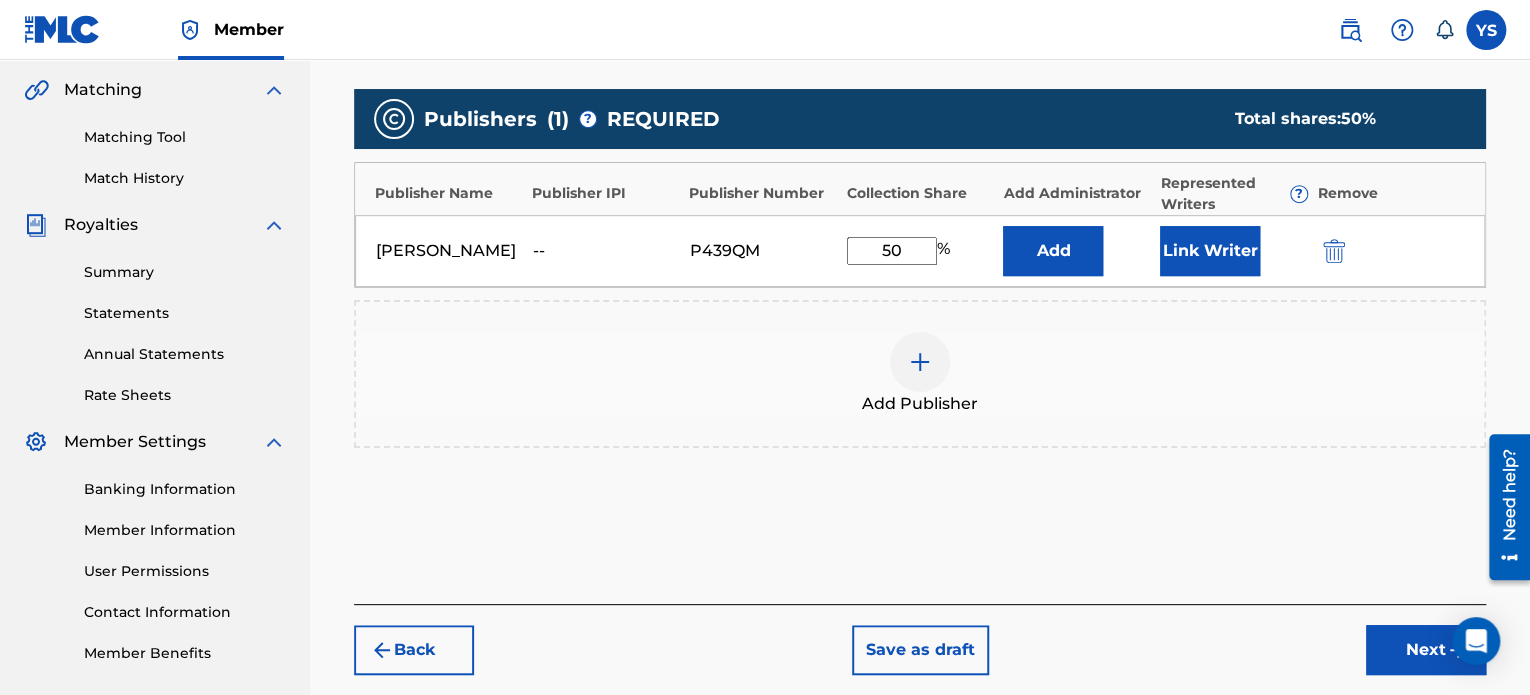 type on "50" 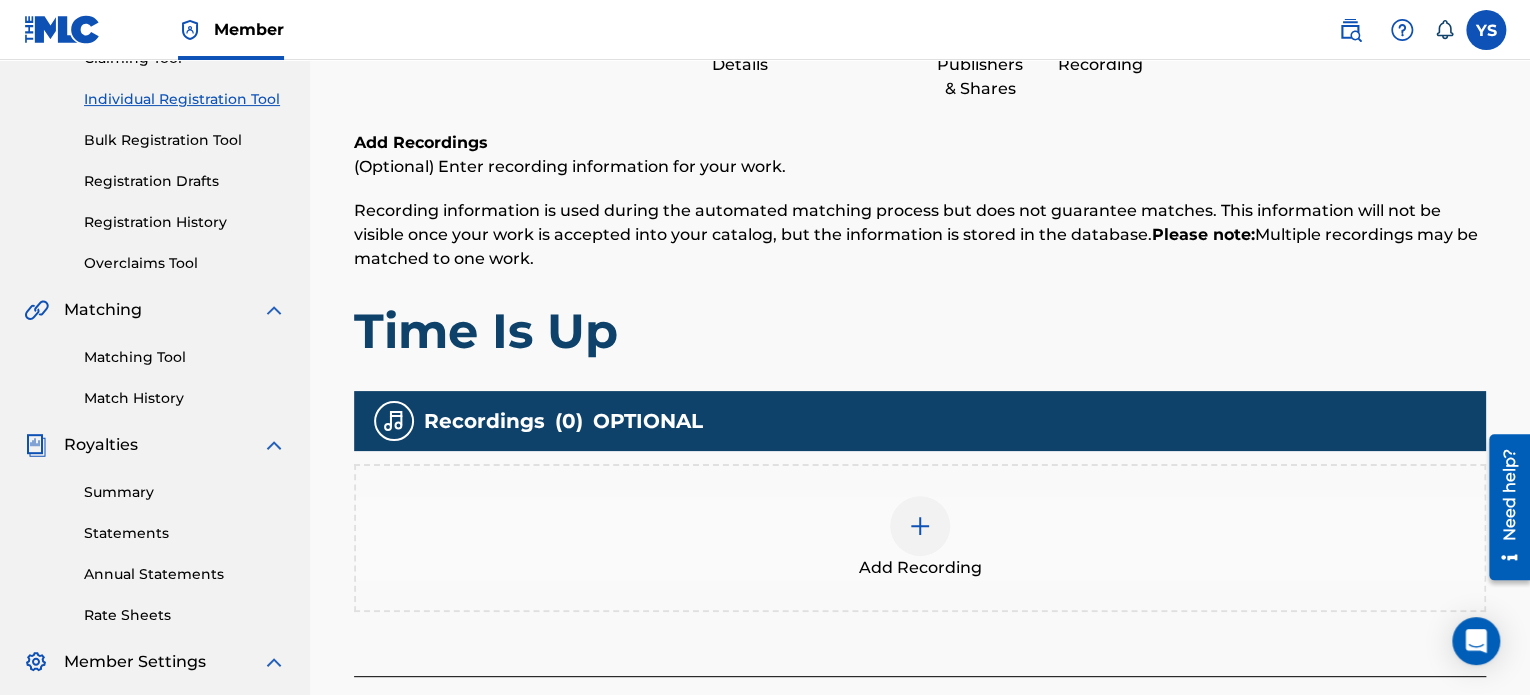 scroll, scrollTop: 264, scrollLeft: 0, axis: vertical 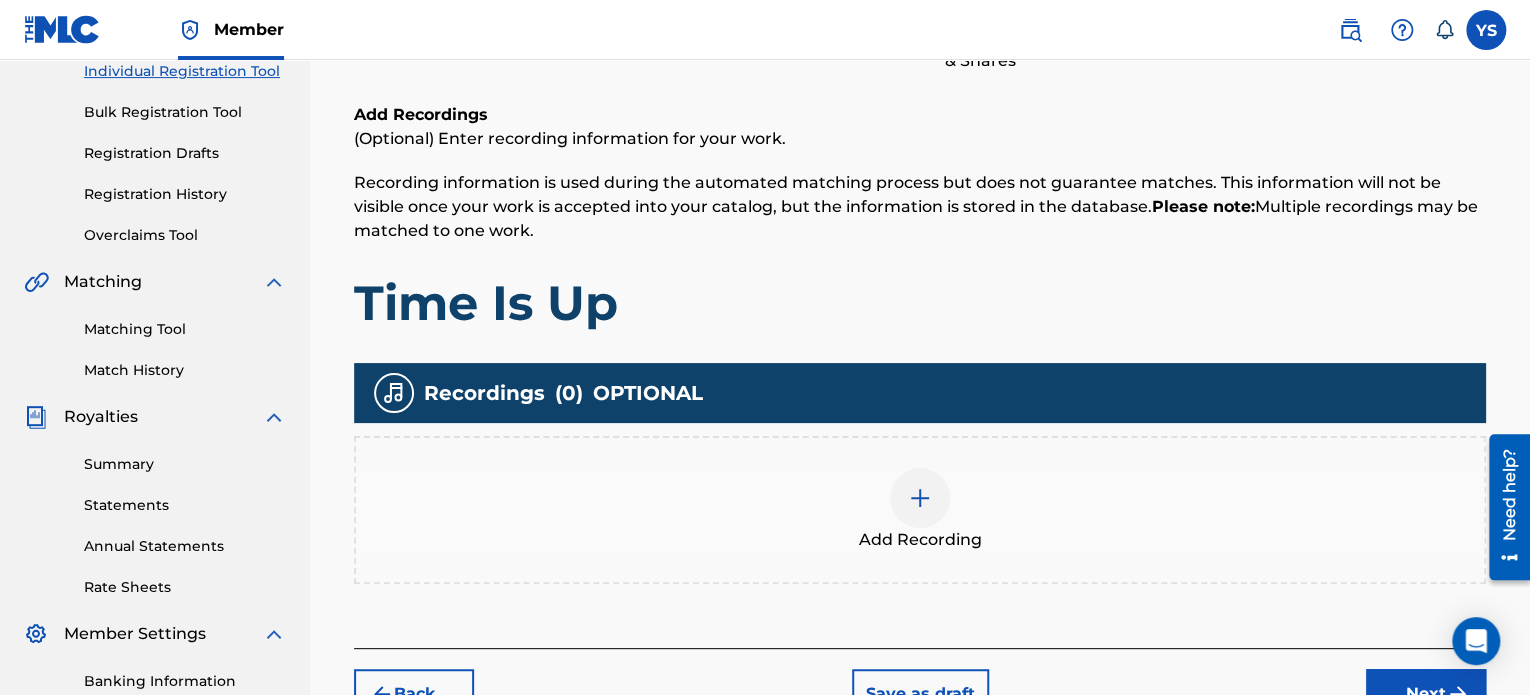 click on "Add Recording" at bounding box center [920, 510] 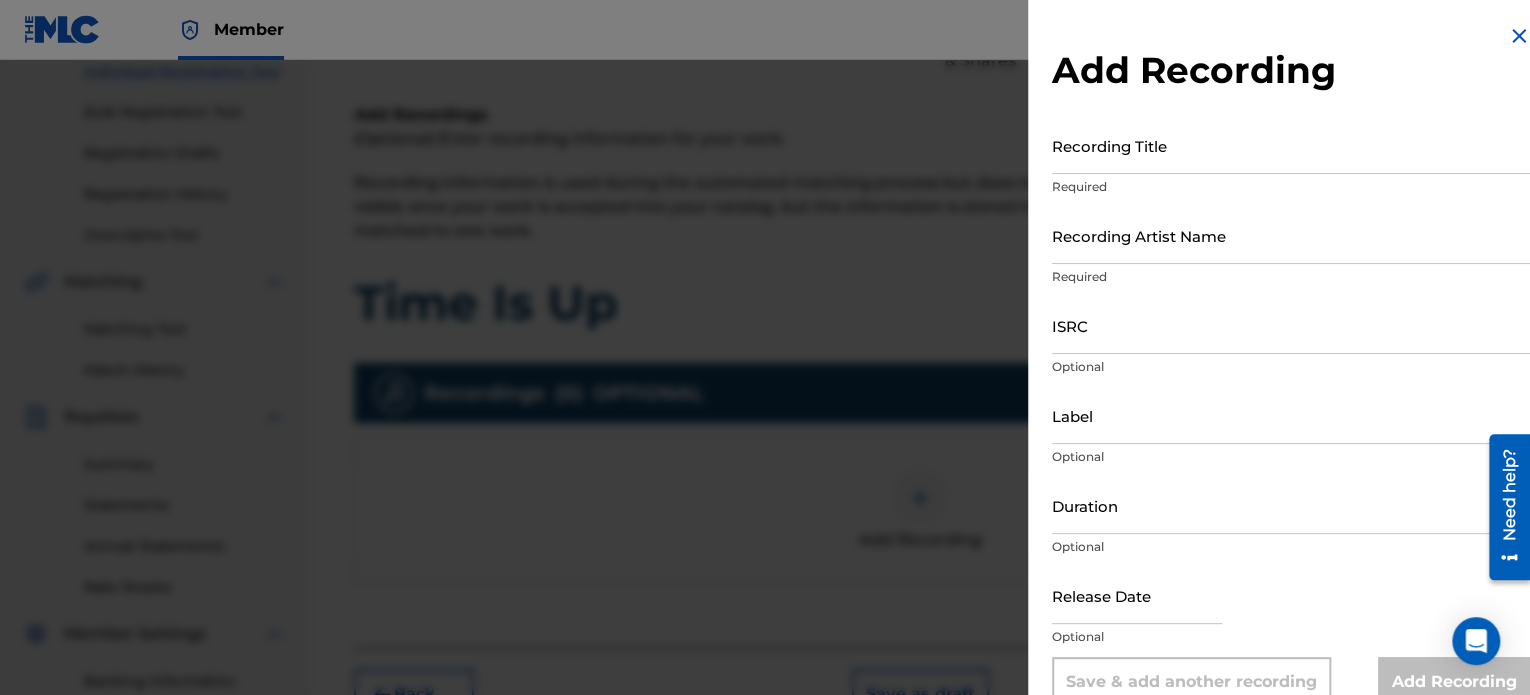 click on "Recording Title" at bounding box center [1291, 145] 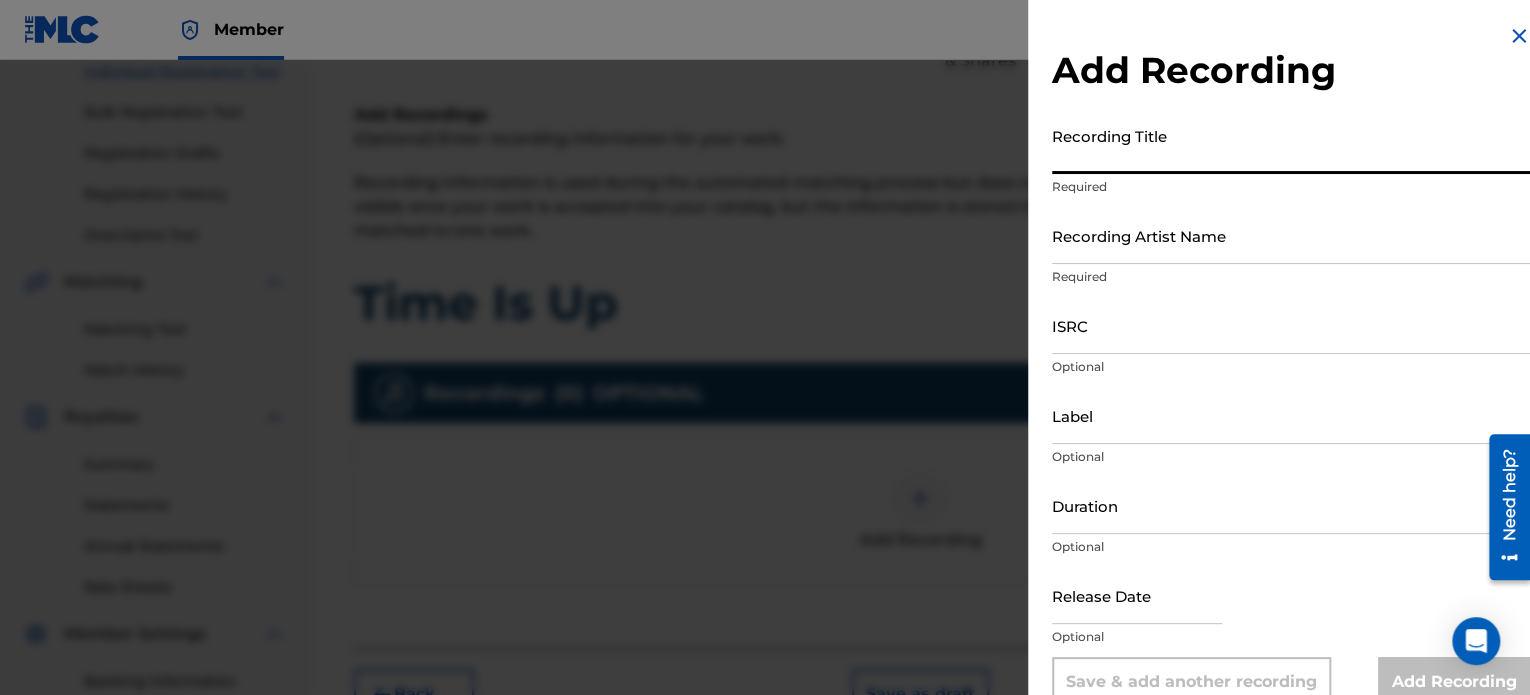 paste on "Time Is Up" 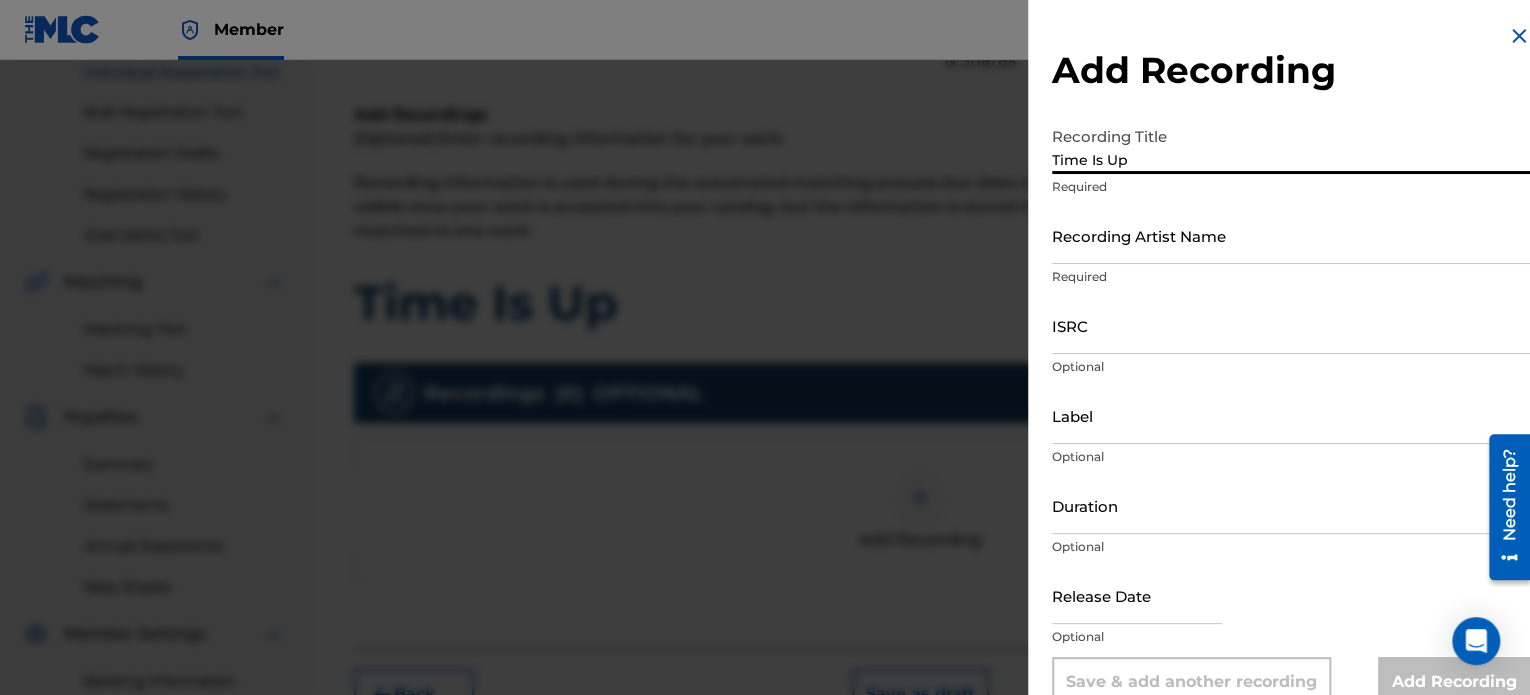 type on "Time Is Up" 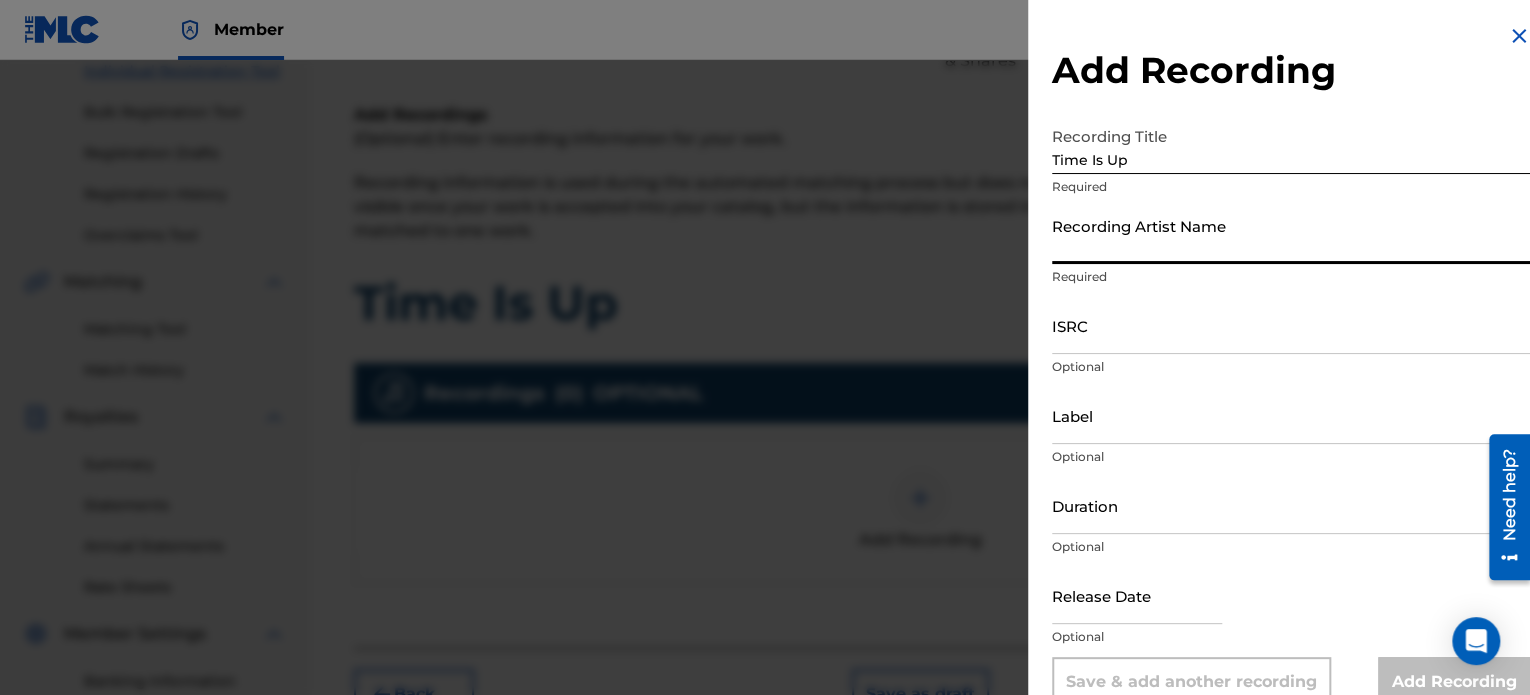 click on "Recording Artist Name" at bounding box center [1291, 235] 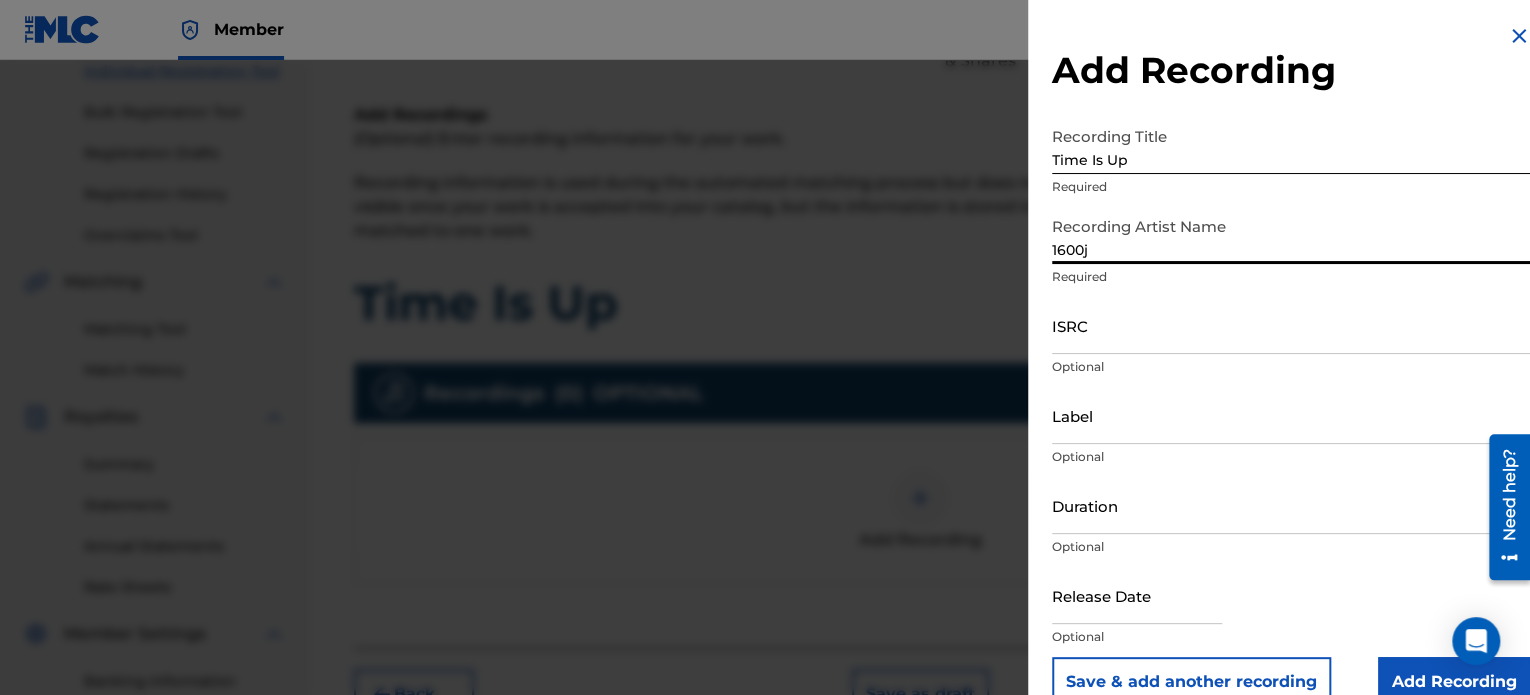 click on "ISRC" at bounding box center [1291, 325] 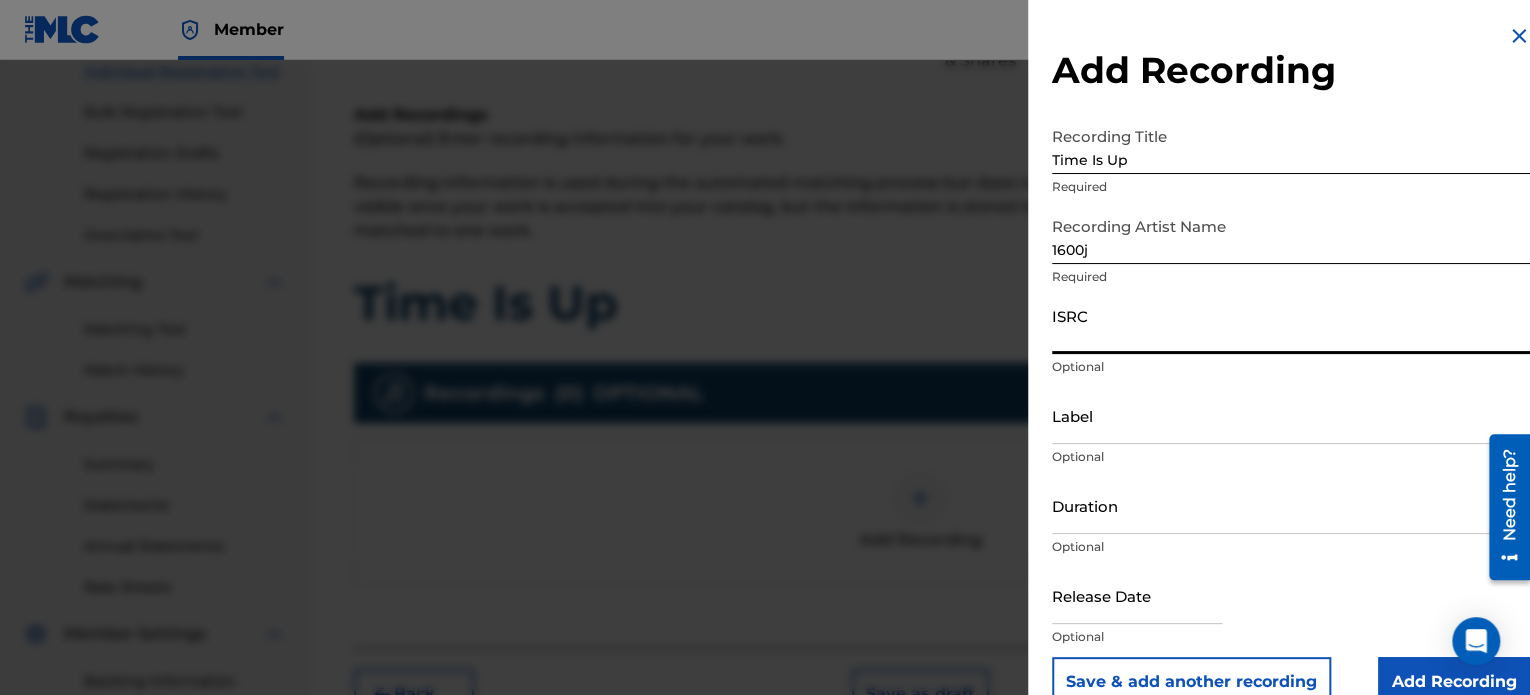 paste on "QZNWV2248566" 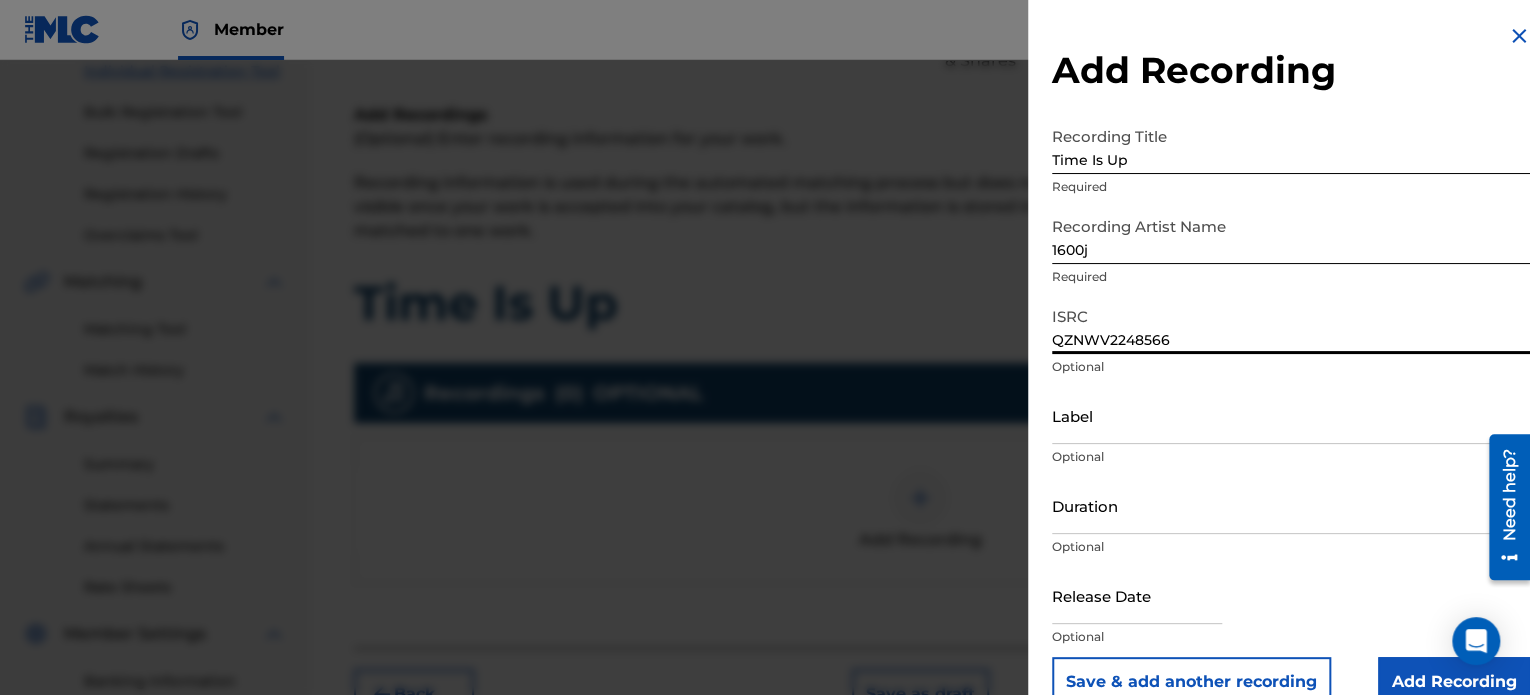 type on "QZNWV2248566" 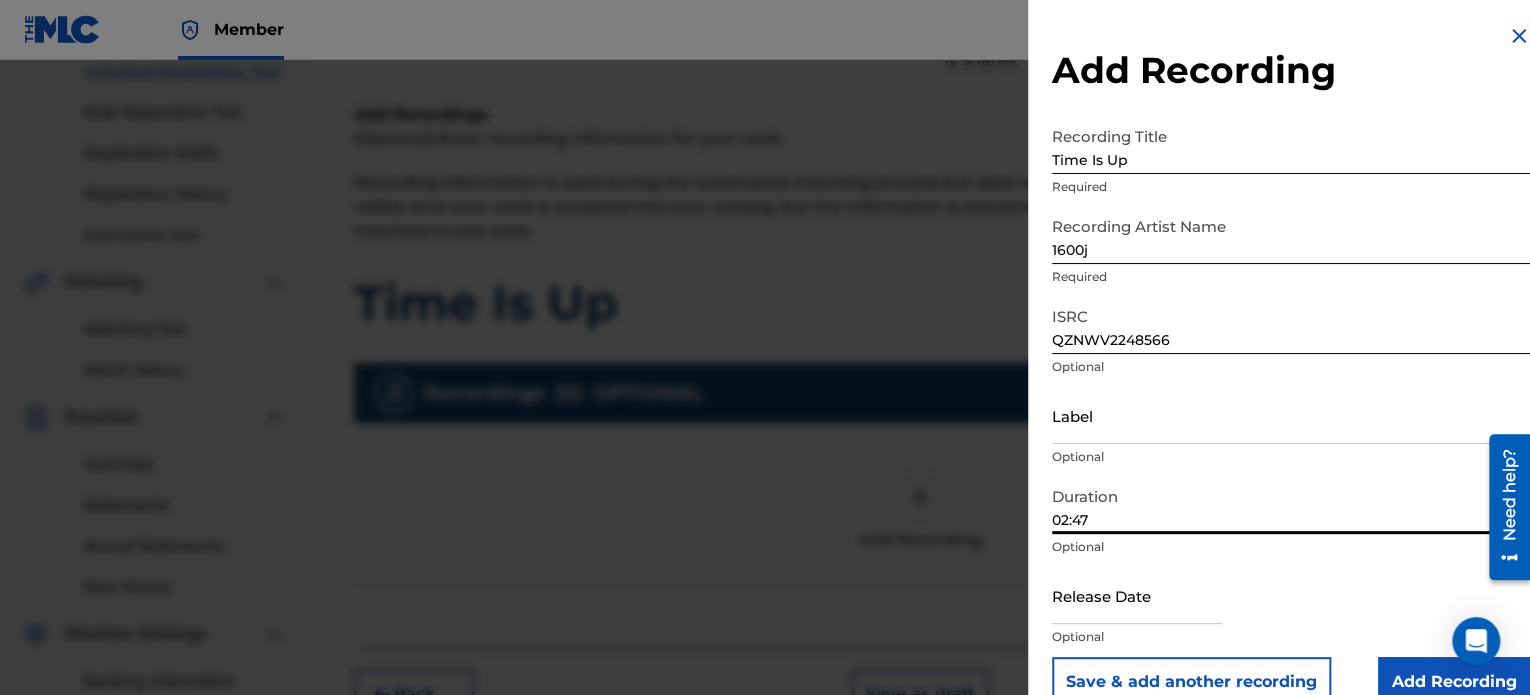 scroll, scrollTop: 36, scrollLeft: 0, axis: vertical 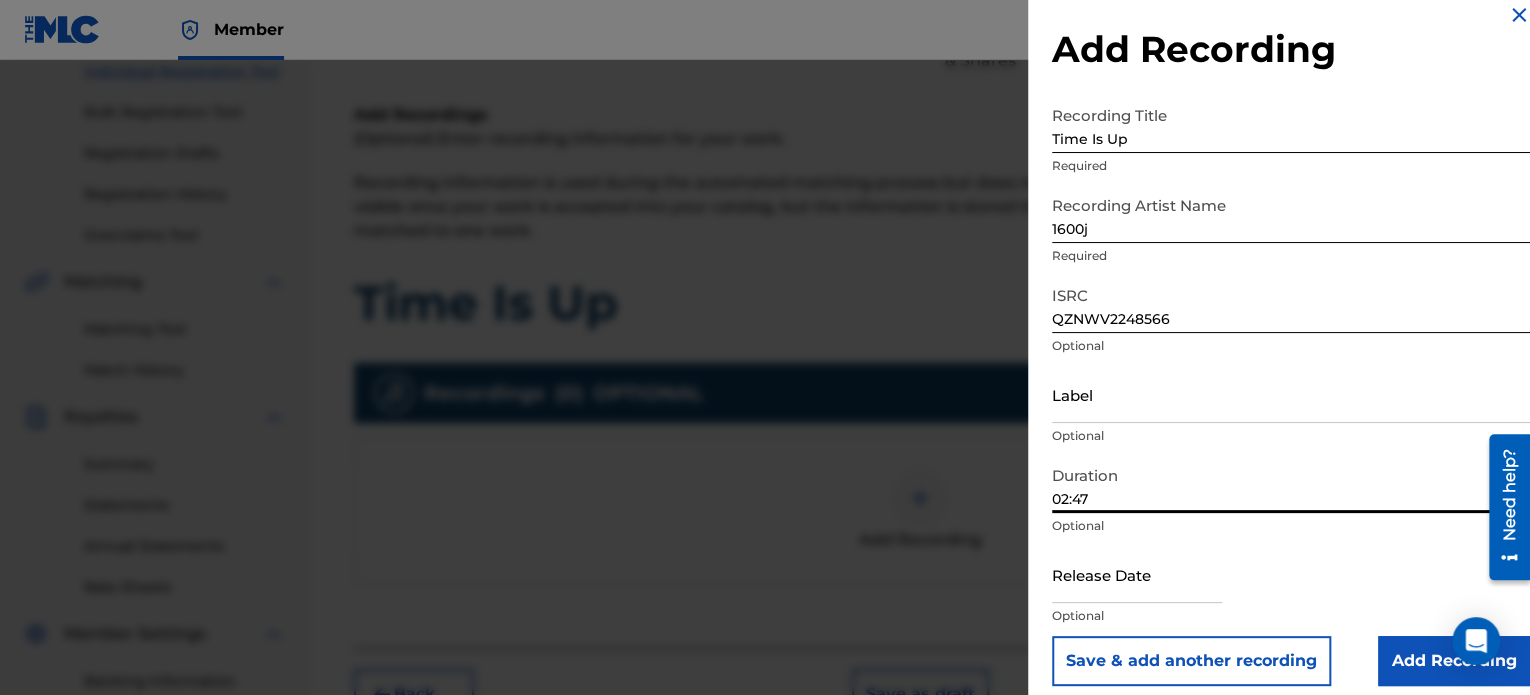 type on "02:47" 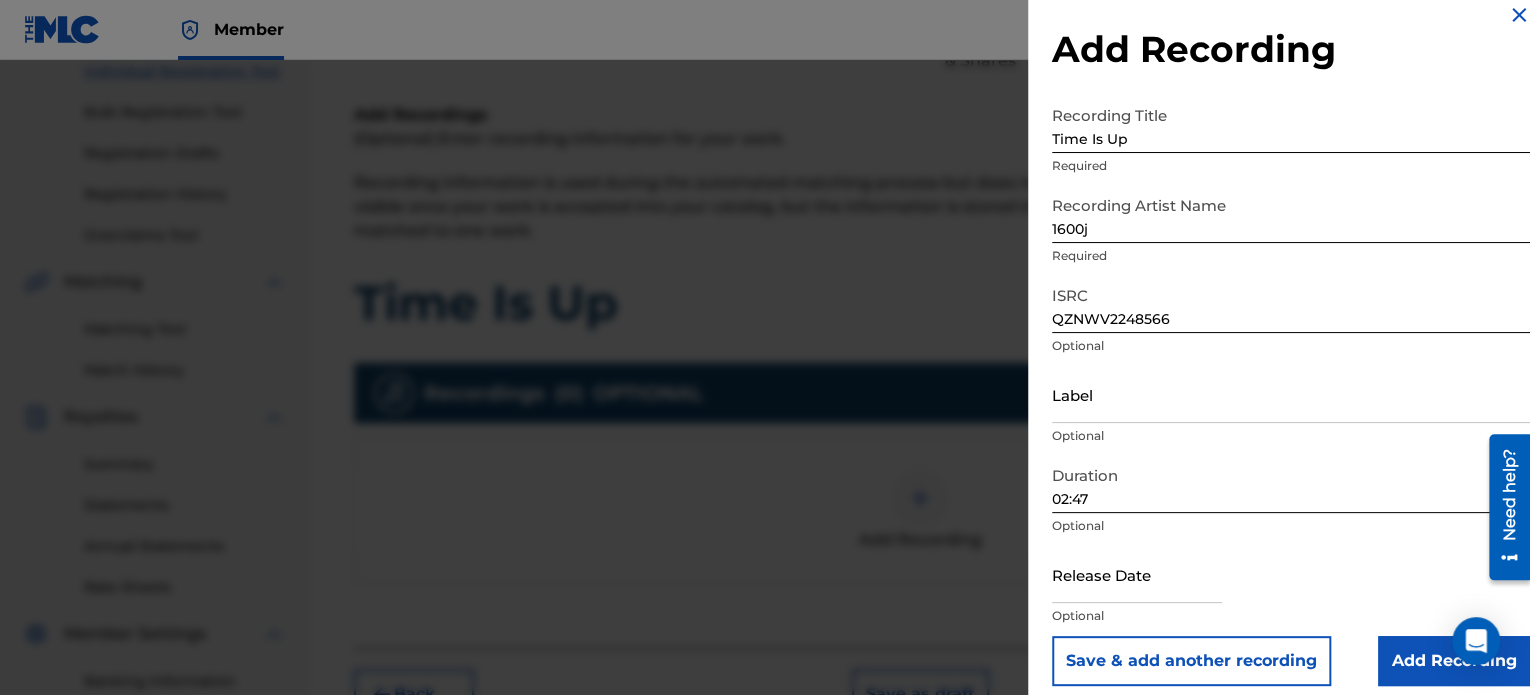 click on "Add Recording" at bounding box center (1454, 661) 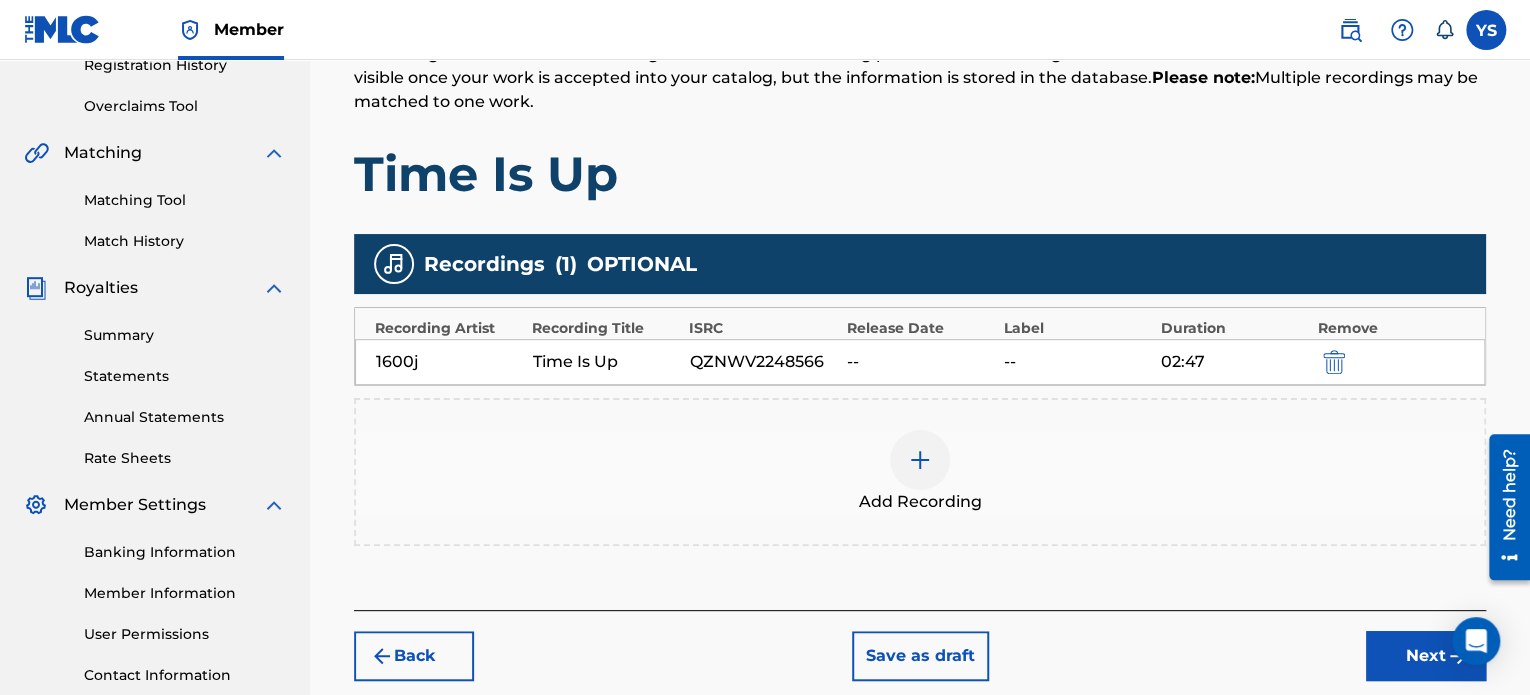 scroll, scrollTop: 492, scrollLeft: 0, axis: vertical 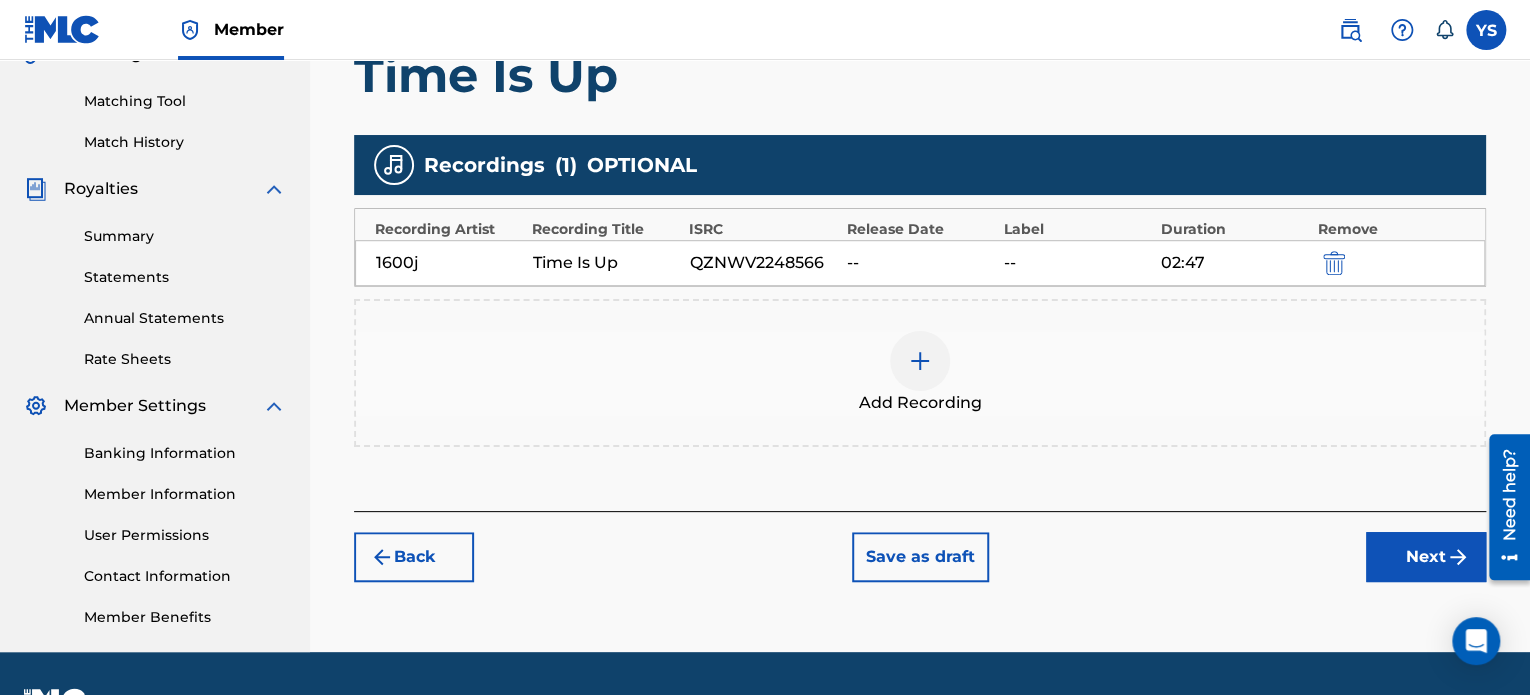 click on "Back Save as draft Next" at bounding box center [920, 546] 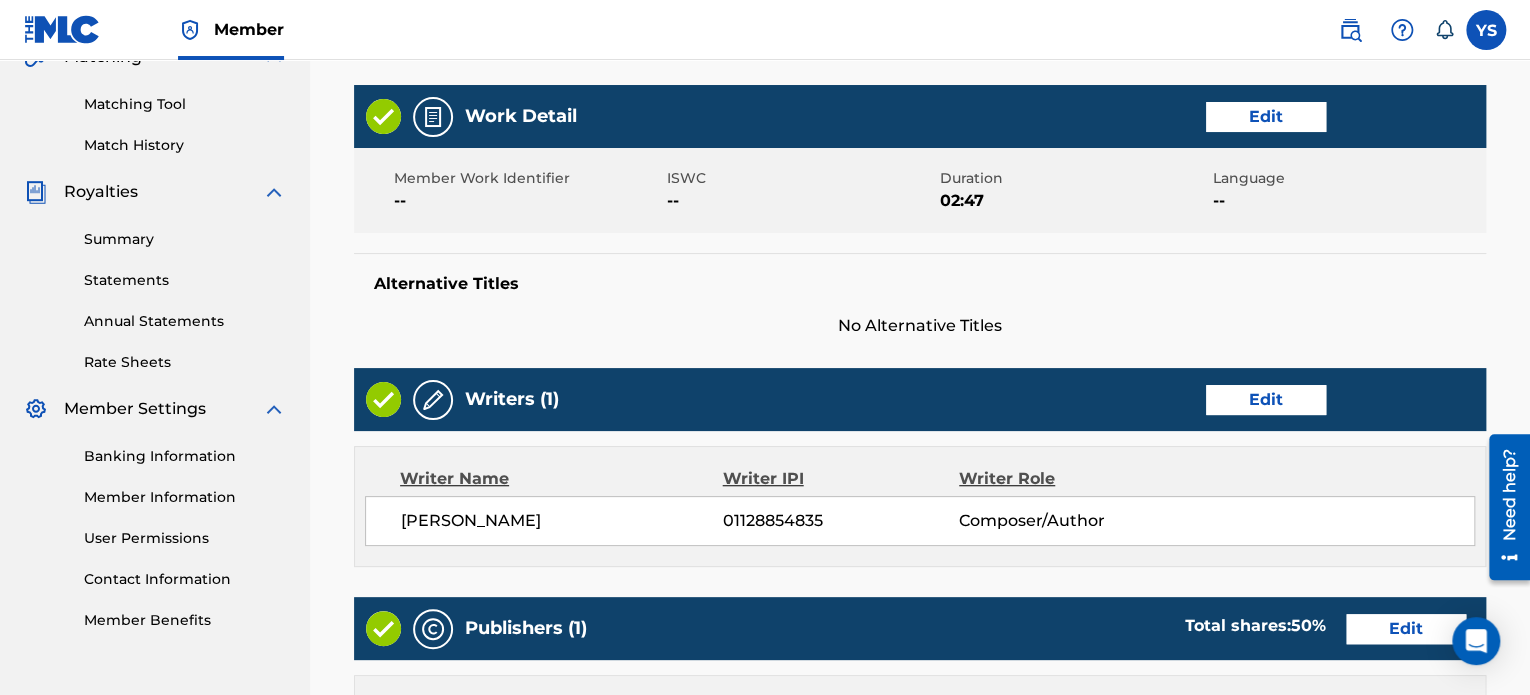 scroll, scrollTop: 1057, scrollLeft: 0, axis: vertical 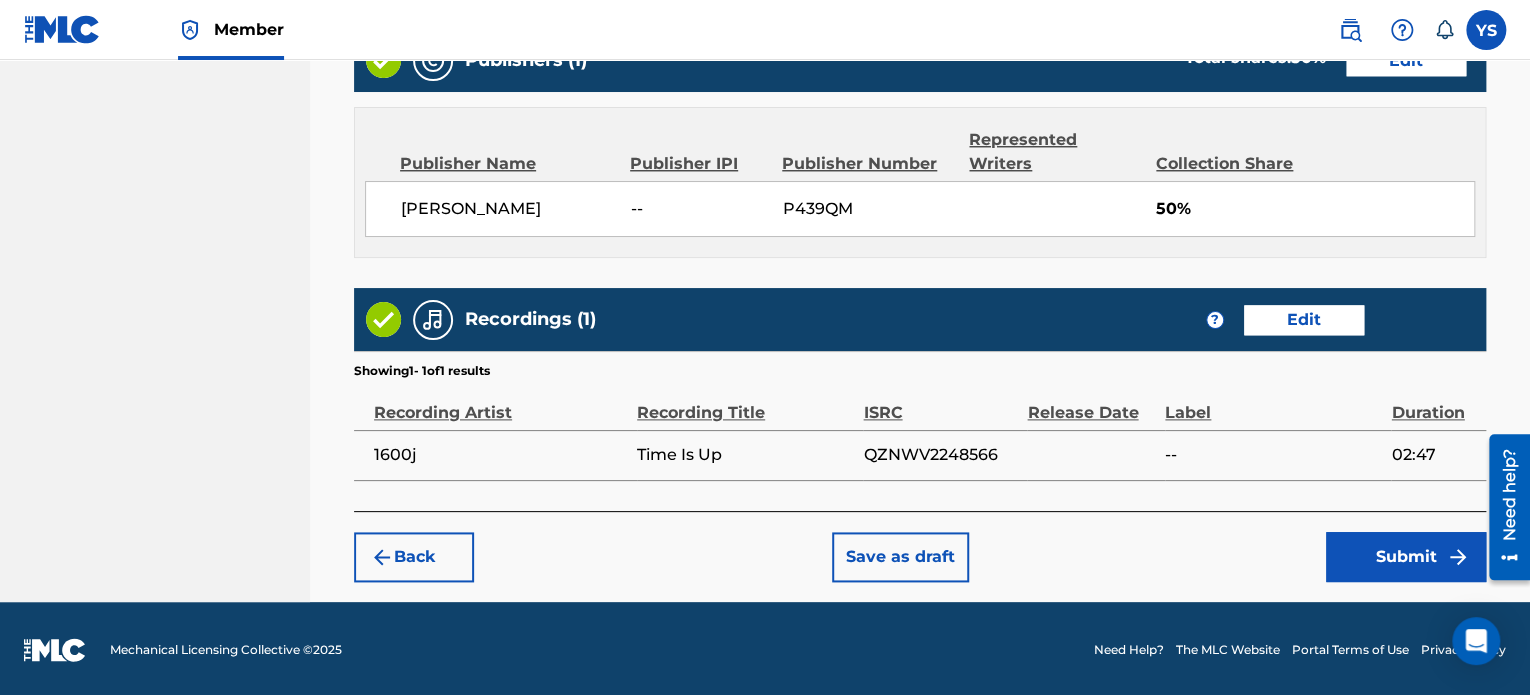 click on "Submit" at bounding box center [1406, 557] 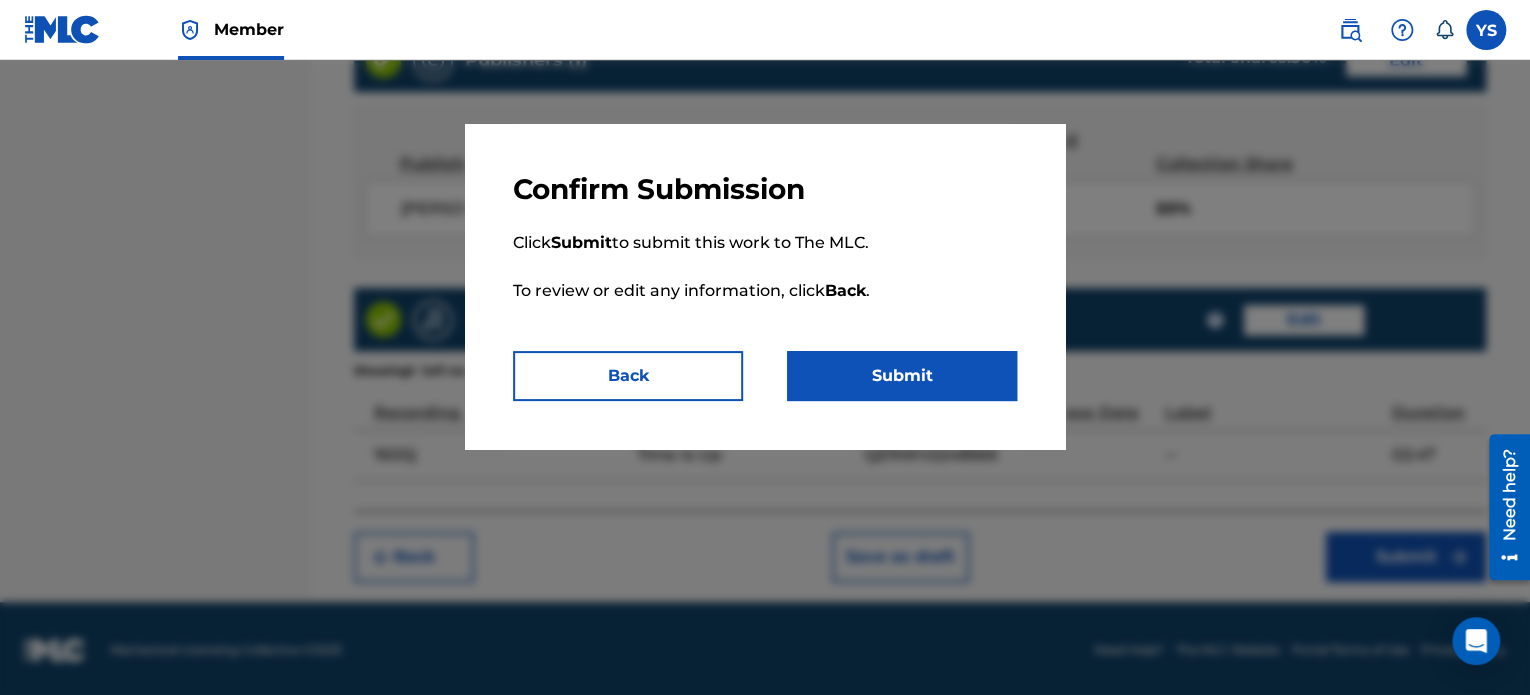 click on "Submit" at bounding box center (902, 376) 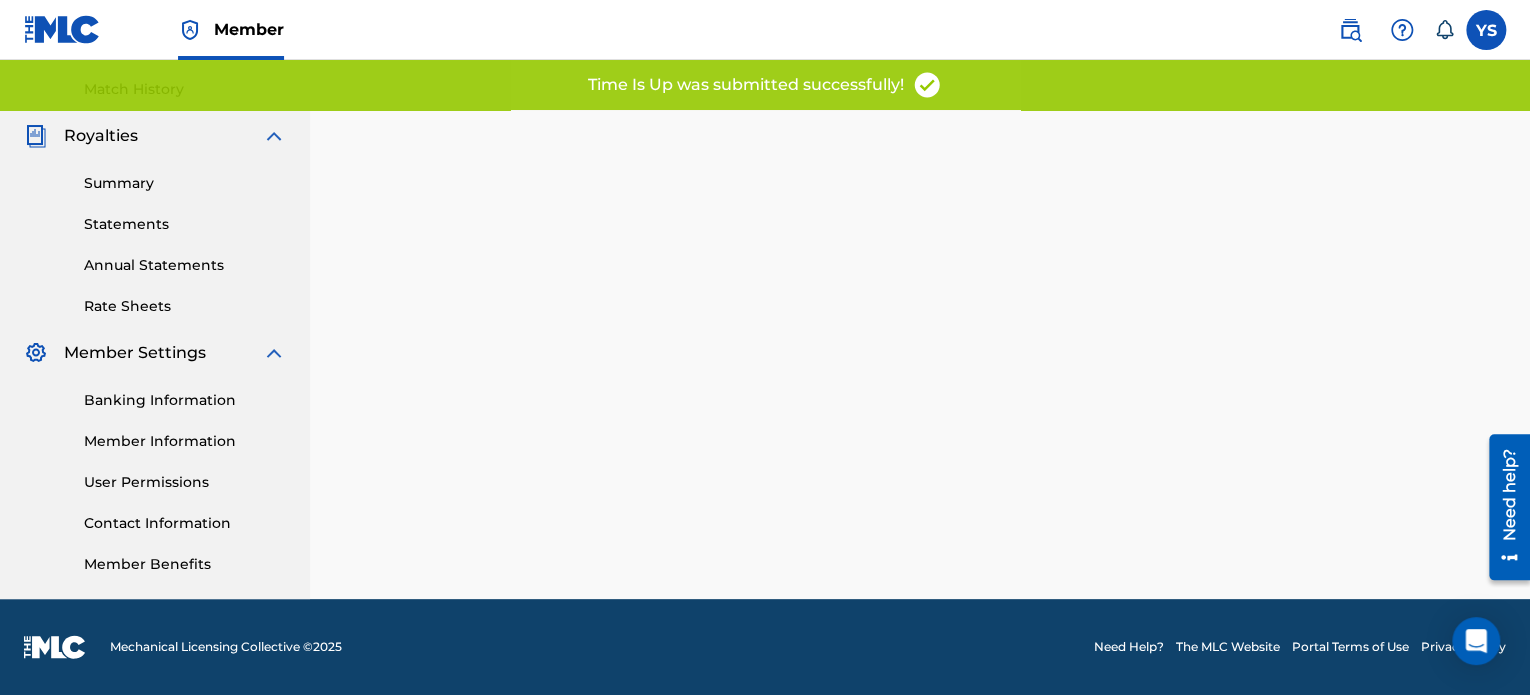 scroll, scrollTop: 0, scrollLeft: 0, axis: both 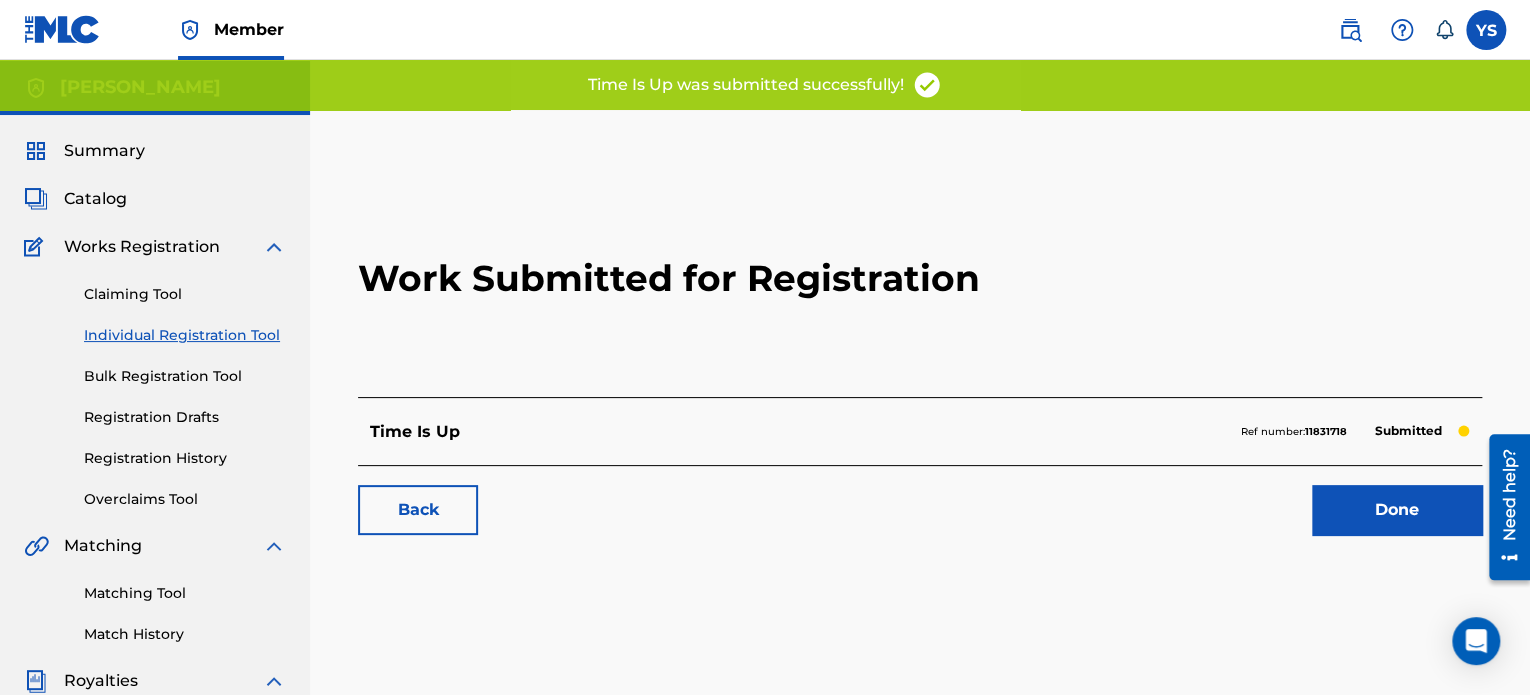 click on "Done" at bounding box center (1397, 510) 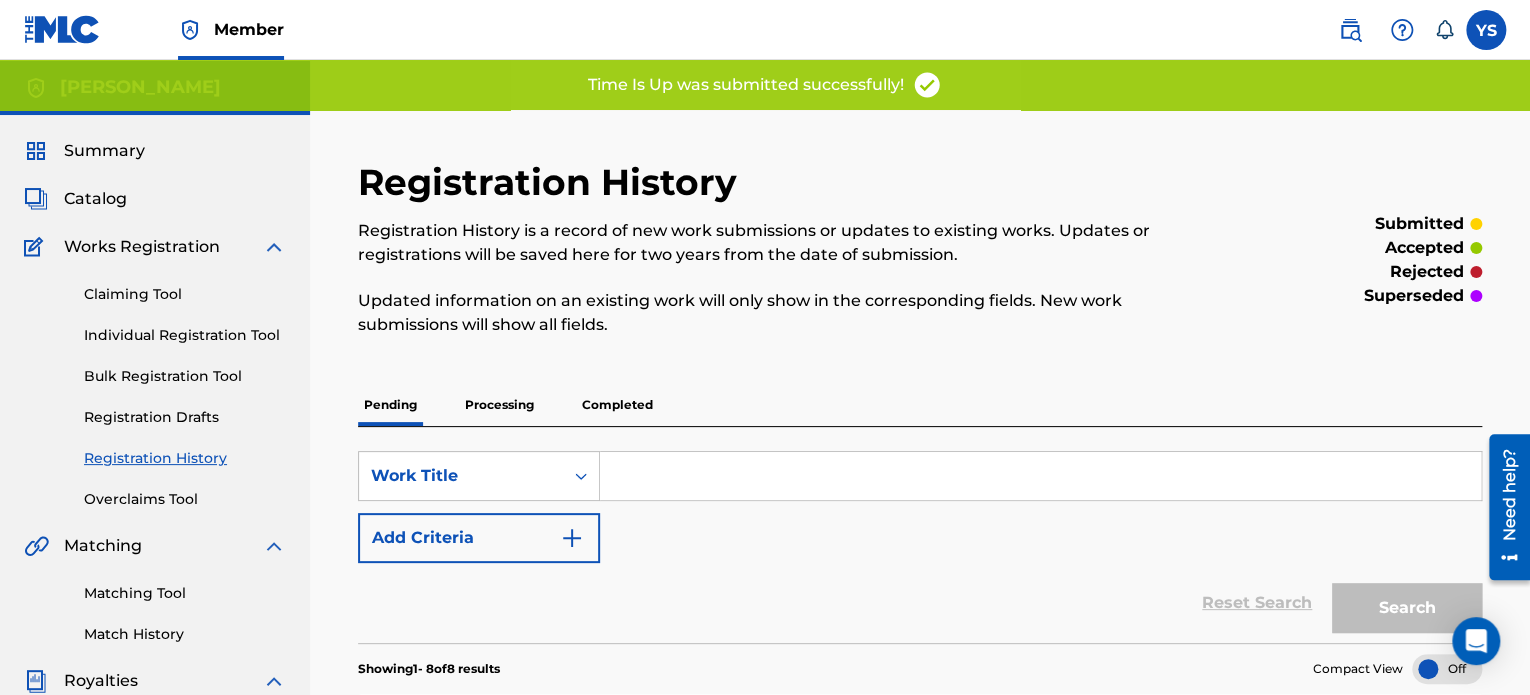 click on "Individual Registration Tool" at bounding box center [185, 335] 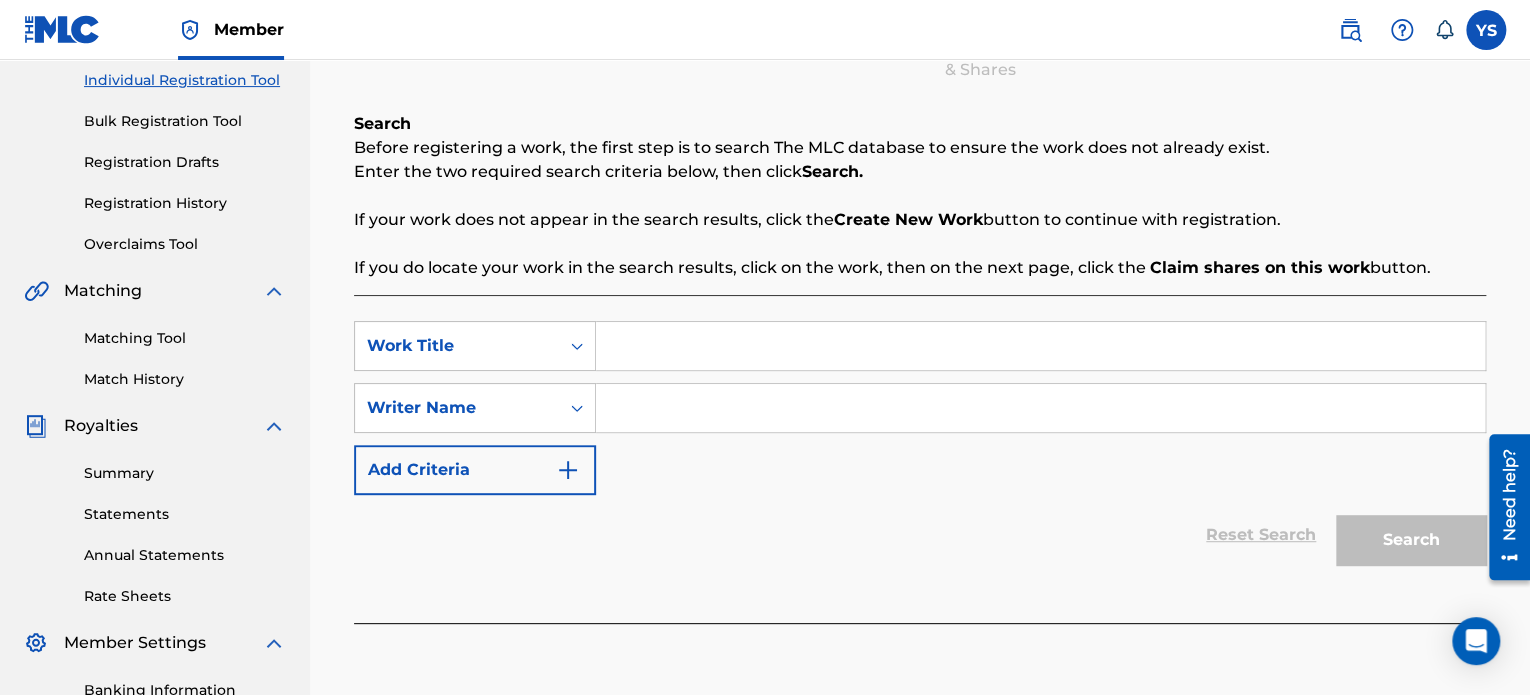 scroll, scrollTop: 258, scrollLeft: 0, axis: vertical 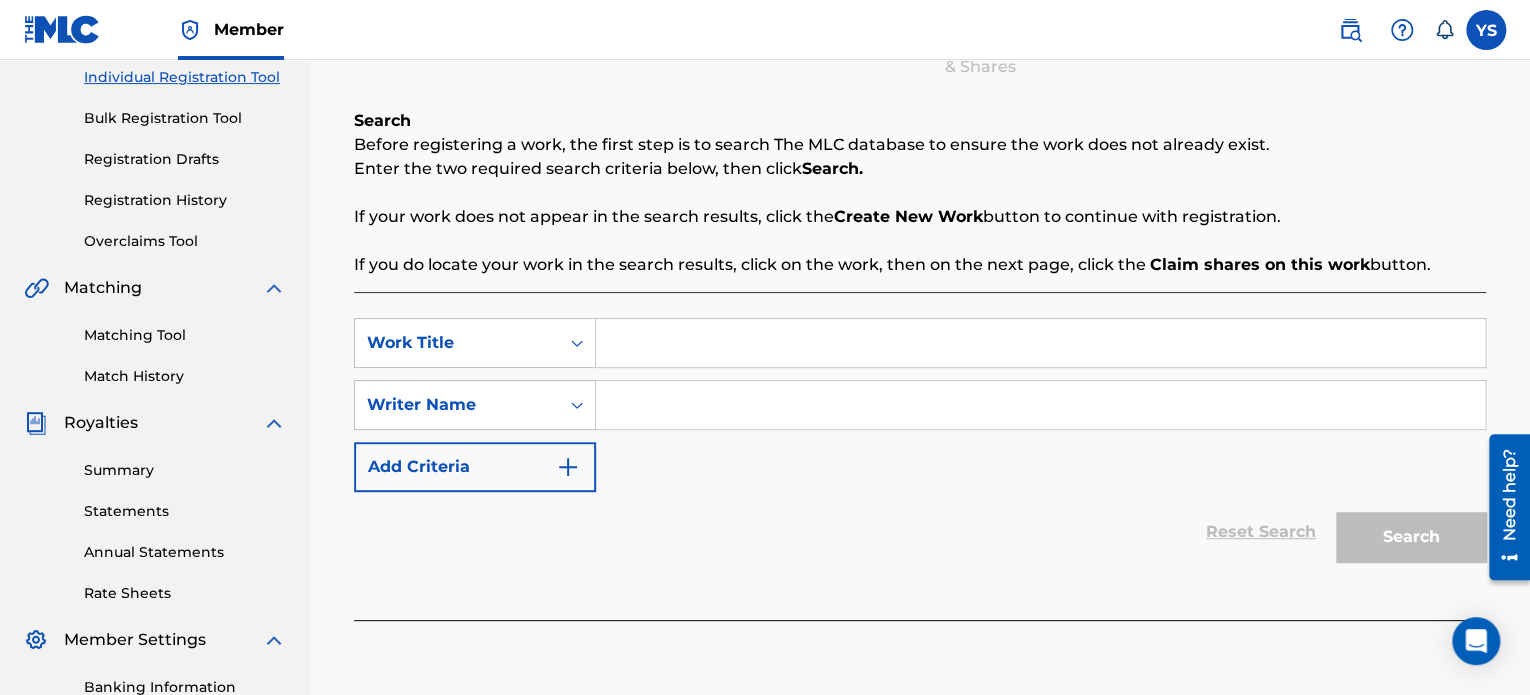 click at bounding box center [1040, 343] 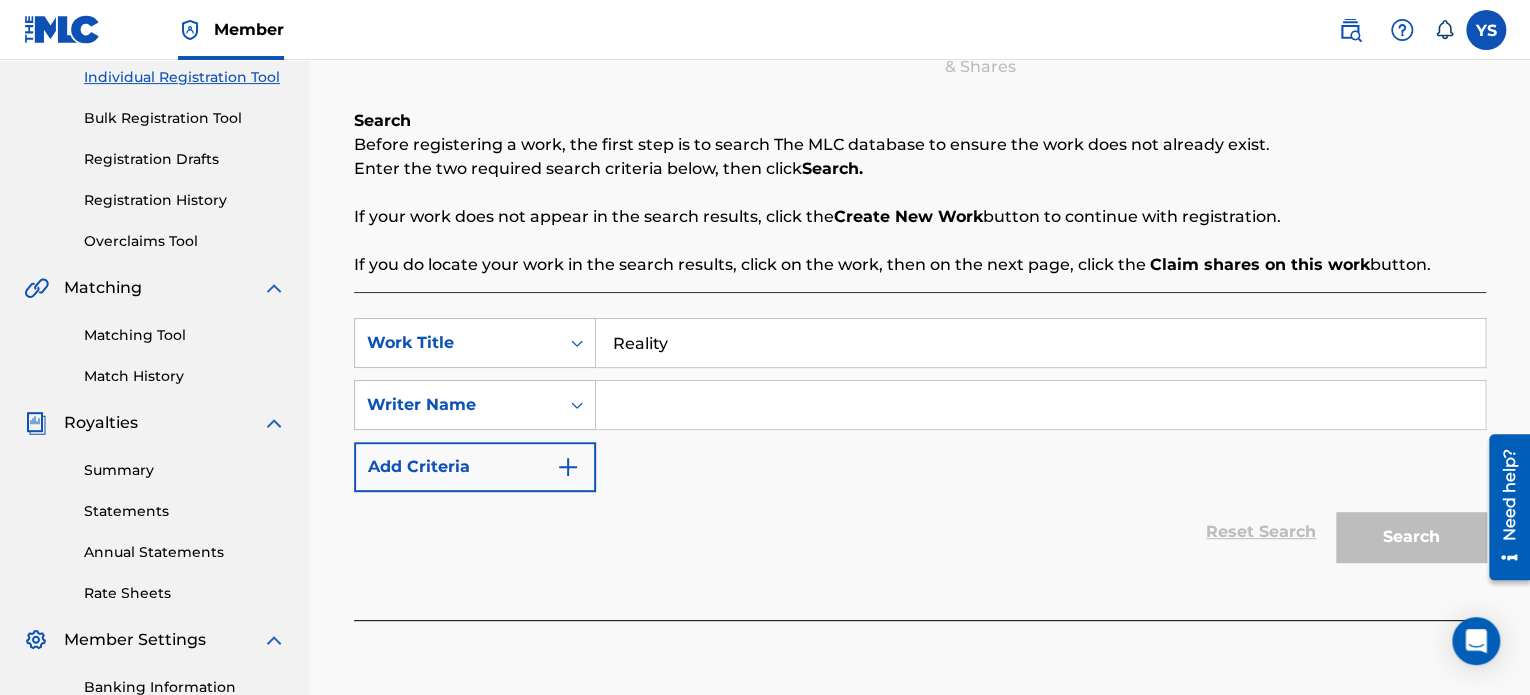 type on "Reality" 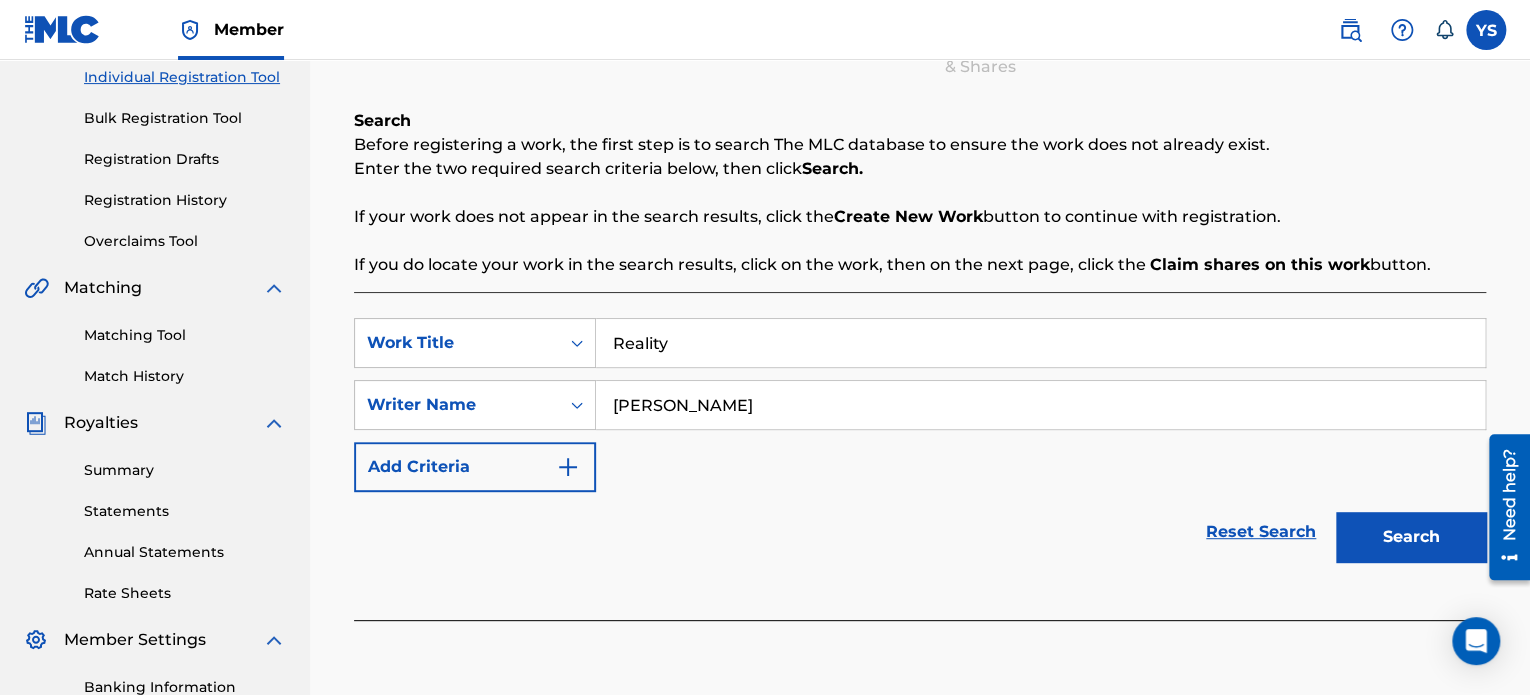 click on "Search" at bounding box center [1411, 537] 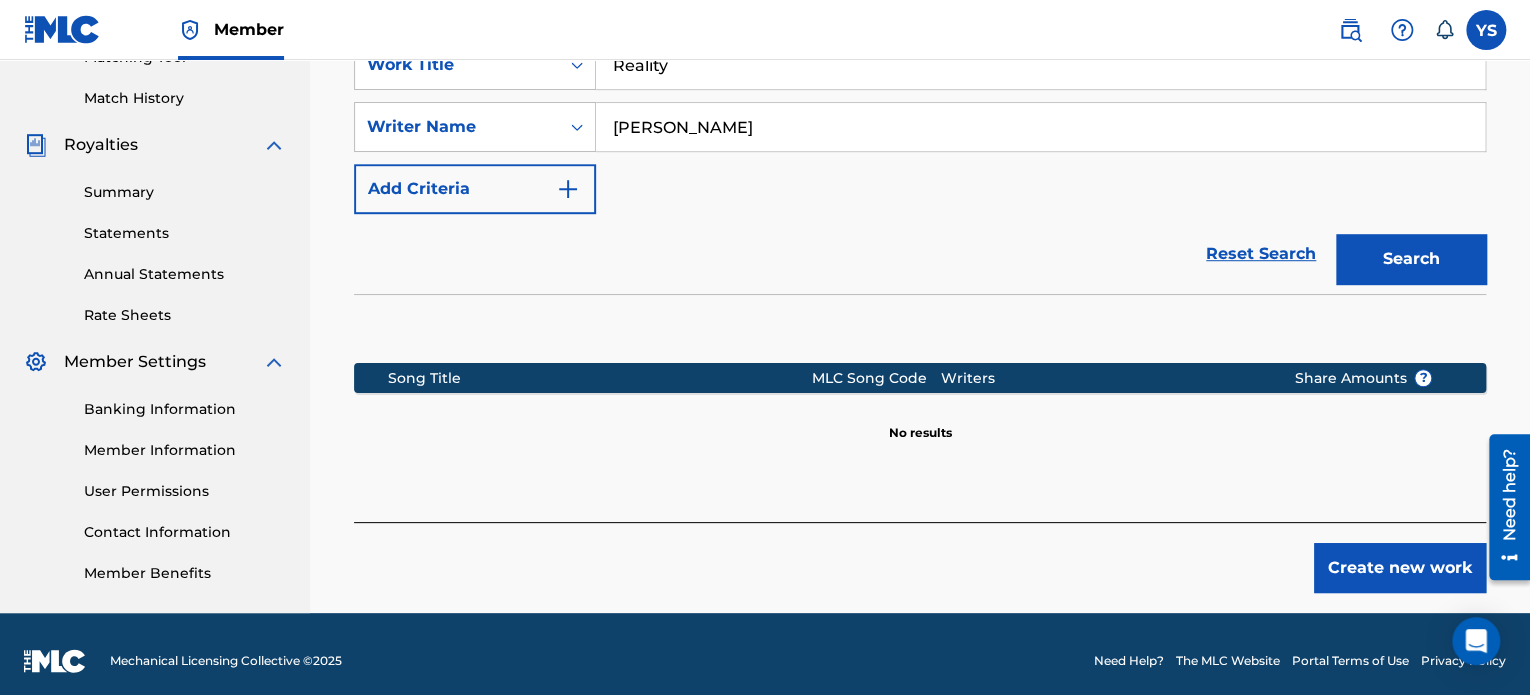scroll, scrollTop: 549, scrollLeft: 0, axis: vertical 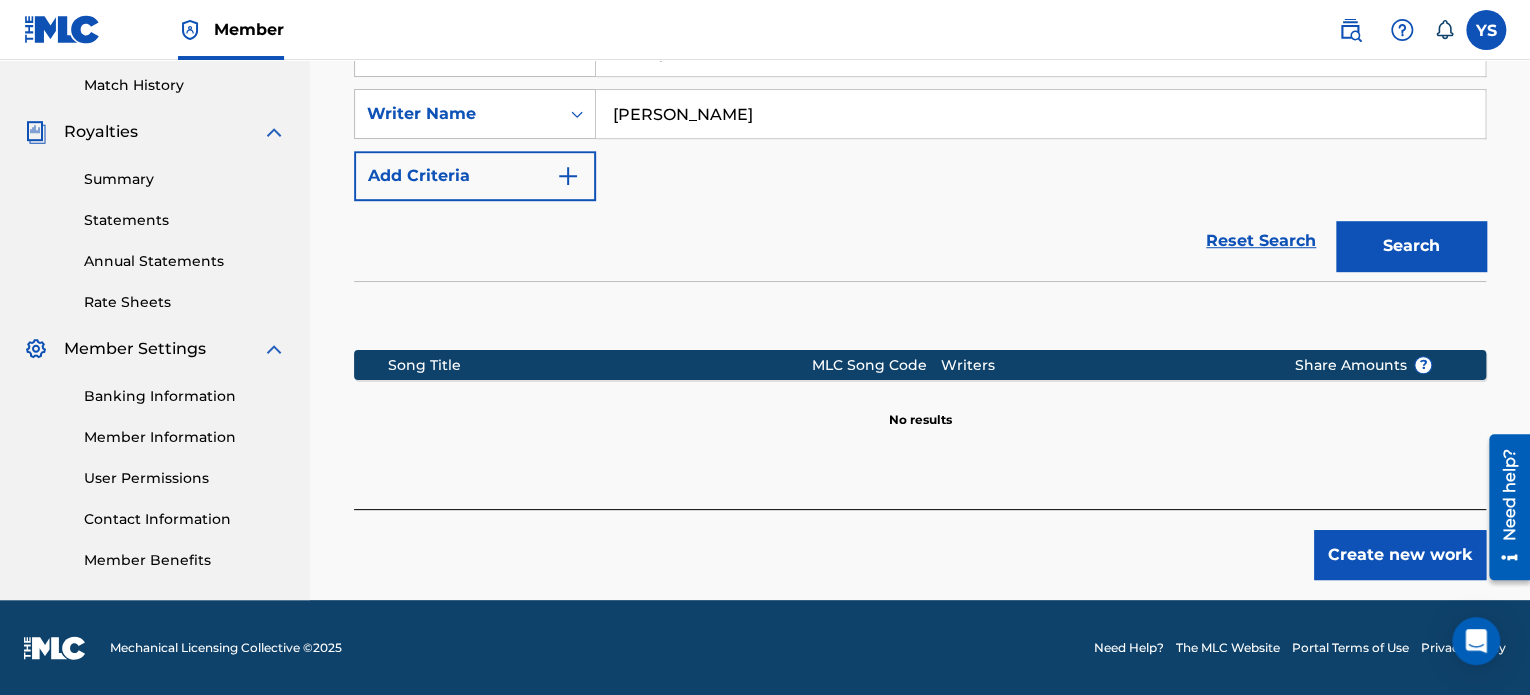 click on "Create new work" at bounding box center (1400, 555) 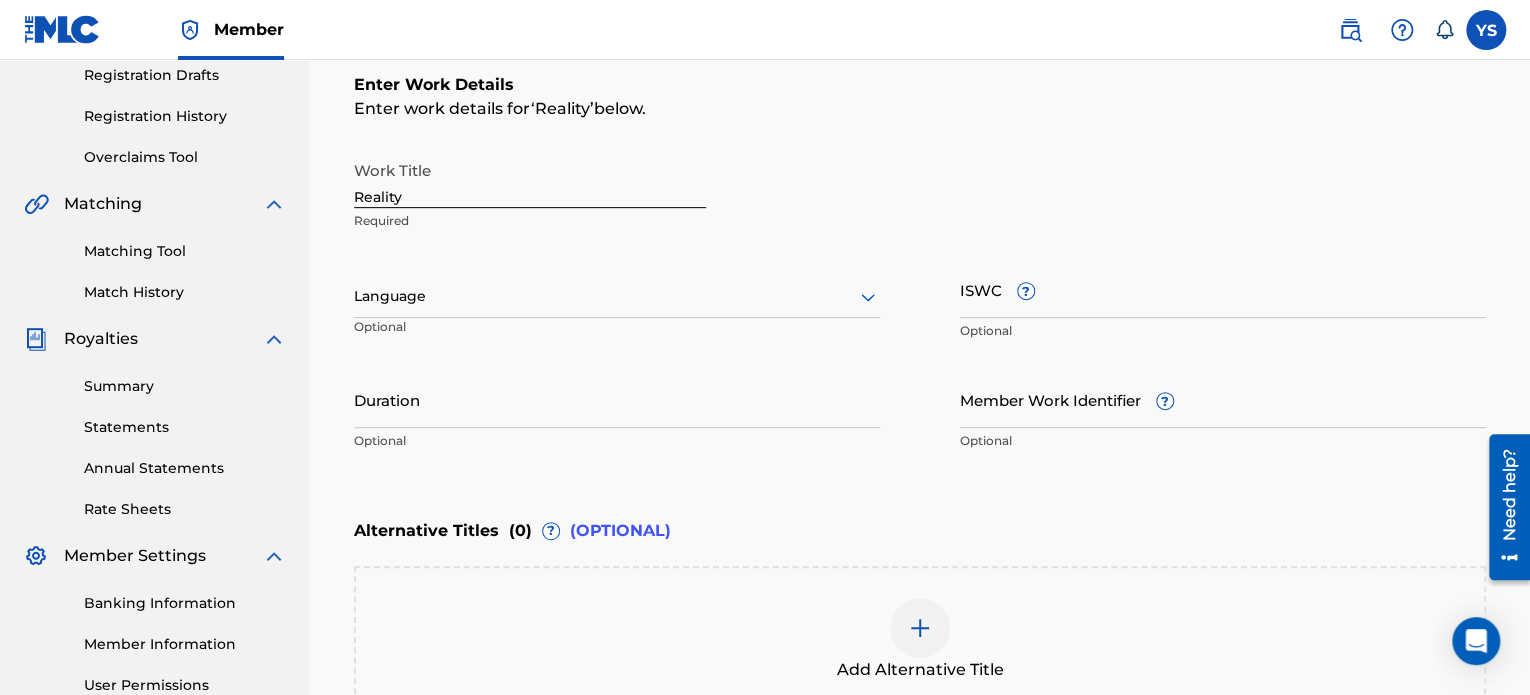 scroll, scrollTop: 341, scrollLeft: 0, axis: vertical 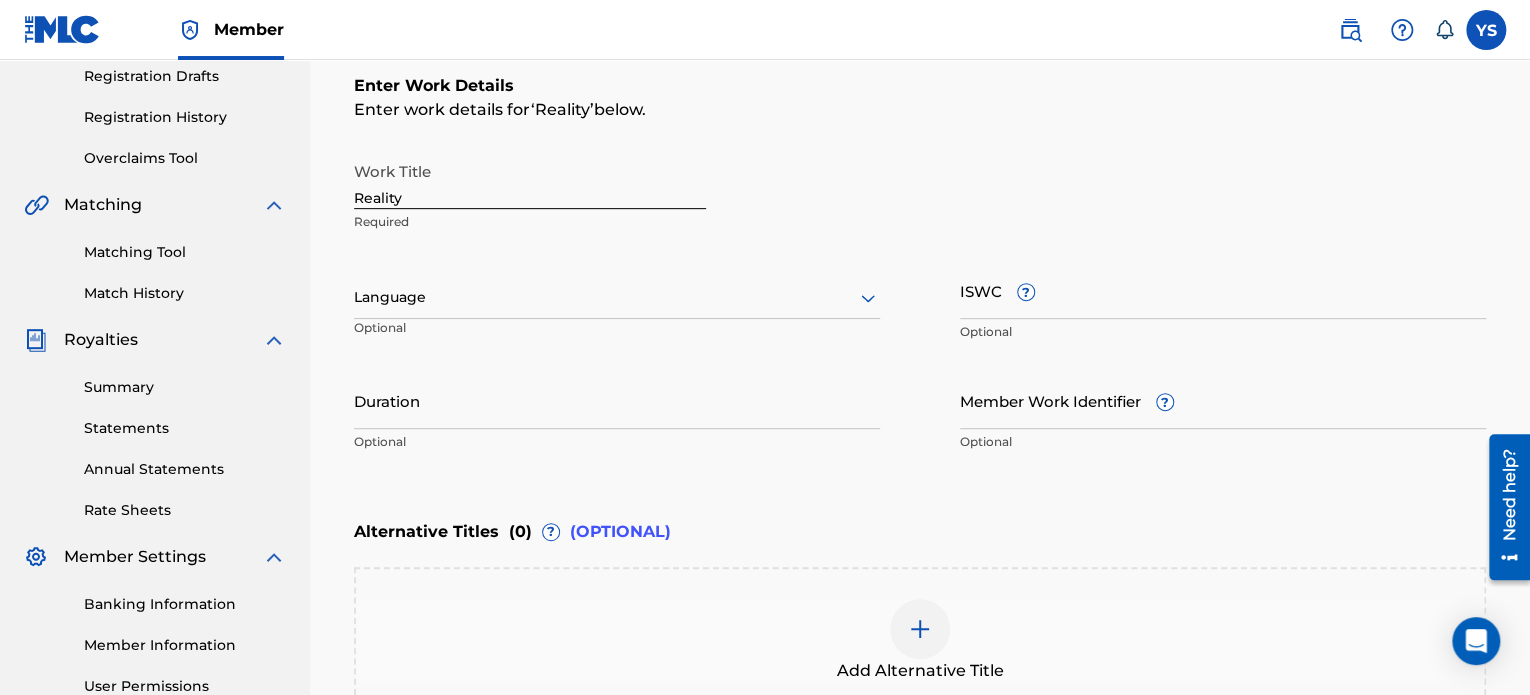 click on "Duration" at bounding box center [617, 400] 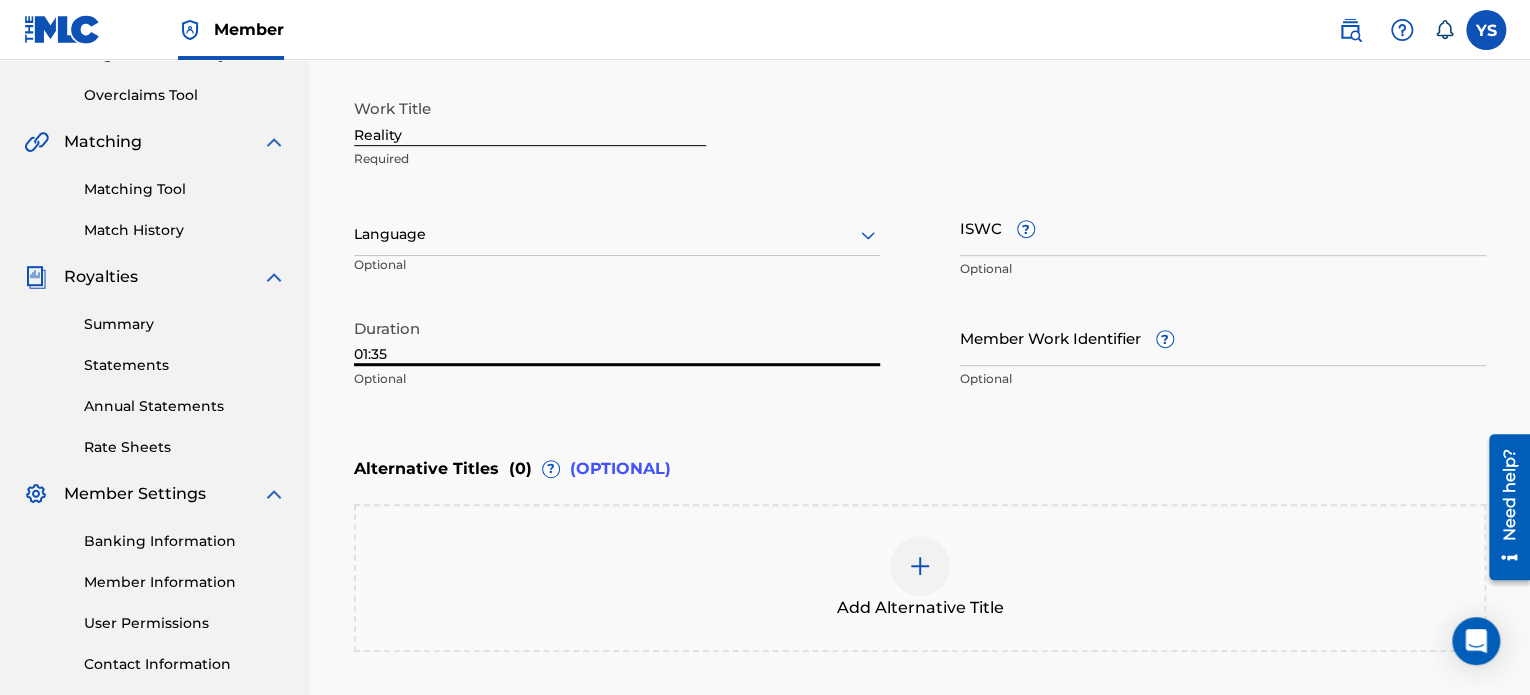 scroll, scrollTop: 596, scrollLeft: 0, axis: vertical 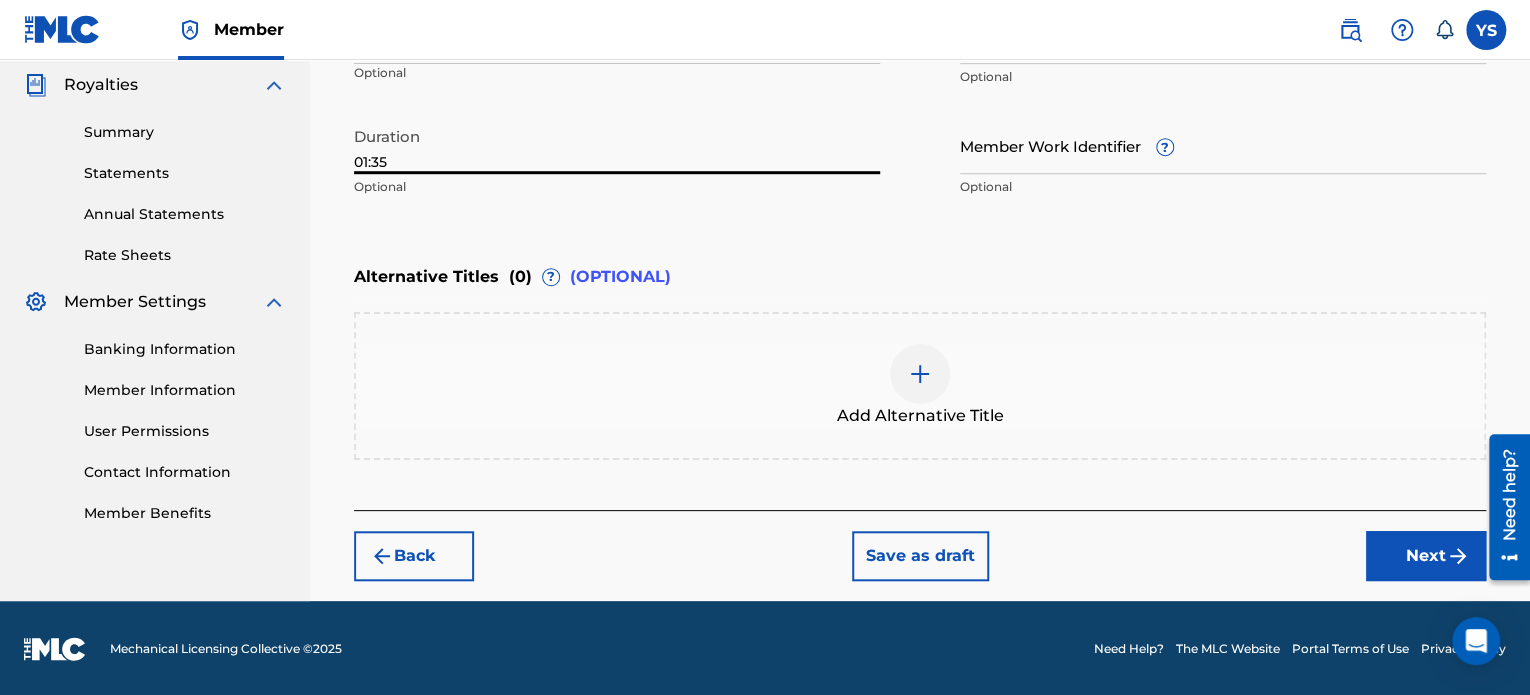 type on "01:35" 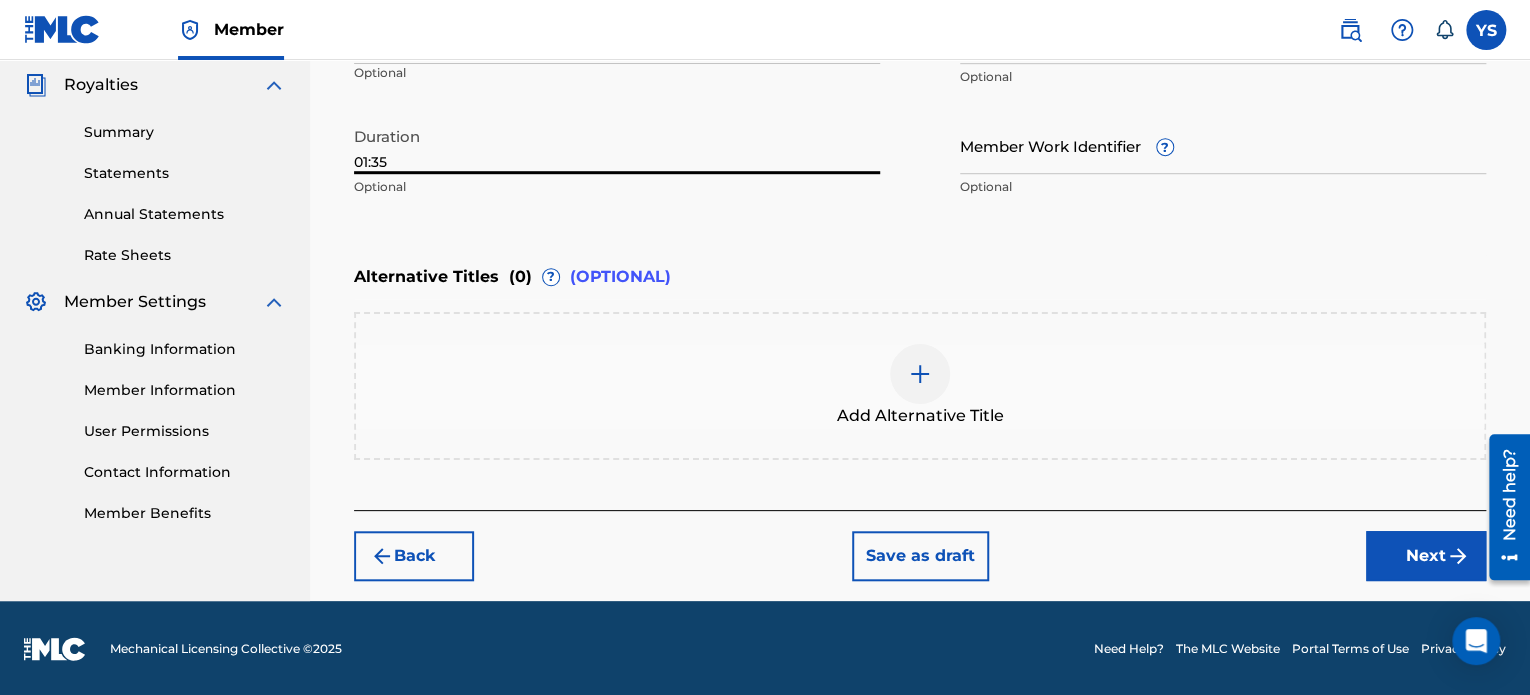click on "Next" at bounding box center [1426, 556] 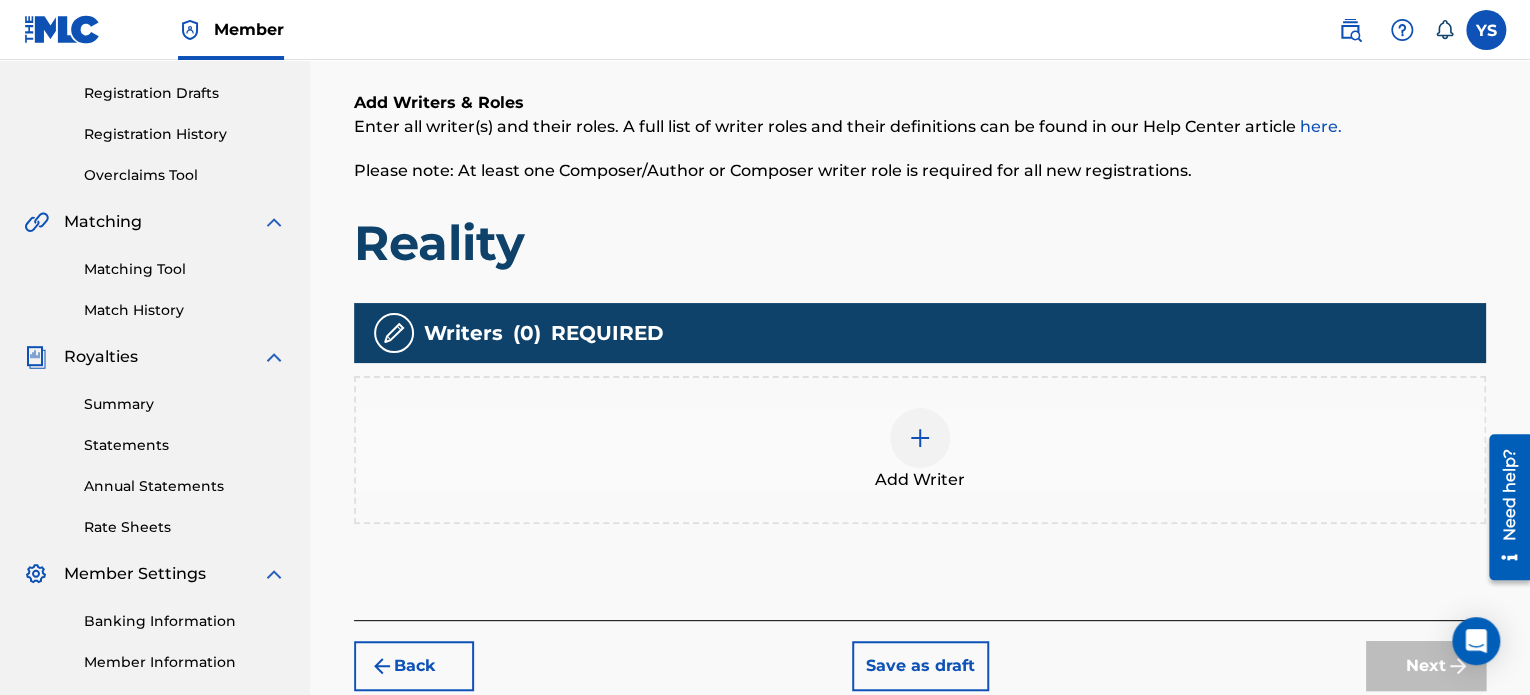 scroll, scrollTop: 325, scrollLeft: 0, axis: vertical 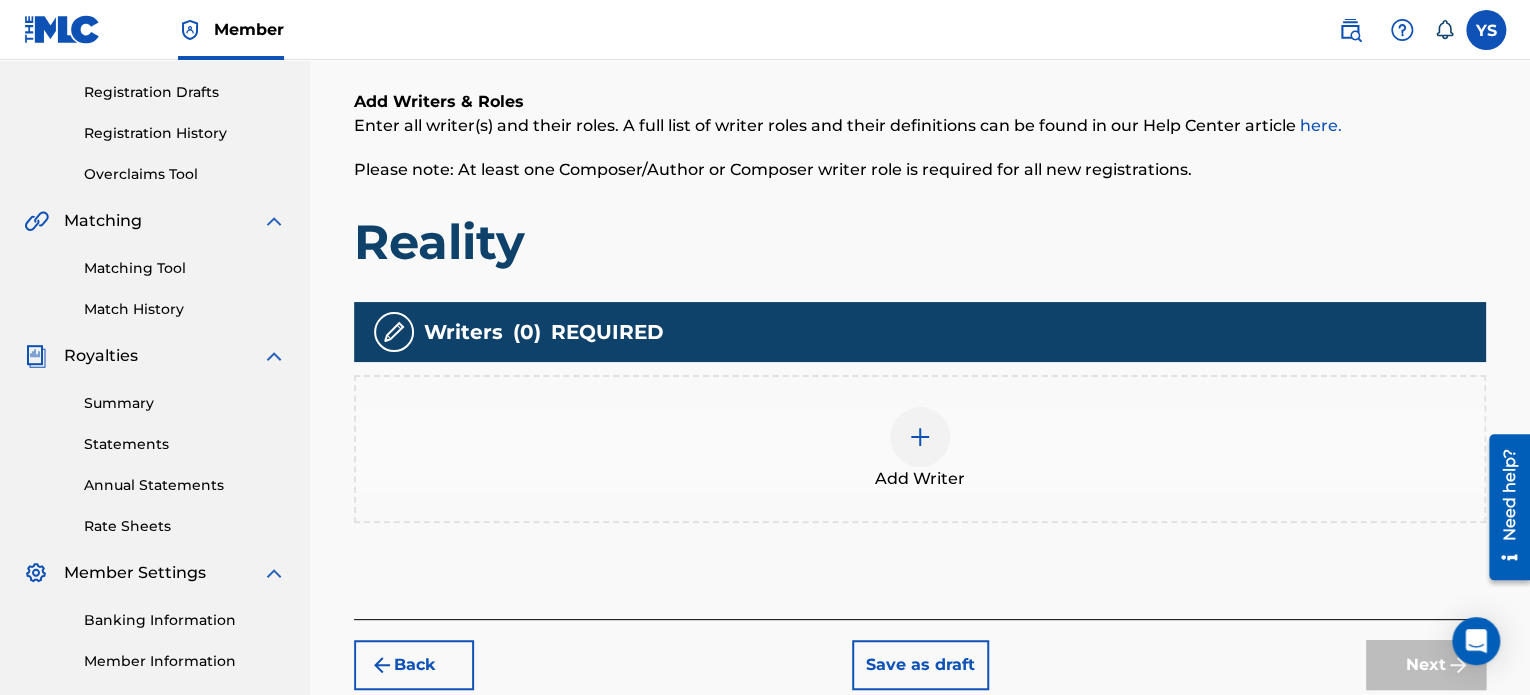 click at bounding box center (920, 437) 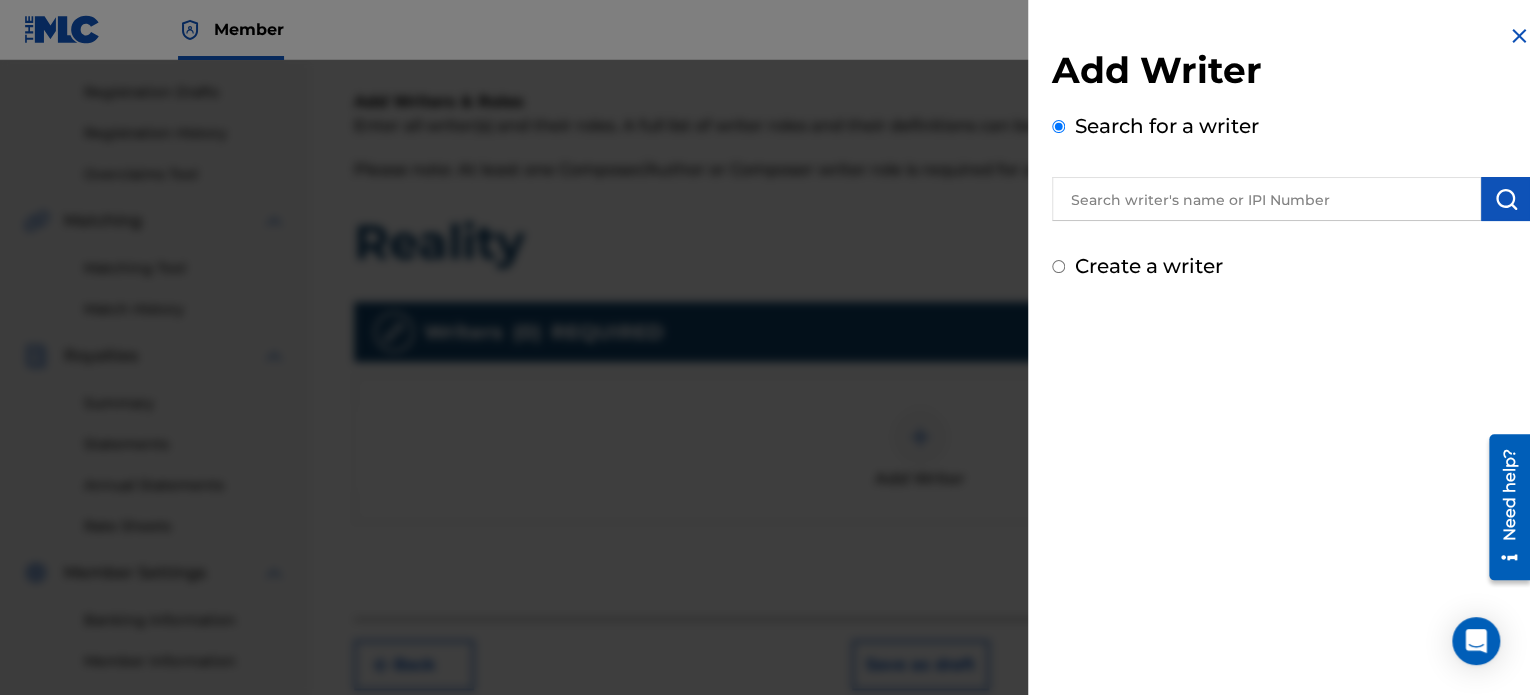click at bounding box center (1266, 199) 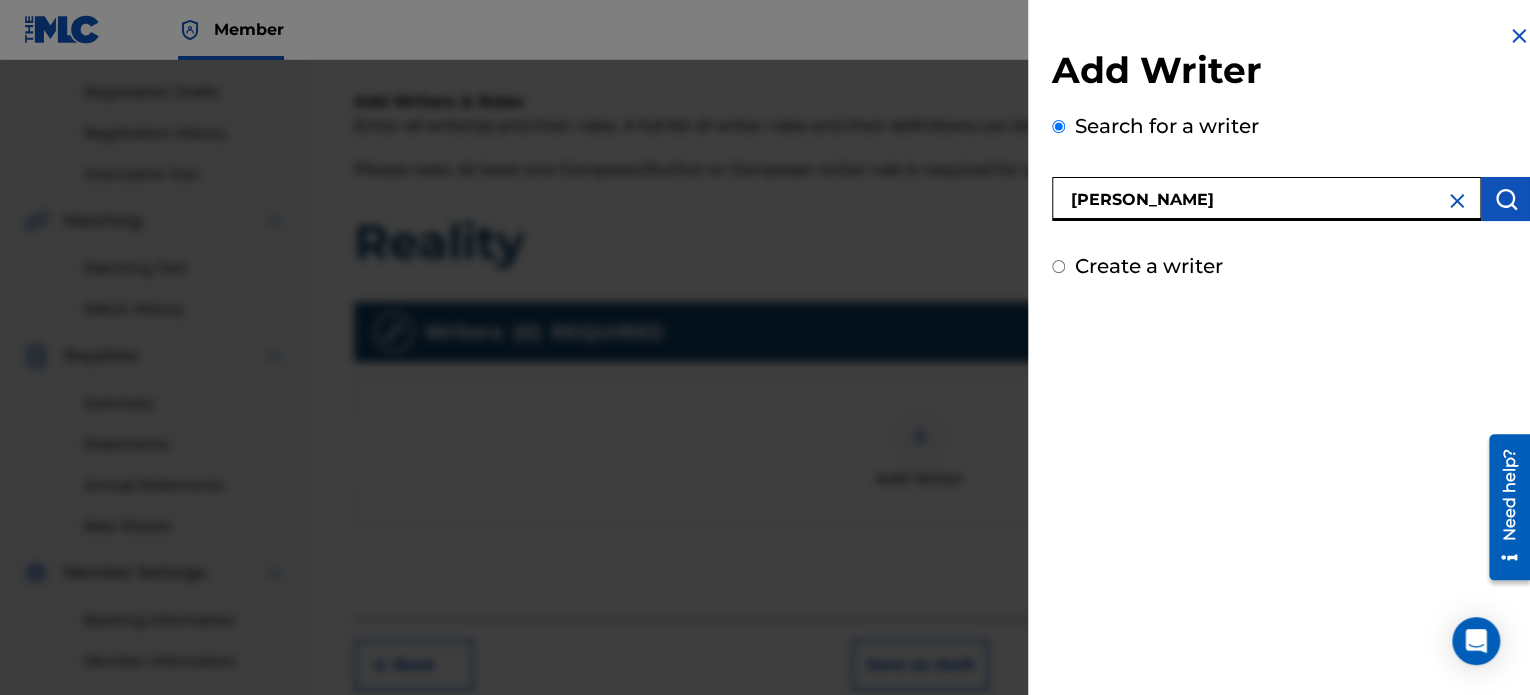 type on "[PERSON_NAME]" 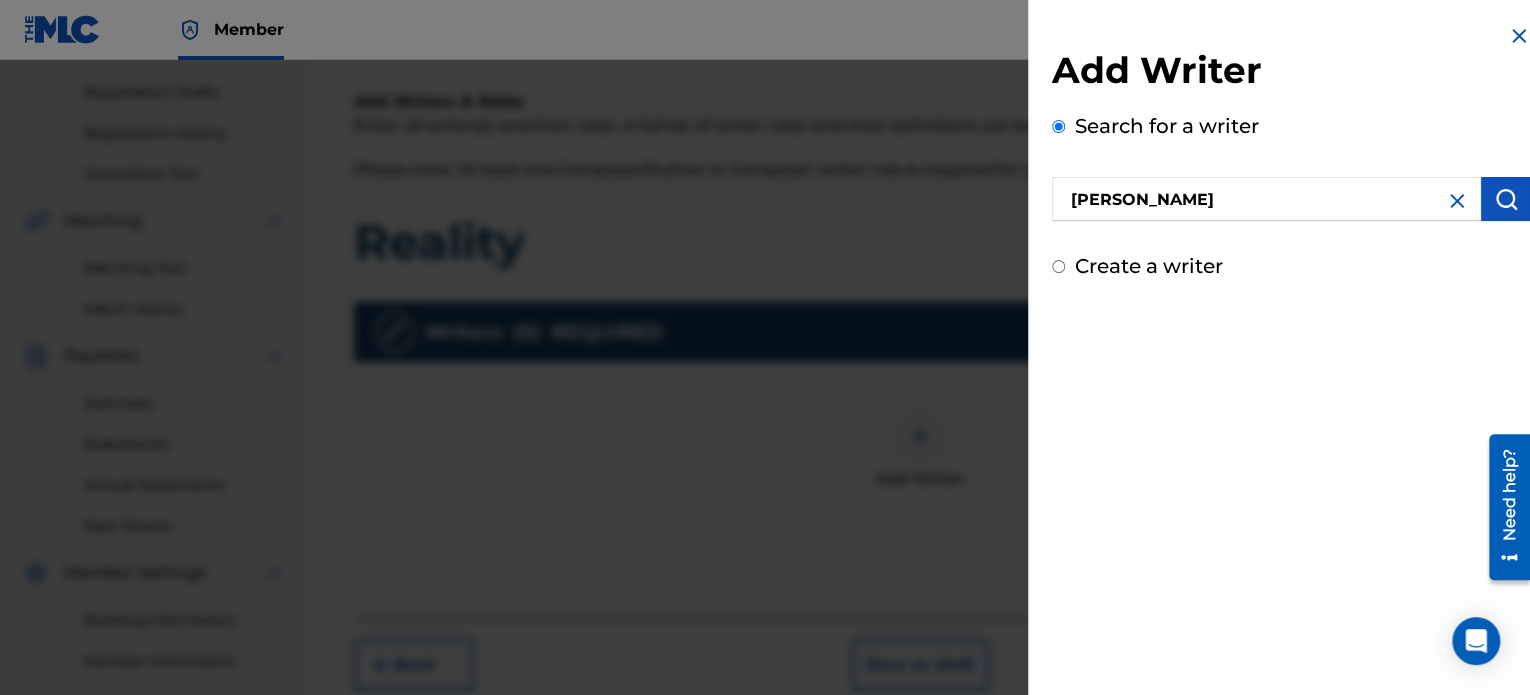 click at bounding box center [1506, 199] 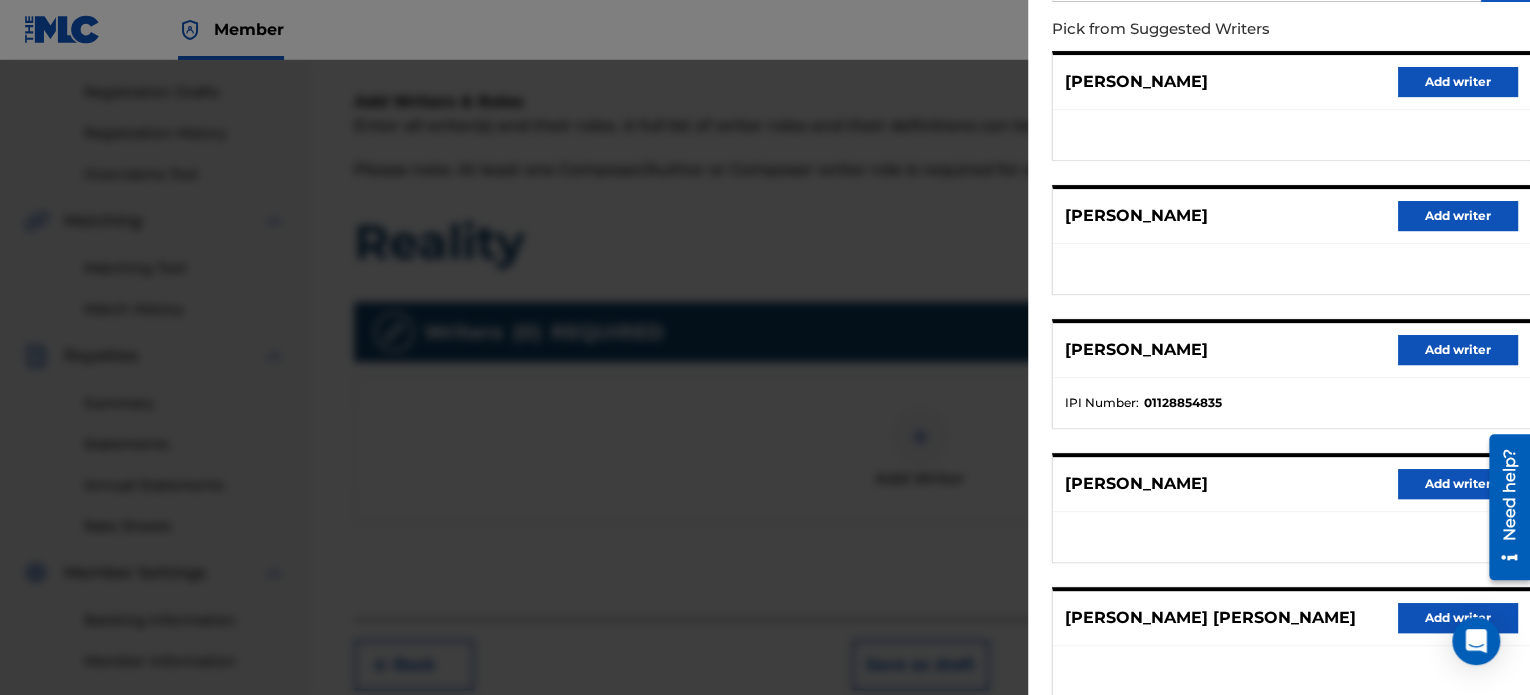 scroll, scrollTop: 223, scrollLeft: 0, axis: vertical 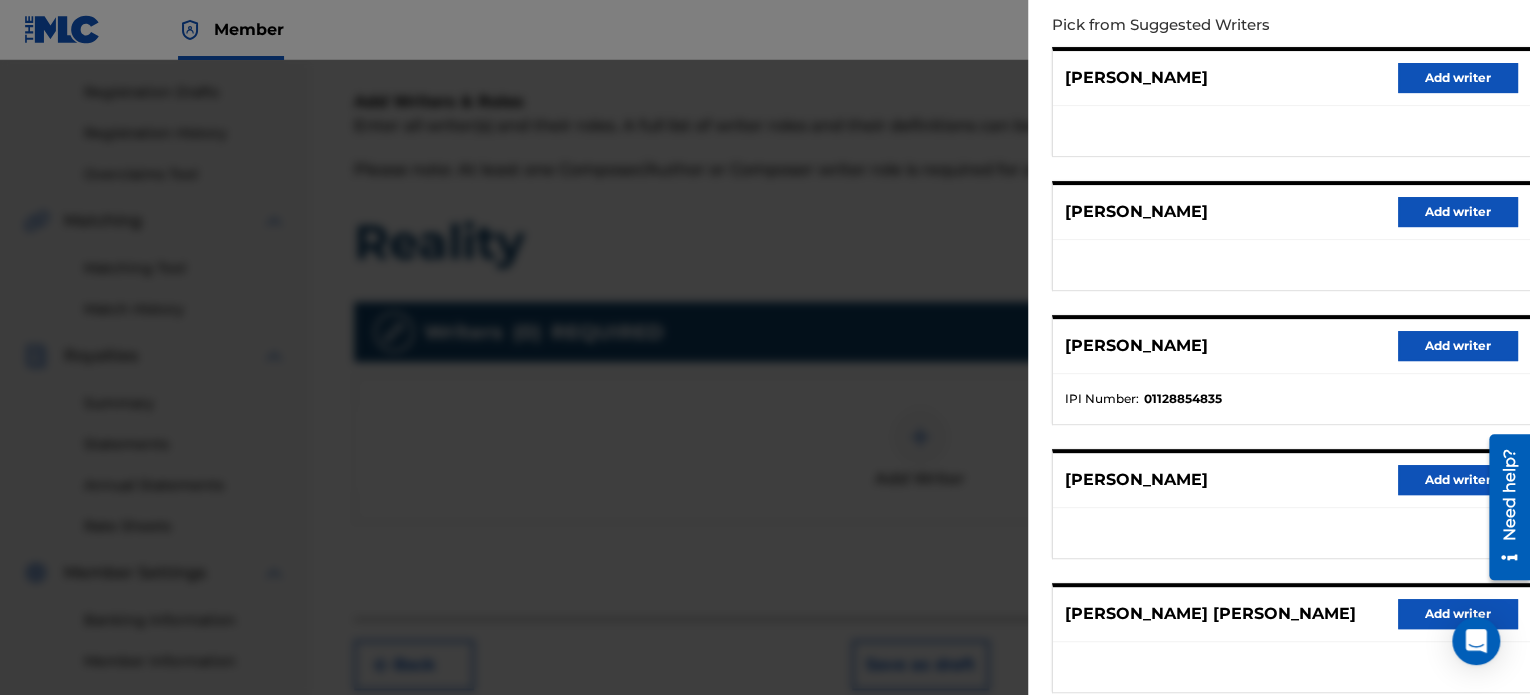 click on "Add writer" at bounding box center (1458, 346) 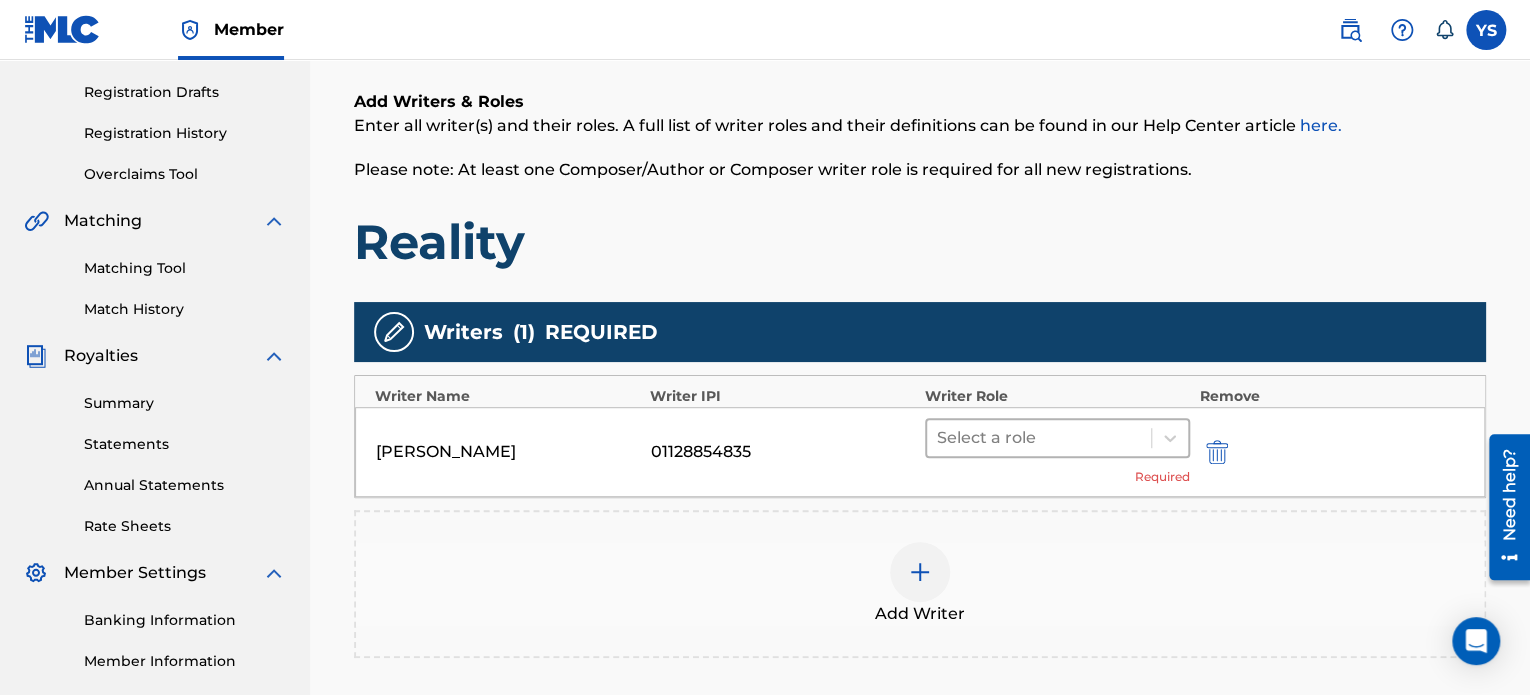 click at bounding box center (1039, 438) 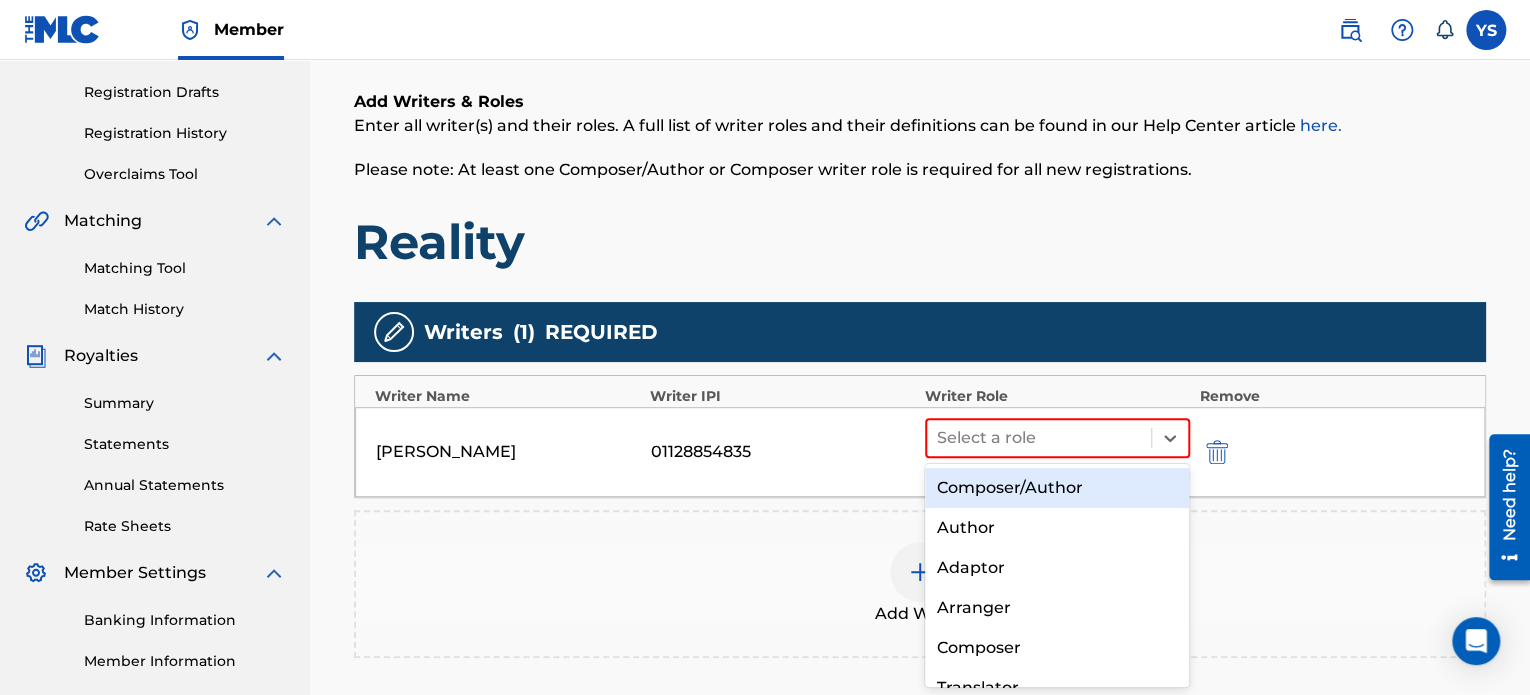 click on "Composer/Author" at bounding box center [1057, 488] 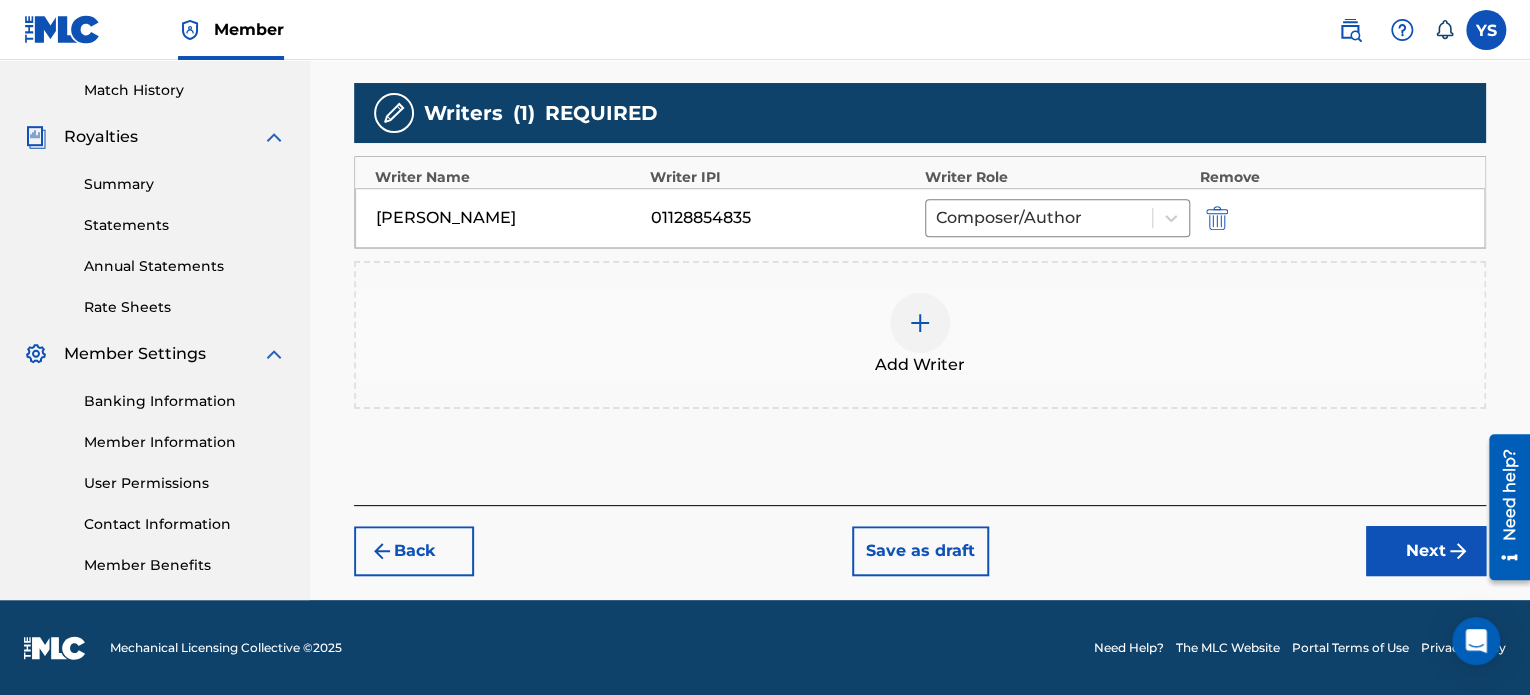 click on "Next" at bounding box center (1426, 551) 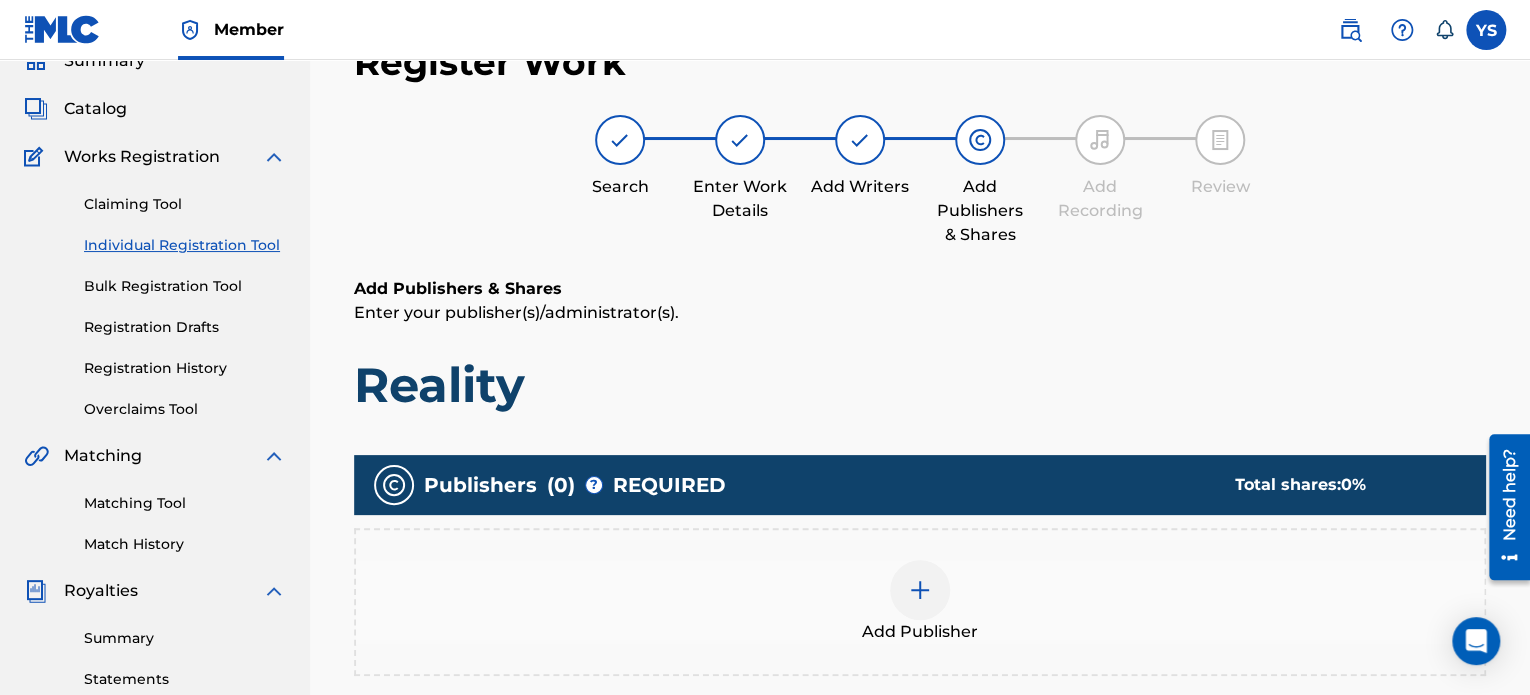 scroll, scrollTop: 324, scrollLeft: 0, axis: vertical 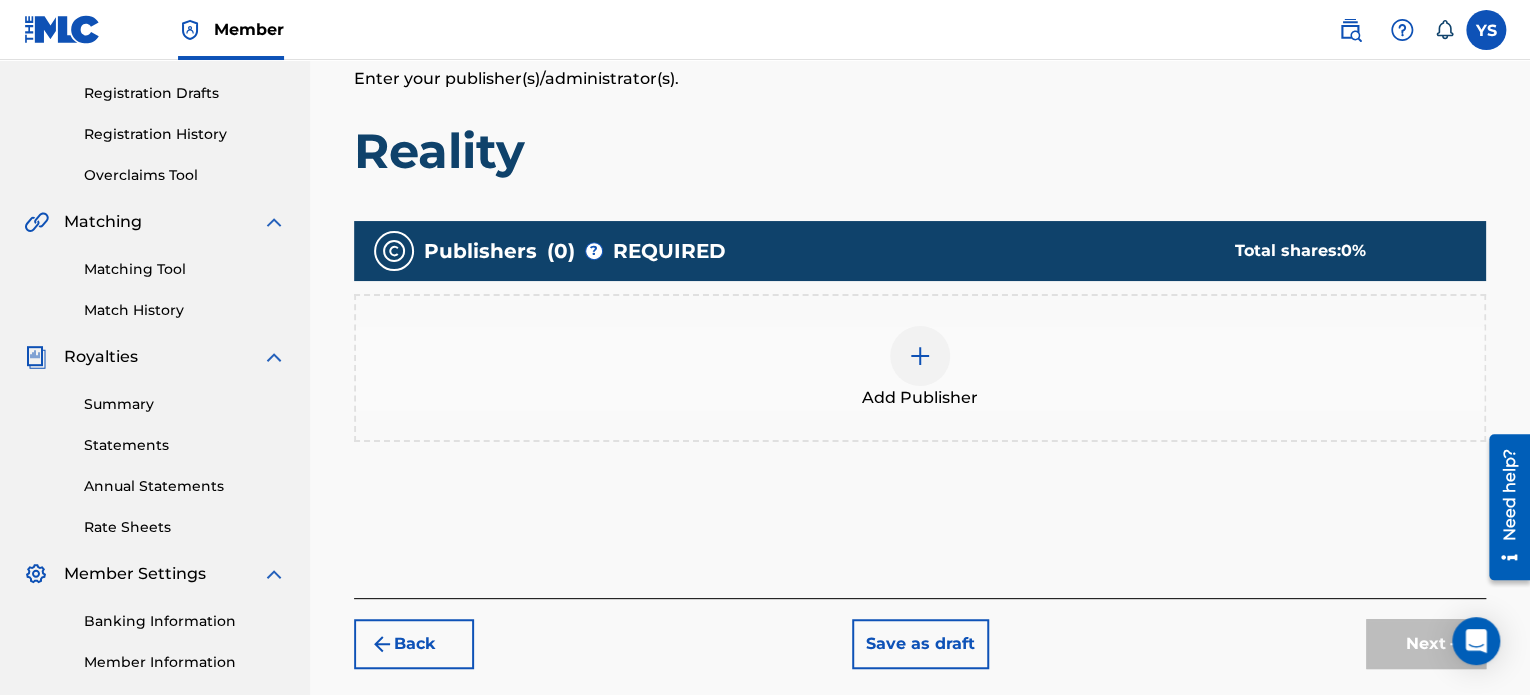 click at bounding box center (920, 356) 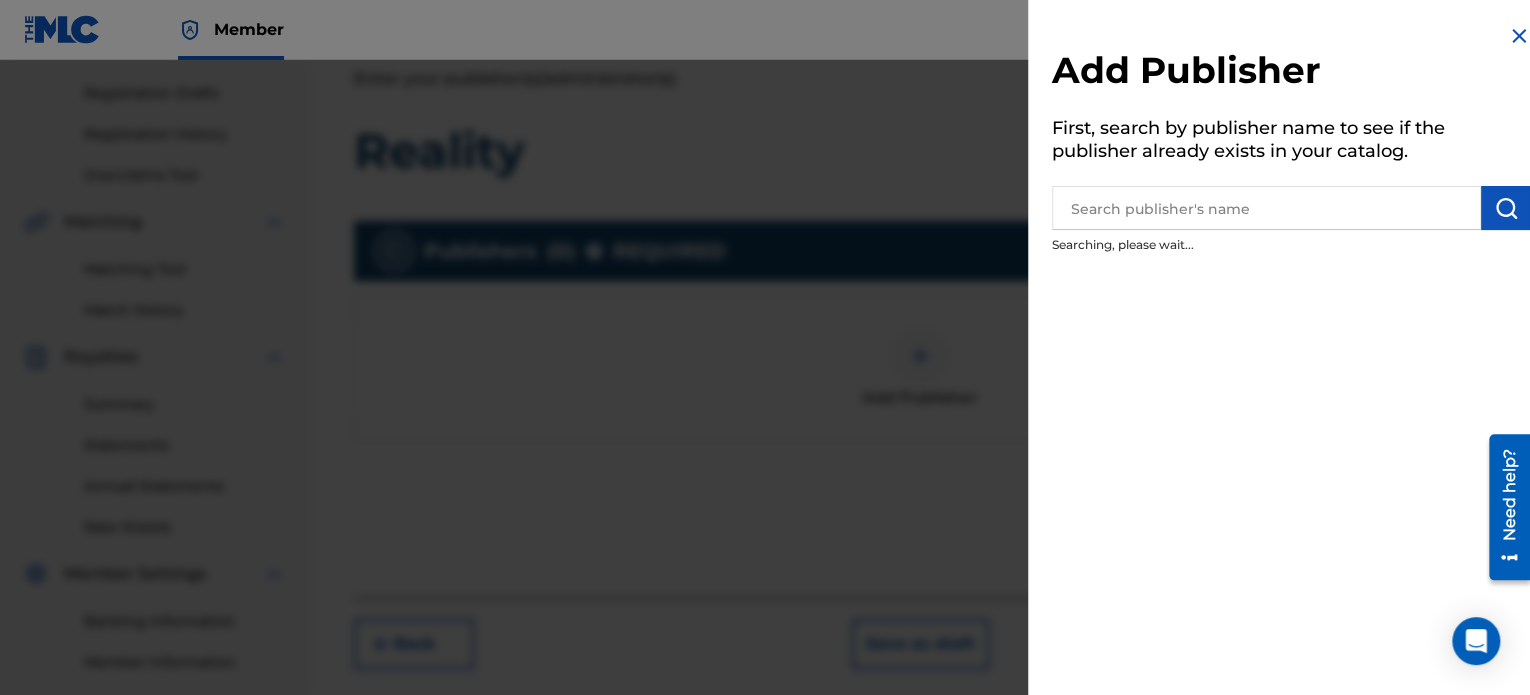 click at bounding box center (1266, 208) 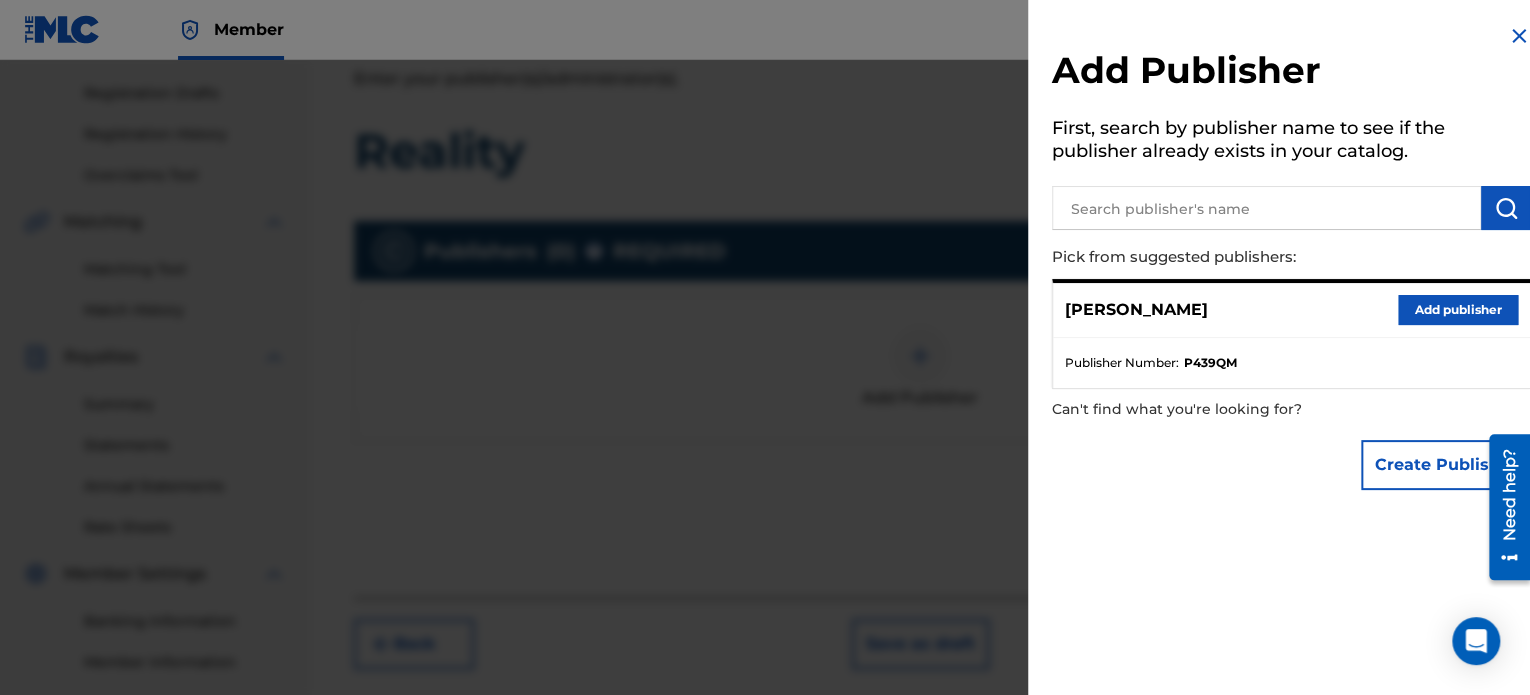 click on "Add publisher" at bounding box center (1458, 310) 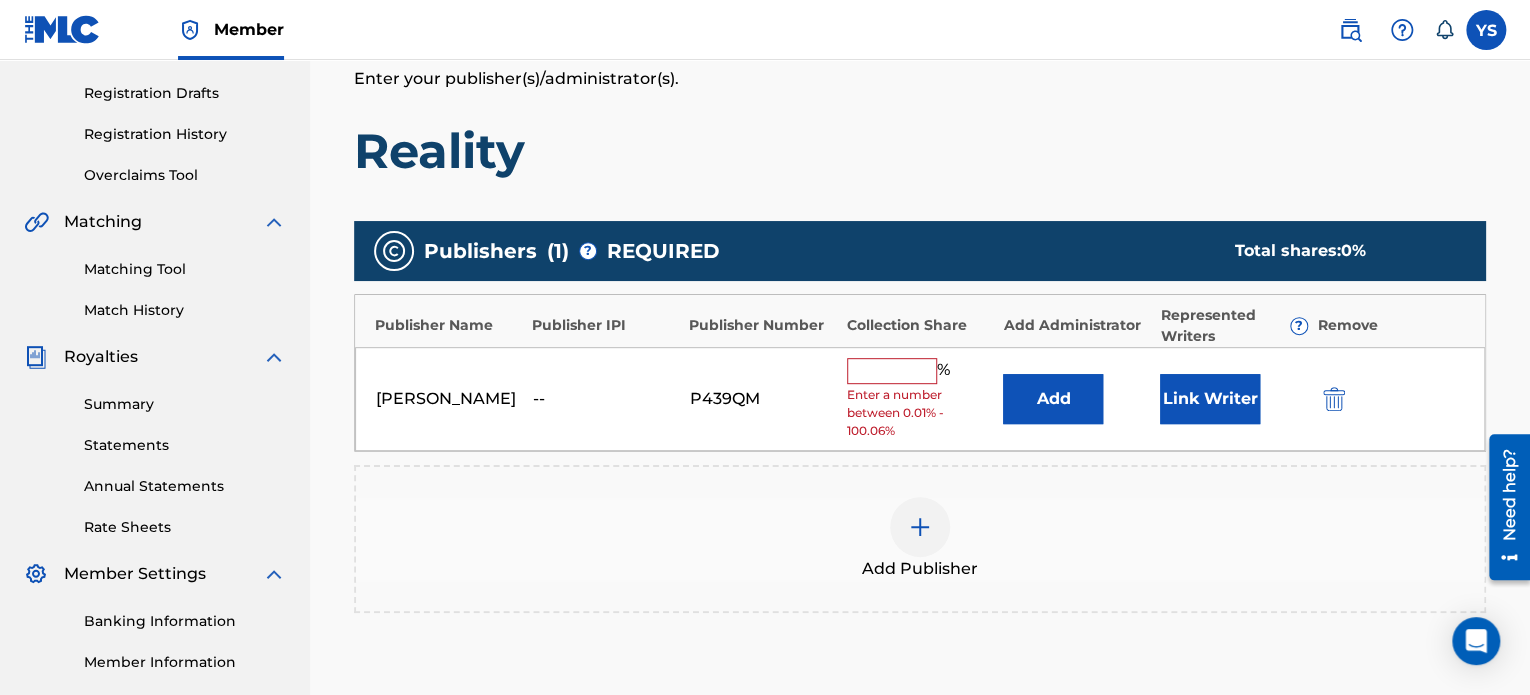 click at bounding box center (892, 371) 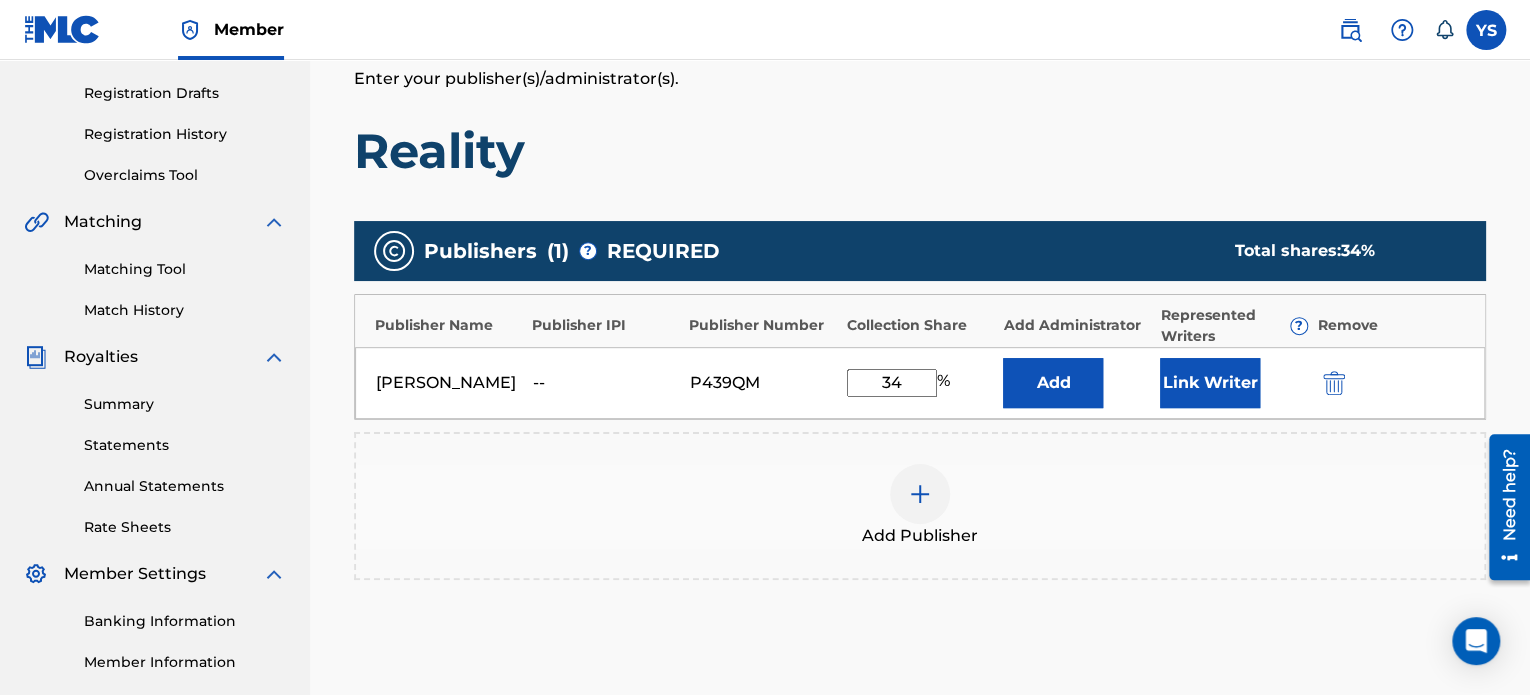 scroll, scrollTop: 550, scrollLeft: 0, axis: vertical 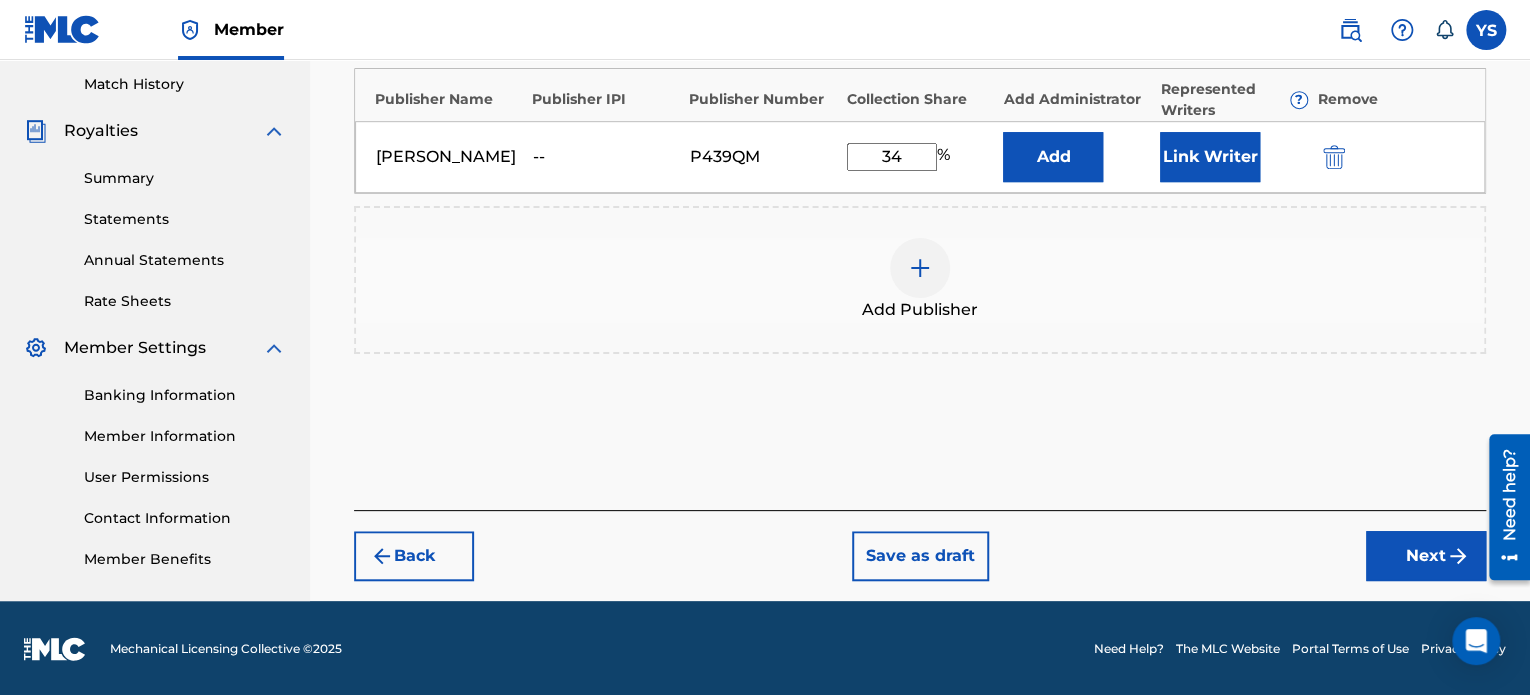 type on "34" 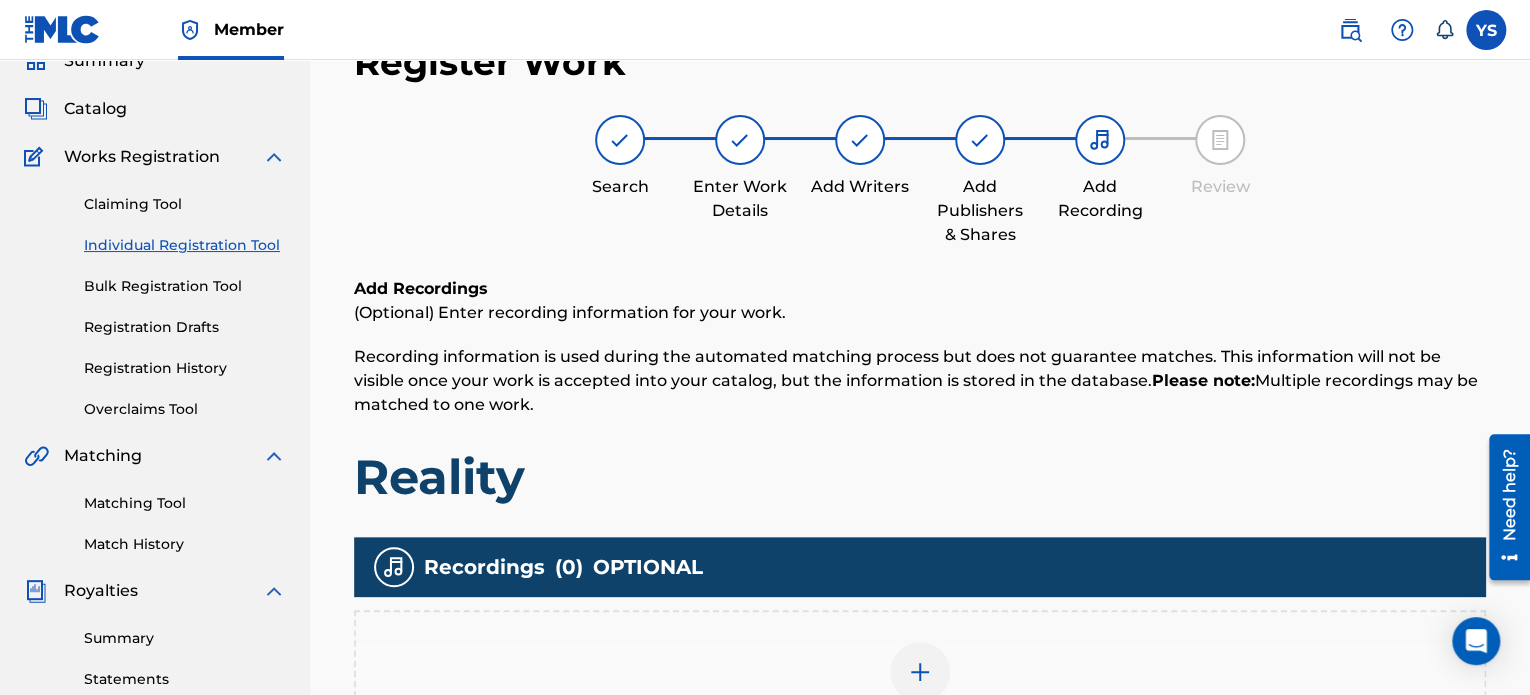 scroll, scrollTop: 254, scrollLeft: 0, axis: vertical 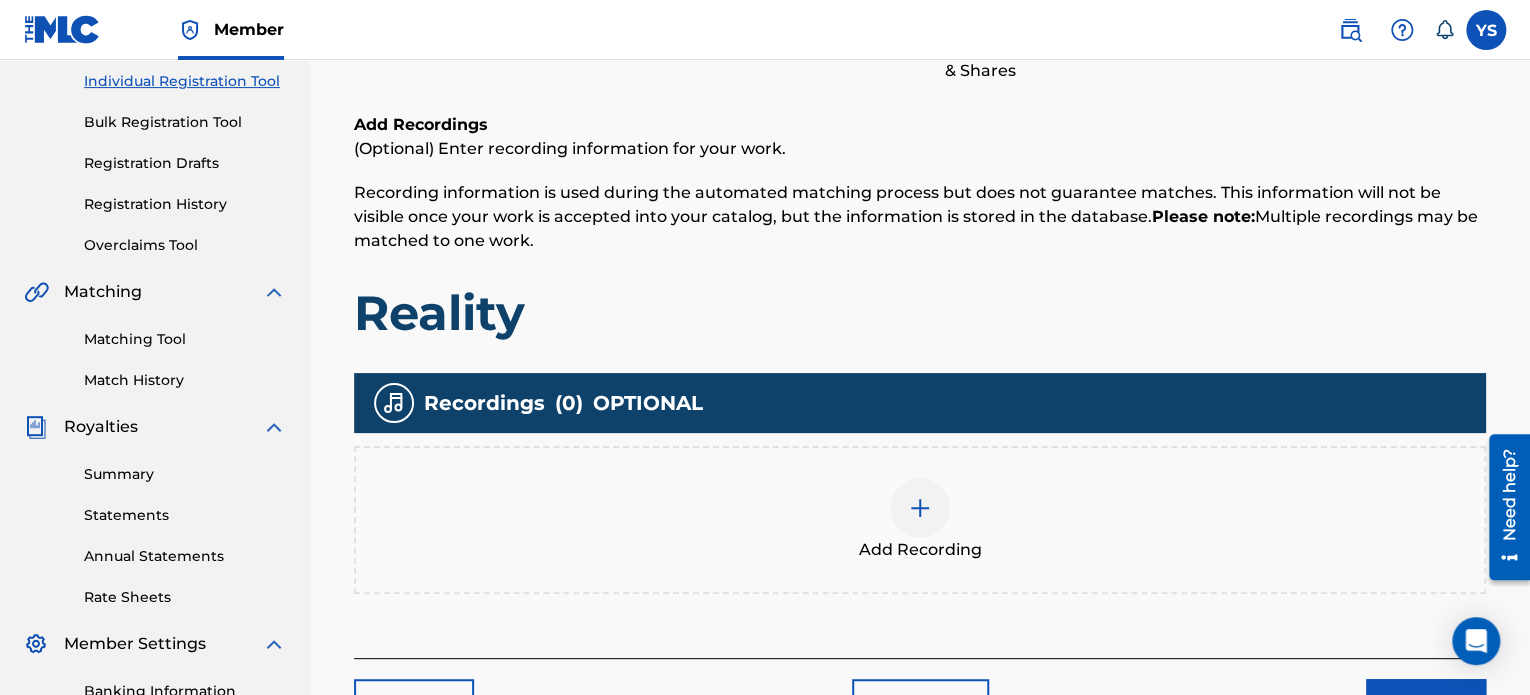 click at bounding box center (920, 508) 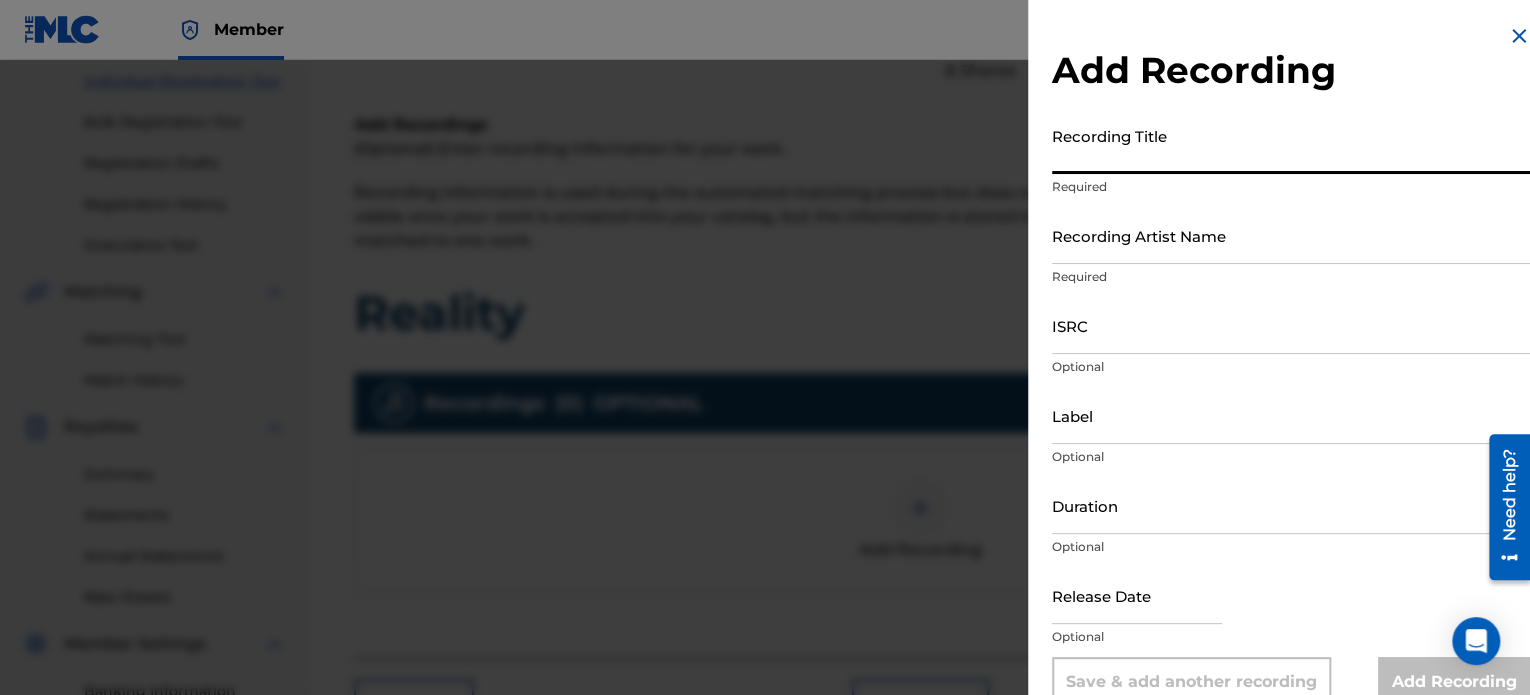click on "Recording Title" at bounding box center [1291, 145] 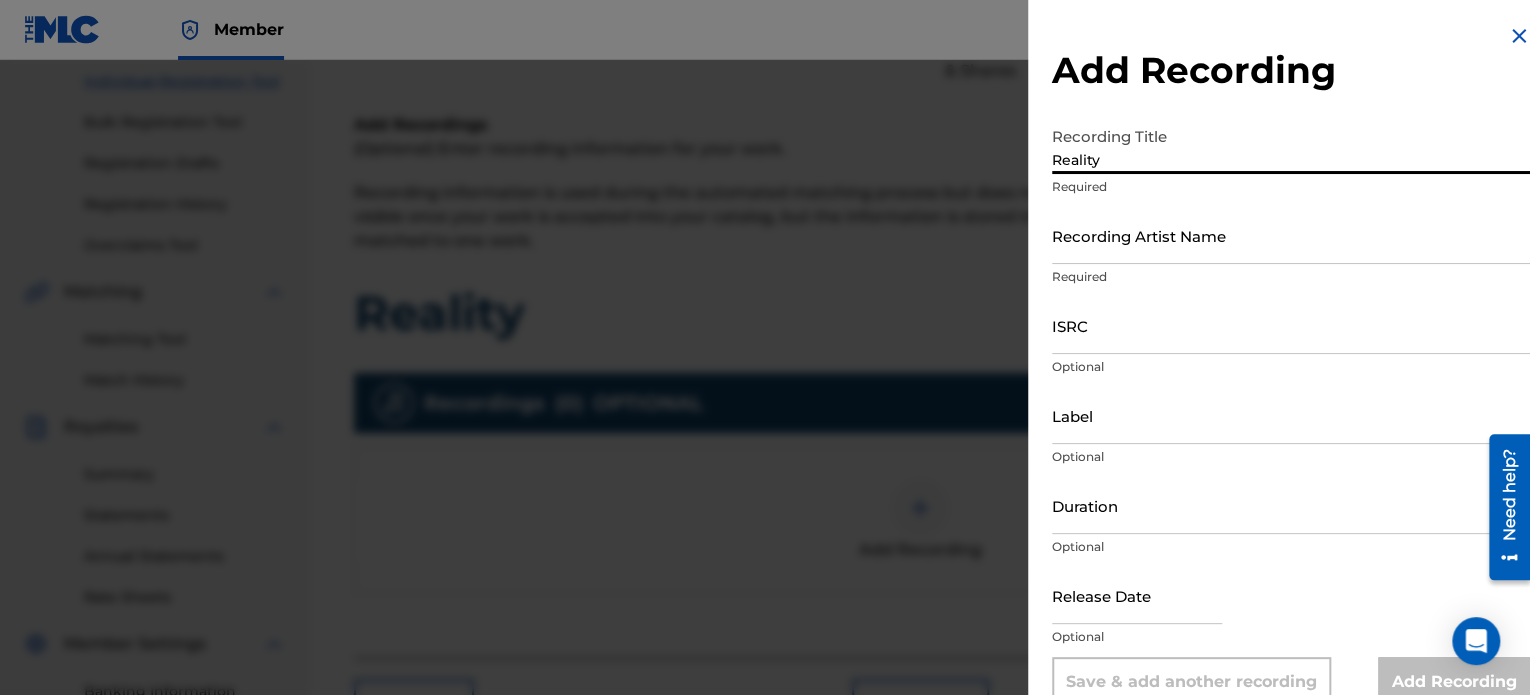 type on "Reality" 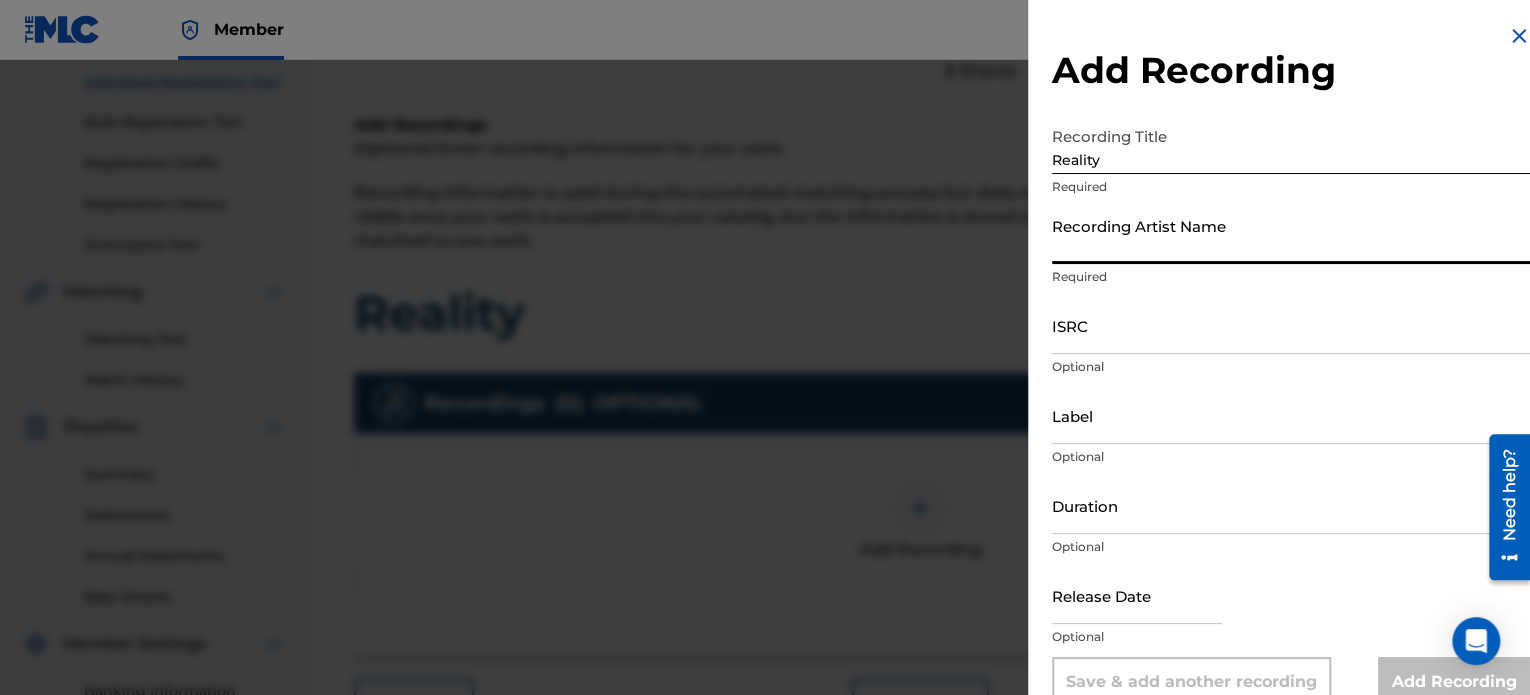 type on "1600j" 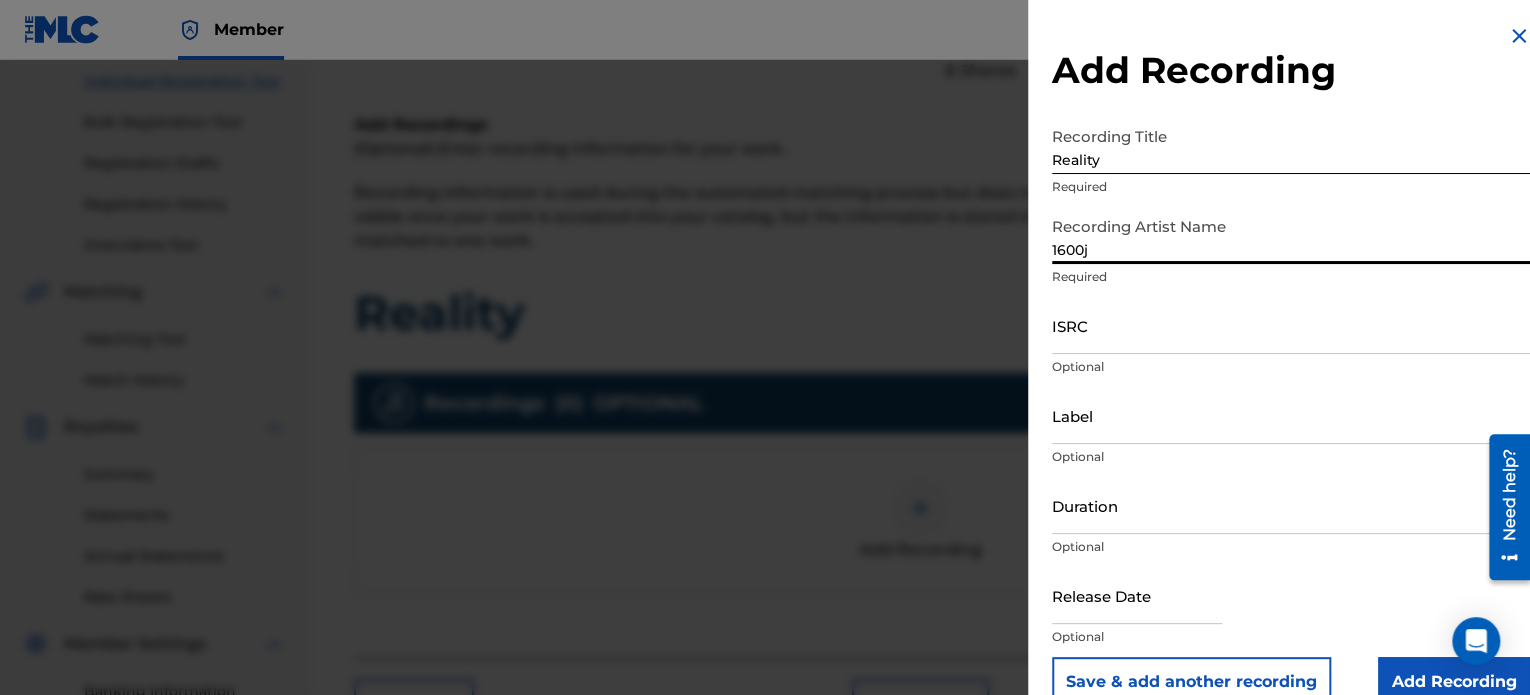 click on "ISRC" at bounding box center [1291, 325] 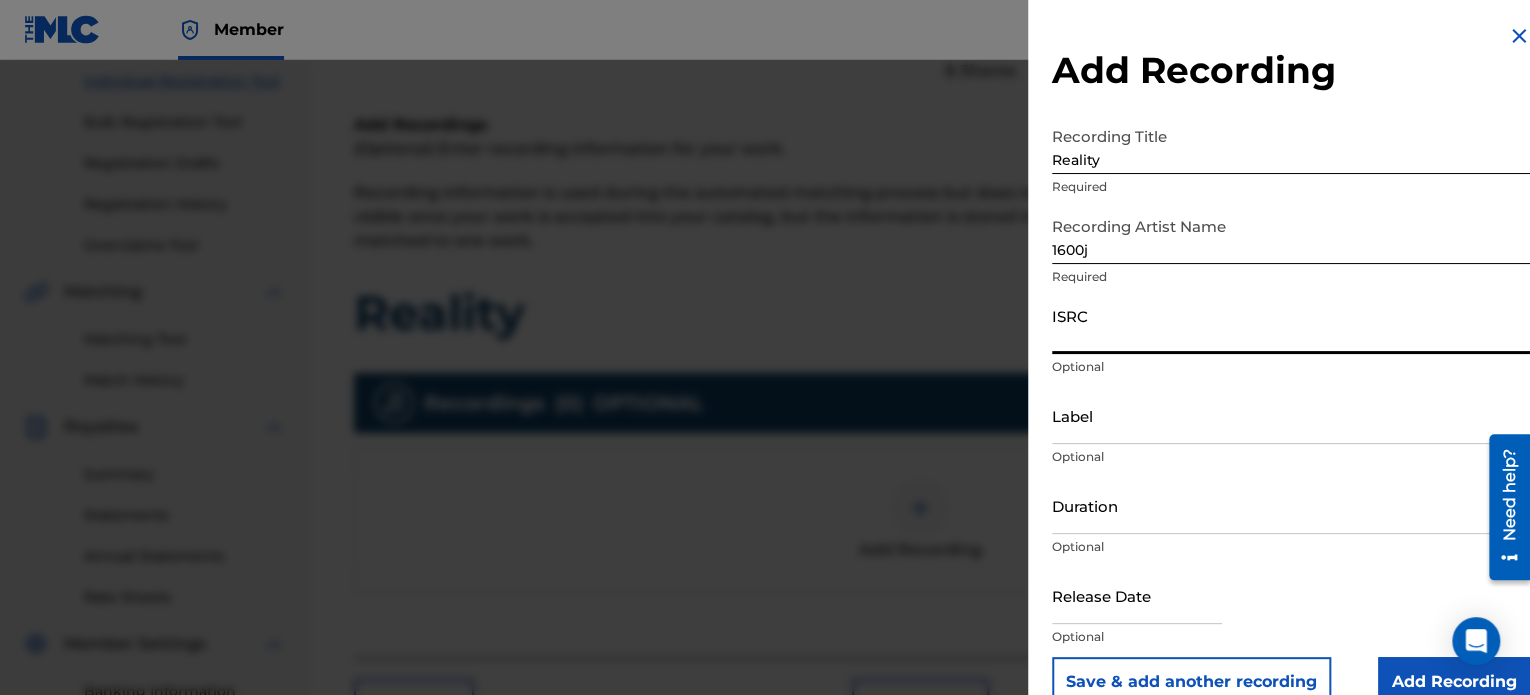 paste on "QZDA62359338" 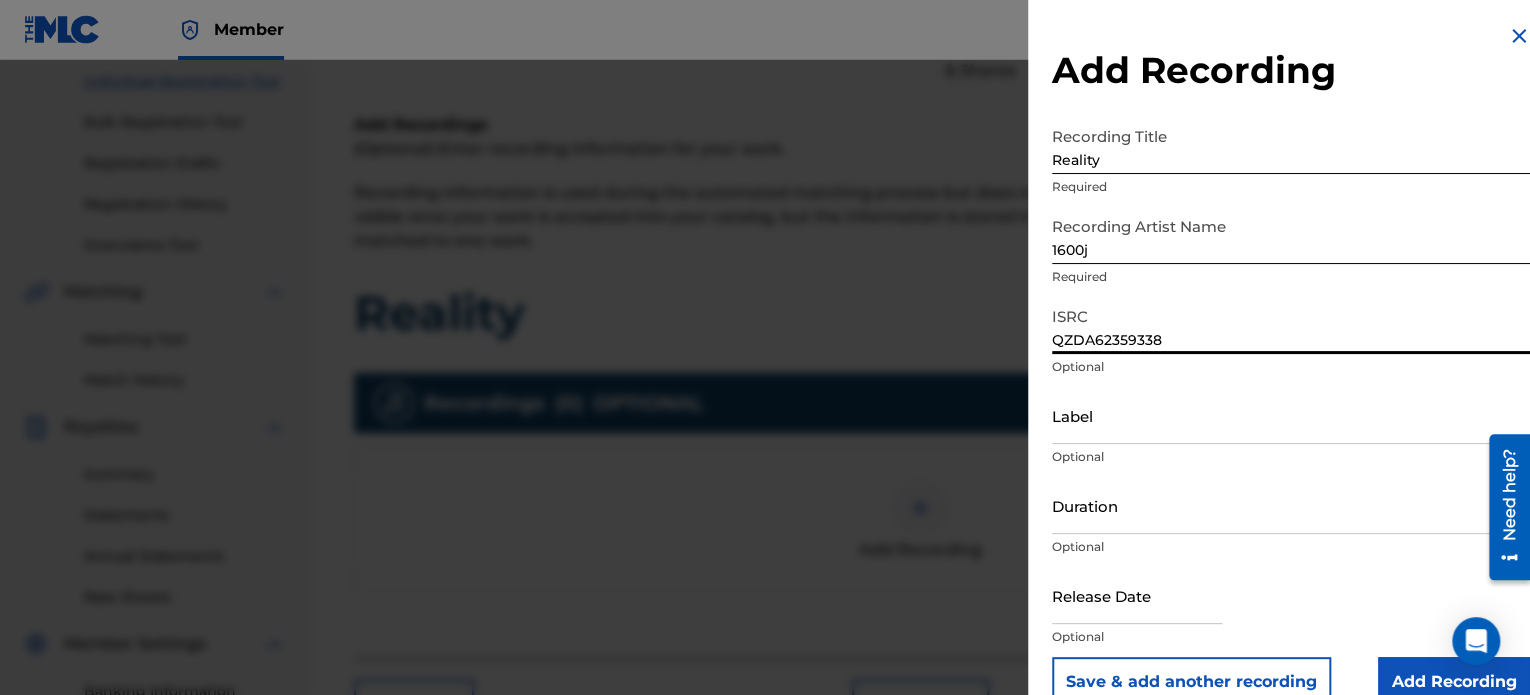type on "QZDA62359338" 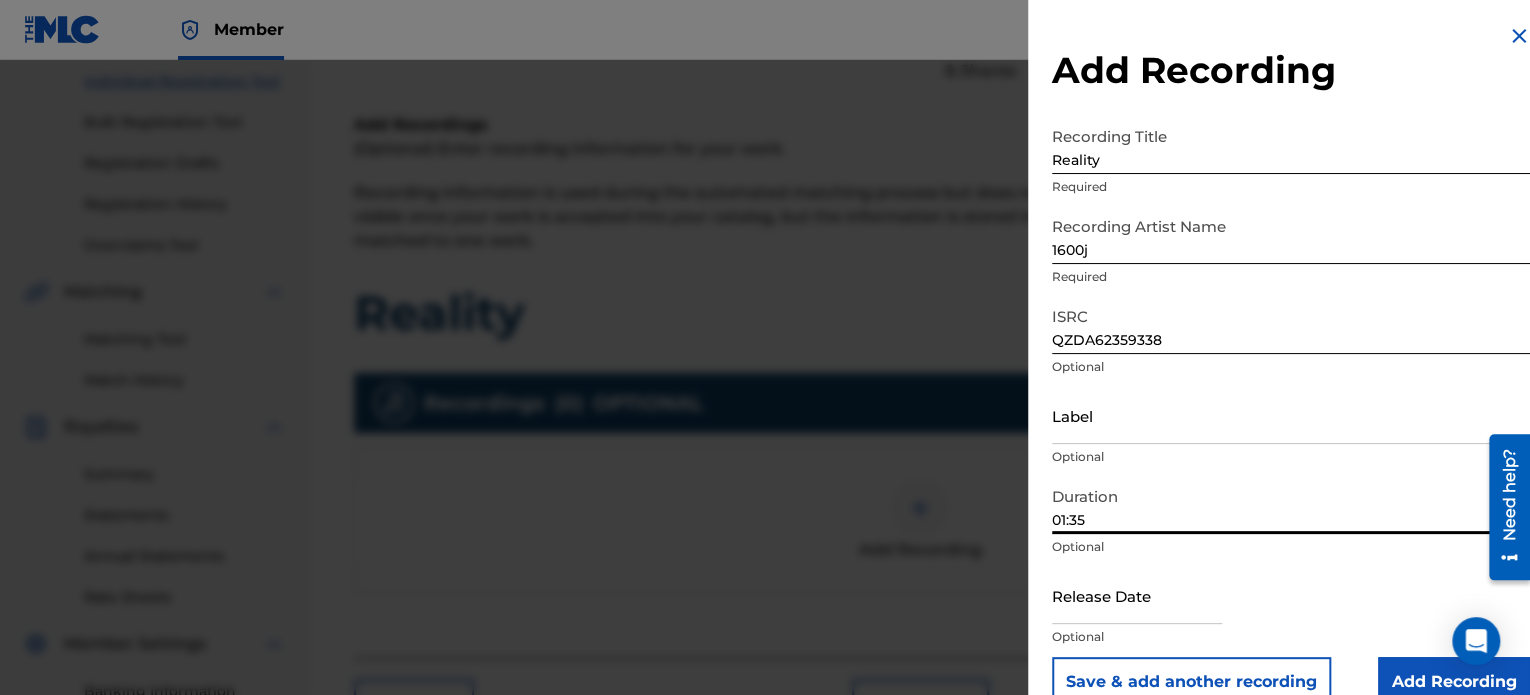 scroll, scrollTop: 36, scrollLeft: 0, axis: vertical 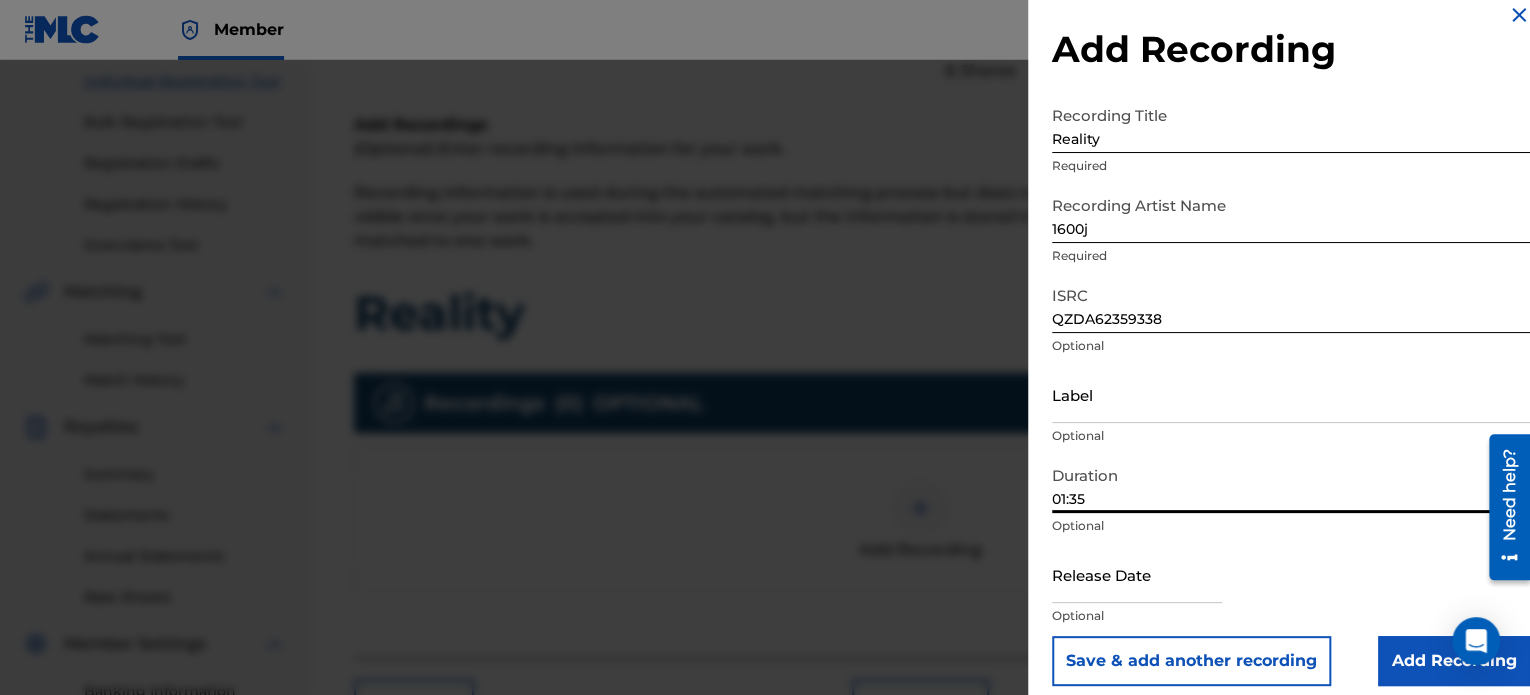type on "01:35" 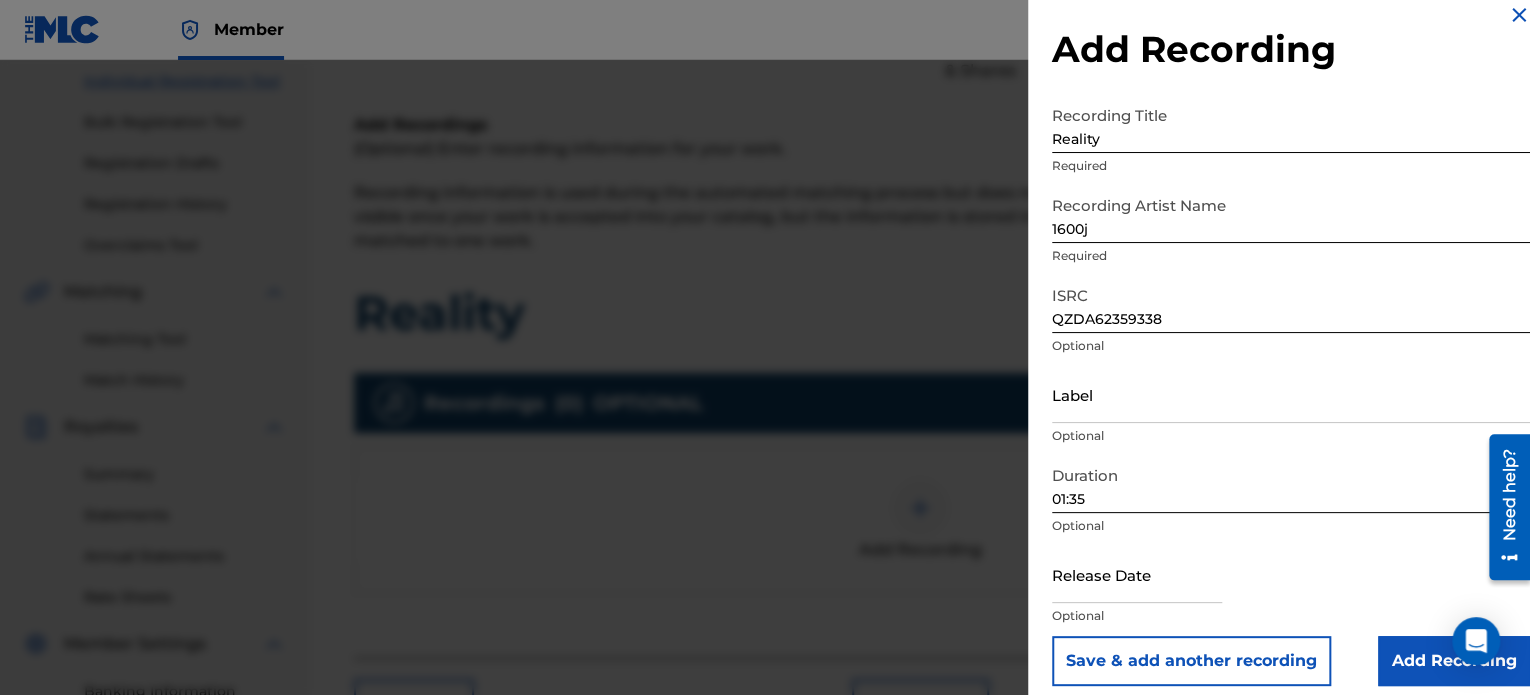 click on "Add Recording" at bounding box center (1454, 661) 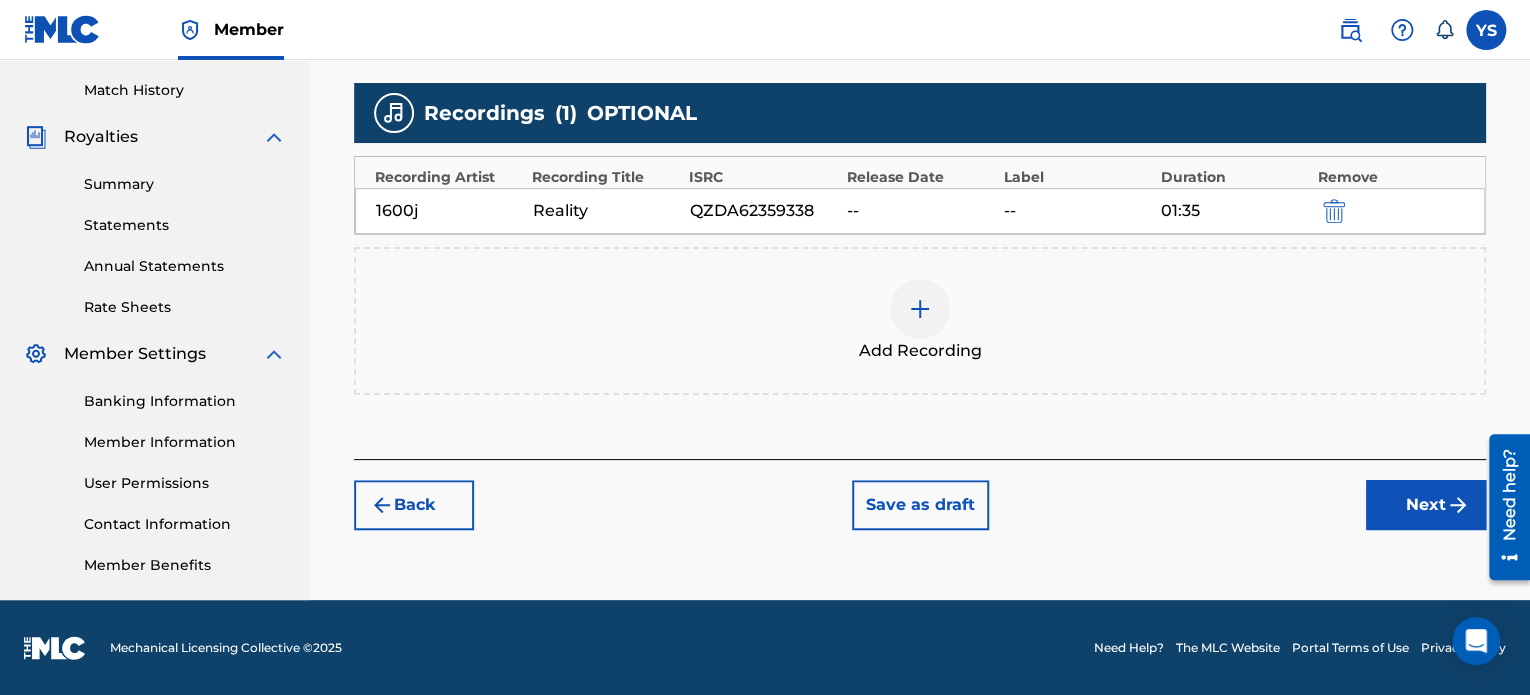 click on "Next" at bounding box center (1426, 505) 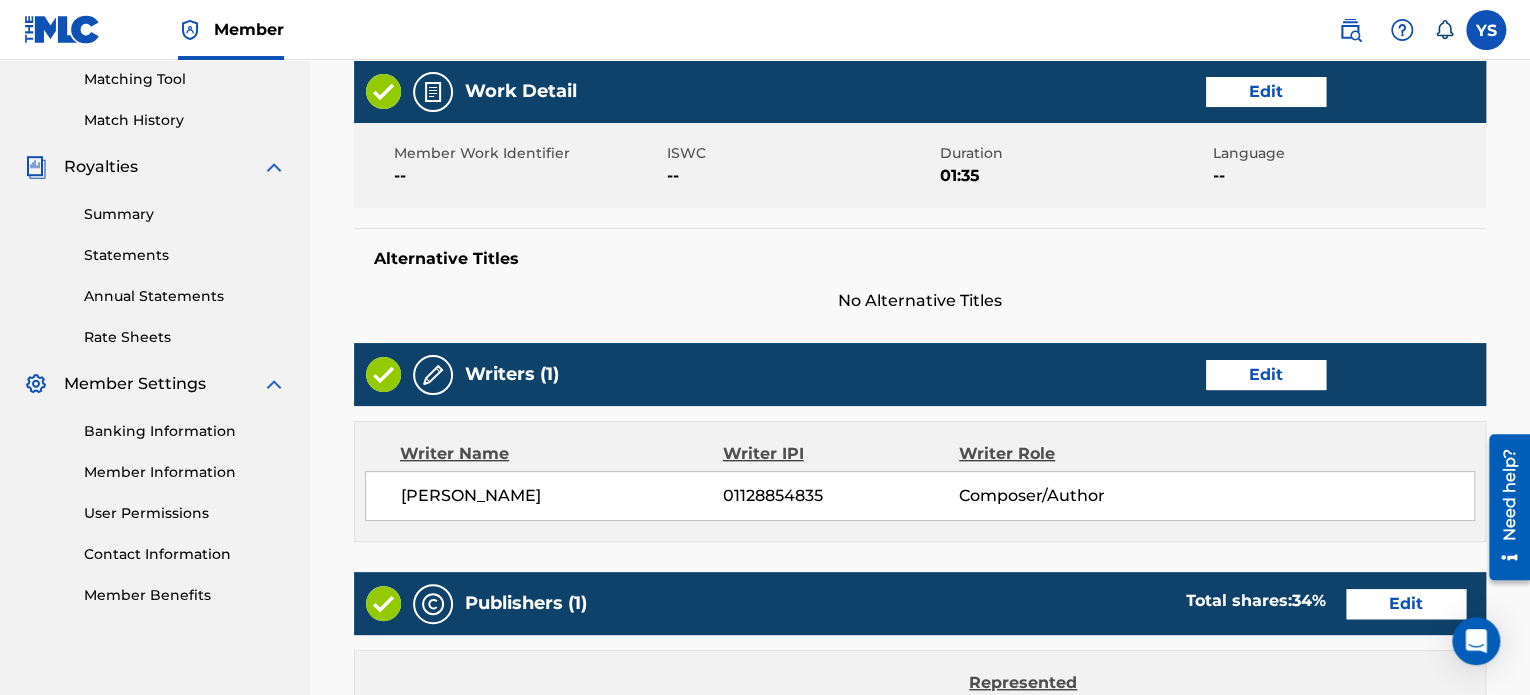 scroll, scrollTop: 1057, scrollLeft: 0, axis: vertical 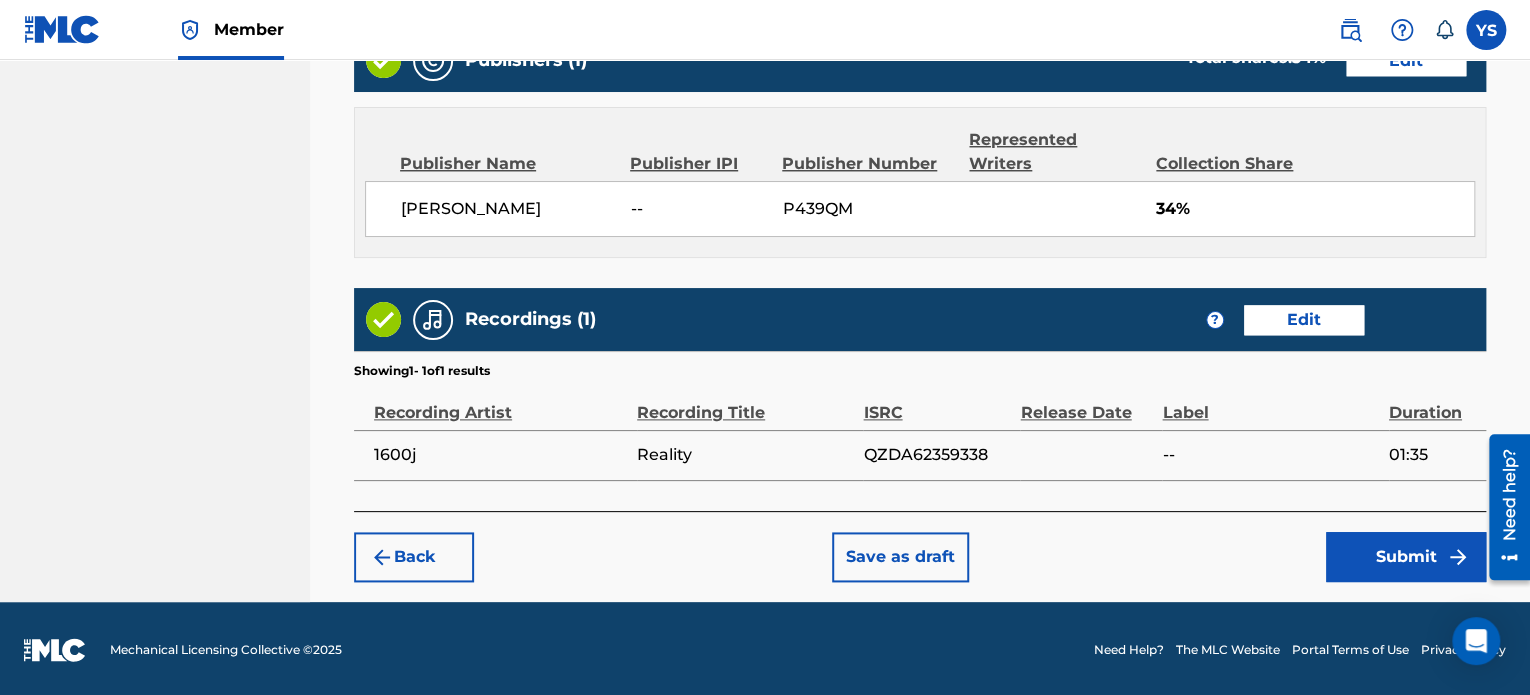 click on "Back Save as draft Submit" at bounding box center (920, 546) 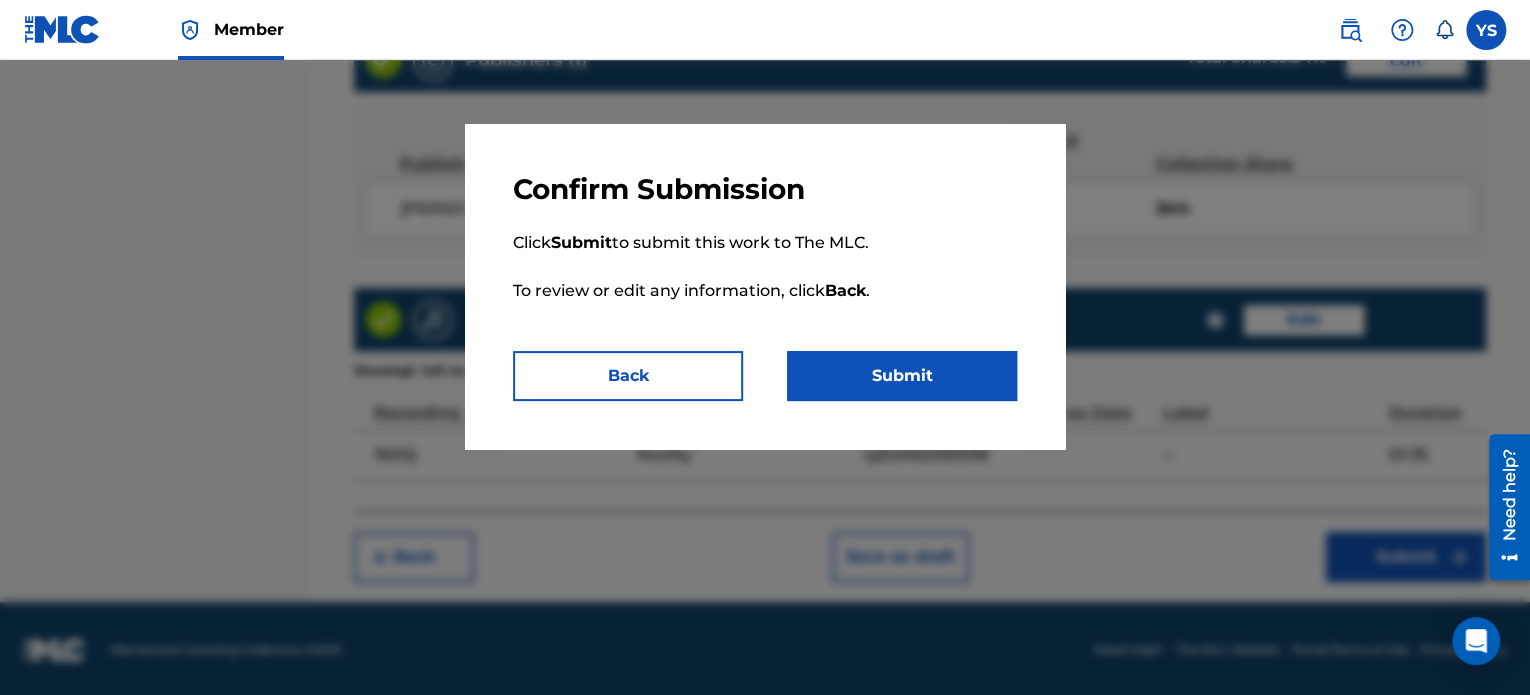 click on "Submit" at bounding box center (902, 376) 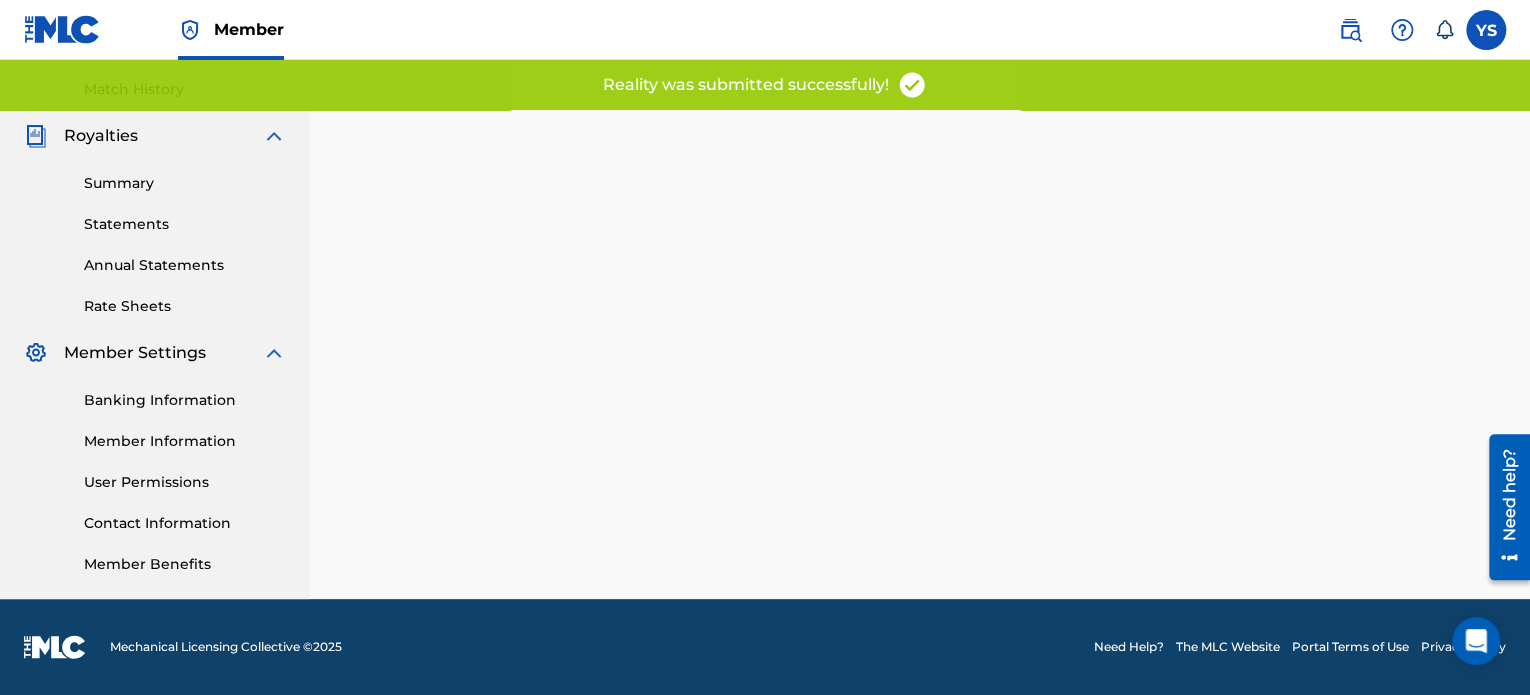 scroll, scrollTop: 0, scrollLeft: 0, axis: both 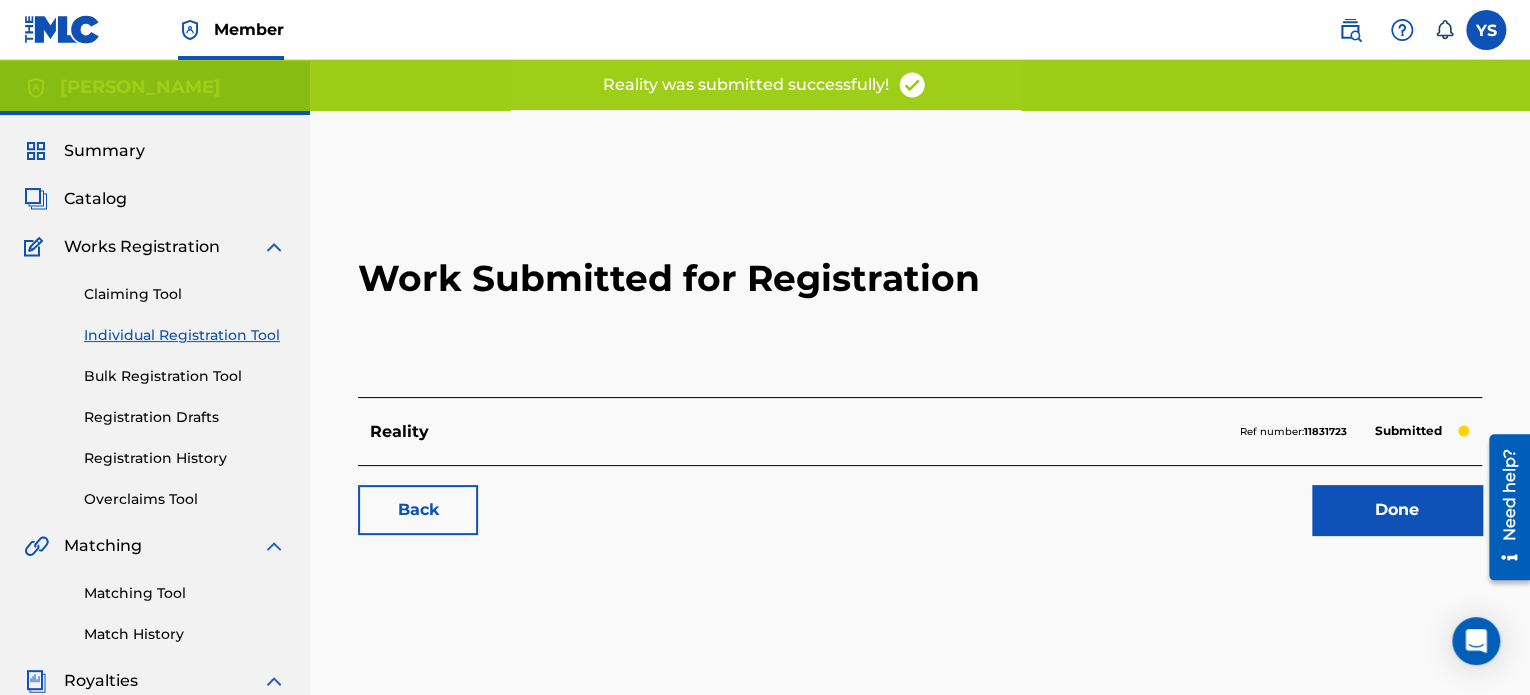 click on "Done" at bounding box center [1397, 510] 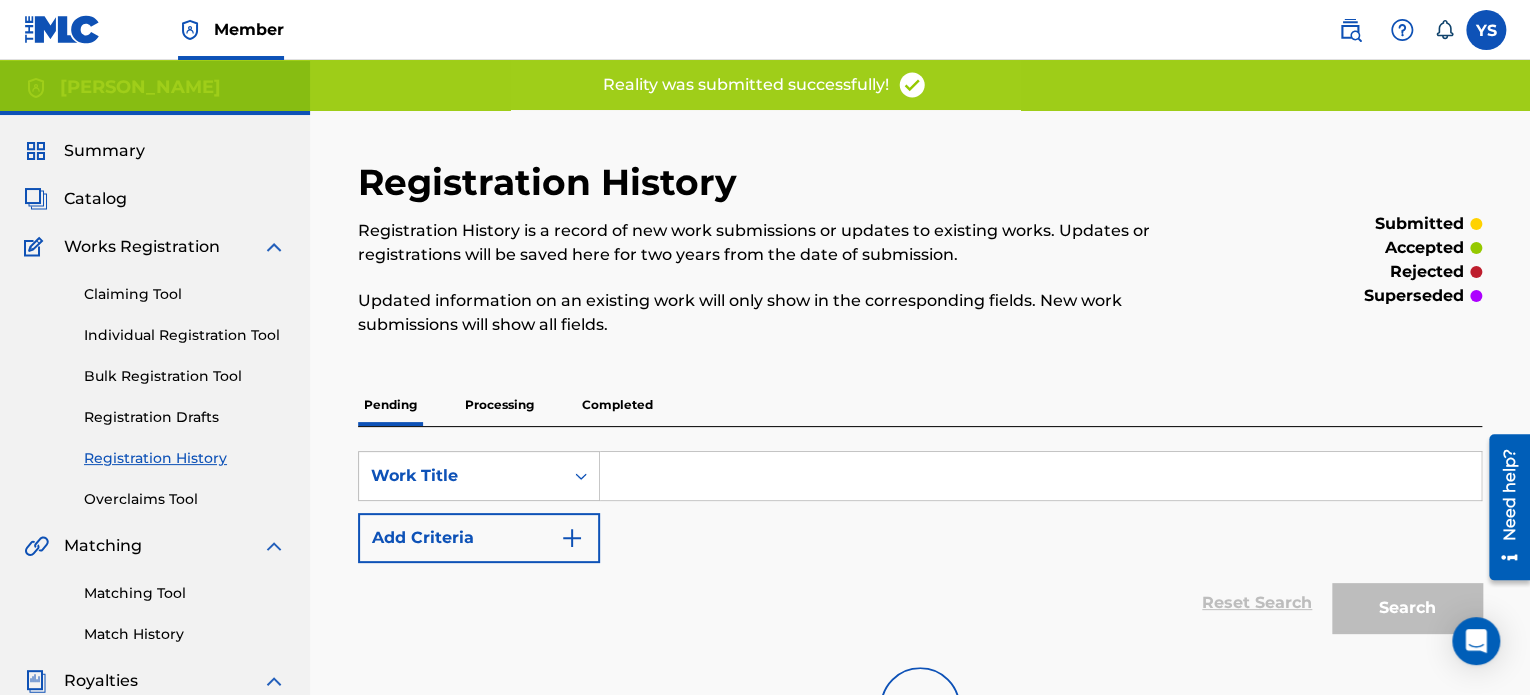 click on "Individual Registration Tool" at bounding box center (185, 335) 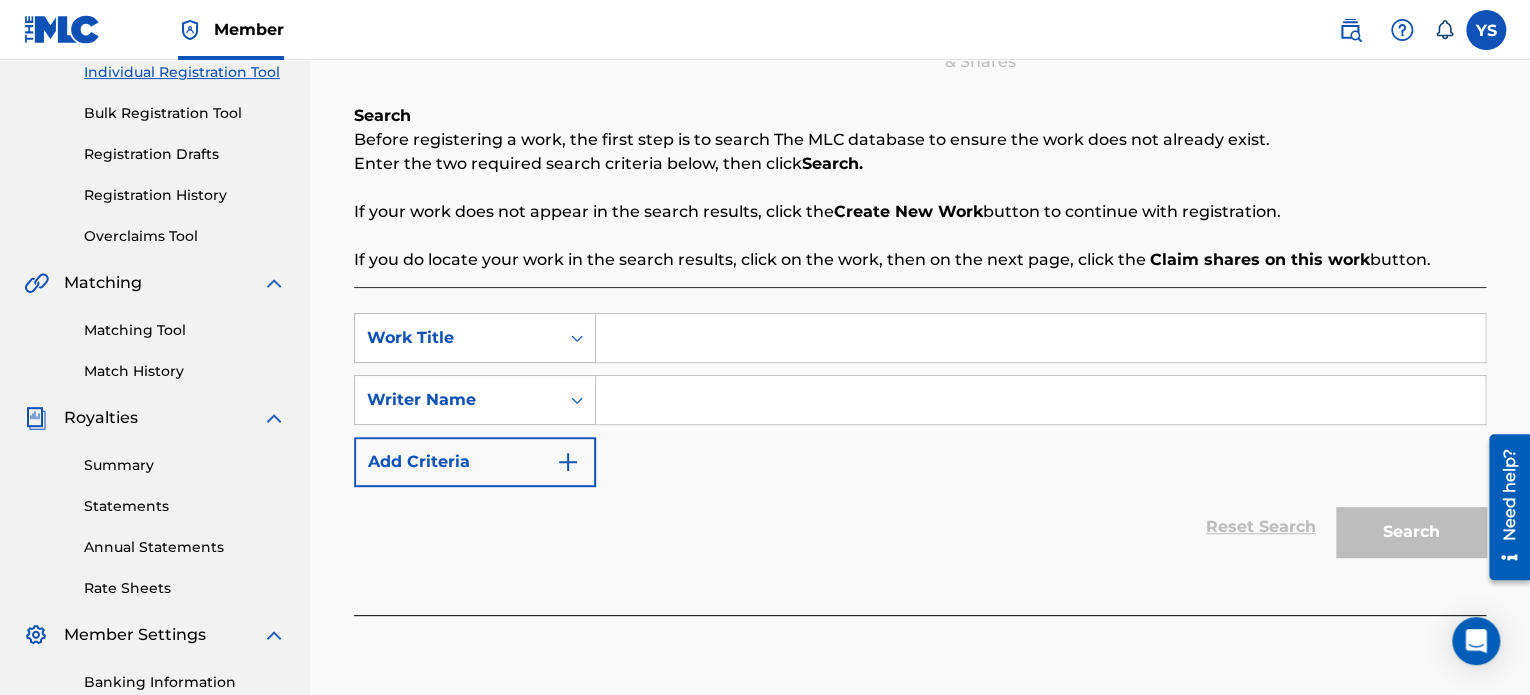 scroll, scrollTop: 264, scrollLeft: 0, axis: vertical 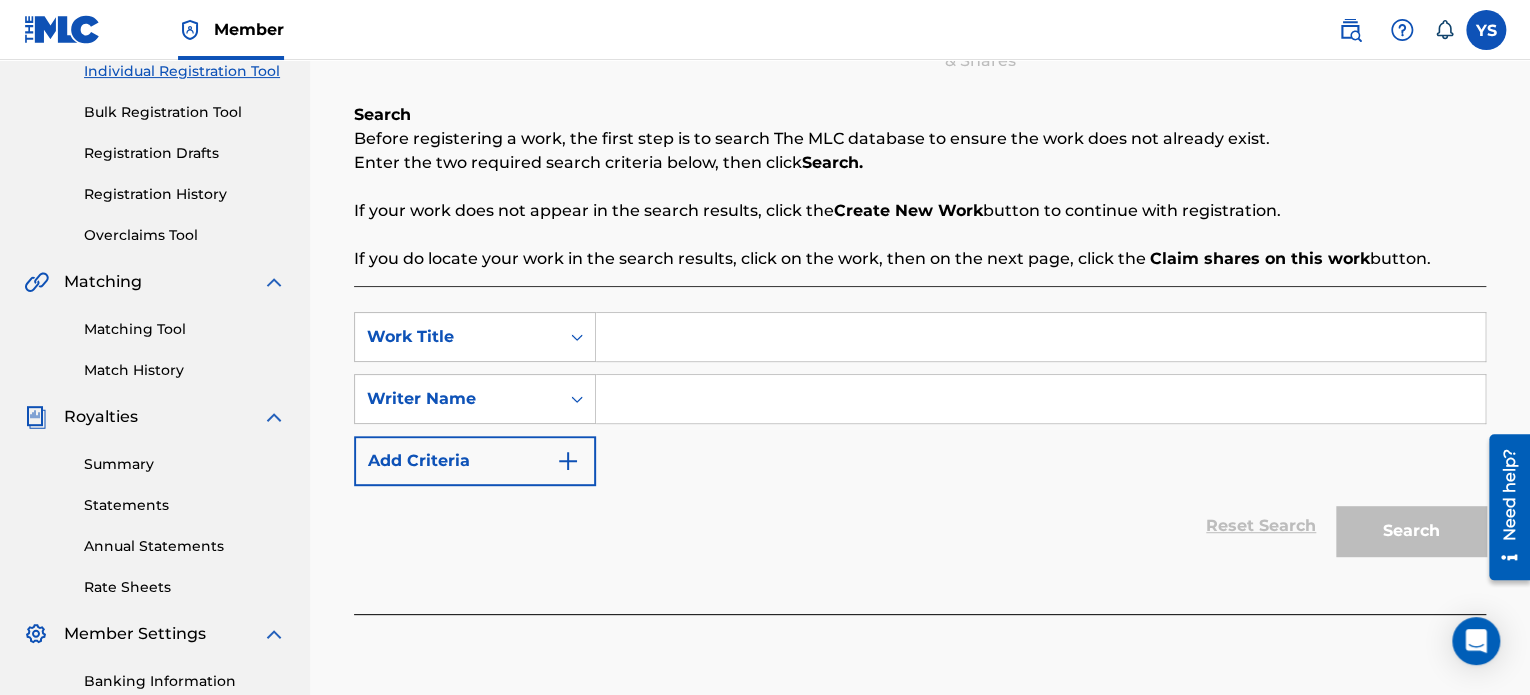 click on "SearchWithCriteriafe4840f5-6a86-43a3-a6e2-62dc6a9ffedf Work Title SearchWithCriteria4970bc3a-87ba-43ab-9590-edd78ef3bbbf Writer Name Add Criteria" at bounding box center (920, 399) 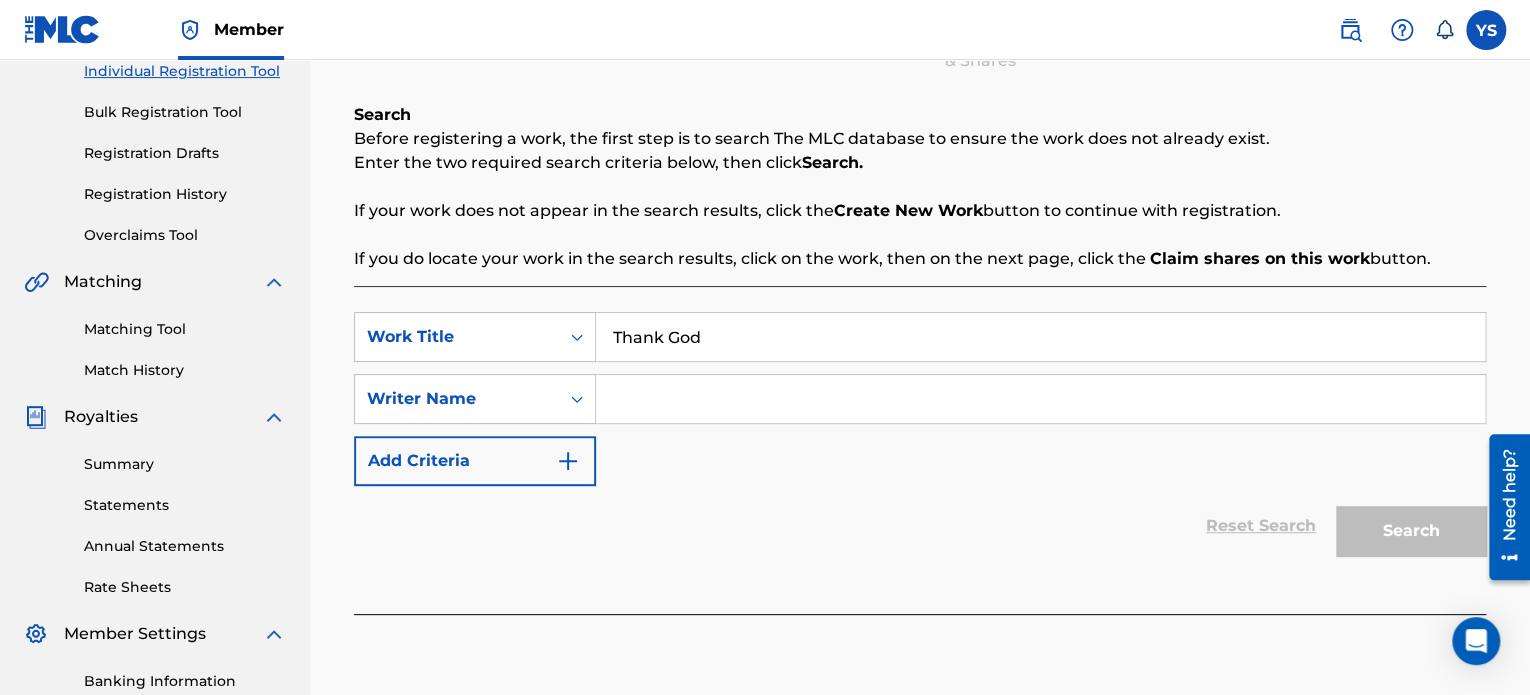 click on "Thank God" at bounding box center (1040, 337) 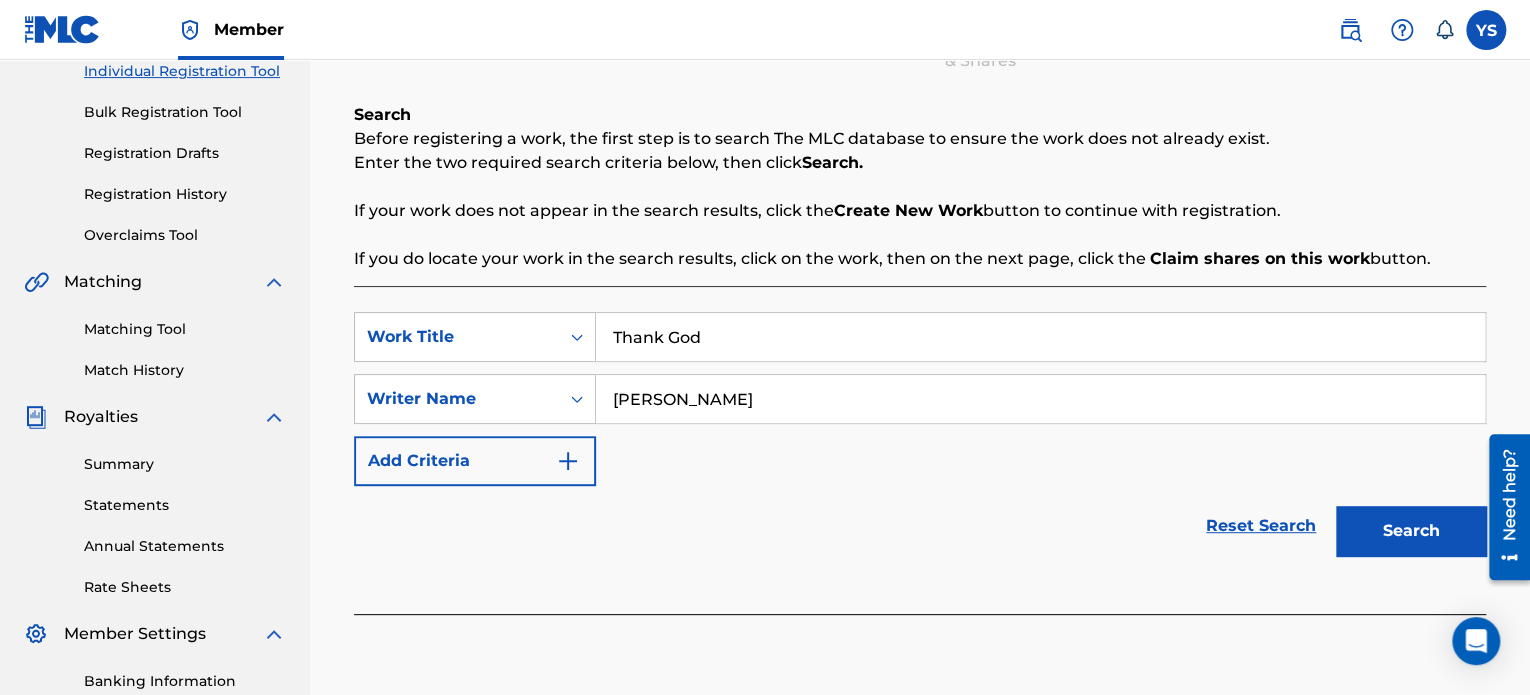 click on "Search" at bounding box center [1411, 531] 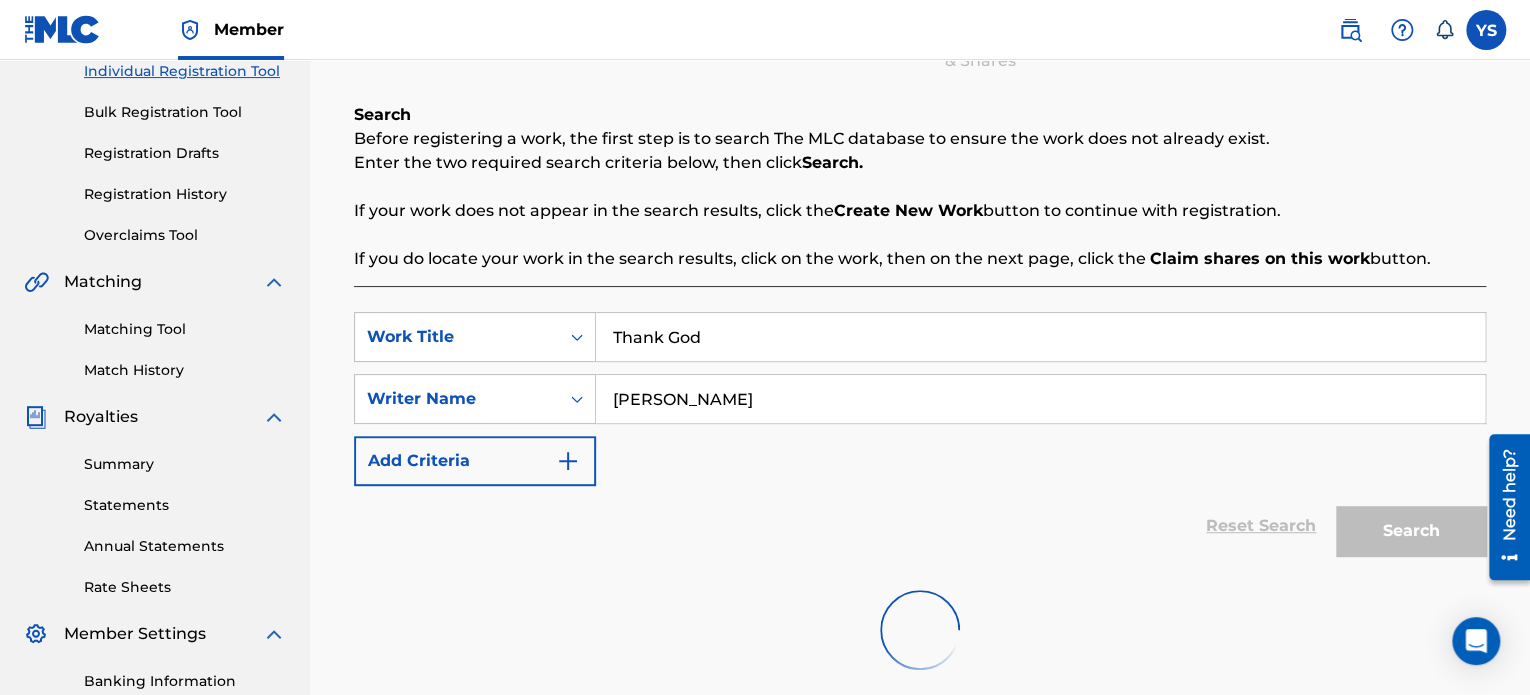 scroll, scrollTop: 544, scrollLeft: 0, axis: vertical 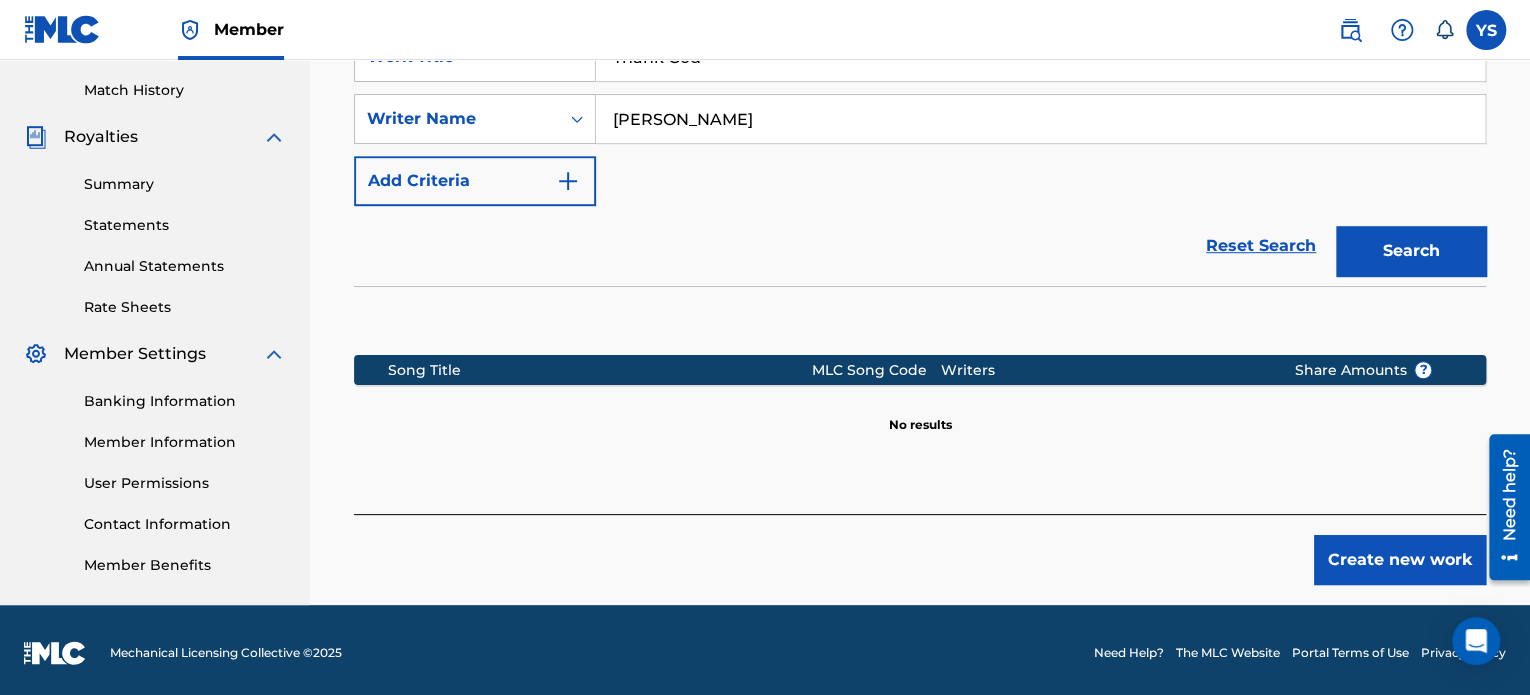 click on "Create new work" at bounding box center (1400, 560) 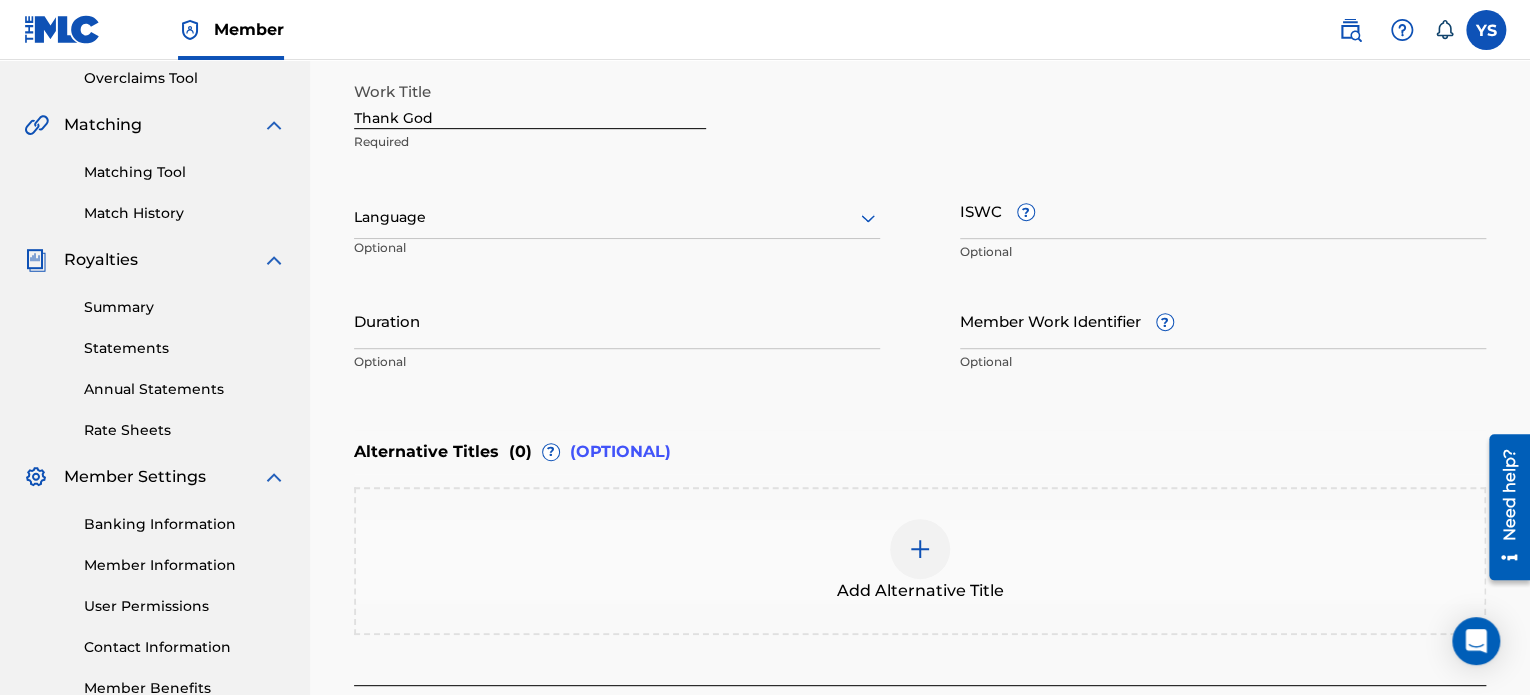 scroll, scrollTop: 420, scrollLeft: 0, axis: vertical 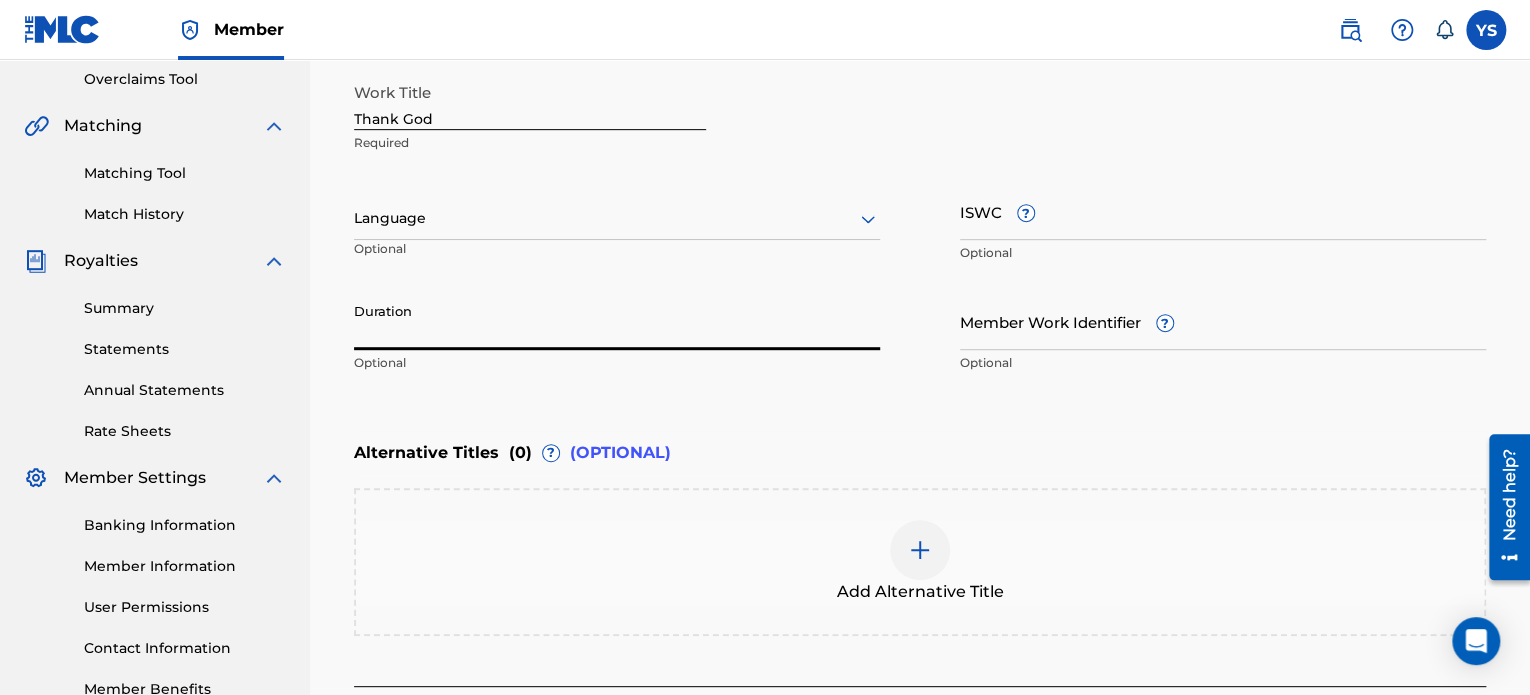 click on "Duration" at bounding box center [617, 321] 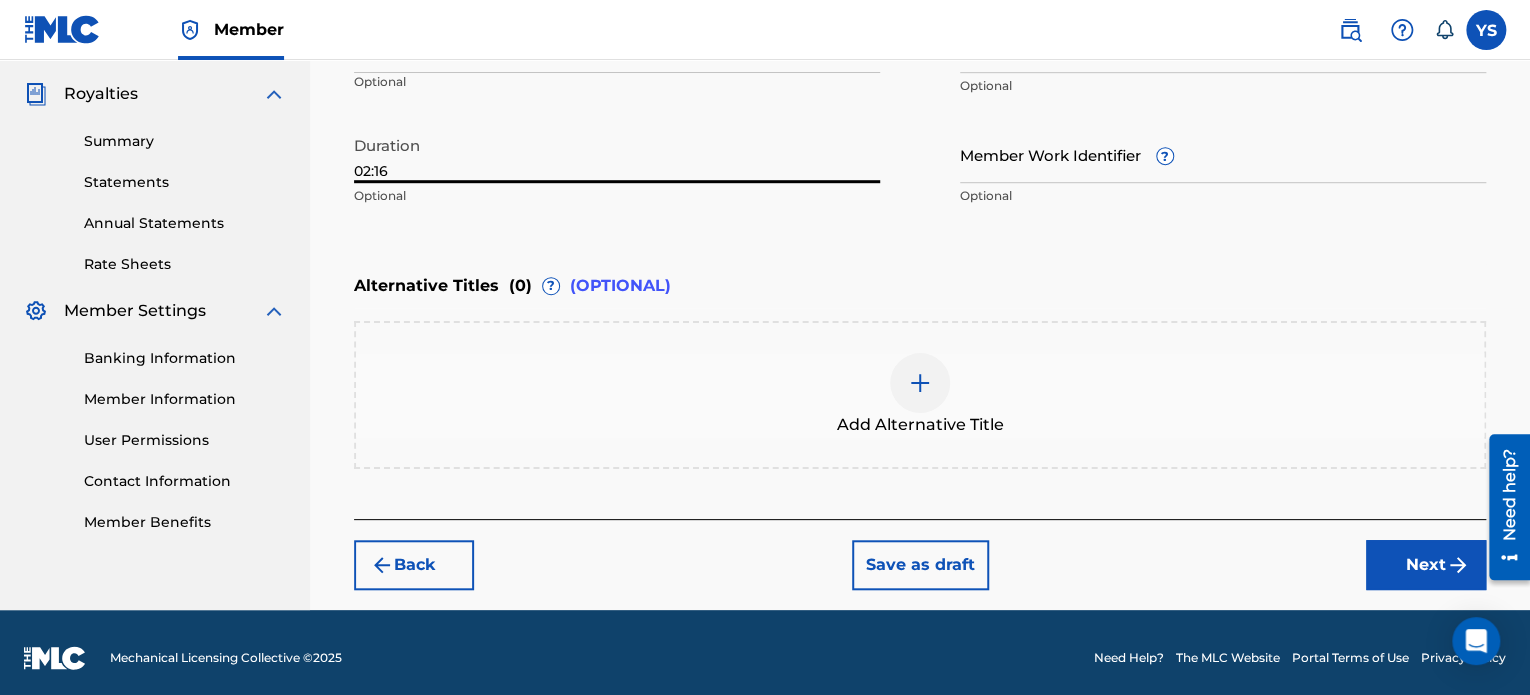 scroll, scrollTop: 596, scrollLeft: 0, axis: vertical 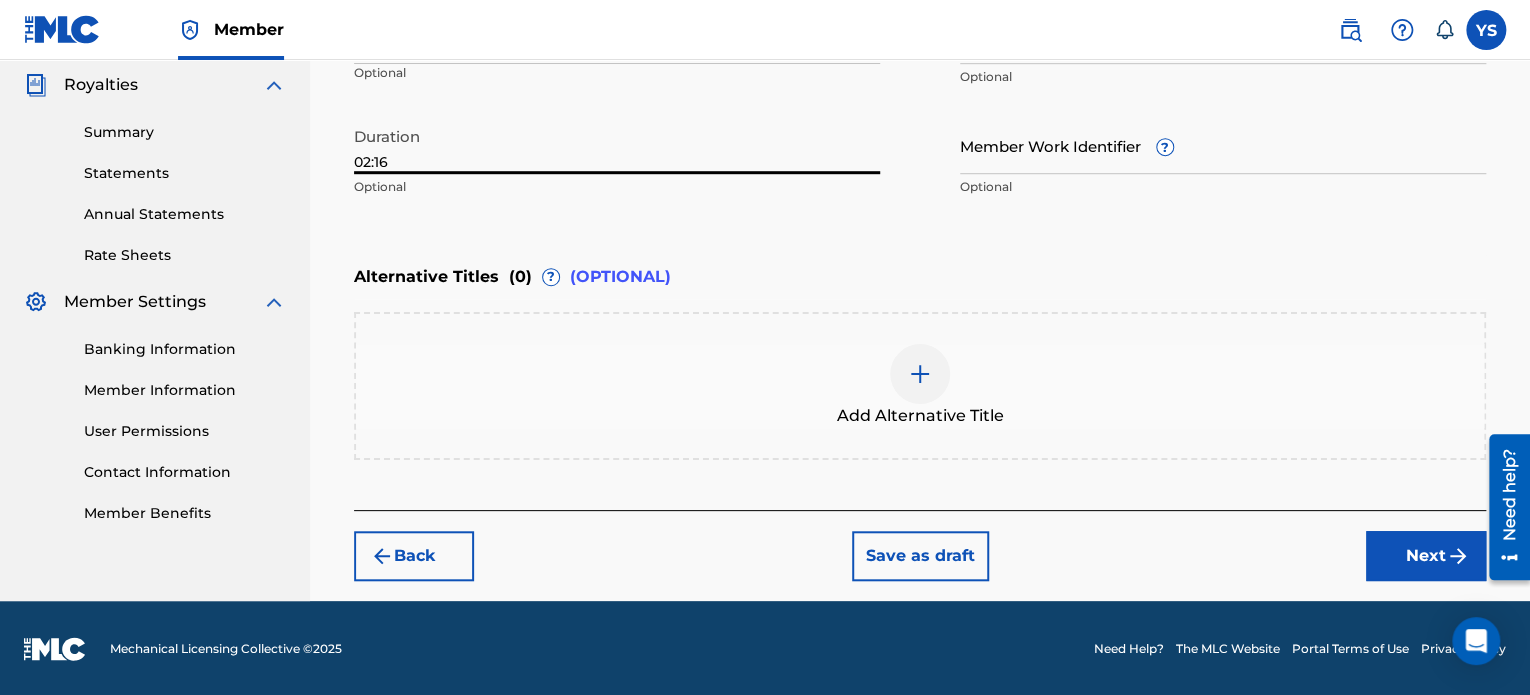 type on "02:16" 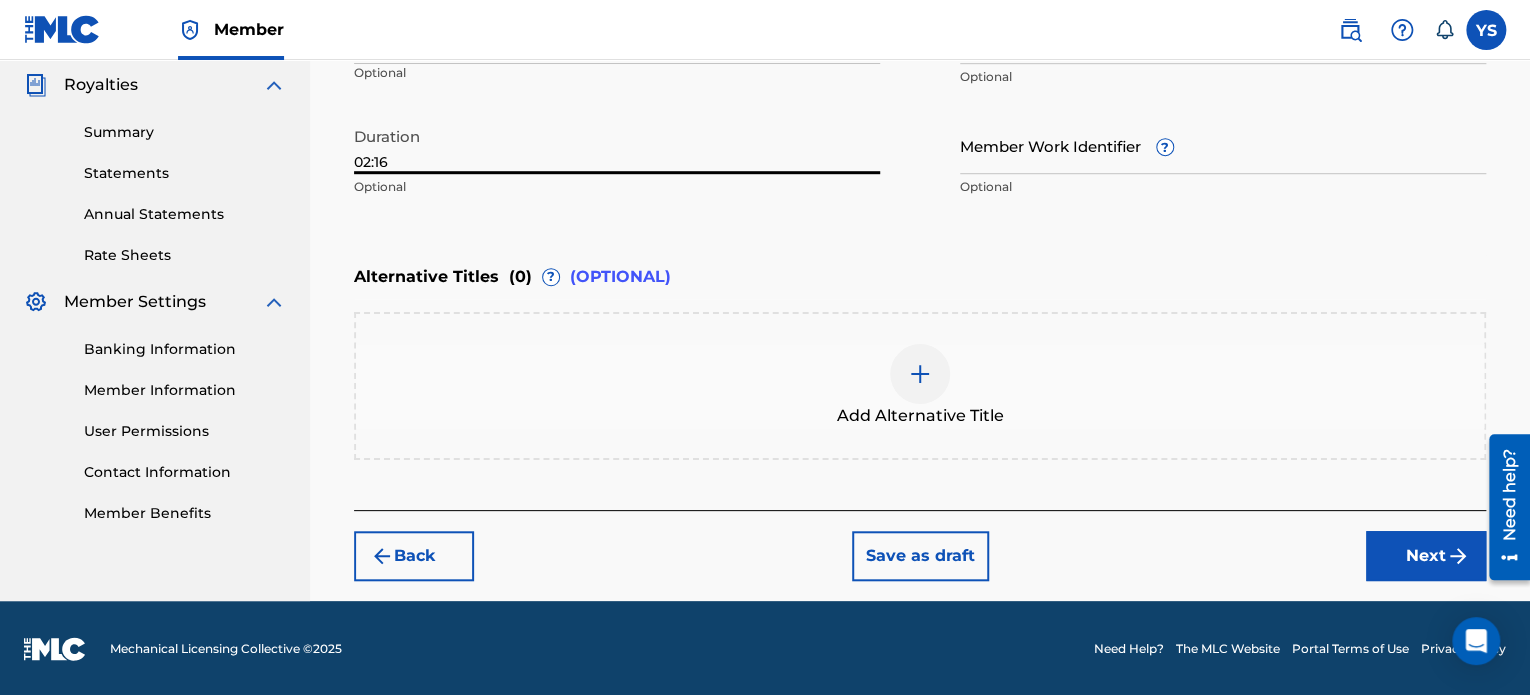click on "Next" at bounding box center (1426, 556) 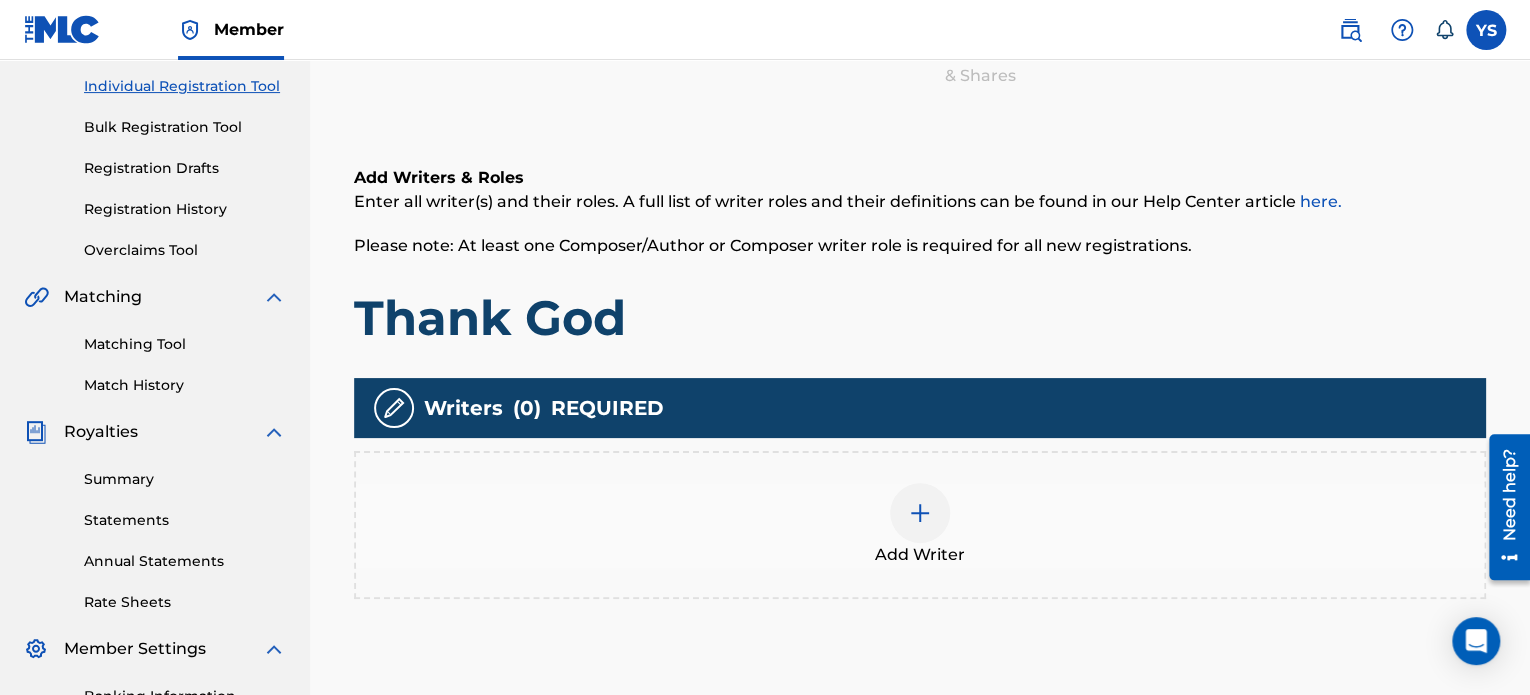 scroll, scrollTop: 250, scrollLeft: 0, axis: vertical 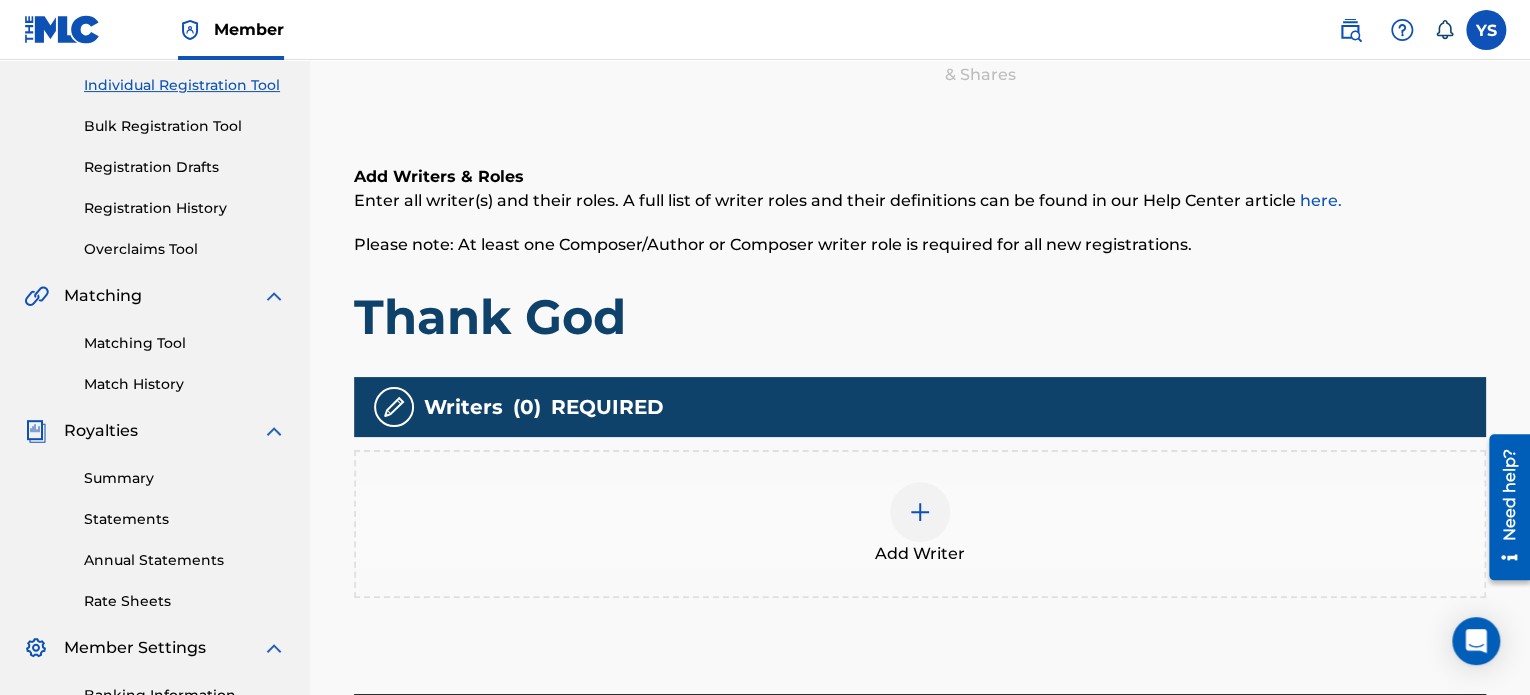 click on "Add Writer" at bounding box center (920, 524) 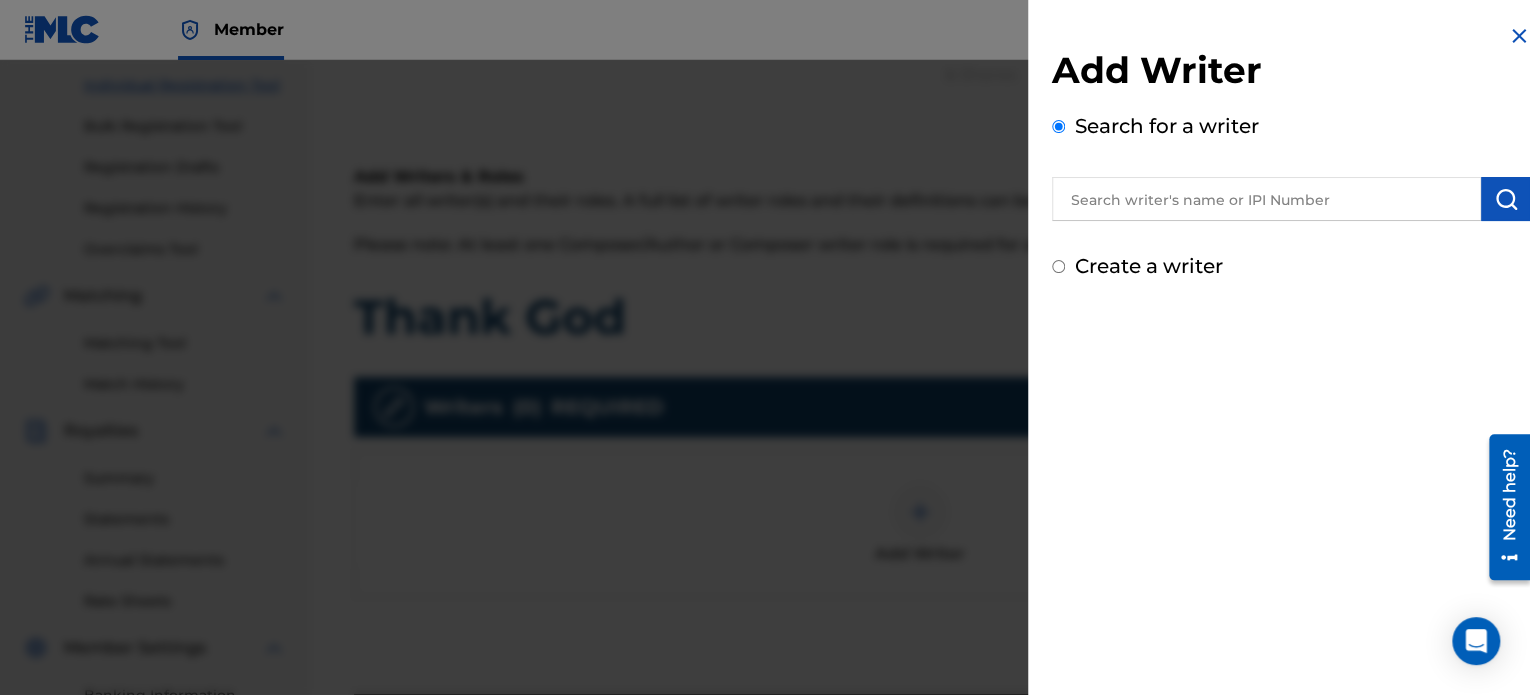 click at bounding box center (1266, 199) 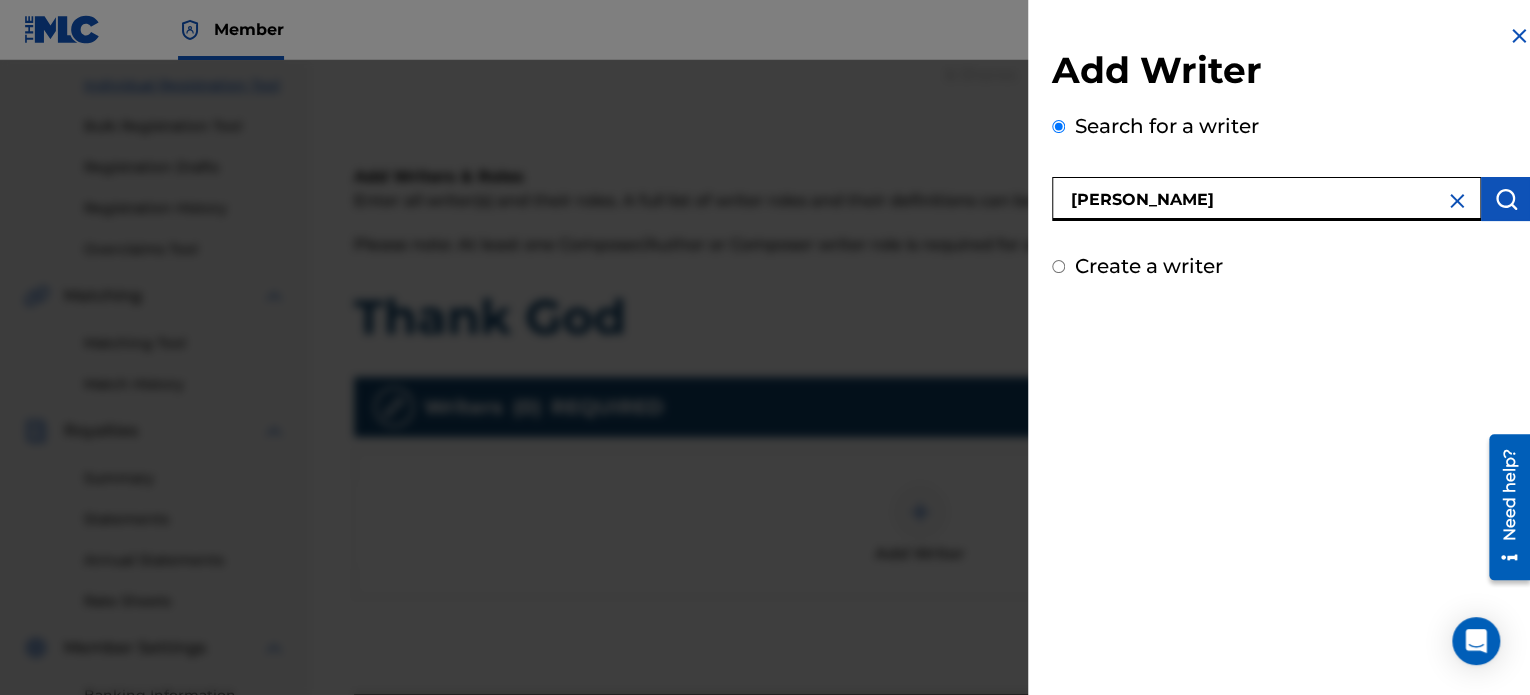 type on "[PERSON_NAME]" 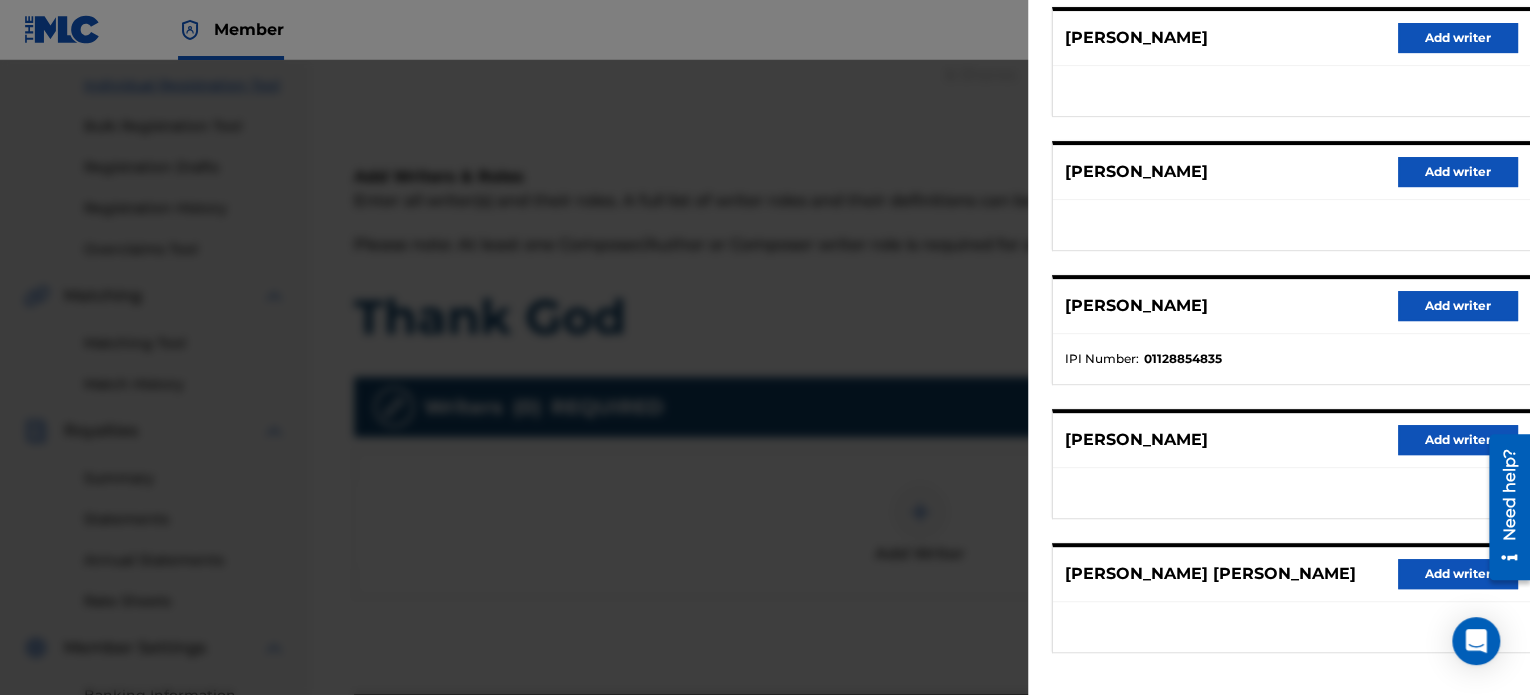scroll, scrollTop: 256, scrollLeft: 0, axis: vertical 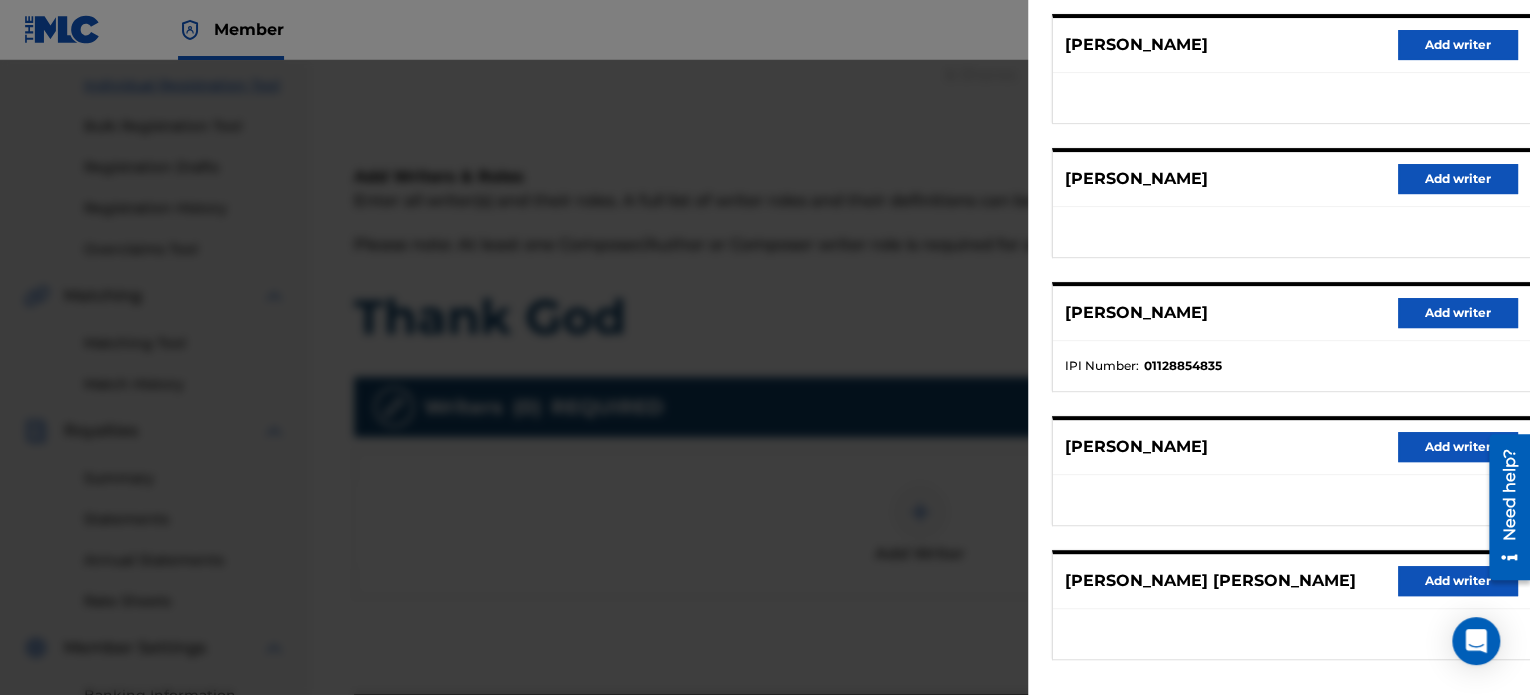click on "Add writer" at bounding box center [1458, 313] 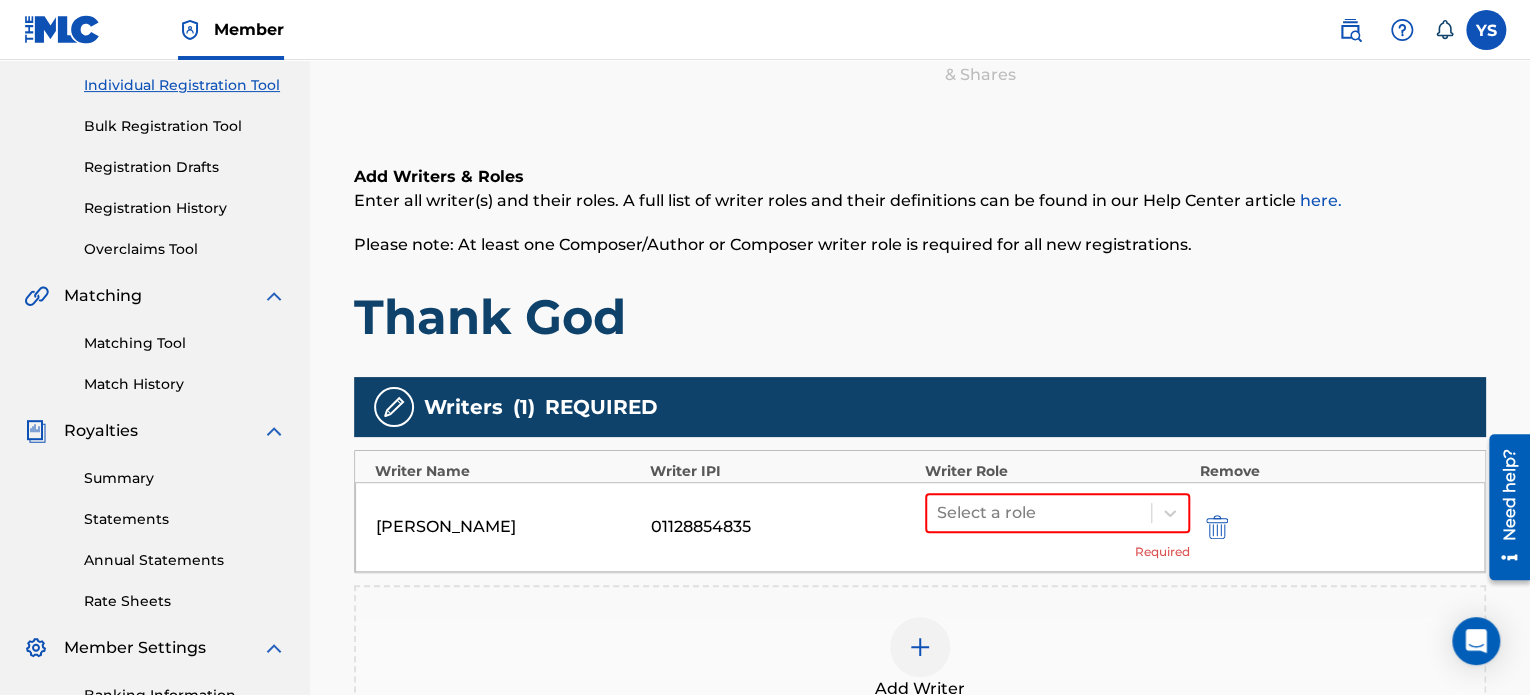 scroll, scrollTop: 454, scrollLeft: 0, axis: vertical 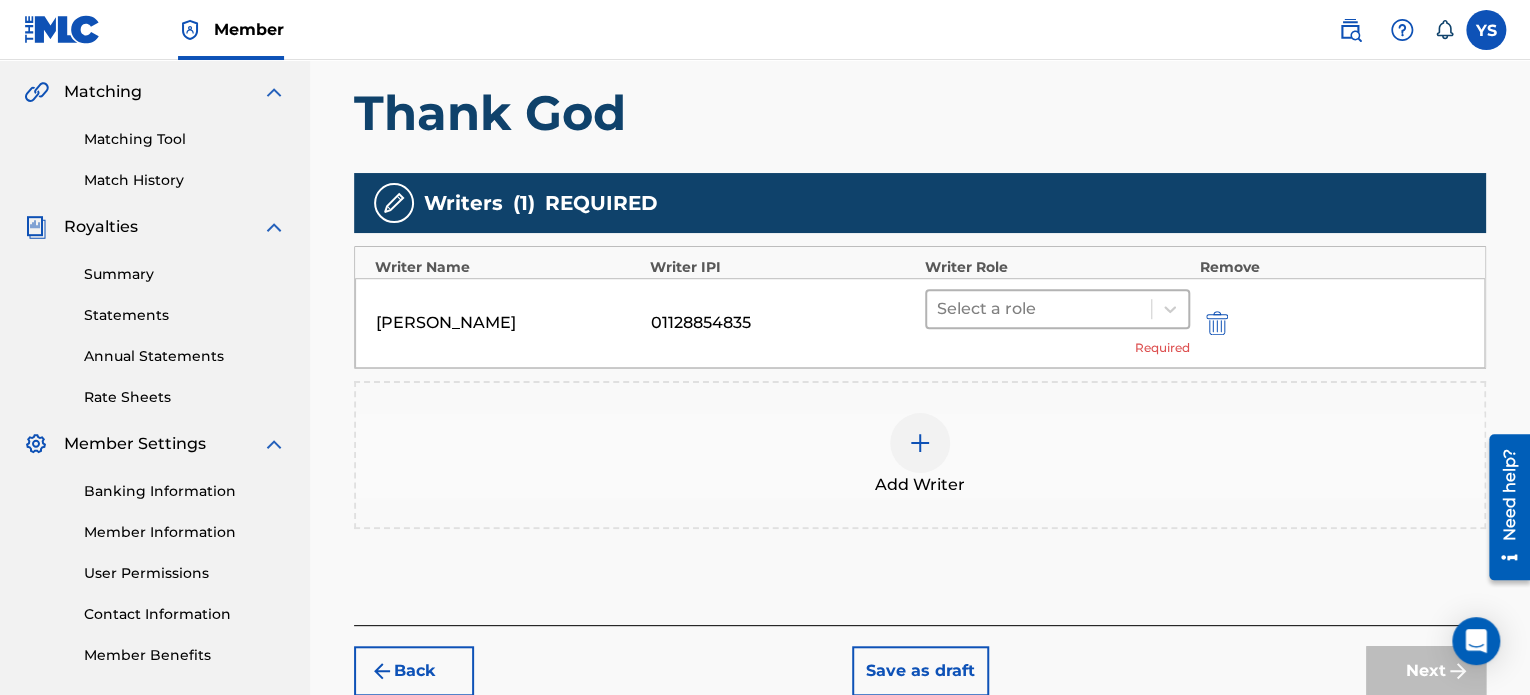 click at bounding box center (1039, 309) 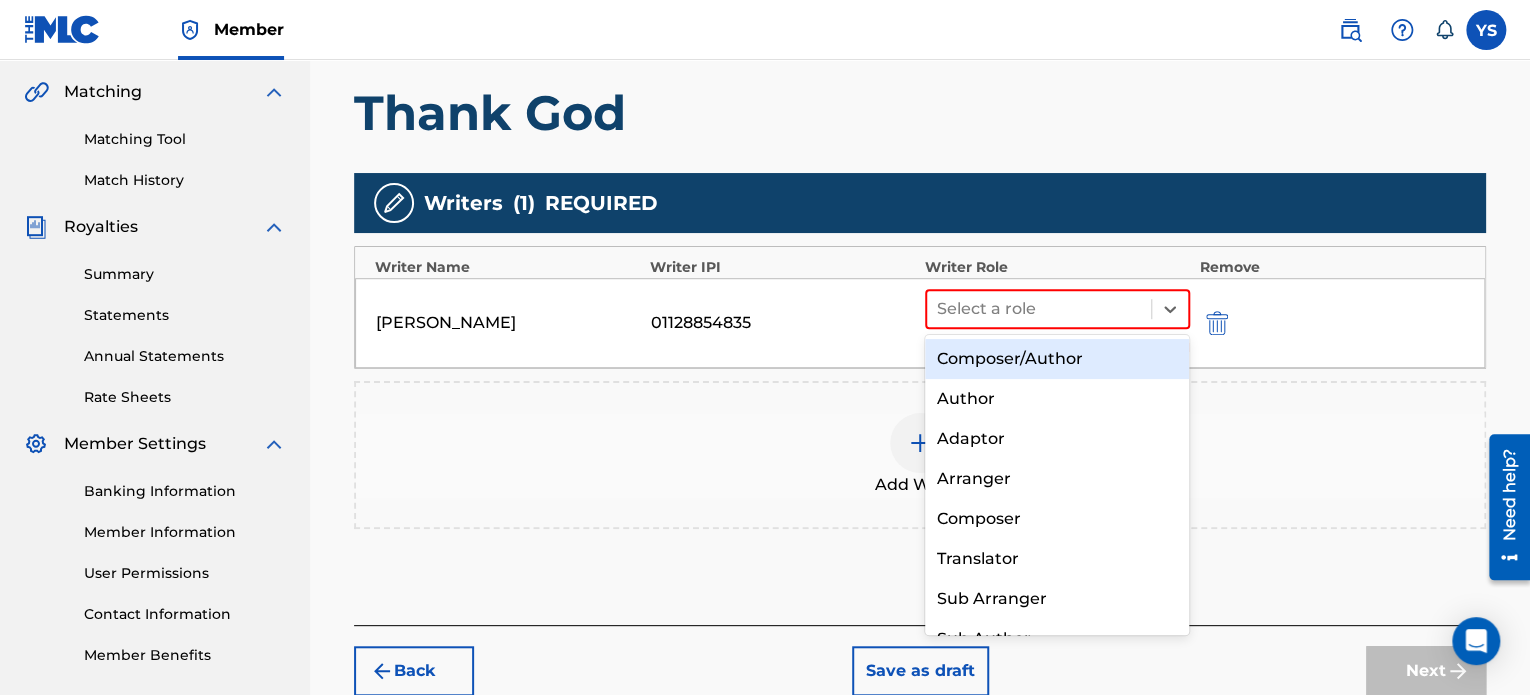click on "Composer/Author Author Adaptor Arranger Composer Translator Sub Arranger Sub Author" at bounding box center [1057, 485] 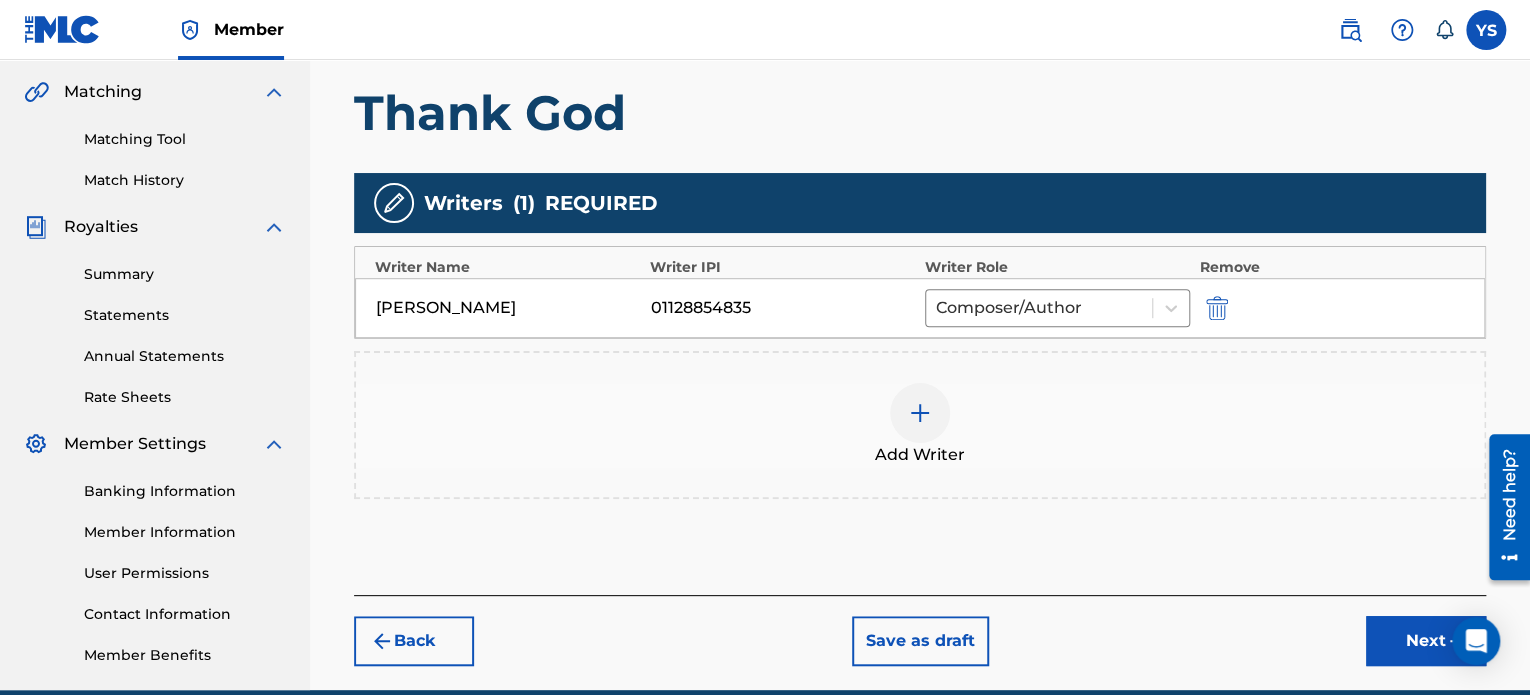 click on "Next" at bounding box center (1426, 641) 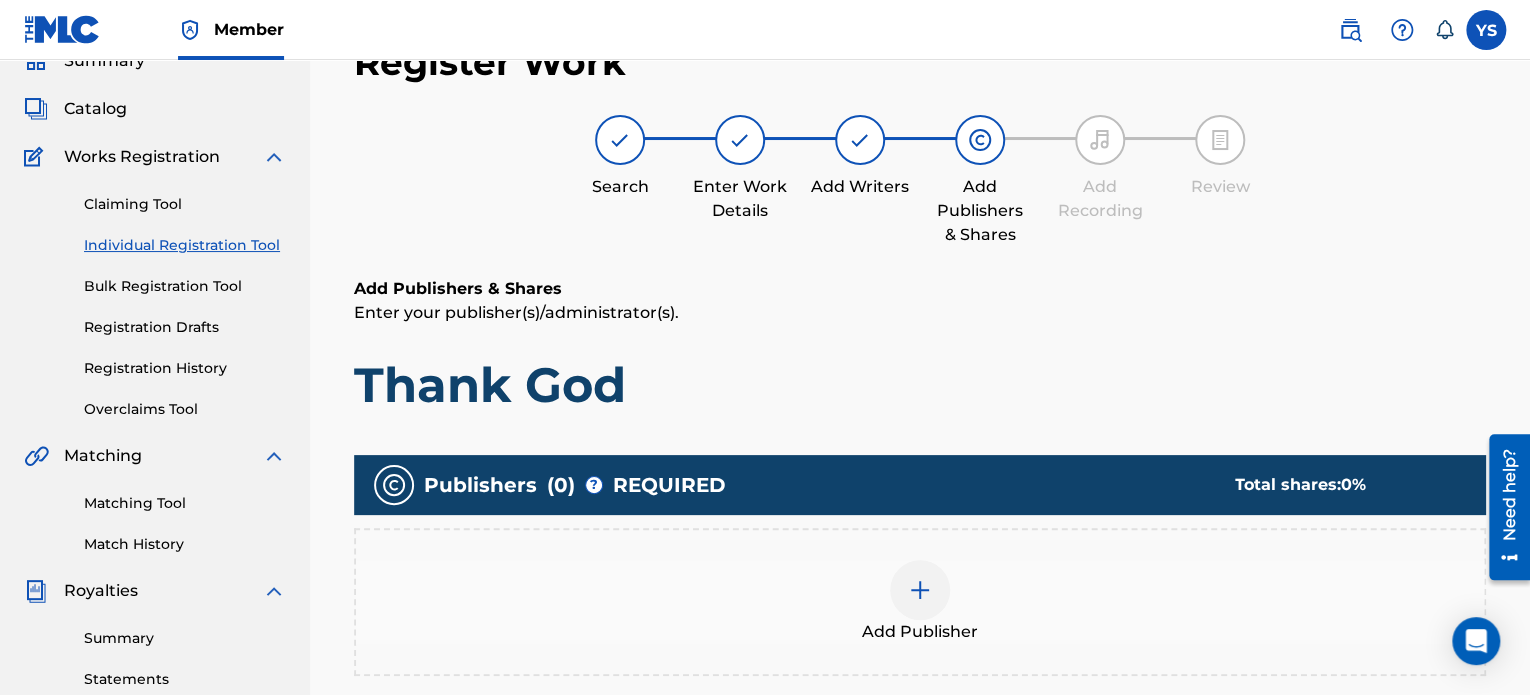 scroll, scrollTop: 199, scrollLeft: 0, axis: vertical 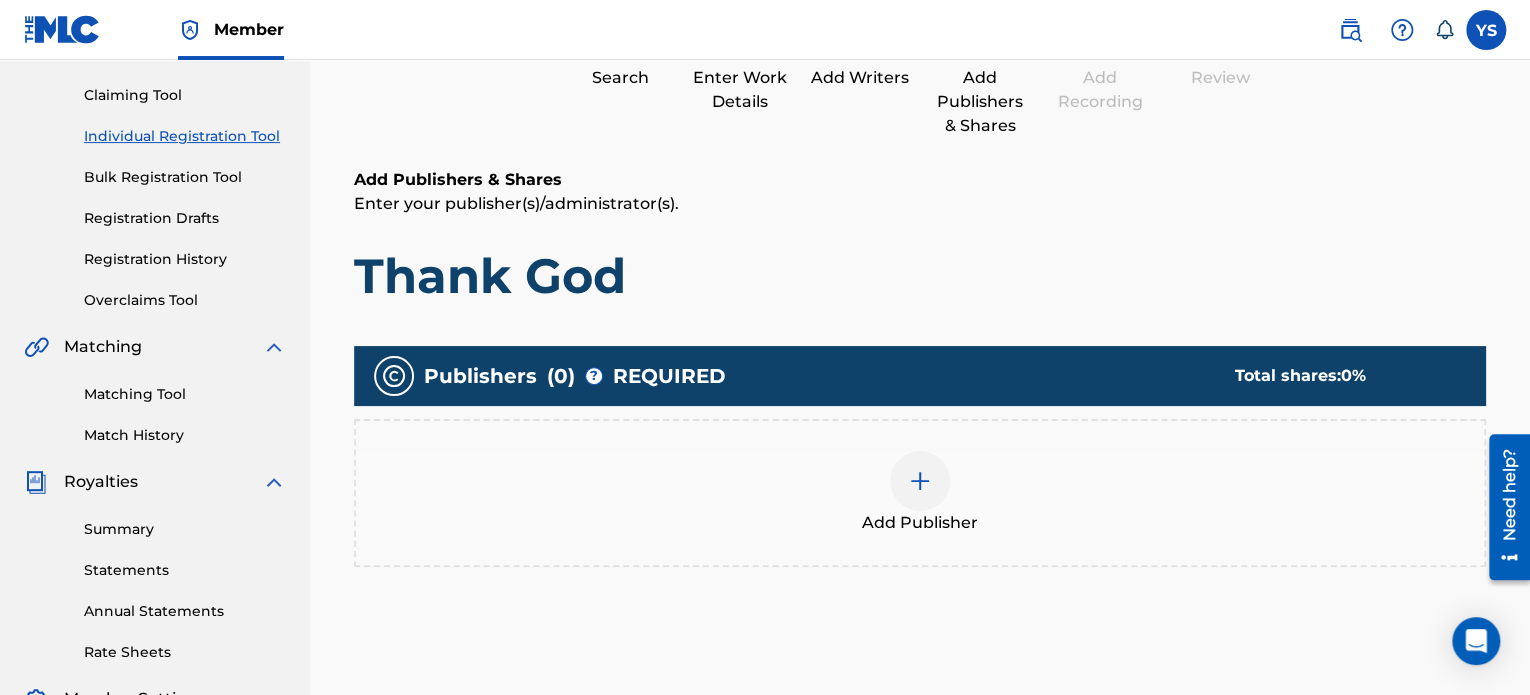 click on "Add Publisher" at bounding box center (920, 523) 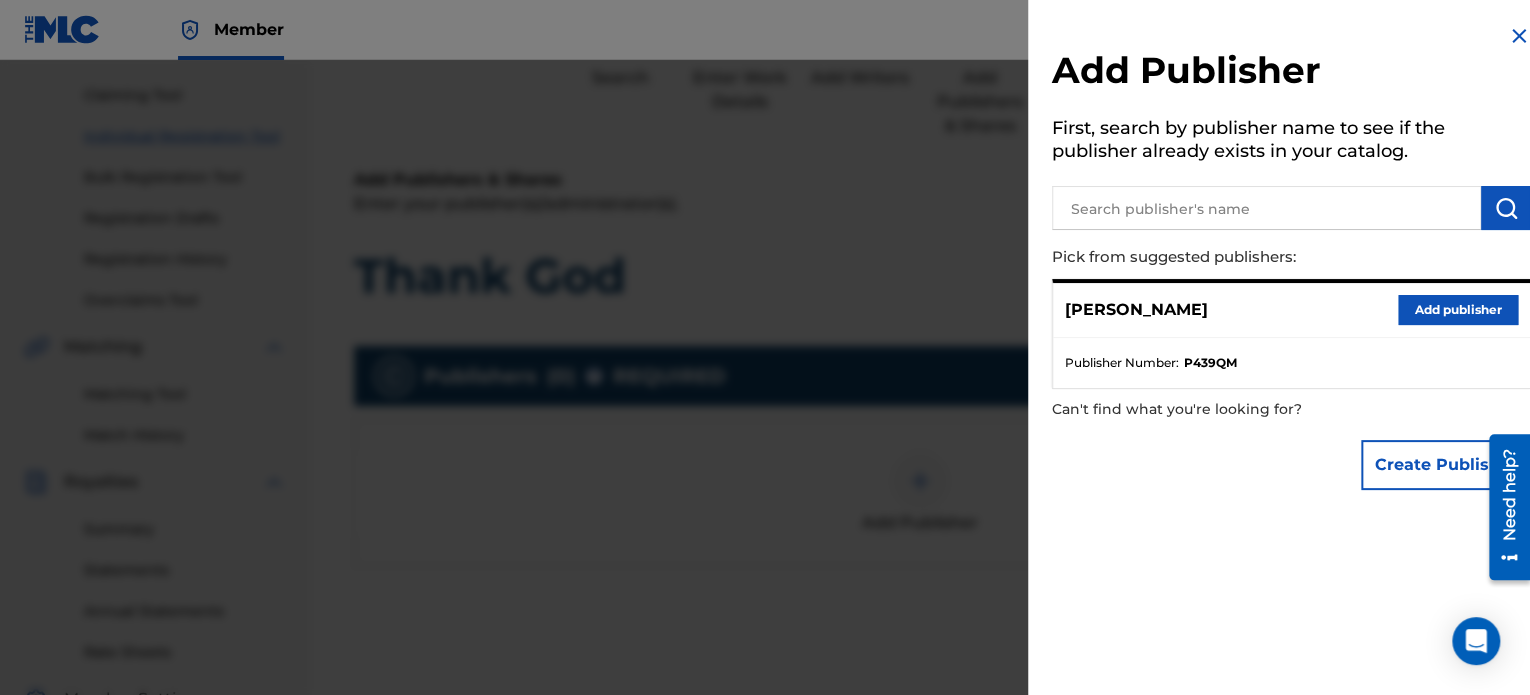 click on "Add publisher" at bounding box center [1458, 310] 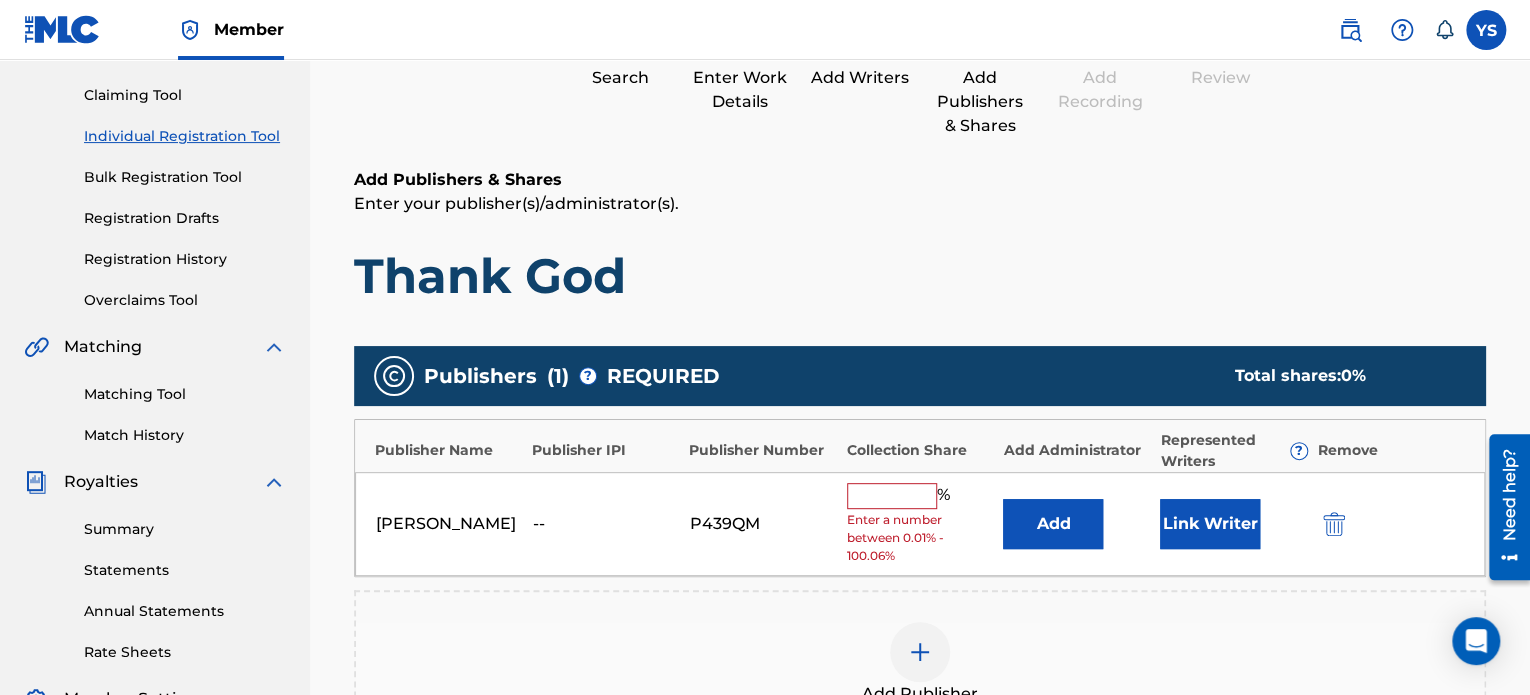 scroll, scrollTop: 354, scrollLeft: 0, axis: vertical 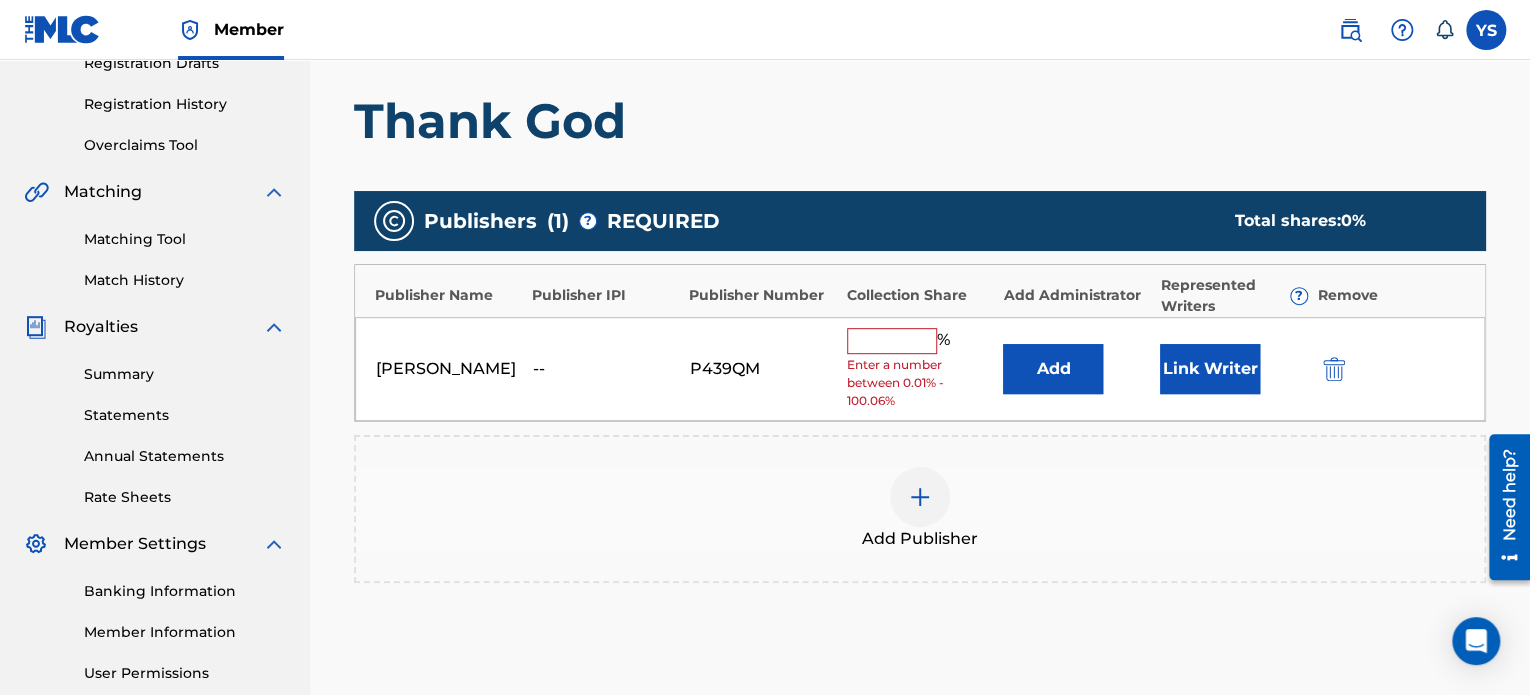 click at bounding box center [892, 341] 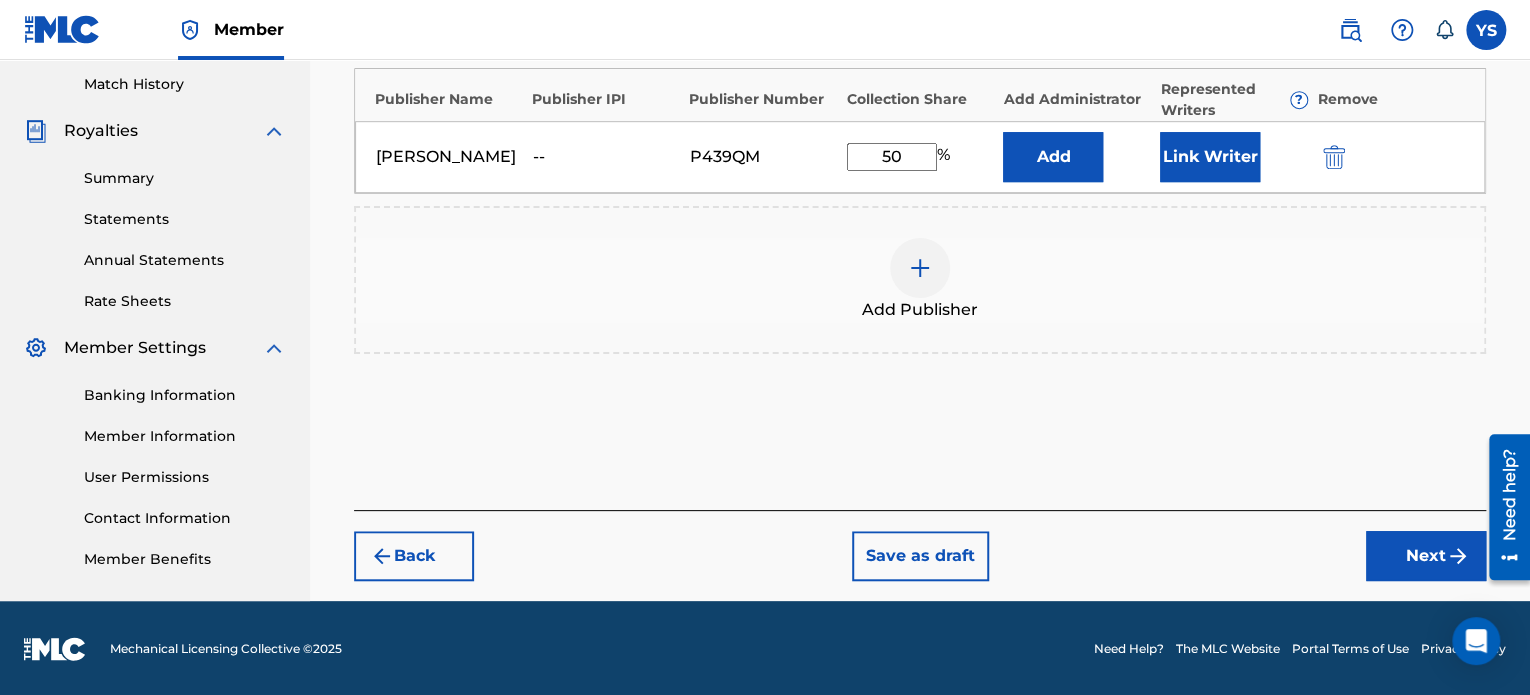 type on "50" 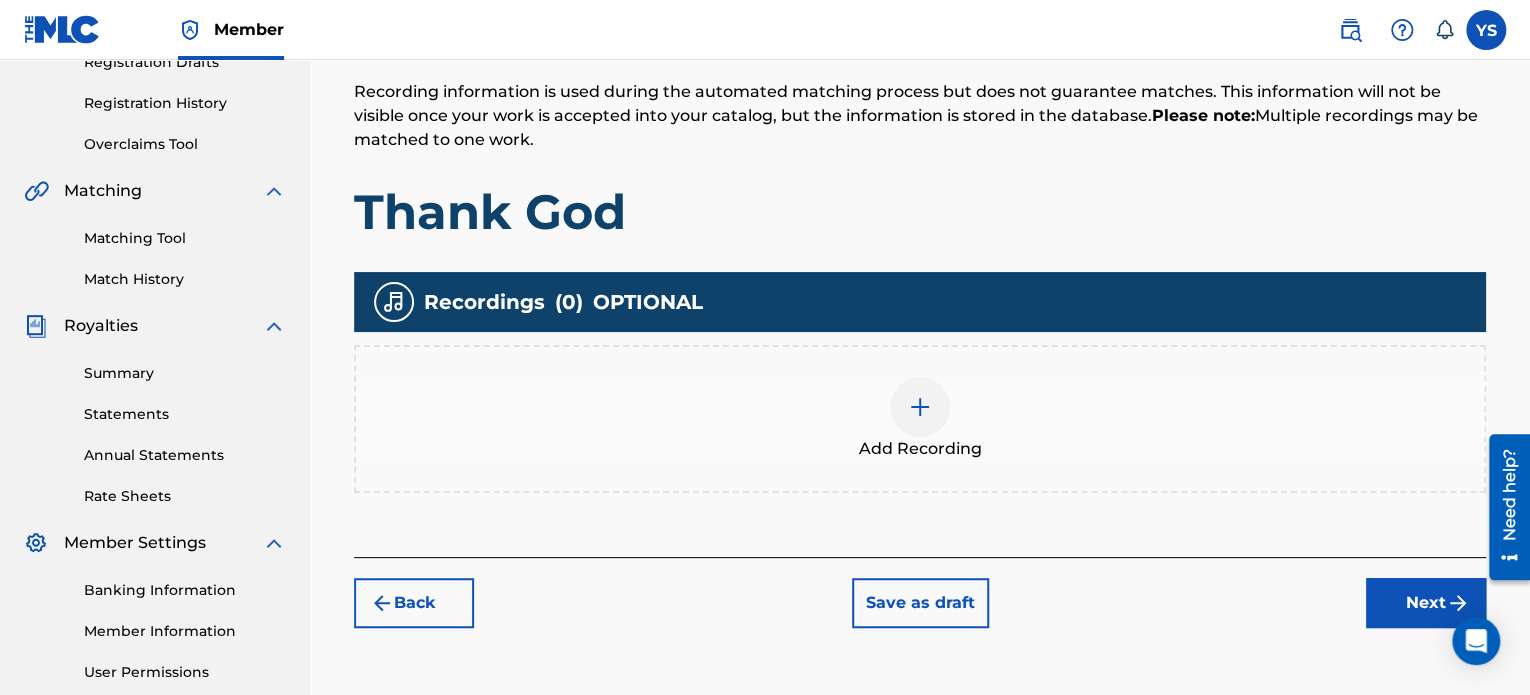 scroll, scrollTop: 358, scrollLeft: 0, axis: vertical 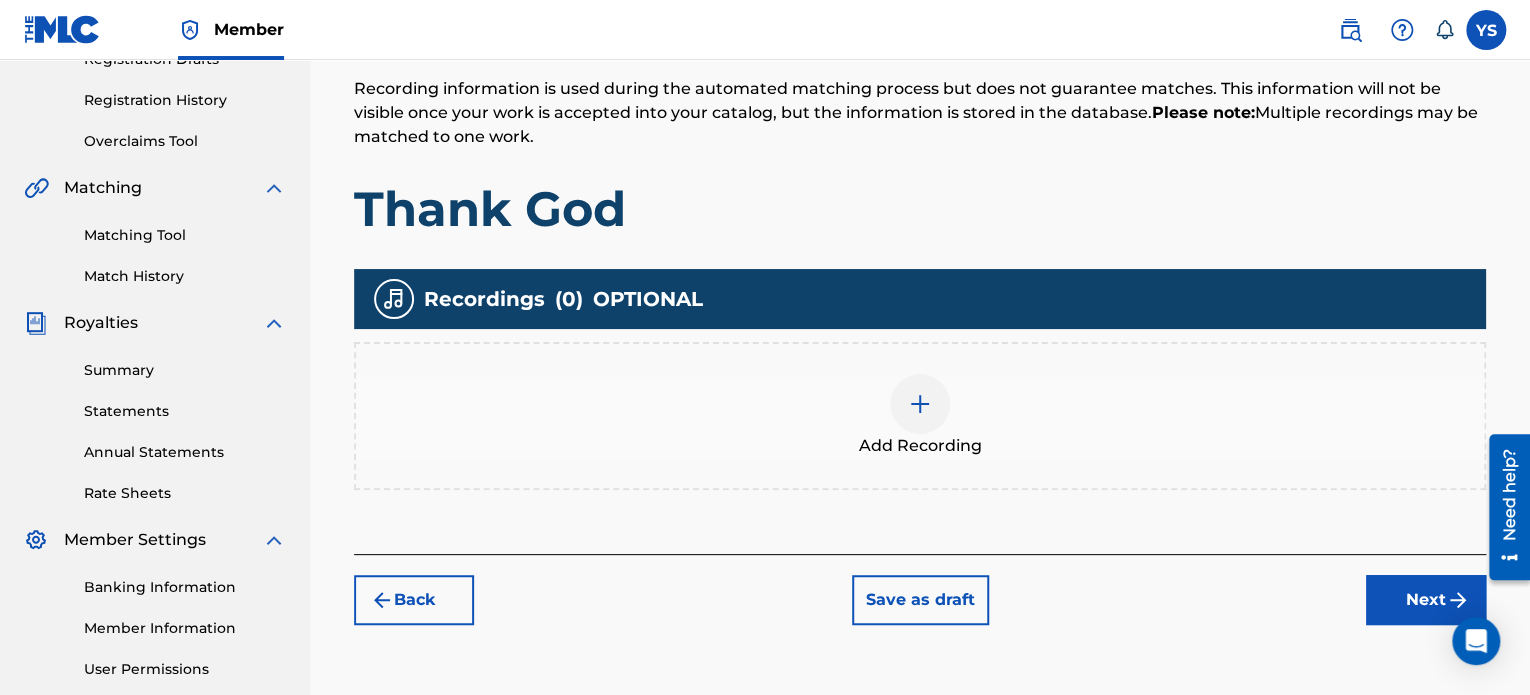 click on "Add Recording" at bounding box center [920, 416] 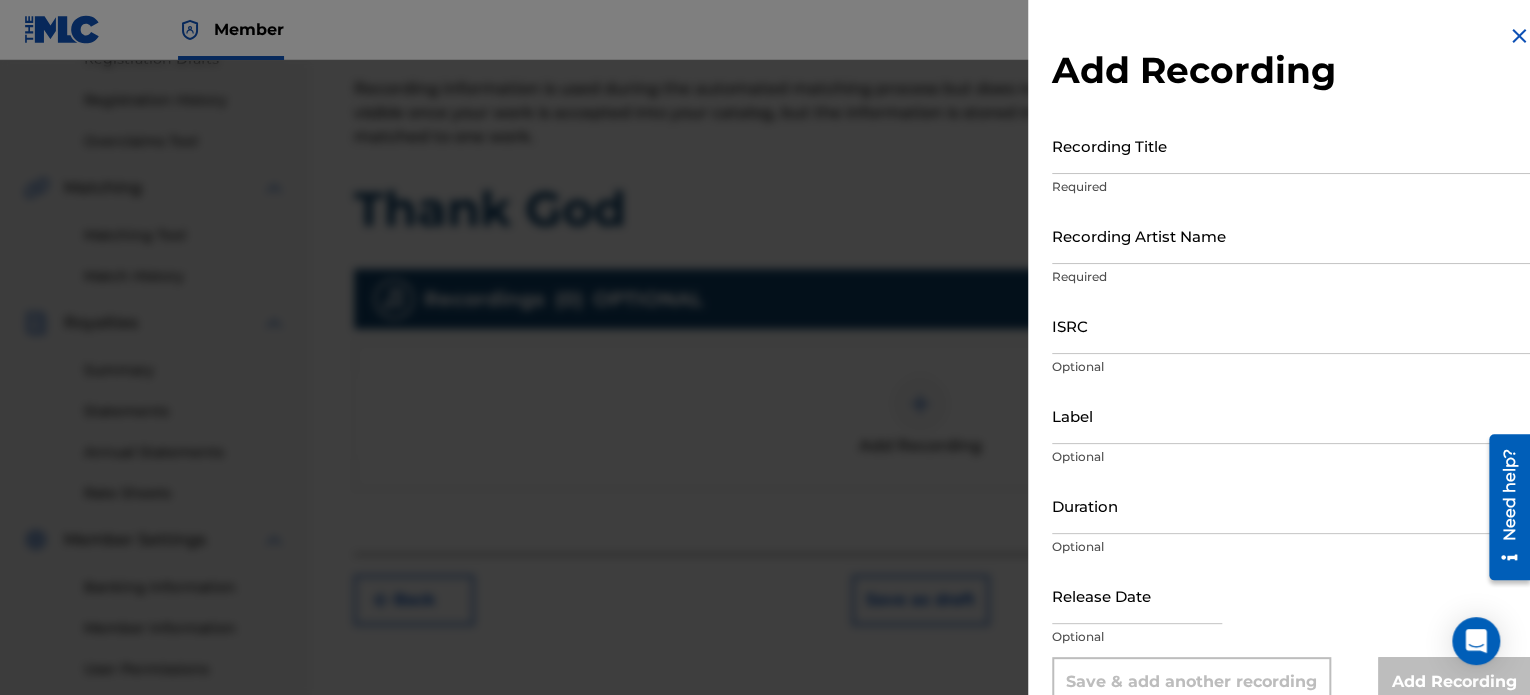 click on "Recording Title" at bounding box center [1291, 145] 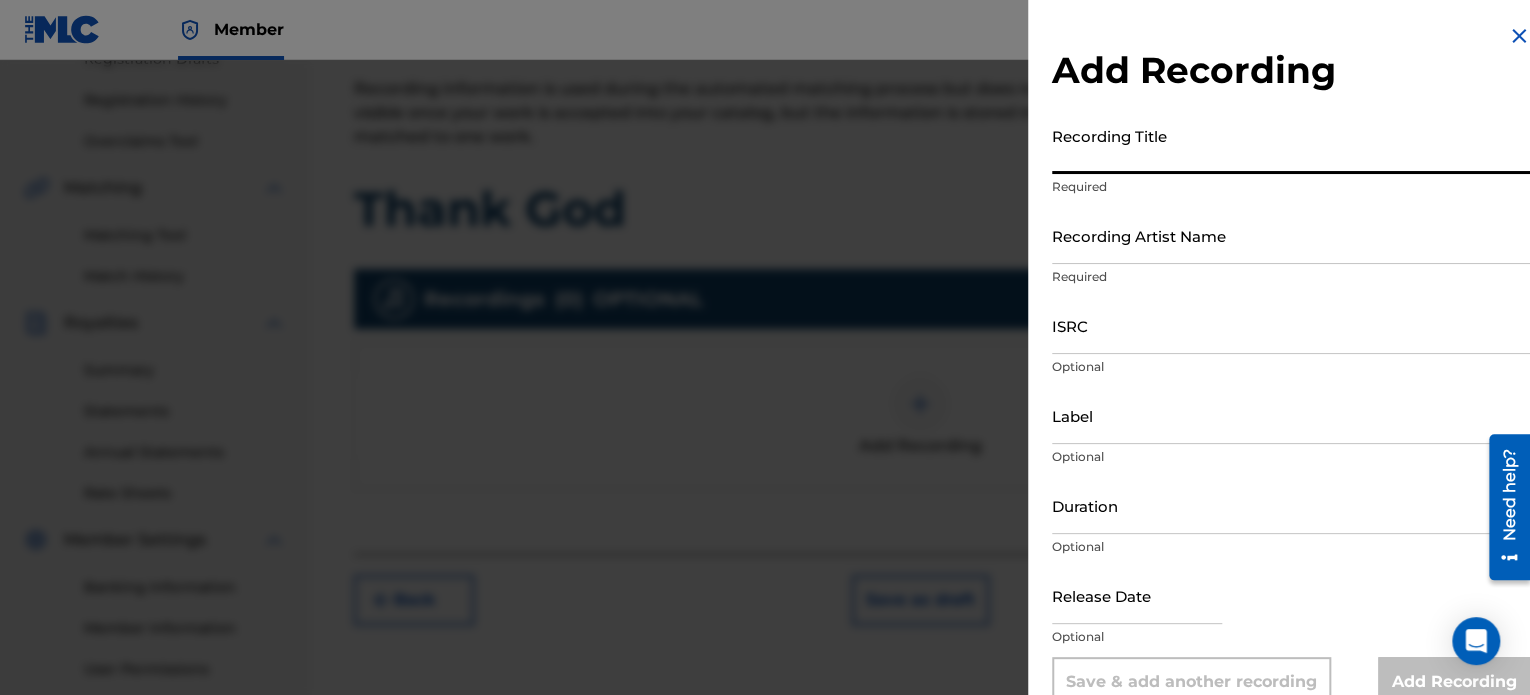 paste on "Thank God" 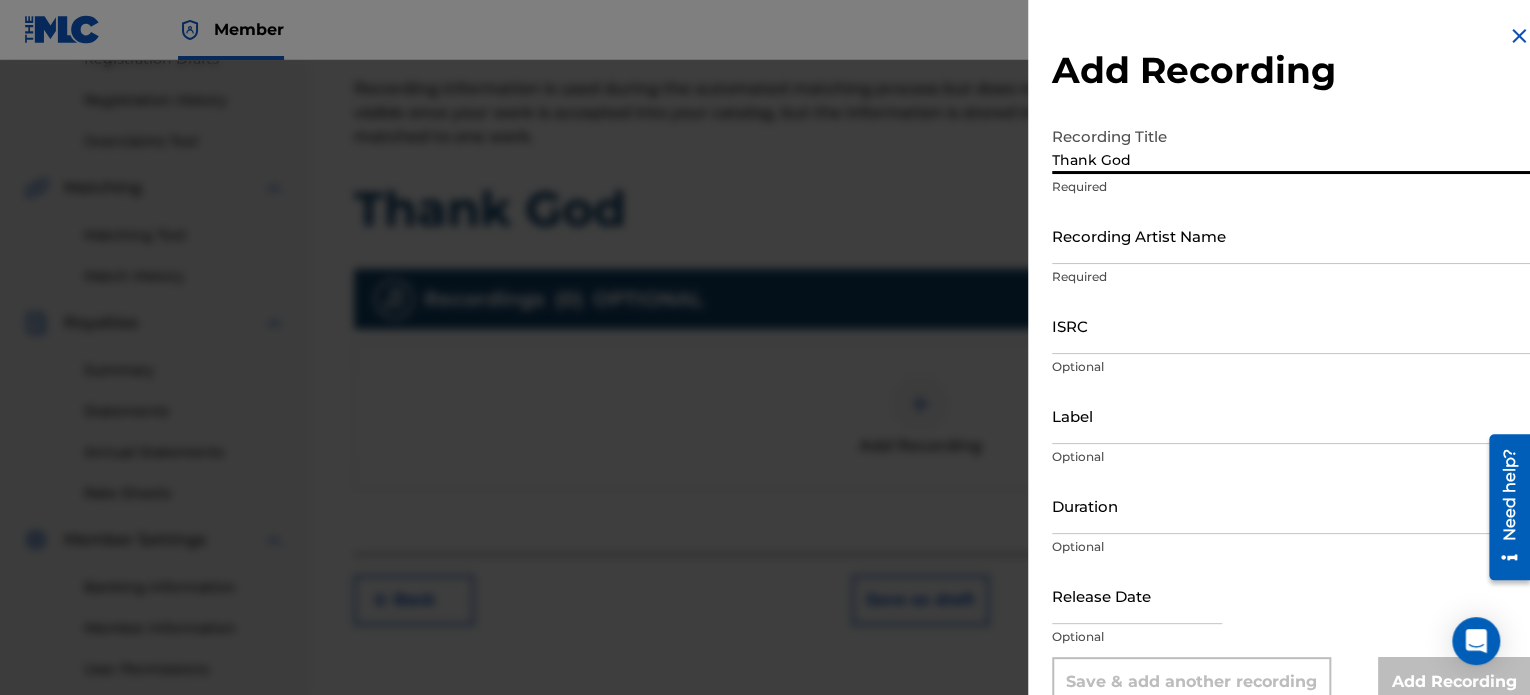 type on "Thank God" 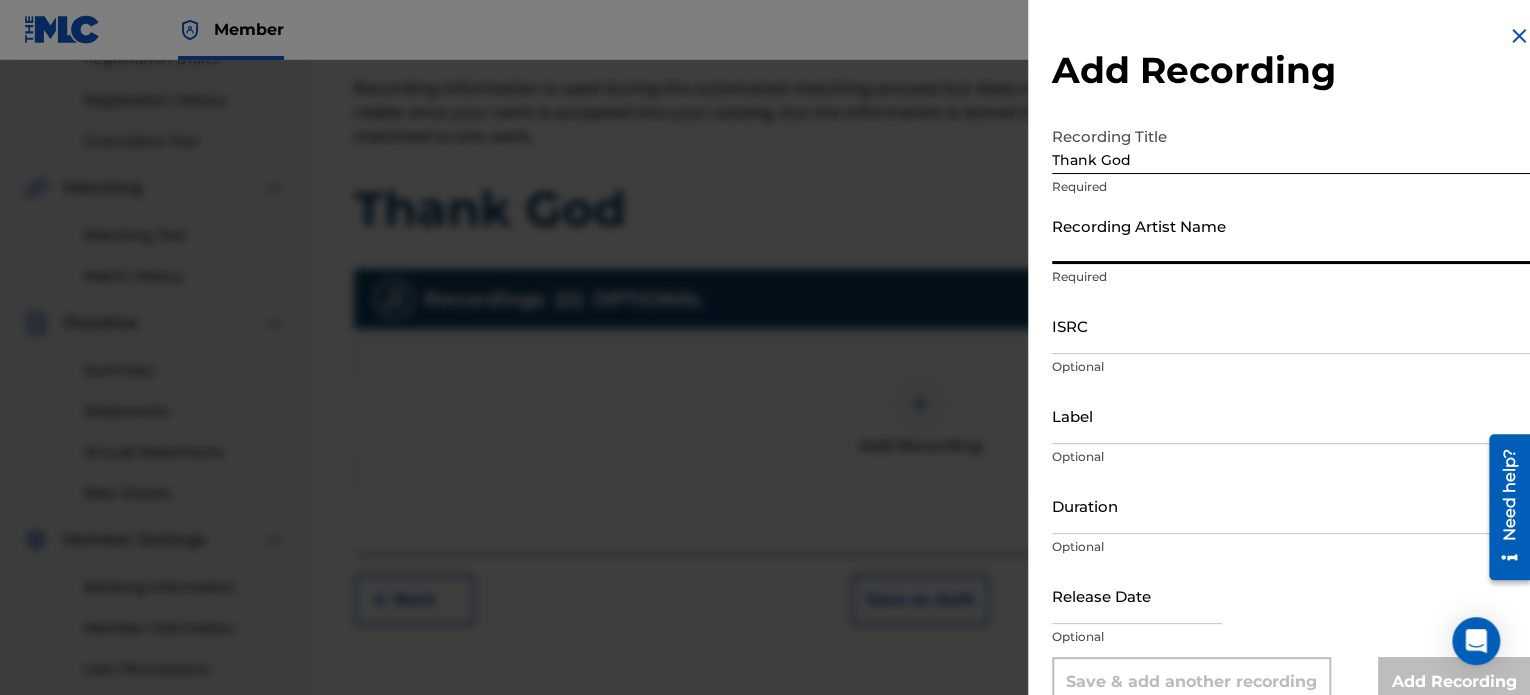 type on "1600j" 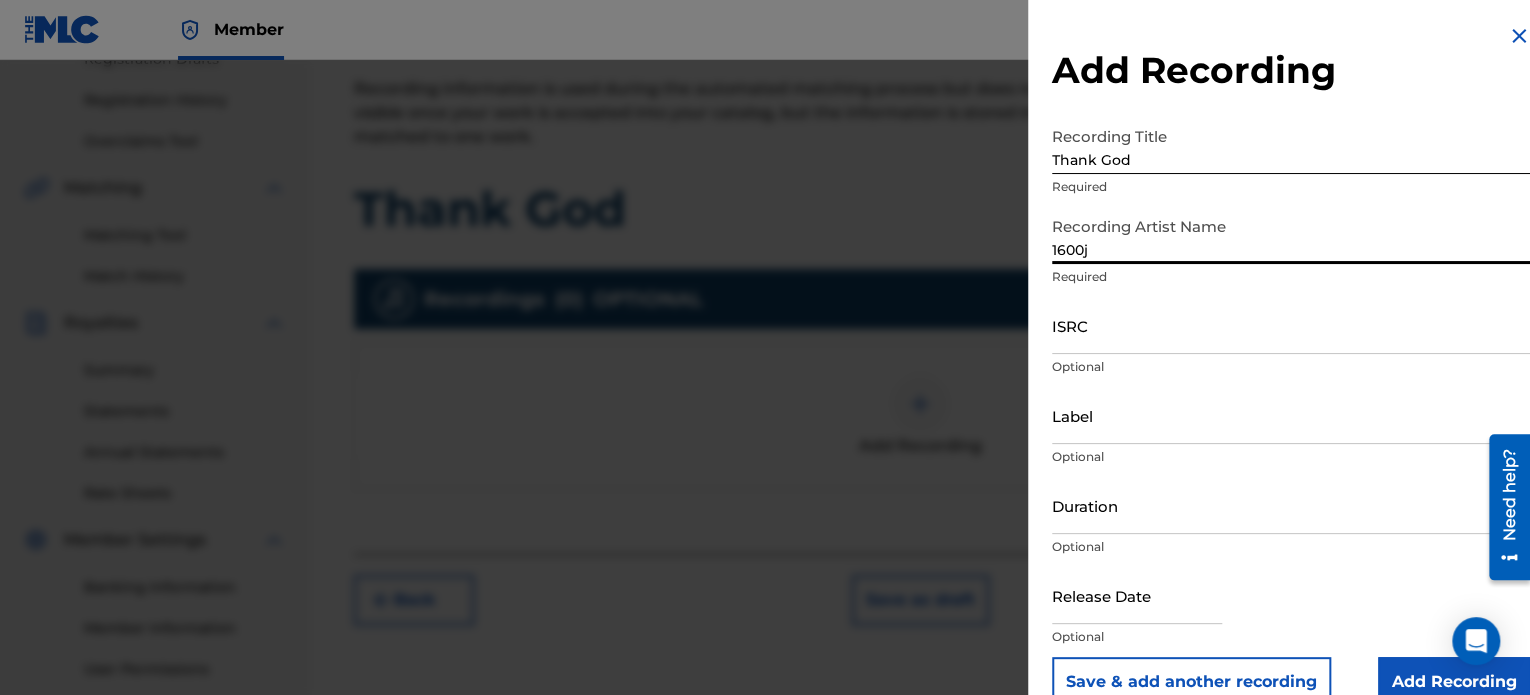 click on "ISRC" at bounding box center (1291, 325) 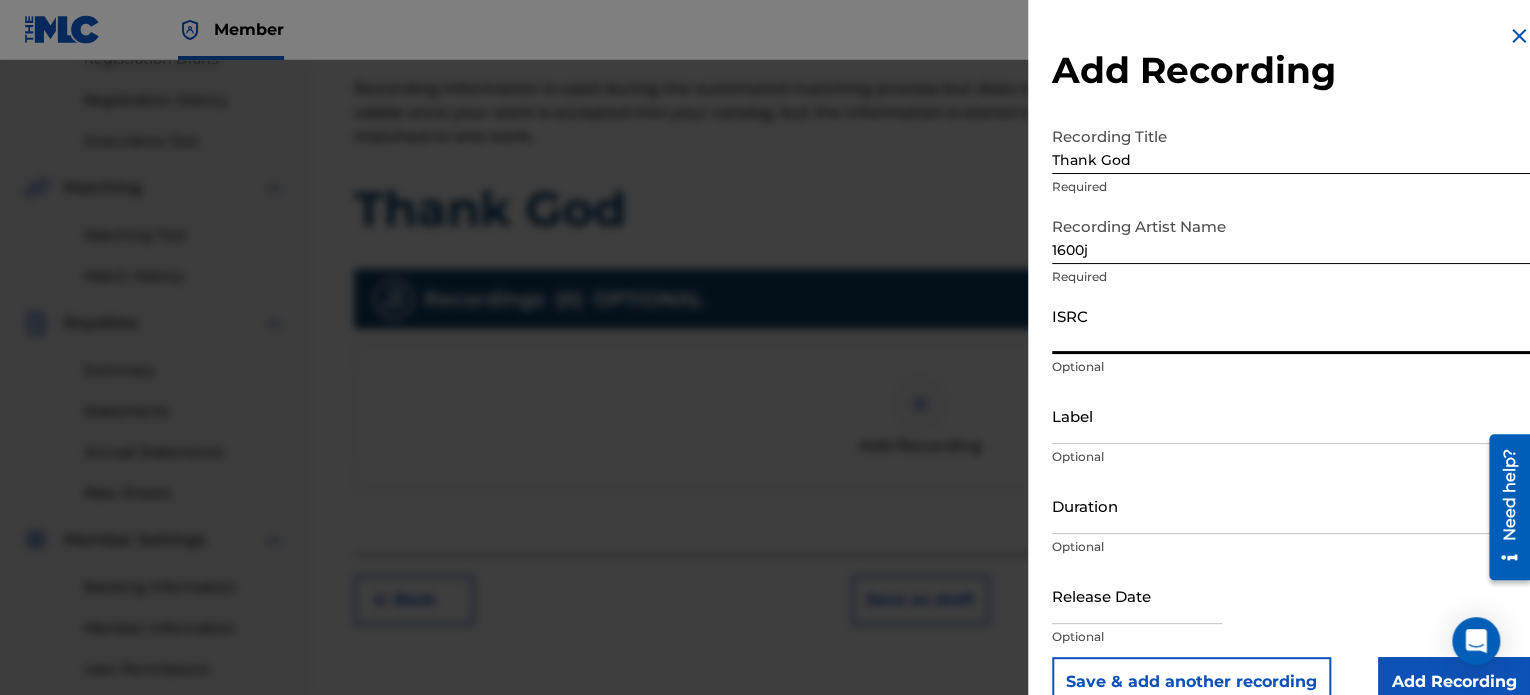 paste on "QZDA52106045" 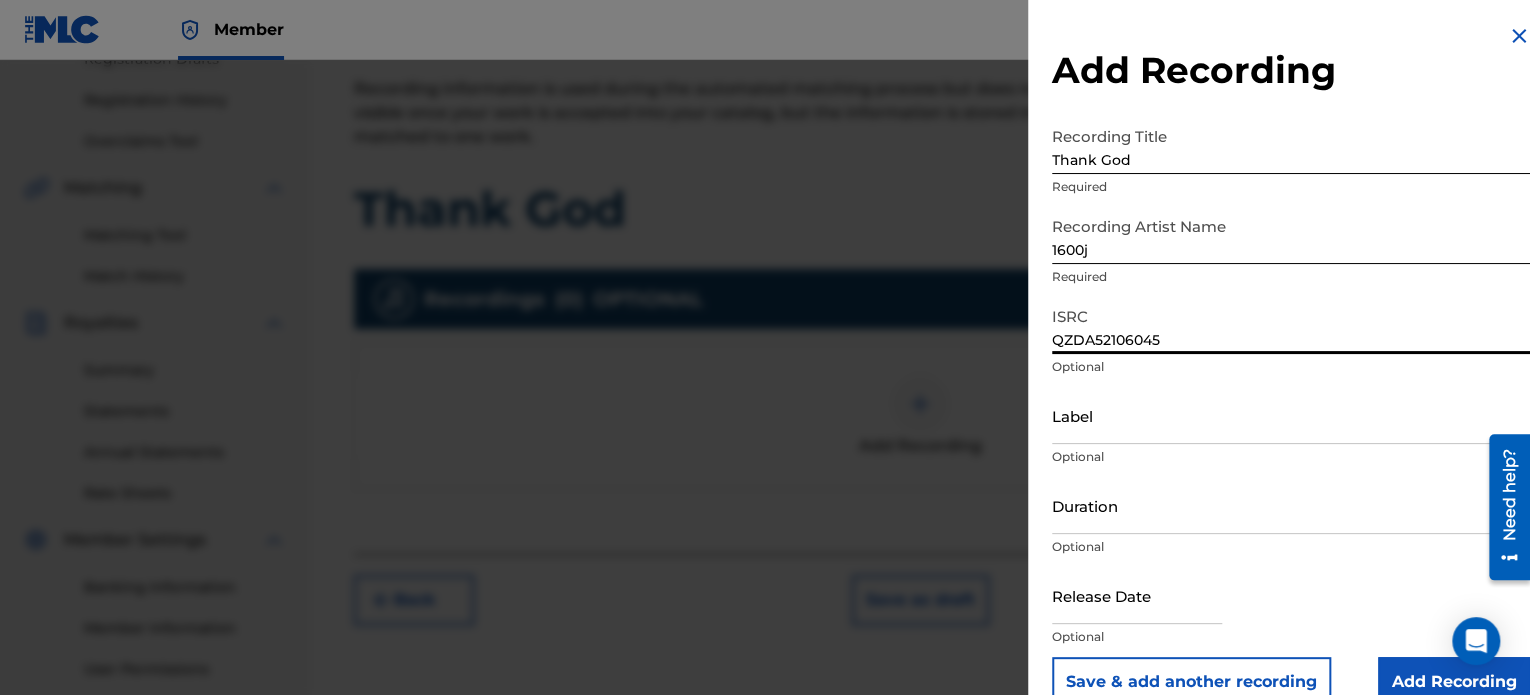 type on "QZDA52106045" 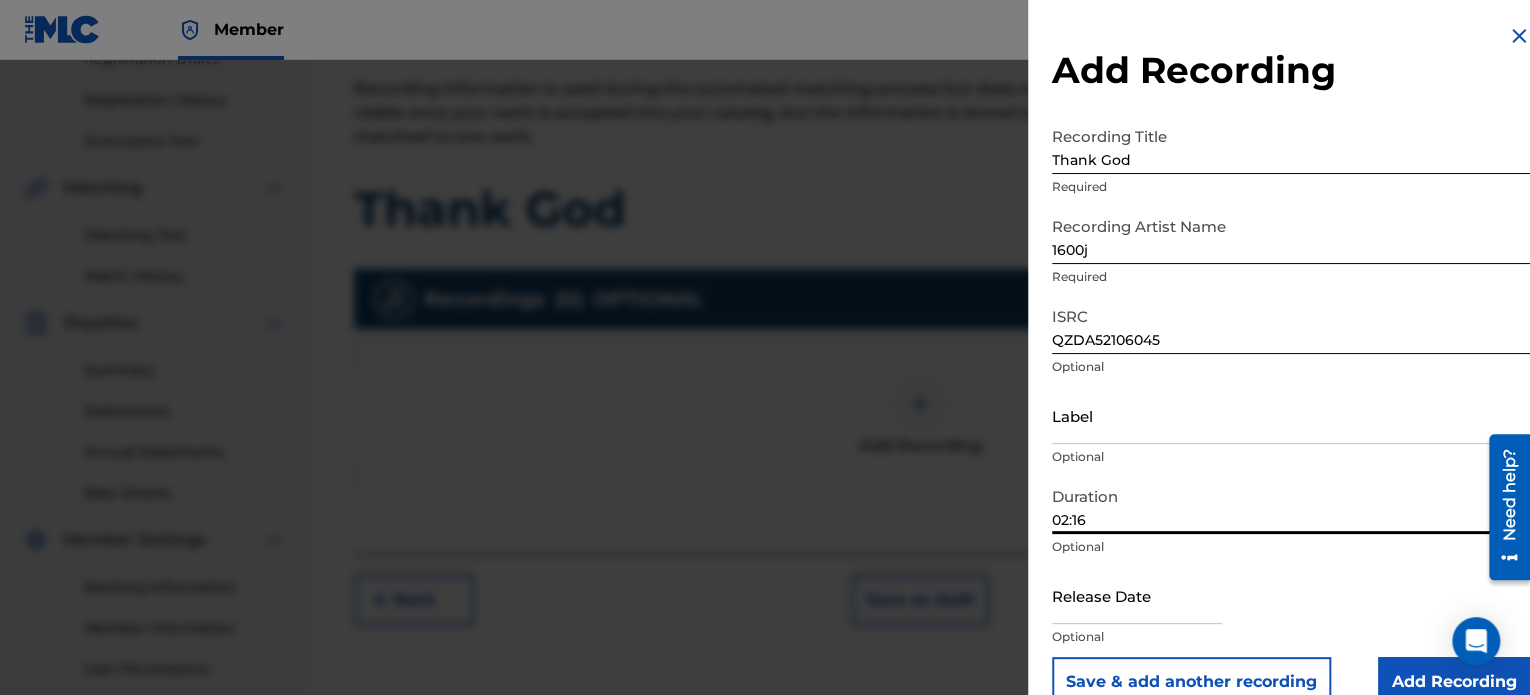 scroll, scrollTop: 36, scrollLeft: 0, axis: vertical 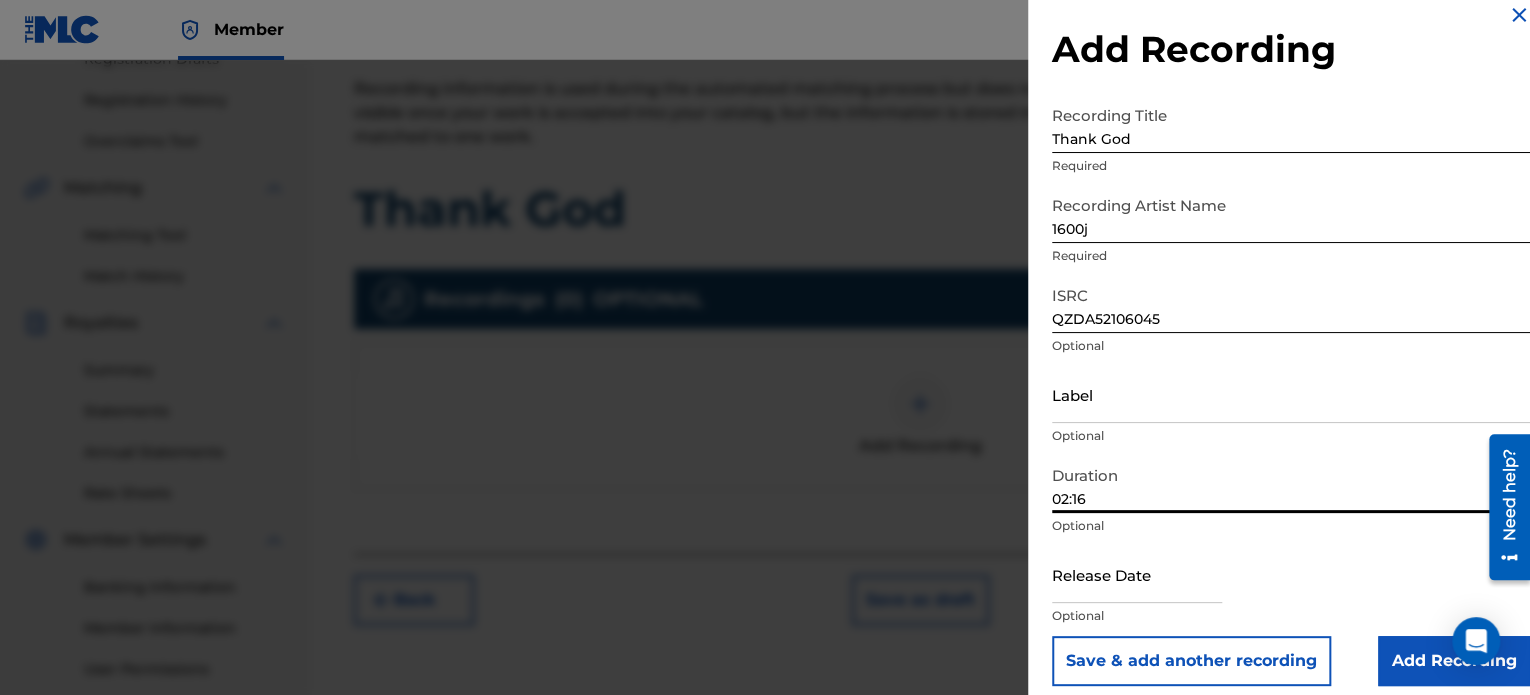 type on "02:16" 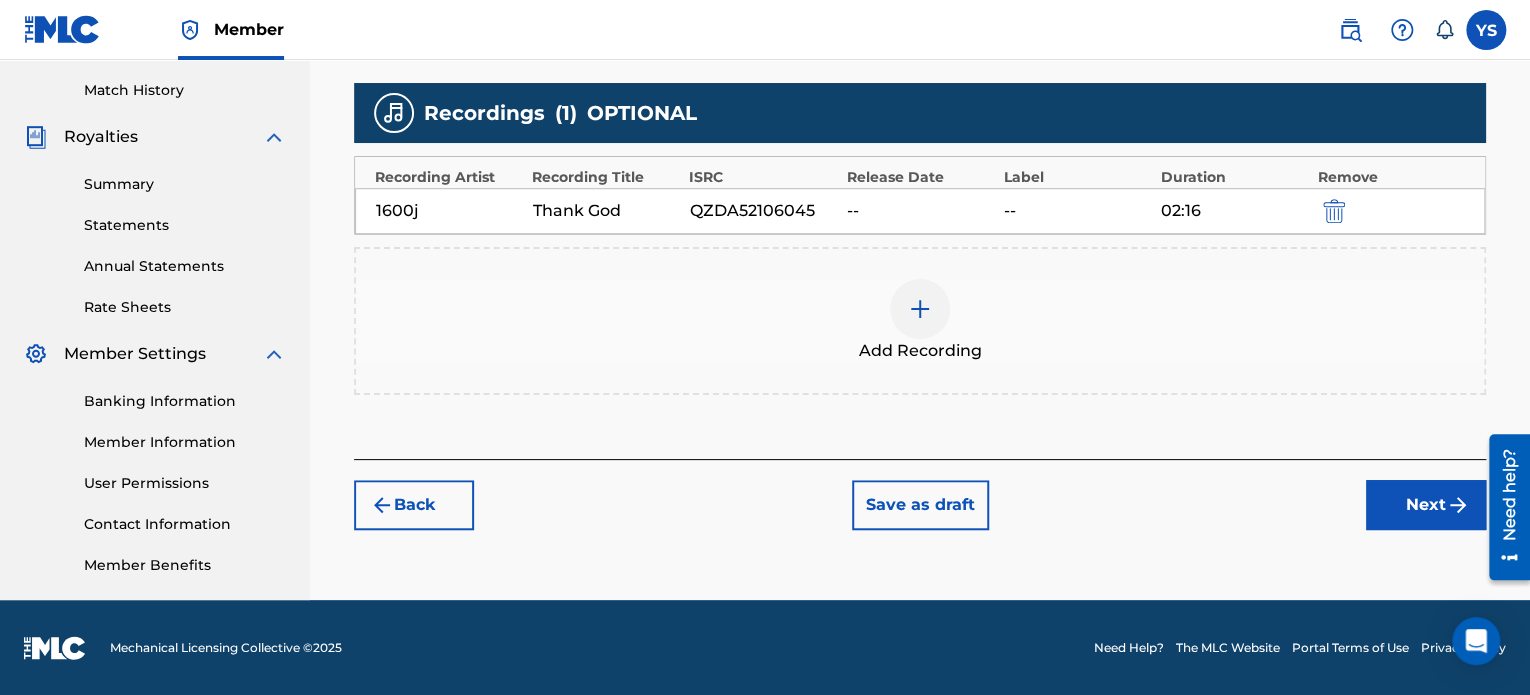 click on "Next" at bounding box center [1426, 505] 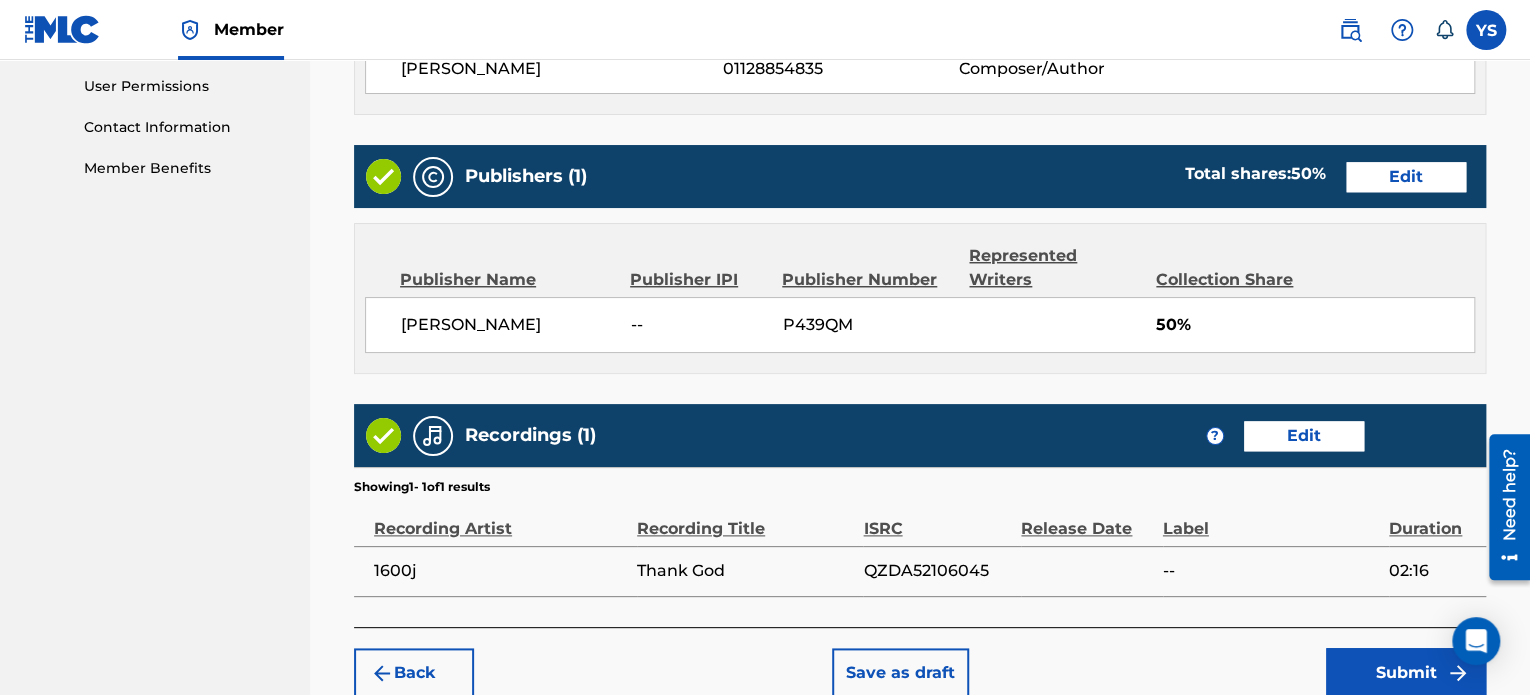 scroll, scrollTop: 1024, scrollLeft: 0, axis: vertical 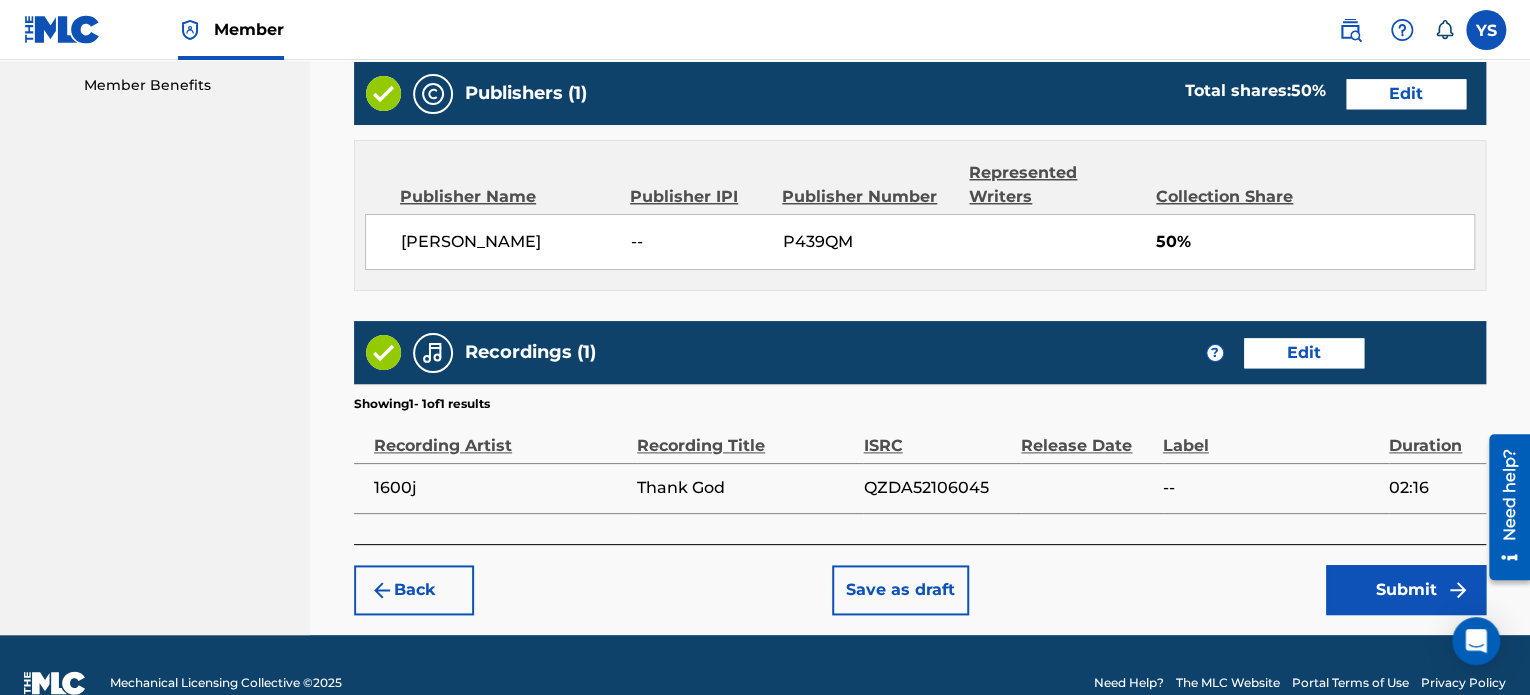 click on "Submit" at bounding box center [1406, 590] 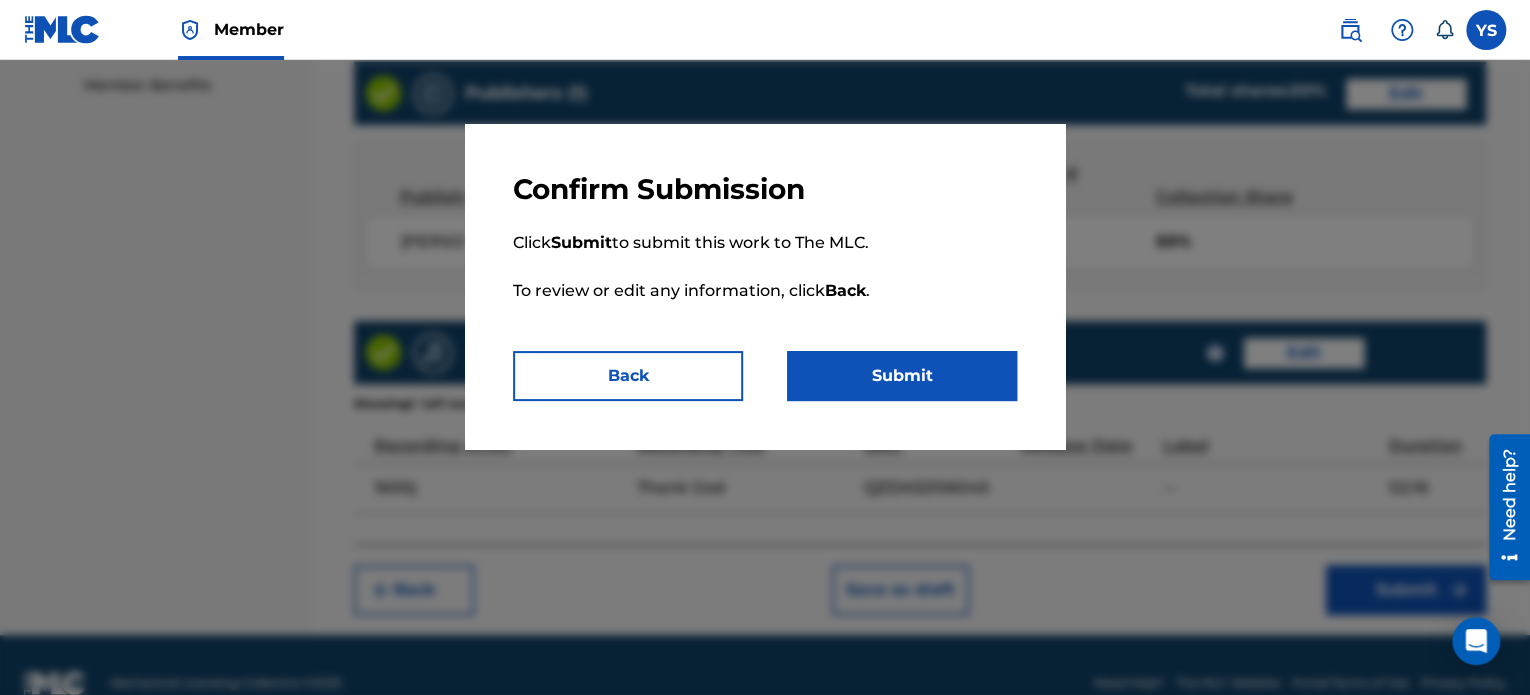 click on "Submit" at bounding box center (902, 376) 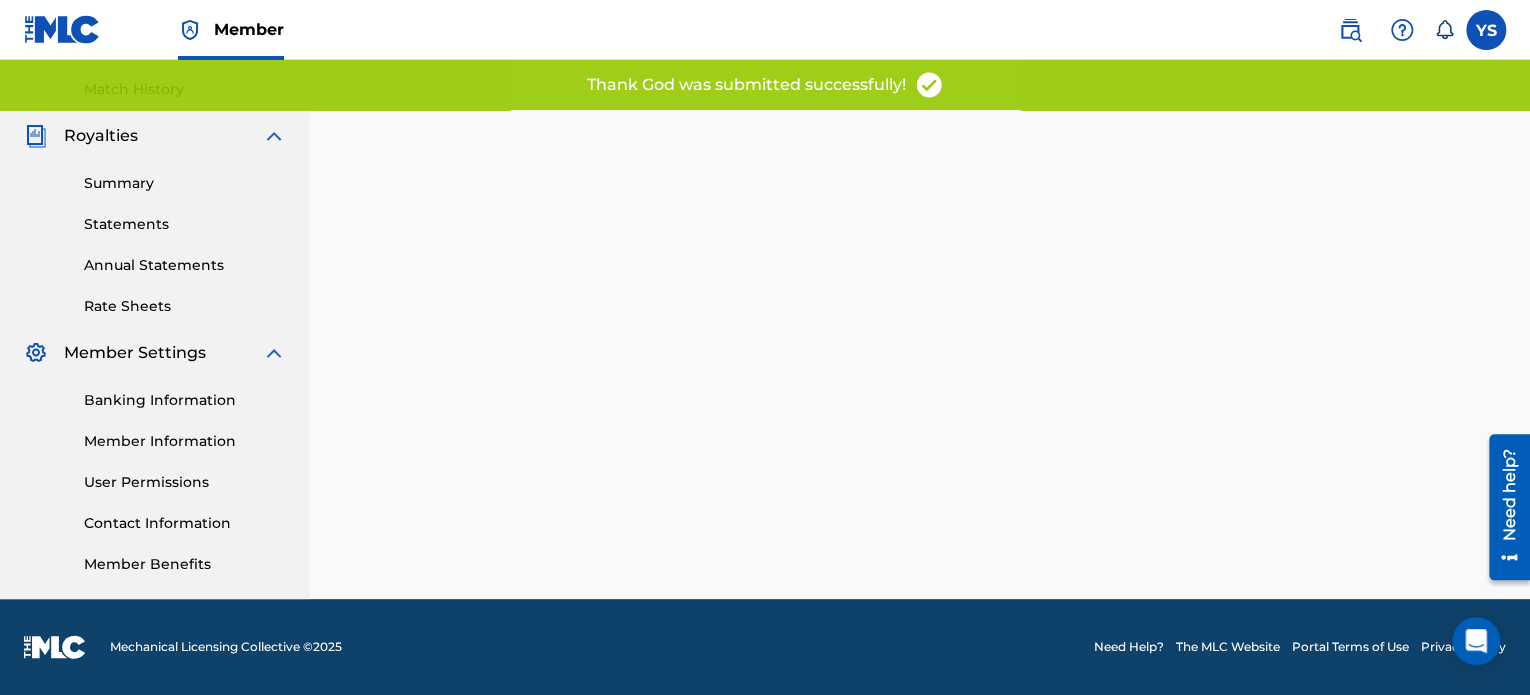 scroll, scrollTop: 0, scrollLeft: 0, axis: both 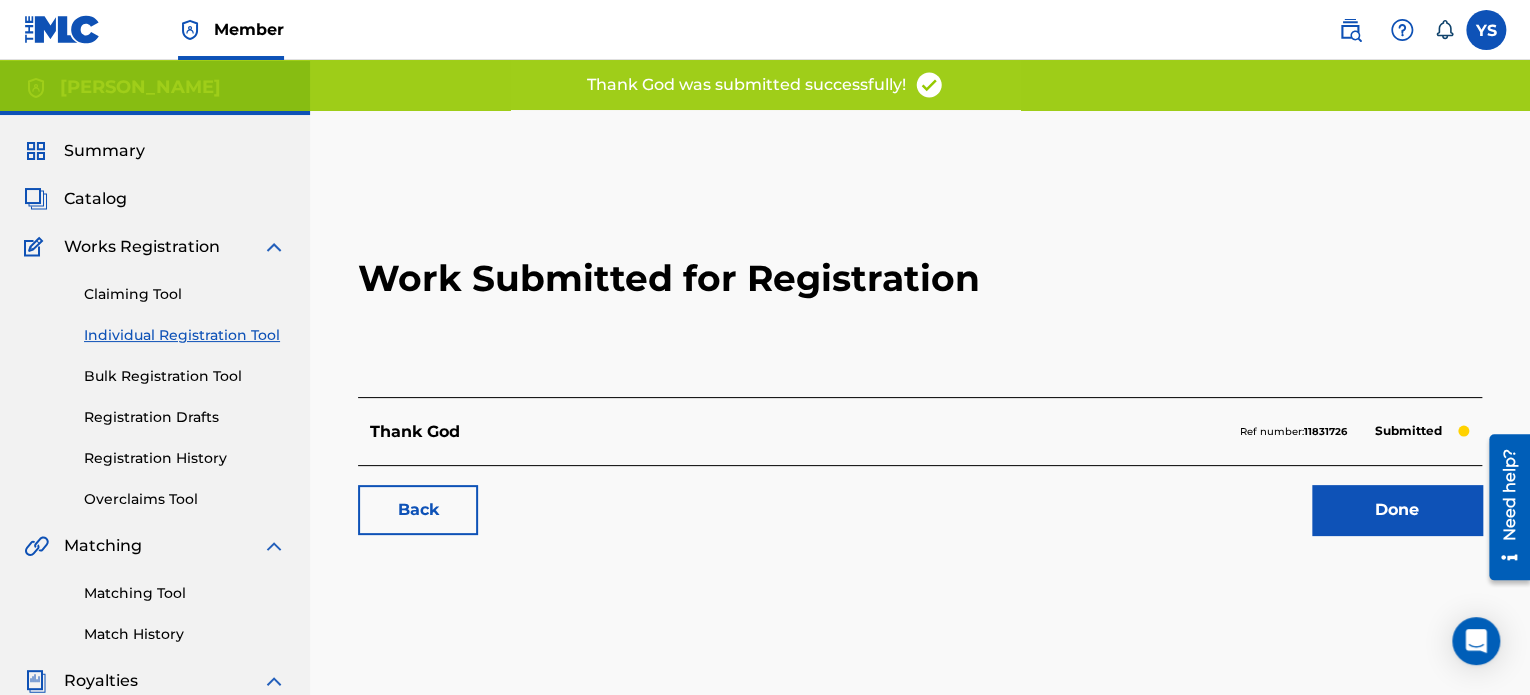click on "Done" at bounding box center [1397, 510] 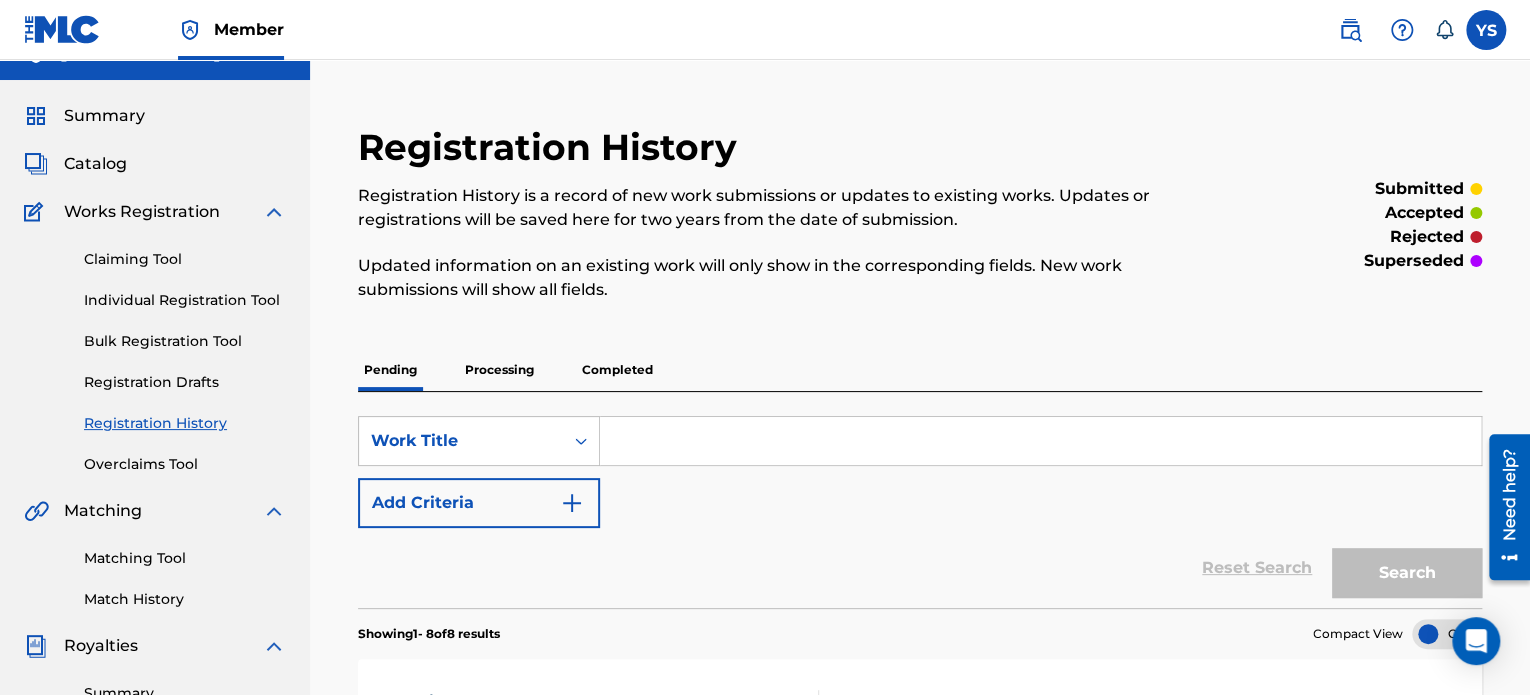scroll, scrollTop: 0, scrollLeft: 0, axis: both 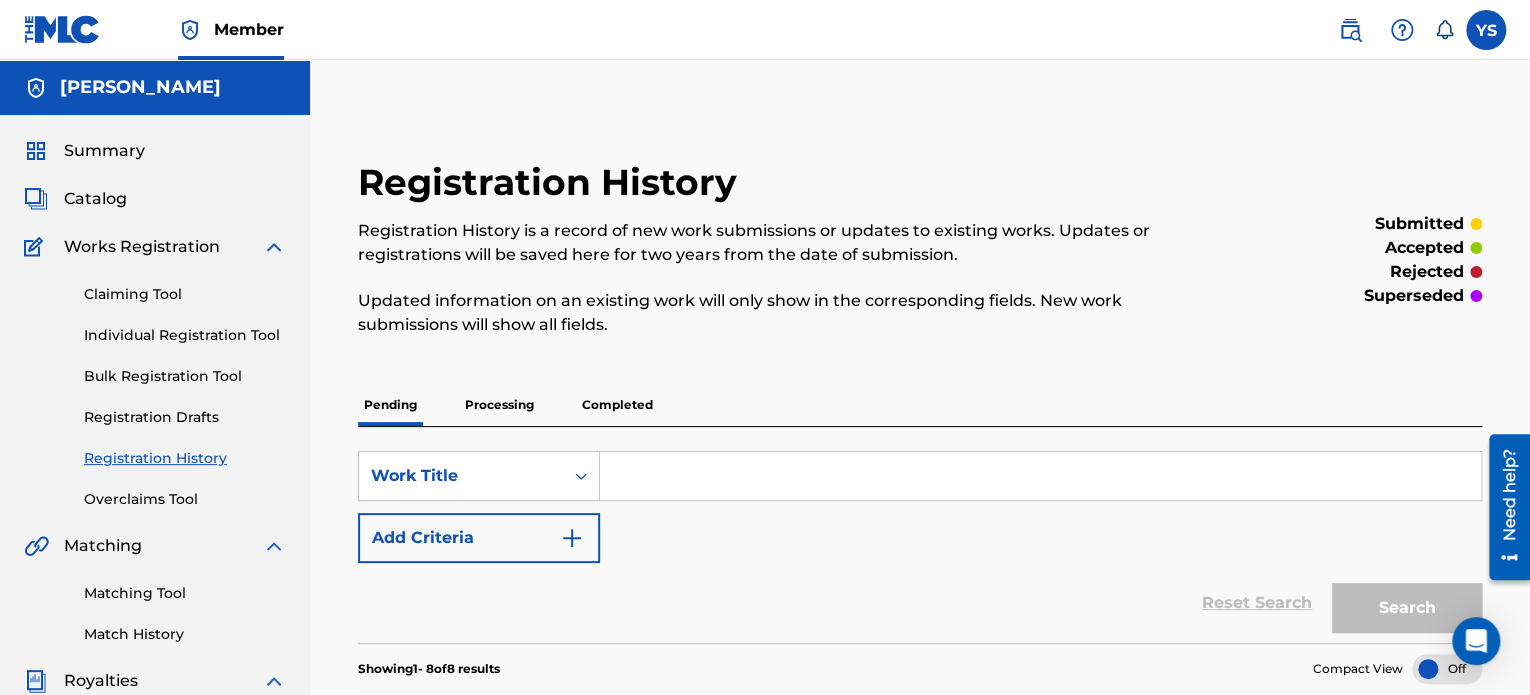 click on "Individual Registration Tool" at bounding box center (185, 335) 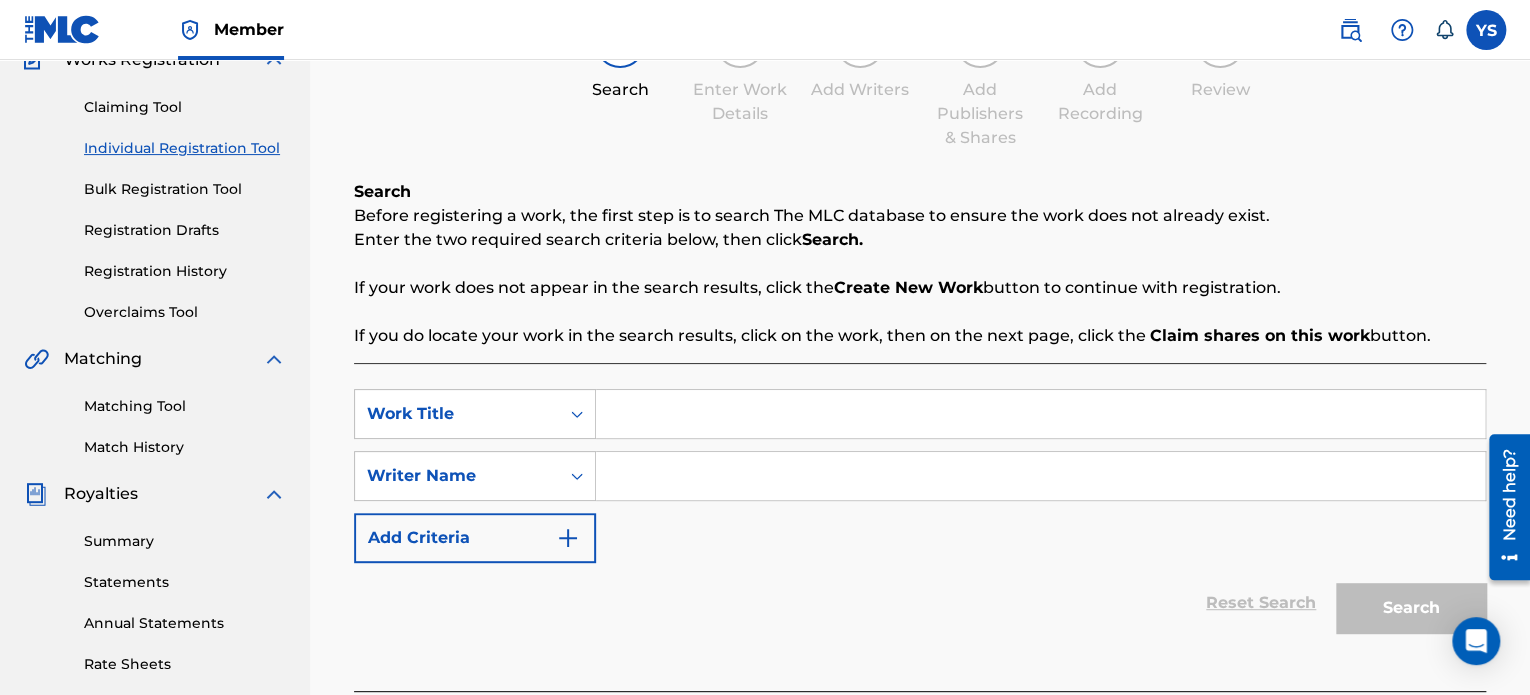 scroll, scrollTop: 188, scrollLeft: 0, axis: vertical 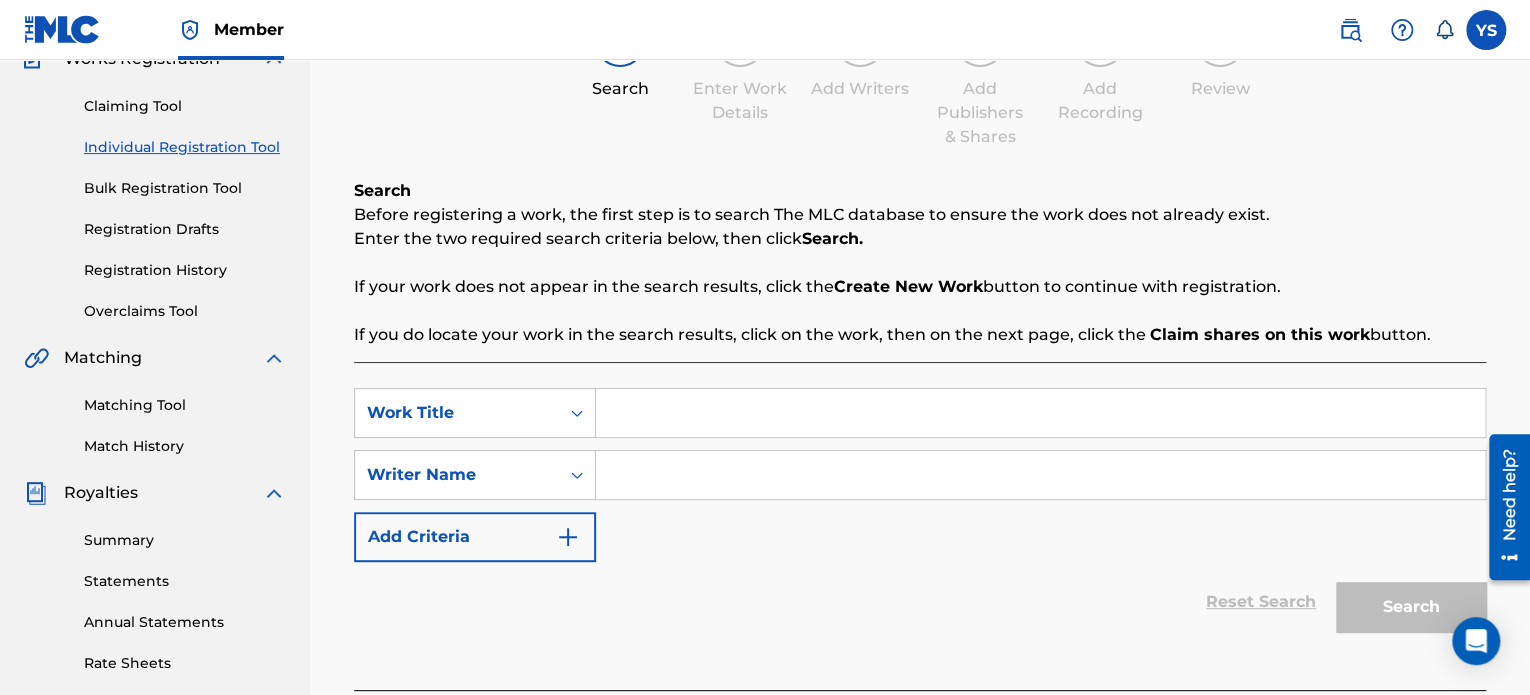 click at bounding box center [1040, 413] 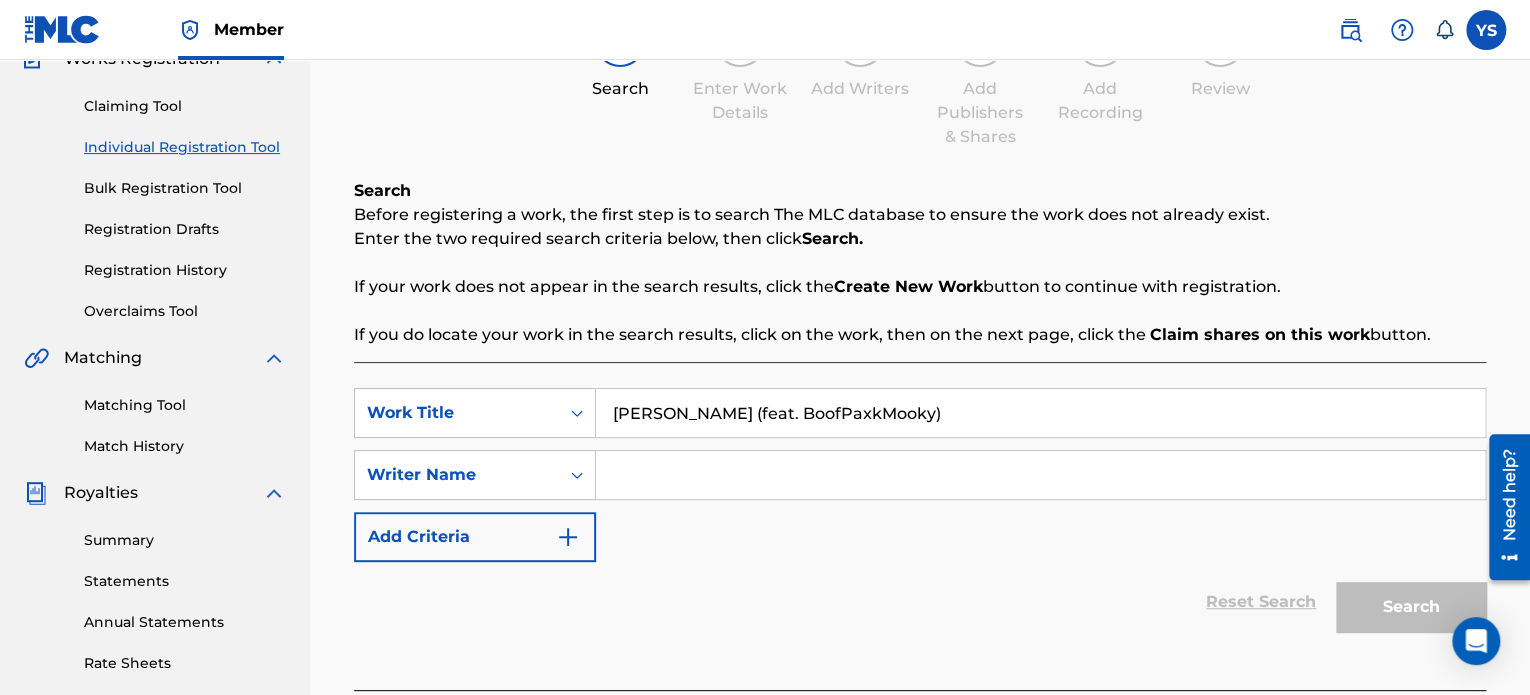 type on "[PERSON_NAME] (feat. BoofPaxkMooky)" 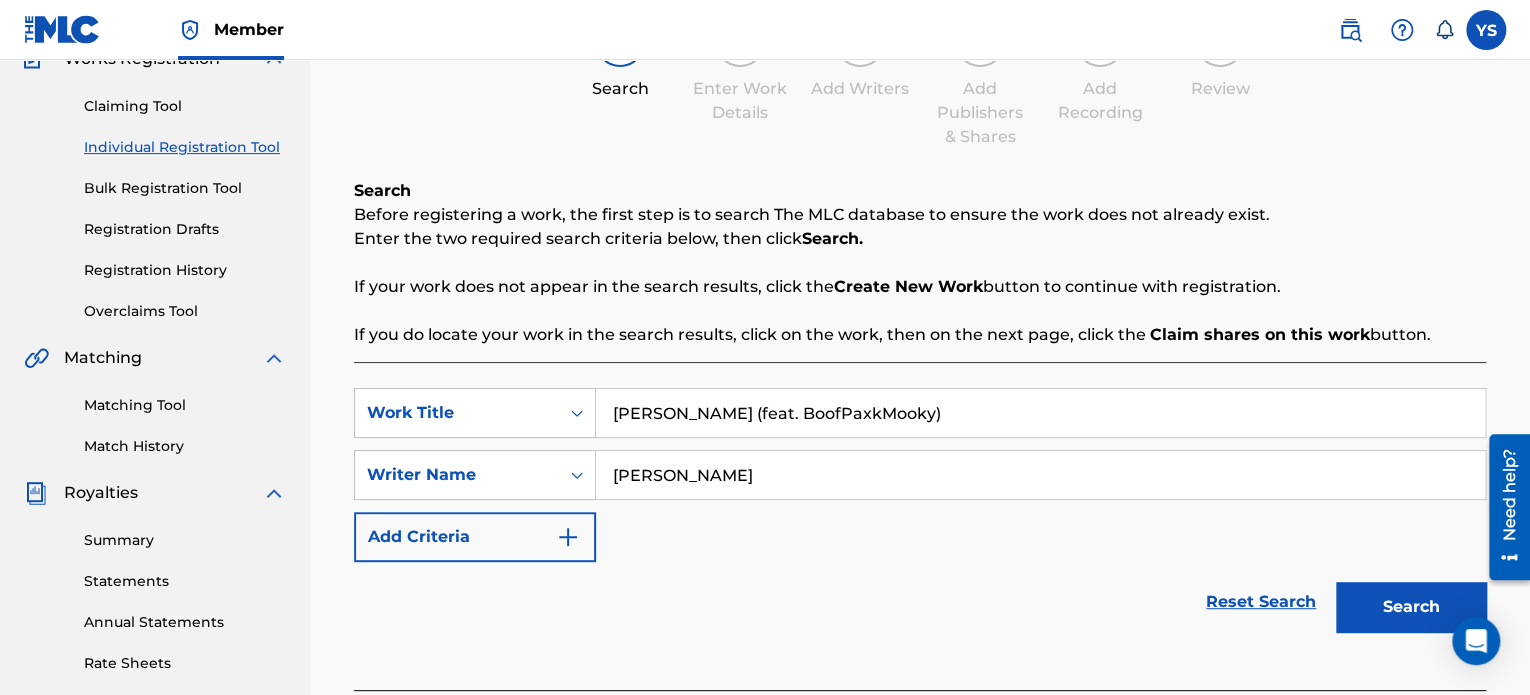 click on "Search" at bounding box center [1411, 607] 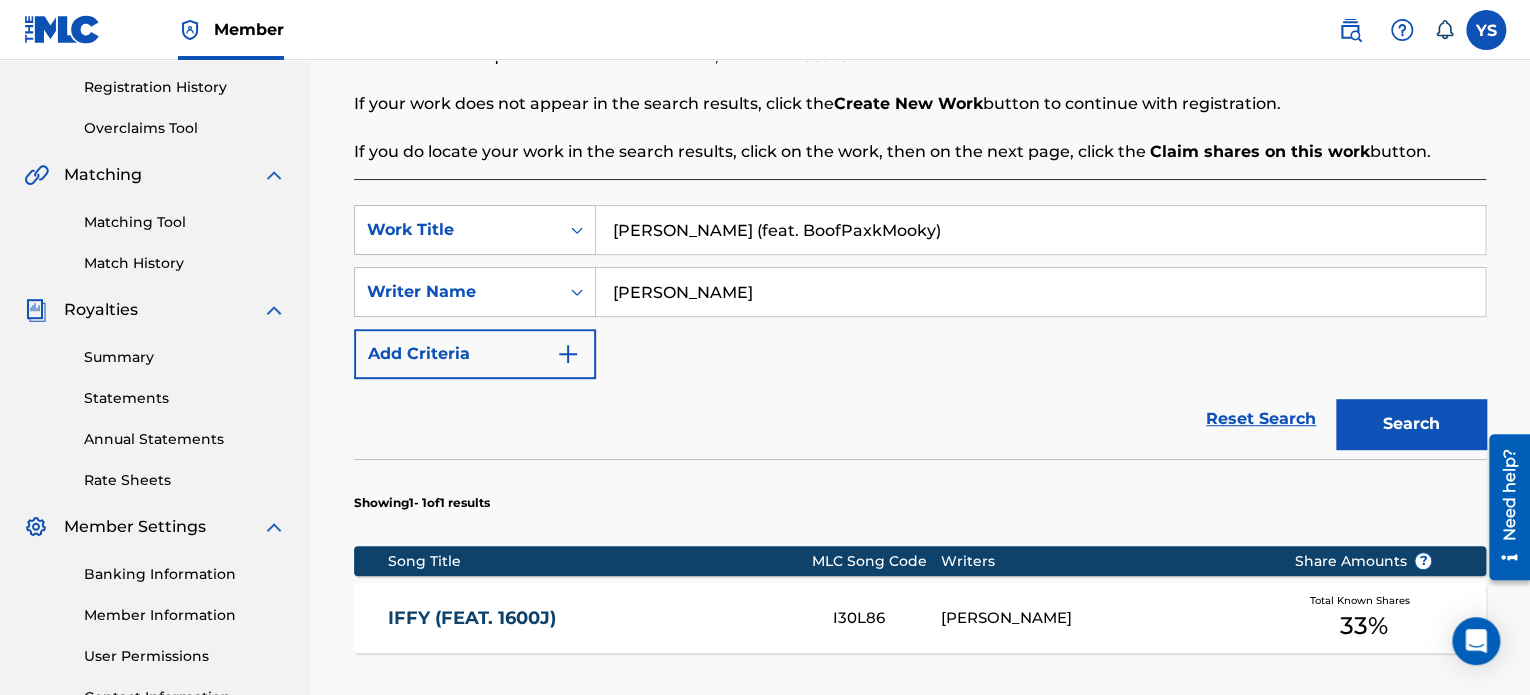 scroll, scrollTop: 372, scrollLeft: 0, axis: vertical 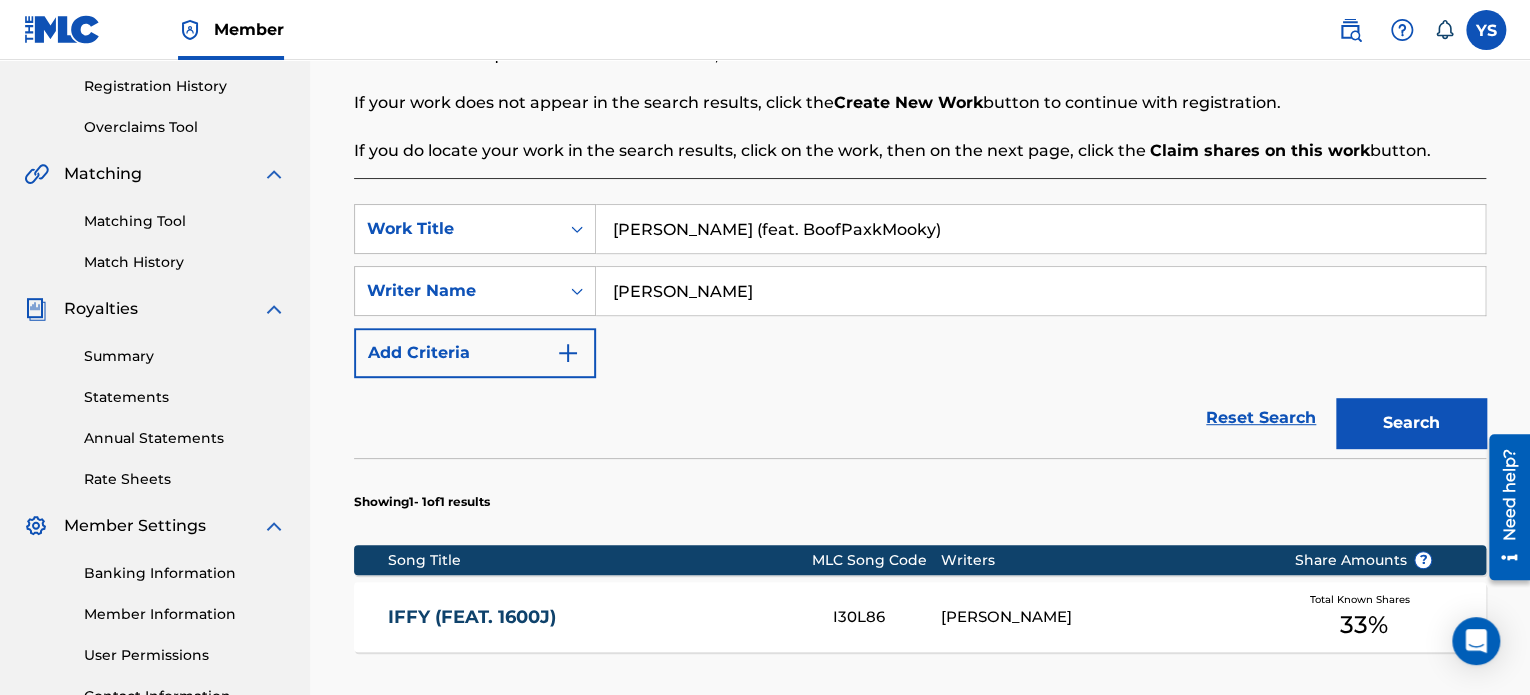 click on "Search" at bounding box center (1411, 423) 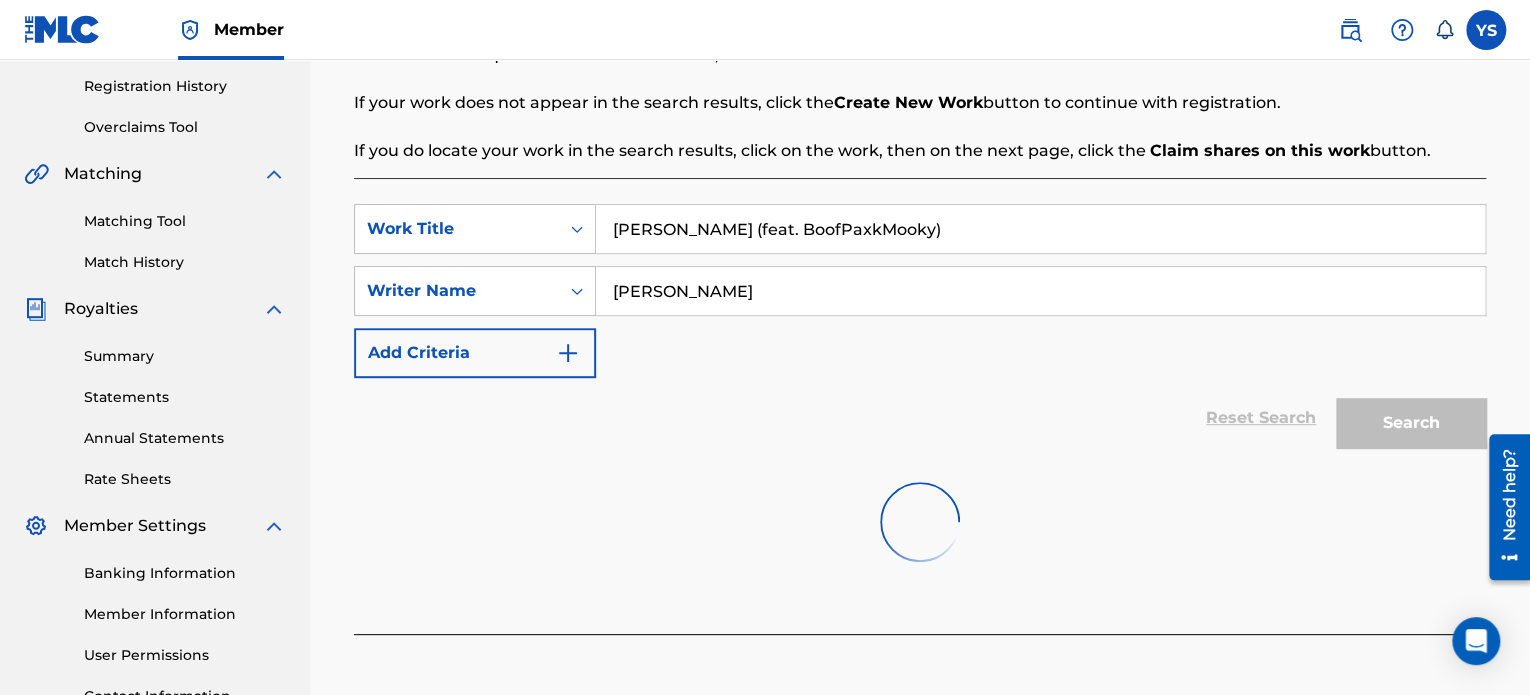 scroll, scrollTop: 544, scrollLeft: 0, axis: vertical 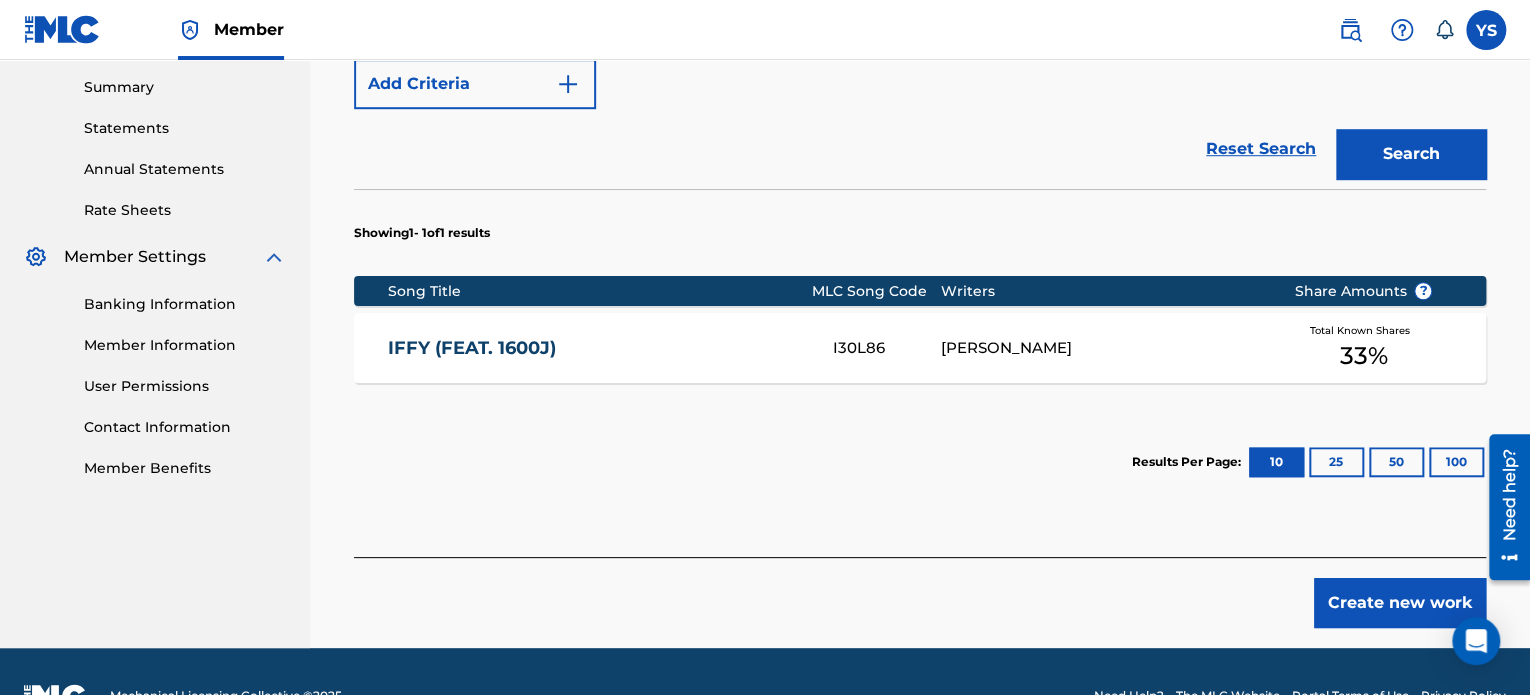 click on "Create new work" at bounding box center [1400, 603] 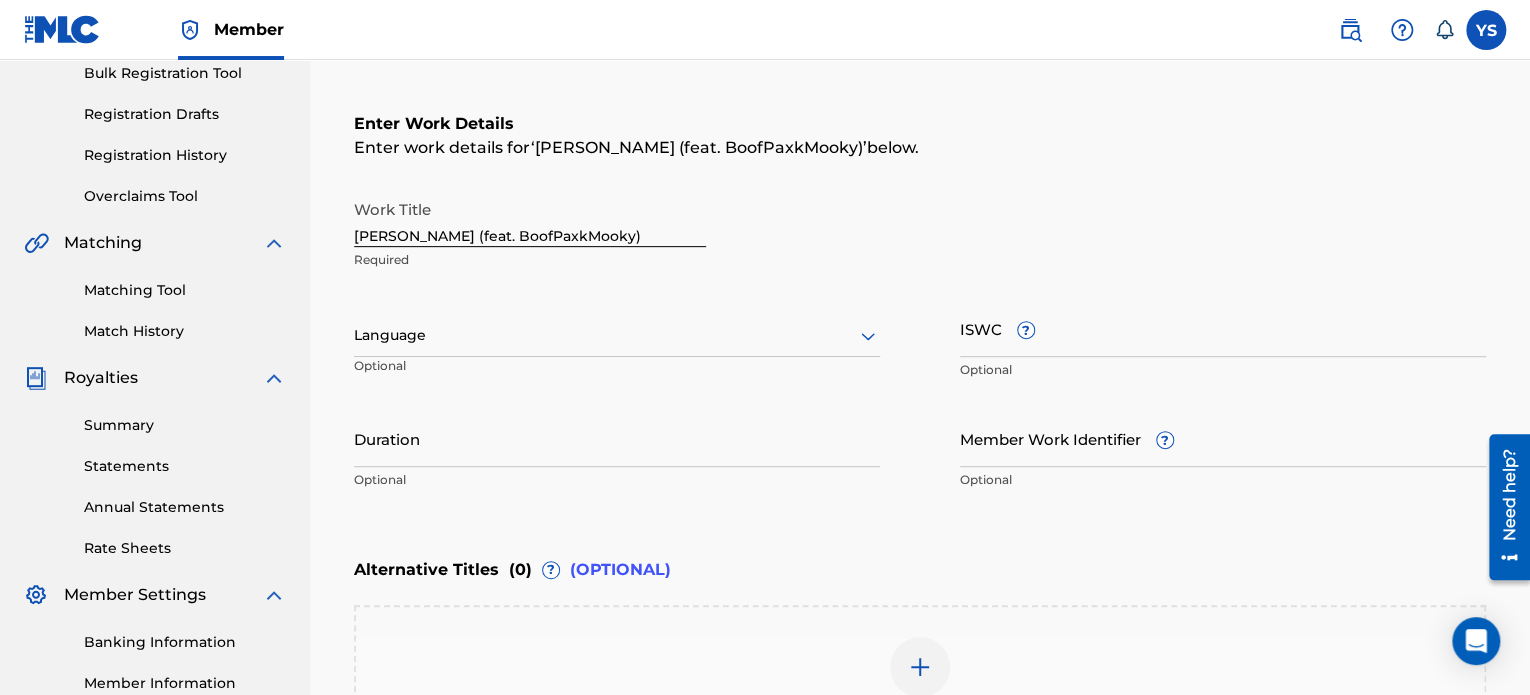 scroll, scrollTop: 279, scrollLeft: 0, axis: vertical 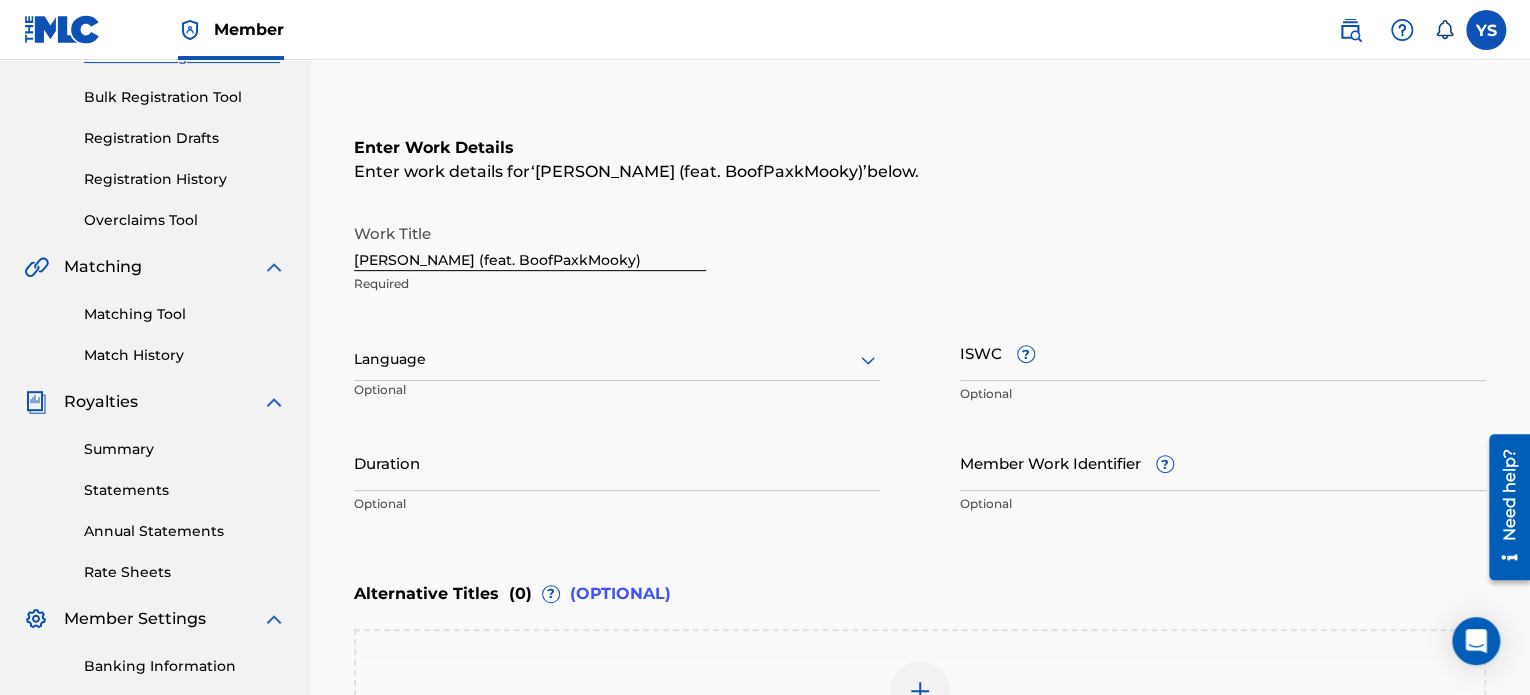 click on "Duration" at bounding box center (617, 462) 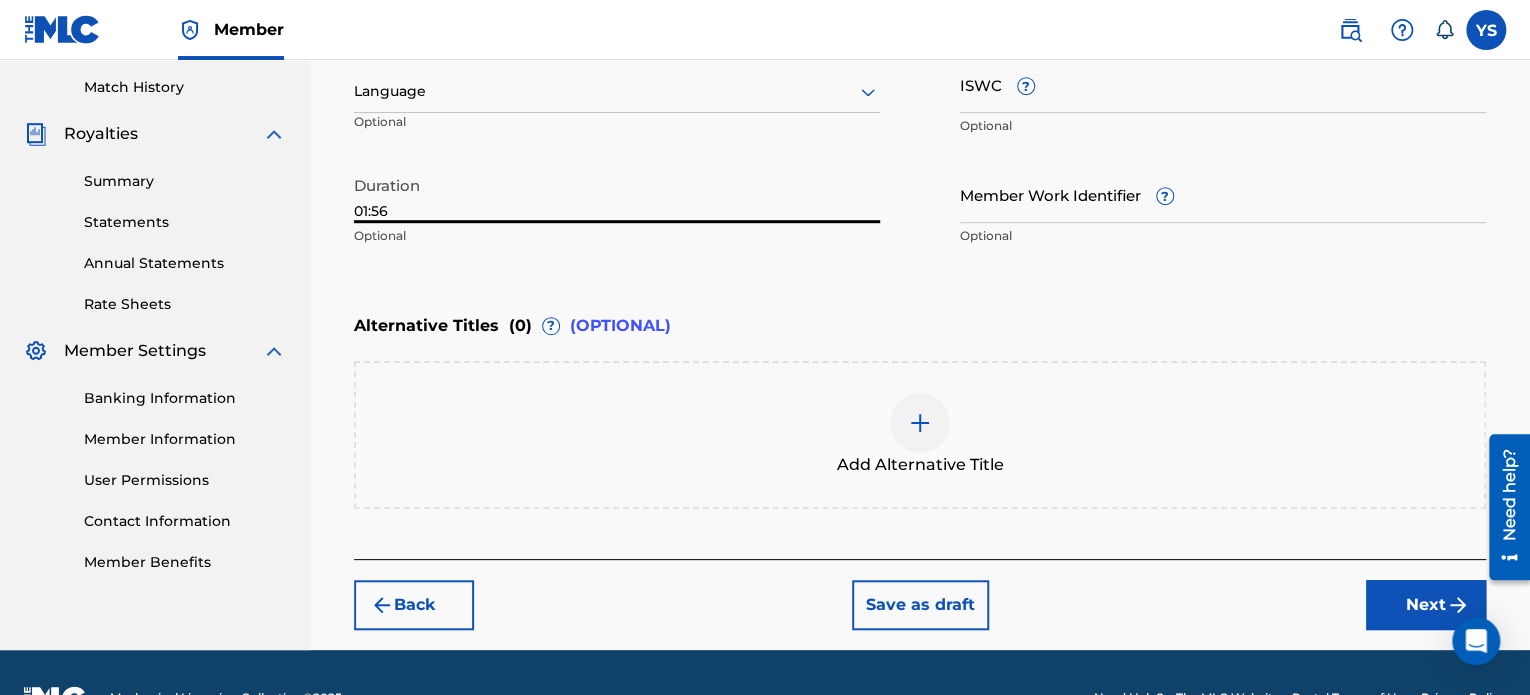 type on "01:56" 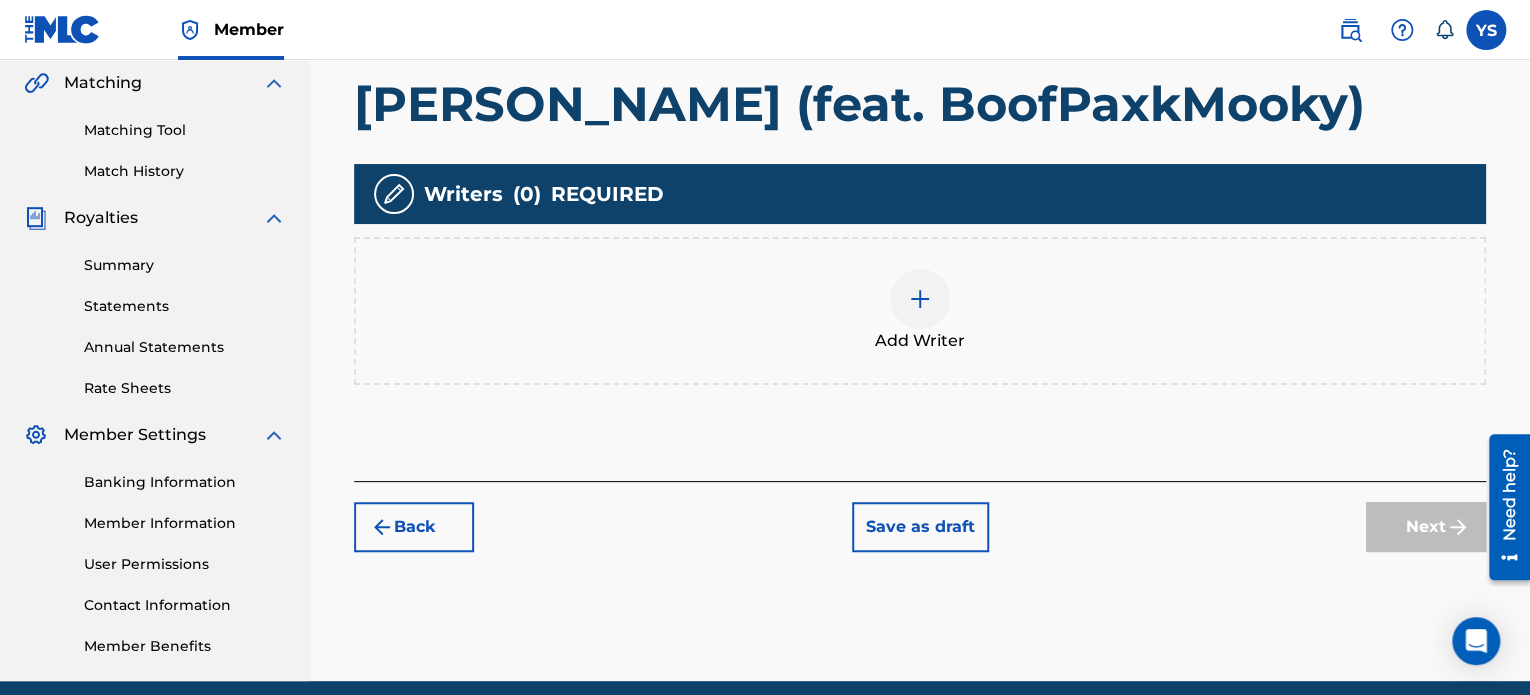scroll, scrollTop: 467, scrollLeft: 0, axis: vertical 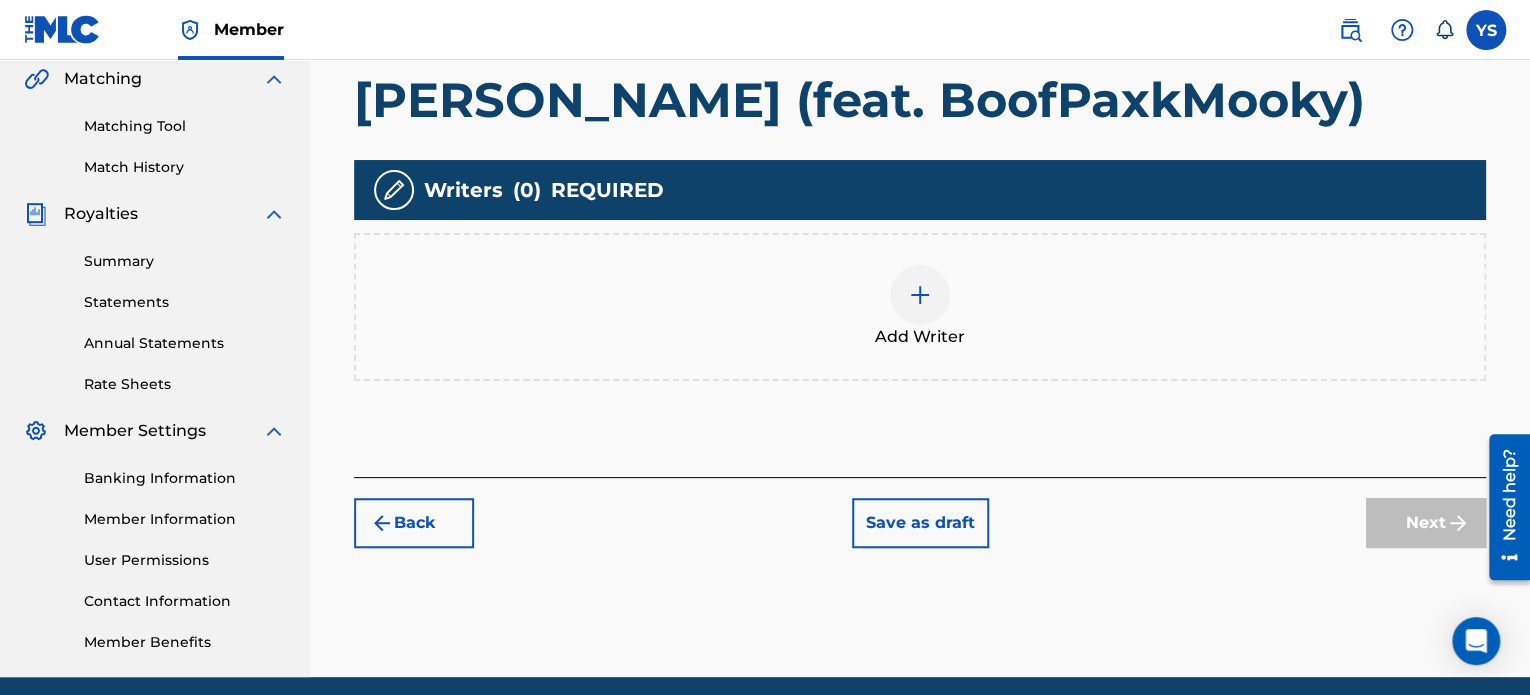 click at bounding box center [920, 295] 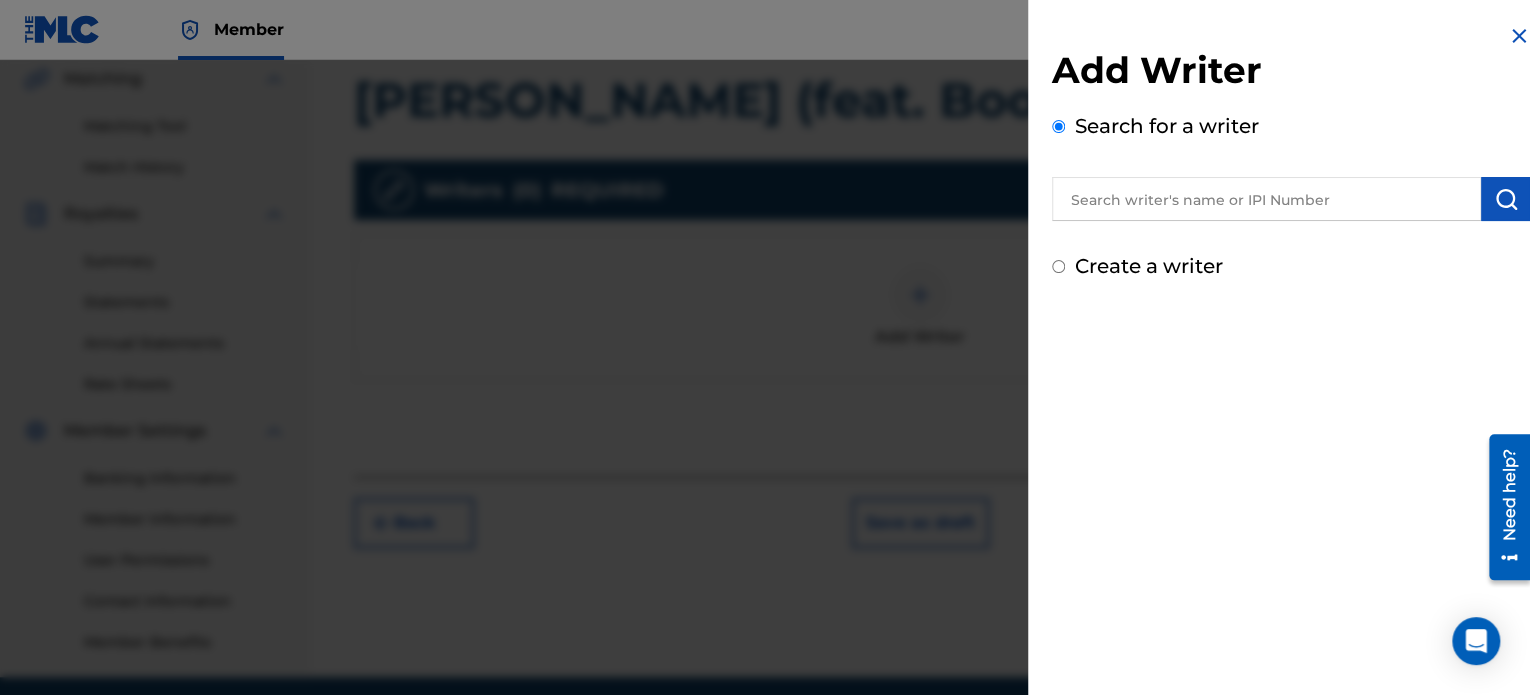 click at bounding box center [1266, 199] 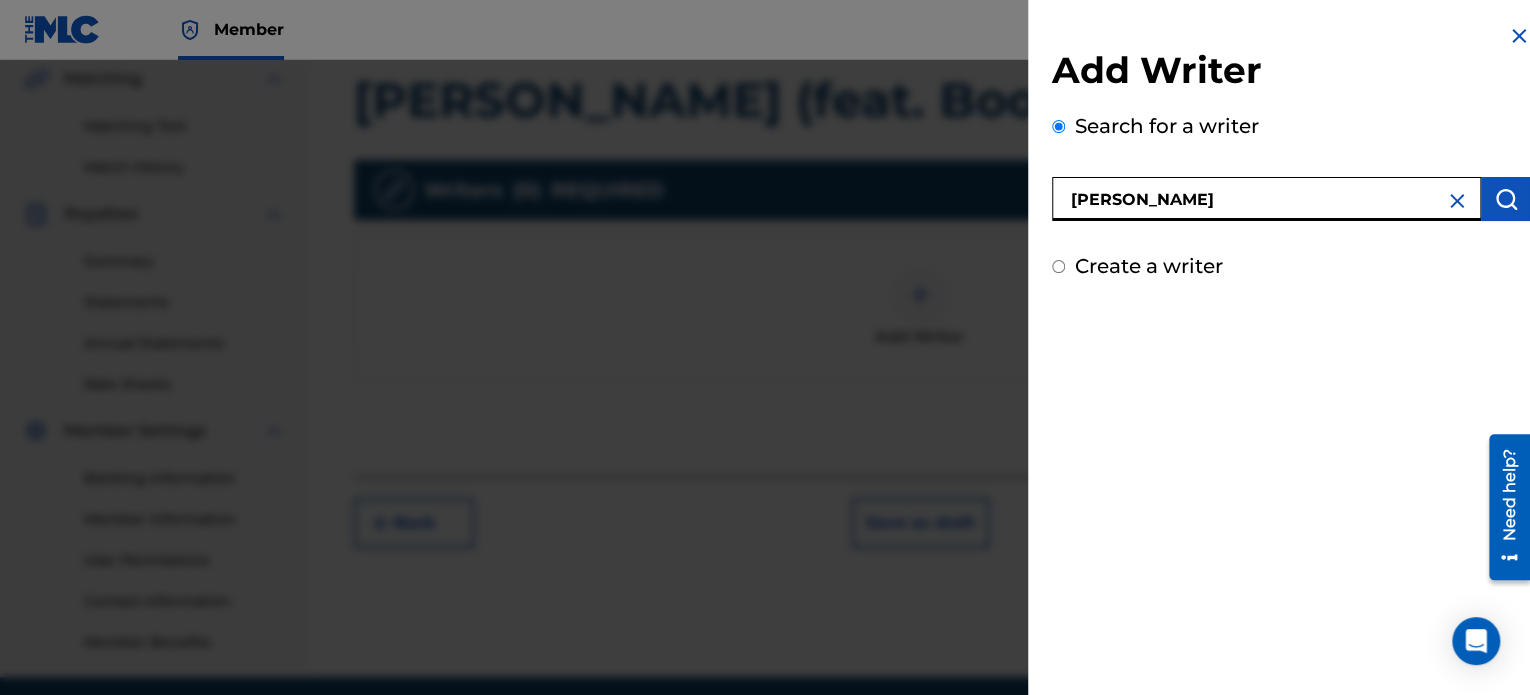 type on "[PERSON_NAME]" 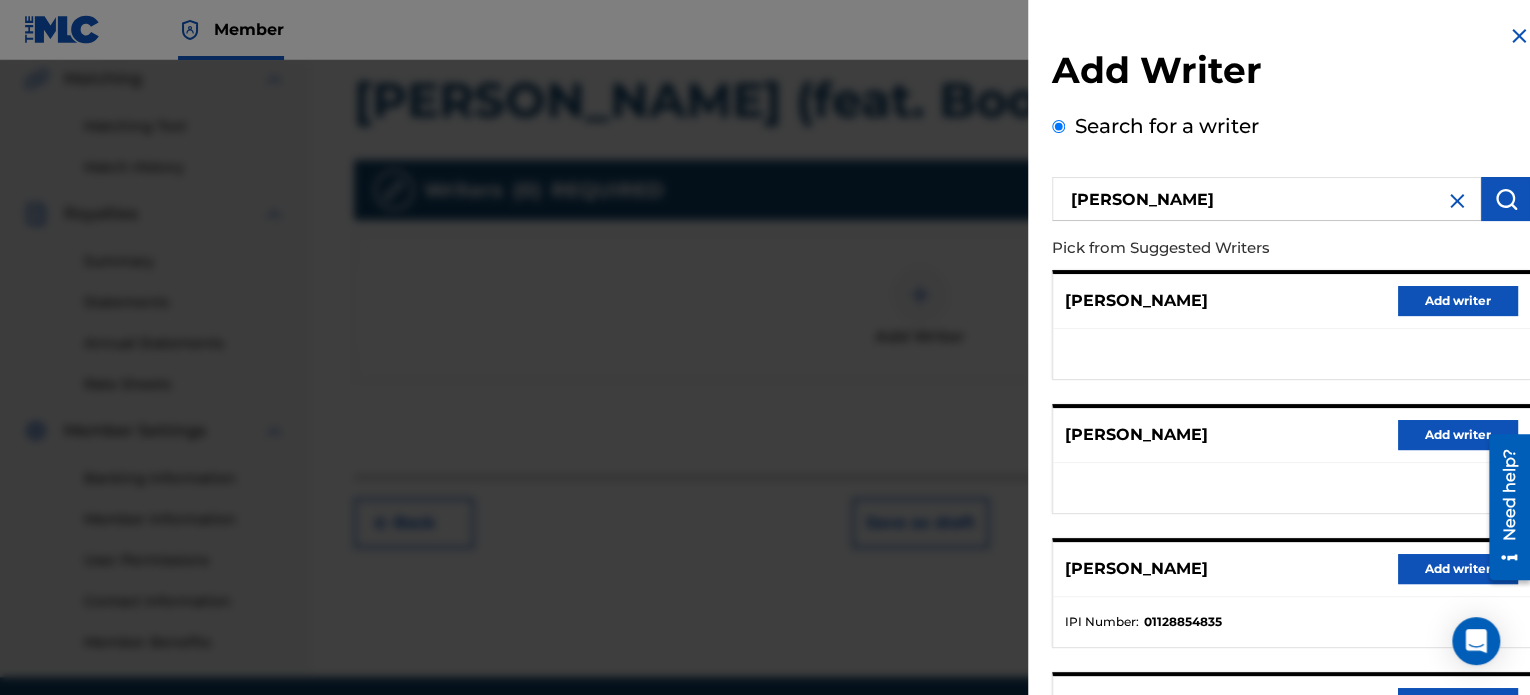 scroll, scrollTop: 156, scrollLeft: 0, axis: vertical 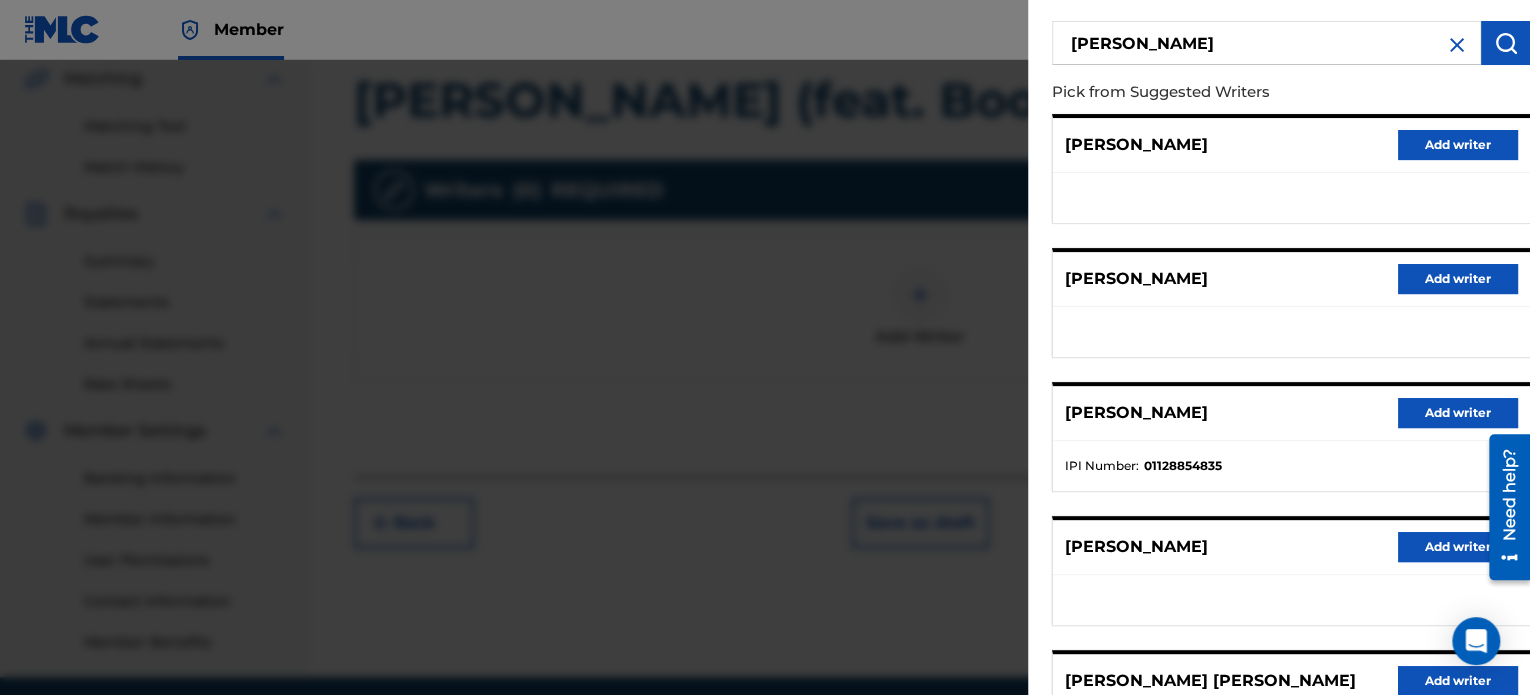 click on "Add writer" at bounding box center (1458, 413) 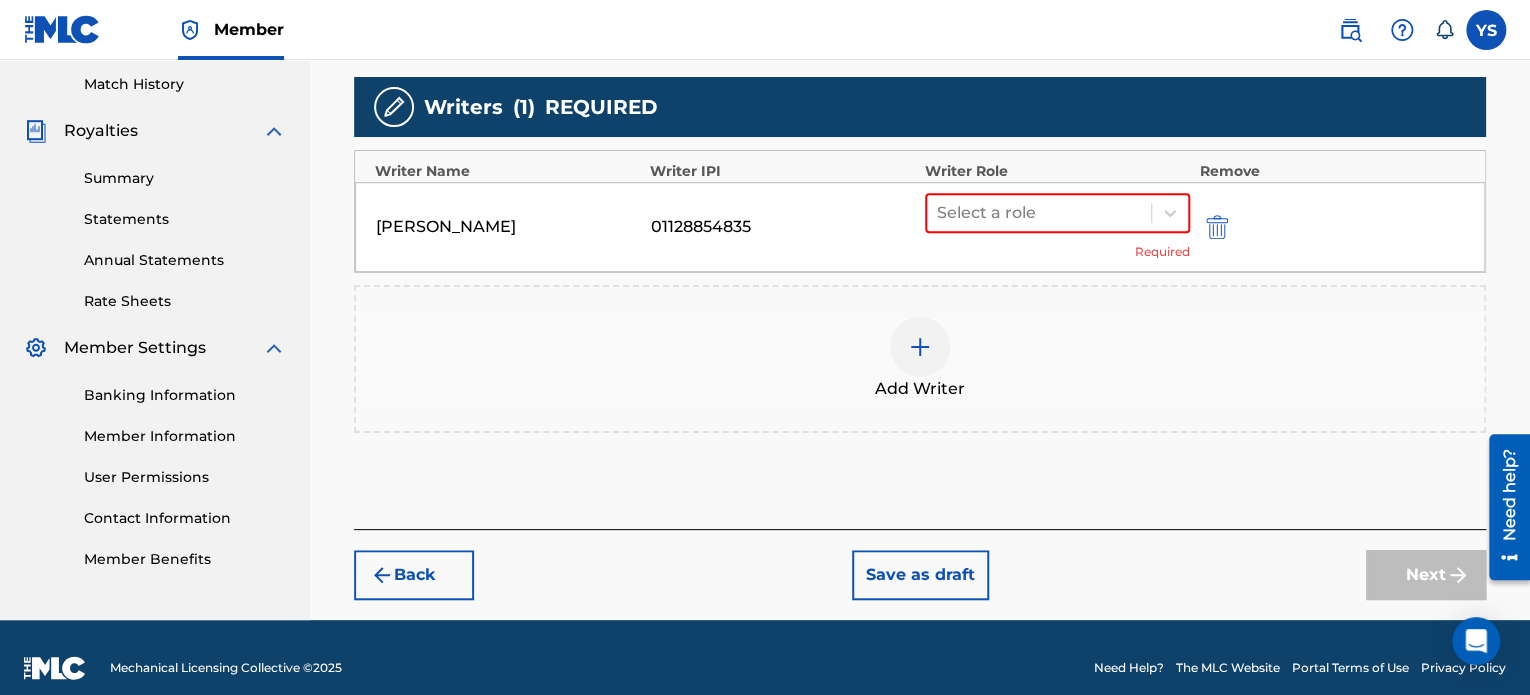 scroll, scrollTop: 551, scrollLeft: 0, axis: vertical 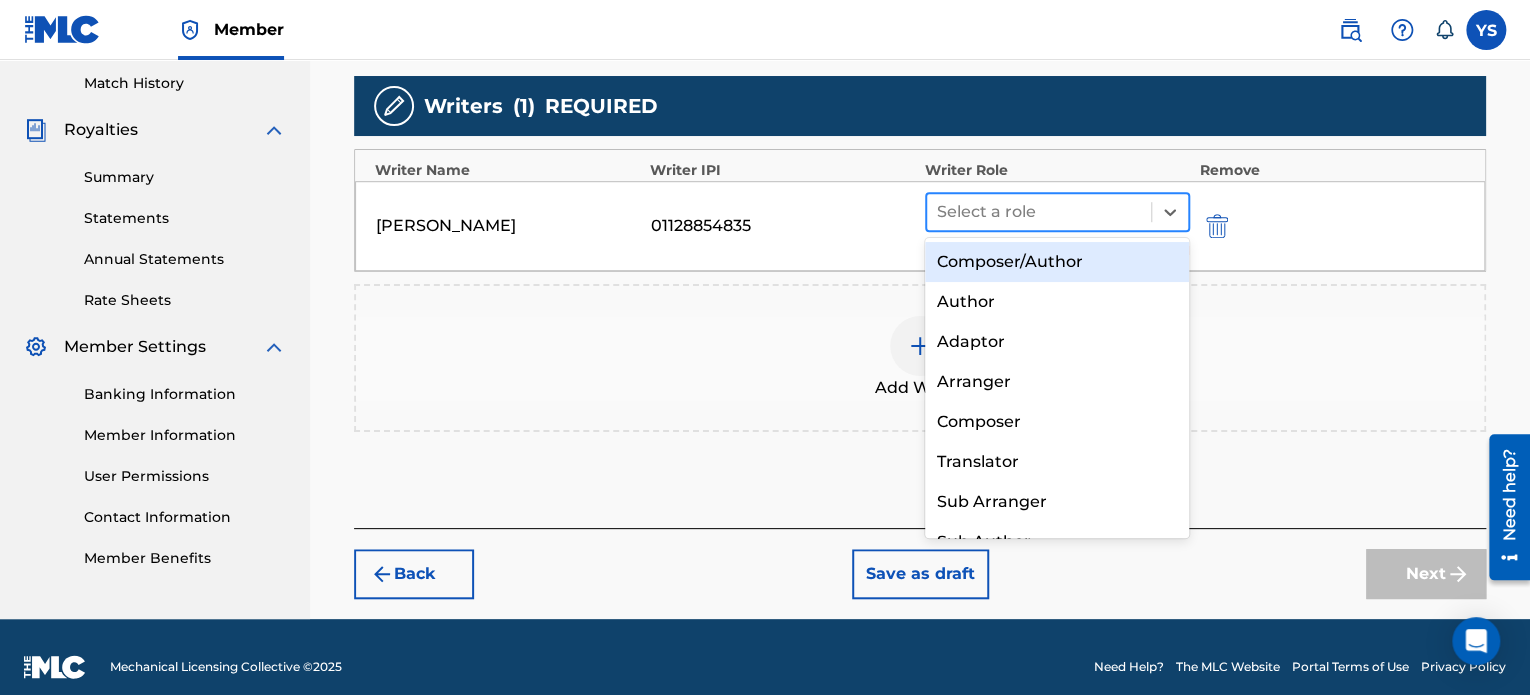 click at bounding box center [1039, 212] 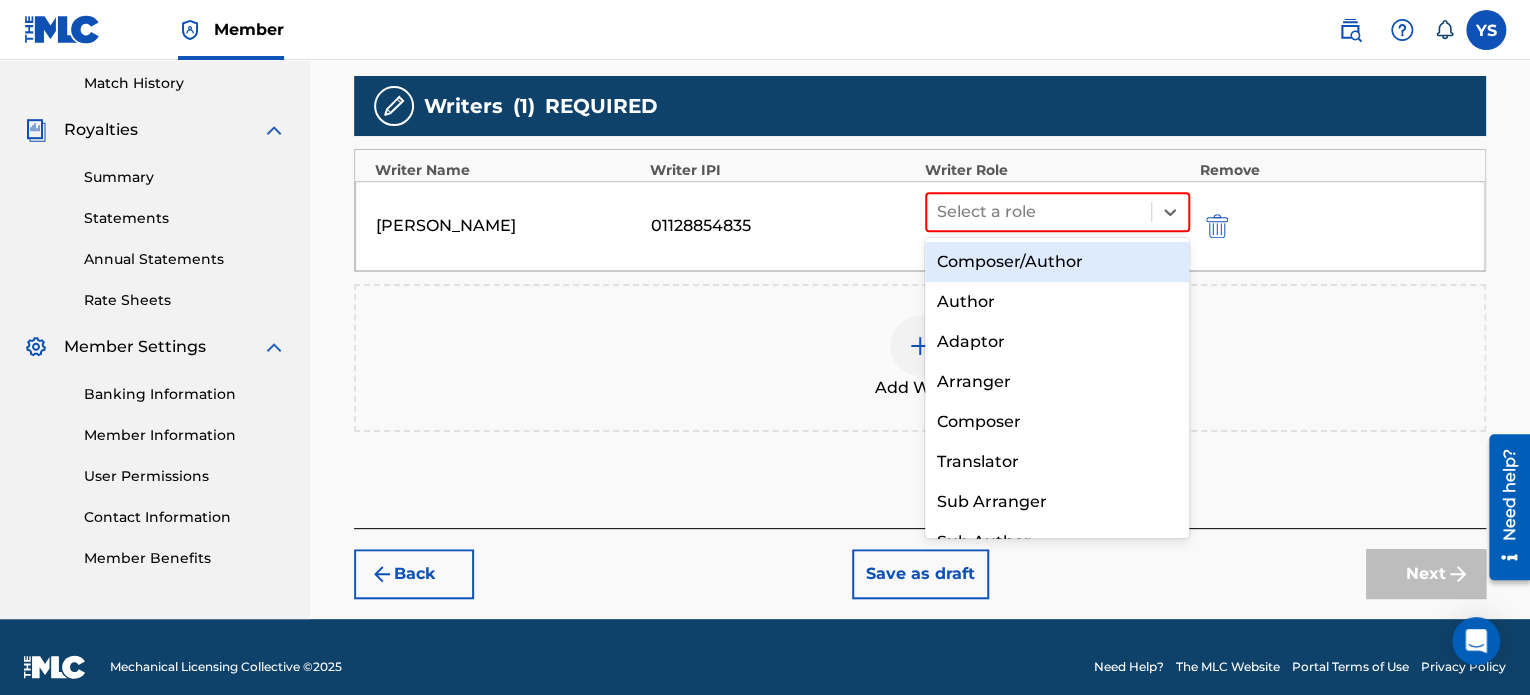 click on "Composer/Author" at bounding box center [1057, 262] 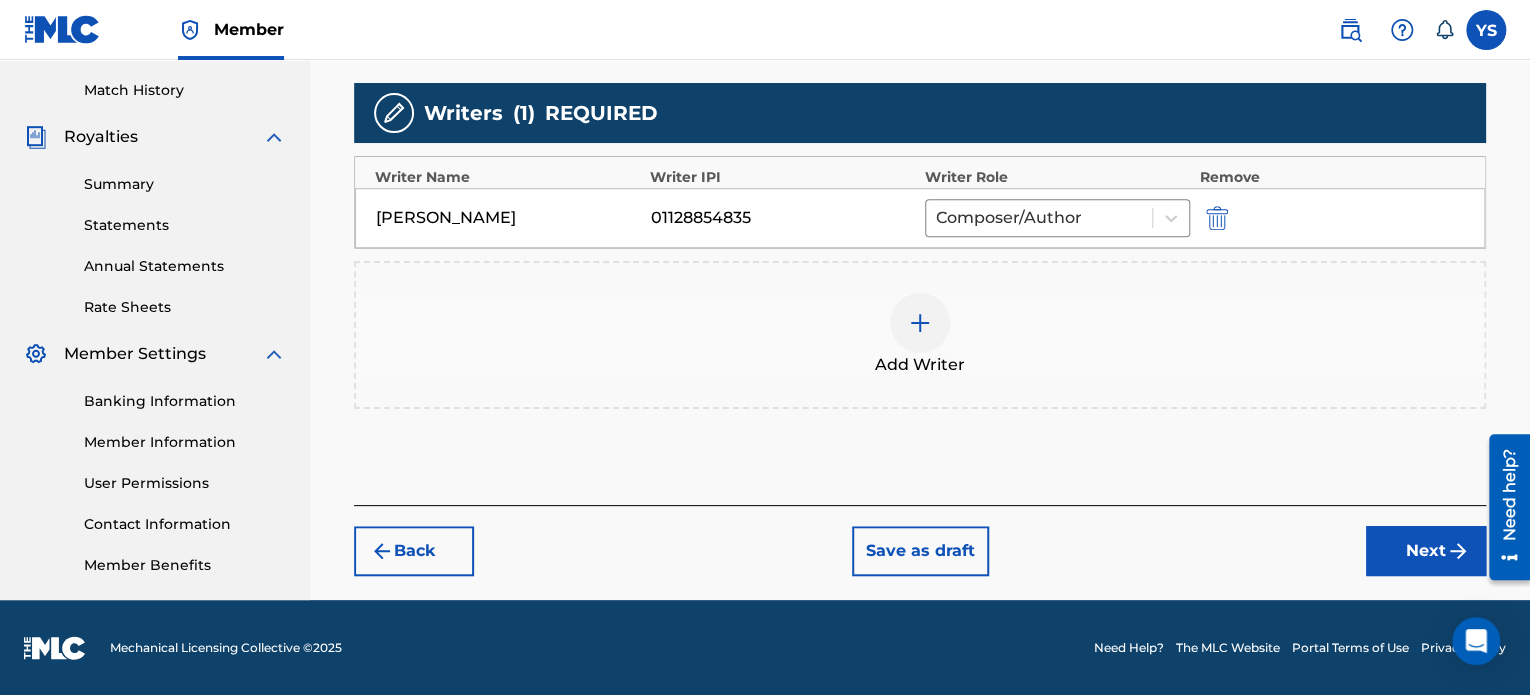 click on "Next" at bounding box center [1426, 551] 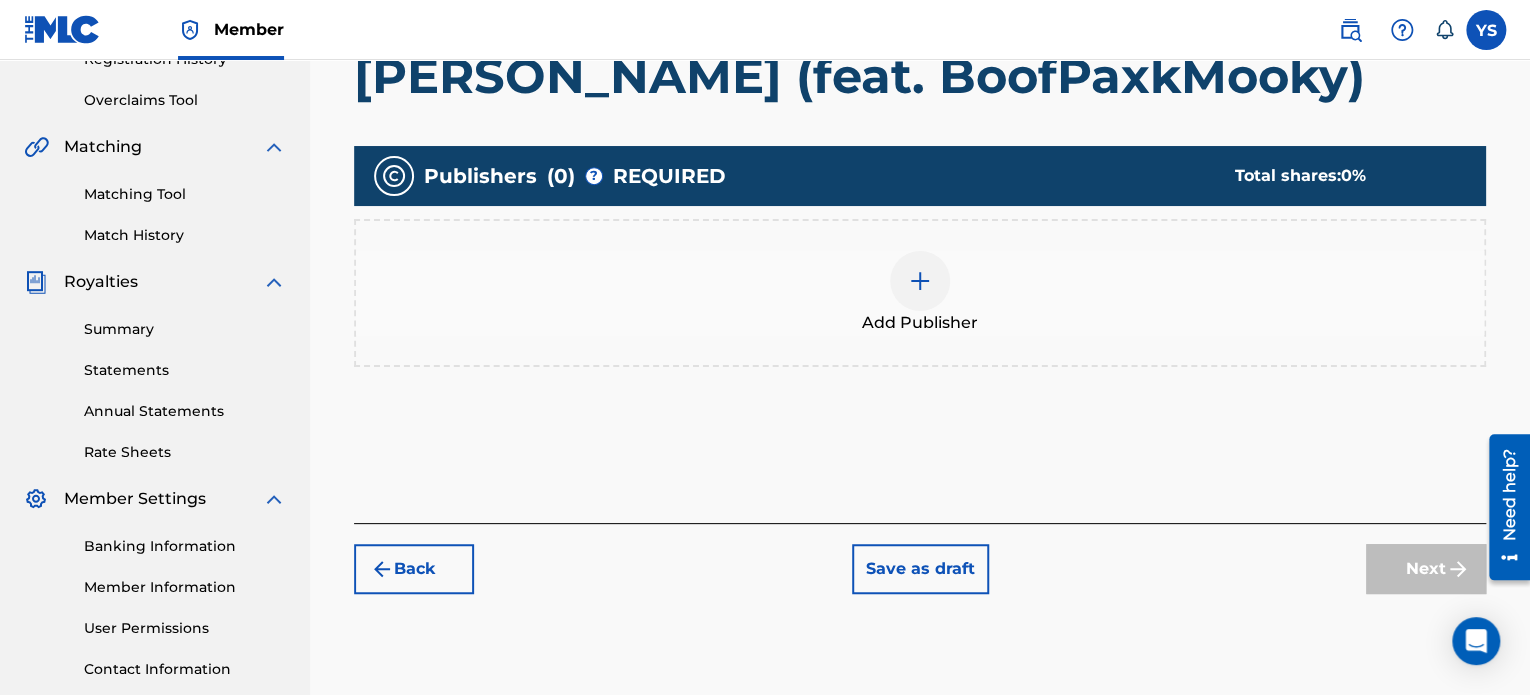 scroll, scrollTop: 398, scrollLeft: 0, axis: vertical 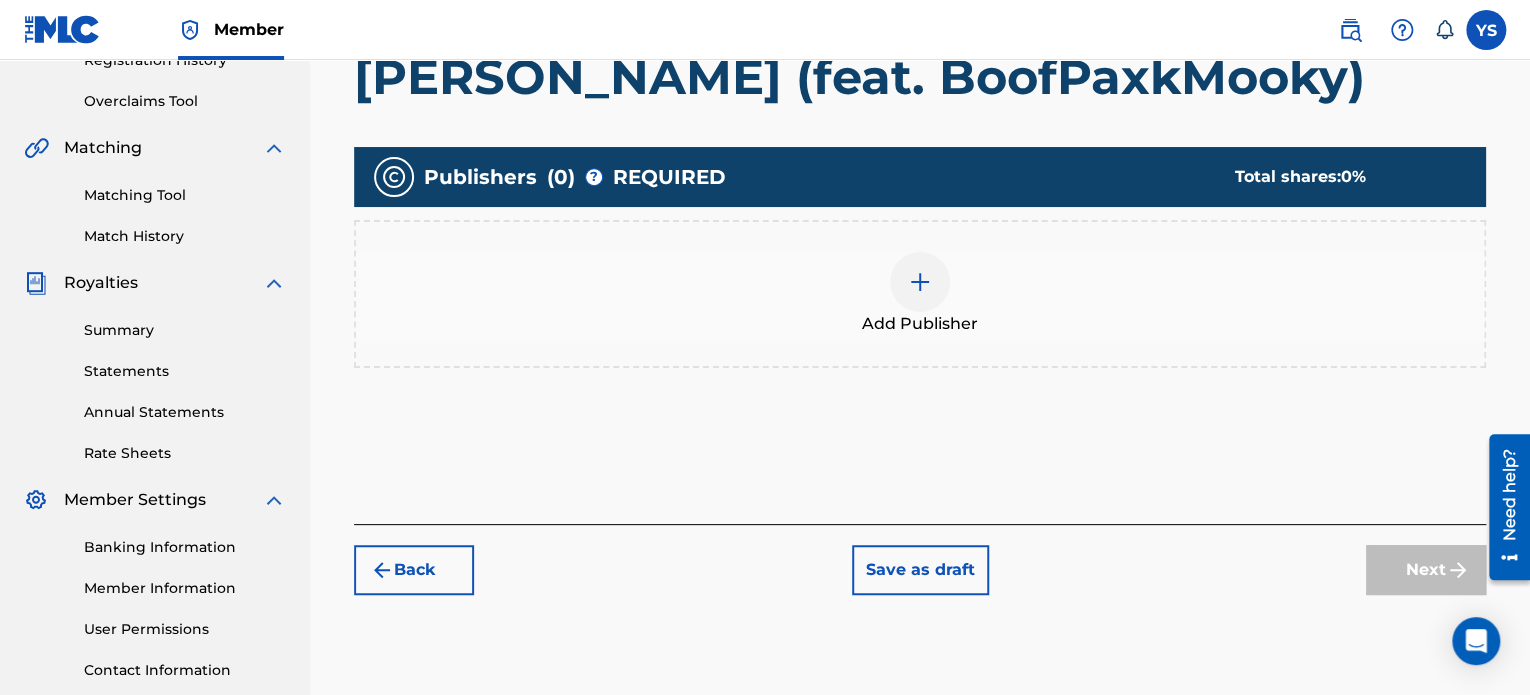 click on "Add Publisher" at bounding box center [920, 294] 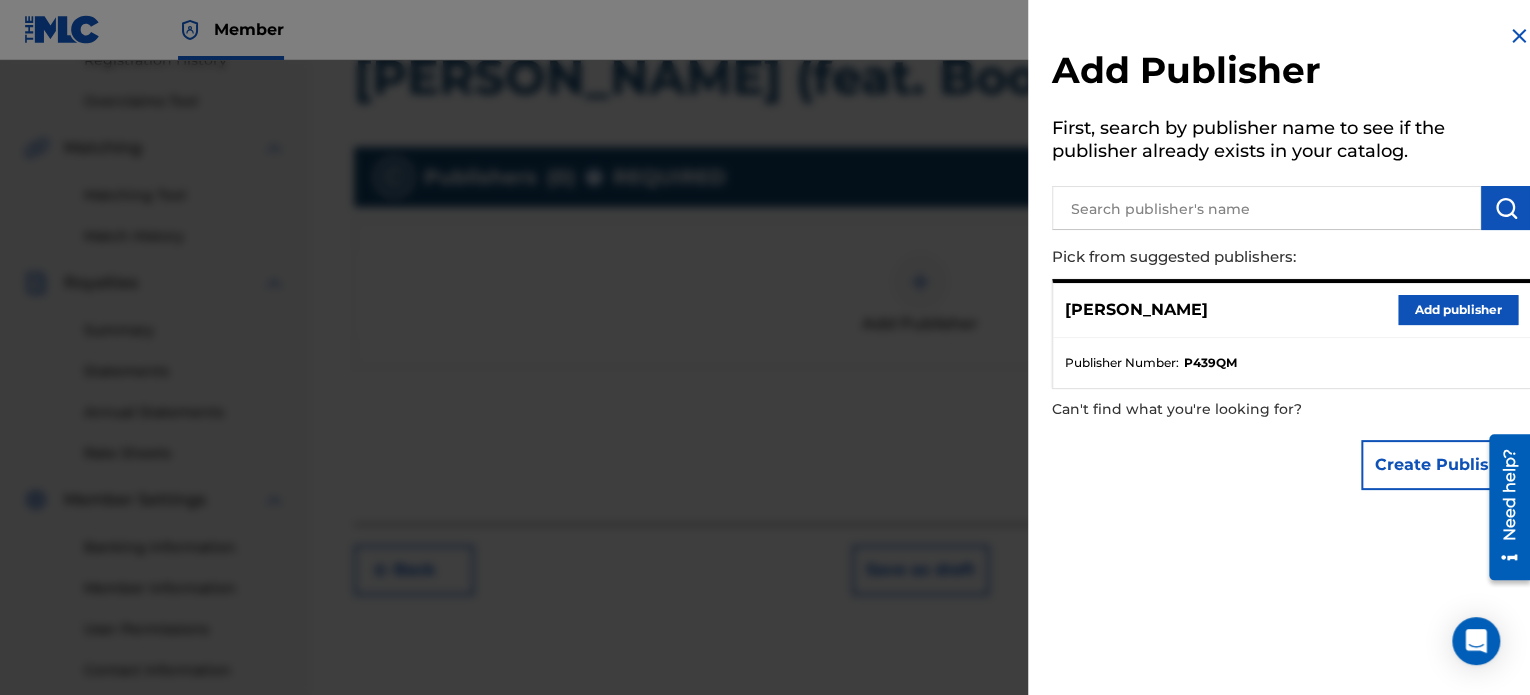 click on "Add publisher" at bounding box center [1458, 310] 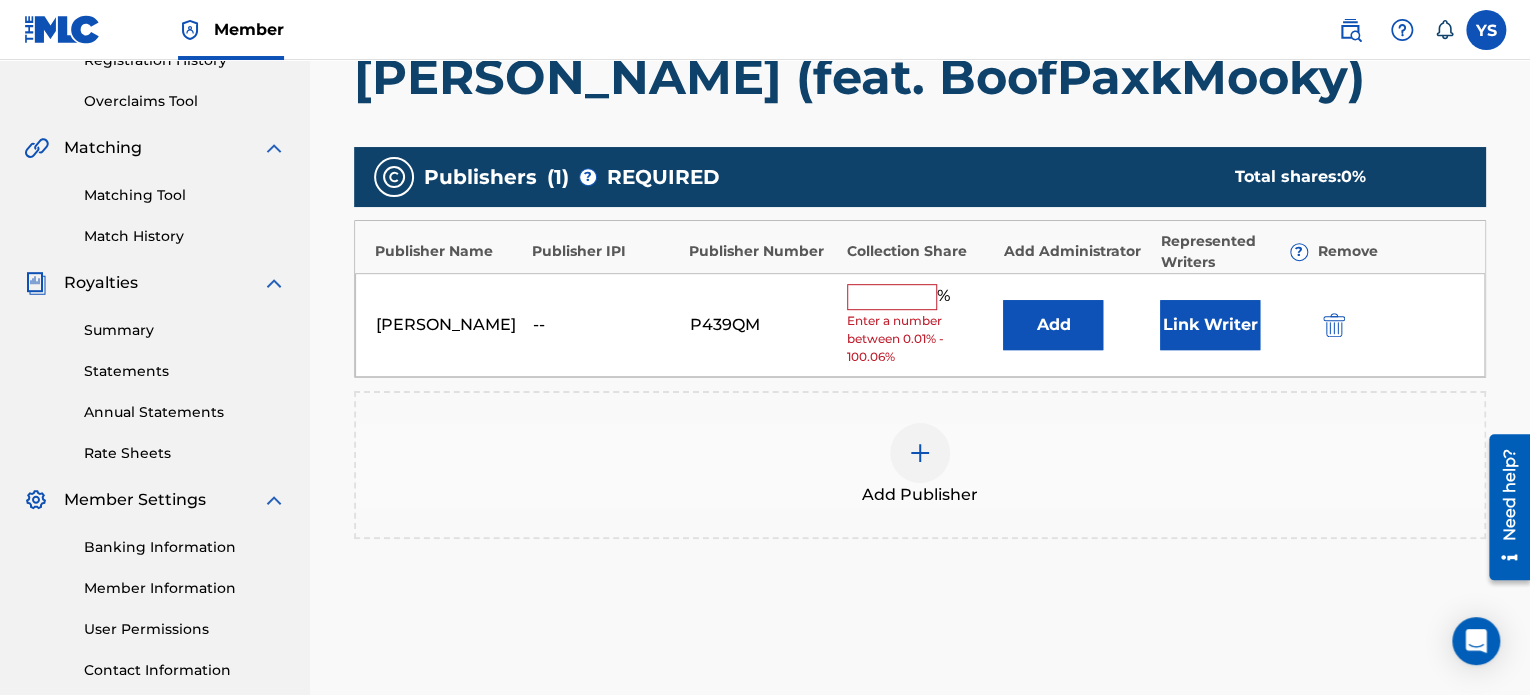 click at bounding box center [892, 297] 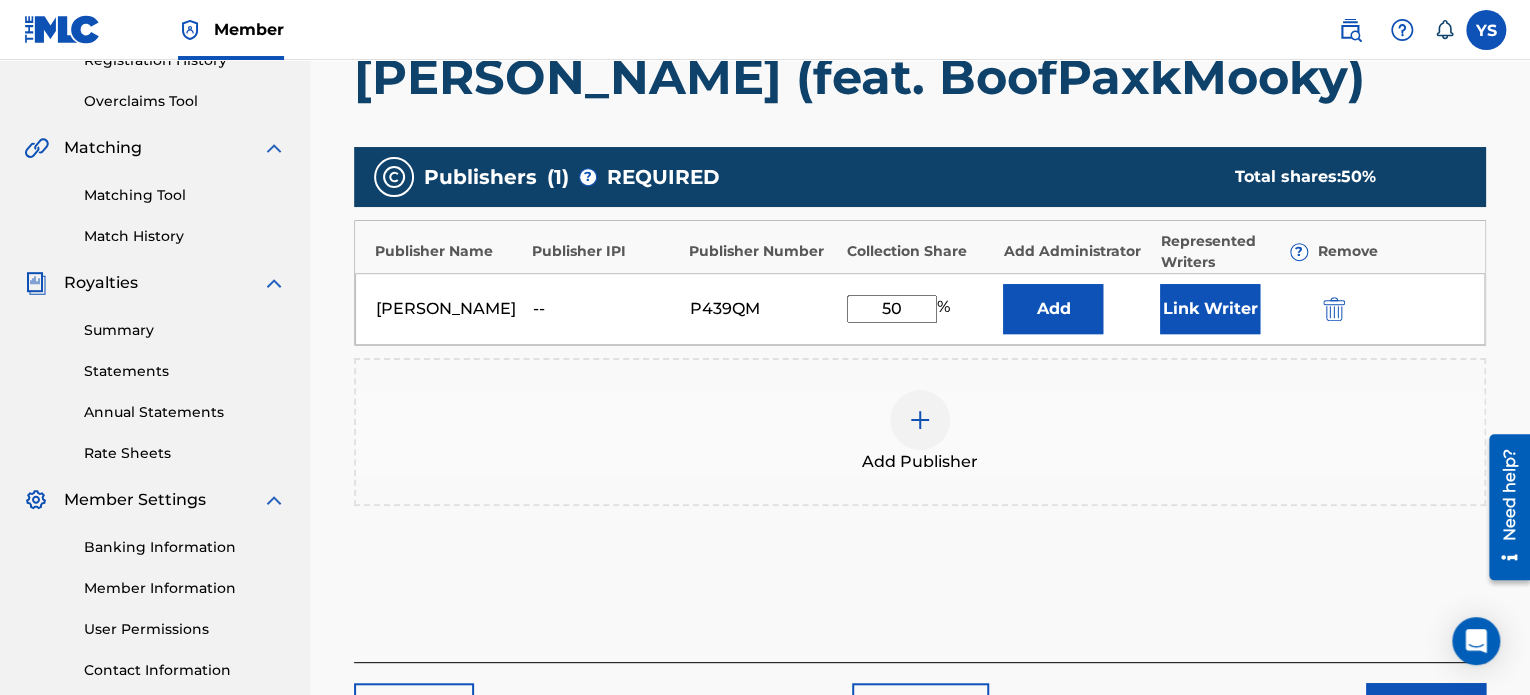 scroll, scrollTop: 550, scrollLeft: 0, axis: vertical 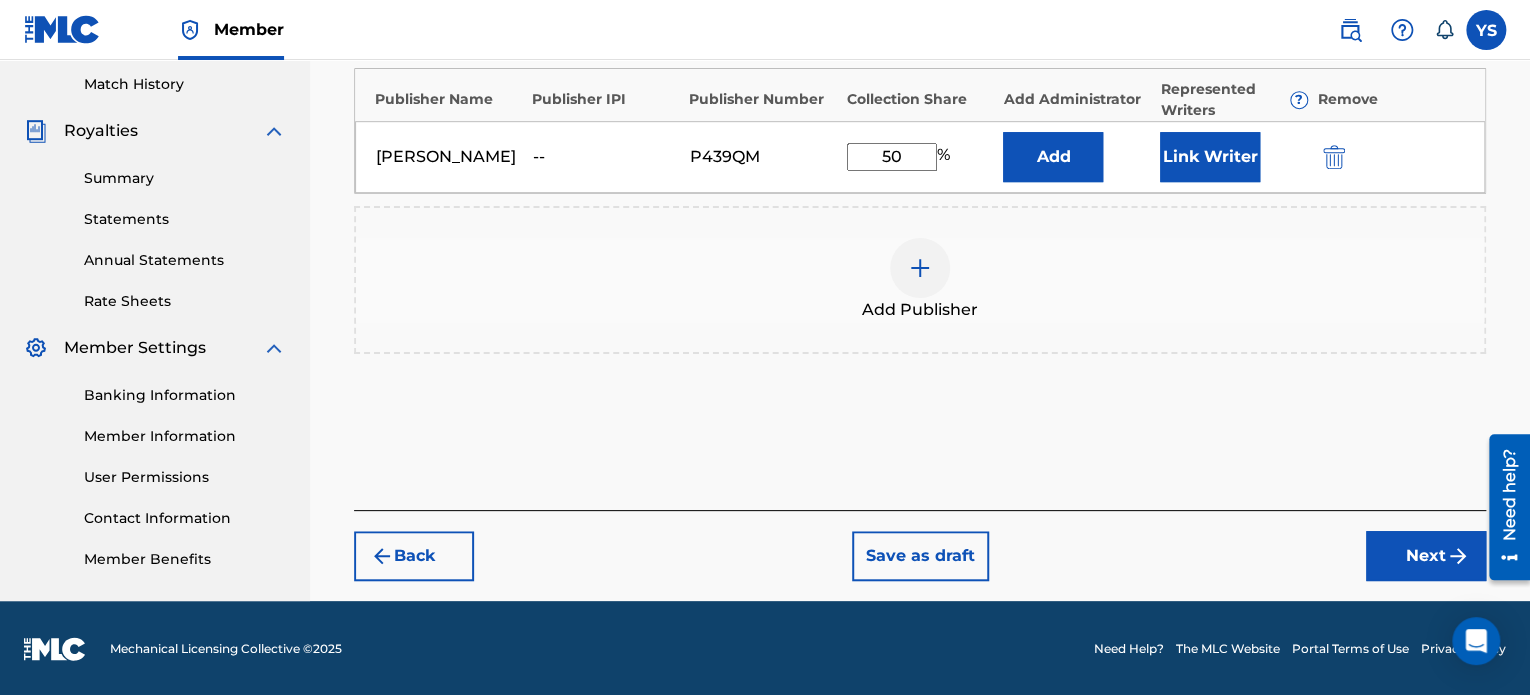 type on "50" 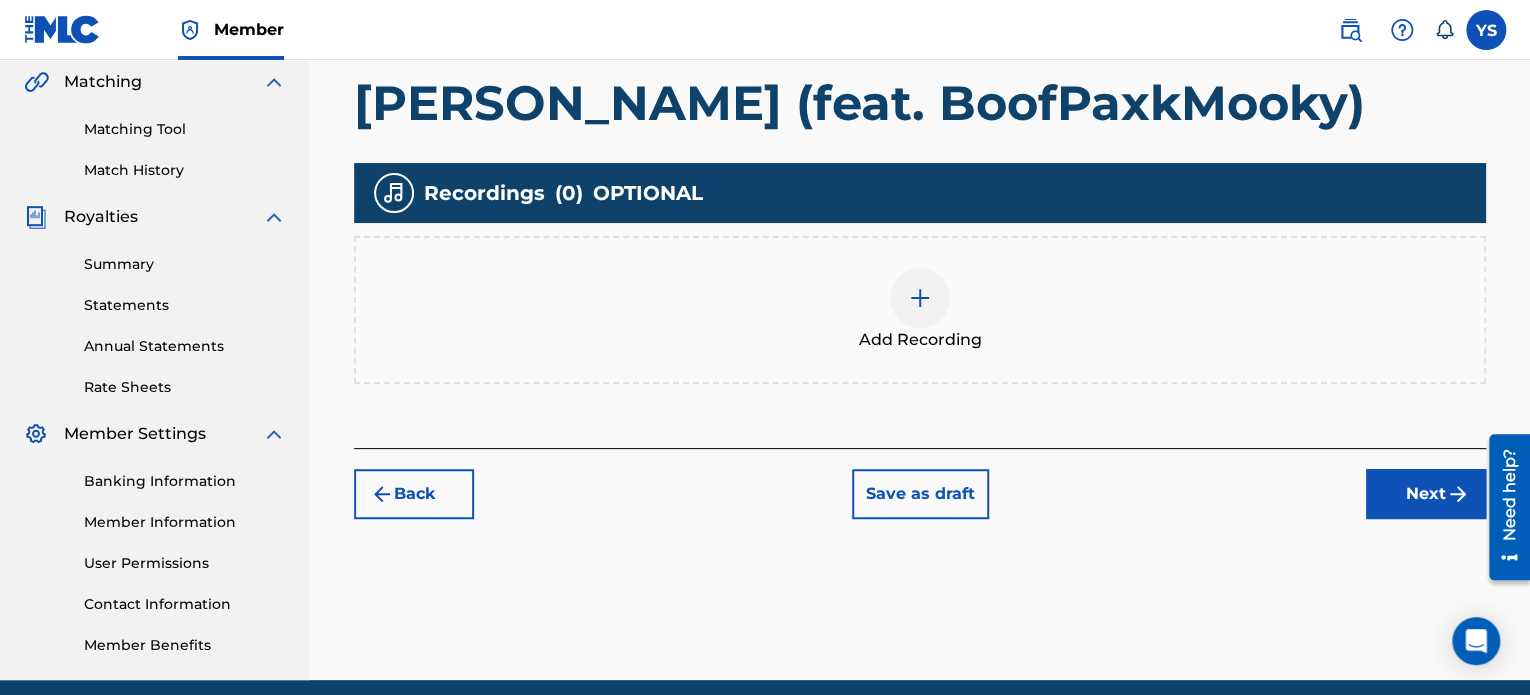 scroll, scrollTop: 470, scrollLeft: 0, axis: vertical 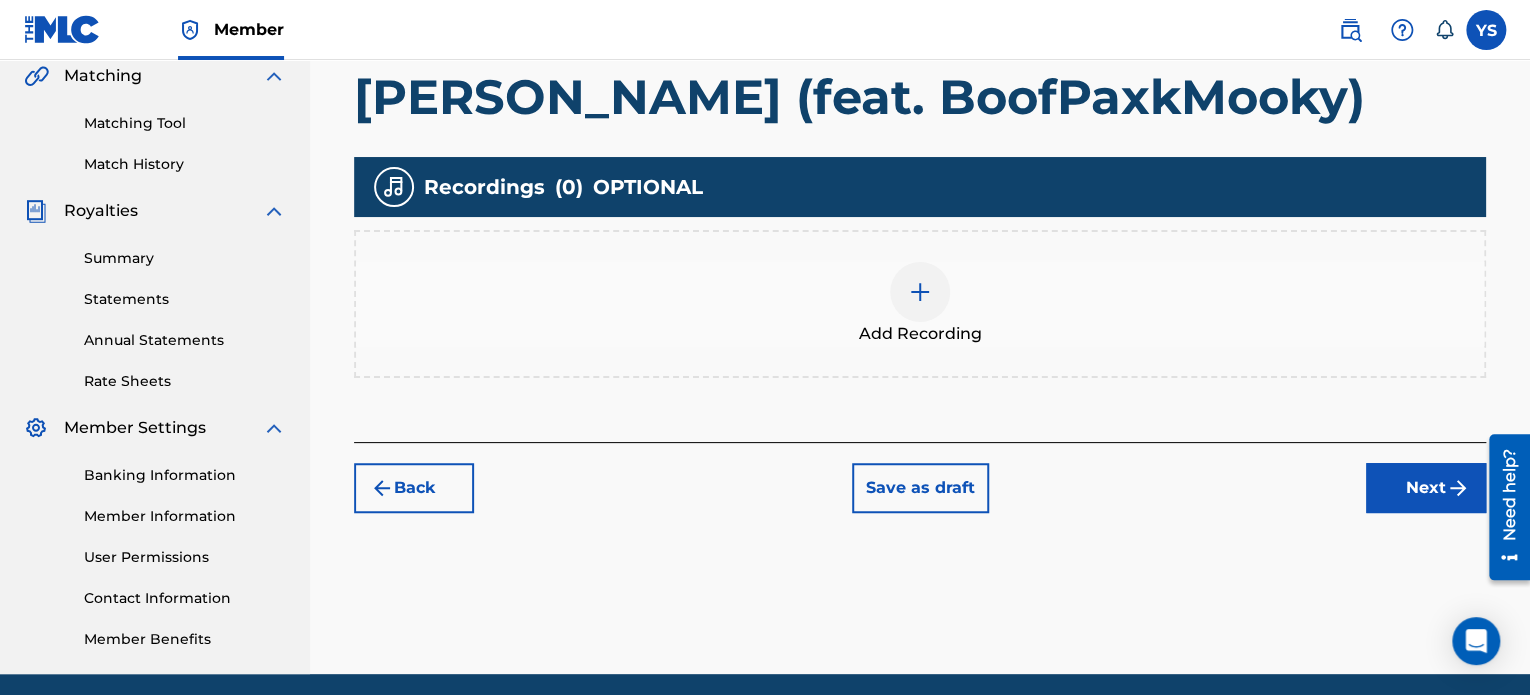 click at bounding box center [920, 292] 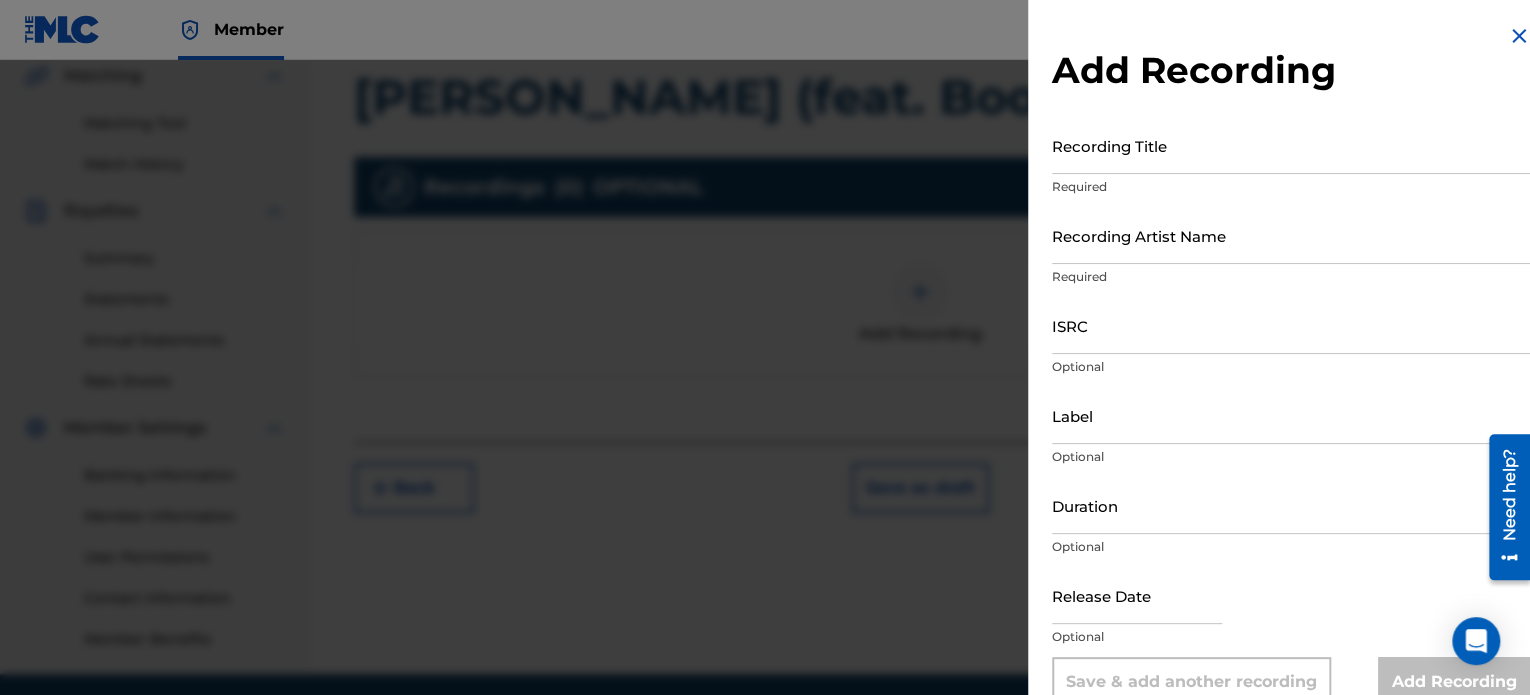 click on "ISRC" at bounding box center [1291, 325] 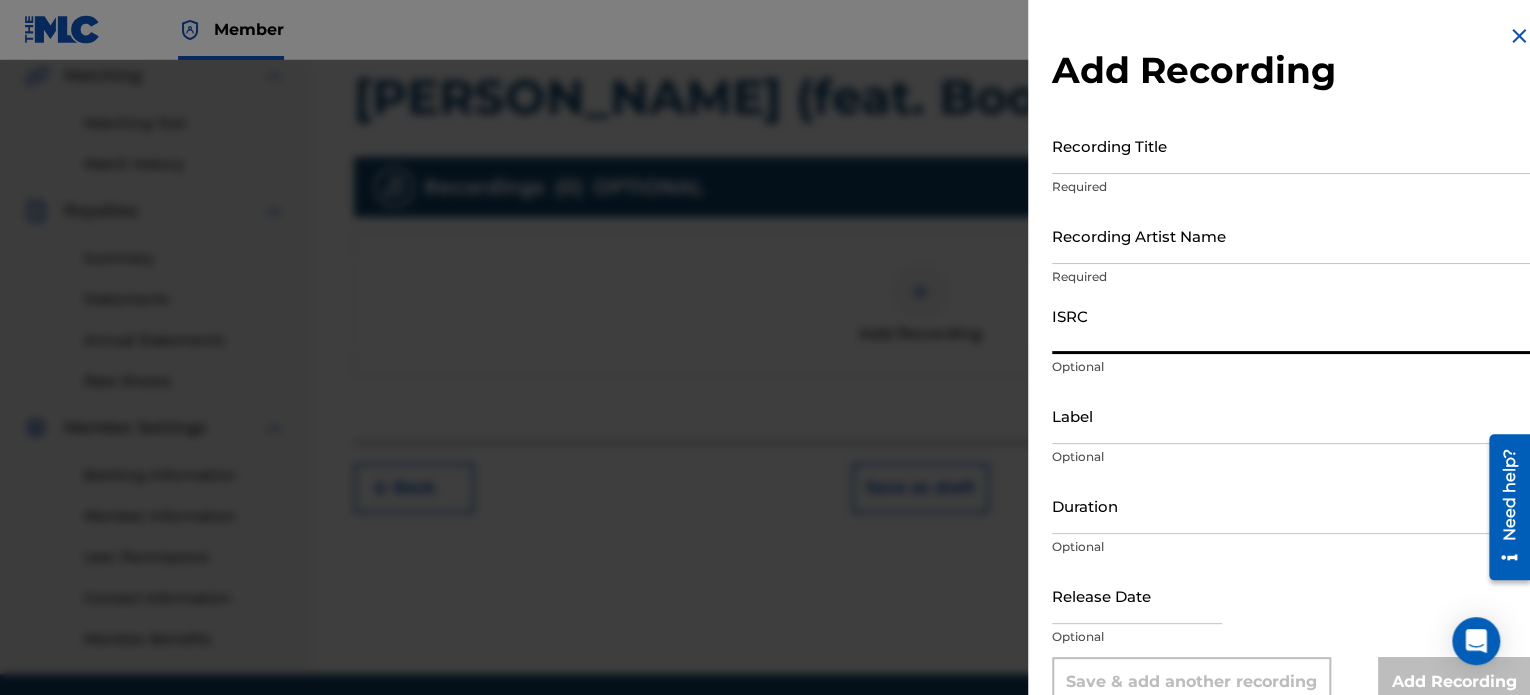 paste on "QZDA52293667" 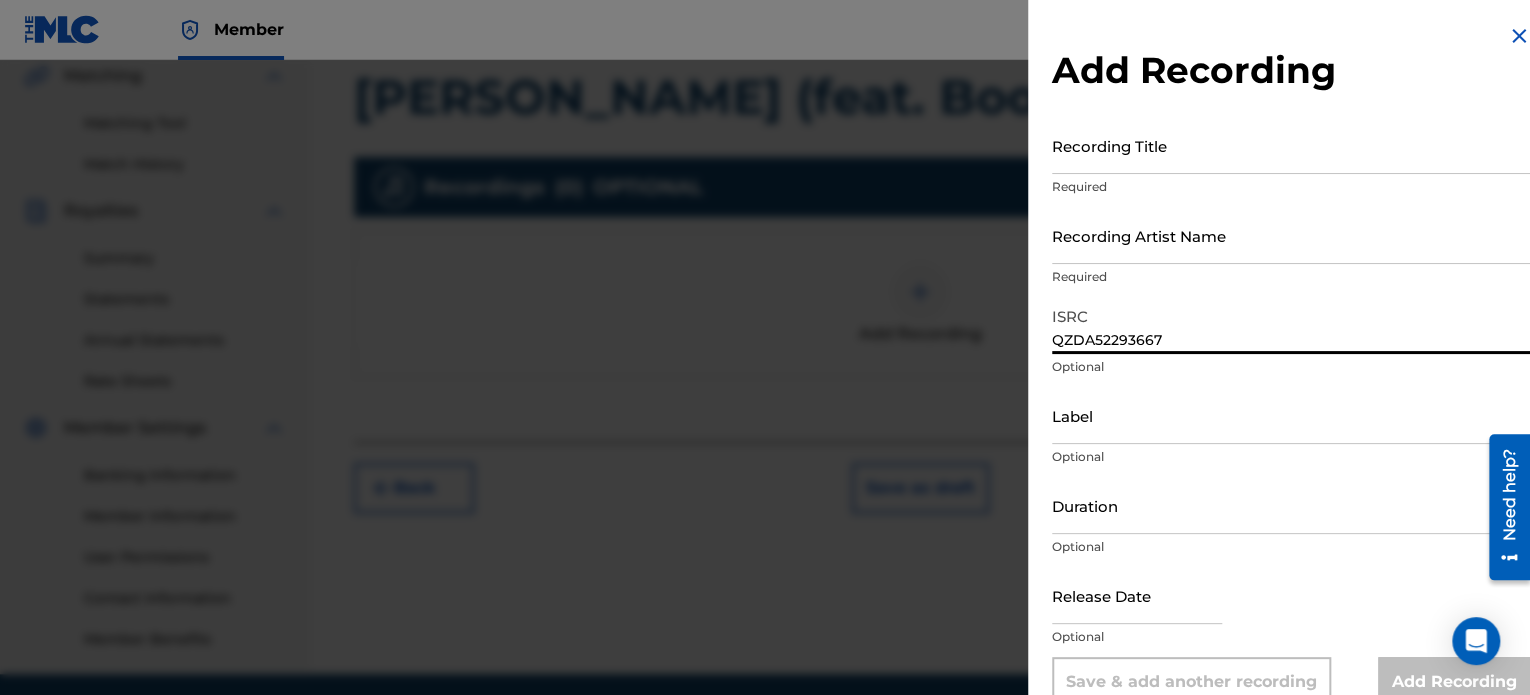 type on "QZDA52293667" 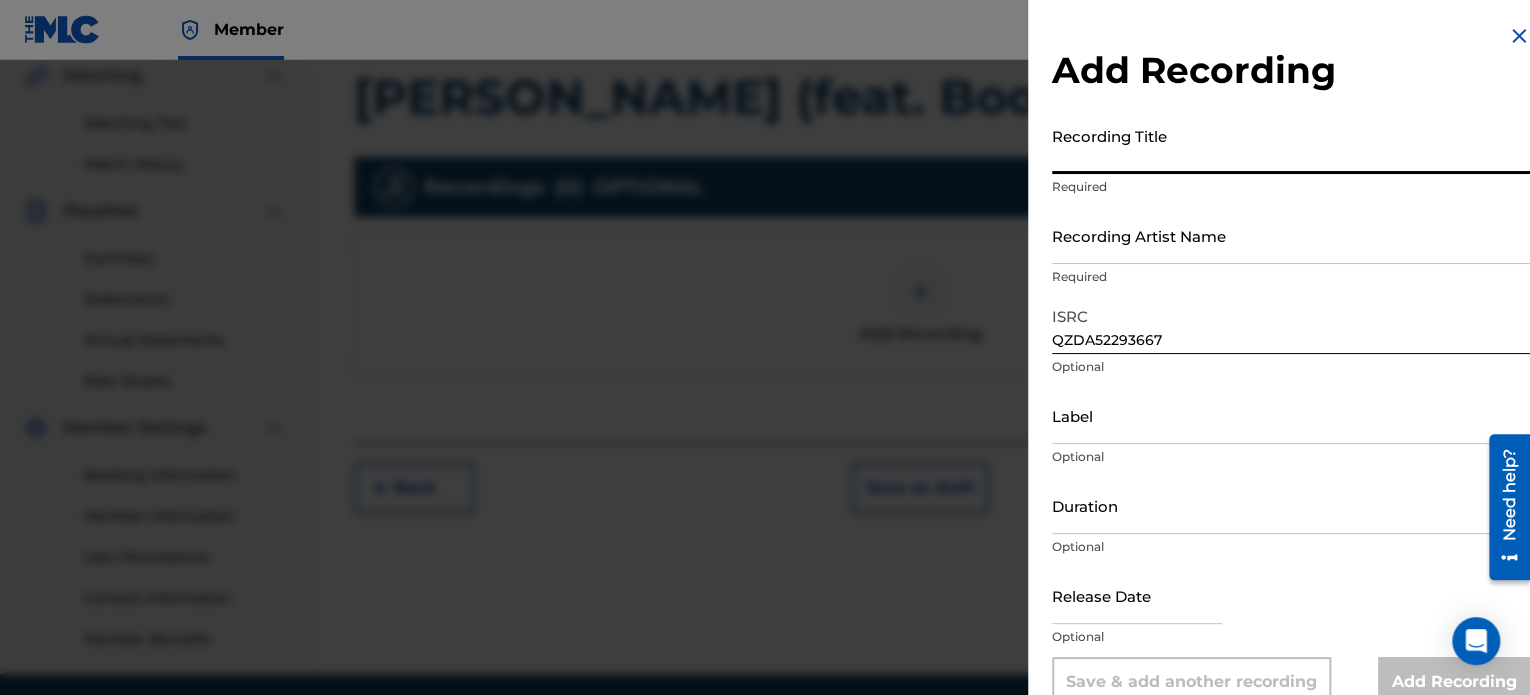 paste on "[PERSON_NAME] (feat. BoofPaxkMooky)" 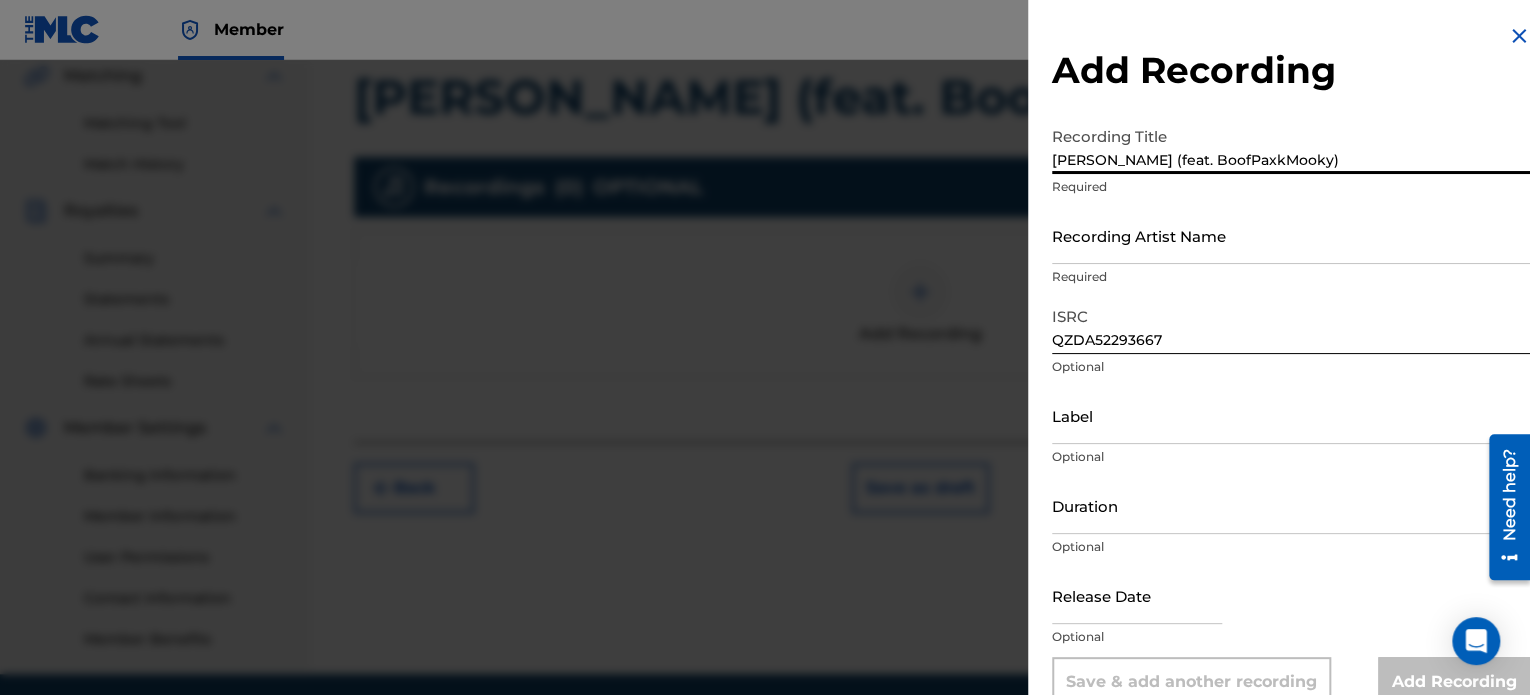 type on "[PERSON_NAME] (feat. BoofPaxkMooky)" 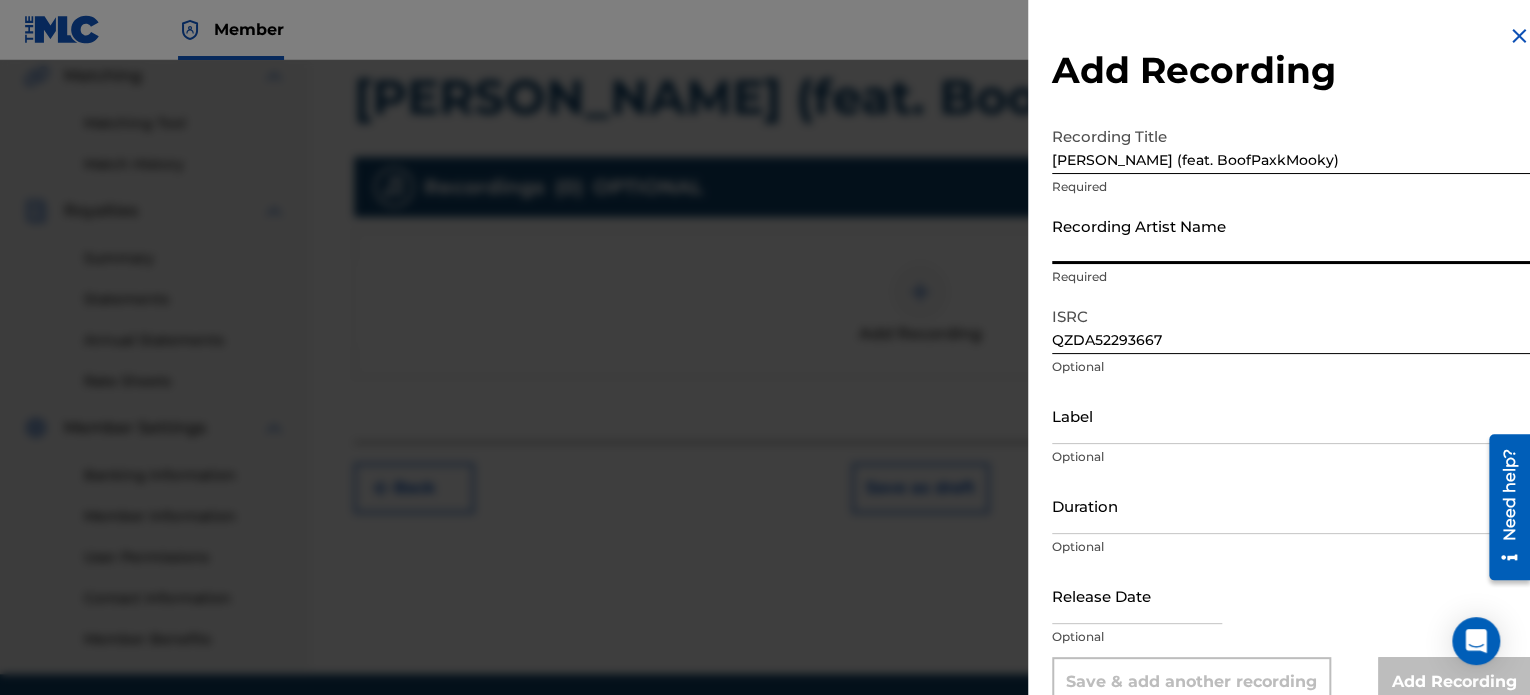 type on "1600j" 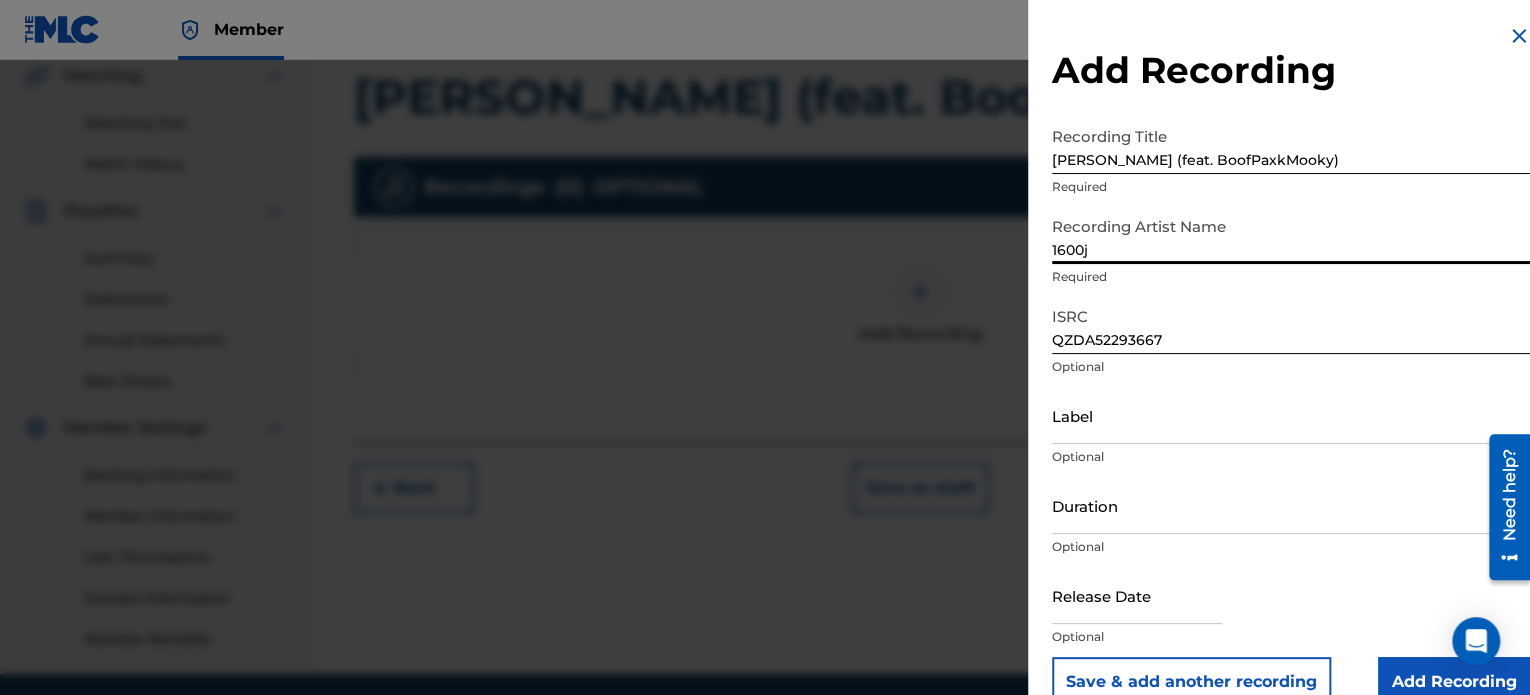 click on "Duration" at bounding box center [1291, 505] 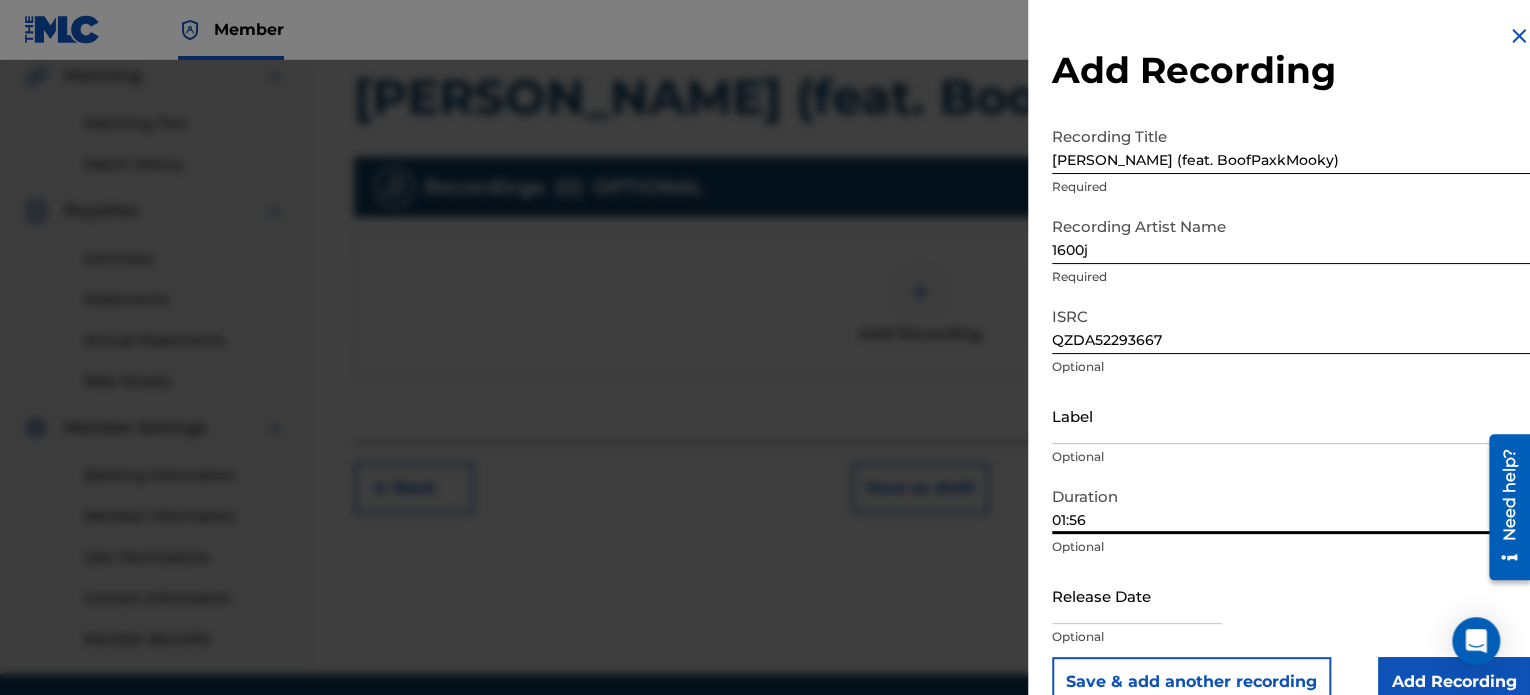type on "01:56" 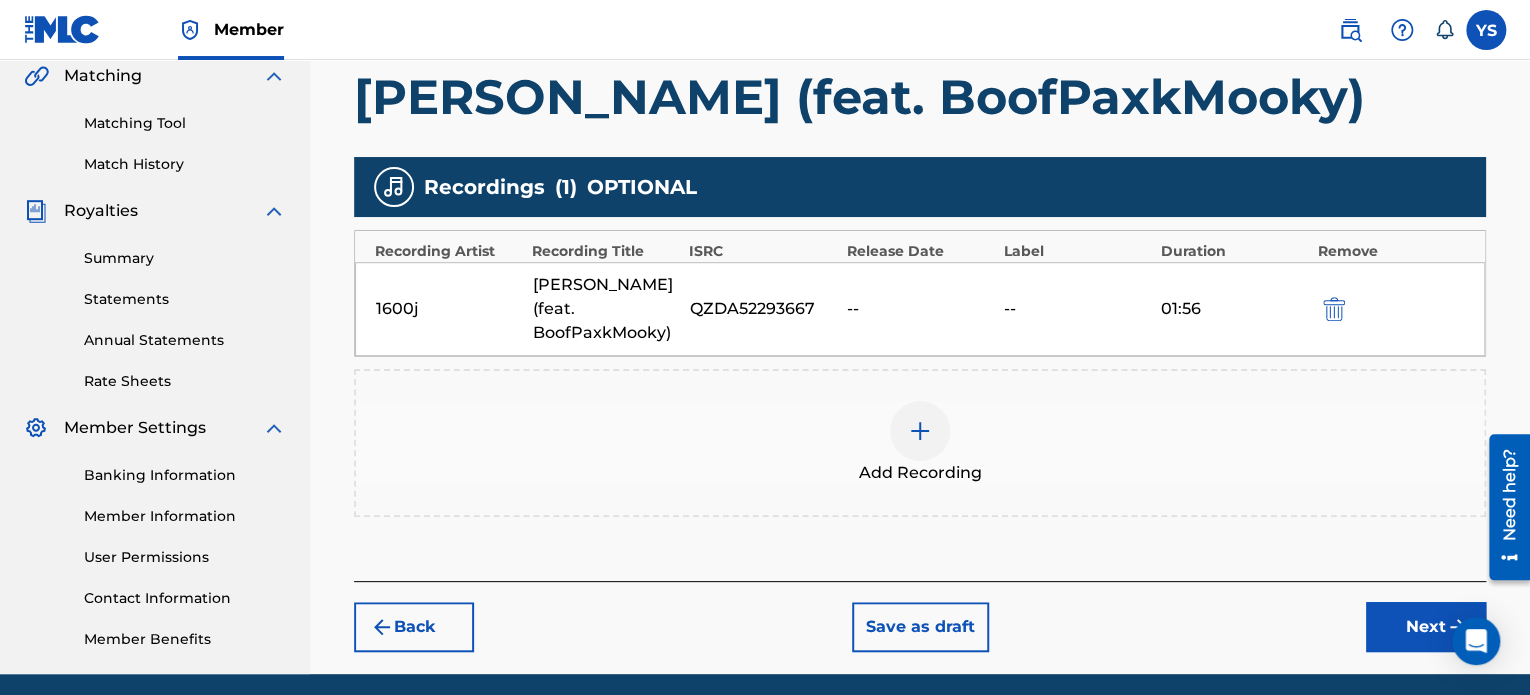 click on "Next" at bounding box center [1426, 627] 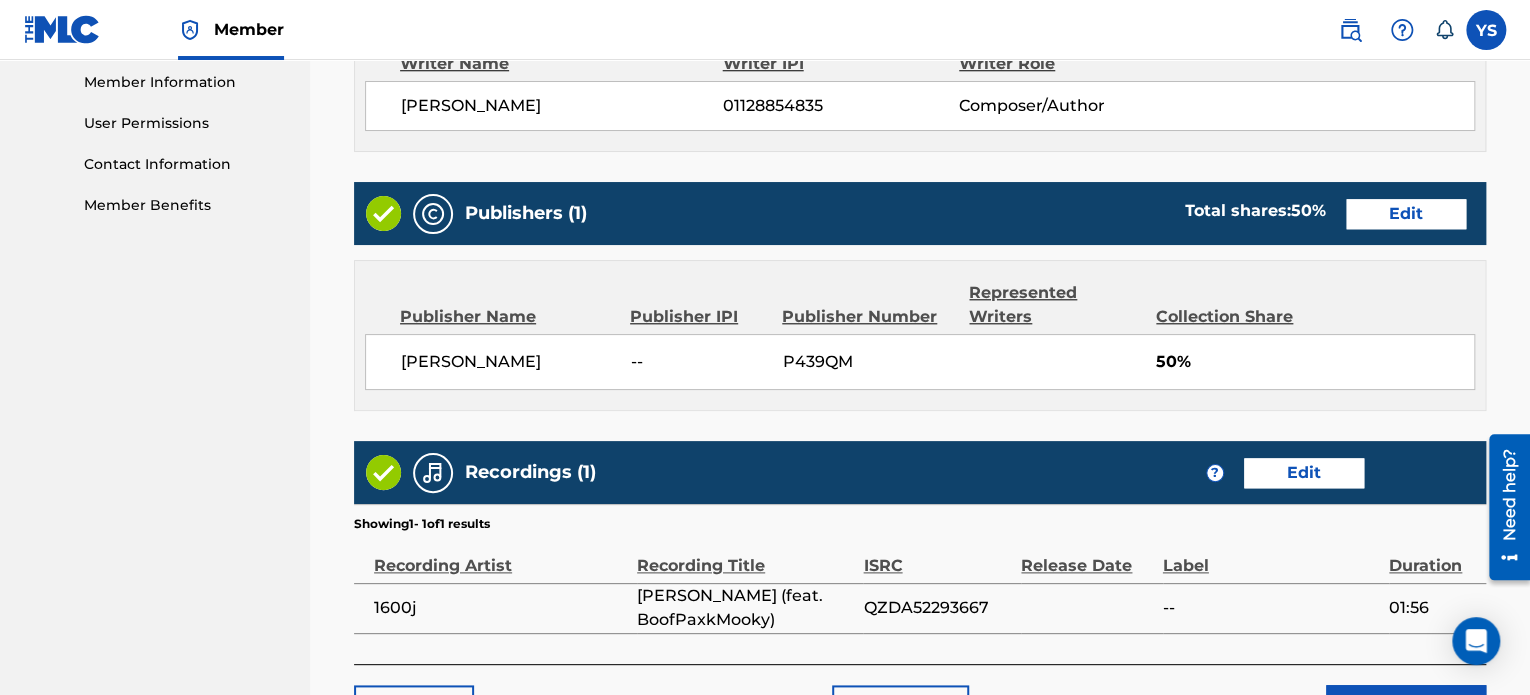 scroll, scrollTop: 1057, scrollLeft: 0, axis: vertical 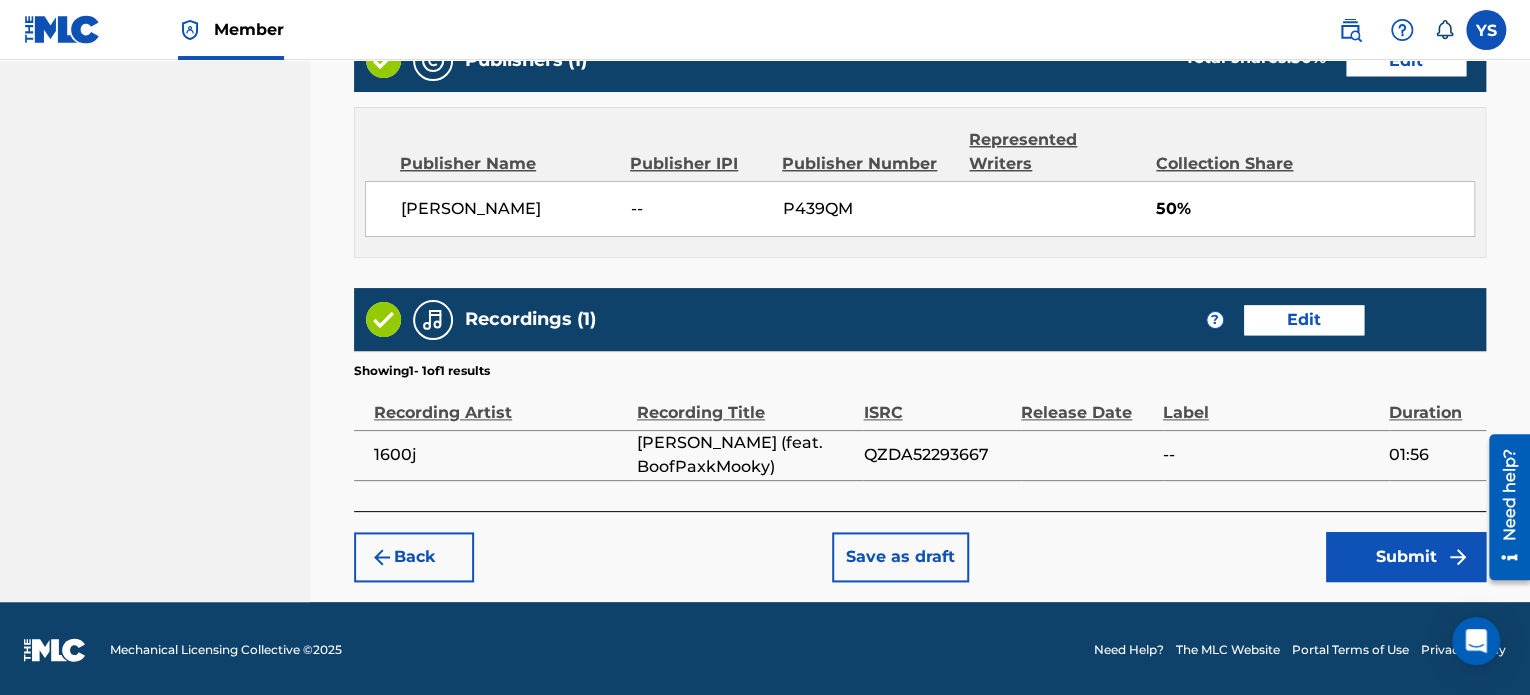 click on "Submit" at bounding box center [1406, 557] 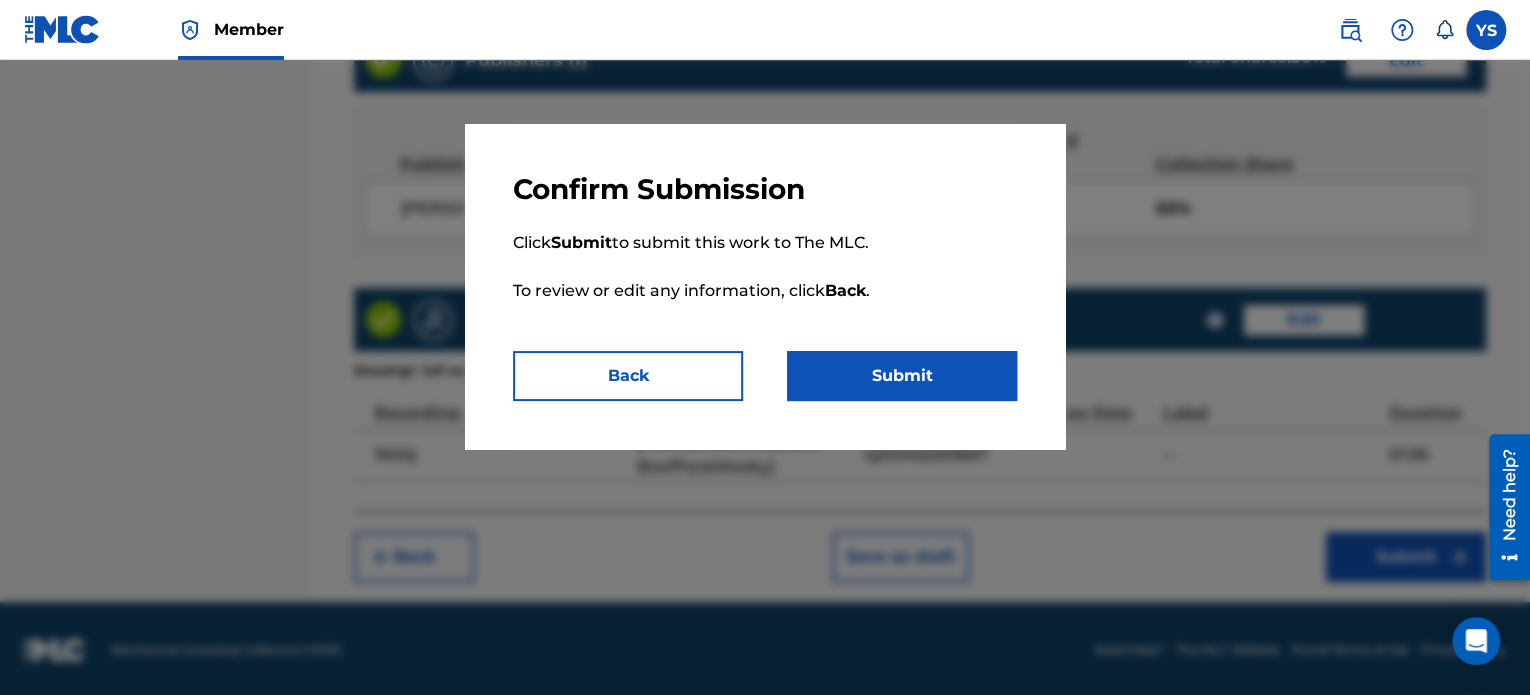click on "Submit" at bounding box center (902, 376) 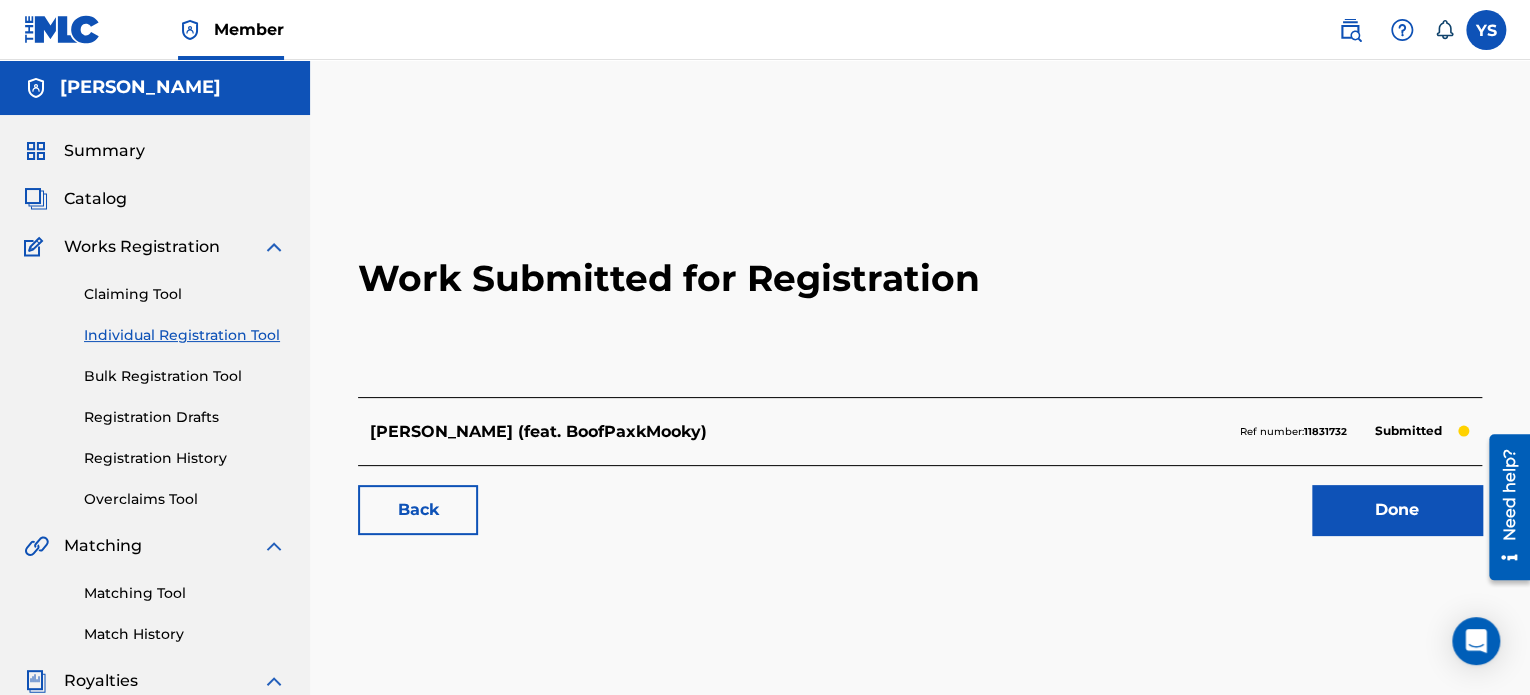 click on "Done" at bounding box center [1397, 510] 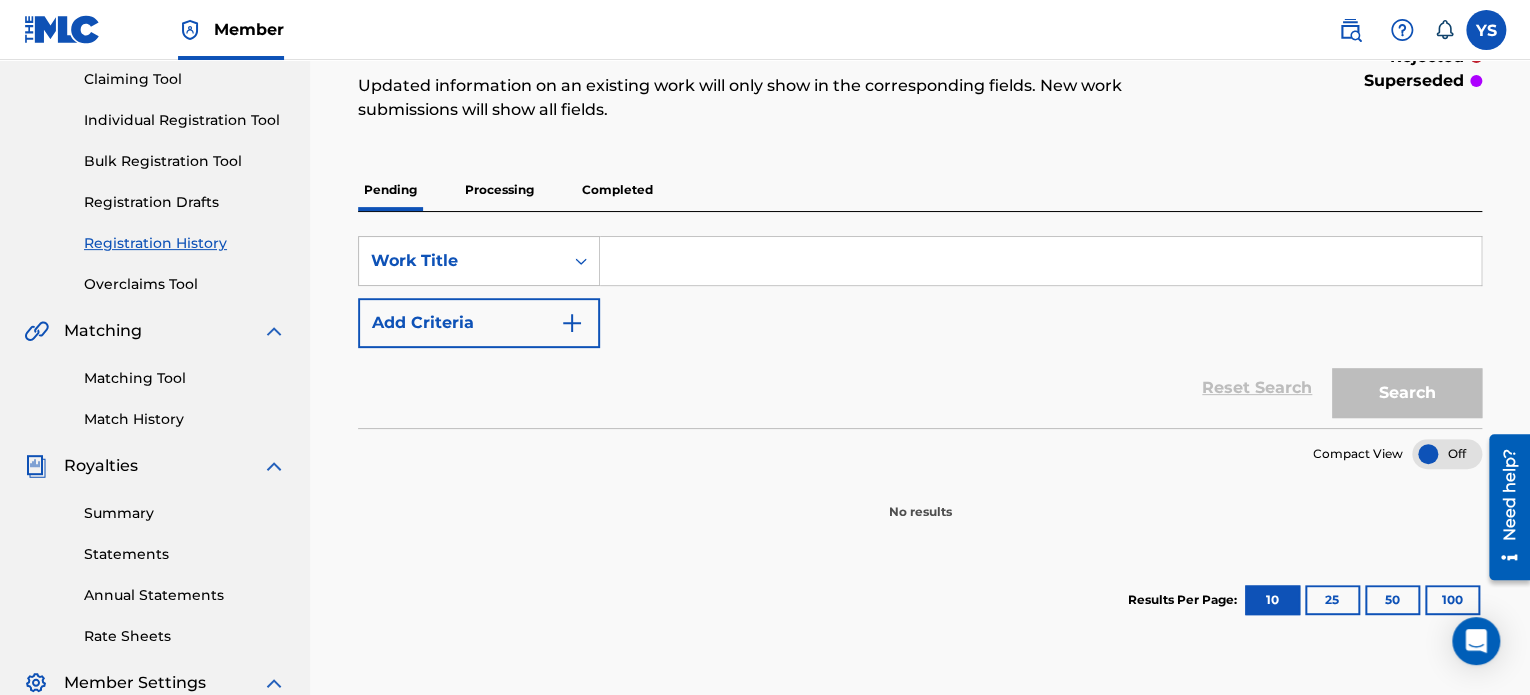 scroll, scrollTop: 214, scrollLeft: 0, axis: vertical 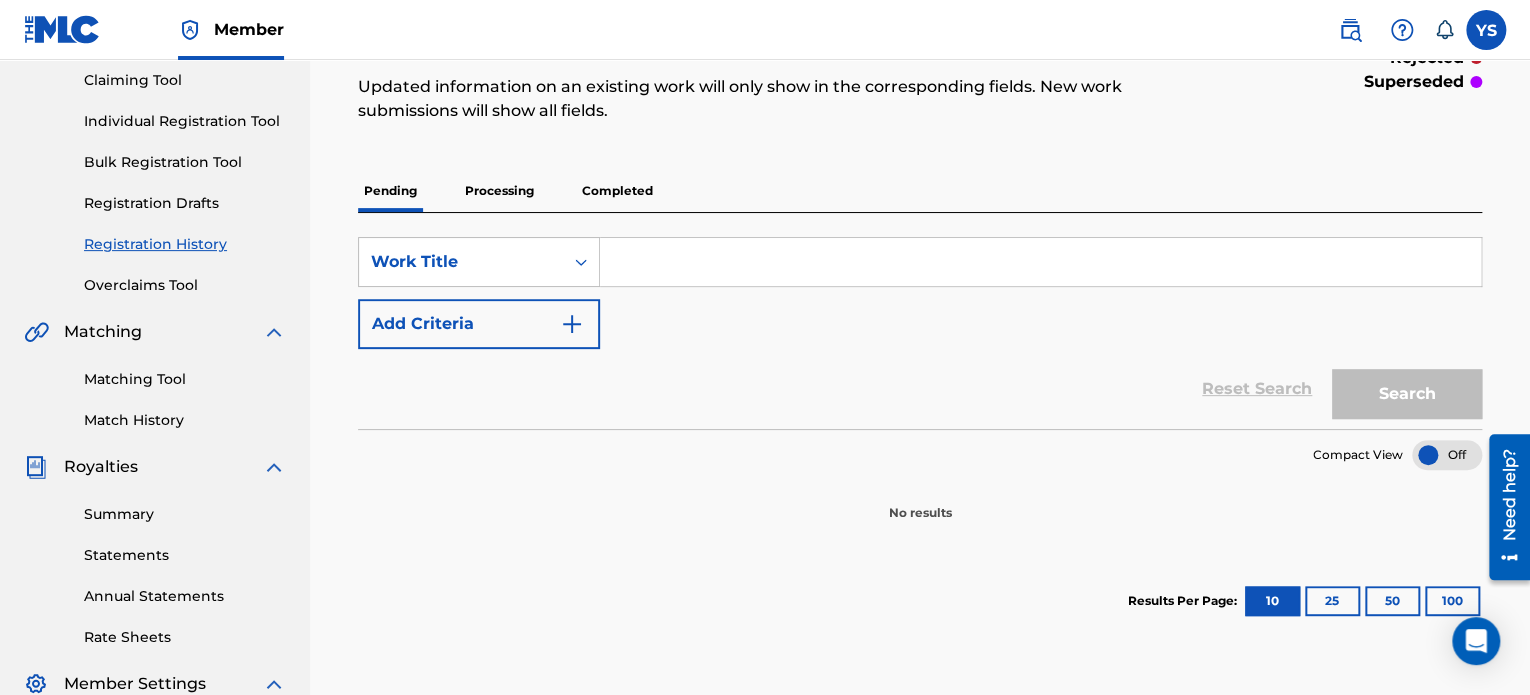 click on "Individual Registration Tool" at bounding box center (185, 121) 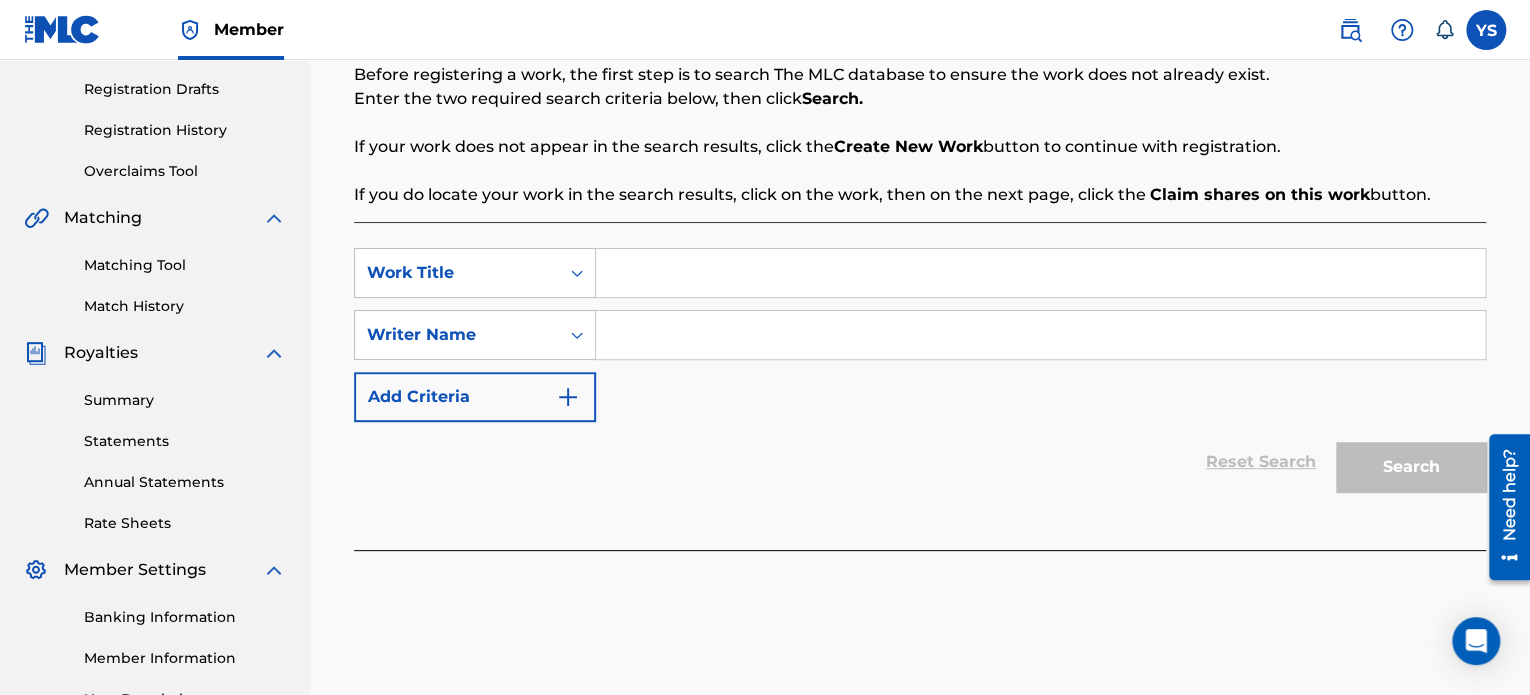 scroll, scrollTop: 330, scrollLeft: 0, axis: vertical 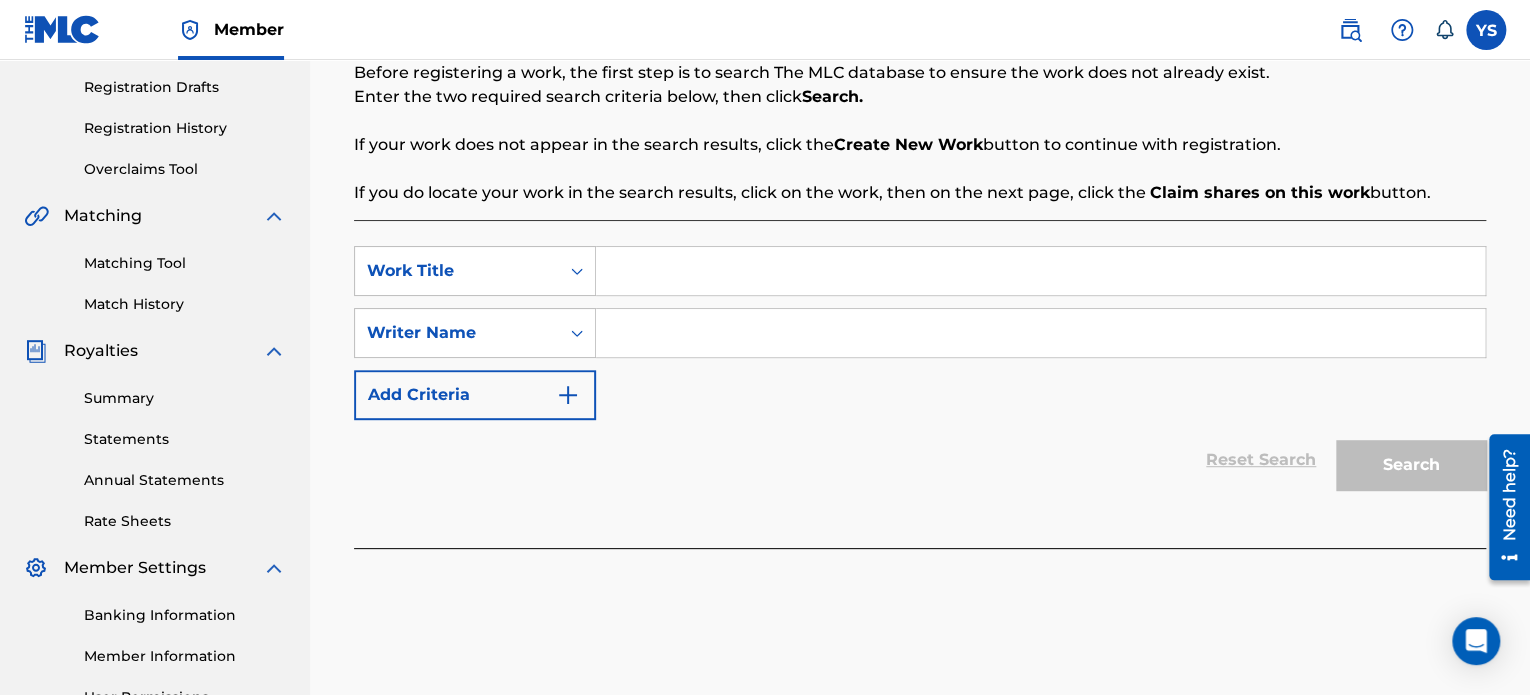 click at bounding box center (1040, 271) 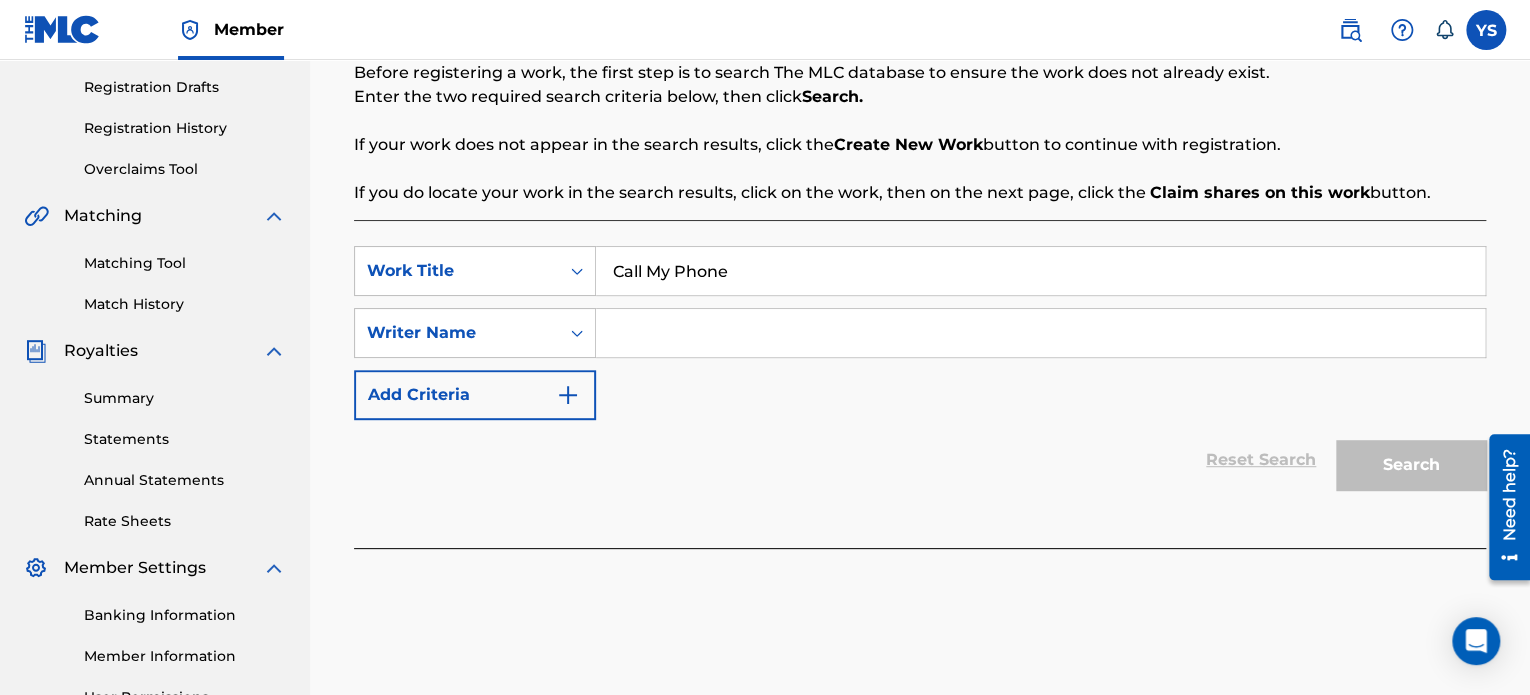 type on "Call My Phone" 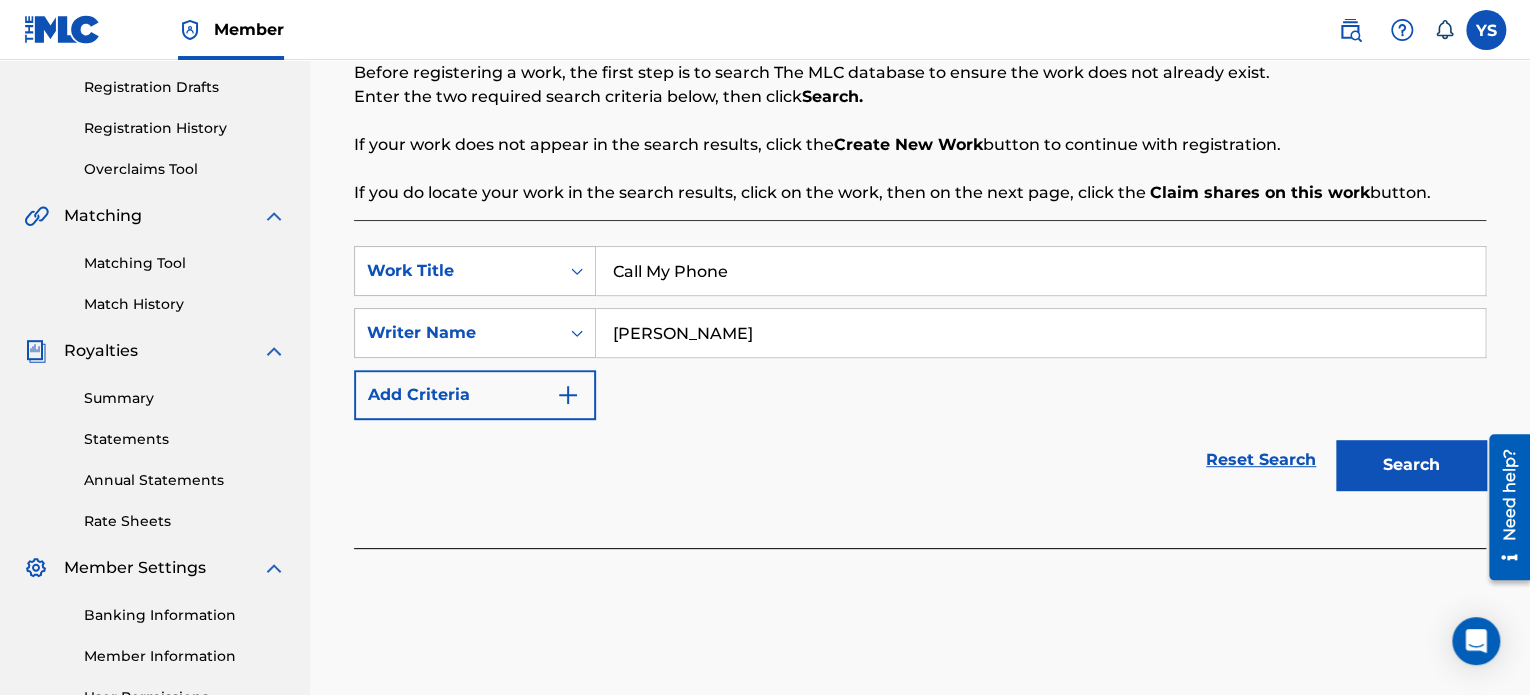 click on "Search" at bounding box center (1411, 465) 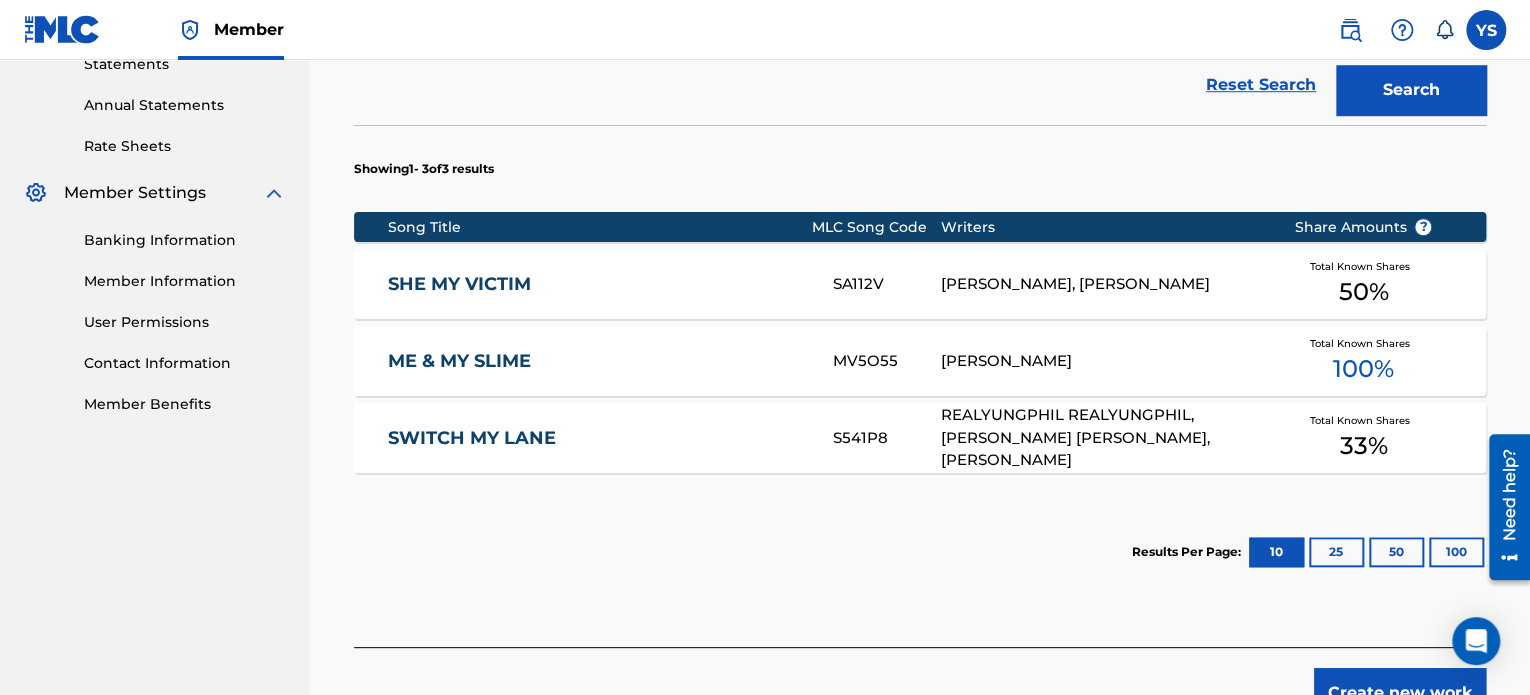 scroll, scrollTop: 707, scrollLeft: 0, axis: vertical 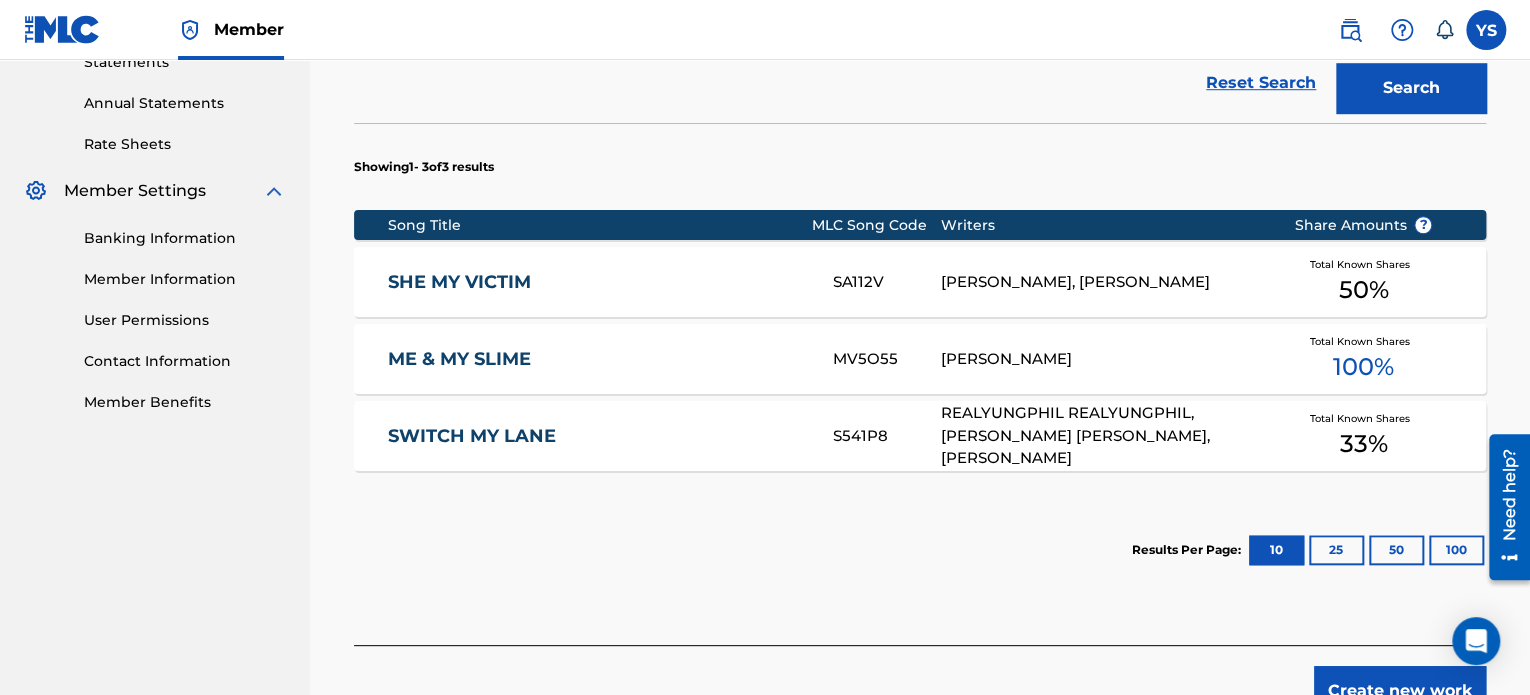 click on "Create new work" at bounding box center [1400, 691] 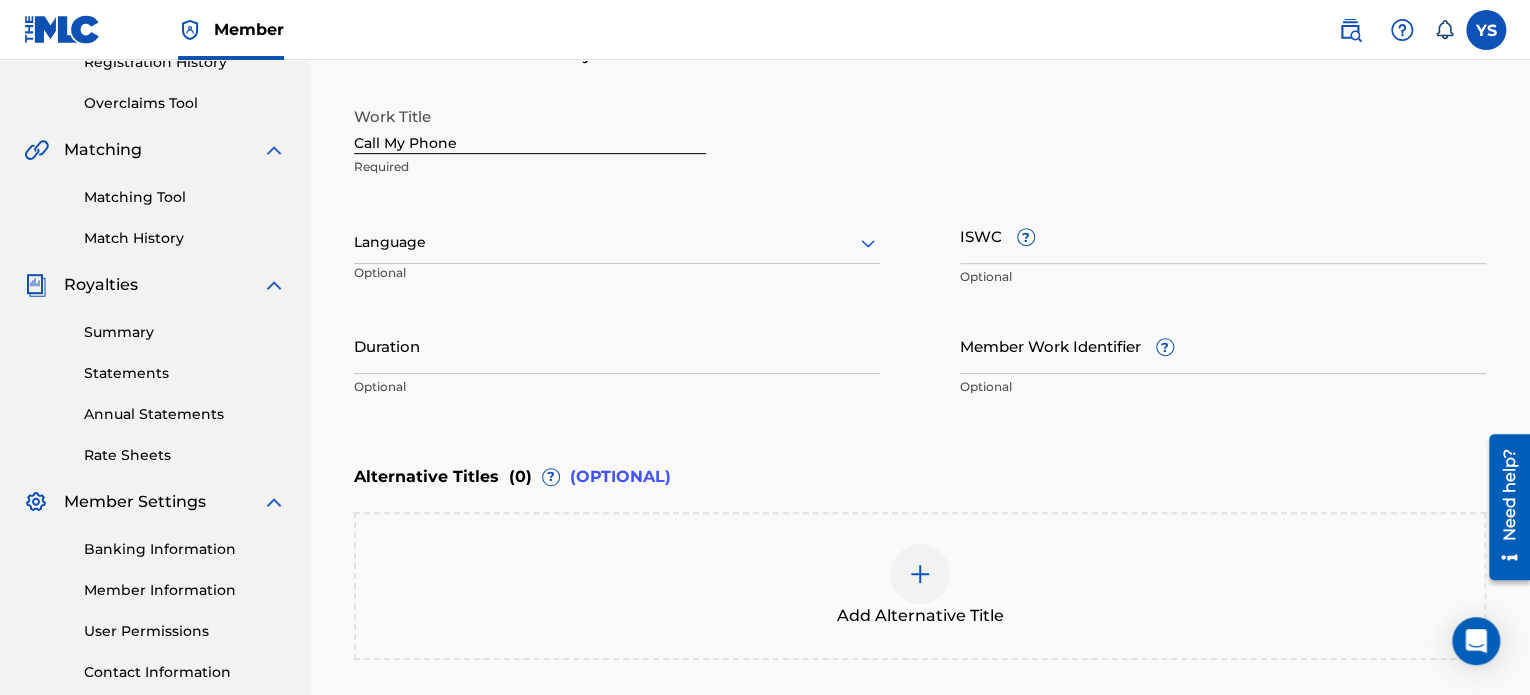 scroll, scrollTop: 391, scrollLeft: 0, axis: vertical 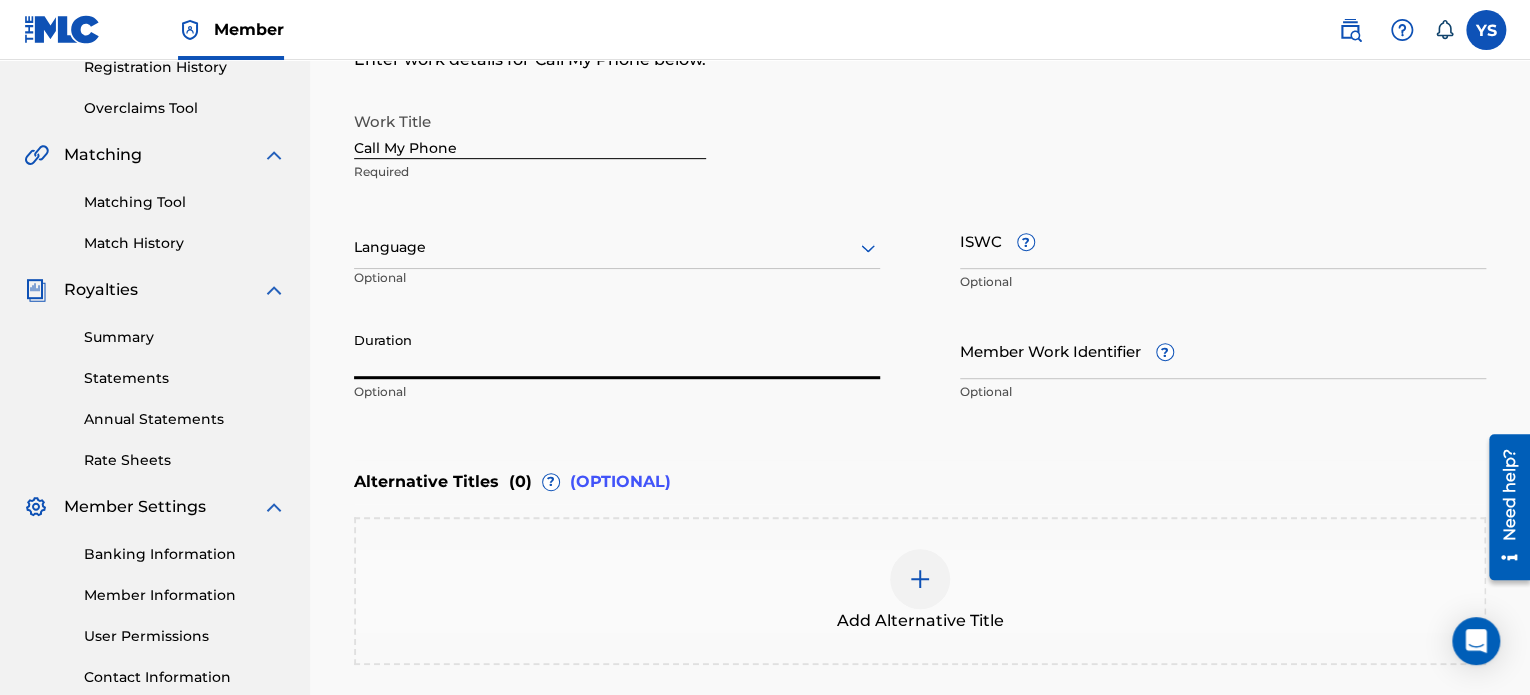 click on "Duration" at bounding box center (617, 350) 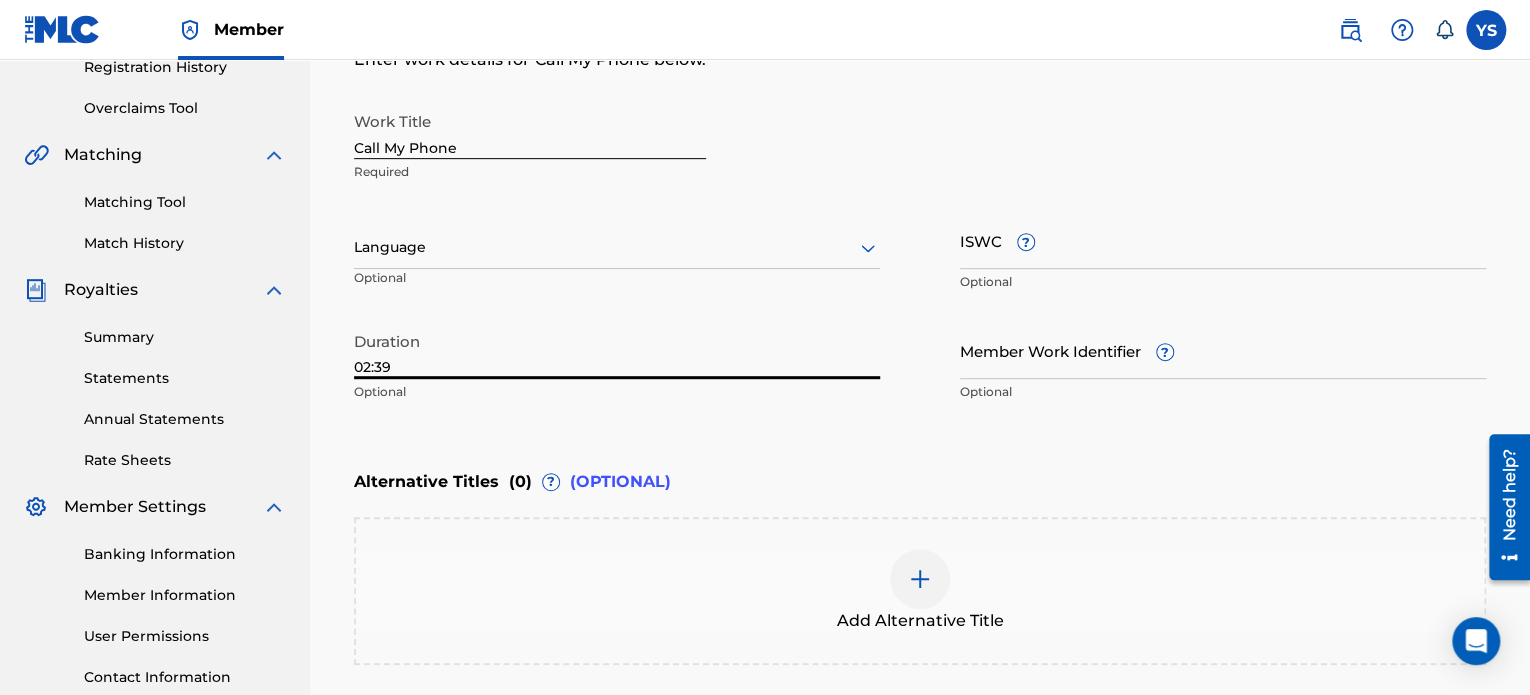 scroll, scrollTop: 596, scrollLeft: 0, axis: vertical 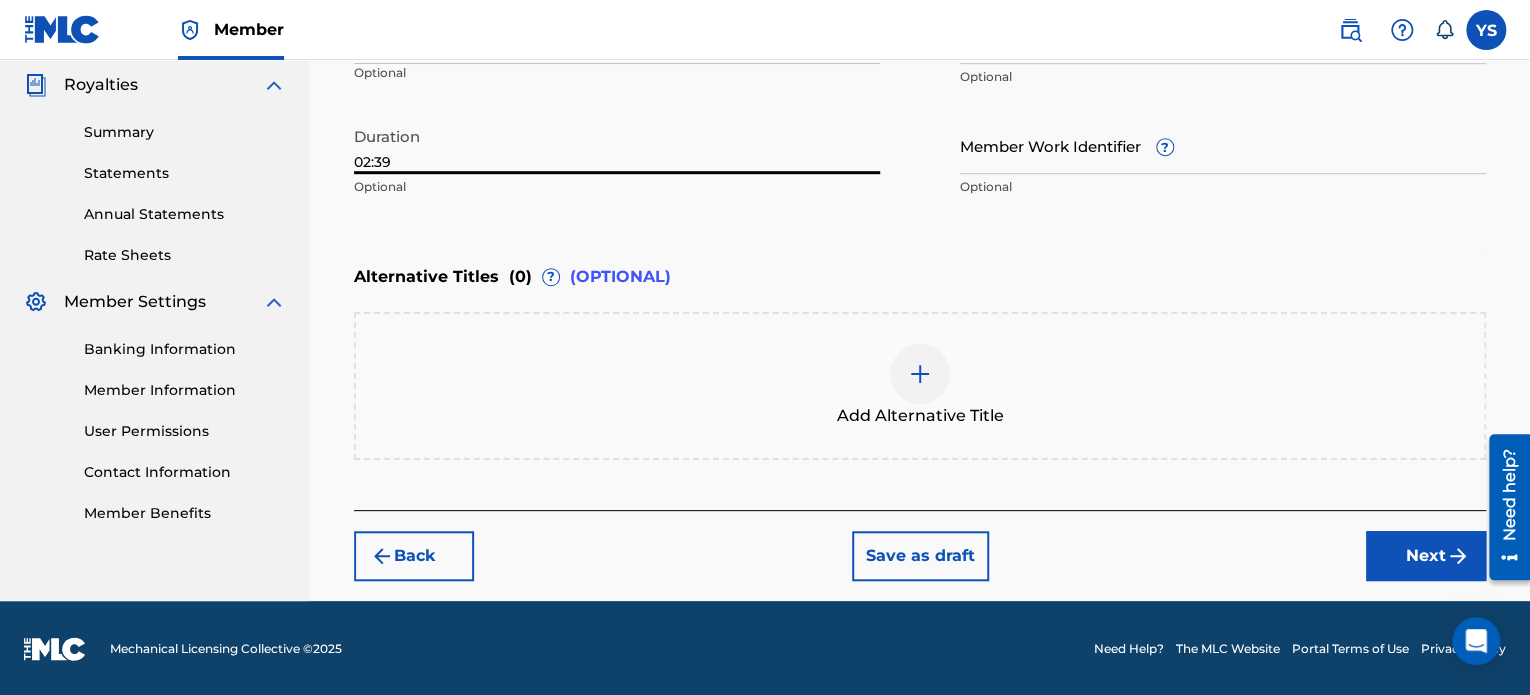 type on "02:39" 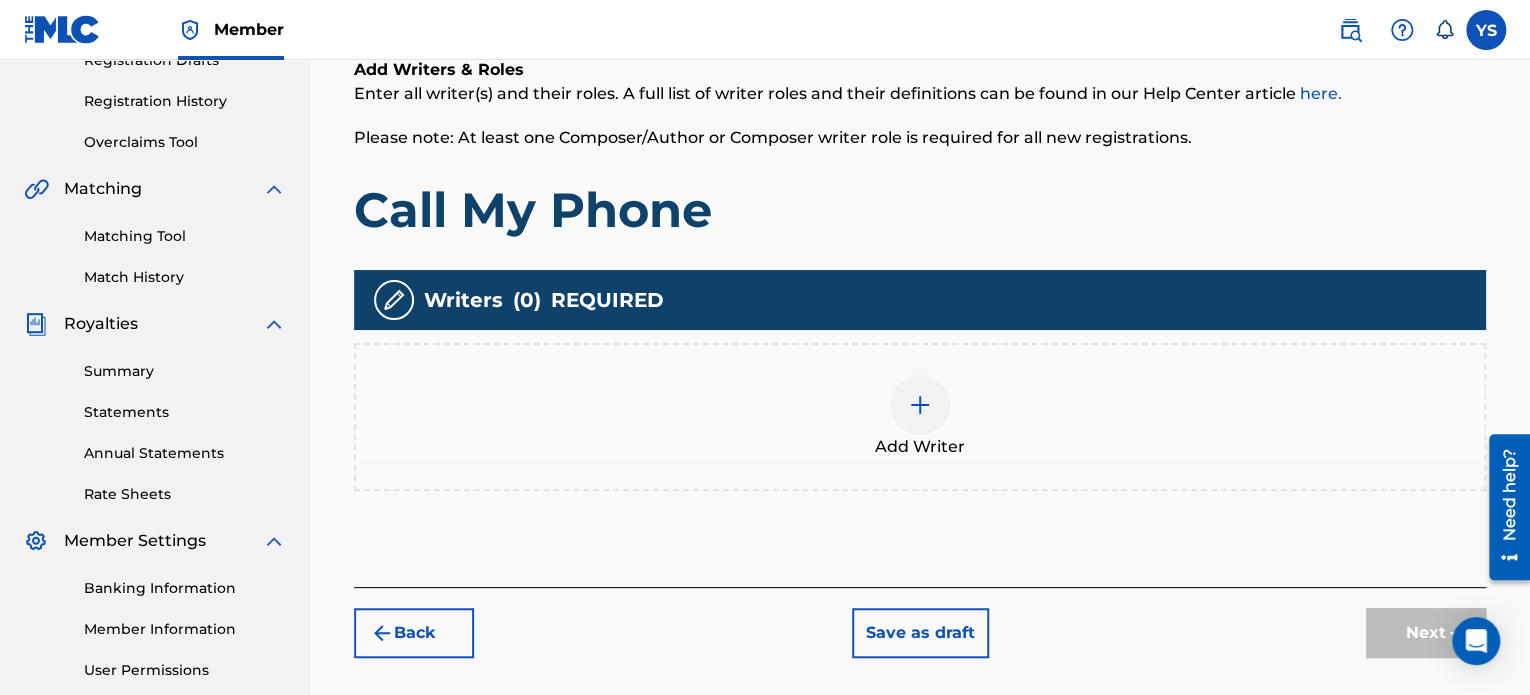 scroll, scrollTop: 358, scrollLeft: 0, axis: vertical 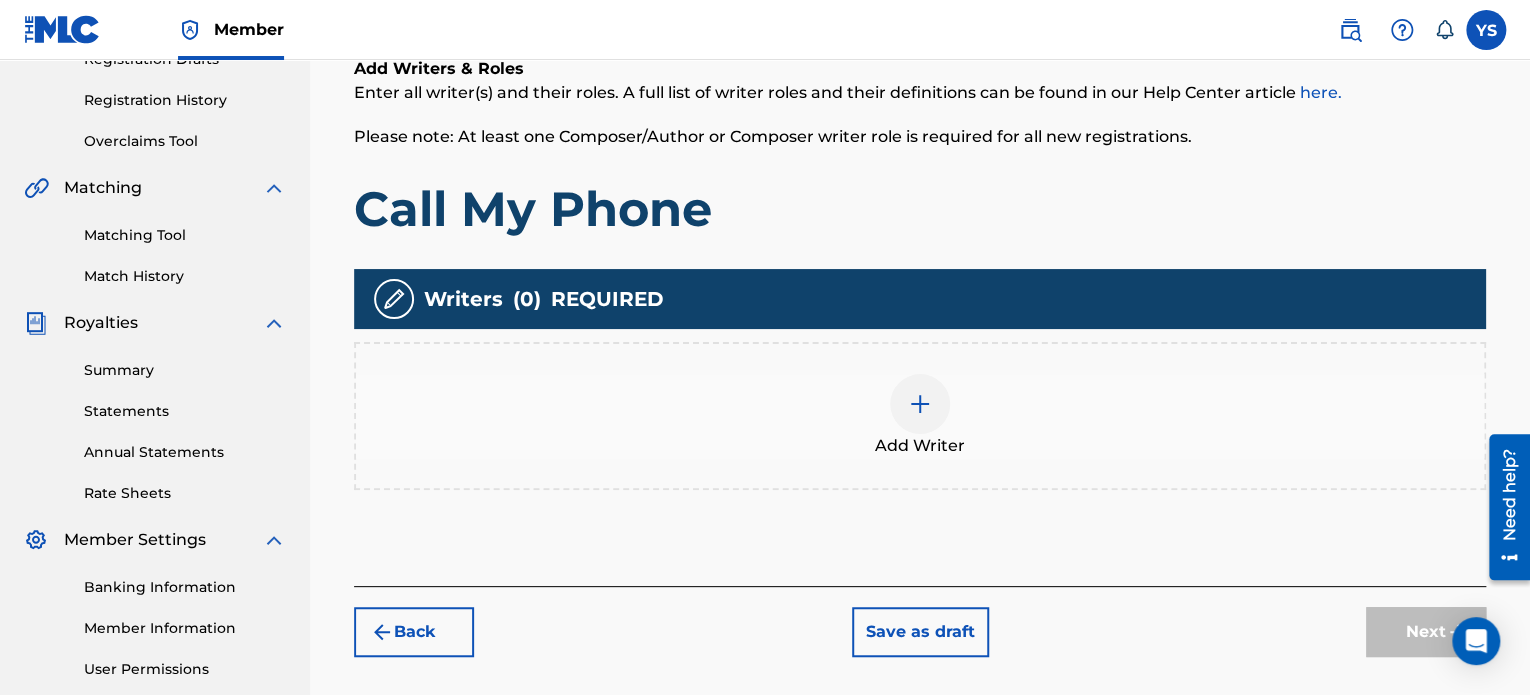 click on "Add Writer" at bounding box center [920, 416] 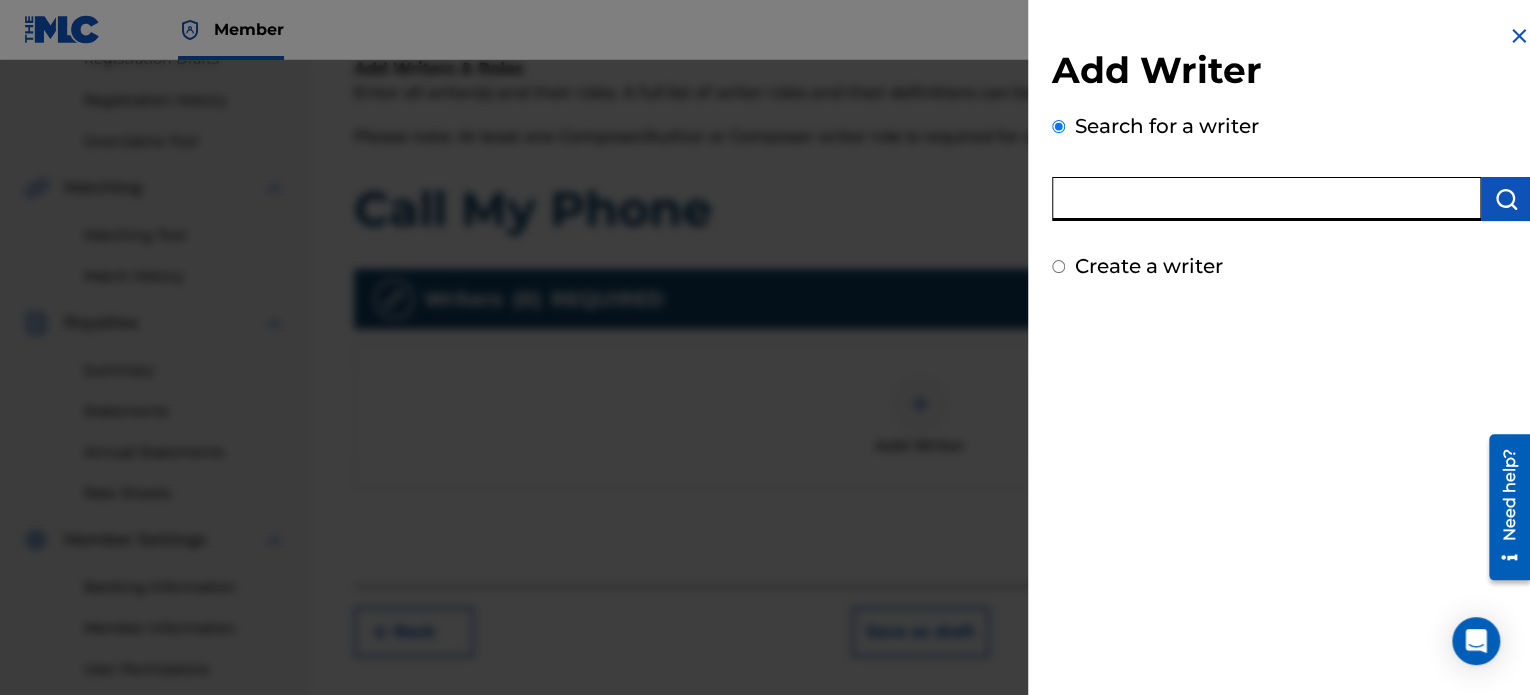 click at bounding box center (1266, 199) 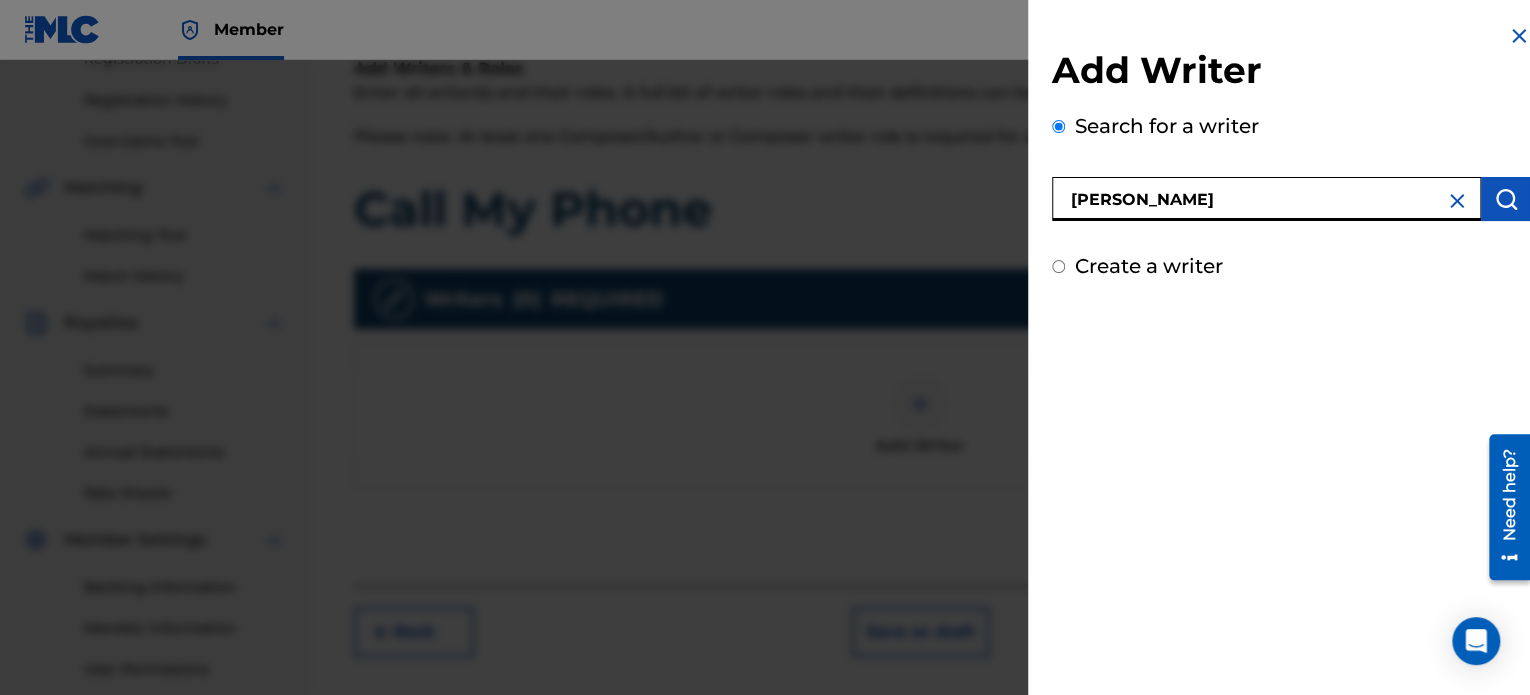 scroll, scrollTop: 544, scrollLeft: 0, axis: vertical 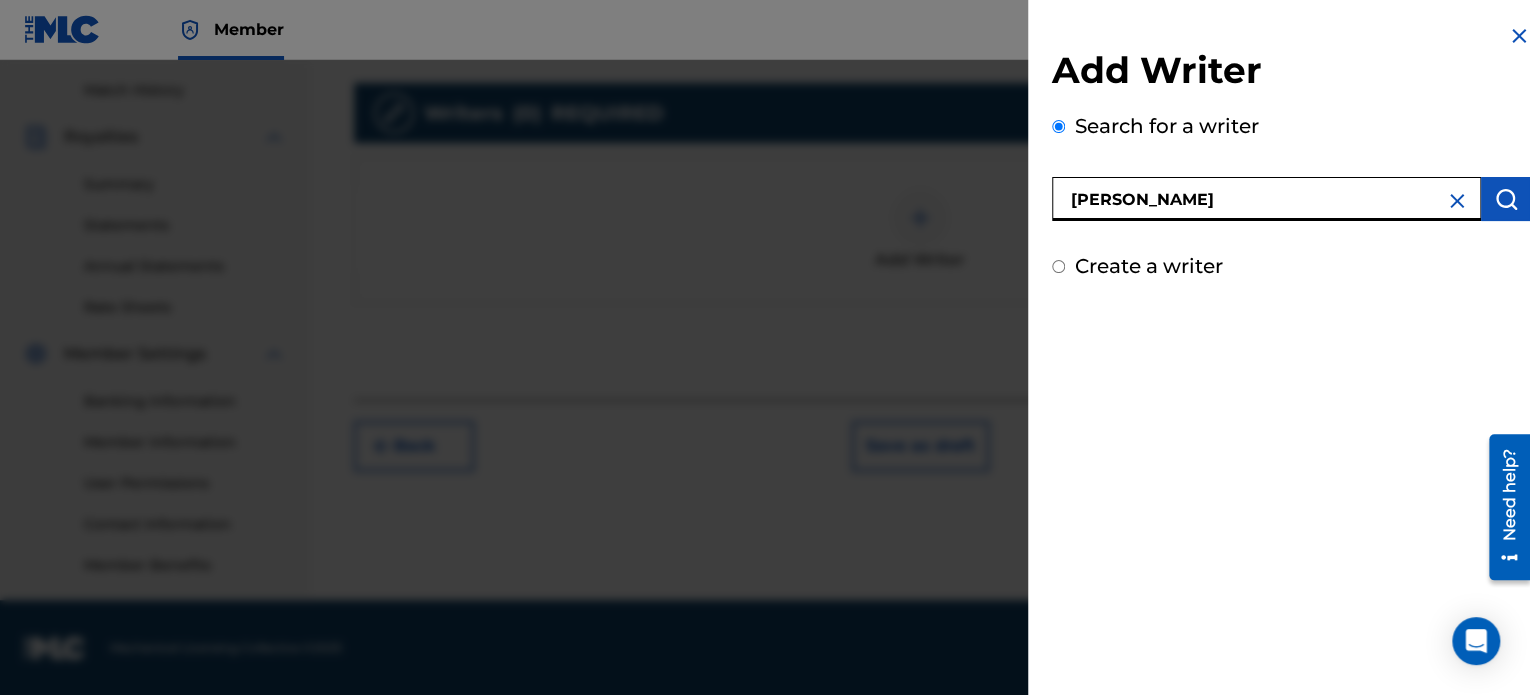 type on "[PERSON_NAME]" 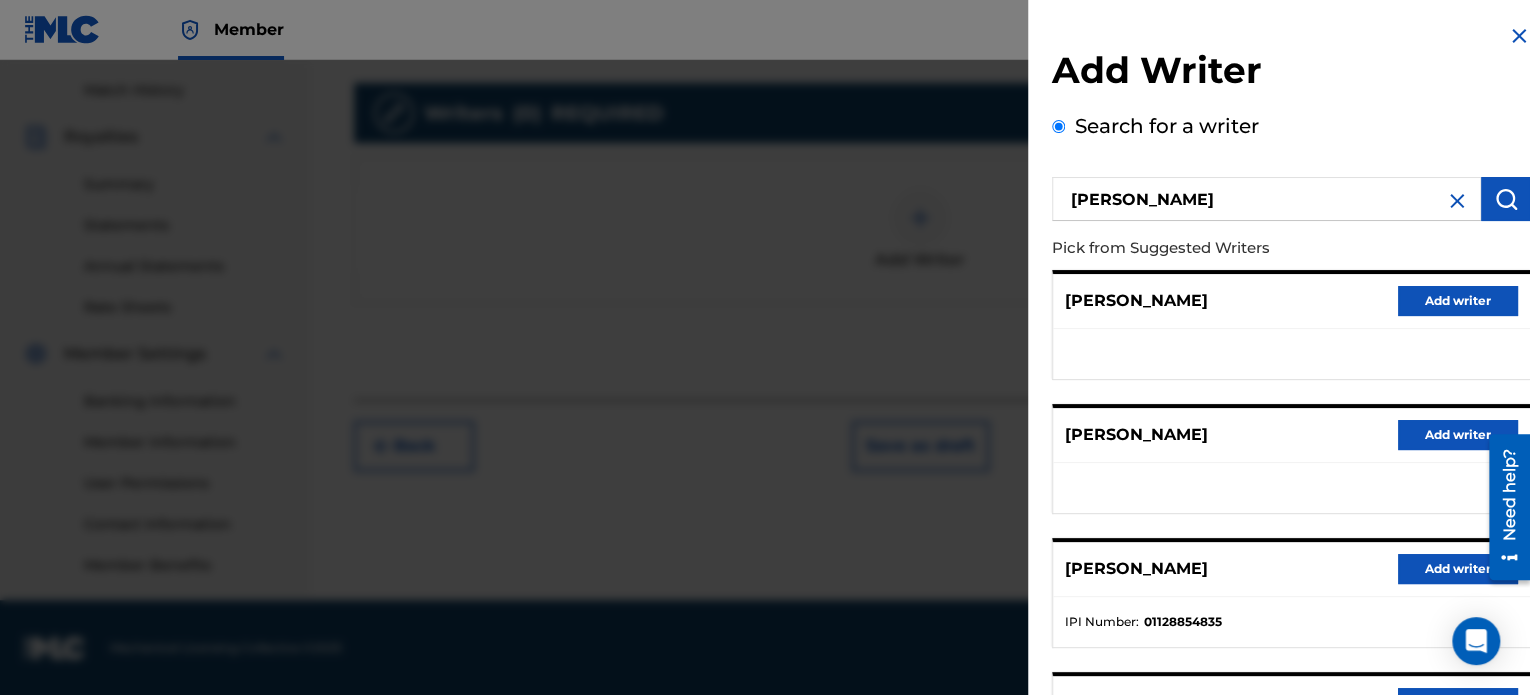 scroll, scrollTop: 180, scrollLeft: 0, axis: vertical 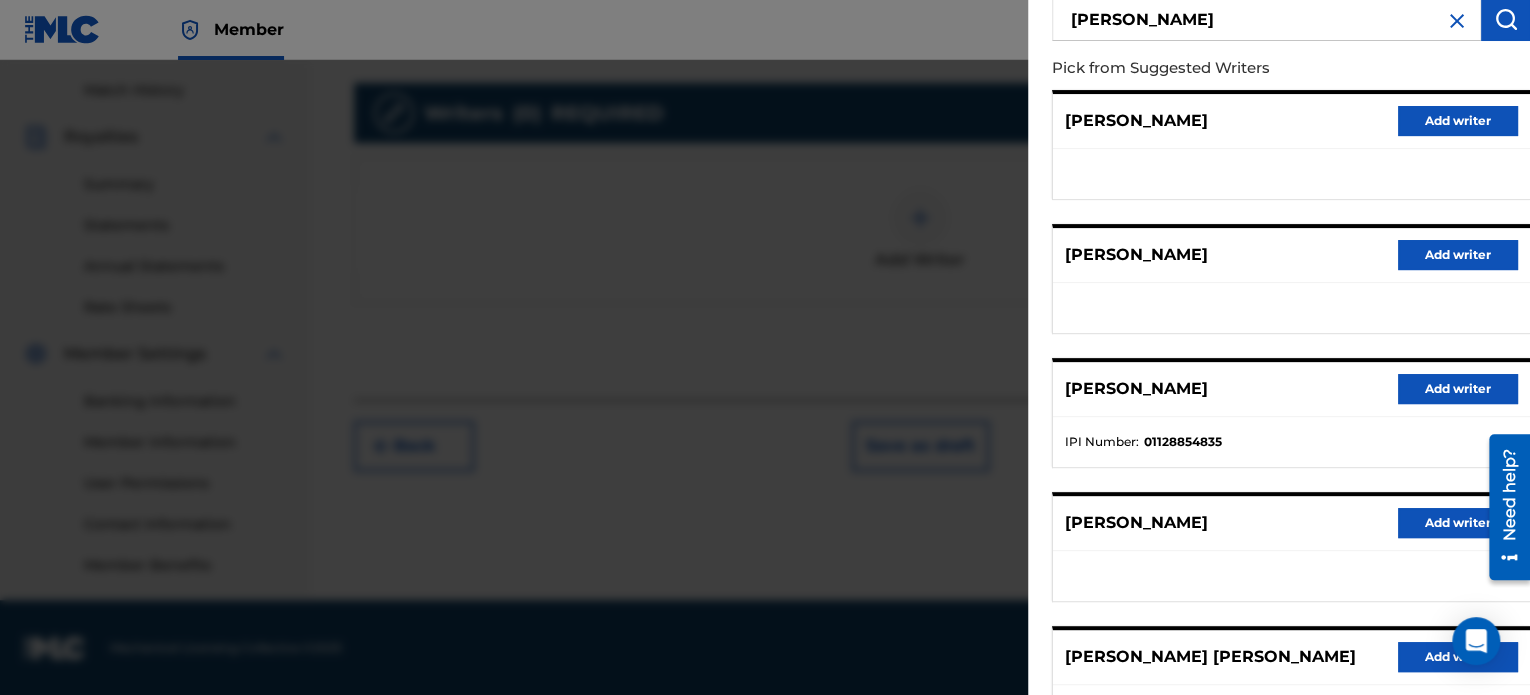 click on "Add writer" at bounding box center [1458, 389] 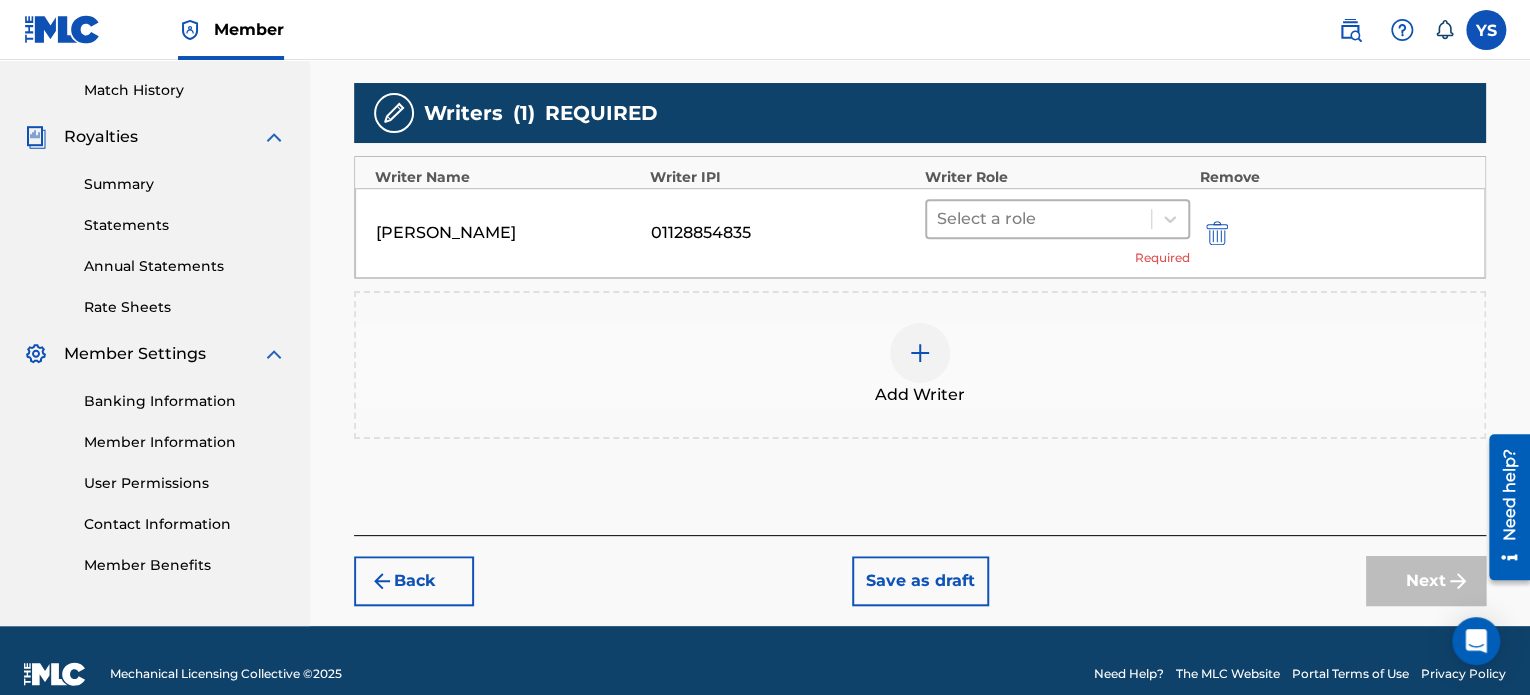 click at bounding box center [1039, 219] 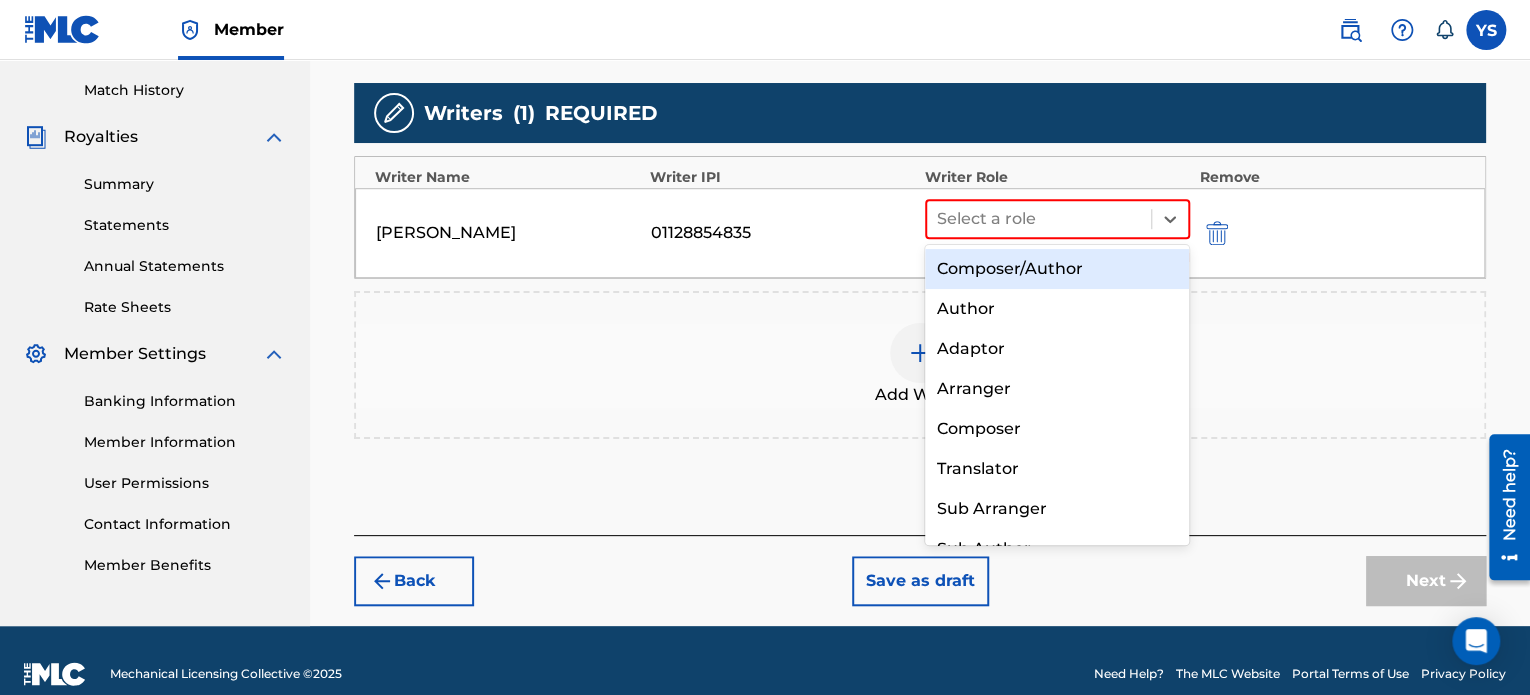 click on "Composer/Author" at bounding box center [1057, 269] 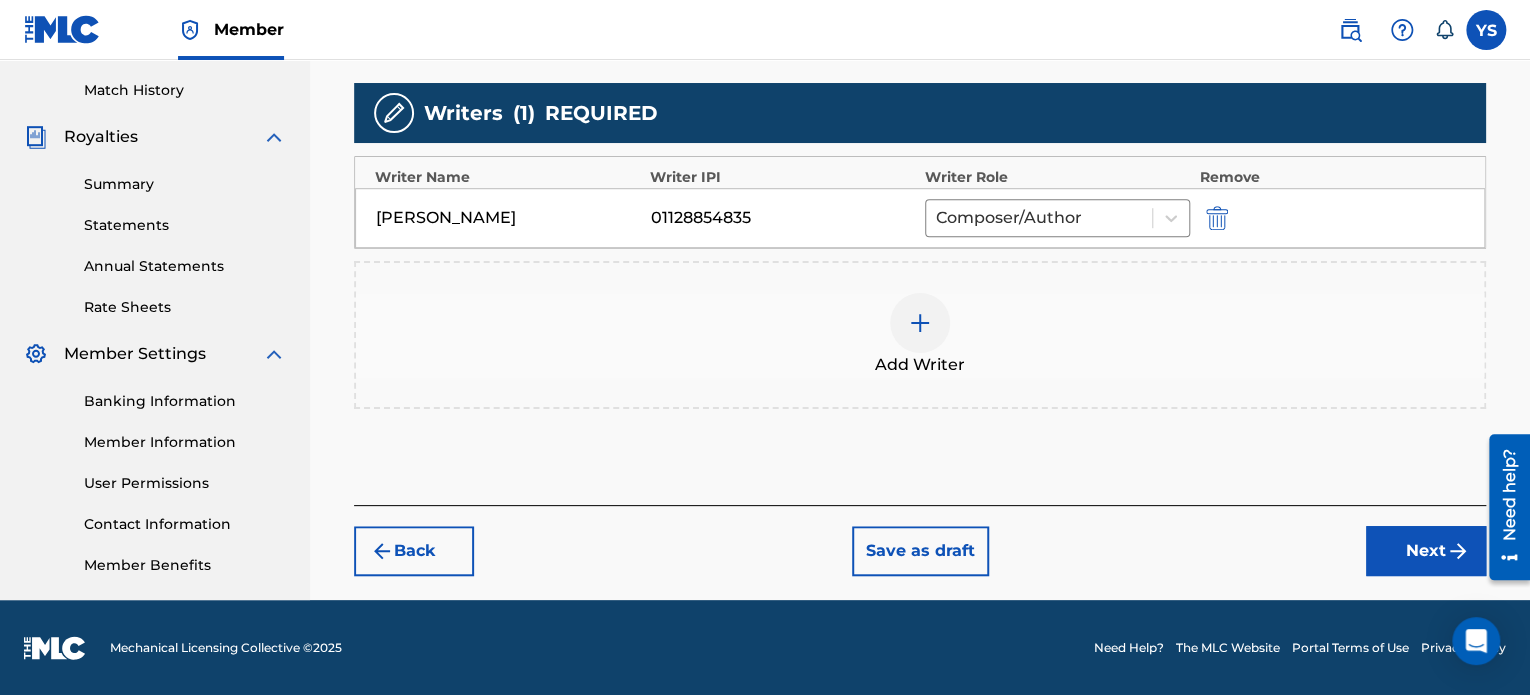 click on "Next" at bounding box center (1426, 551) 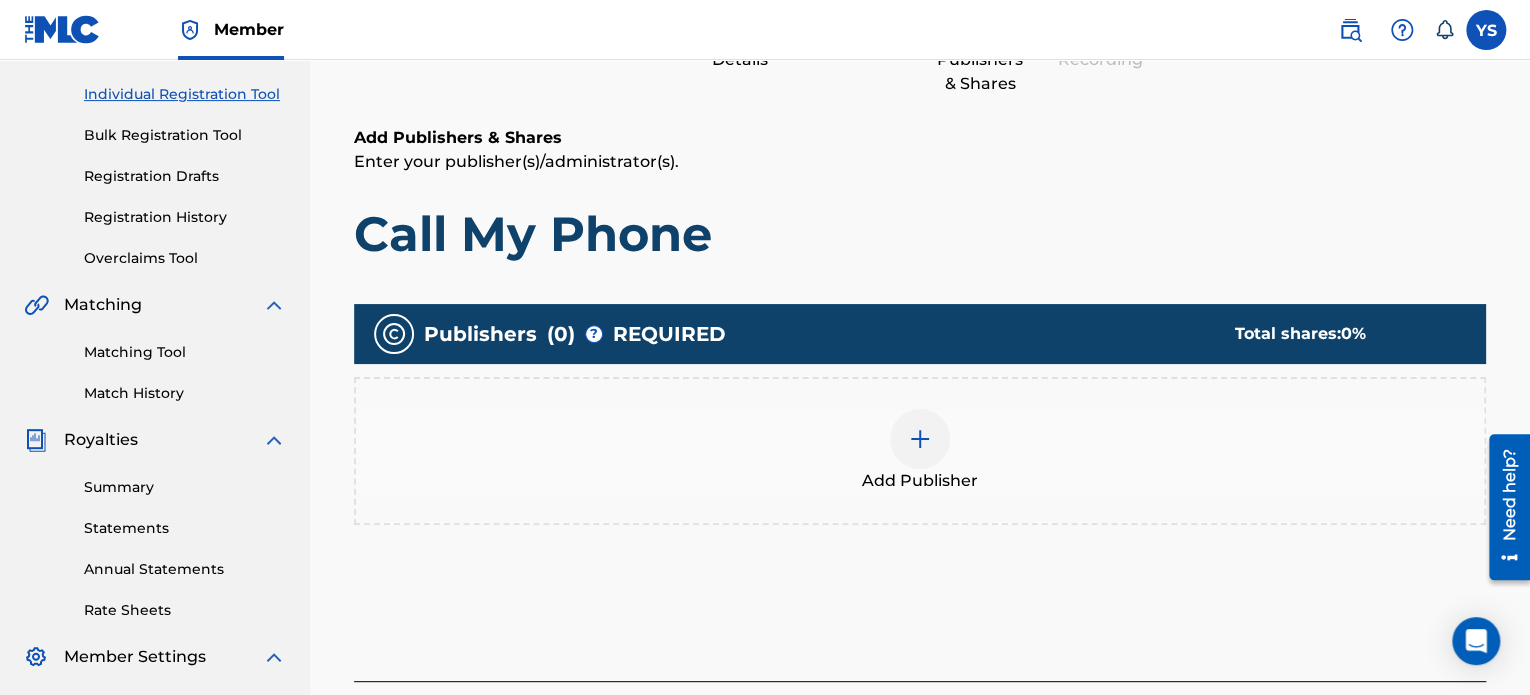 scroll, scrollTop: 242, scrollLeft: 0, axis: vertical 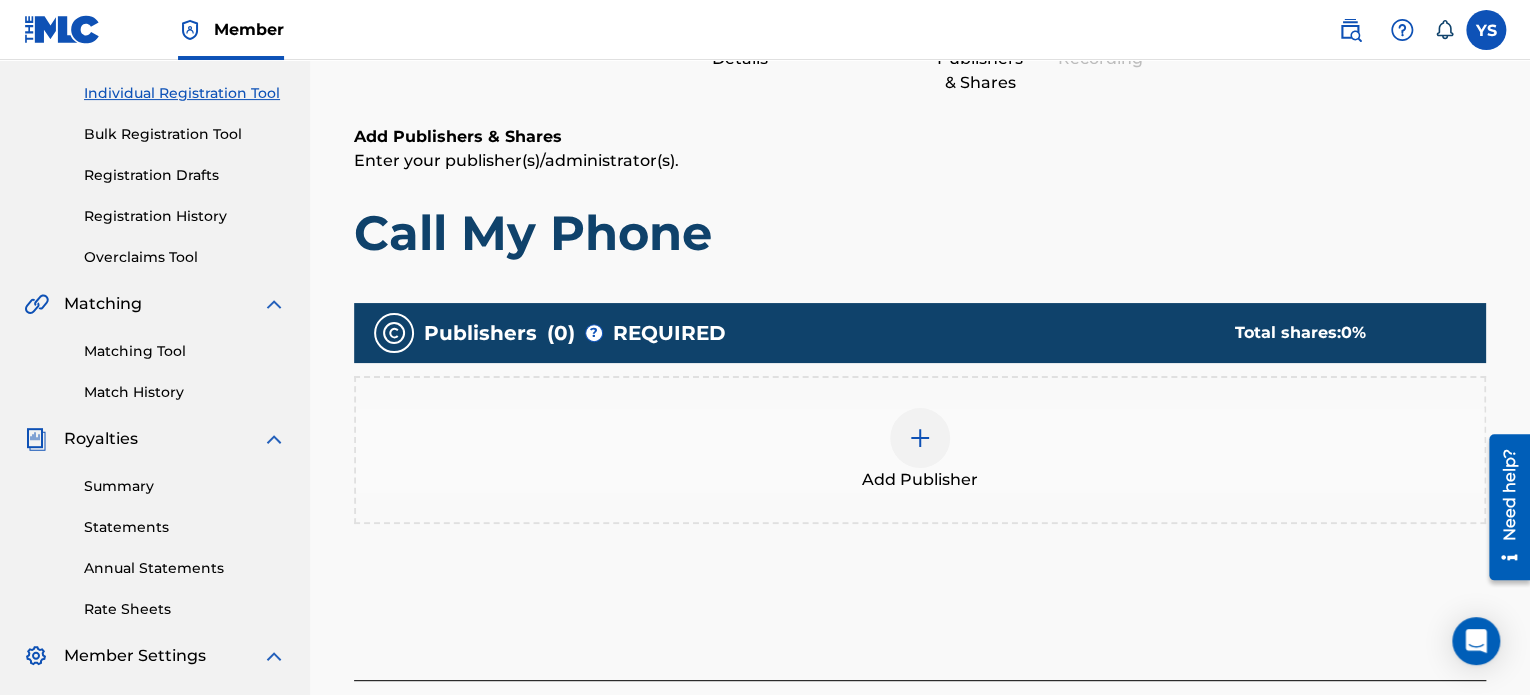 click on "Add Publisher" at bounding box center (920, 450) 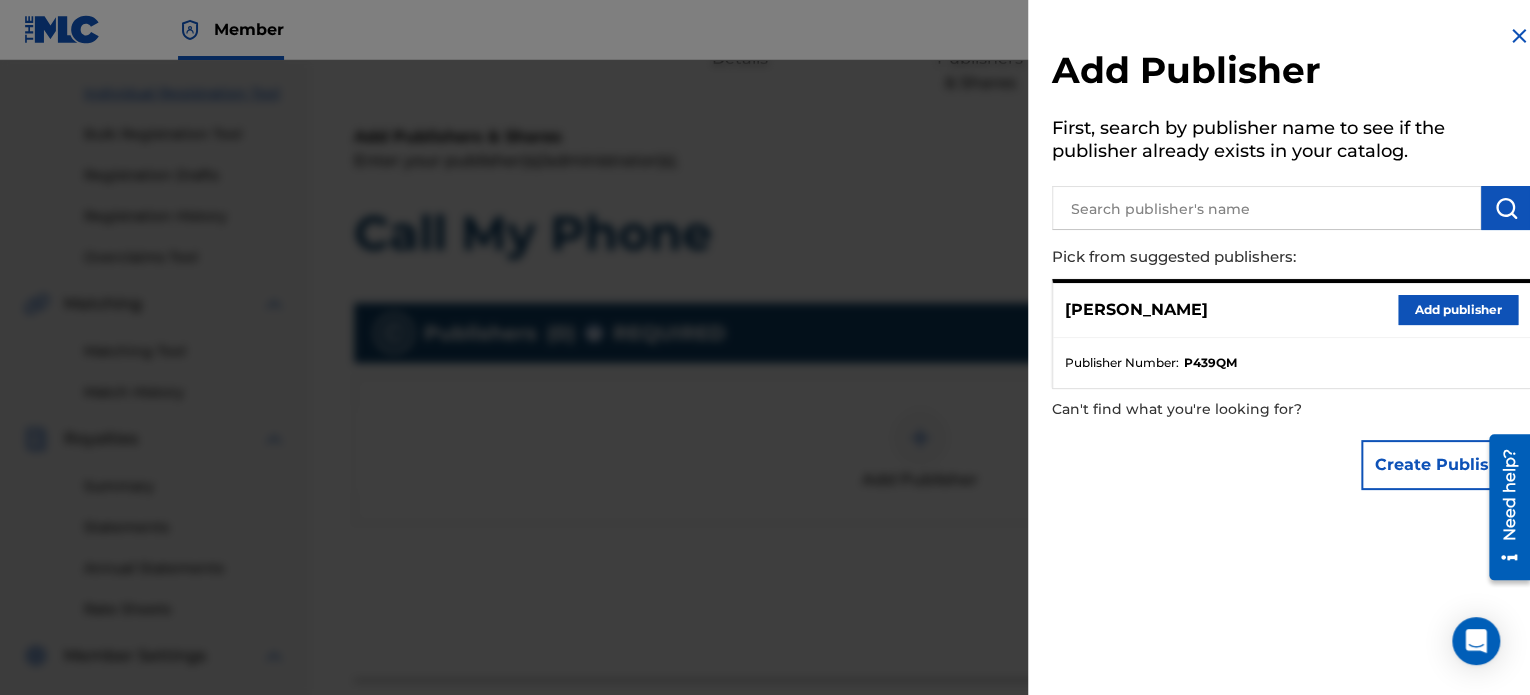 click on "Add publisher" at bounding box center [1458, 310] 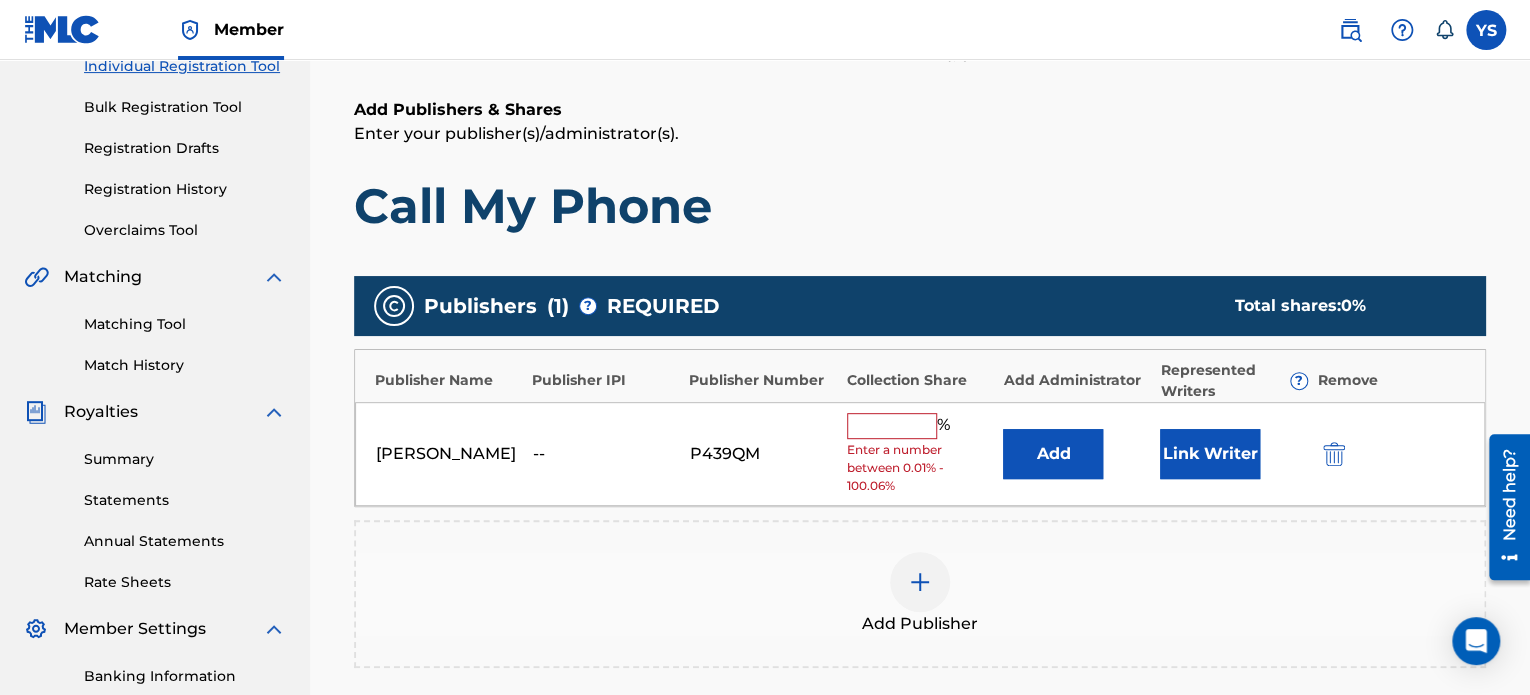 scroll, scrollTop: 273, scrollLeft: 0, axis: vertical 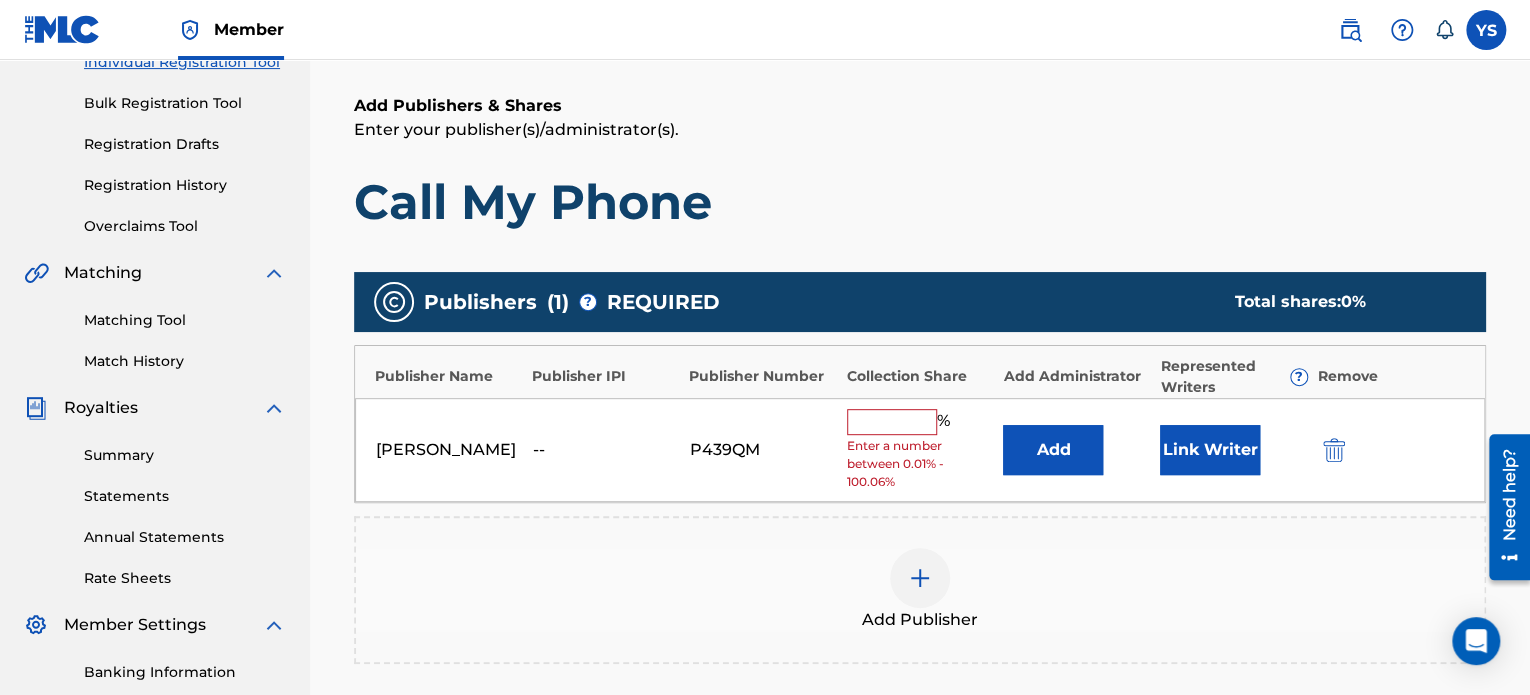 click at bounding box center (892, 422) 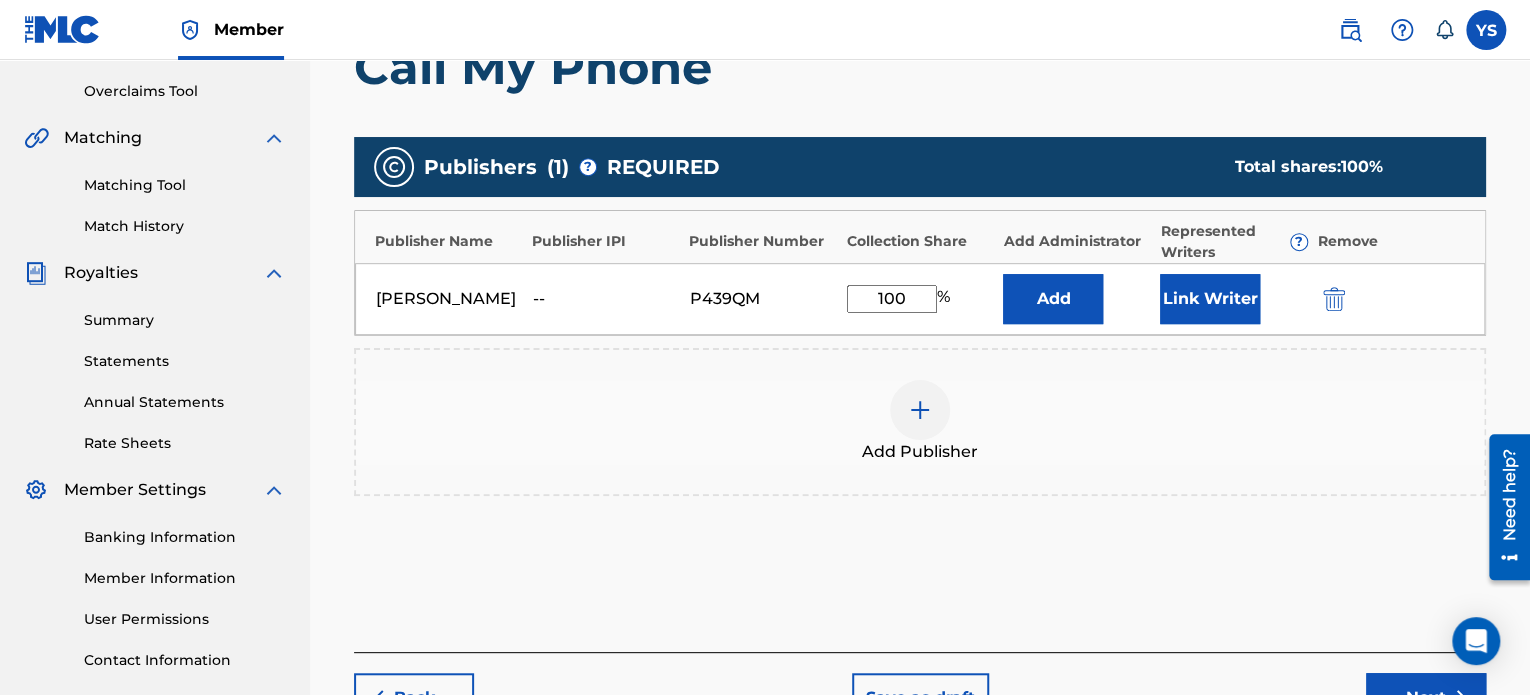 scroll, scrollTop: 412, scrollLeft: 0, axis: vertical 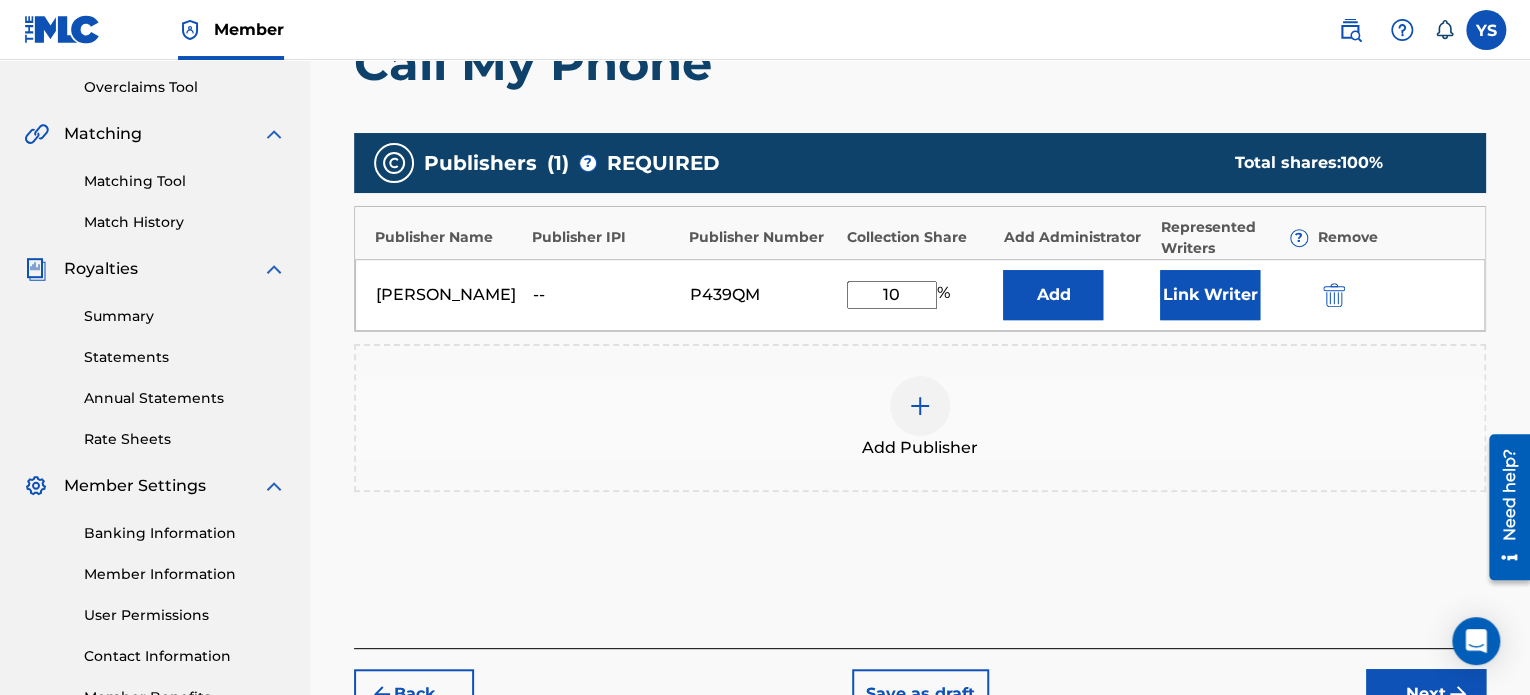 type on "1" 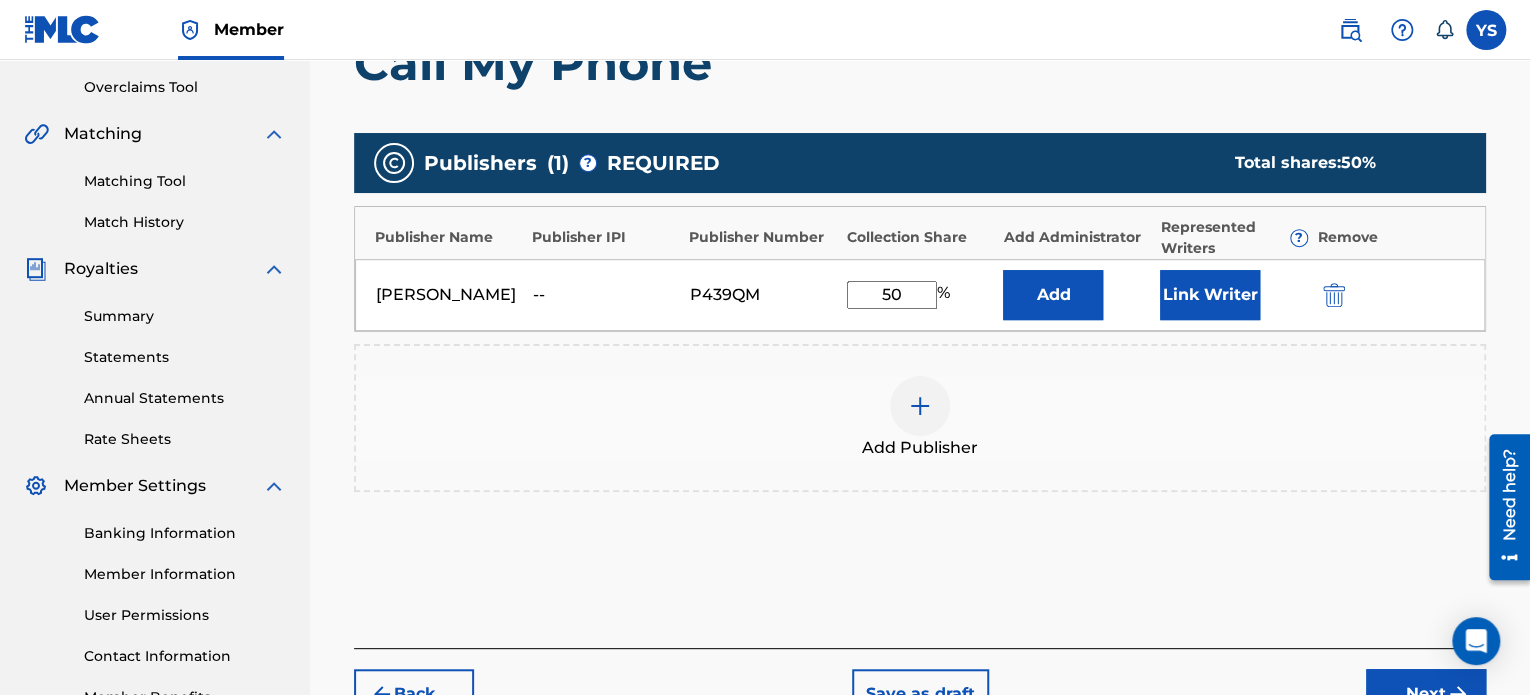 type on "50" 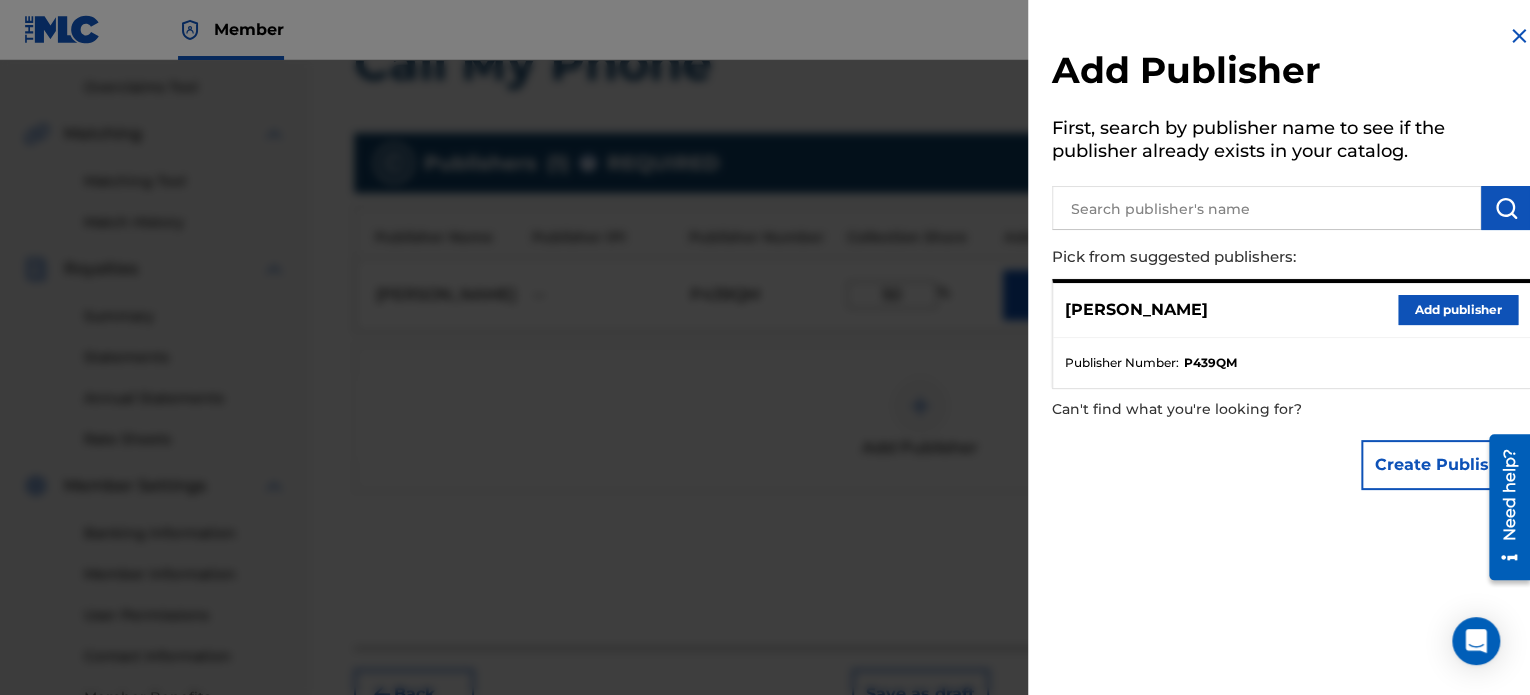 click at bounding box center (765, 407) 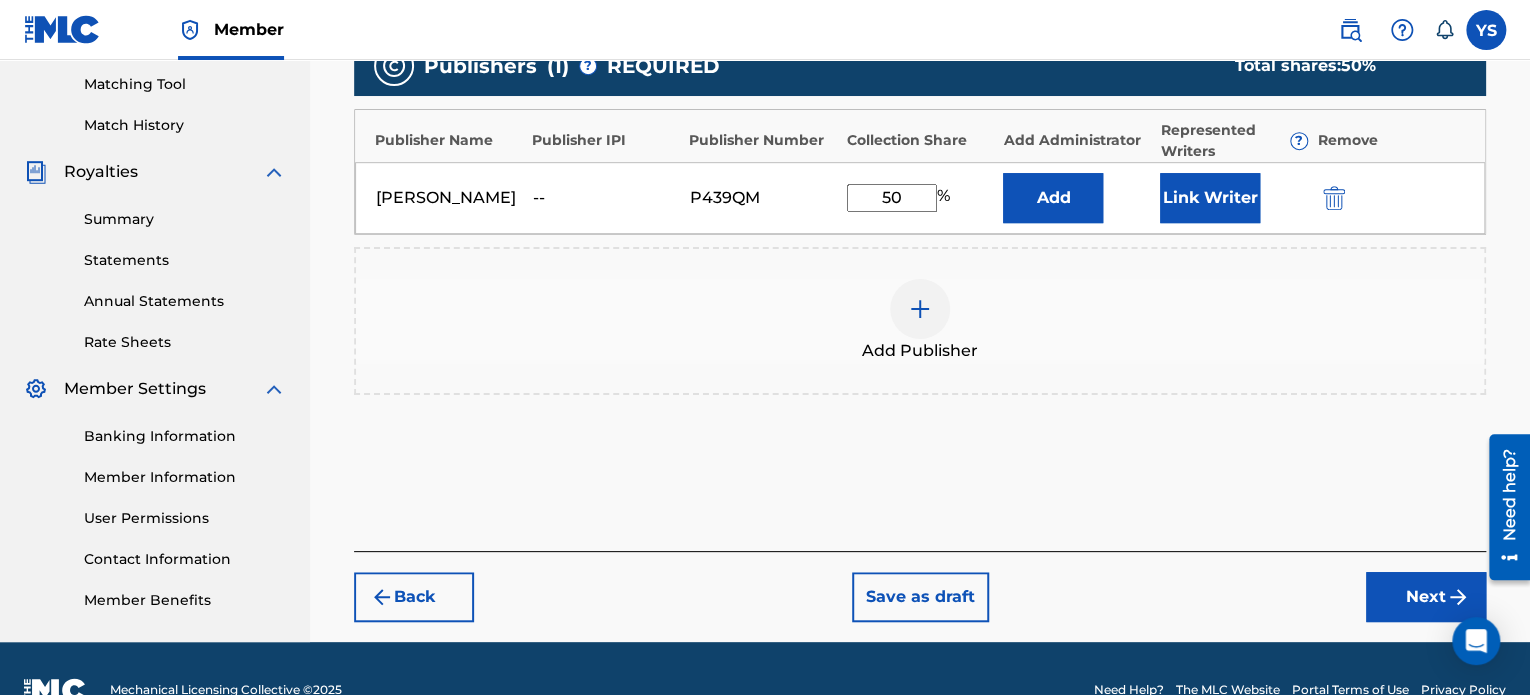 scroll, scrollTop: 510, scrollLeft: 0, axis: vertical 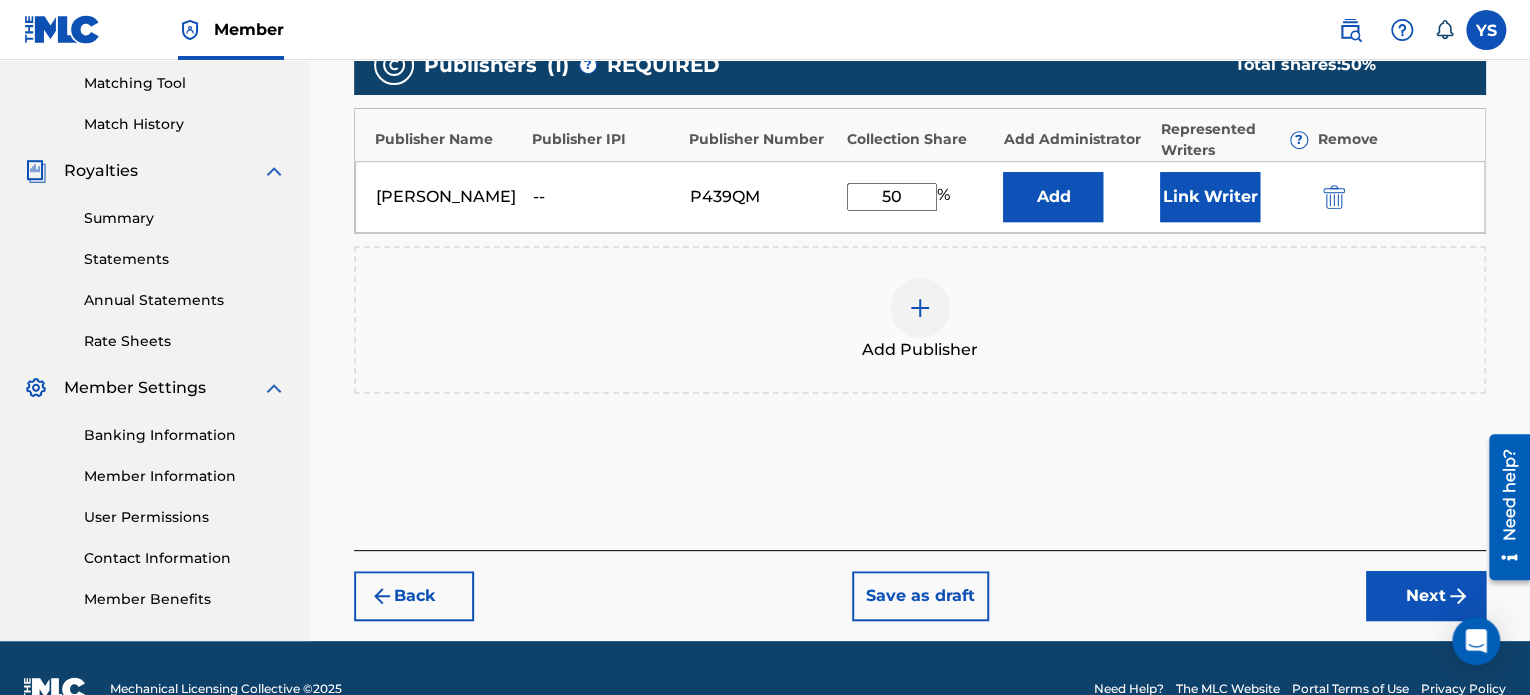 click on "Next" at bounding box center (1426, 596) 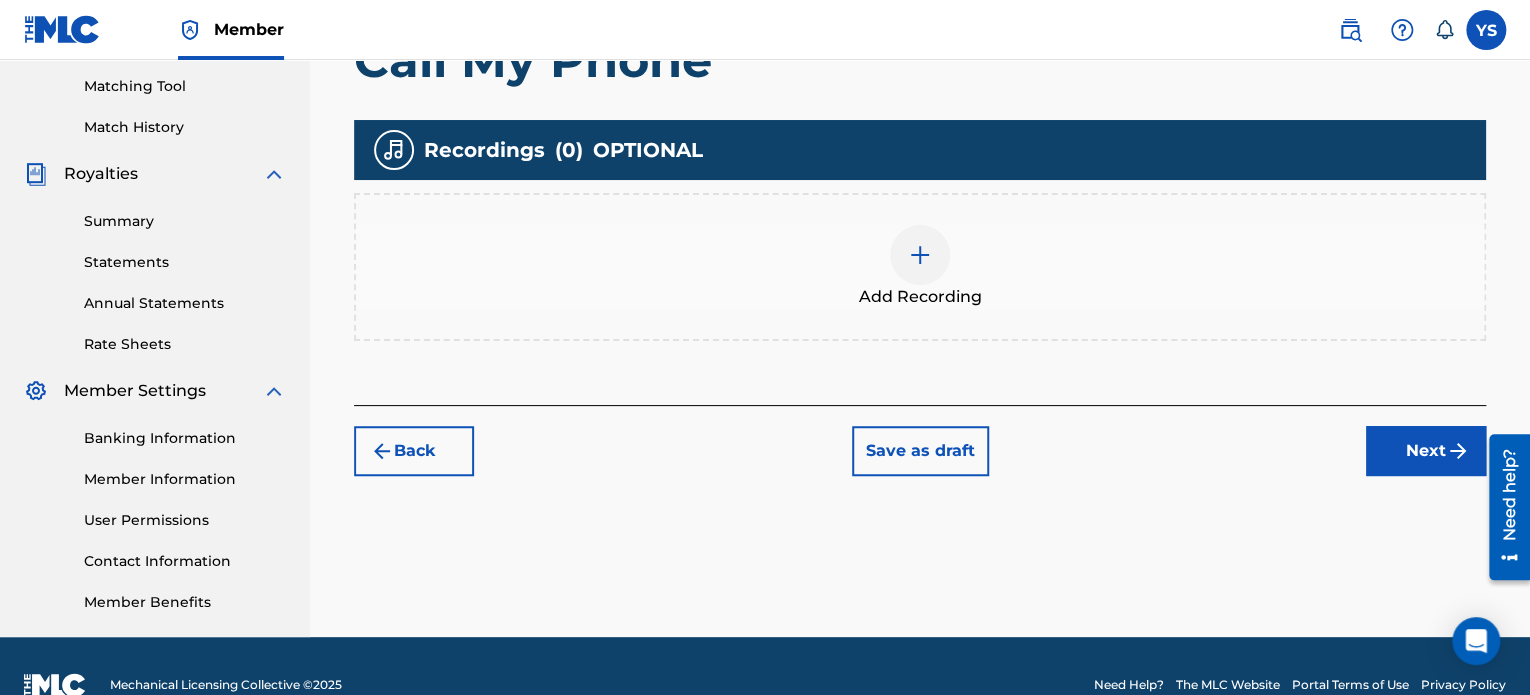 scroll, scrollTop: 521, scrollLeft: 0, axis: vertical 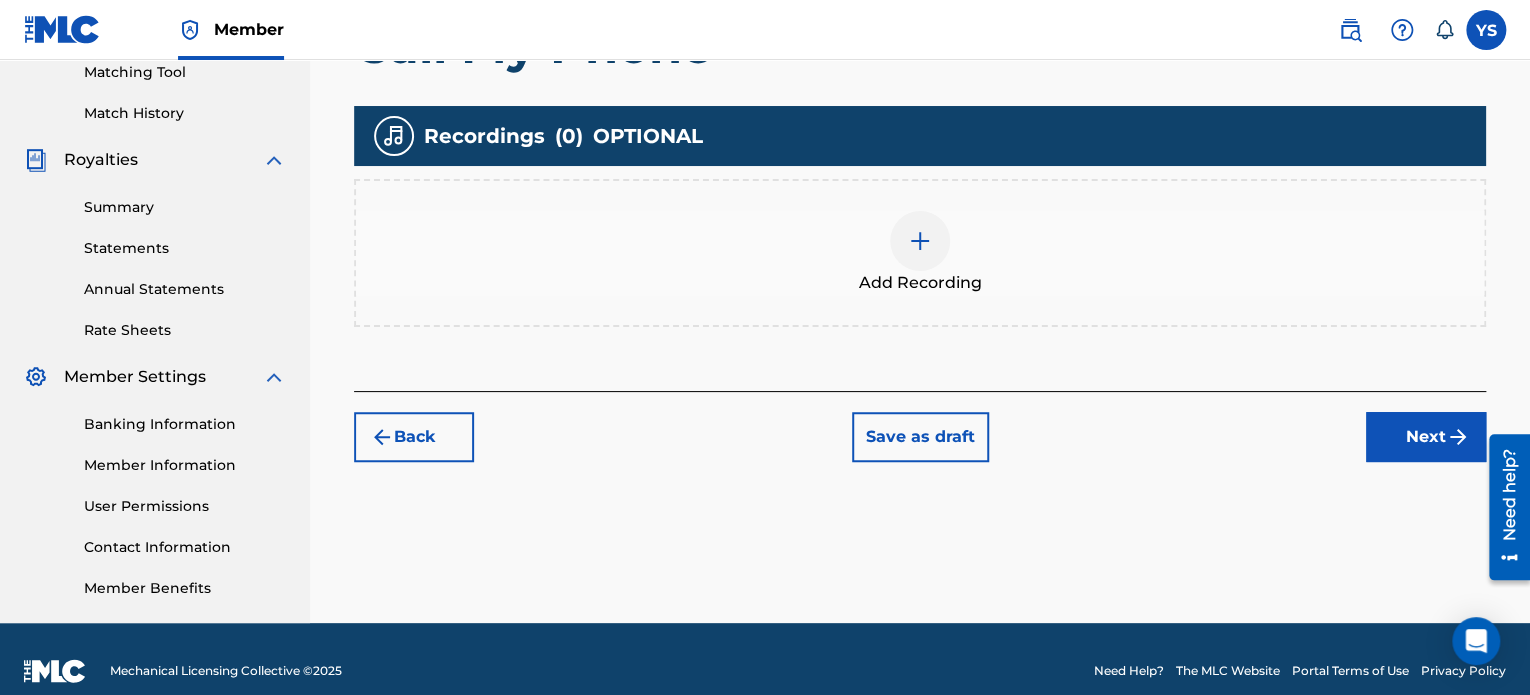 click on "Add Recording" at bounding box center [920, 253] 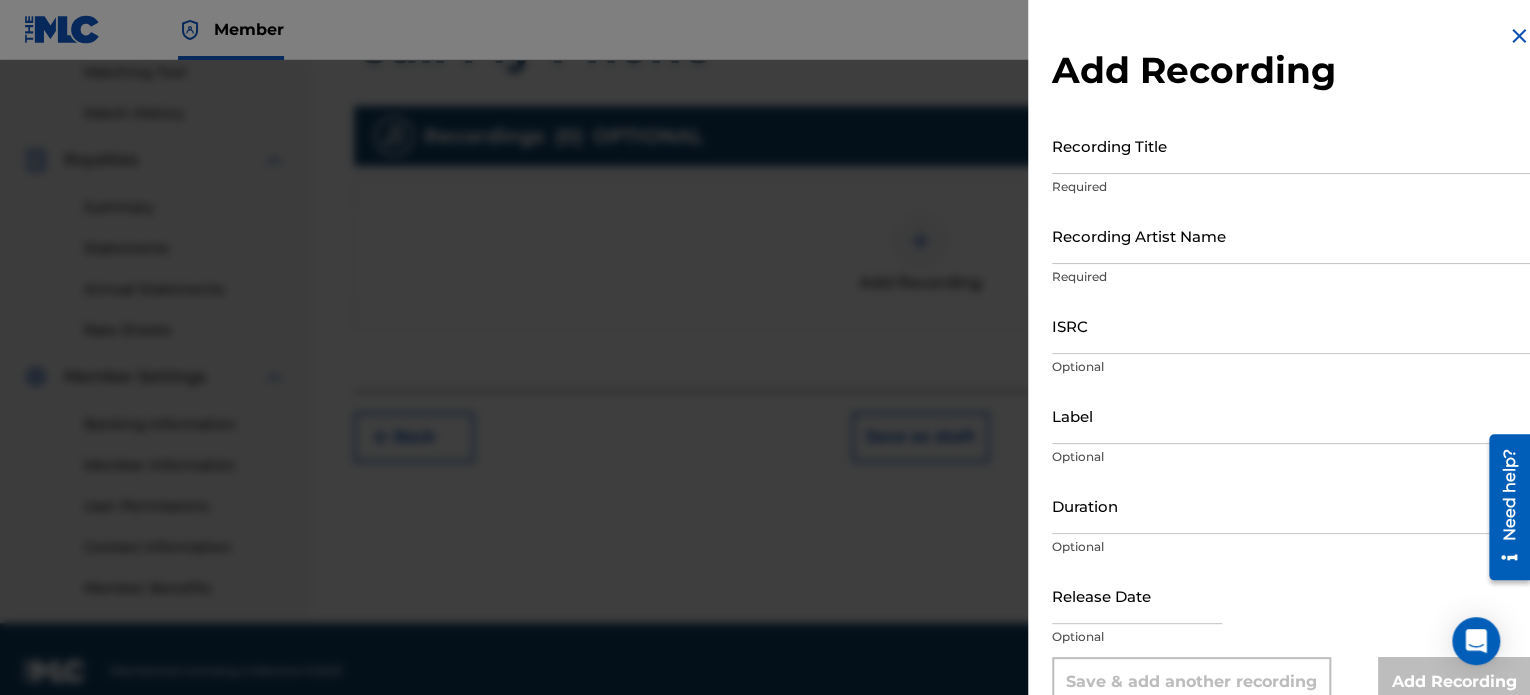 click on "Recording Title" at bounding box center (1291, 145) 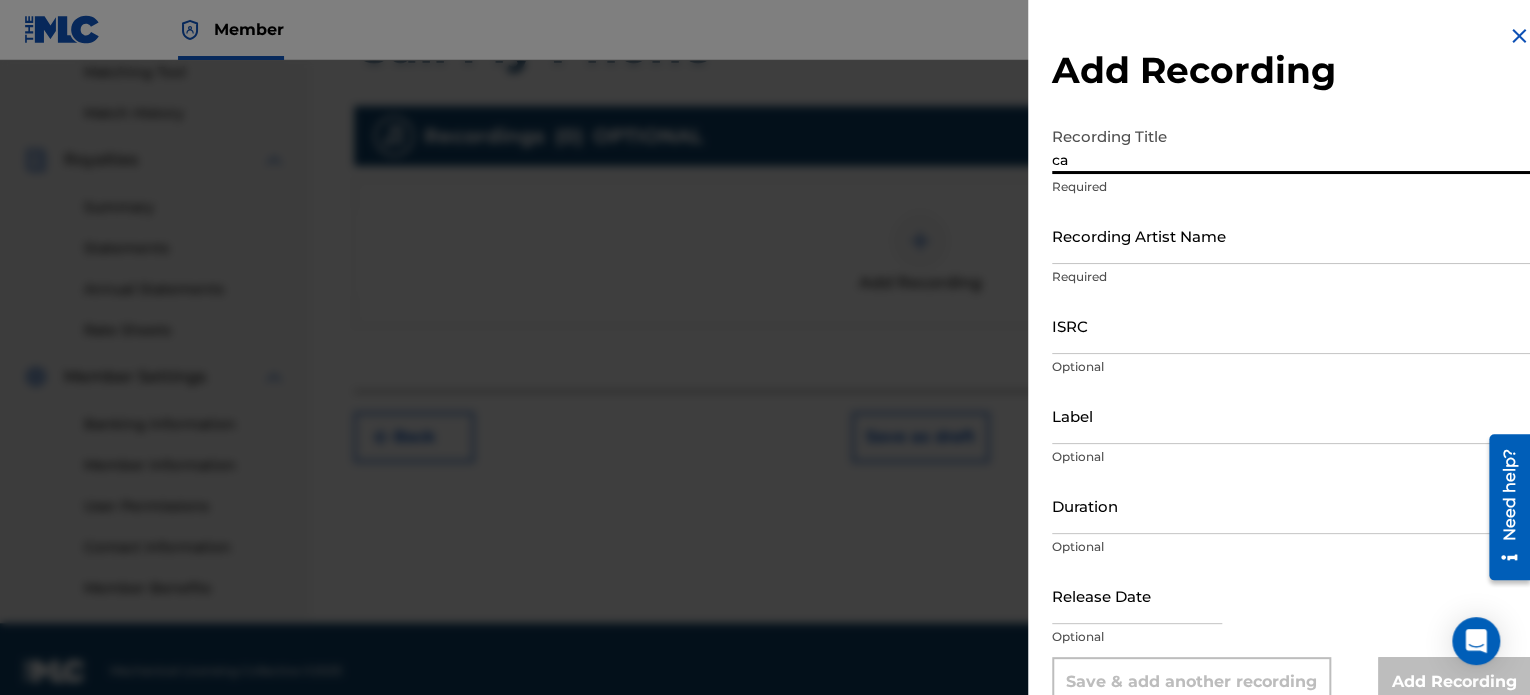 type on "c" 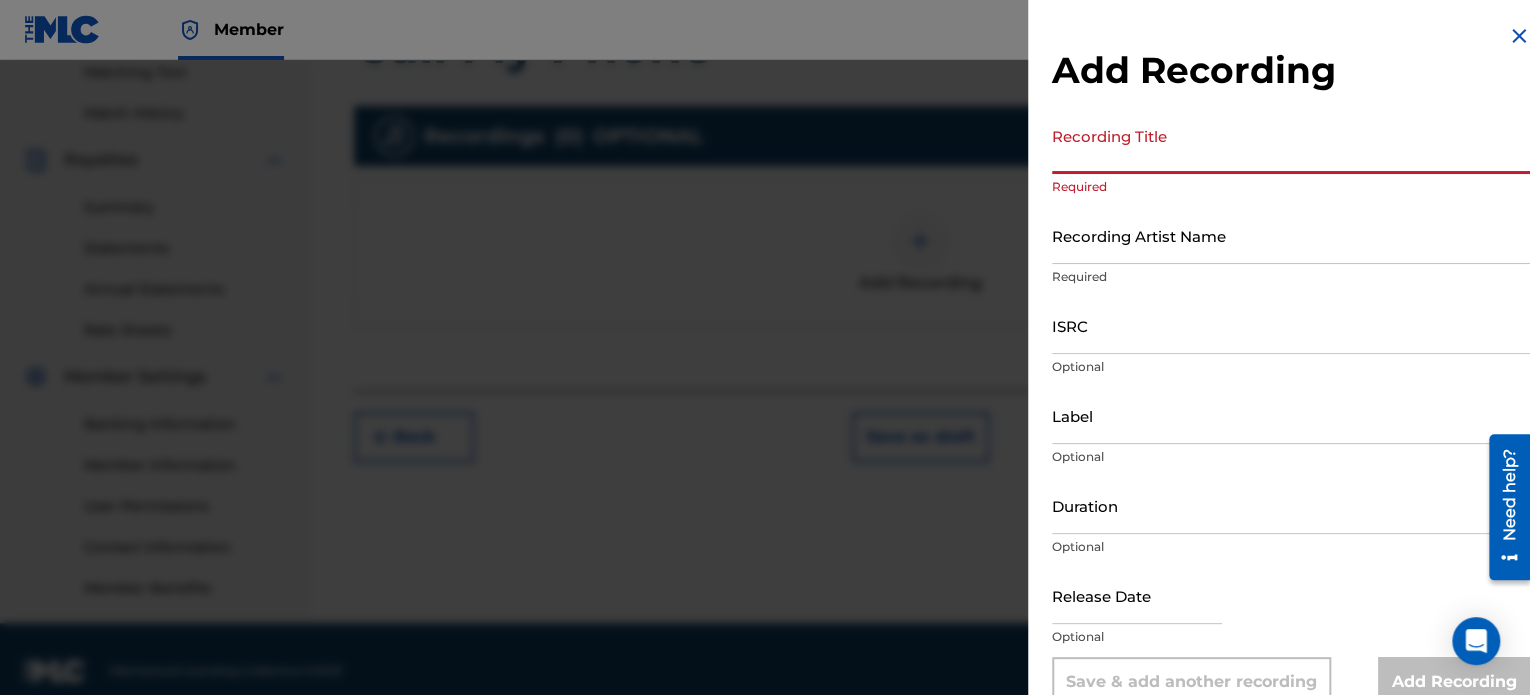paste on "Call My Phone" 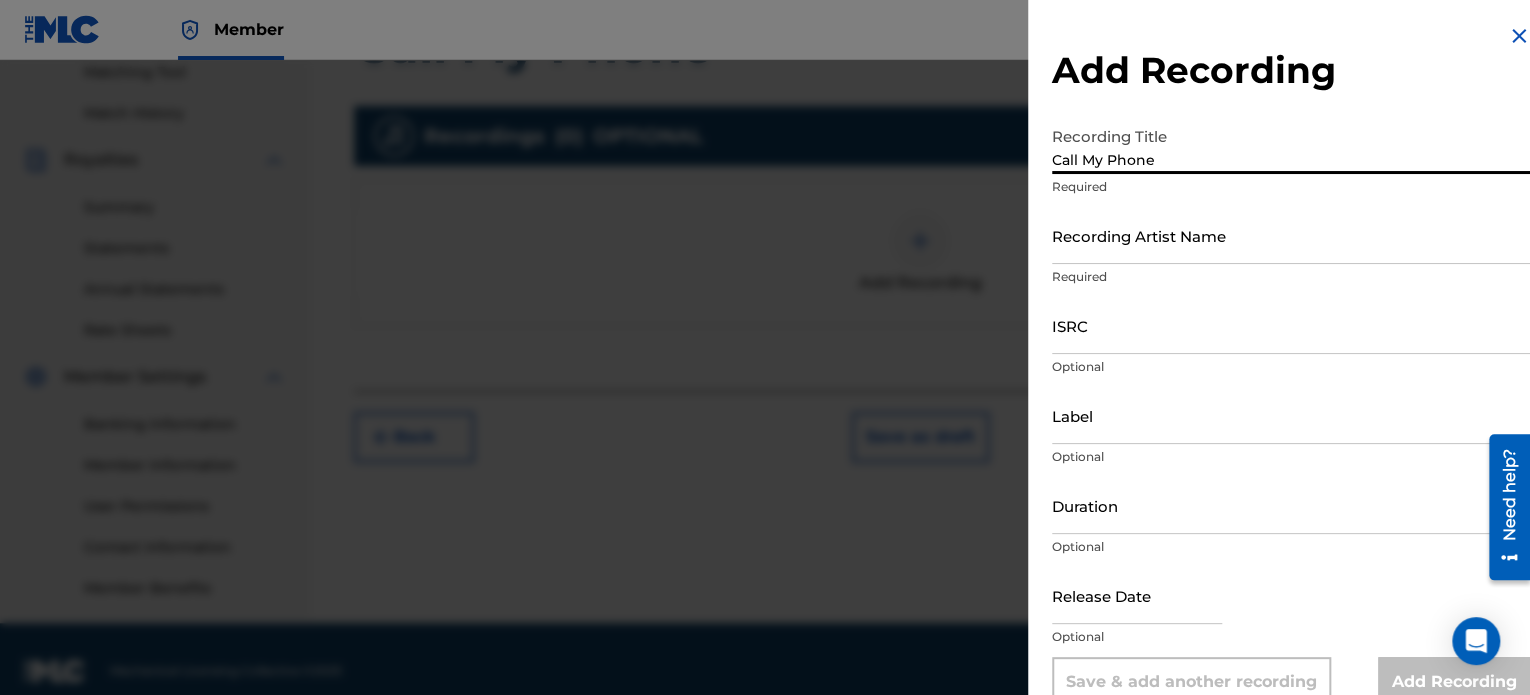 type on "Call My Phone" 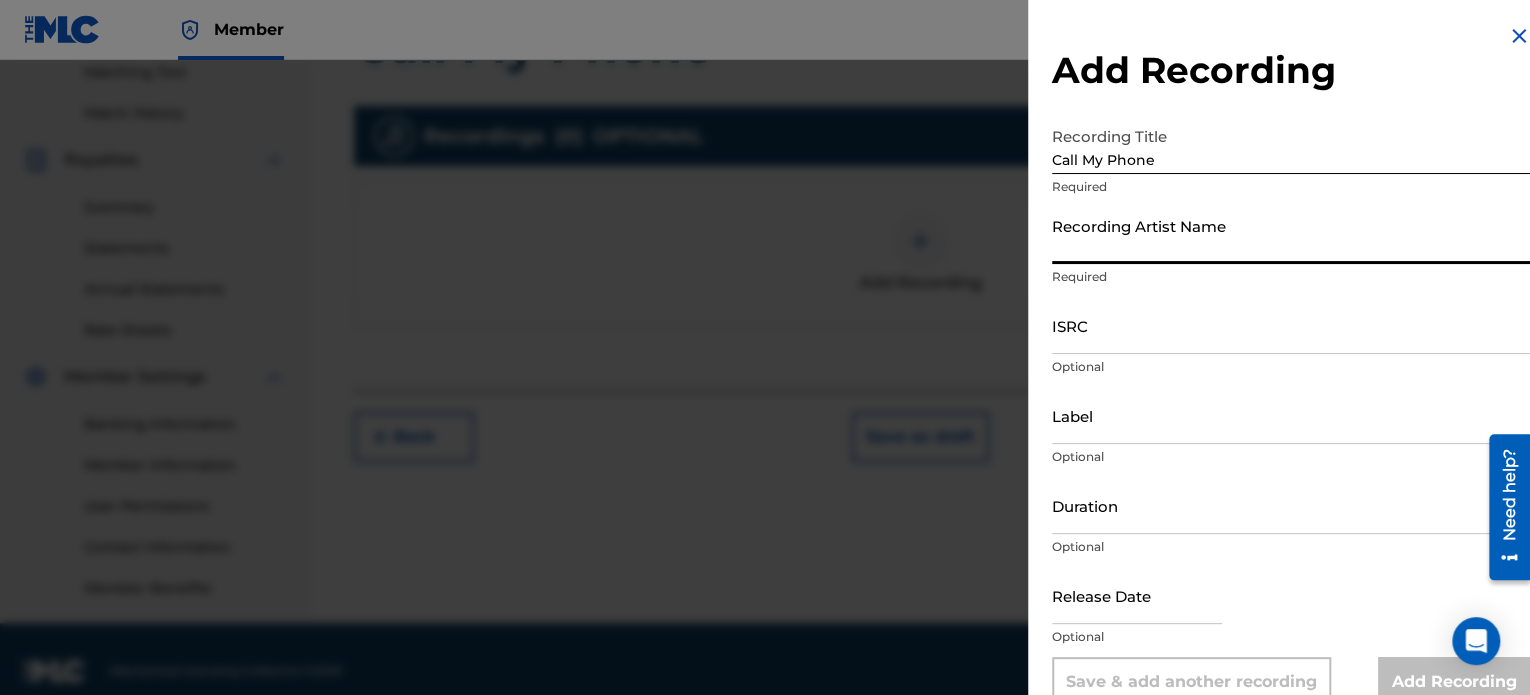 click on "Recording Artist Name" at bounding box center [1291, 235] 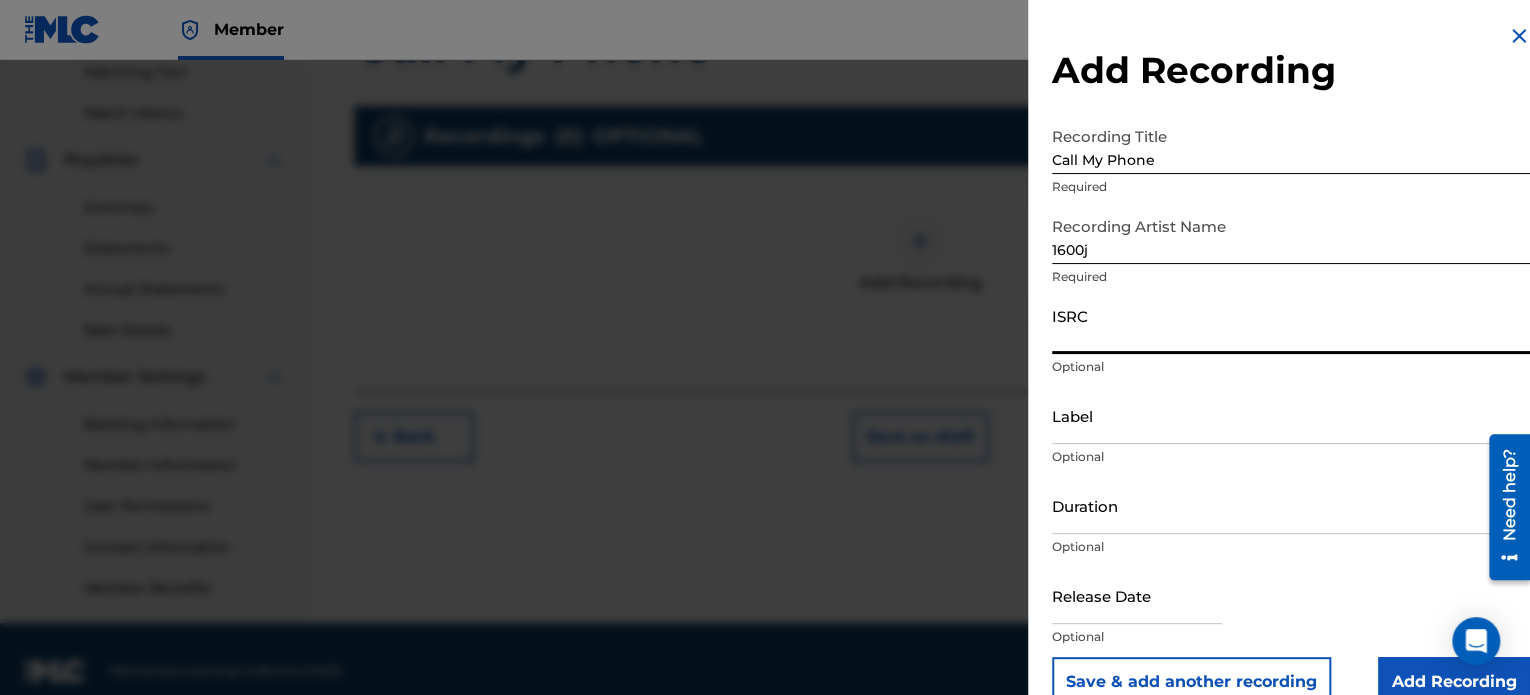 click on "ISRC" at bounding box center (1291, 325) 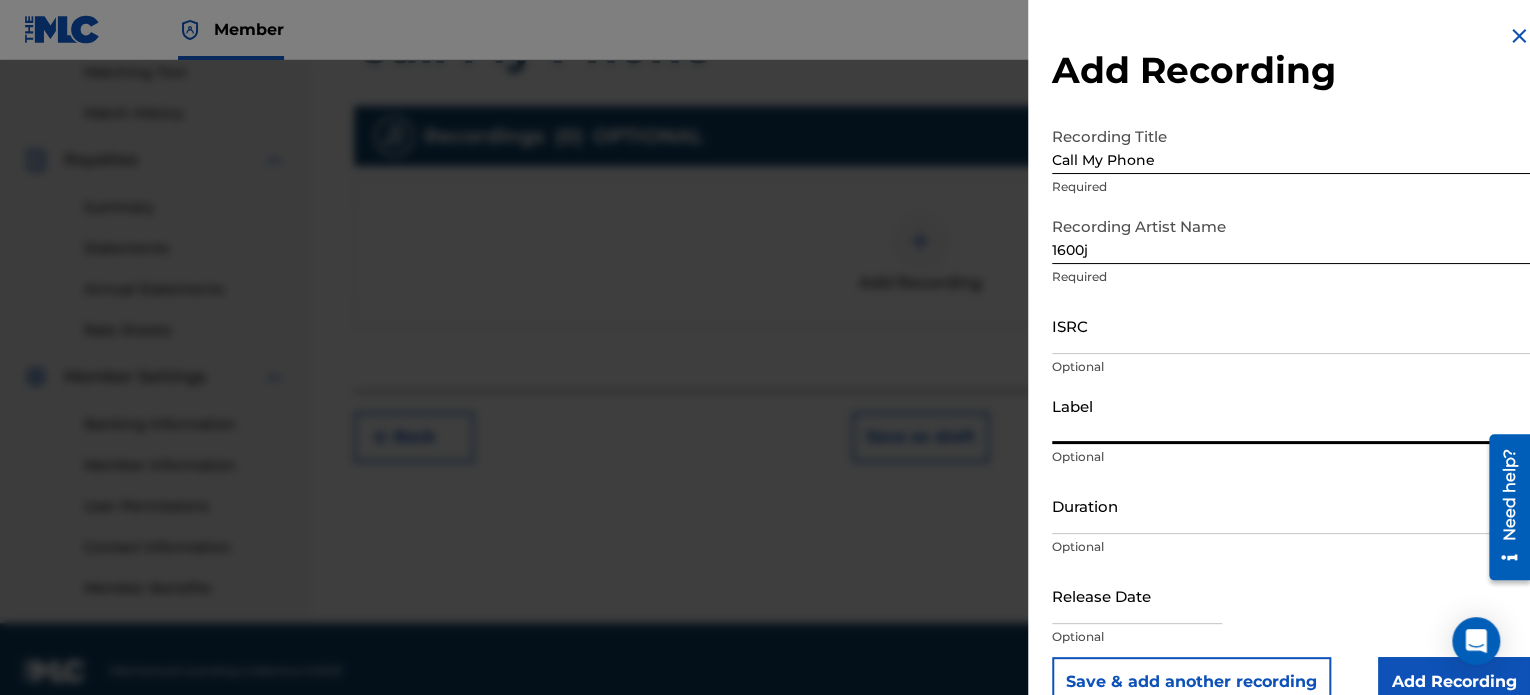 click on "Label" at bounding box center (1291, 415) 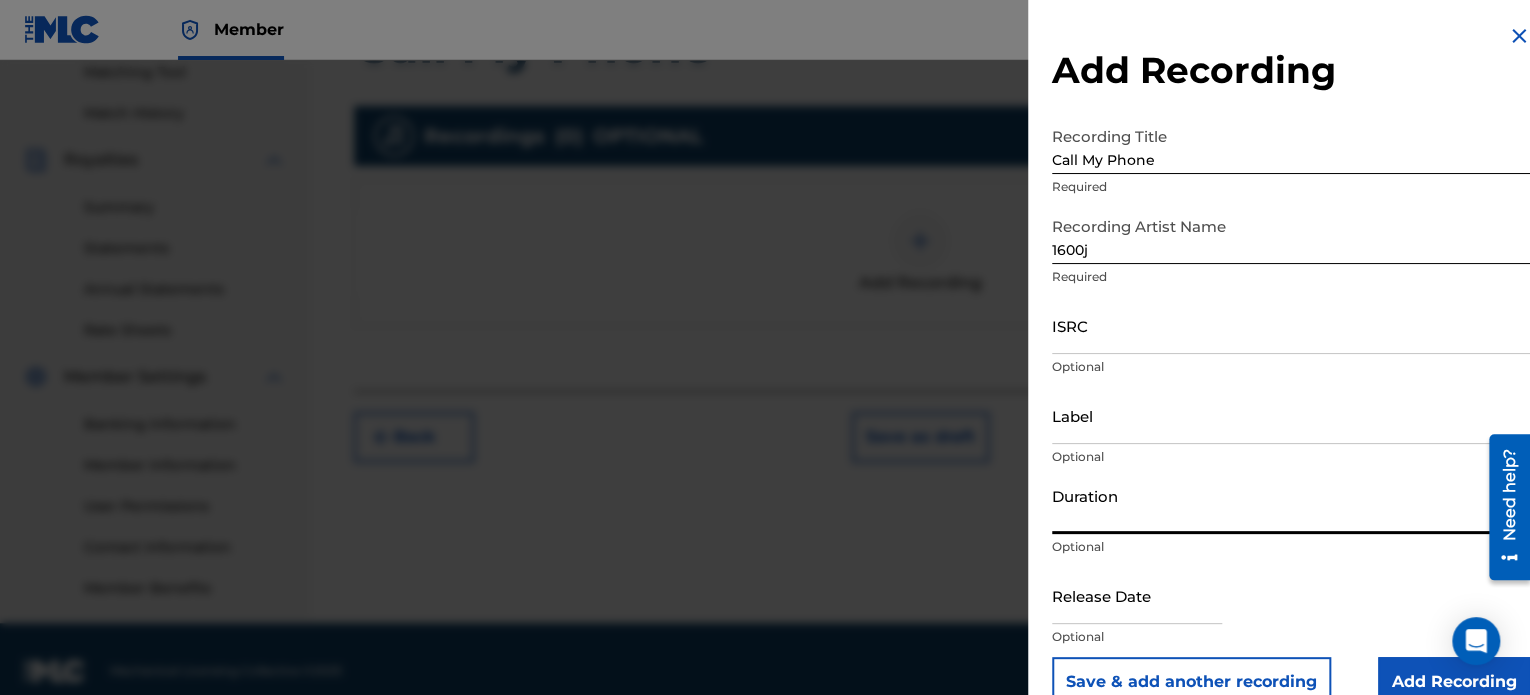 click on "Duration" at bounding box center (1291, 505) 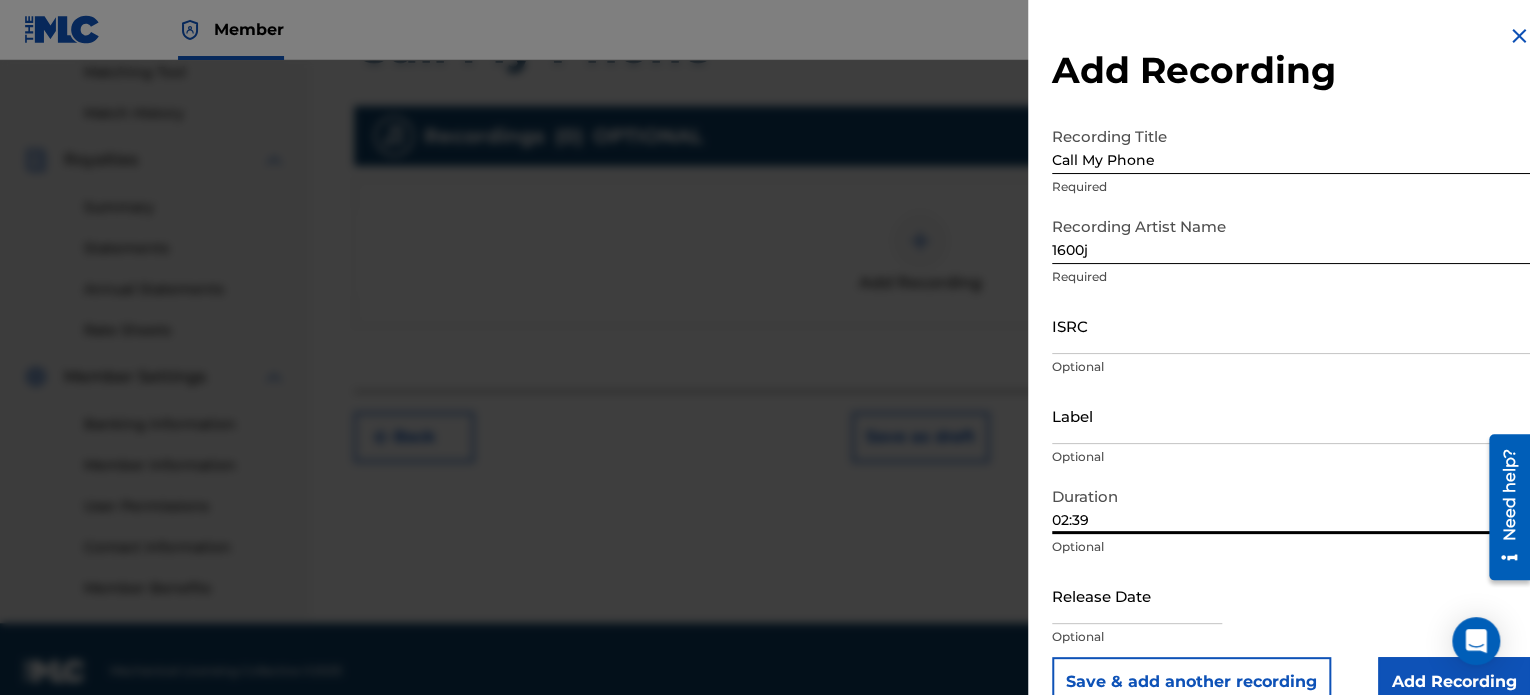 type on "02:39" 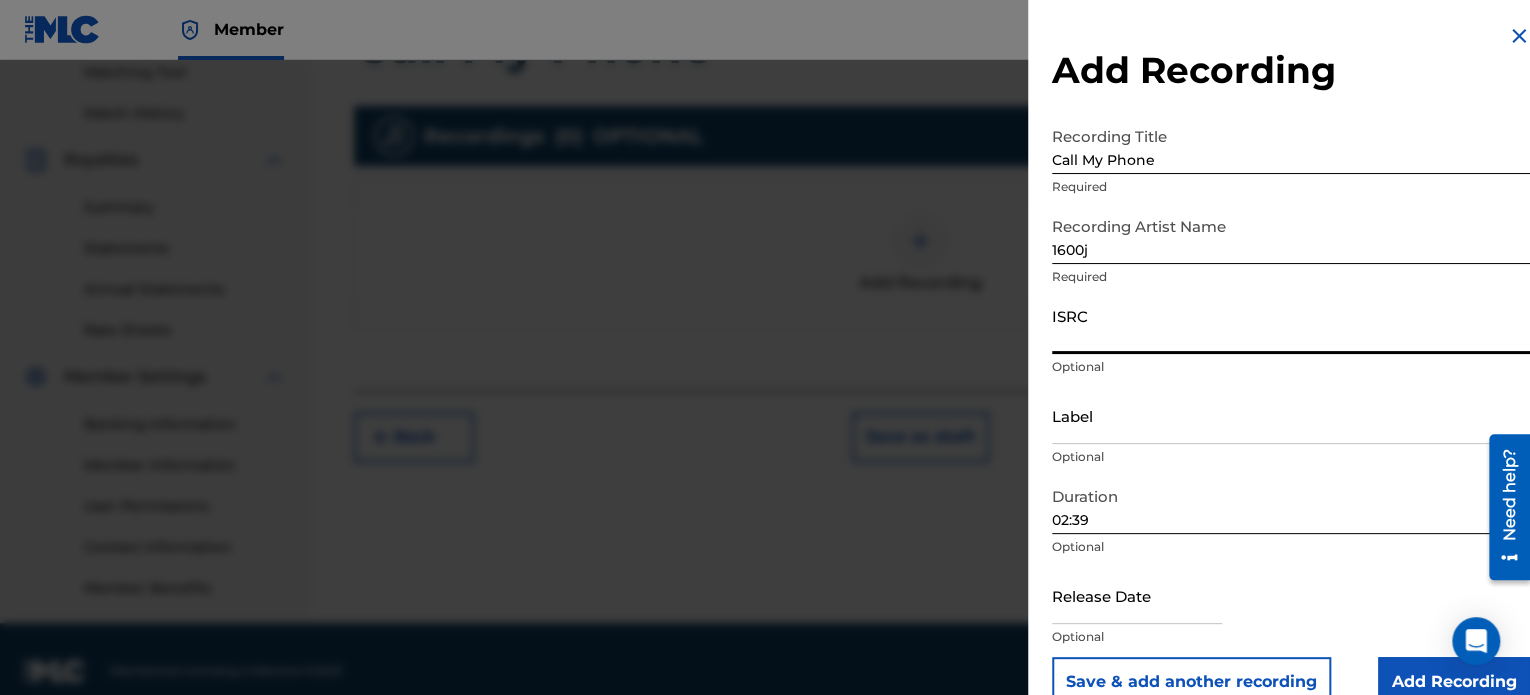 click on "ISRC" at bounding box center [1291, 325] 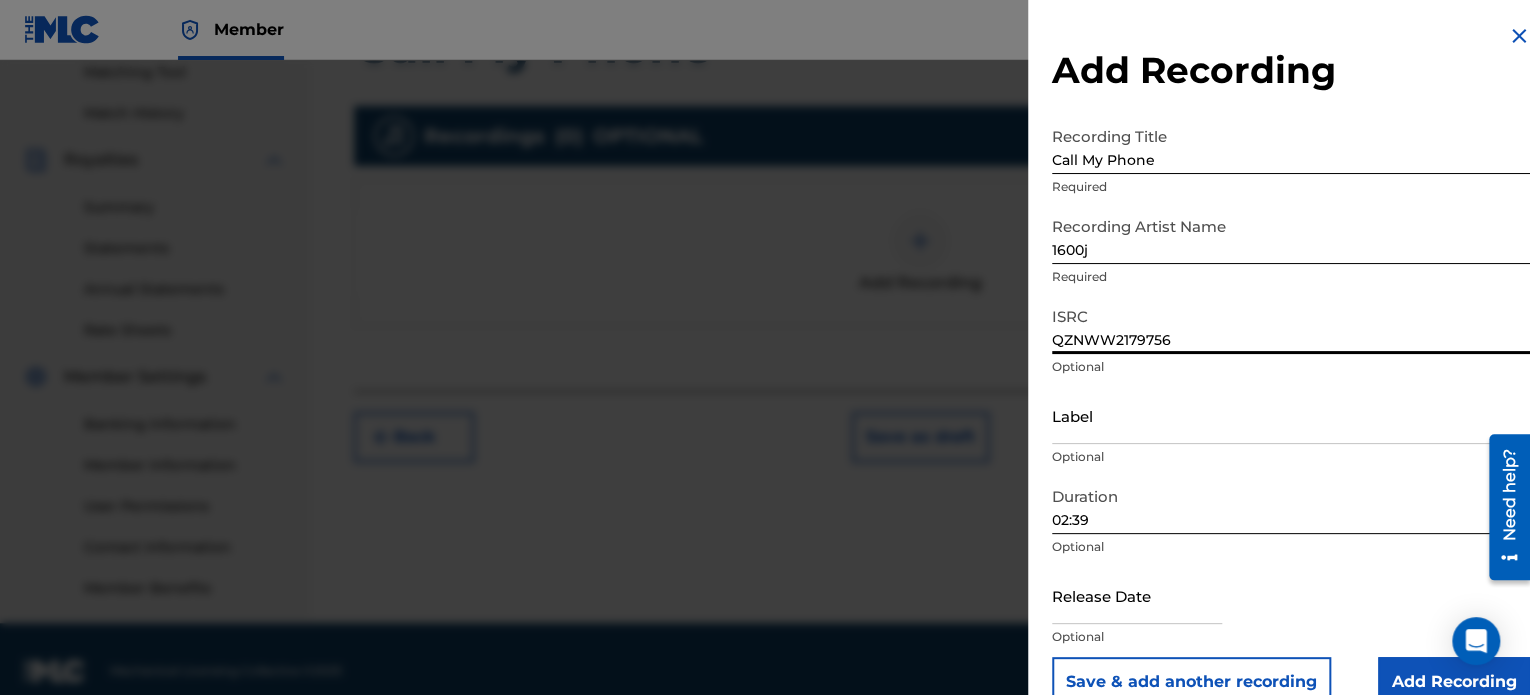 scroll, scrollTop: 36, scrollLeft: 0, axis: vertical 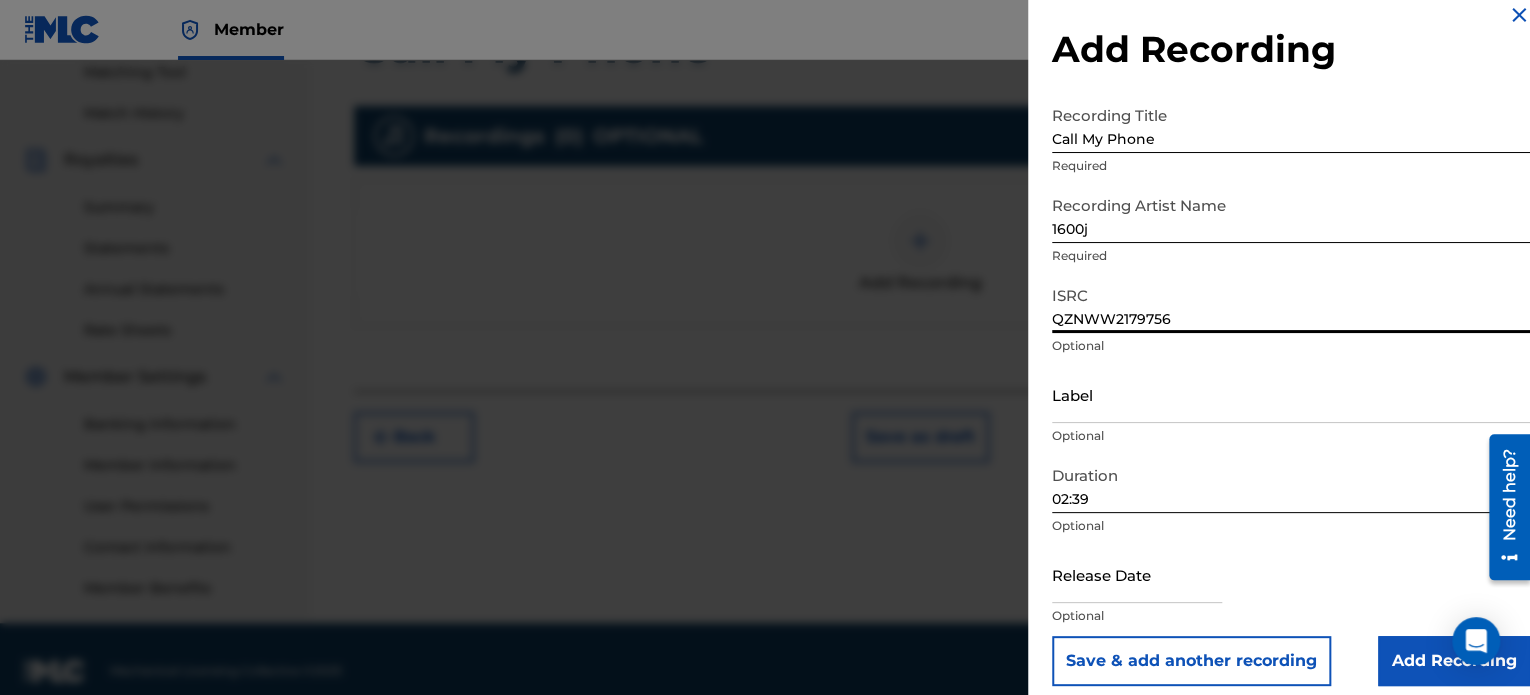 type on "QZNWW2179756" 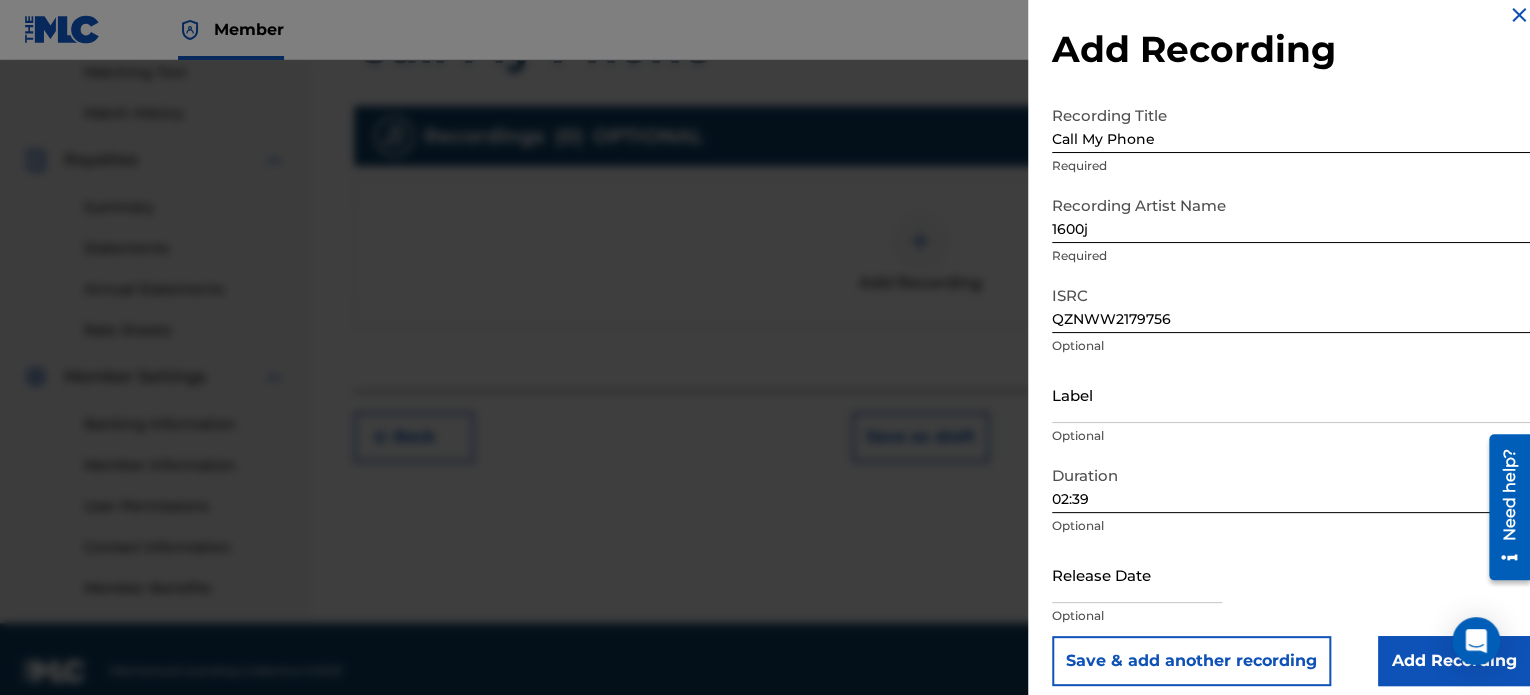 click on "Add Recording" at bounding box center [1454, 661] 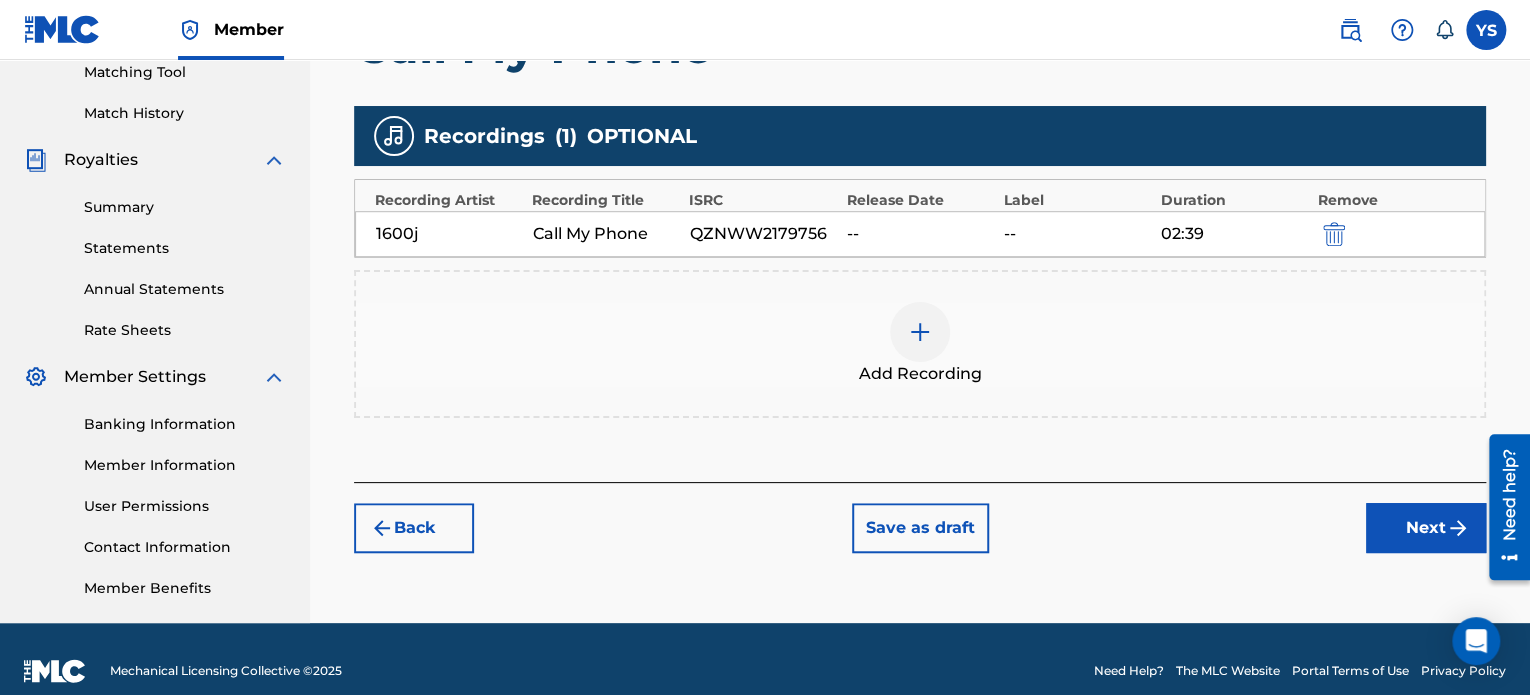 click on "Next" at bounding box center (1426, 528) 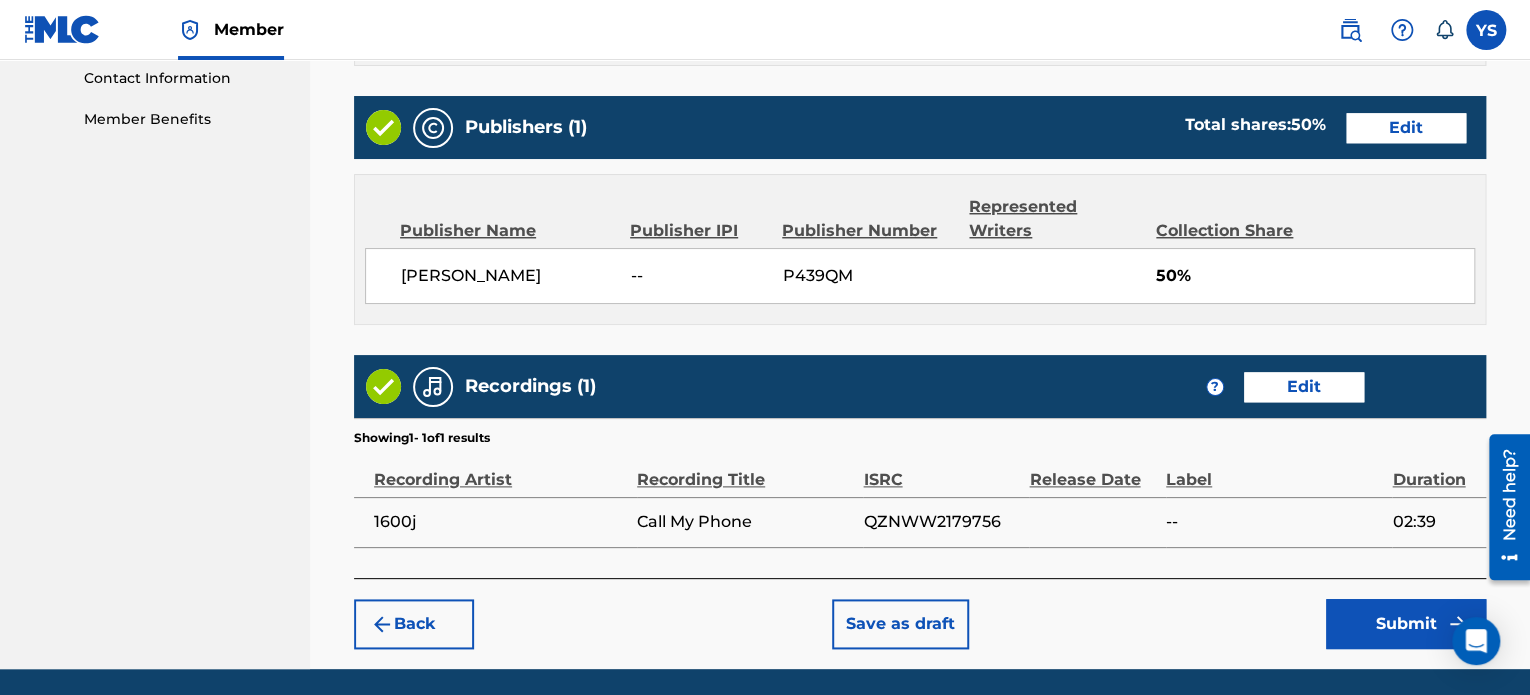 scroll, scrollTop: 1057, scrollLeft: 0, axis: vertical 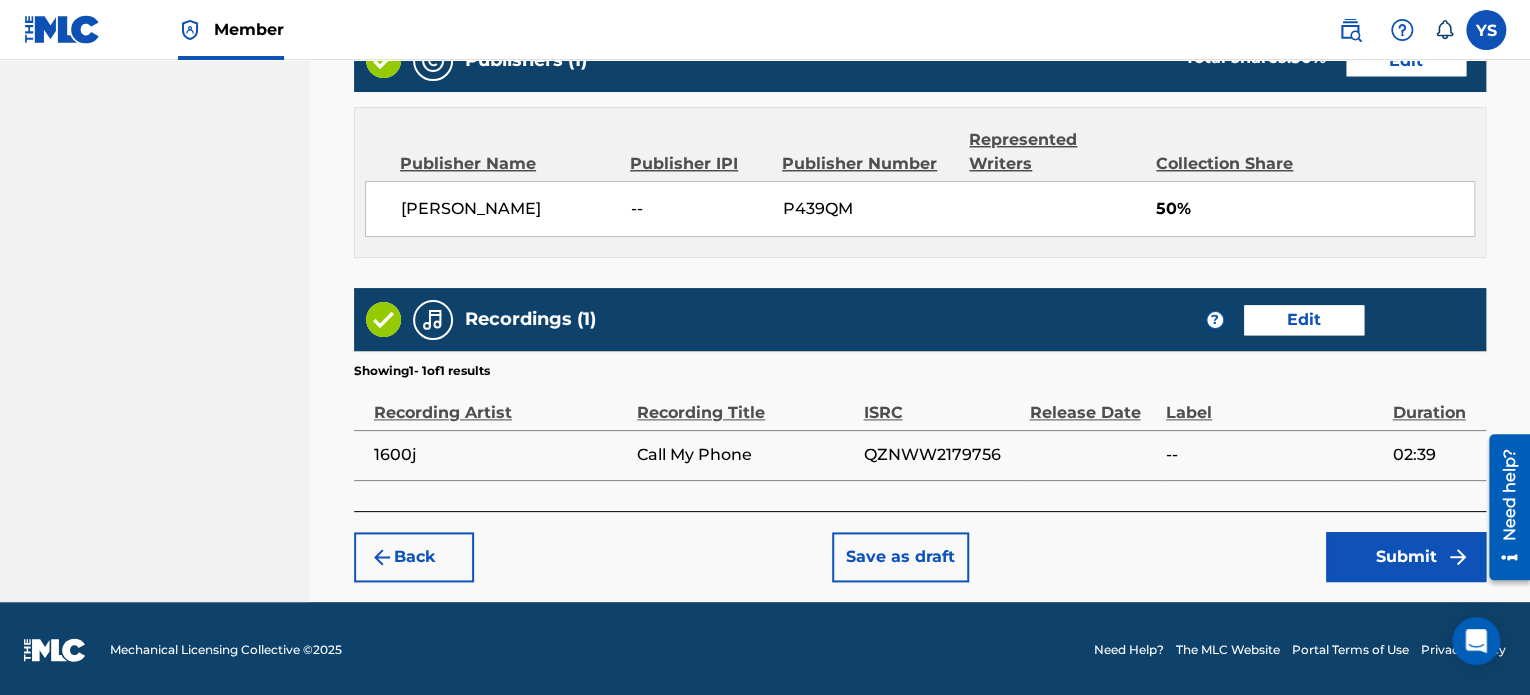 click on "Submit" at bounding box center (1406, 557) 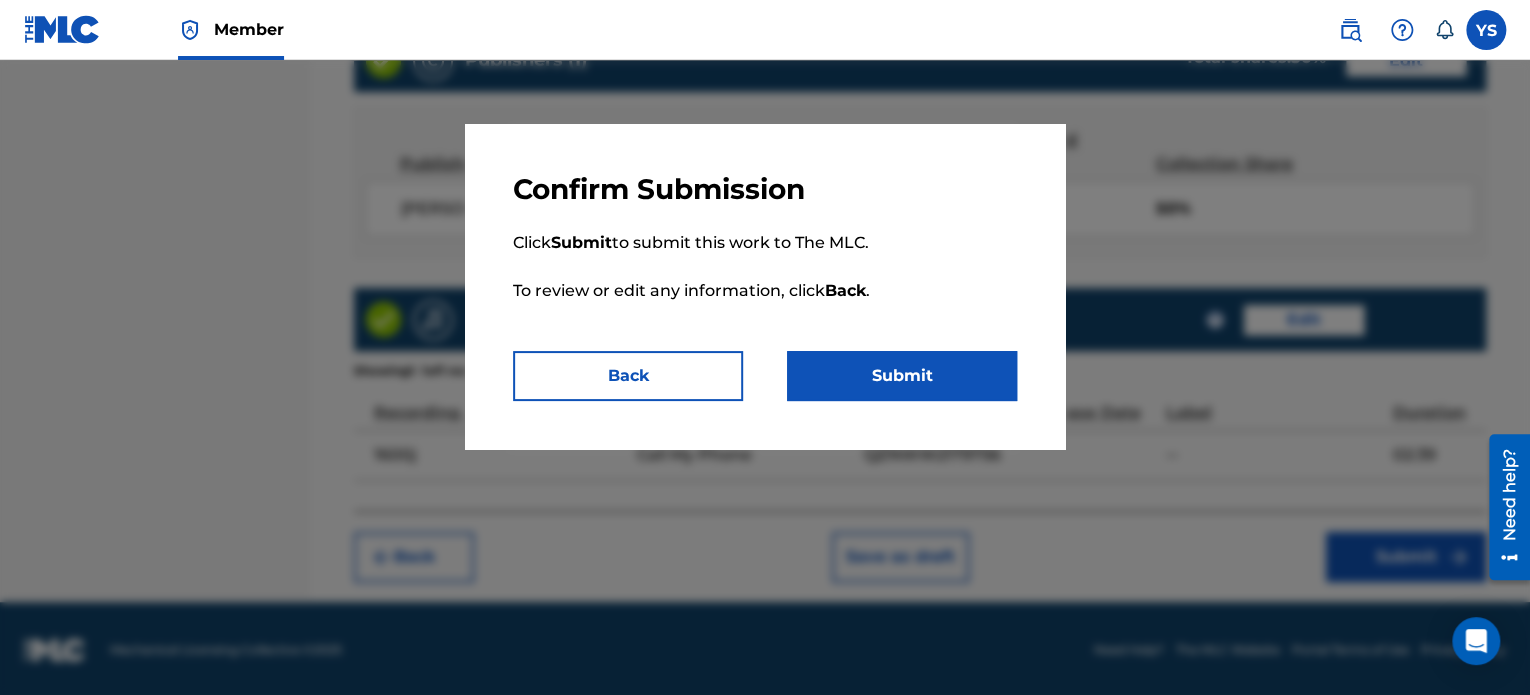 click on "Submit" at bounding box center [902, 376] 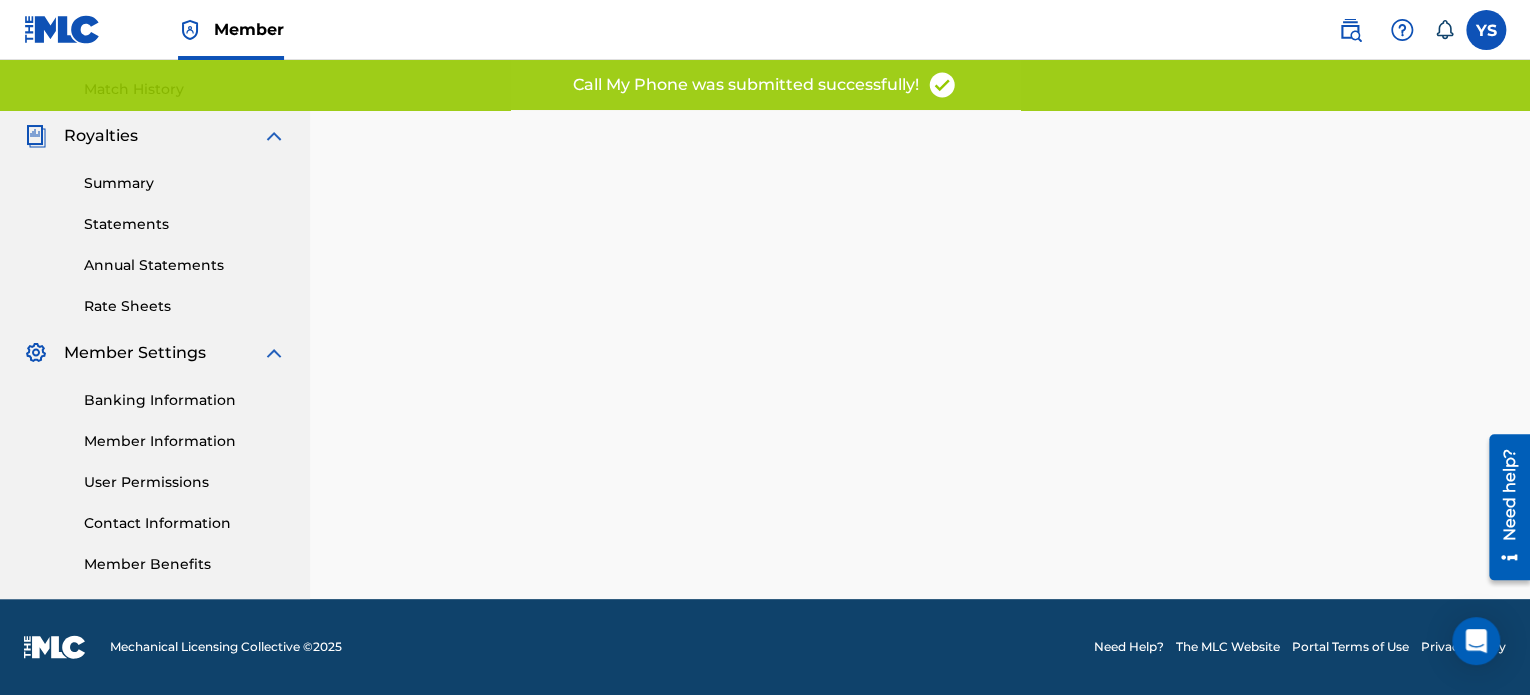 scroll, scrollTop: 0, scrollLeft: 0, axis: both 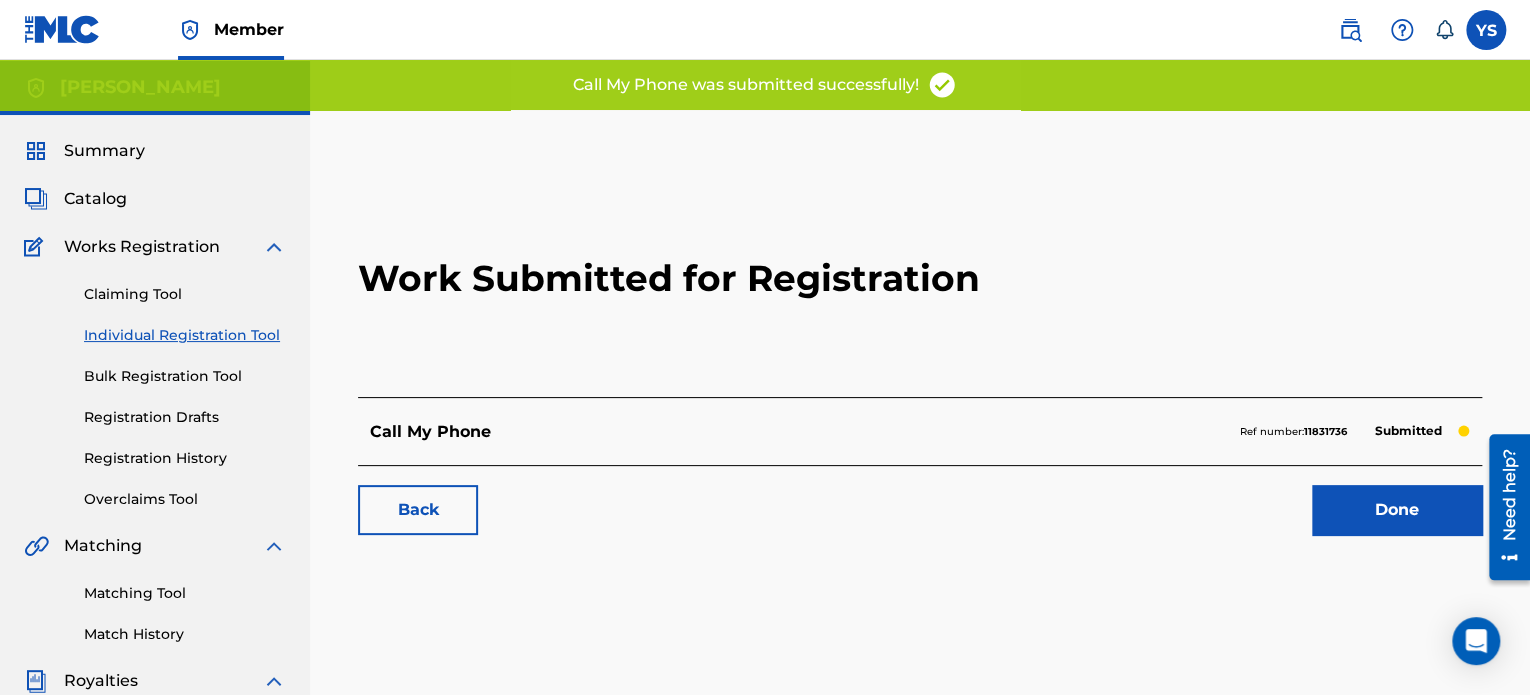 click on "Work Submitted for Registration Call My Phone Ref number:  11831736 Submitted Back Done" at bounding box center [920, 357] 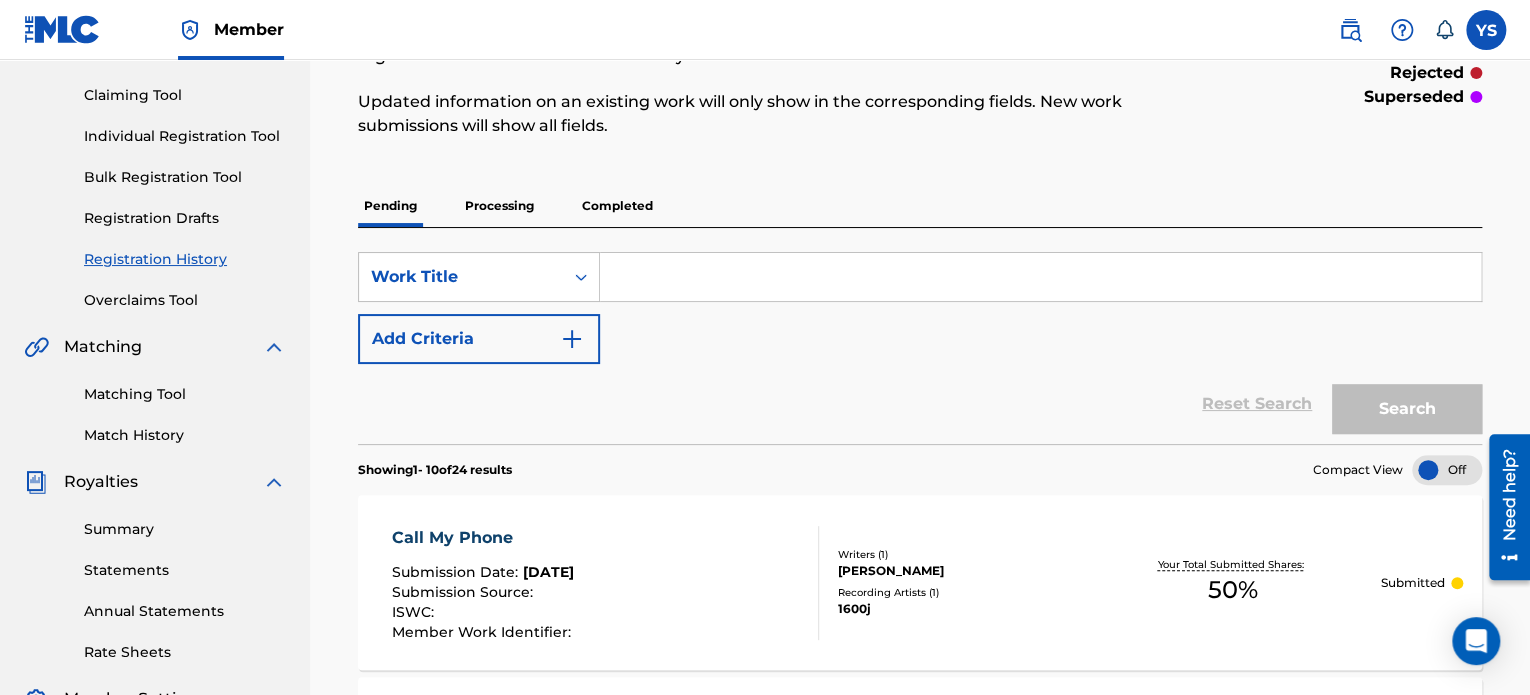 scroll, scrollTop: 200, scrollLeft: 0, axis: vertical 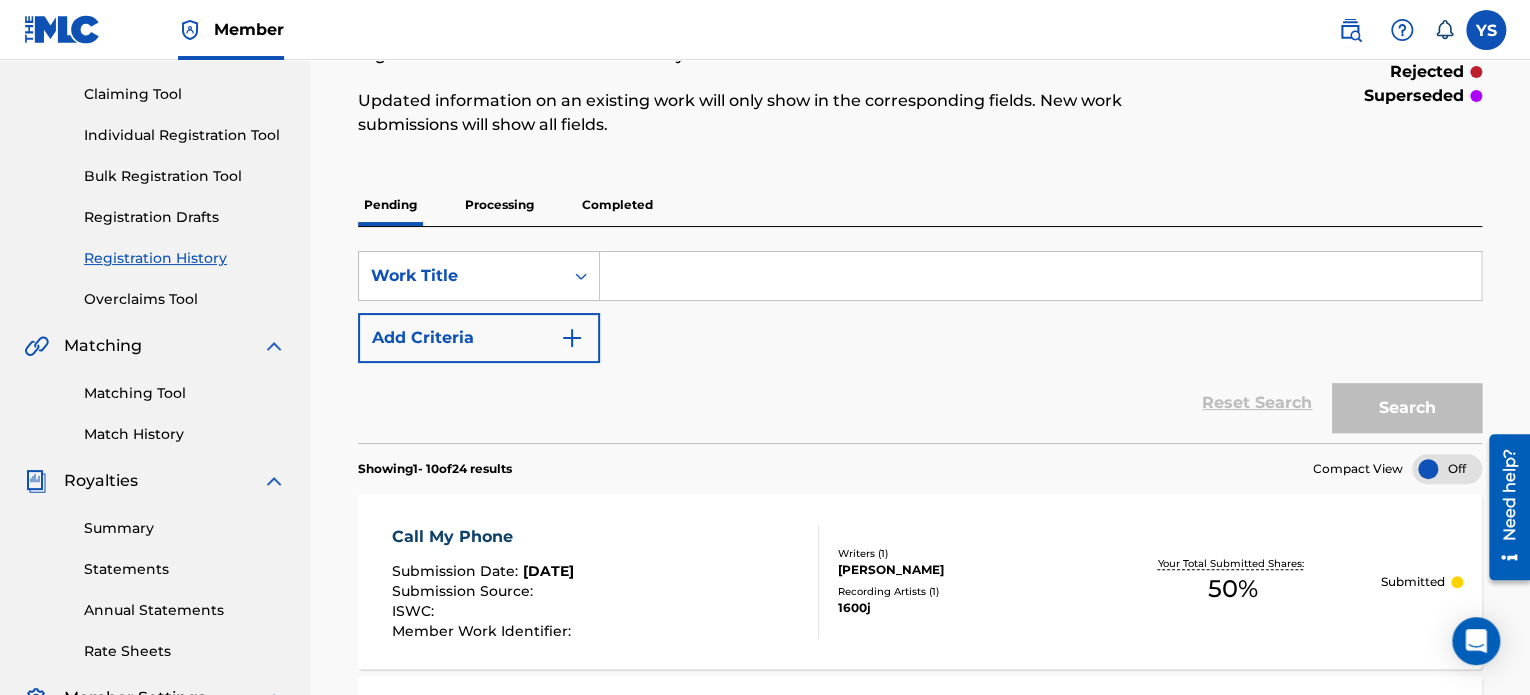 click on "Individual Registration Tool" at bounding box center [185, 135] 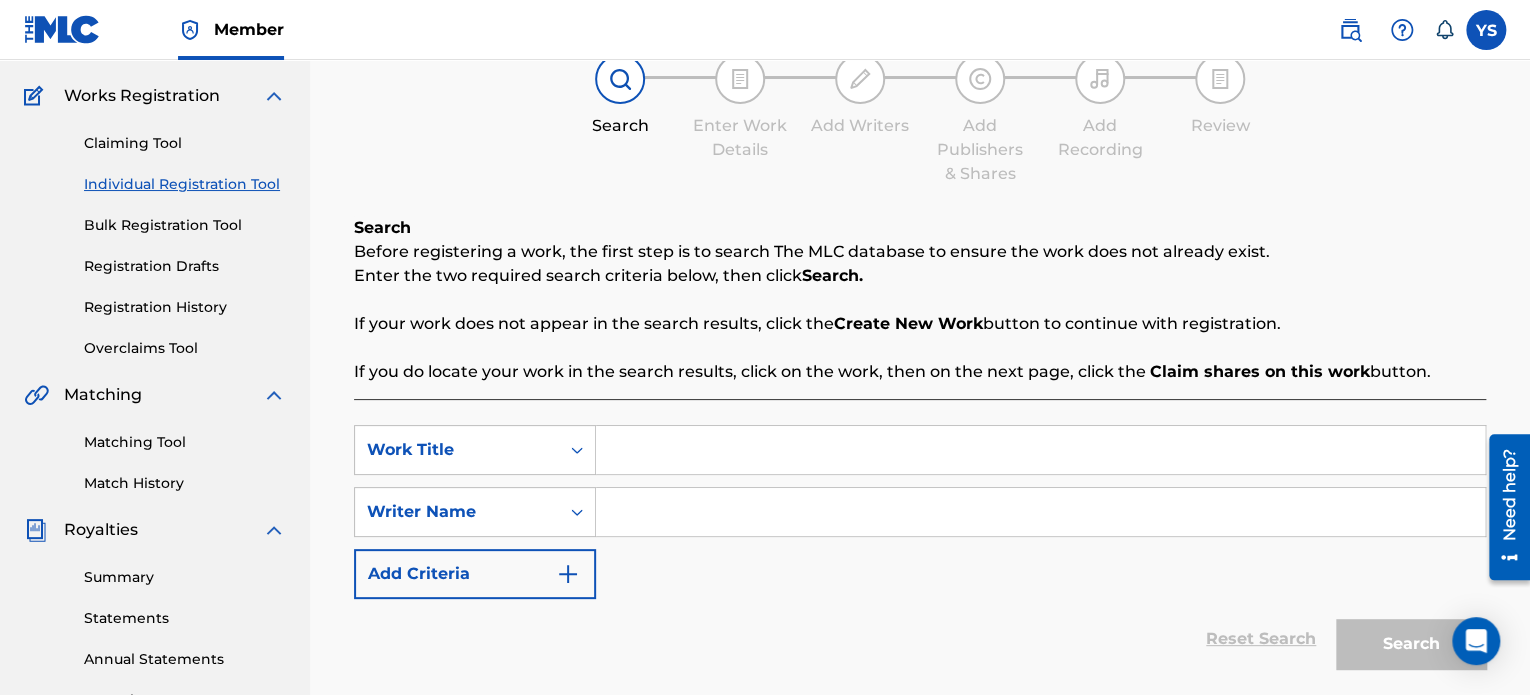scroll, scrollTop: 152, scrollLeft: 0, axis: vertical 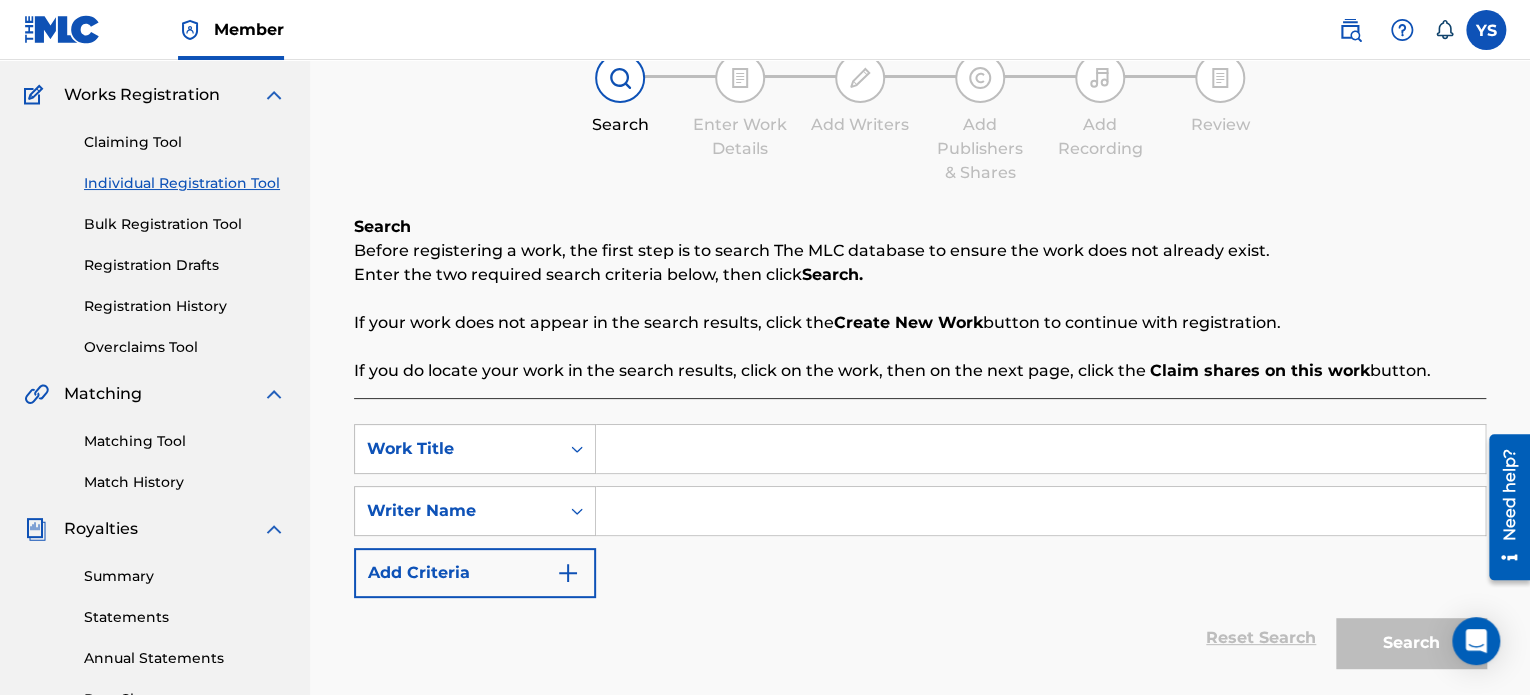 click at bounding box center [1040, 449] 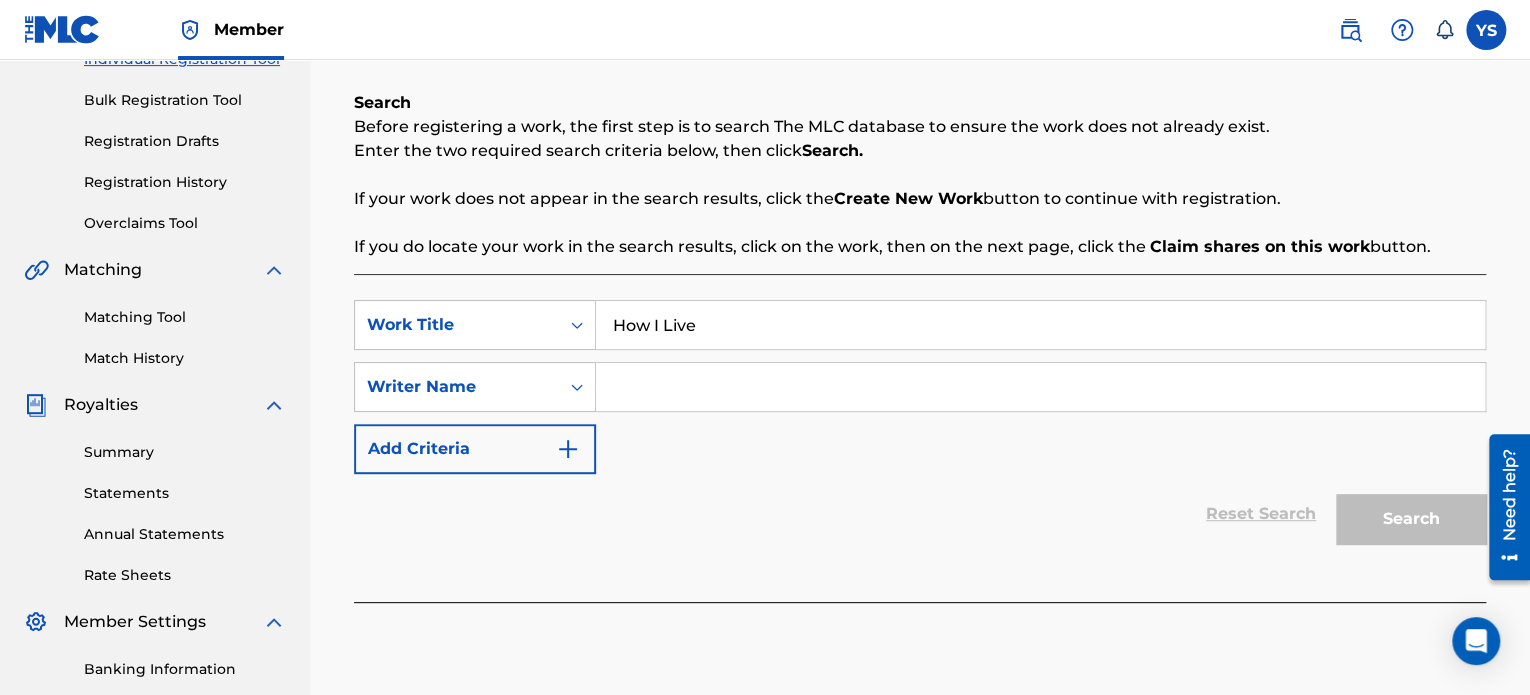 scroll, scrollTop: 288, scrollLeft: 0, axis: vertical 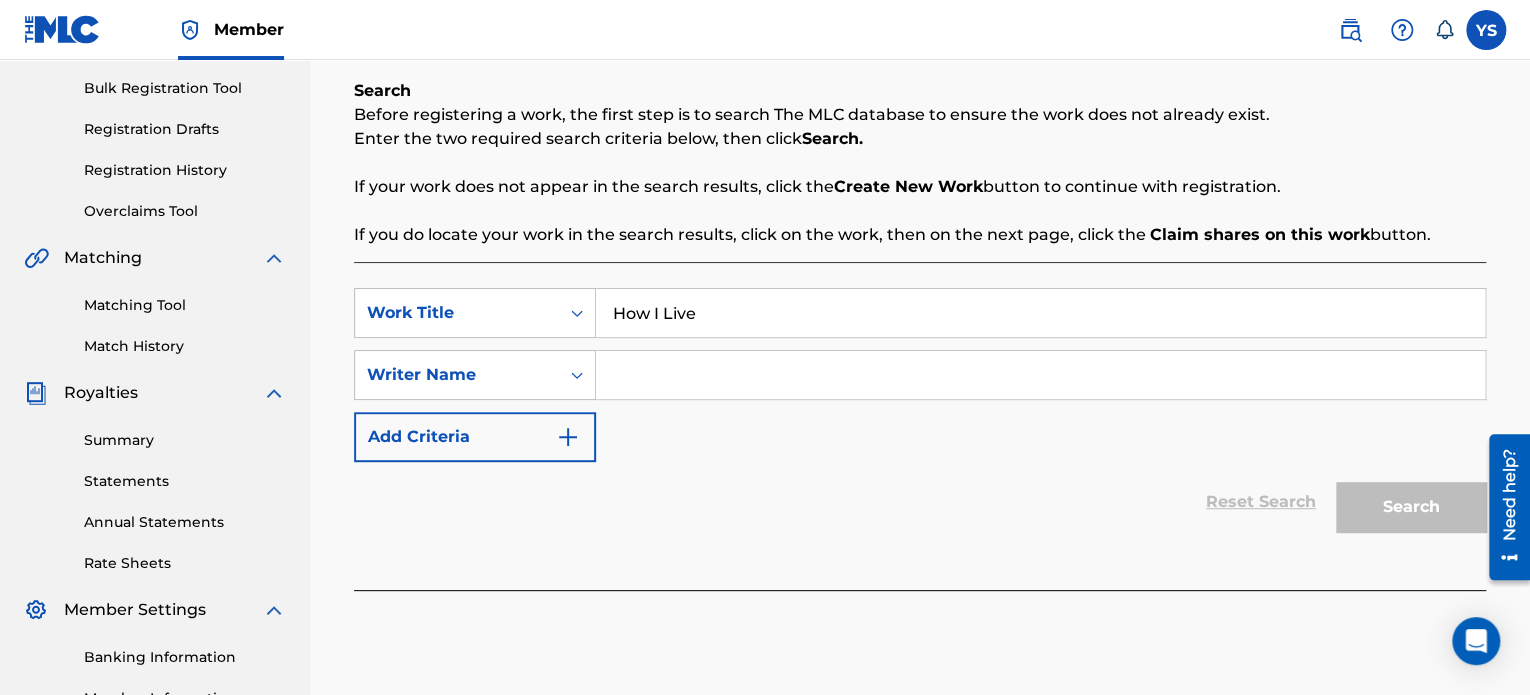 type on "How I Live" 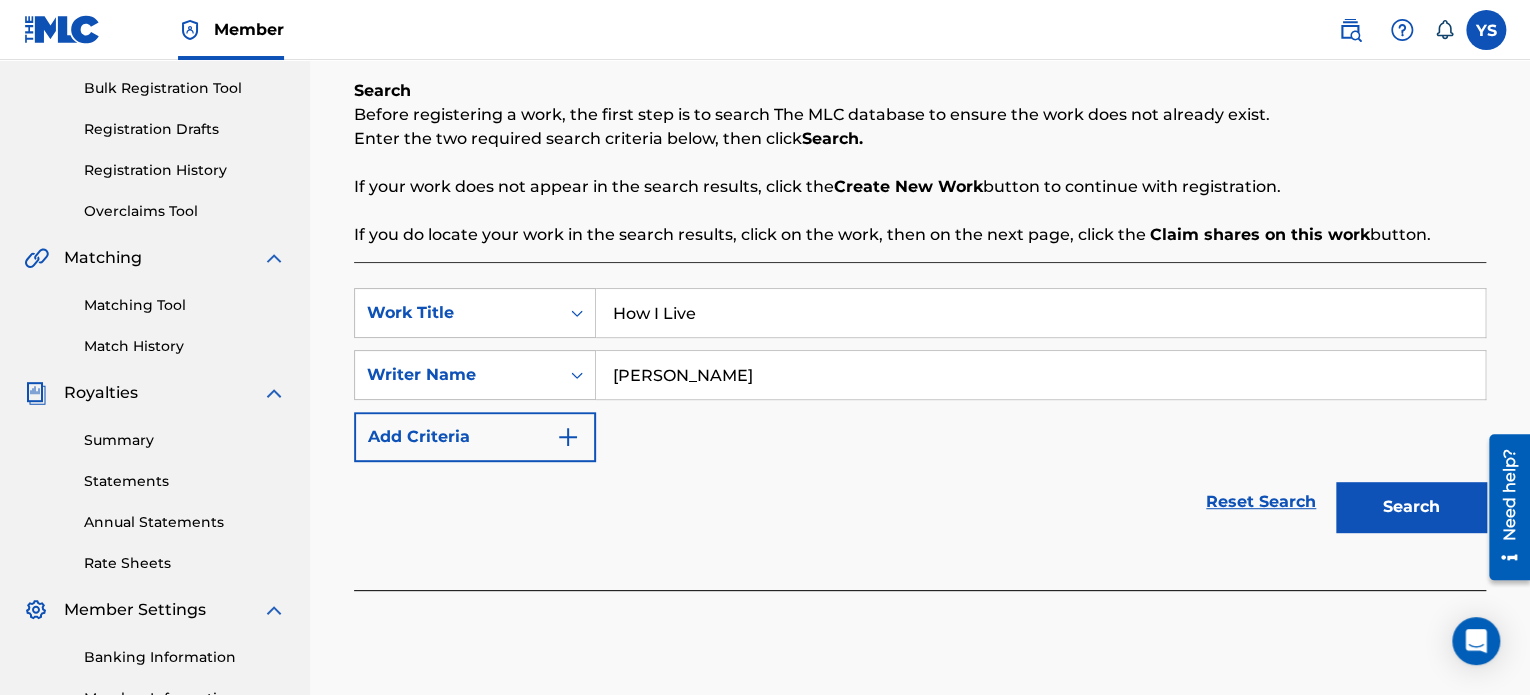 click on "Search" at bounding box center (1411, 507) 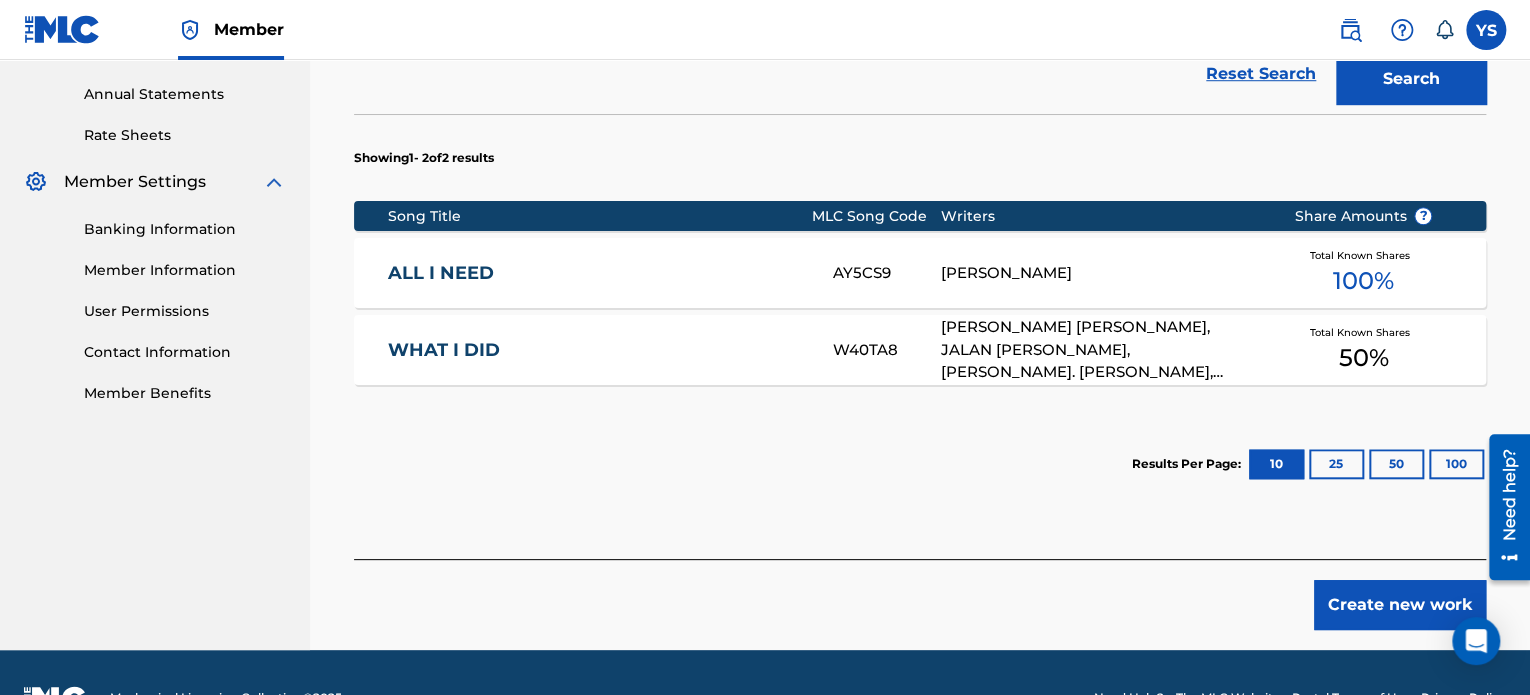 scroll, scrollTop: 766, scrollLeft: 0, axis: vertical 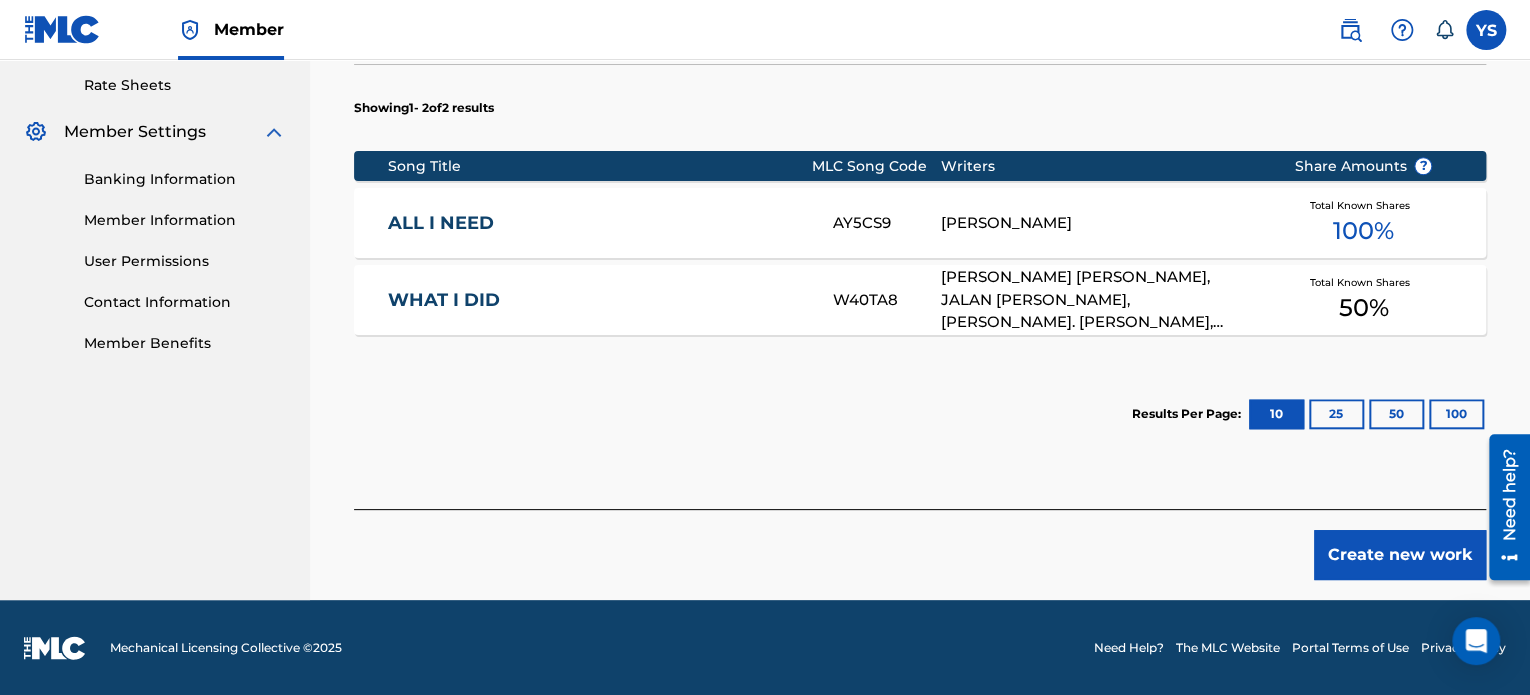 click on "Create new work" at bounding box center (1400, 555) 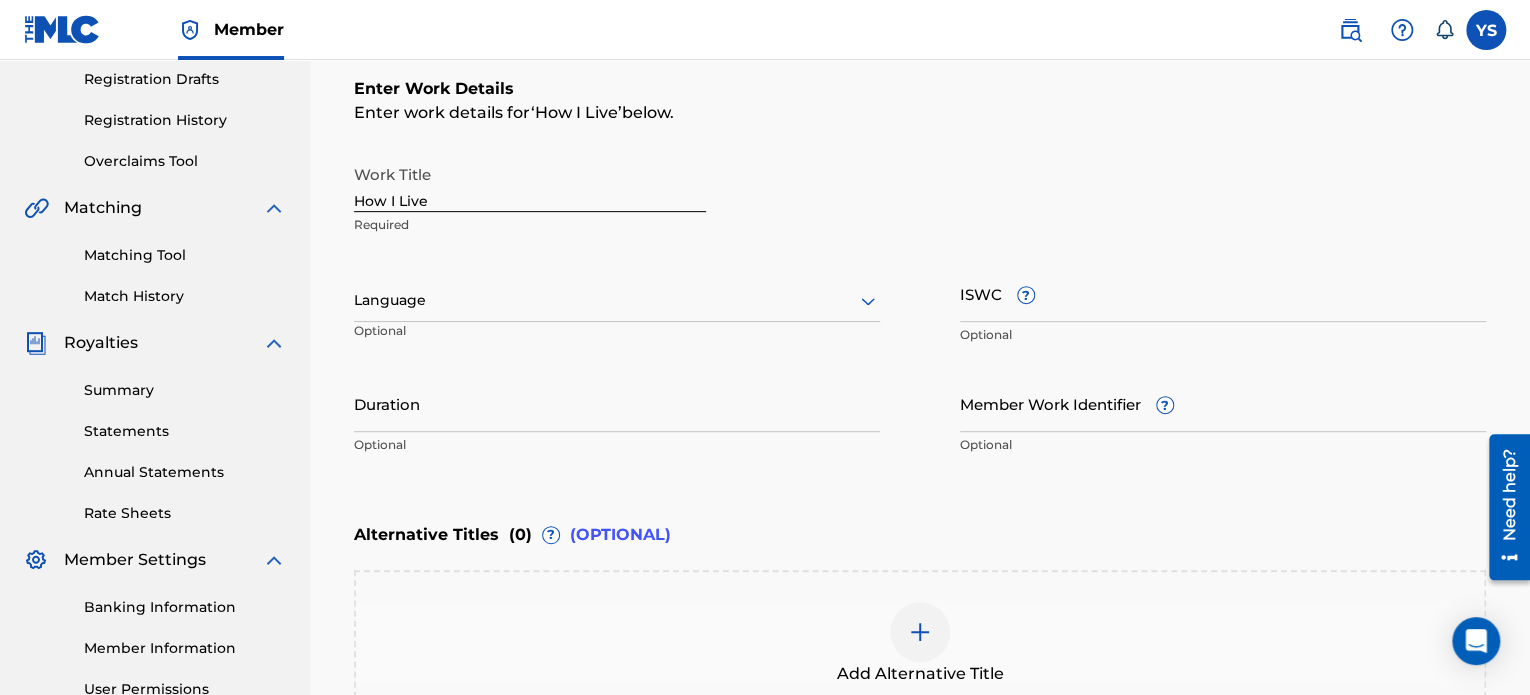 scroll, scrollTop: 322, scrollLeft: 0, axis: vertical 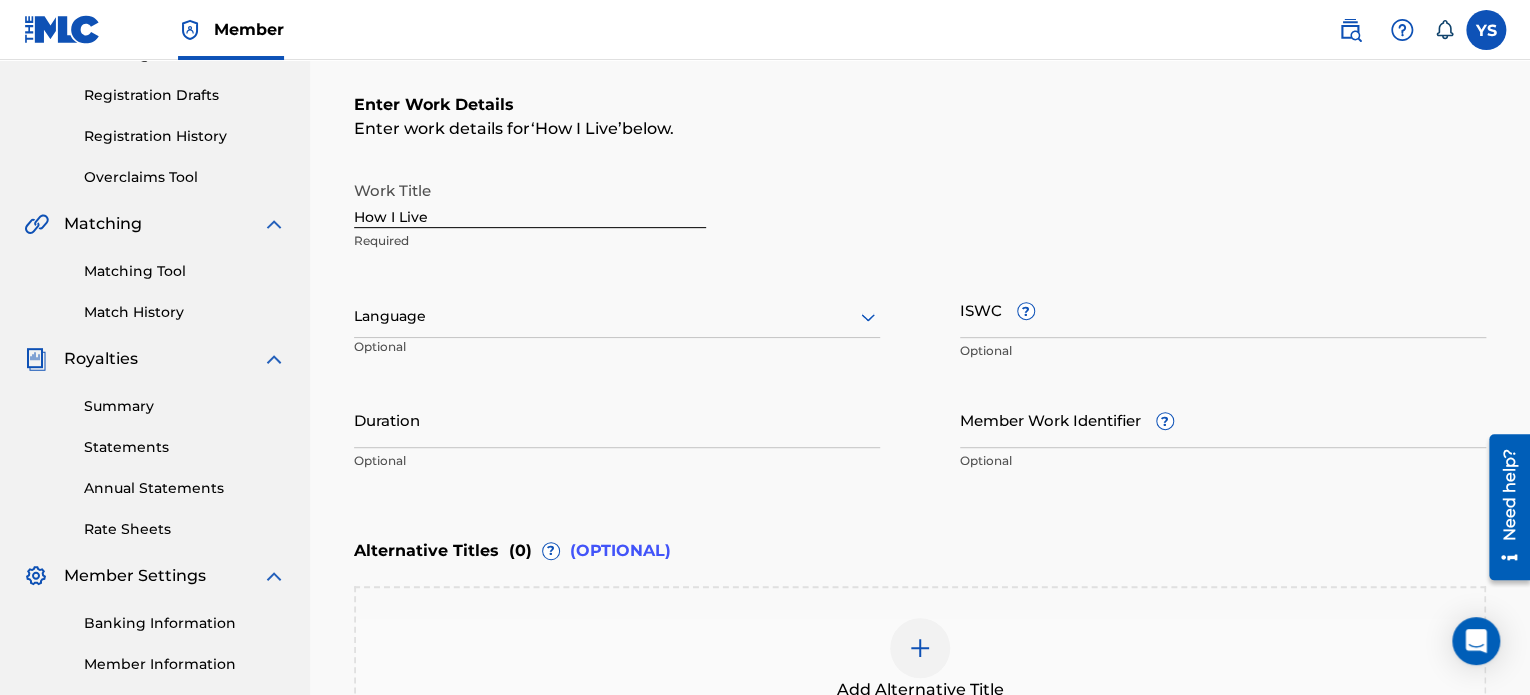 click on "Duration" at bounding box center (617, 419) 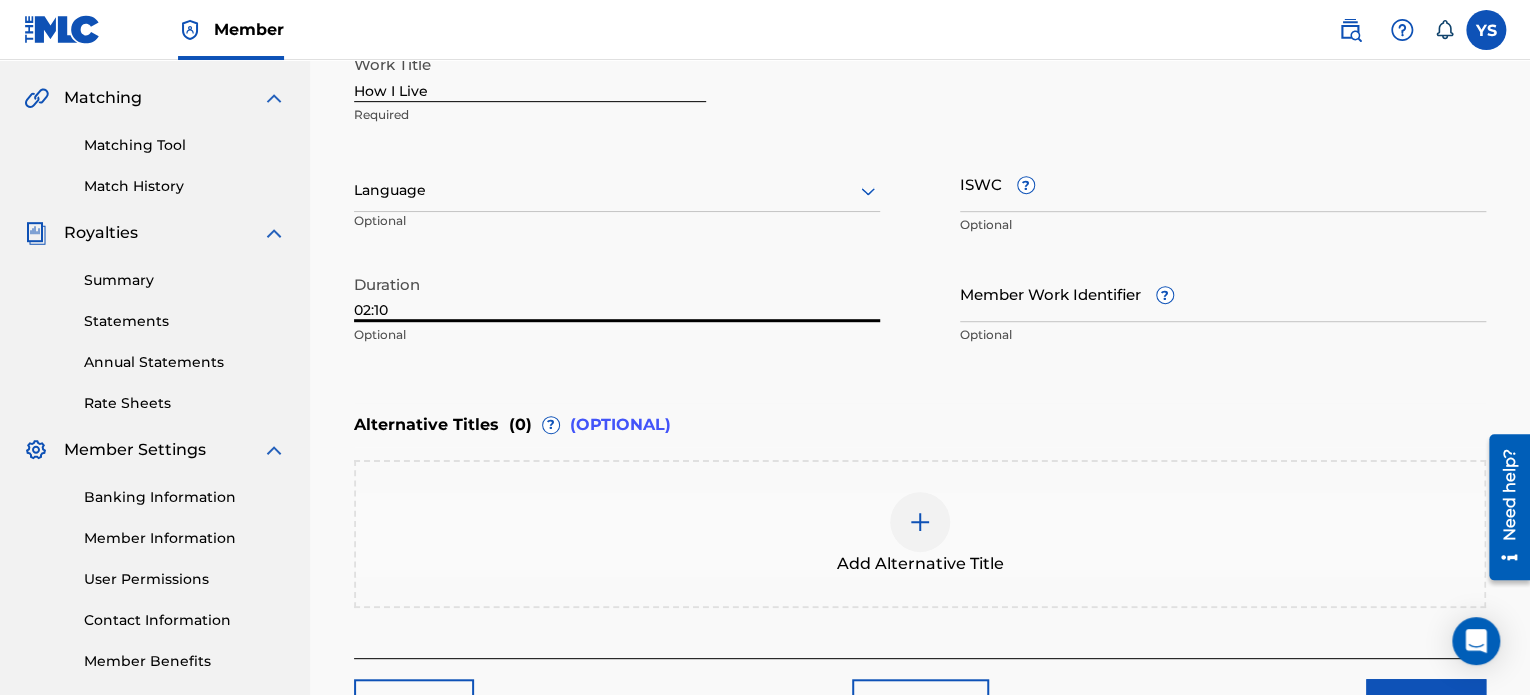 scroll, scrollTop: 596, scrollLeft: 0, axis: vertical 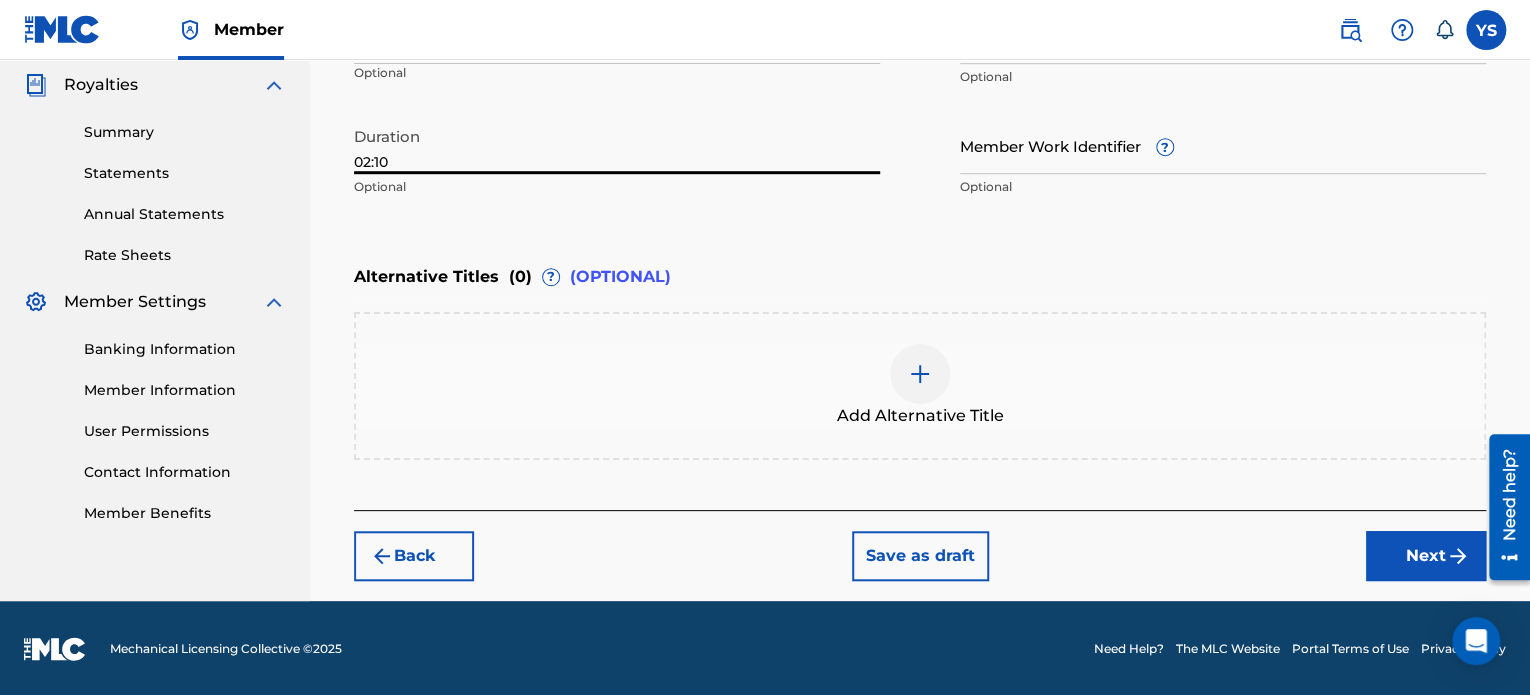 type on "02:10" 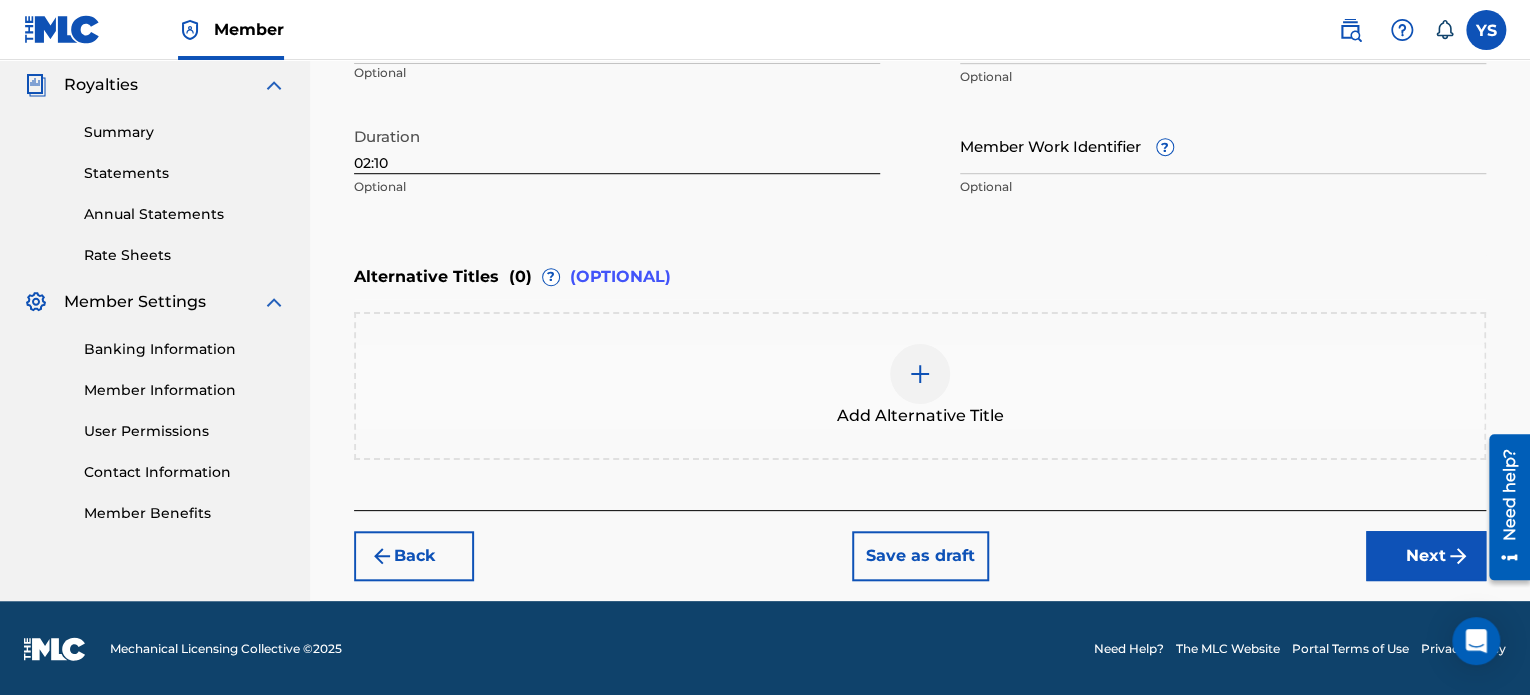 click on "Next" at bounding box center (1426, 556) 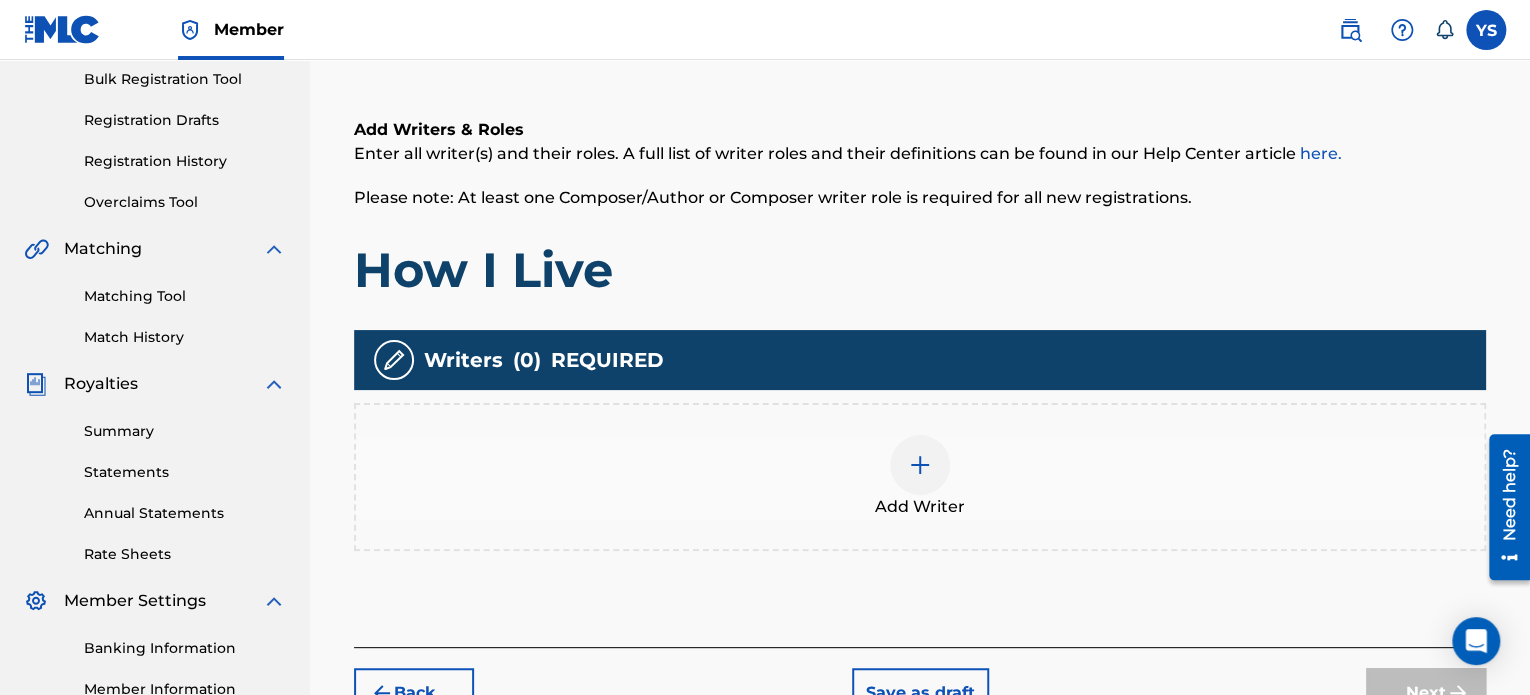 scroll, scrollTop: 320, scrollLeft: 0, axis: vertical 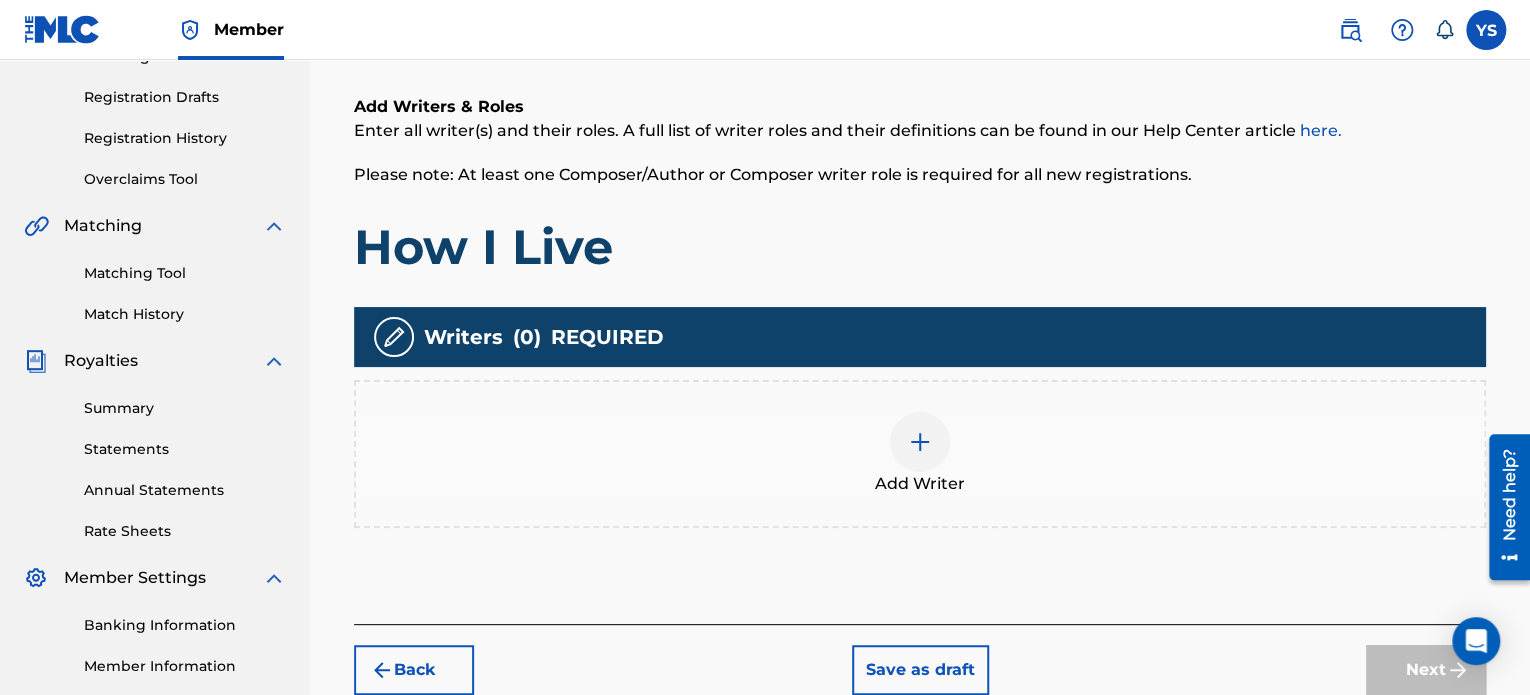 click at bounding box center (920, 442) 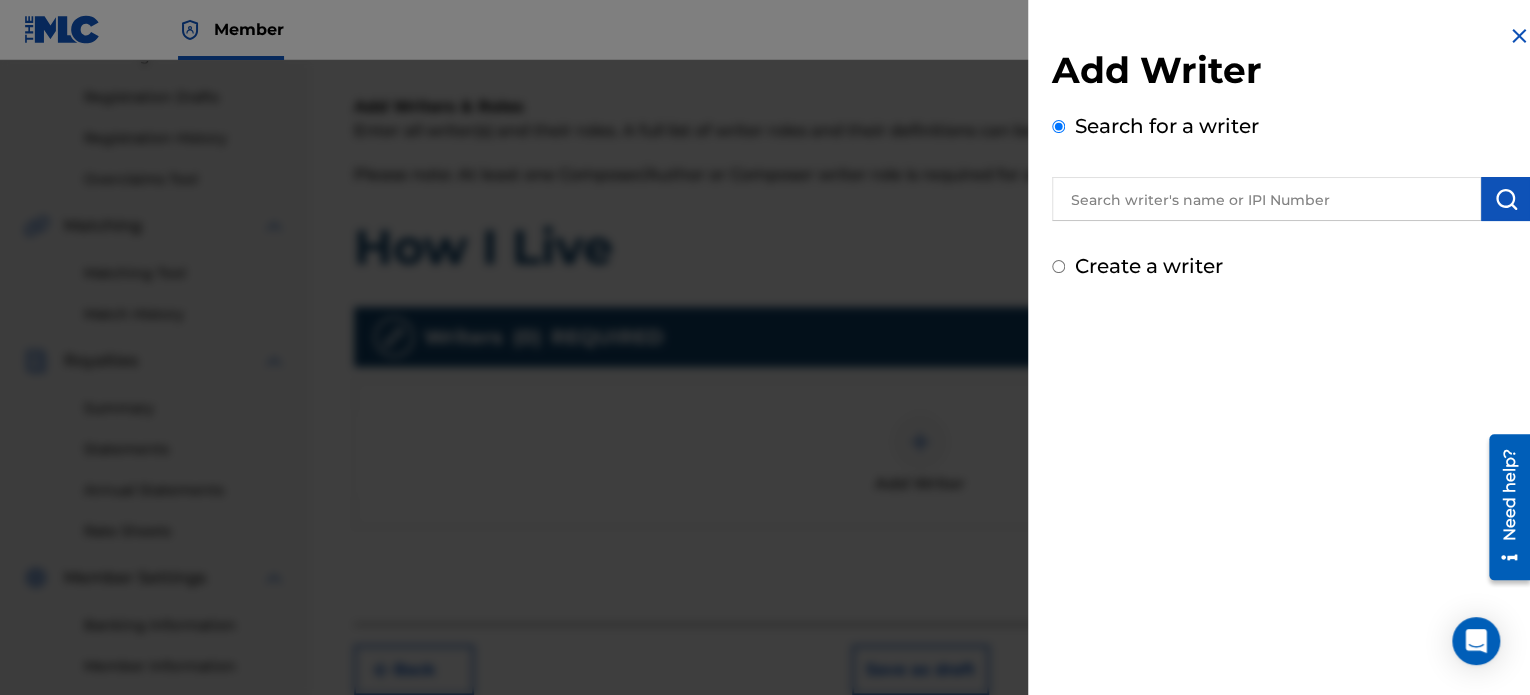 click at bounding box center [1266, 199] 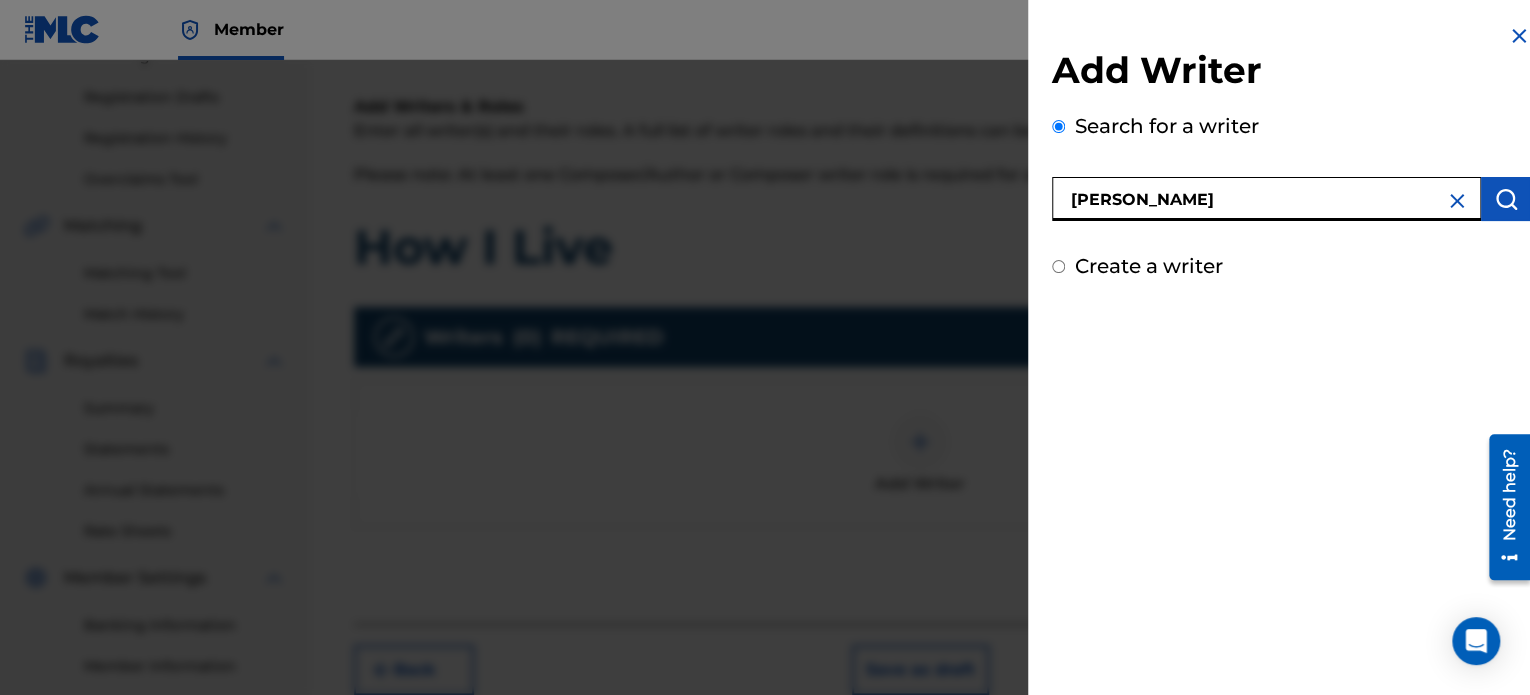 type on "[PERSON_NAME]" 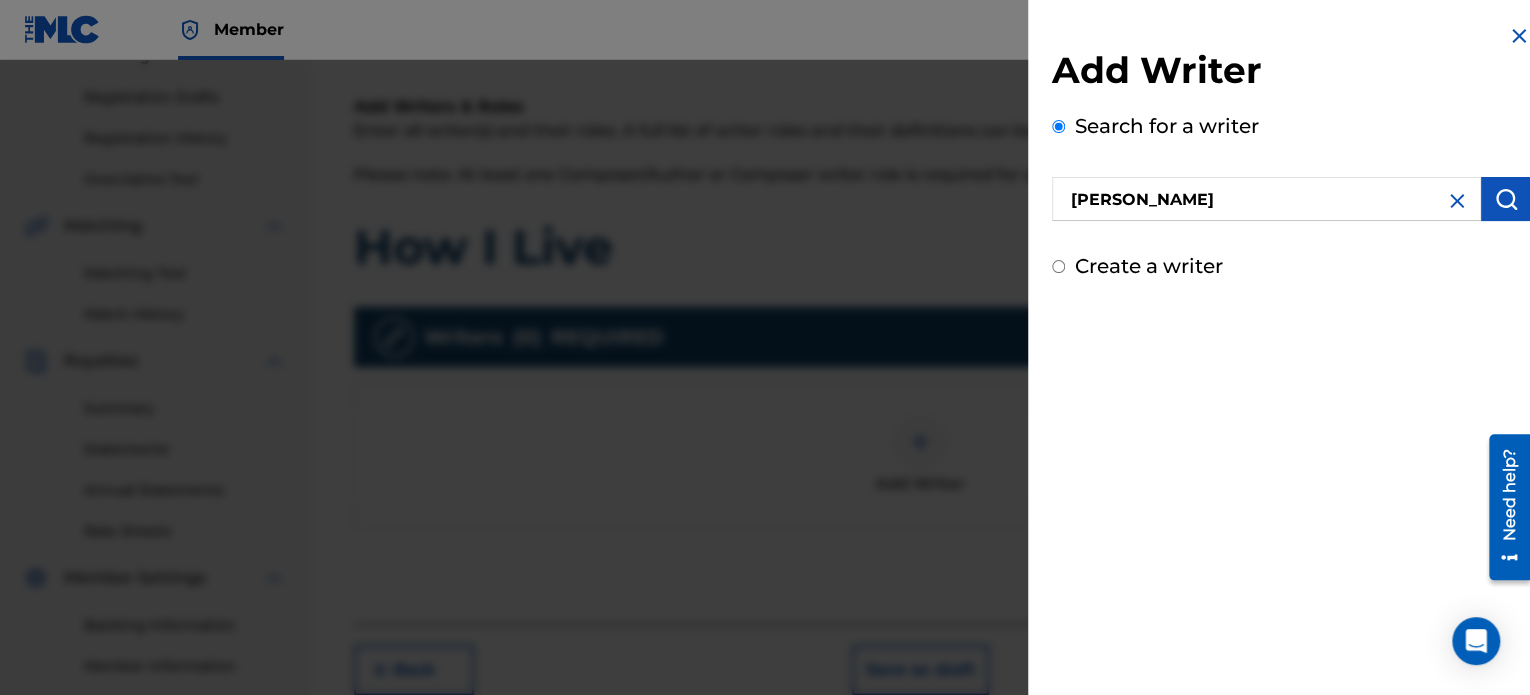 click at bounding box center [1506, 199] 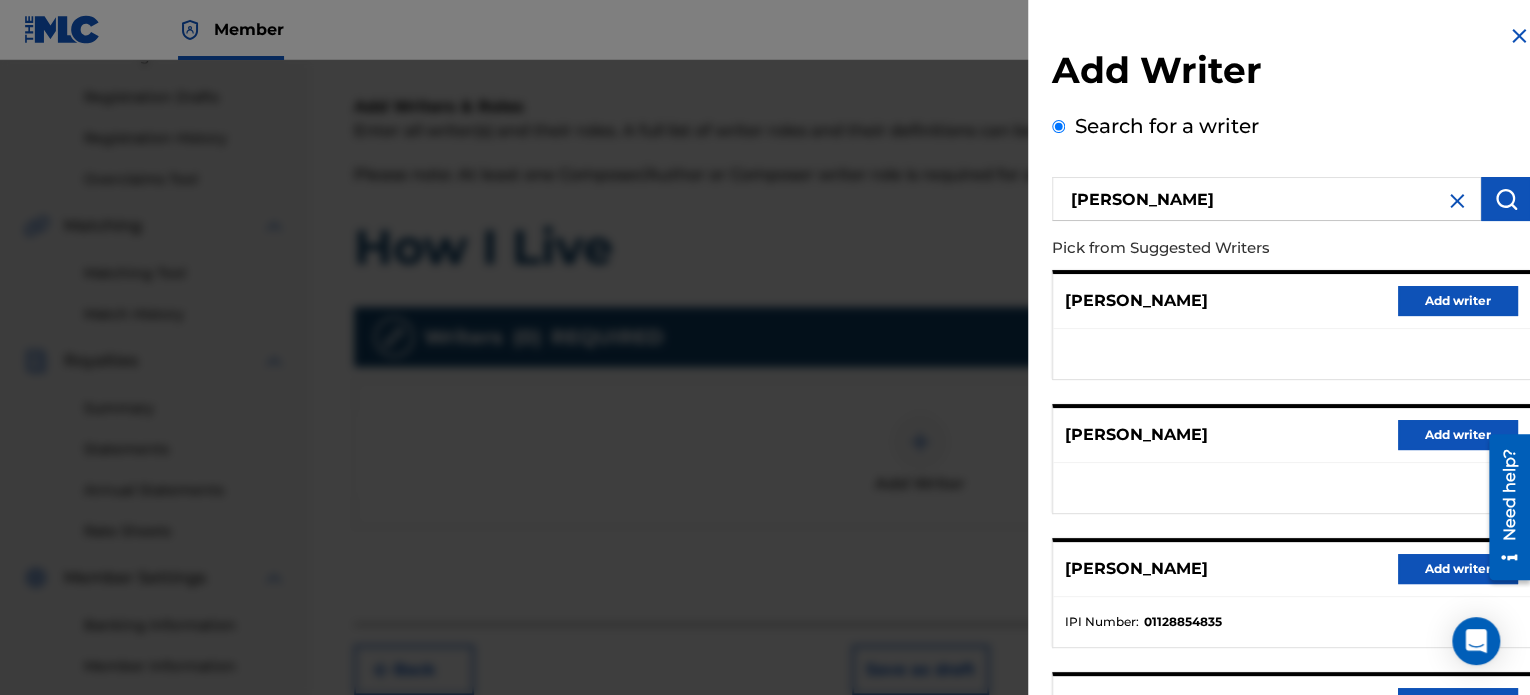 scroll, scrollTop: 224, scrollLeft: 0, axis: vertical 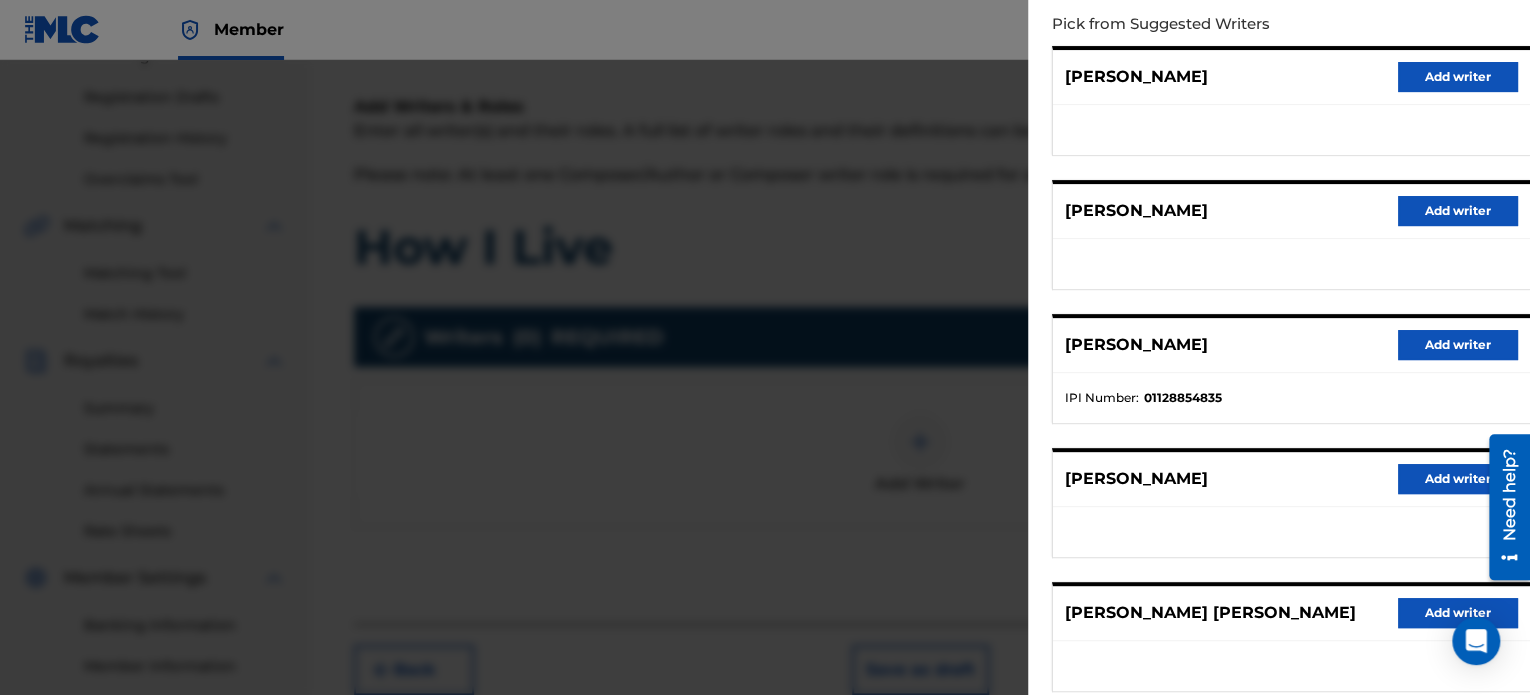 click on "Add writer" at bounding box center (1458, 345) 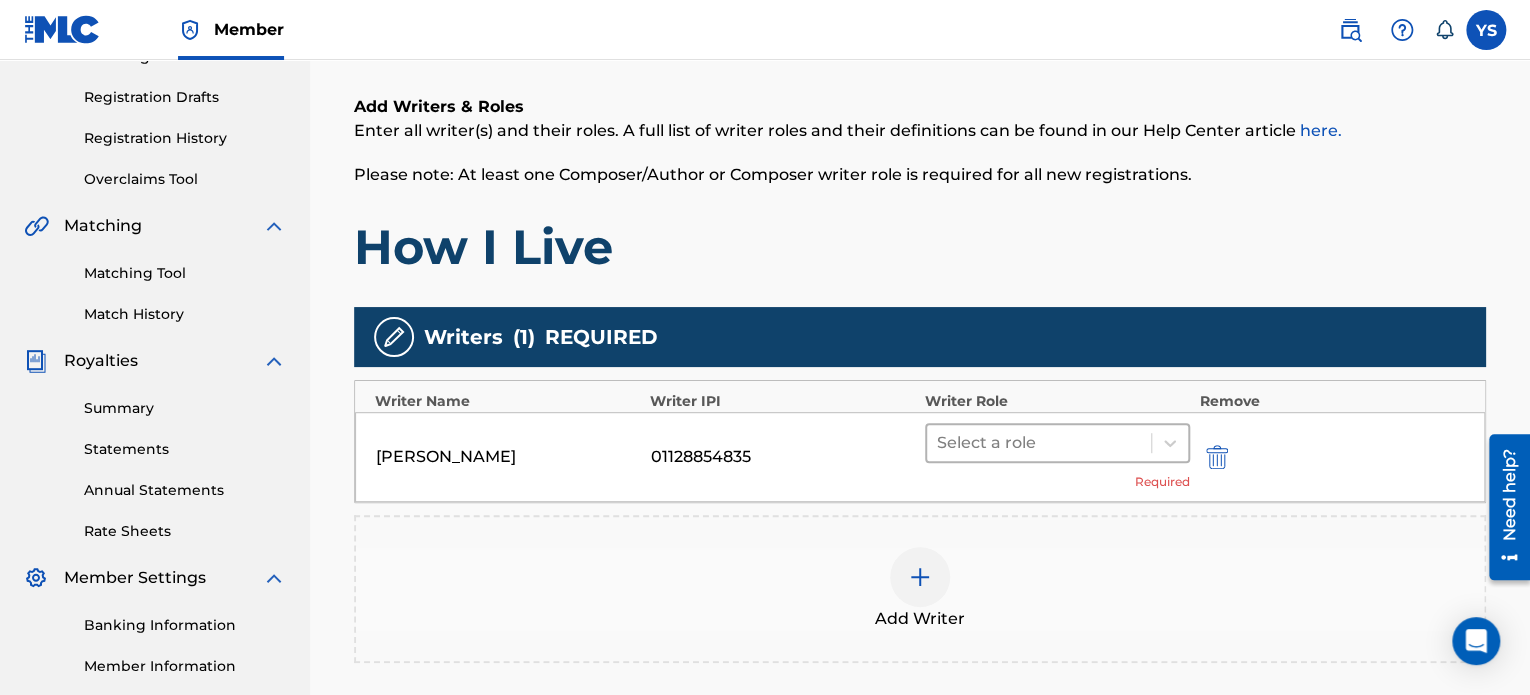 click at bounding box center (1039, 443) 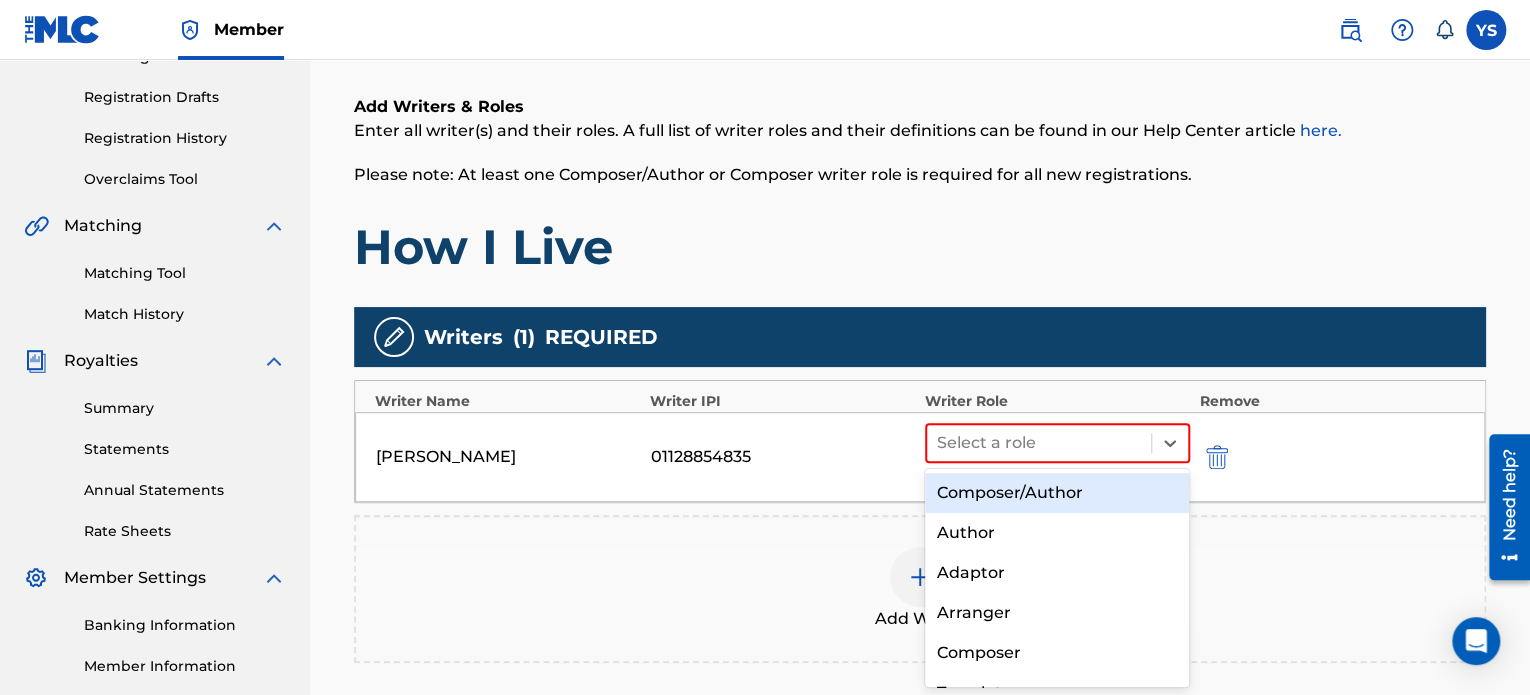 click on "Composer/Author" at bounding box center (1057, 493) 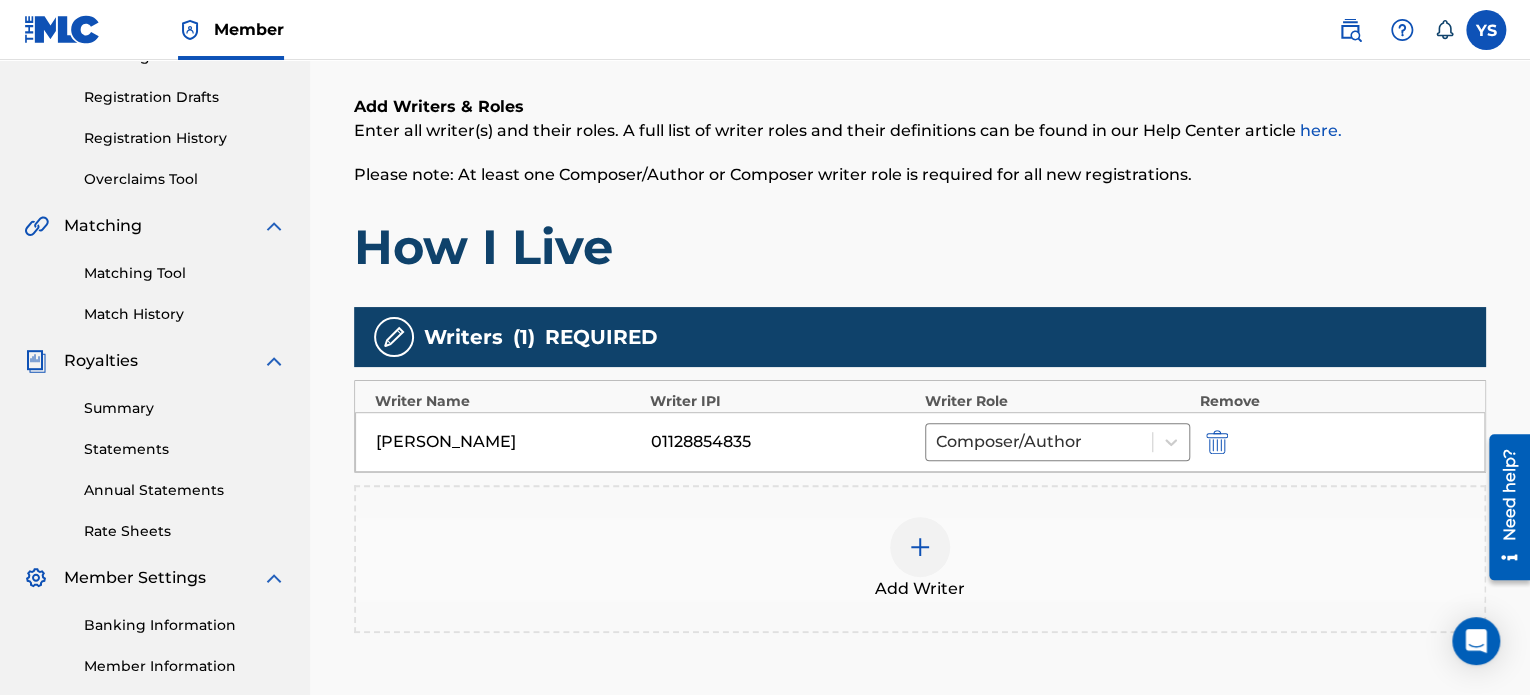 scroll, scrollTop: 544, scrollLeft: 0, axis: vertical 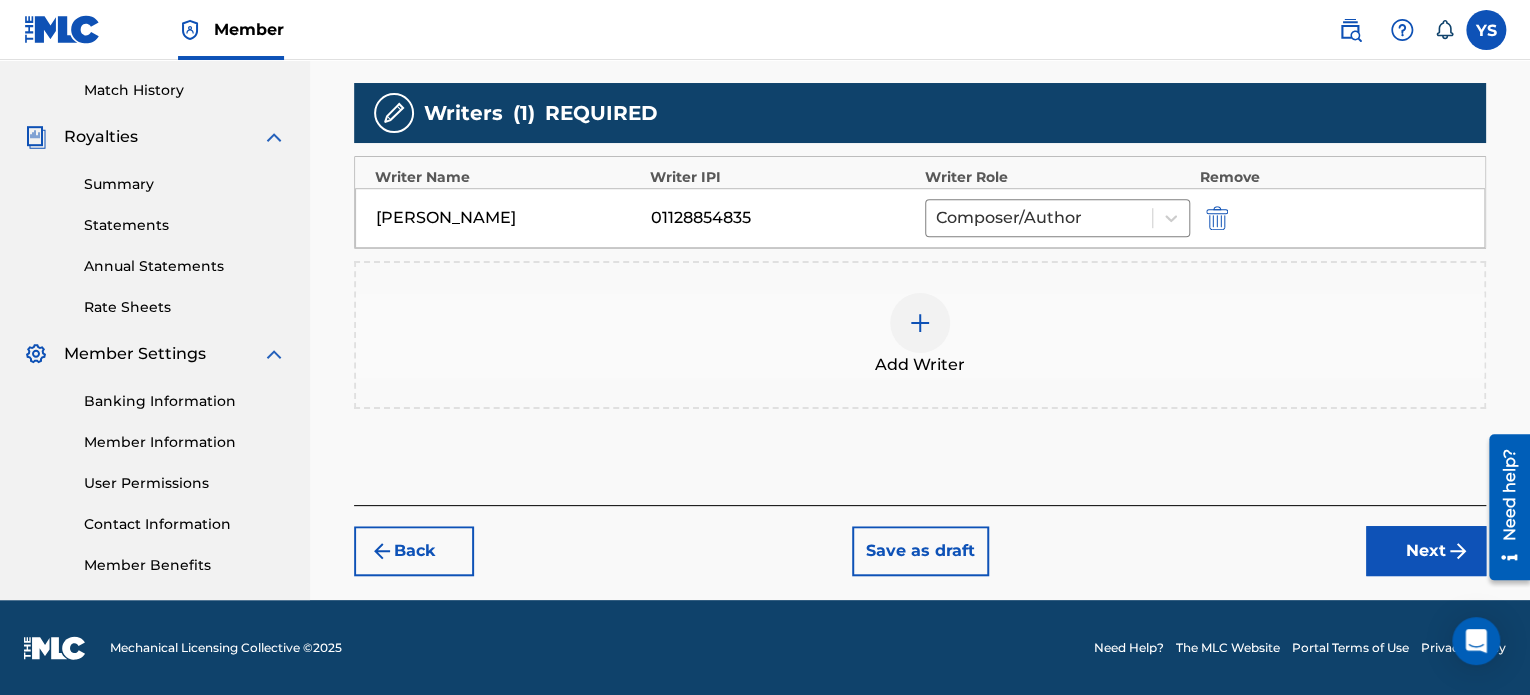 click on "Next" at bounding box center [1426, 551] 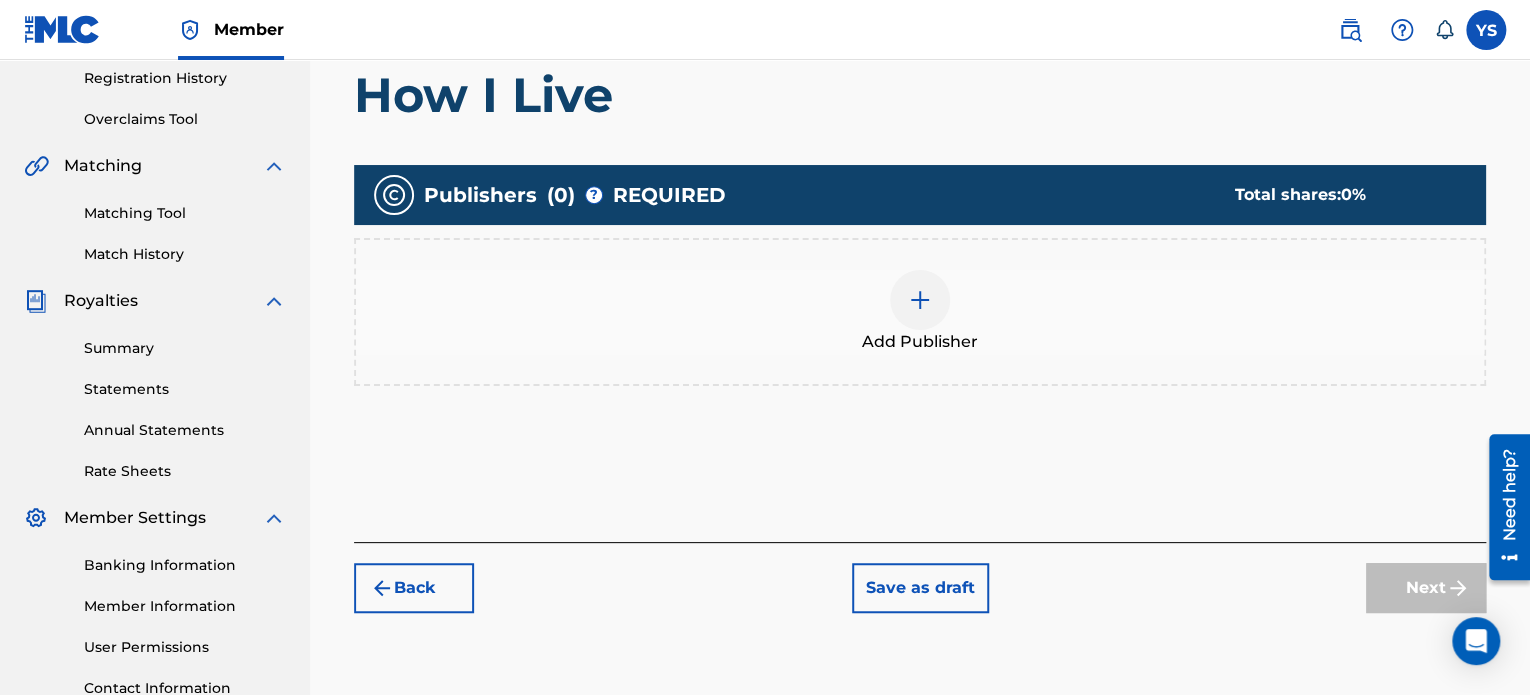 scroll, scrollTop: 395, scrollLeft: 0, axis: vertical 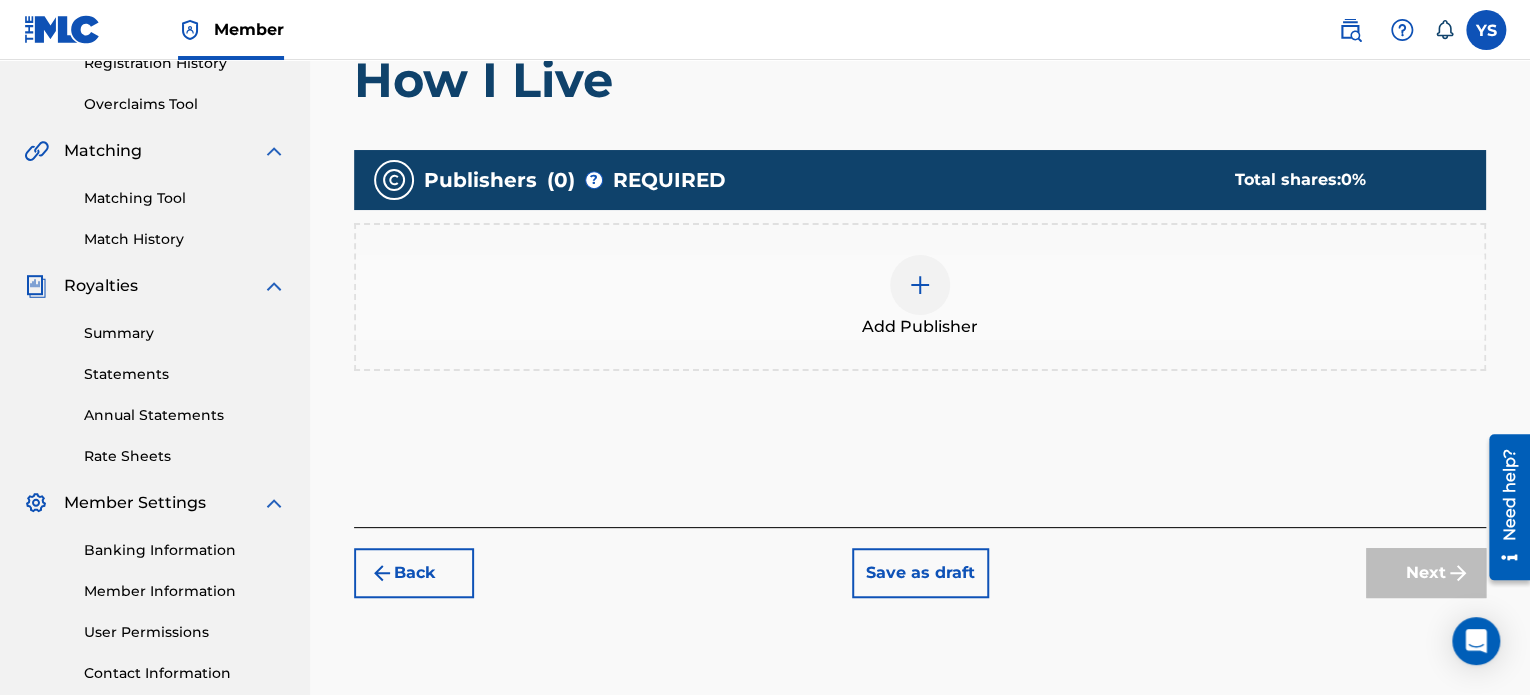 click on "Add Publisher" at bounding box center [920, 297] 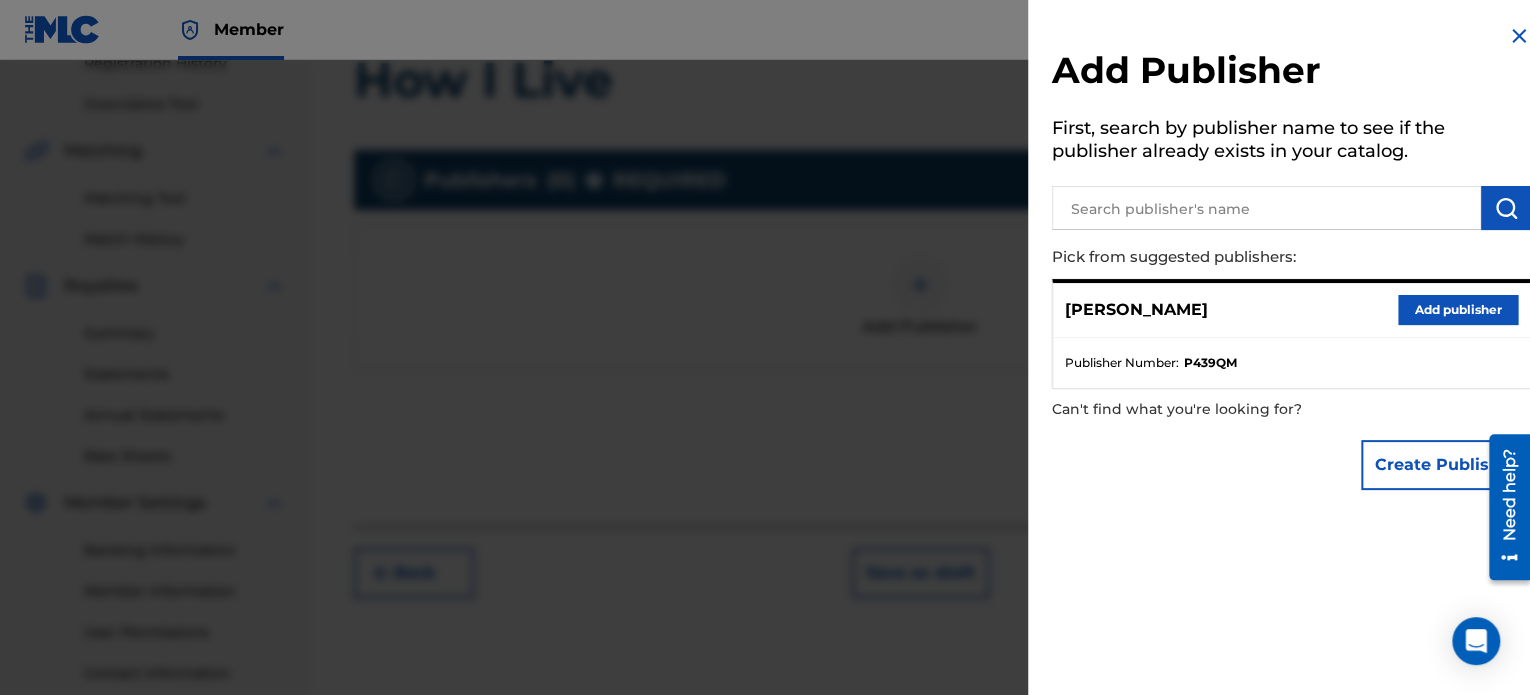 click on "Add publisher" at bounding box center [1458, 310] 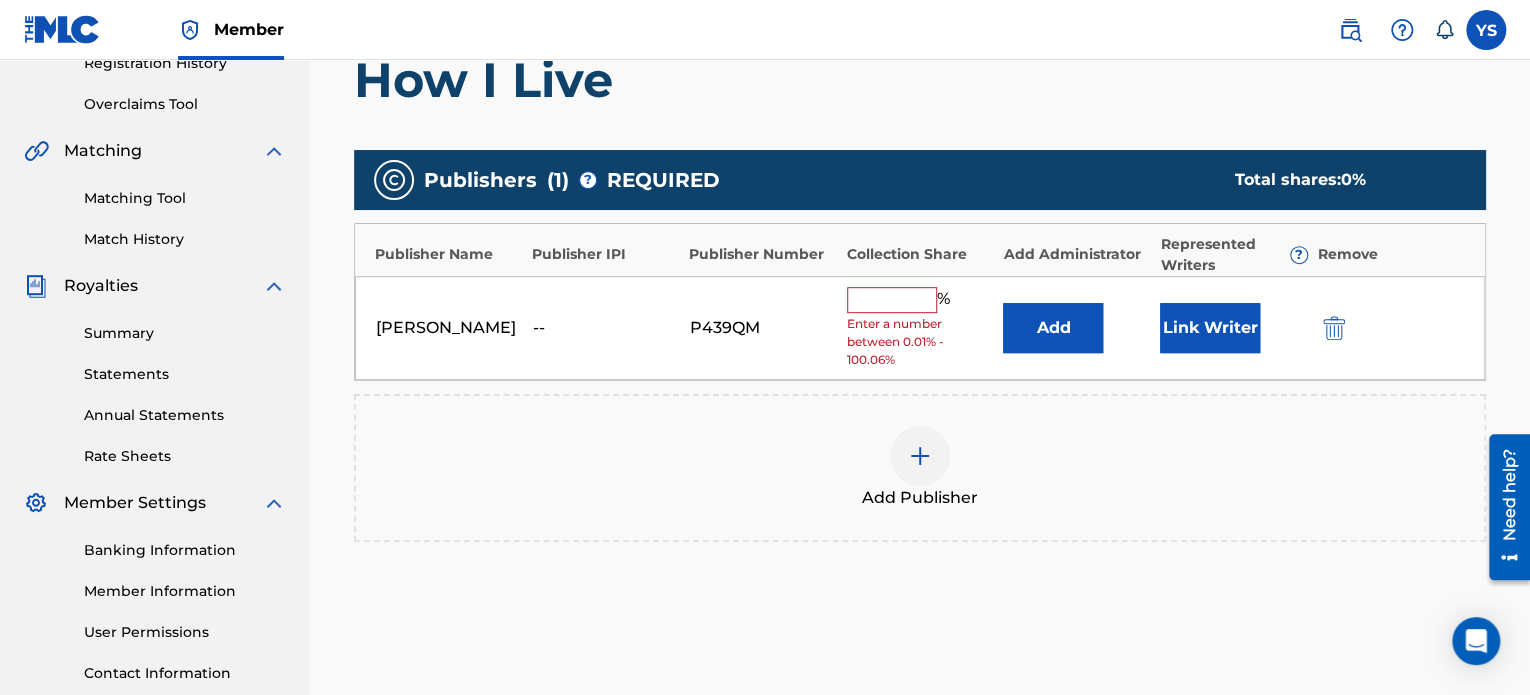 click at bounding box center (892, 300) 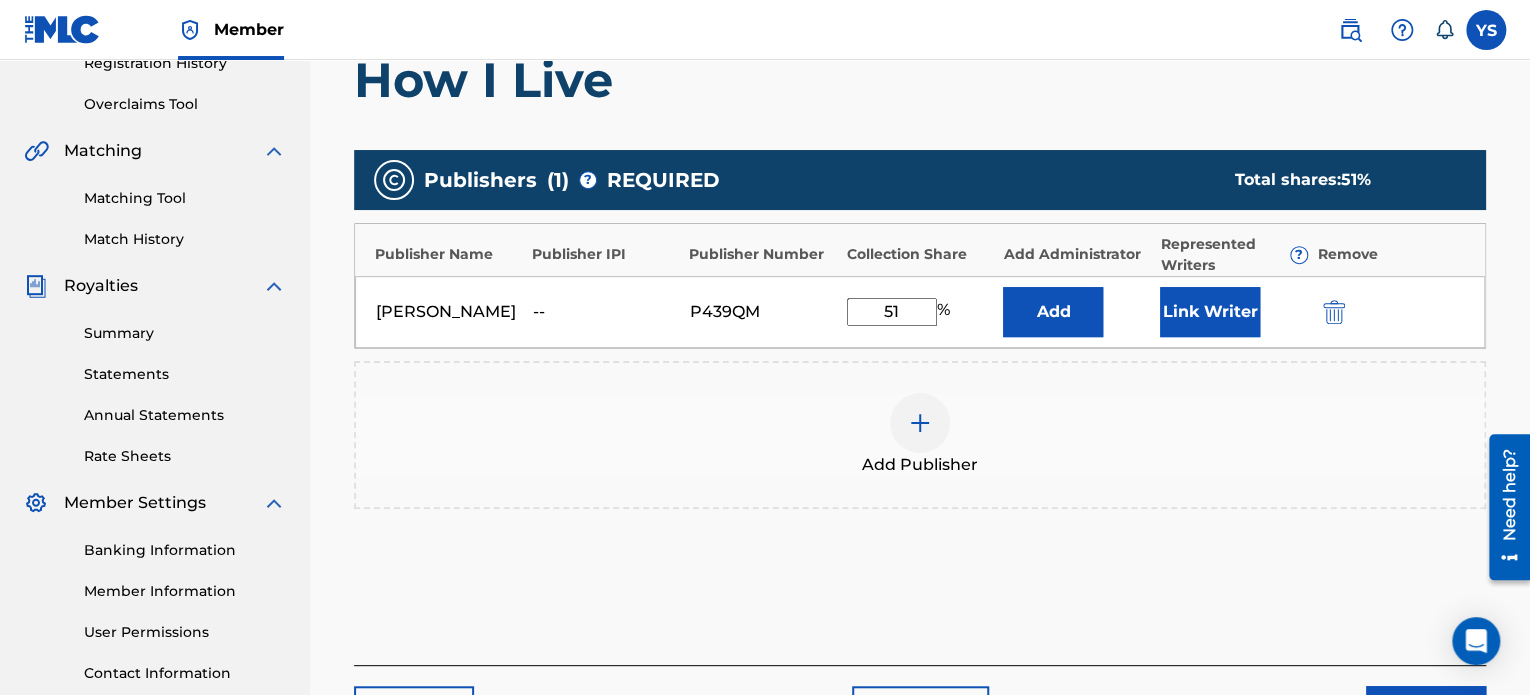 type on "5" 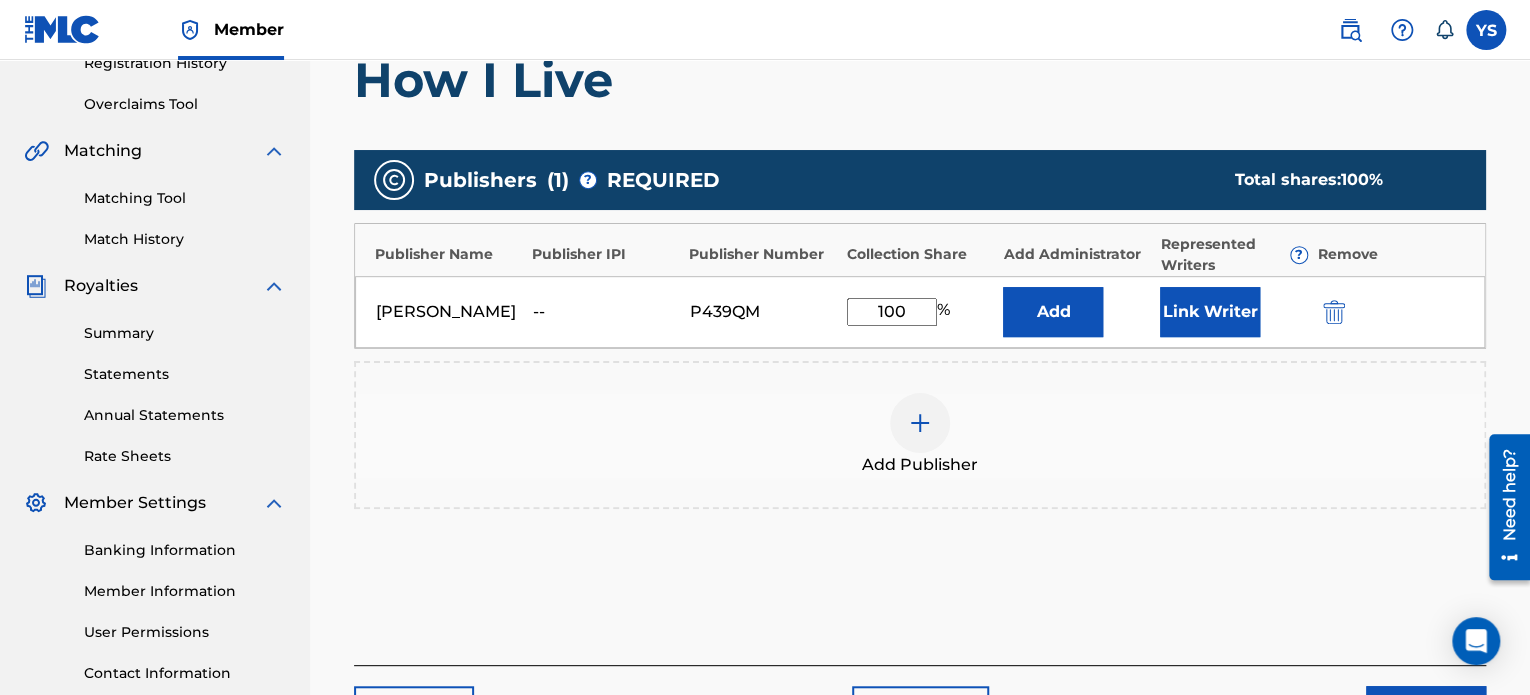 scroll, scrollTop: 550, scrollLeft: 0, axis: vertical 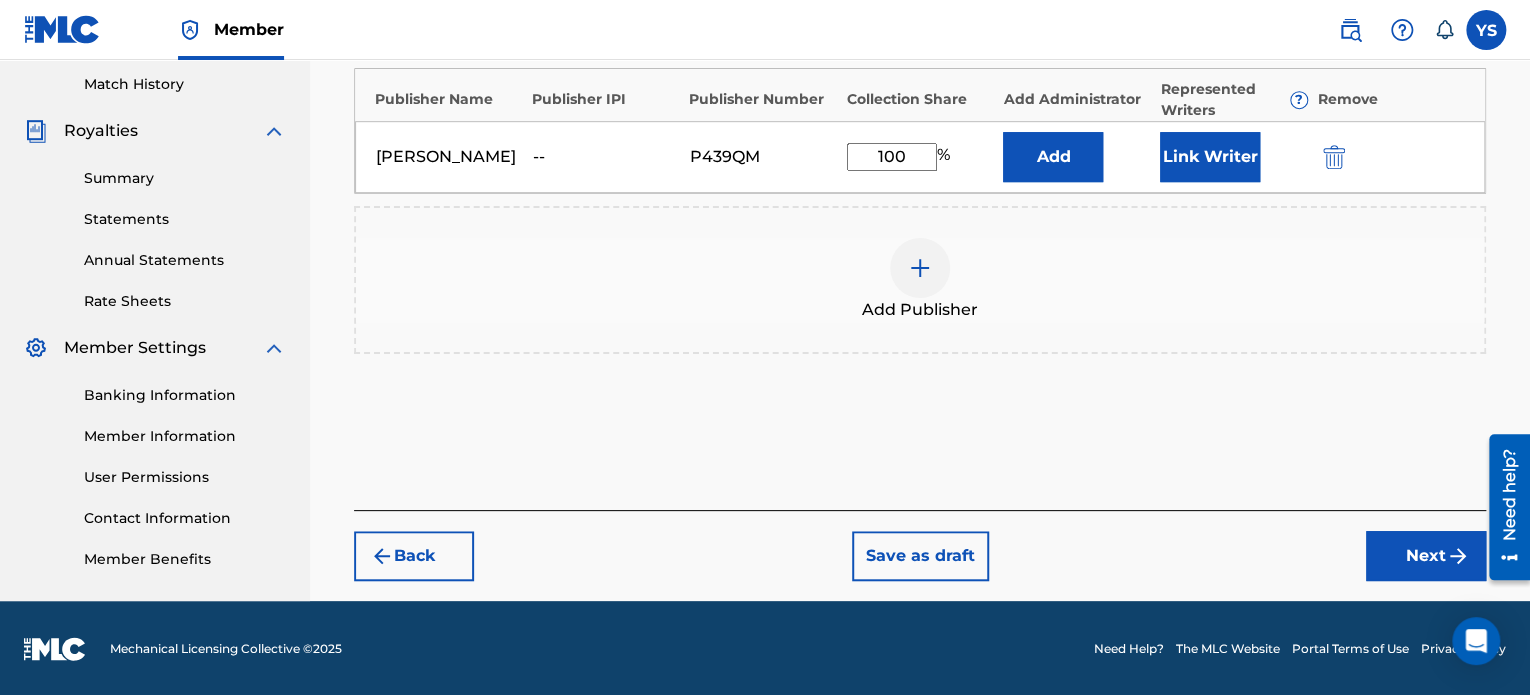 type on "100" 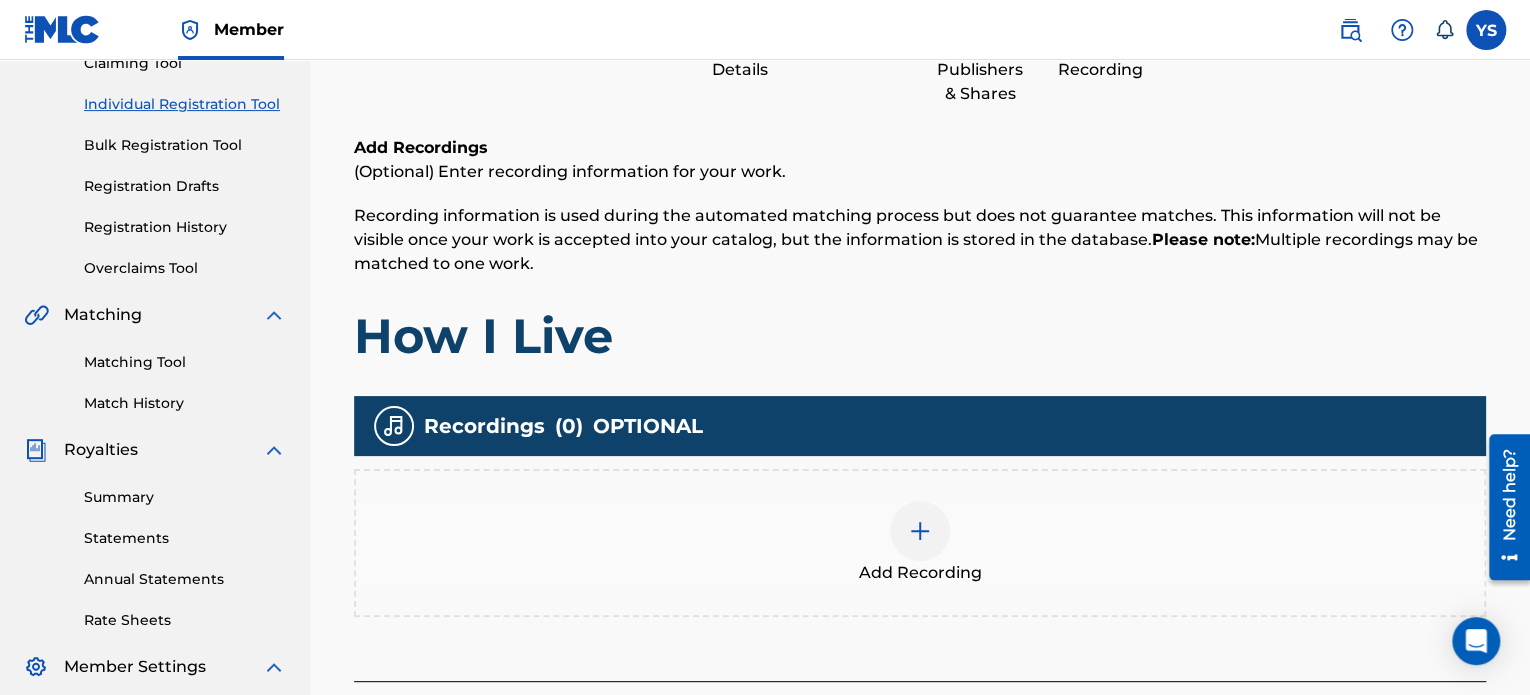 scroll, scrollTop: 235, scrollLeft: 0, axis: vertical 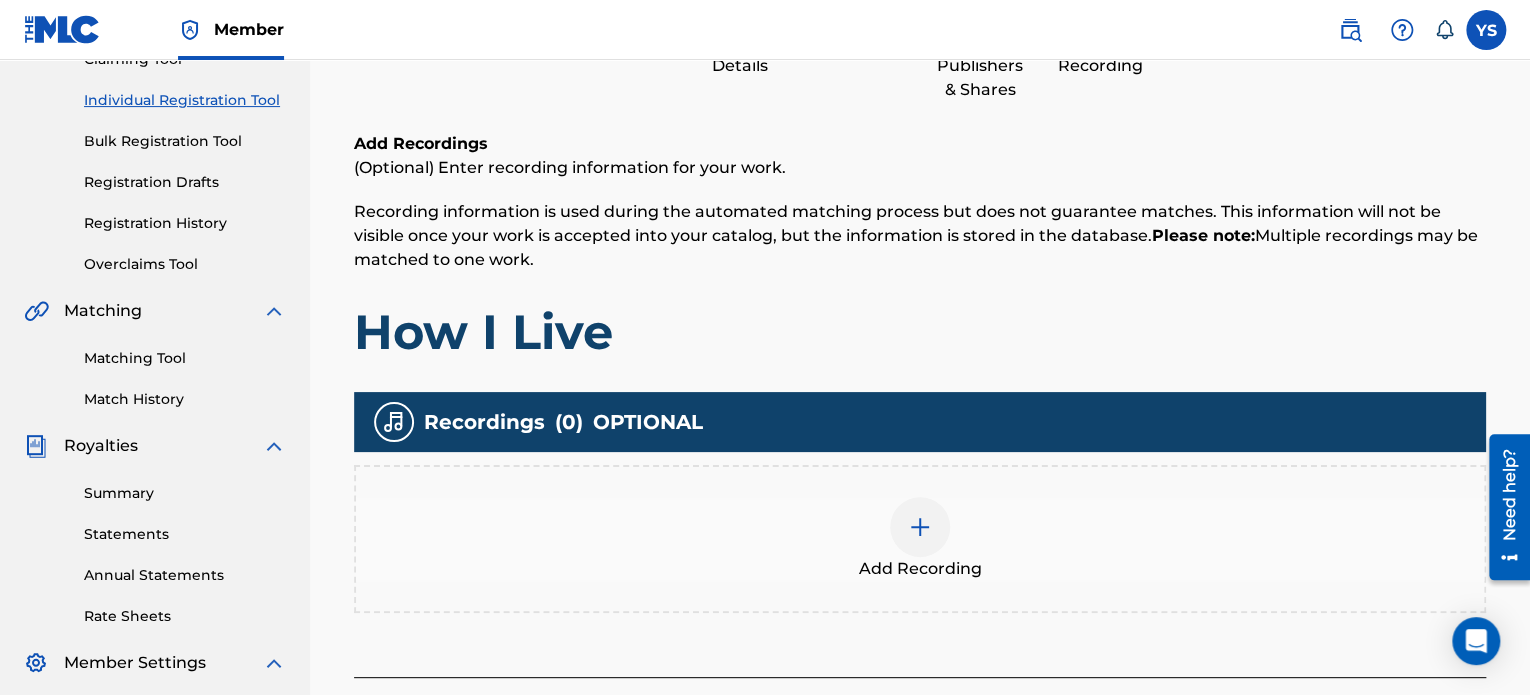 click at bounding box center [920, 527] 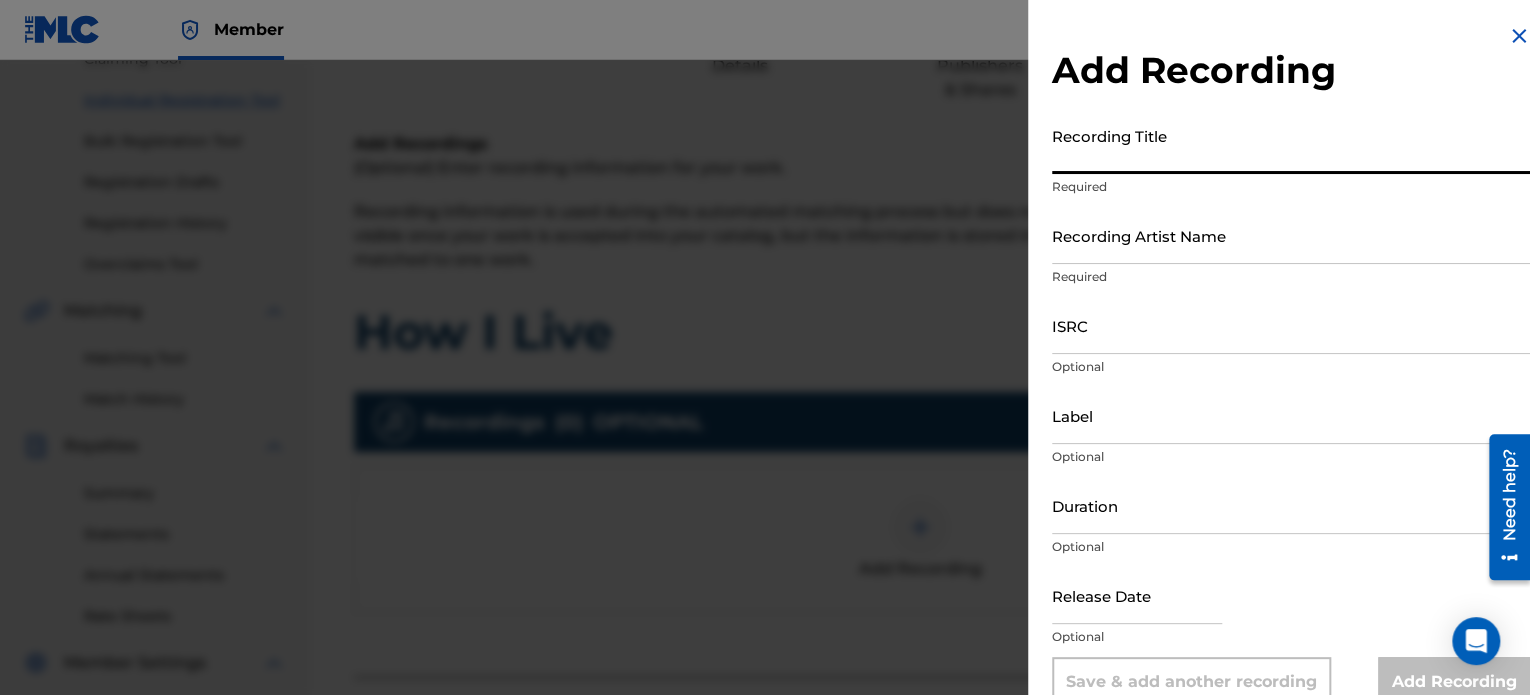 click on "Recording Title" at bounding box center [1291, 145] 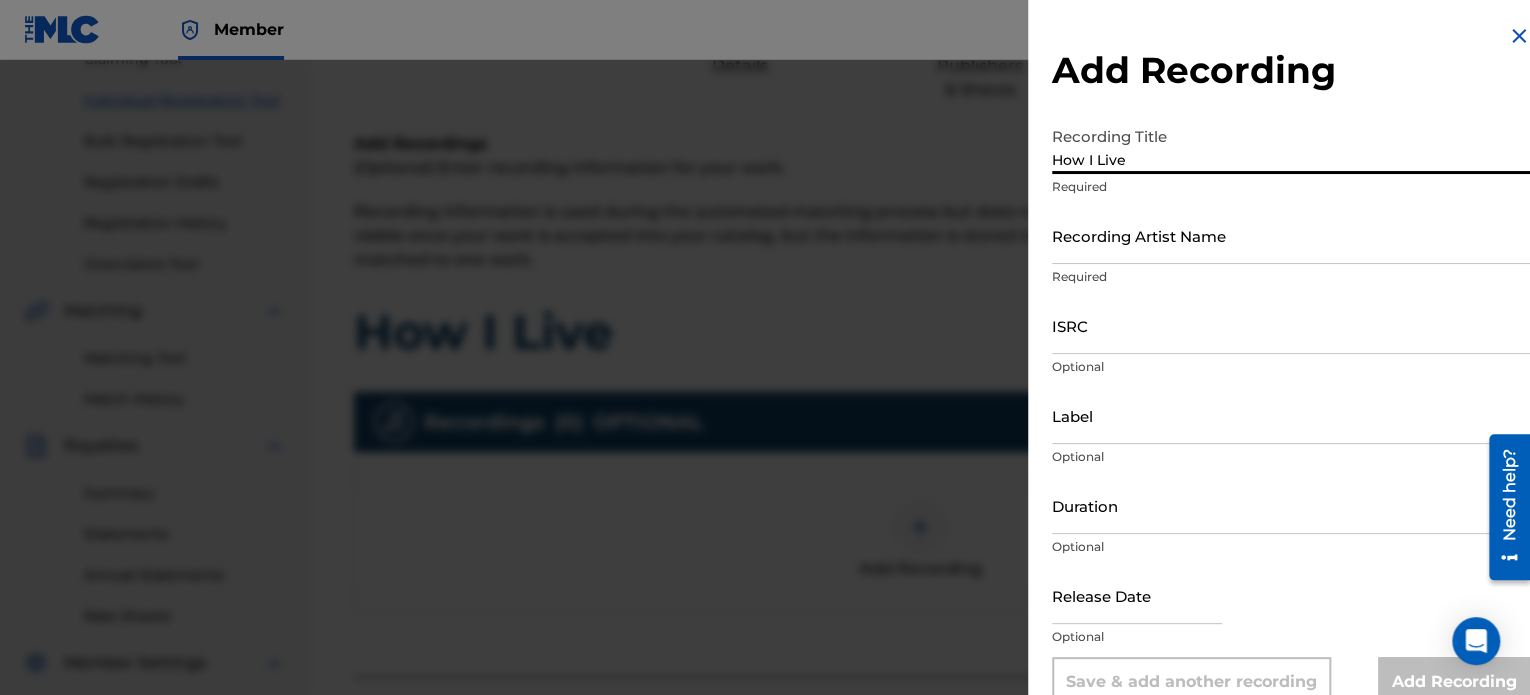 type on "How I Live" 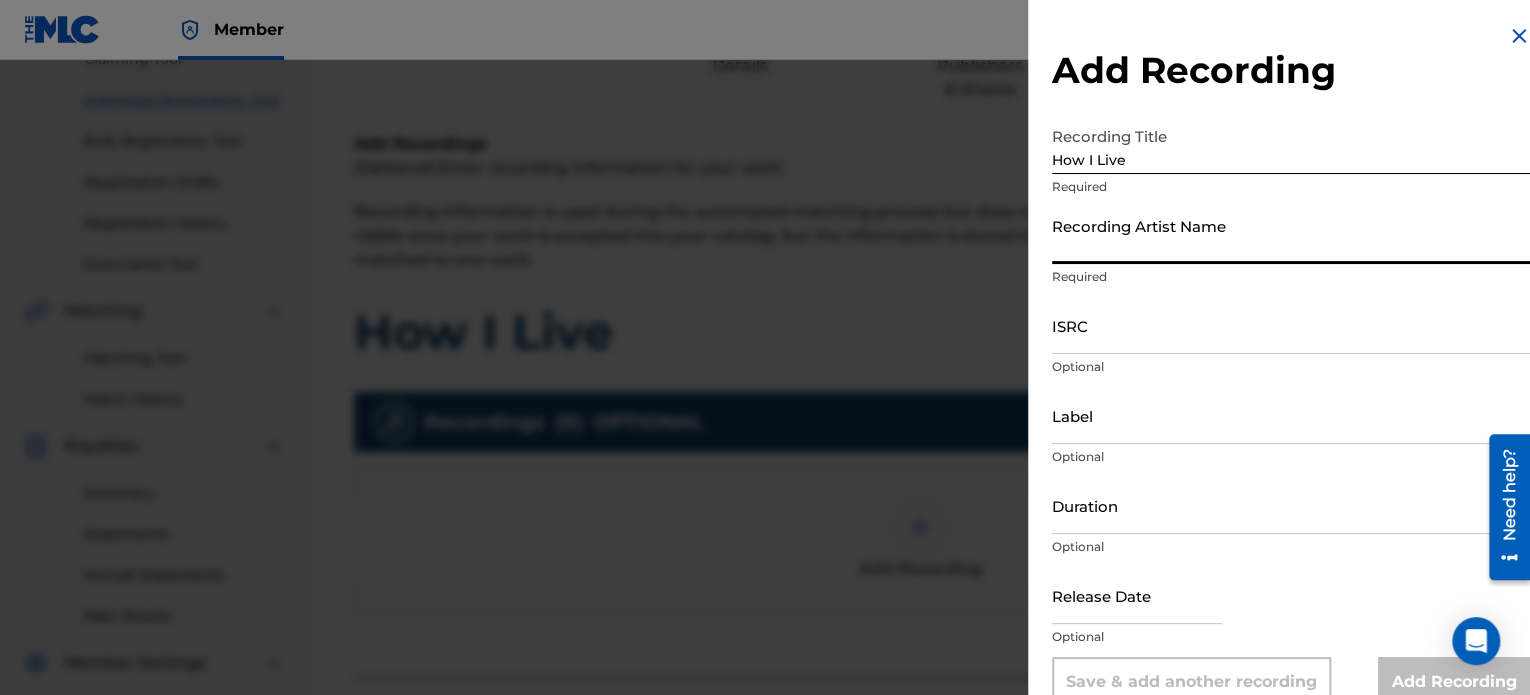 type on "1600j" 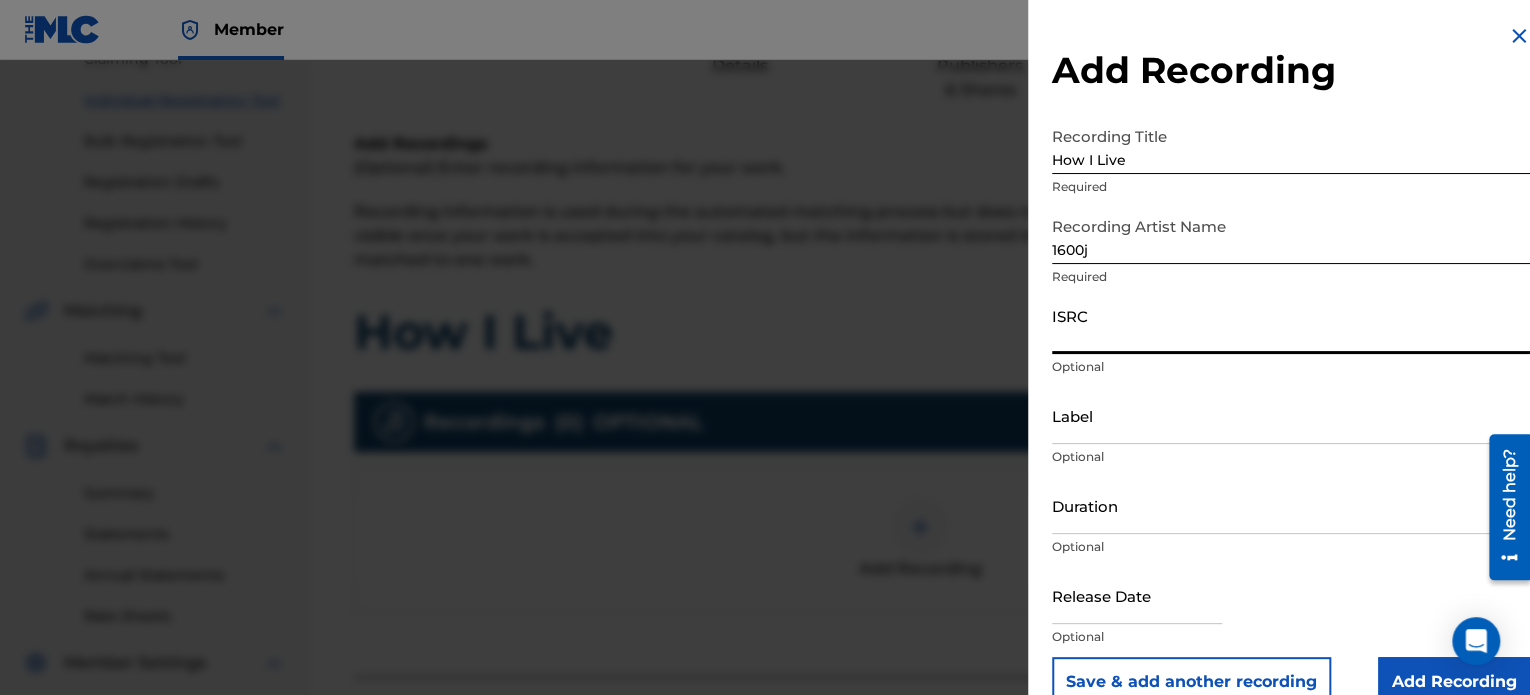 click on "ISRC" at bounding box center (1291, 325) 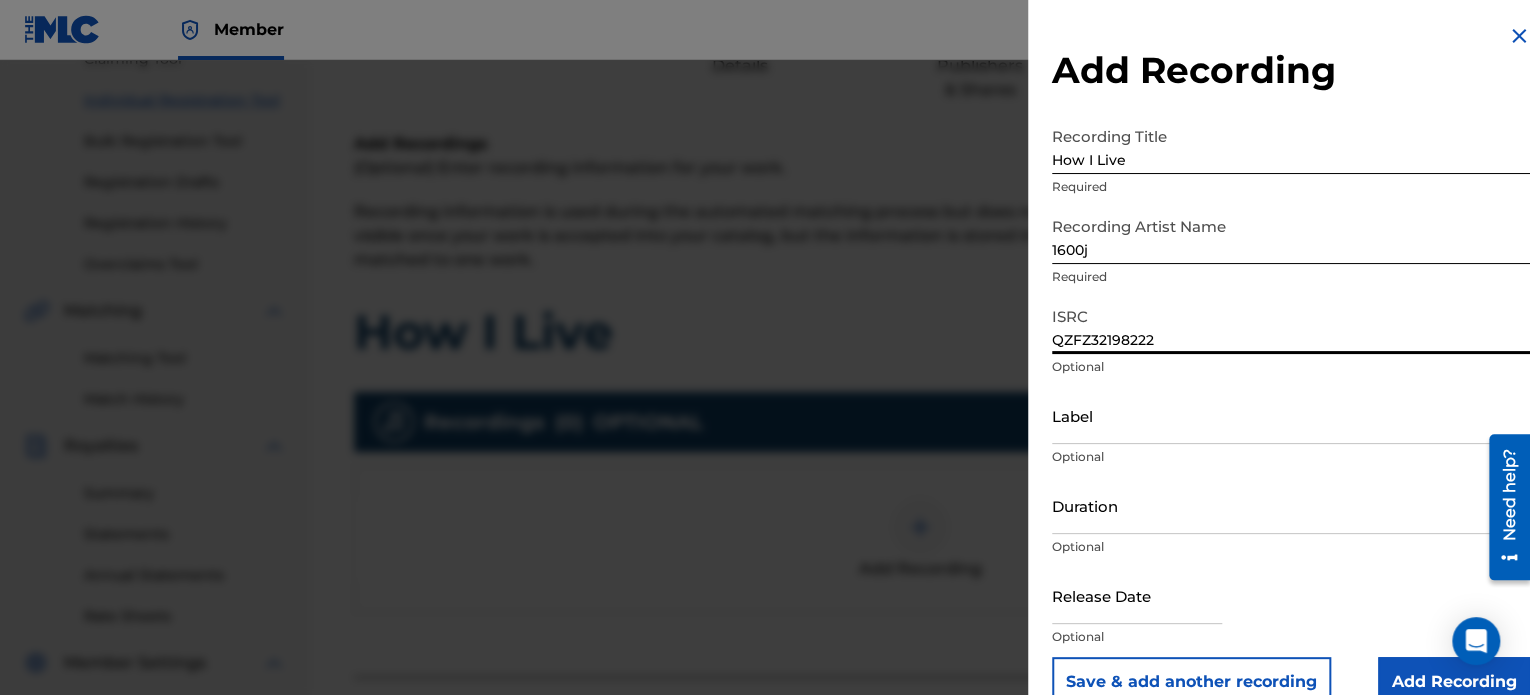 type on "QZFZ32198222" 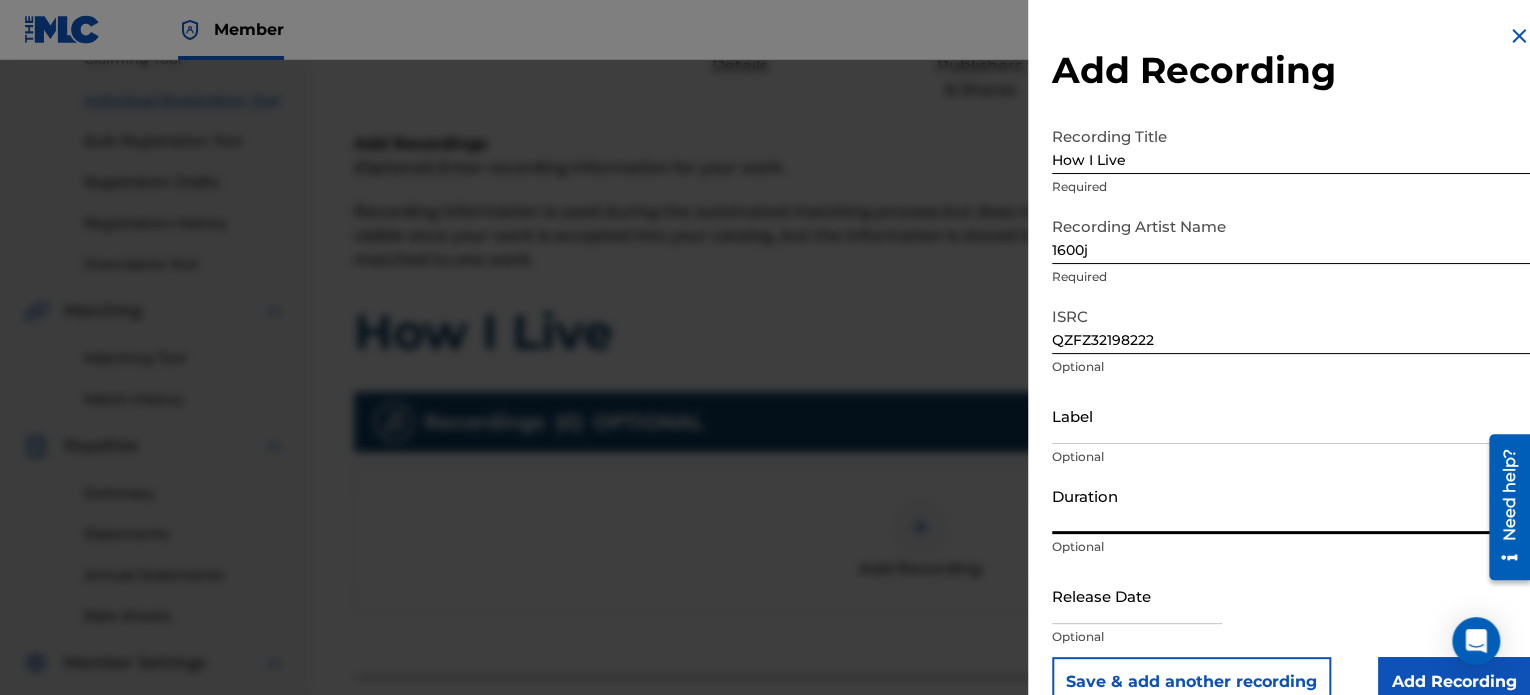 click on "Duration" at bounding box center [1291, 505] 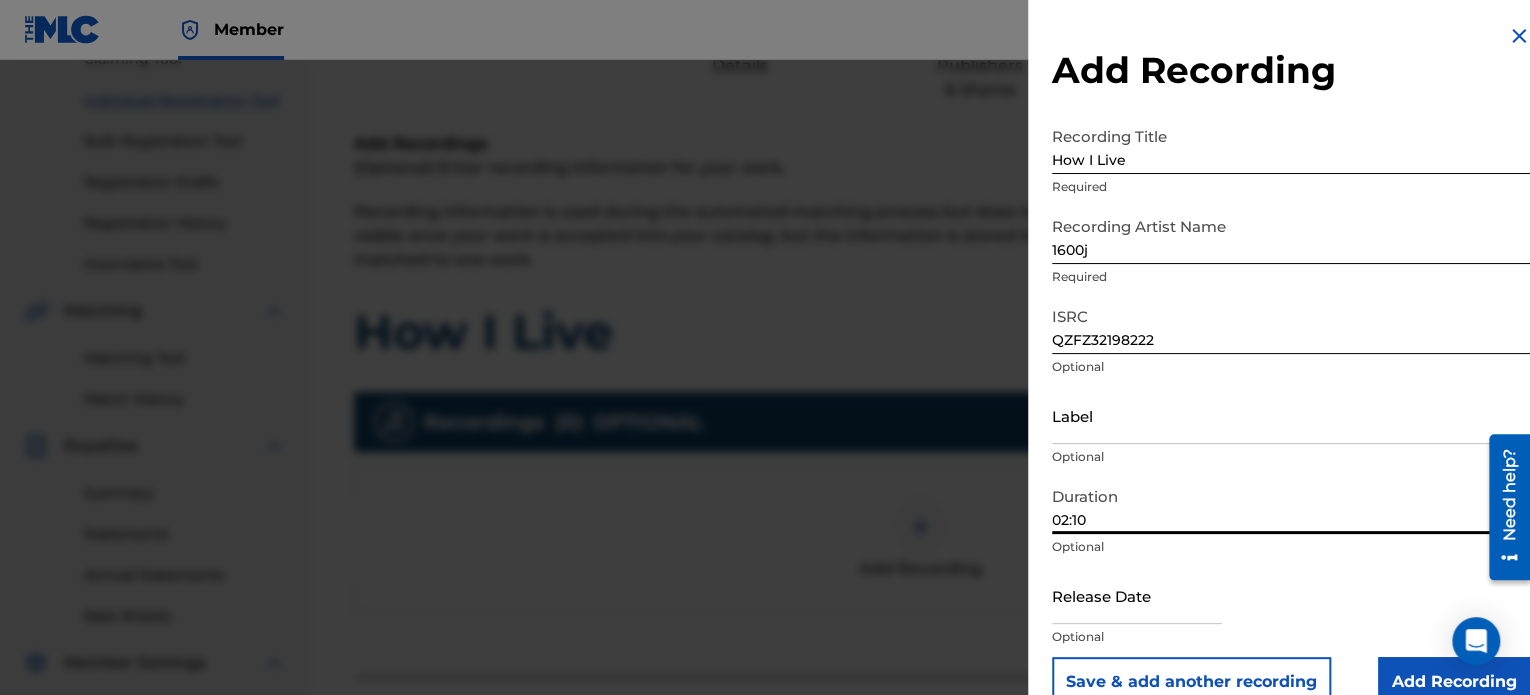 scroll, scrollTop: 36, scrollLeft: 0, axis: vertical 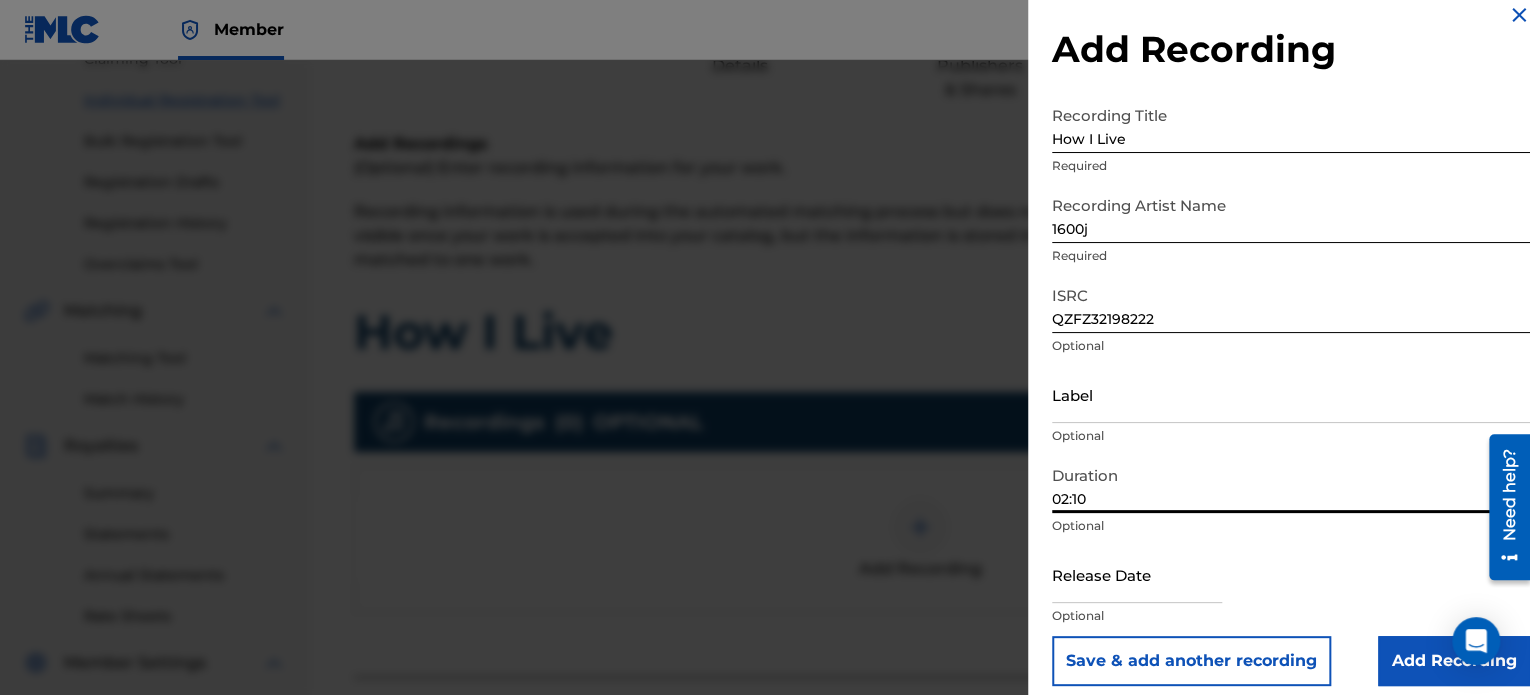 type on "02:10" 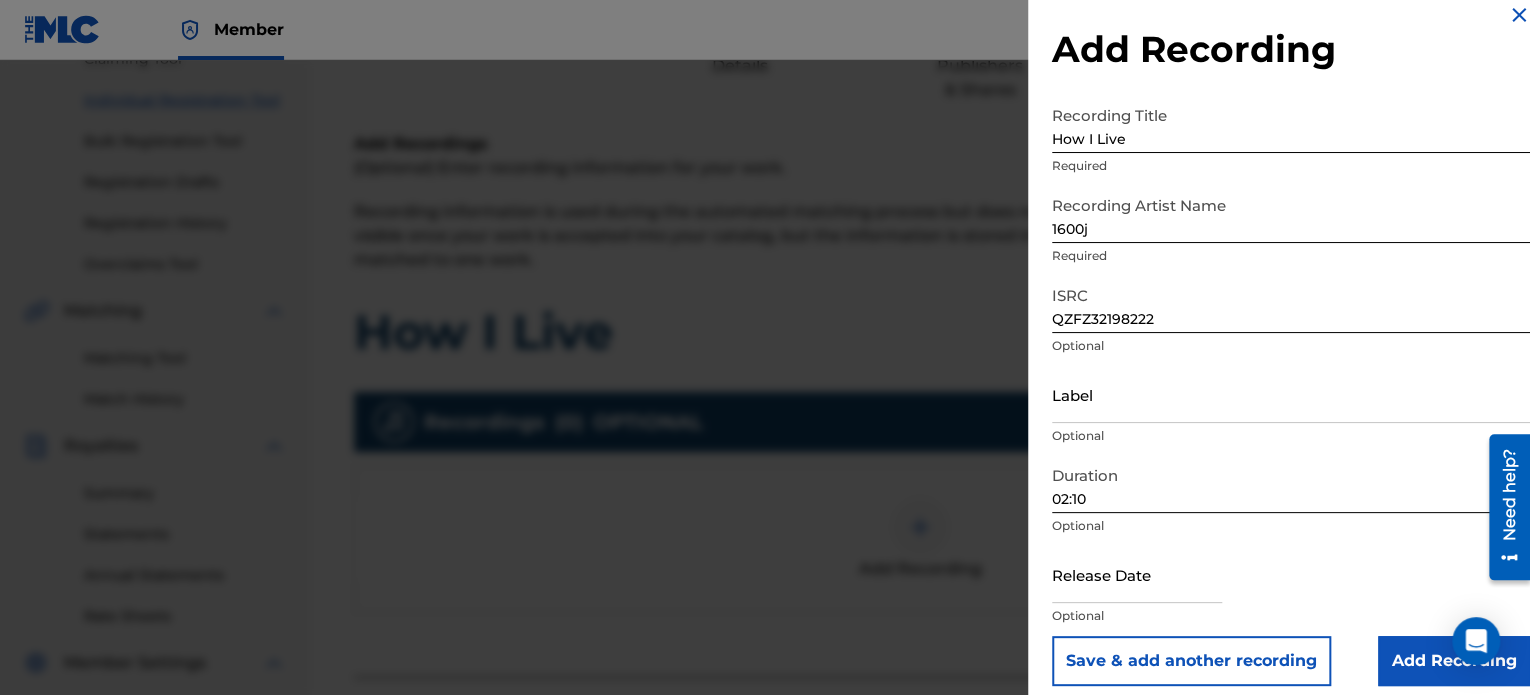click on "Add Recording" at bounding box center (1454, 661) 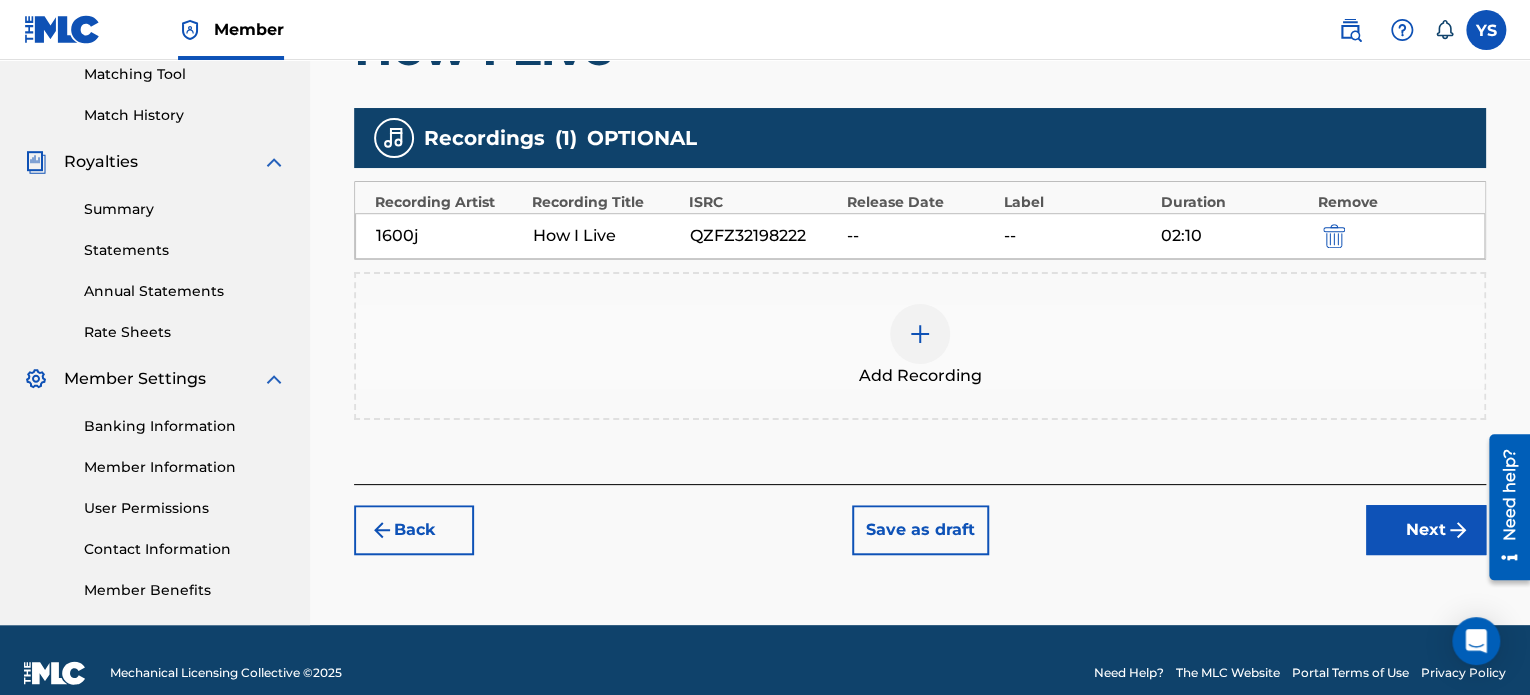 click on "Next" at bounding box center (1426, 530) 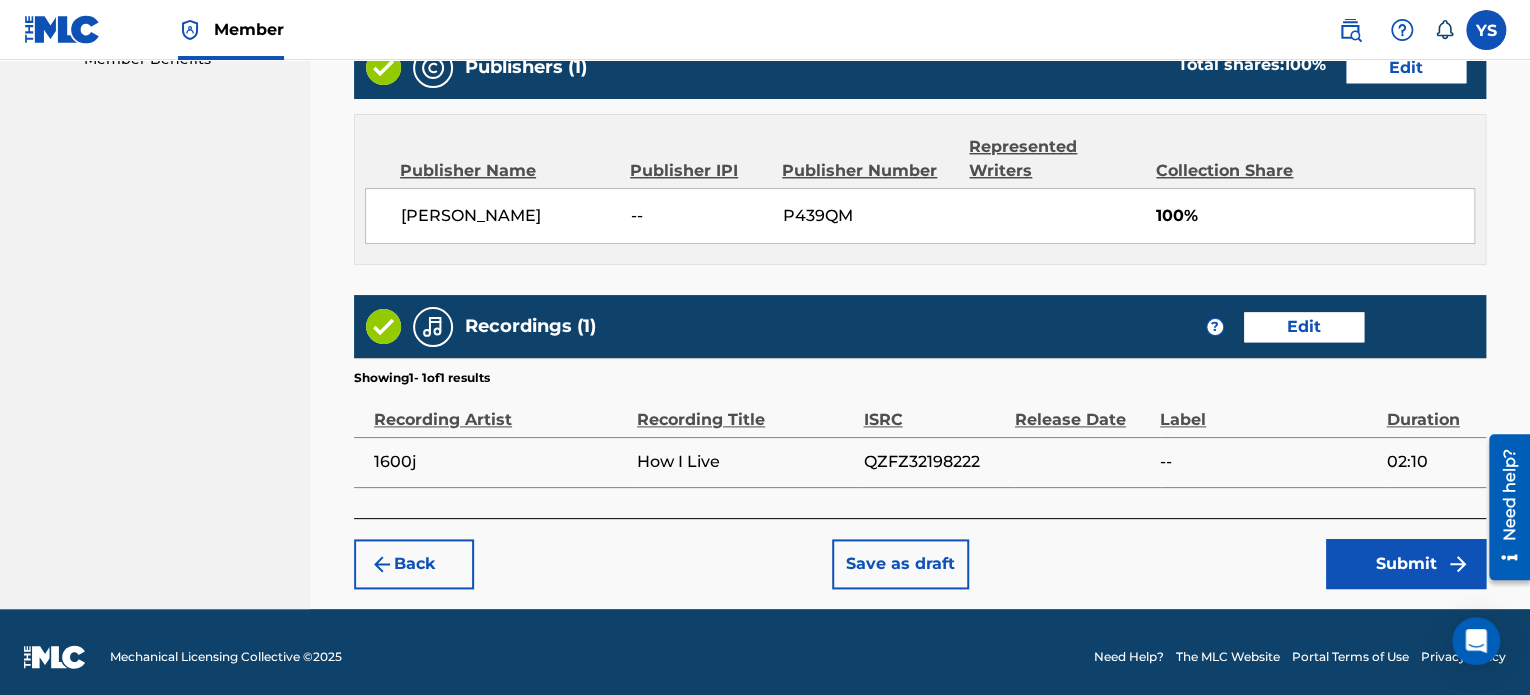 scroll, scrollTop: 1057, scrollLeft: 0, axis: vertical 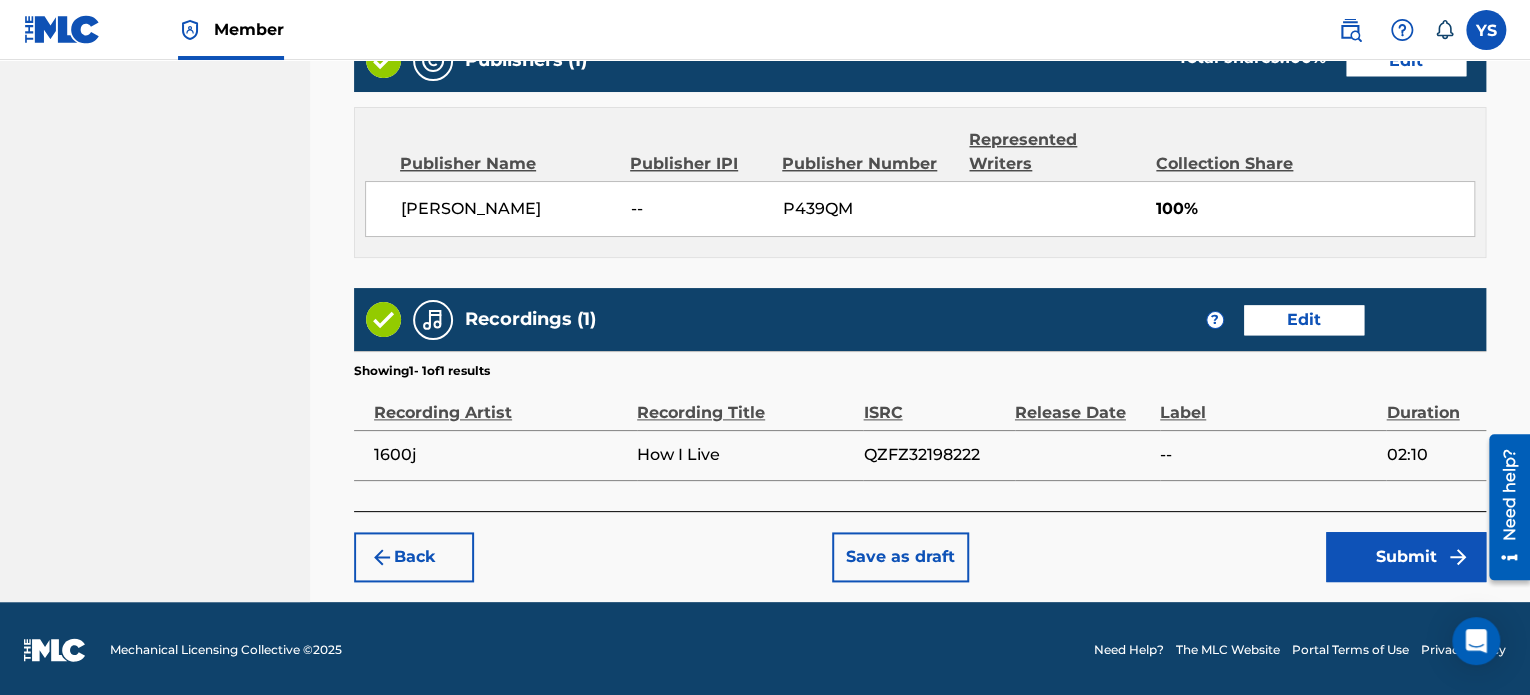 click on "Submit" at bounding box center [1406, 557] 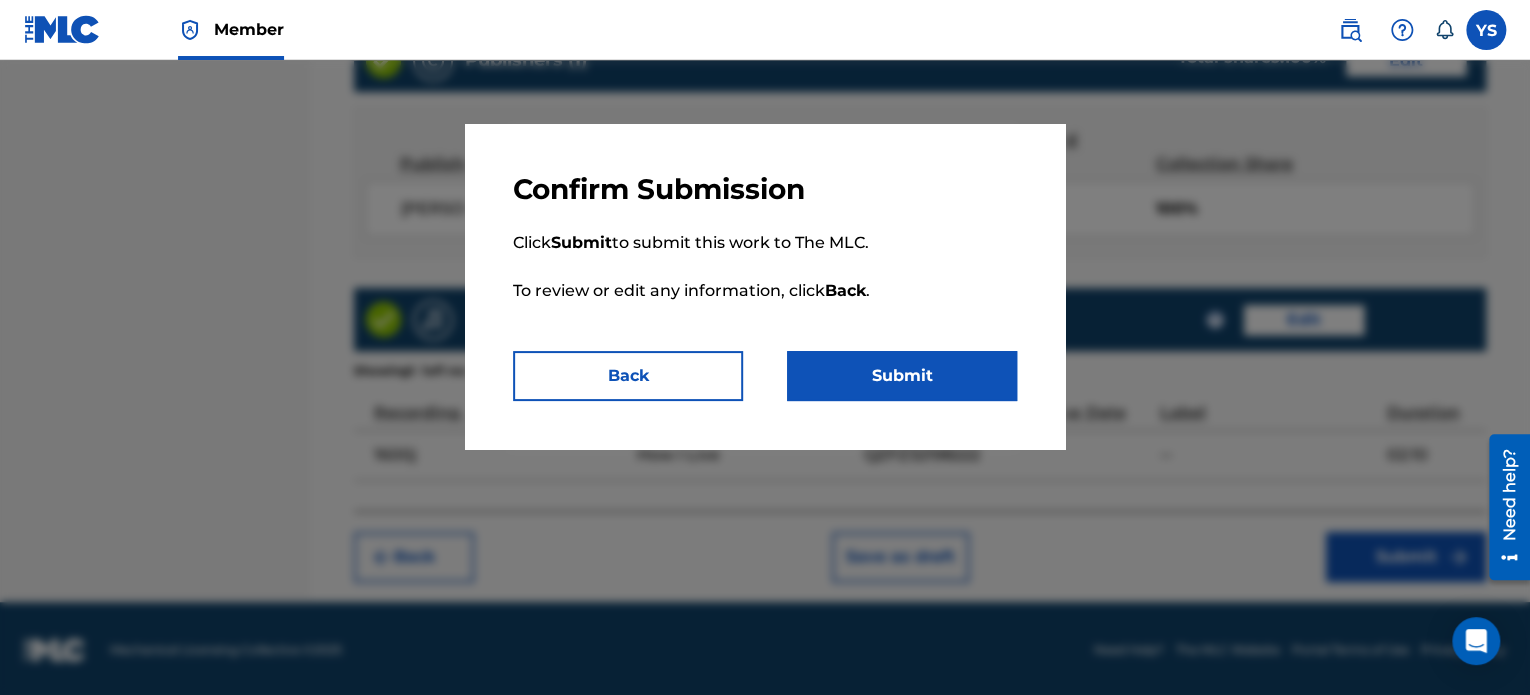 click on "Submit" at bounding box center (902, 376) 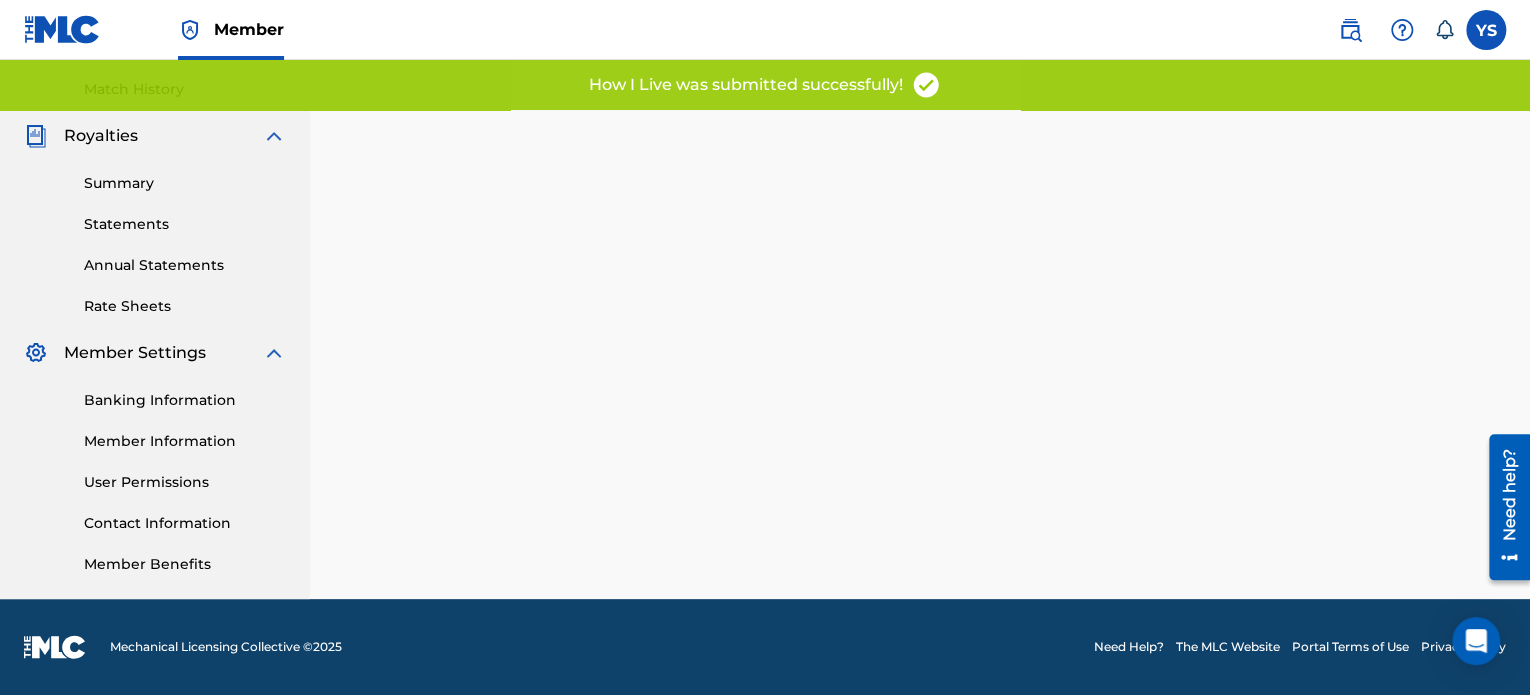 scroll, scrollTop: 0, scrollLeft: 0, axis: both 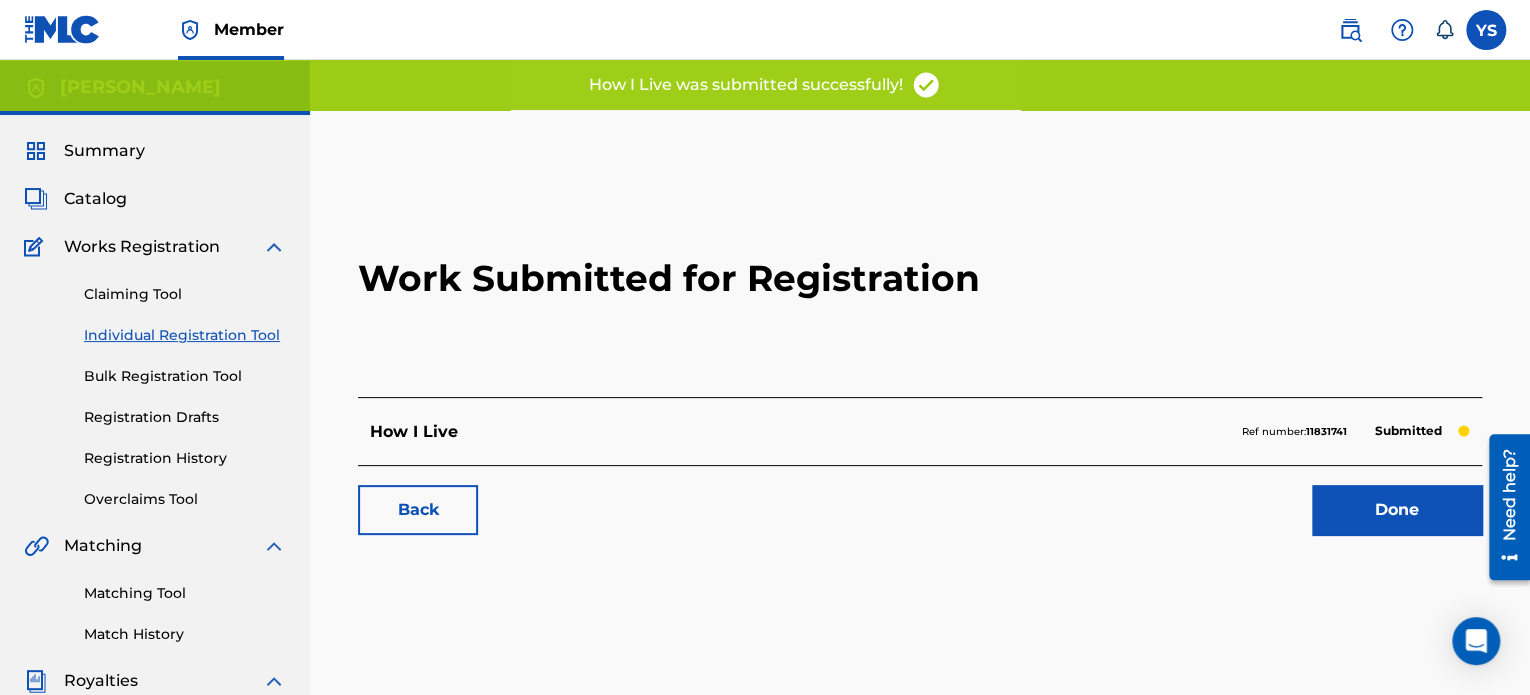 click on "Done" at bounding box center (1397, 510) 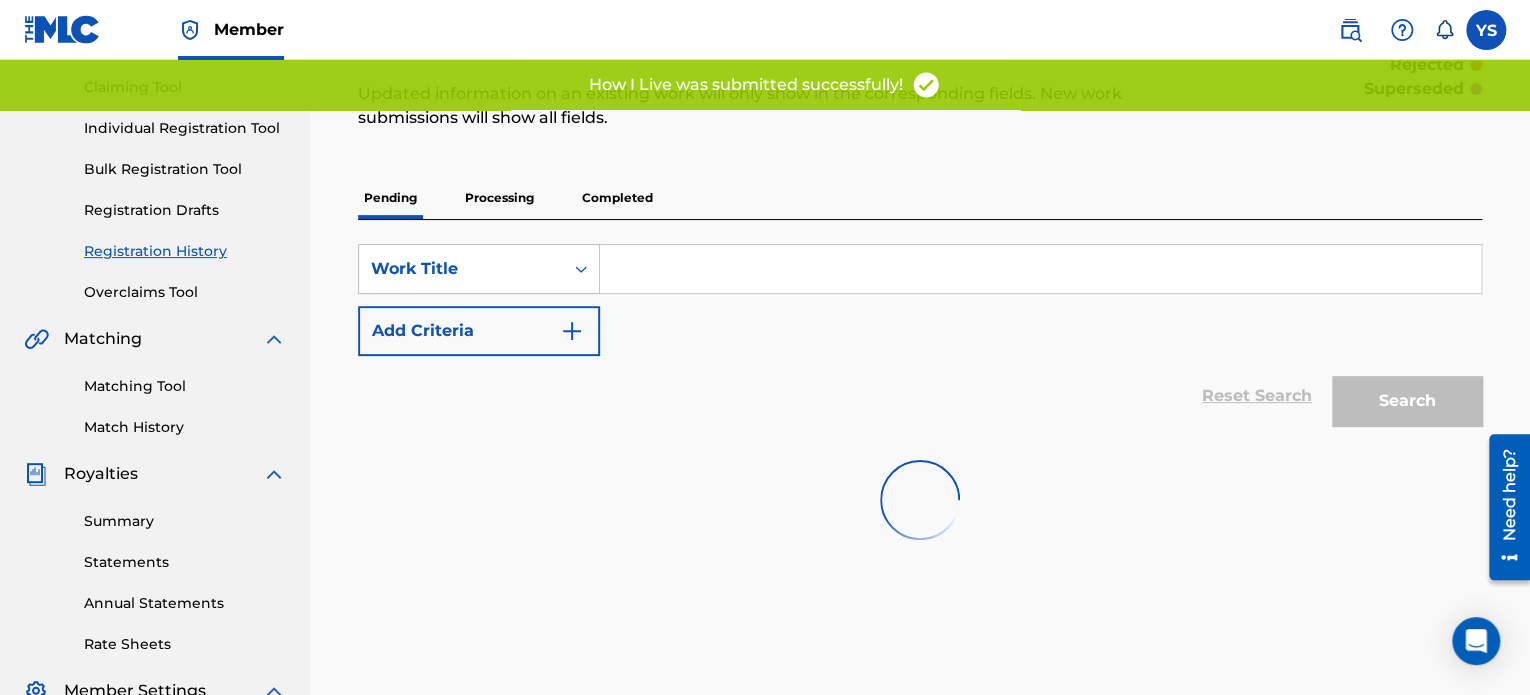 scroll, scrollTop: 208, scrollLeft: 0, axis: vertical 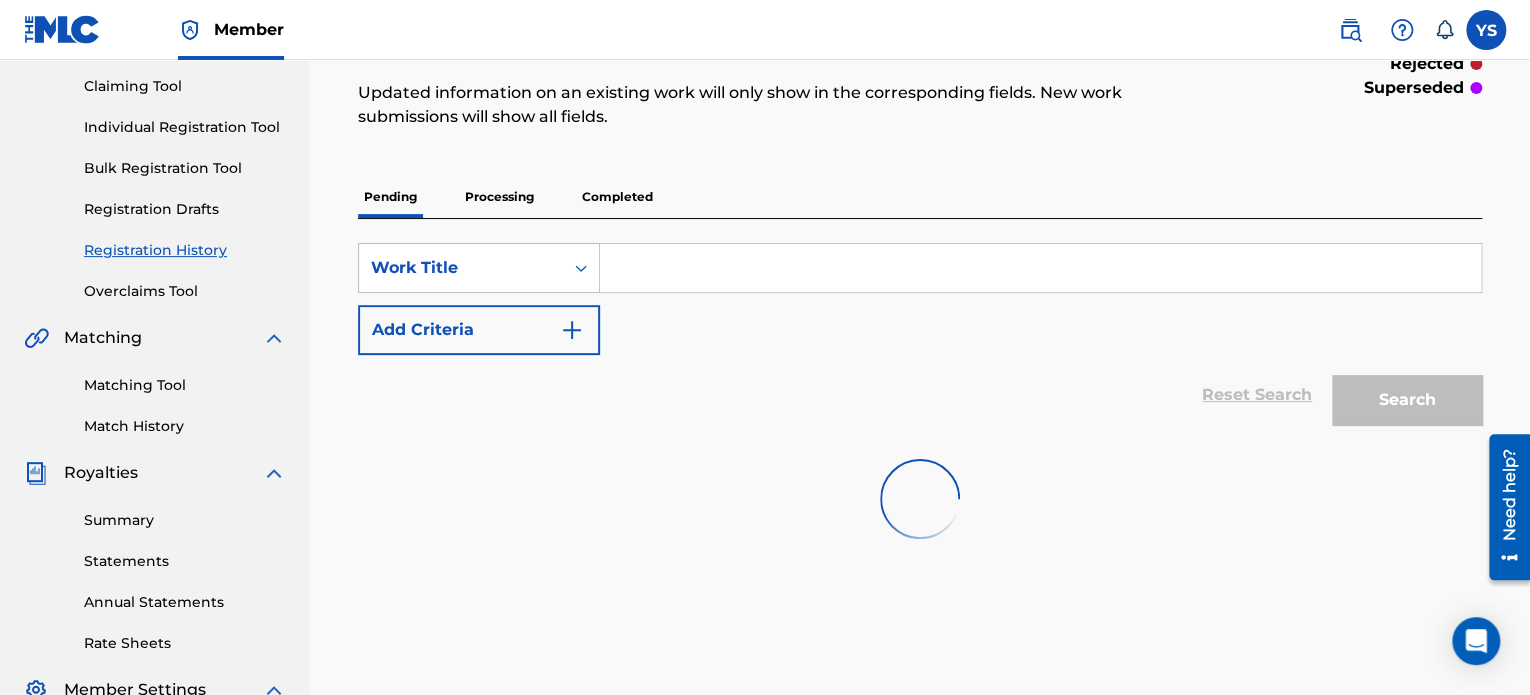 click on "Individual Registration Tool" at bounding box center [185, 127] 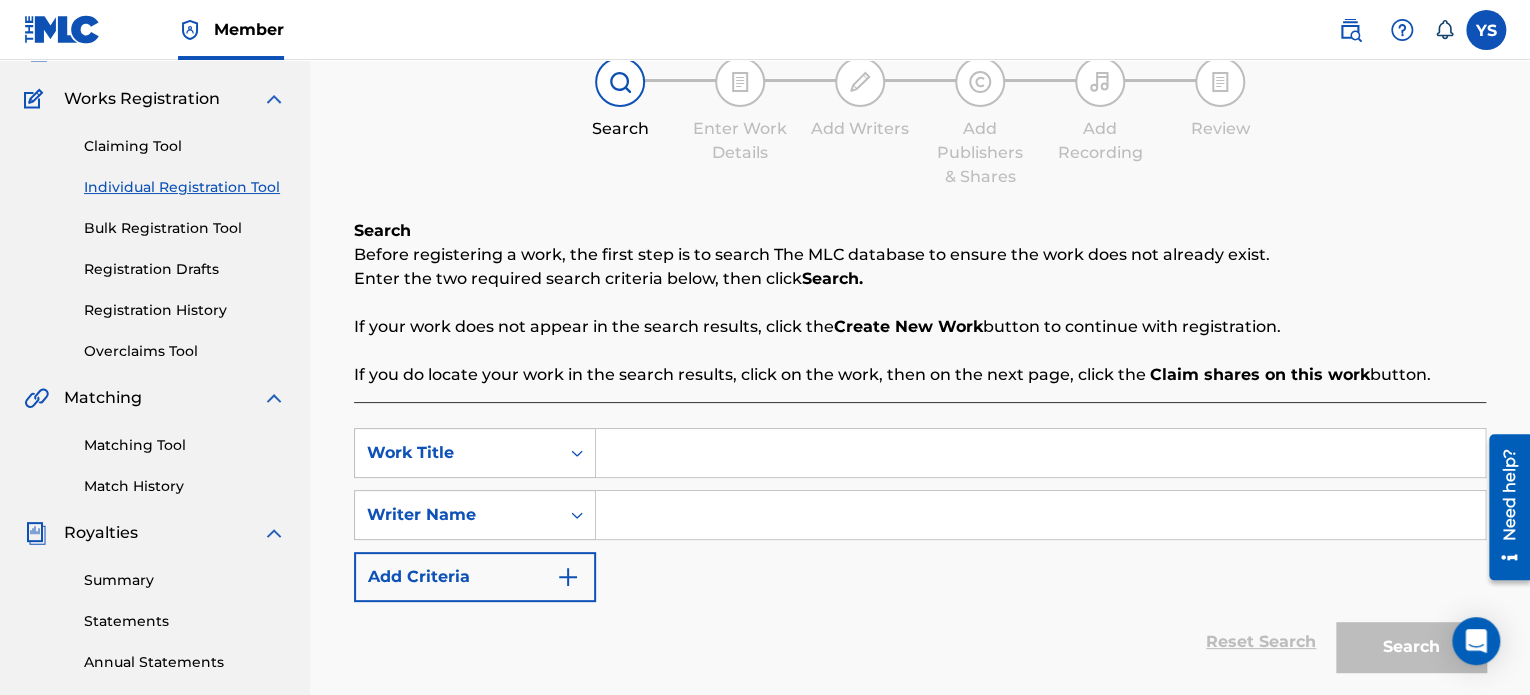 scroll, scrollTop: 152, scrollLeft: 0, axis: vertical 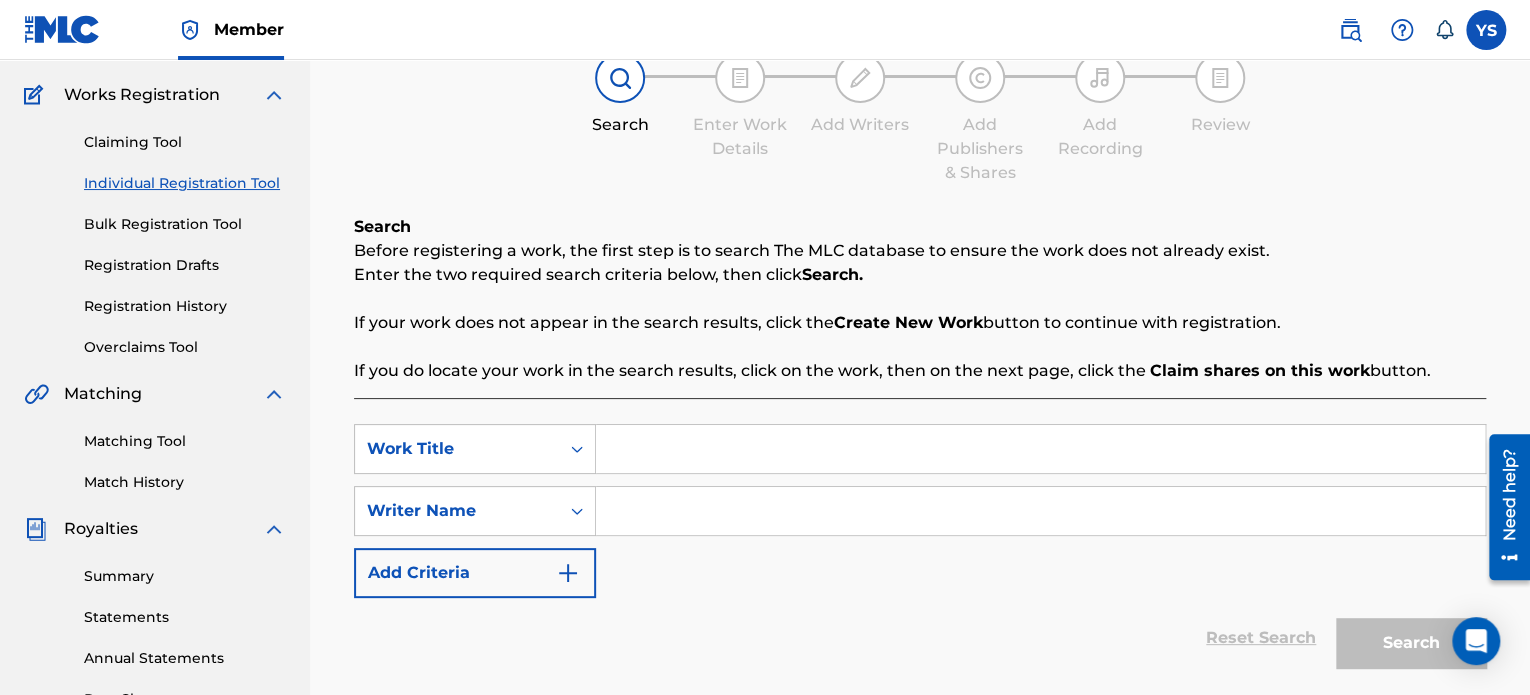 click at bounding box center (1040, 449) 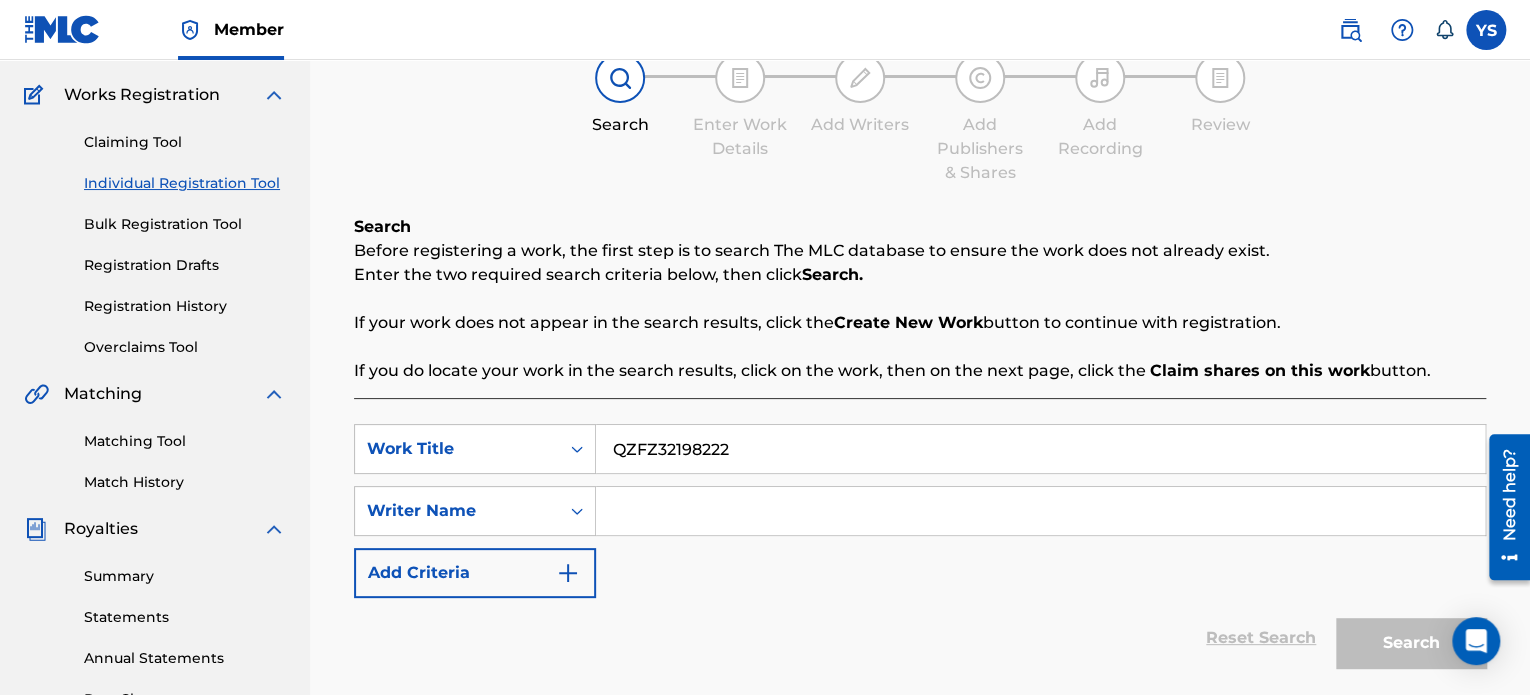 click on "QZFZ32198222" at bounding box center [1040, 449] 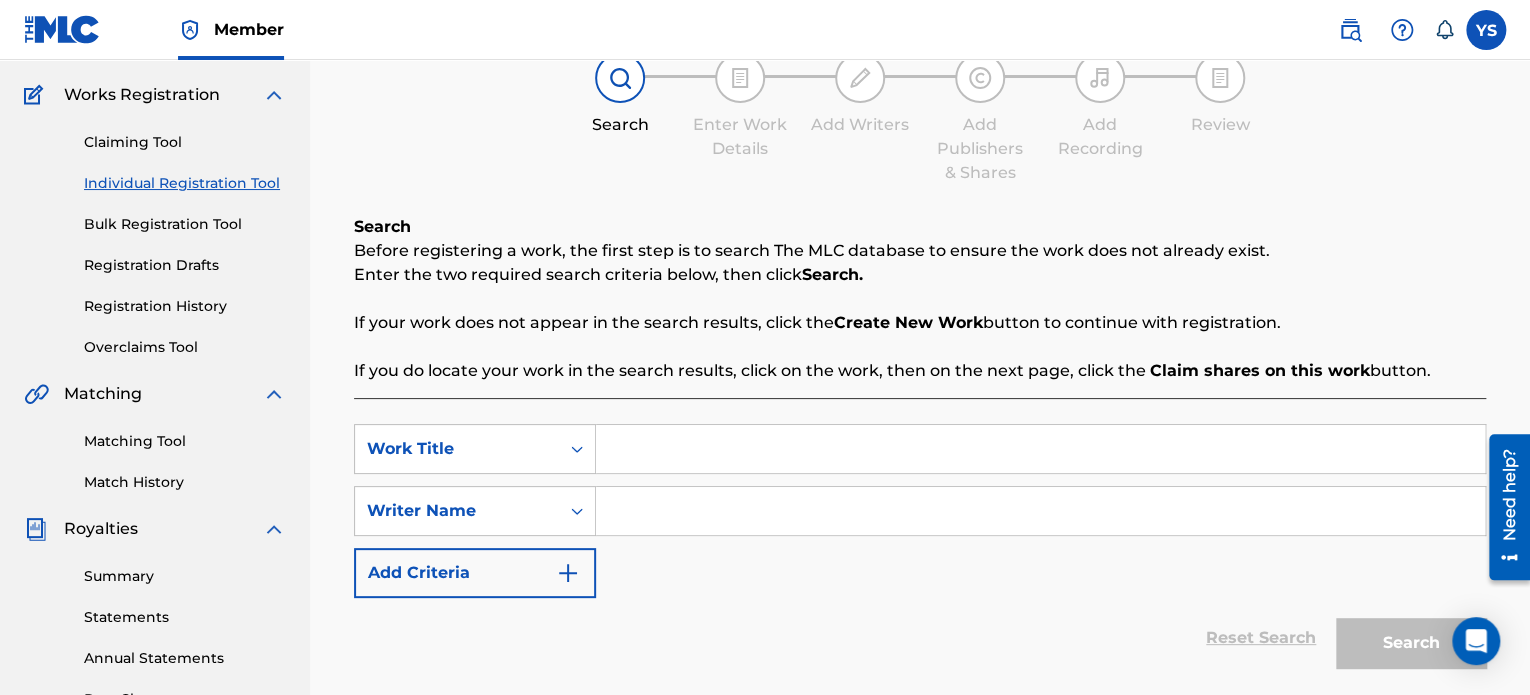 paste on "[DATE]" 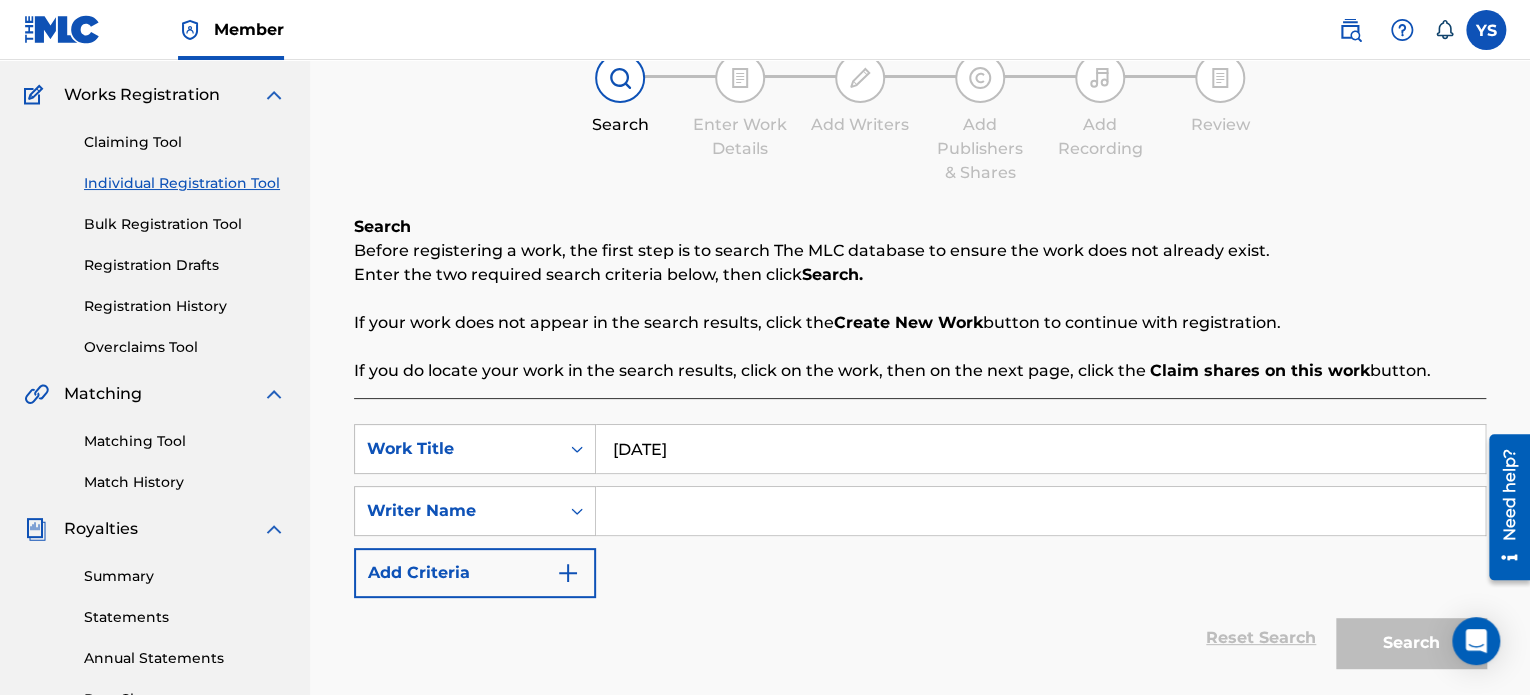 type on "[DATE]" 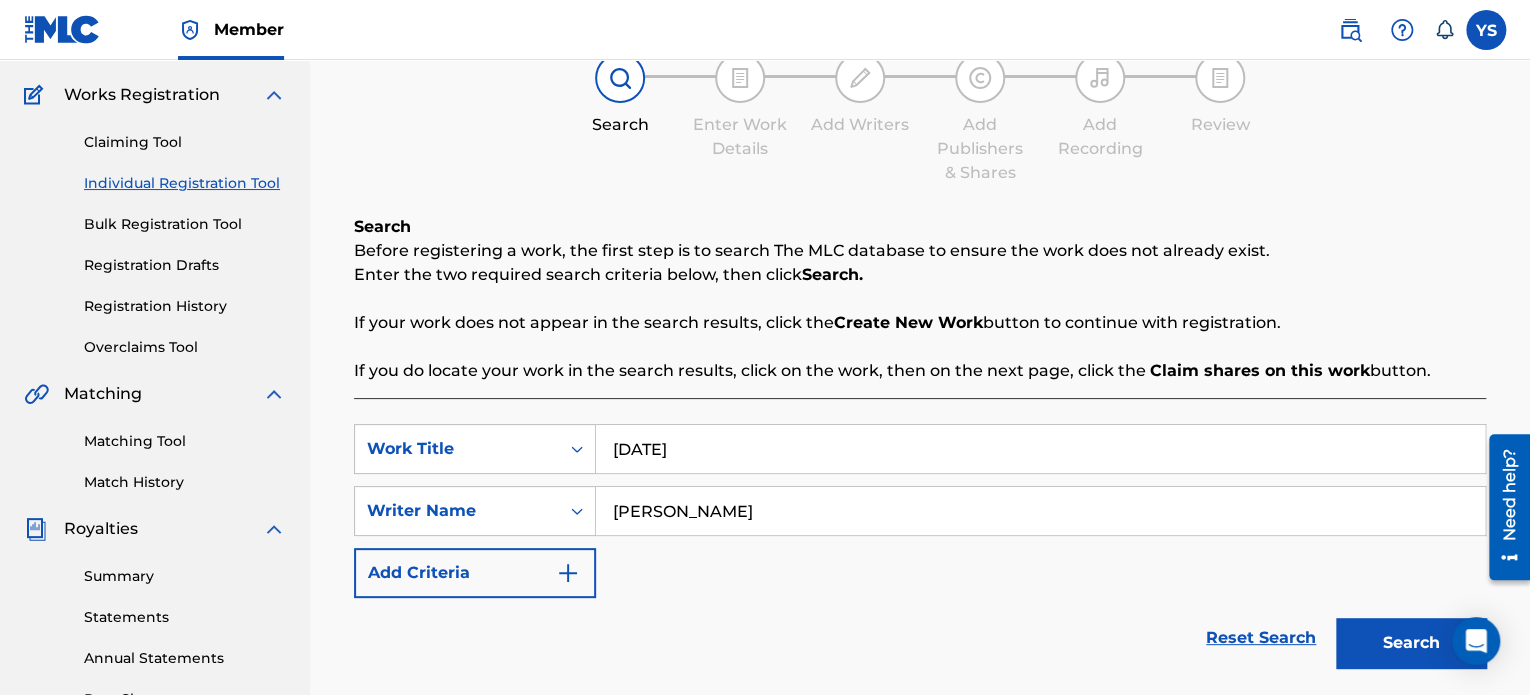 click on "Search" at bounding box center [1411, 643] 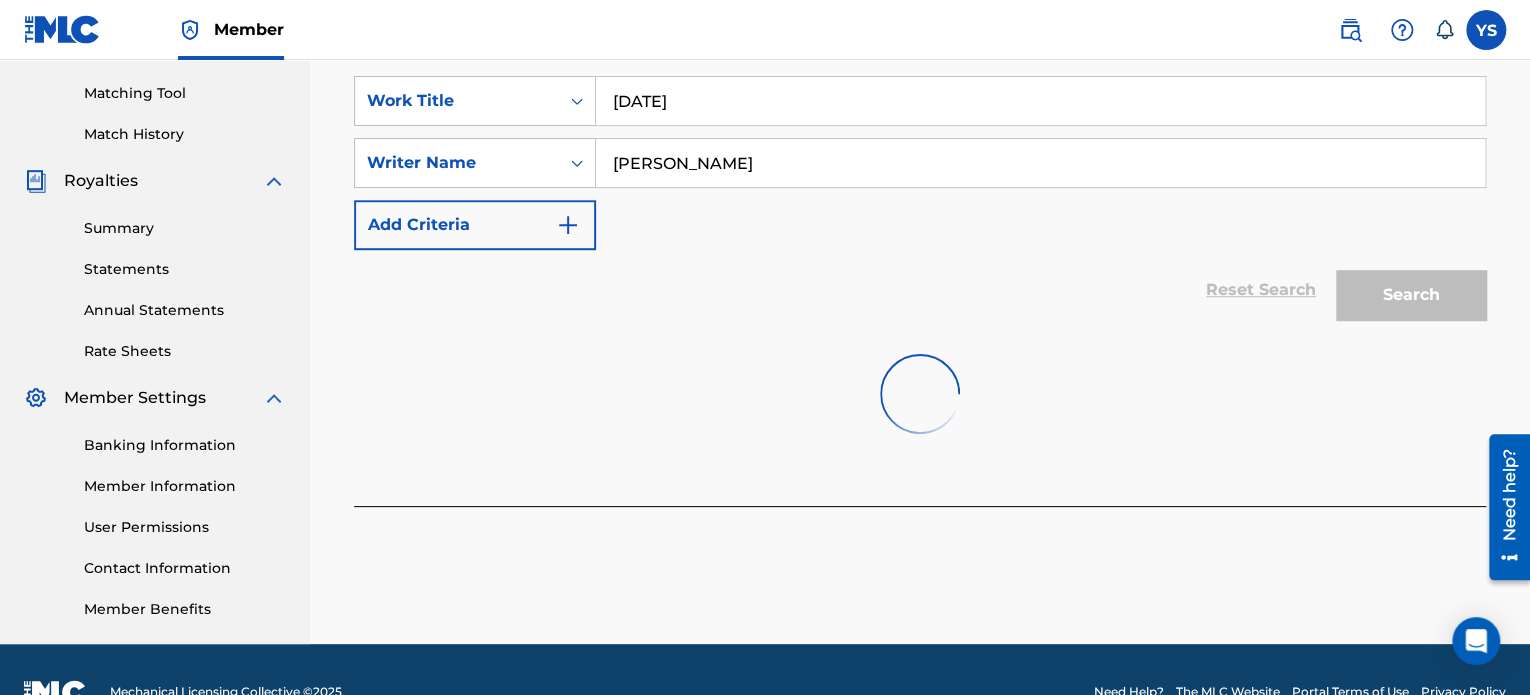 scroll, scrollTop: 499, scrollLeft: 0, axis: vertical 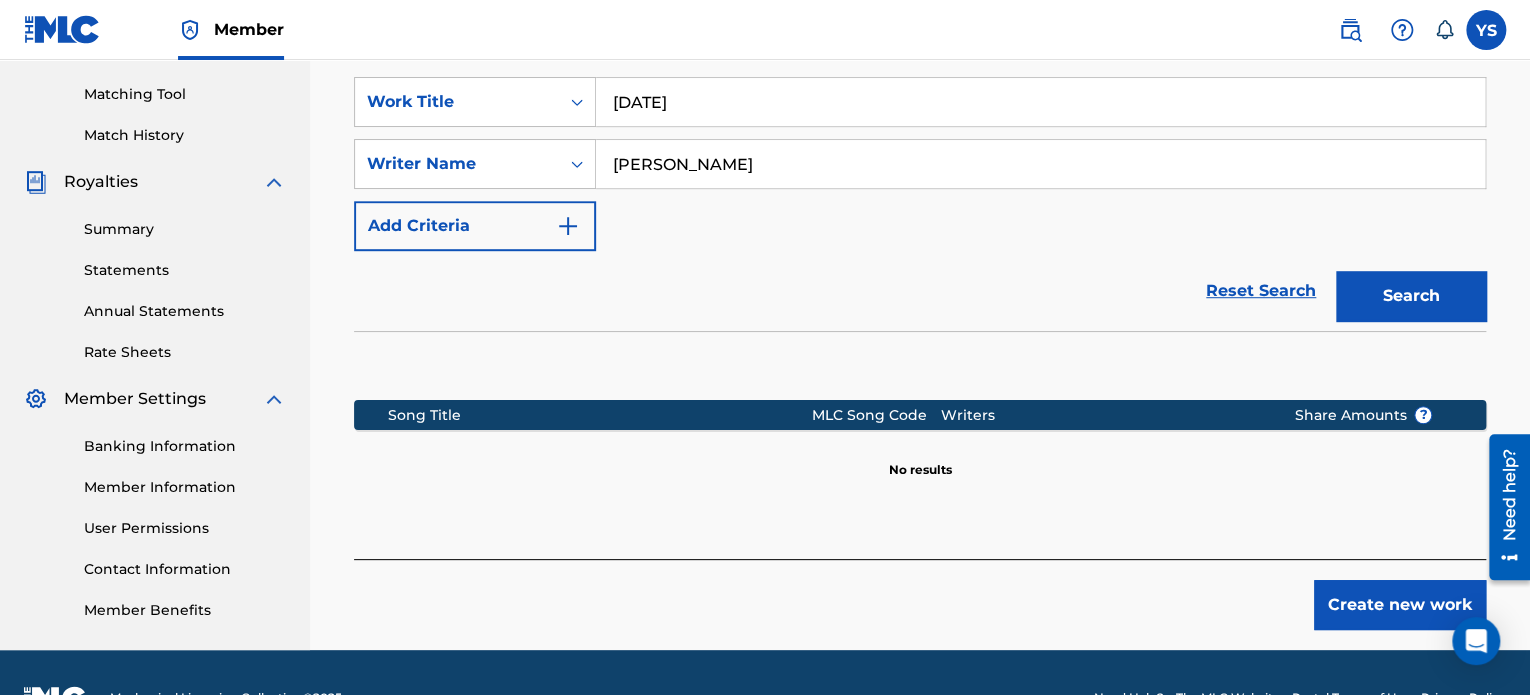 click on "Create new work" at bounding box center (1400, 605) 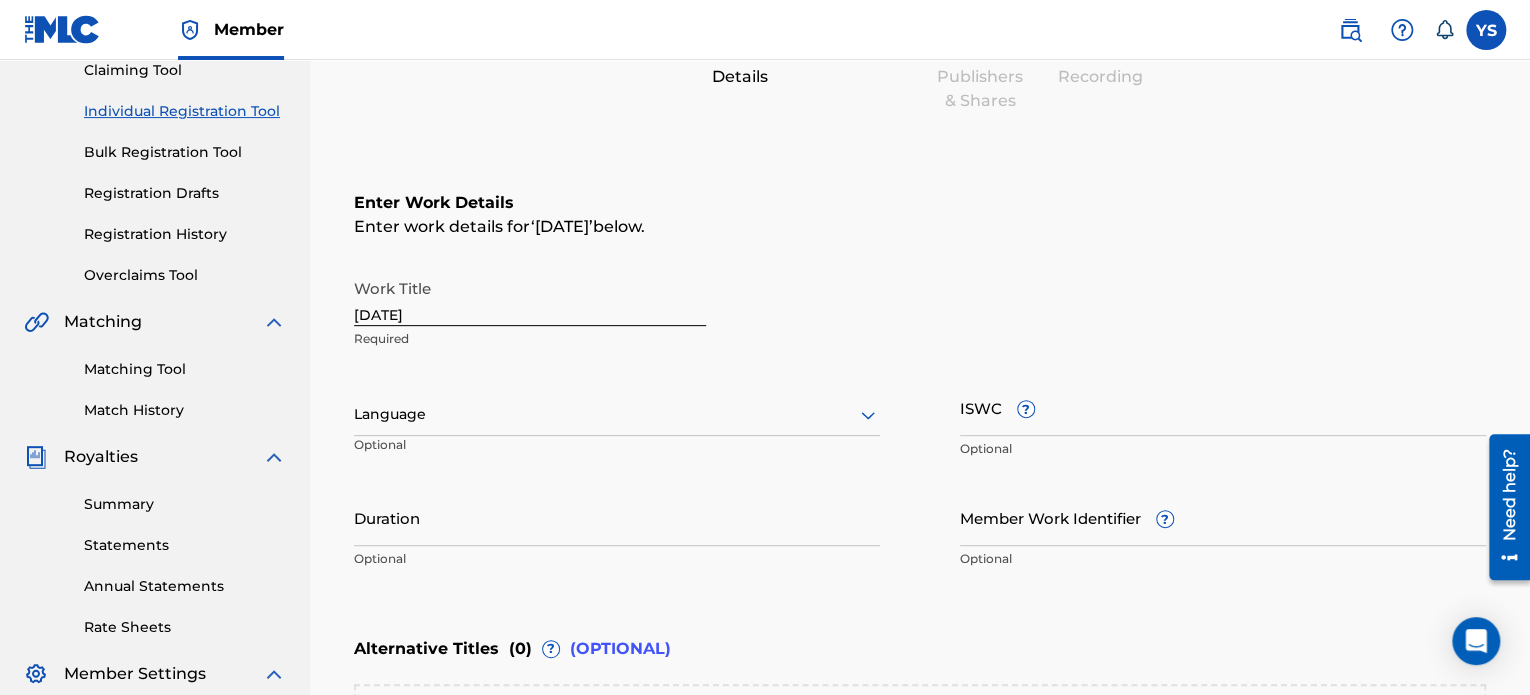 scroll, scrollTop: 384, scrollLeft: 0, axis: vertical 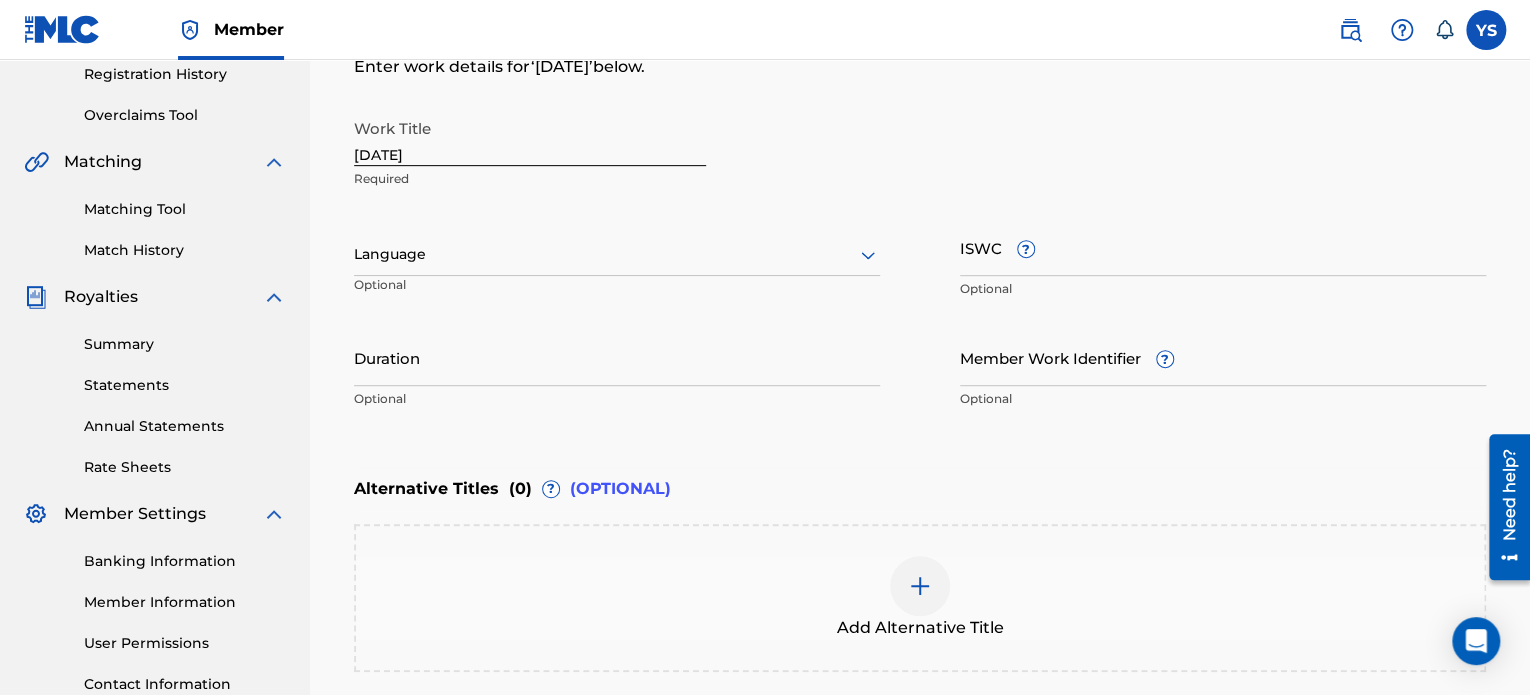 click on "Duration" at bounding box center (617, 357) 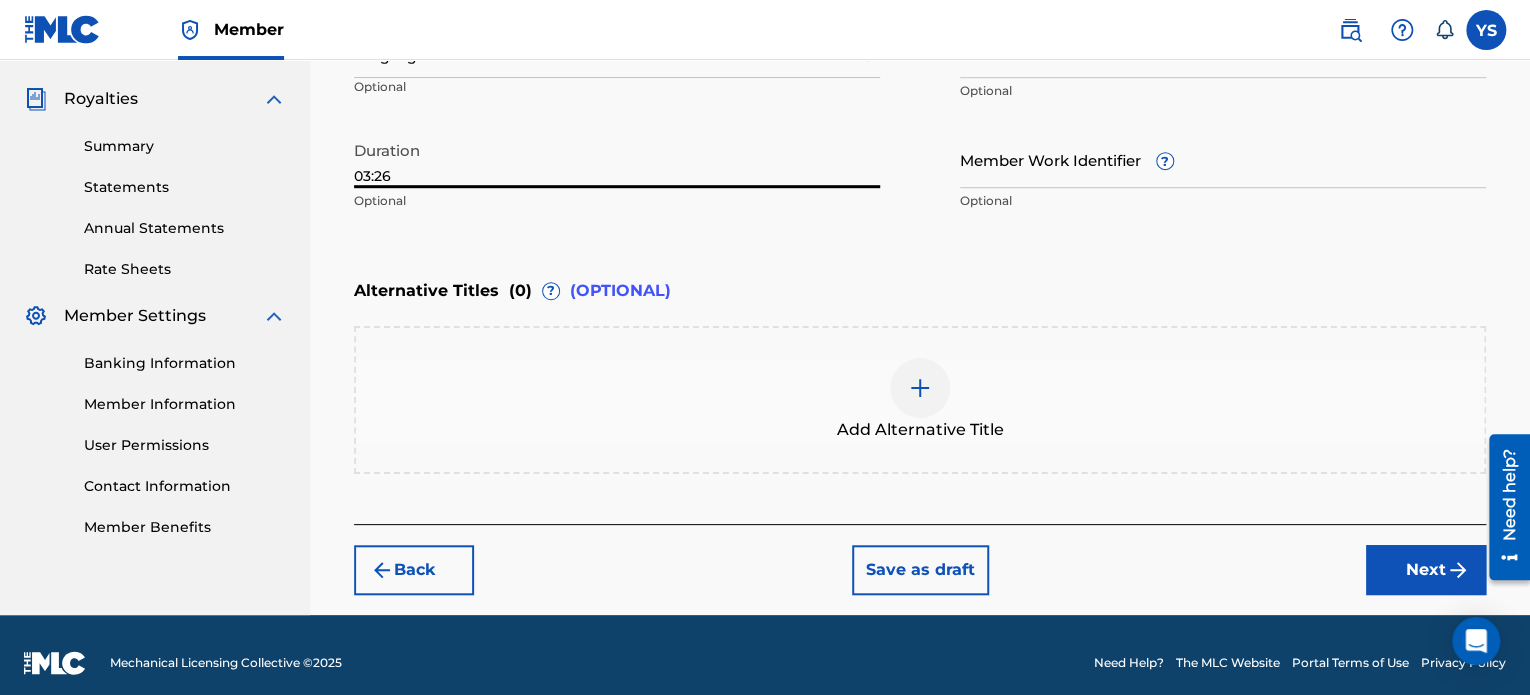 scroll, scrollTop: 587, scrollLeft: 0, axis: vertical 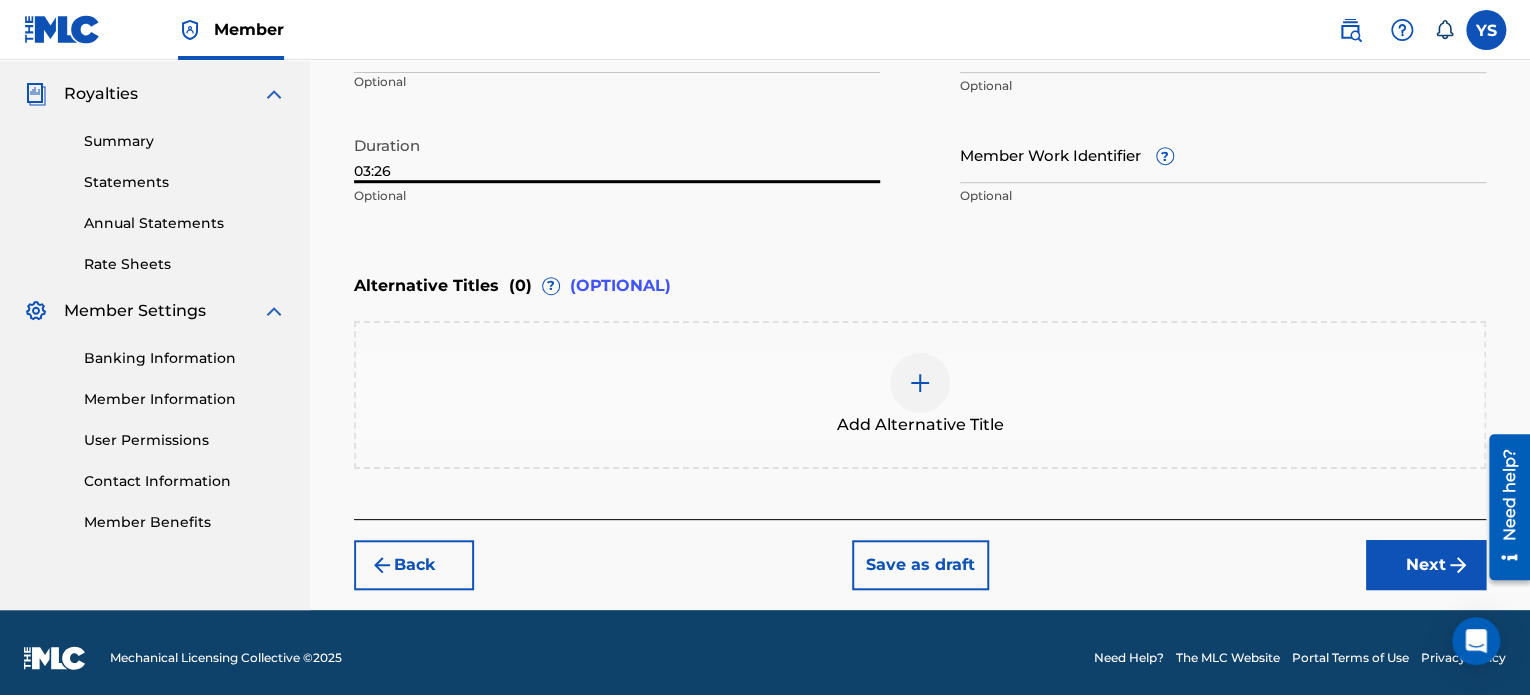 type on "03:26" 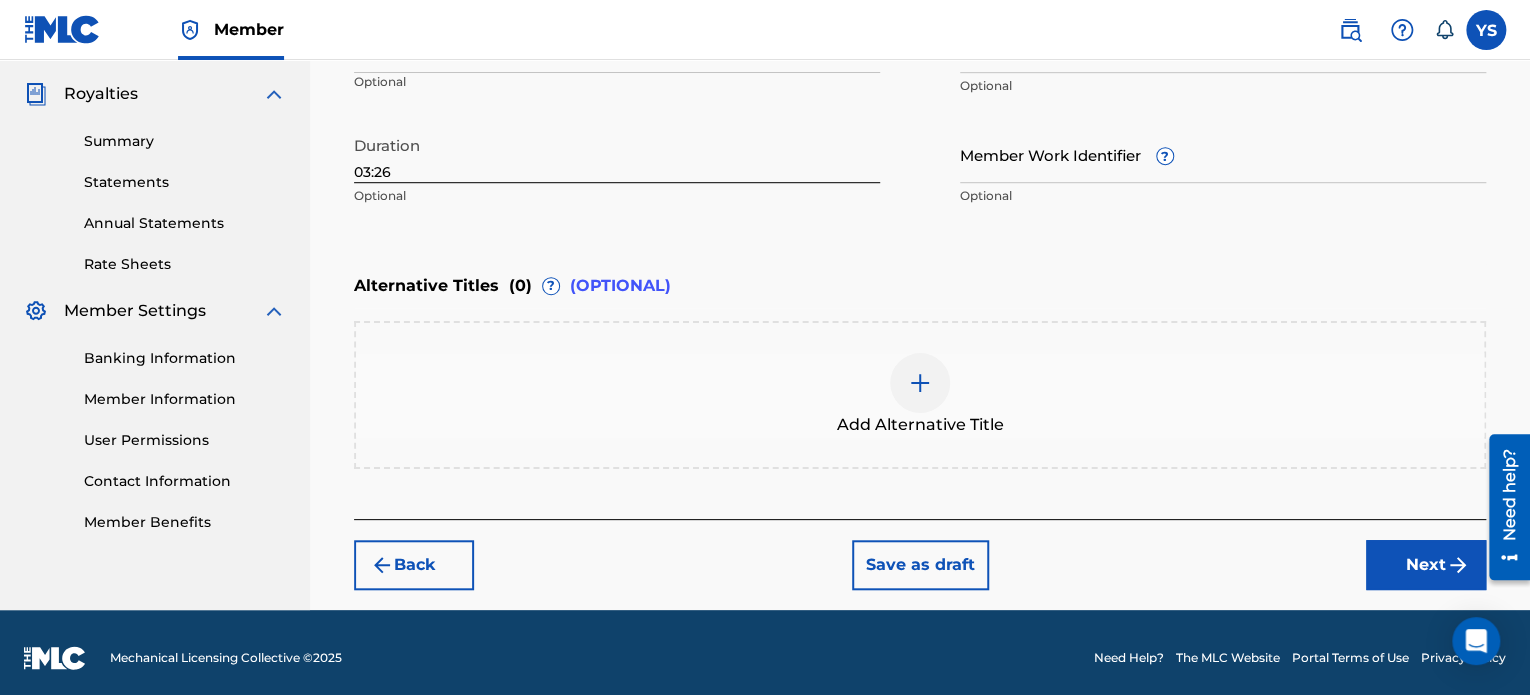 click on "Next" at bounding box center (1426, 565) 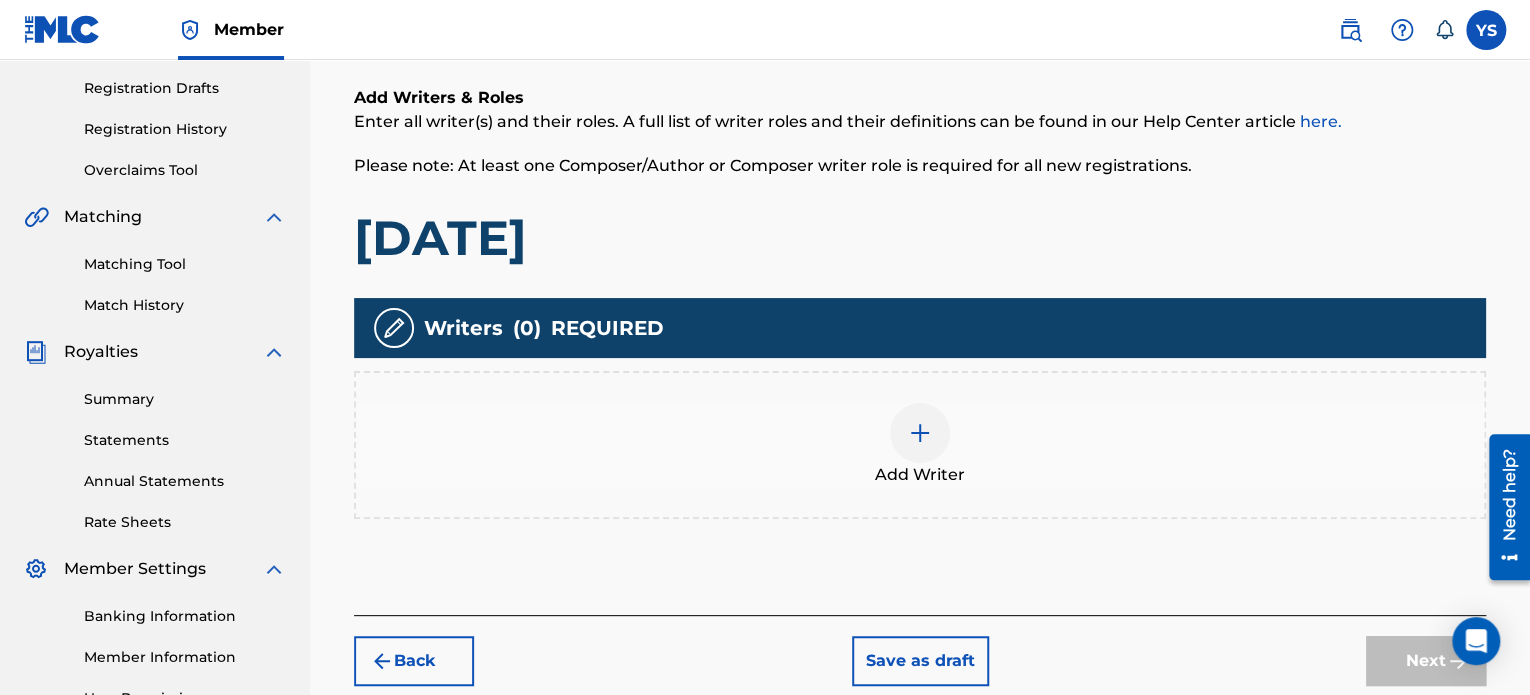 scroll, scrollTop: 334, scrollLeft: 0, axis: vertical 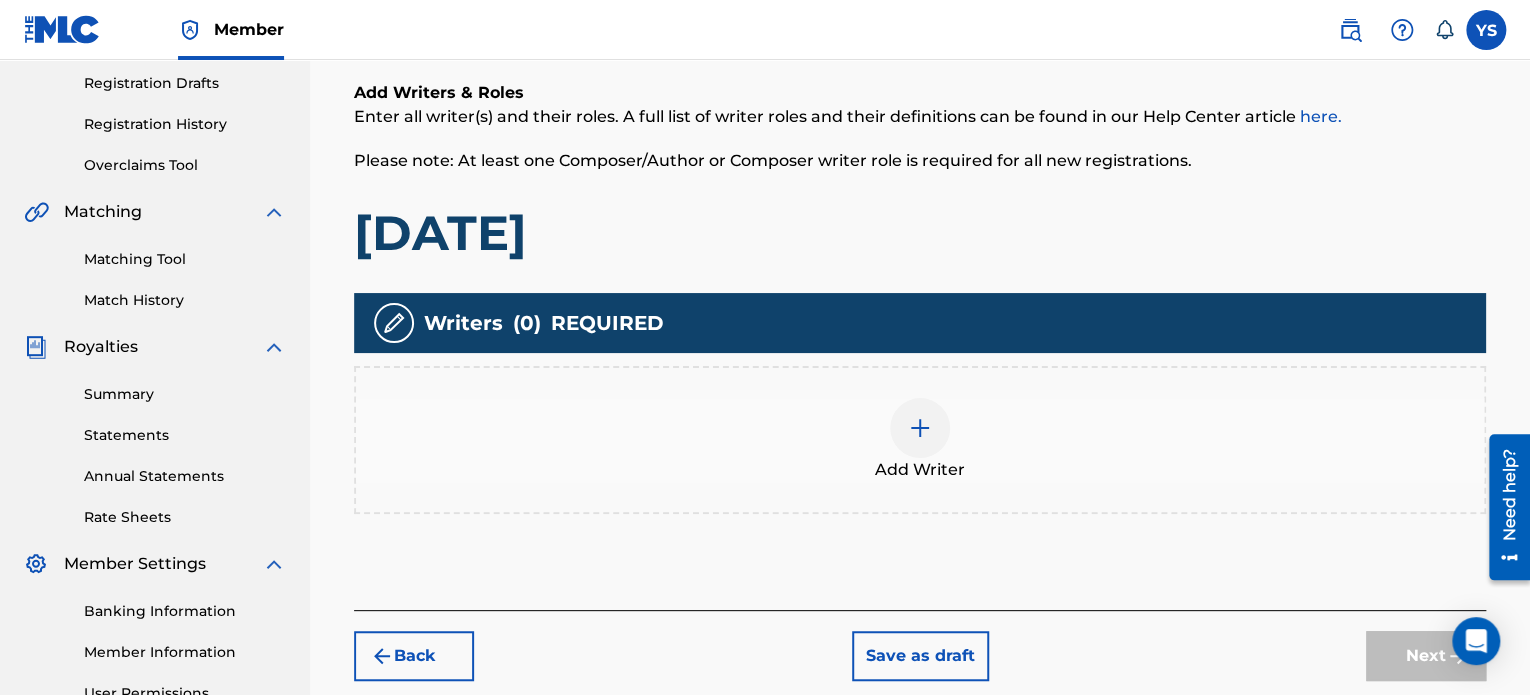 click at bounding box center [920, 428] 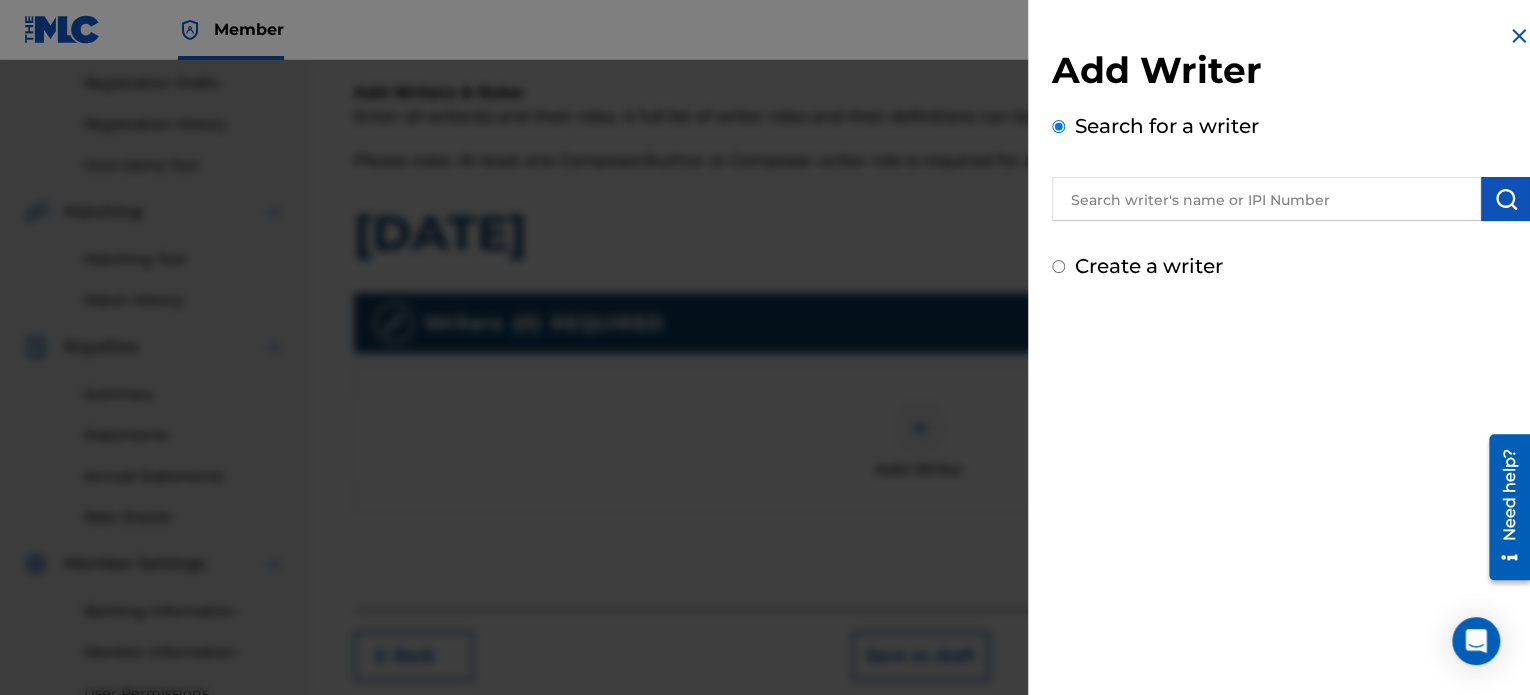 click at bounding box center (1266, 199) 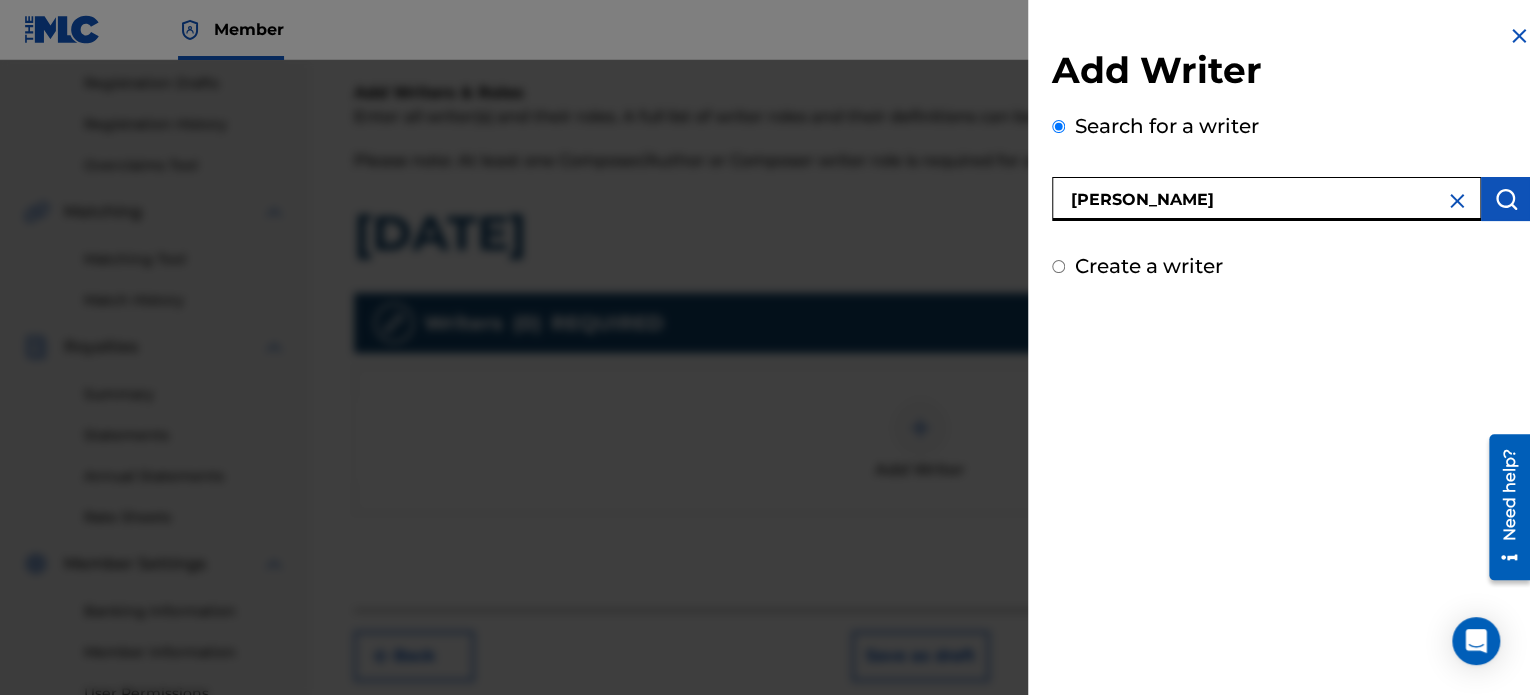 type on "[PERSON_NAME]" 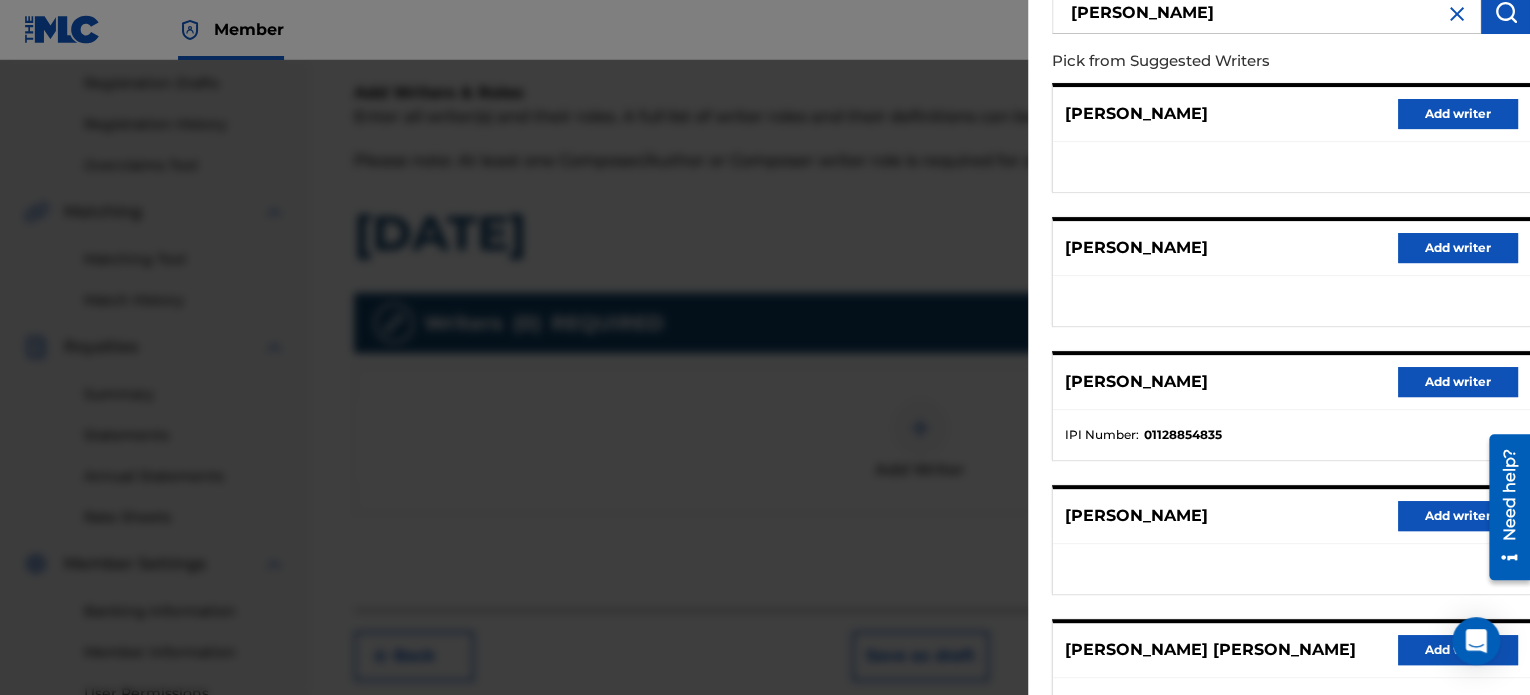 scroll, scrollTop: 188, scrollLeft: 0, axis: vertical 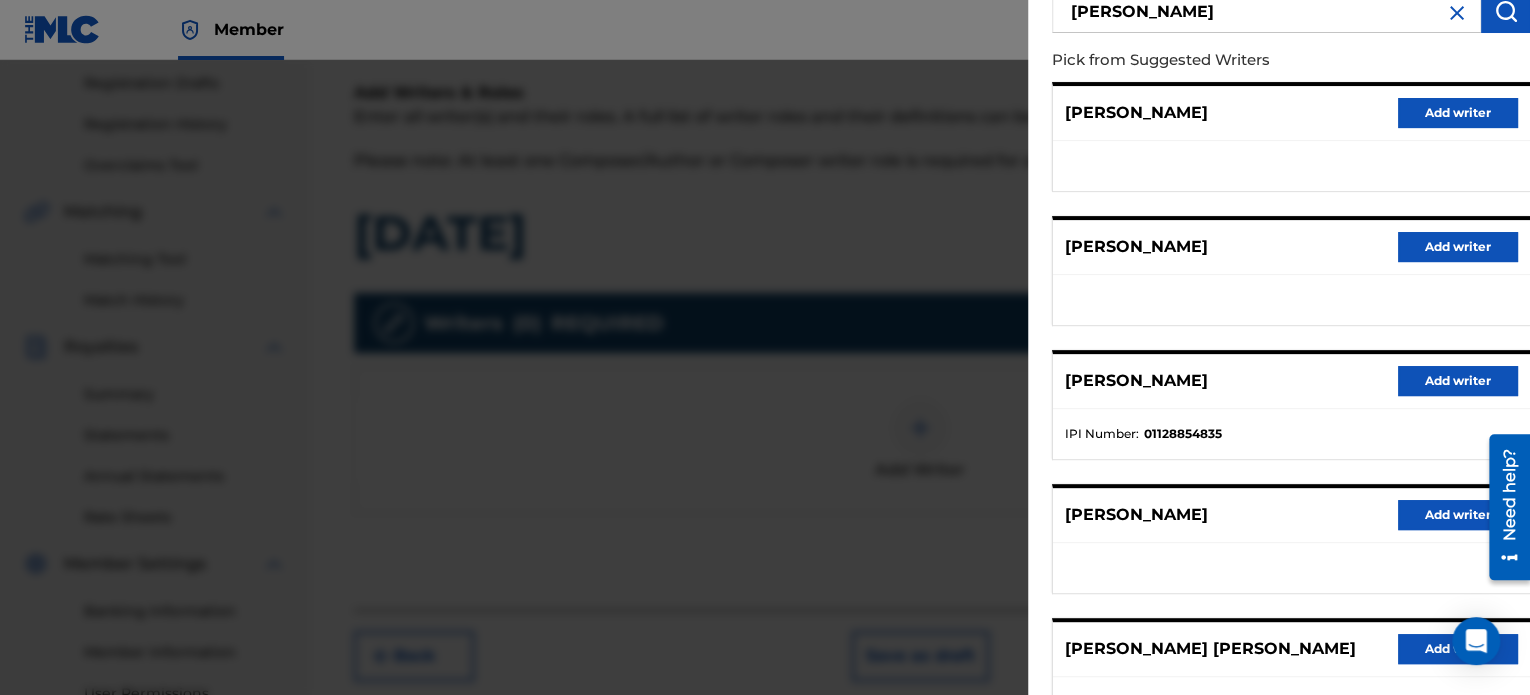 click on "Add writer" at bounding box center (1458, 381) 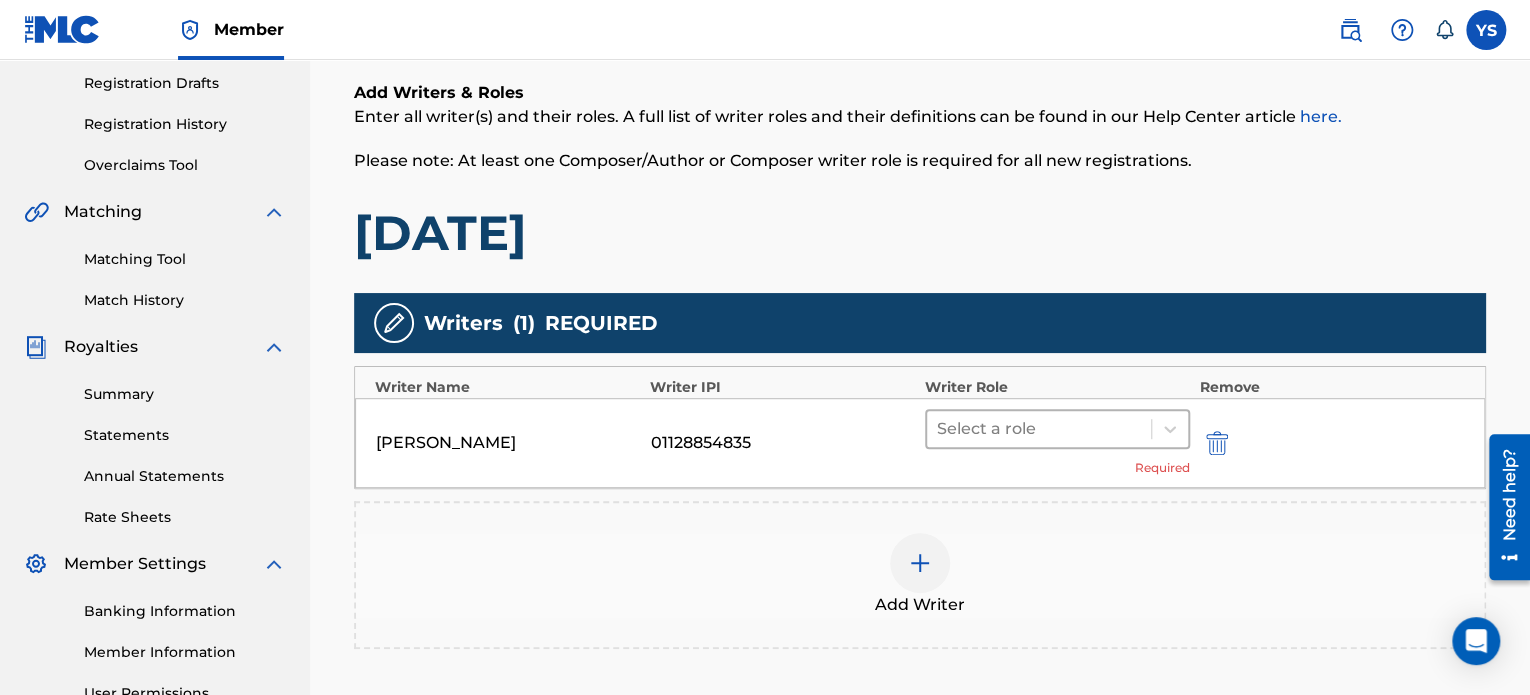 scroll, scrollTop: 434, scrollLeft: 0, axis: vertical 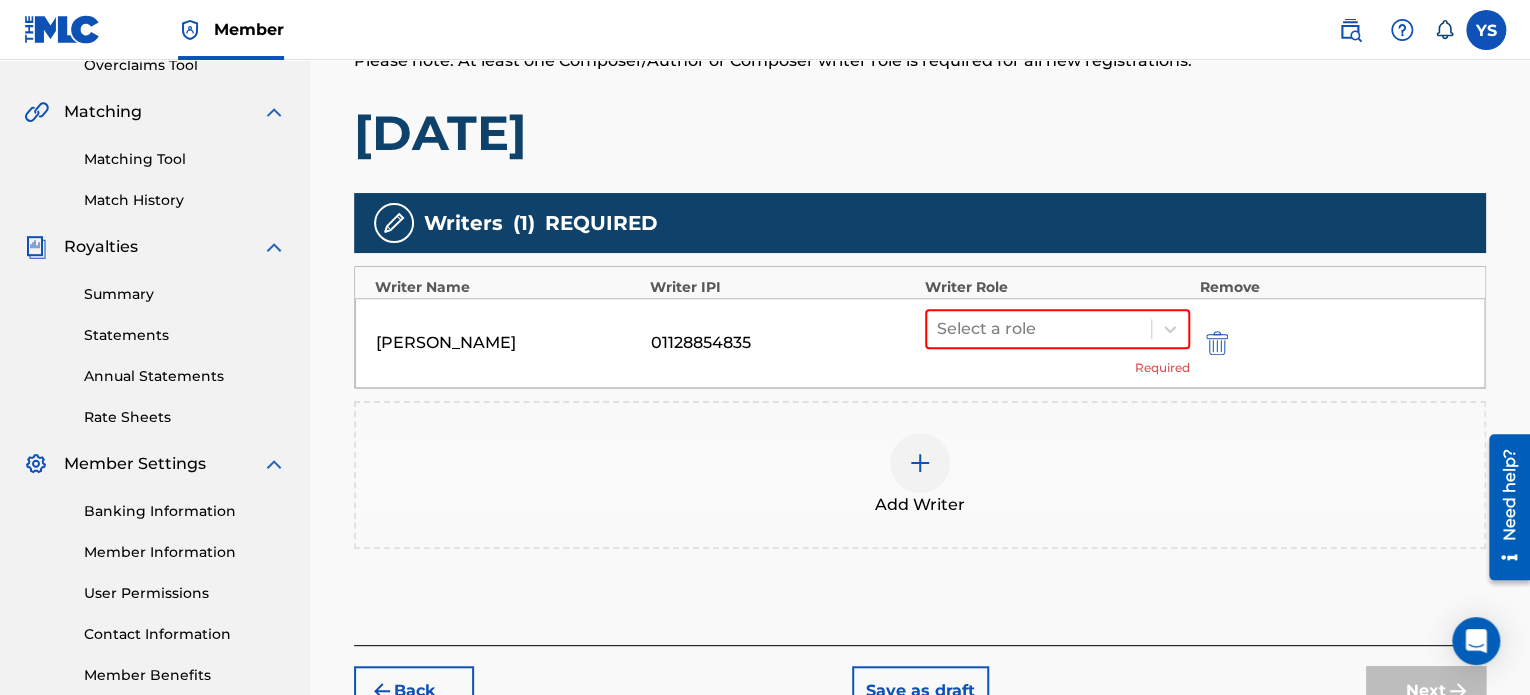 click on "[PERSON_NAME] 01128854835 Select a role Required" at bounding box center [920, 343] 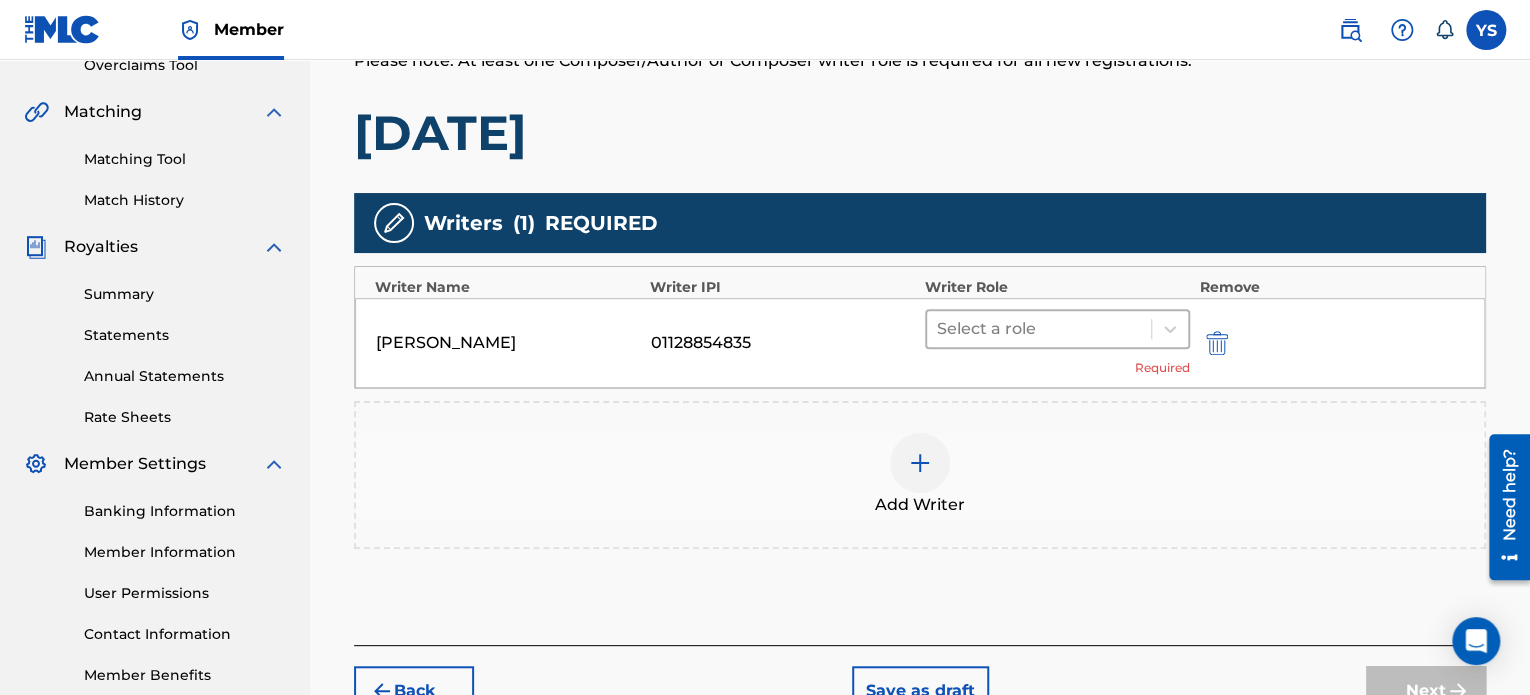 click at bounding box center (1039, 329) 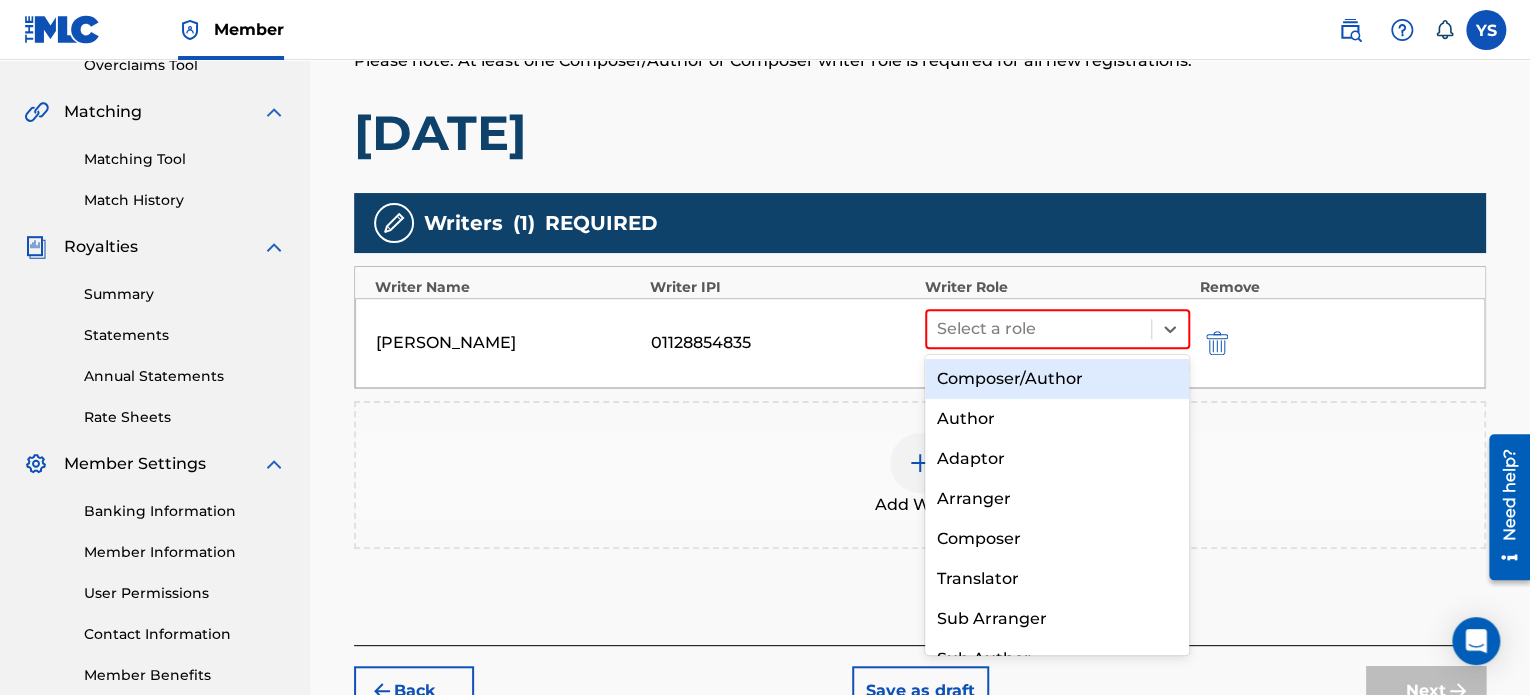 click on "Composer/Author" at bounding box center (1057, 379) 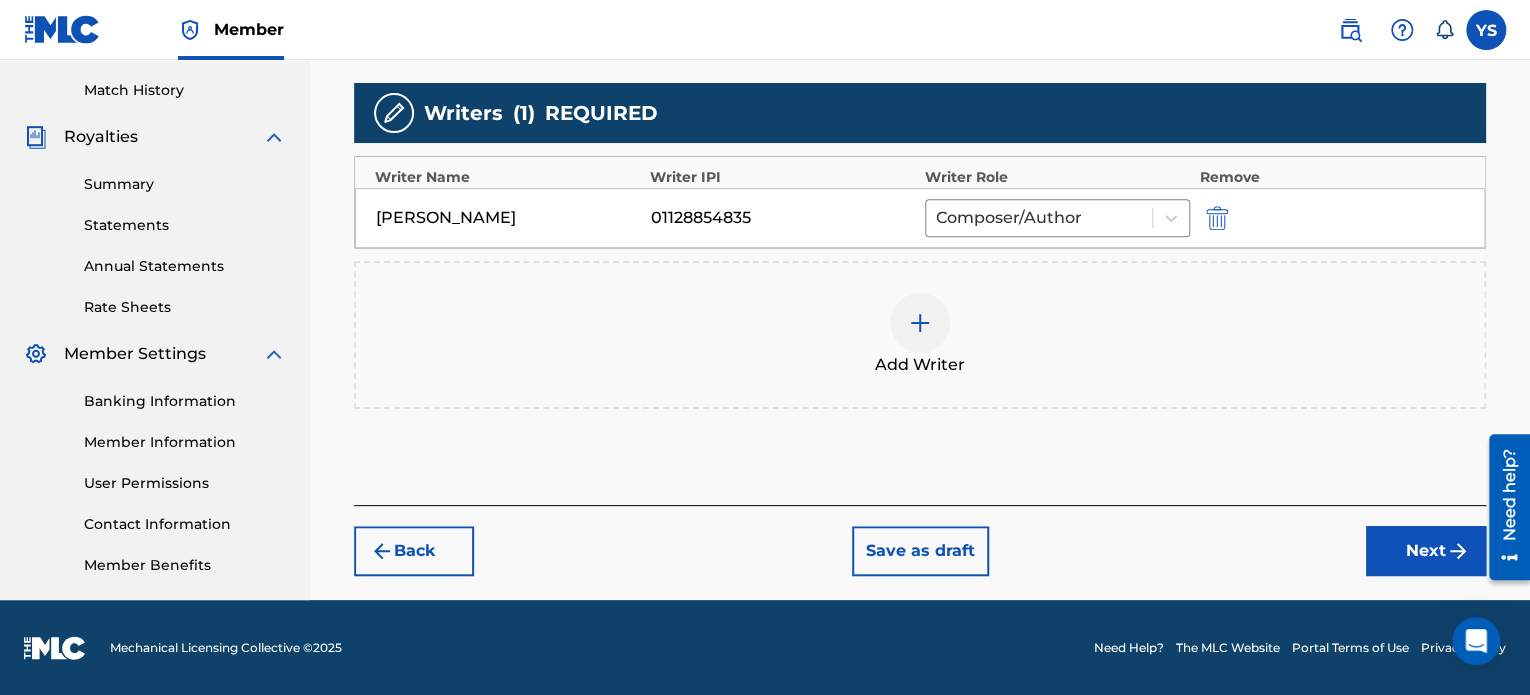 click on "Next" at bounding box center [1426, 551] 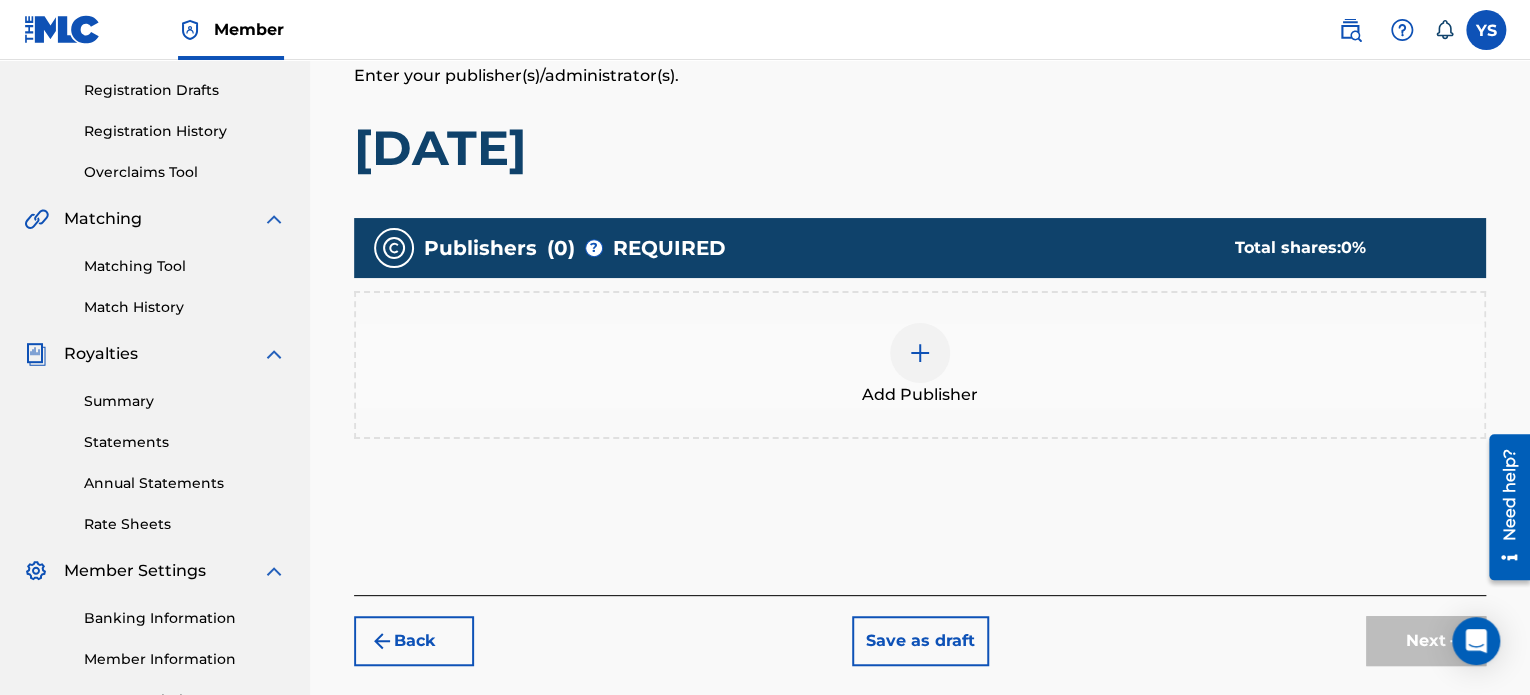 scroll, scrollTop: 329, scrollLeft: 0, axis: vertical 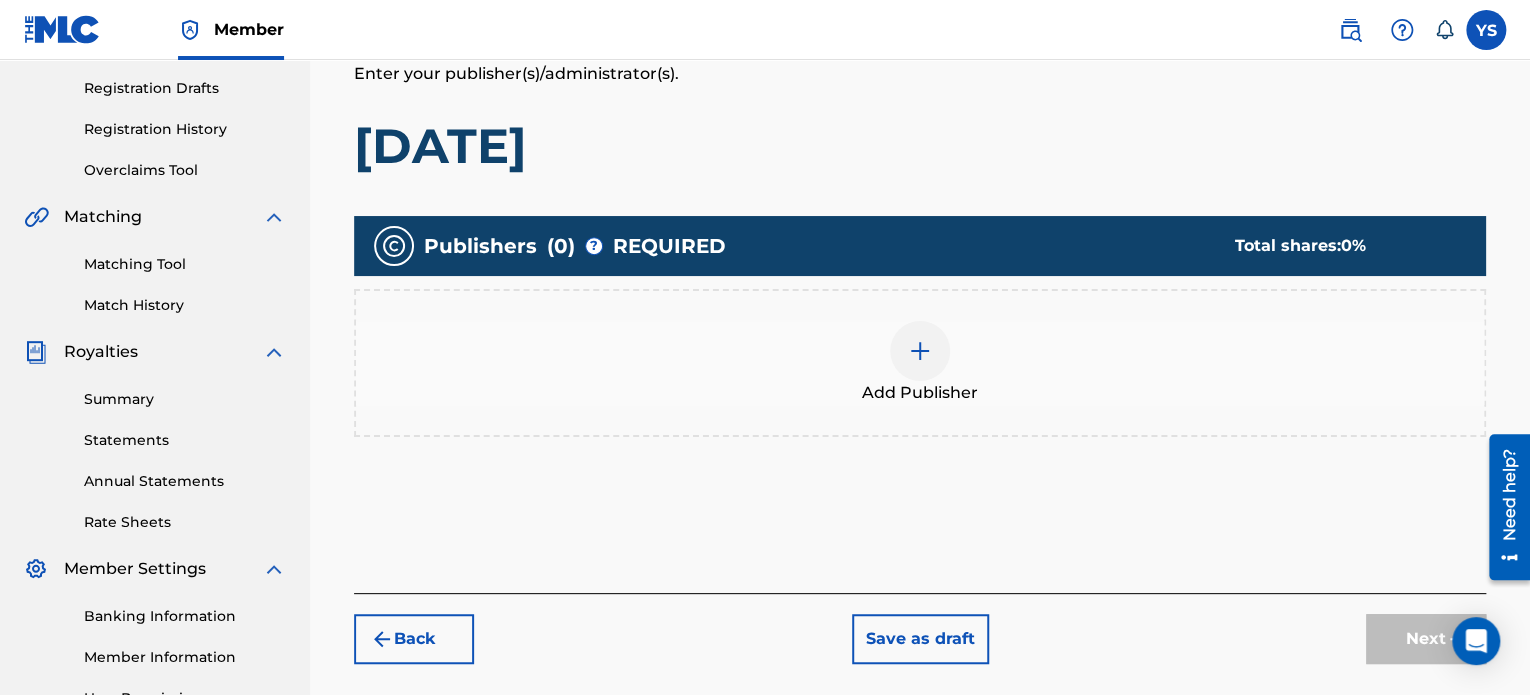 click on "Add Publisher" at bounding box center (920, 363) 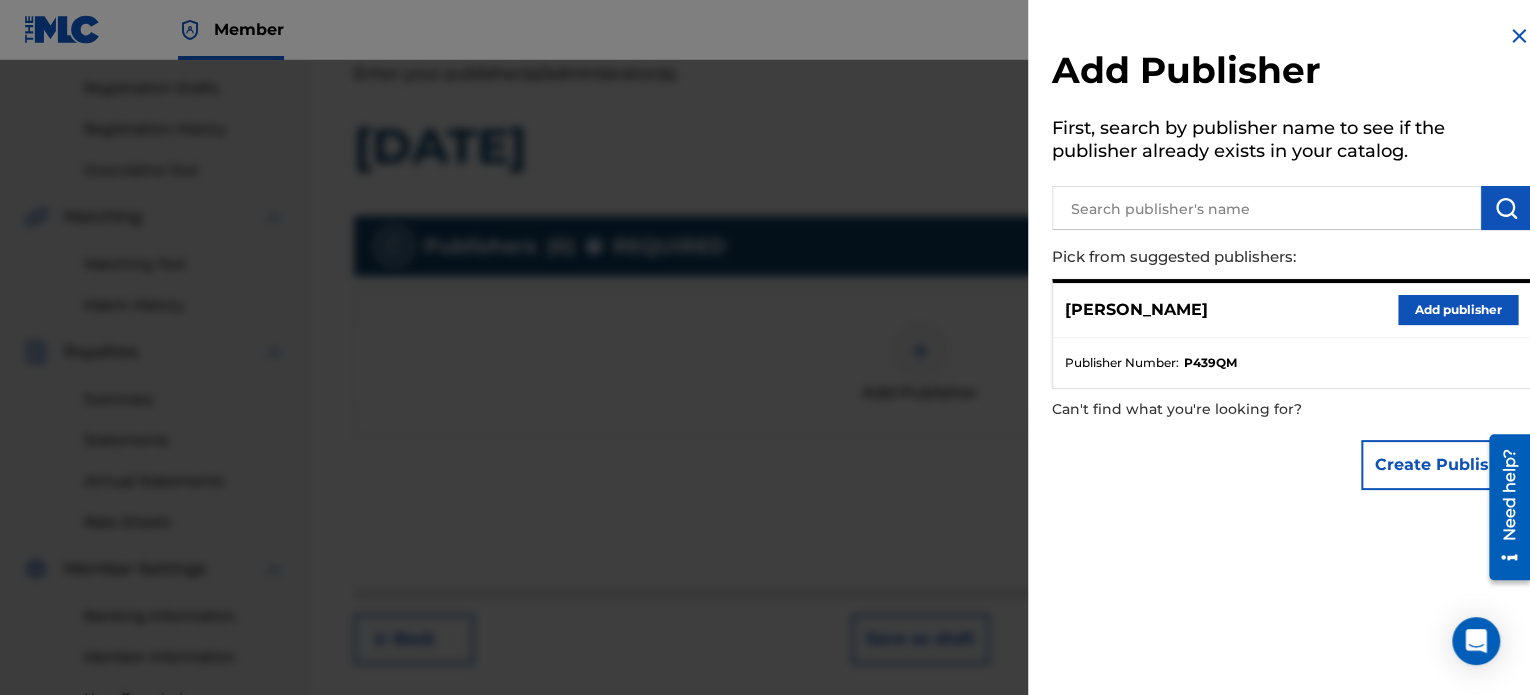 click on "Add publisher" at bounding box center [1458, 310] 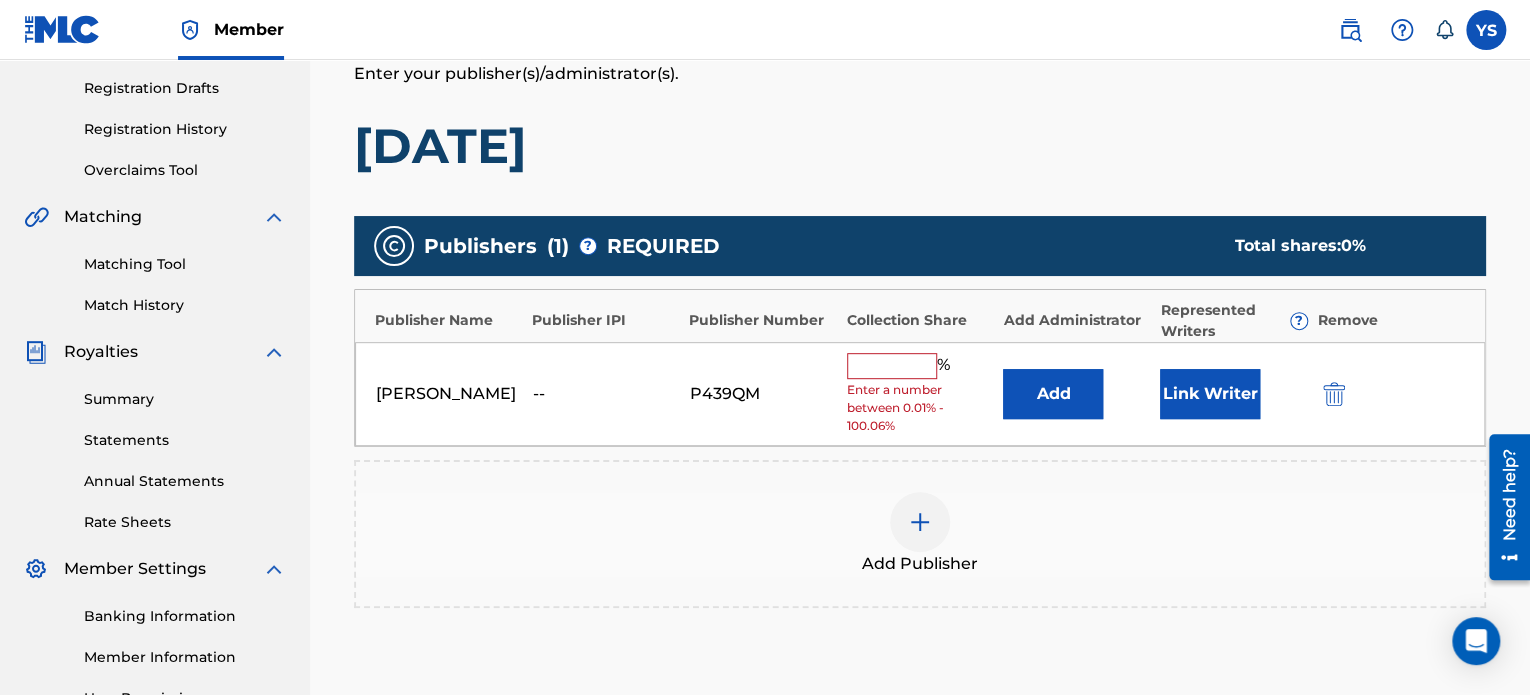 click at bounding box center [892, 366] 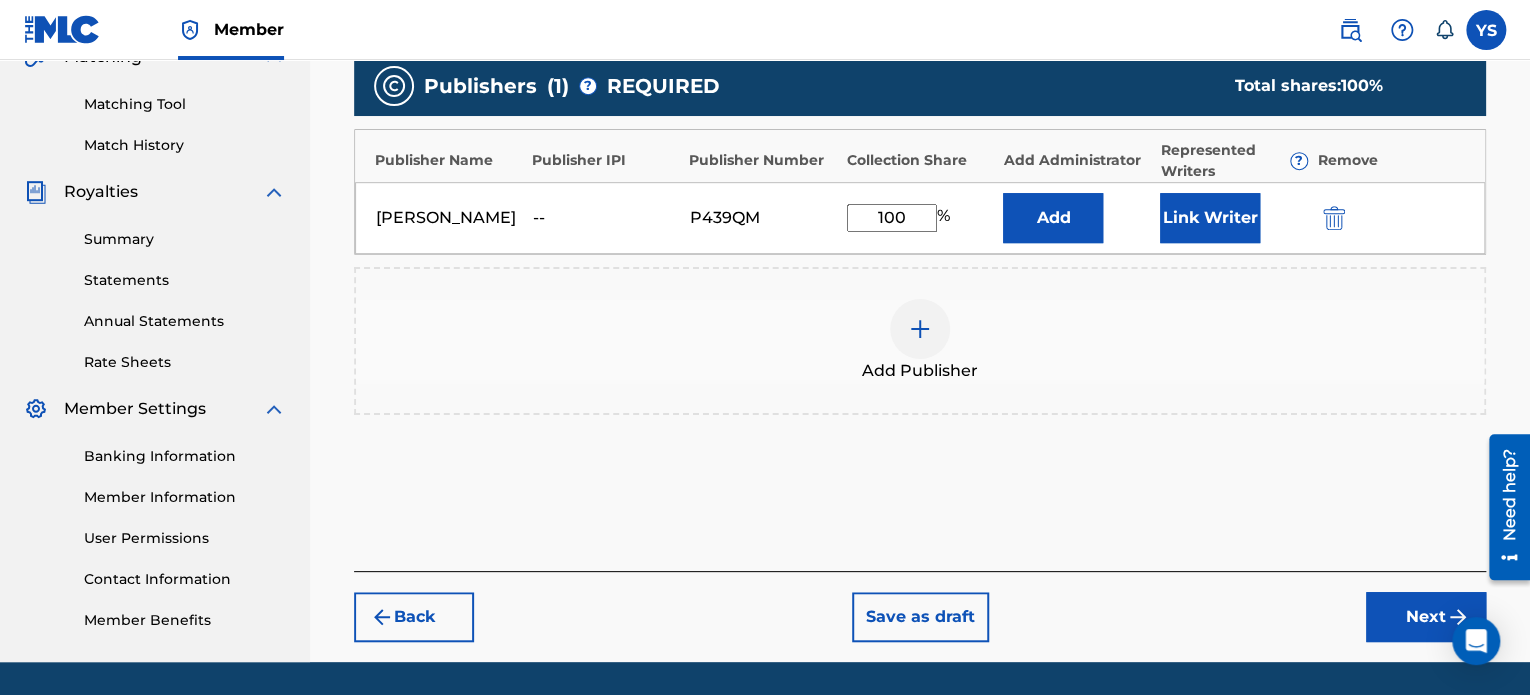 scroll, scrollTop: 512, scrollLeft: 0, axis: vertical 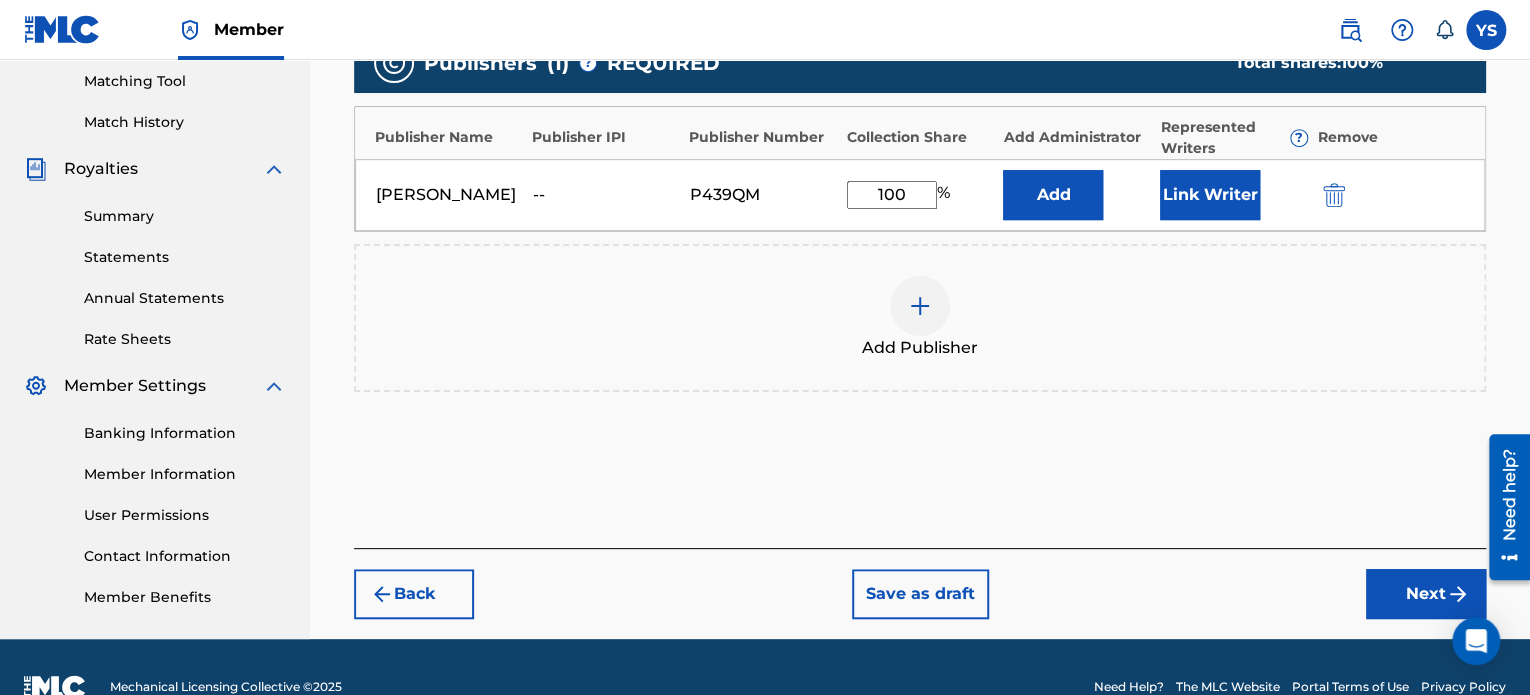 type on "100" 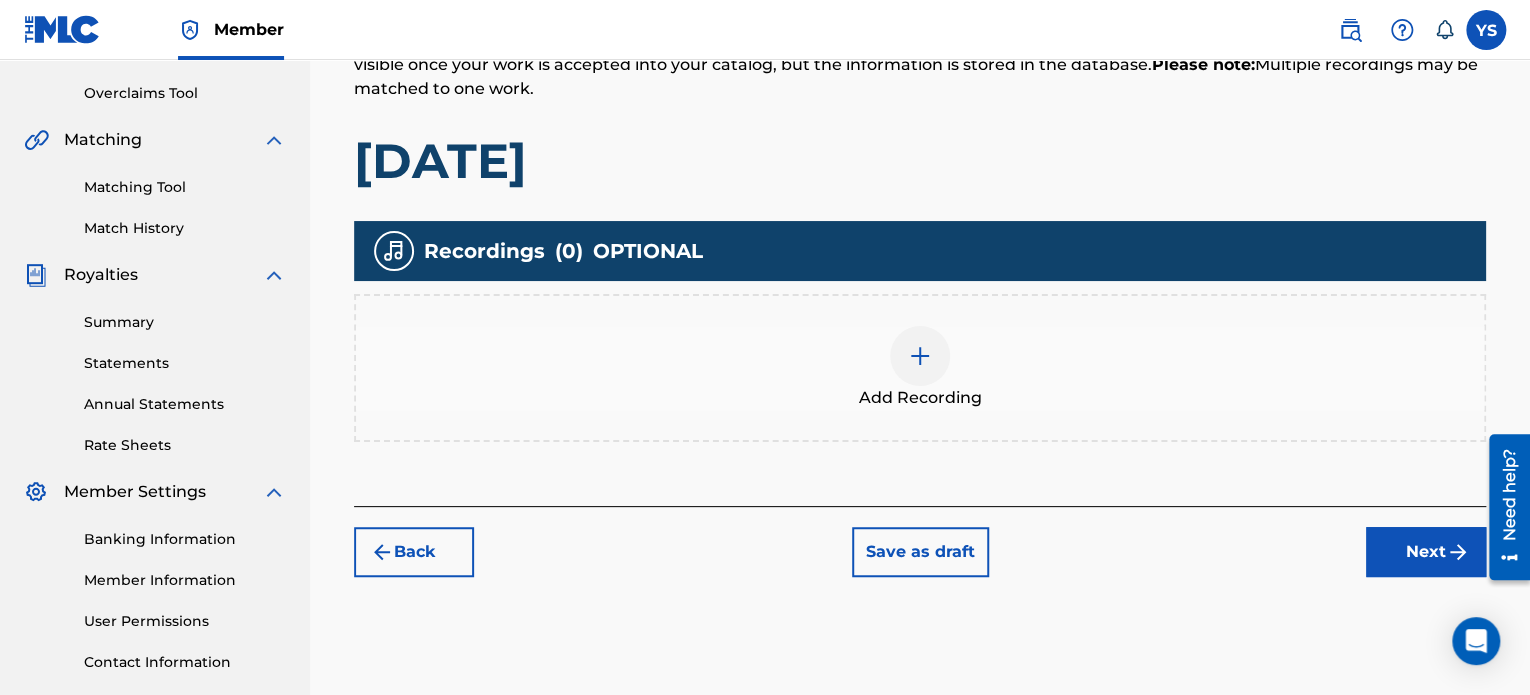 scroll, scrollTop: 411, scrollLeft: 0, axis: vertical 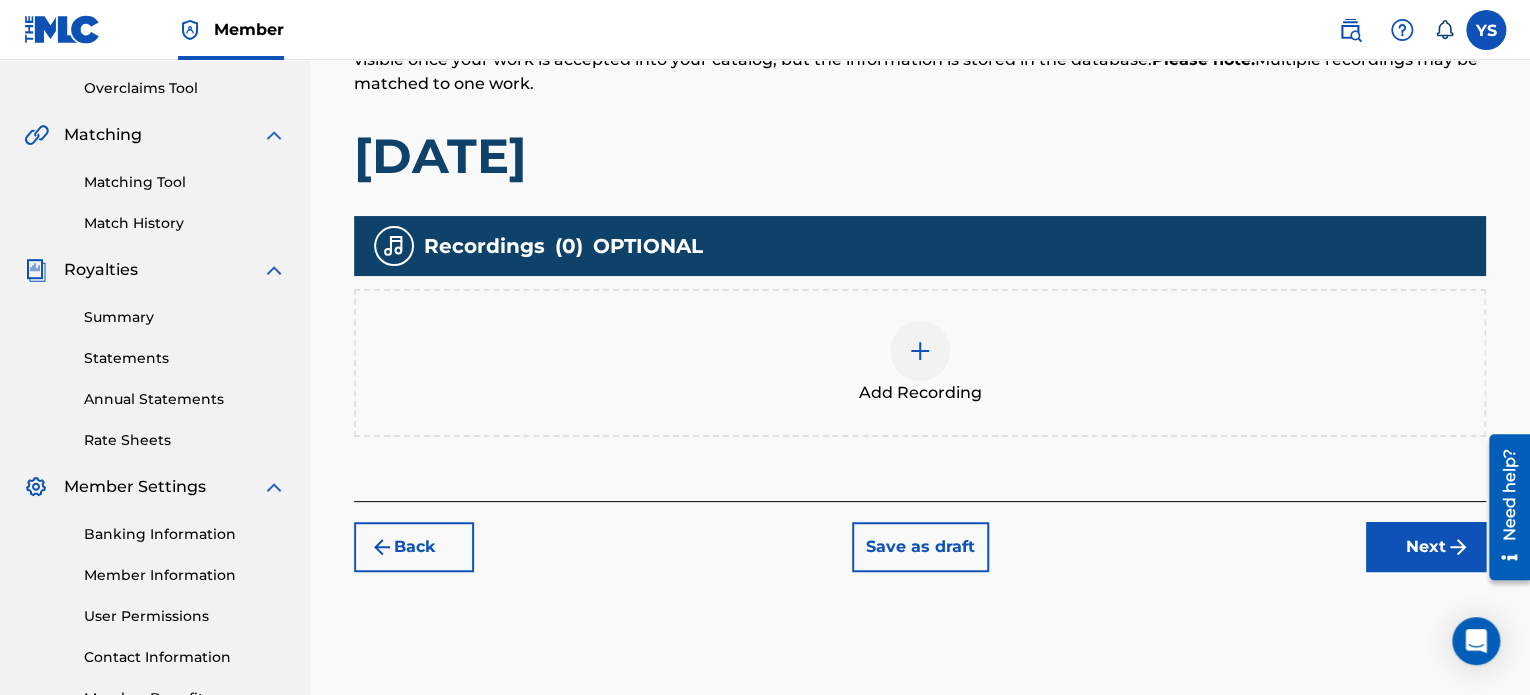 click on "Add Recording" at bounding box center [920, 393] 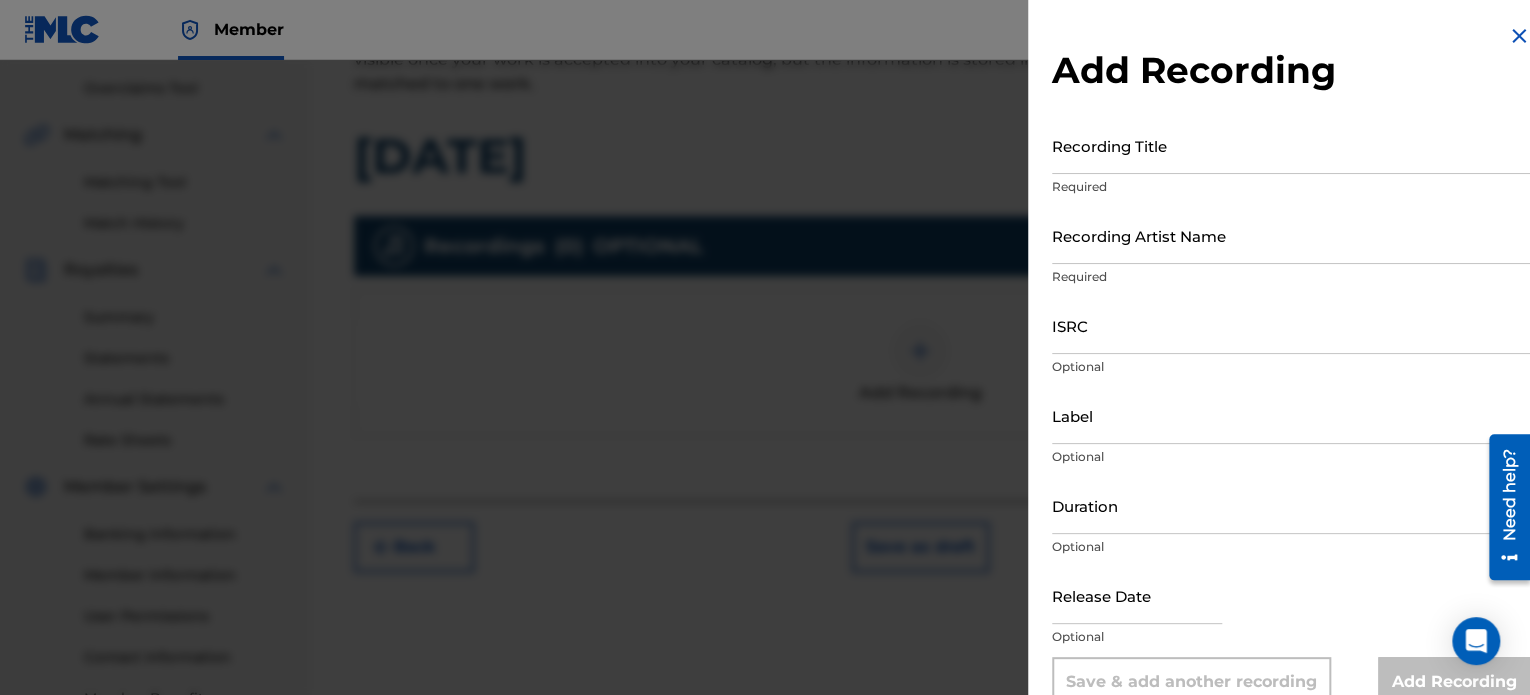click on "Recording Title" at bounding box center [1291, 145] 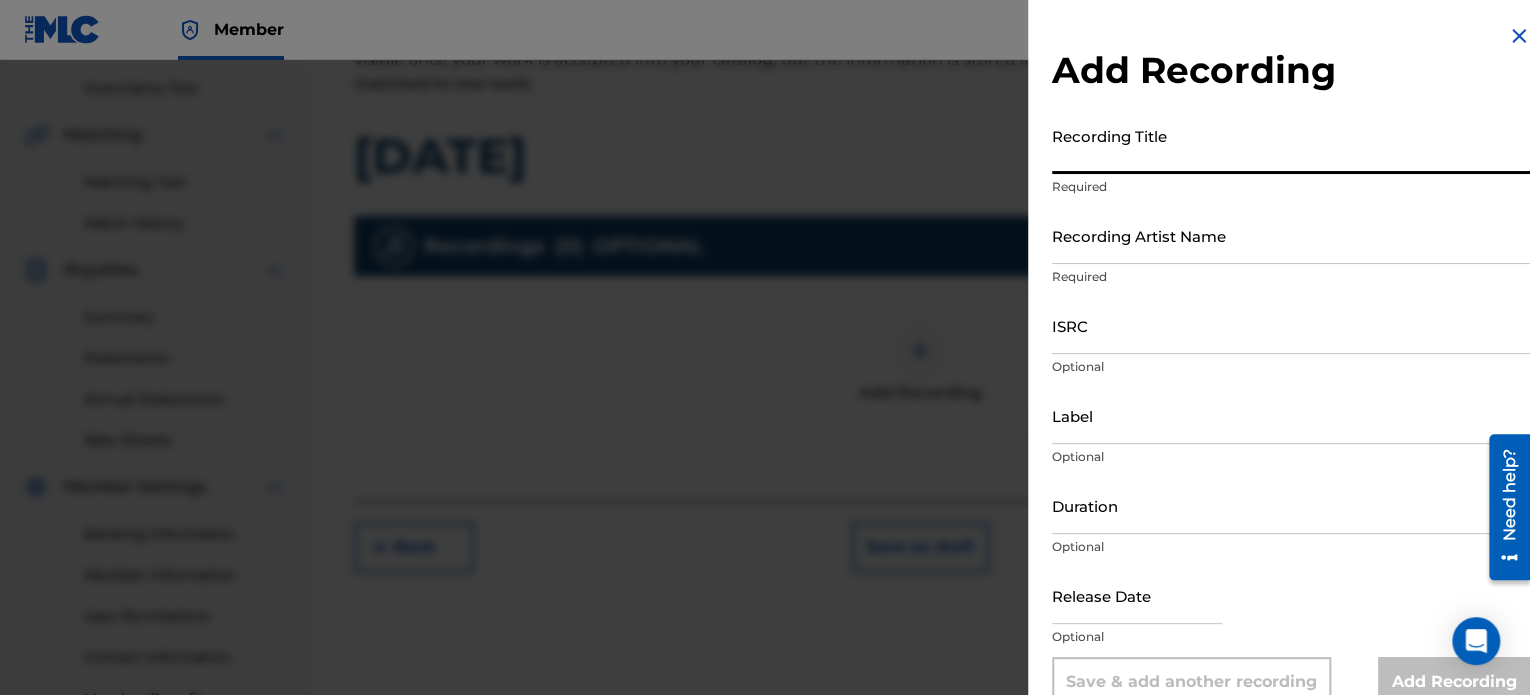 paste on "[DATE]" 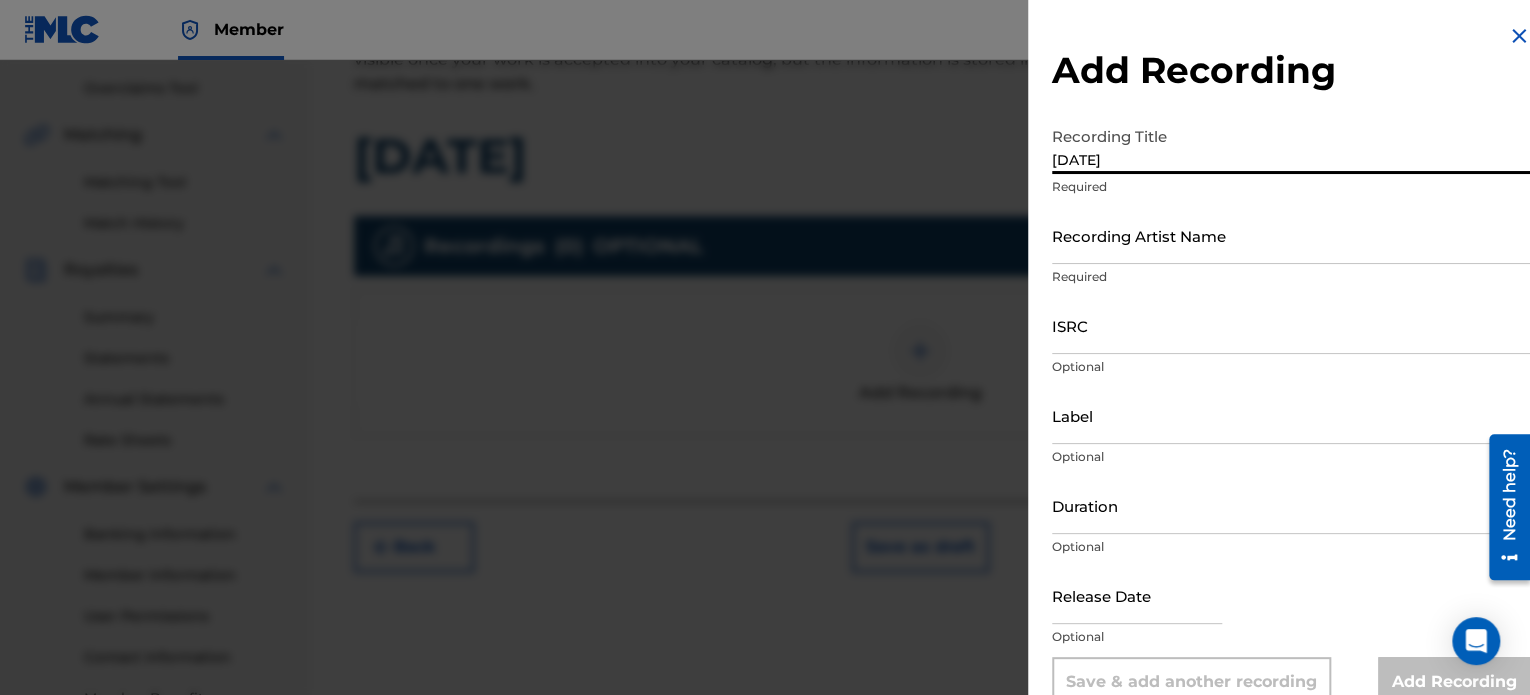 type on "[DATE]" 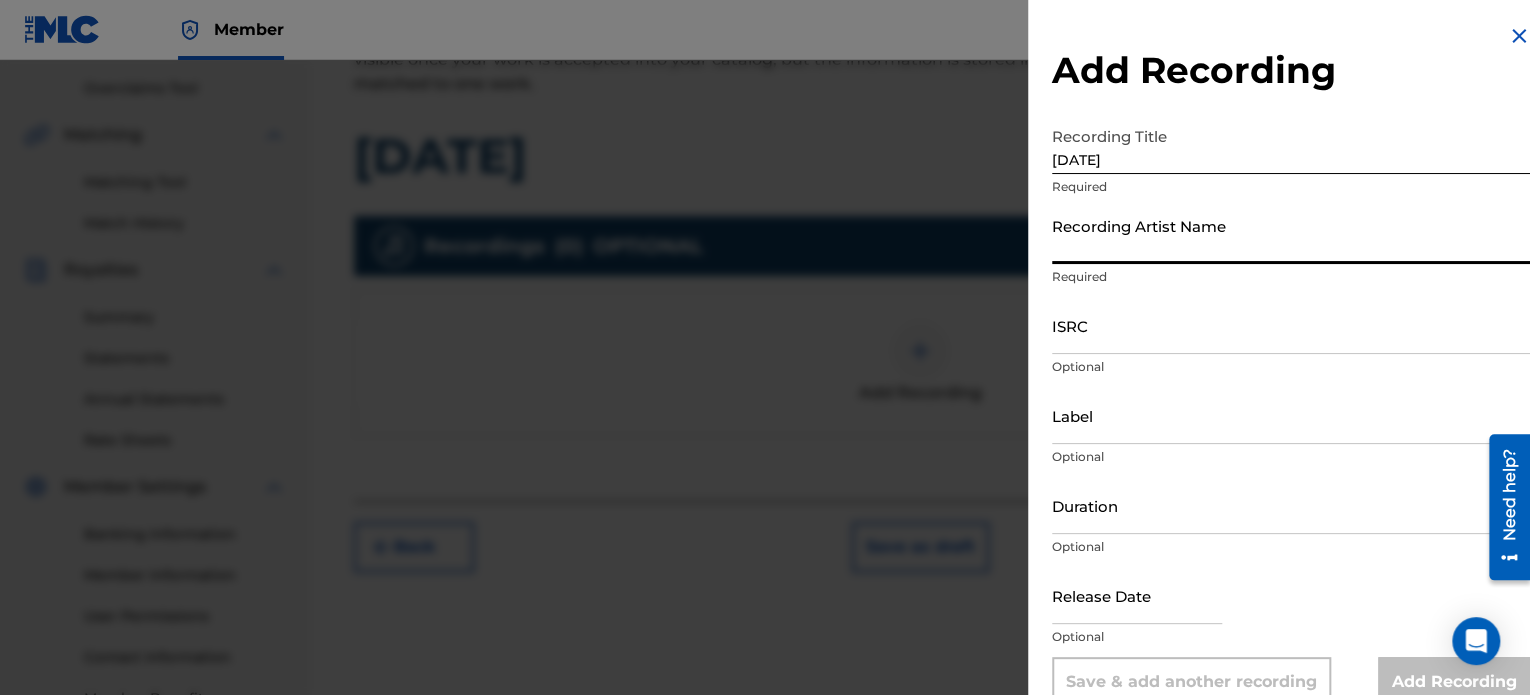 type on "1600j" 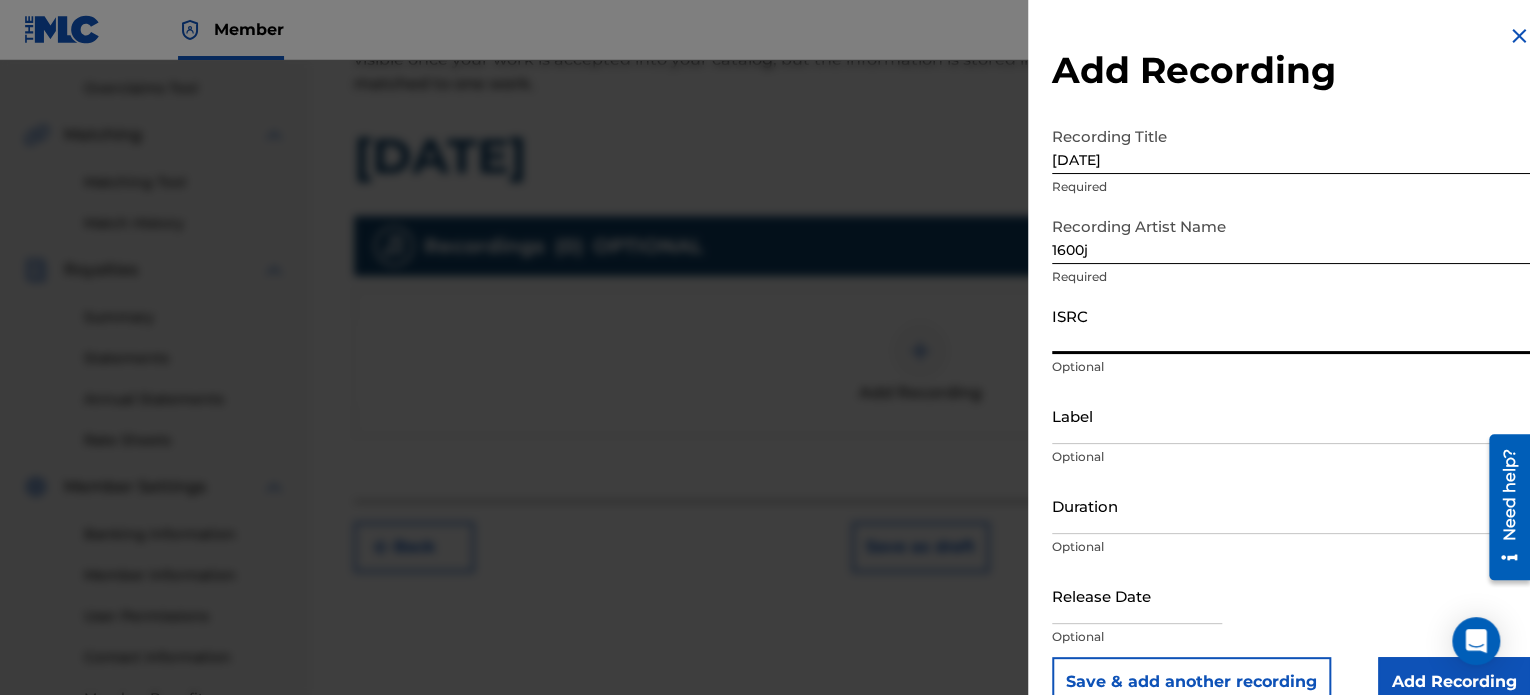 click on "ISRC" at bounding box center [1291, 325] 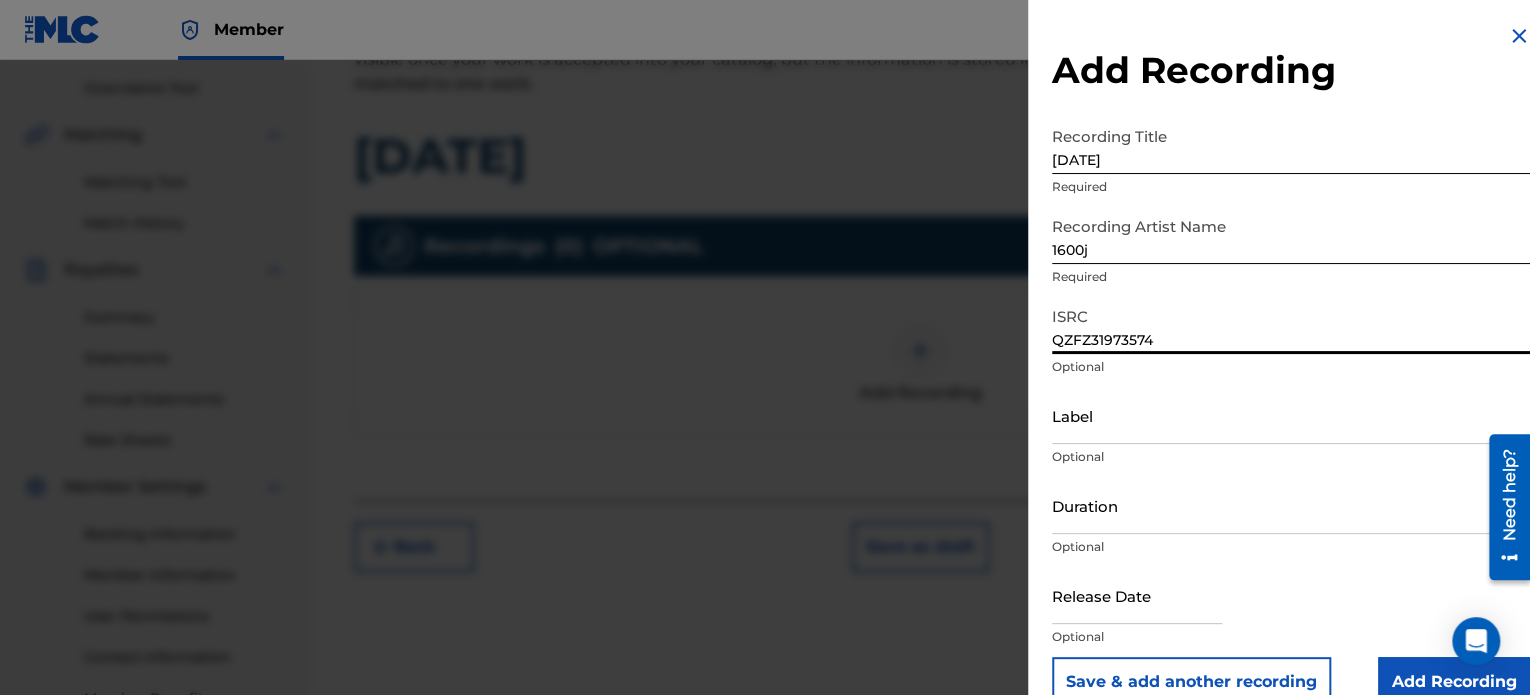 type on "QZFZ31973574" 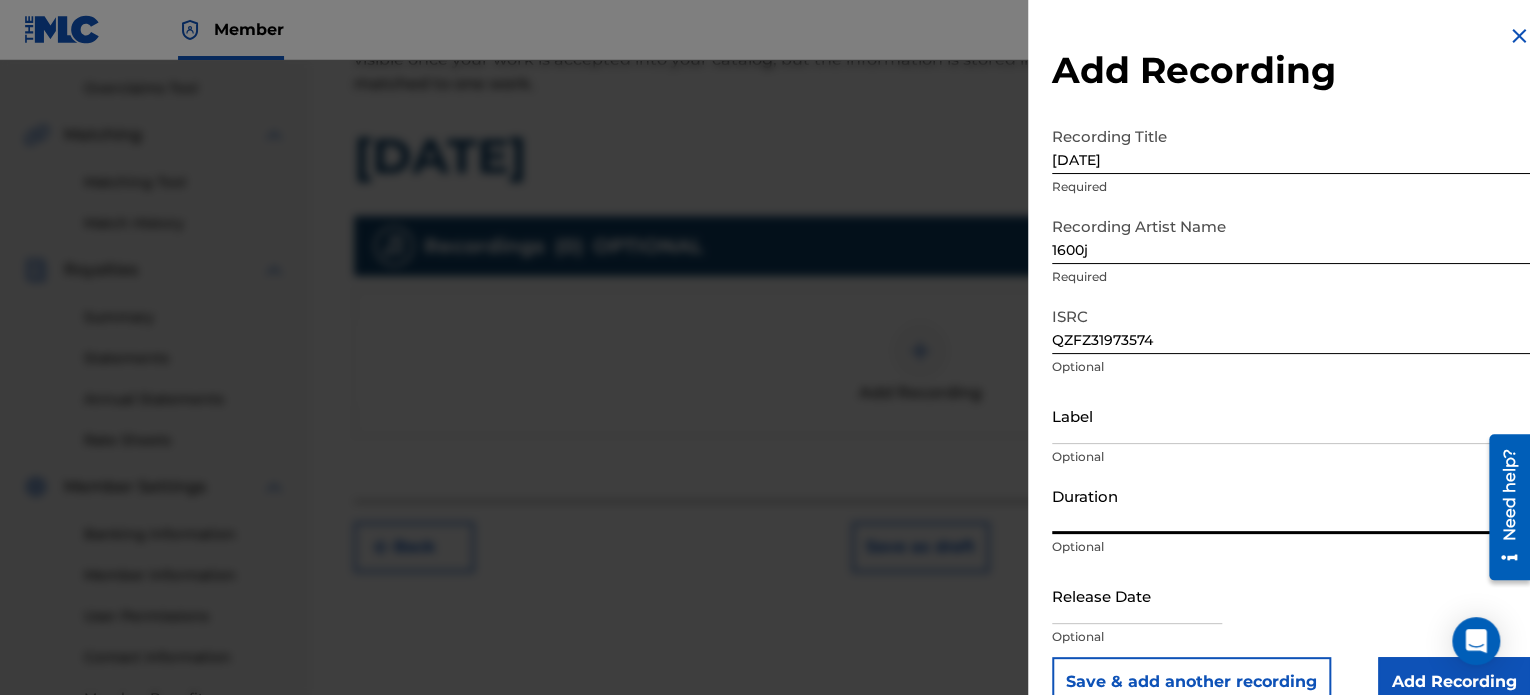 click on "Duration" at bounding box center [1291, 505] 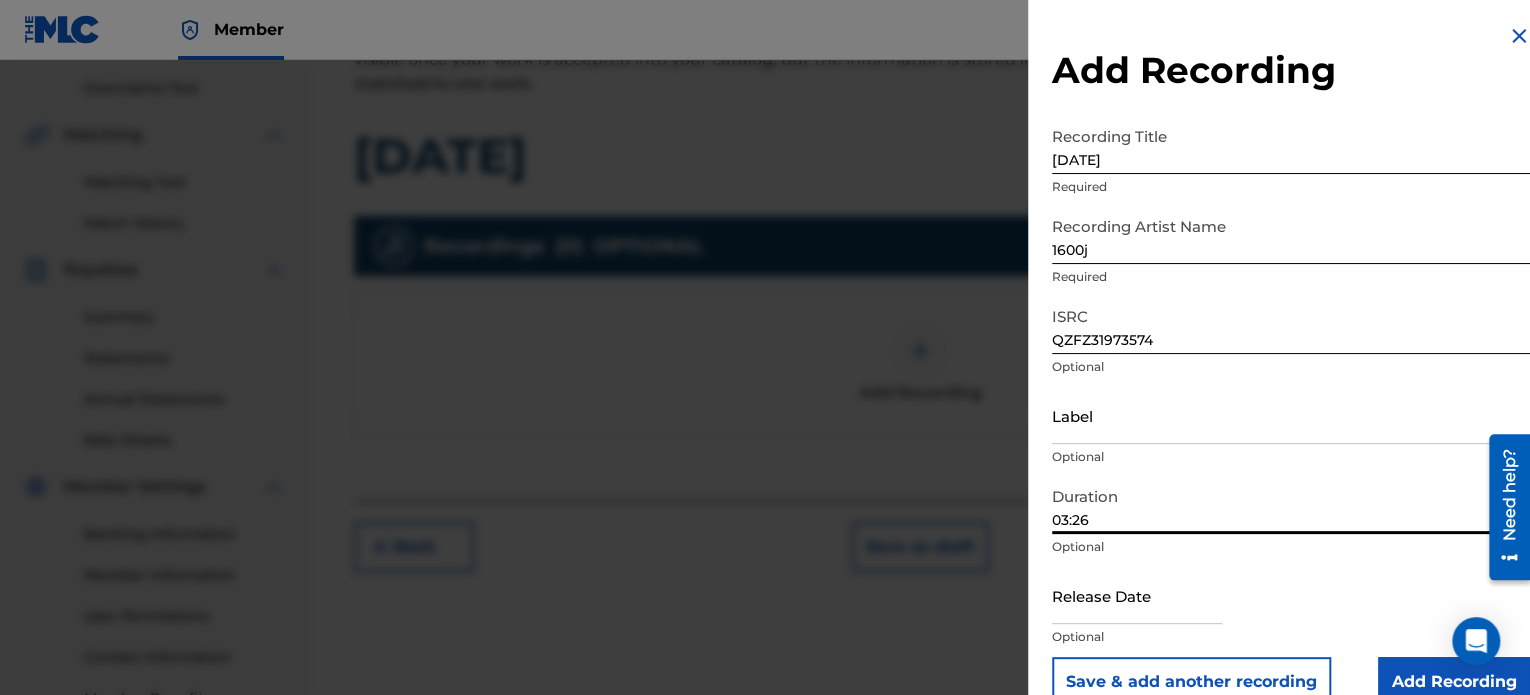 type on "03:26" 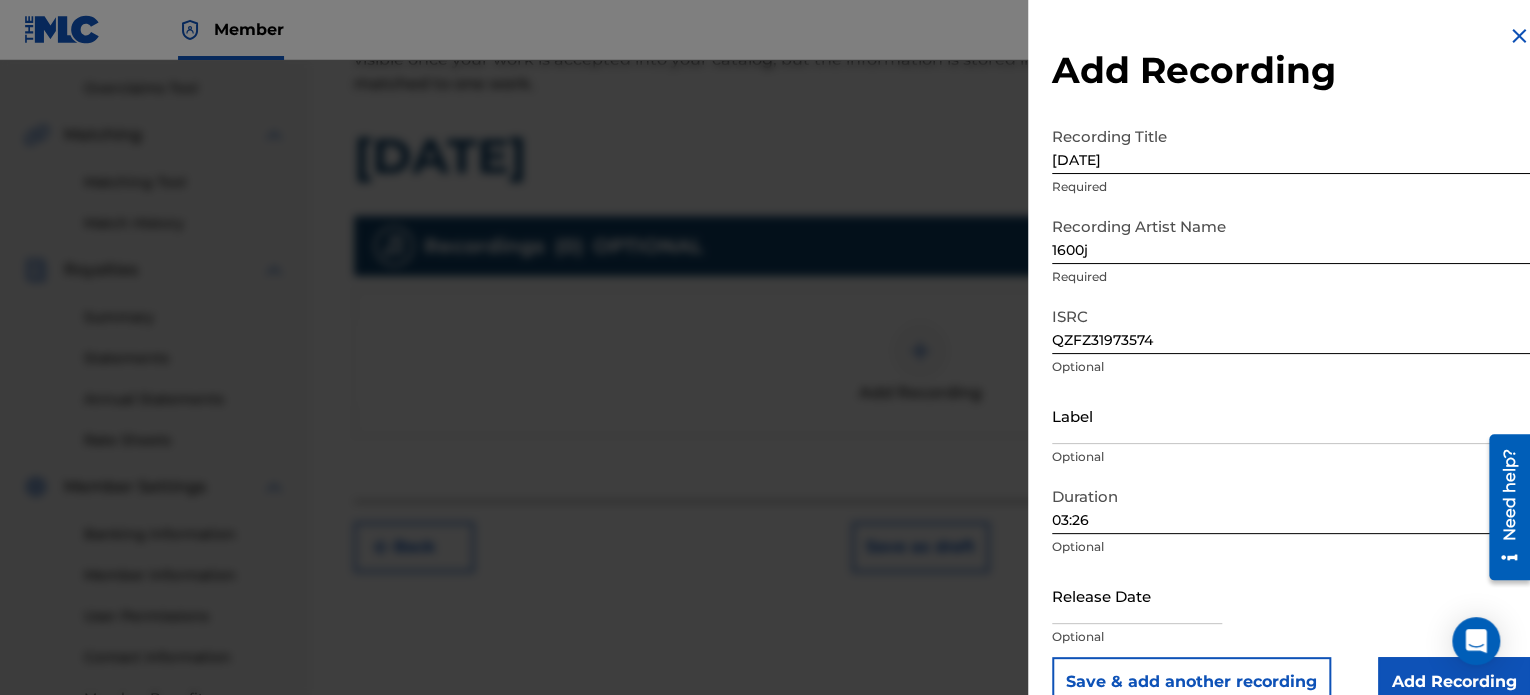 click on "Add Recording" at bounding box center (1454, 682) 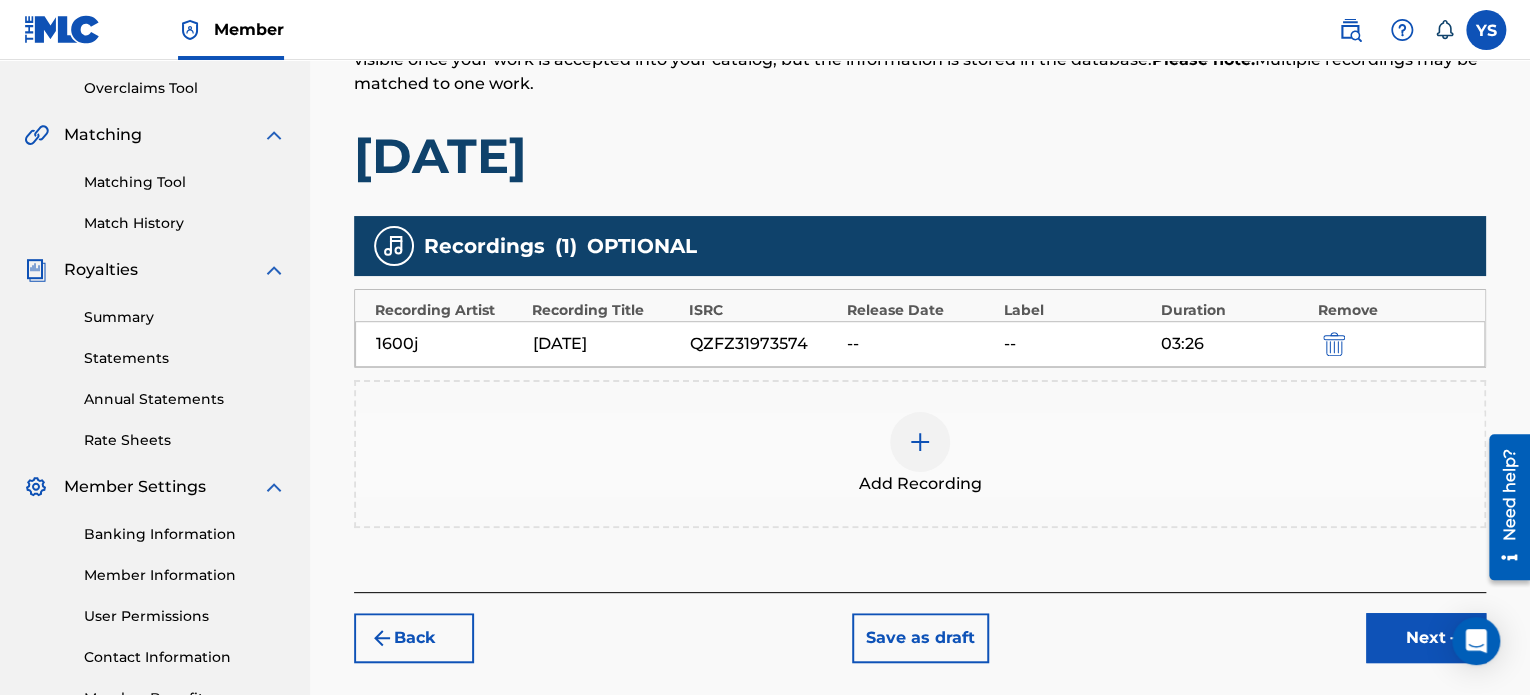 click on "Next" at bounding box center [1426, 638] 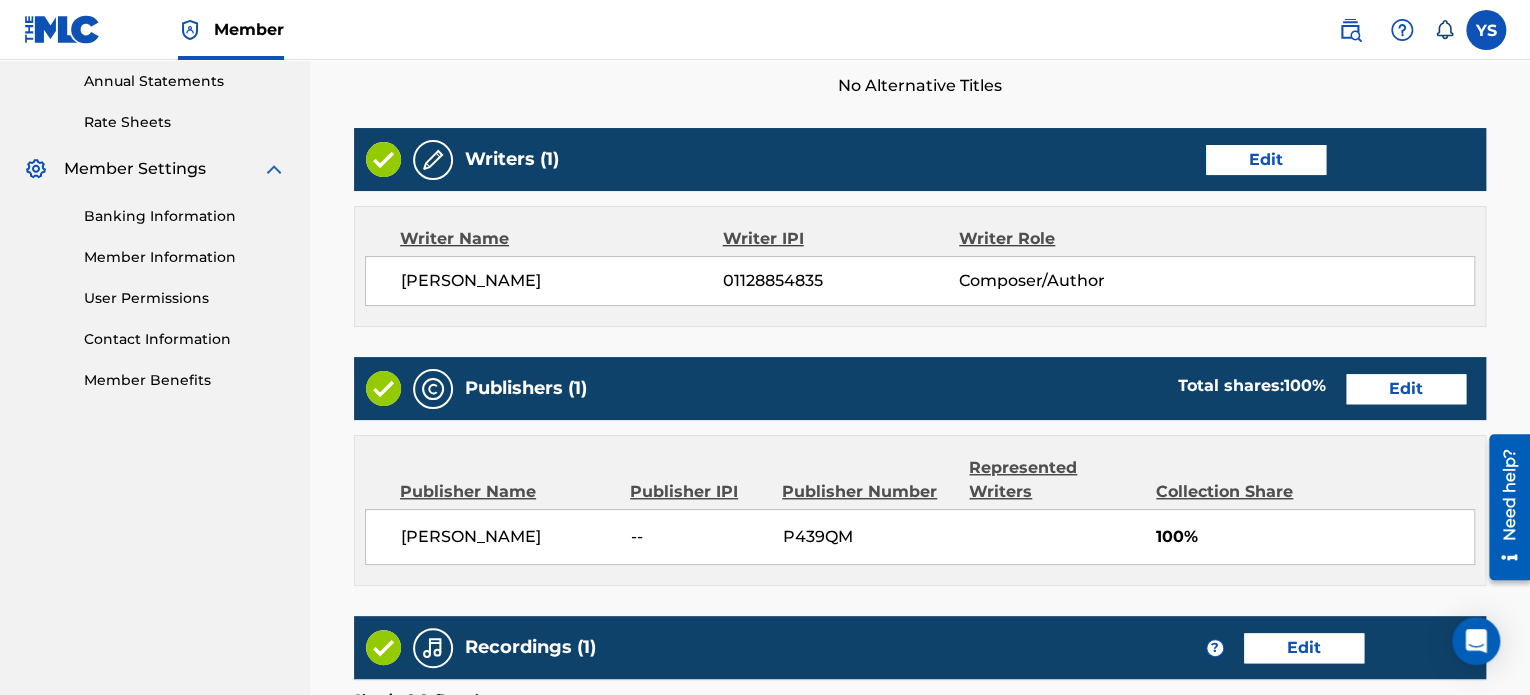 scroll, scrollTop: 1057, scrollLeft: 0, axis: vertical 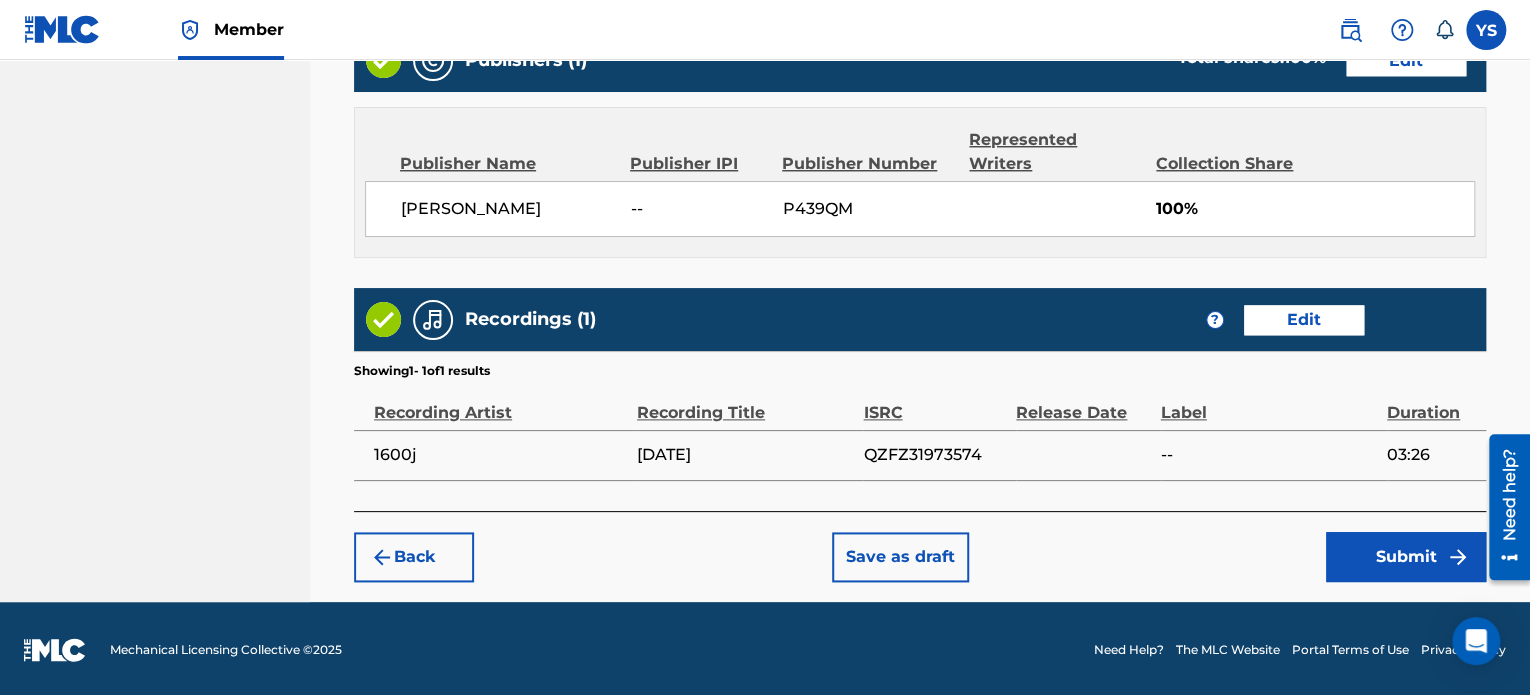 click on "Back Save as draft Submit" at bounding box center [920, 546] 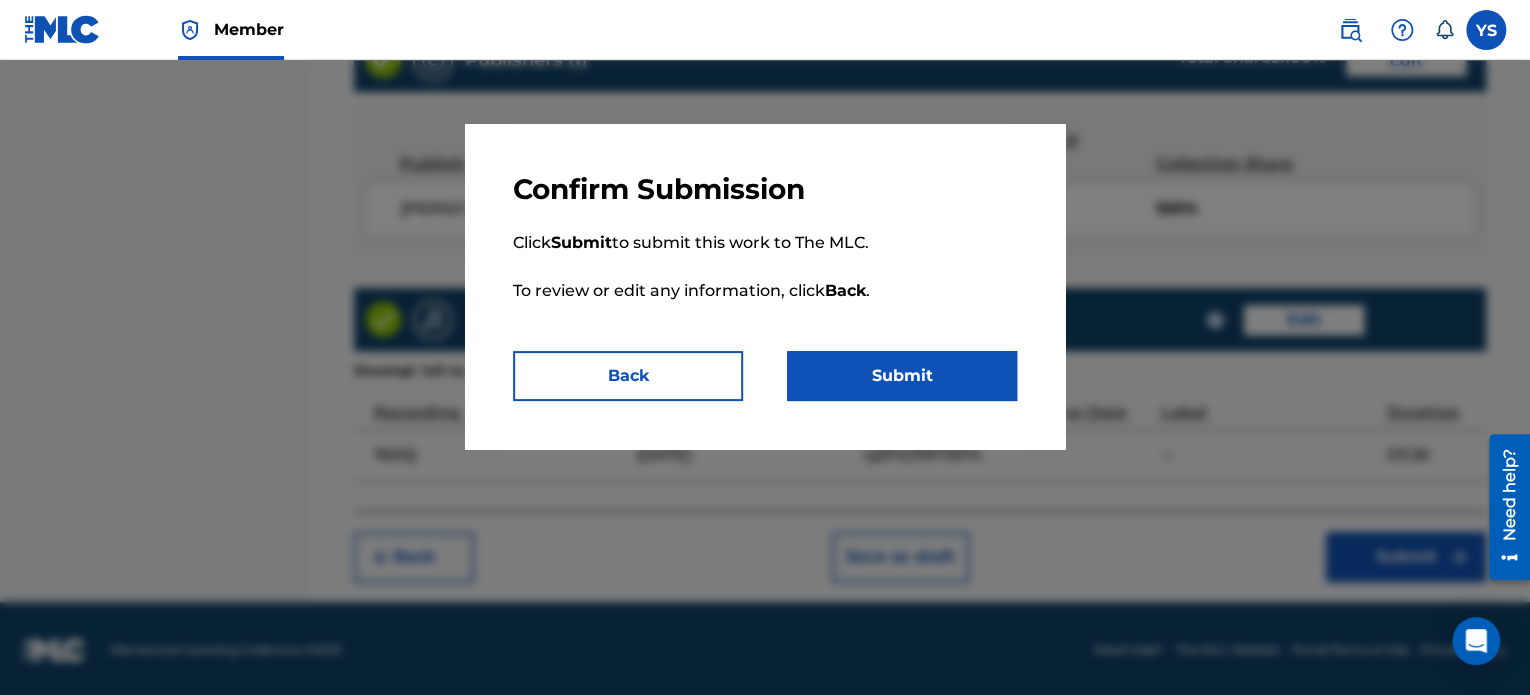click on "Submit" at bounding box center [902, 376] 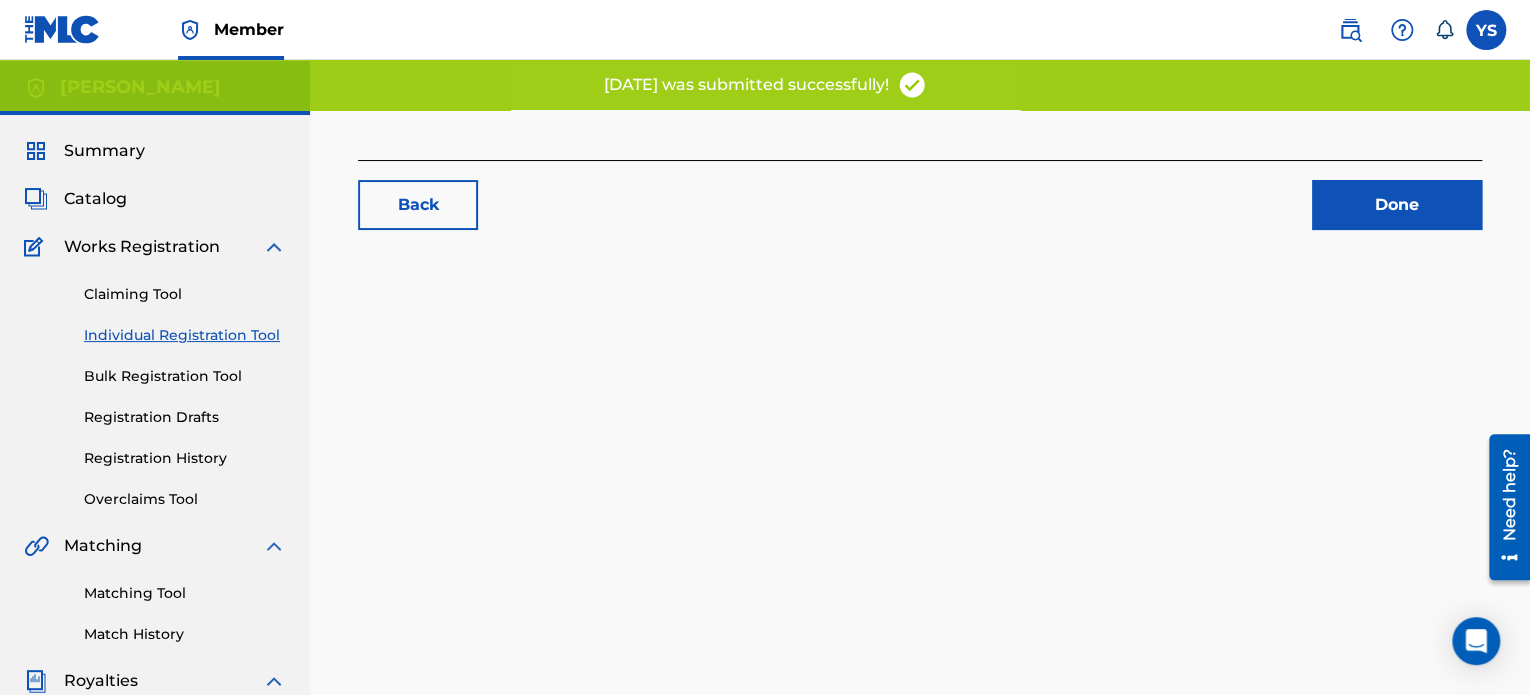 click on "Done" at bounding box center [1397, 205] 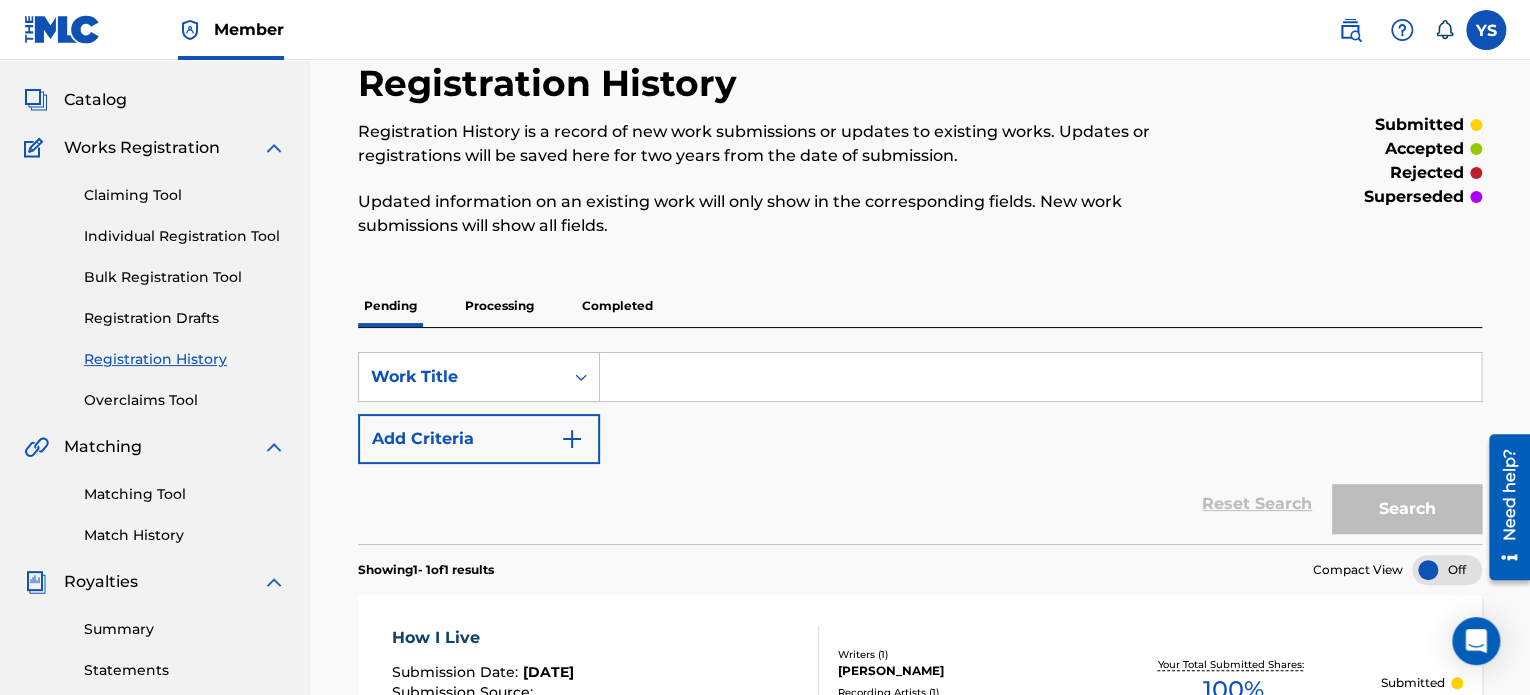 scroll, scrollTop: 0, scrollLeft: 0, axis: both 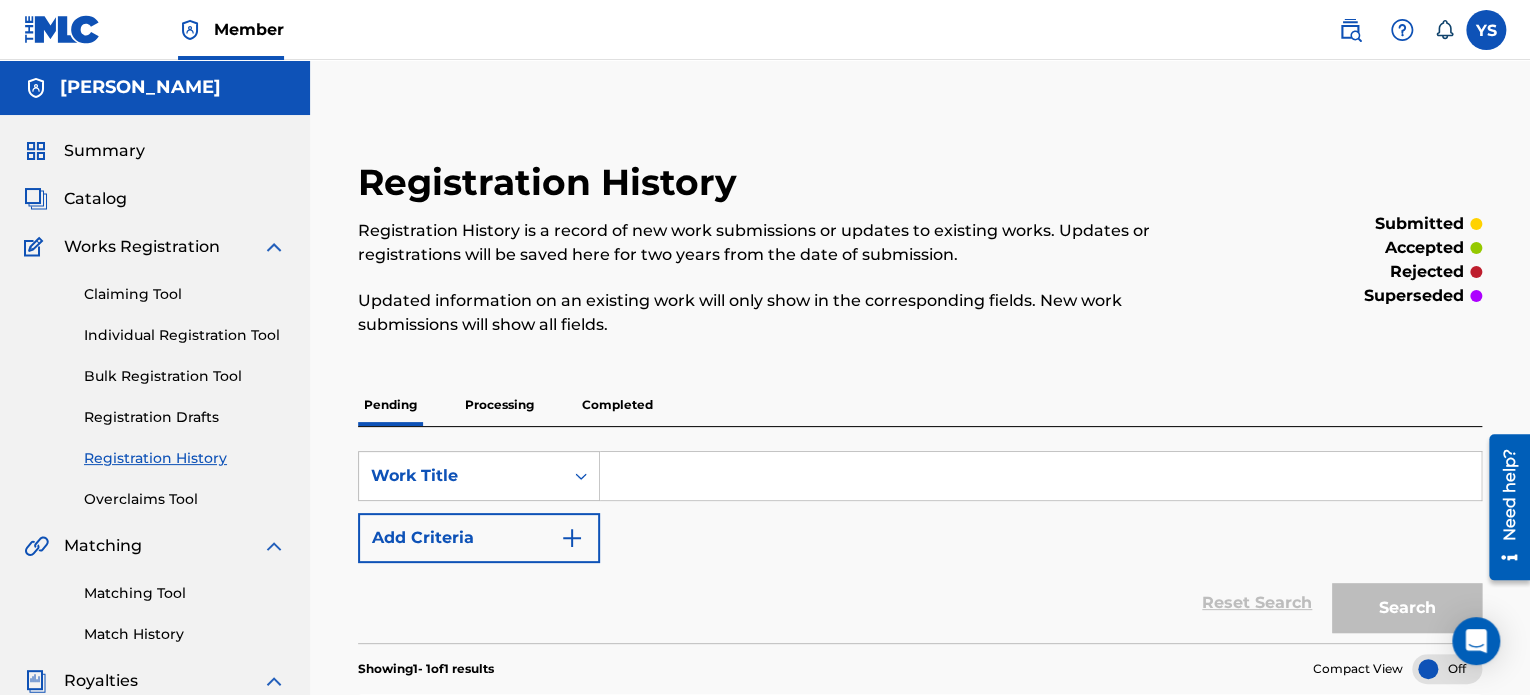 click on "Individual Registration Tool" at bounding box center [185, 335] 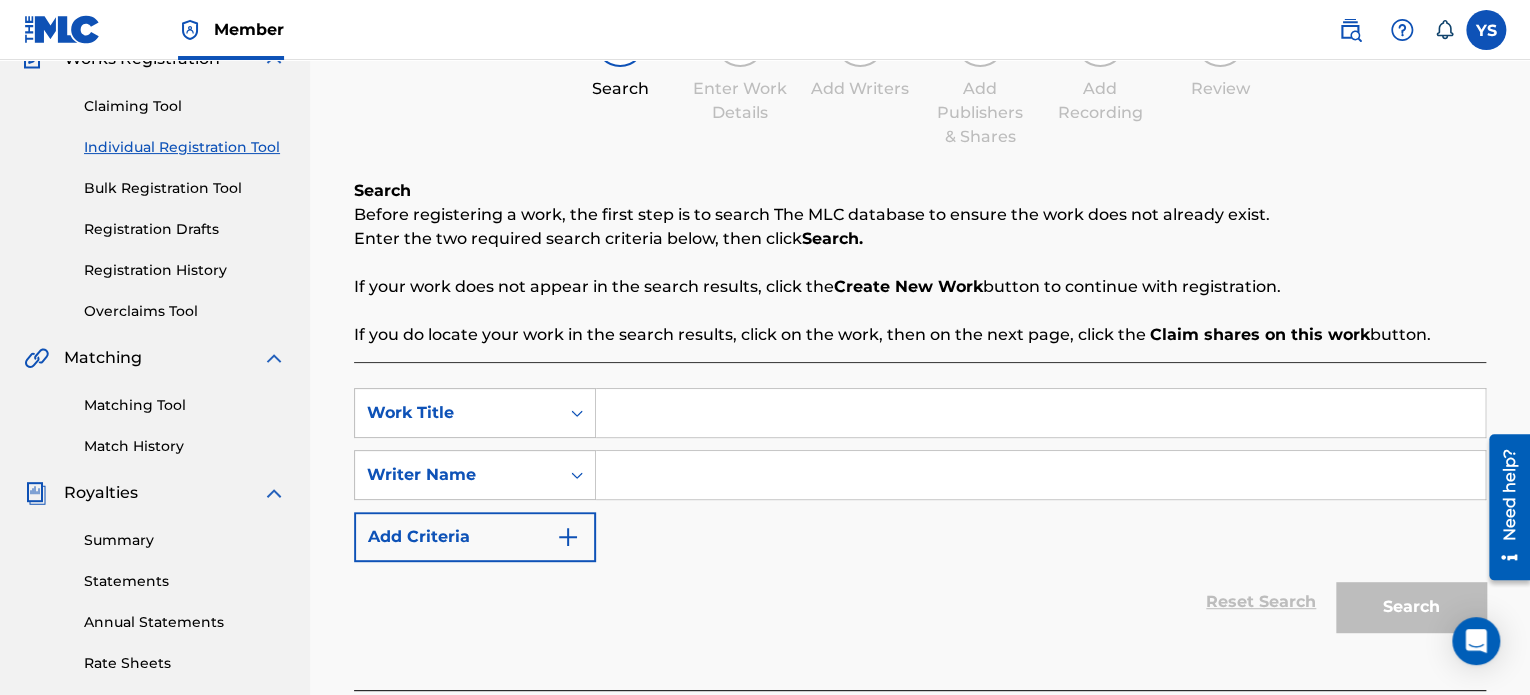 scroll, scrollTop: 188, scrollLeft: 0, axis: vertical 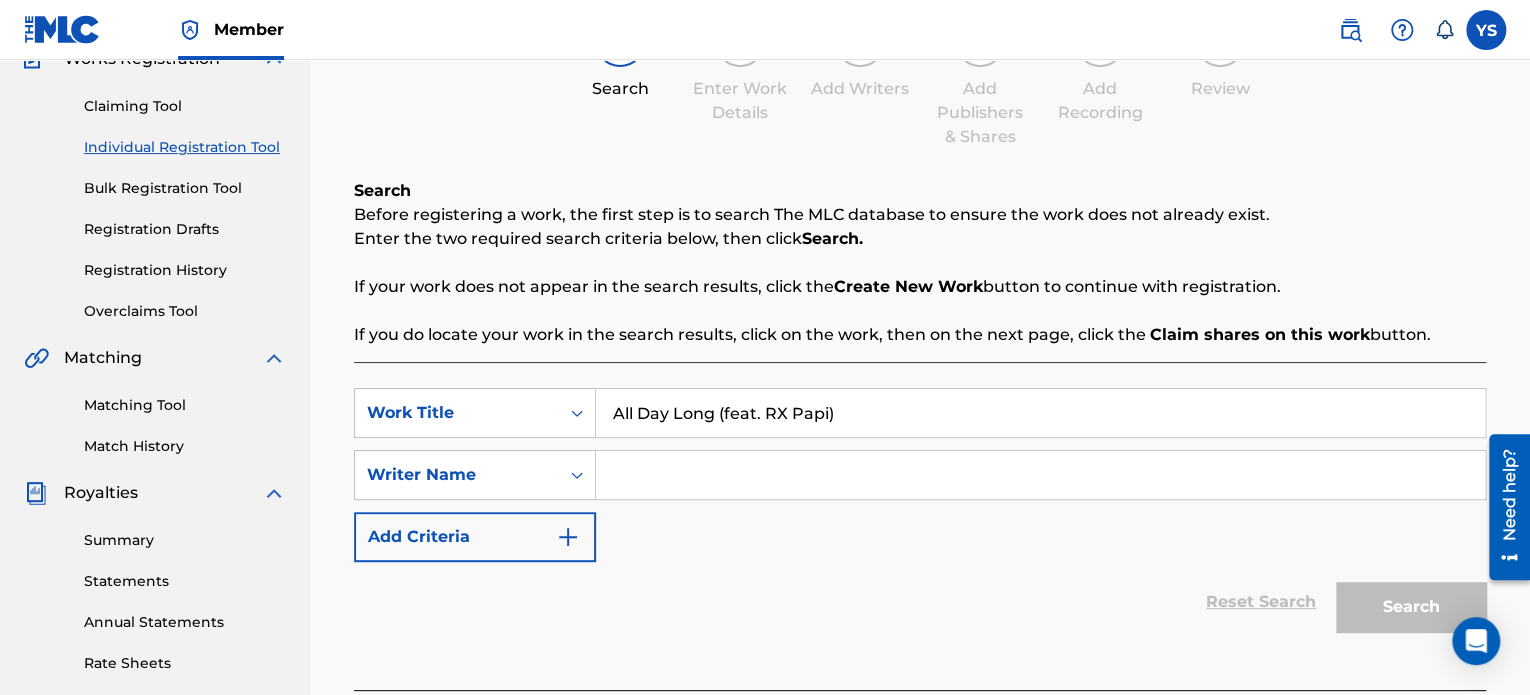 type on "All Day Long (feat. RX Papi)" 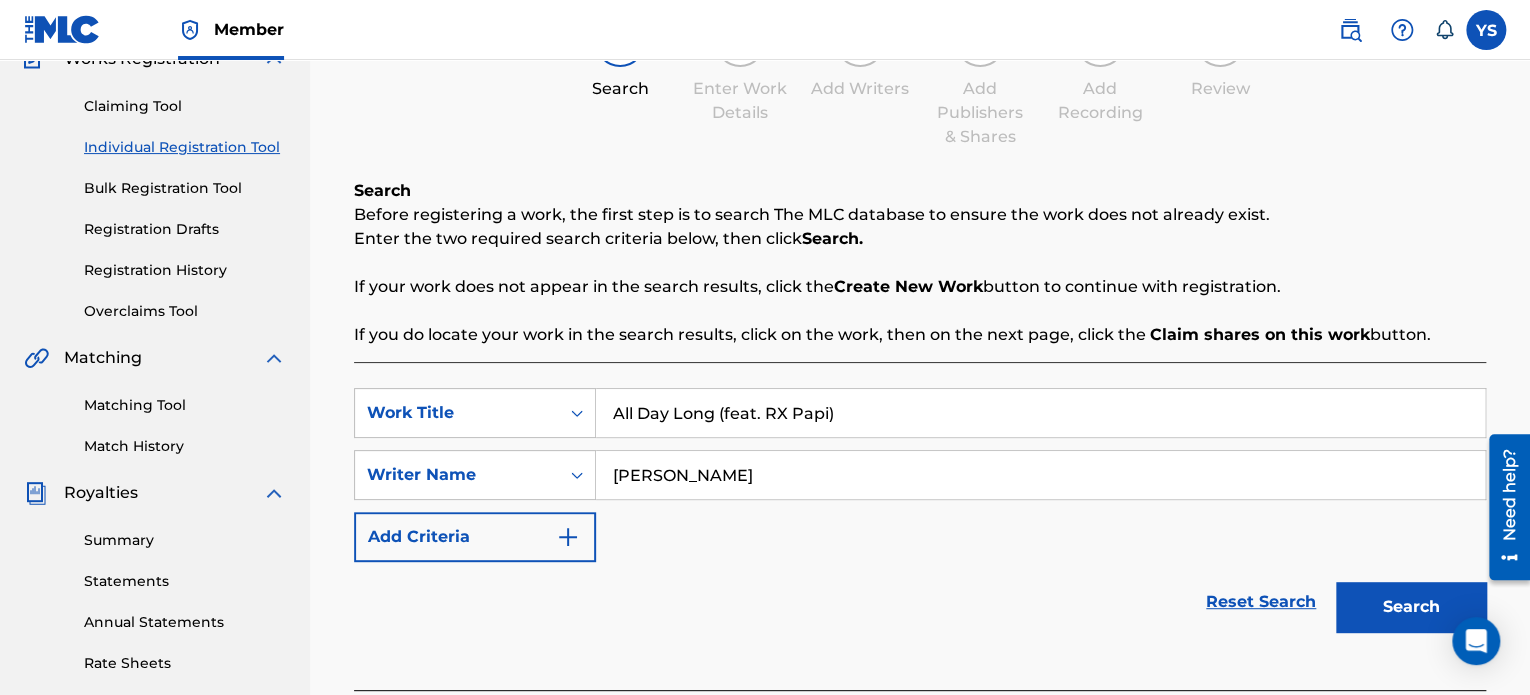 click on "Search" at bounding box center [1411, 607] 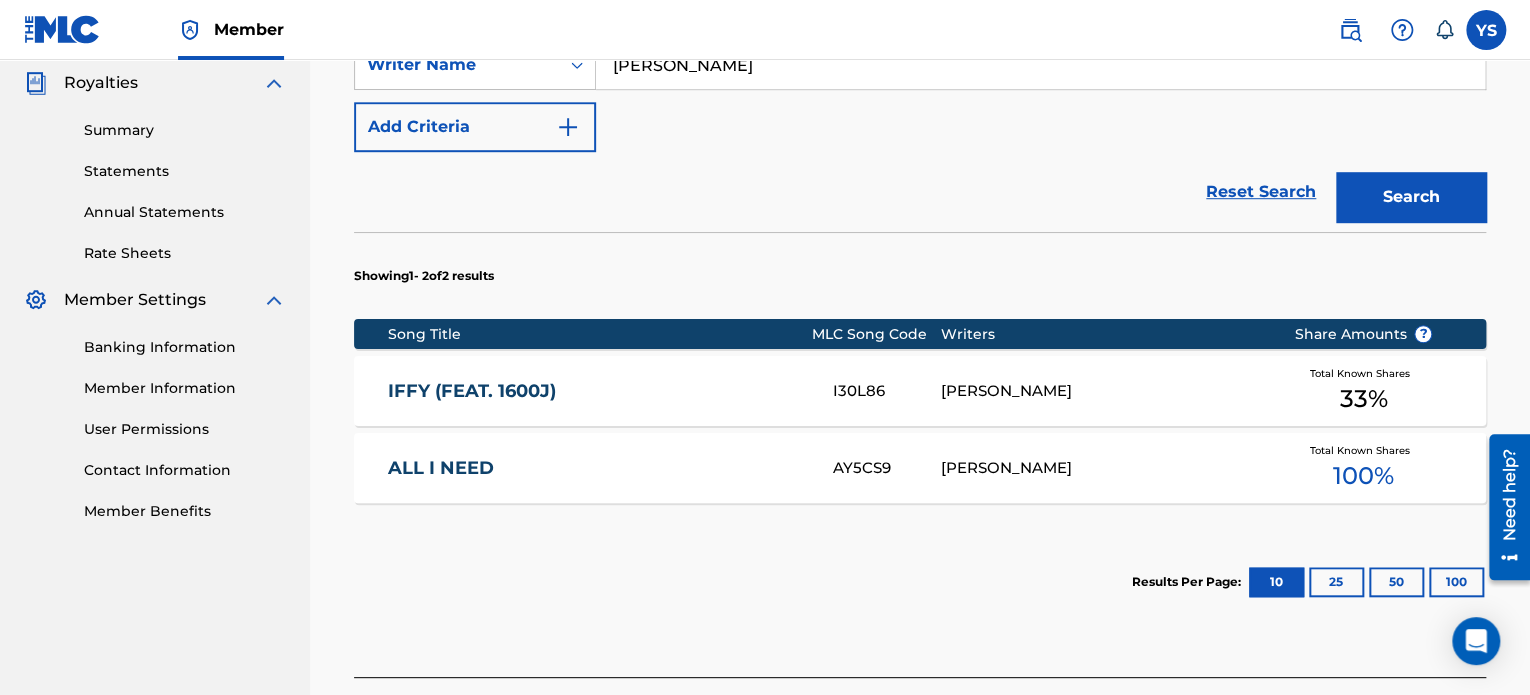 scroll, scrollTop: 766, scrollLeft: 0, axis: vertical 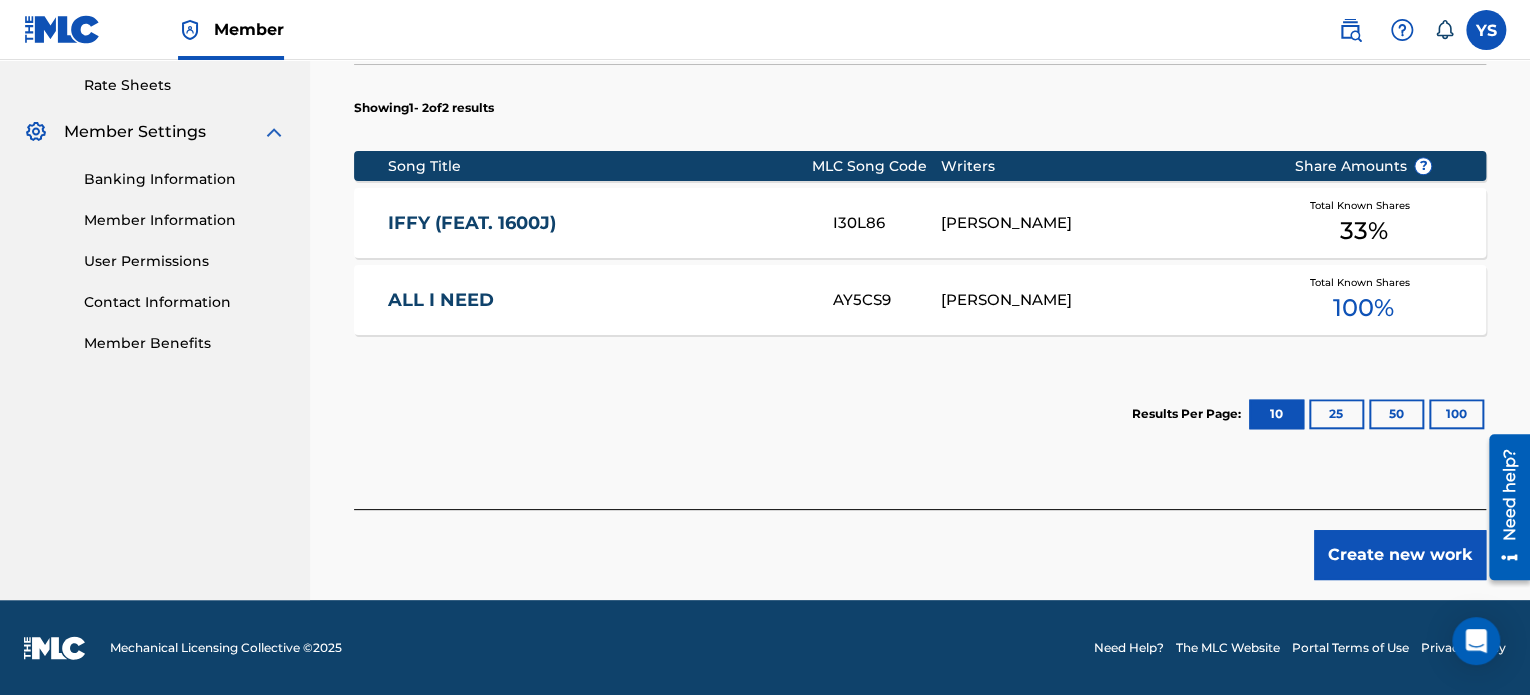click on "Create new work" at bounding box center (1400, 555) 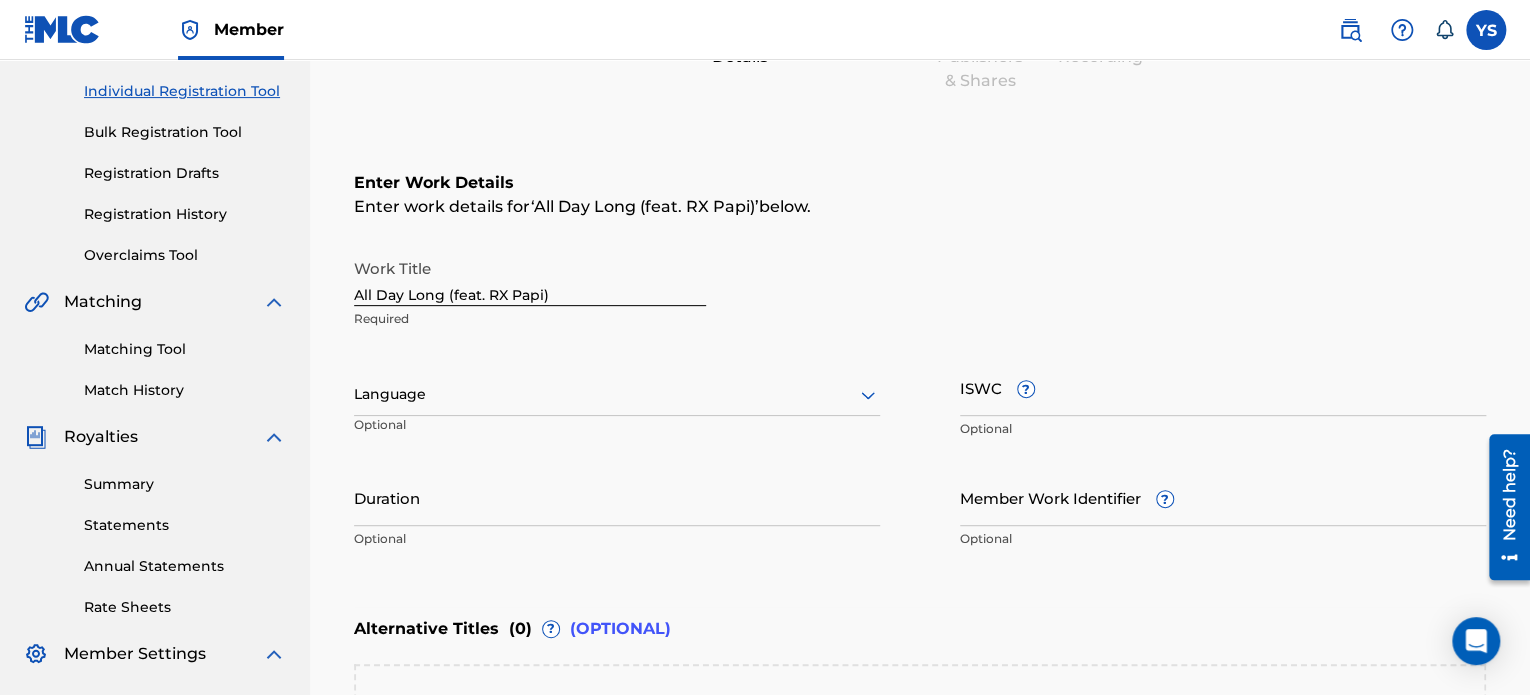 scroll, scrollTop: 243, scrollLeft: 0, axis: vertical 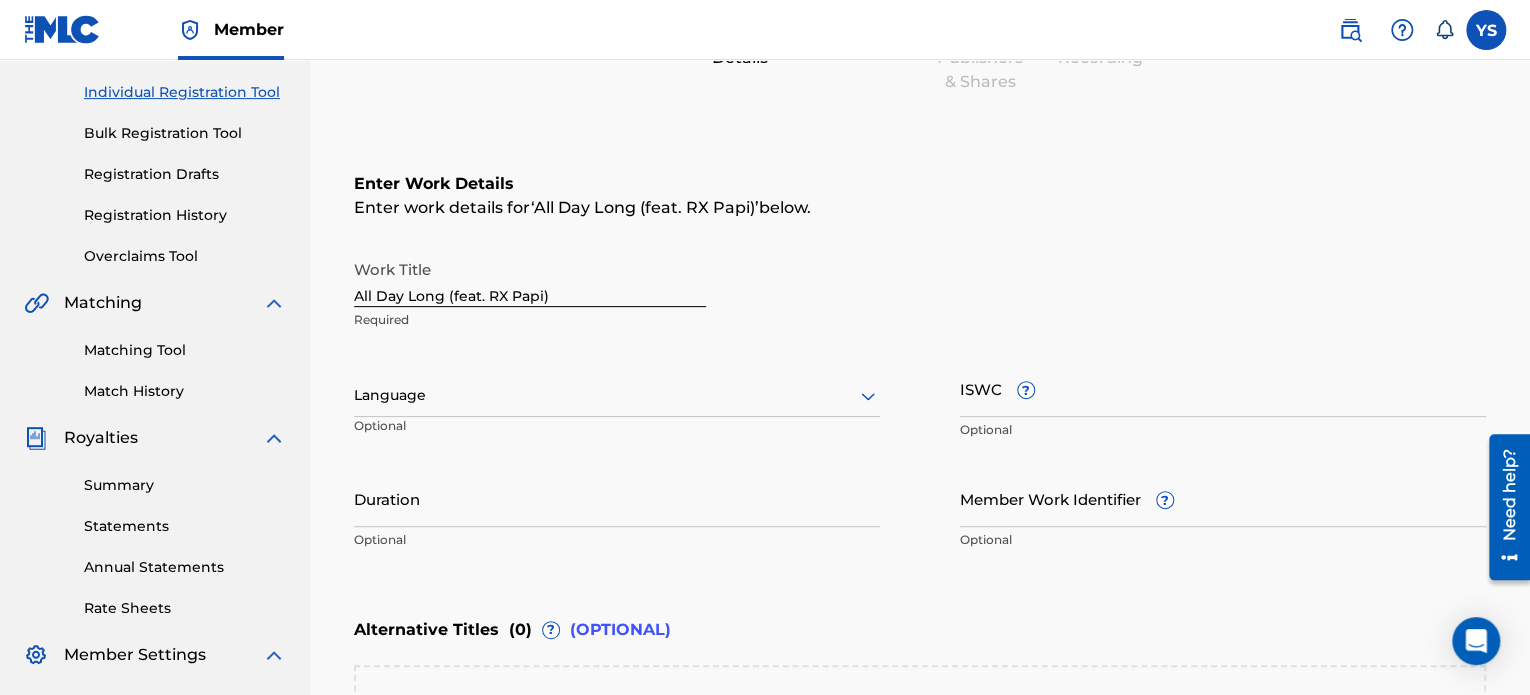 click on "Duration" at bounding box center [617, 498] 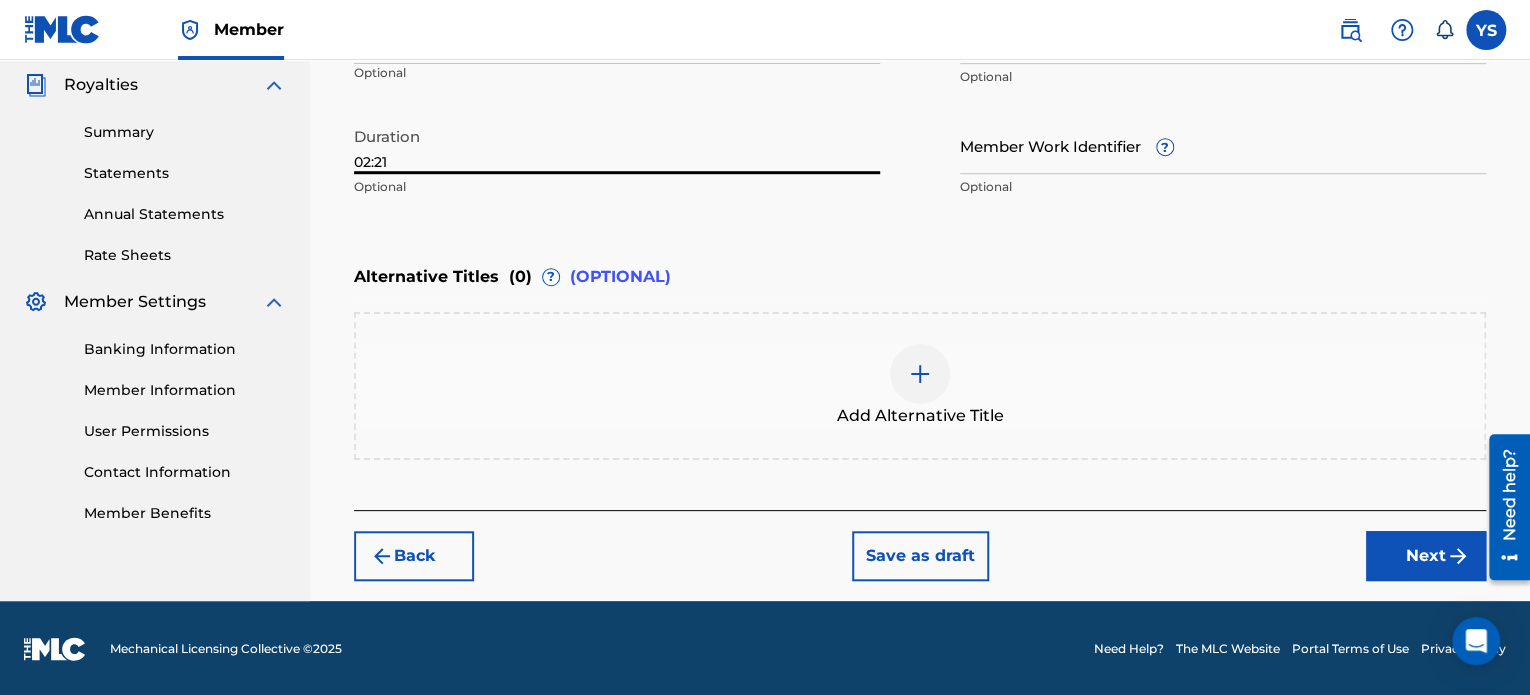 type on "02:21" 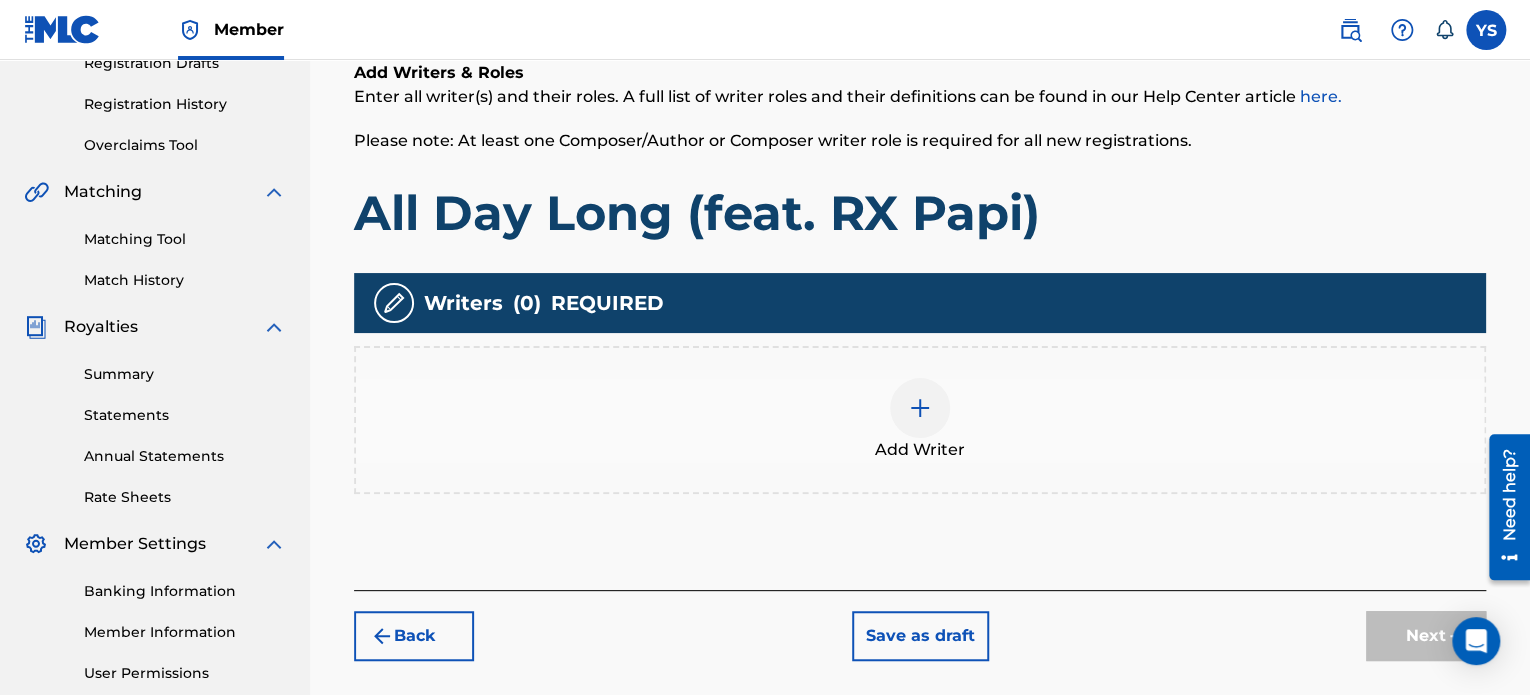 scroll, scrollTop: 358, scrollLeft: 0, axis: vertical 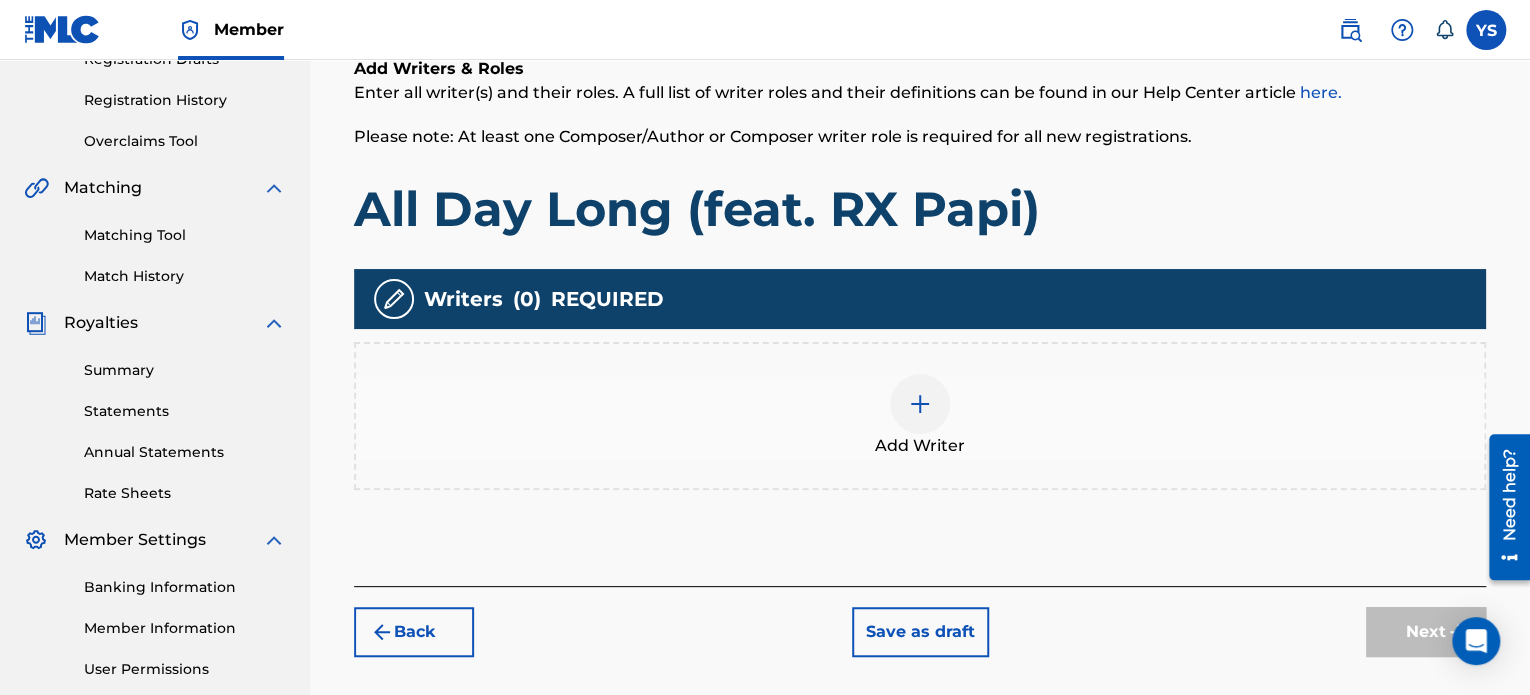 click on "Add Writer" at bounding box center (920, 416) 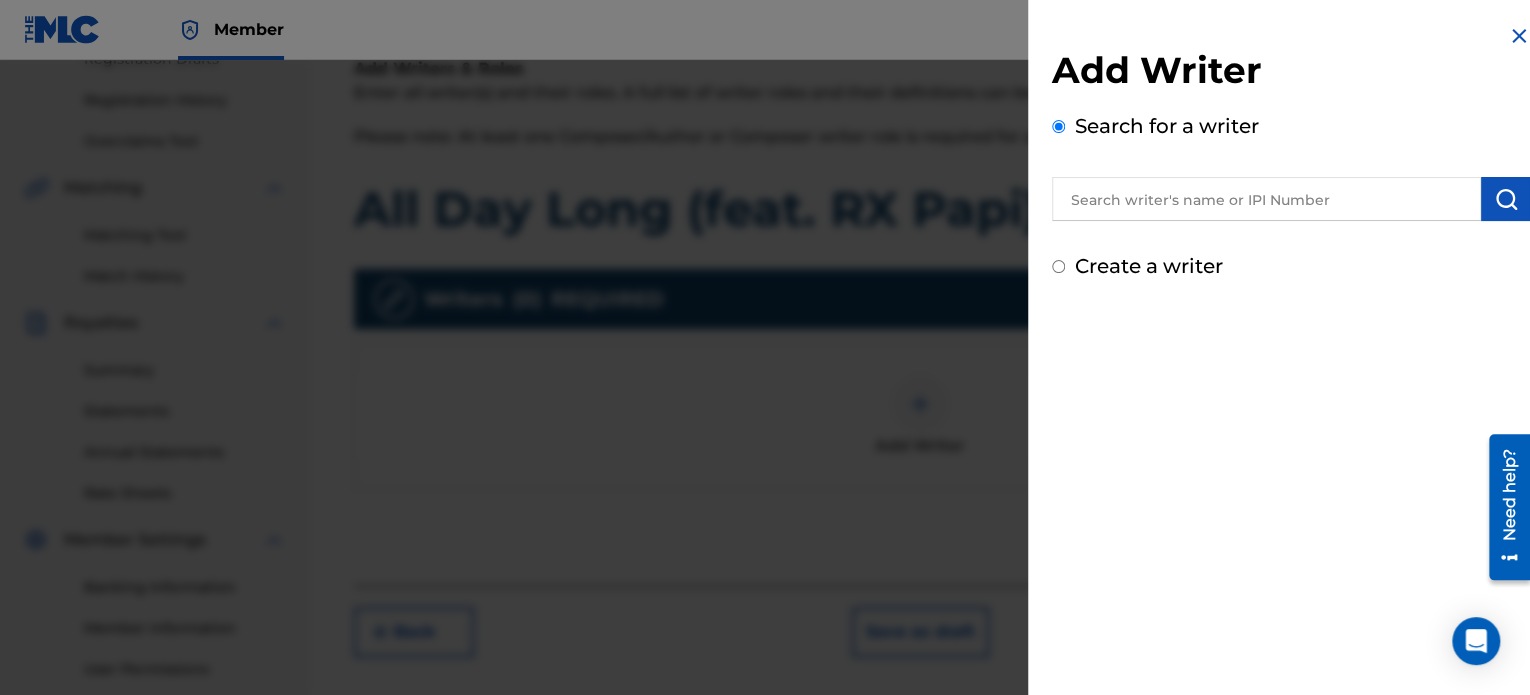 click at bounding box center (1266, 199) 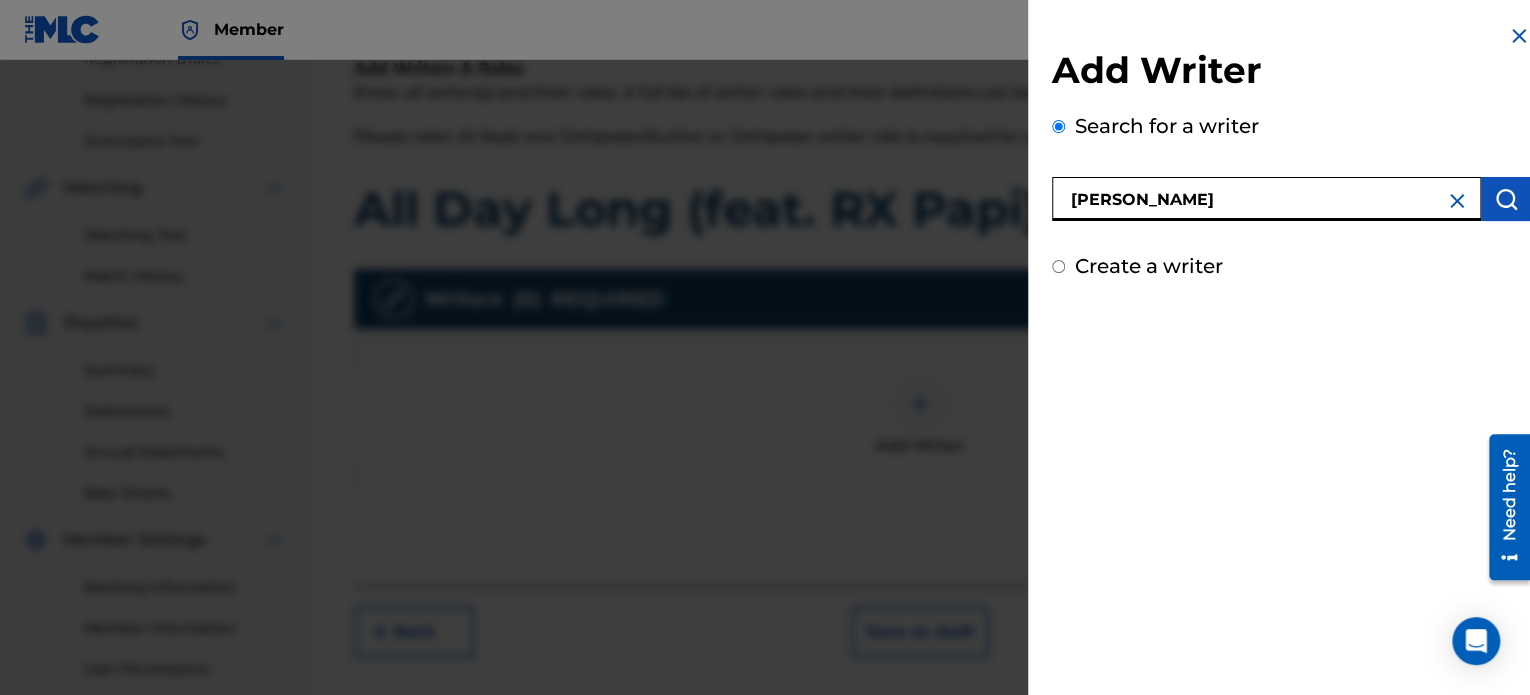 type on "[PERSON_NAME]" 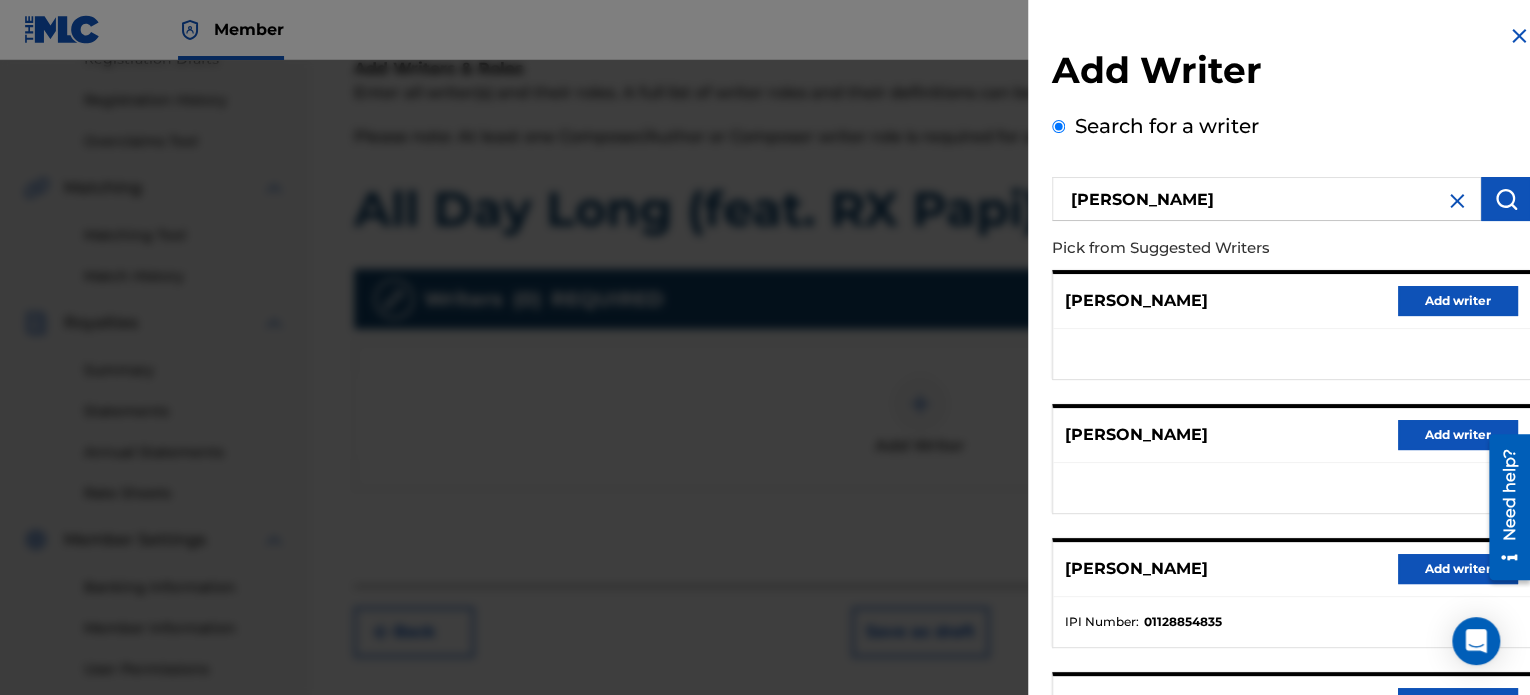 scroll, scrollTop: 156, scrollLeft: 0, axis: vertical 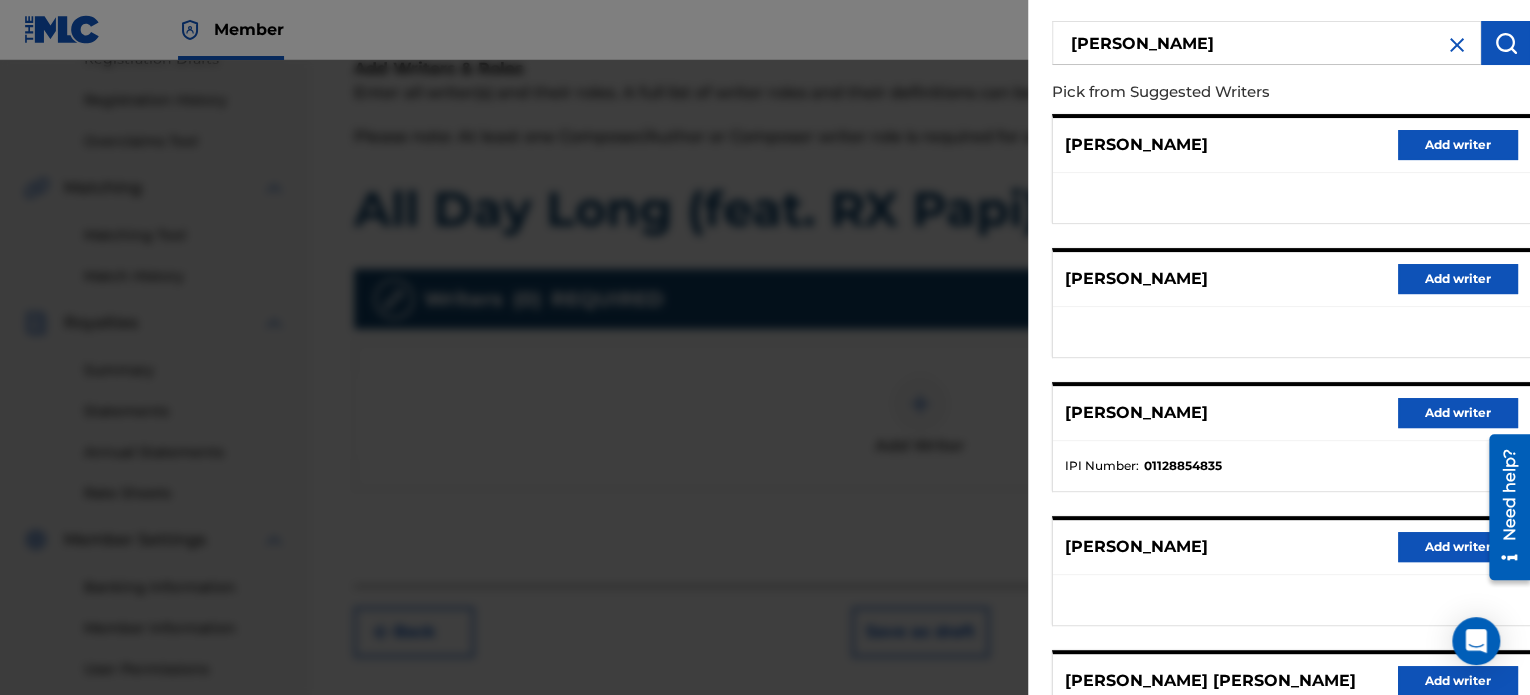 click on "Add writer" at bounding box center (1458, 413) 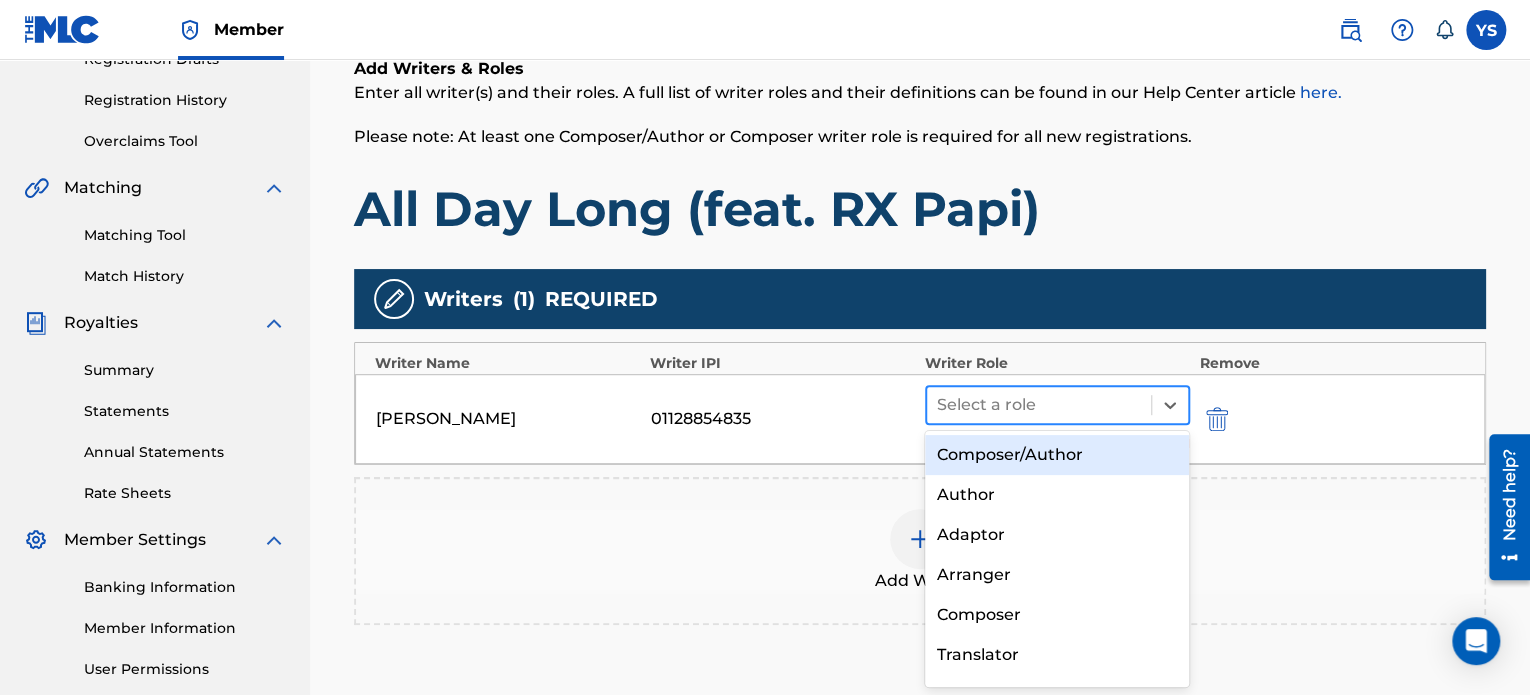click at bounding box center (1039, 405) 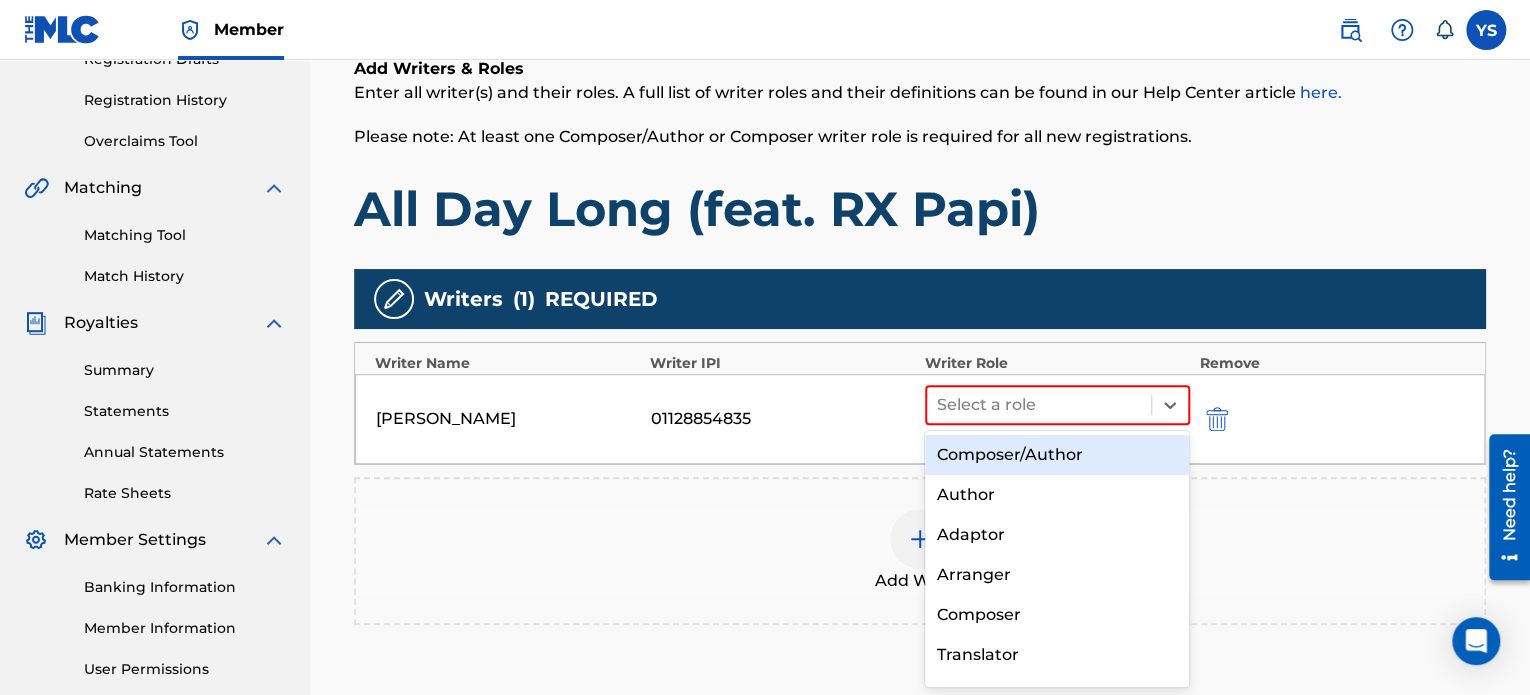 click on "Composer/Author" at bounding box center [1057, 455] 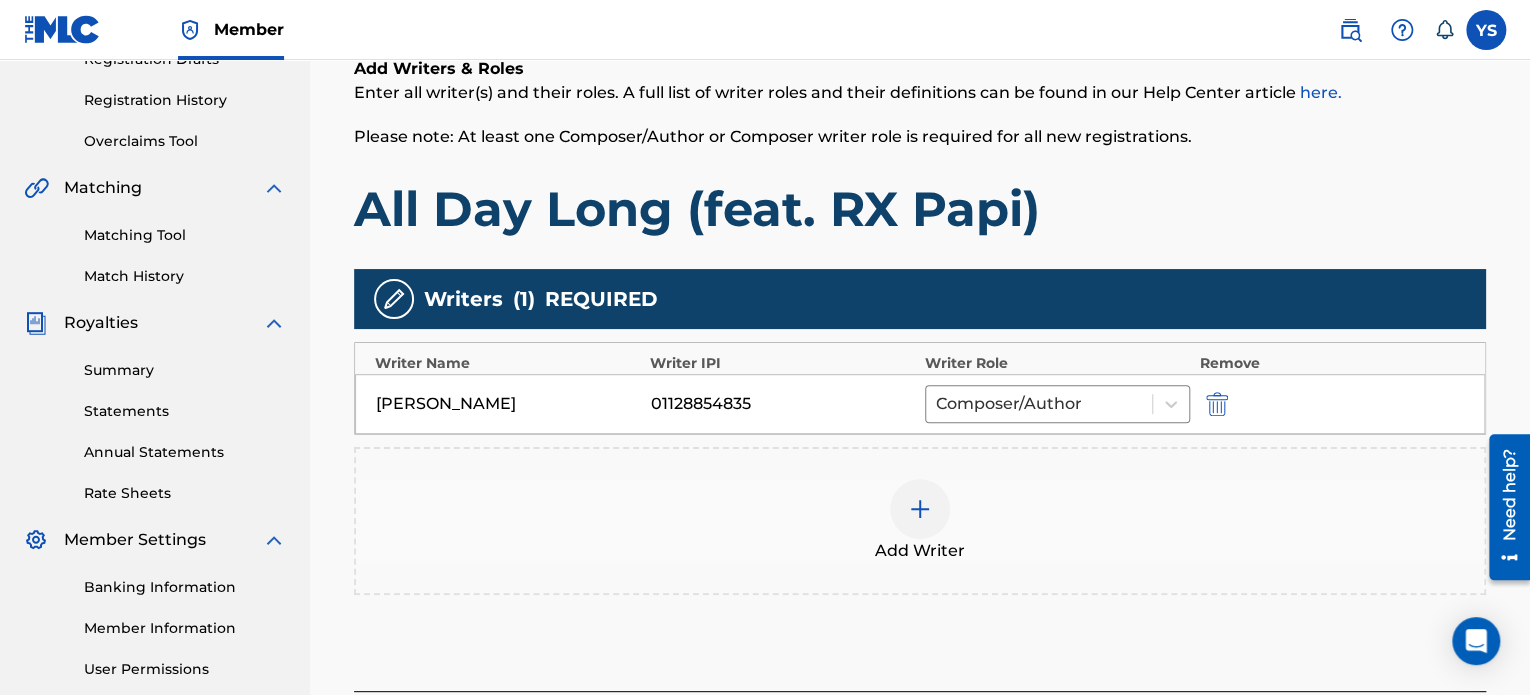 scroll, scrollTop: 544, scrollLeft: 0, axis: vertical 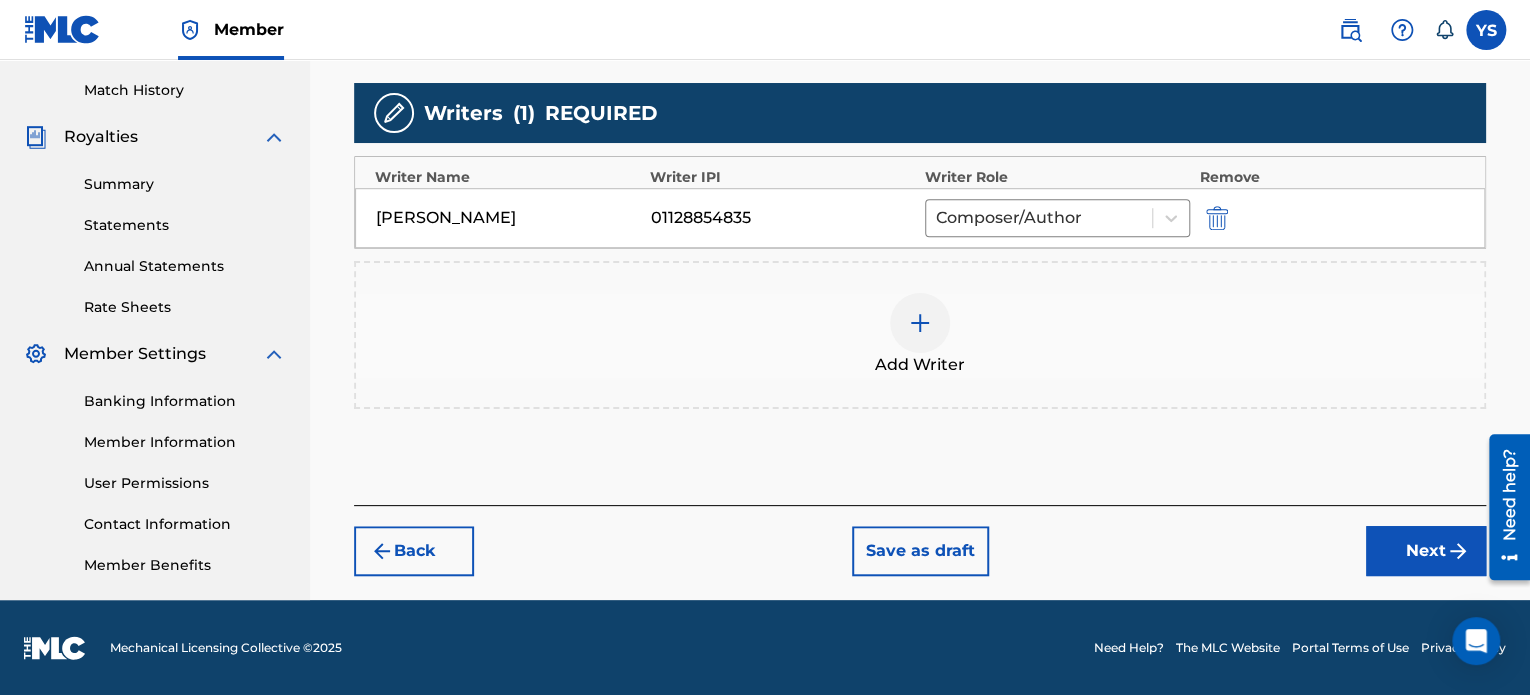click on "Next" at bounding box center [1426, 551] 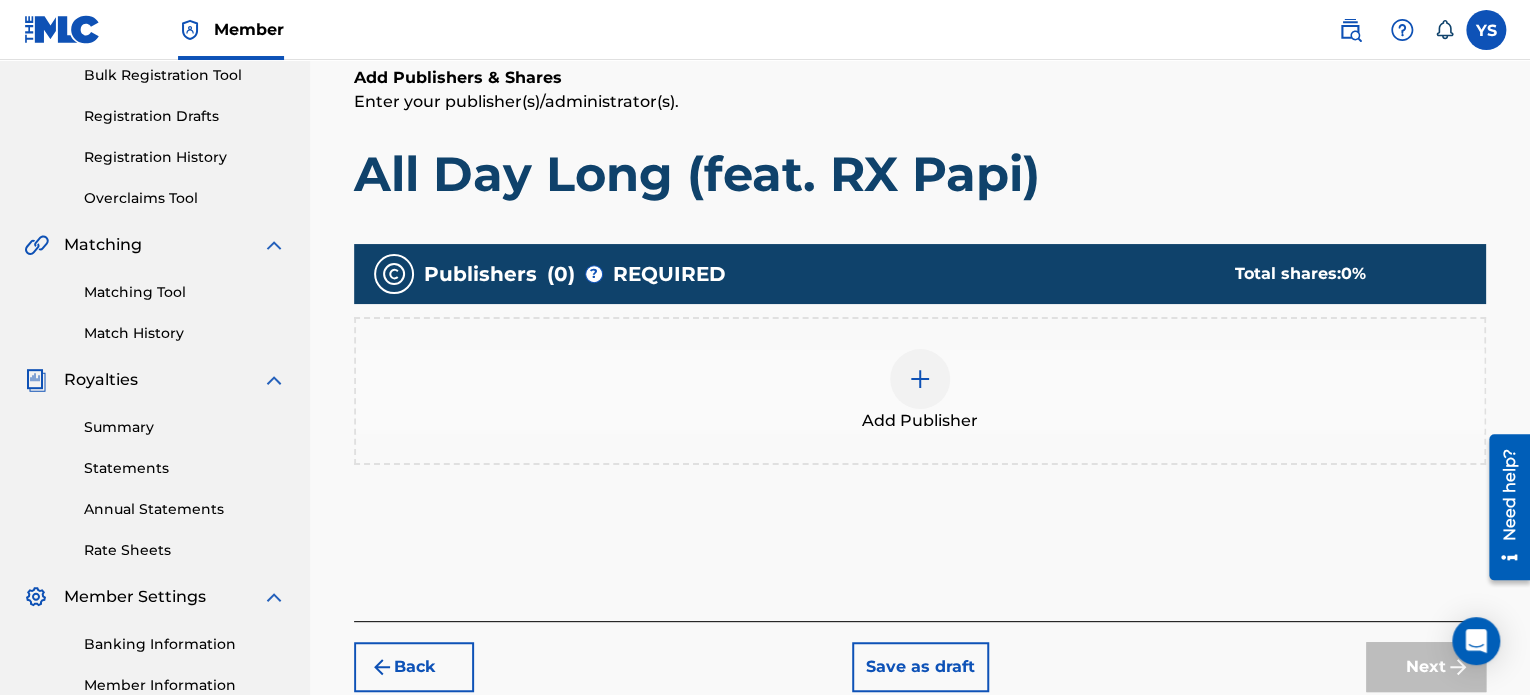 scroll, scrollTop: 309, scrollLeft: 0, axis: vertical 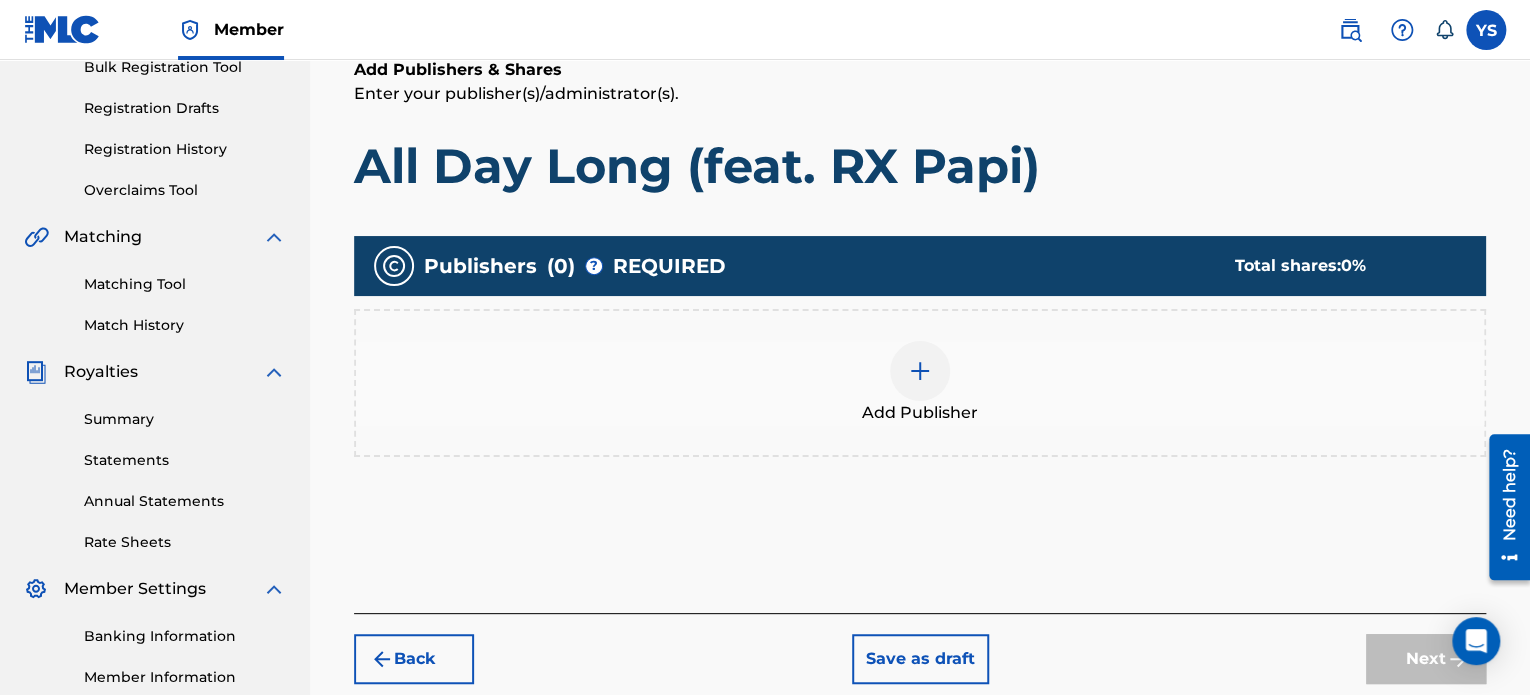 click at bounding box center (920, 371) 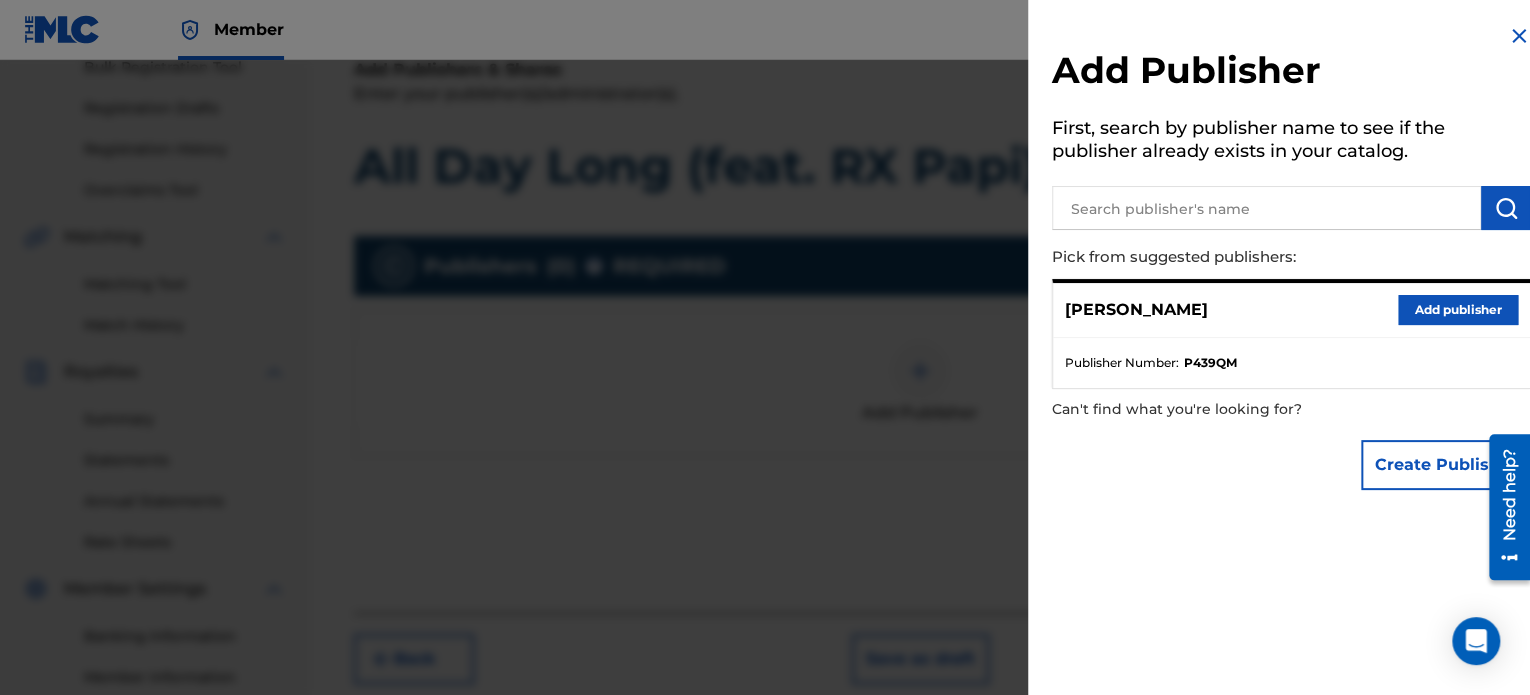 click on "Add publisher" at bounding box center [1458, 310] 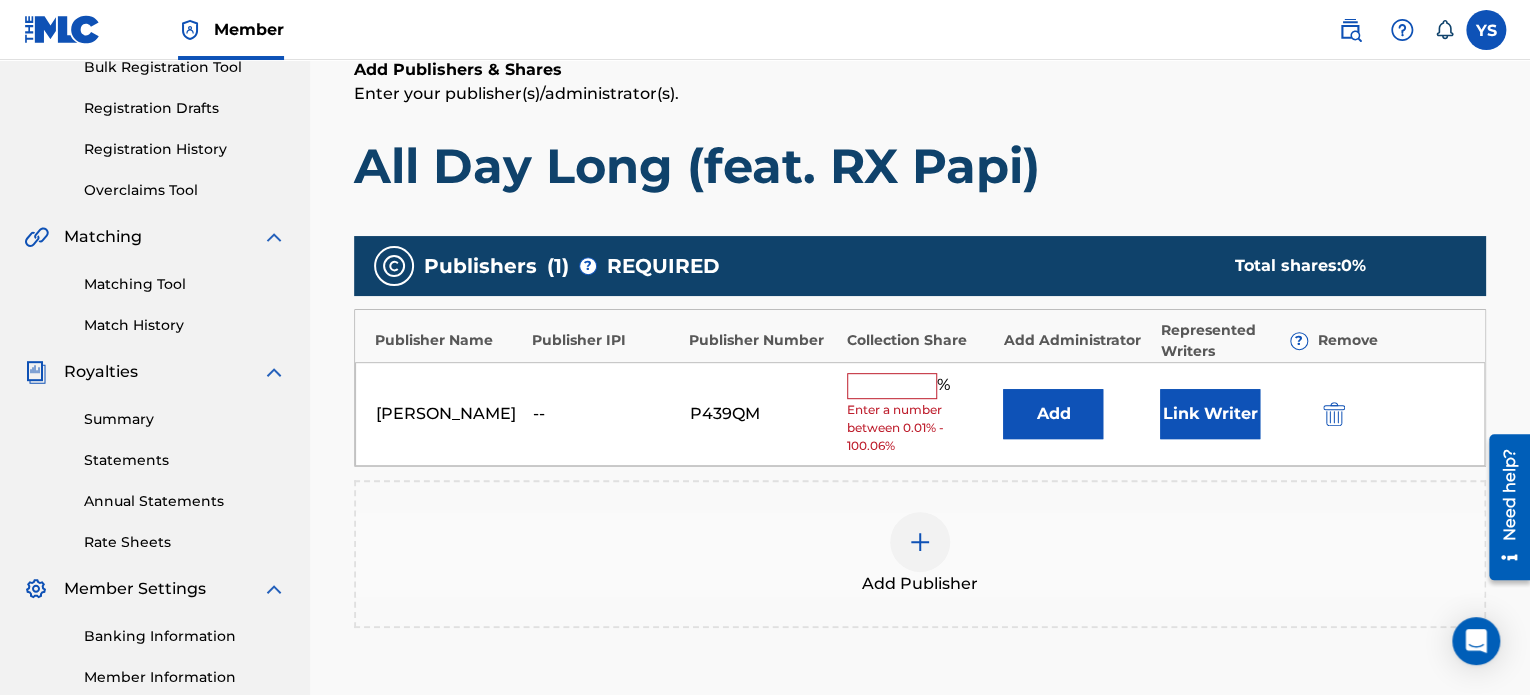click at bounding box center (892, 386) 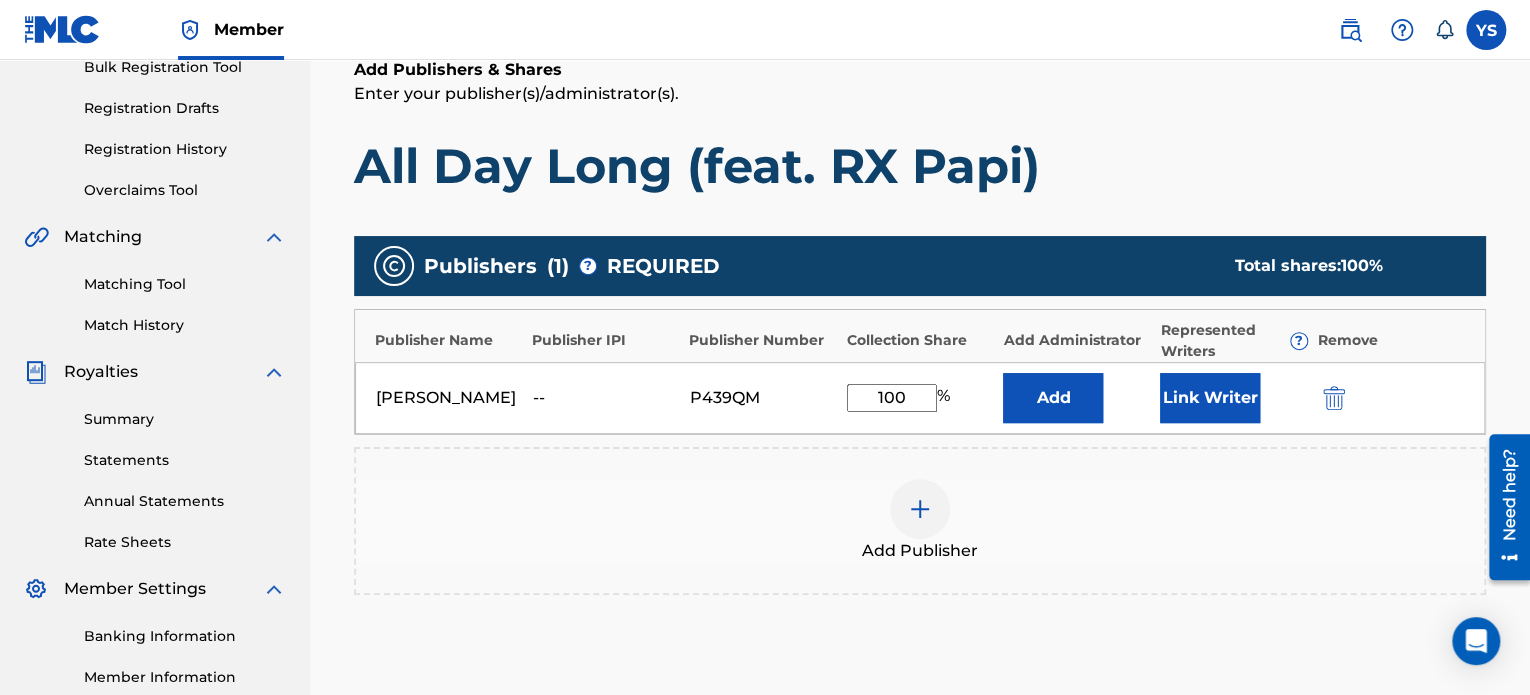 scroll, scrollTop: 550, scrollLeft: 0, axis: vertical 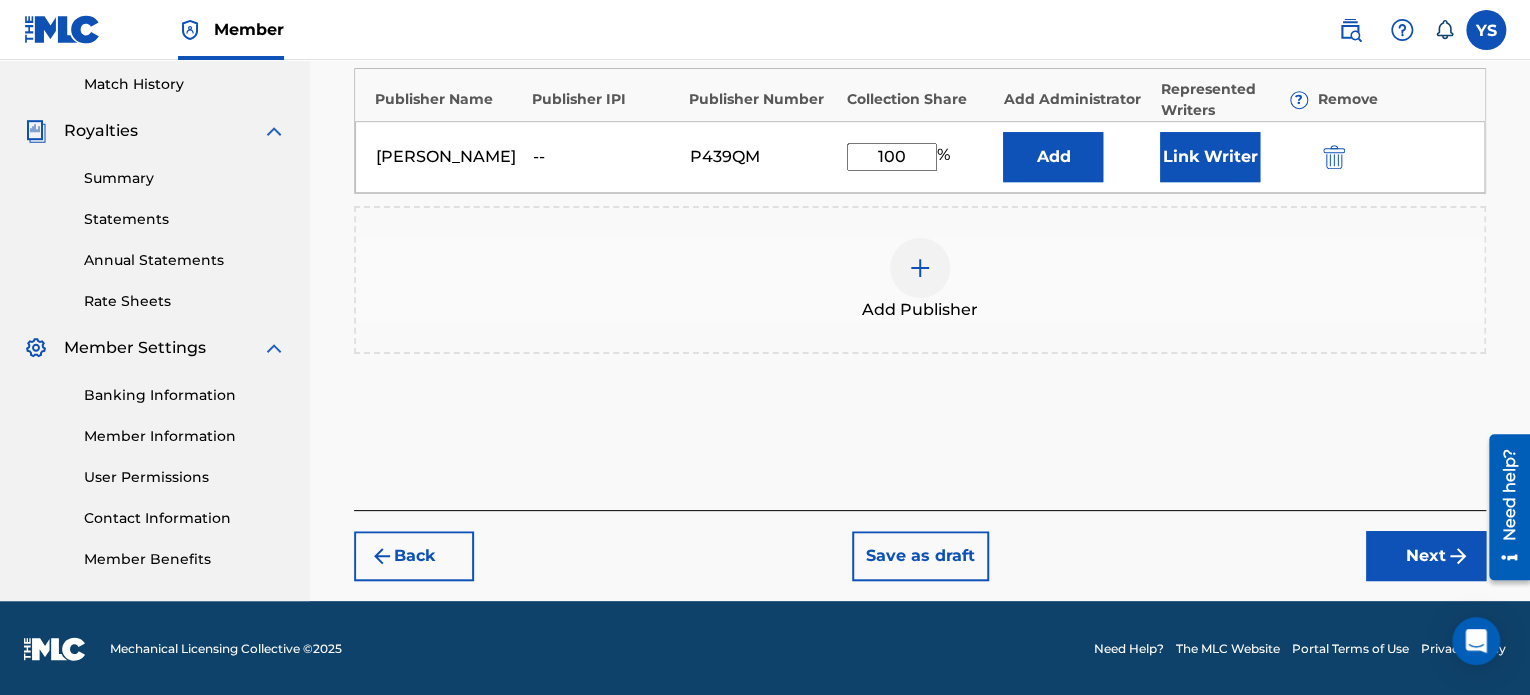 type on "100" 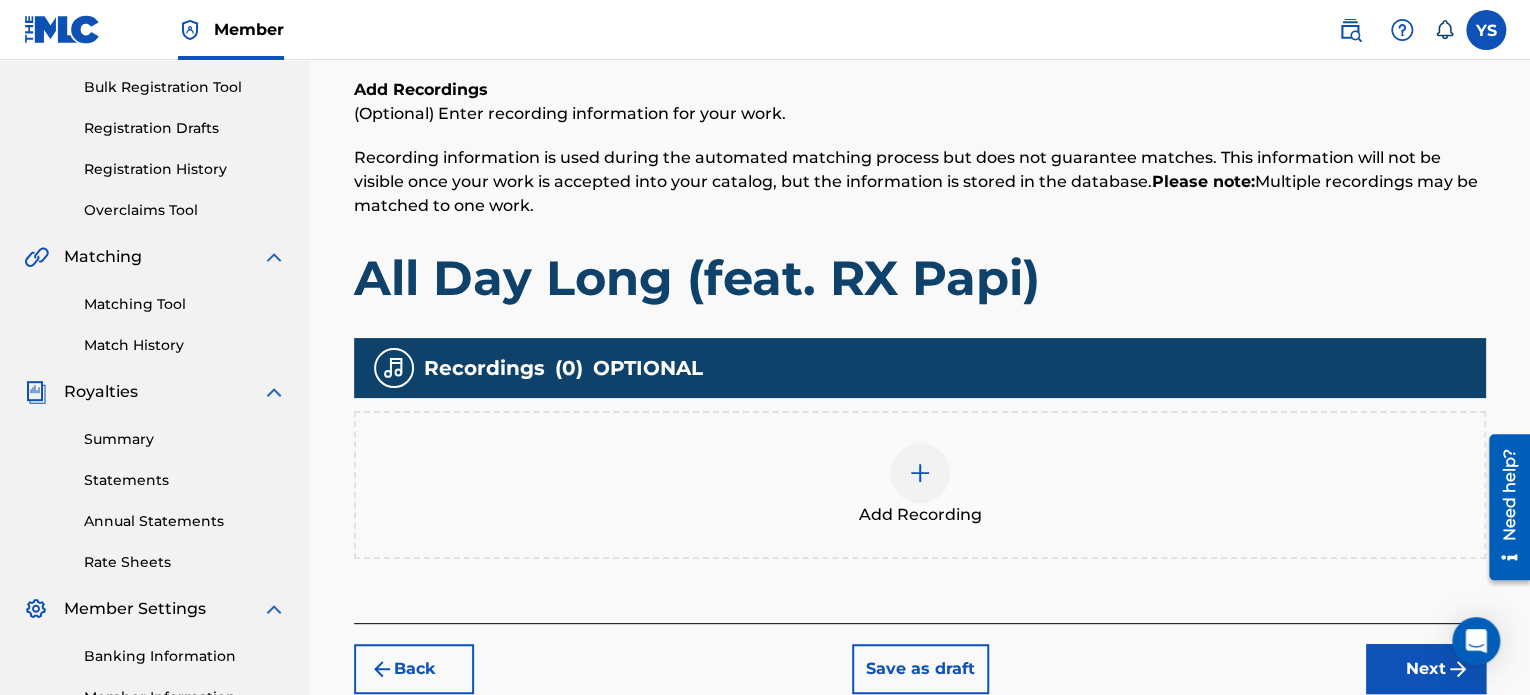scroll, scrollTop: 290, scrollLeft: 0, axis: vertical 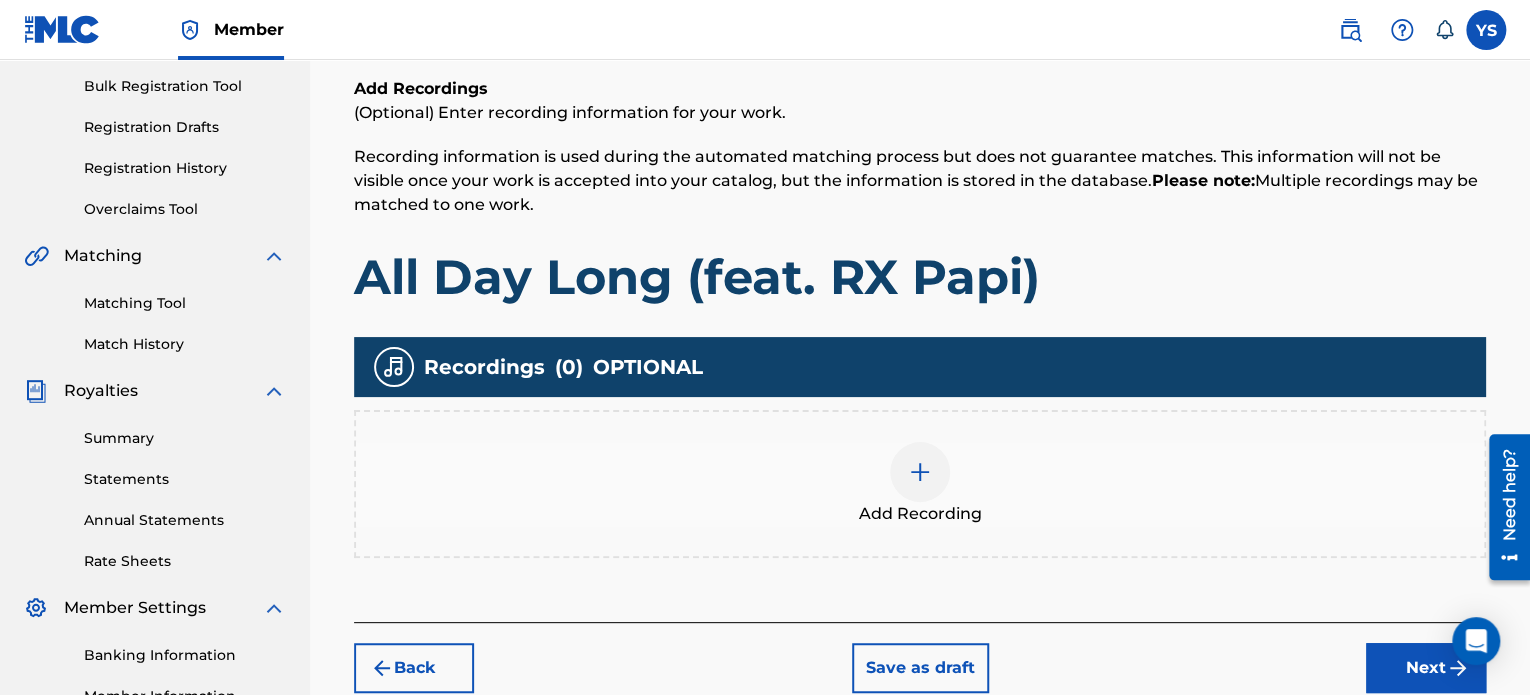 click on "Recordings ( 0 ) OPTIONAL" at bounding box center (920, 367) 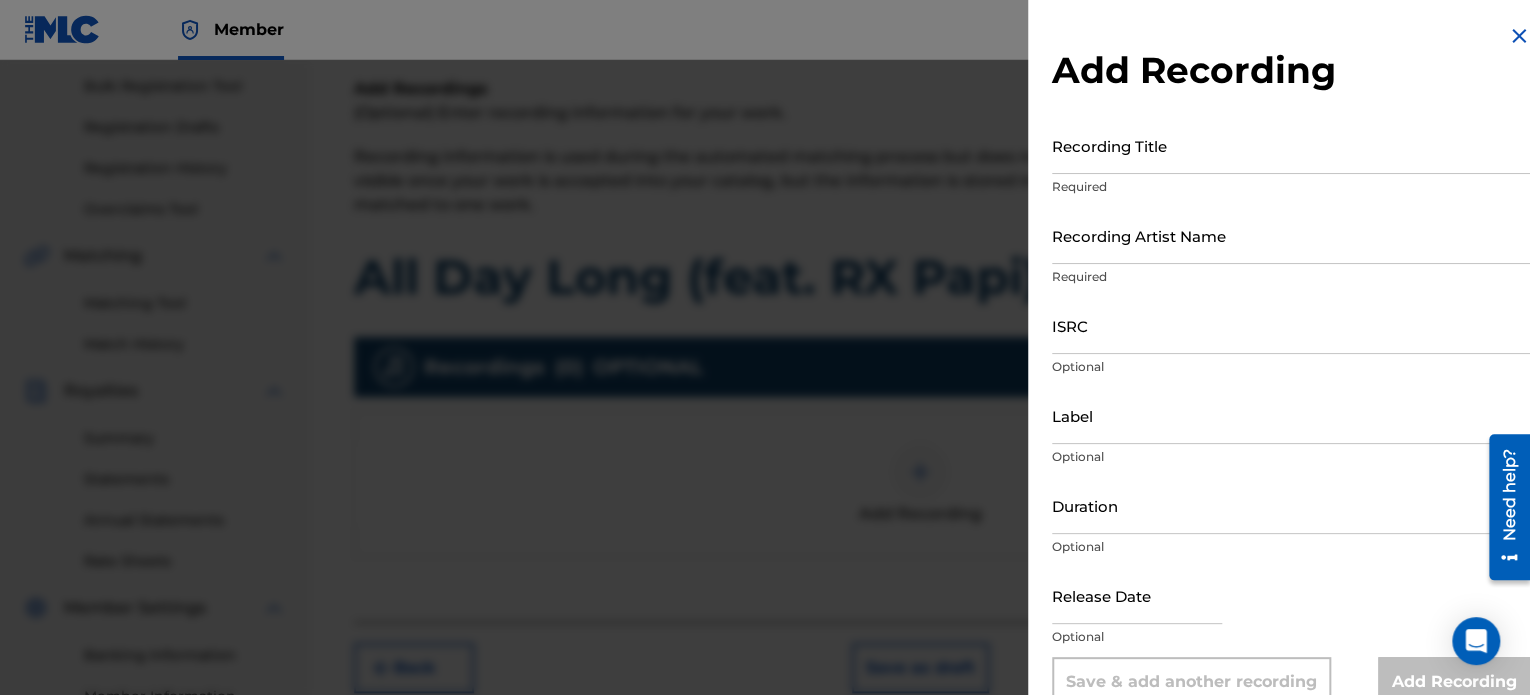 click on "Recording Title" at bounding box center (1291, 145) 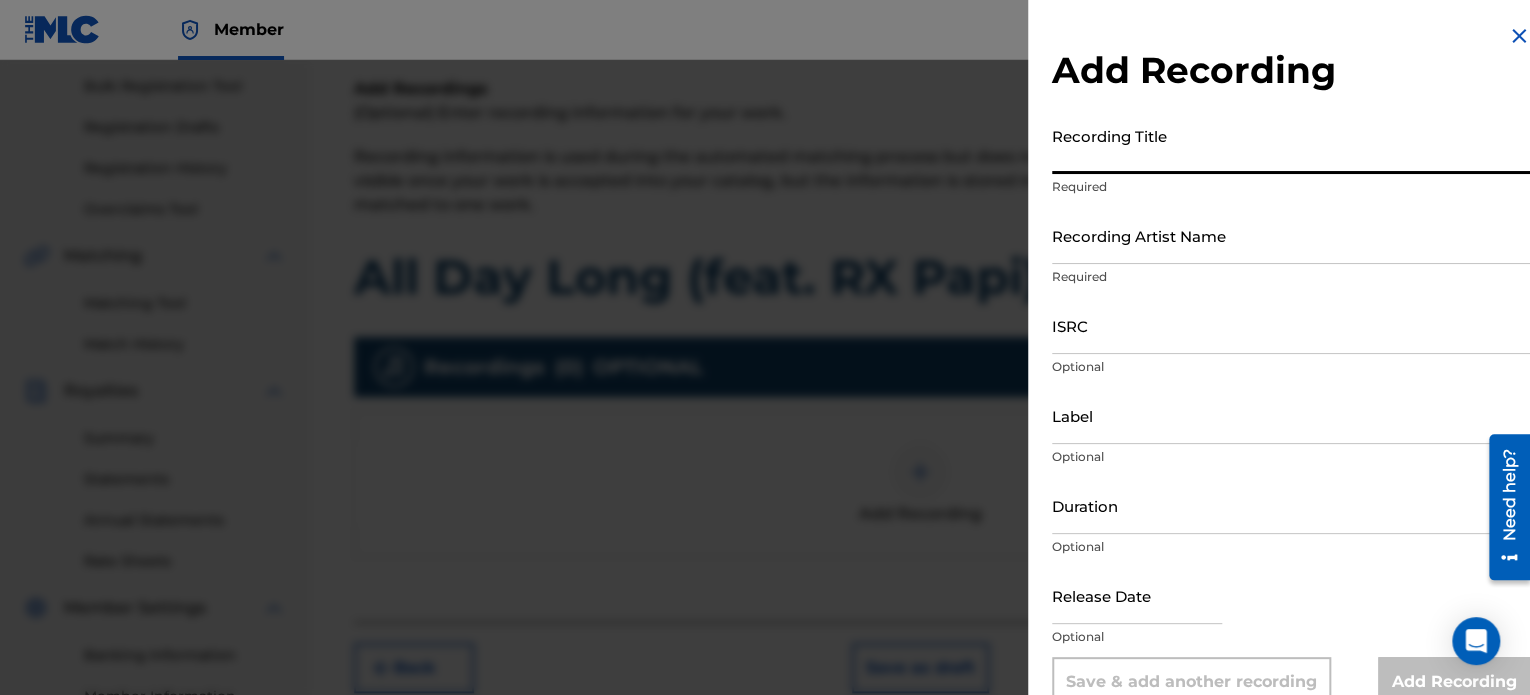 paste on "QZTAY2378745" 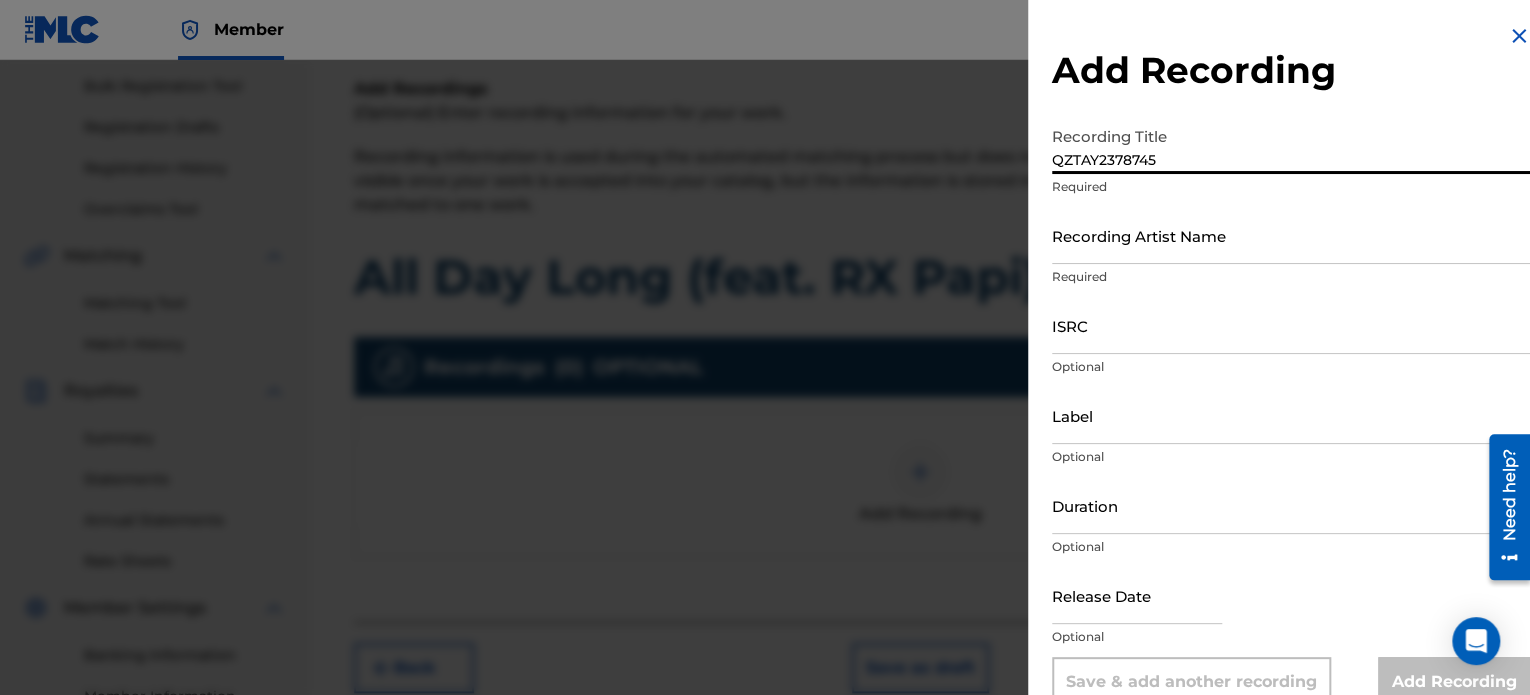 click on "QZTAY2378745" at bounding box center (1291, 145) 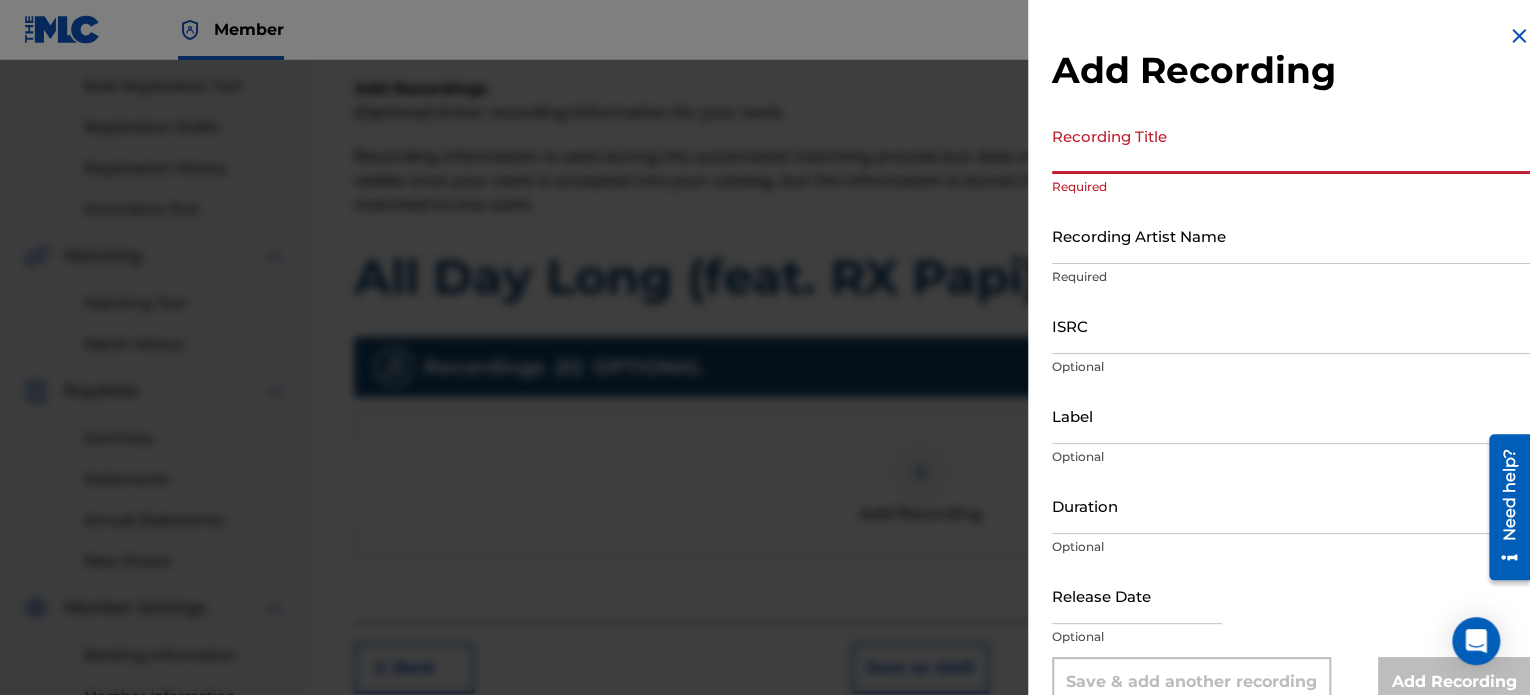 paste on "All Day Long (feat. RX Papi)" 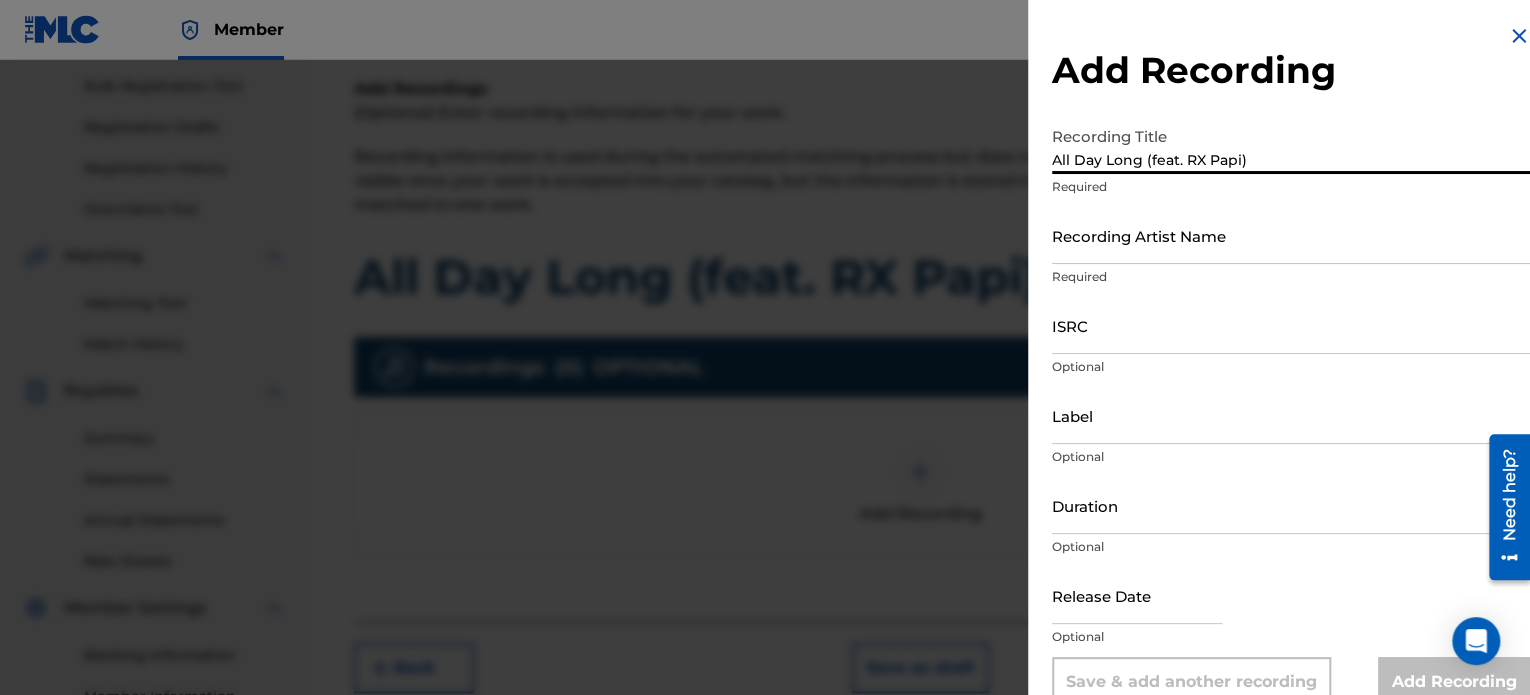 type on "All Day Long (feat. RX Papi)" 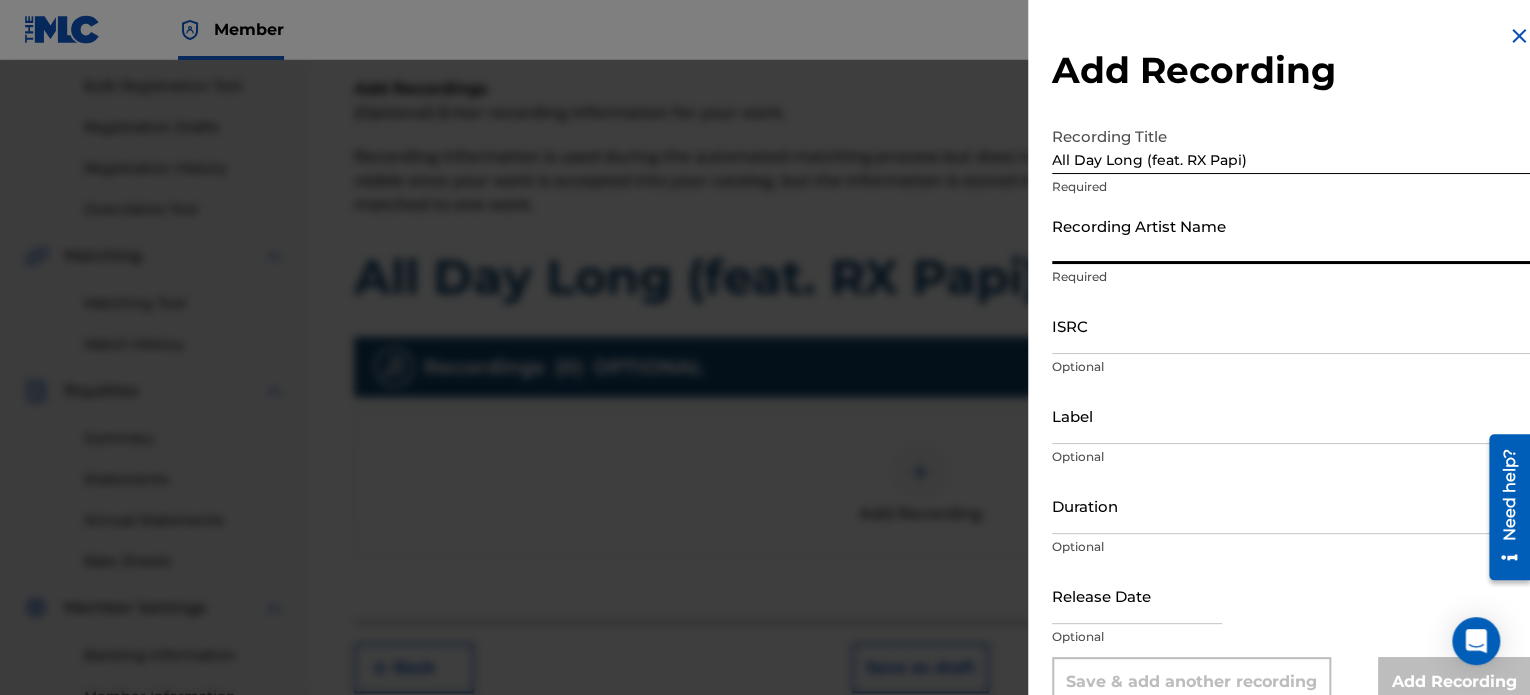 click on "Recording Artist Name" at bounding box center (1291, 235) 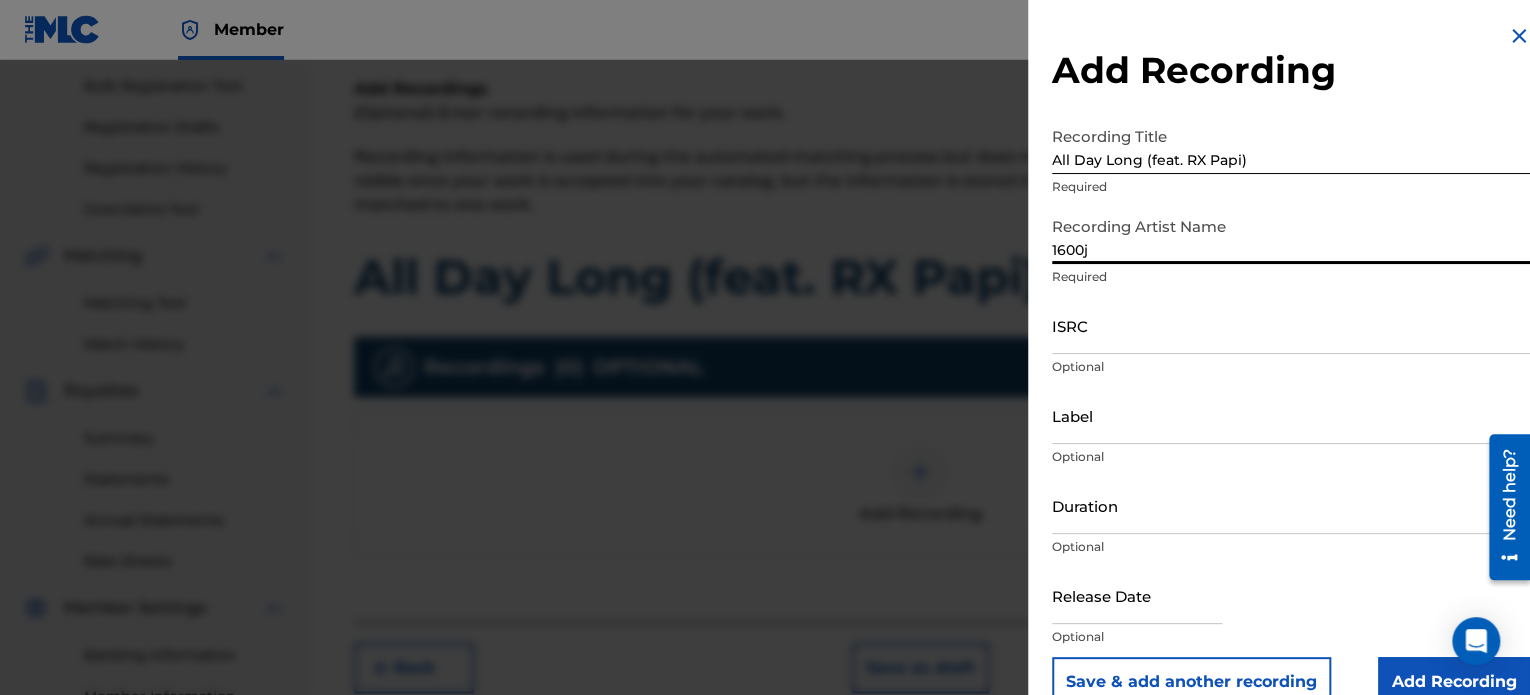 click on "ISRC" at bounding box center [1291, 325] 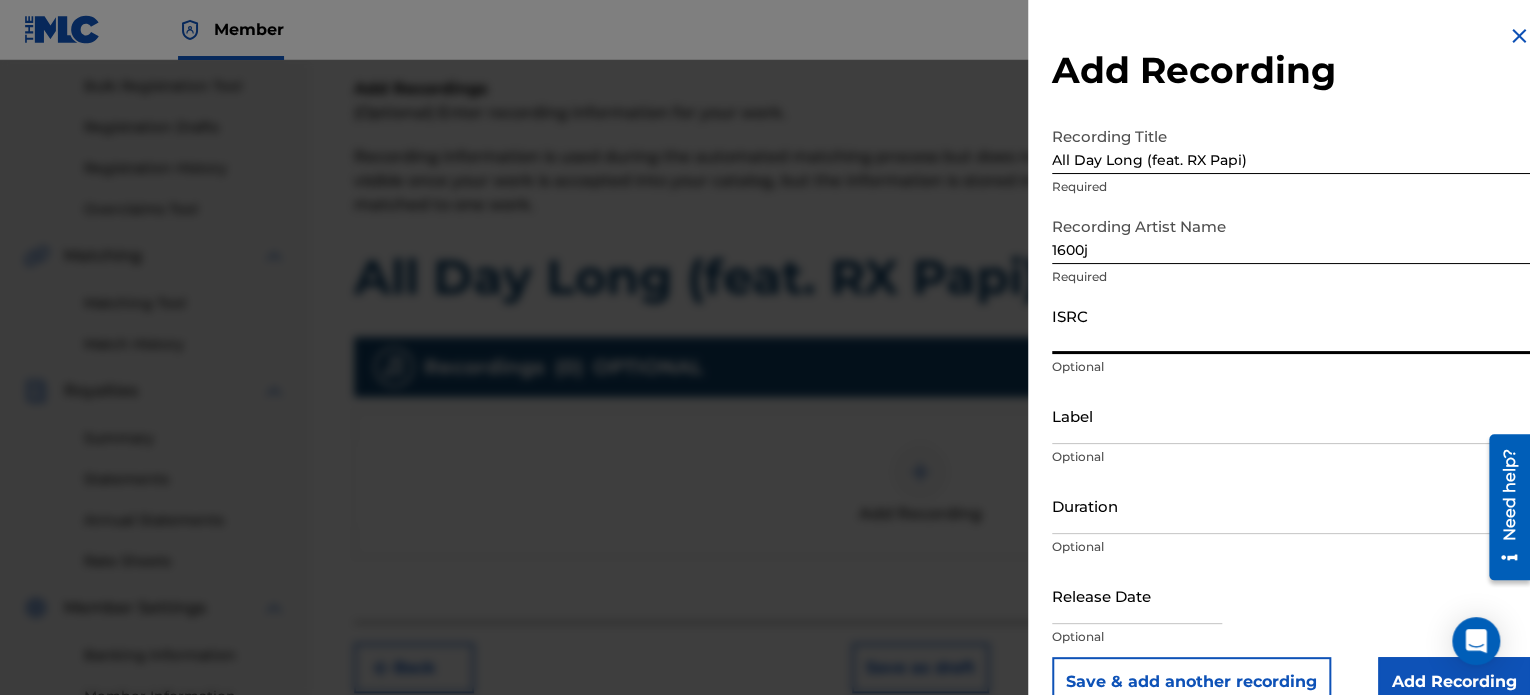 paste on "QZTAY2378745" 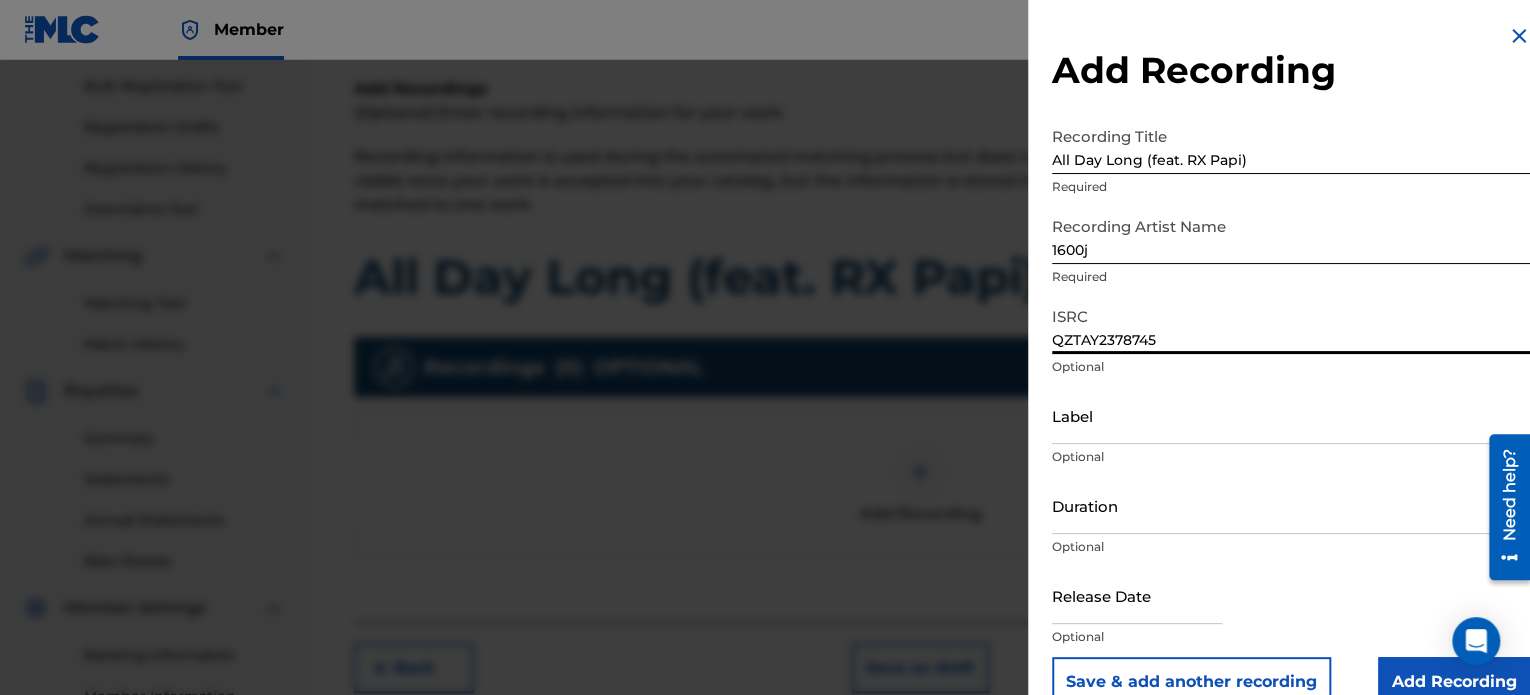 type on "QZTAY2378745" 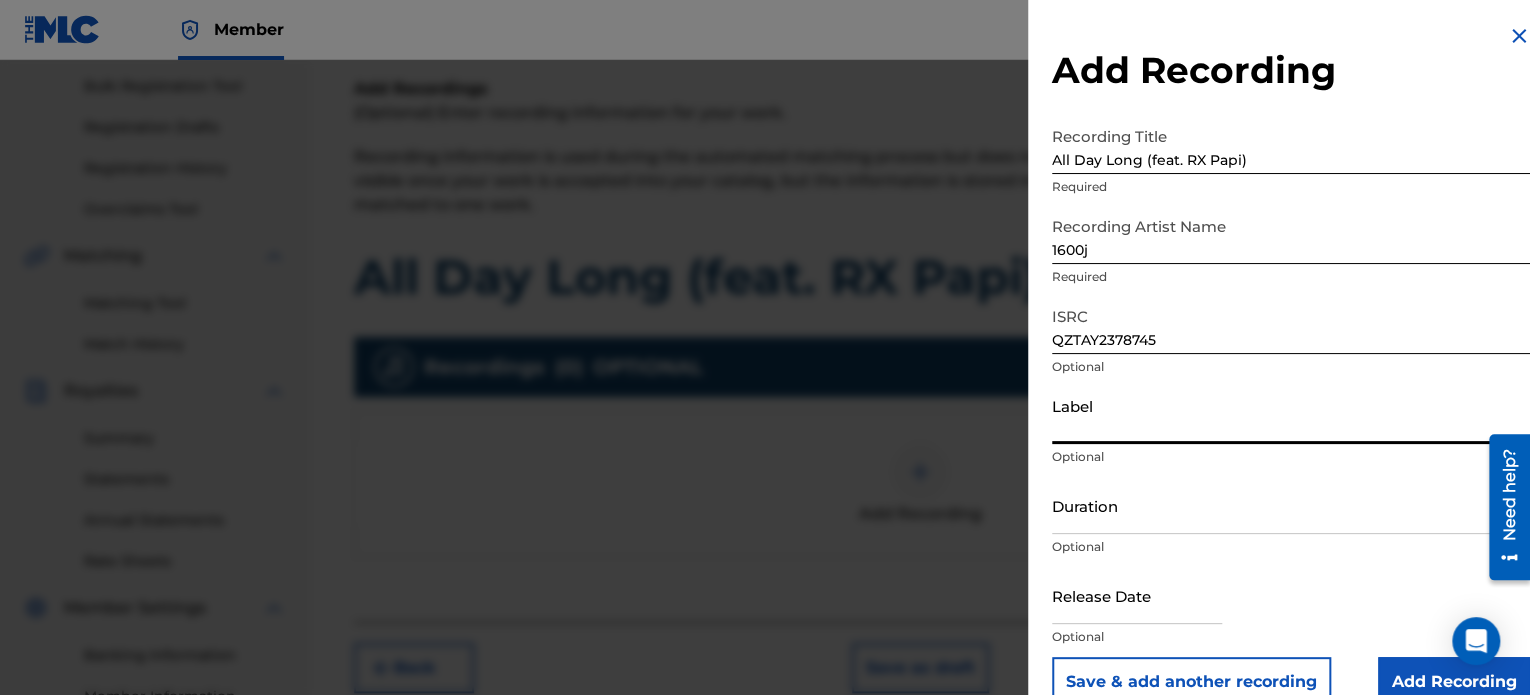 click on "Duration" at bounding box center [1291, 505] 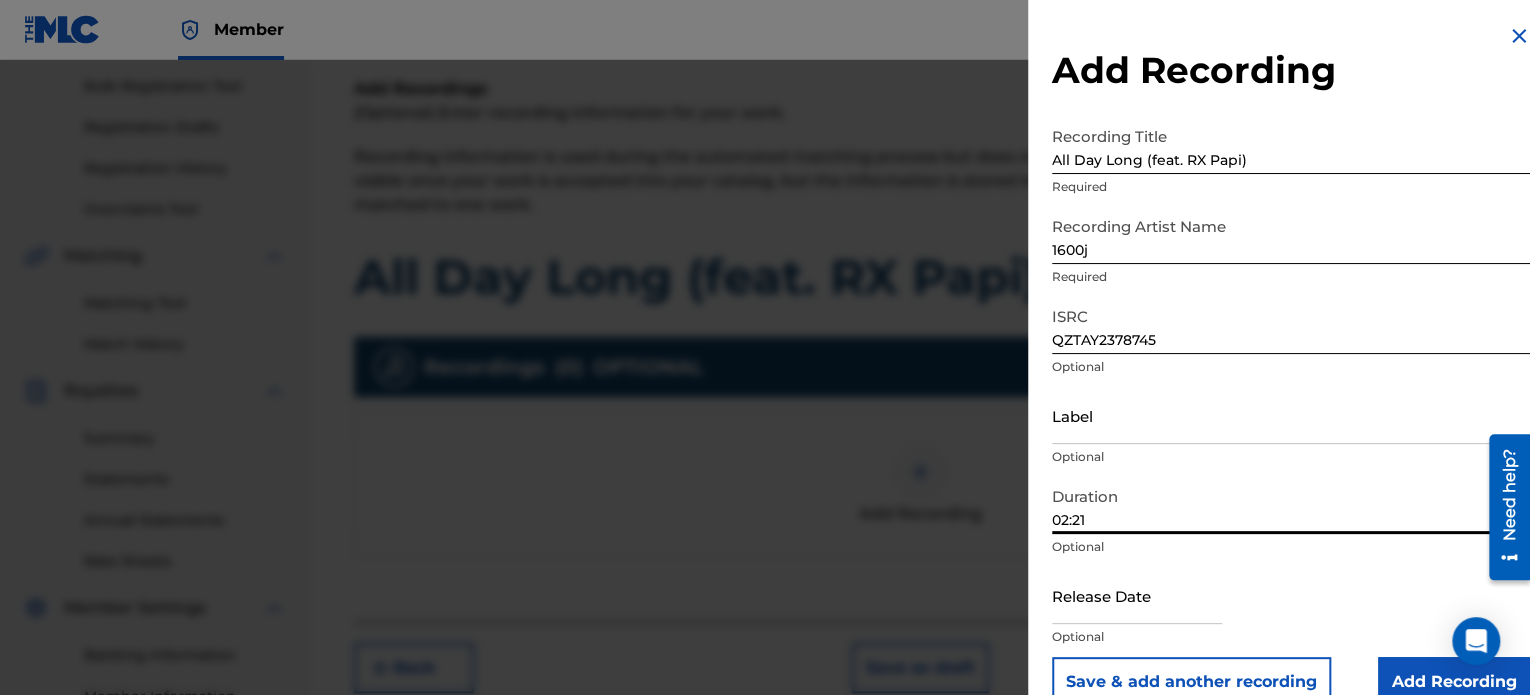 scroll, scrollTop: 36, scrollLeft: 0, axis: vertical 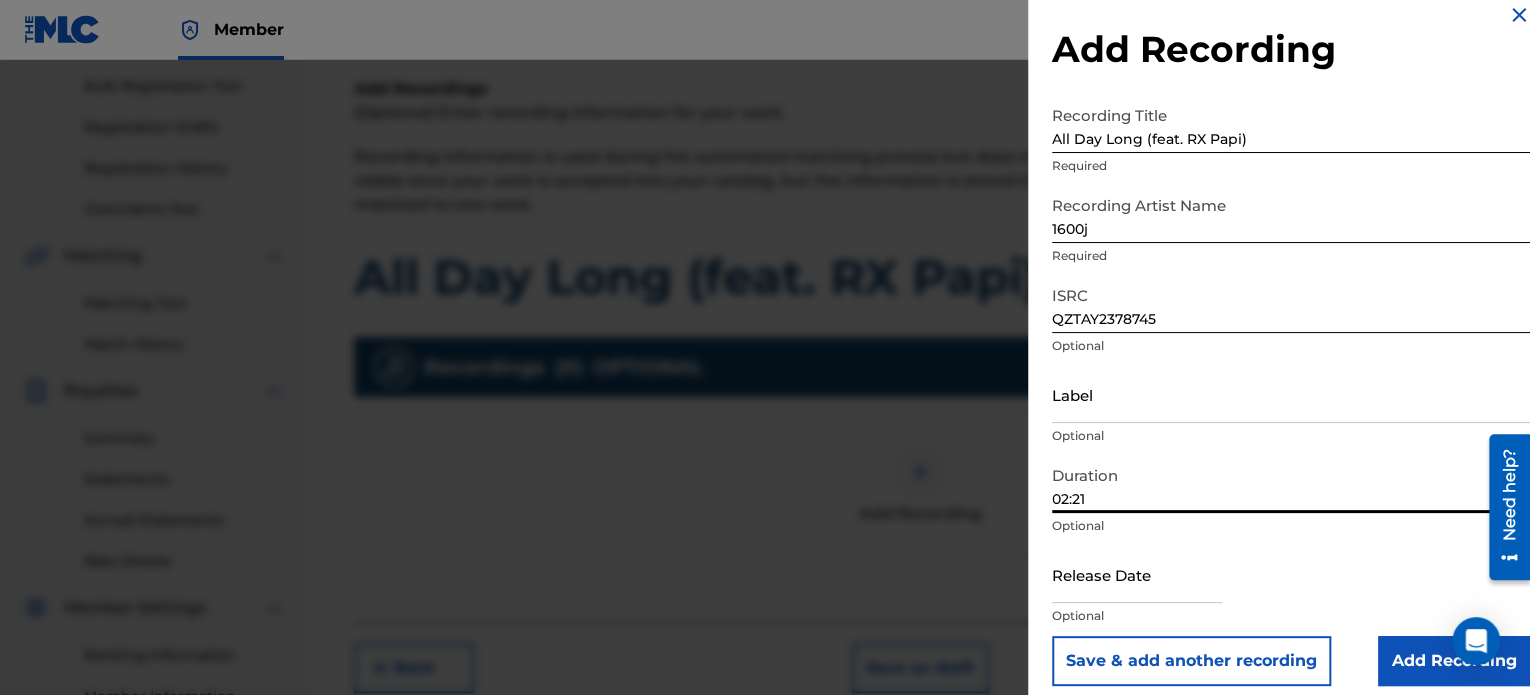 type on "02:21" 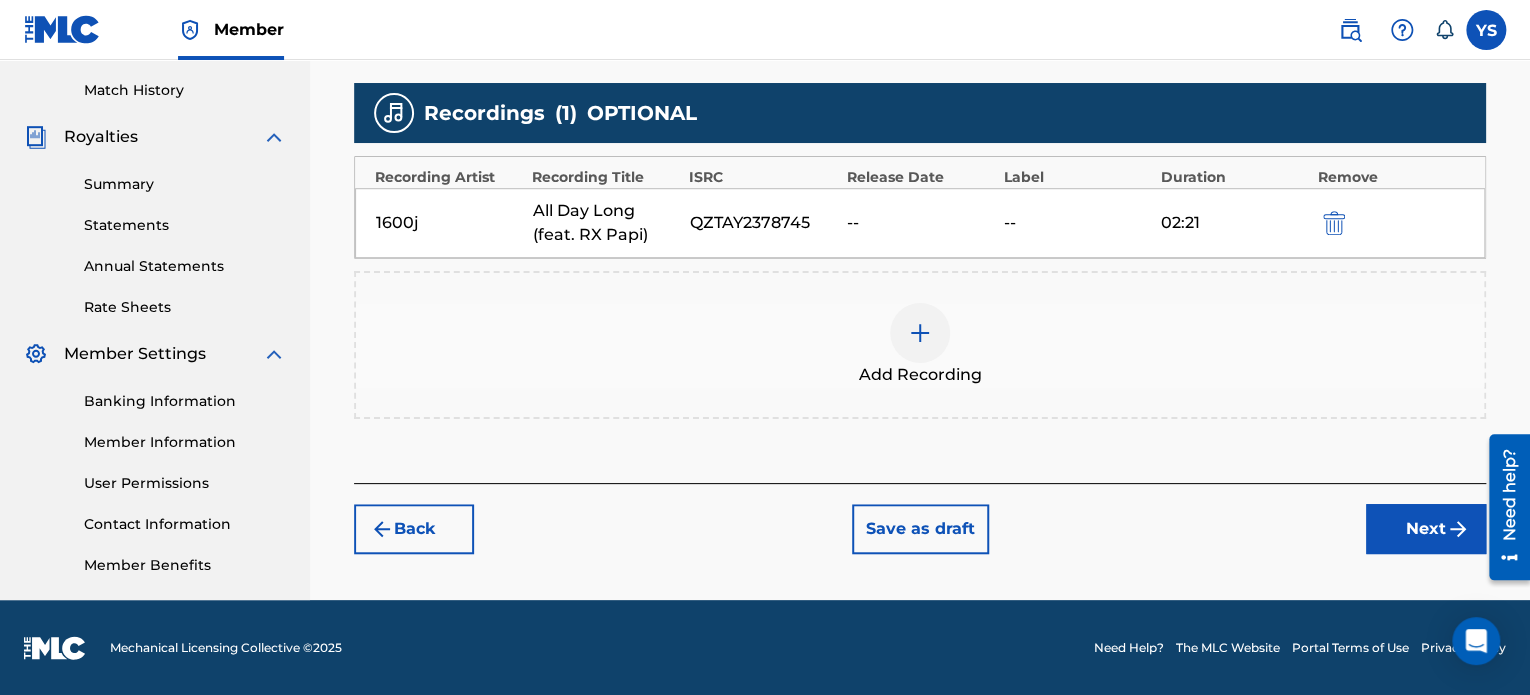 click on "Next" at bounding box center (1426, 529) 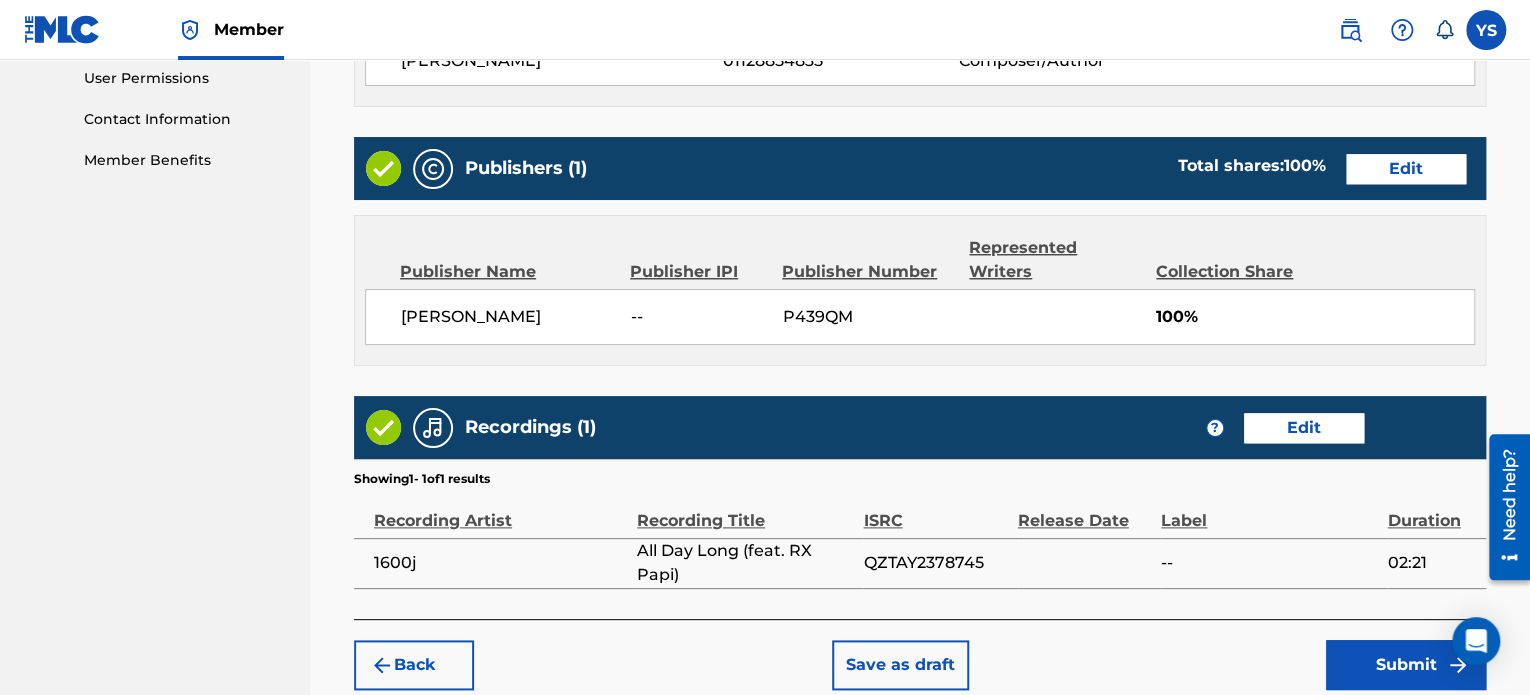 scroll, scrollTop: 1057, scrollLeft: 0, axis: vertical 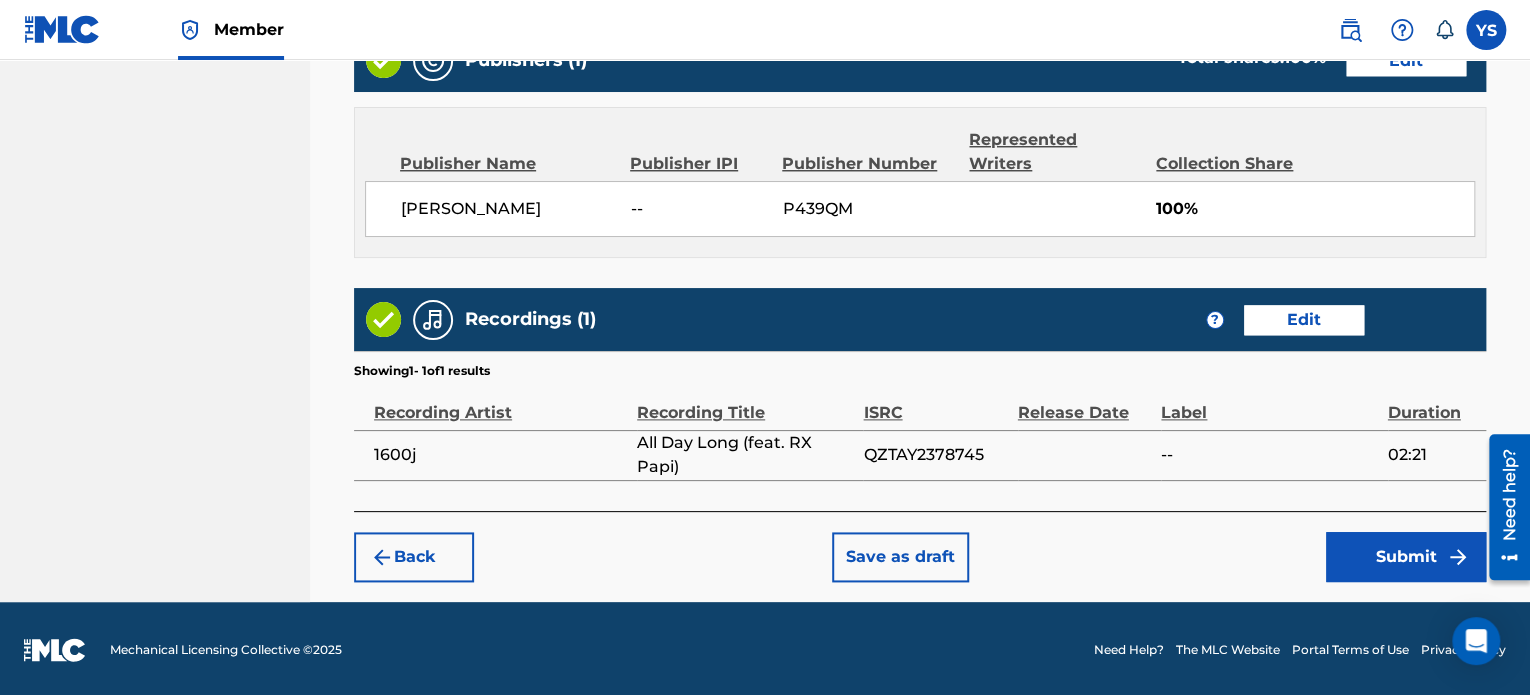 click on "Register Work Search Enter Work Details Add Writers Add Publishers & Shares Add Recording Review Review Please review the information you have entered for this work. If you need to edit any information, click the  Edit  button. Once all information is correct, click the   Submit  button. All Day Long (feat. RX Papi) Work Detail   Edit Member Work Identifier -- ISWC -- Duration 02:21 Language -- Alternative Titles No Alternative Titles Writers   (1) Edit Writer Name Writer IPI Writer Role [PERSON_NAME] 01128854835 Composer/Author Publishers   (1) Total shares:  100 % Edit Publisher Name Publisher IPI Publisher Number Represented Writers Collection Share [PERSON_NAME] -- P439QM 100% Total shares:  100 % Recordings   (1) ? Edit Showing  1  -   1  of  1   results   Recording Artist Recording Title ISRC Release Date Label Duration 1600j All Day Long (feat. RX Papi) QZTAY2378745 -- 02:21 Back Save as draft Submit" at bounding box center [920, -173] 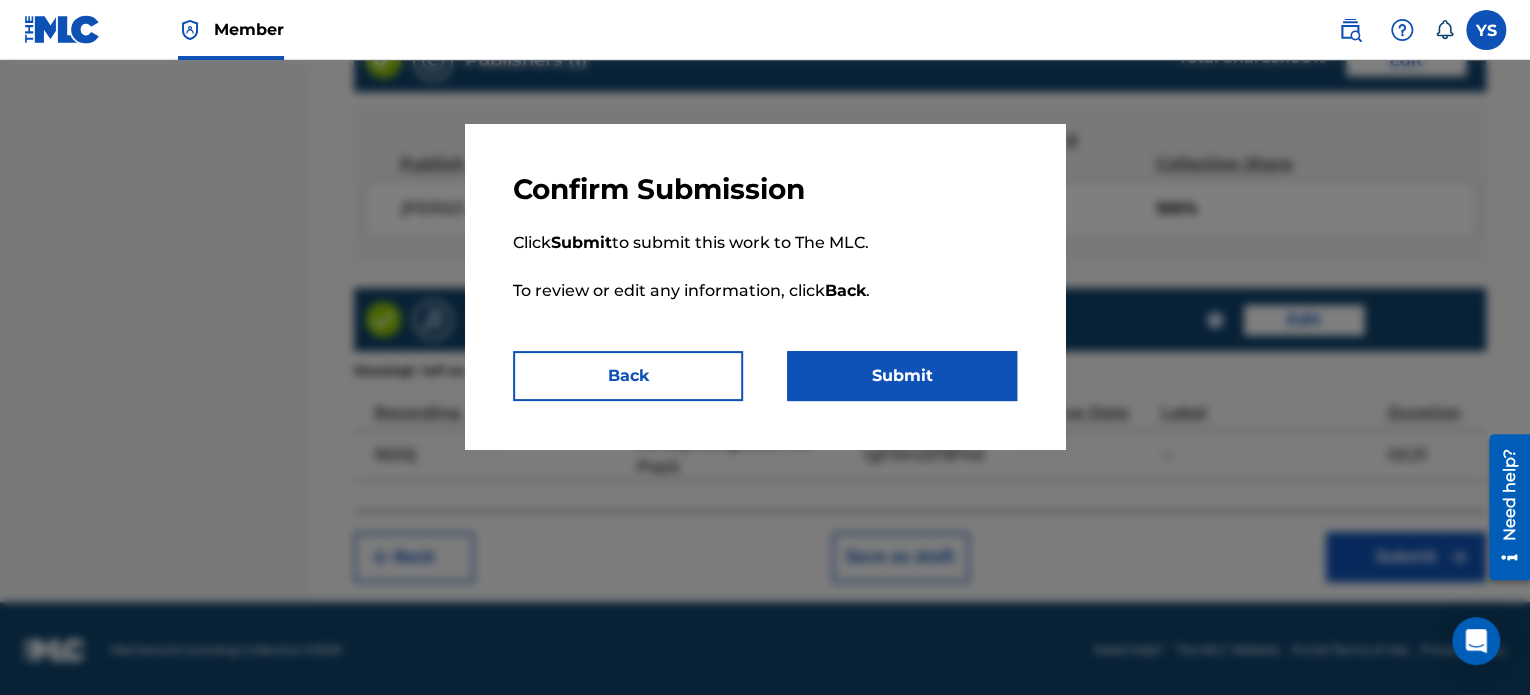 click on "Submit" at bounding box center (902, 376) 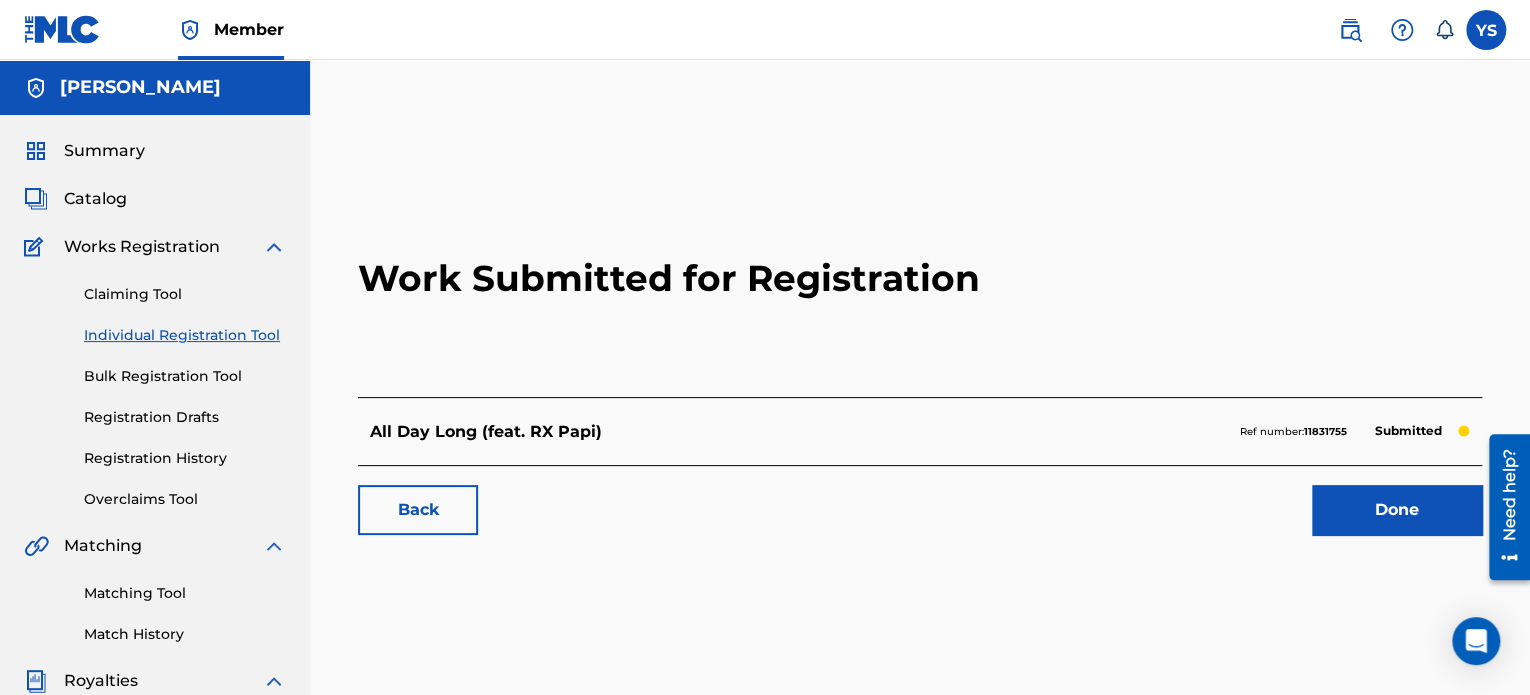 click on "Done" at bounding box center (1397, 510) 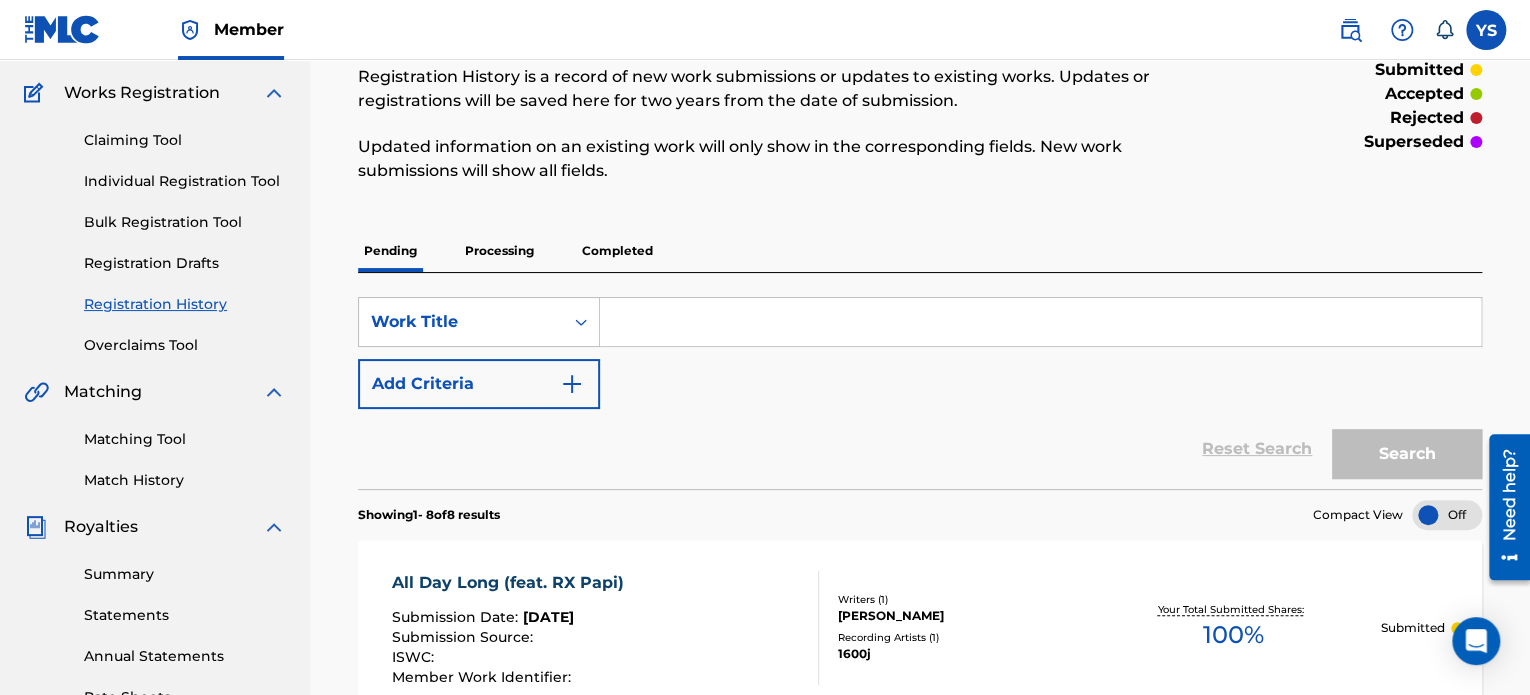 scroll, scrollTop: 158, scrollLeft: 0, axis: vertical 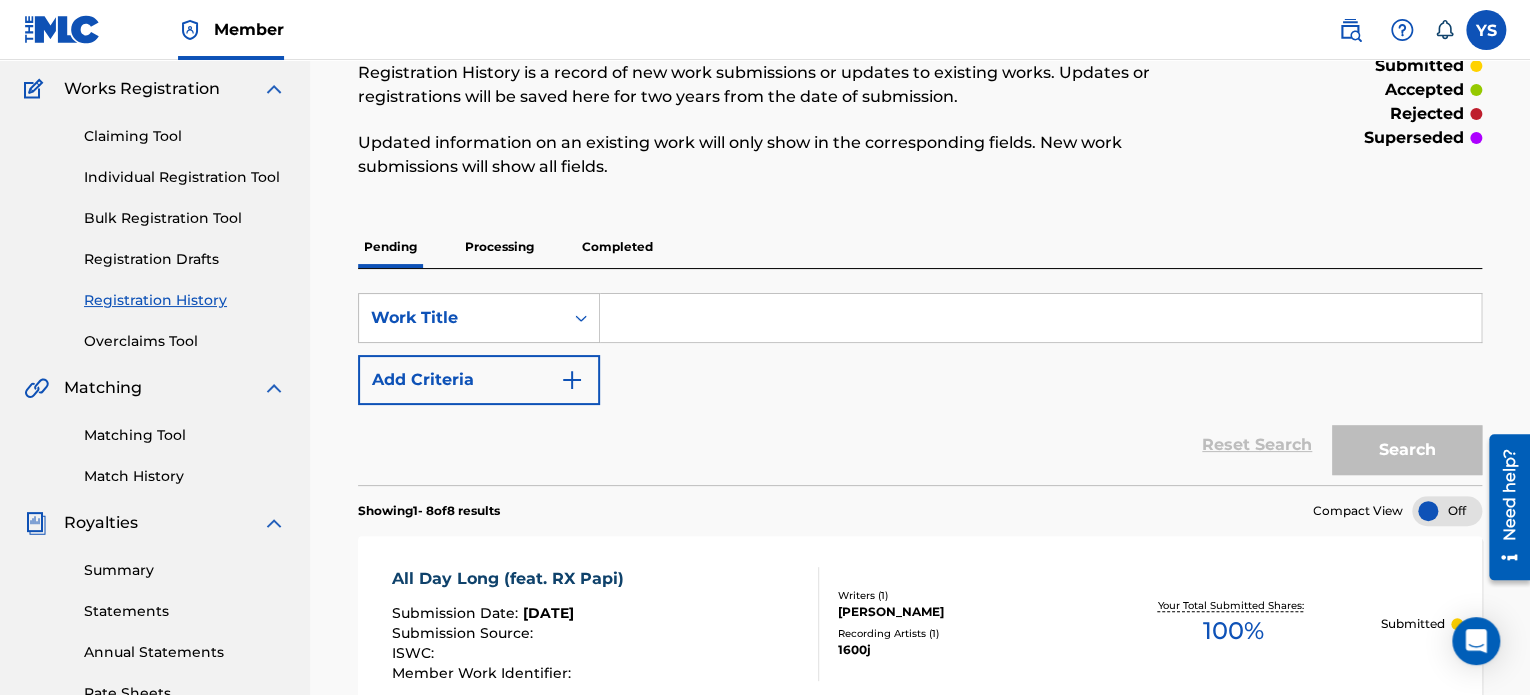 click on "Claiming Tool Individual Registration Tool Bulk Registration Tool Registration Drafts Registration History Overclaims Tool" at bounding box center (155, 226) 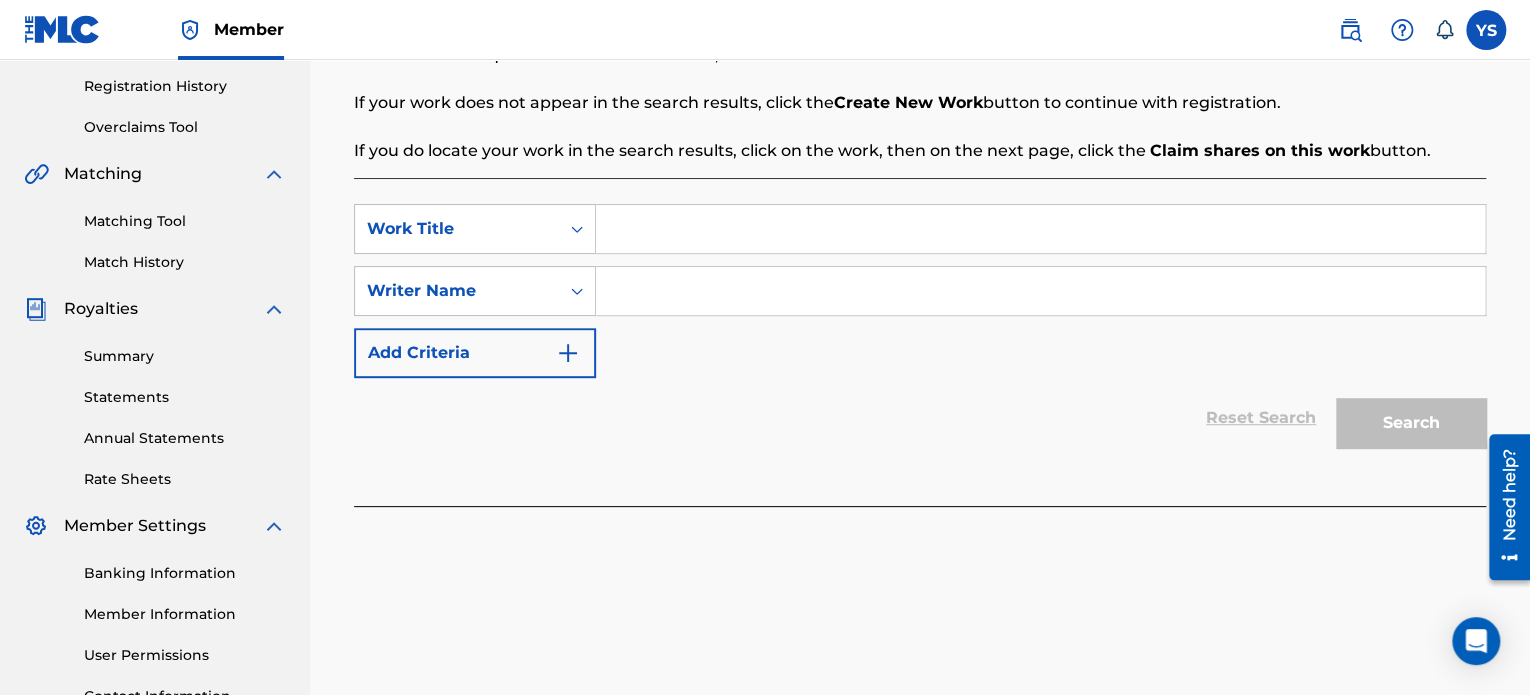 scroll, scrollTop: 379, scrollLeft: 0, axis: vertical 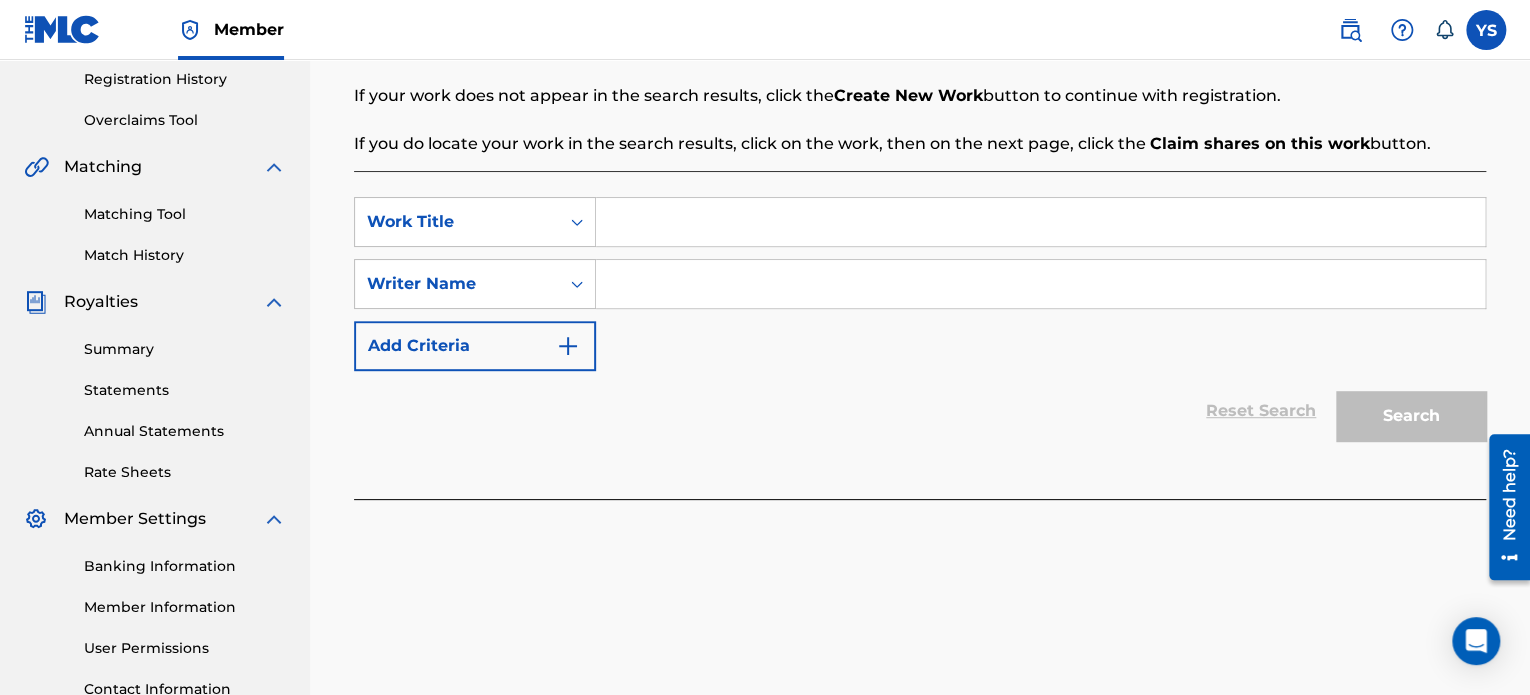 click at bounding box center (1040, 222) 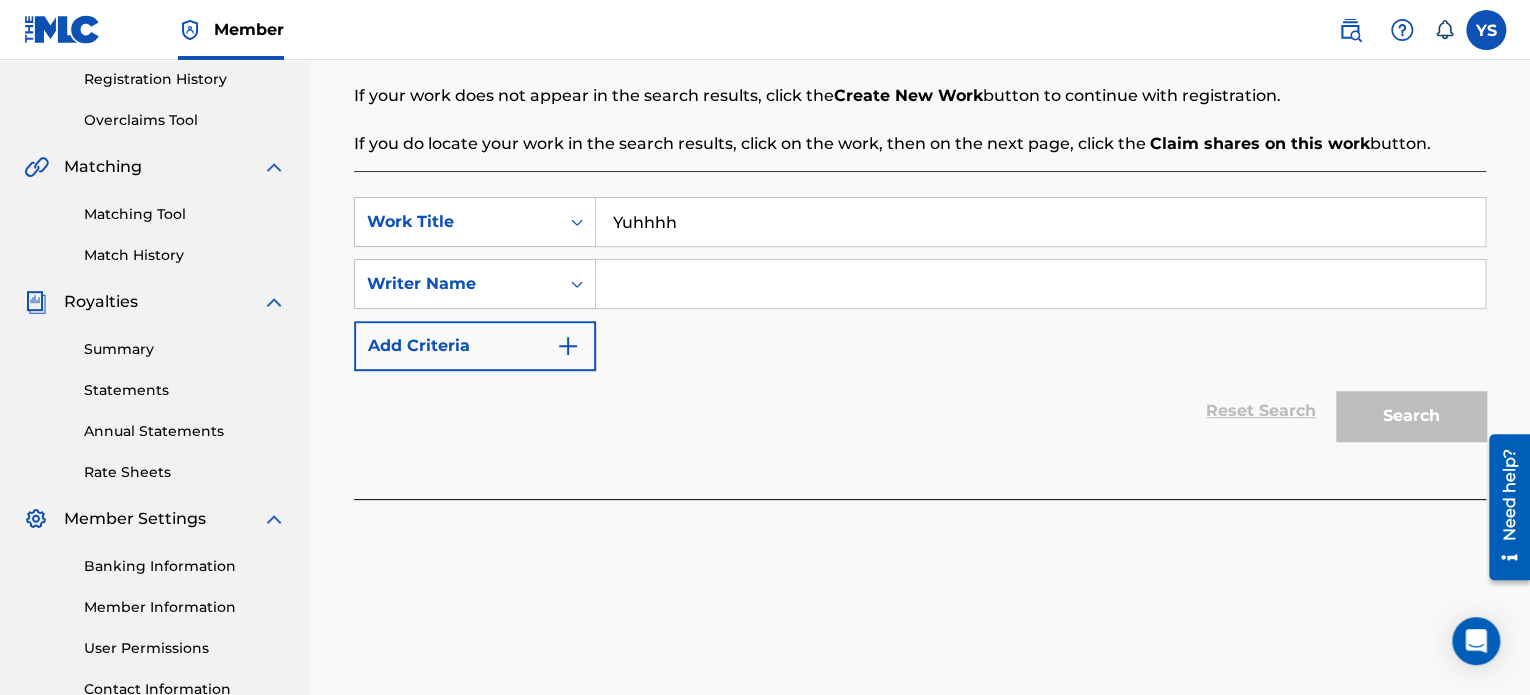 type on "Yuhhhh" 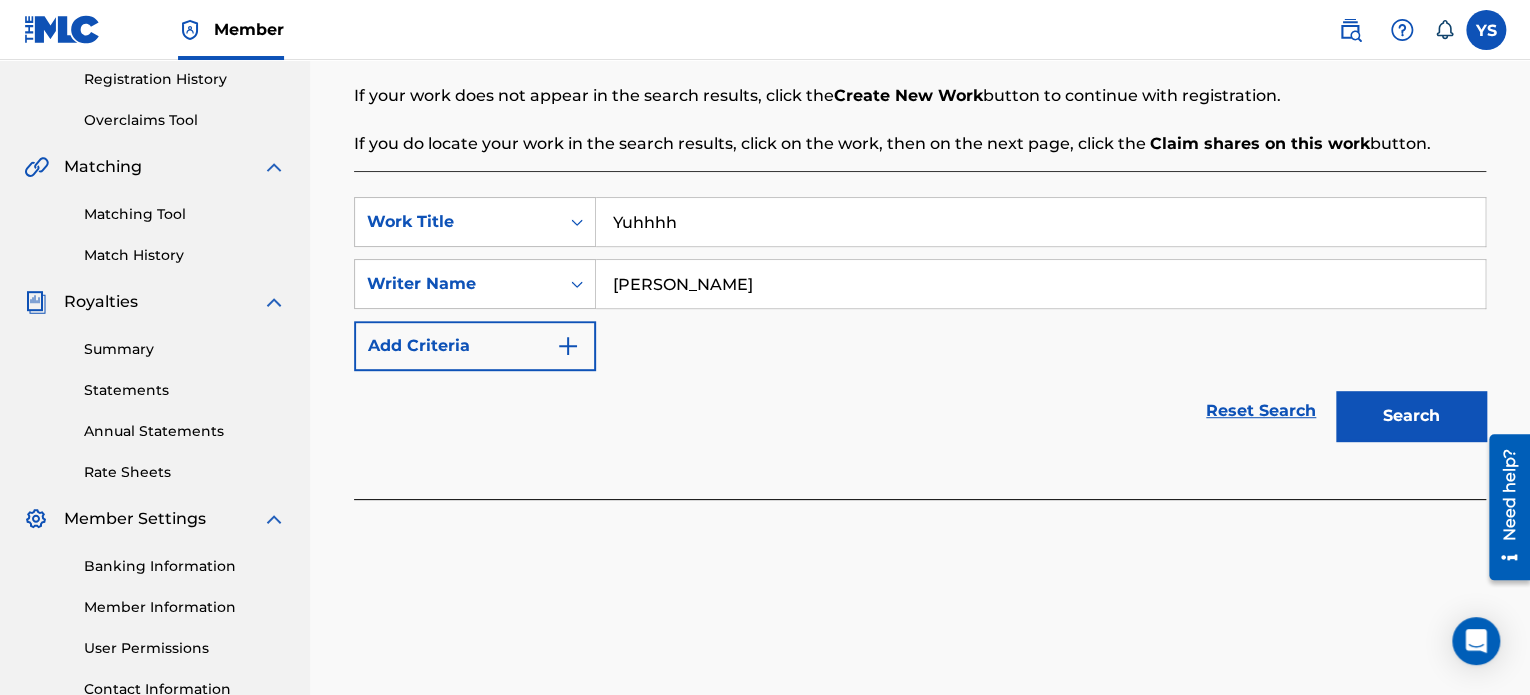 click on "Search" at bounding box center (1411, 416) 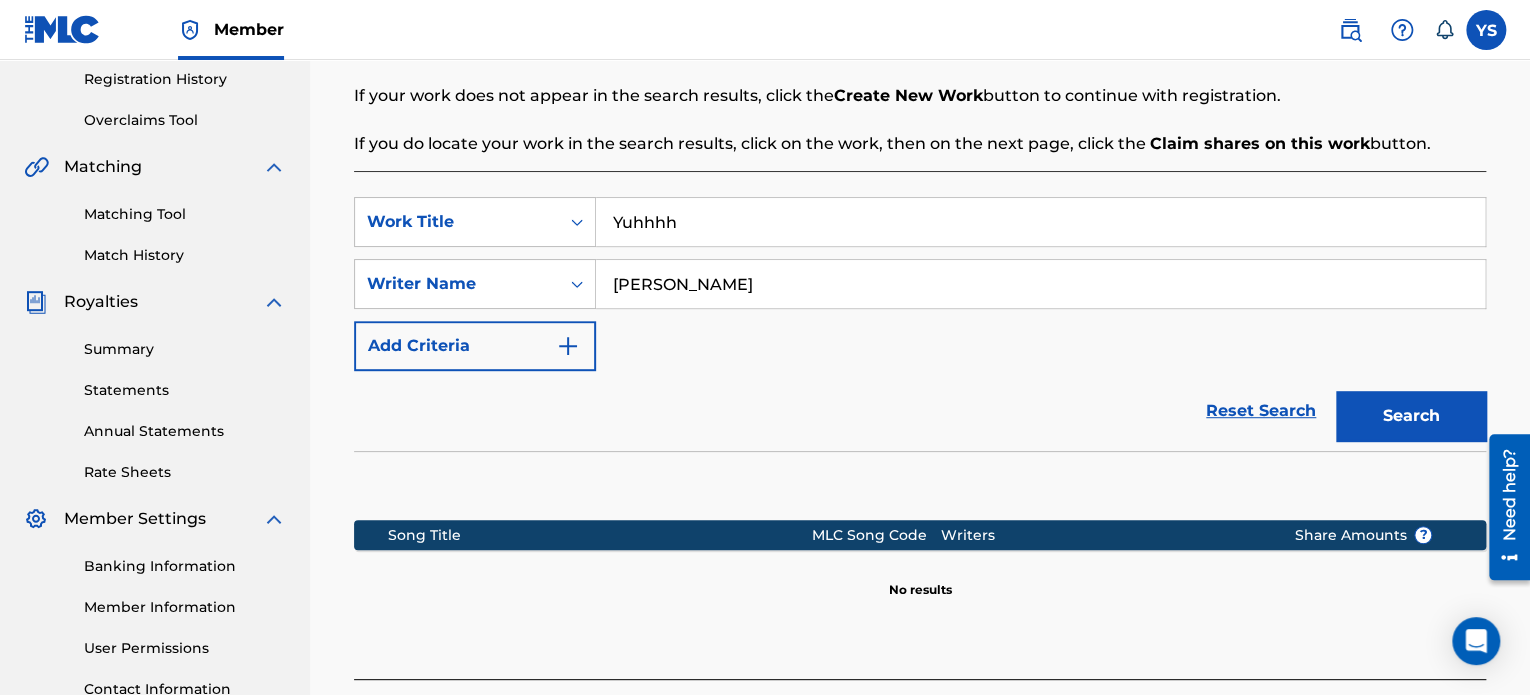 scroll, scrollTop: 549, scrollLeft: 0, axis: vertical 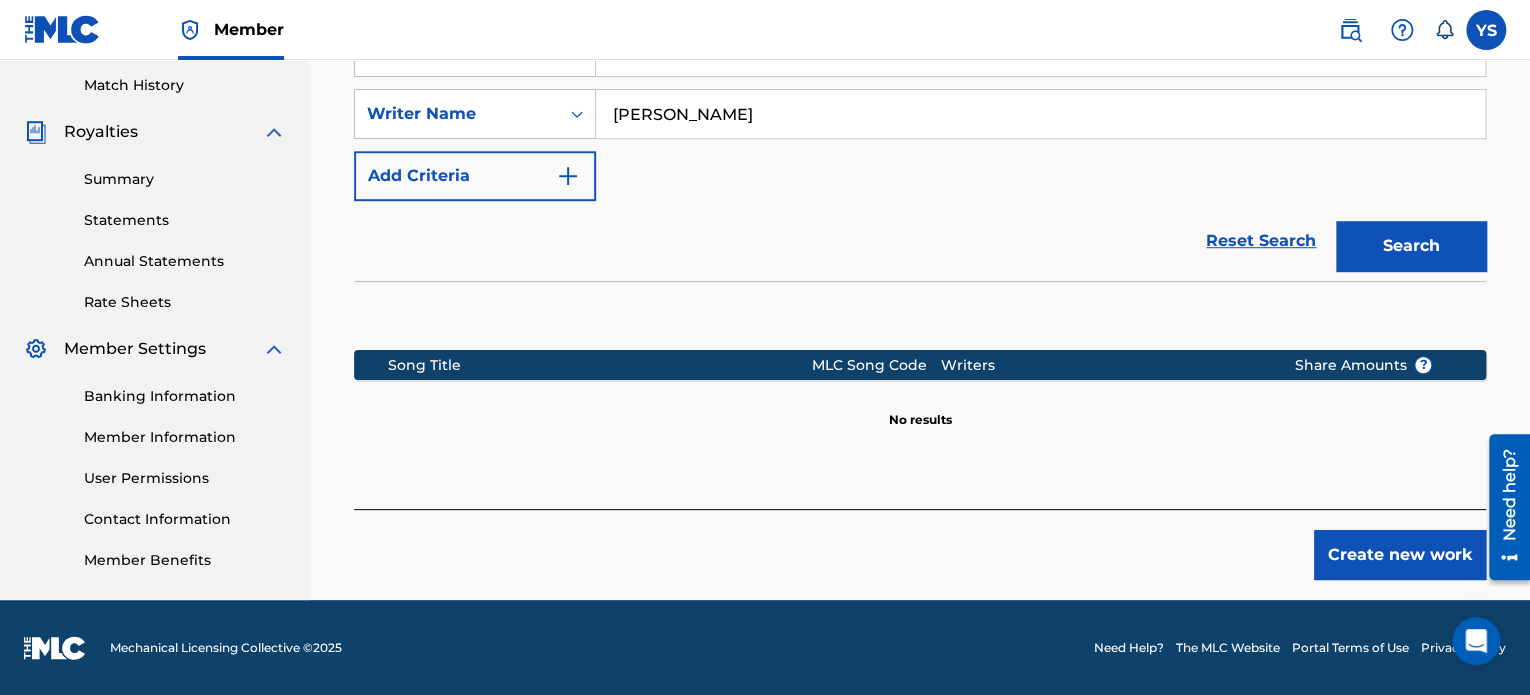 click on "Create new work" at bounding box center [1400, 555] 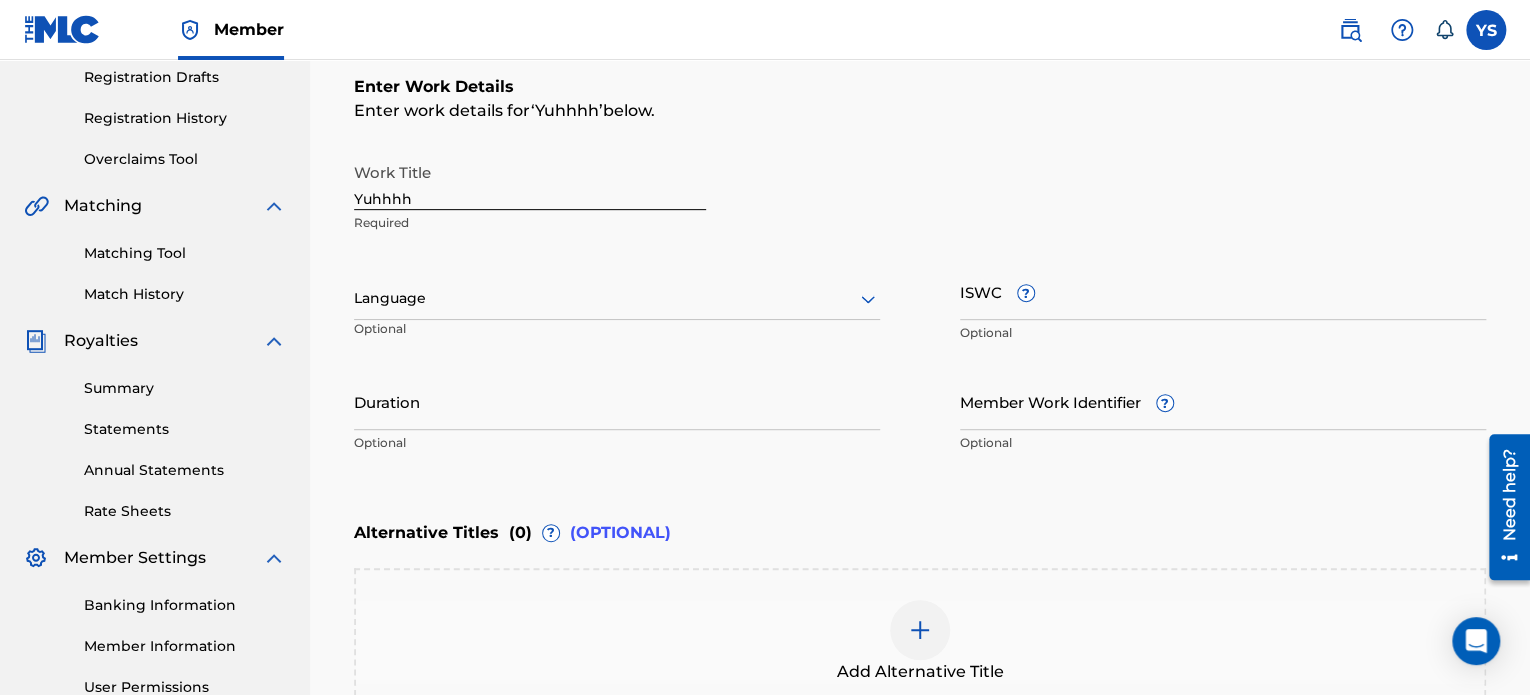 scroll, scrollTop: 340, scrollLeft: 0, axis: vertical 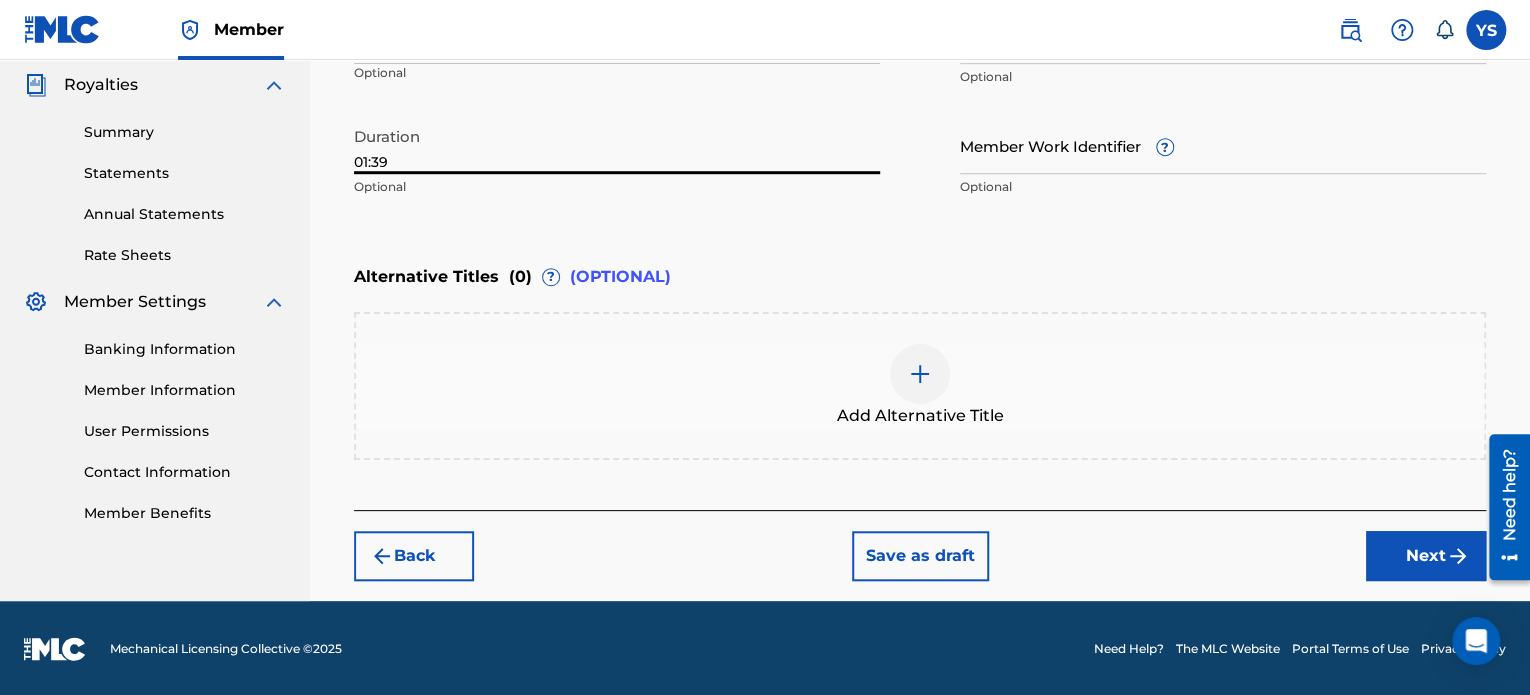 type on "01:39" 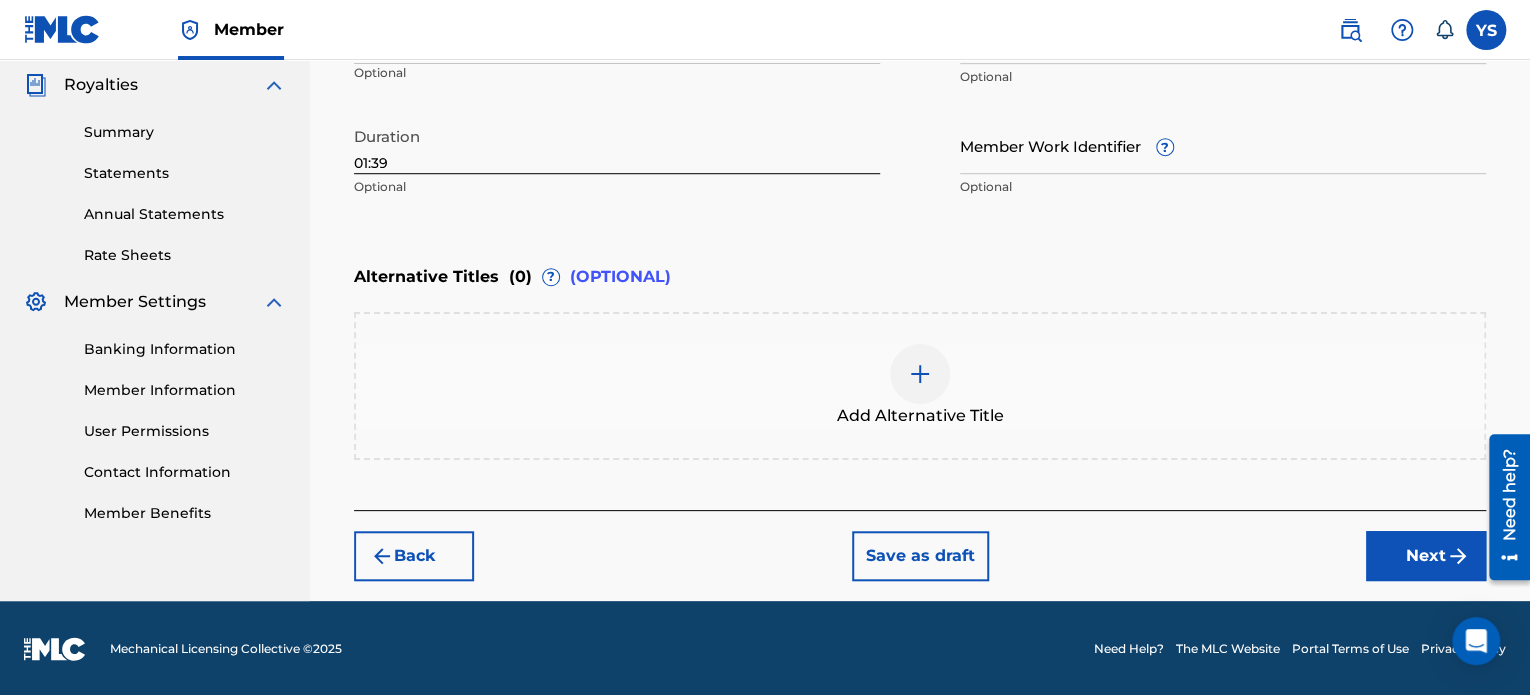 click on "Next" at bounding box center (1426, 556) 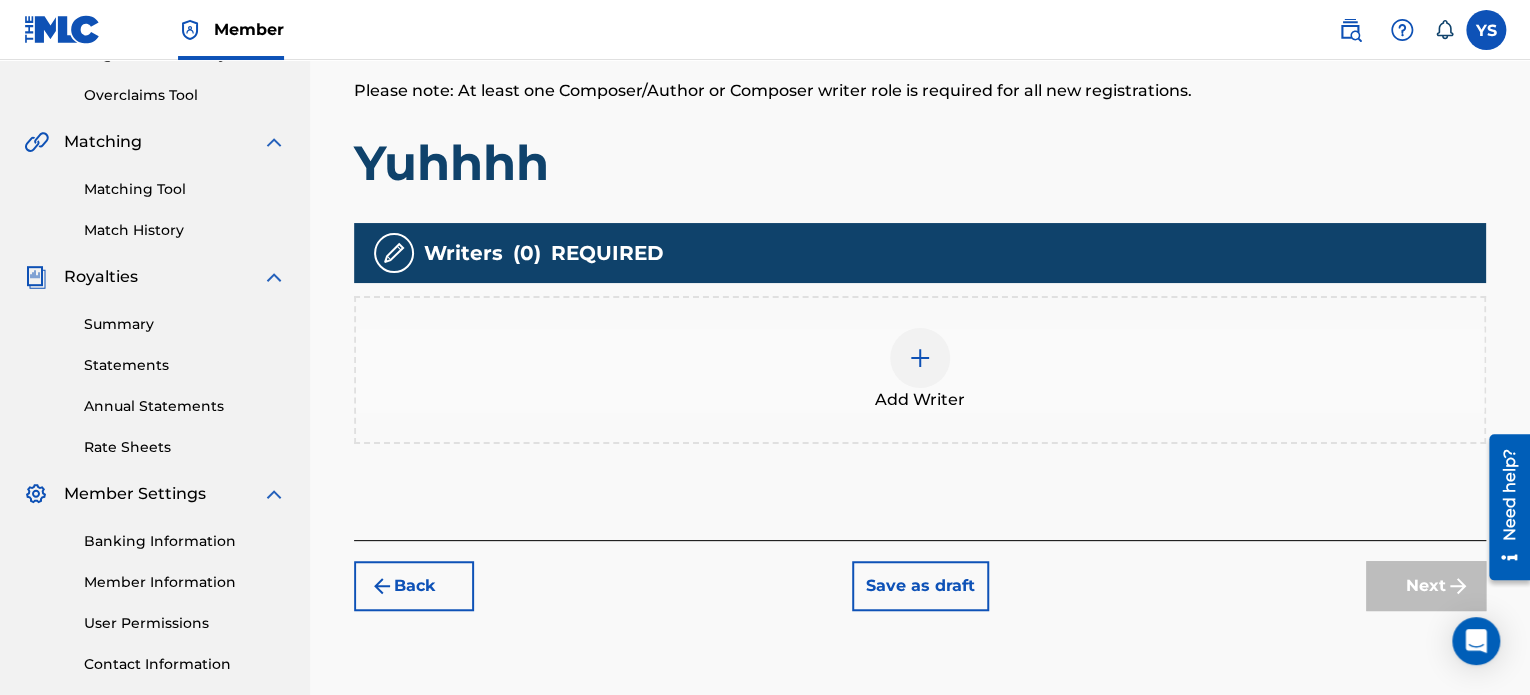scroll, scrollTop: 407, scrollLeft: 0, axis: vertical 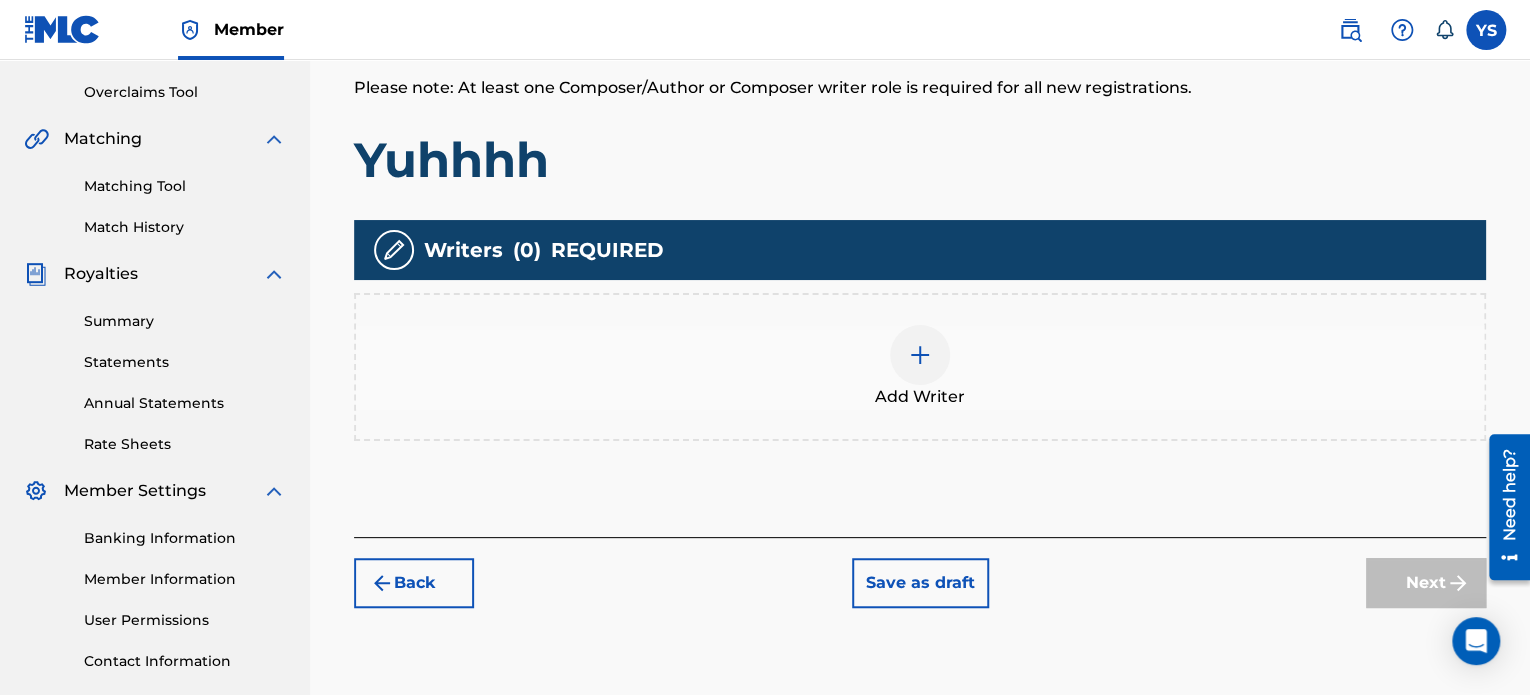 click on "Add Writer" at bounding box center (920, 397) 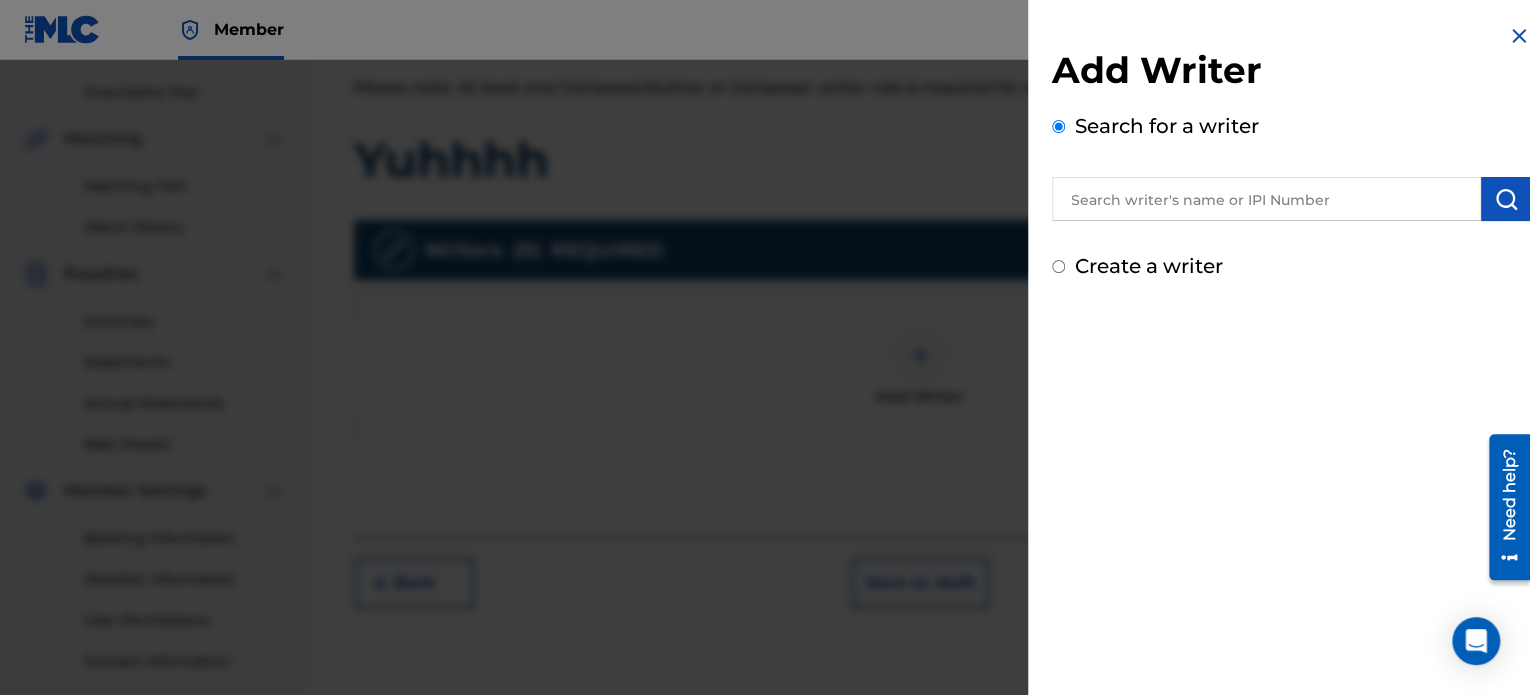 click at bounding box center (1266, 199) 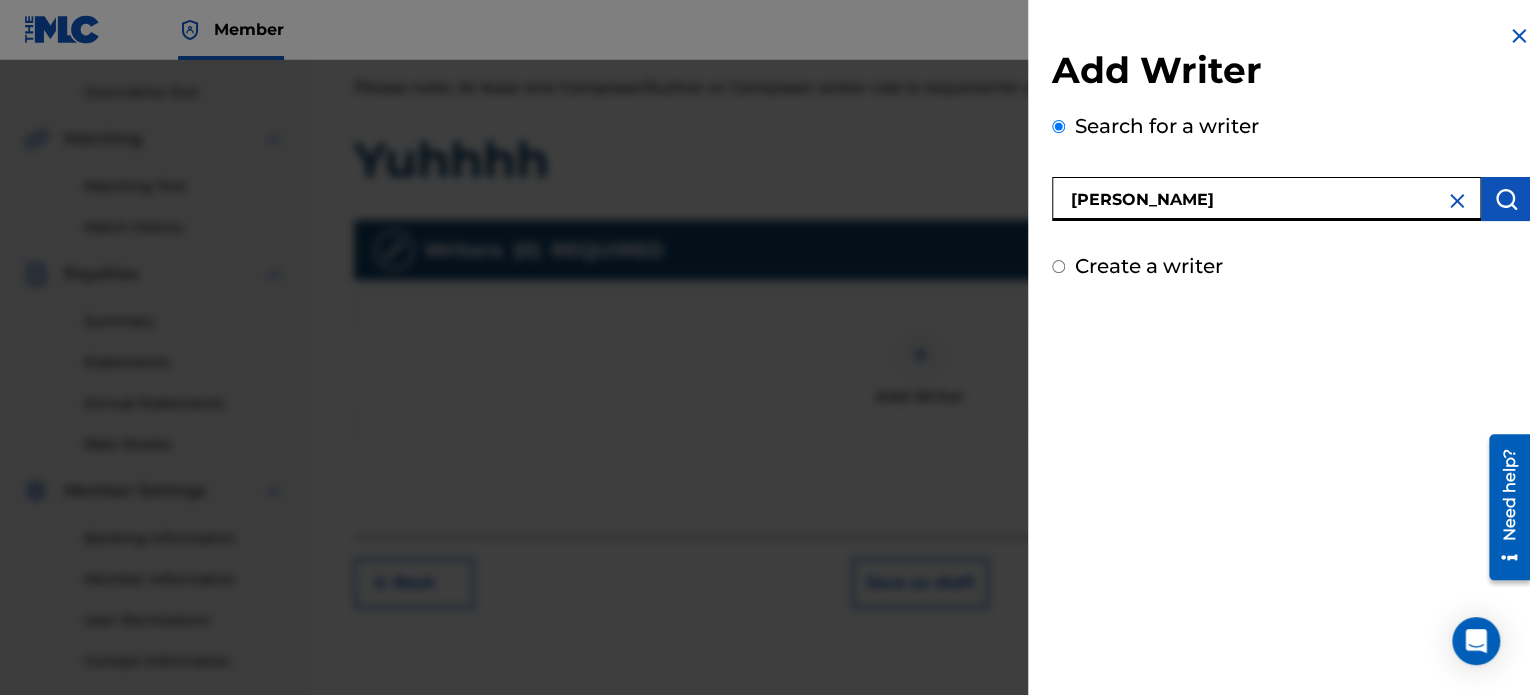 type on "[PERSON_NAME]" 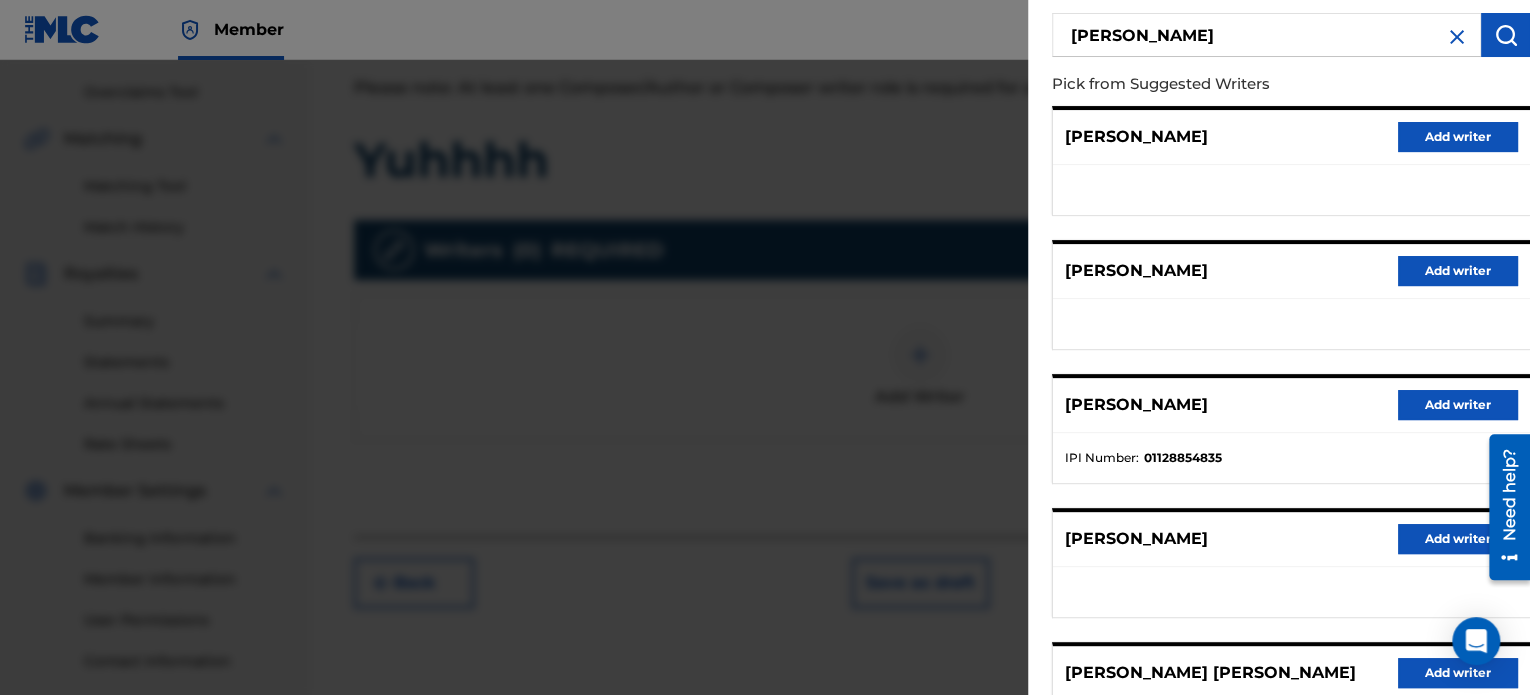 scroll, scrollTop: 167, scrollLeft: 0, axis: vertical 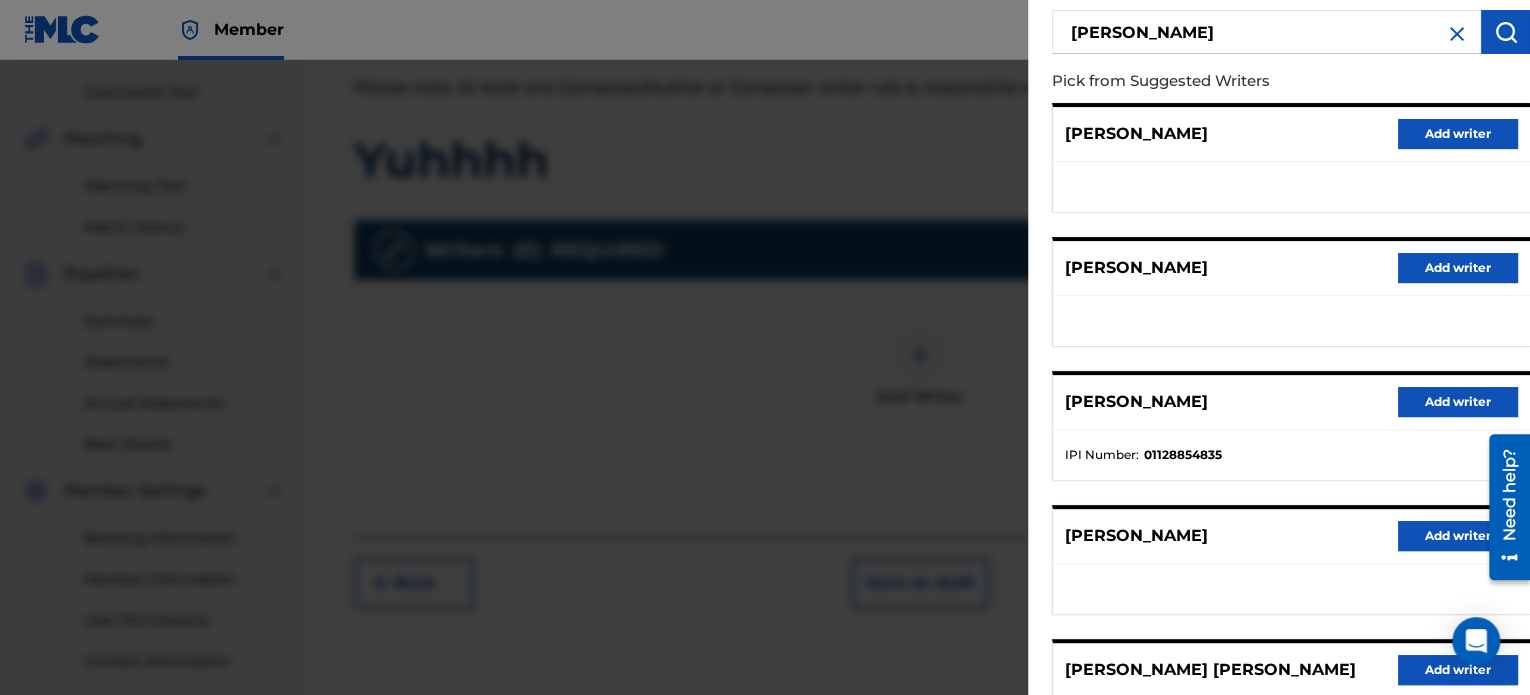 click on "Add writer" at bounding box center [1458, 402] 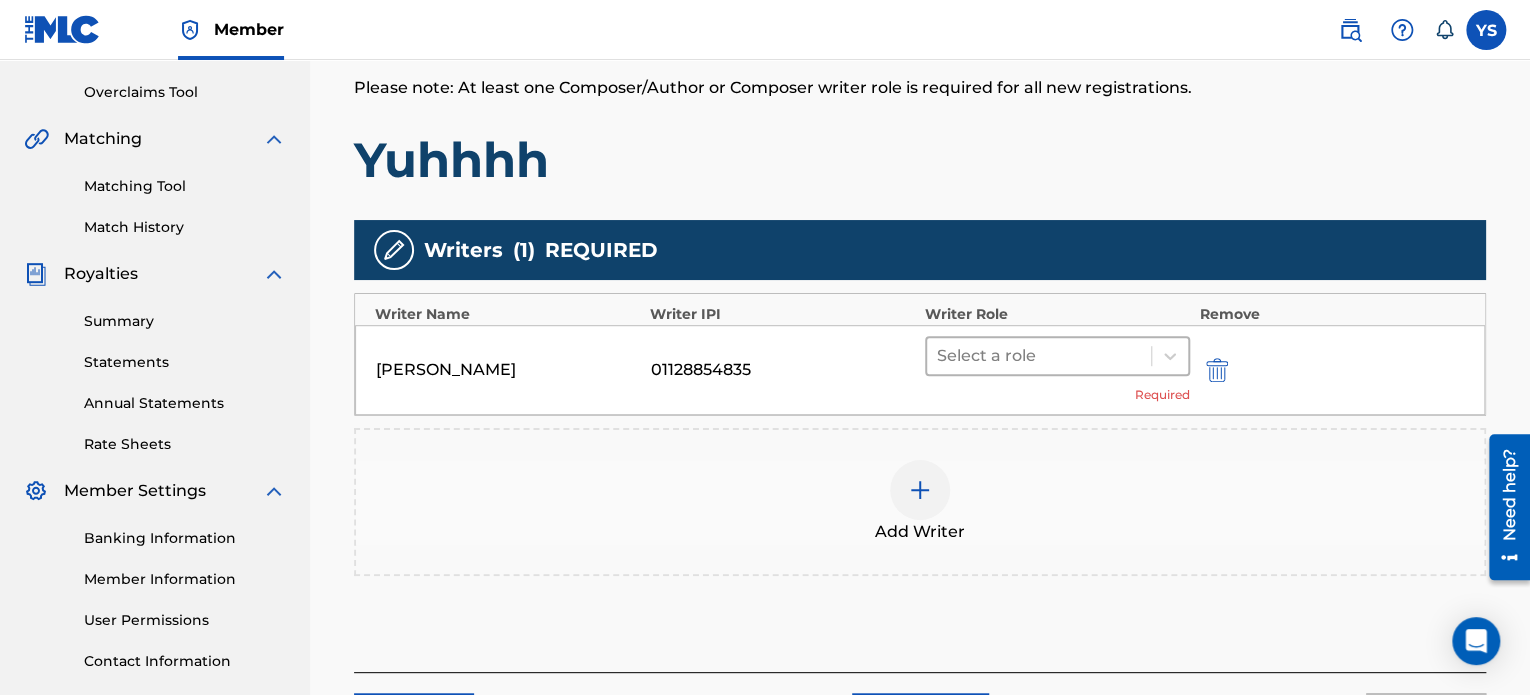 click at bounding box center [1039, 356] 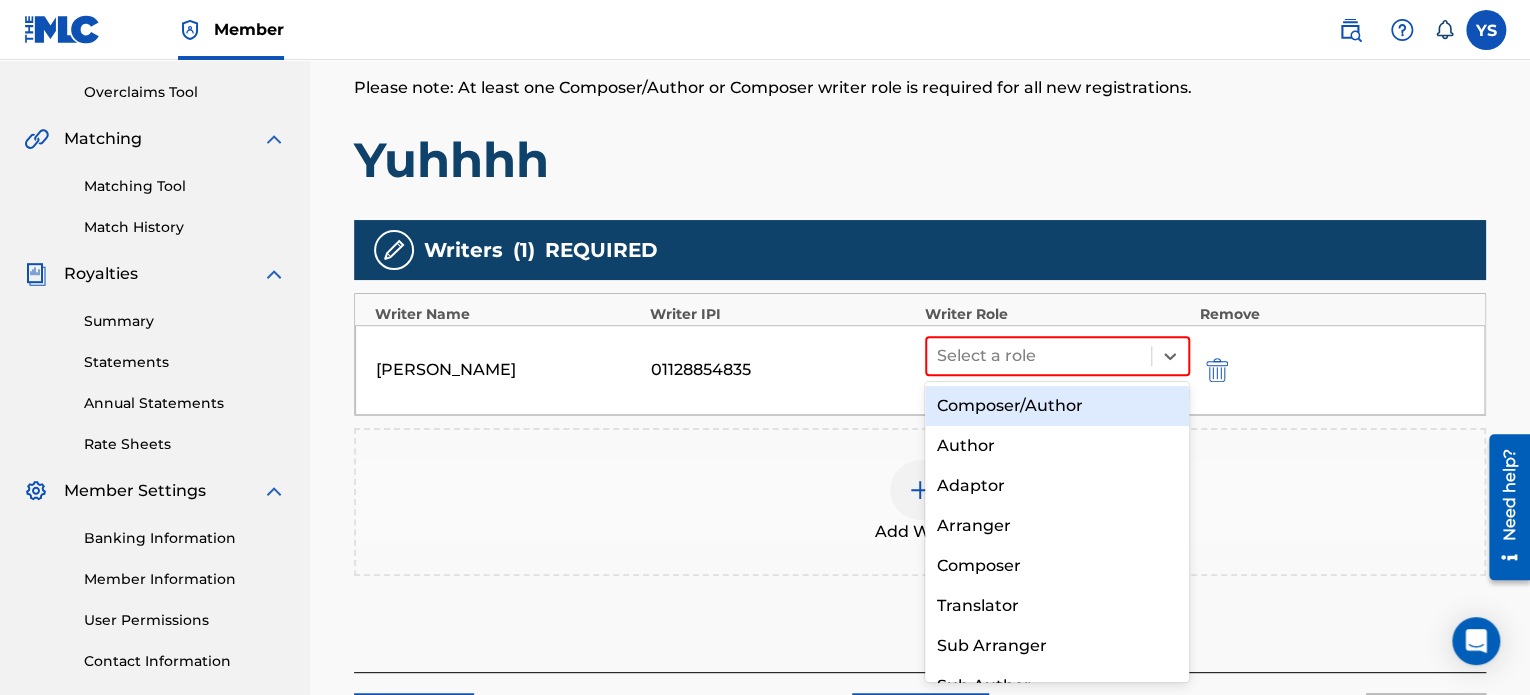 click on "Composer/Author" at bounding box center [1057, 406] 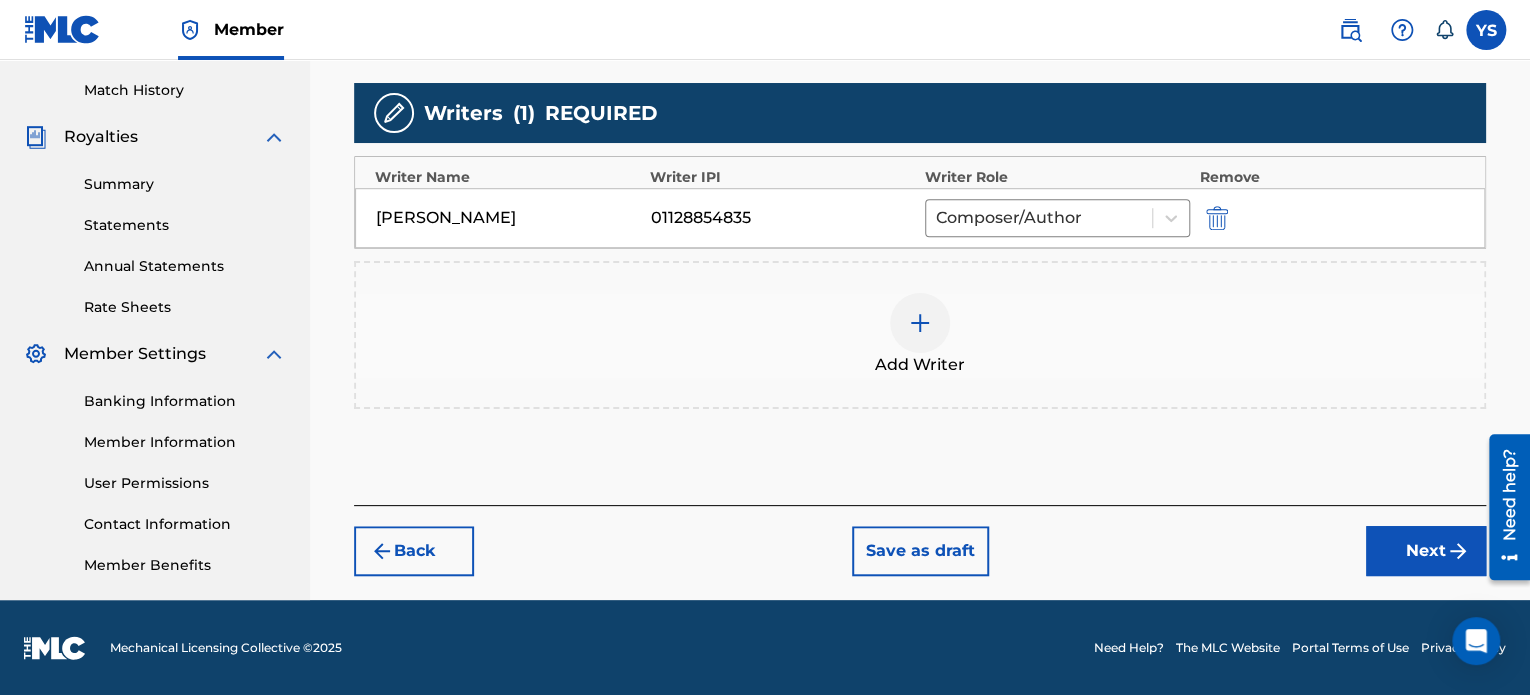 click on "Next" at bounding box center (1426, 551) 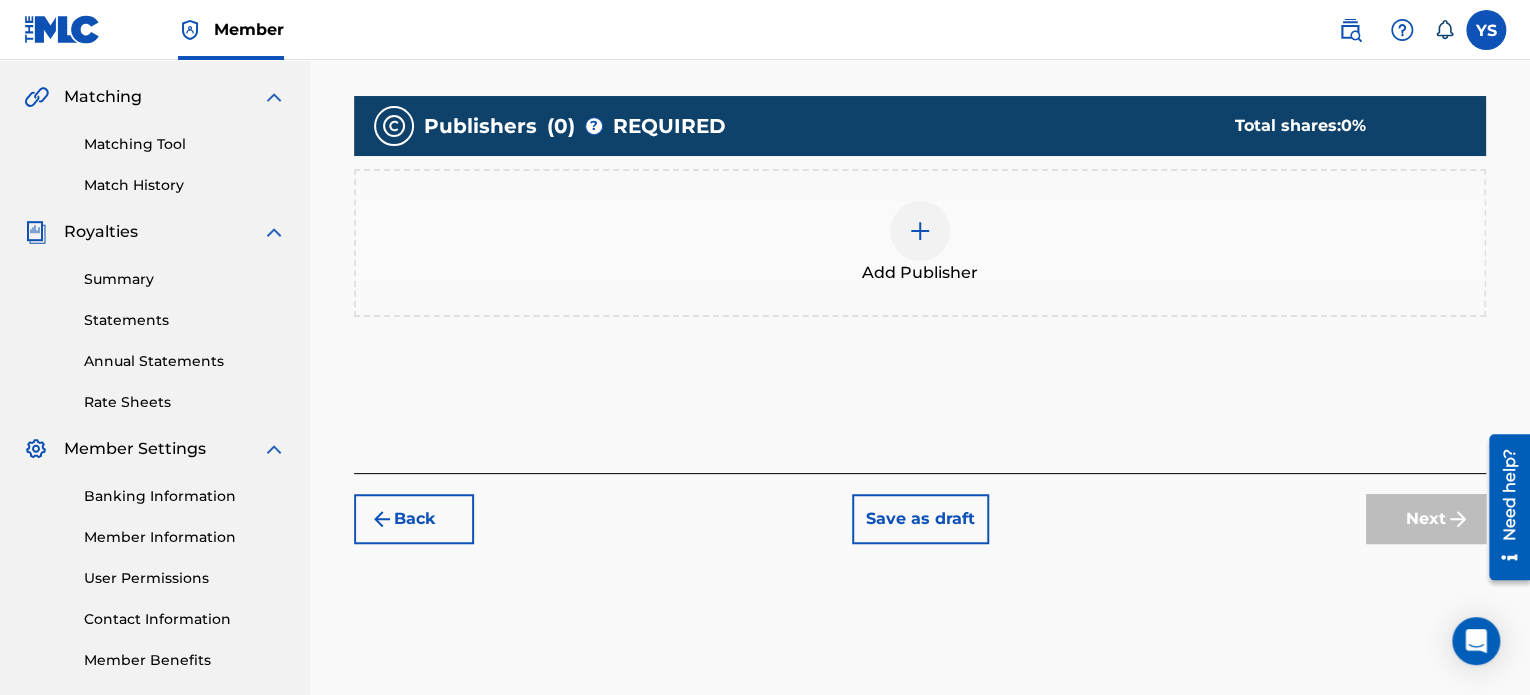 scroll, scrollTop: 484, scrollLeft: 0, axis: vertical 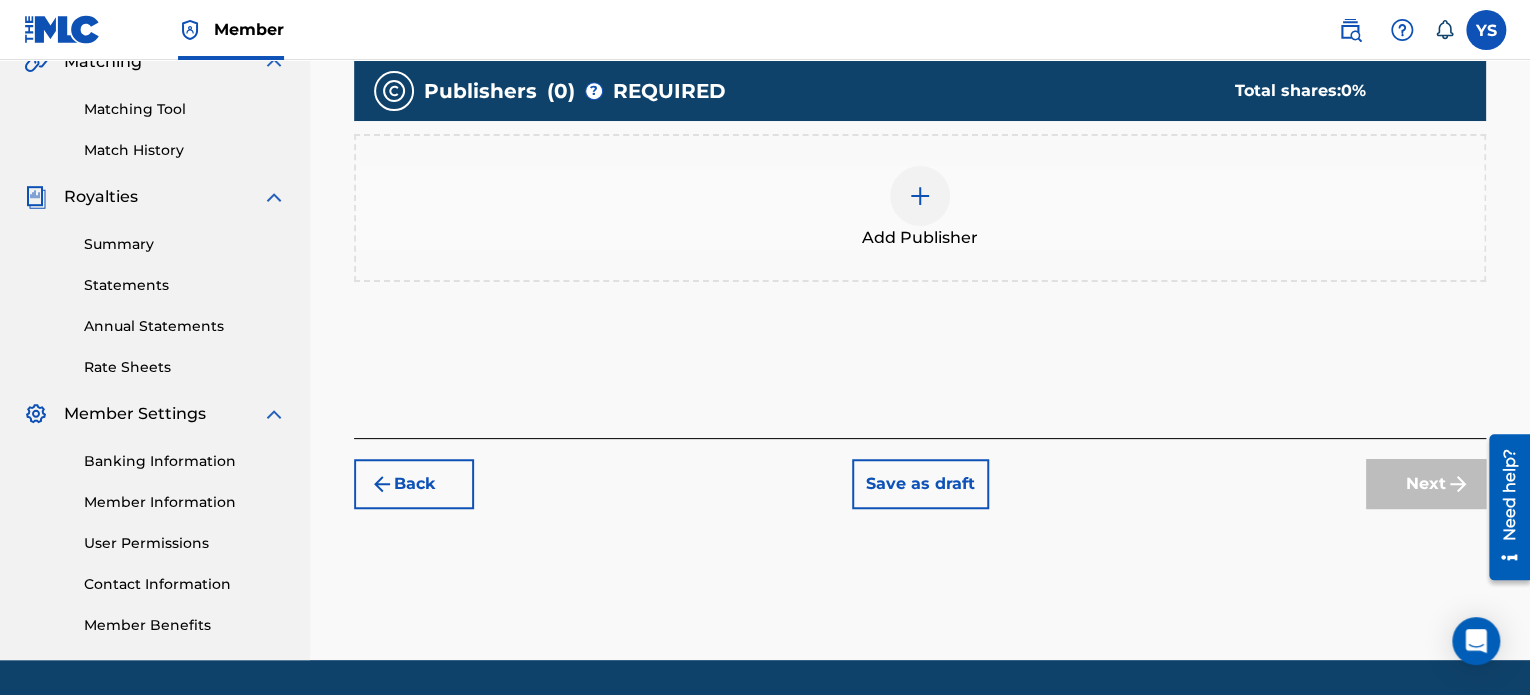 click at bounding box center (920, 196) 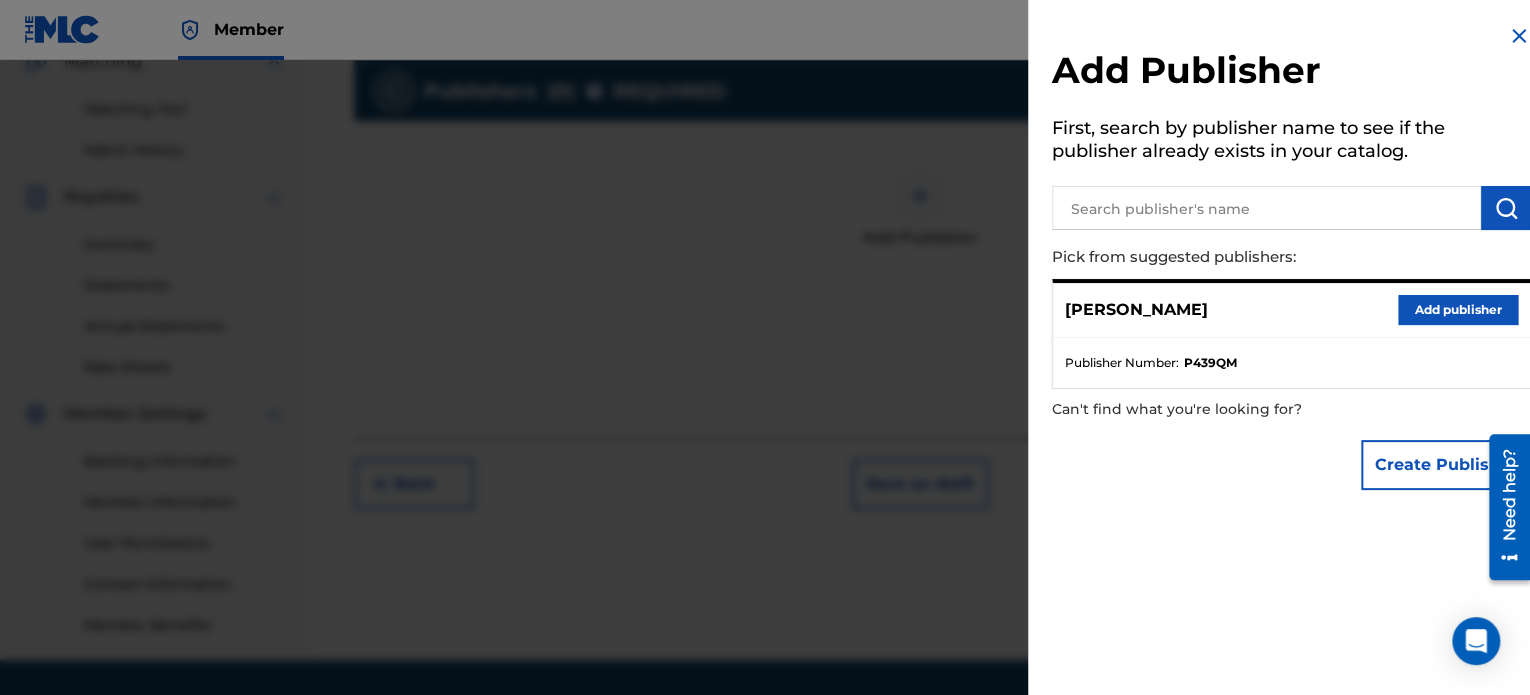 click on "Add publisher" at bounding box center [1458, 310] 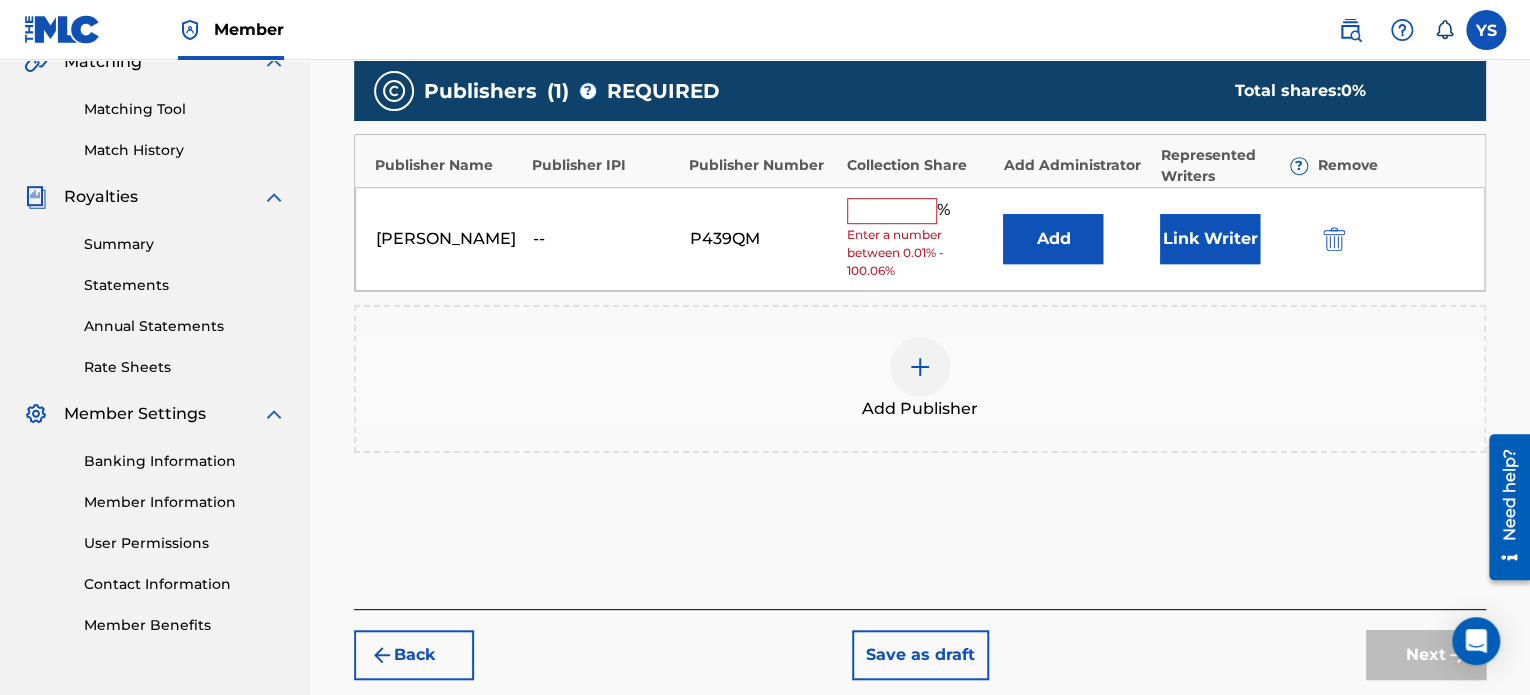 click at bounding box center [892, 211] 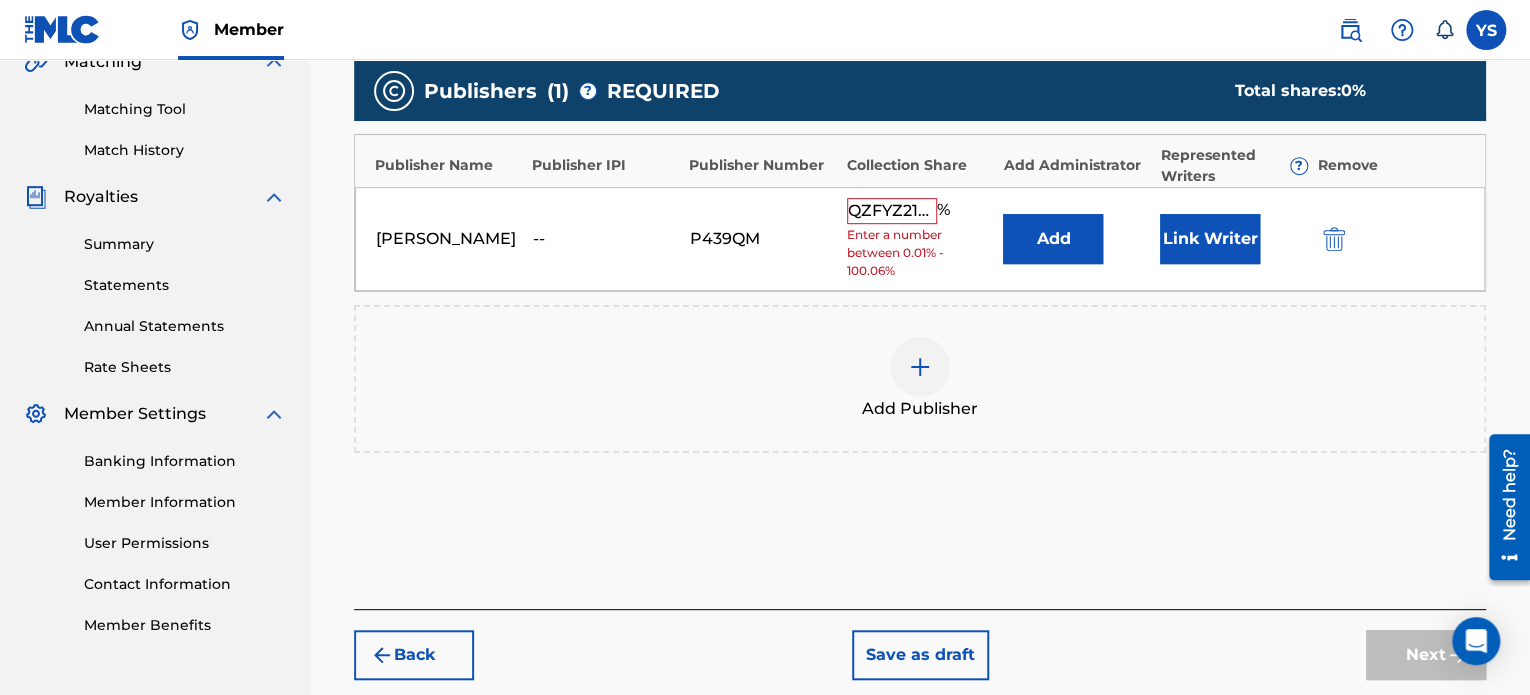 scroll, scrollTop: 0, scrollLeft: 32, axis: horizontal 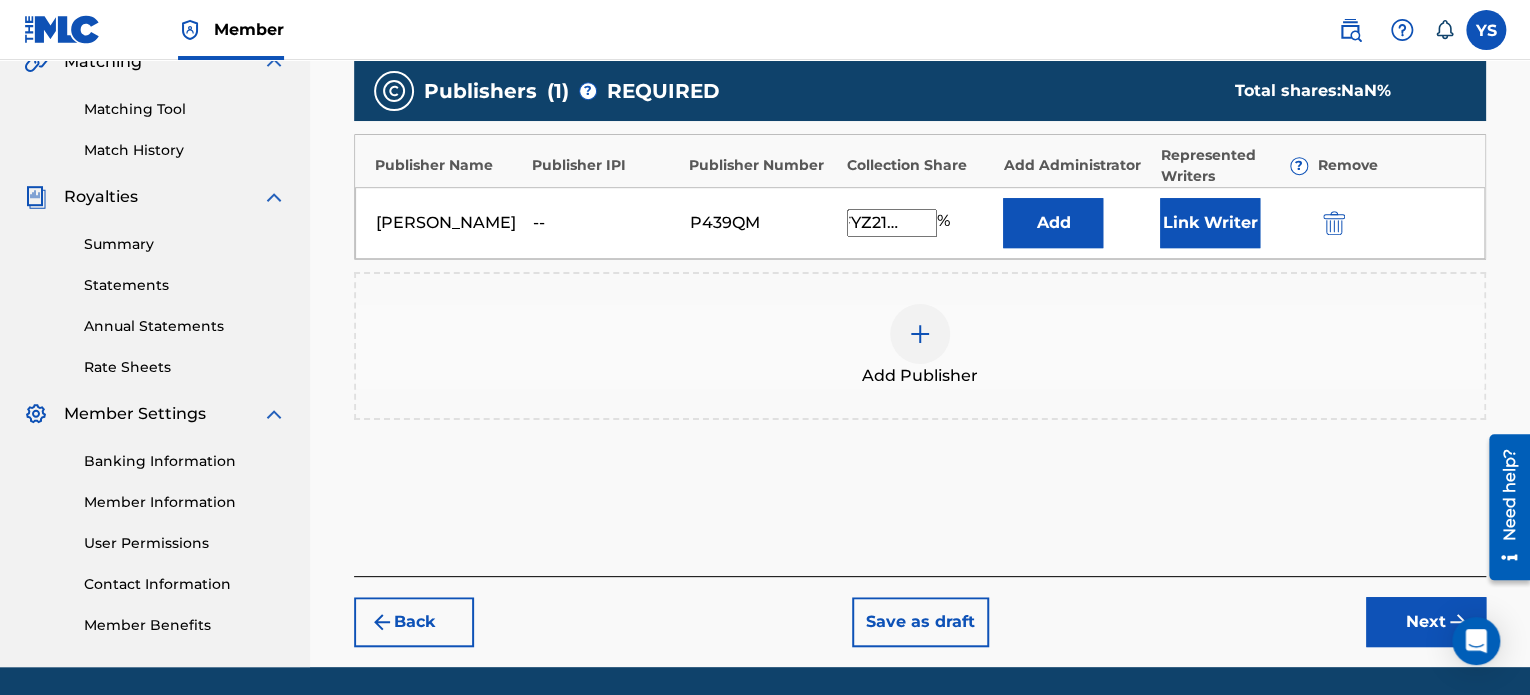 click on "QZFYZ2106895" at bounding box center [892, 223] 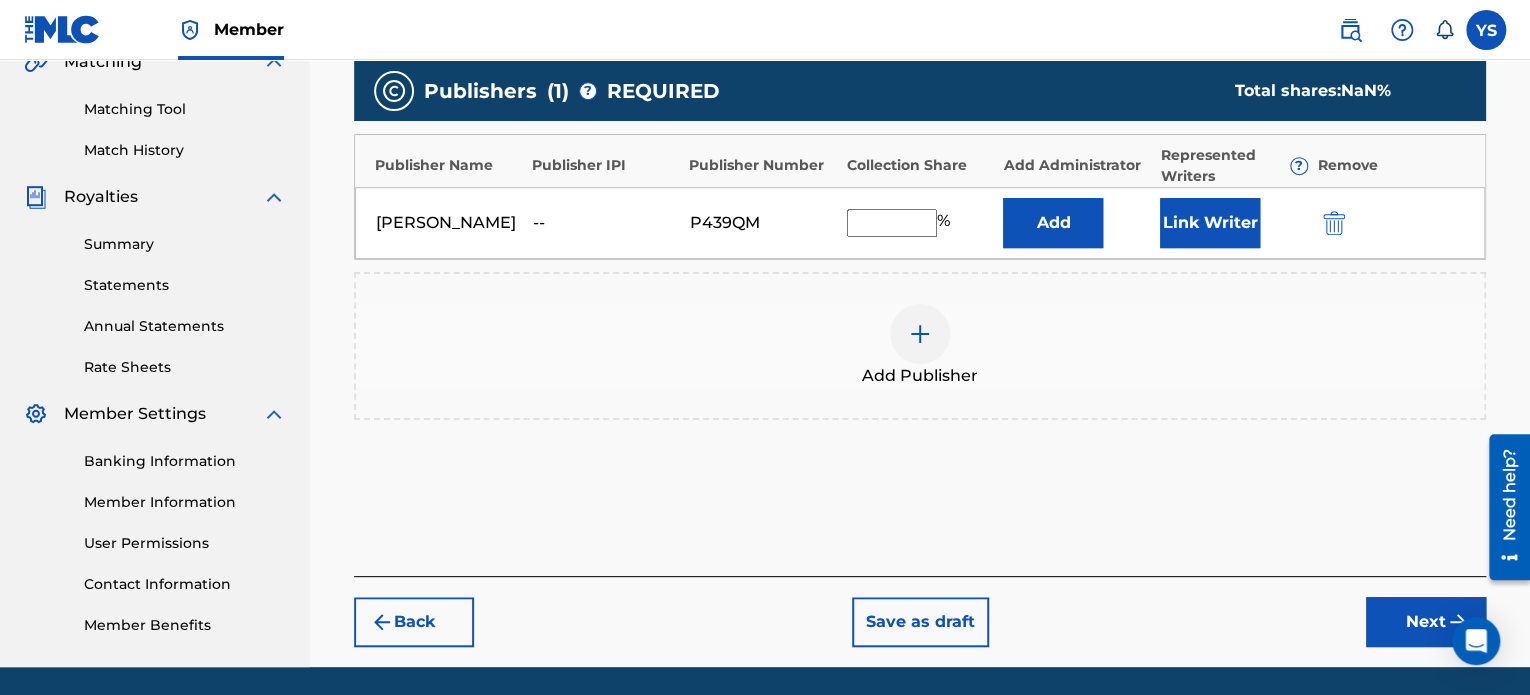 scroll, scrollTop: 0, scrollLeft: 0, axis: both 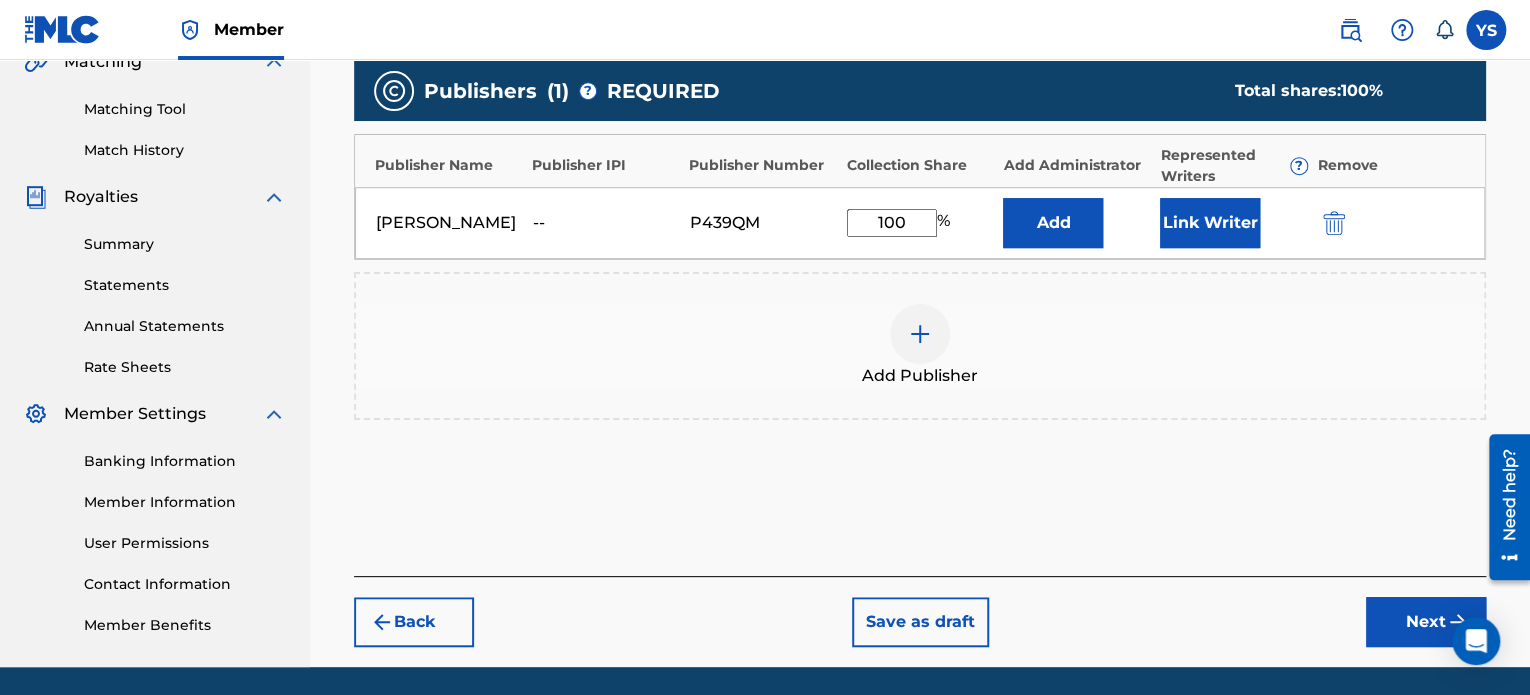 type on "100" 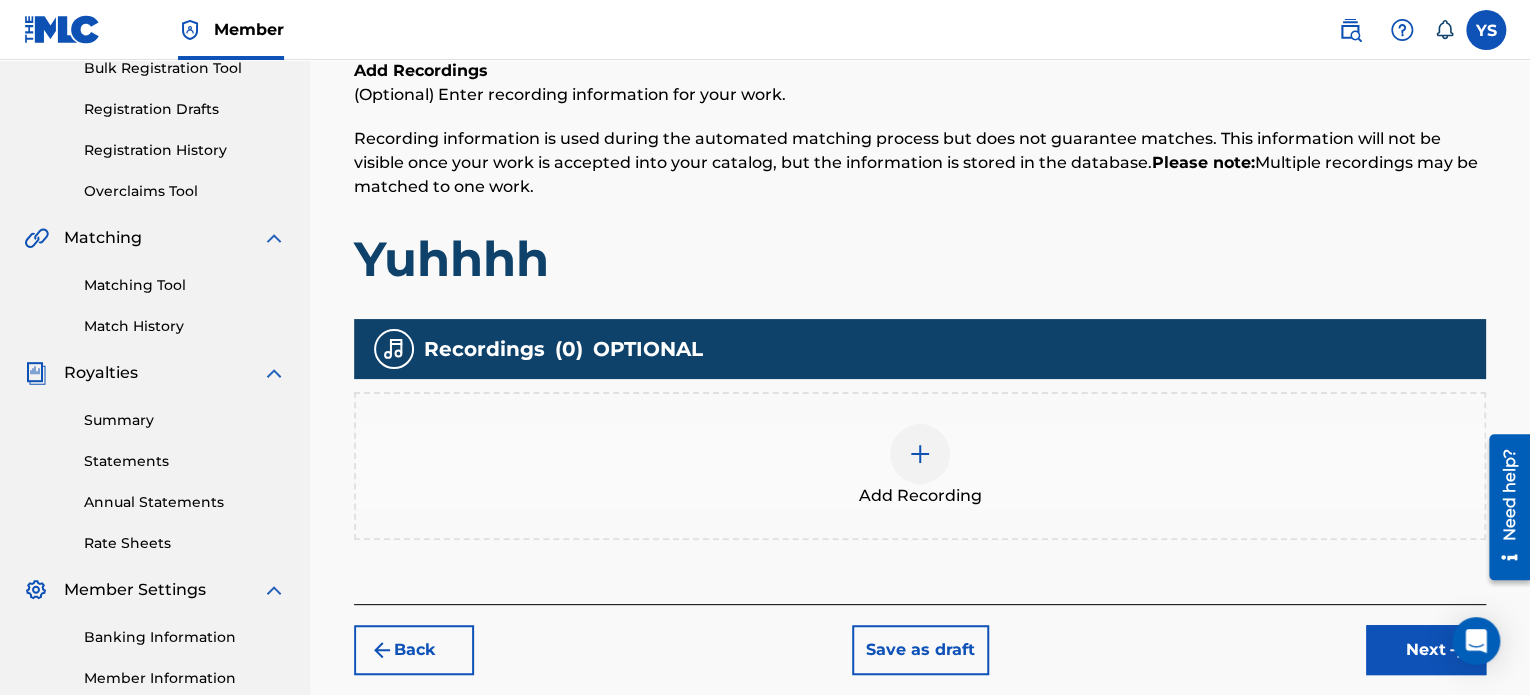scroll, scrollTop: 311, scrollLeft: 0, axis: vertical 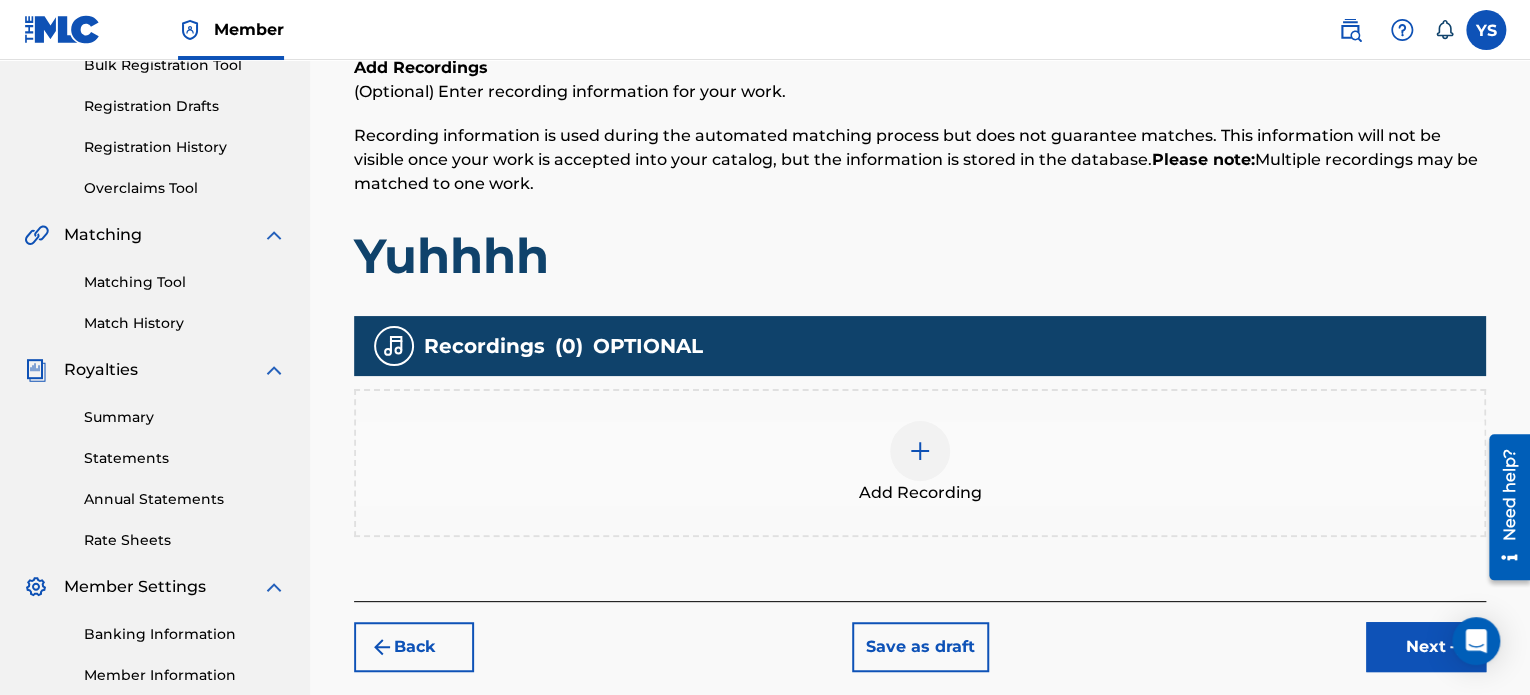 click at bounding box center (920, 451) 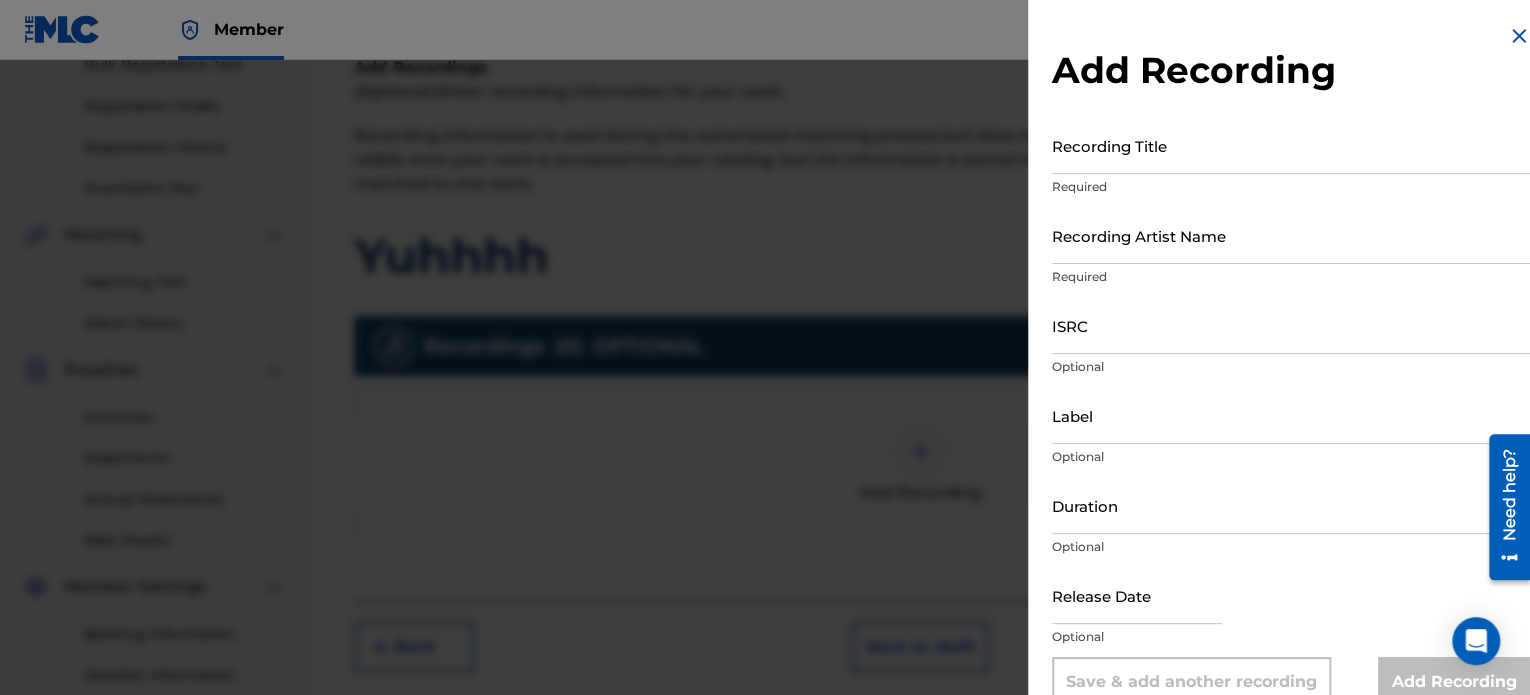 click on "Recording Title" at bounding box center [1291, 145] 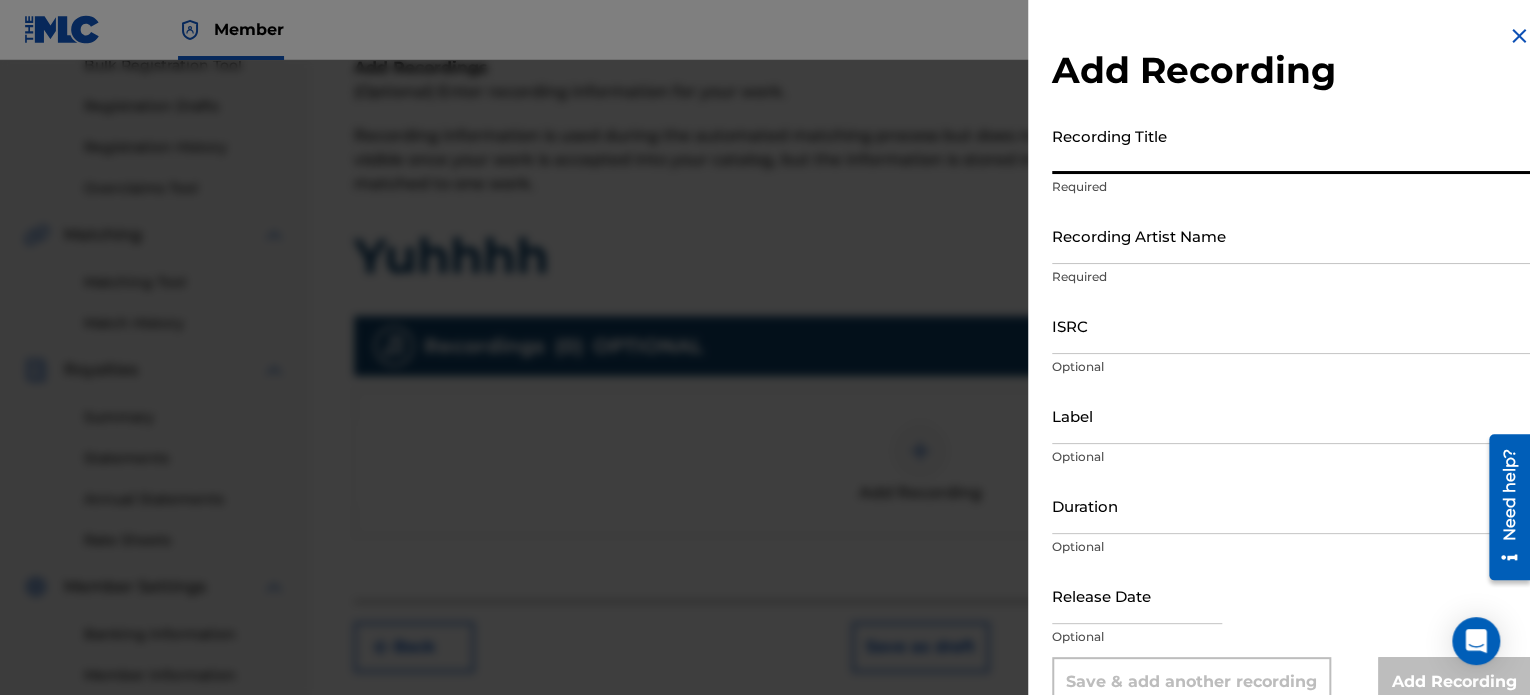 click on "ISRC" at bounding box center (1291, 325) 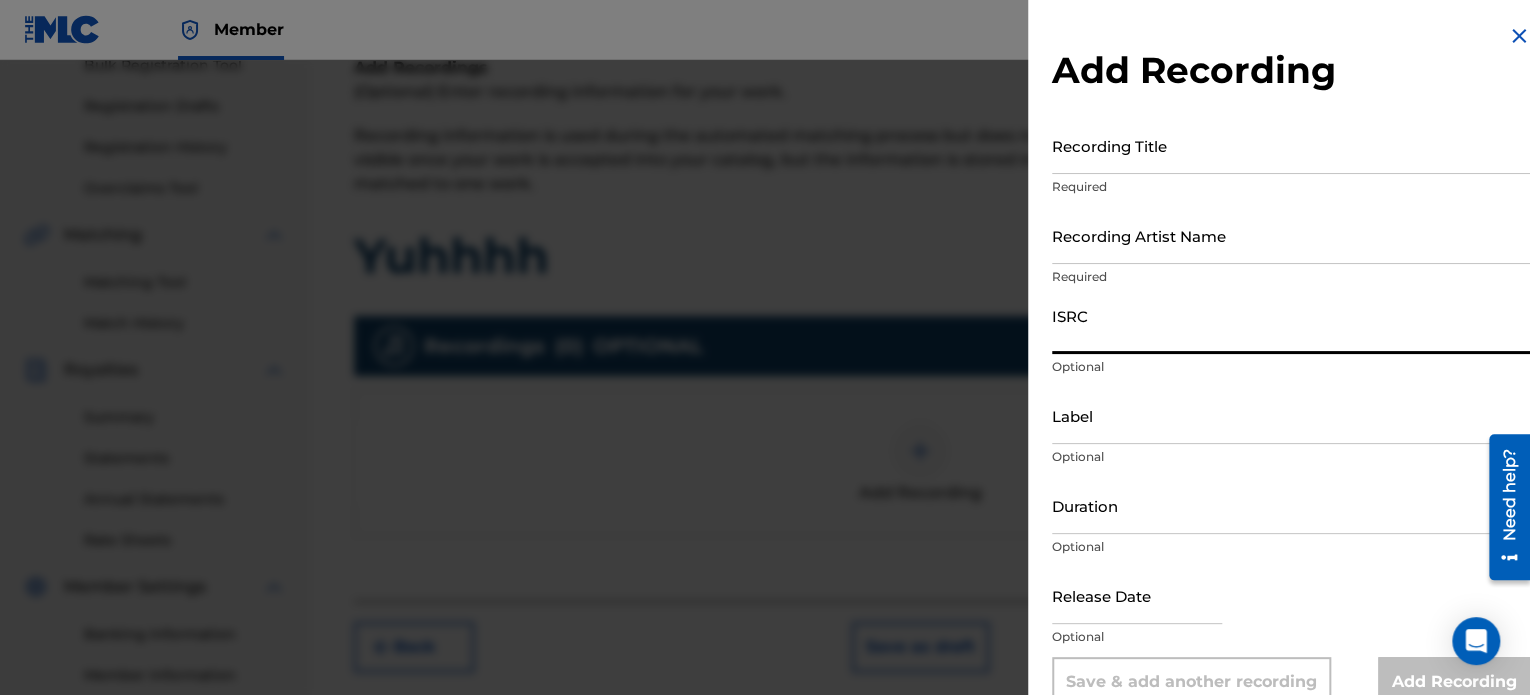 paste on "QZFYZ2106895" 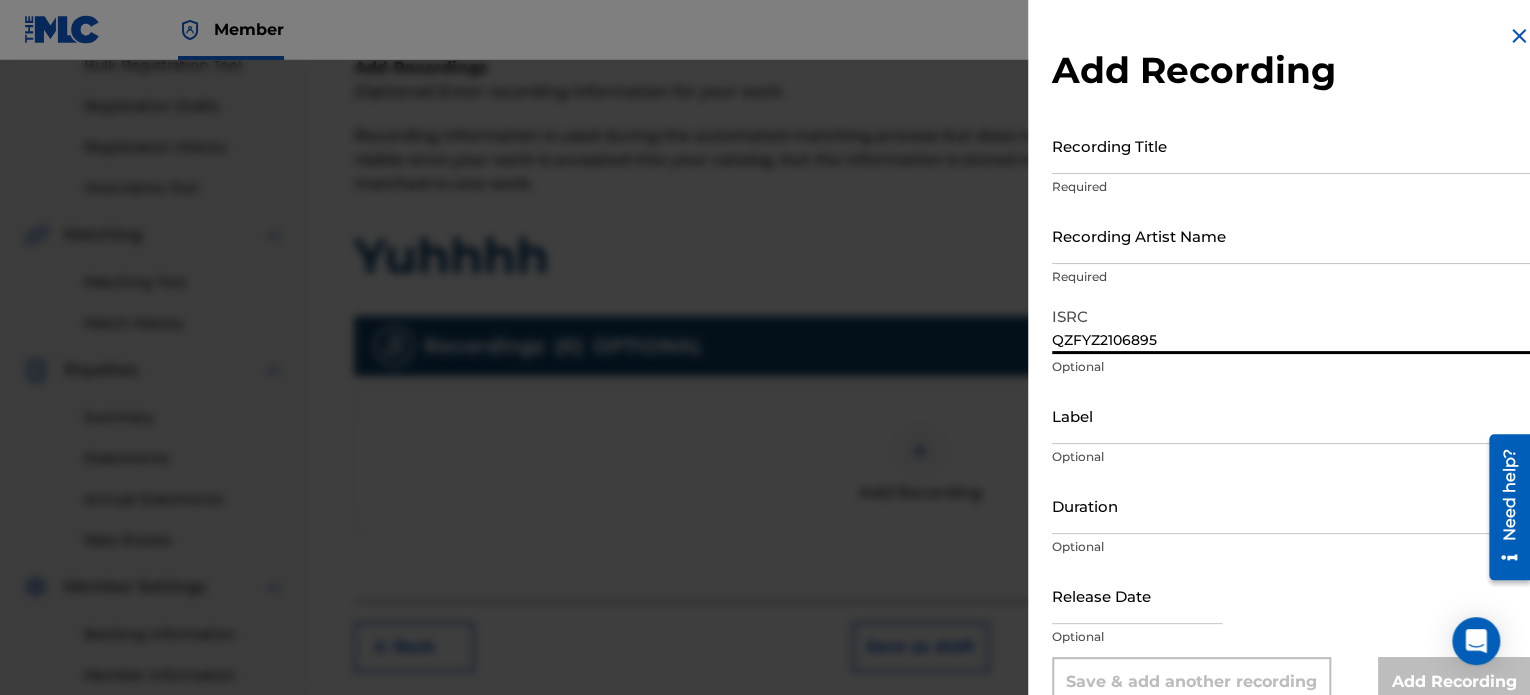 type on "QZFYZ2106895" 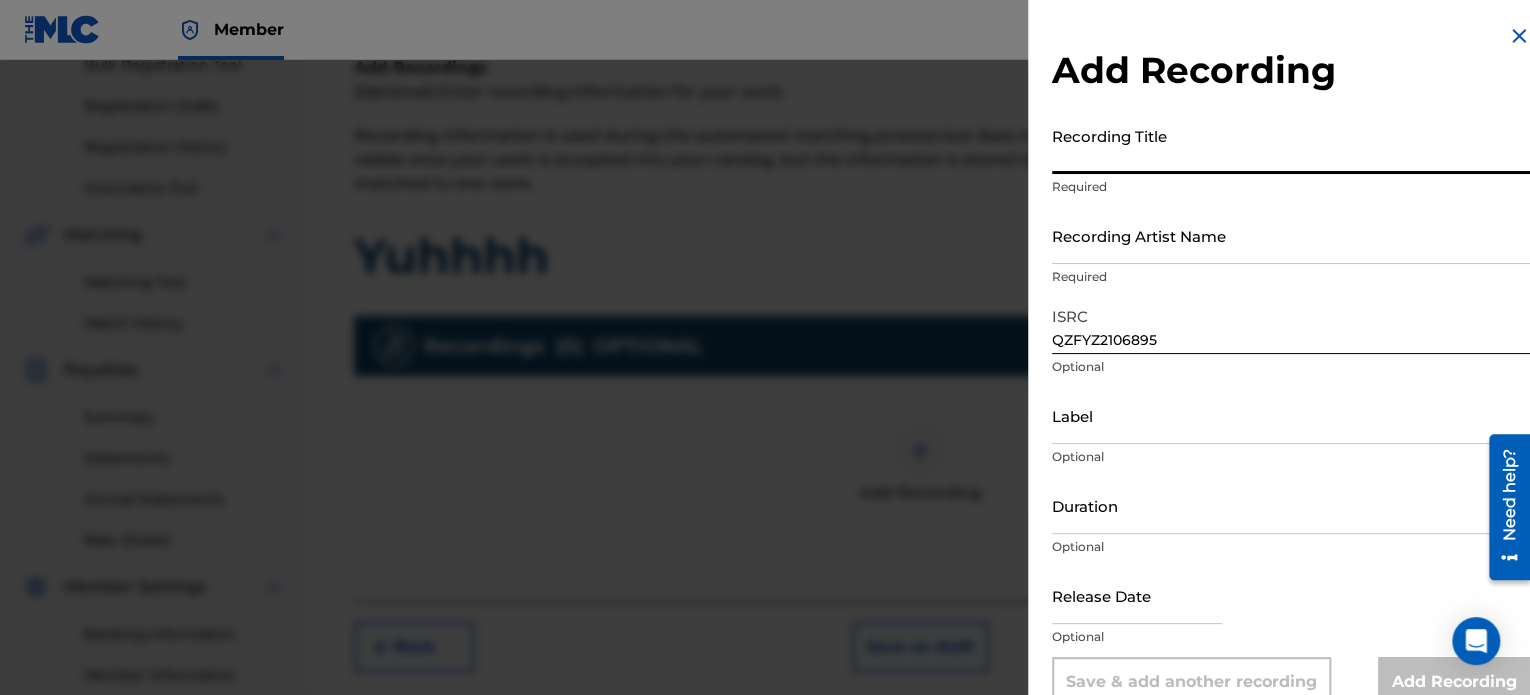 click on "Recording Title" at bounding box center [1291, 145] 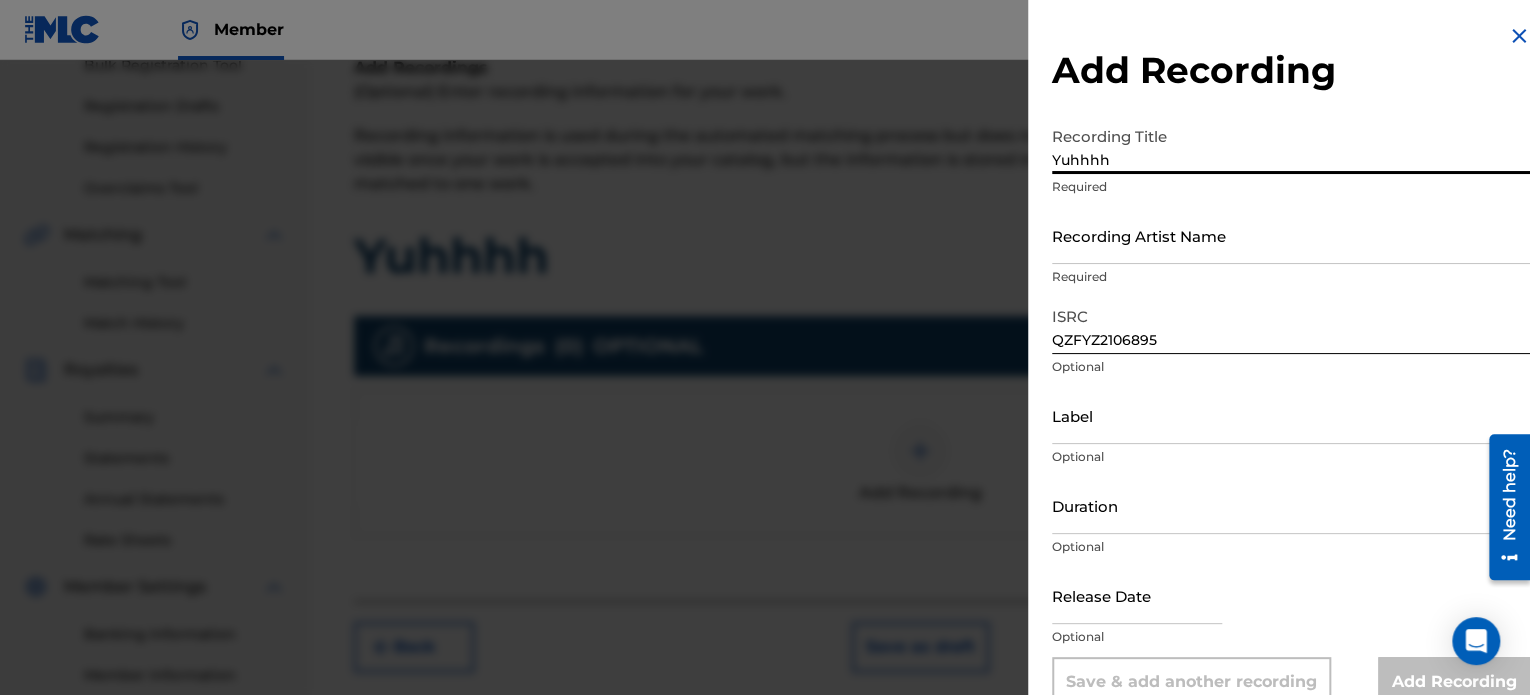type on "Yuhhhh" 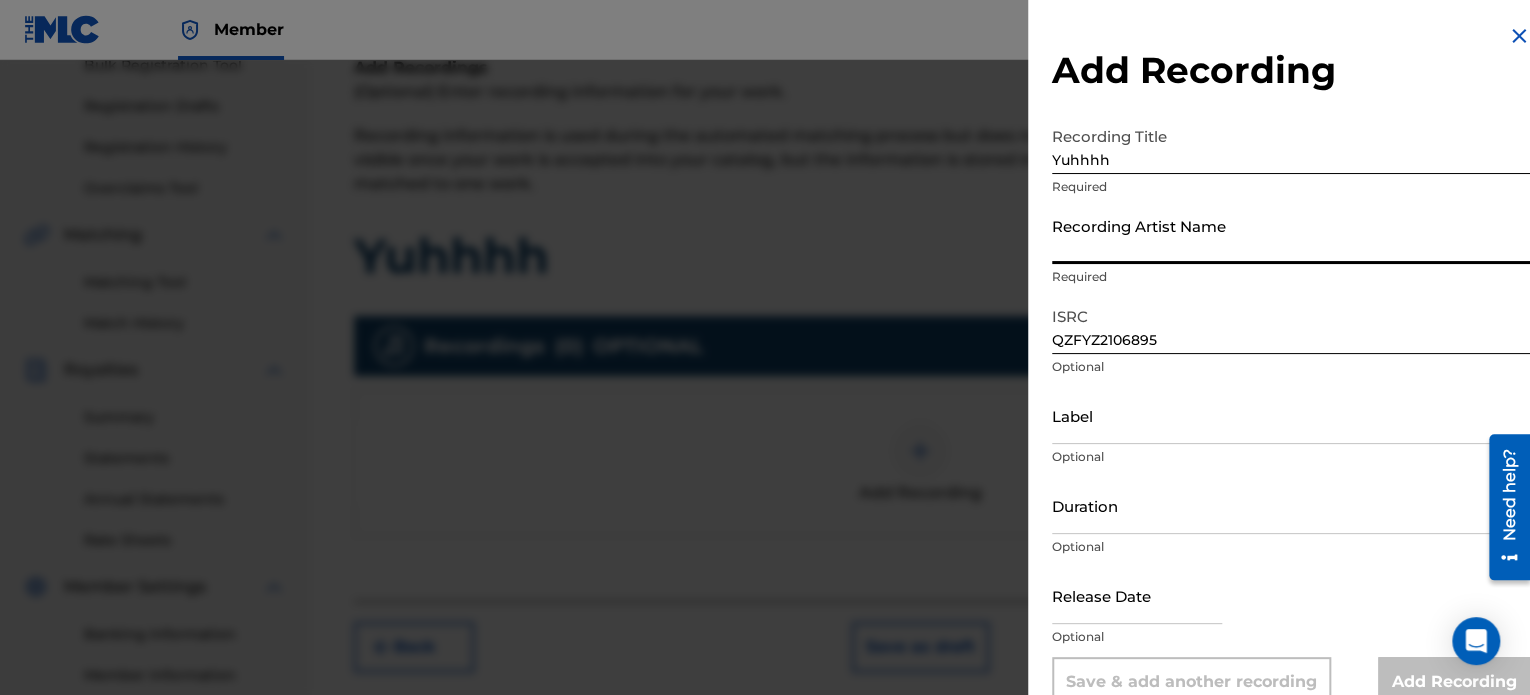 click on "Recording Artist Name" at bounding box center (1291, 235) 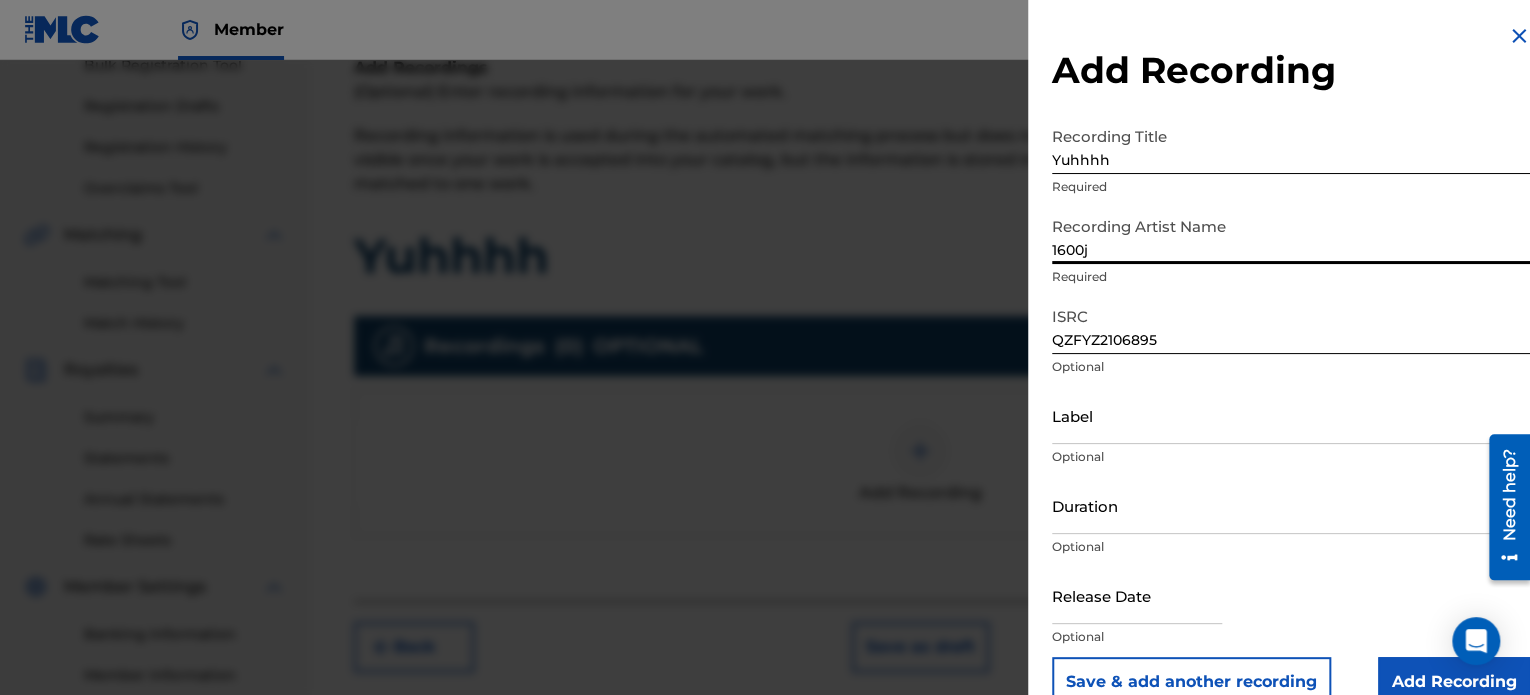 click on "Duration" at bounding box center (1291, 505) 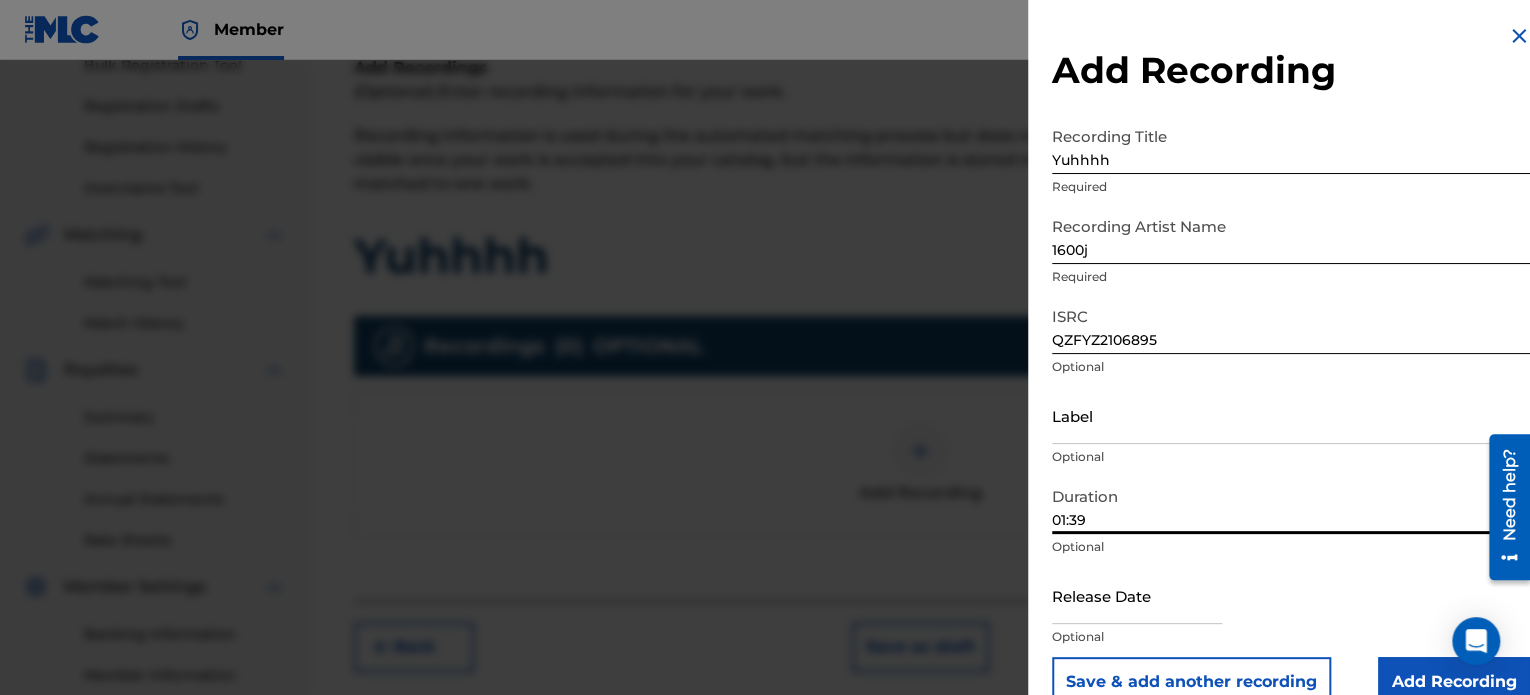 scroll, scrollTop: 36, scrollLeft: 0, axis: vertical 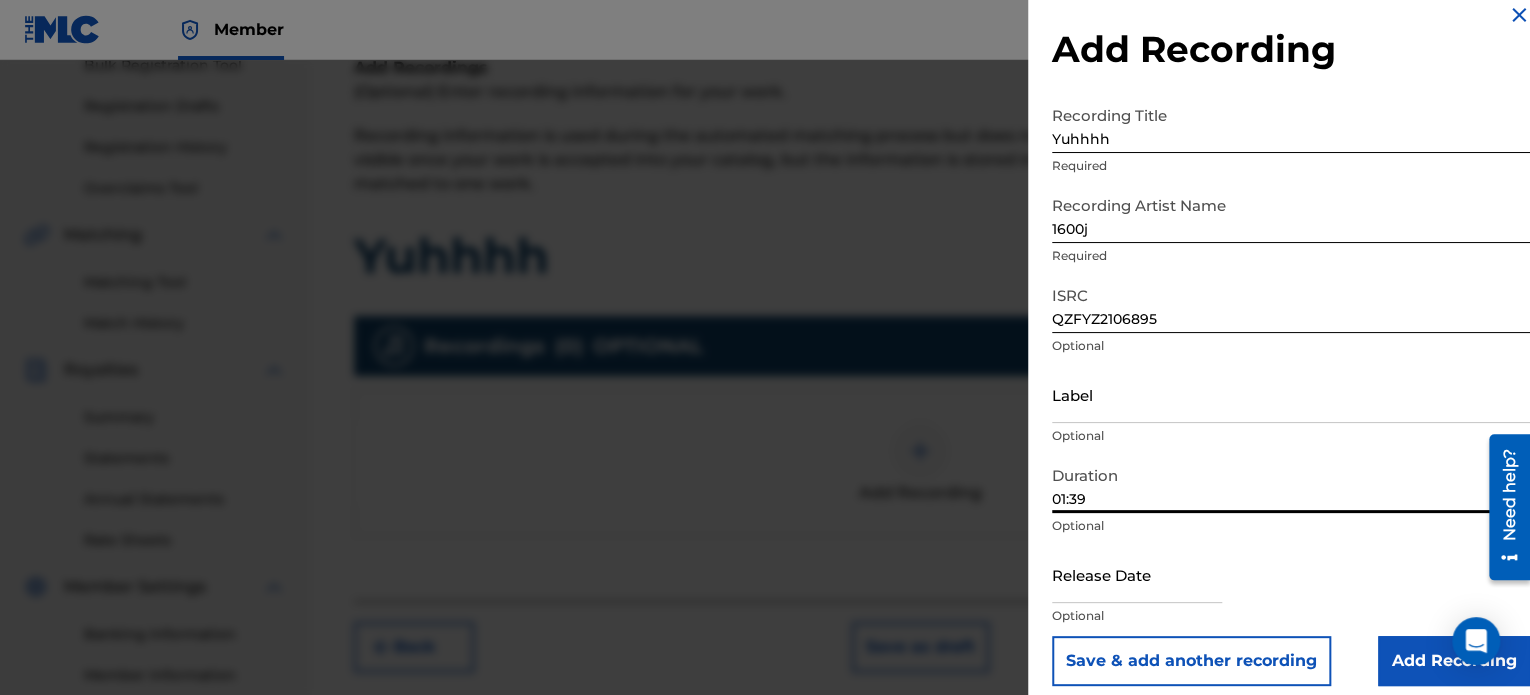 type on "01:39" 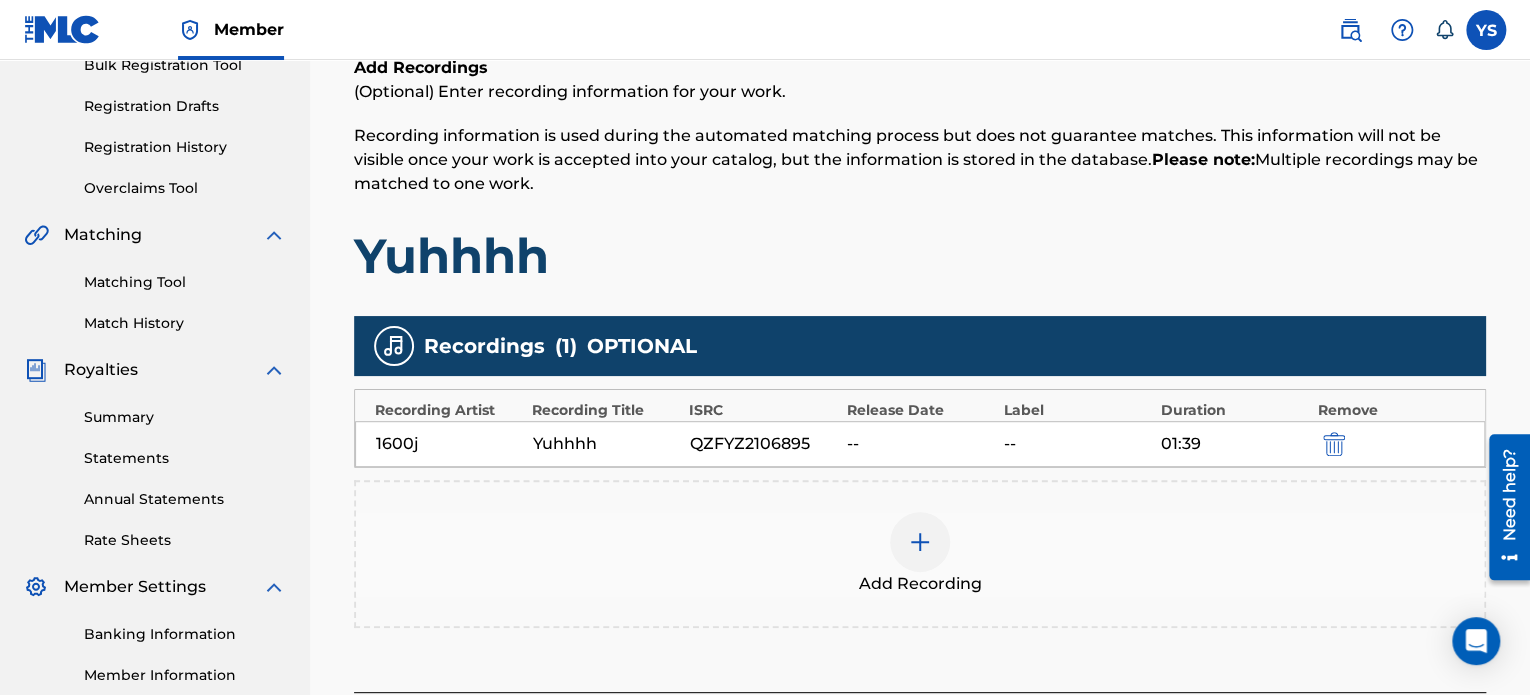scroll, scrollTop: 544, scrollLeft: 0, axis: vertical 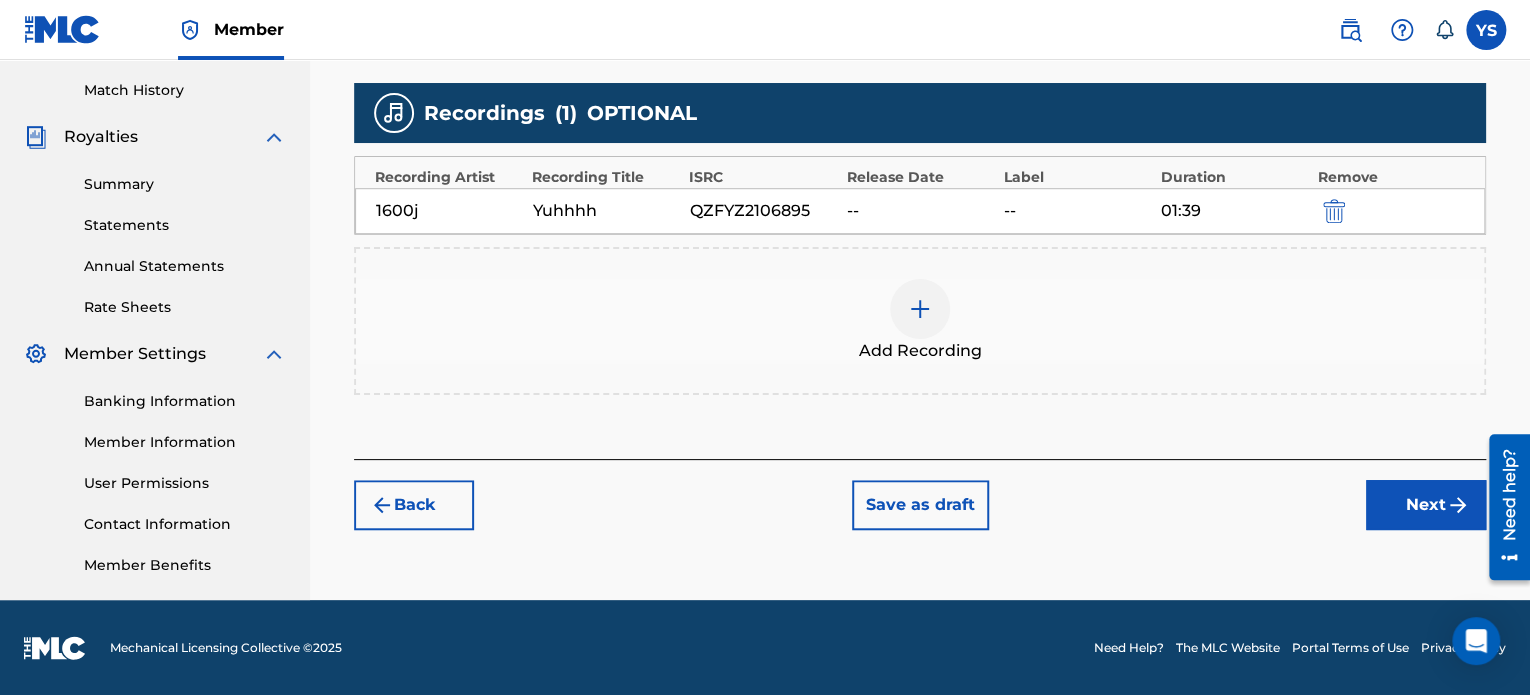 click on "Next" at bounding box center [1426, 505] 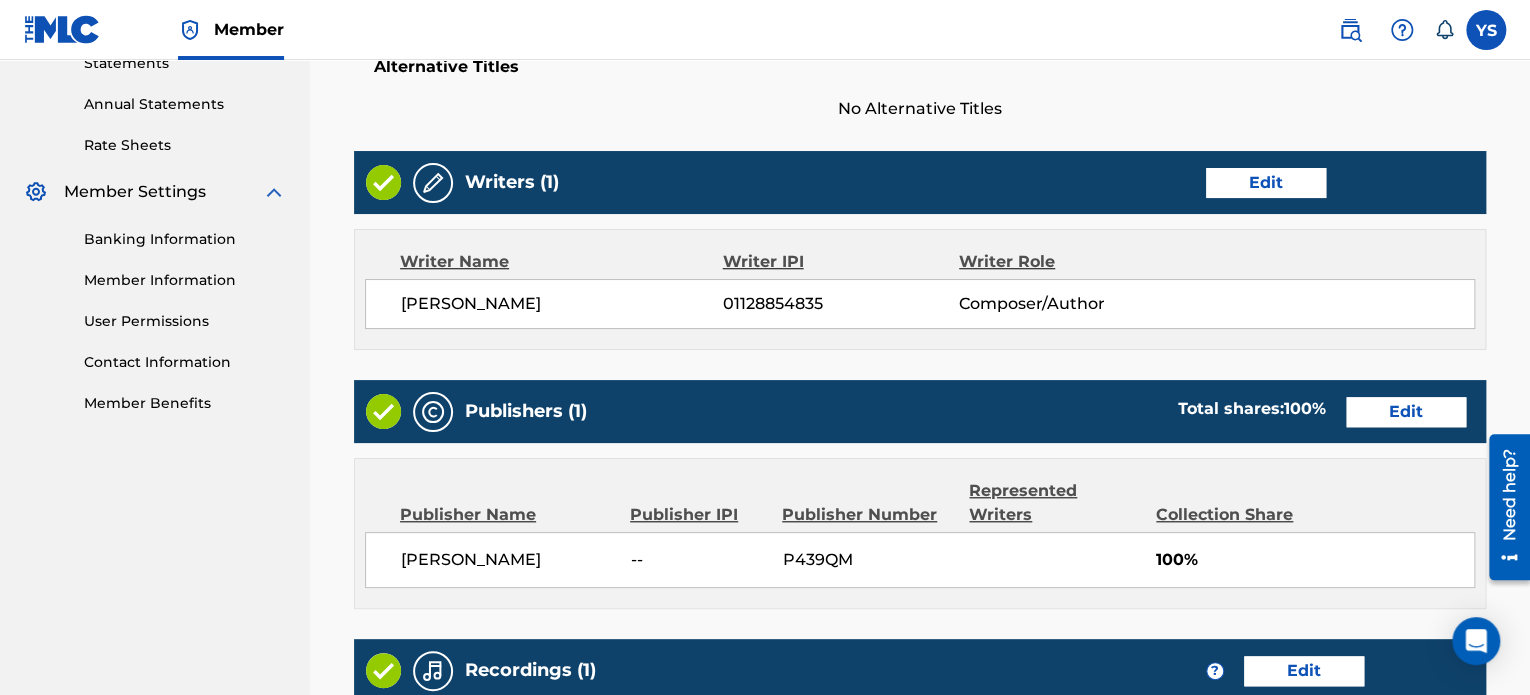 scroll, scrollTop: 1057, scrollLeft: 0, axis: vertical 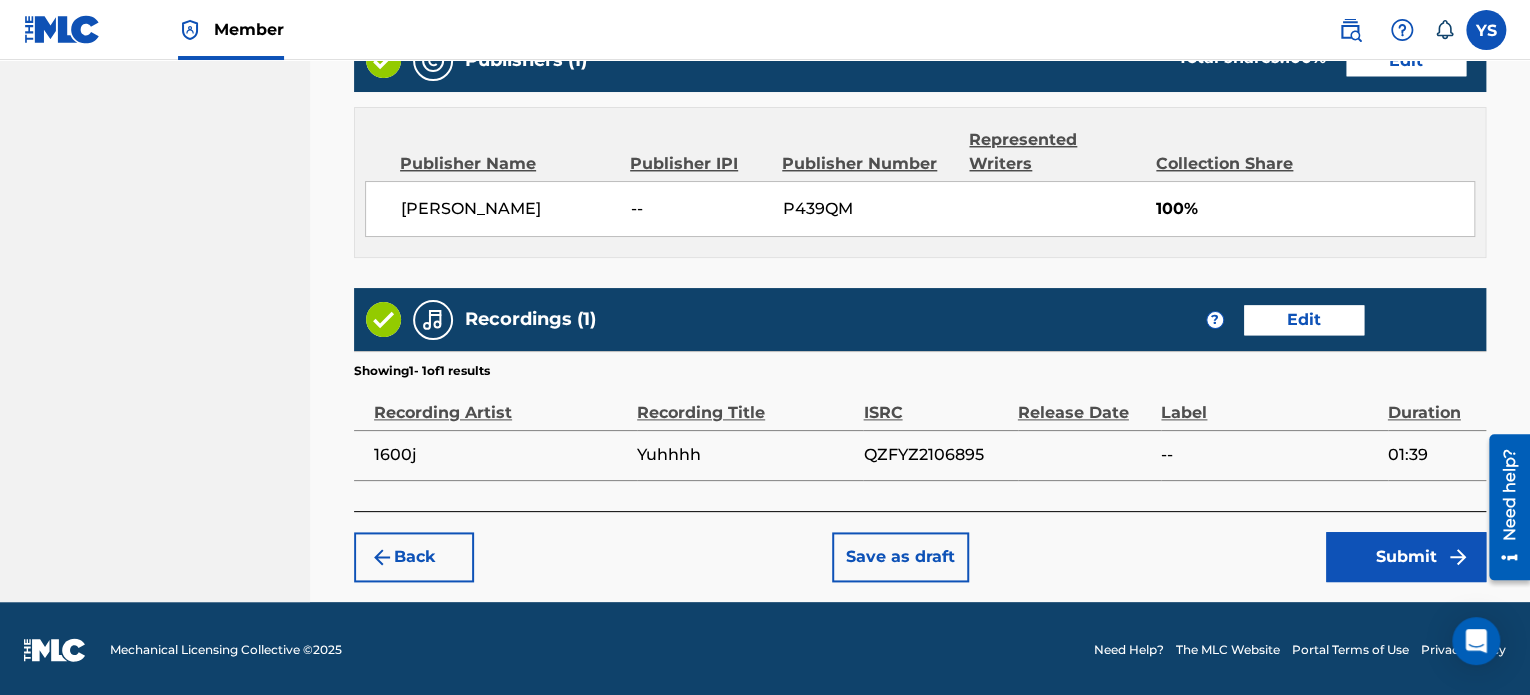 click on "Submit" at bounding box center [1406, 557] 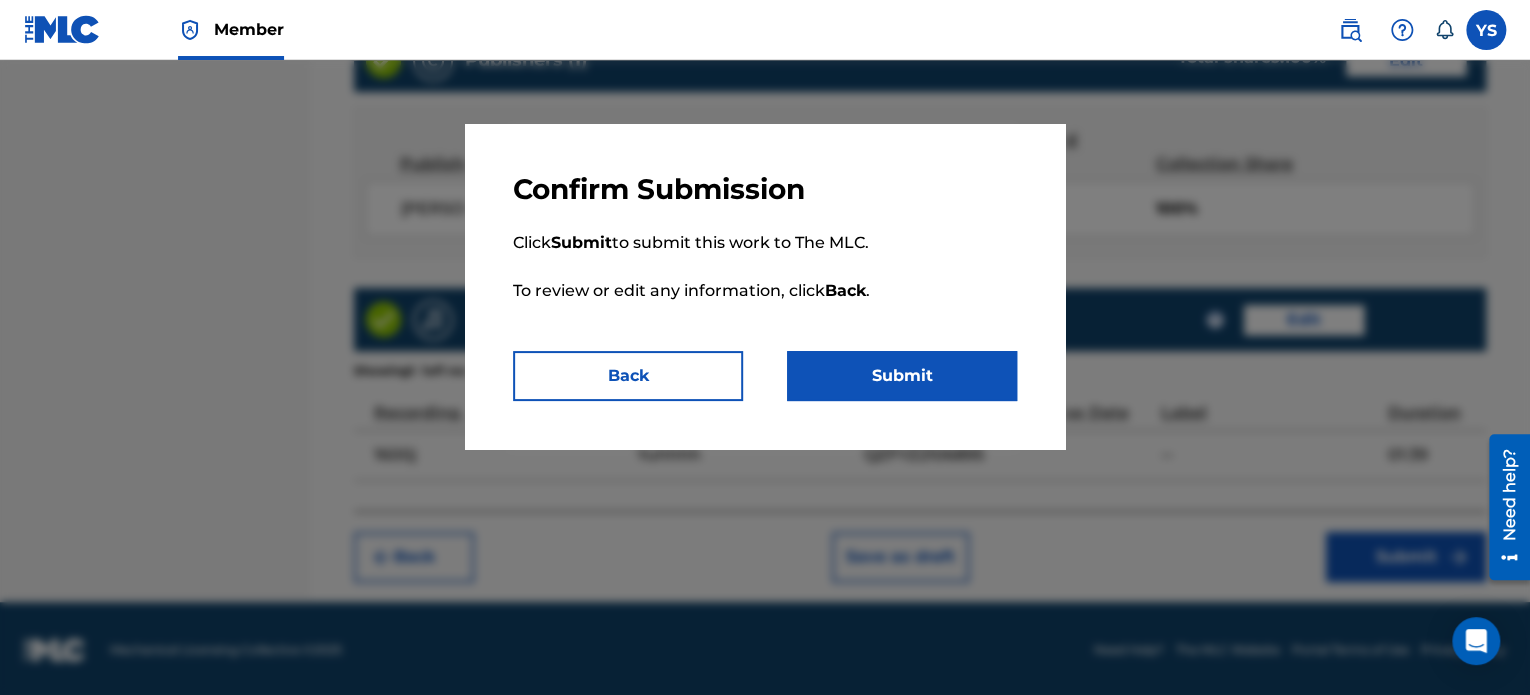 click on "Submit" at bounding box center (902, 376) 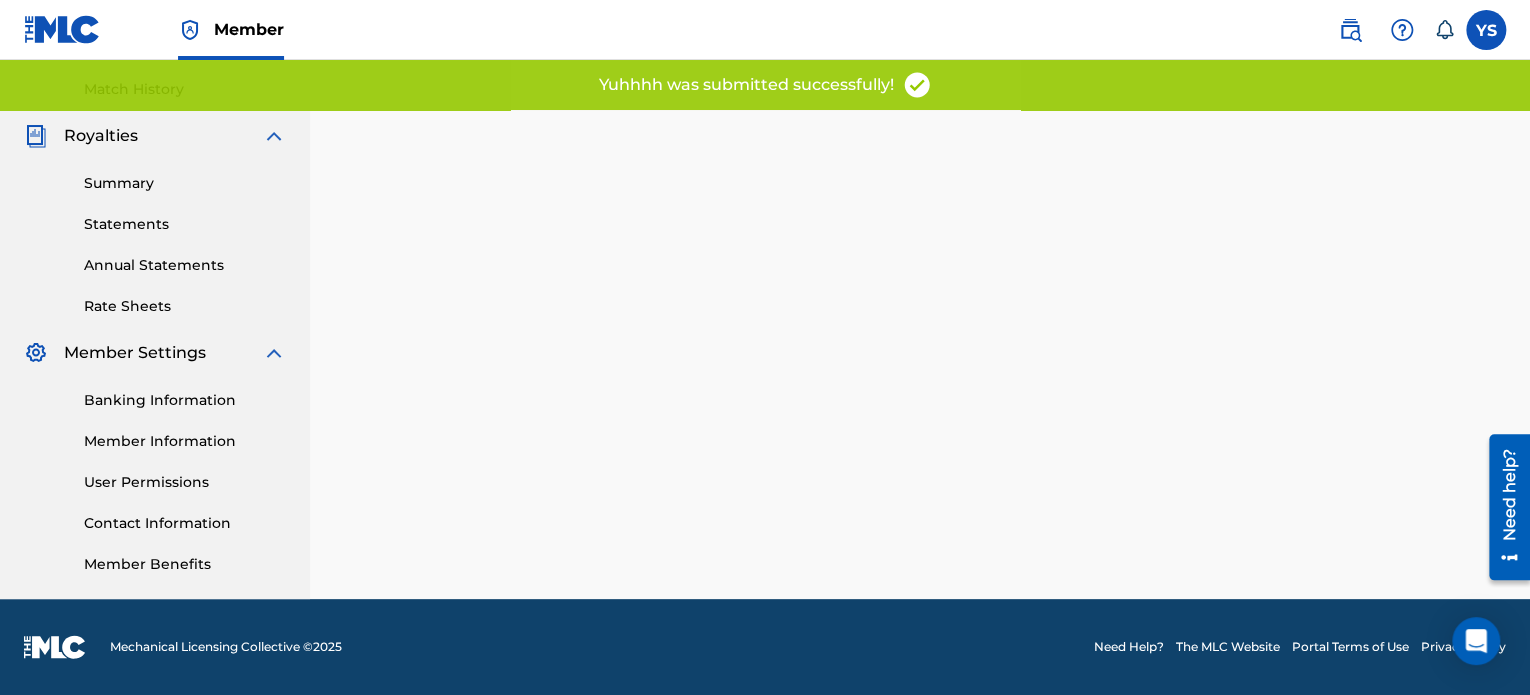 scroll, scrollTop: 0, scrollLeft: 0, axis: both 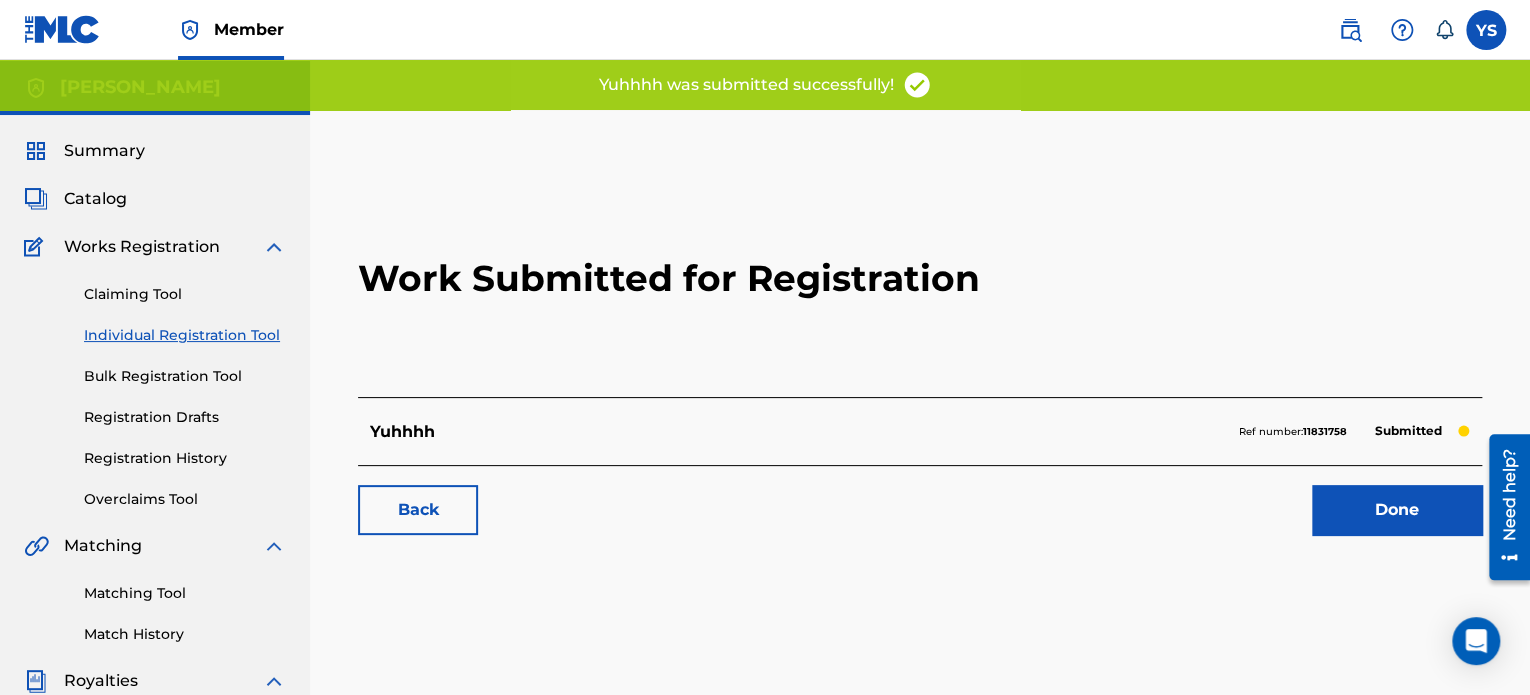 click on "Done" at bounding box center [1397, 510] 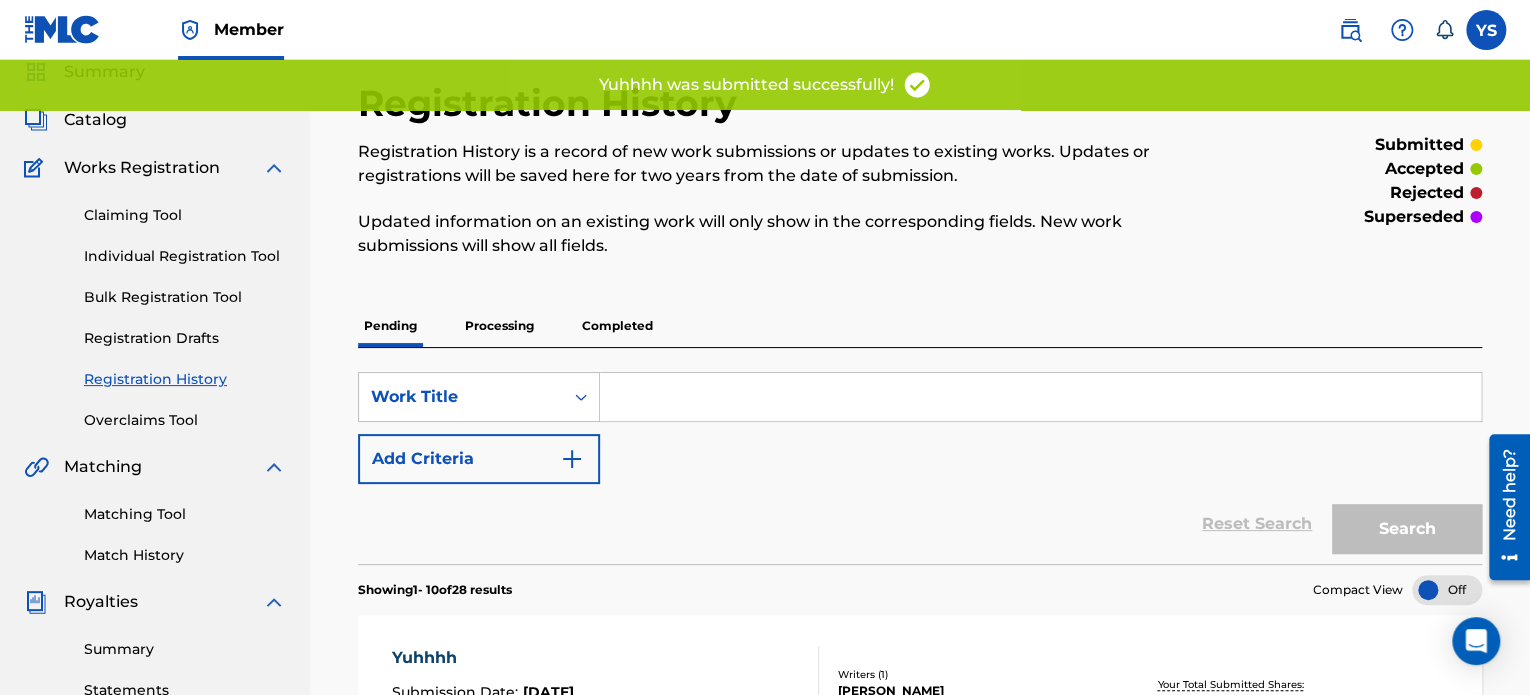 scroll, scrollTop: 76, scrollLeft: 0, axis: vertical 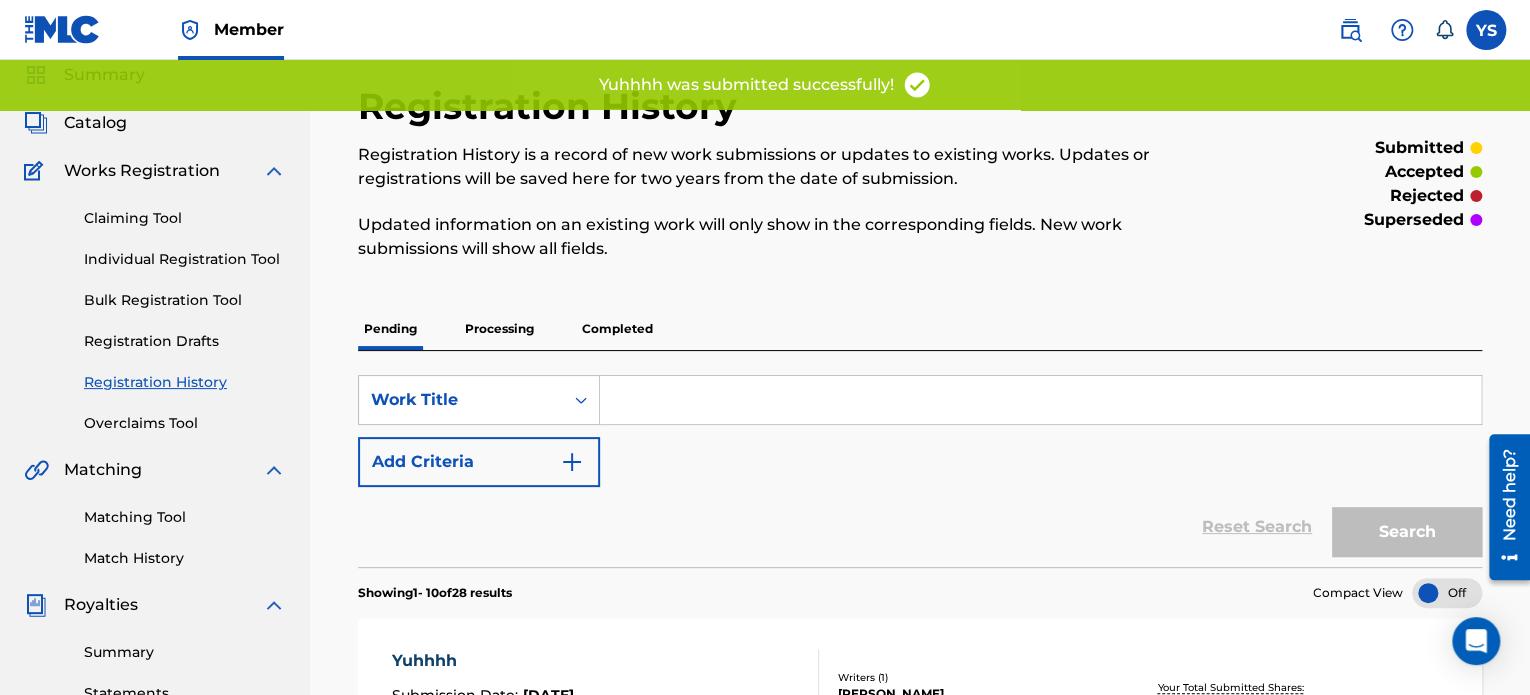 click on "Claiming Tool Individual Registration Tool Bulk Registration Tool Registration Drafts Registration History Overclaims Tool" at bounding box center (155, 308) 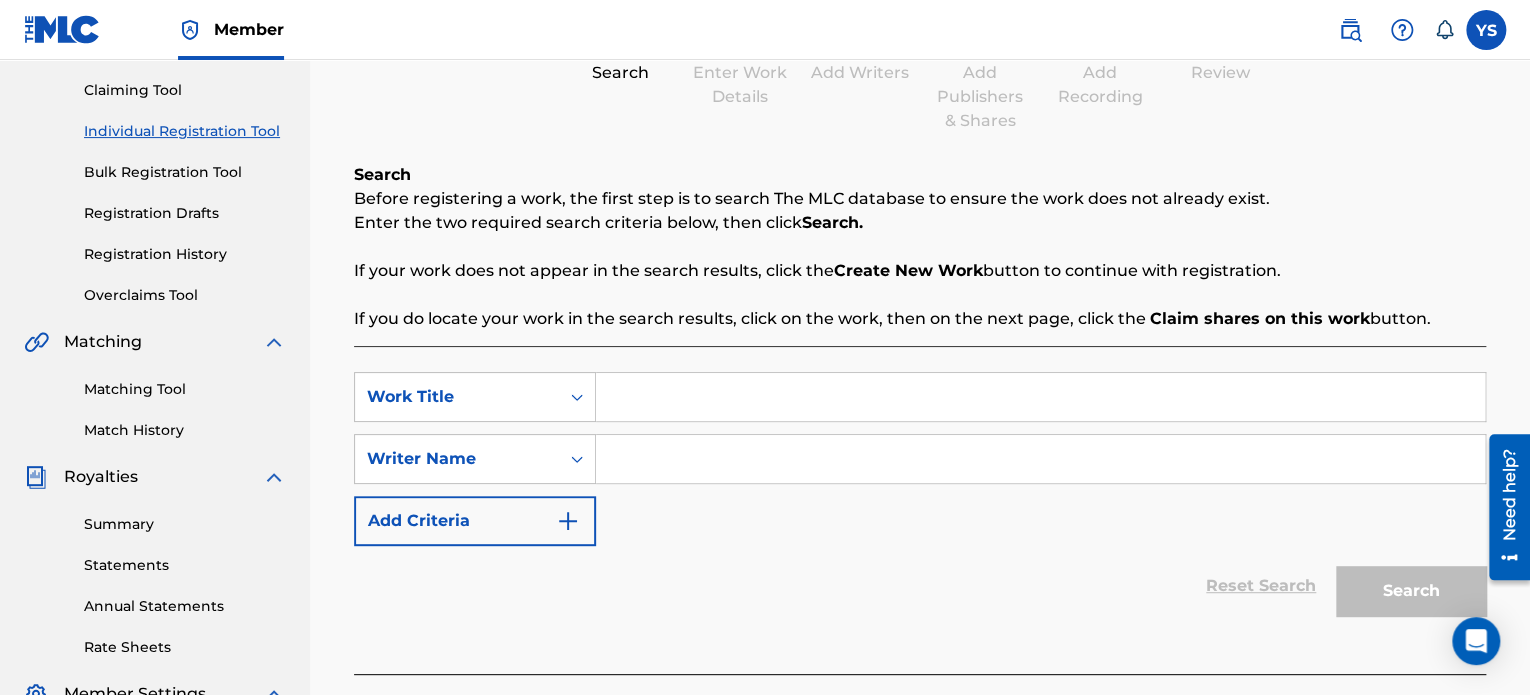 scroll, scrollTop: 208, scrollLeft: 0, axis: vertical 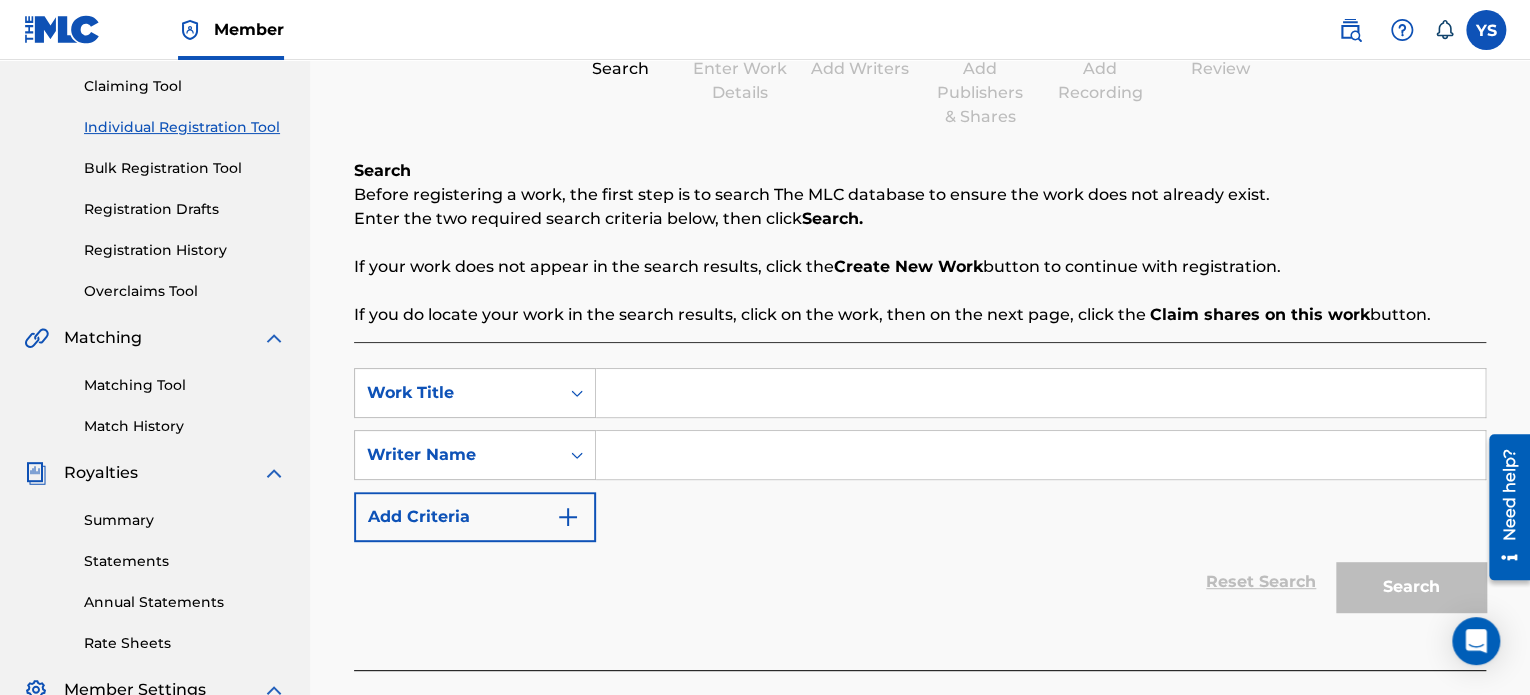 click at bounding box center [1040, 393] 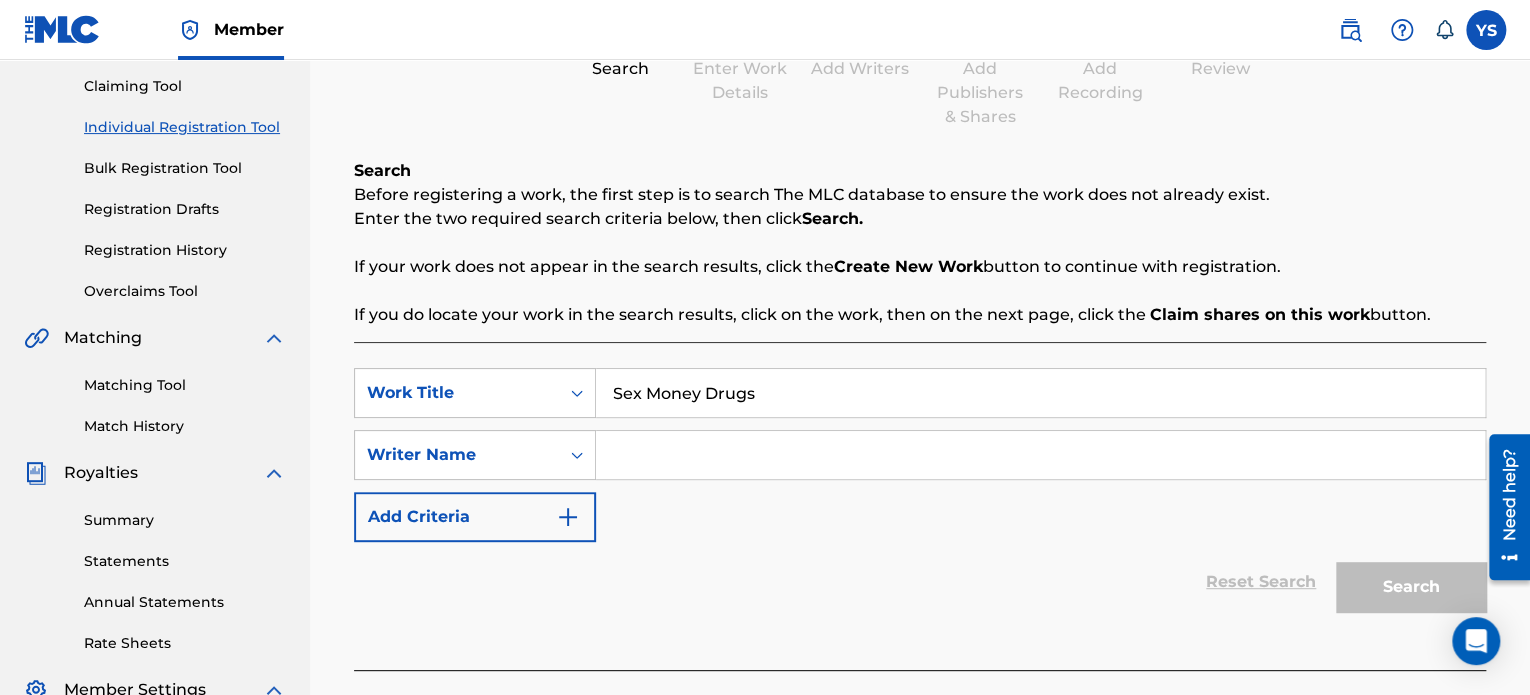 type on "Sex Money Drugs" 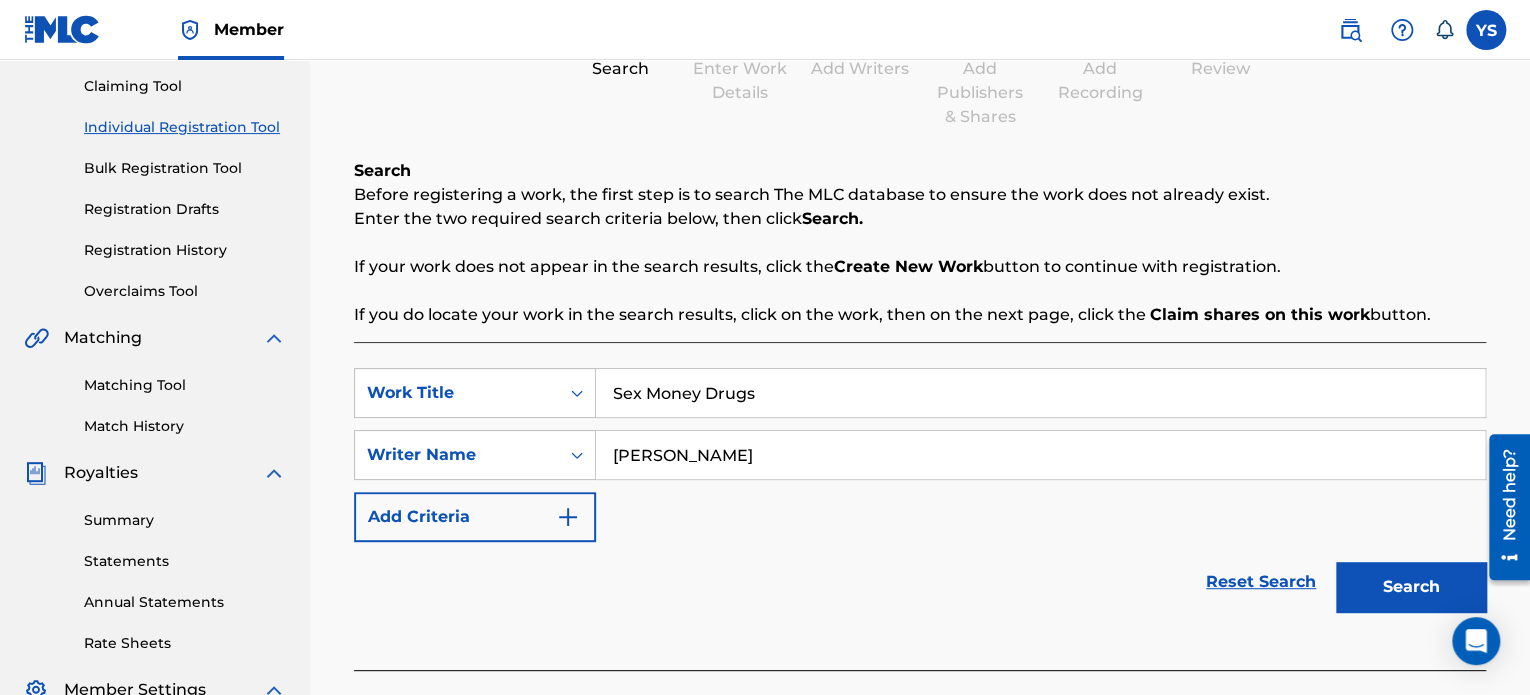 click on "Search" at bounding box center [1411, 587] 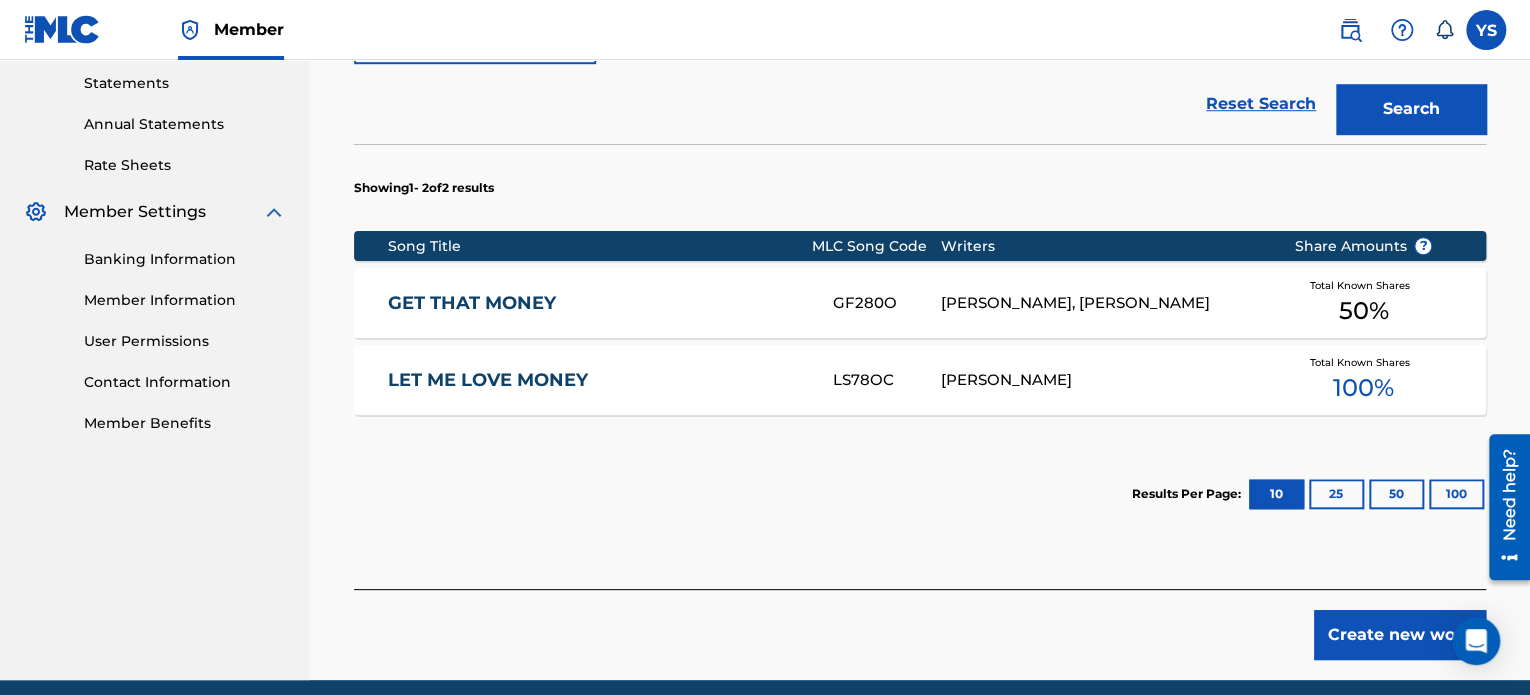 click on "Create new work" at bounding box center (1400, 635) 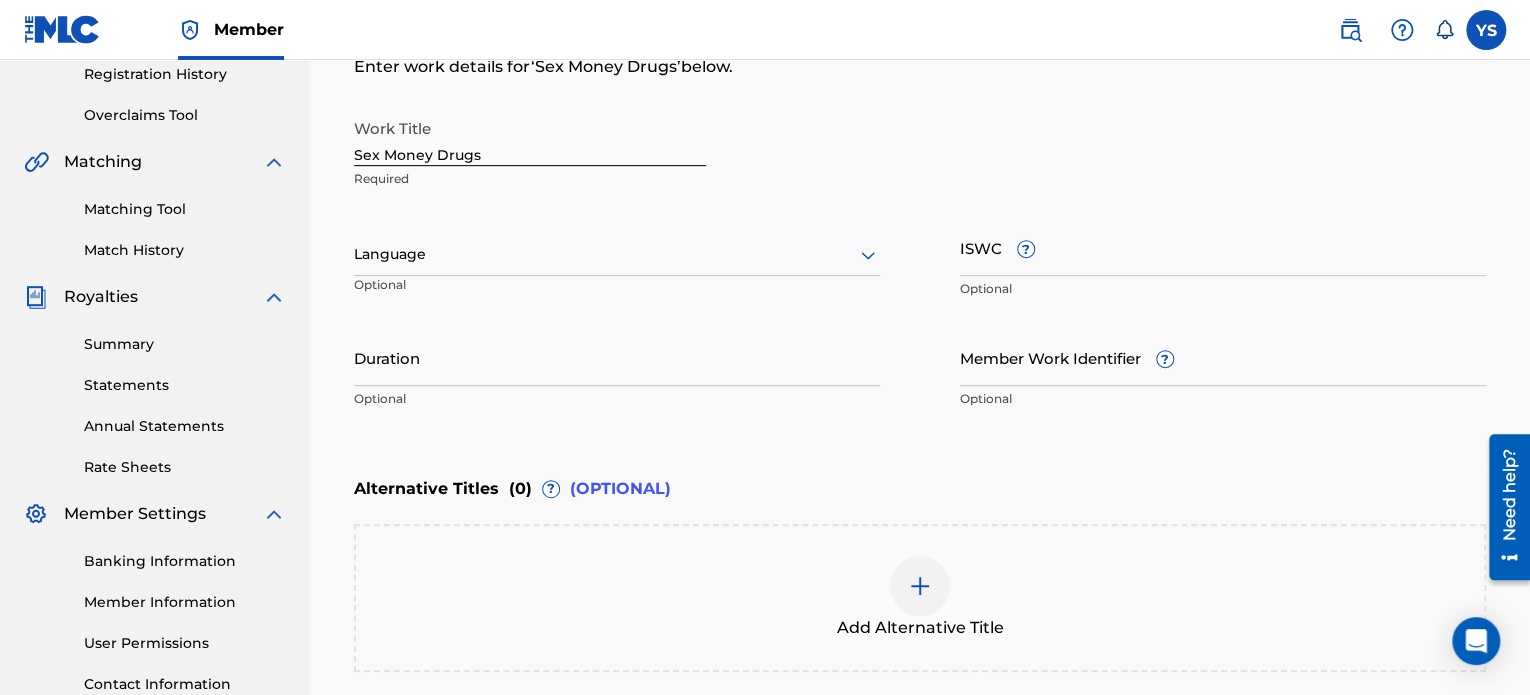 scroll, scrollTop: 384, scrollLeft: 0, axis: vertical 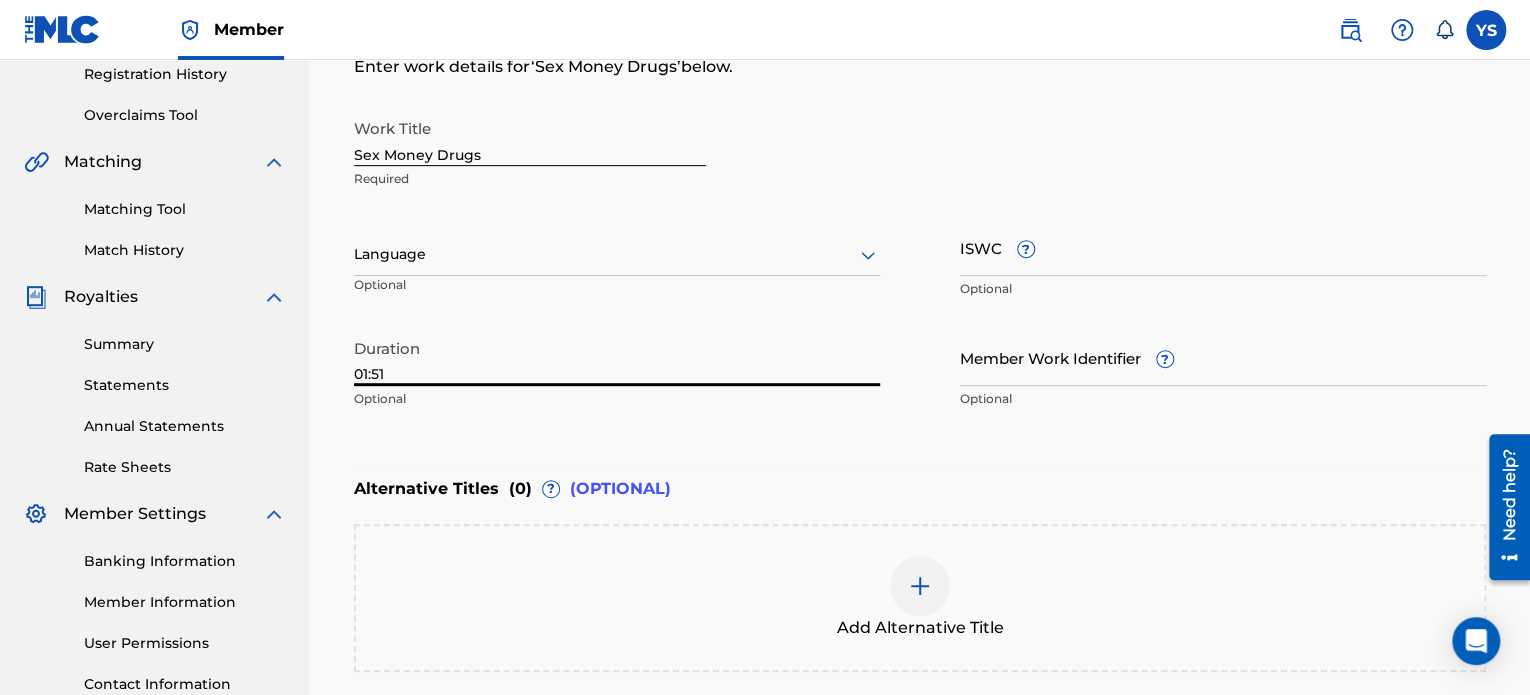 type on "01:51" 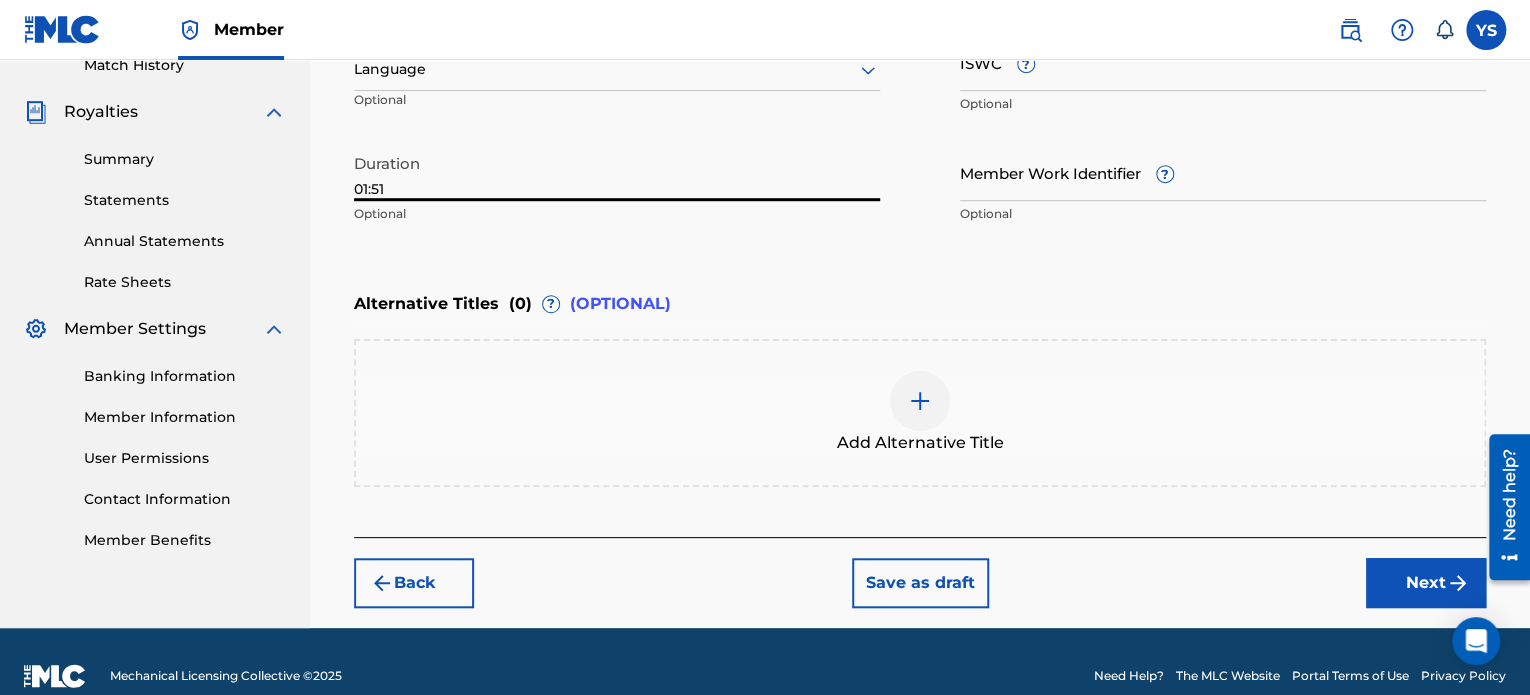 click on "Next" at bounding box center [1426, 583] 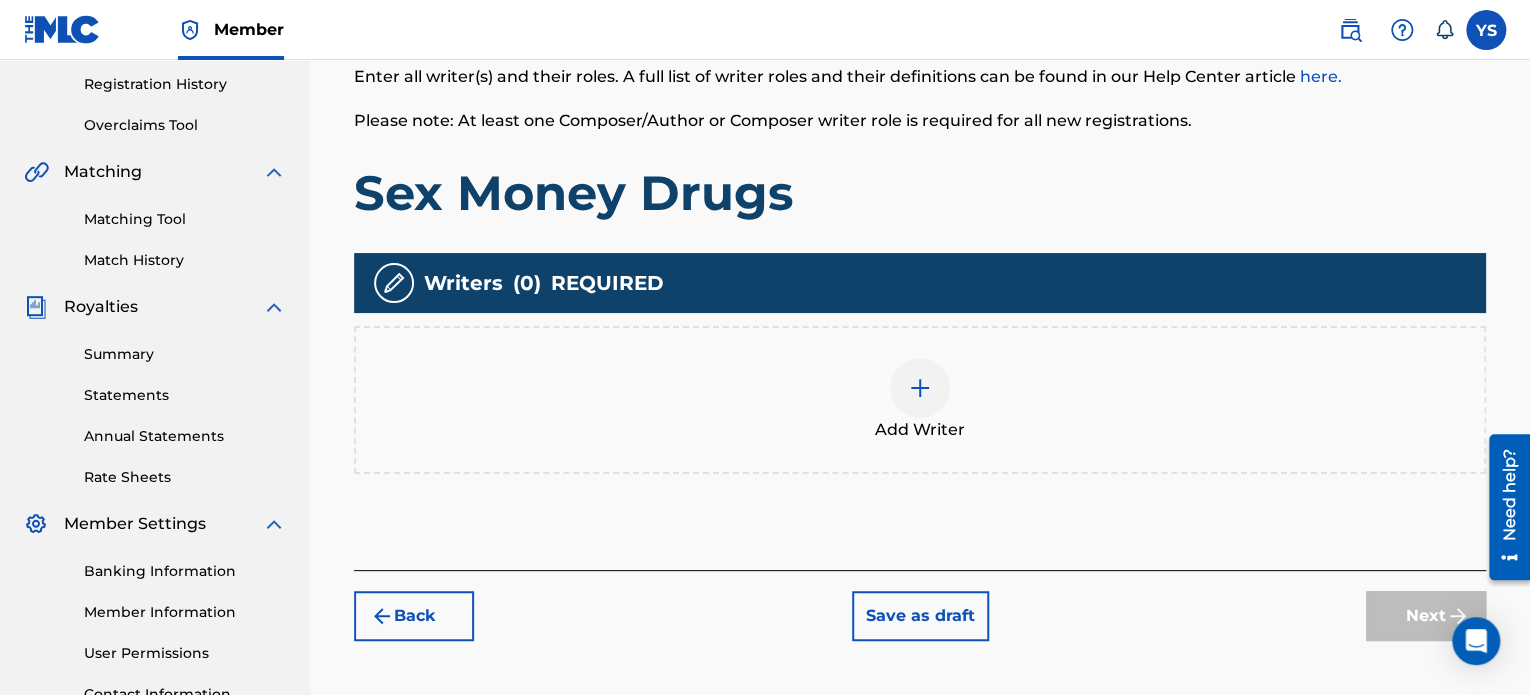 scroll, scrollTop: 390, scrollLeft: 0, axis: vertical 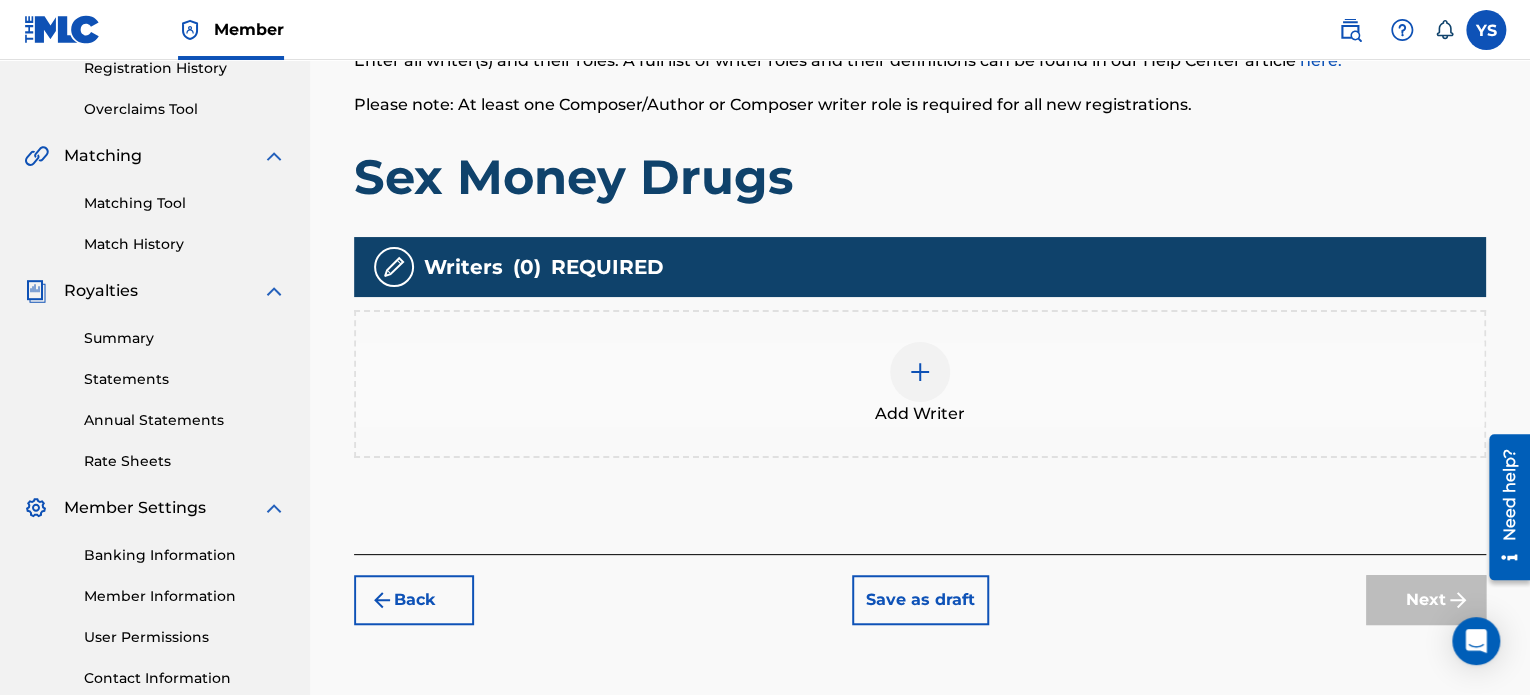 click on "Add Writer" at bounding box center [920, 384] 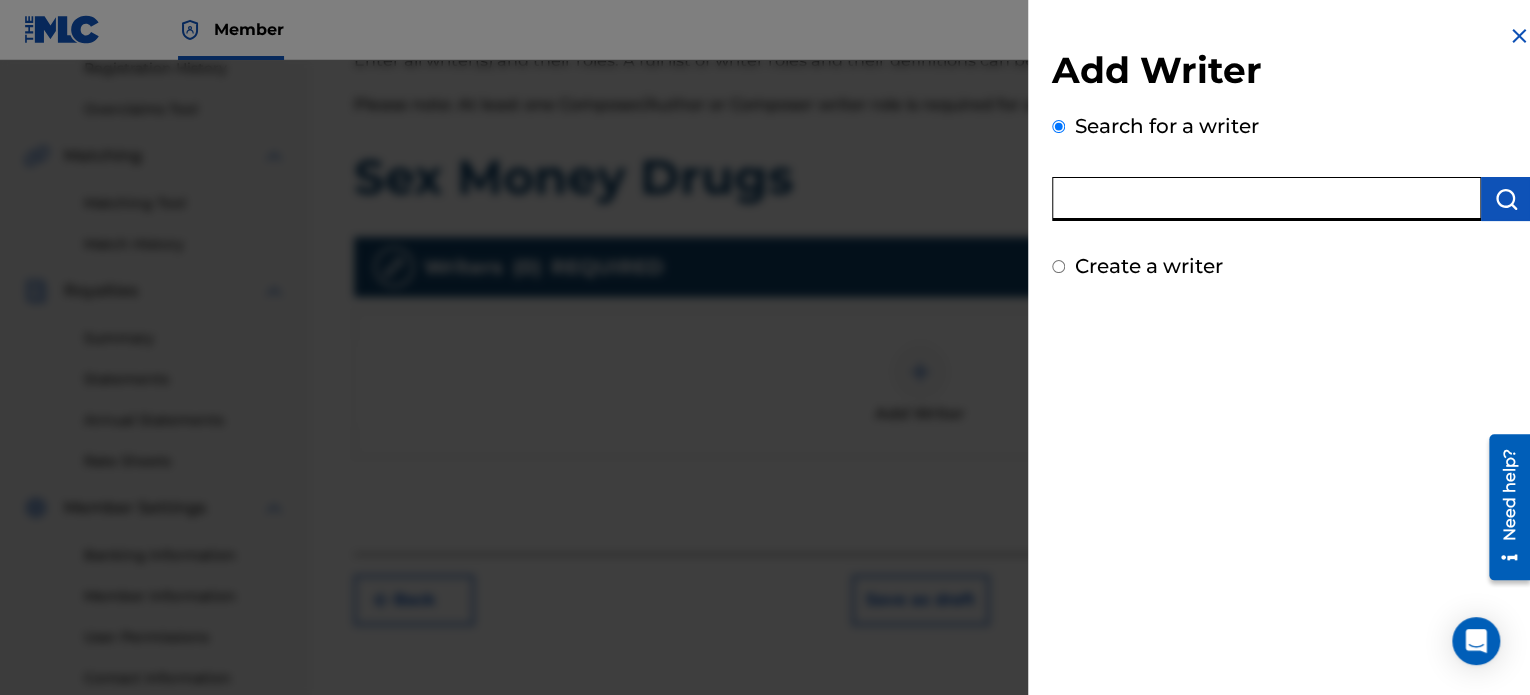 click at bounding box center [1266, 199] 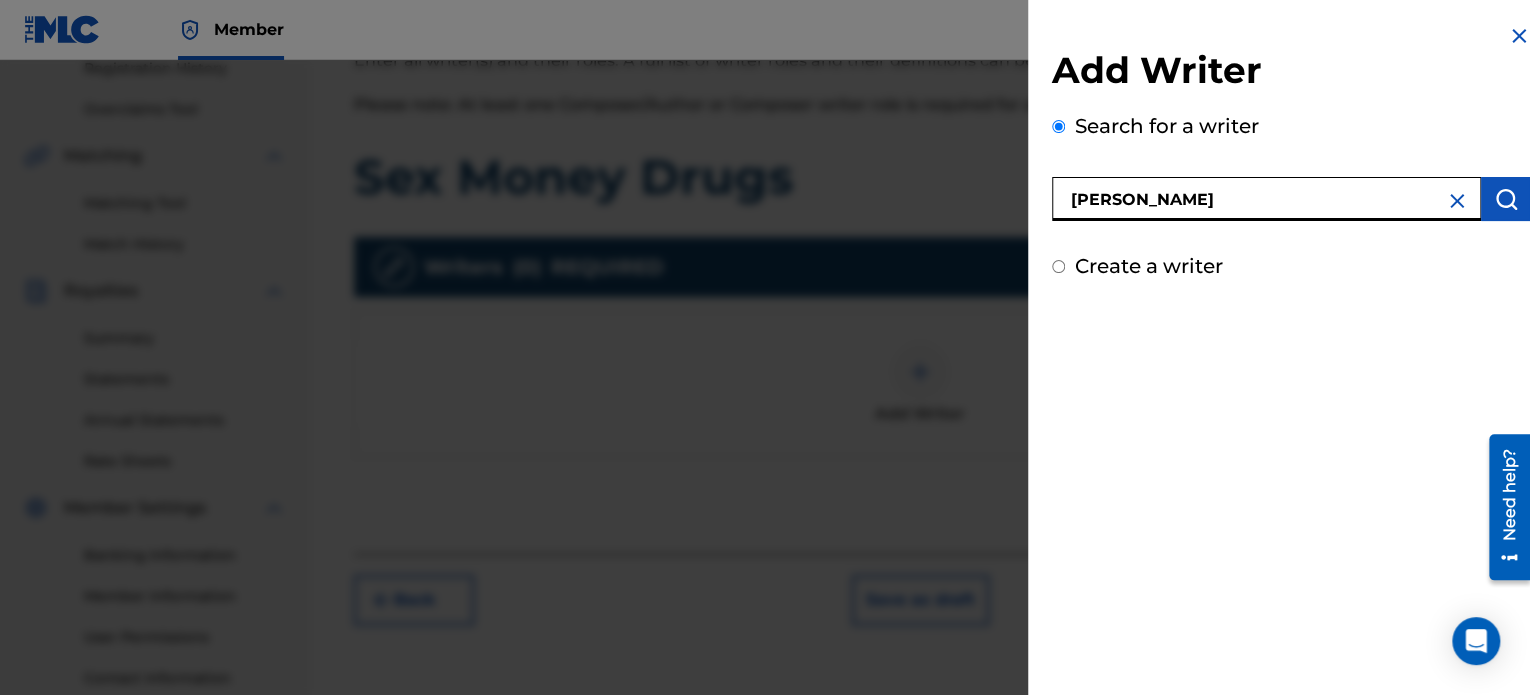 type on "[PERSON_NAME]" 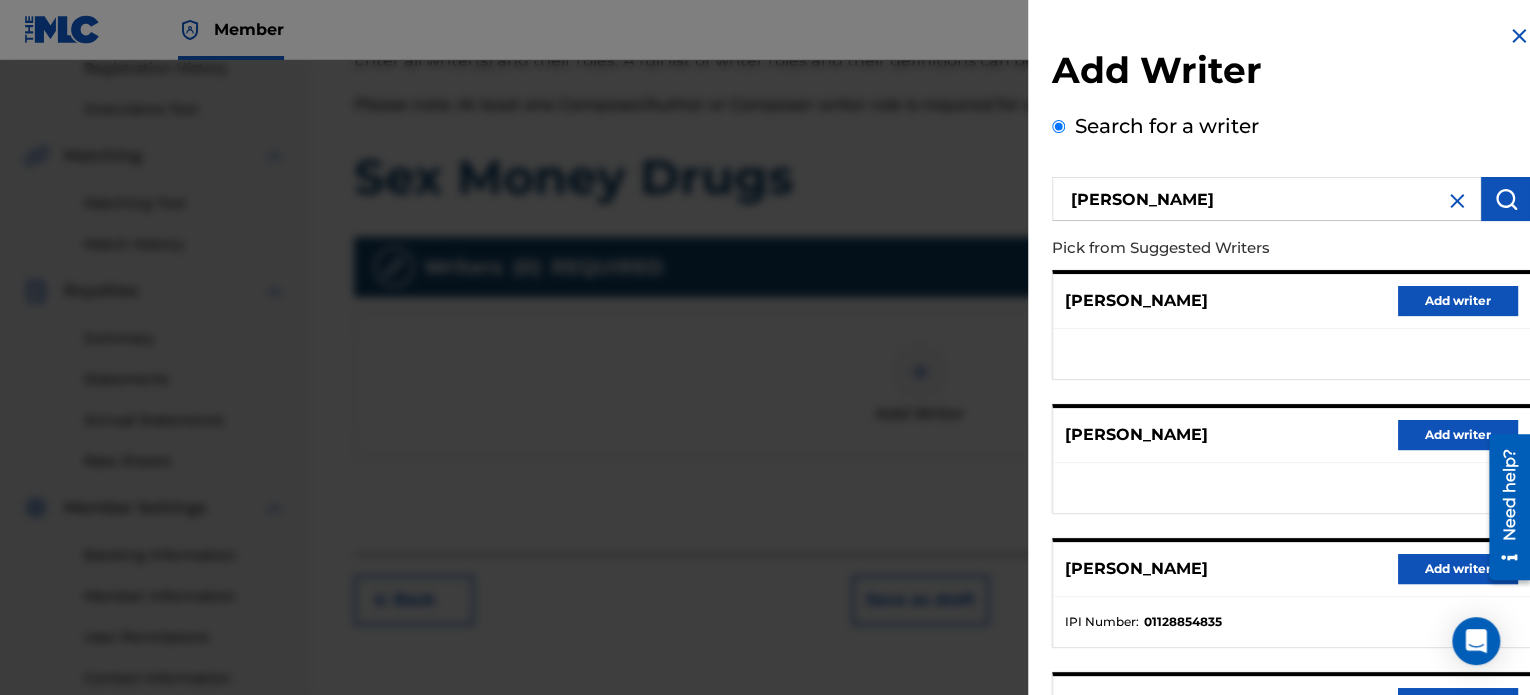 click on "Add writer" at bounding box center [1458, 569] 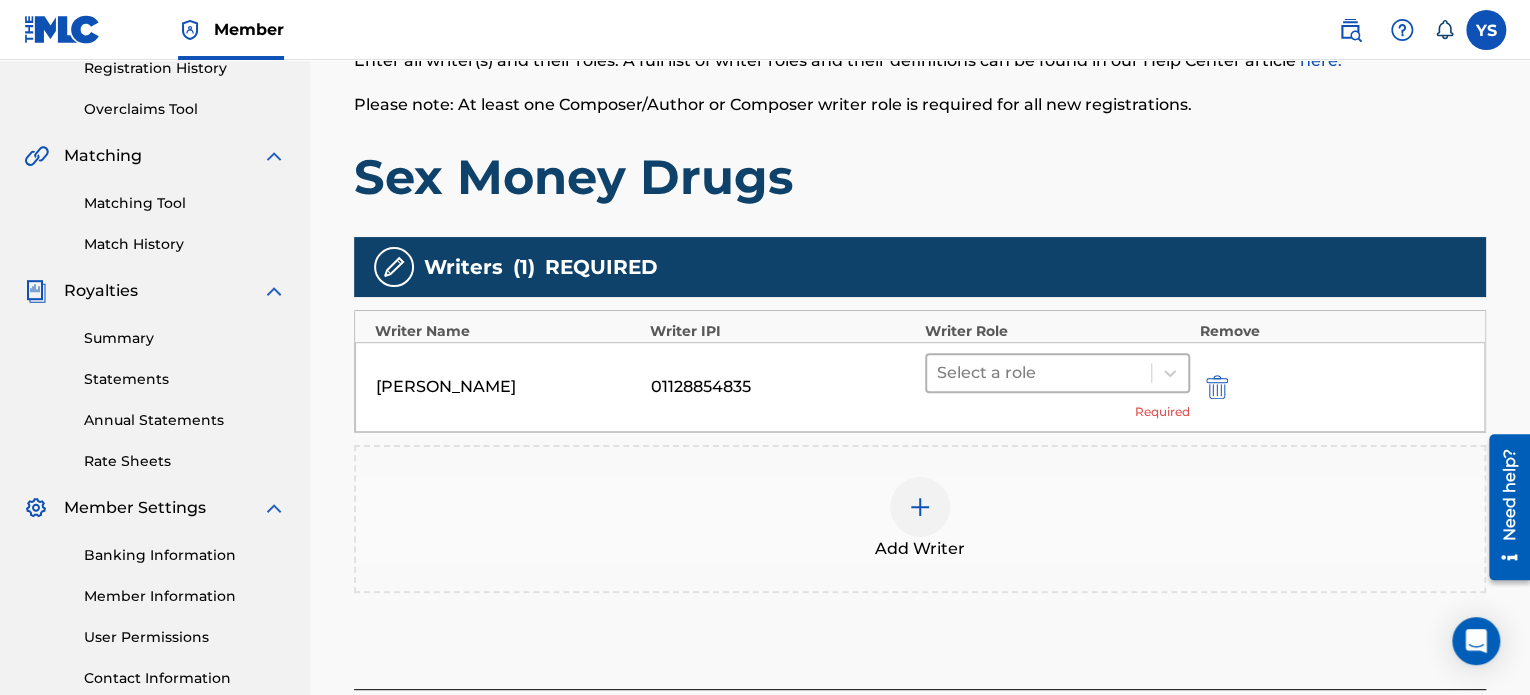 click on "Select a role" at bounding box center (1039, 373) 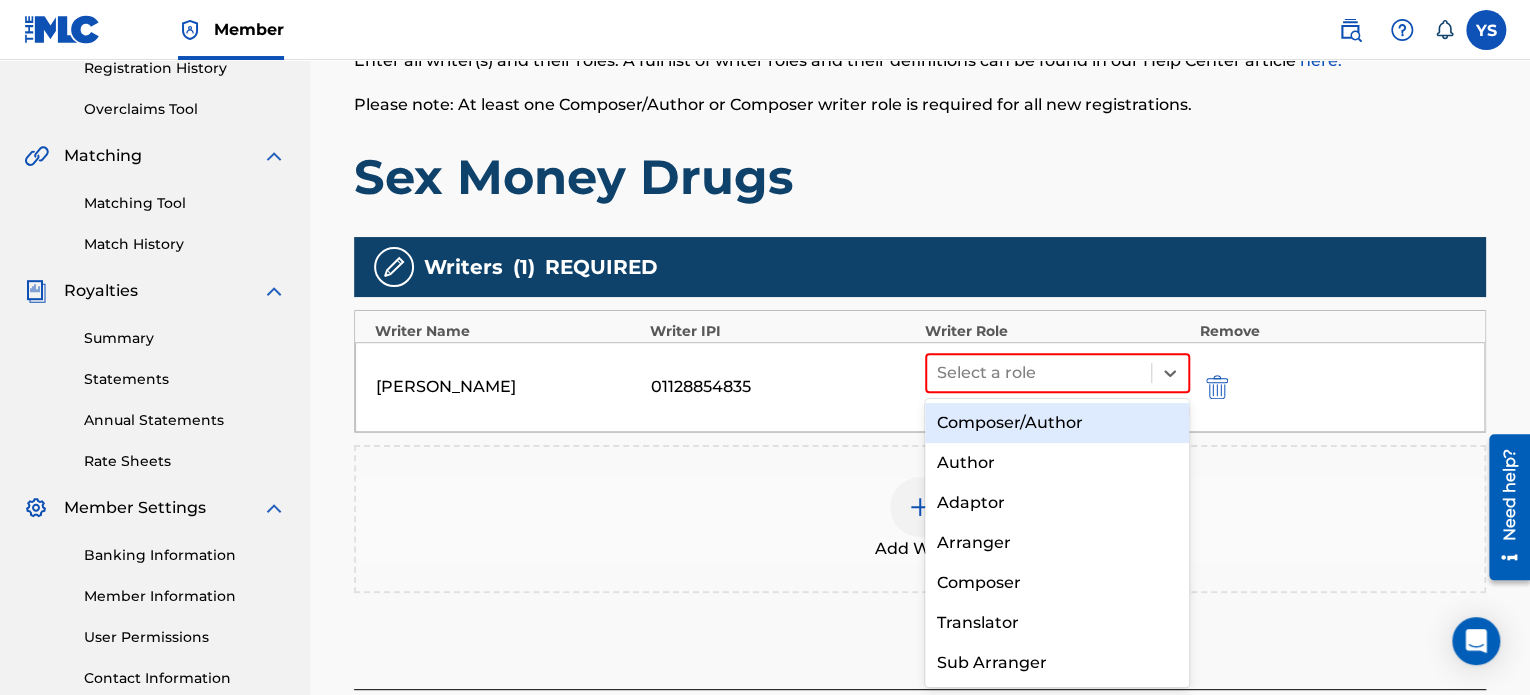 click on "Composer/Author" at bounding box center [1057, 423] 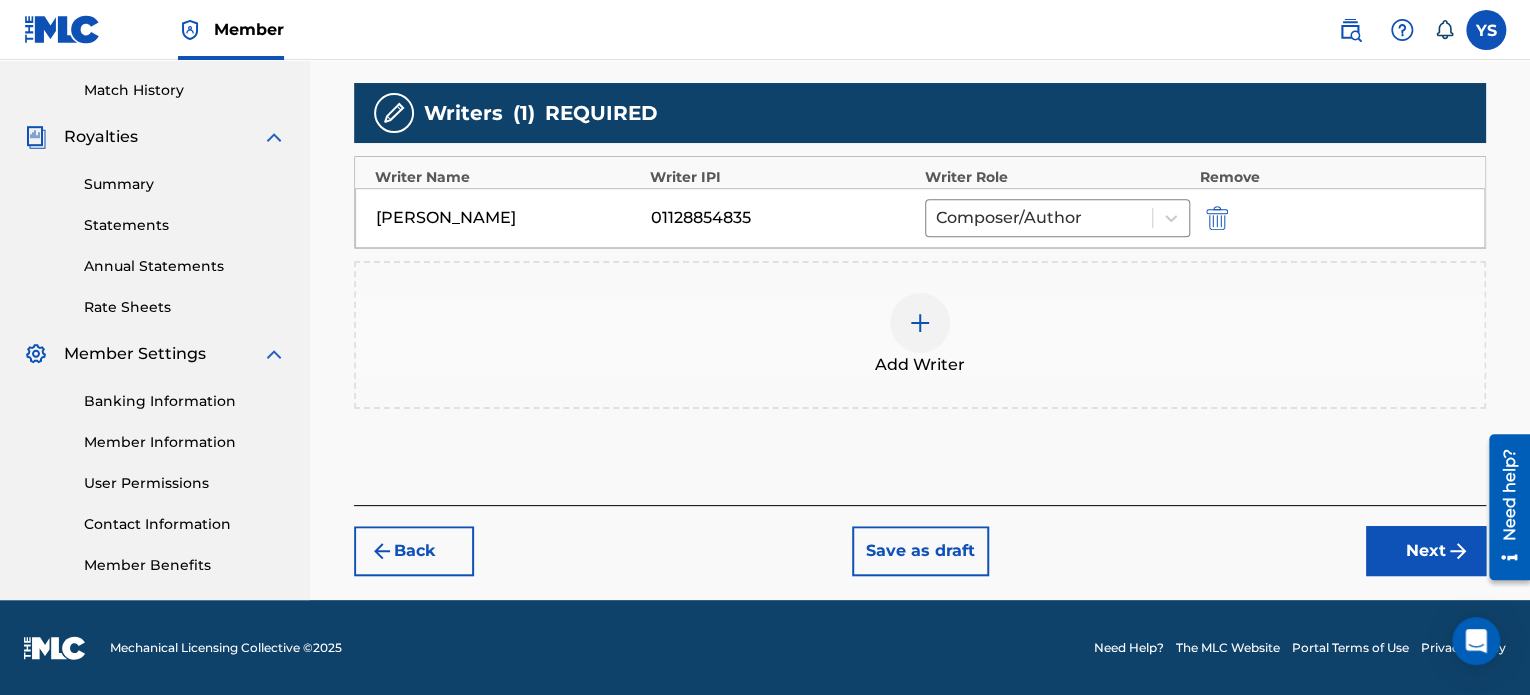 click on "Next" at bounding box center [1426, 551] 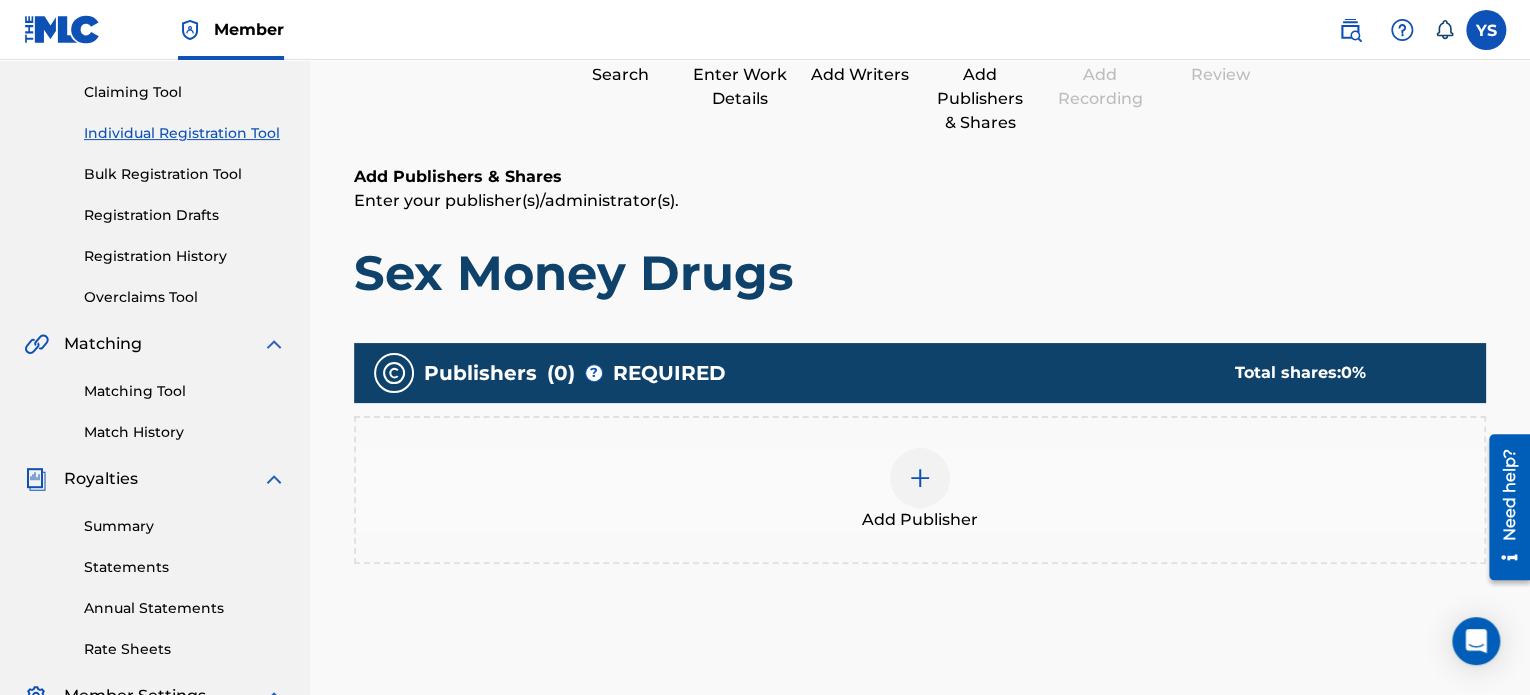 scroll, scrollTop: 222, scrollLeft: 0, axis: vertical 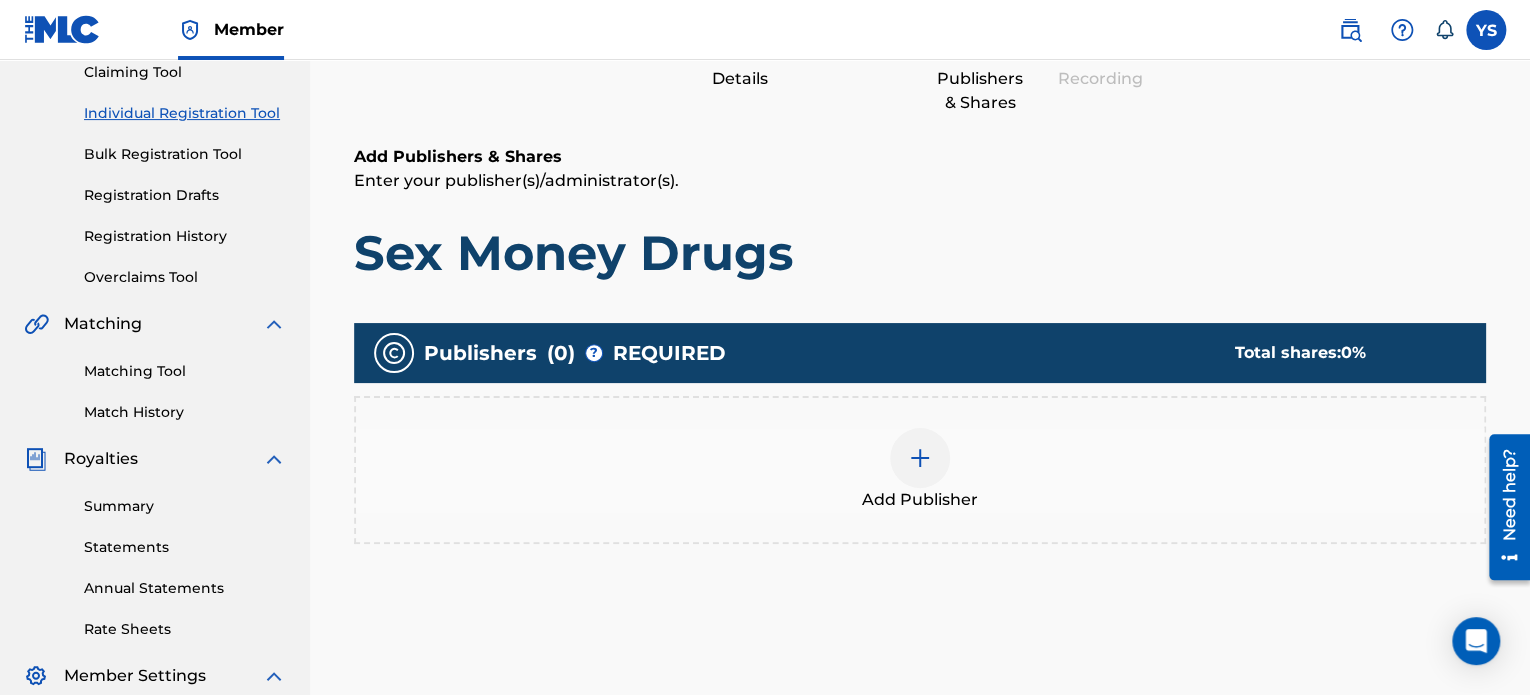 click at bounding box center (920, 458) 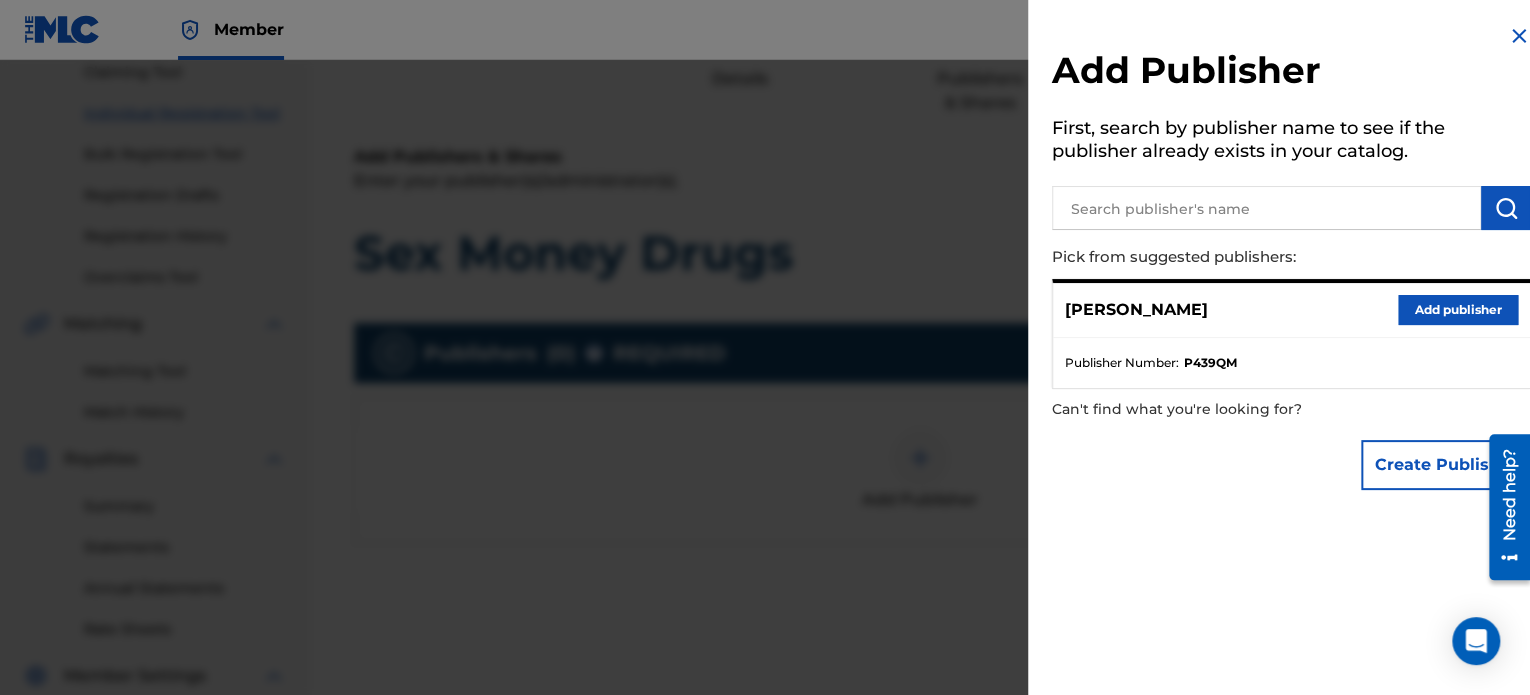 click on "Add publisher" at bounding box center (1458, 310) 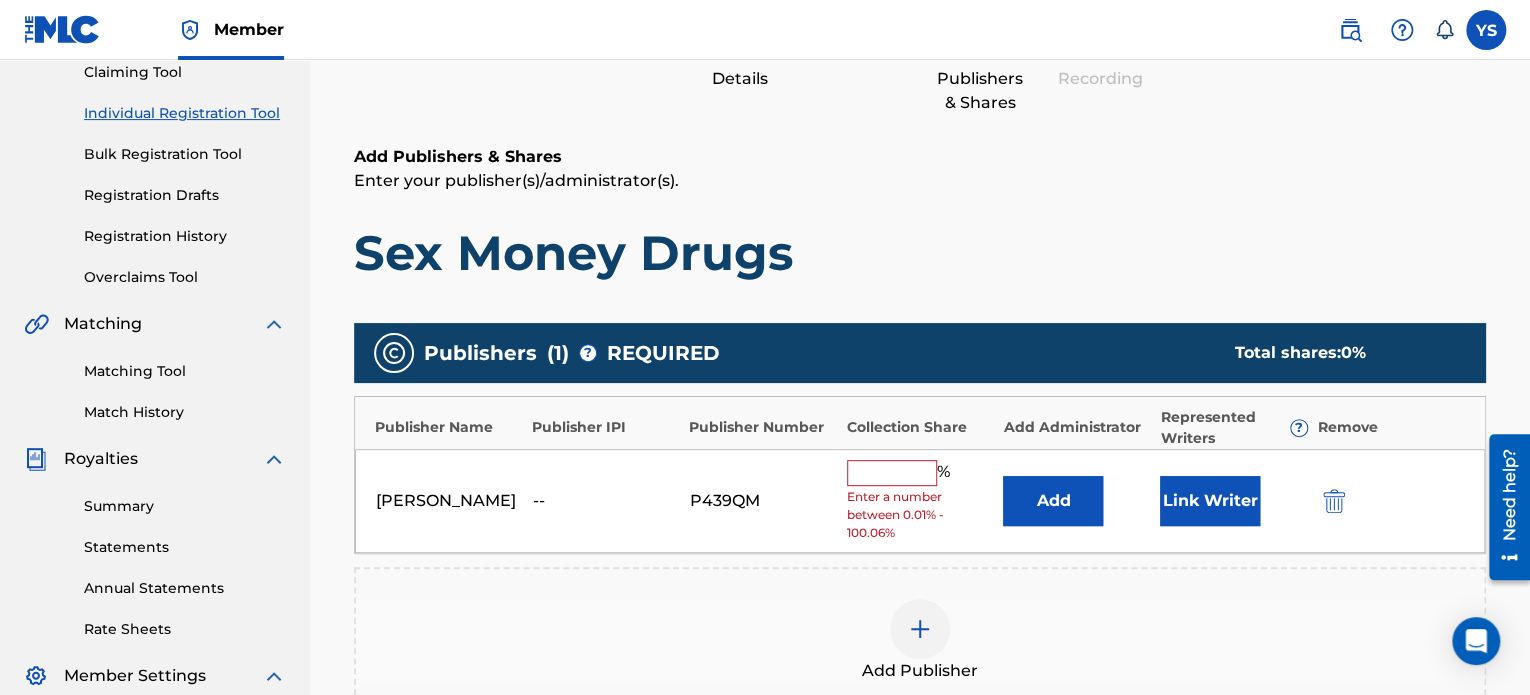 click at bounding box center (892, 473) 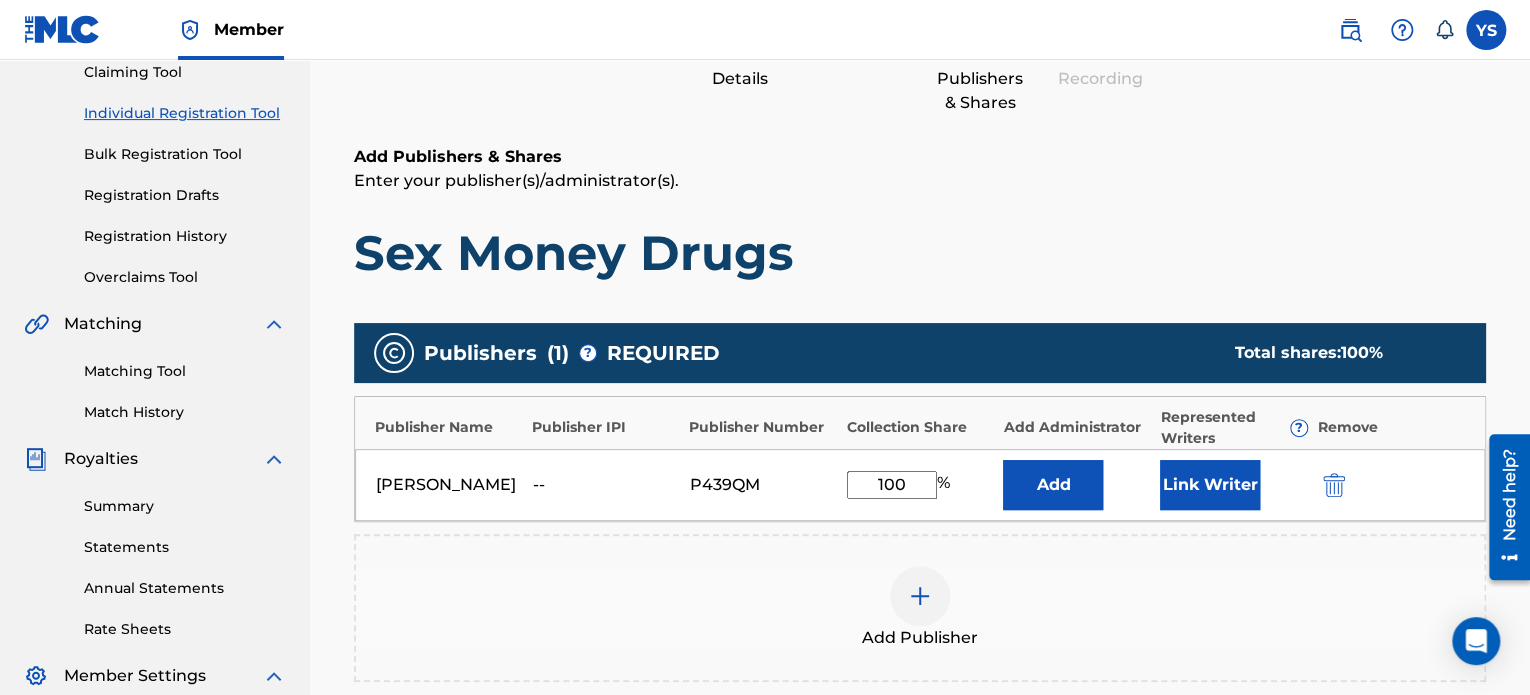 type on "100" 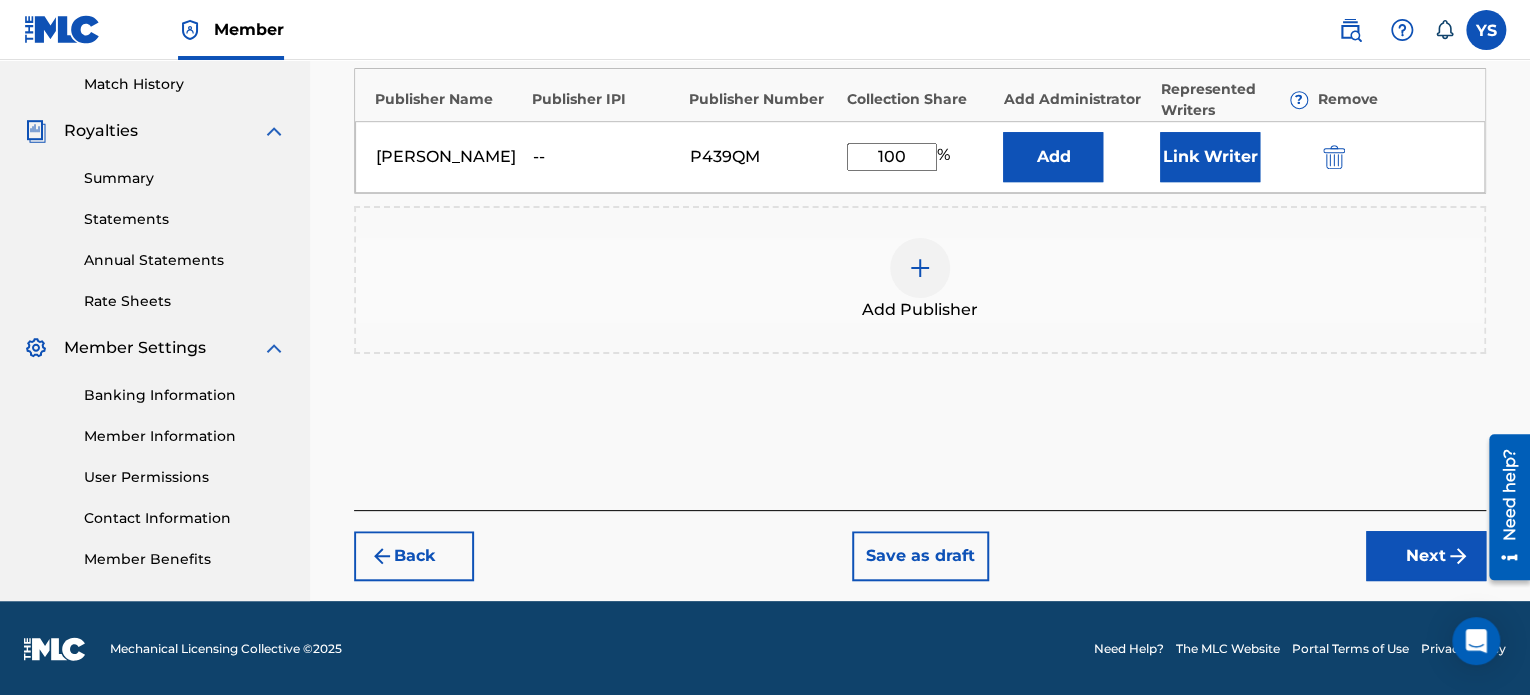 click at bounding box center [1458, 556] 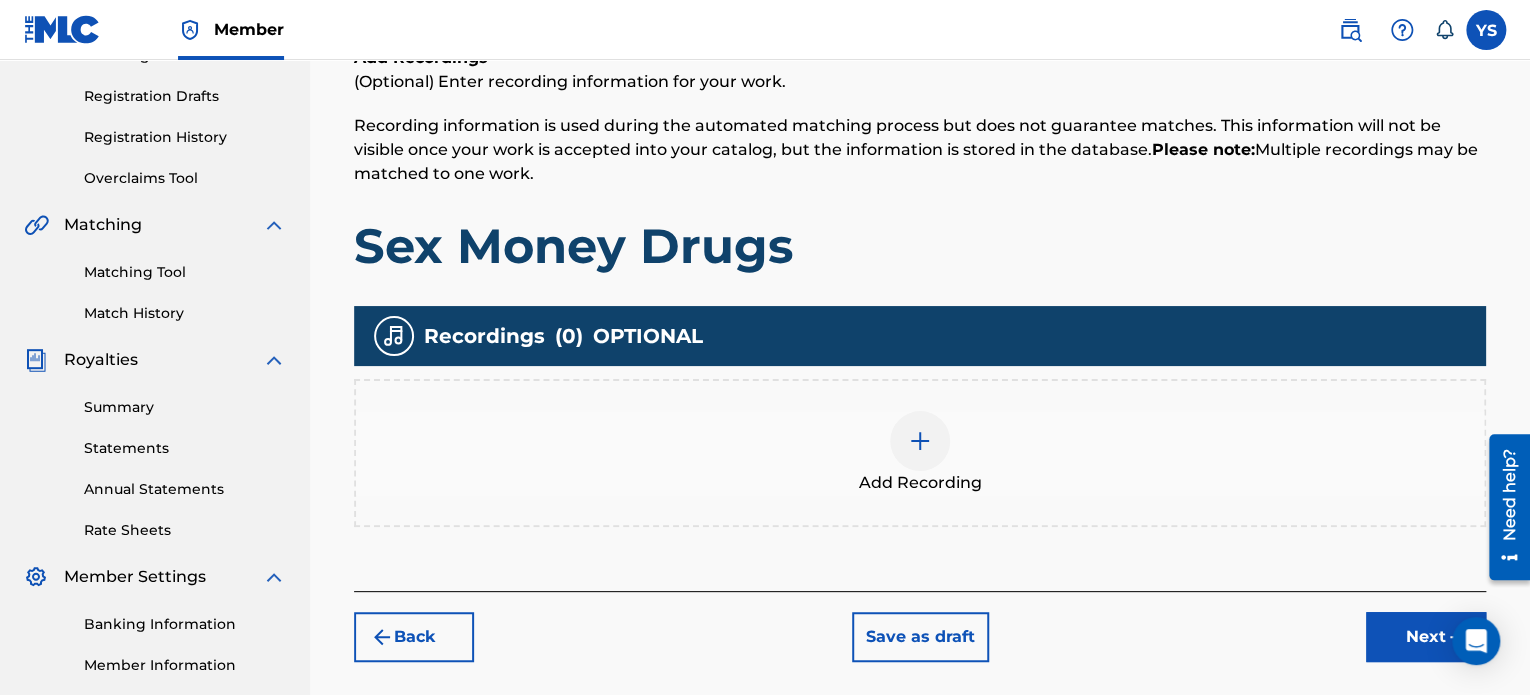 scroll, scrollTop: 322, scrollLeft: 0, axis: vertical 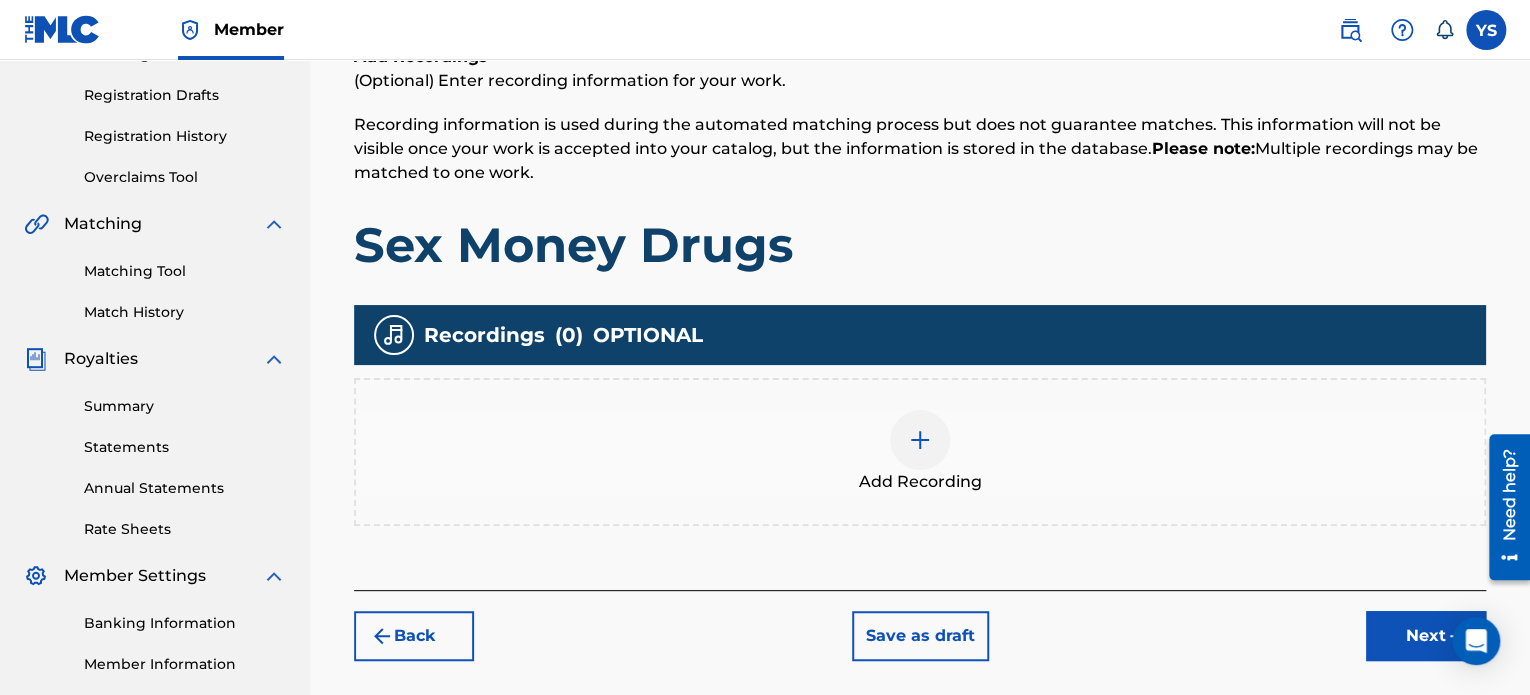 click on "Add Recording" at bounding box center (920, 452) 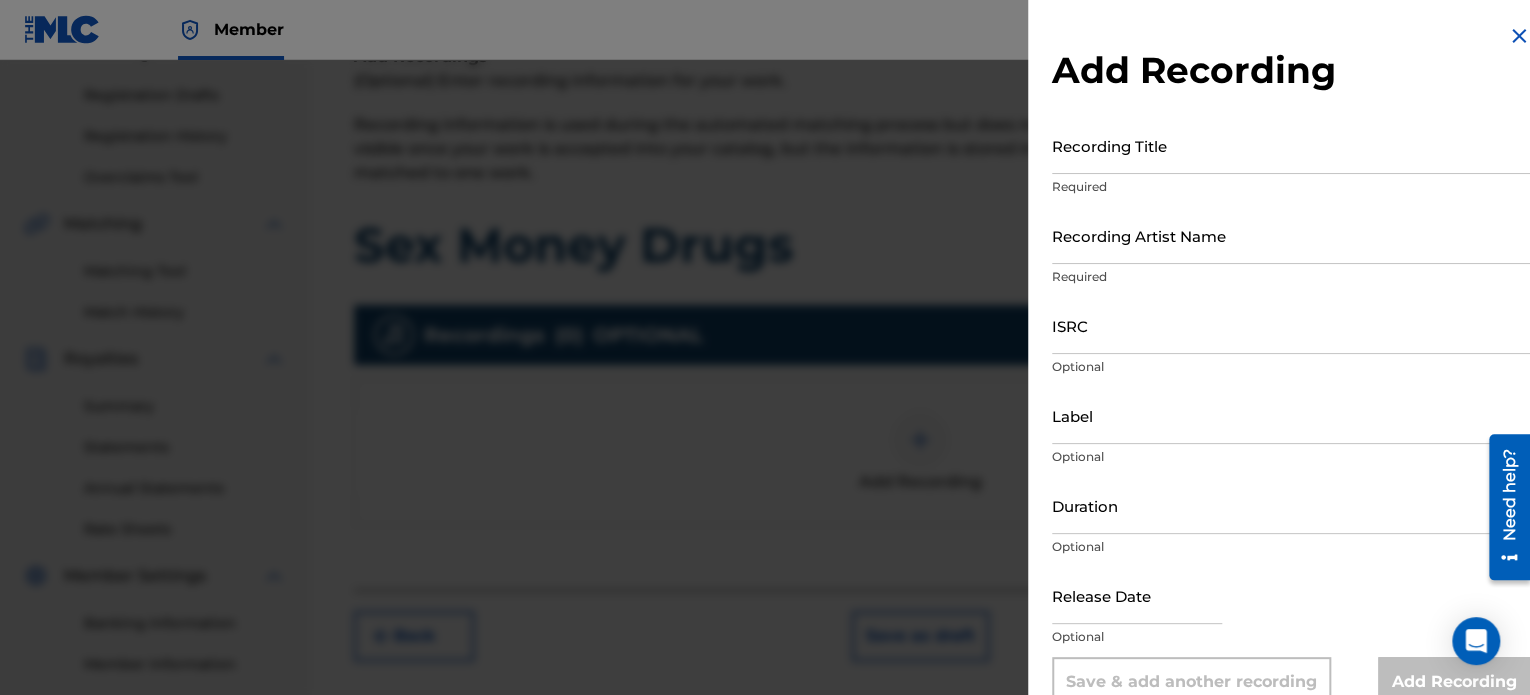 click on "Recording Title" at bounding box center [1291, 145] 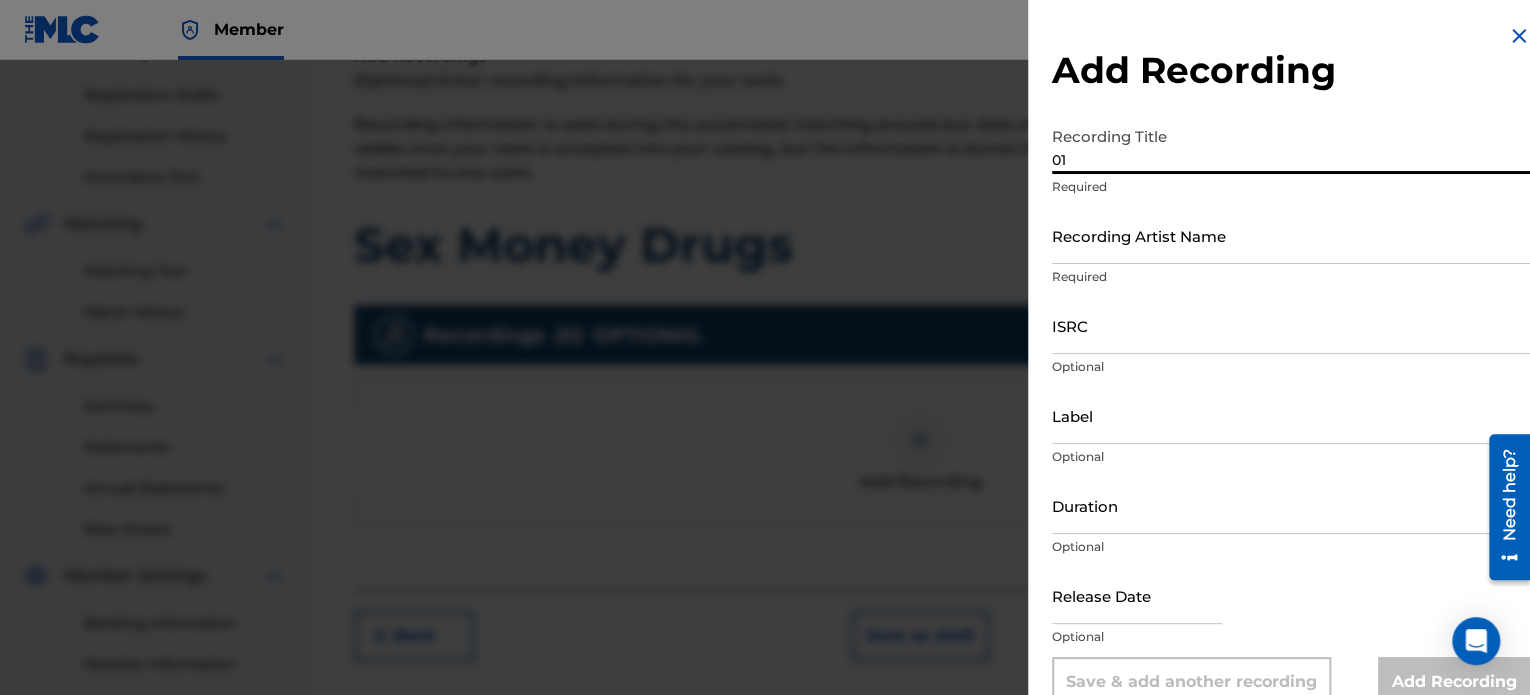type on "0" 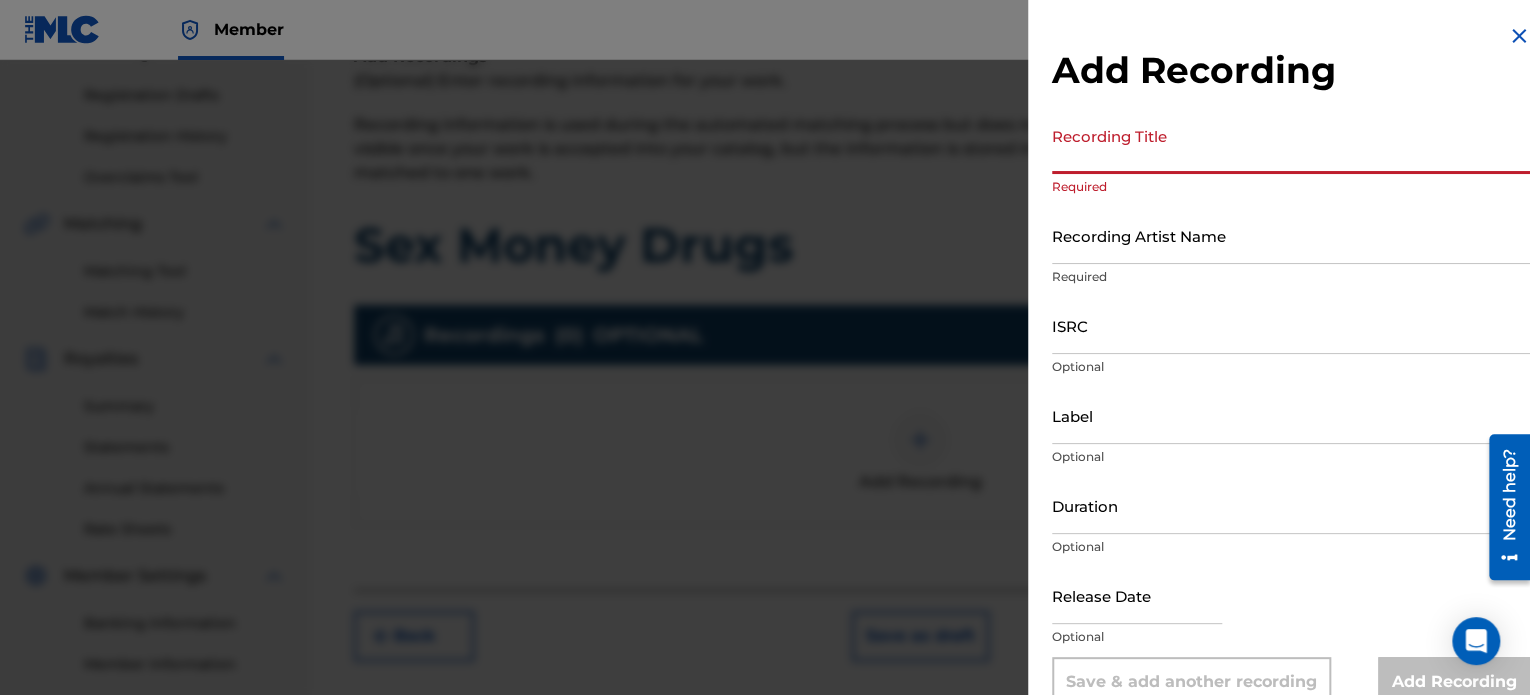 paste on "Sex Money Drugs" 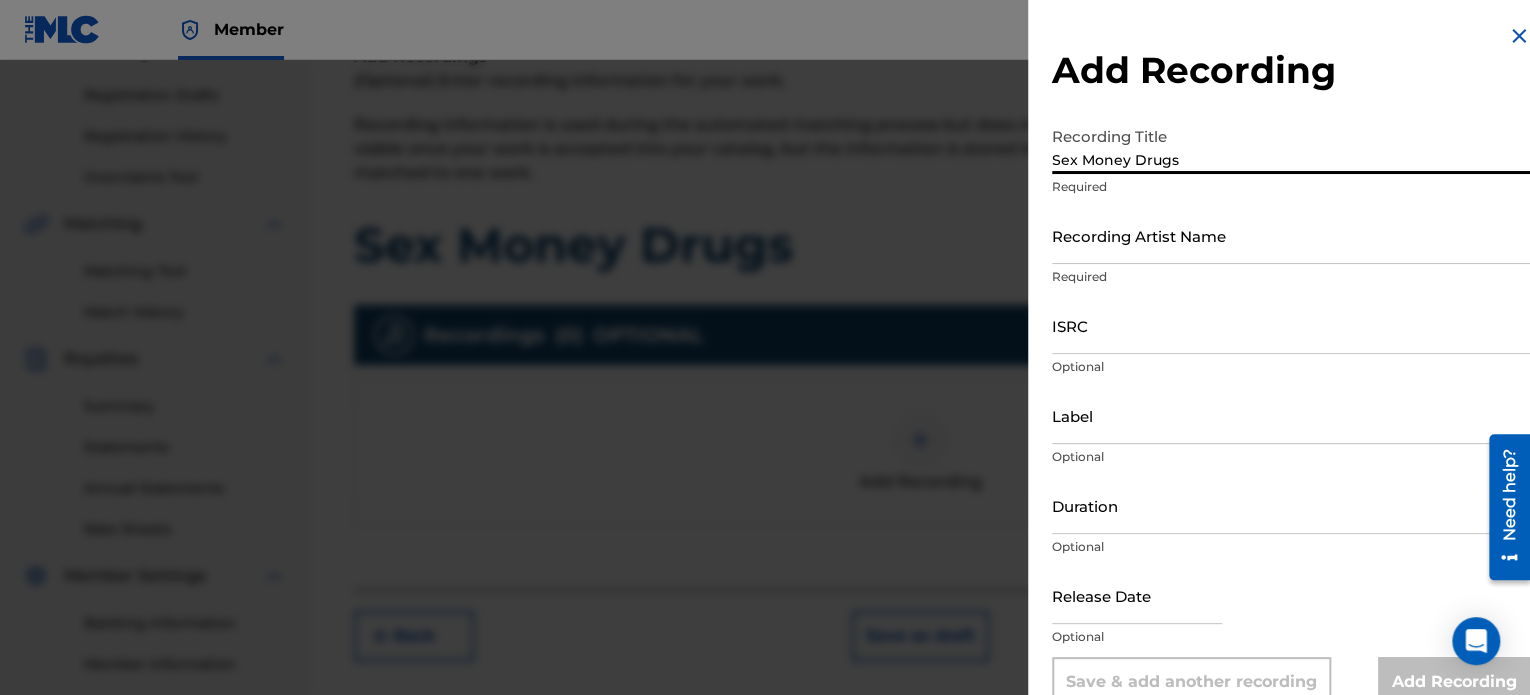 type on "Sex Money Drugs" 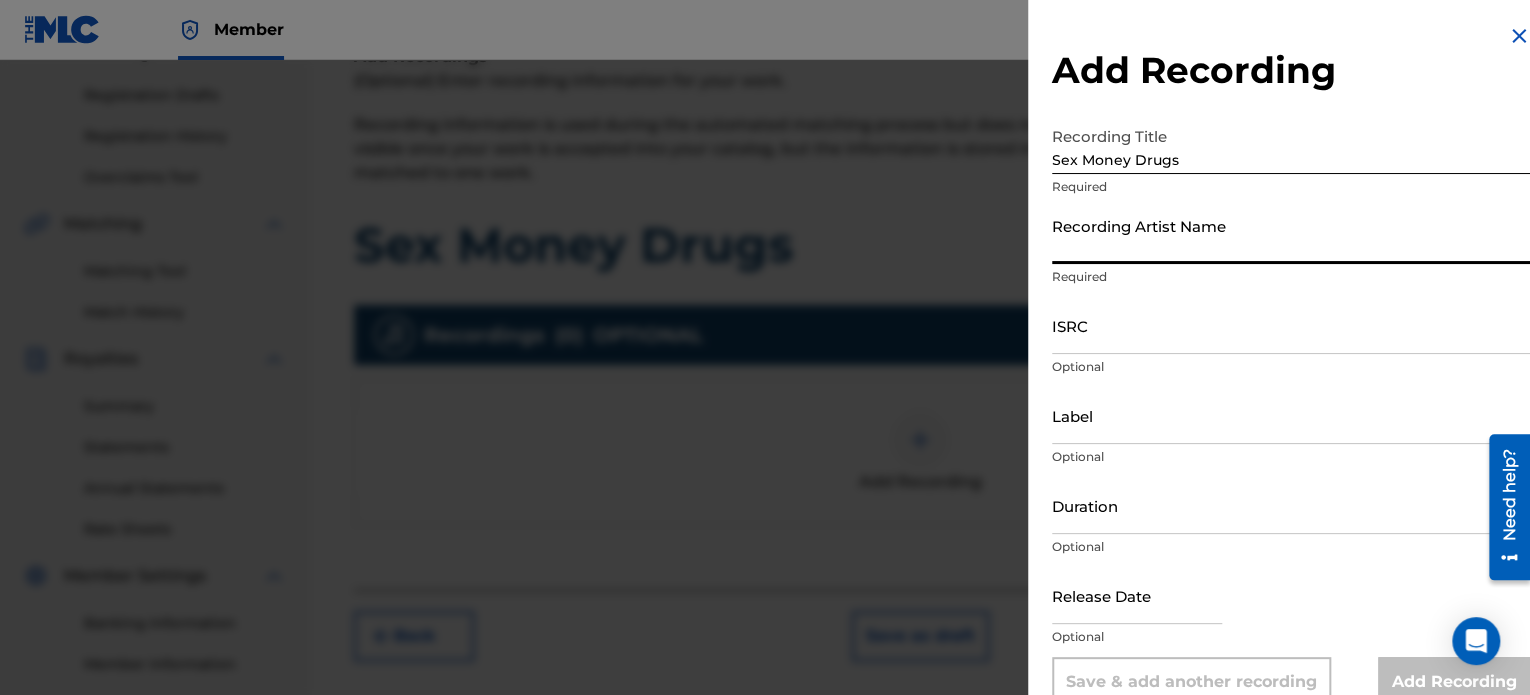 click on "Recording Artist Name" at bounding box center (1291, 235) 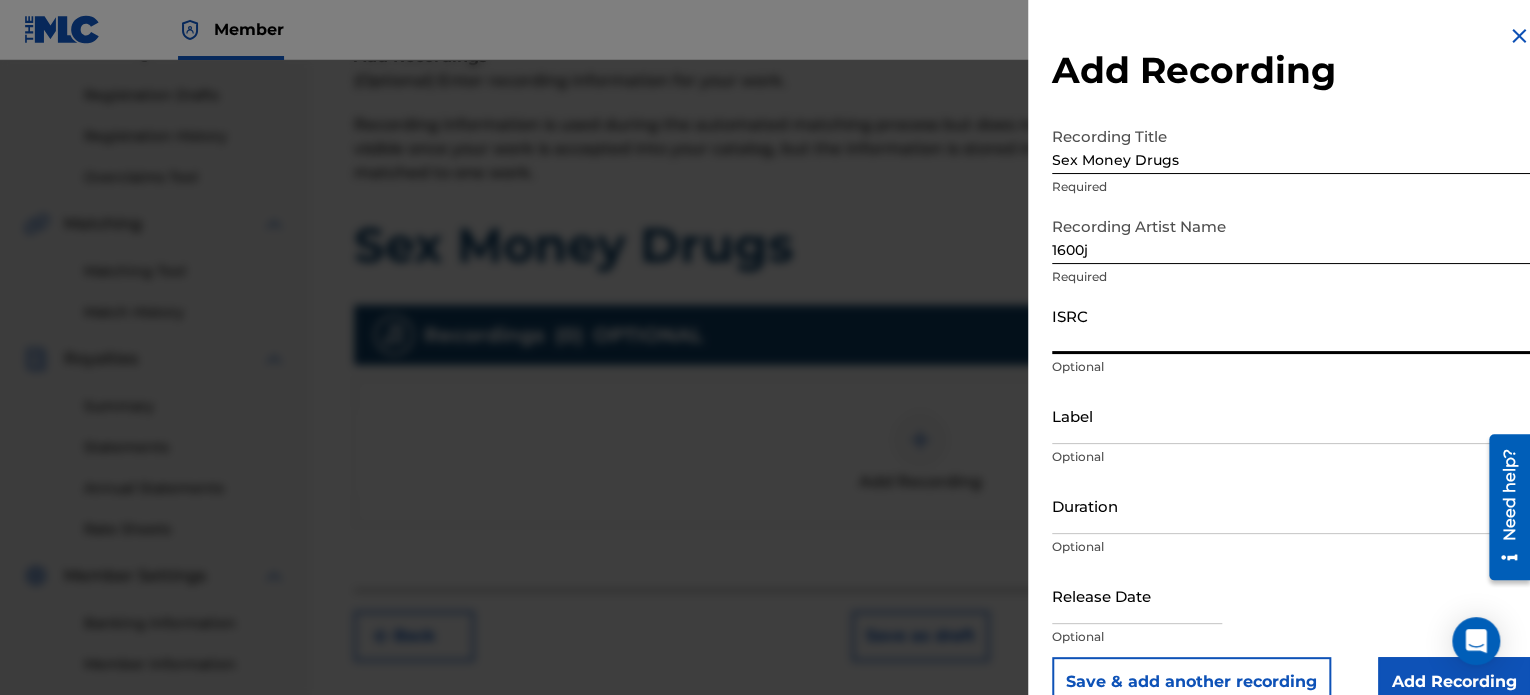 click on "ISRC" at bounding box center [1291, 325] 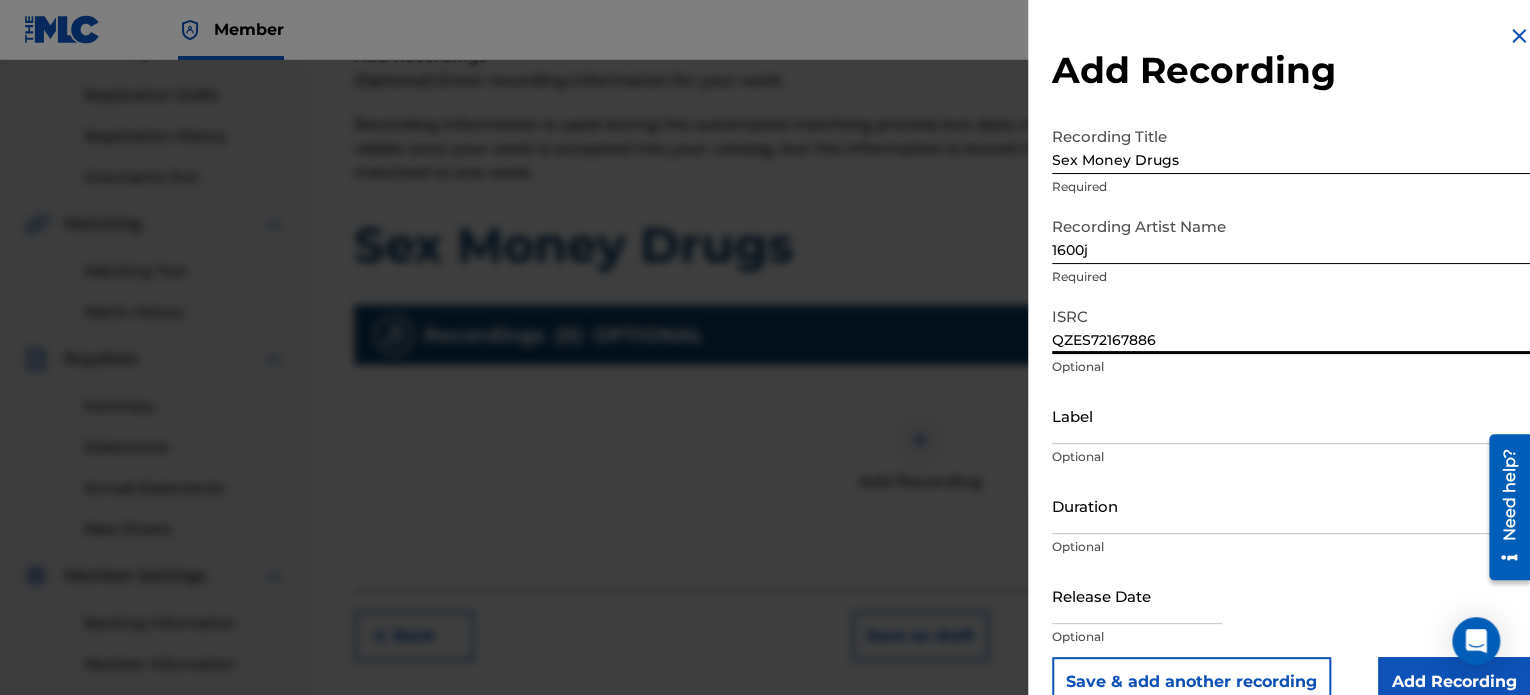 type on "QZES72167886" 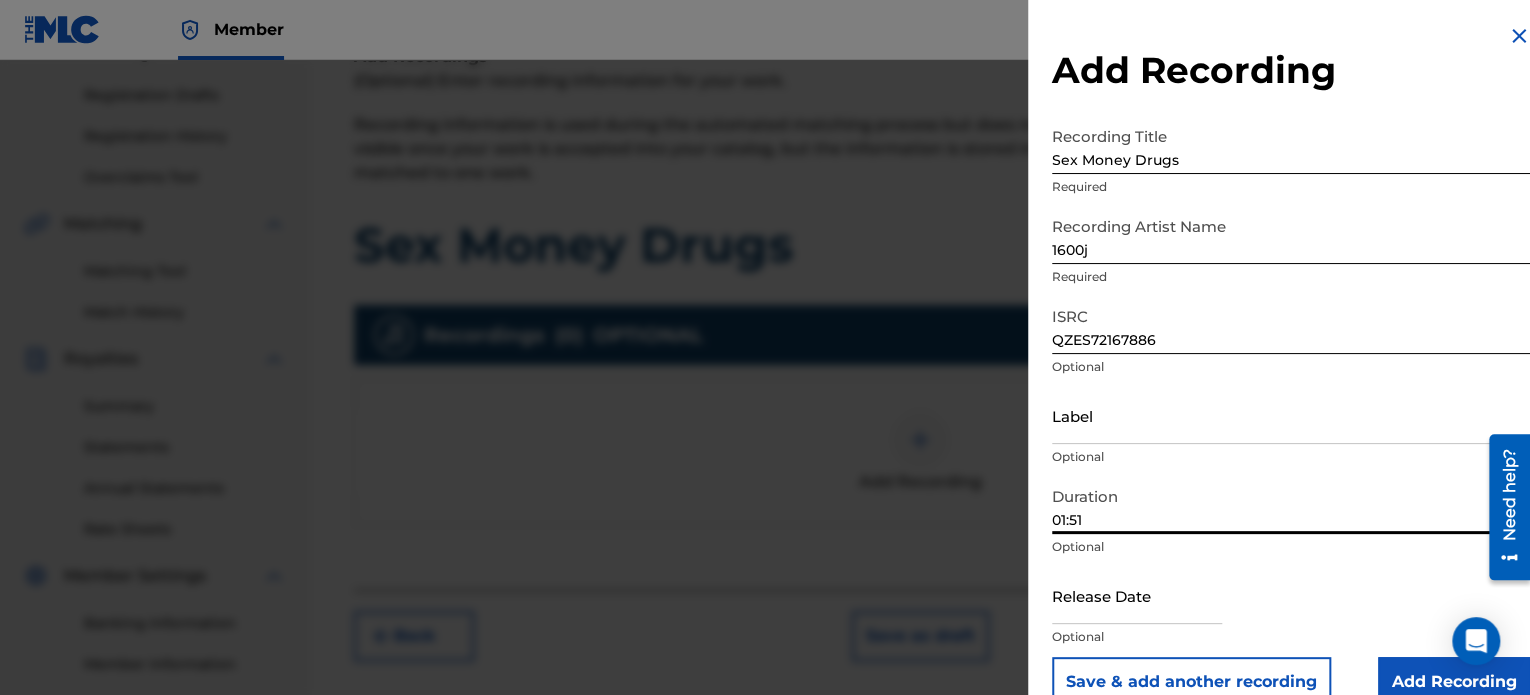 scroll, scrollTop: 36, scrollLeft: 0, axis: vertical 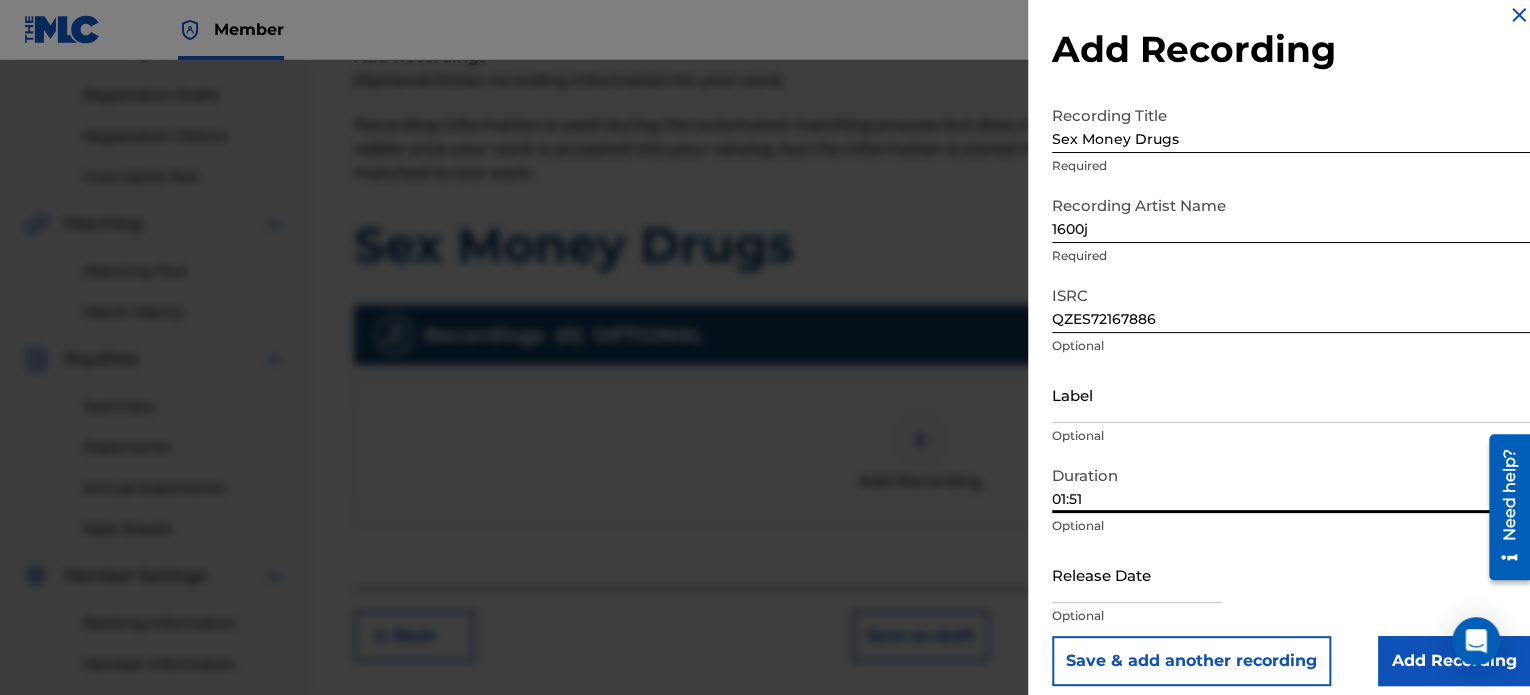 type on "01:51" 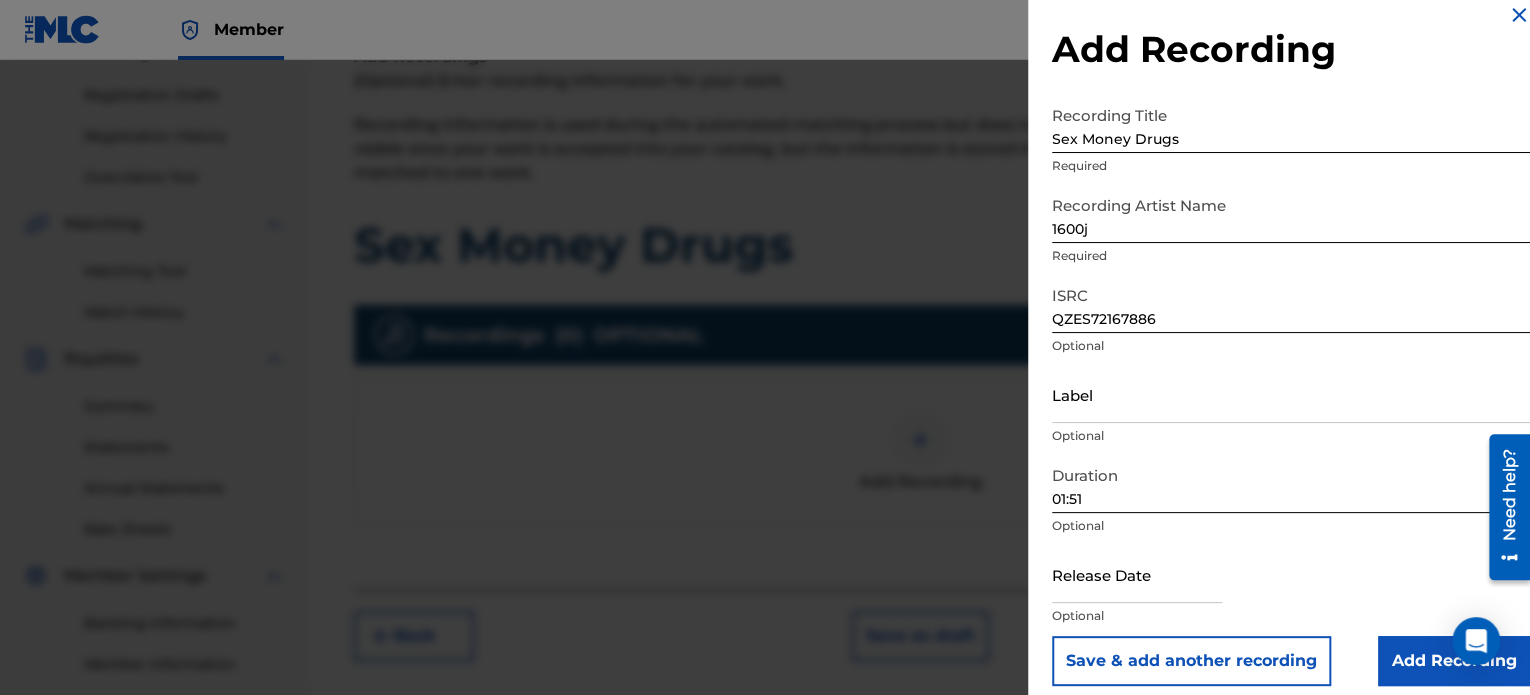 click on "Add Recording" at bounding box center (1454, 661) 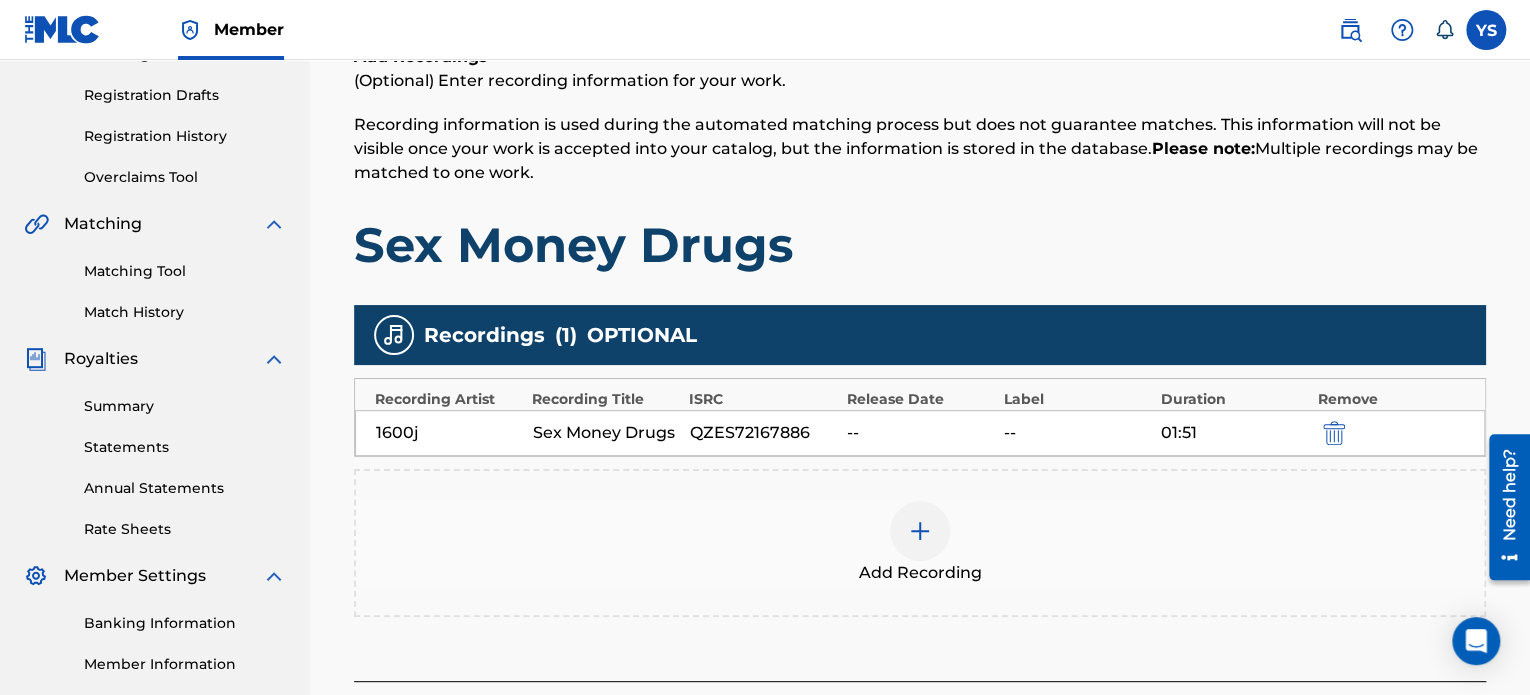scroll, scrollTop: 544, scrollLeft: 0, axis: vertical 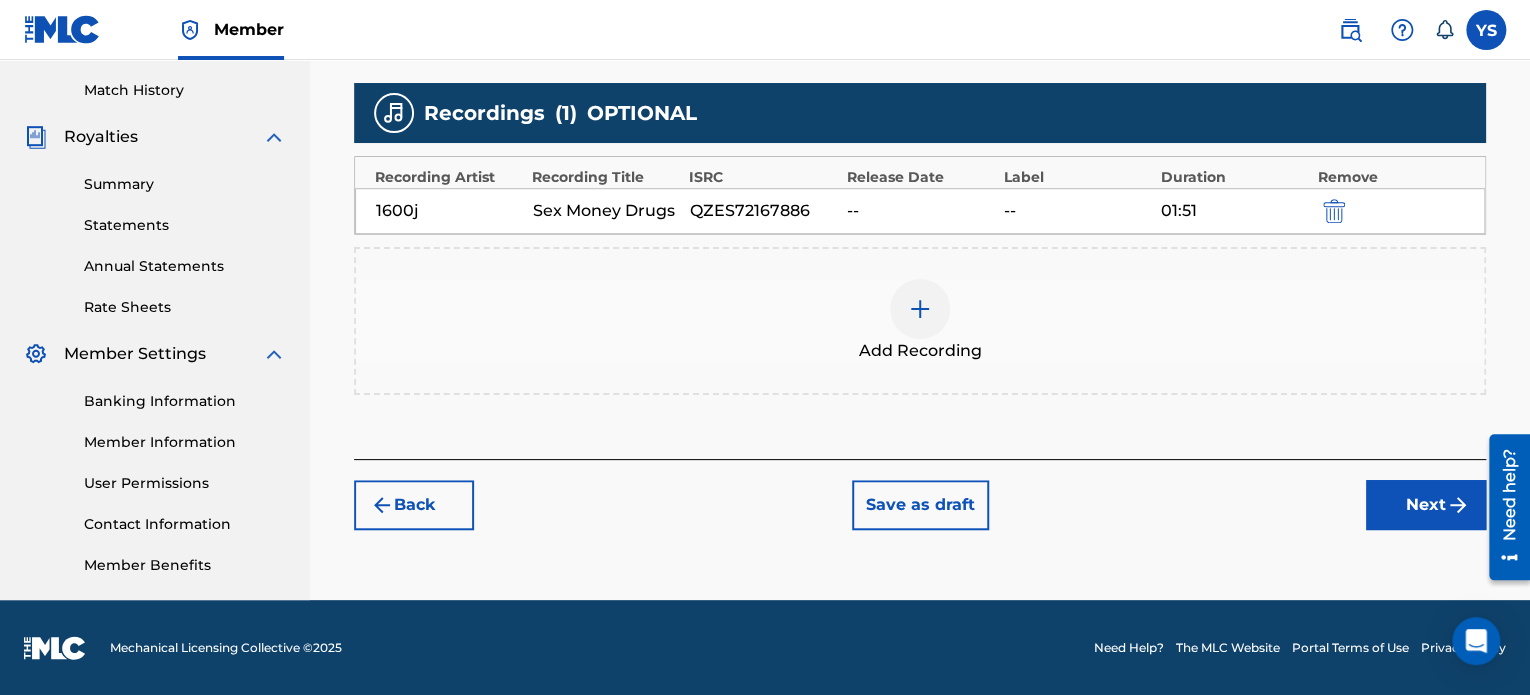 click on "Next" at bounding box center (1426, 505) 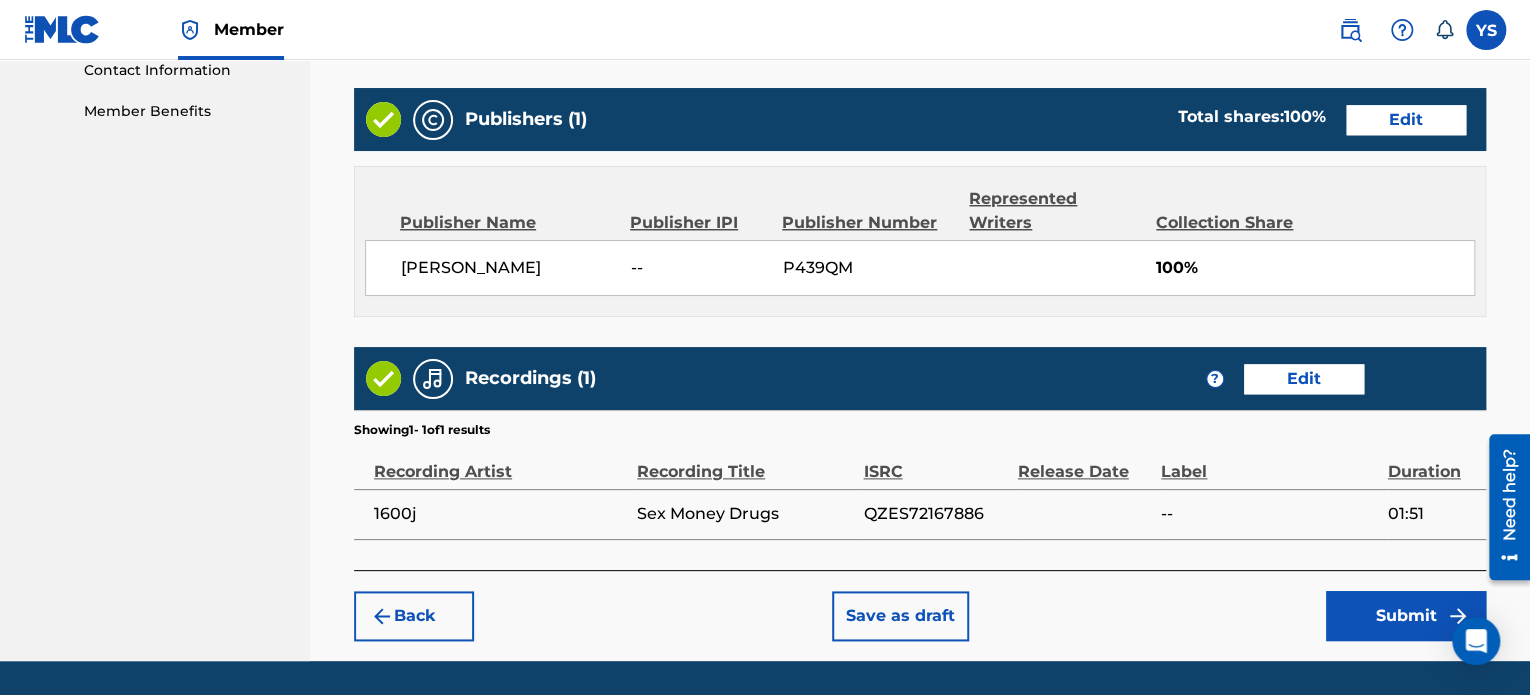 scroll, scrollTop: 1057, scrollLeft: 0, axis: vertical 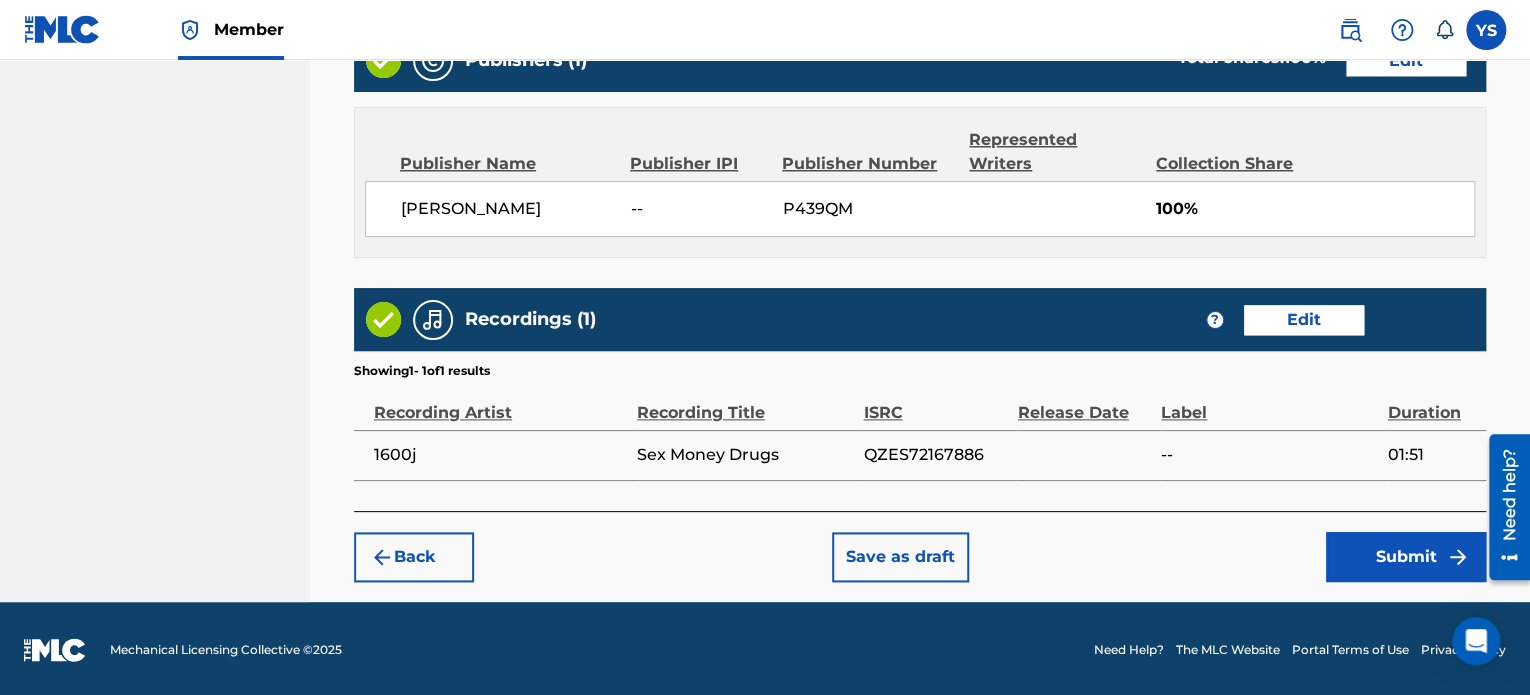 click on "Submit" at bounding box center [1406, 557] 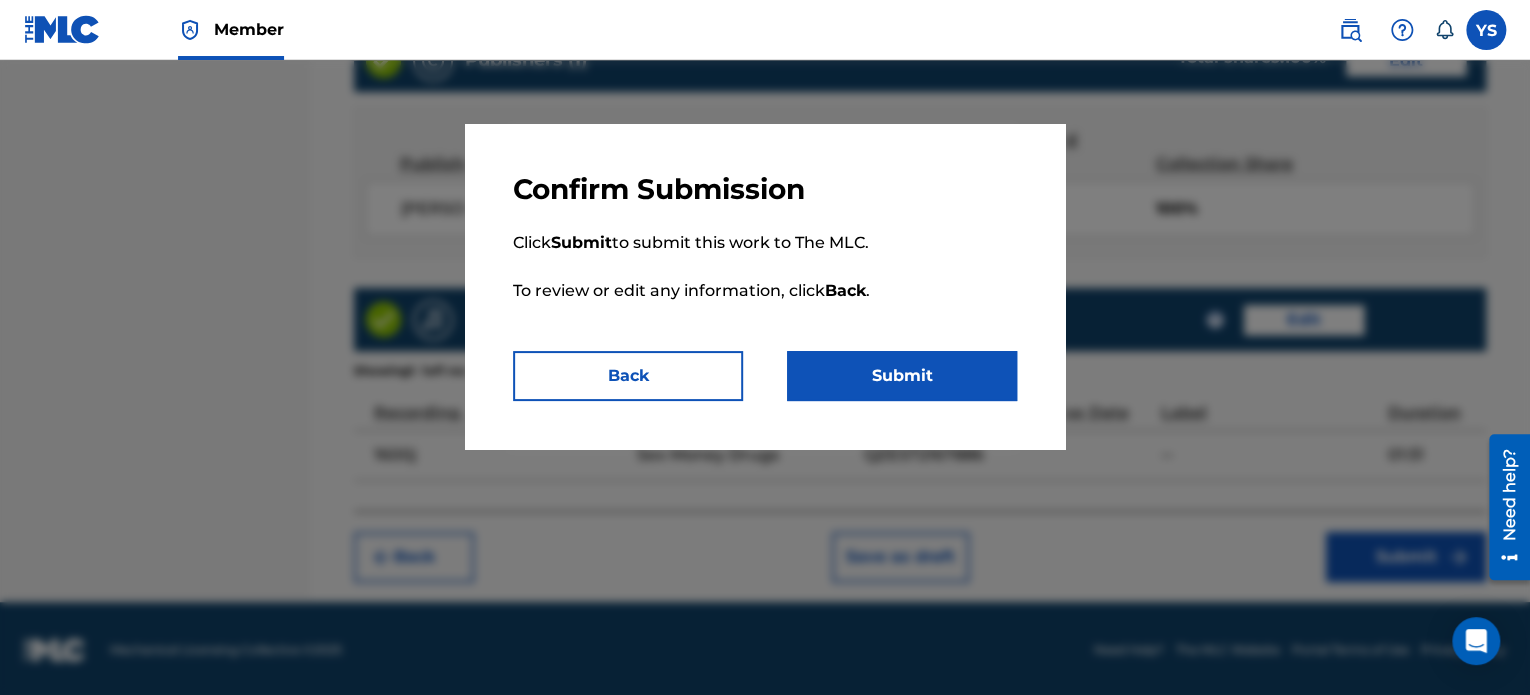 click on "Submit" at bounding box center [902, 376] 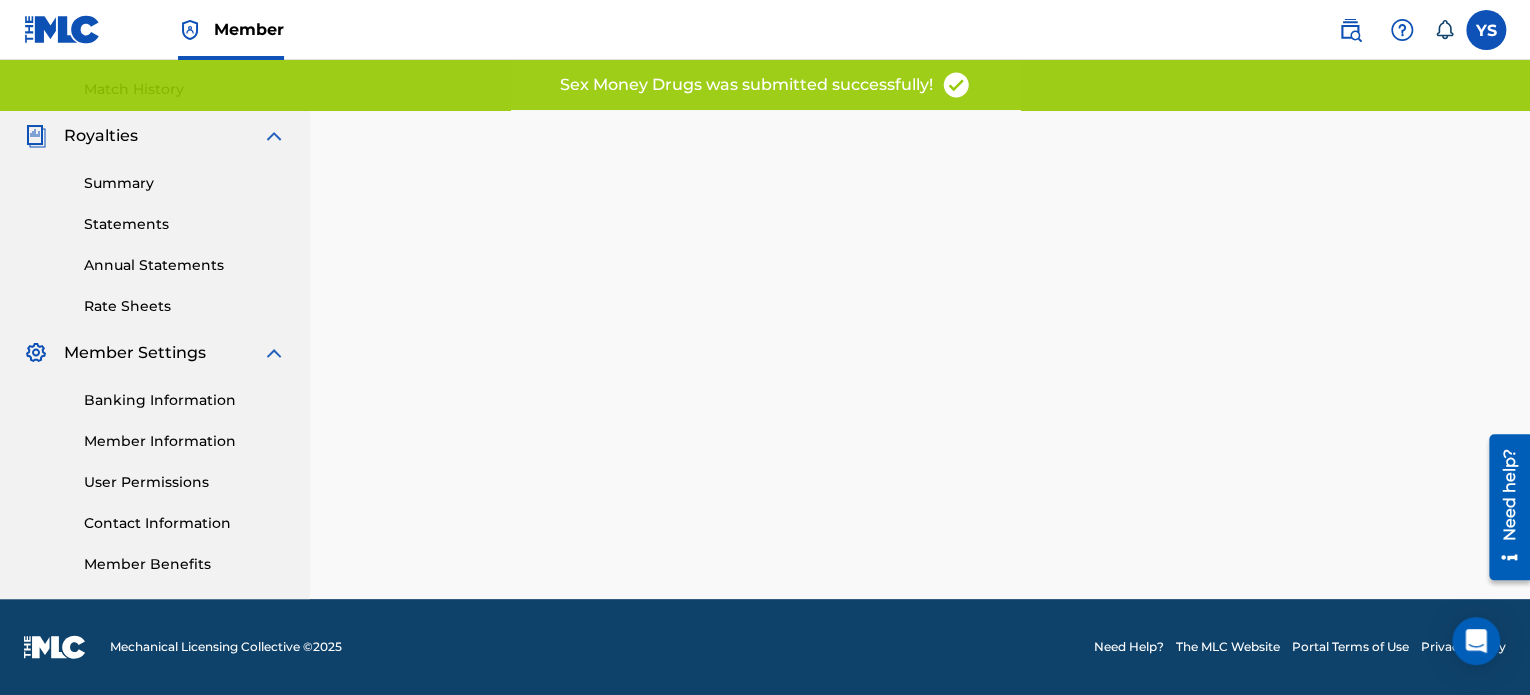 scroll, scrollTop: 0, scrollLeft: 0, axis: both 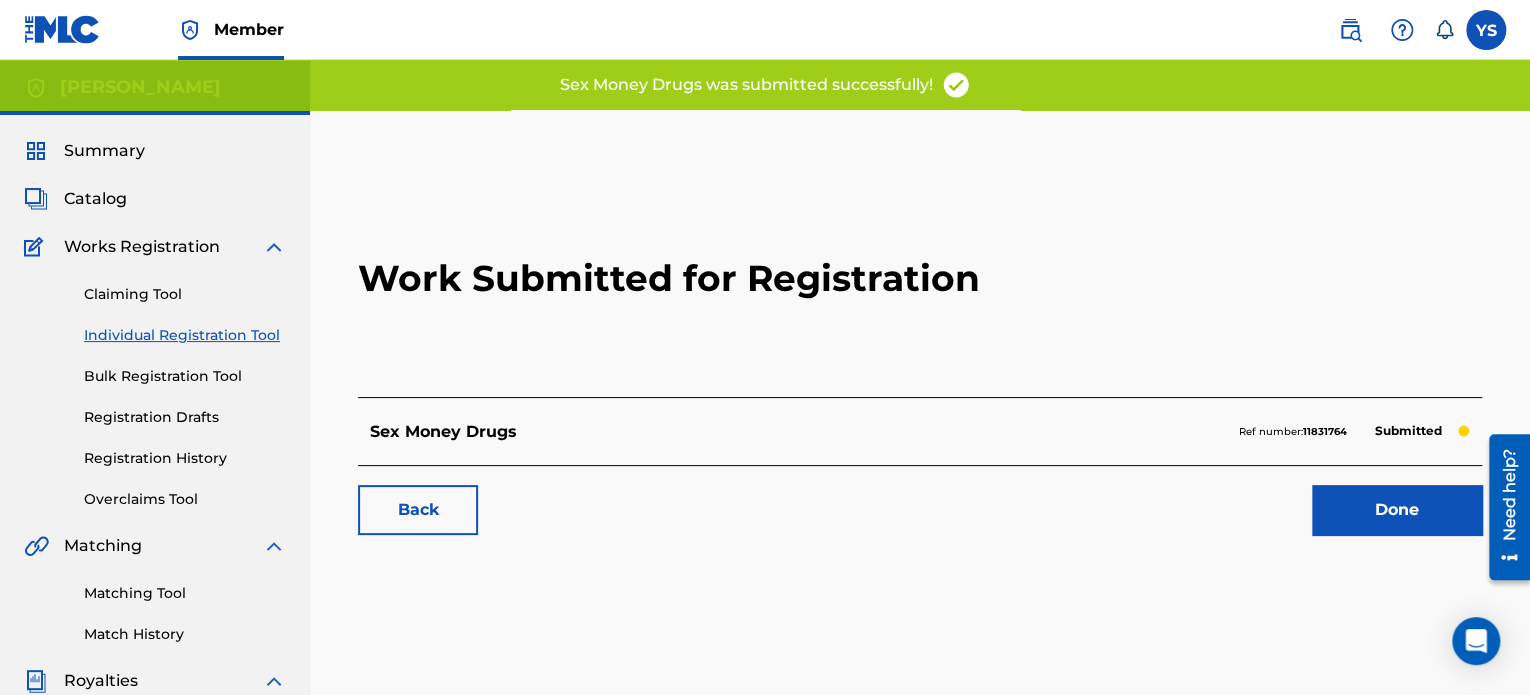 click on "Done" at bounding box center [1397, 510] 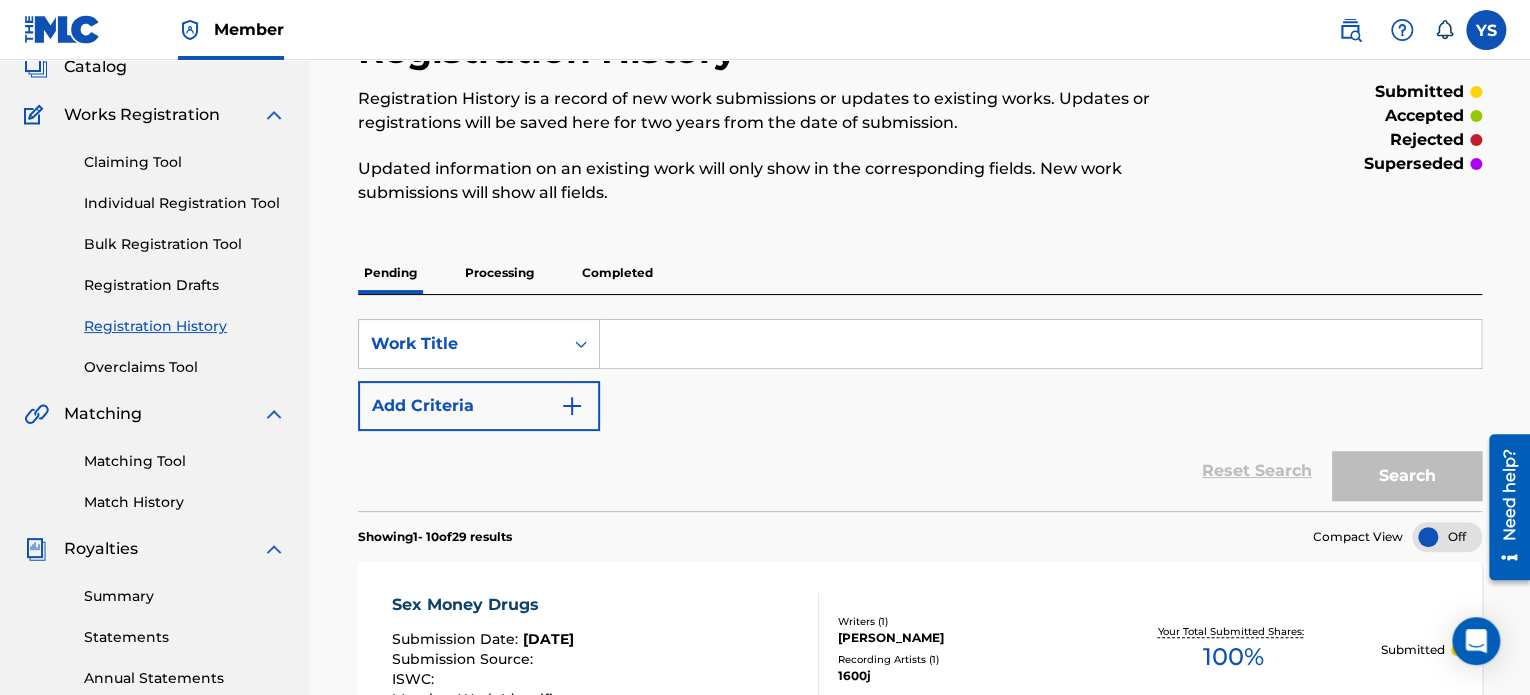 scroll, scrollTop: 112, scrollLeft: 0, axis: vertical 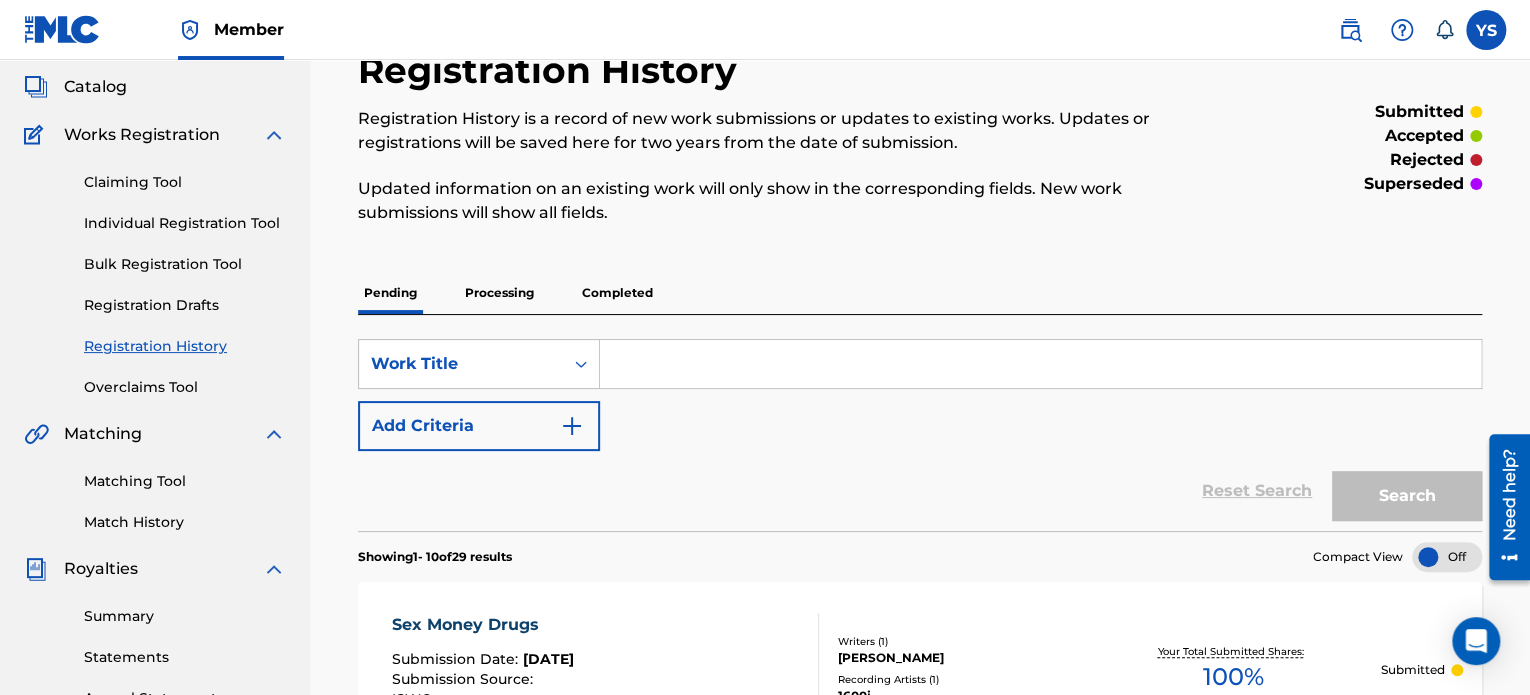 click on "Individual Registration Tool" at bounding box center [185, 223] 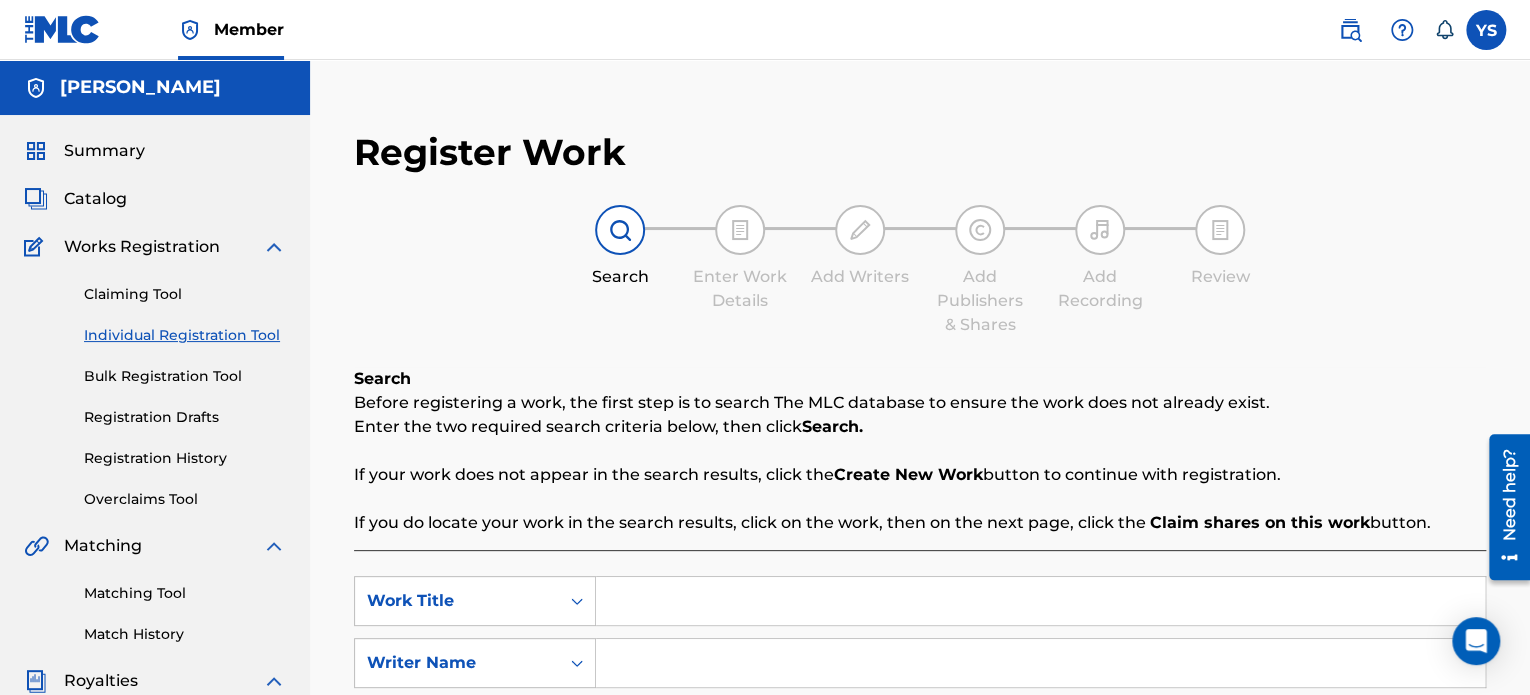 scroll, scrollTop: 204, scrollLeft: 0, axis: vertical 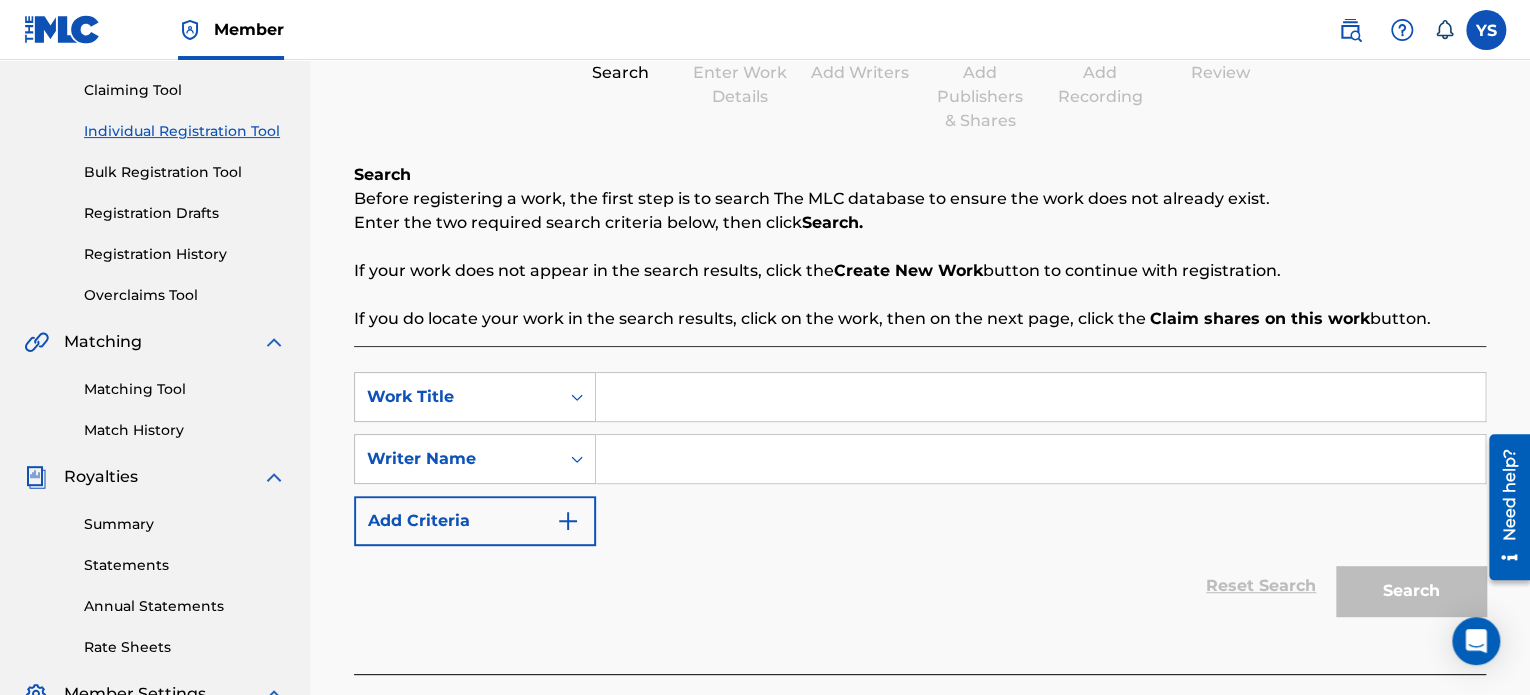 click at bounding box center (1040, 397) 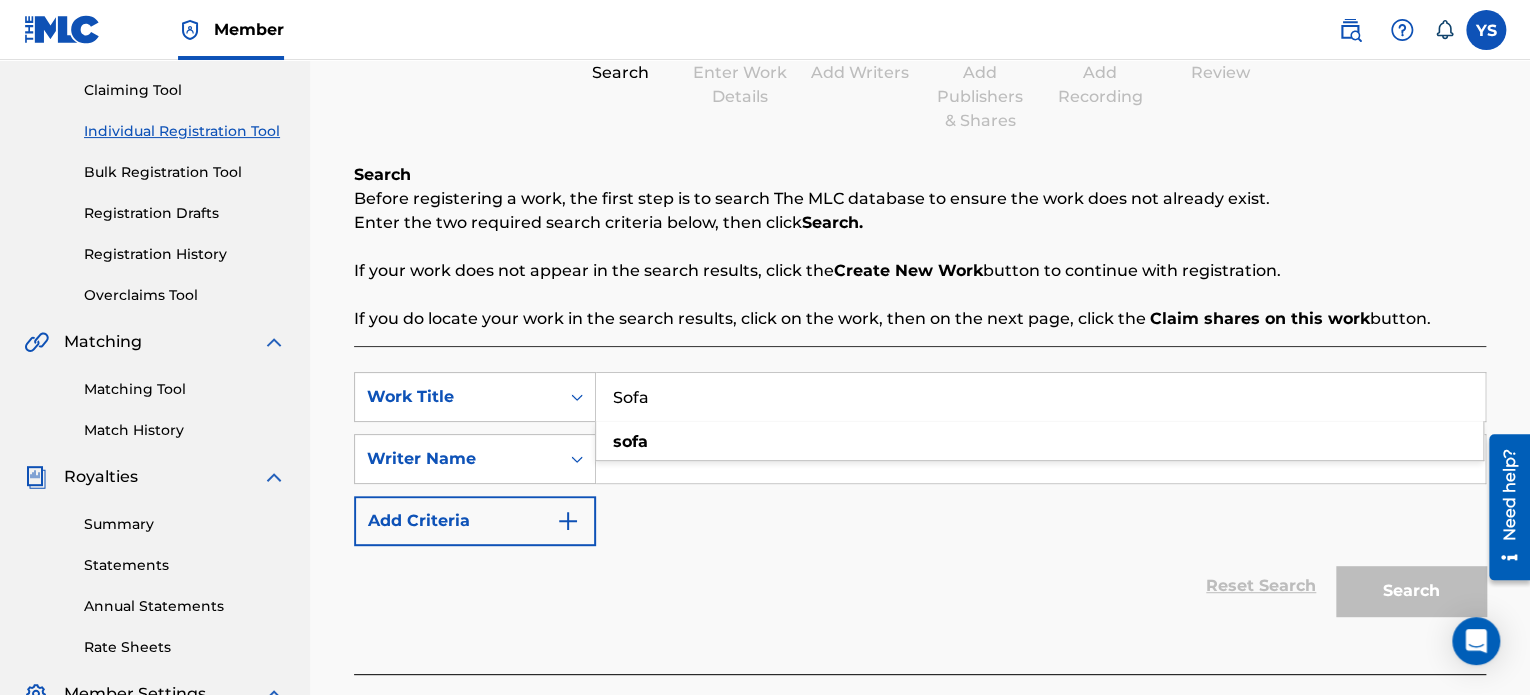 type on "Sofa" 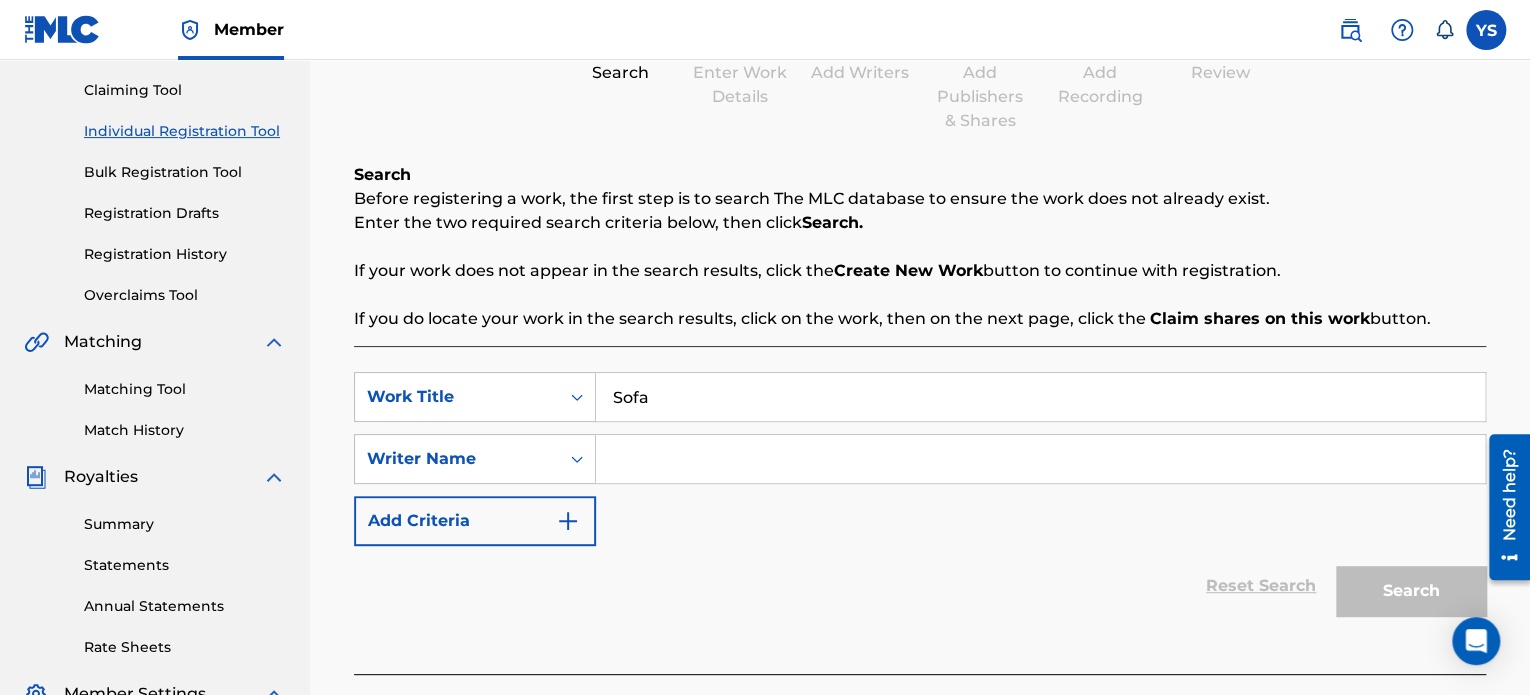 type on "[PERSON_NAME]" 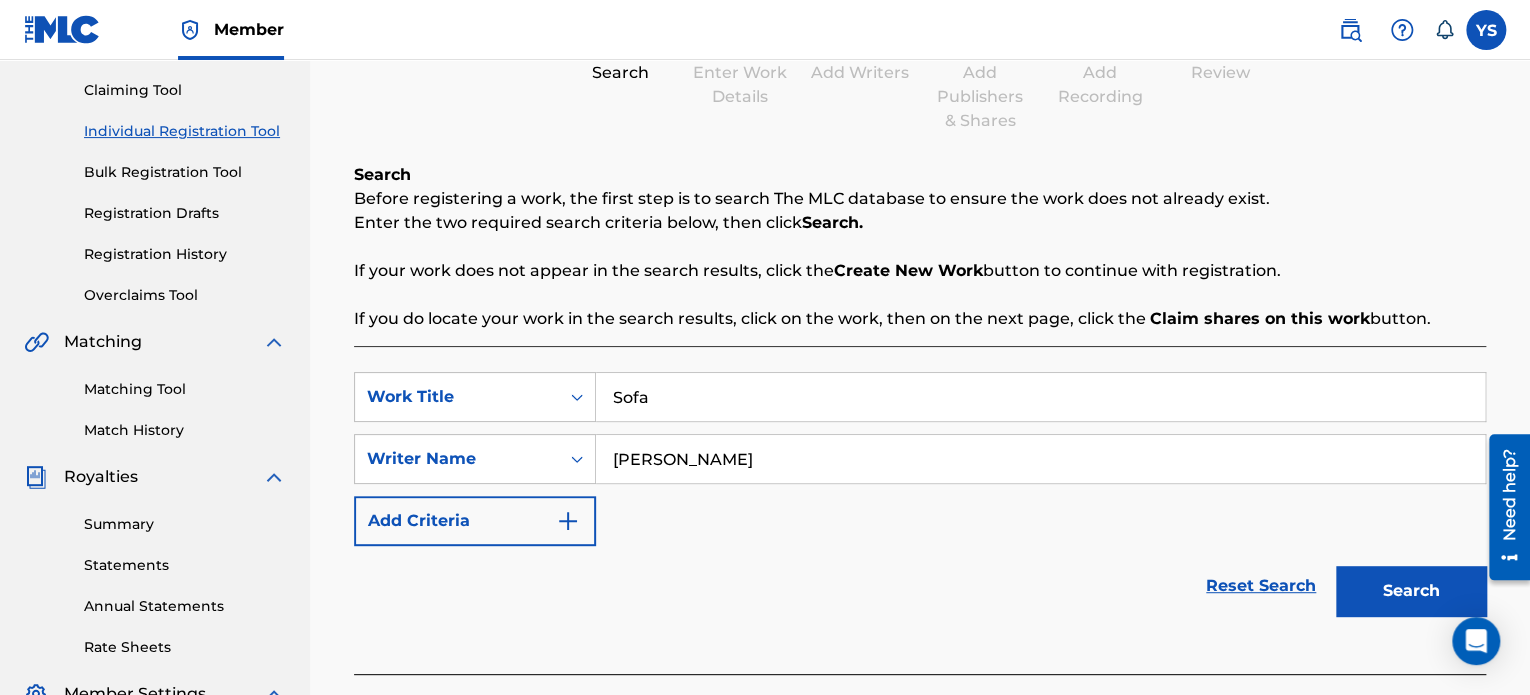 click on "Search" at bounding box center (1411, 591) 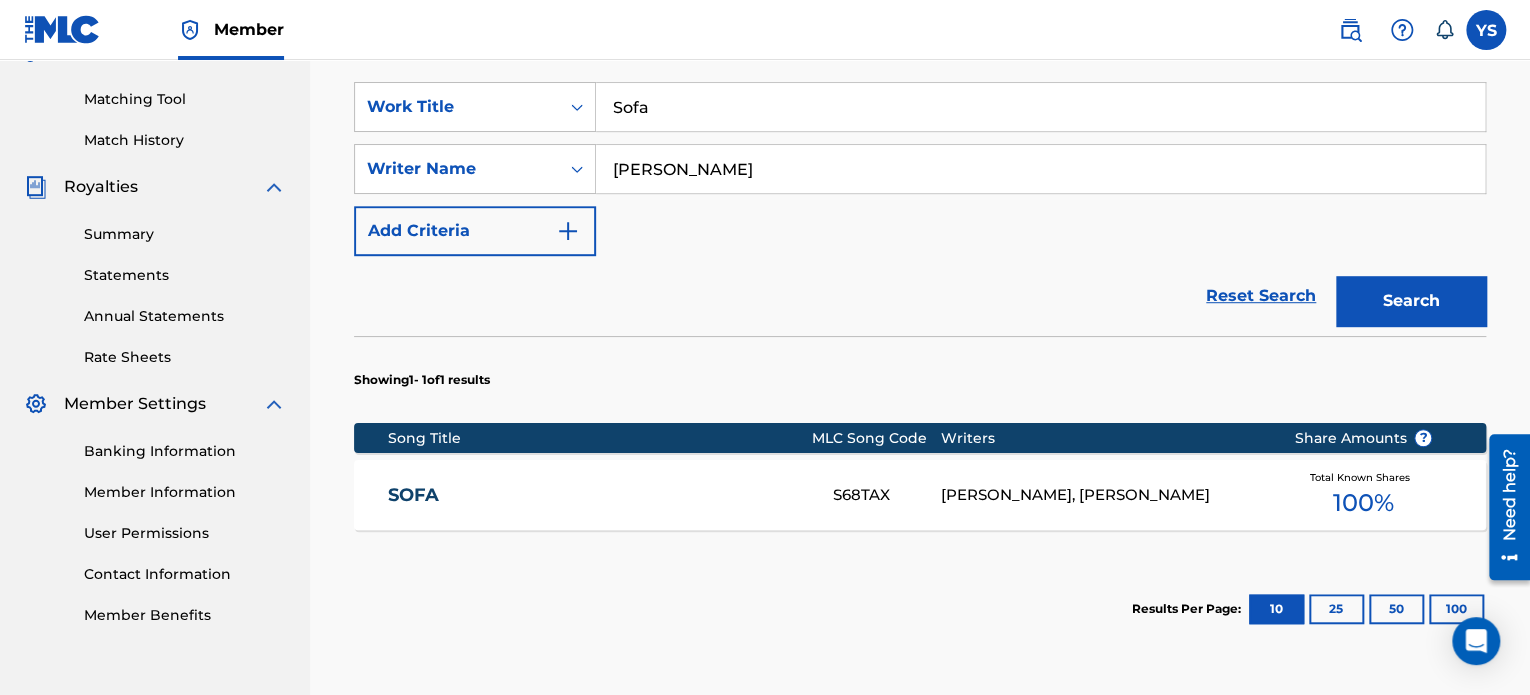 scroll, scrollTop: 588, scrollLeft: 0, axis: vertical 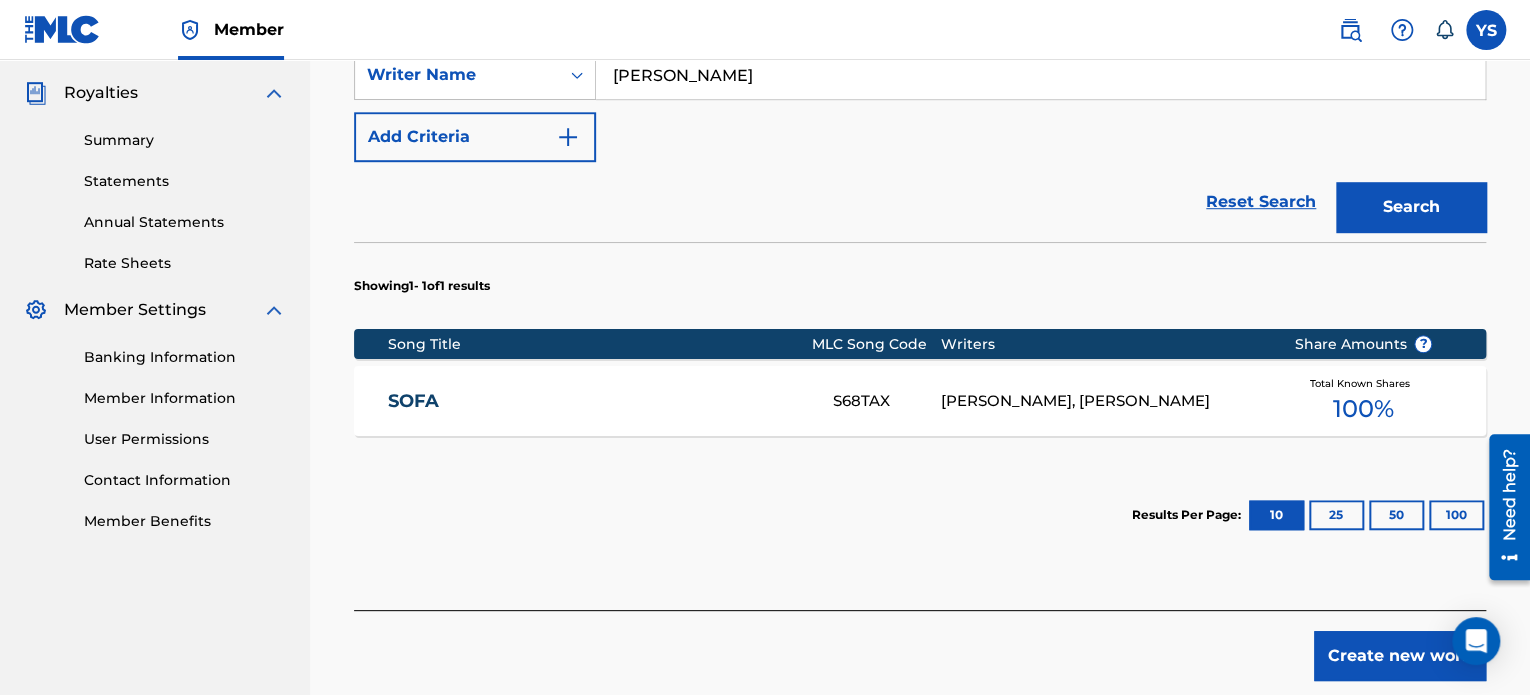 click on "[PERSON_NAME], [PERSON_NAME]" at bounding box center (1102, 401) 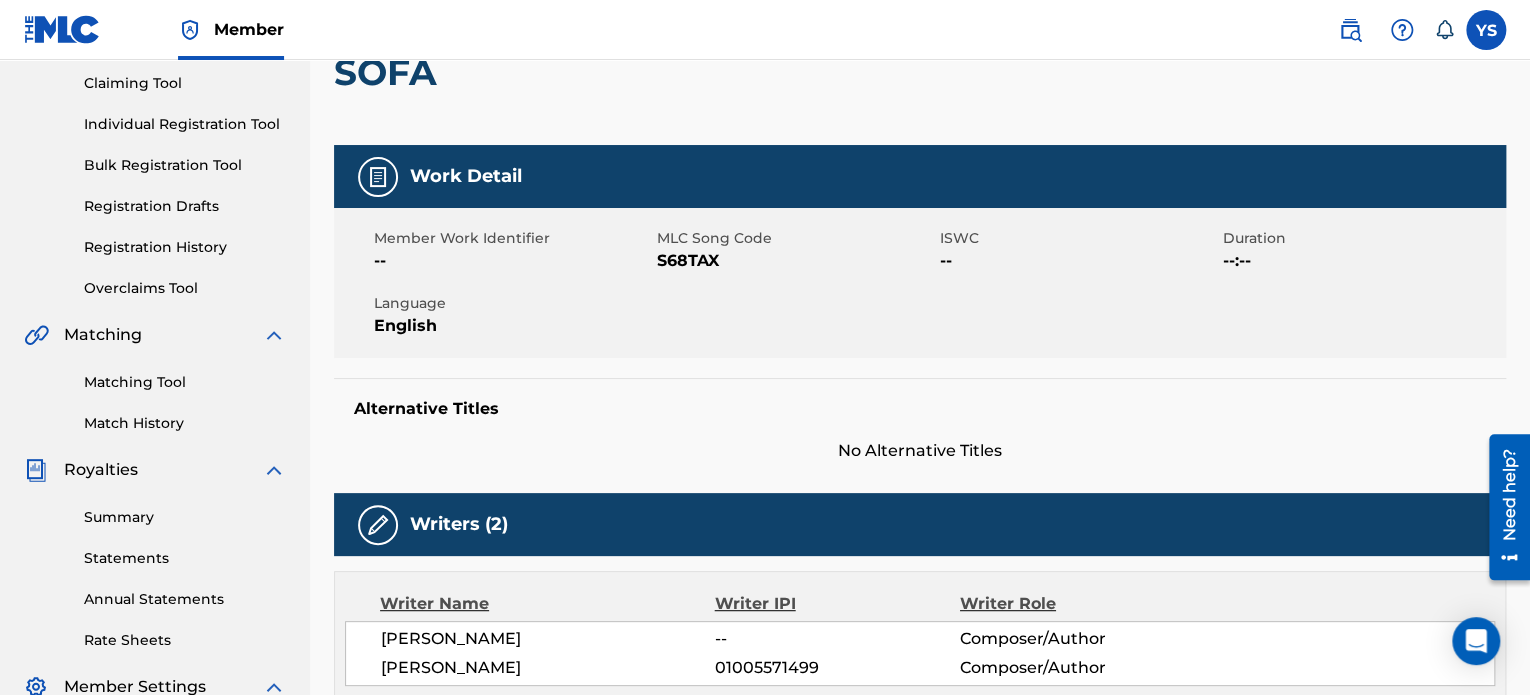 scroll, scrollTop: 191, scrollLeft: 0, axis: vertical 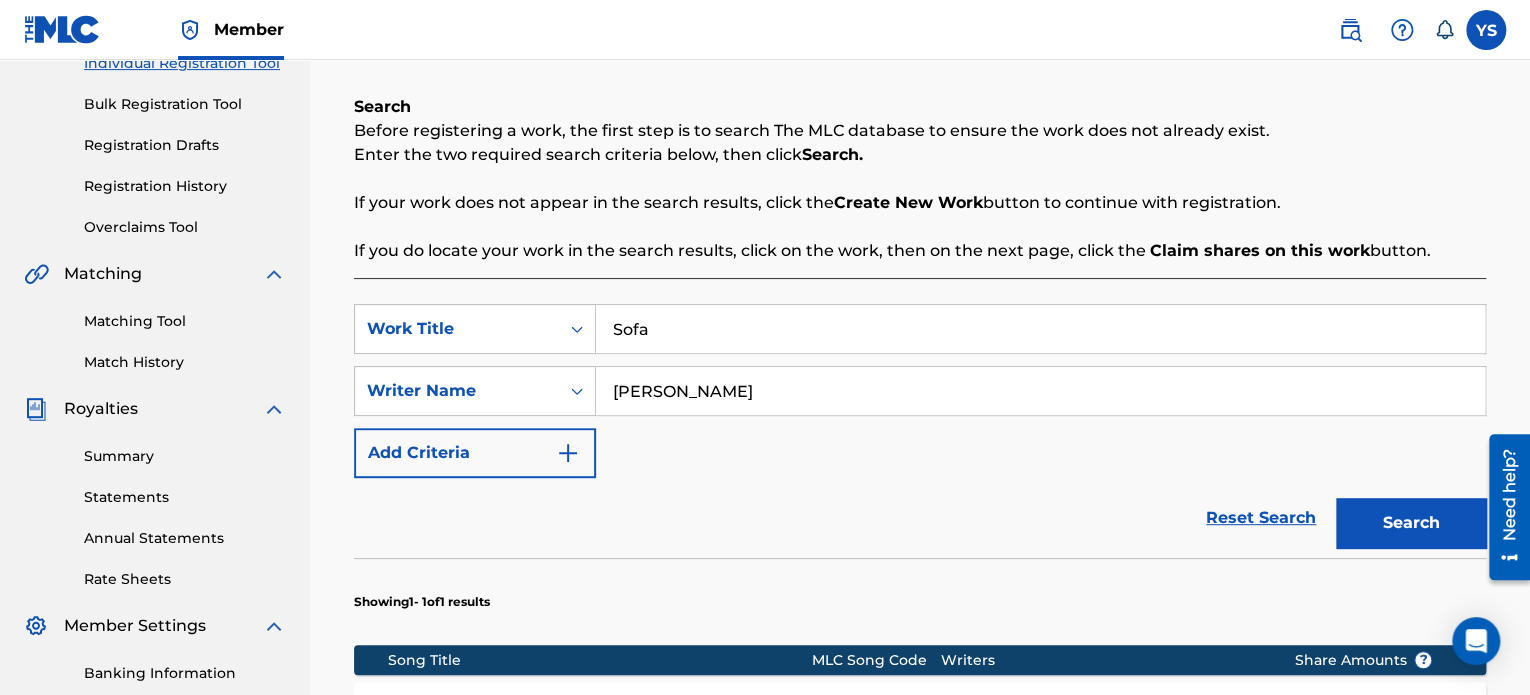 click on "Sofa" at bounding box center [1040, 329] 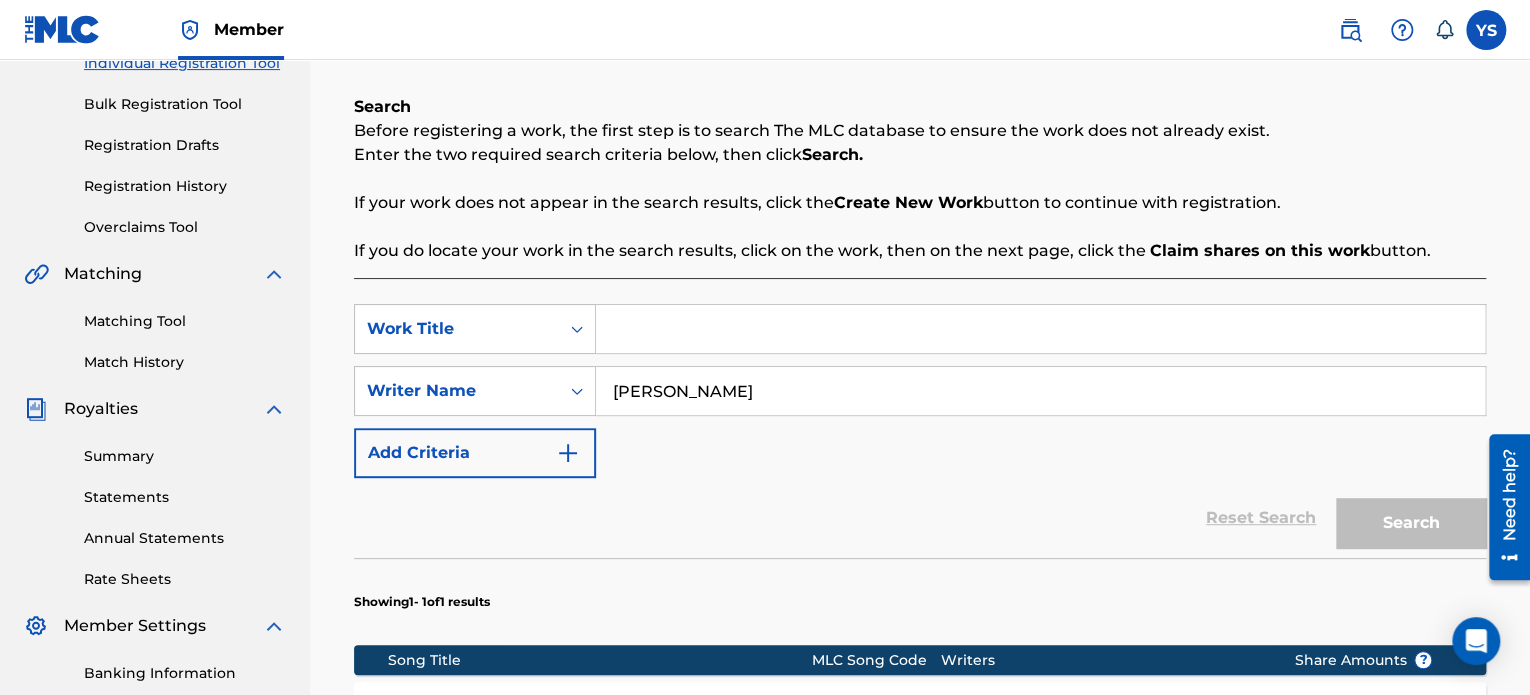 paste on "Fix Ups (feat. BoofPaxkMooky, RealYungPhil & [PERSON_NAME])" 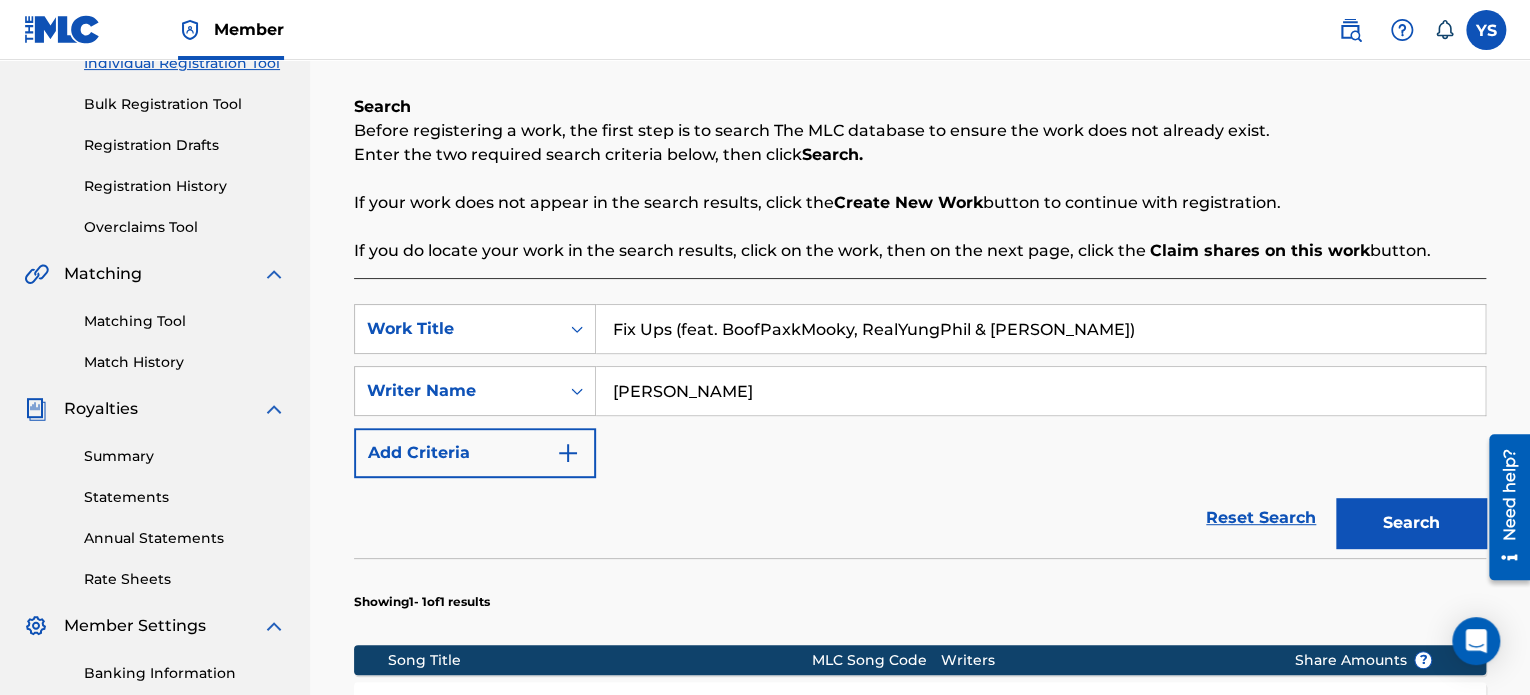 type on "Fix Ups (feat. BoofPaxkMooky, RealYungPhil & [PERSON_NAME])" 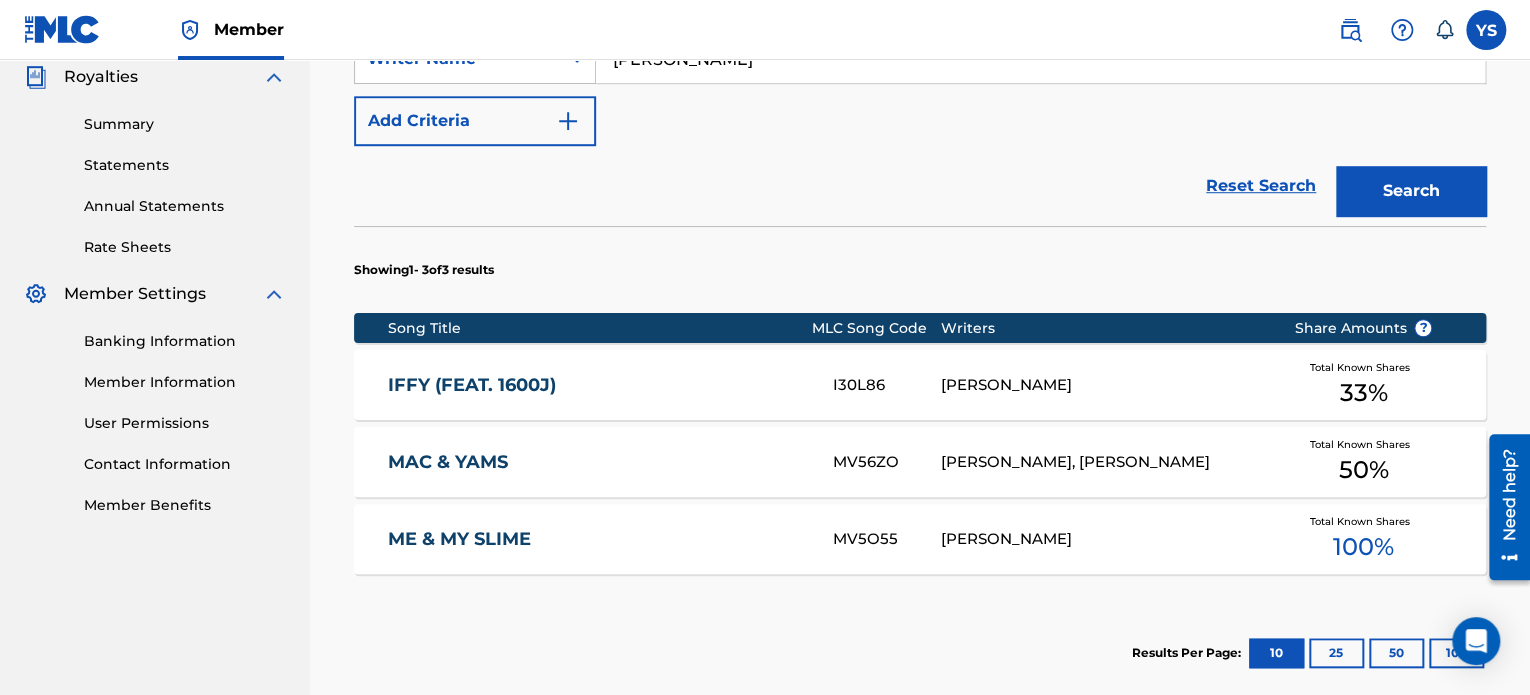 scroll, scrollTop: 843, scrollLeft: 0, axis: vertical 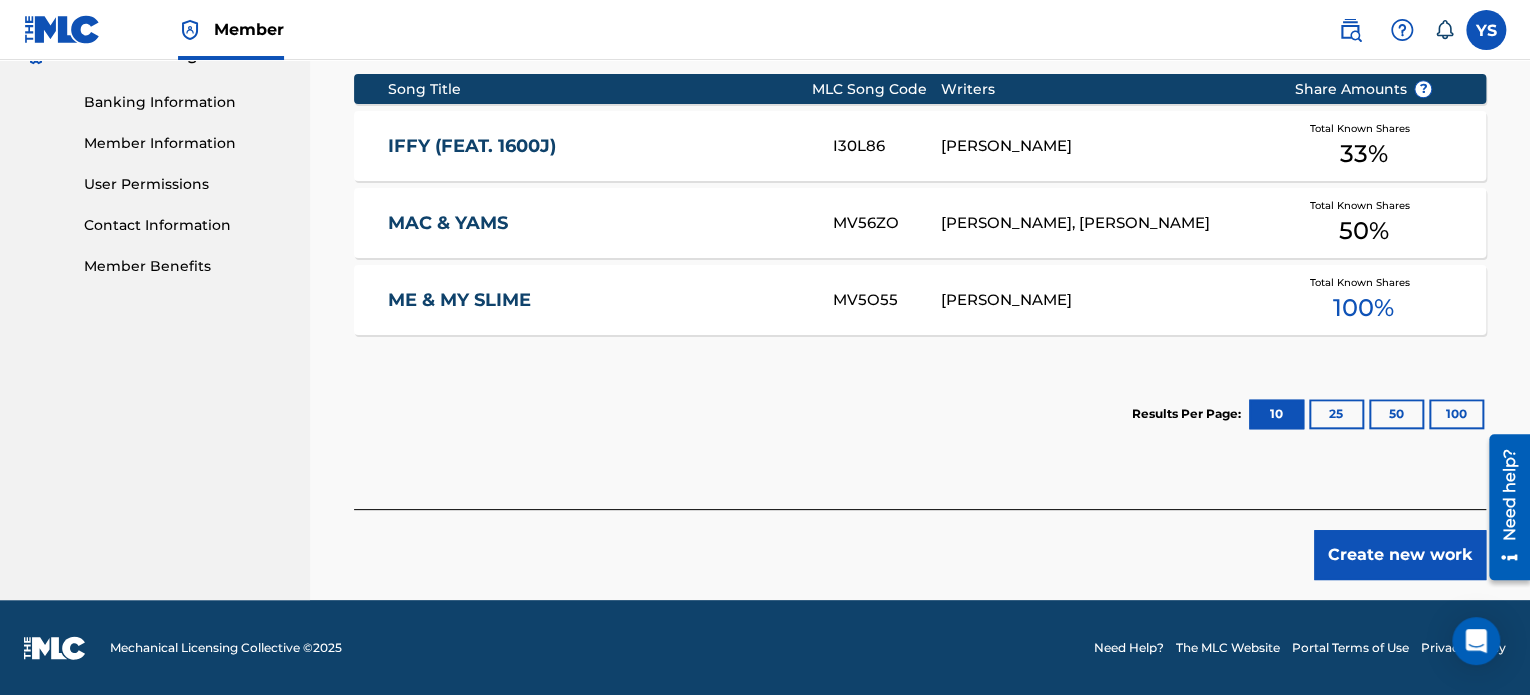 click on "Create new work" at bounding box center [1400, 555] 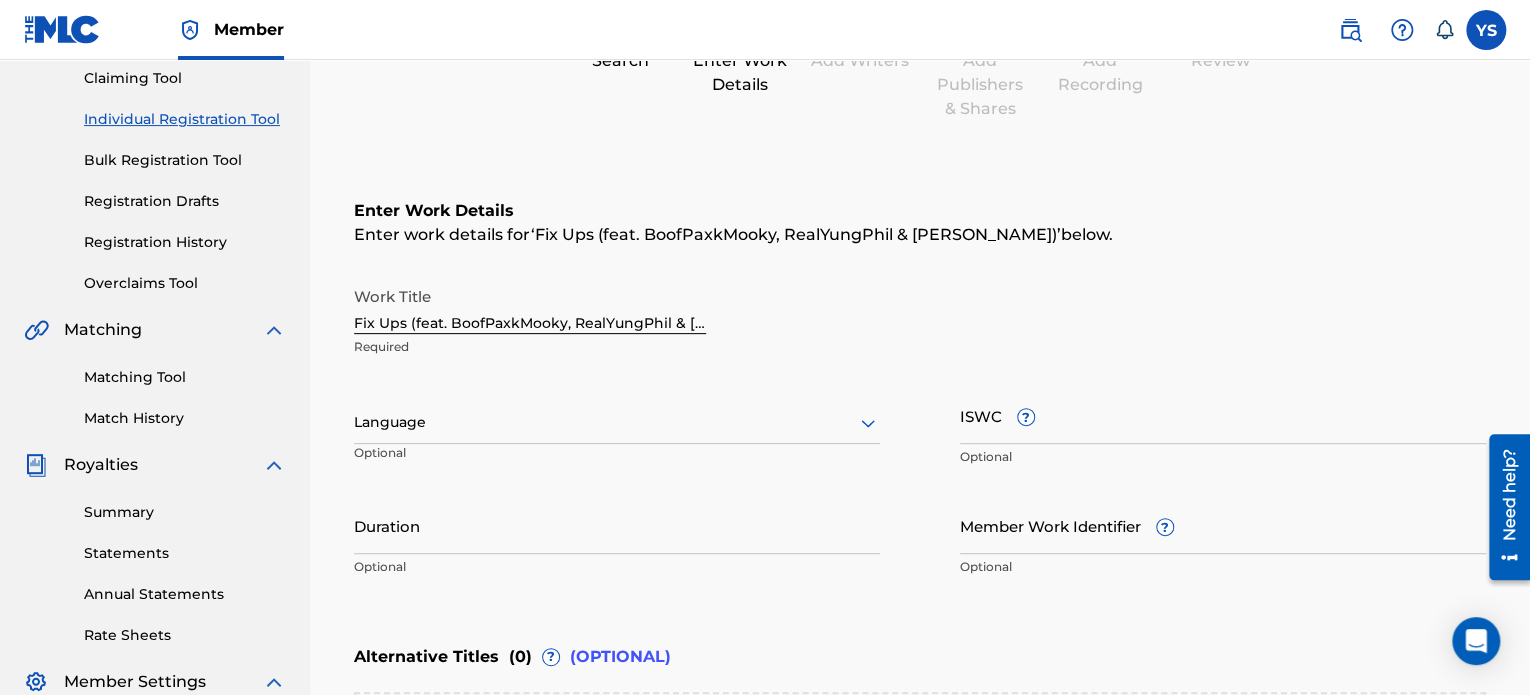 scroll, scrollTop: 196, scrollLeft: 0, axis: vertical 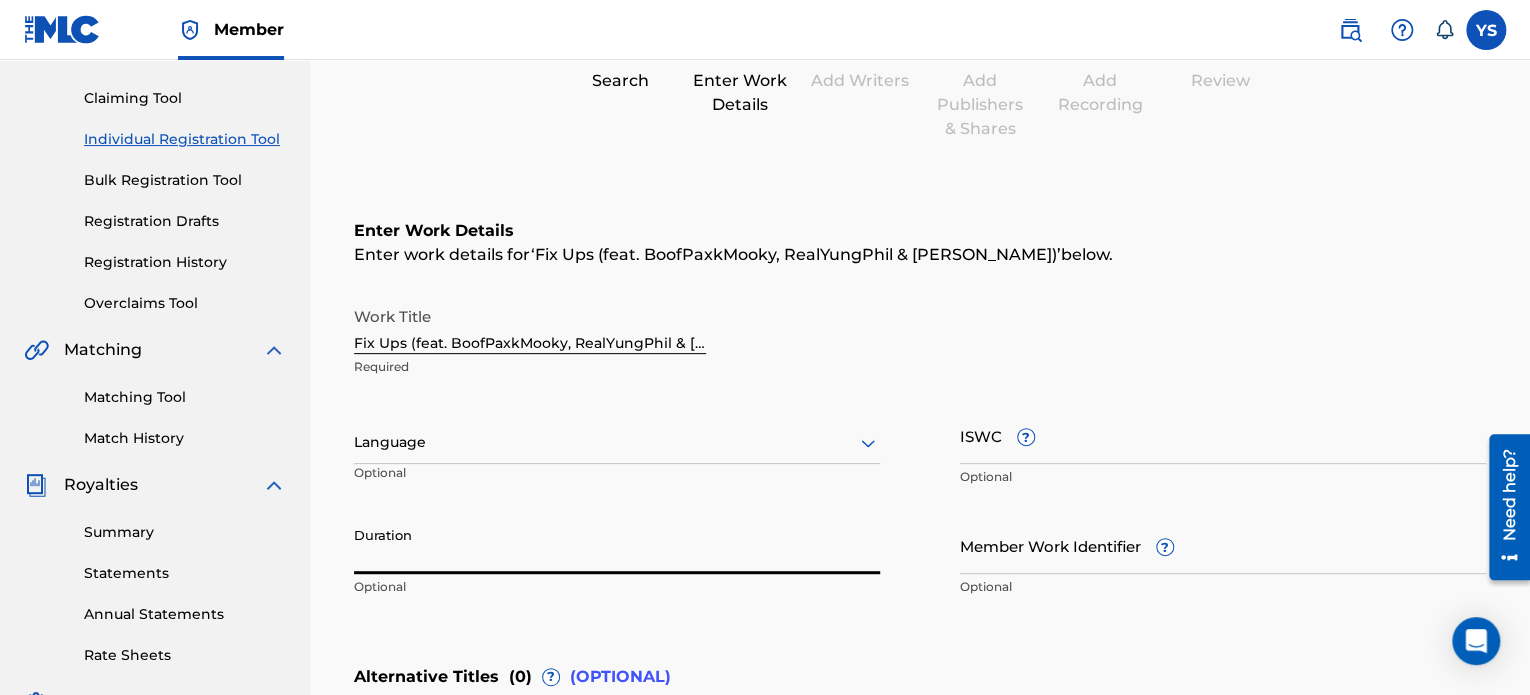 click on "Duration" at bounding box center [617, 545] 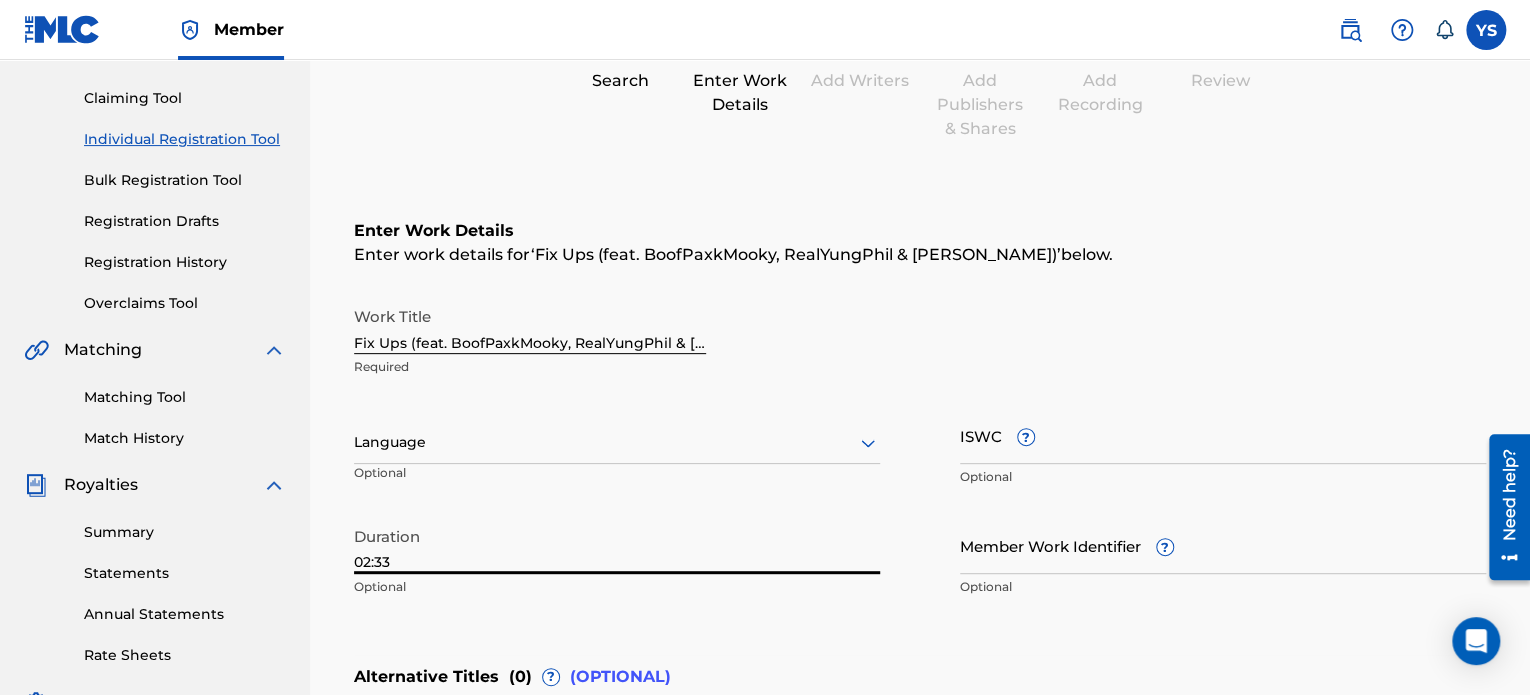 scroll, scrollTop: 596, scrollLeft: 0, axis: vertical 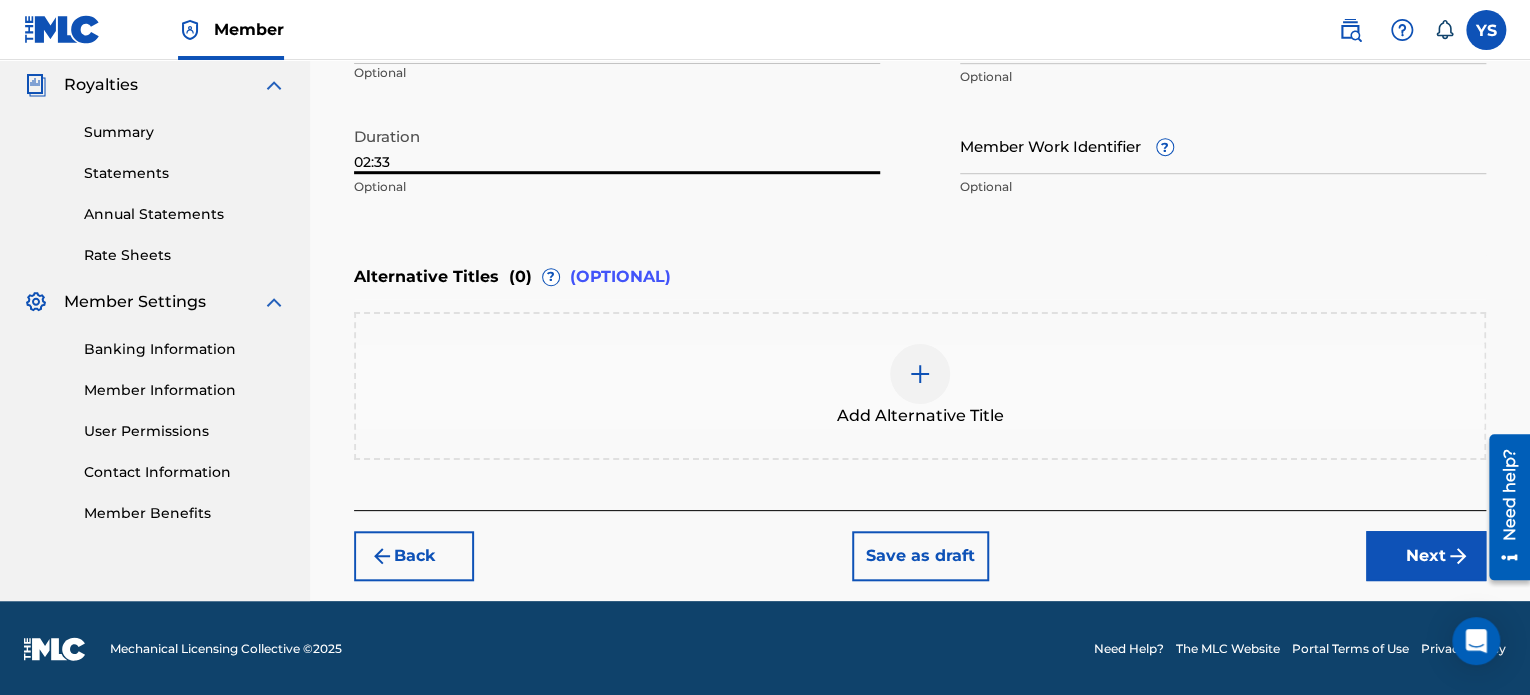 type on "02:33" 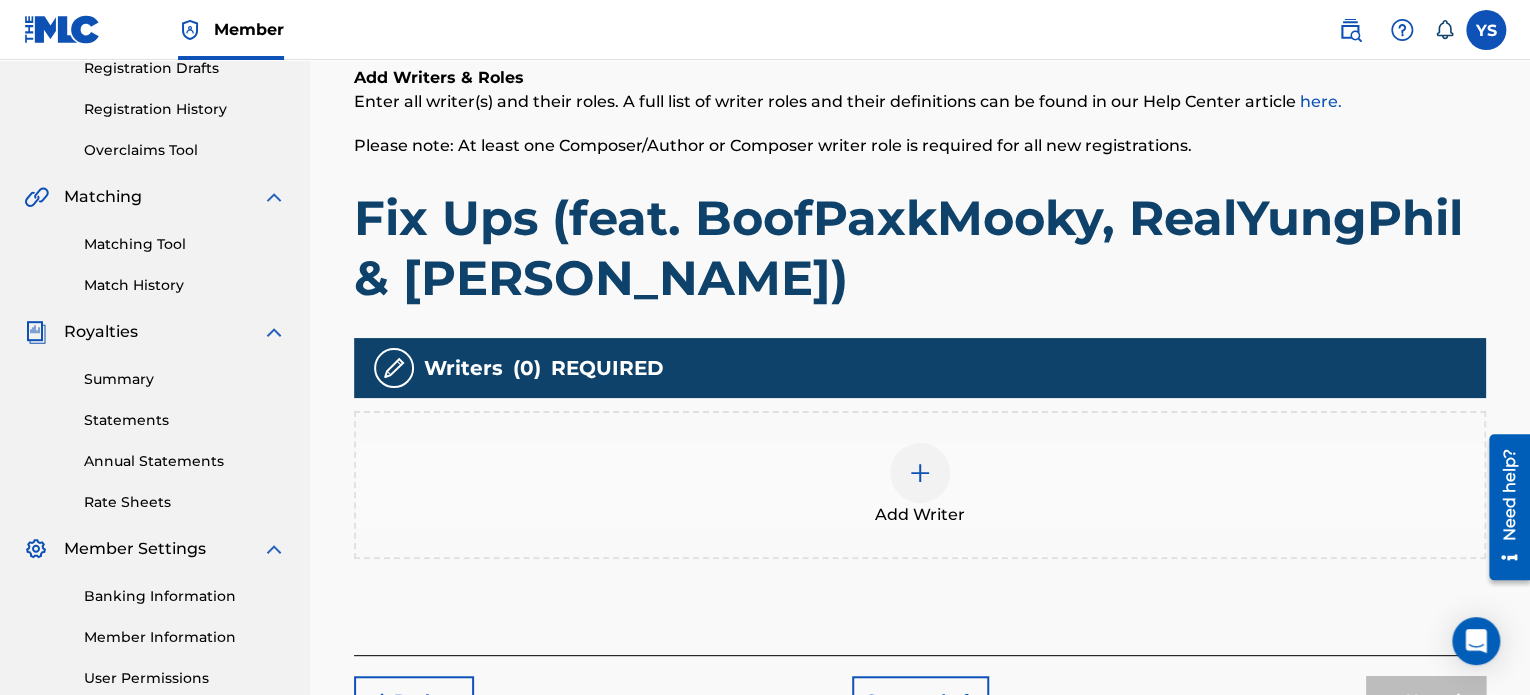 scroll, scrollTop: 356, scrollLeft: 0, axis: vertical 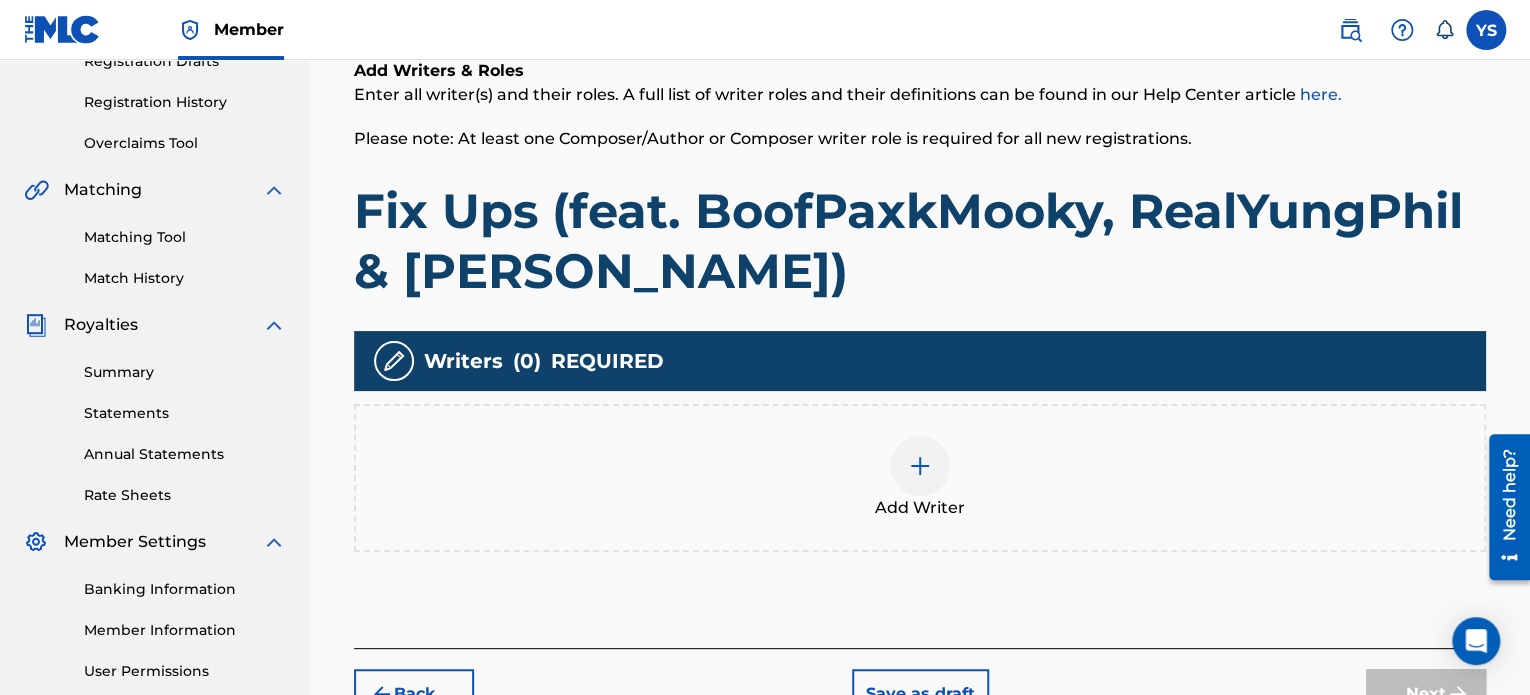 click at bounding box center [920, 466] 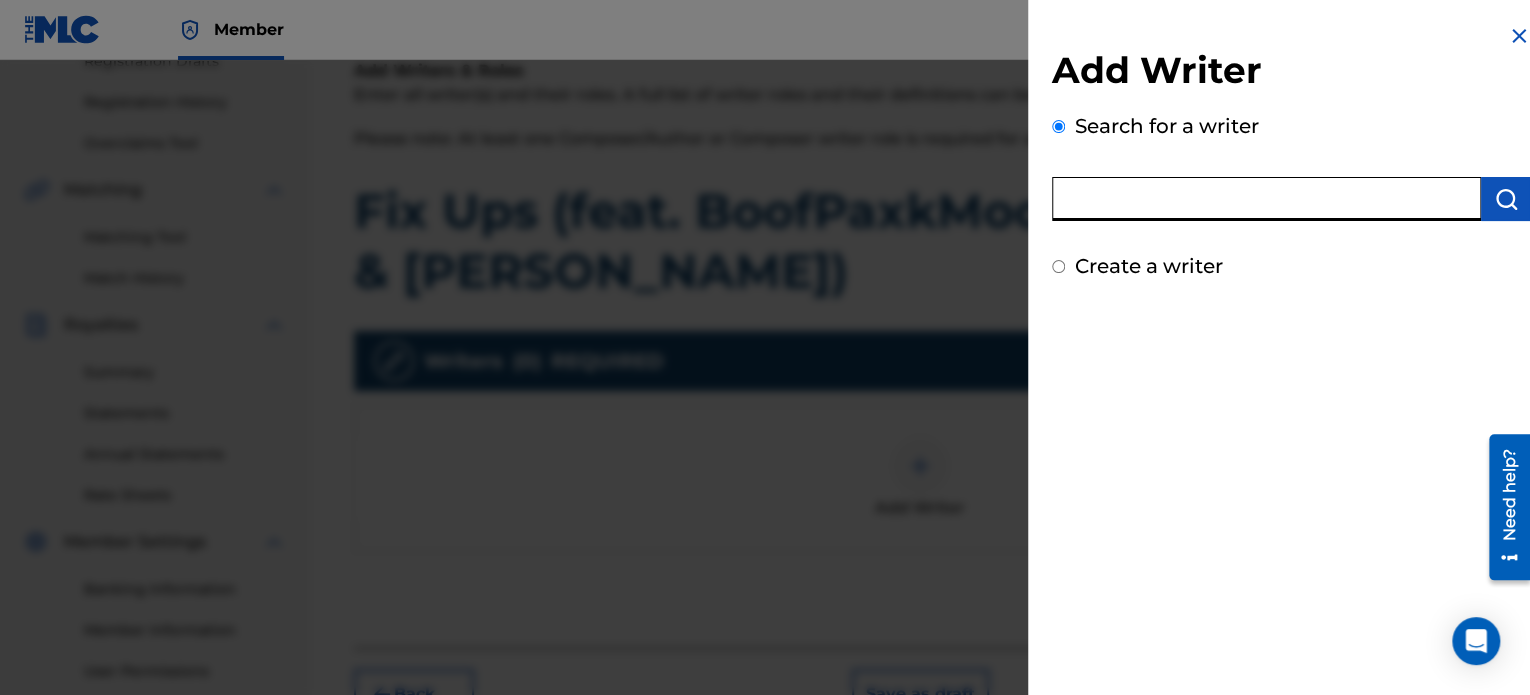 click at bounding box center (1266, 199) 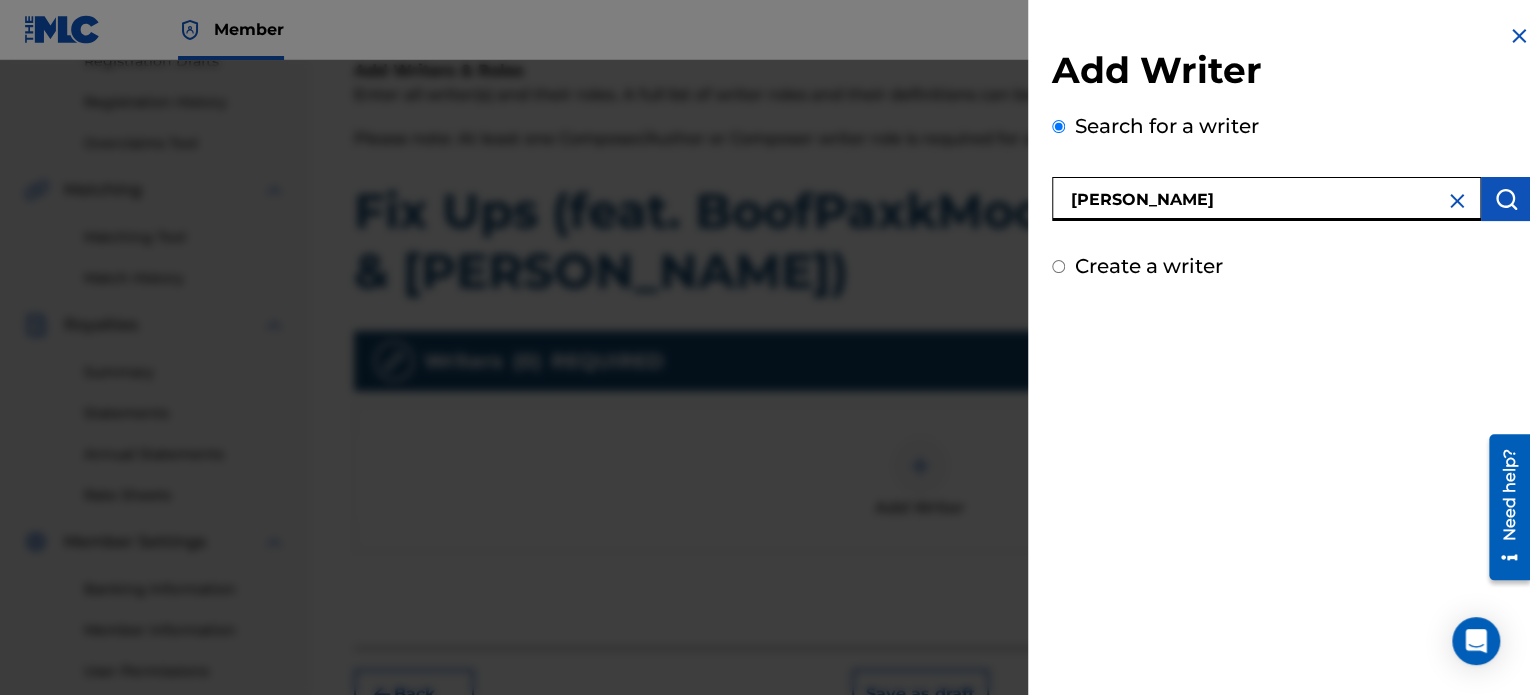 type on "[PERSON_NAME]" 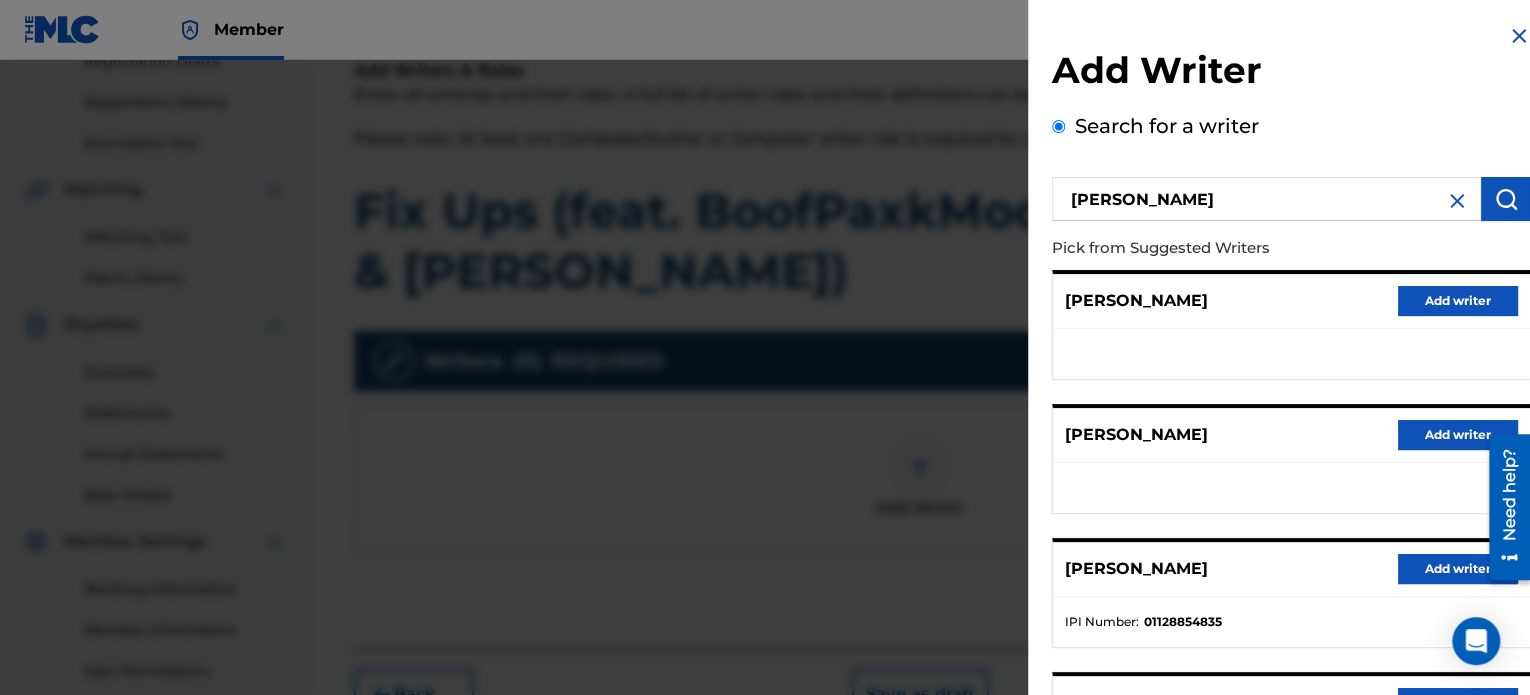 click on "Add writer" at bounding box center (1458, 569) 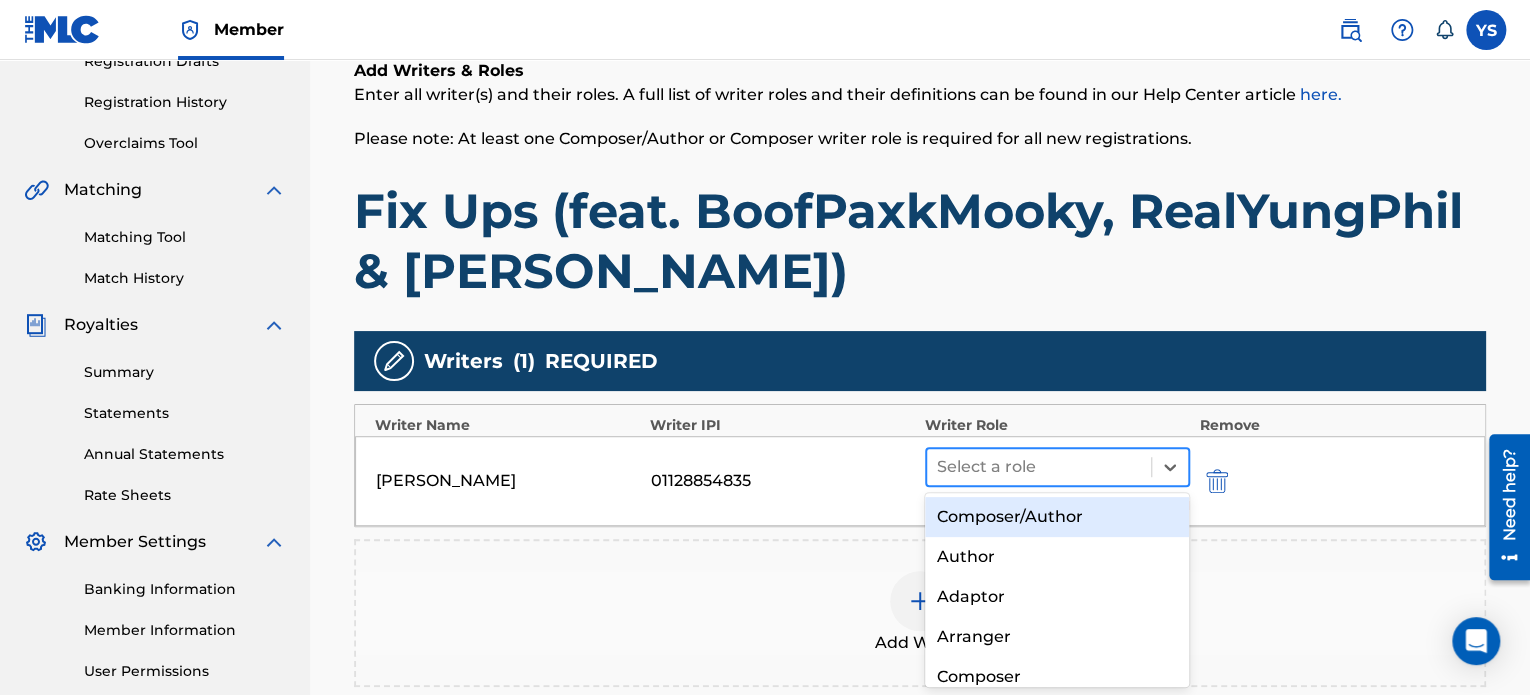 click on "Select a role" at bounding box center [1039, 467] 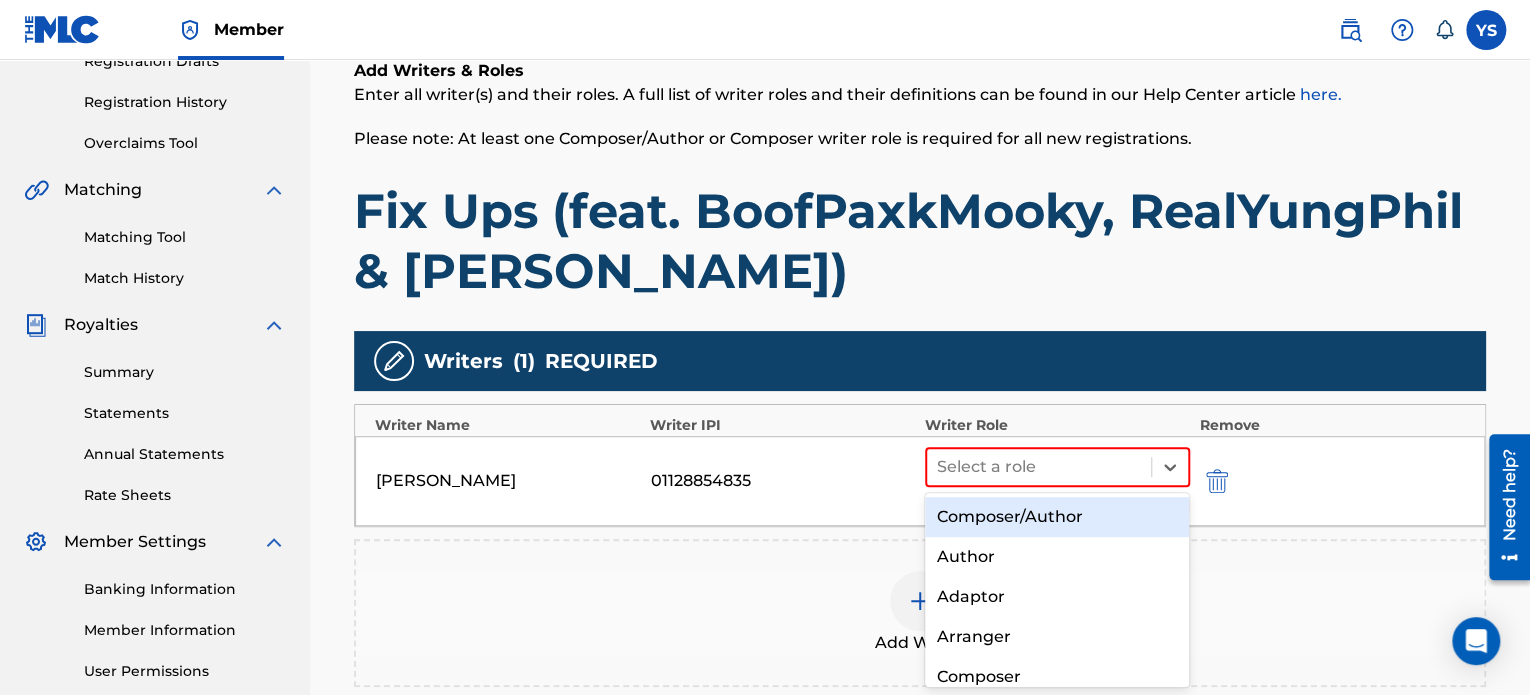 click on "Composer/Author" at bounding box center [1057, 517] 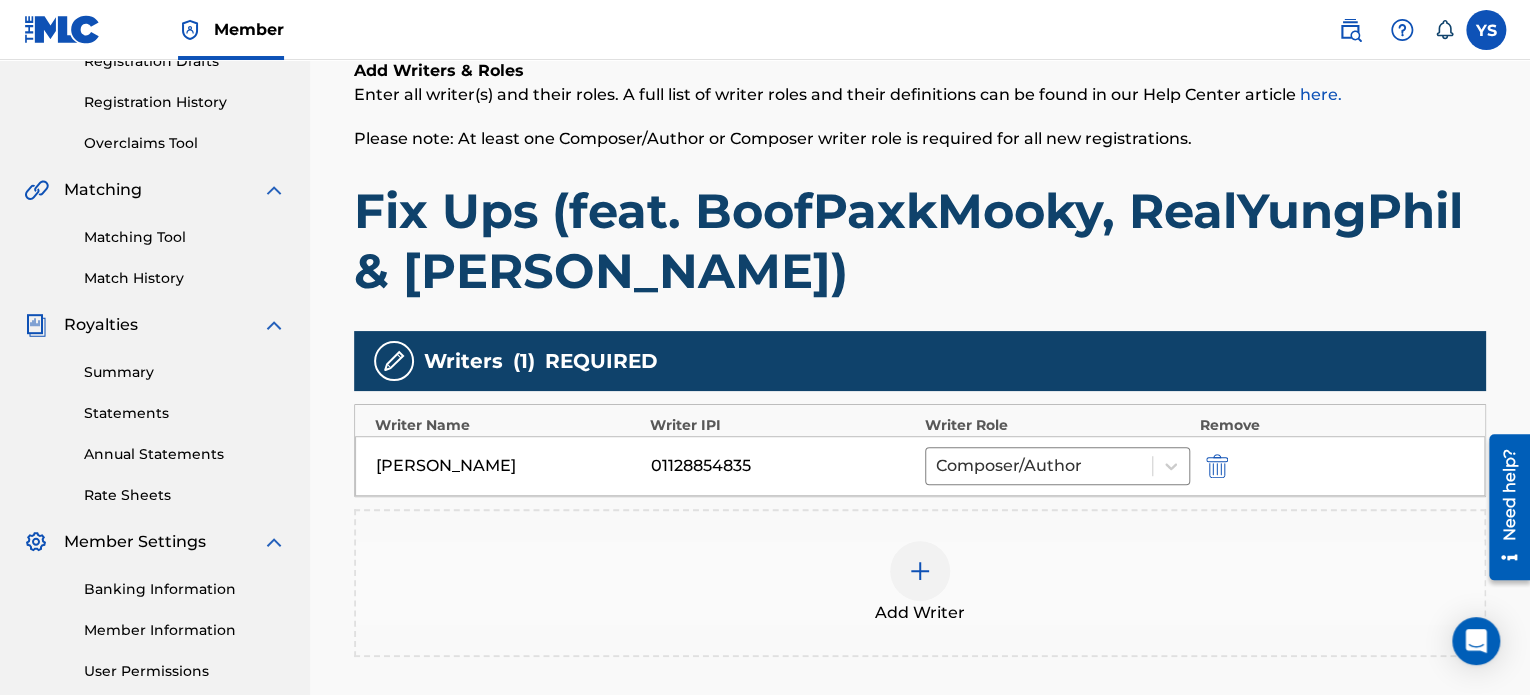 scroll, scrollTop: 599, scrollLeft: 0, axis: vertical 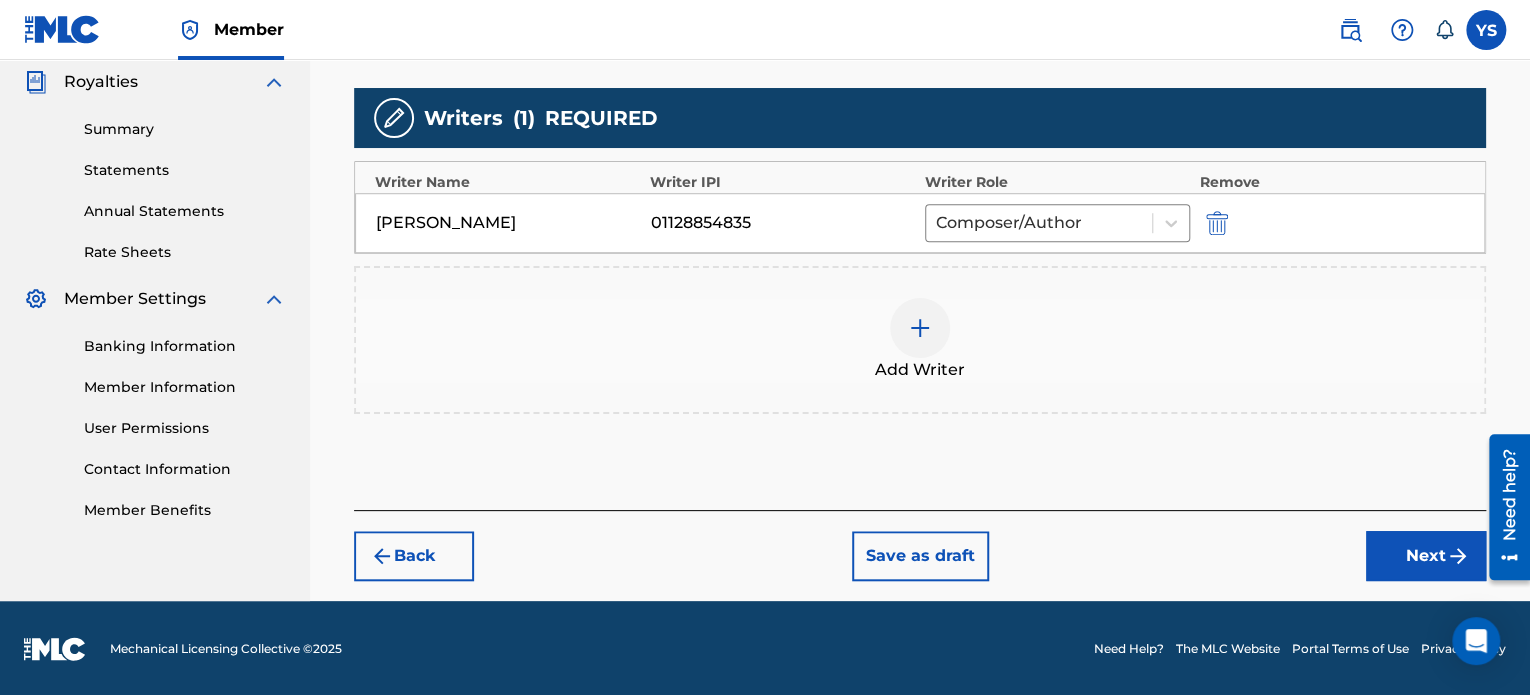 click on "Next" at bounding box center (1426, 556) 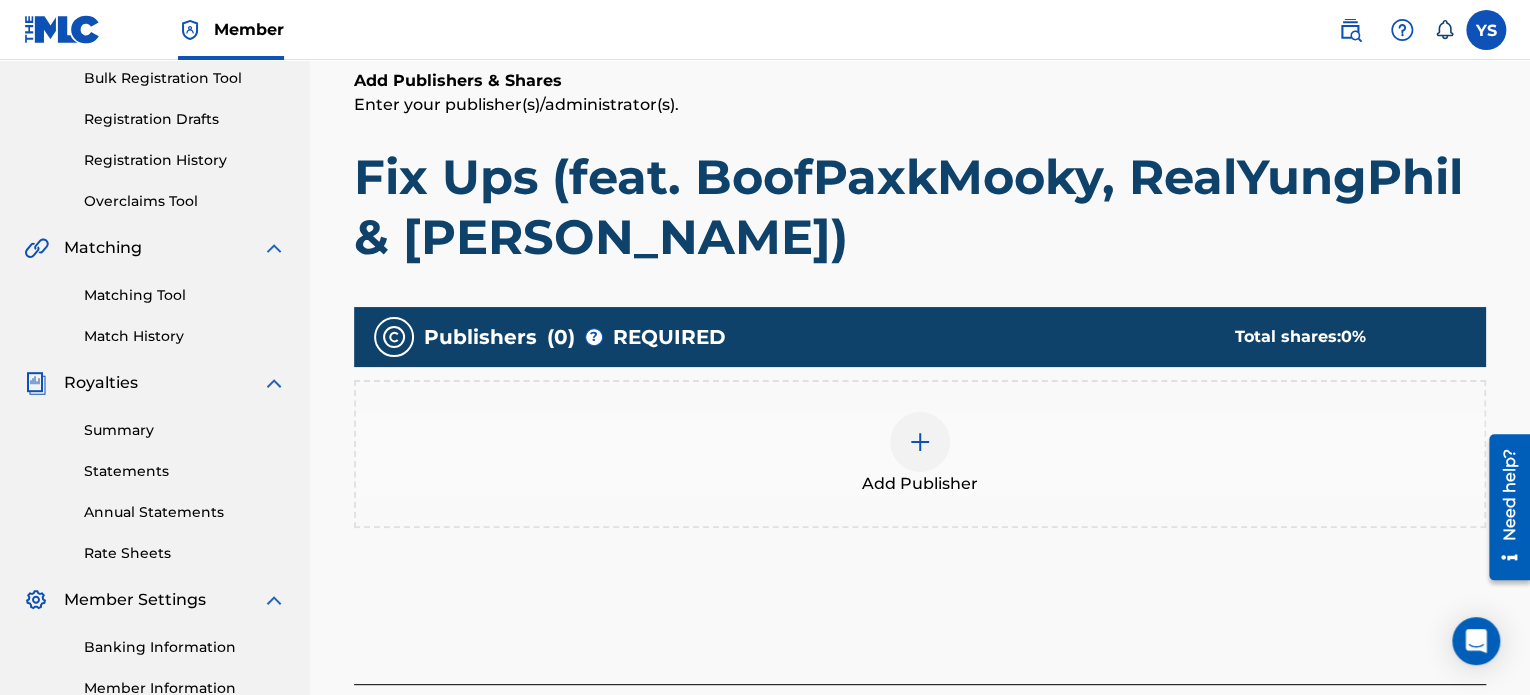 scroll, scrollTop: 304, scrollLeft: 0, axis: vertical 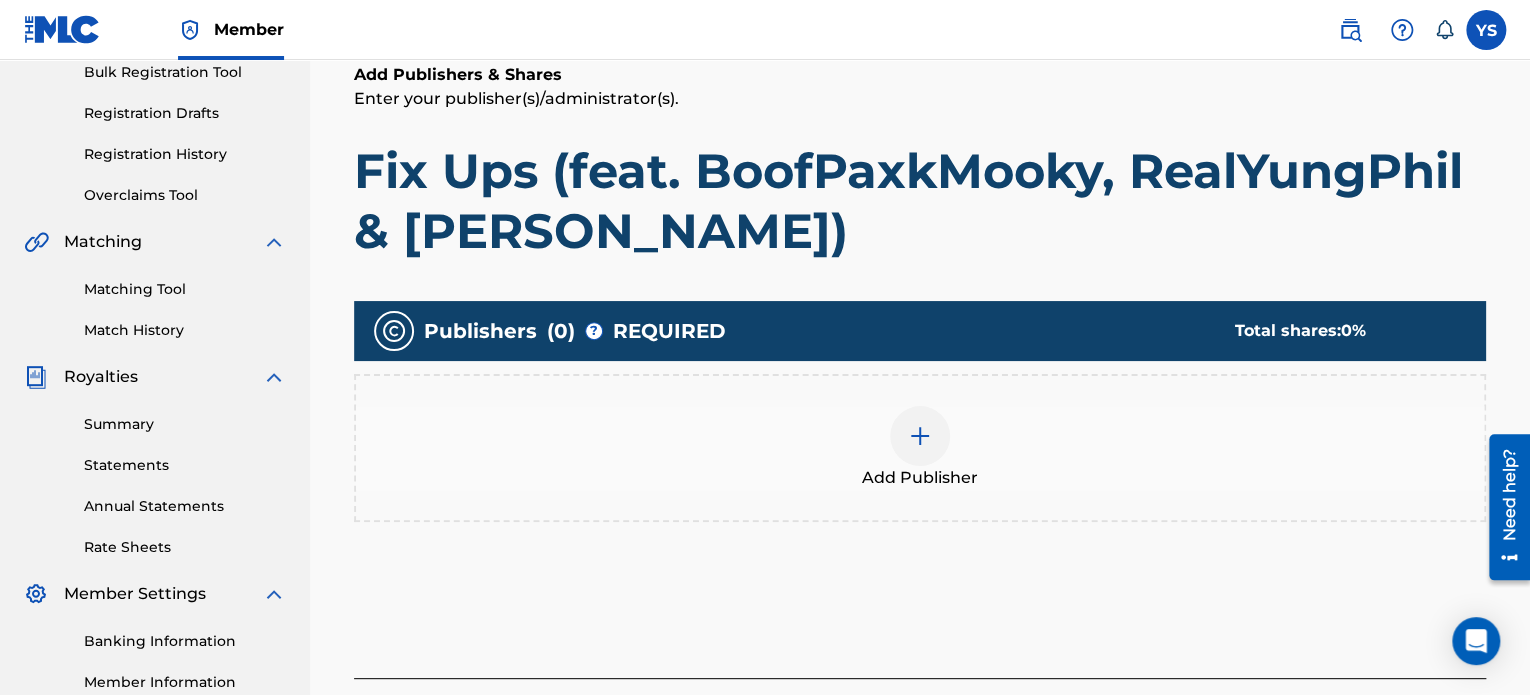 click at bounding box center (920, 436) 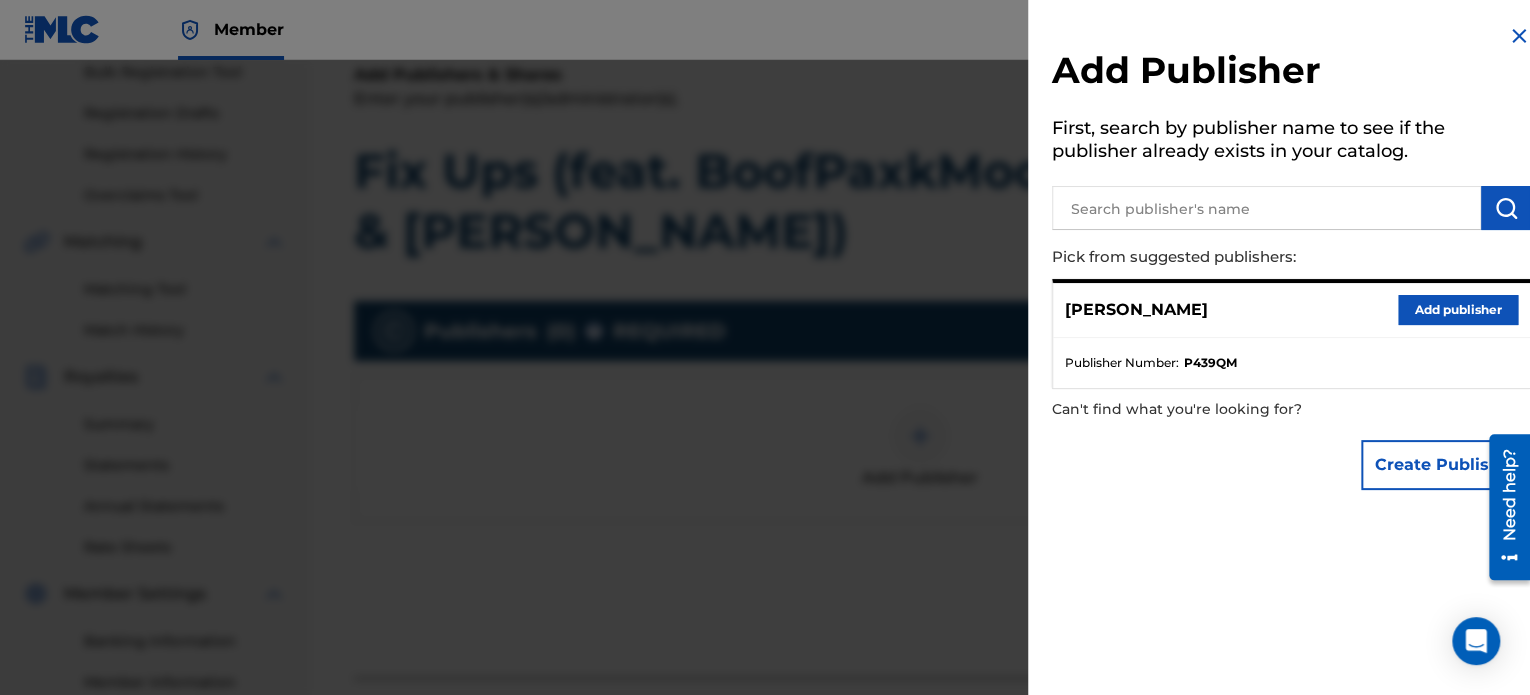 click on "Add publisher" at bounding box center [1458, 310] 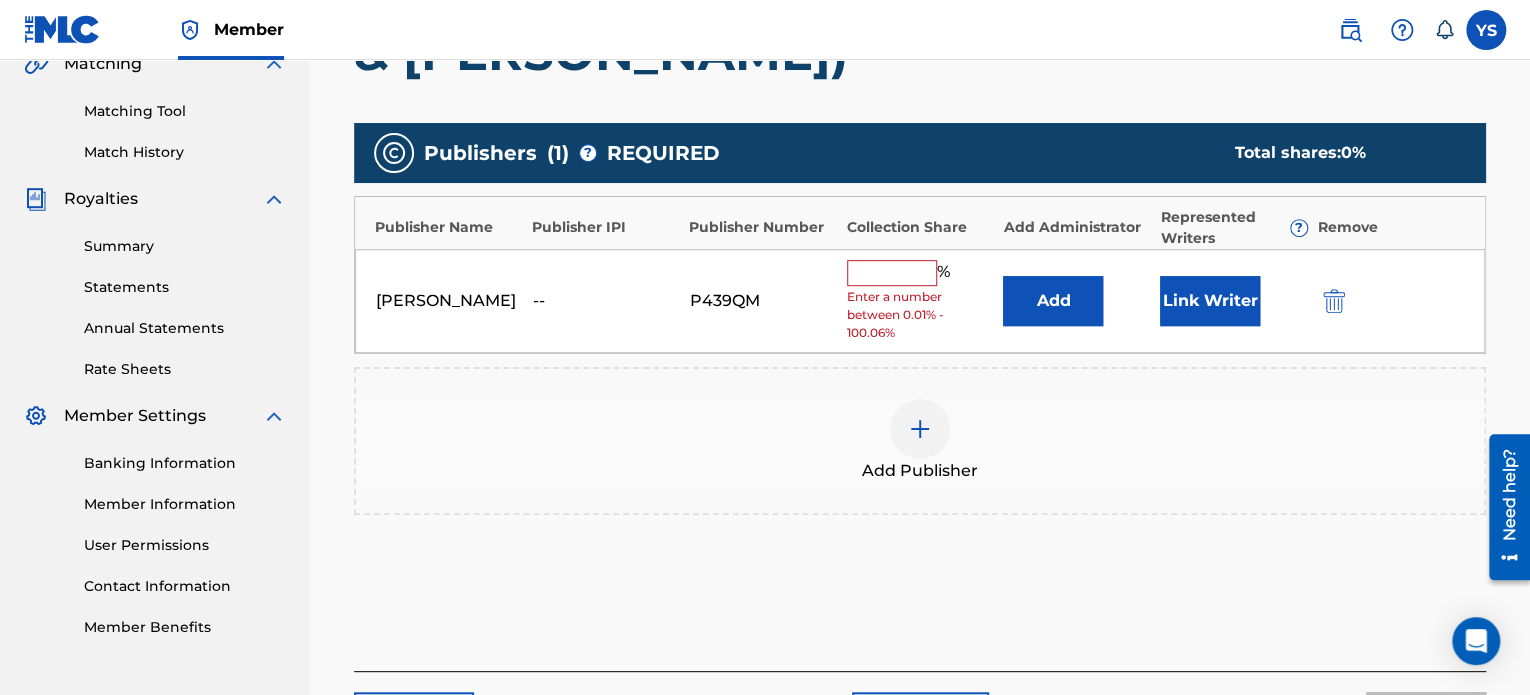 scroll, scrollTop: 483, scrollLeft: 0, axis: vertical 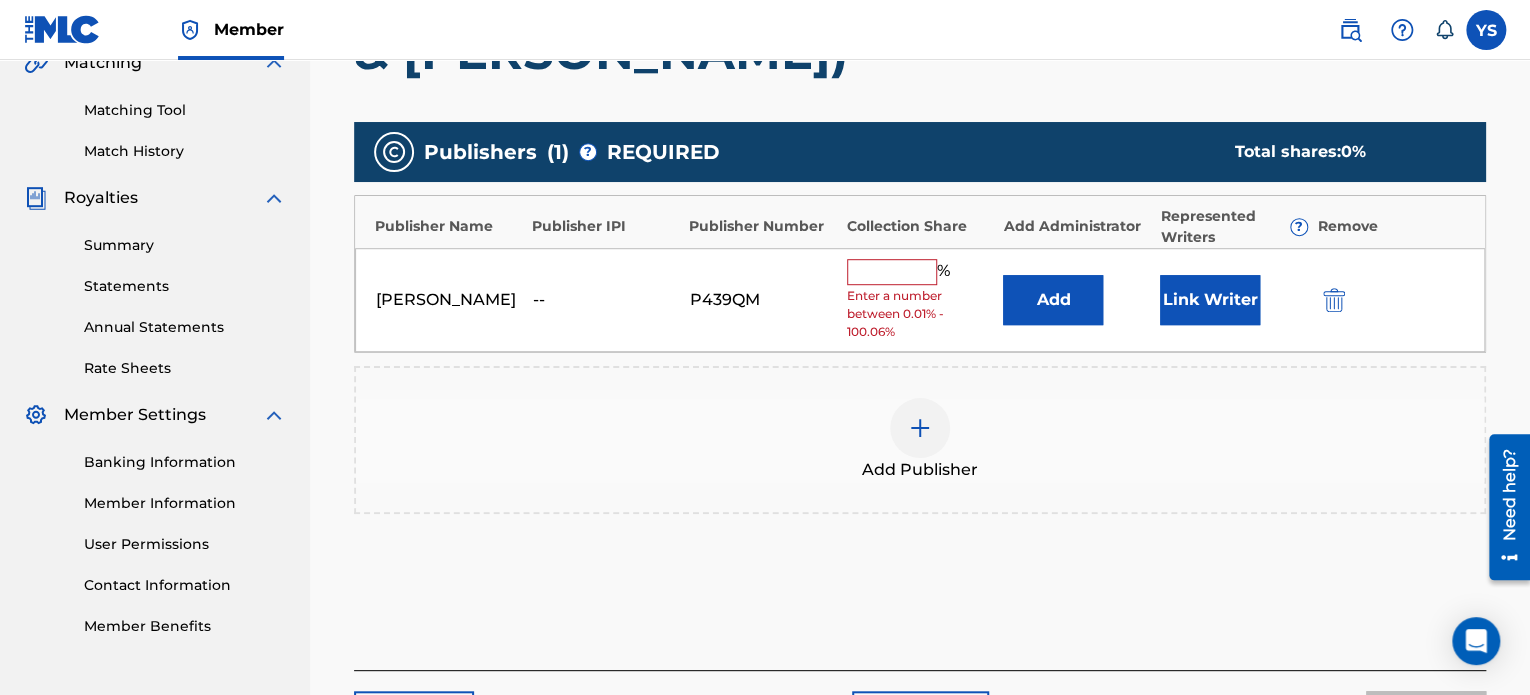 click at bounding box center (892, 272) 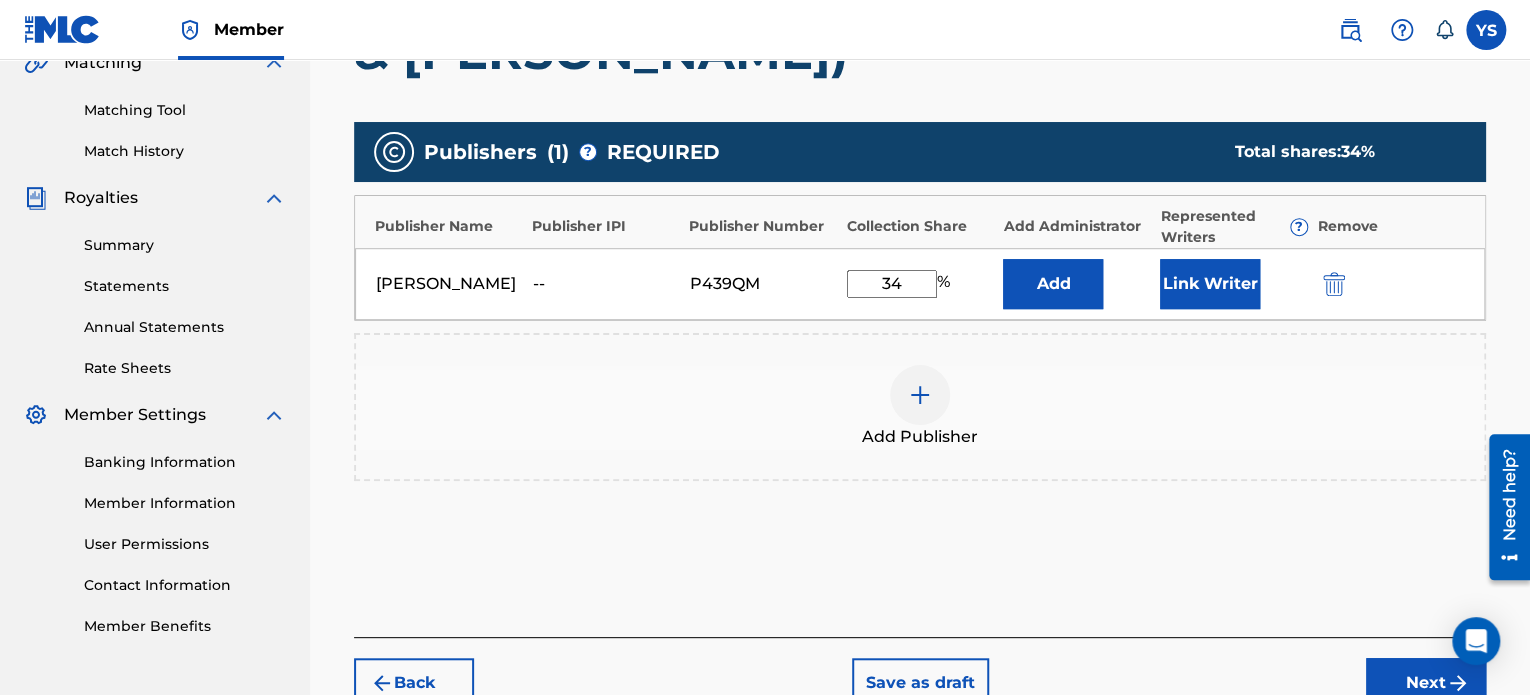 type on "34" 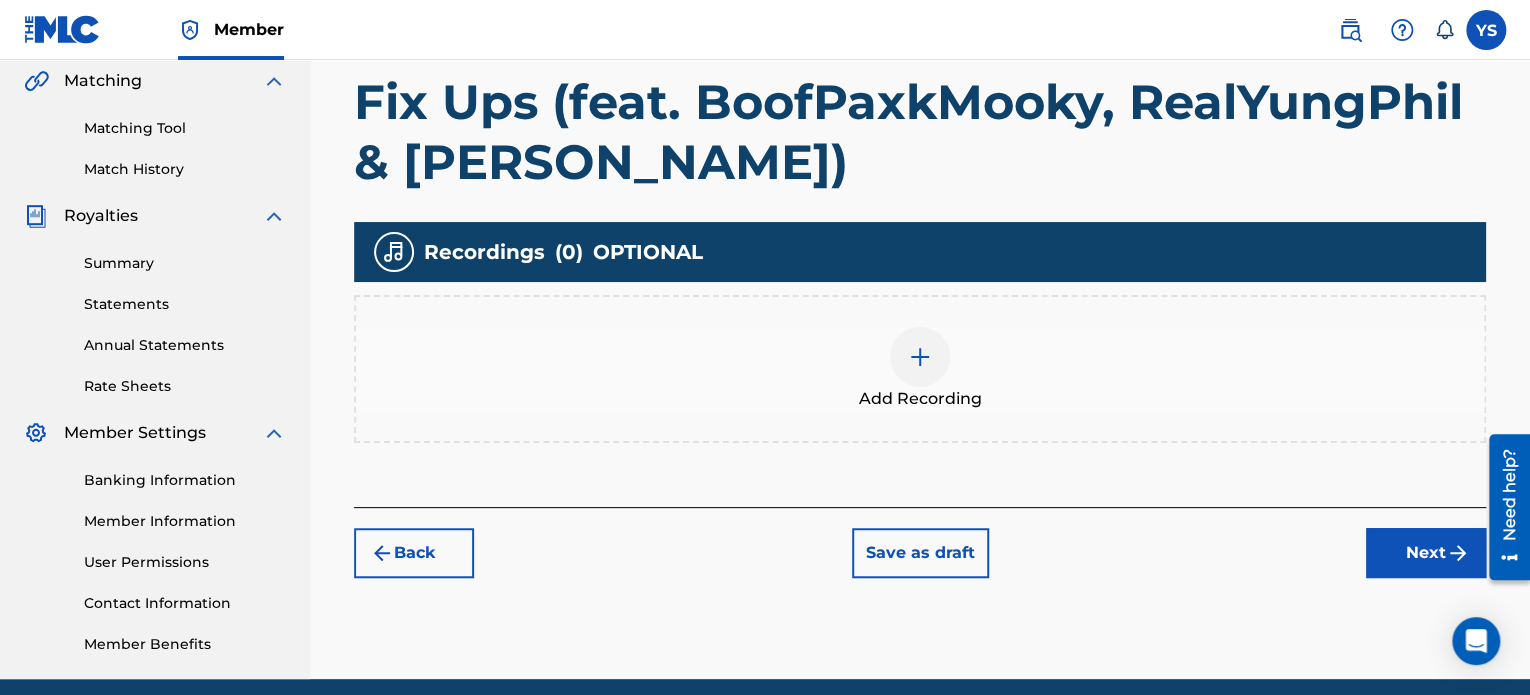 scroll, scrollTop: 482, scrollLeft: 0, axis: vertical 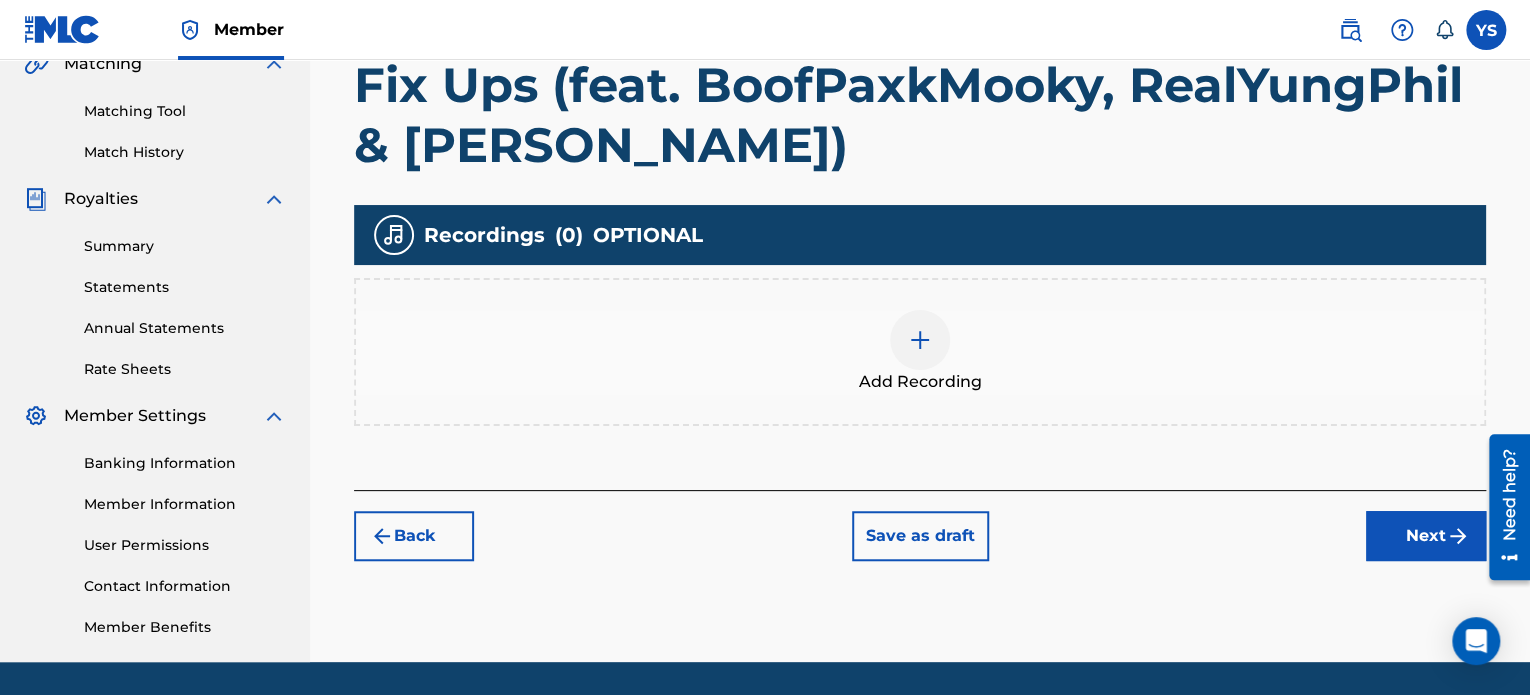 click on "Back" at bounding box center [414, 536] 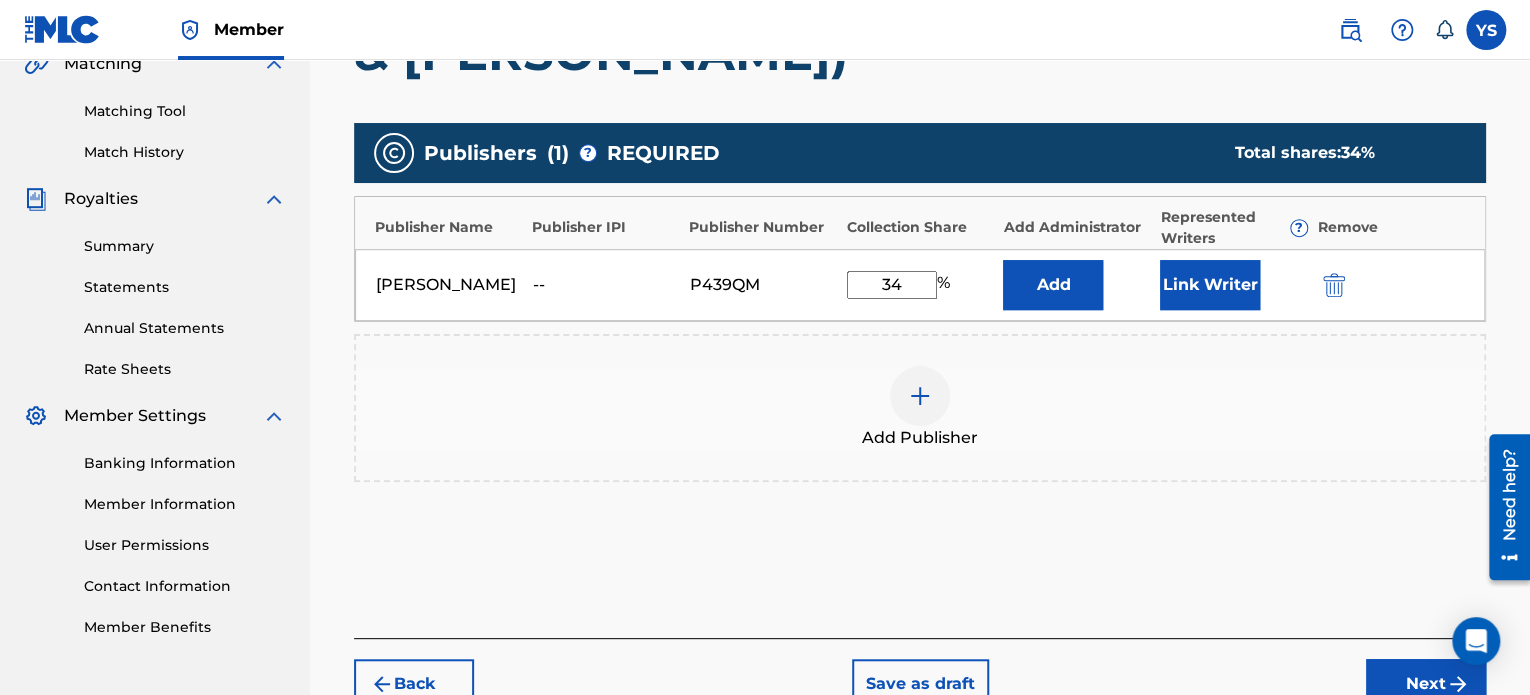 click on "34" at bounding box center [892, 285] 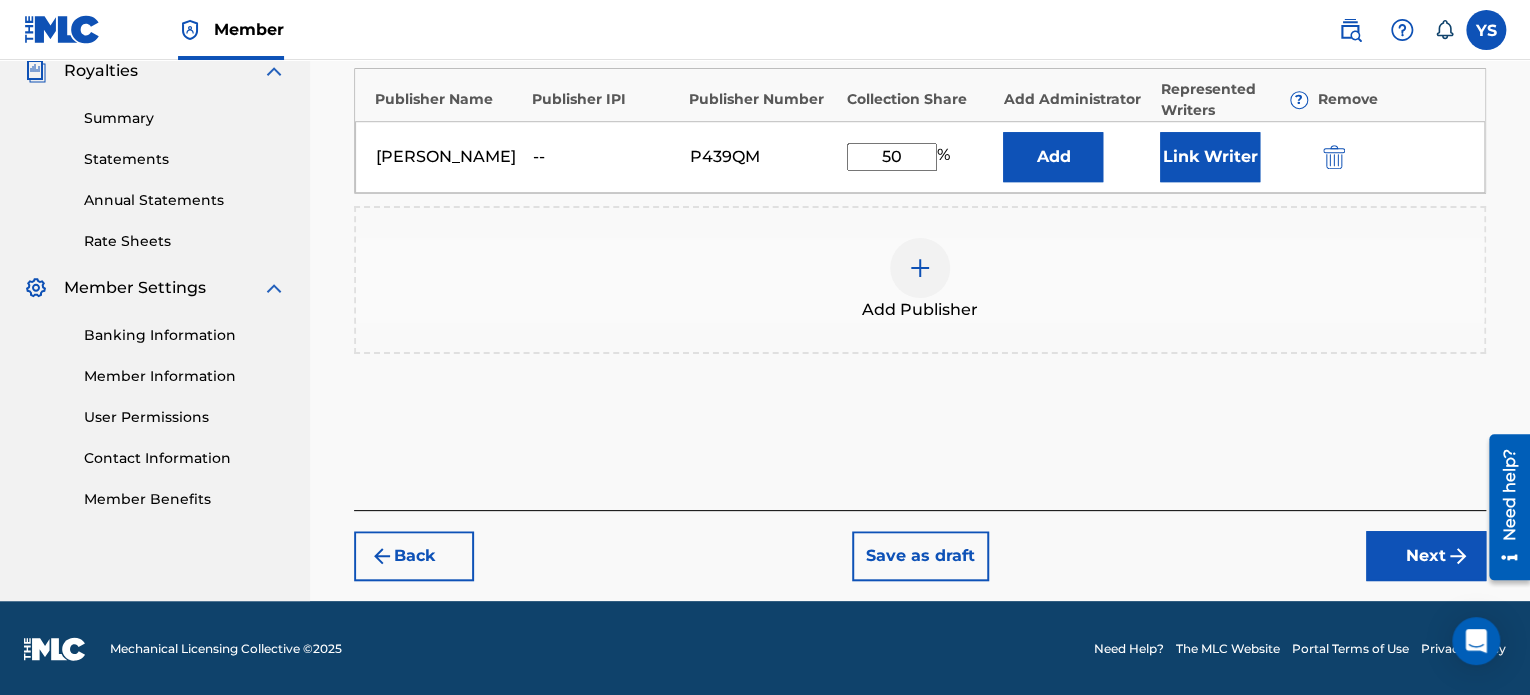 type on "50" 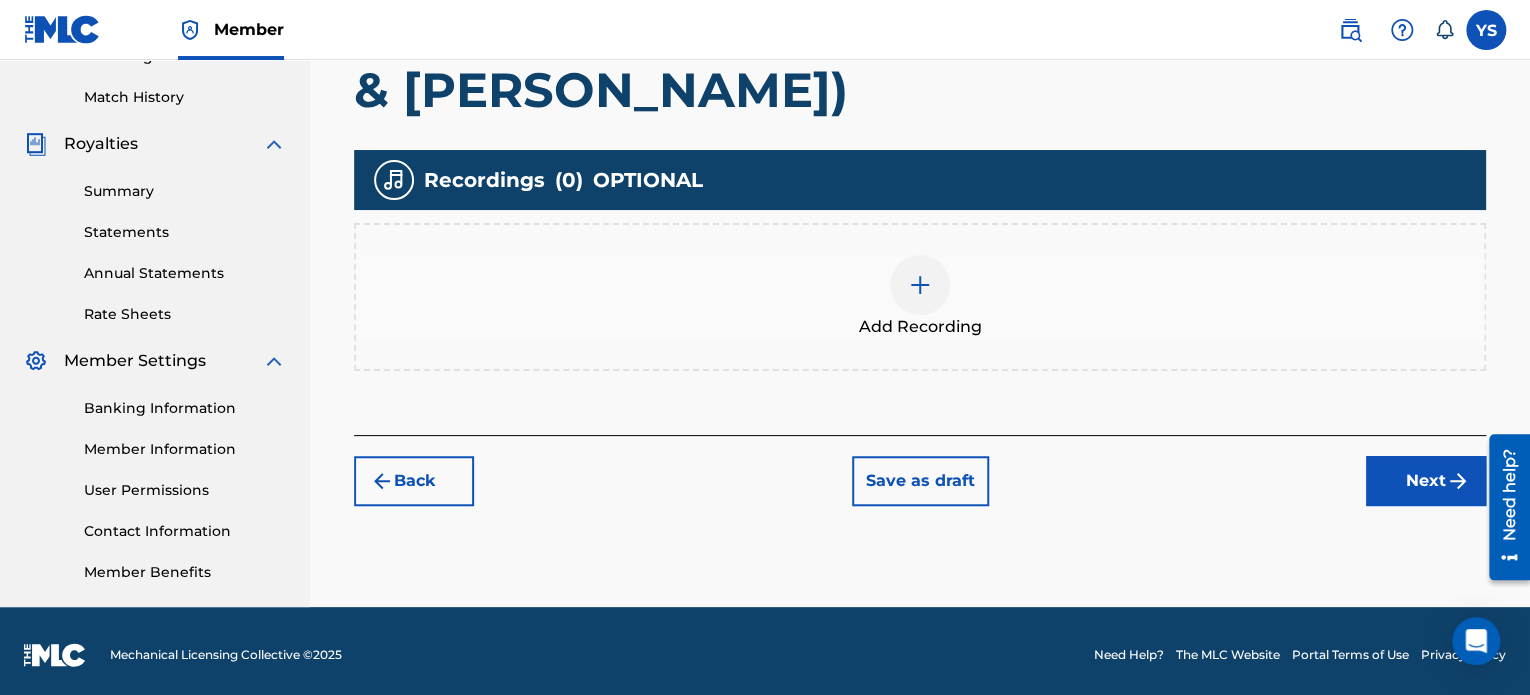 scroll, scrollTop: 544, scrollLeft: 0, axis: vertical 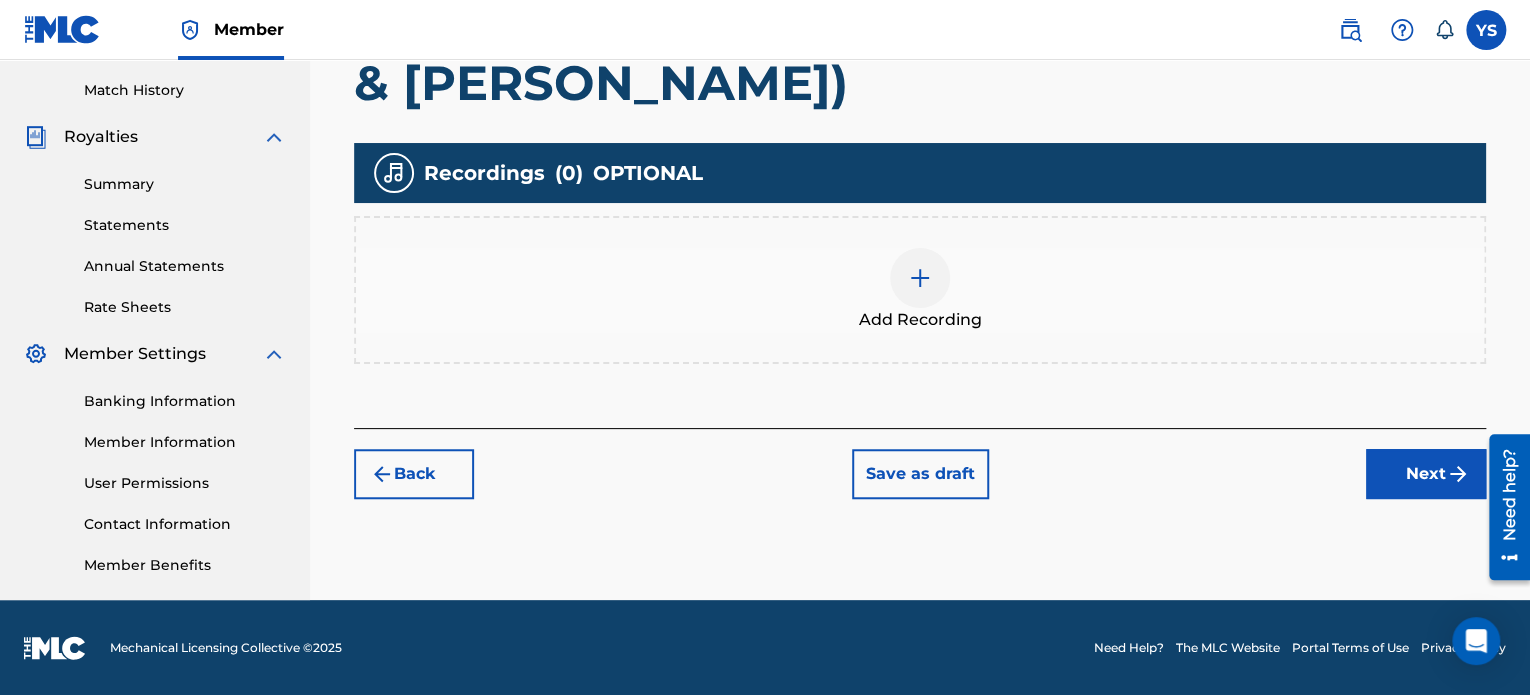 click on "Add Recording" at bounding box center (920, 290) 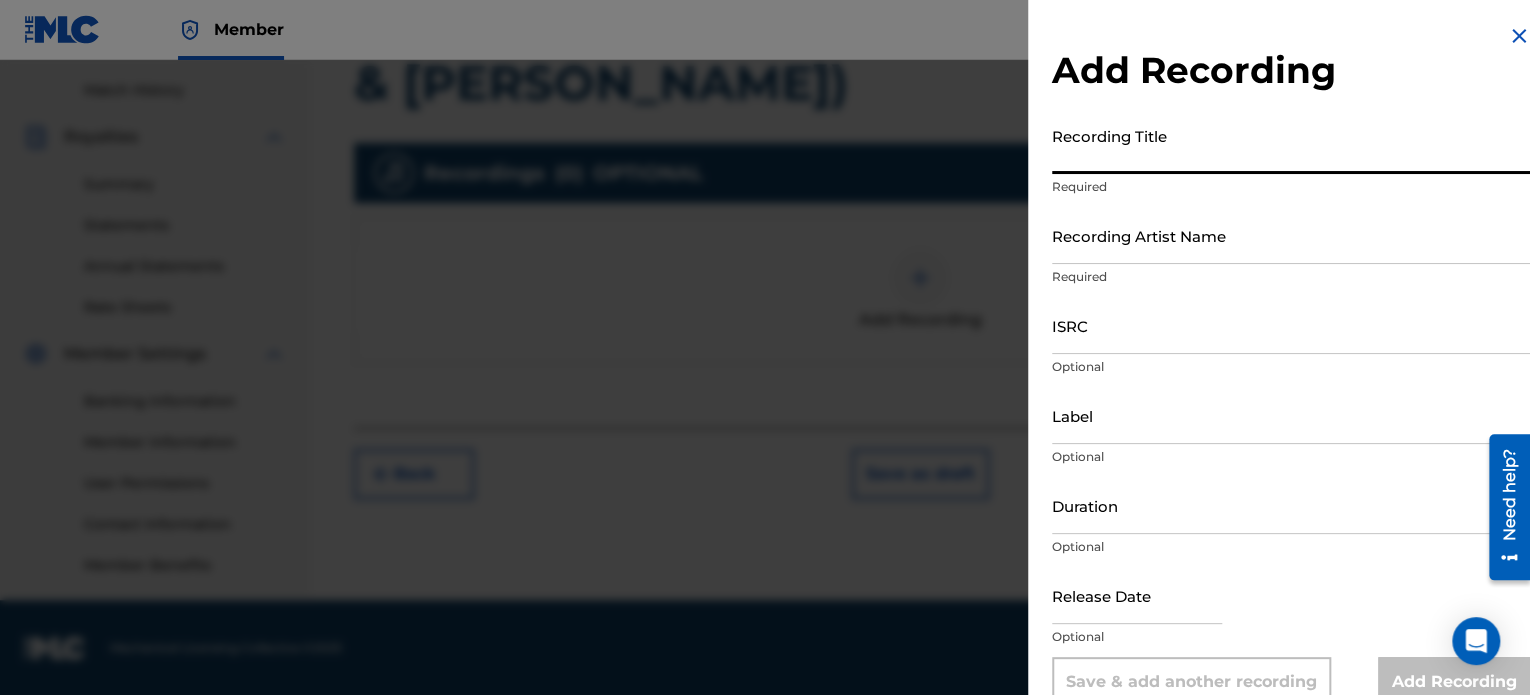 click on "Recording Title" at bounding box center [1291, 145] 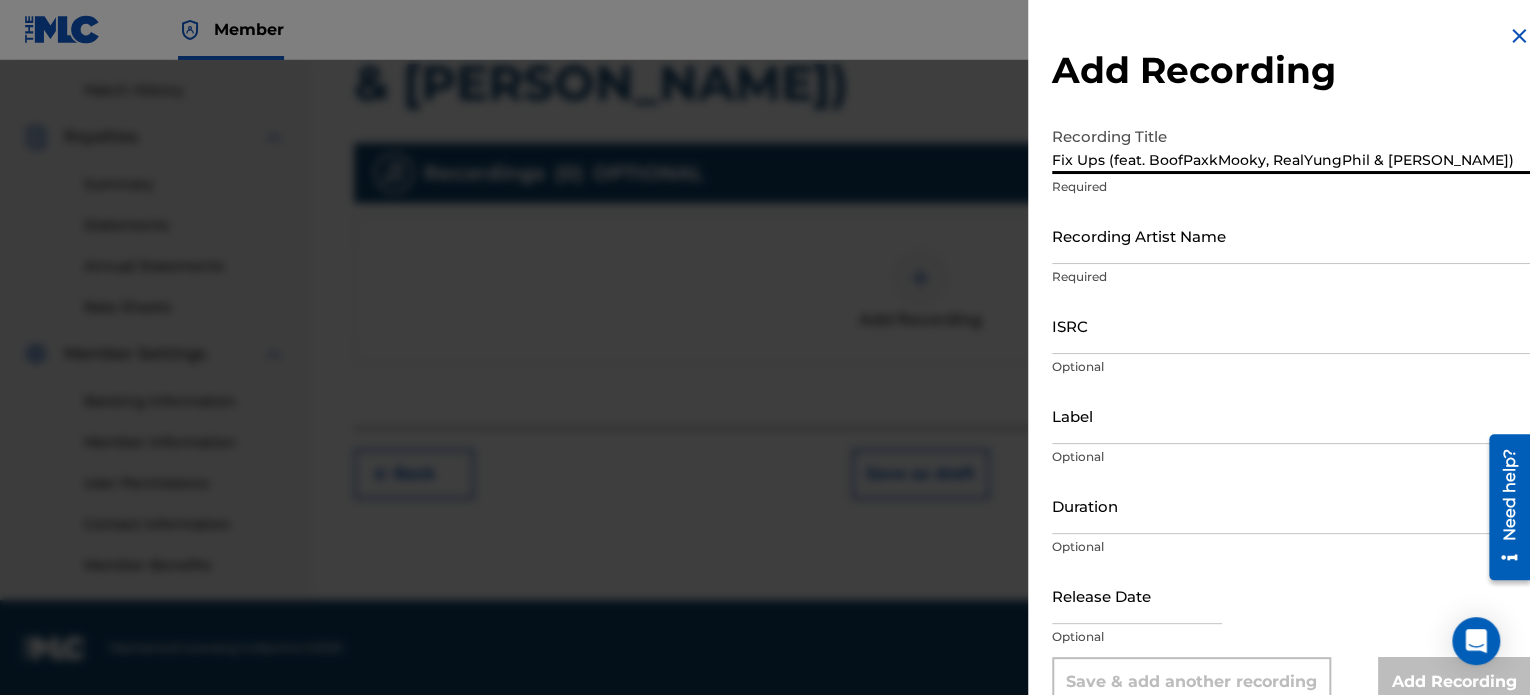 type on "Fix Ups (feat. BoofPaxkMooky, RealYungPhil & [PERSON_NAME])" 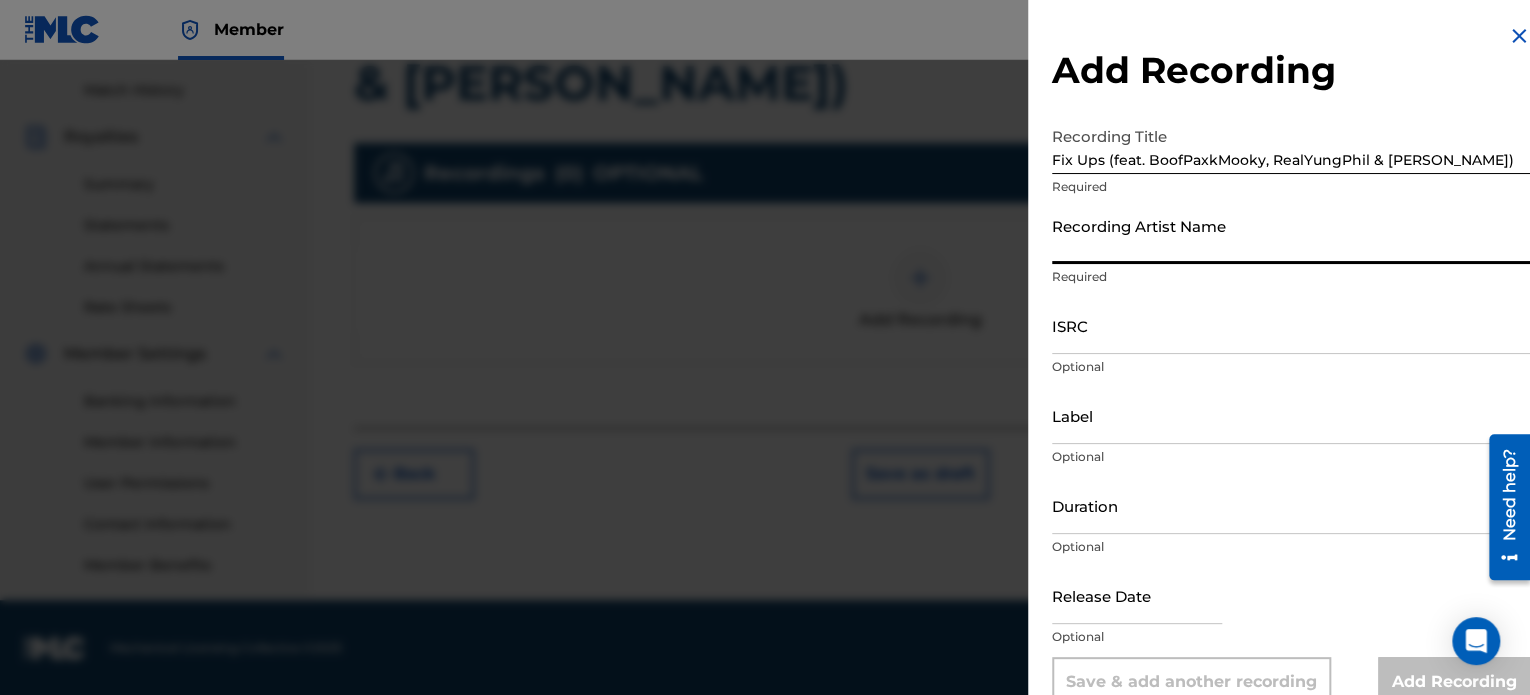 click on "Recording Artist Name" at bounding box center [1291, 235] 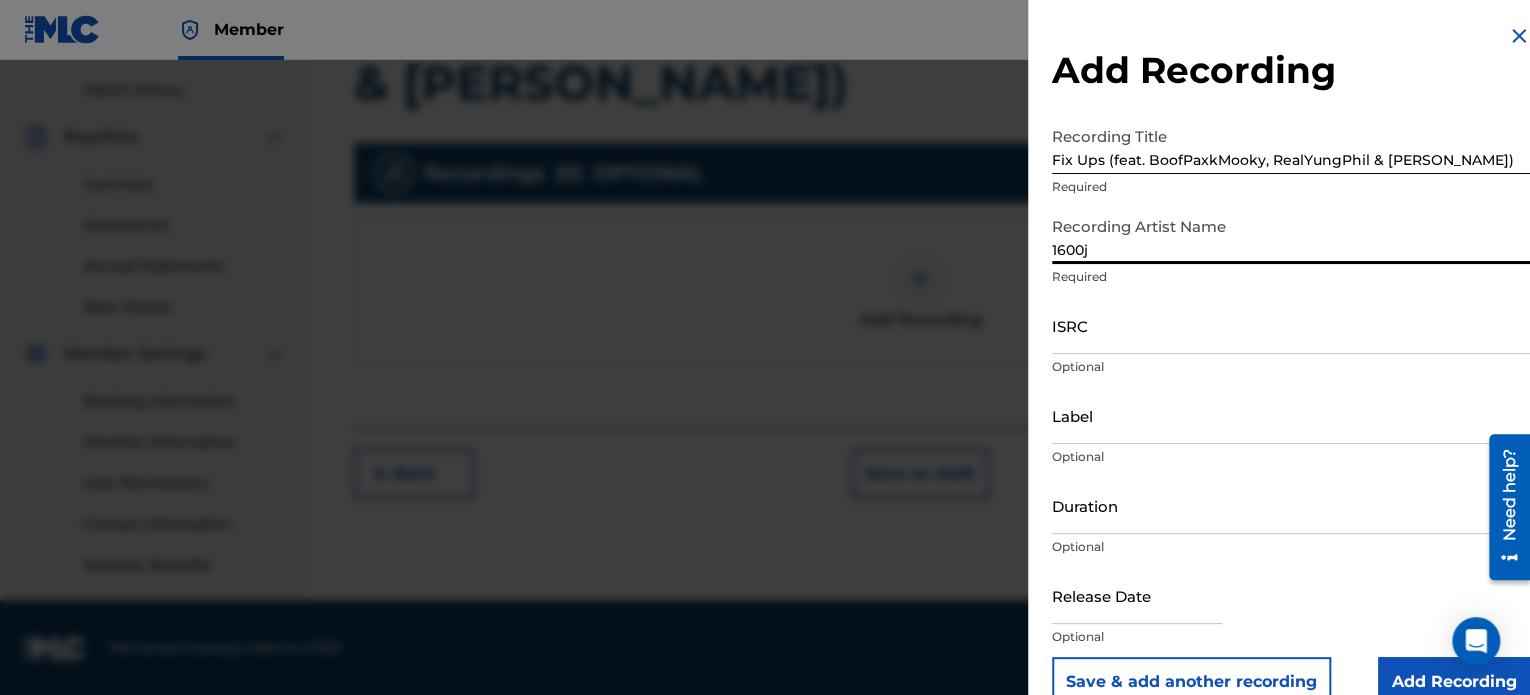 click on "ISRC" at bounding box center (1291, 325) 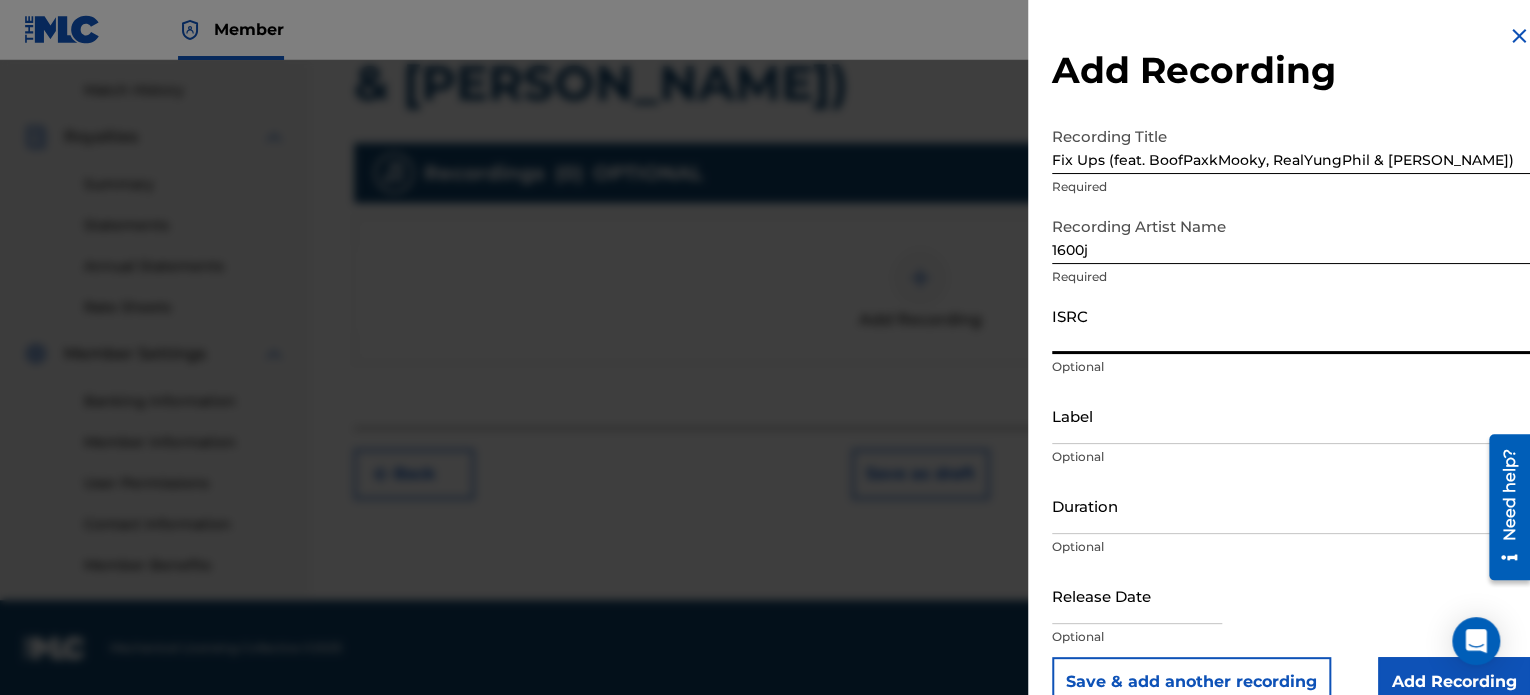 paste on "QZNWV2248569" 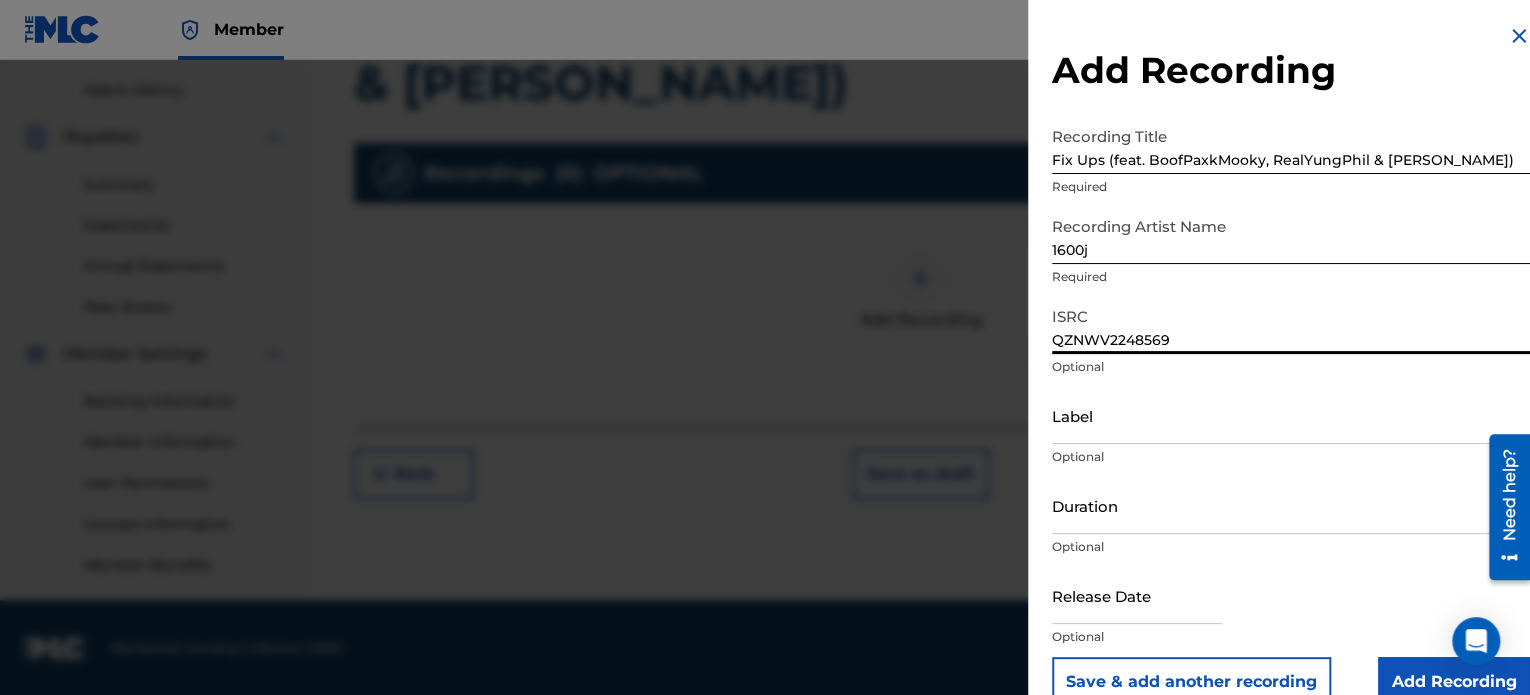 type on "QZNWV2248569" 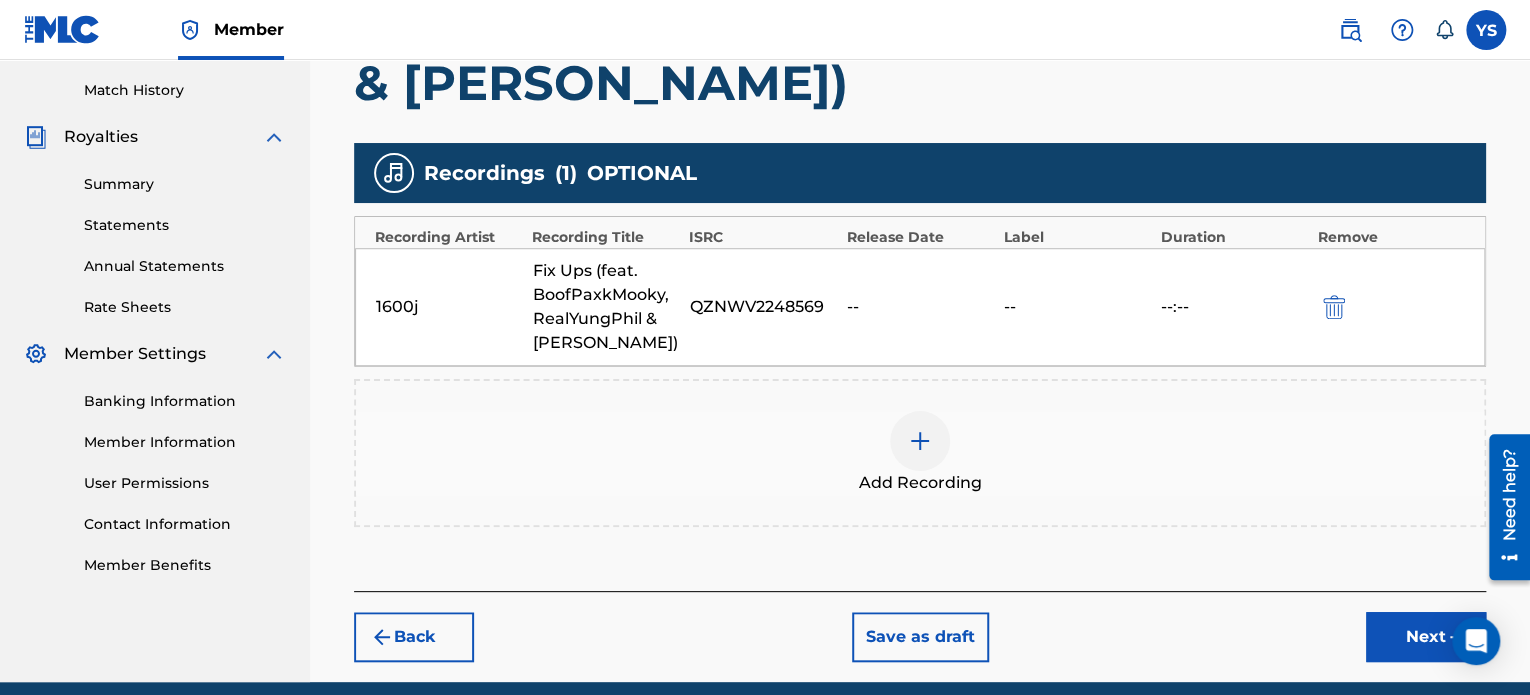 click on "Next" at bounding box center [1426, 637] 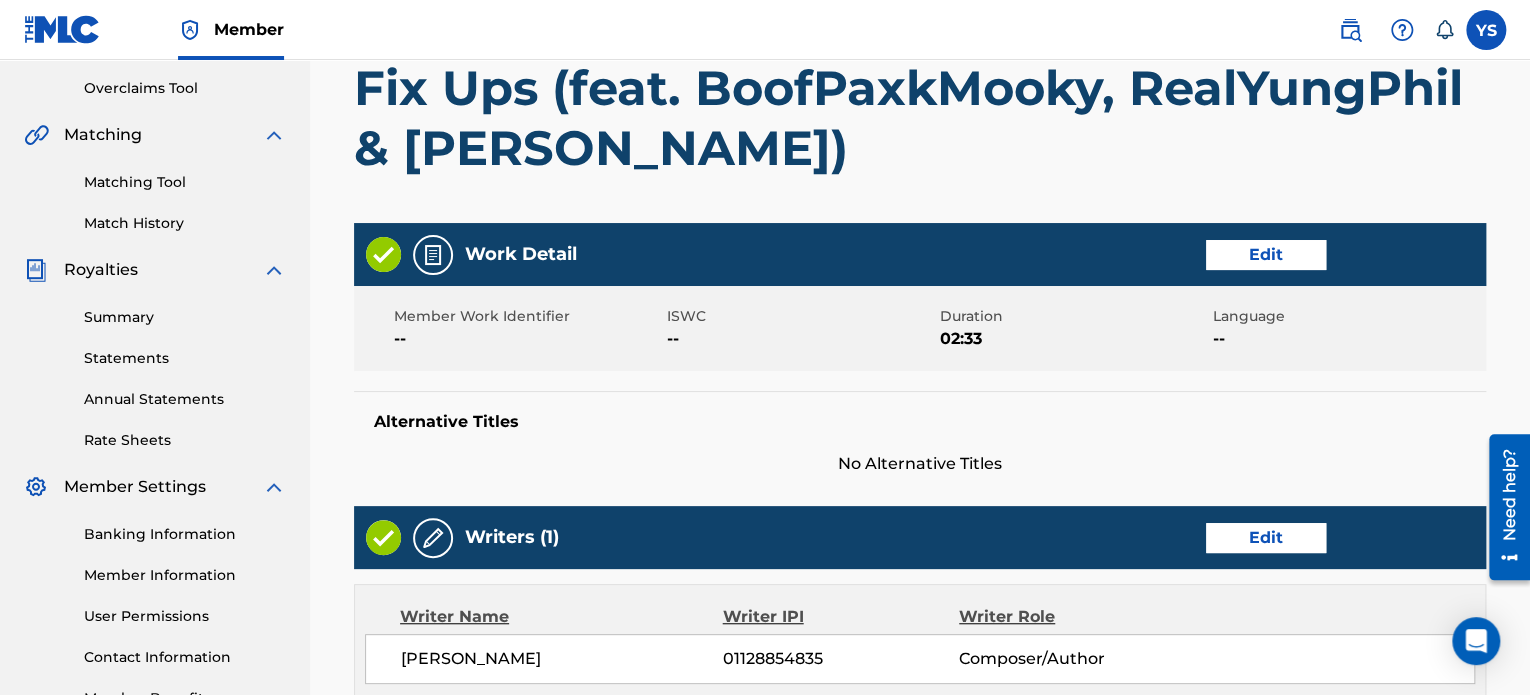 scroll, scrollTop: 1164, scrollLeft: 0, axis: vertical 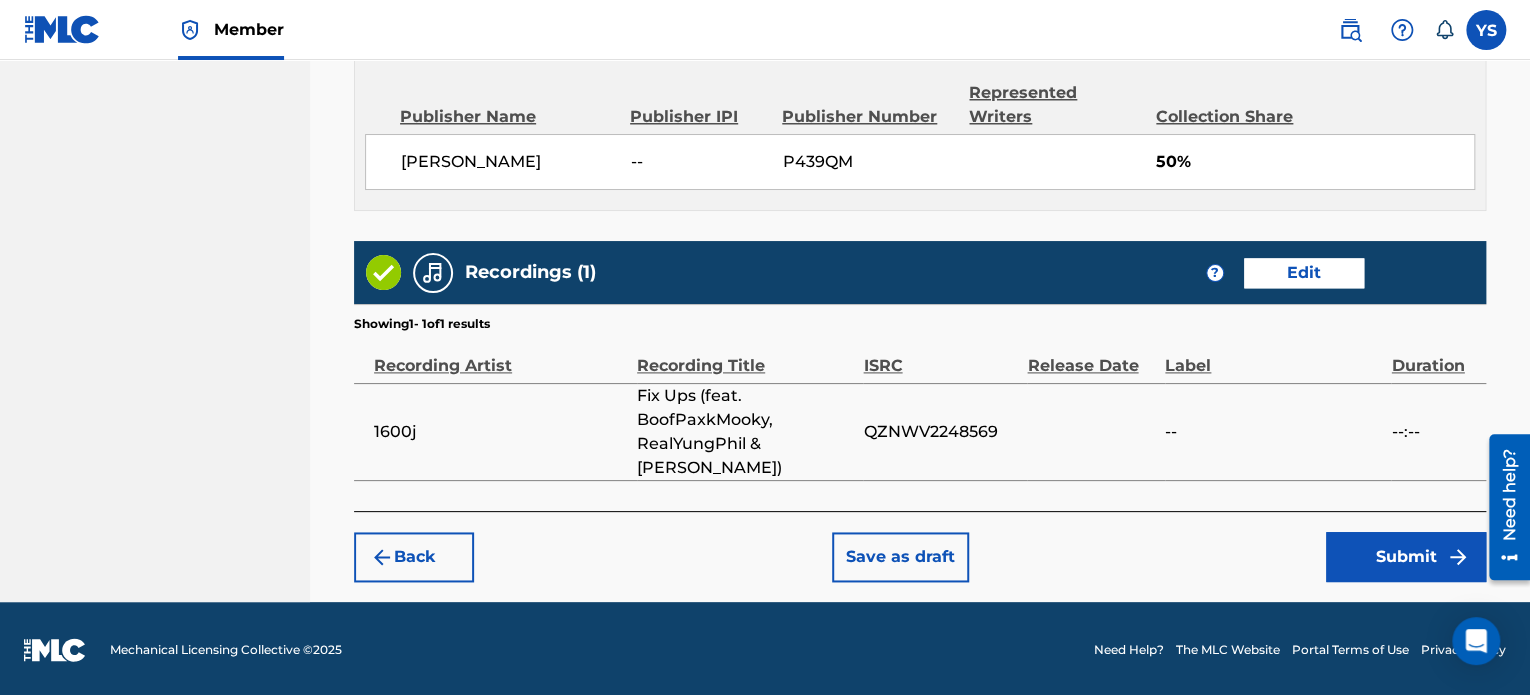 click on "Submit" at bounding box center [1406, 557] 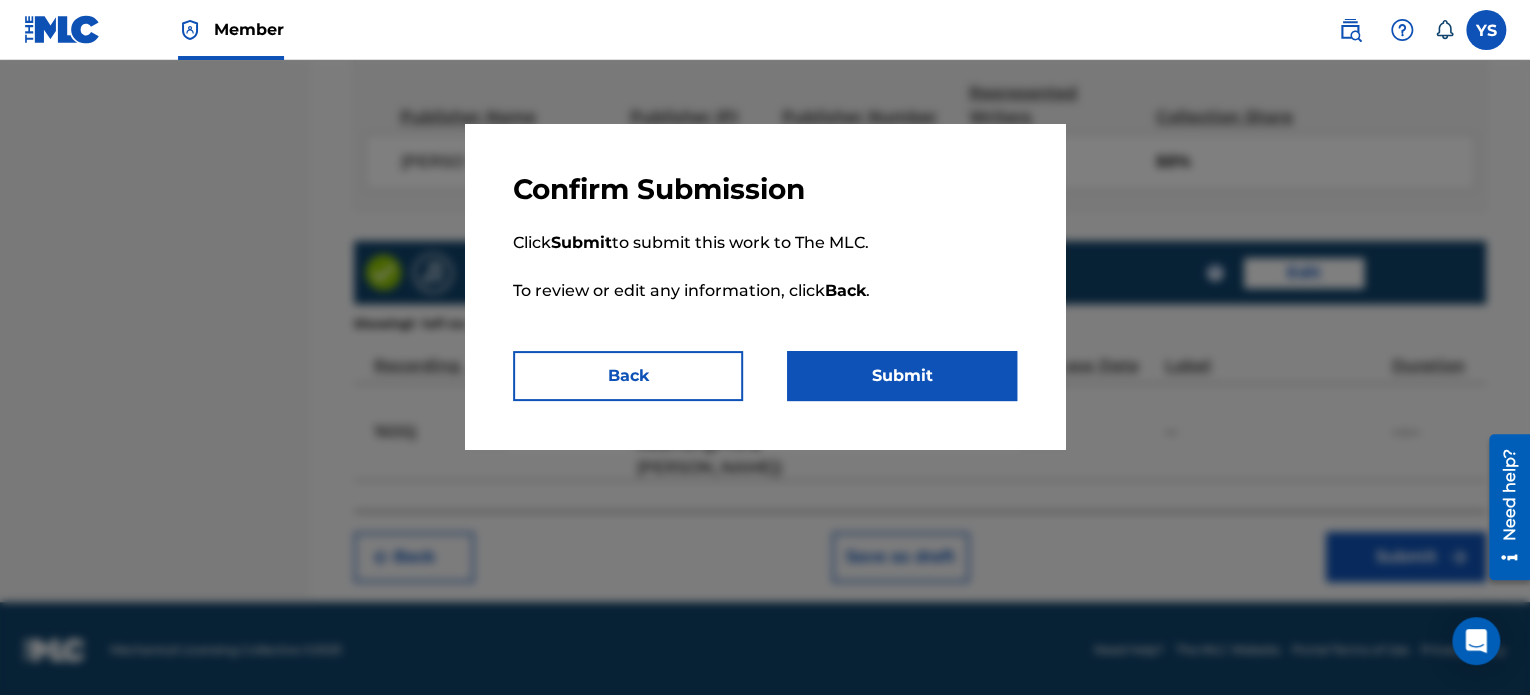 click on "Submit" at bounding box center (902, 376) 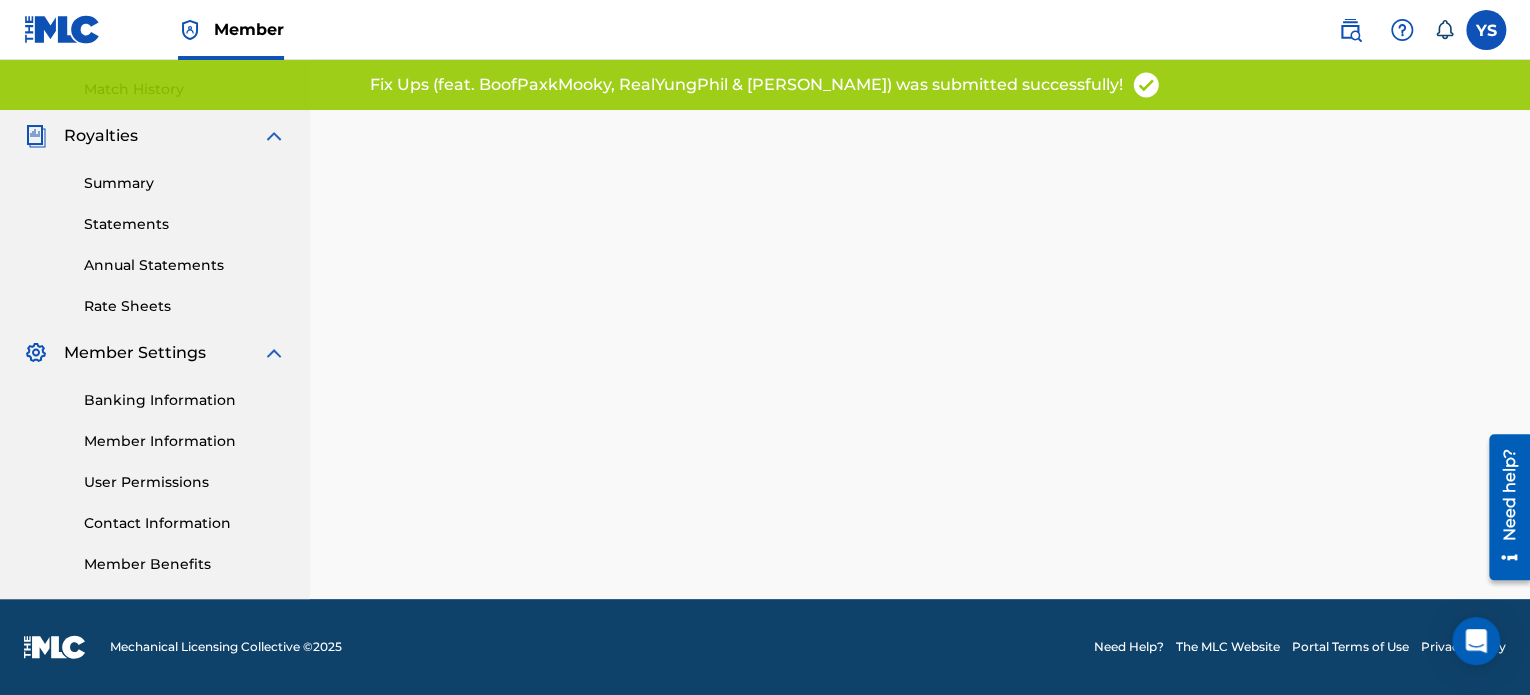 scroll, scrollTop: 0, scrollLeft: 0, axis: both 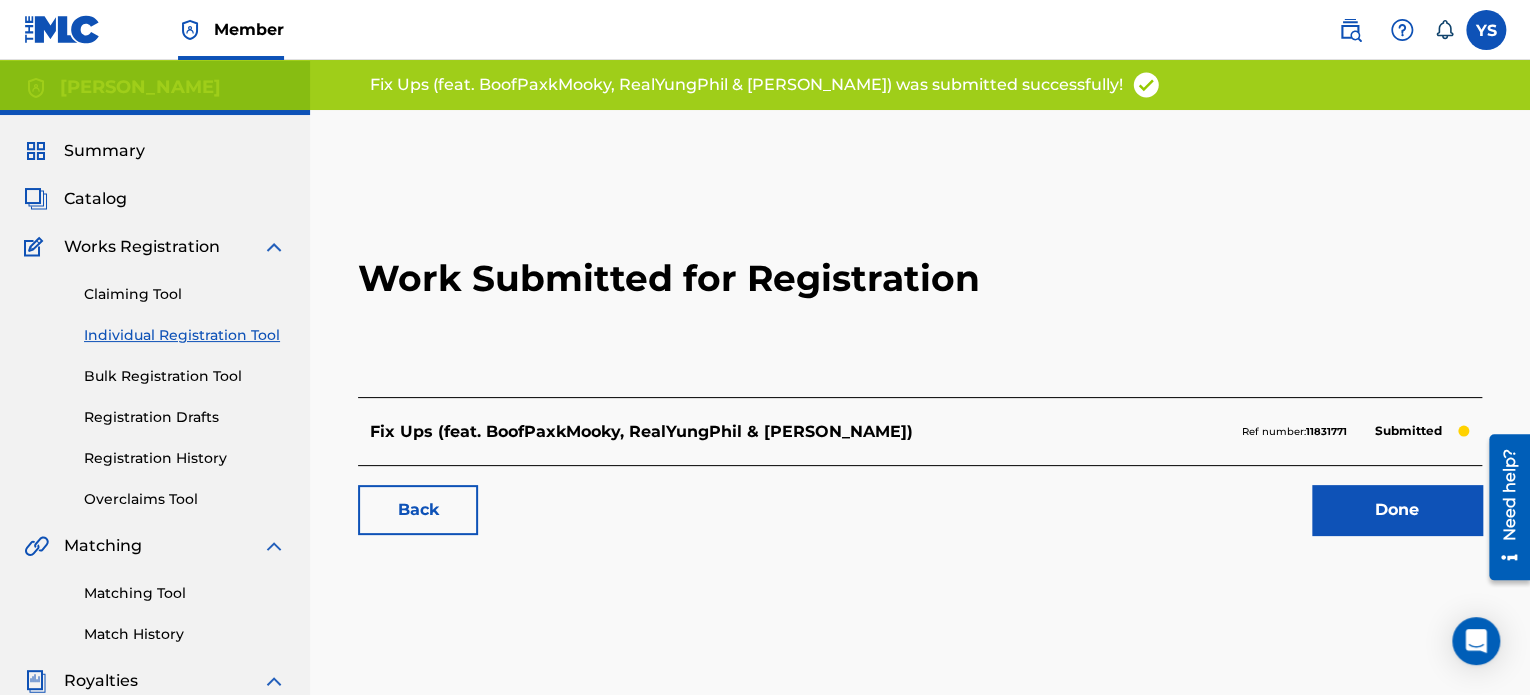 click on "Done" at bounding box center [1397, 510] 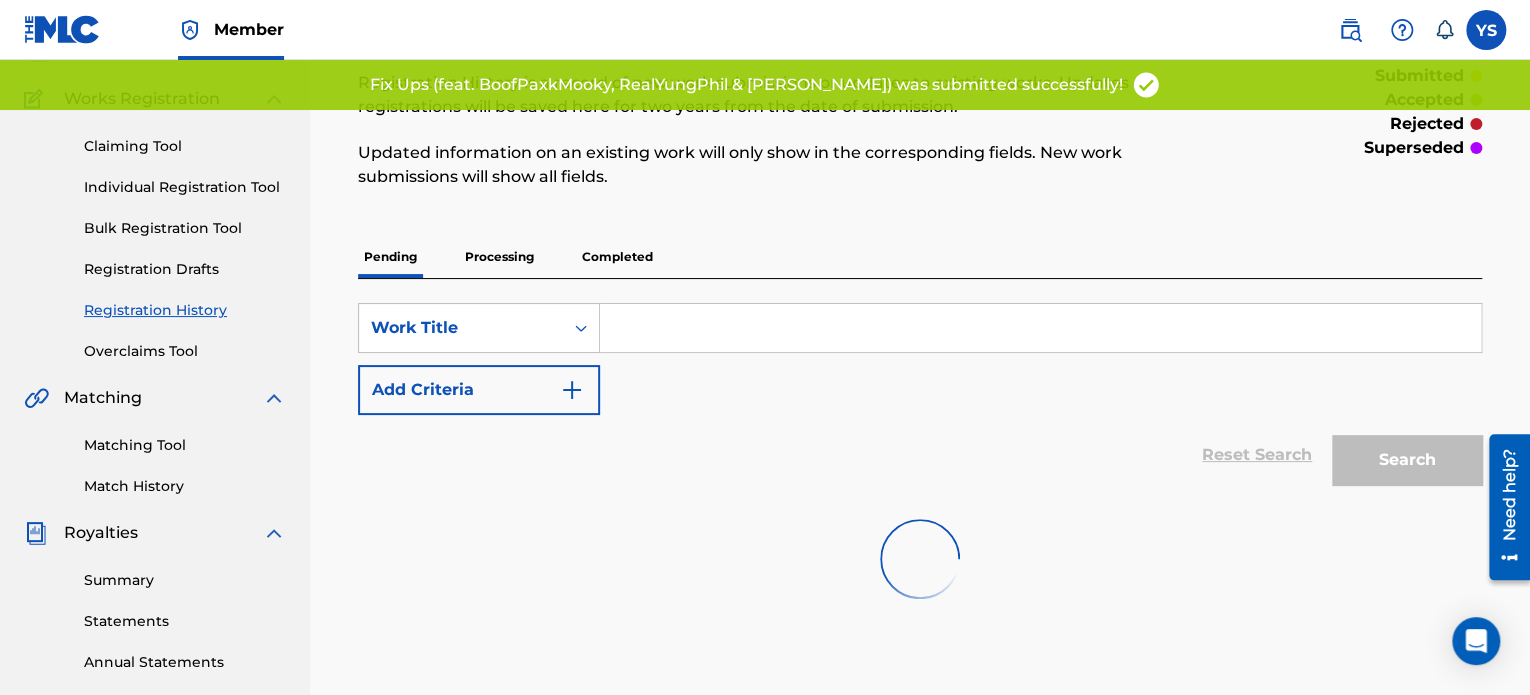 scroll, scrollTop: 196, scrollLeft: 0, axis: vertical 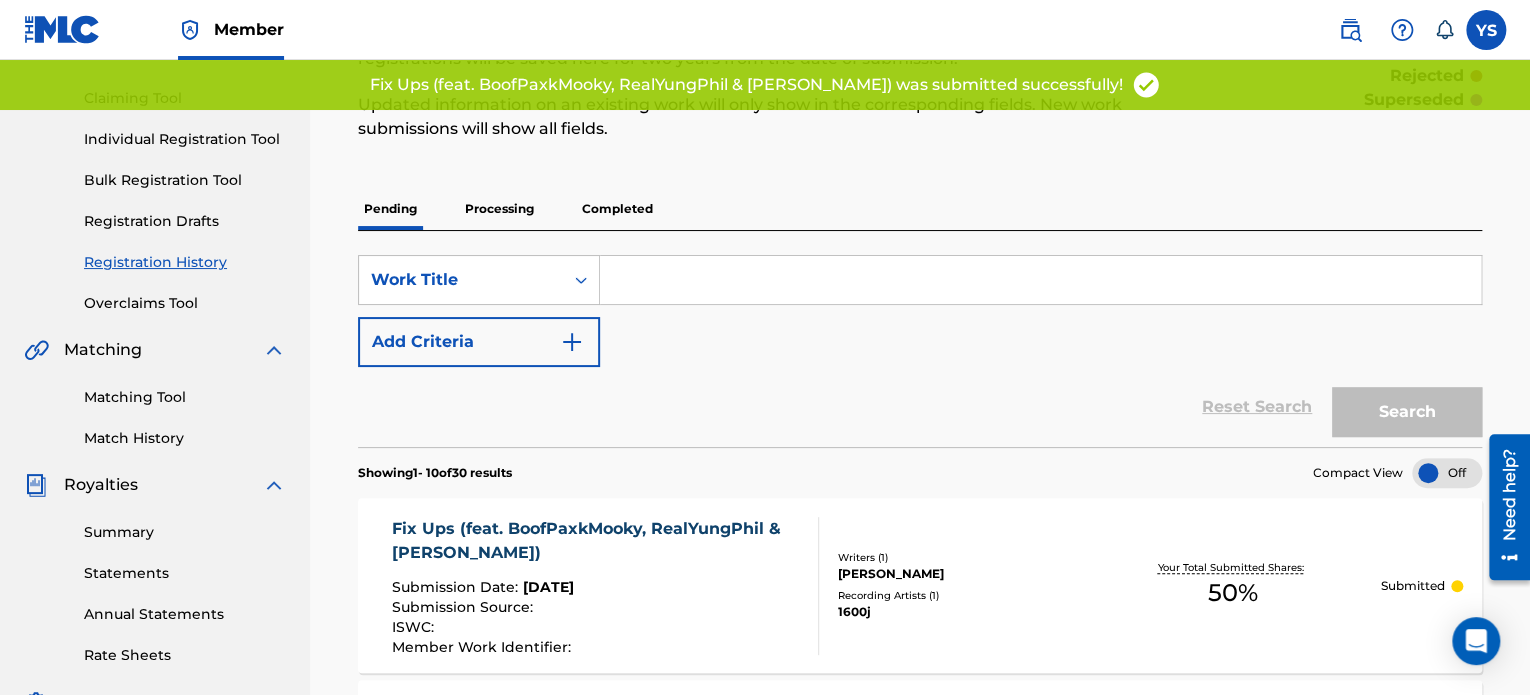 click on "Individual Registration Tool" at bounding box center (185, 139) 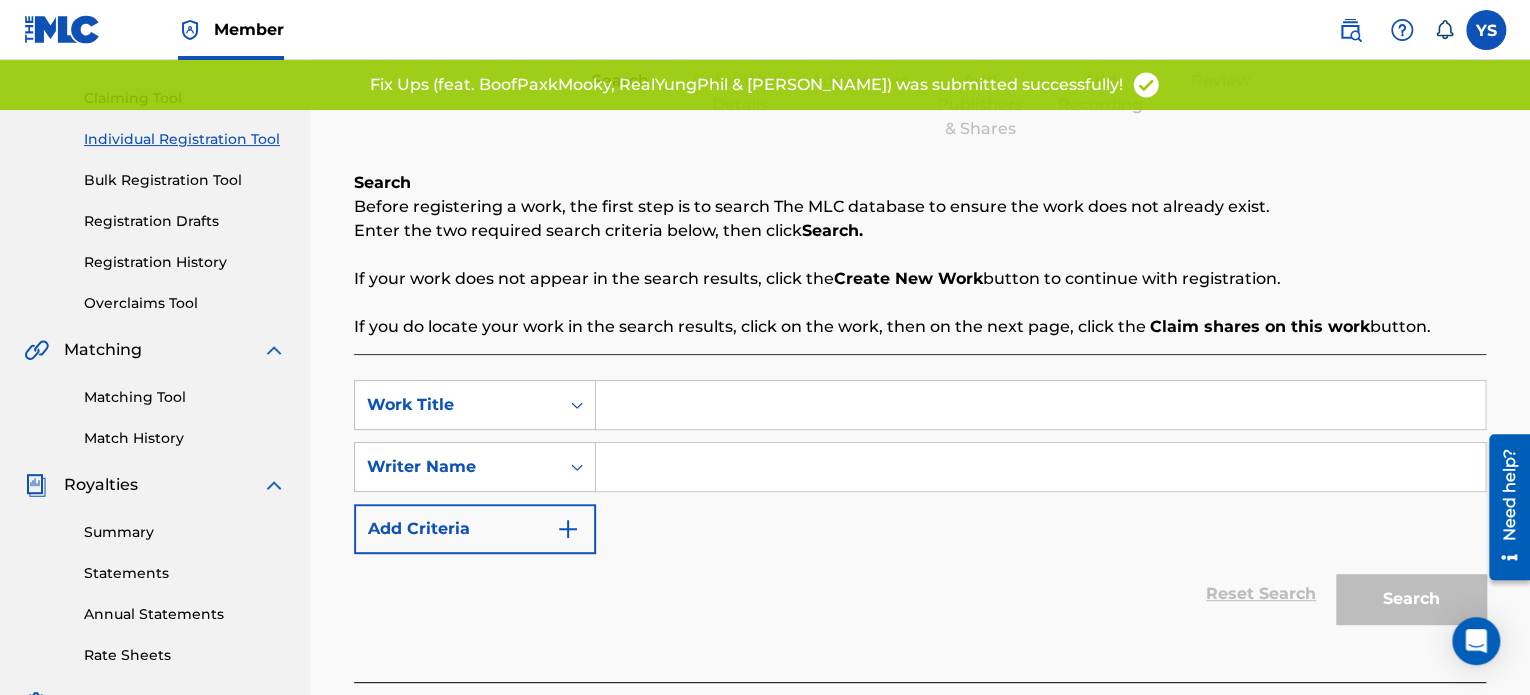 scroll, scrollTop: 0, scrollLeft: 0, axis: both 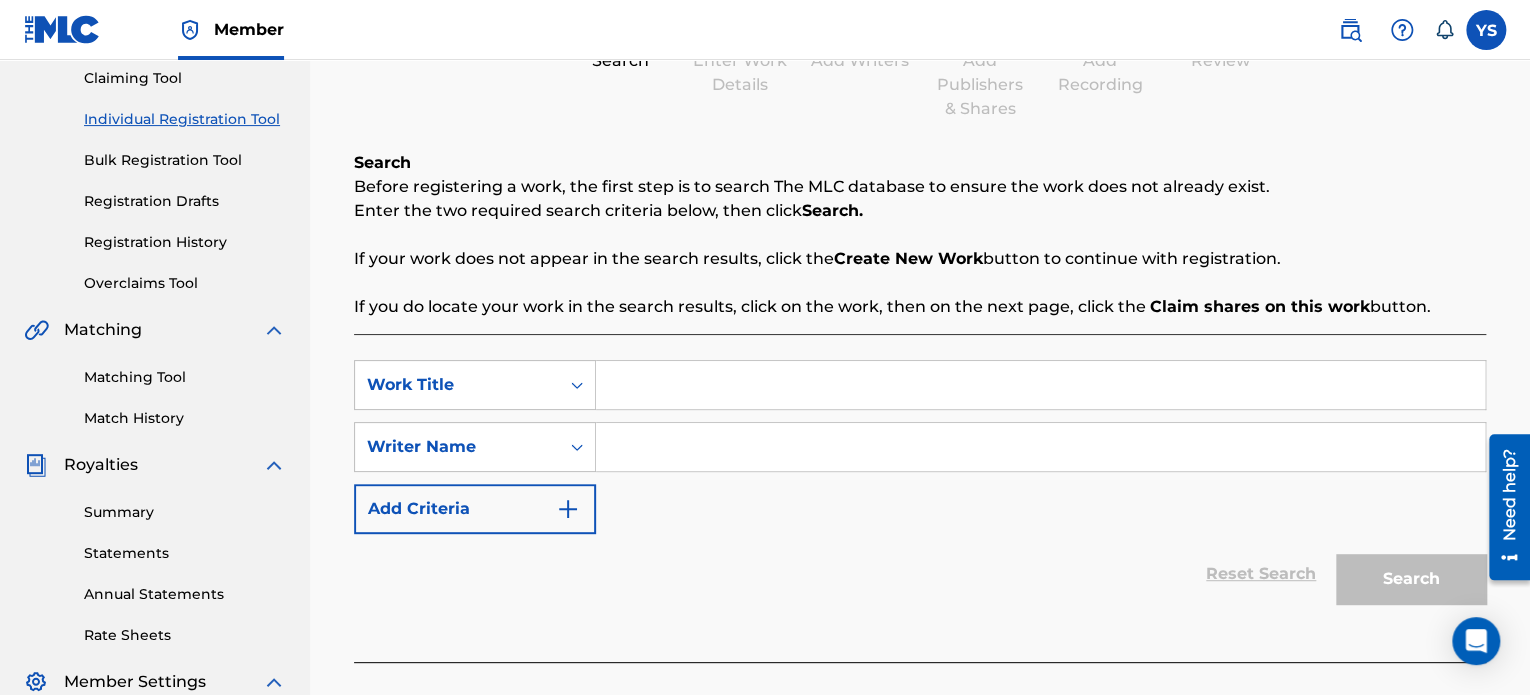 click on "SearchWithCriteriafe4840f5-6a86-43a3-a6e2-62dc6a9ffedf Work Title SearchWithCriteria4970bc3a-87ba-43ab-9590-edd78ef3bbbf Writer Name Add Criteria" at bounding box center [920, 447] 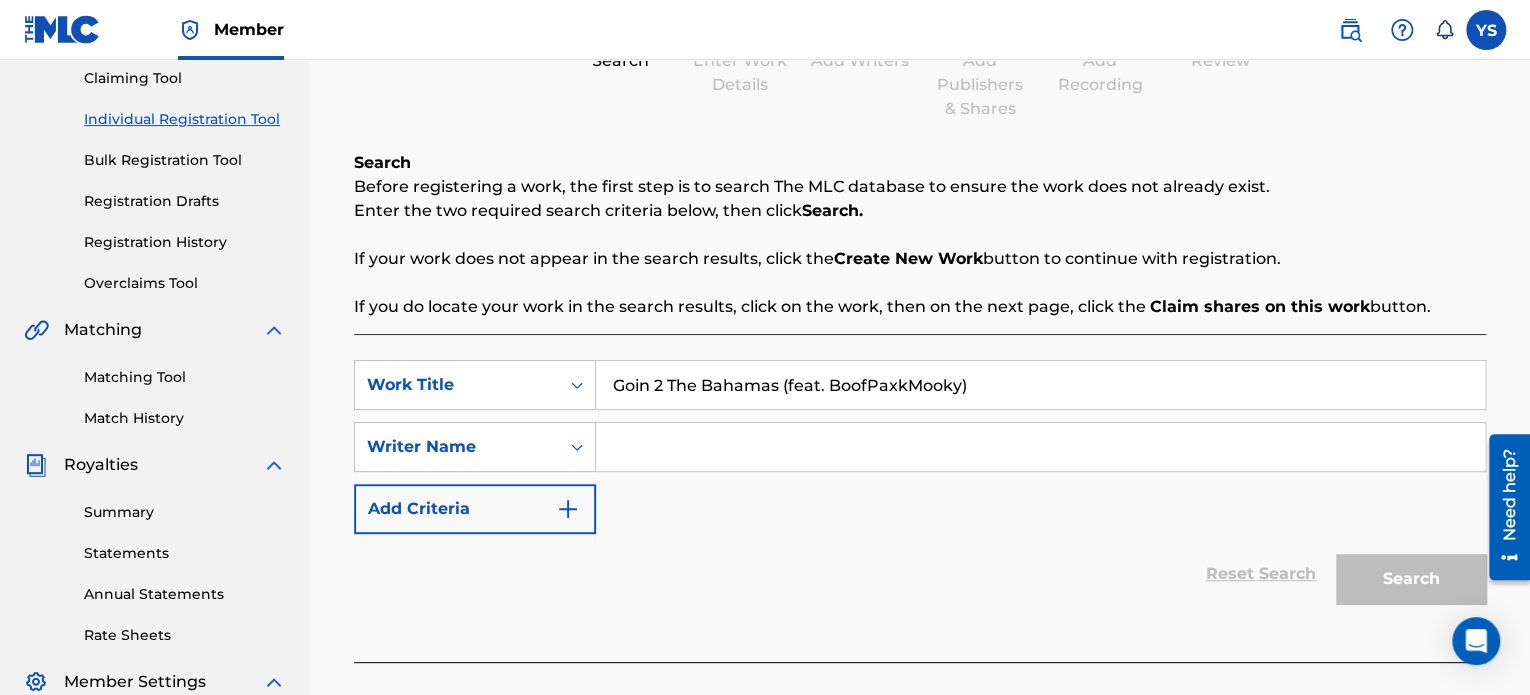 type on "Goin 2 The Bahamas (feat. BoofPaxkMooky)" 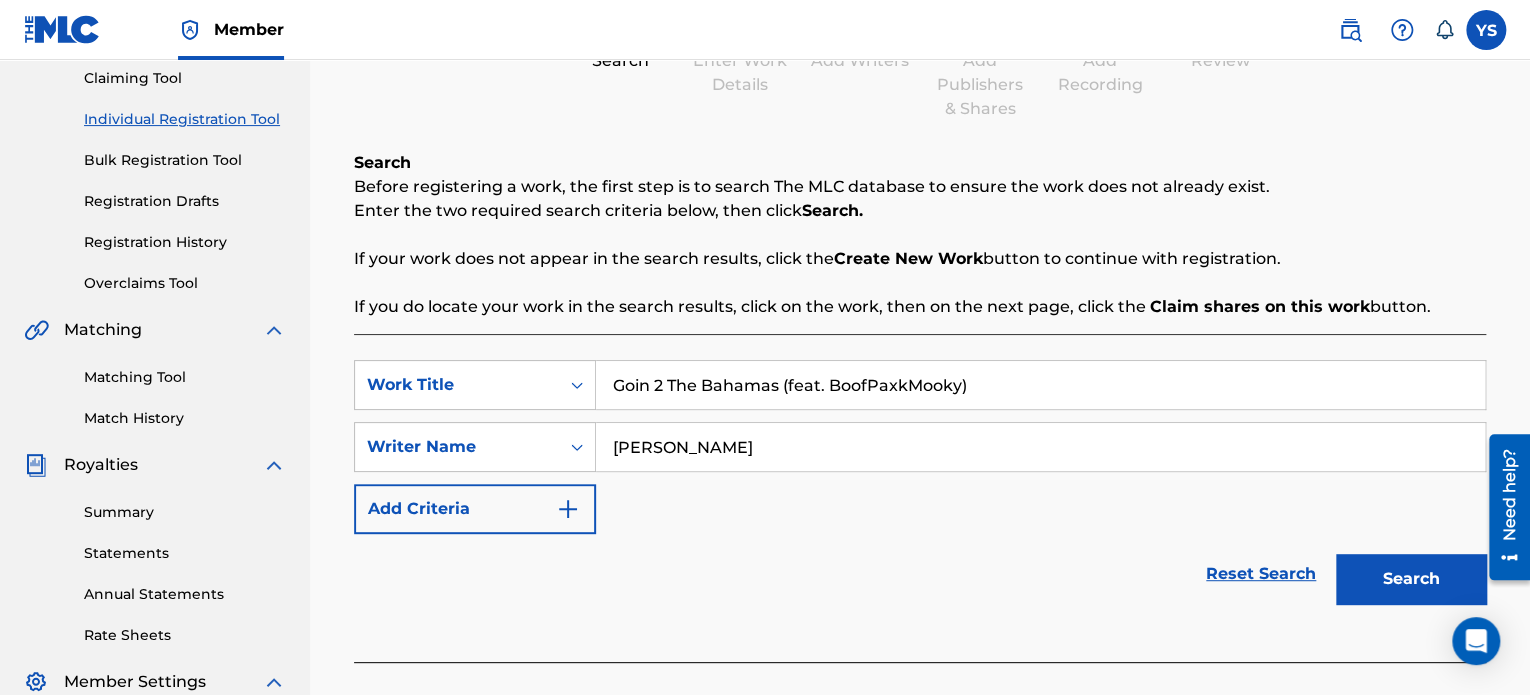 click on "Search" at bounding box center [1411, 579] 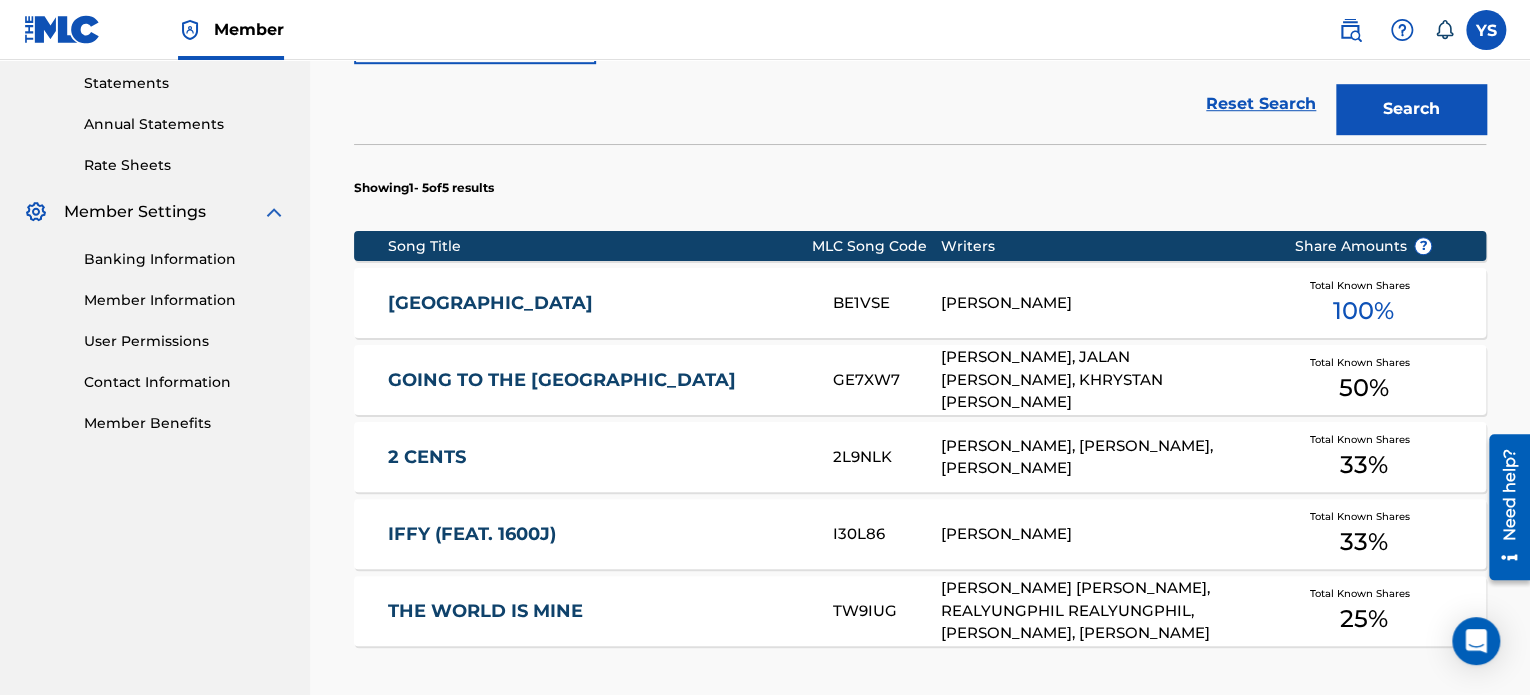 scroll, scrollTop: 688, scrollLeft: 0, axis: vertical 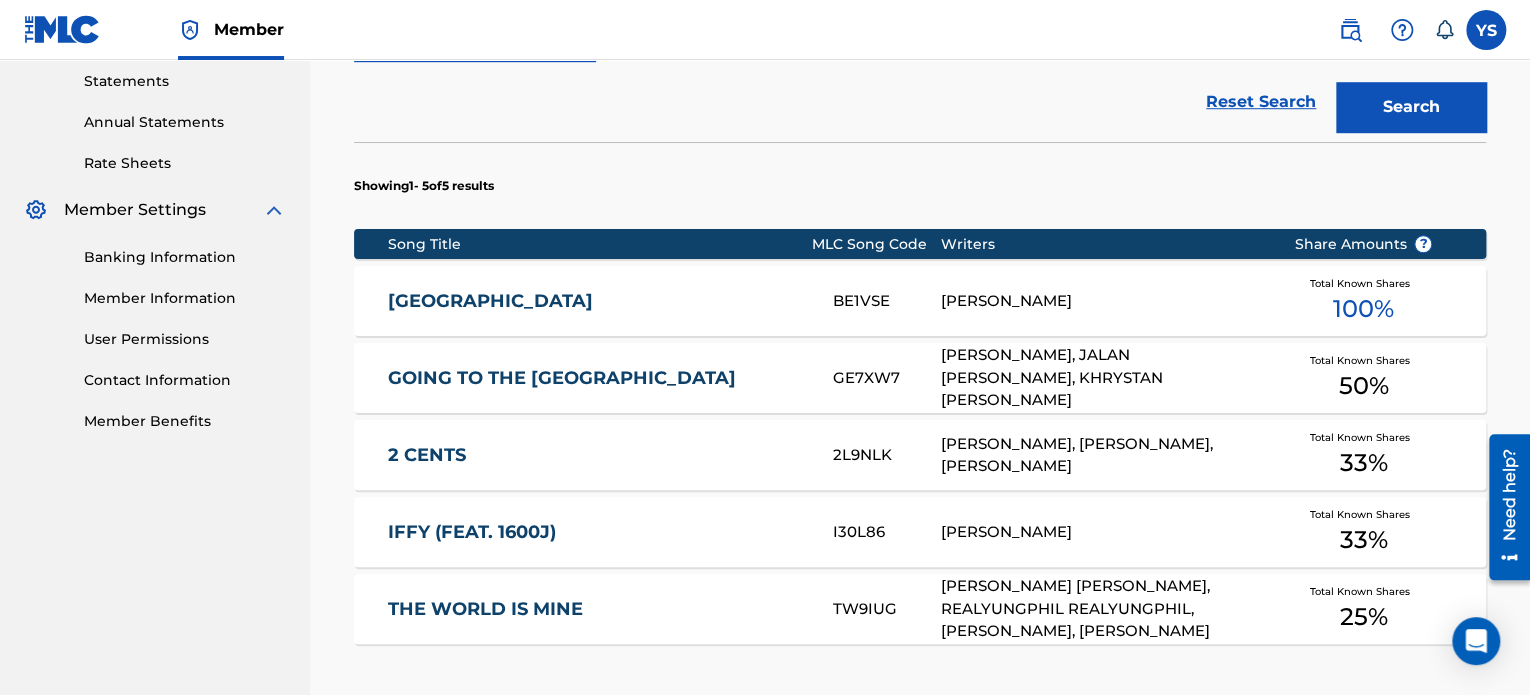 click on "GE7XW7" at bounding box center (887, 378) 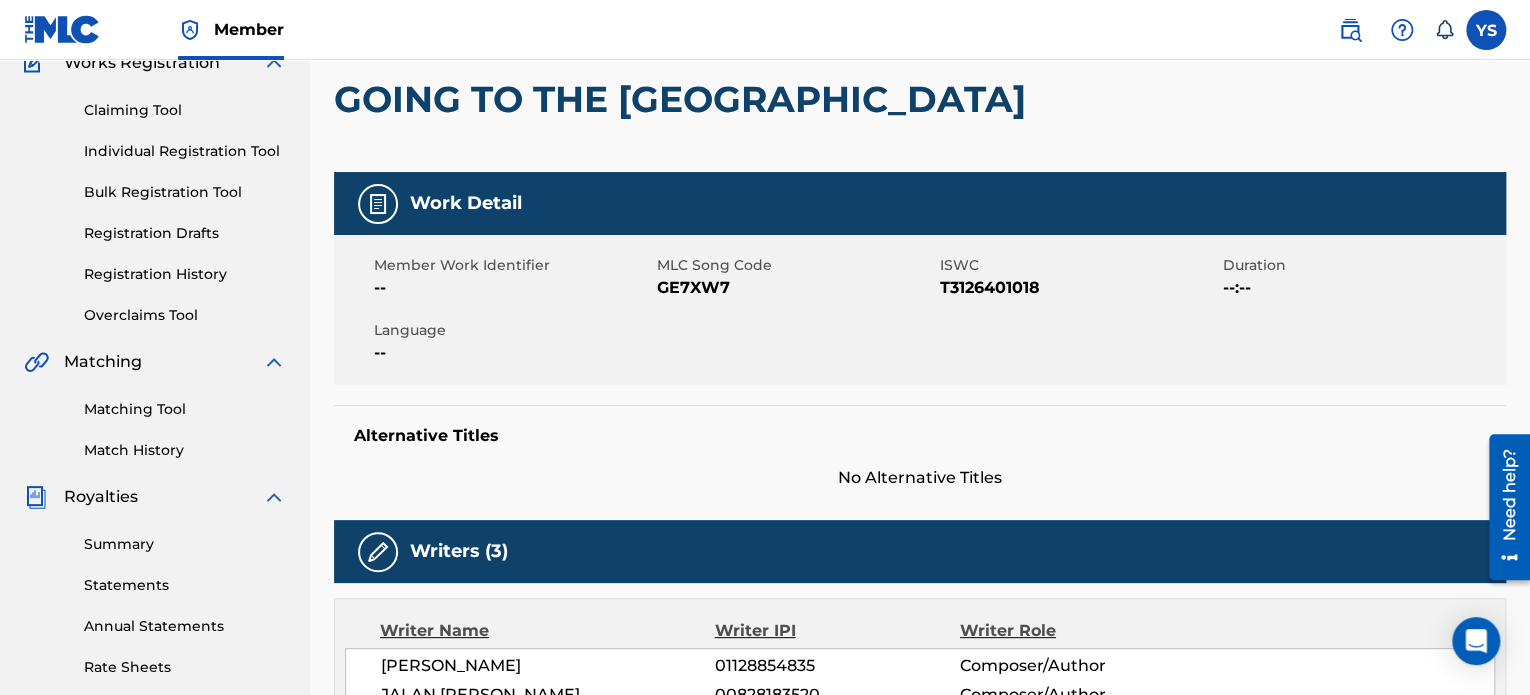 scroll, scrollTop: 0, scrollLeft: 0, axis: both 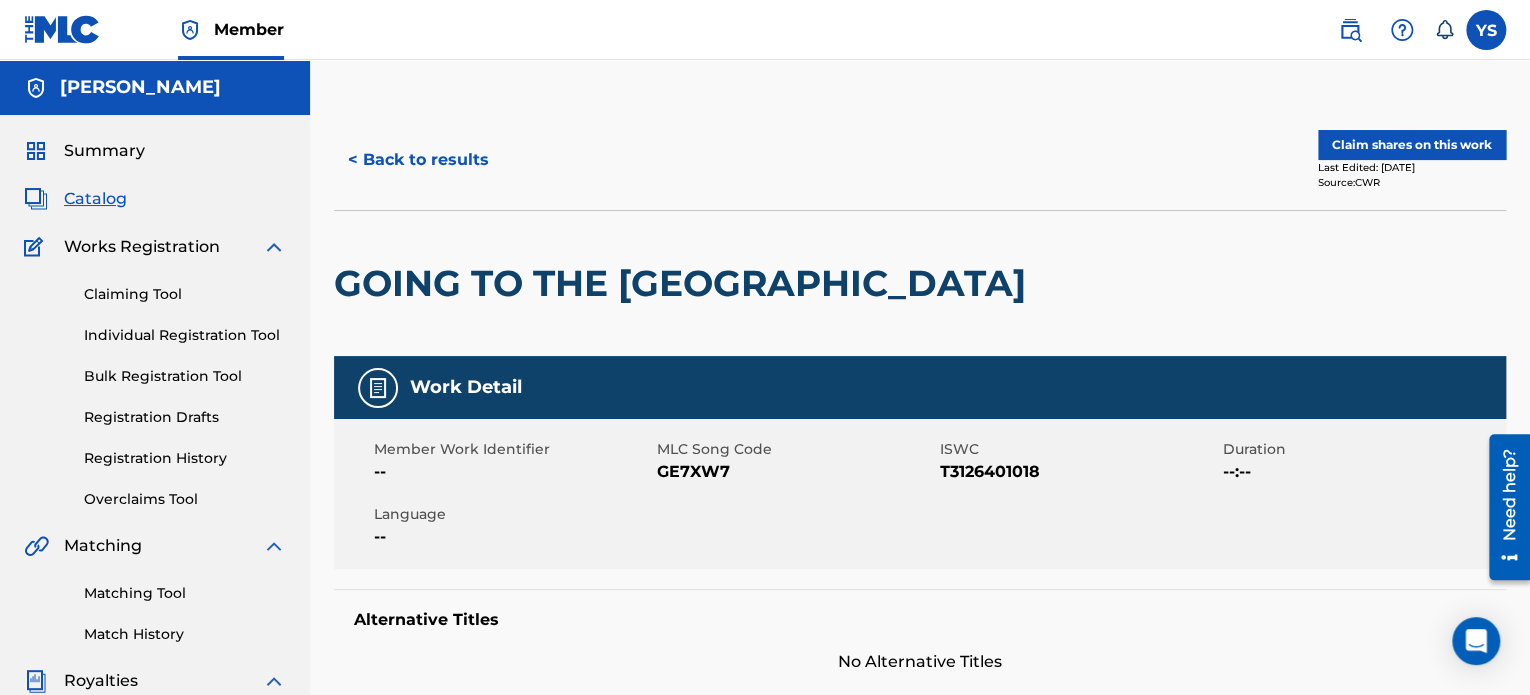 click on "Claim shares on this work" at bounding box center (1412, 145) 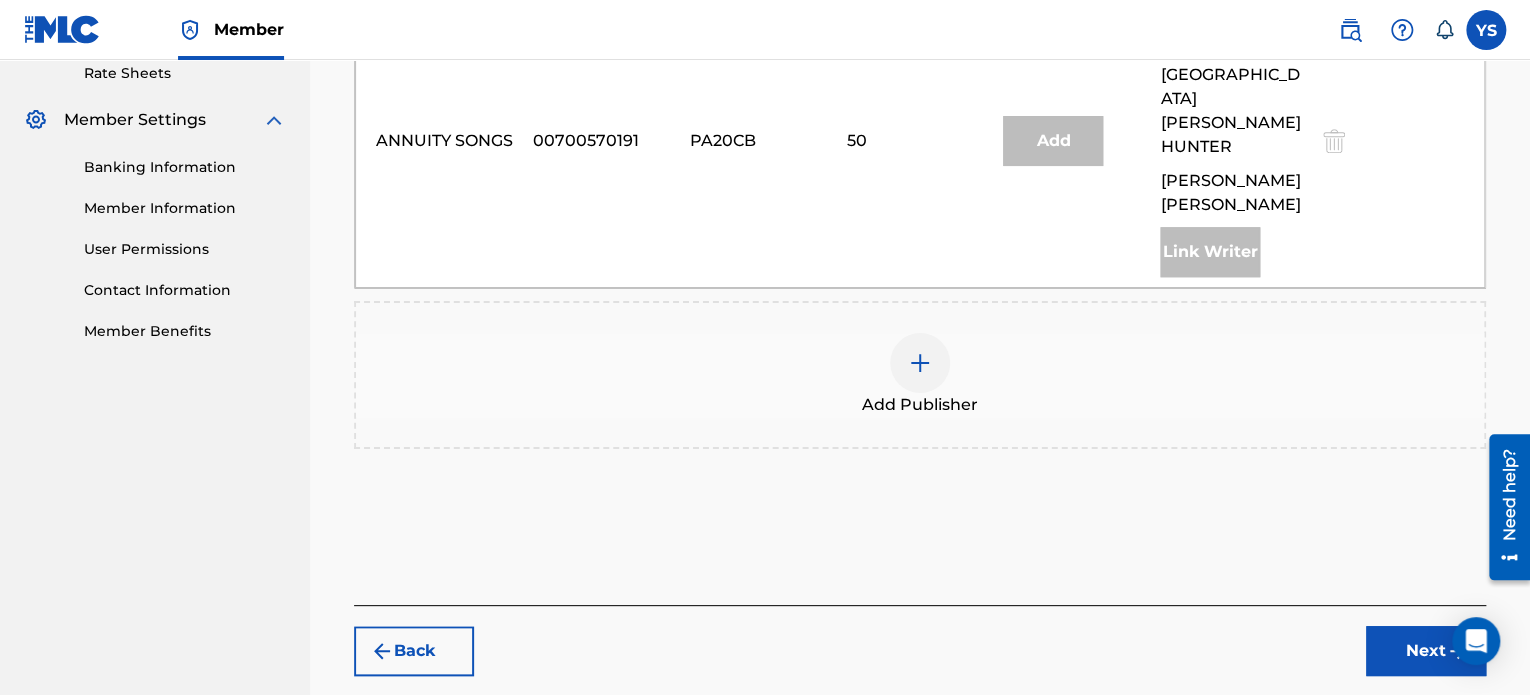 scroll, scrollTop: 782, scrollLeft: 0, axis: vertical 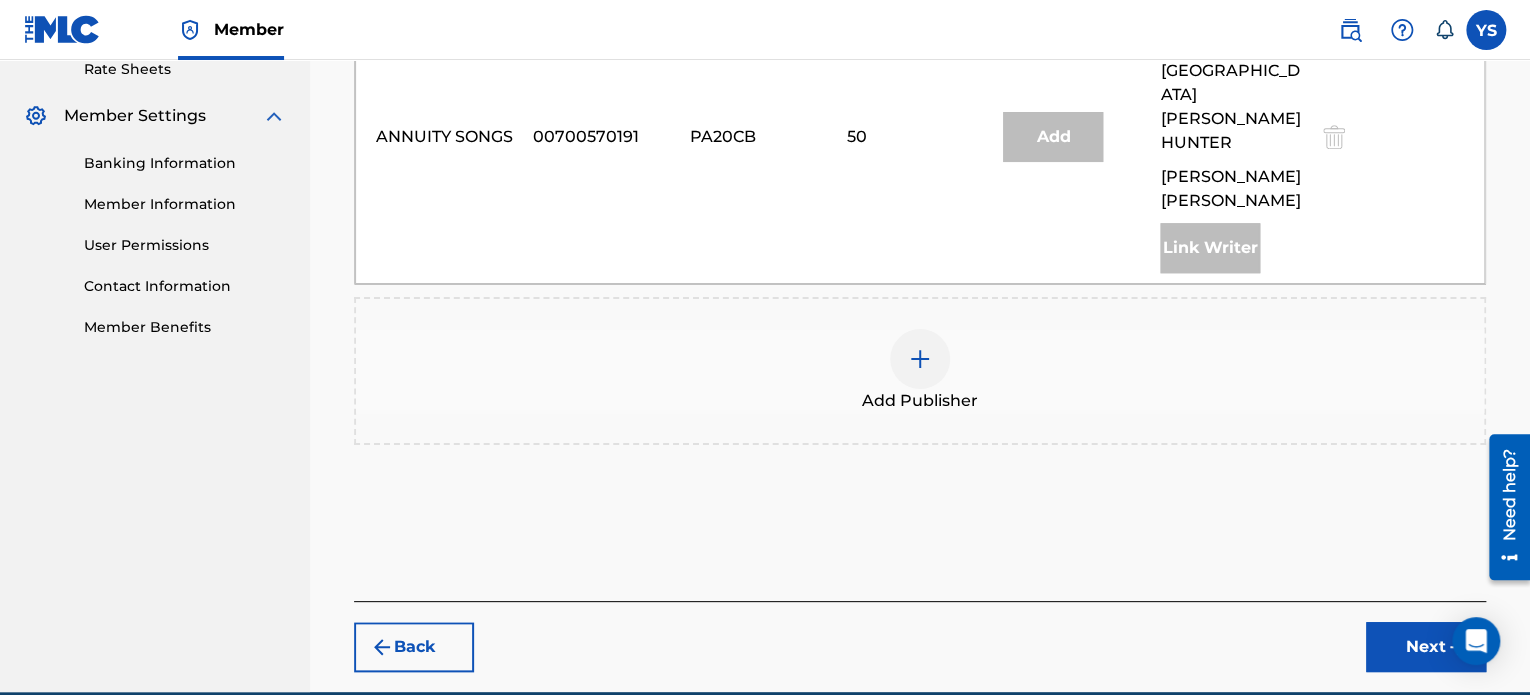 click at bounding box center (920, 359) 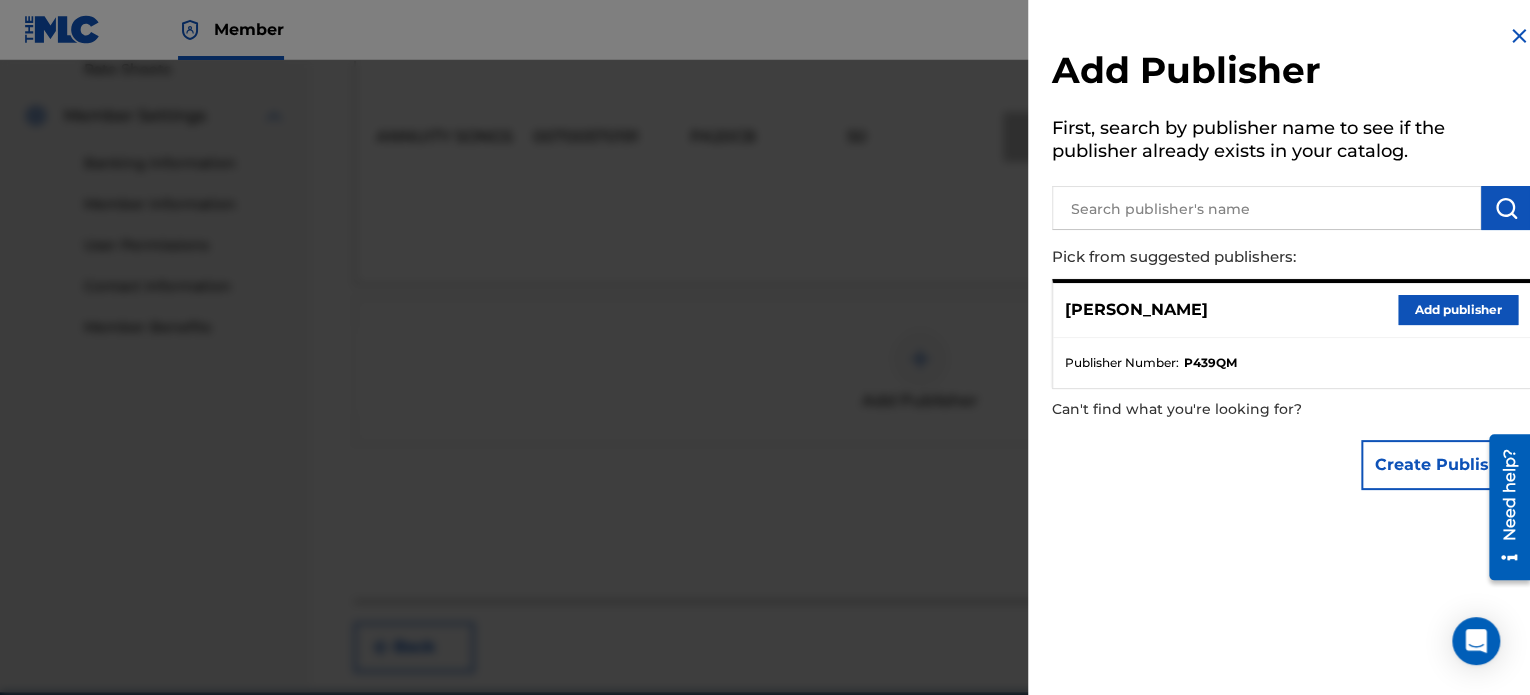 click on "Add publisher" at bounding box center (1458, 310) 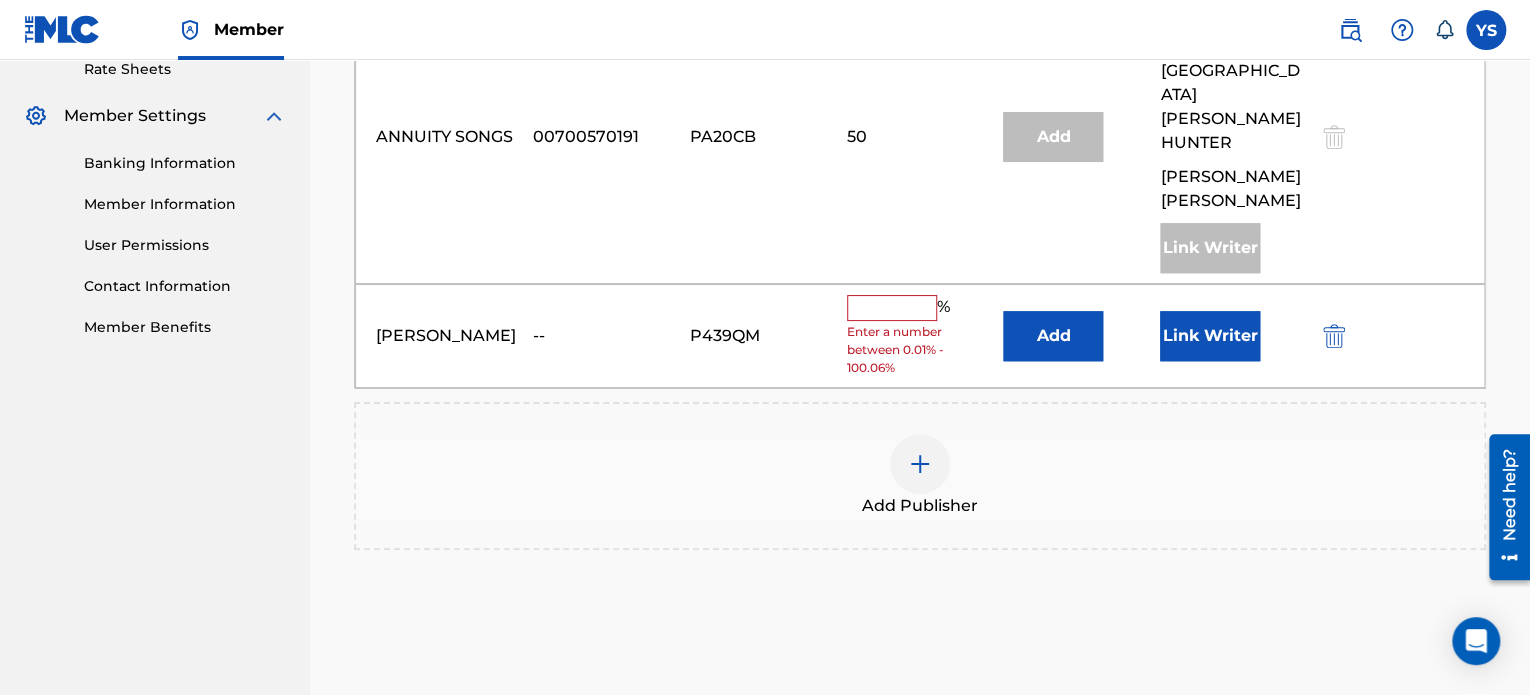 click at bounding box center (892, 308) 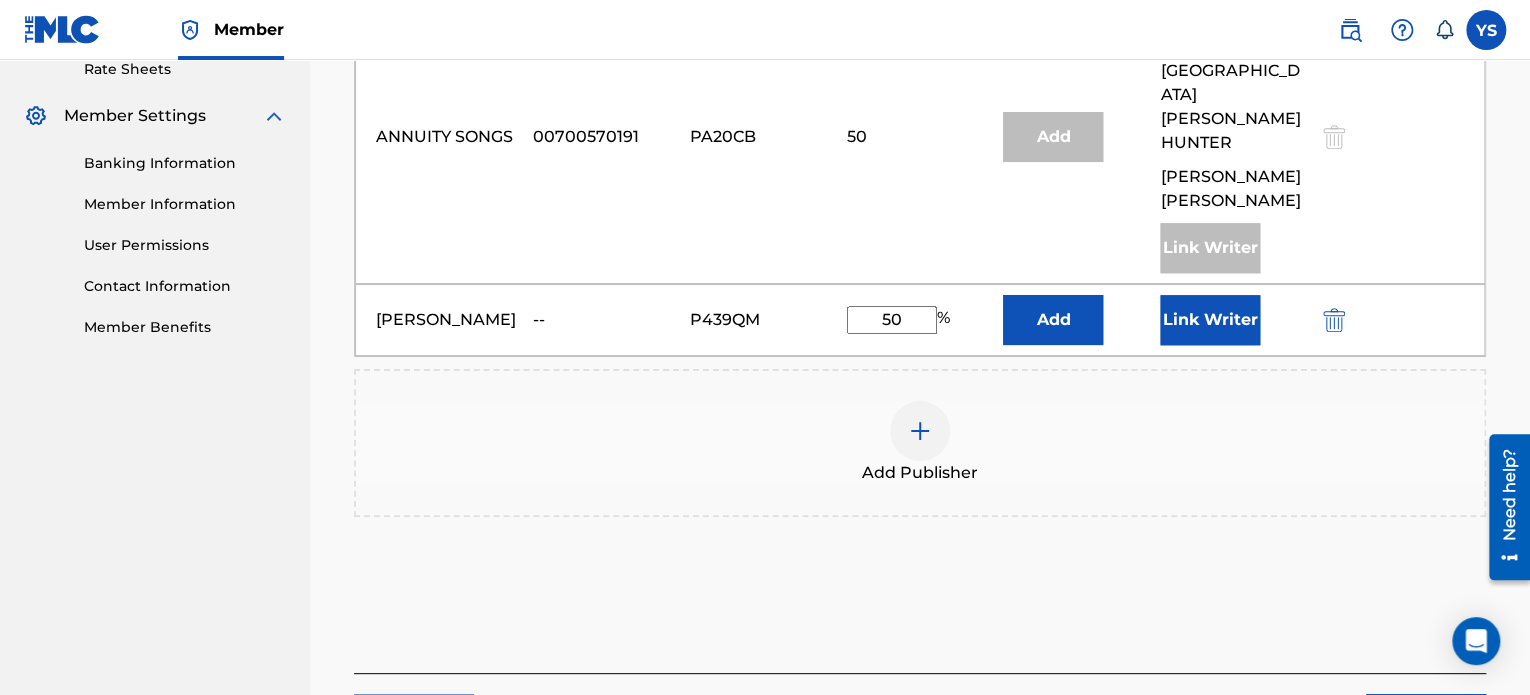 type on "50" 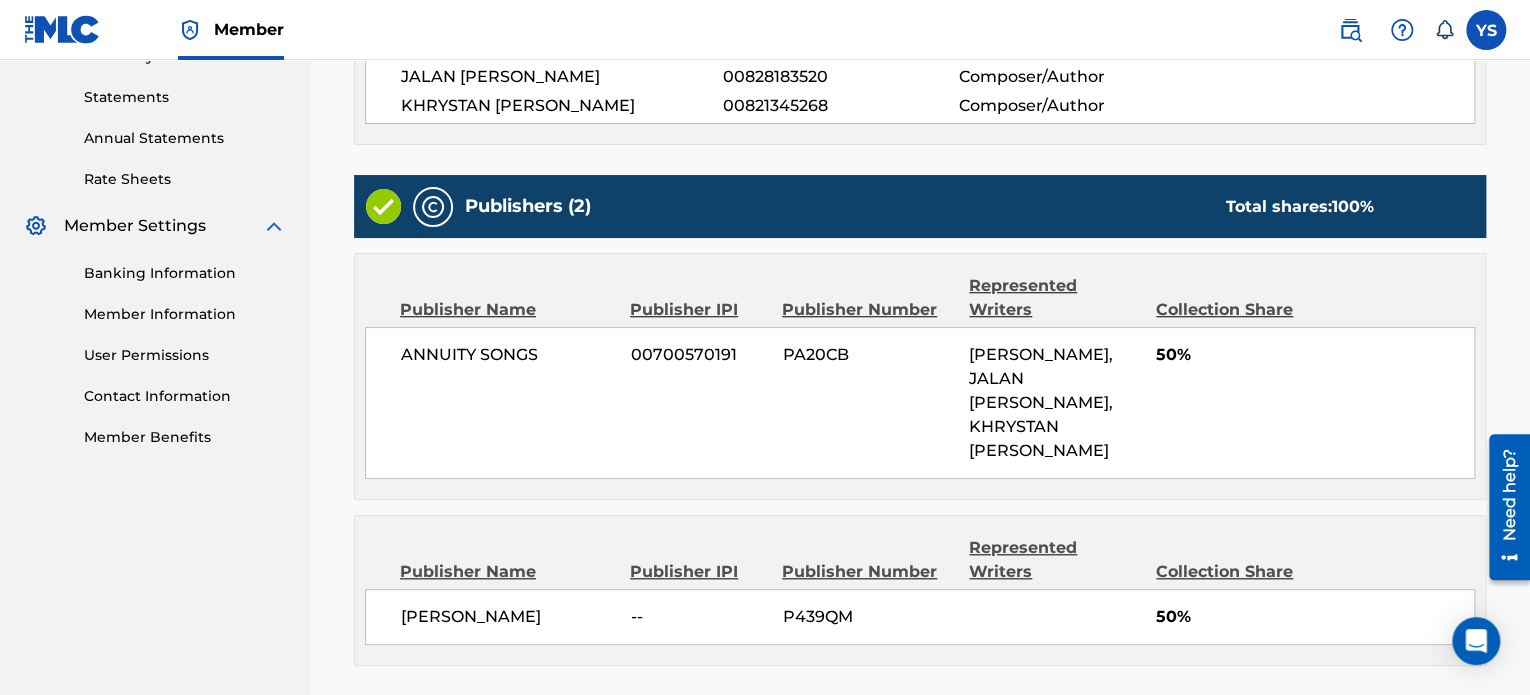 scroll, scrollTop: 857, scrollLeft: 0, axis: vertical 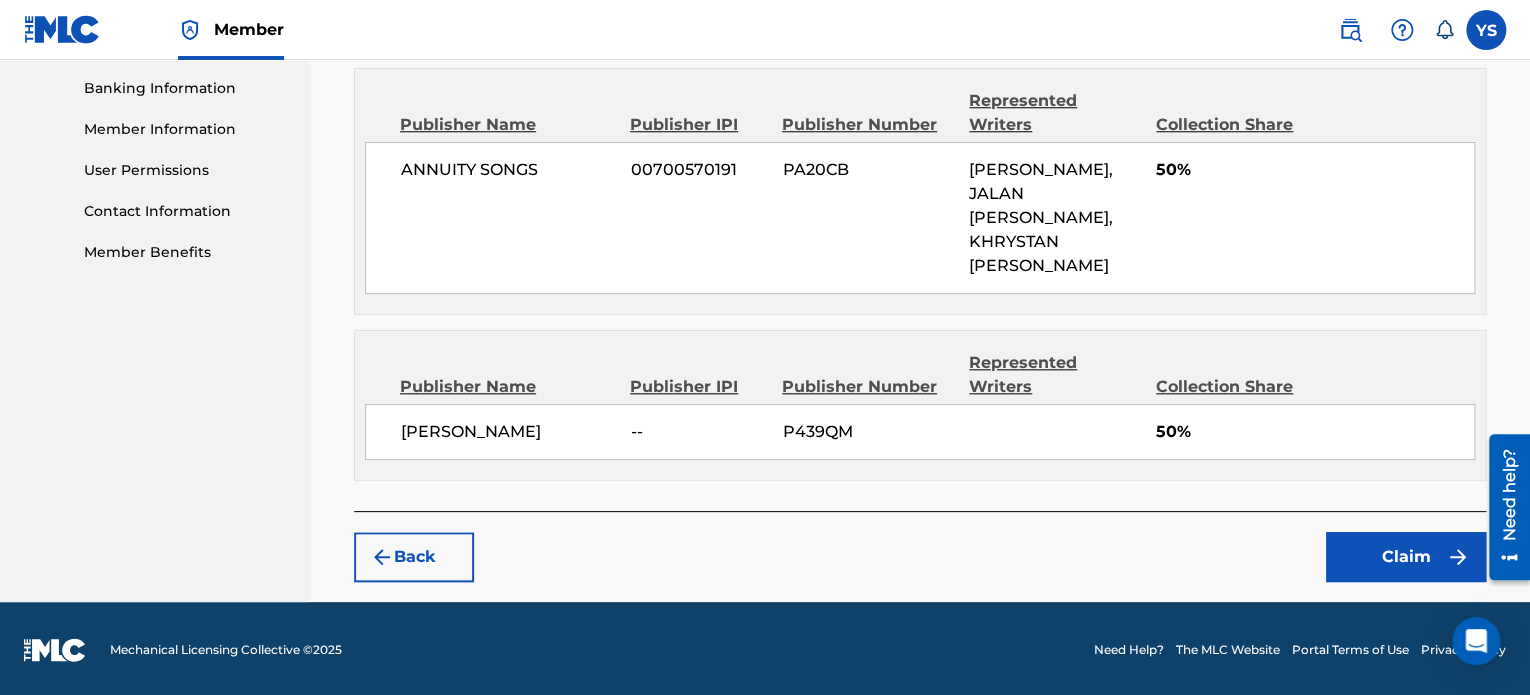 click on "Claiming Tool Search Add Publishers & Shares Review Submit Review Review your information before making a claim. If you would like to make any edits go back to the section you would like to update. If you are satisfied with this information, press the   Claim  button. GOING TO THE BAHAMAS Writers   (3) Writer Name Writer IPI Writer Role [PERSON_NAME] 01128854835 Composer/Author JALAN [PERSON_NAME] 00828183520 Composer/Author [PERSON_NAME] 00821345268 Composer/Author Publishers   (2) Total shares:  100 % Publisher Name Publisher IPI Publisher Number Represented Writers Collection Share ANNUITY SONGS 00700570191 PA20CB [PERSON_NAME], JALAN [PERSON_NAME] [PERSON_NAME] 50% Publisher Name Publisher IPI Publisher Number Represented Writers Collection Share [PERSON_NAME] -- P439QM 50% Total shares:  100 % Back Claim" at bounding box center [920, -73] 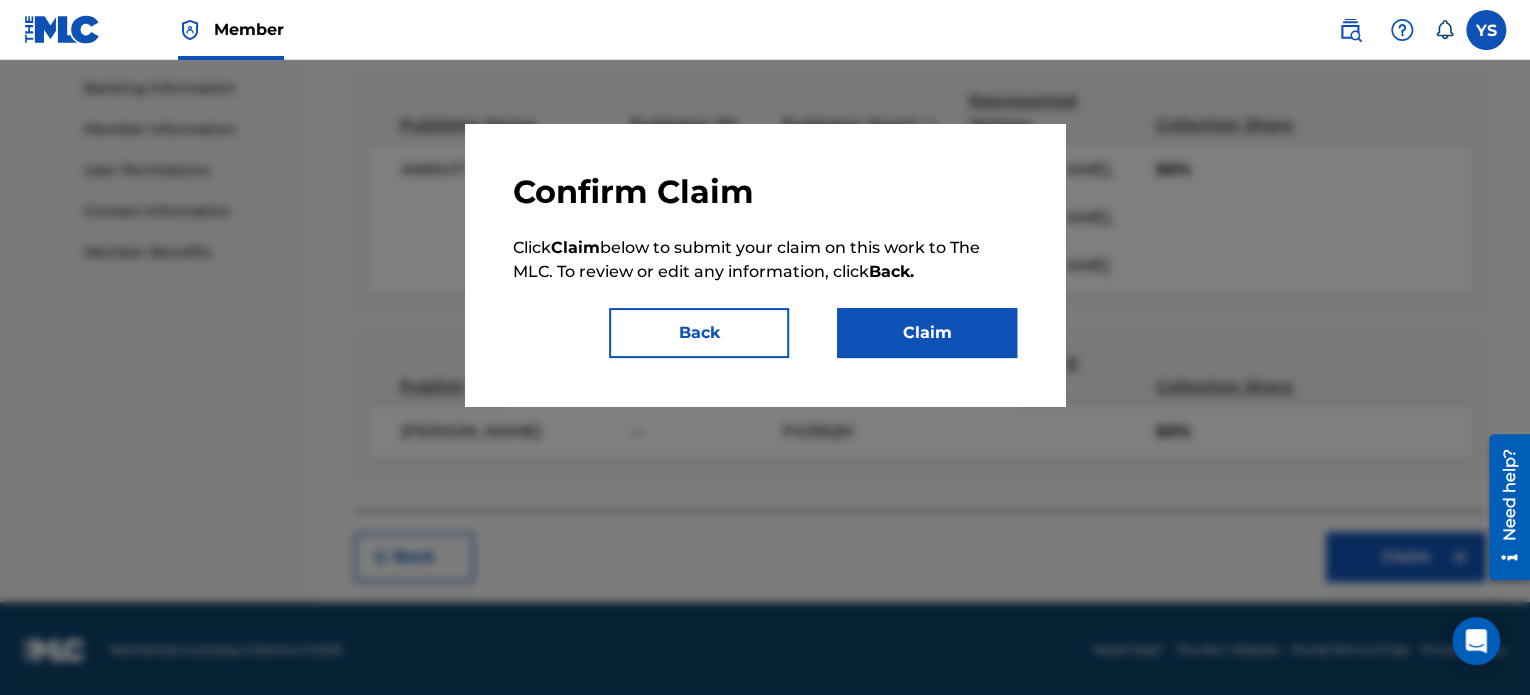 click on "Claim" at bounding box center [927, 333] 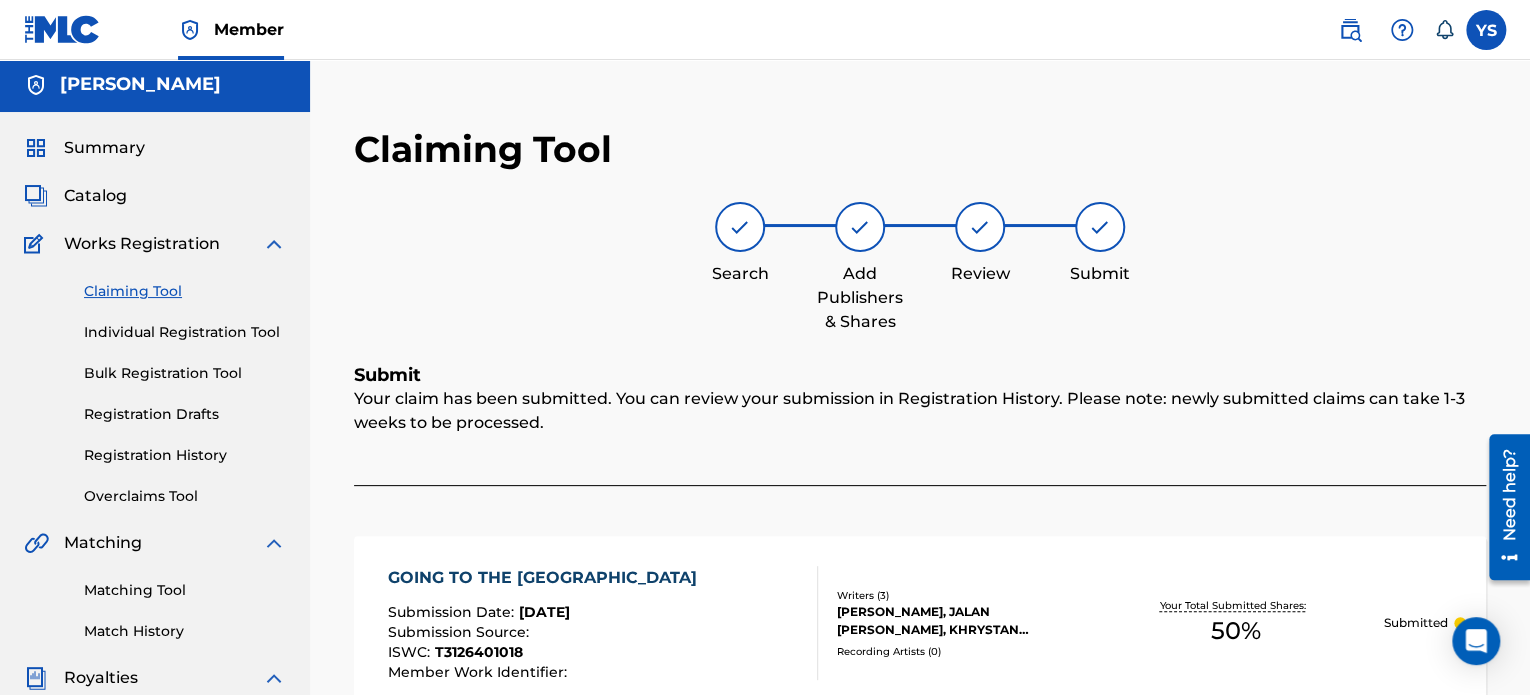 scroll, scrollTop: 0, scrollLeft: 0, axis: both 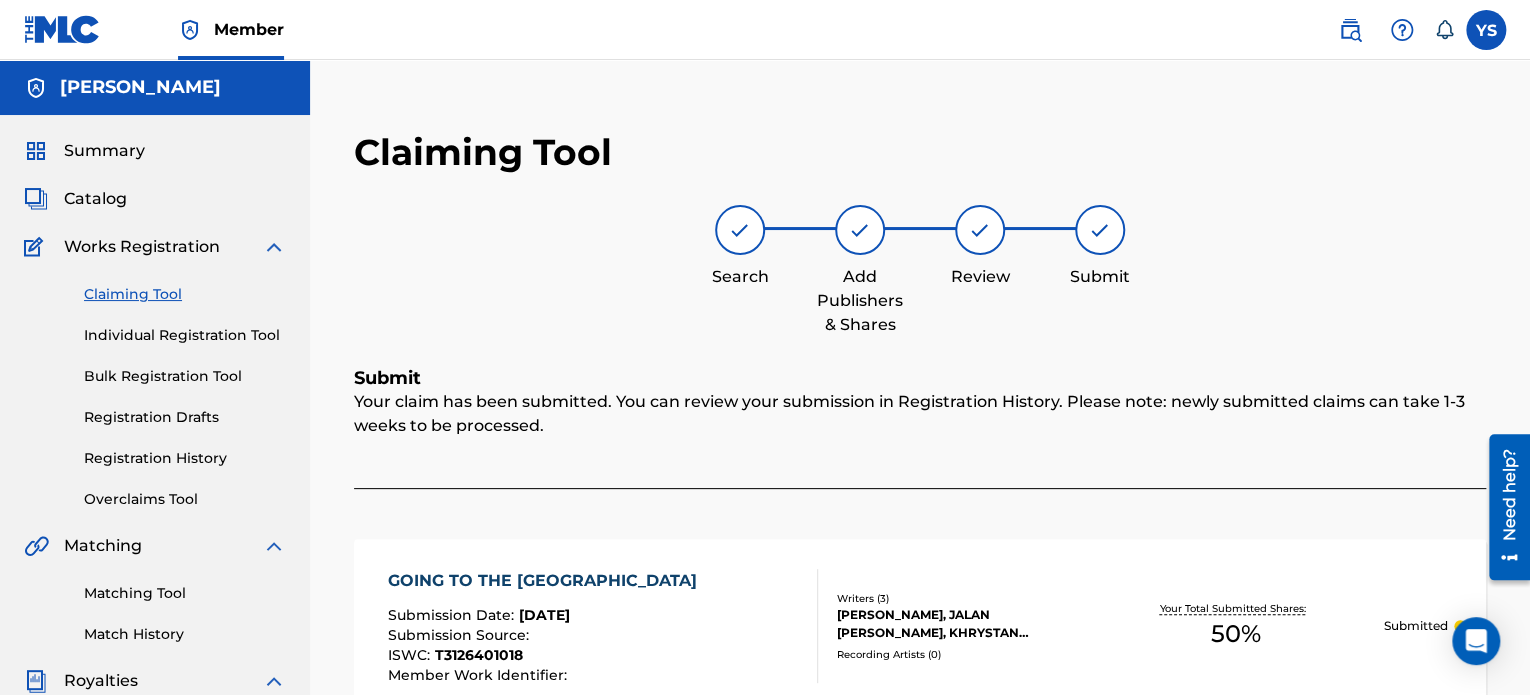 click on "Individual Registration Tool" at bounding box center (185, 335) 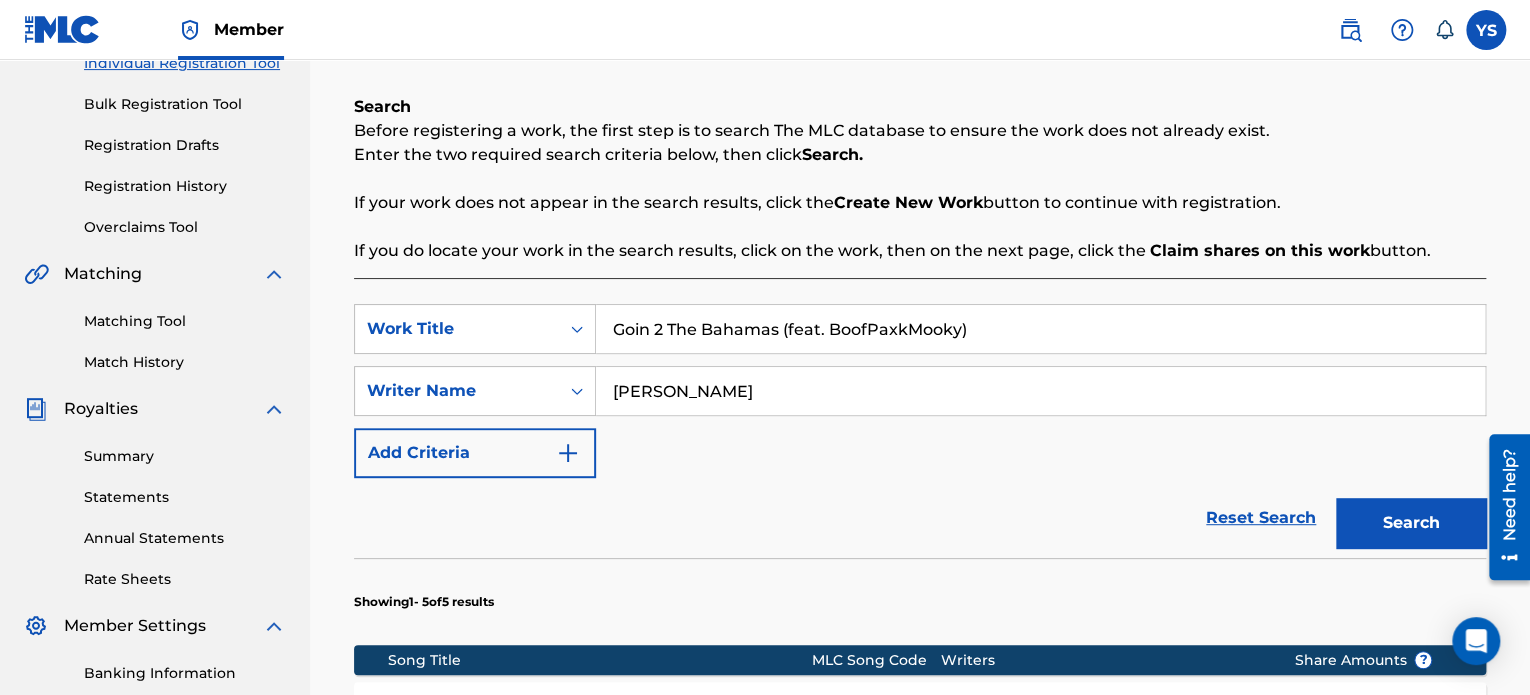 scroll, scrollTop: 275, scrollLeft: 0, axis: vertical 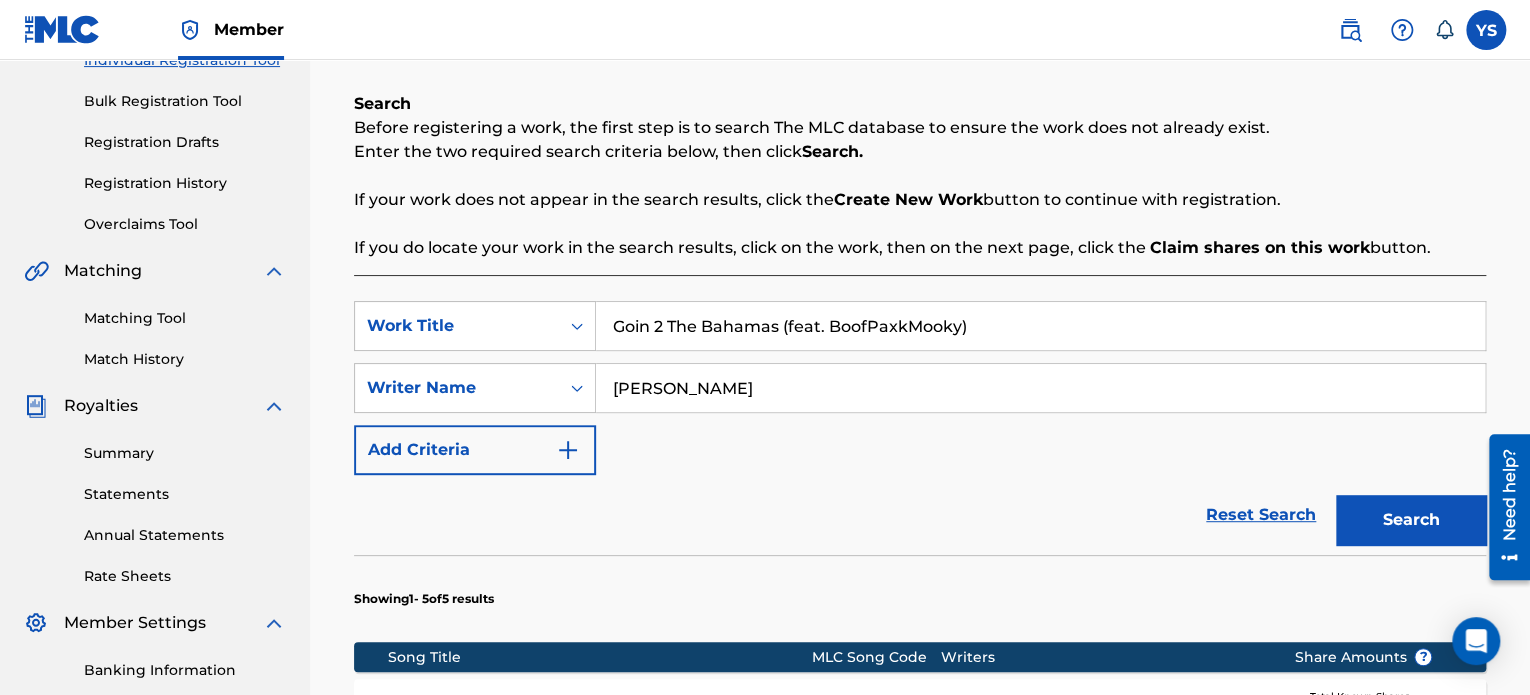 click on "Goin 2 The Bahamas (feat. BoofPaxkMooky)" at bounding box center [1040, 326] 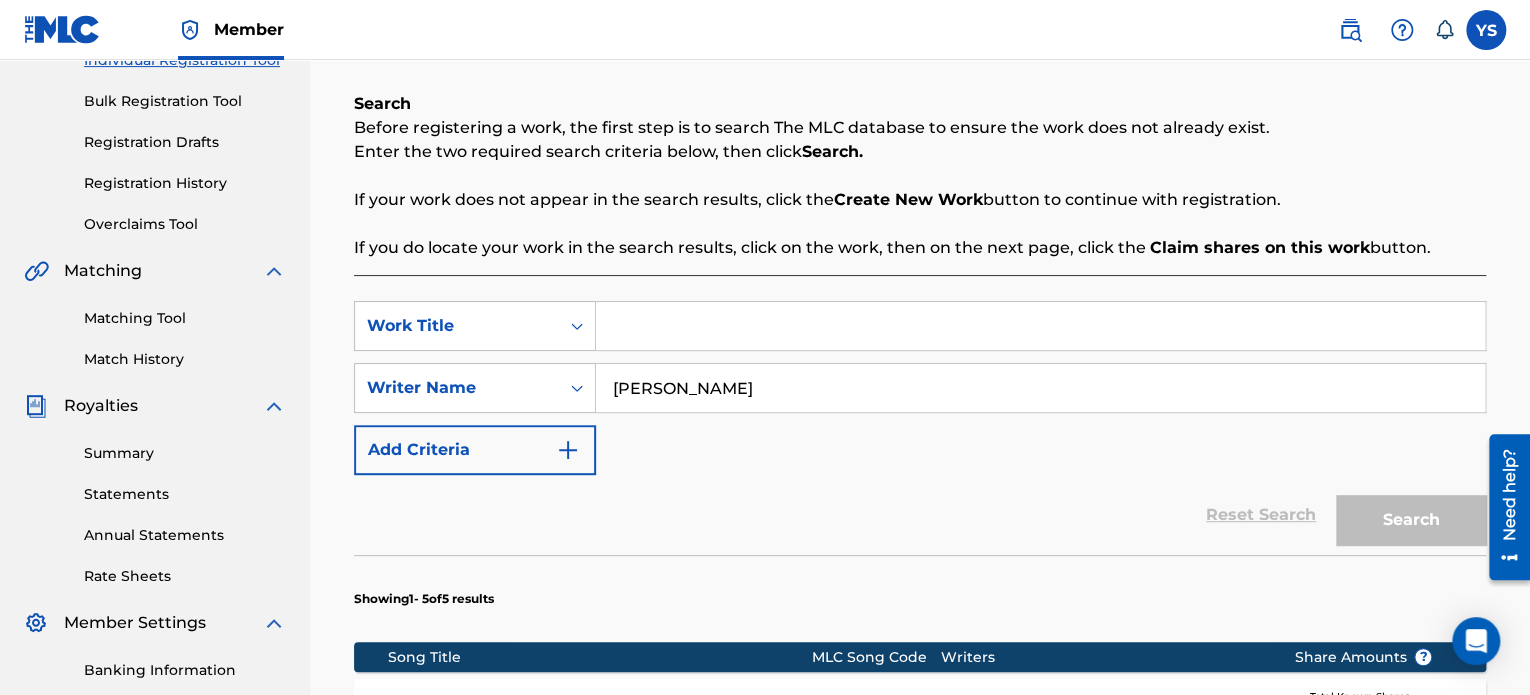 paste on "Flood Warning (feat. RX Papi)" 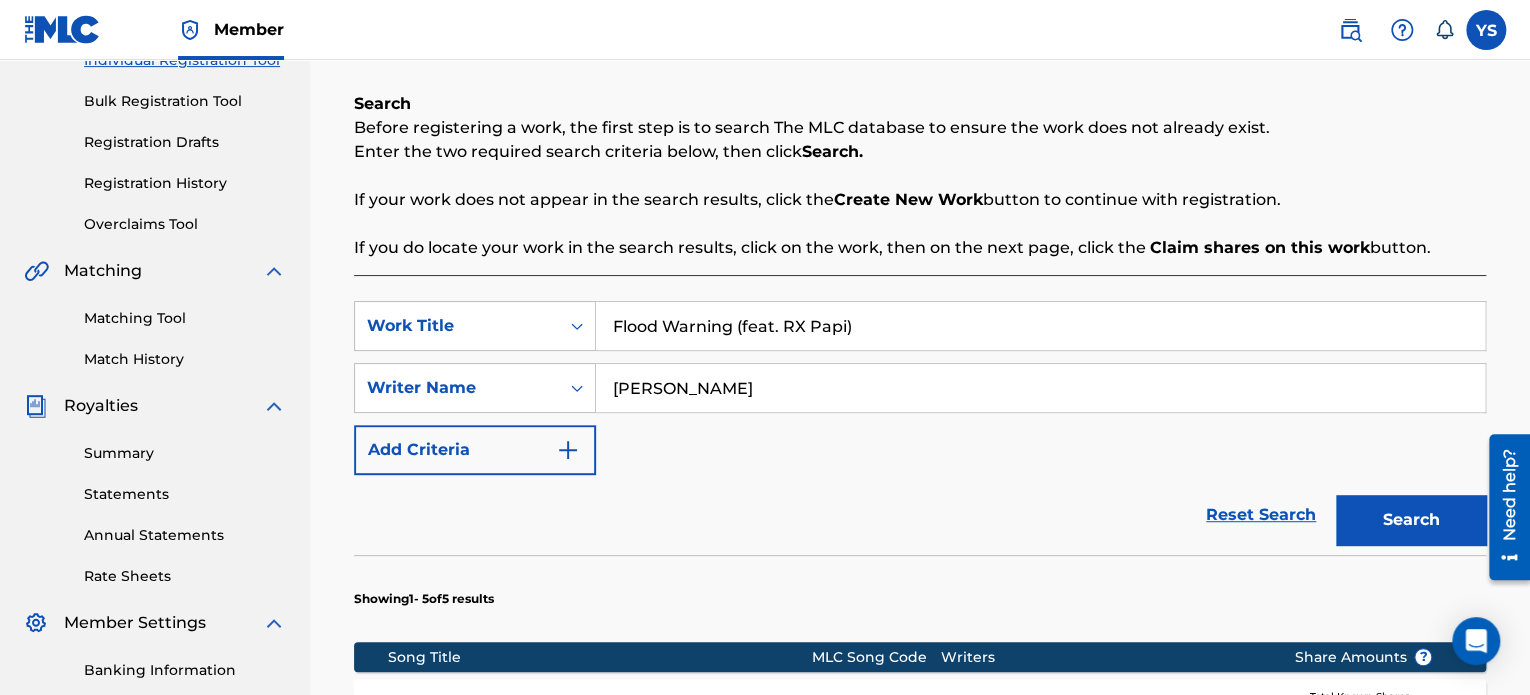 type on "Flood Warning (feat. RX Papi)" 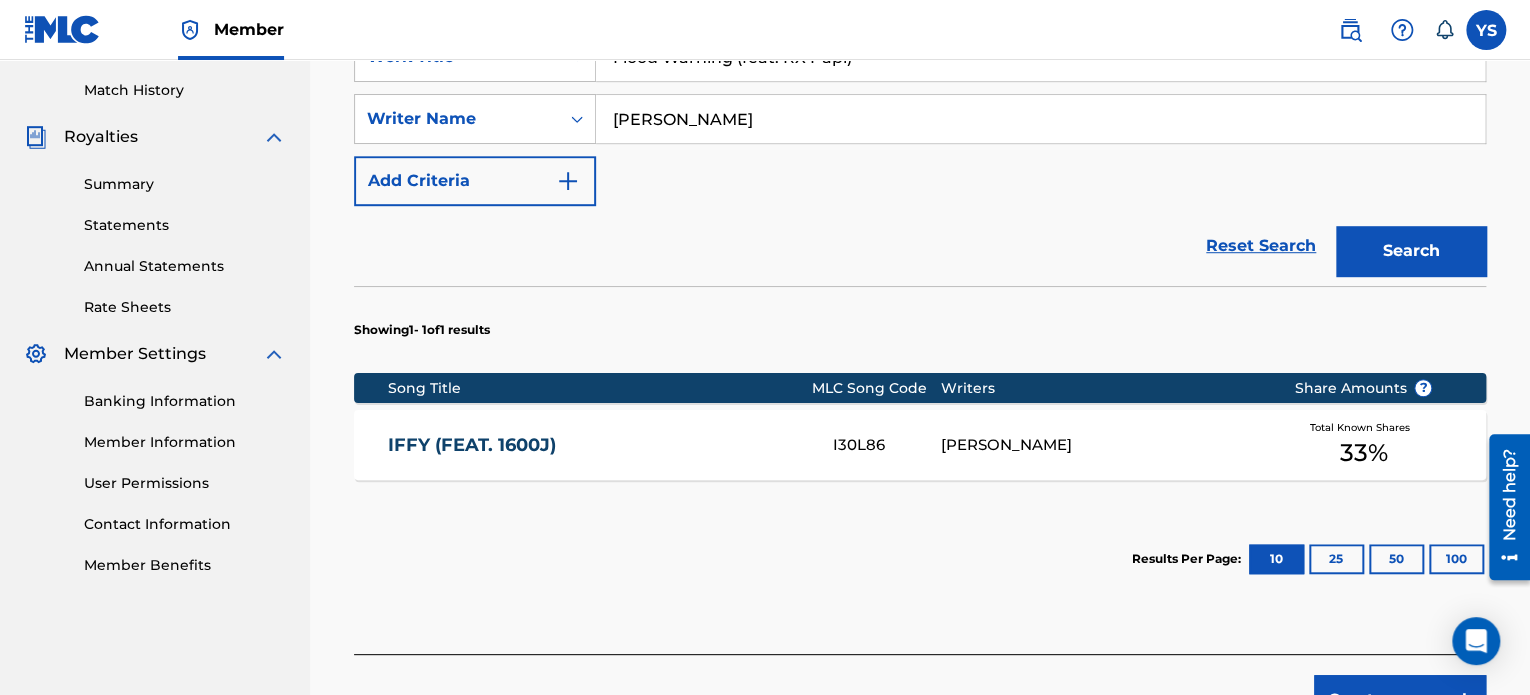 scroll, scrollTop: 689, scrollLeft: 0, axis: vertical 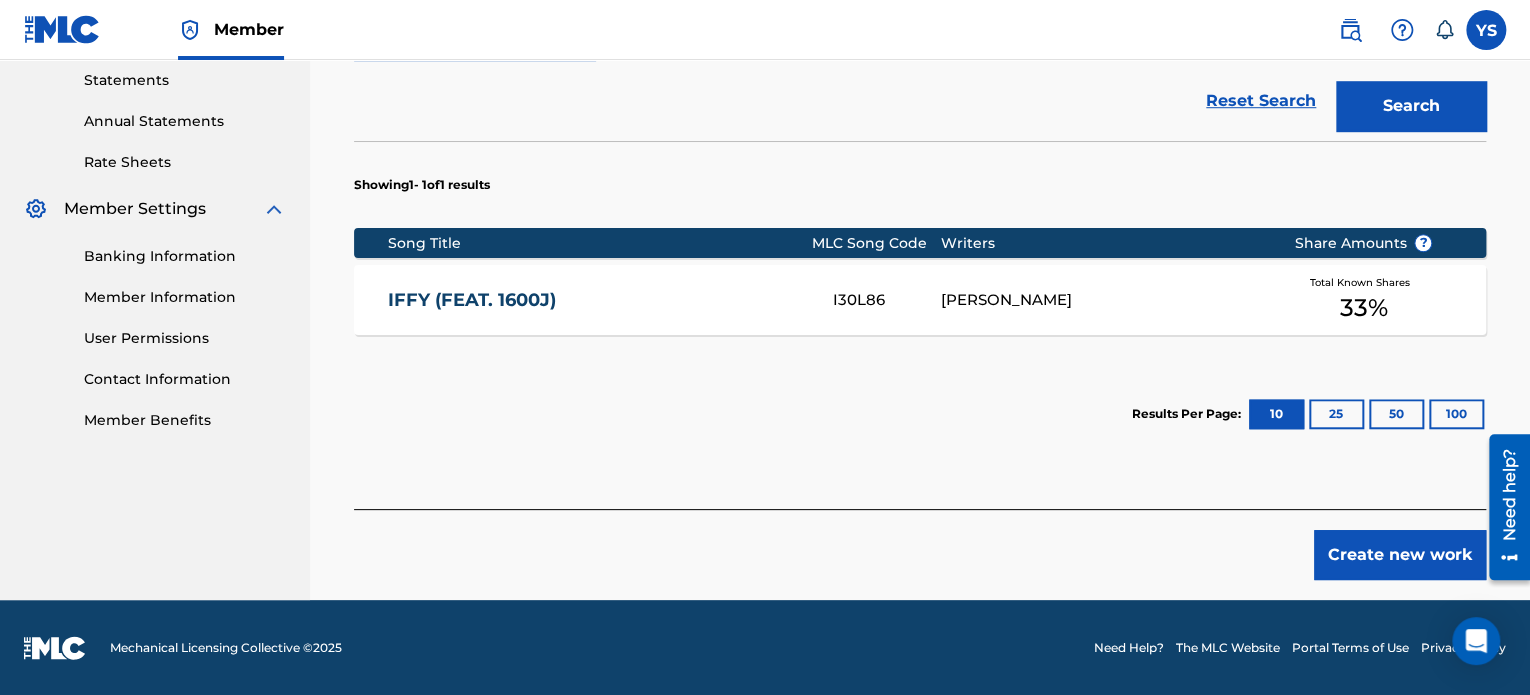 click on "Create new work" at bounding box center (1400, 555) 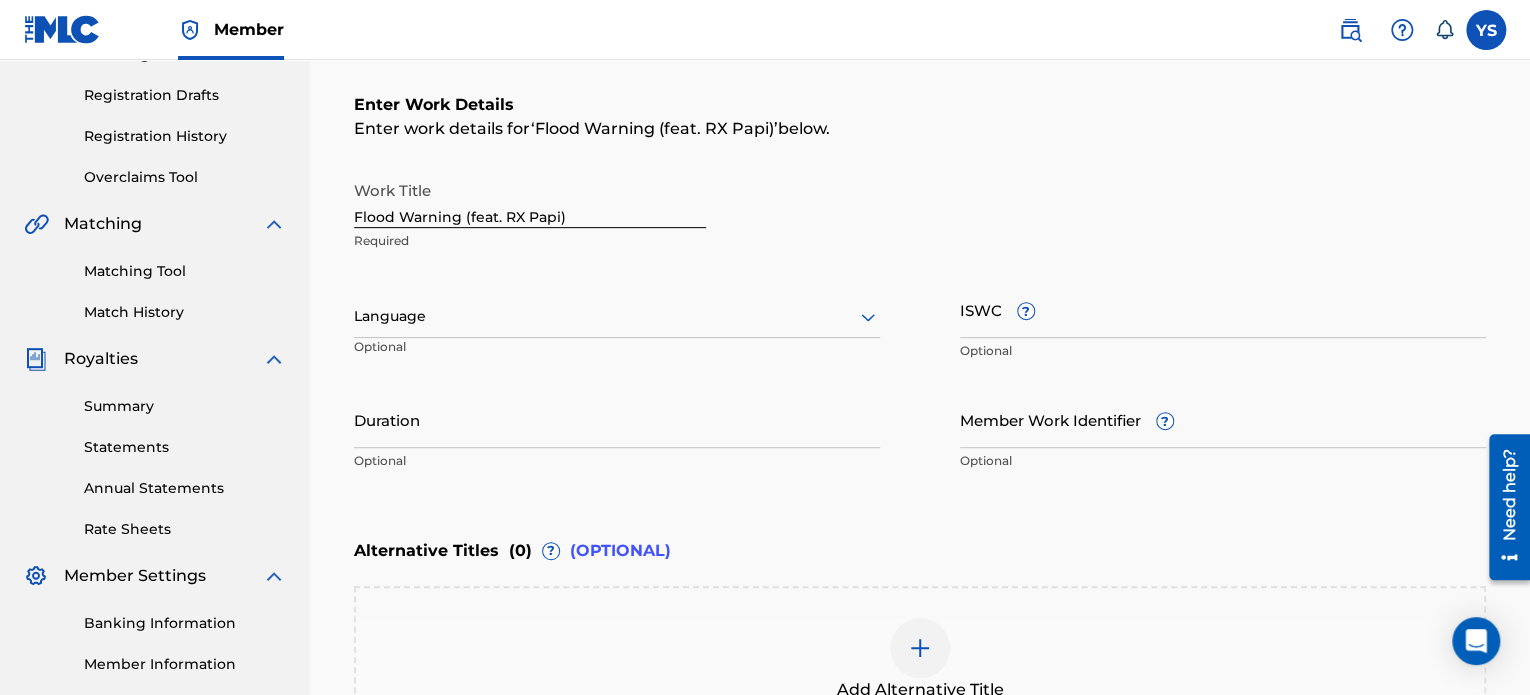 scroll, scrollTop: 320, scrollLeft: 0, axis: vertical 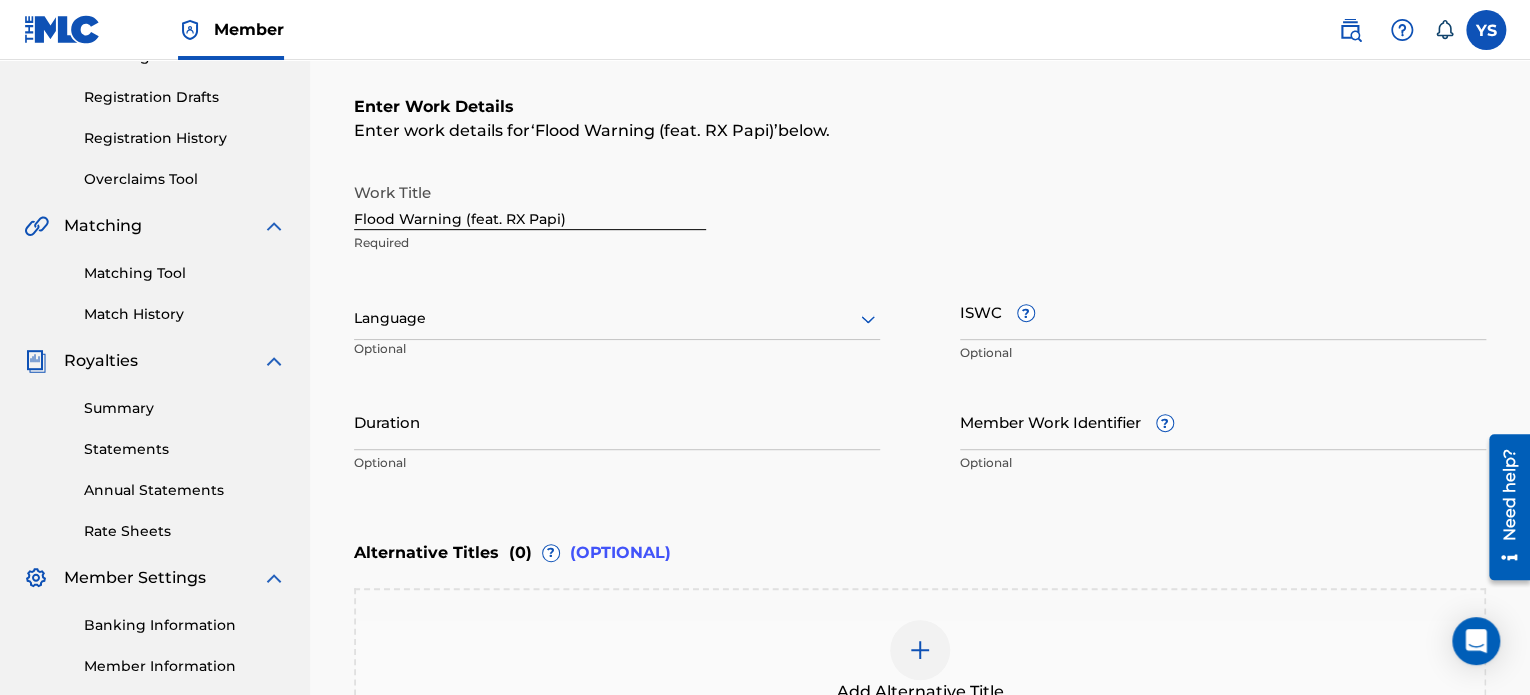 click on "Duration" at bounding box center (617, 421) 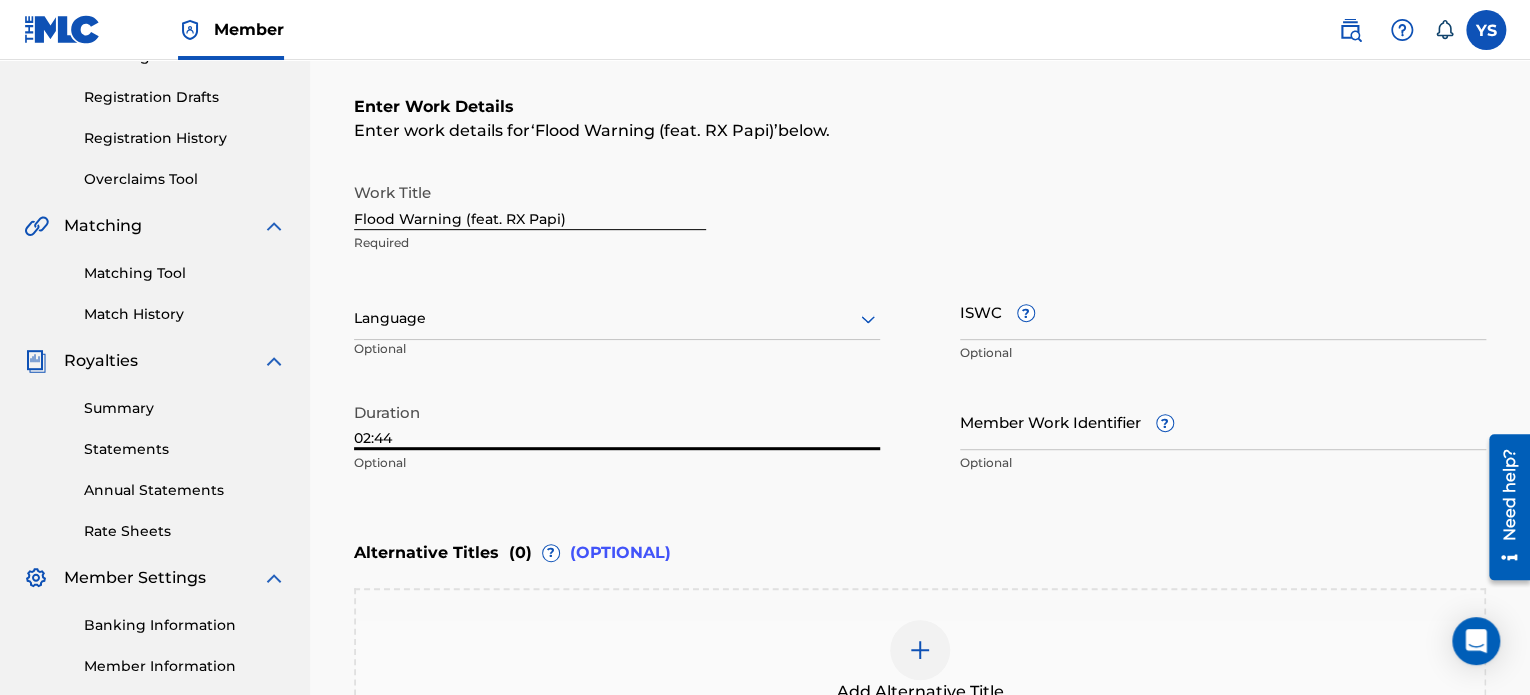 scroll, scrollTop: 596, scrollLeft: 0, axis: vertical 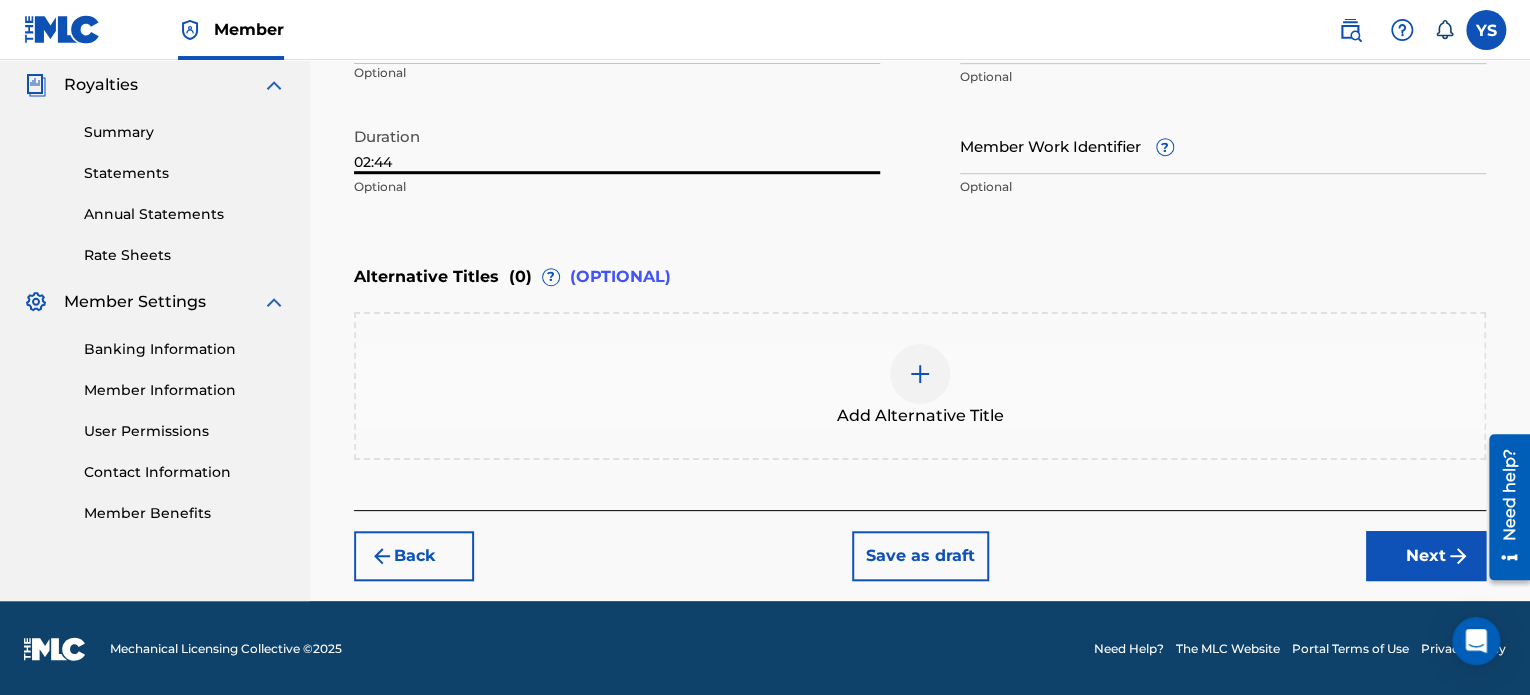 type on "02:44" 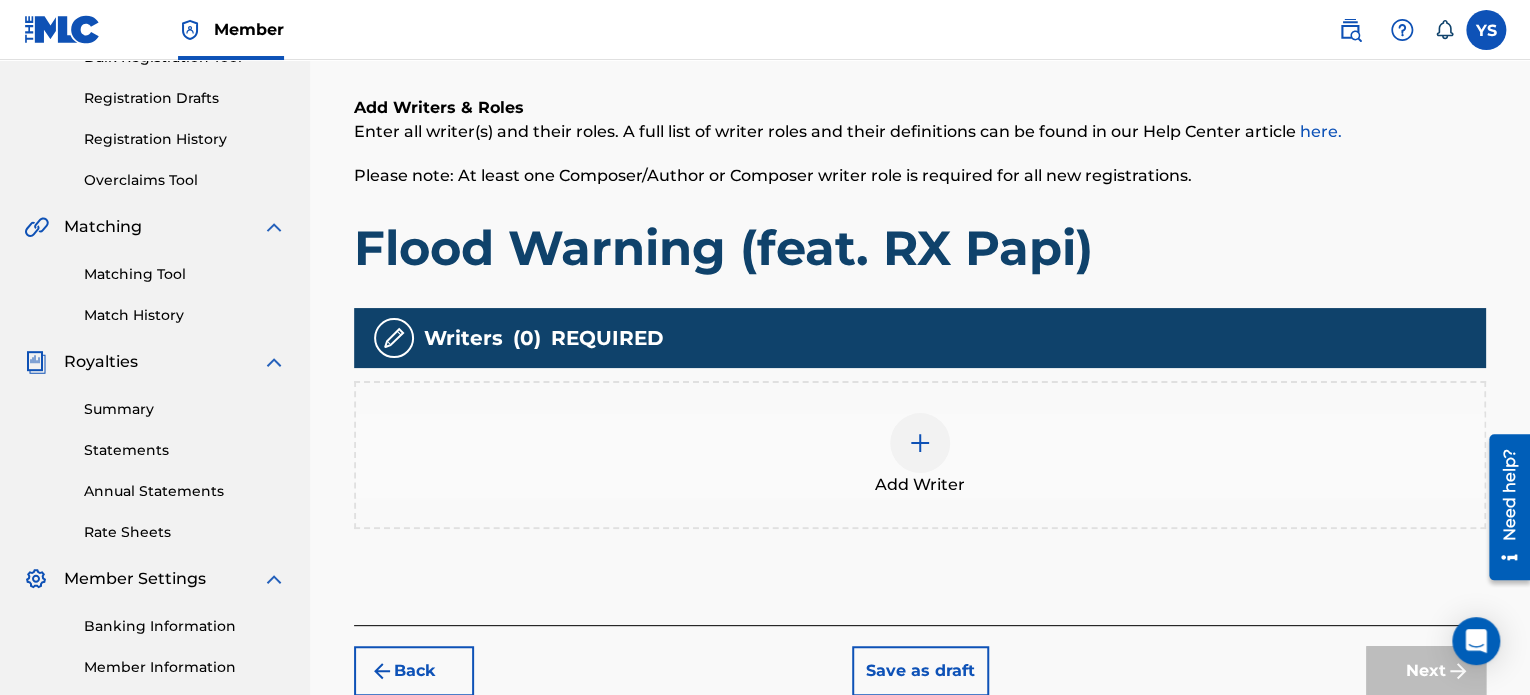 scroll, scrollTop: 324, scrollLeft: 0, axis: vertical 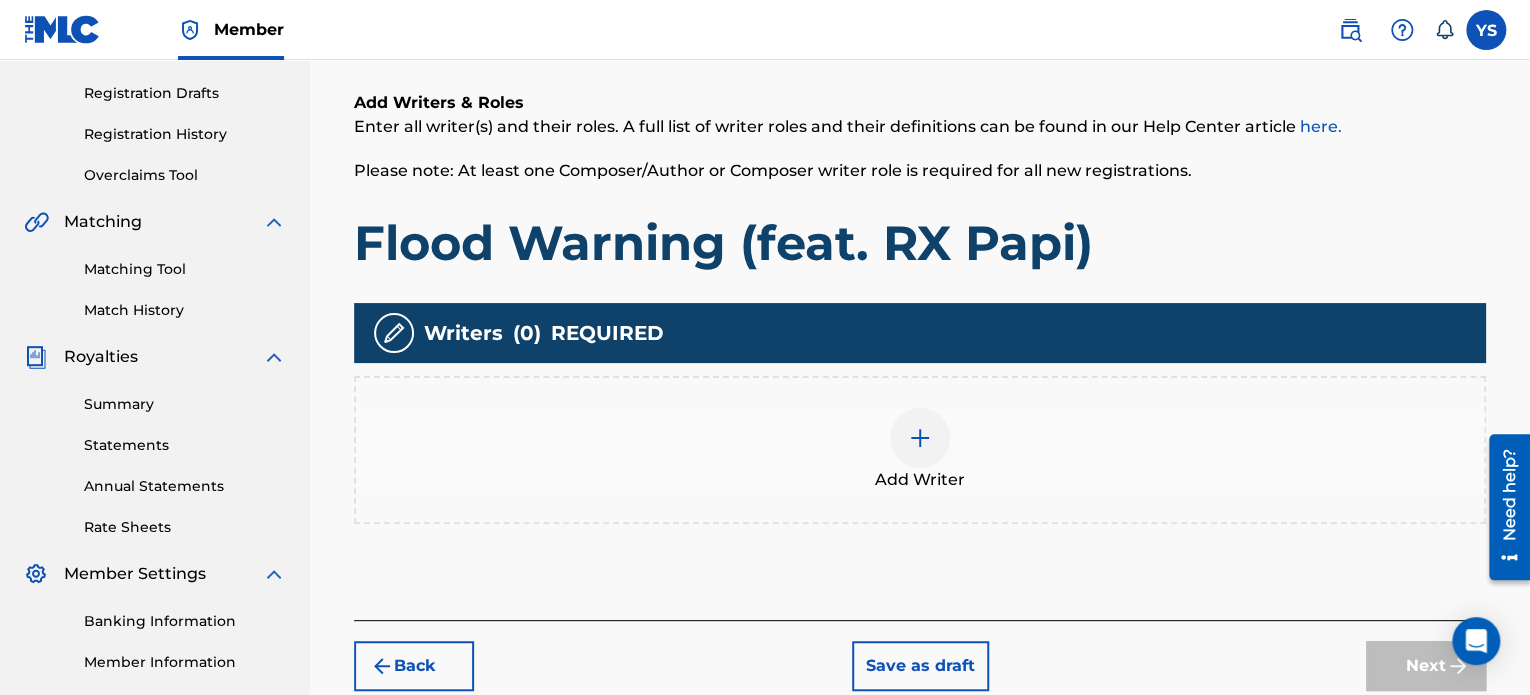 click on "Add Writer" at bounding box center [920, 450] 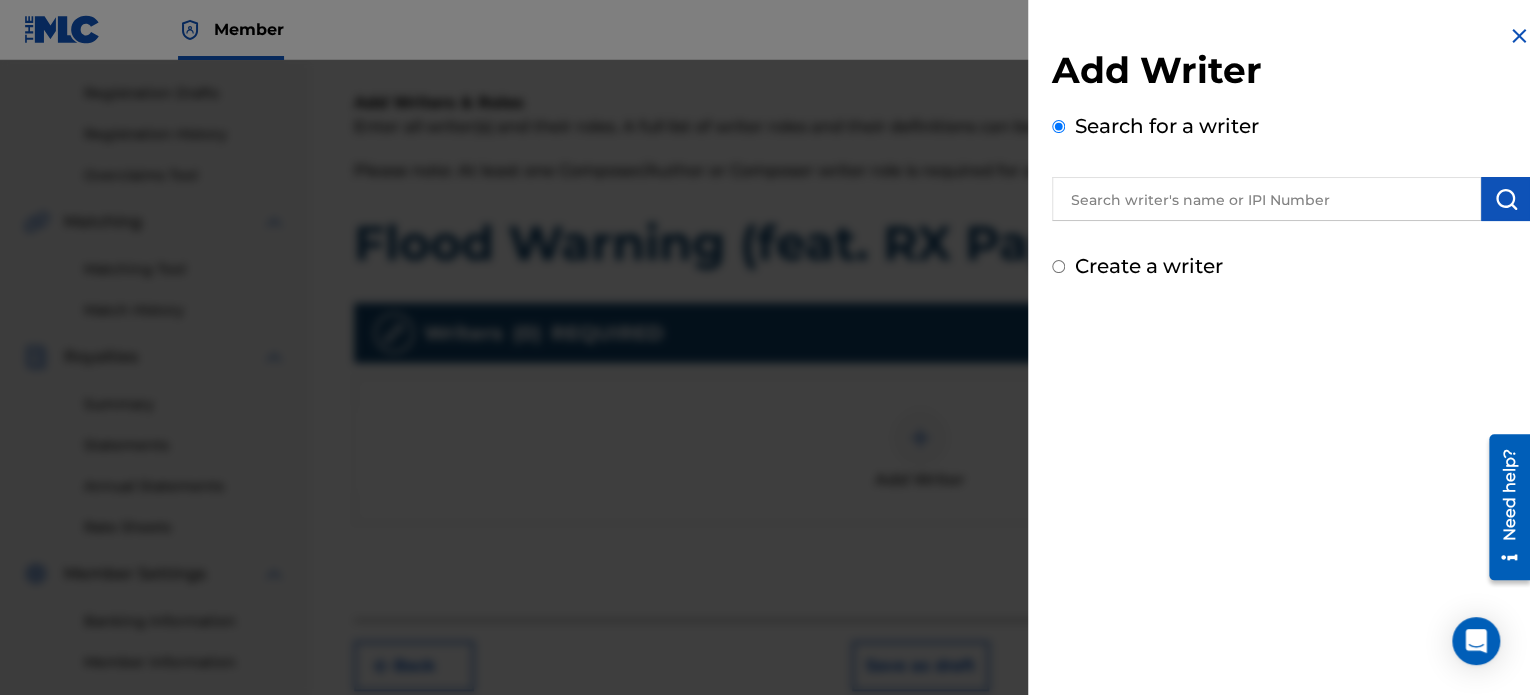 click at bounding box center (1291, 196) 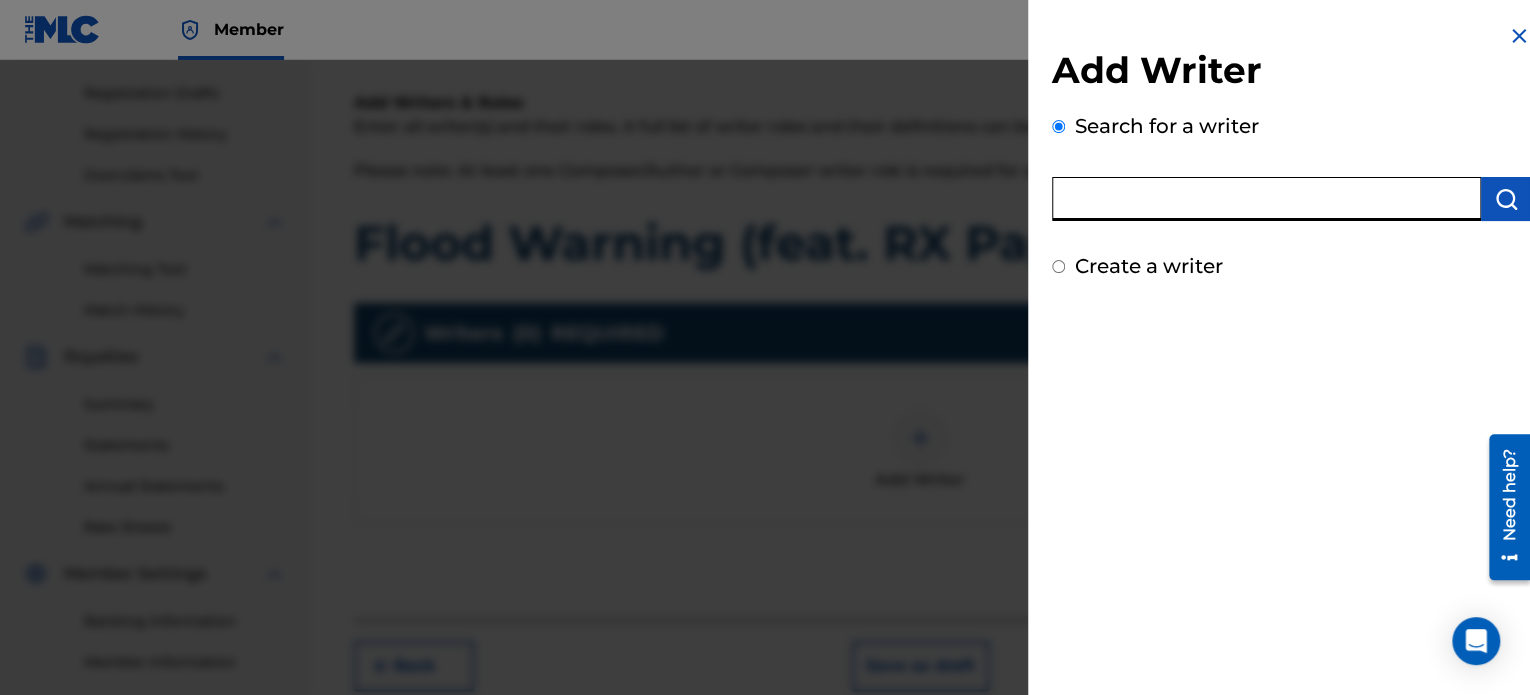 click at bounding box center (1266, 199) 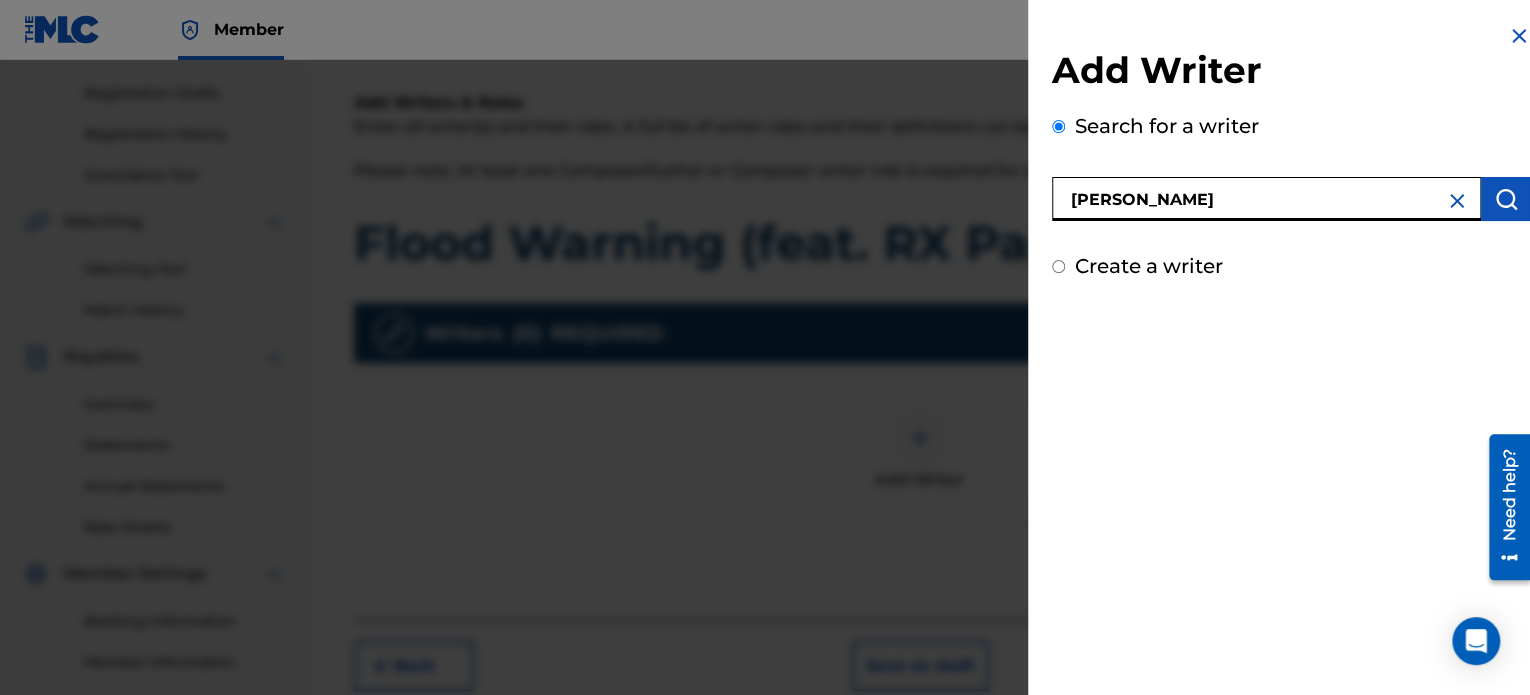 type on "[PERSON_NAME]" 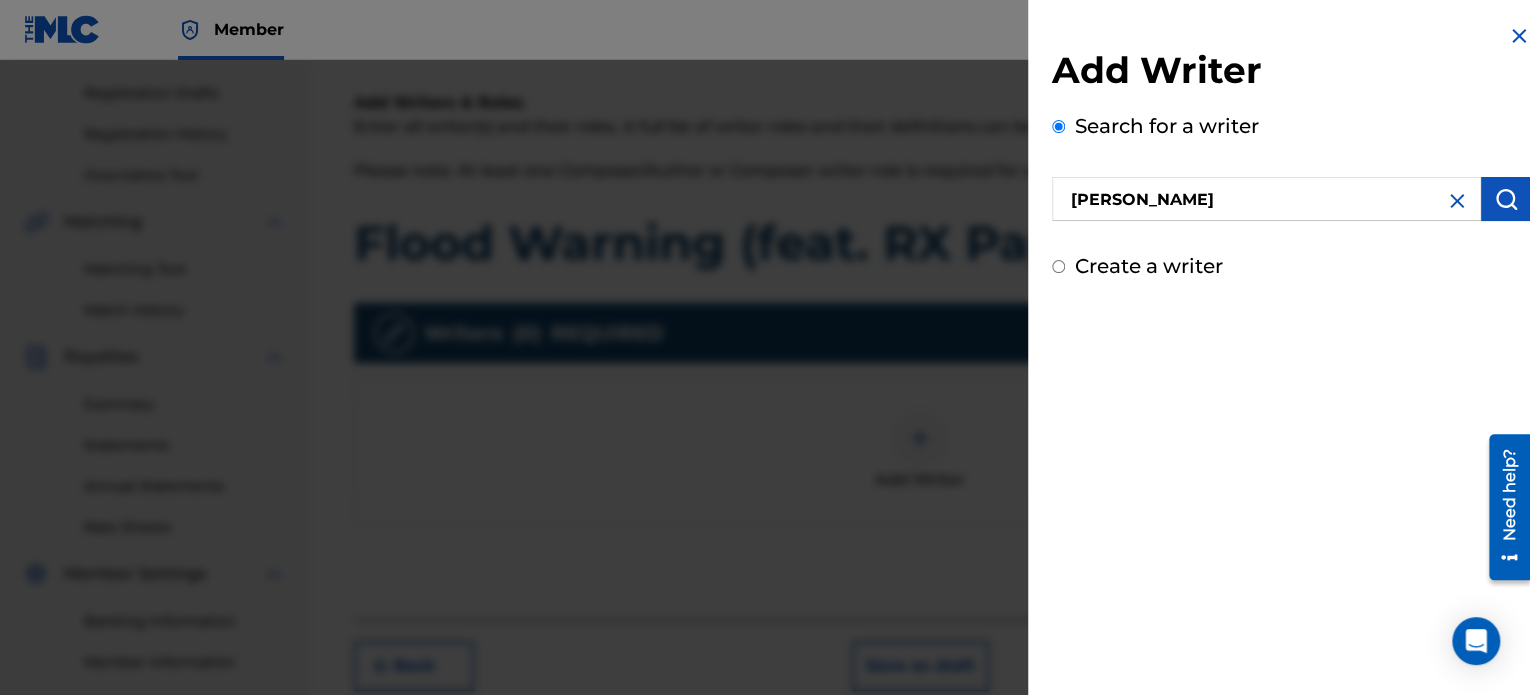 click at bounding box center (1506, 199) 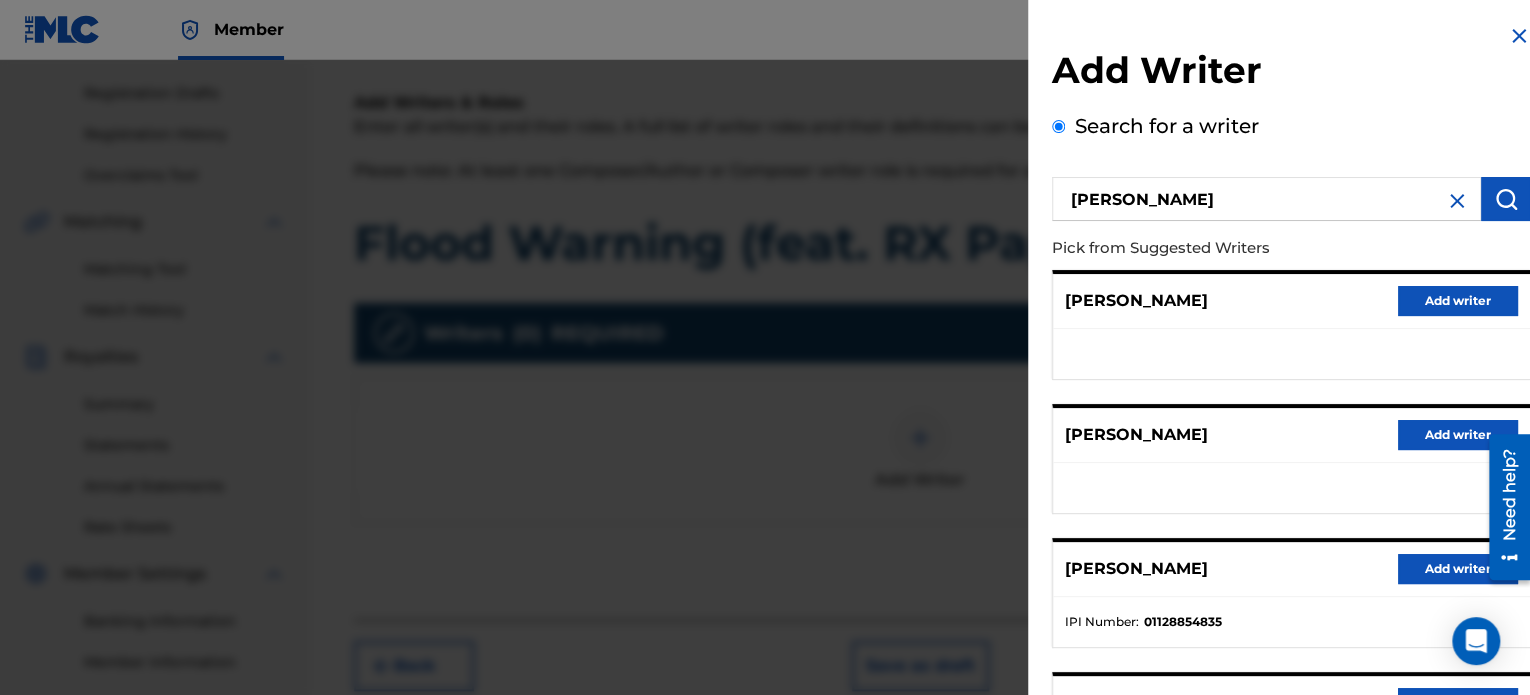 click on "Add writer" at bounding box center [1458, 569] 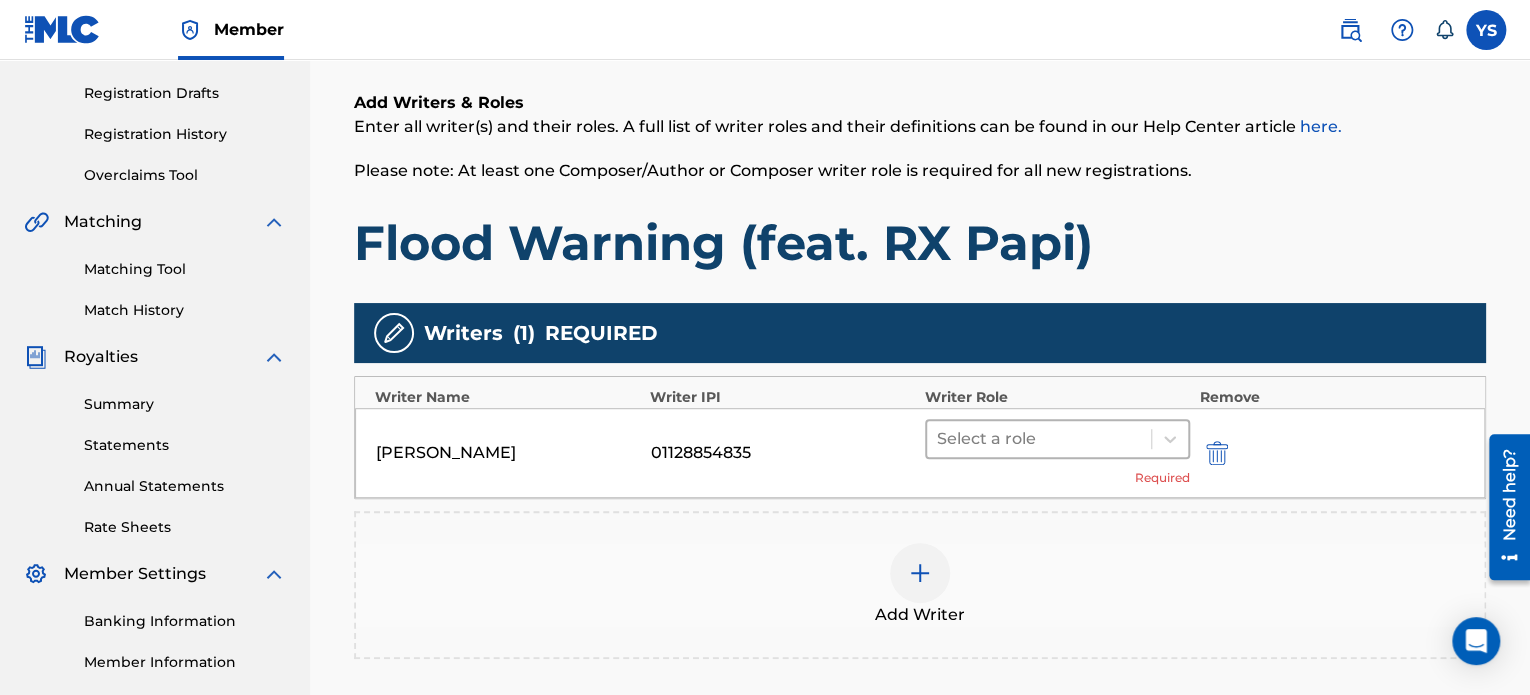click at bounding box center [1039, 439] 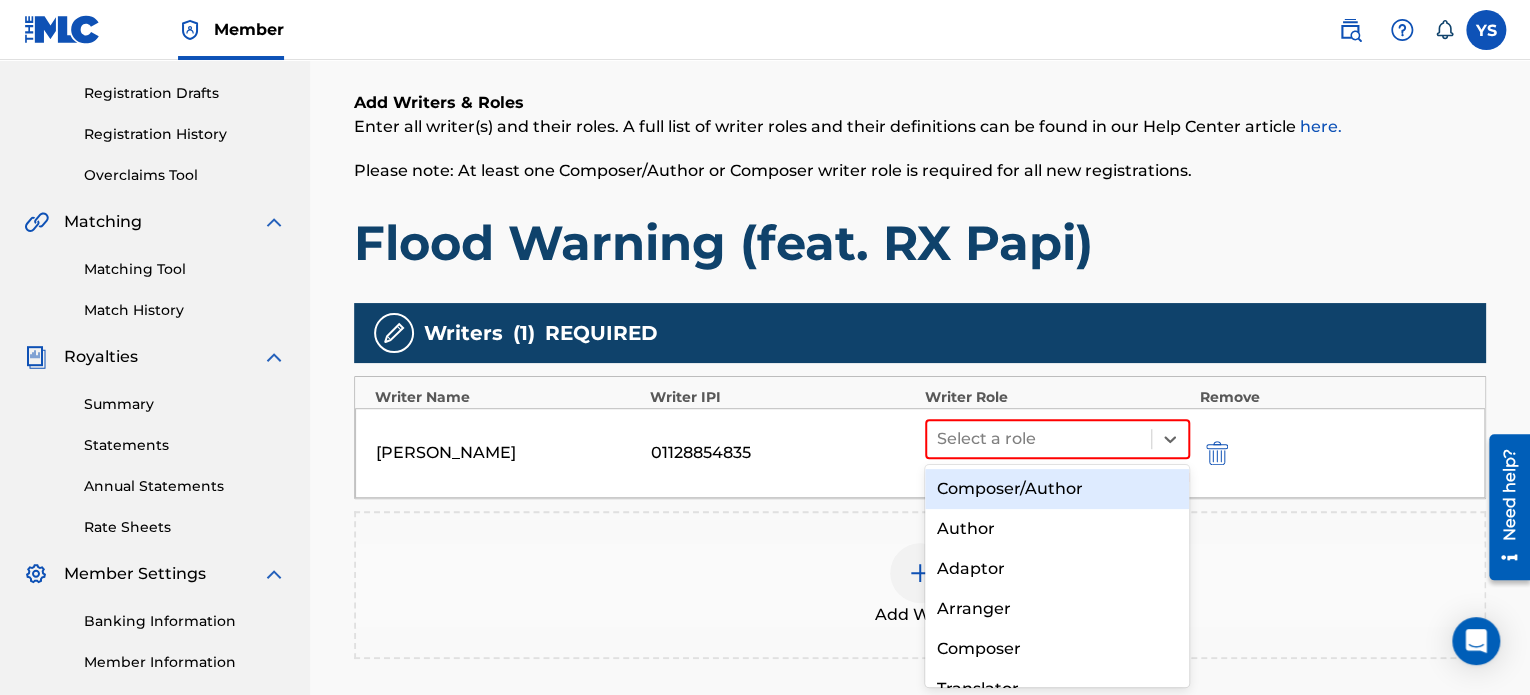 click on "Composer/Author" at bounding box center [1057, 489] 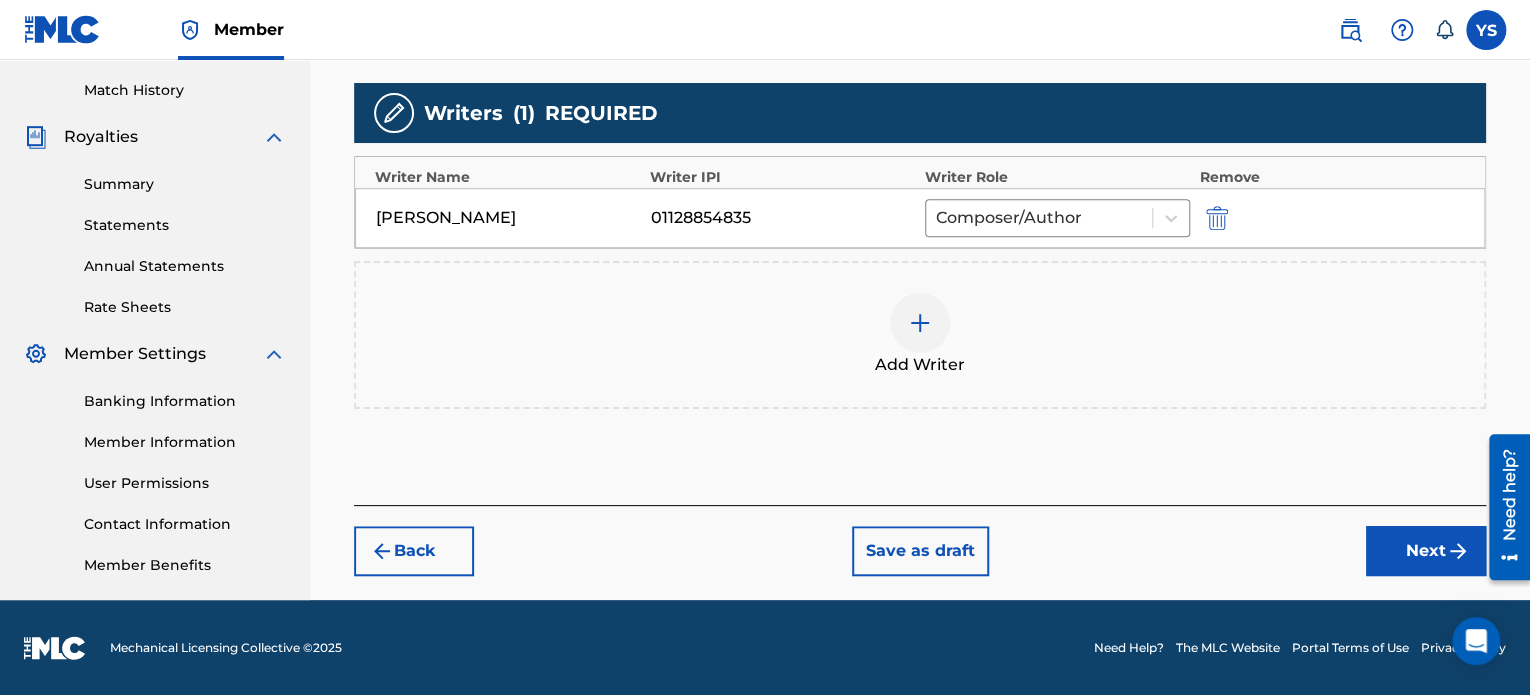 click on "Next" at bounding box center [1426, 551] 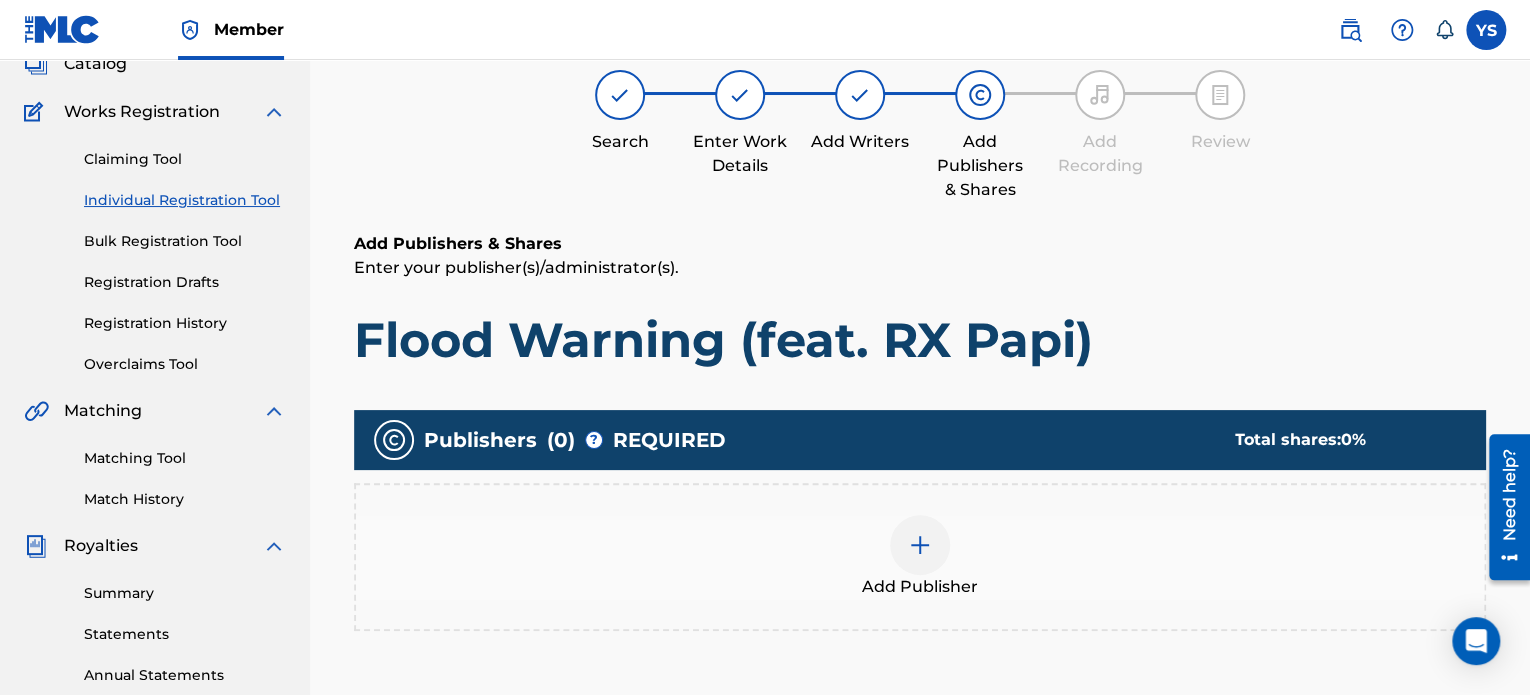 scroll, scrollTop: 90, scrollLeft: 0, axis: vertical 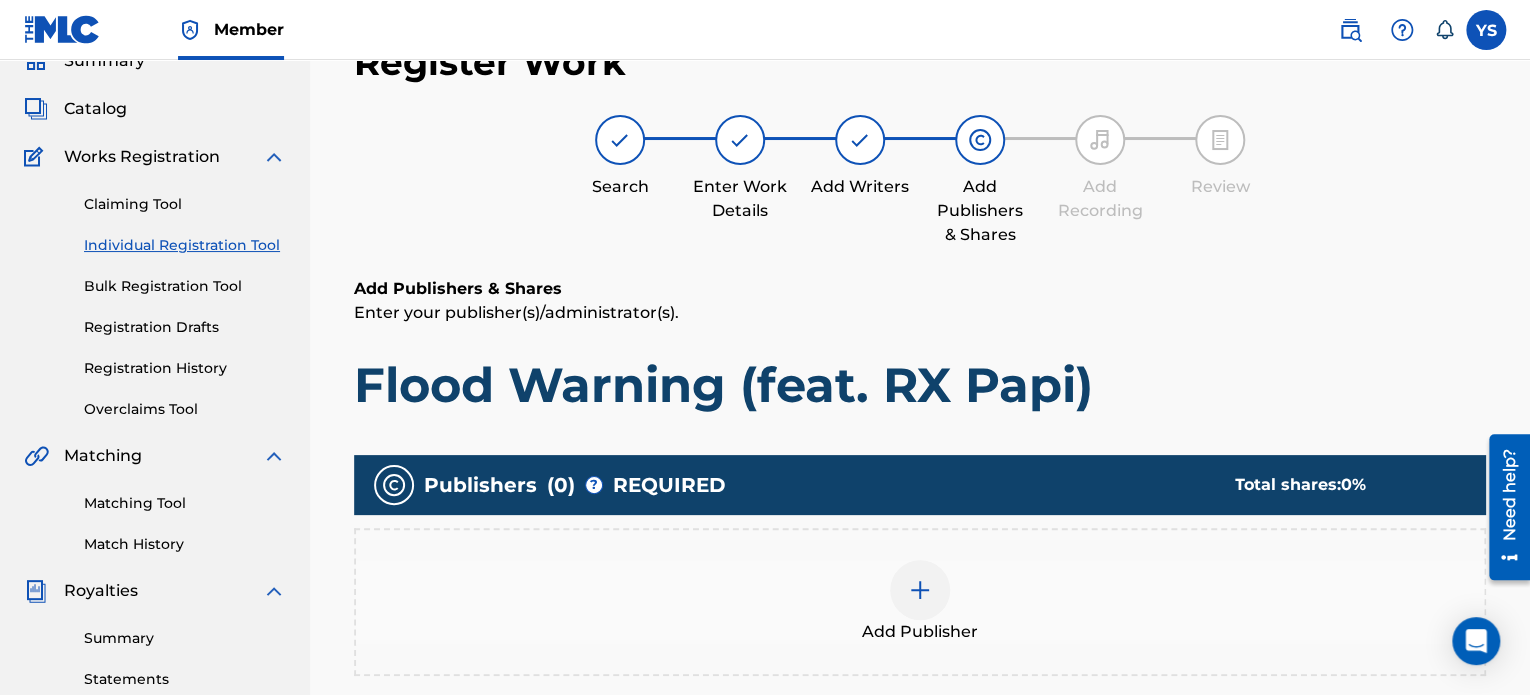 click at bounding box center (920, 590) 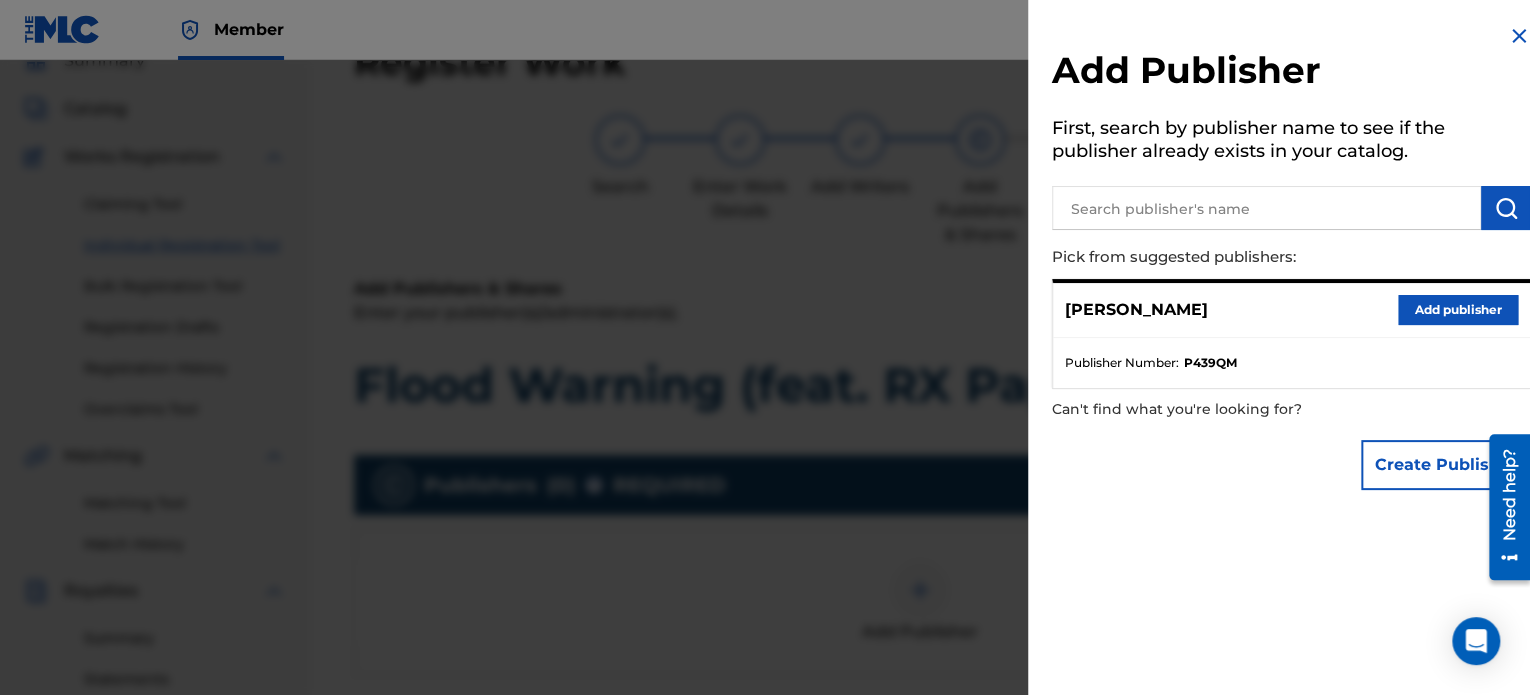 click on "Add publisher" at bounding box center [1458, 310] 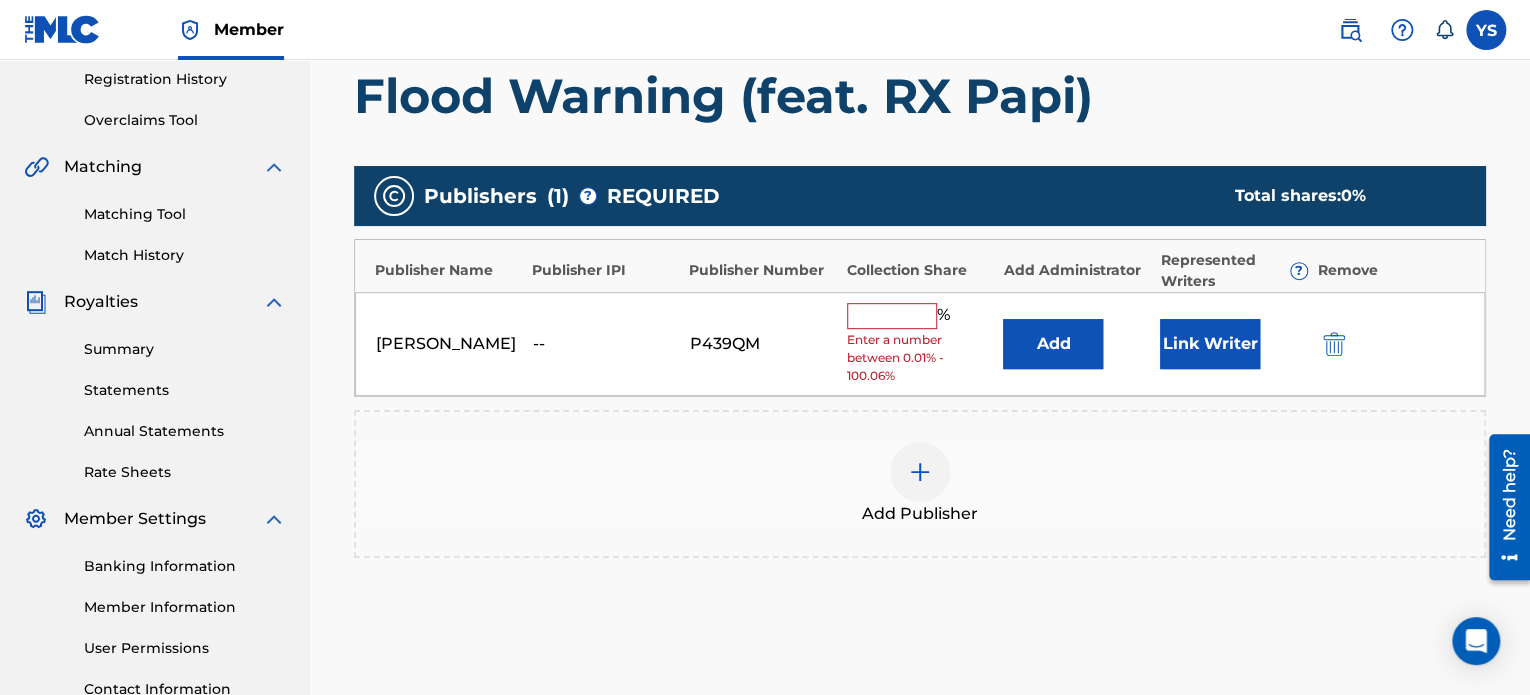 scroll, scrollTop: 382, scrollLeft: 0, axis: vertical 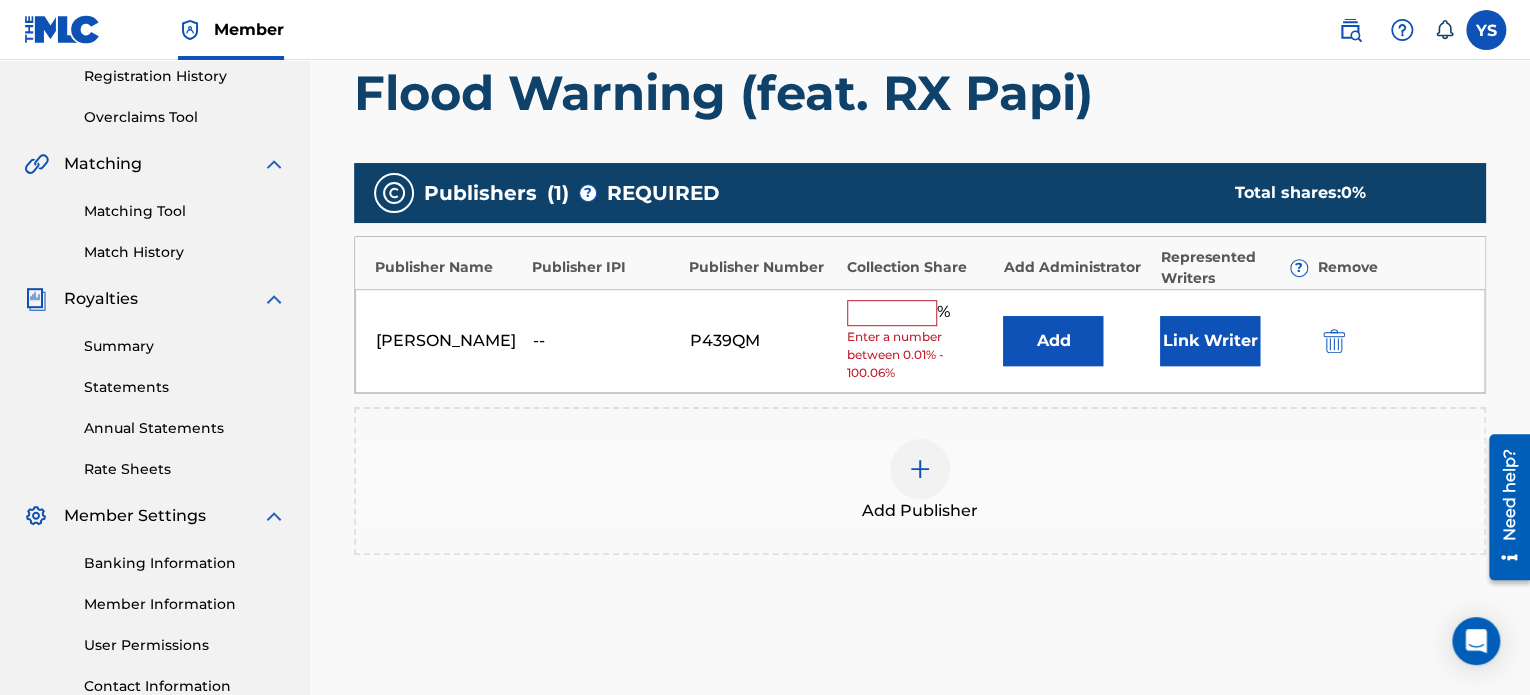 click at bounding box center (892, 313) 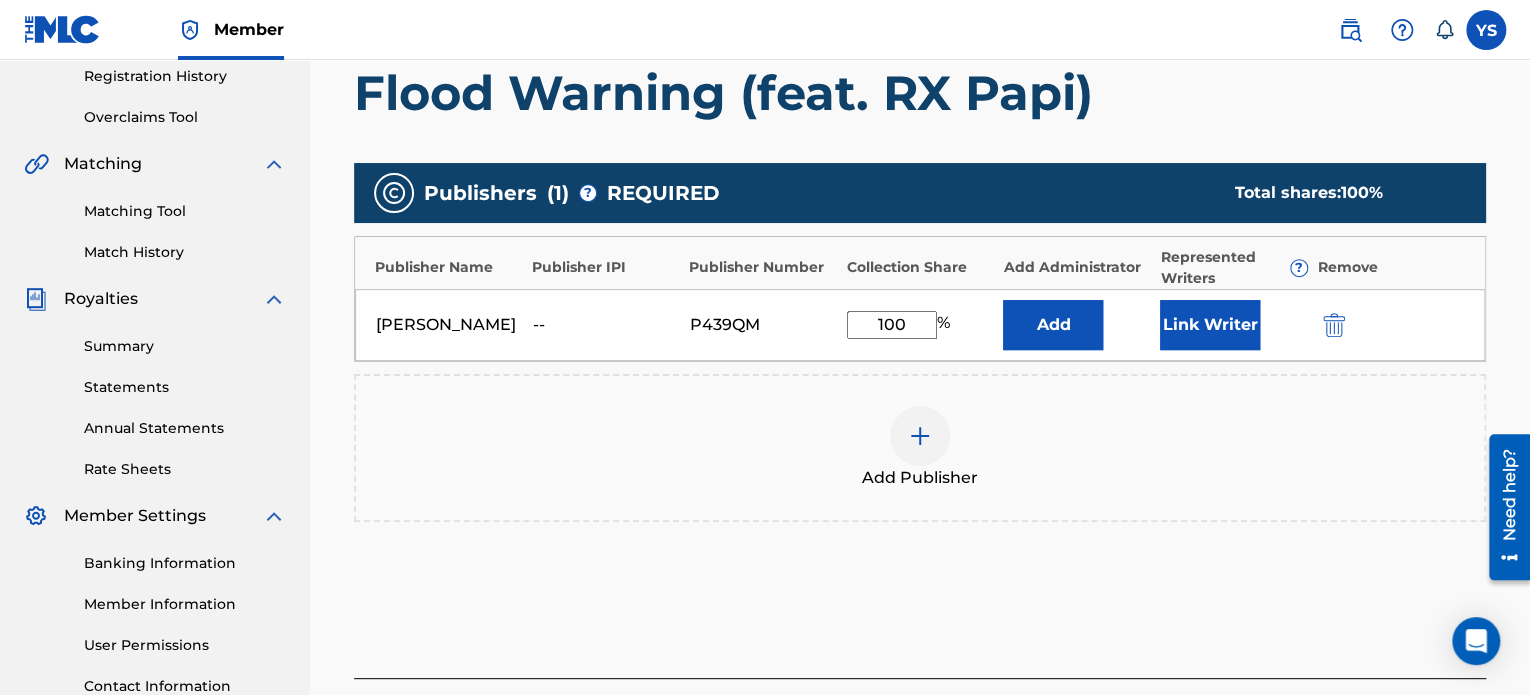 scroll, scrollTop: 550, scrollLeft: 0, axis: vertical 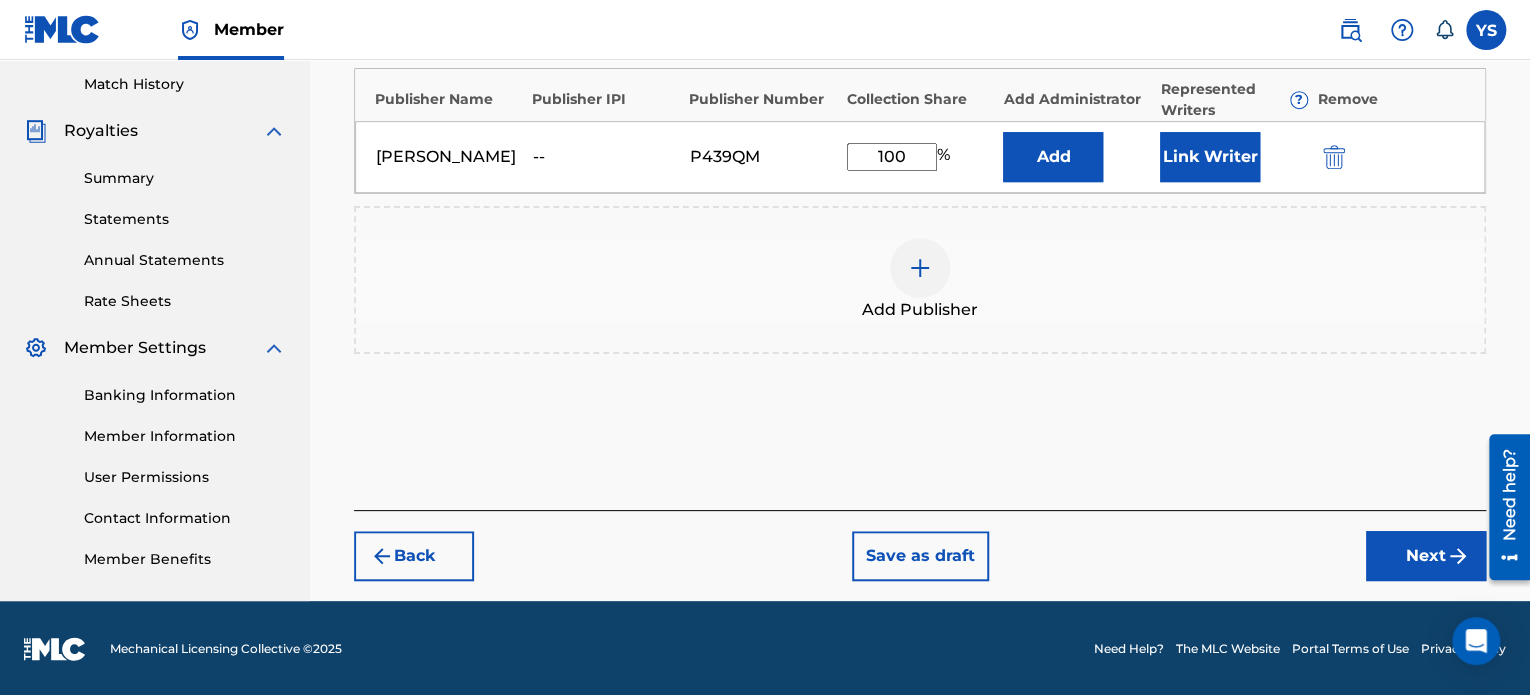 type on "100" 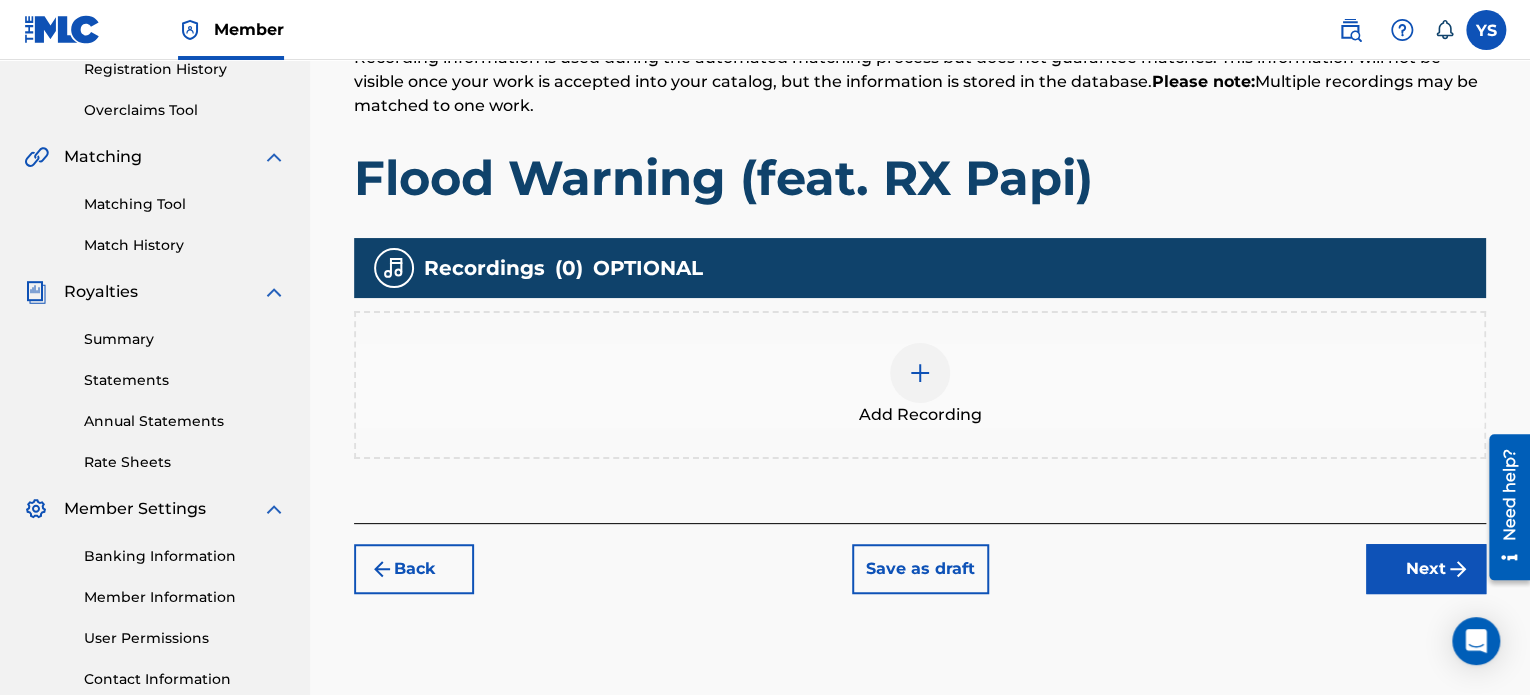 scroll, scrollTop: 390, scrollLeft: 0, axis: vertical 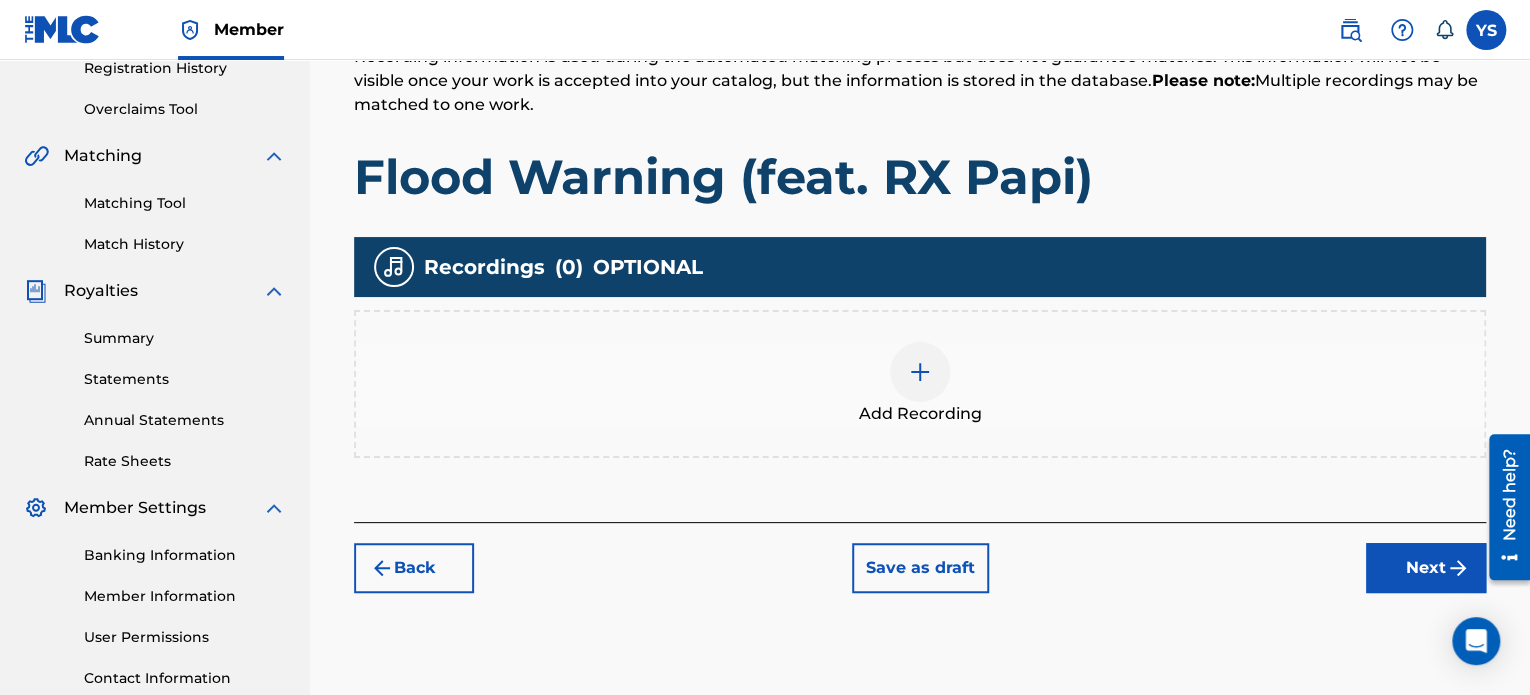 click at bounding box center (920, 372) 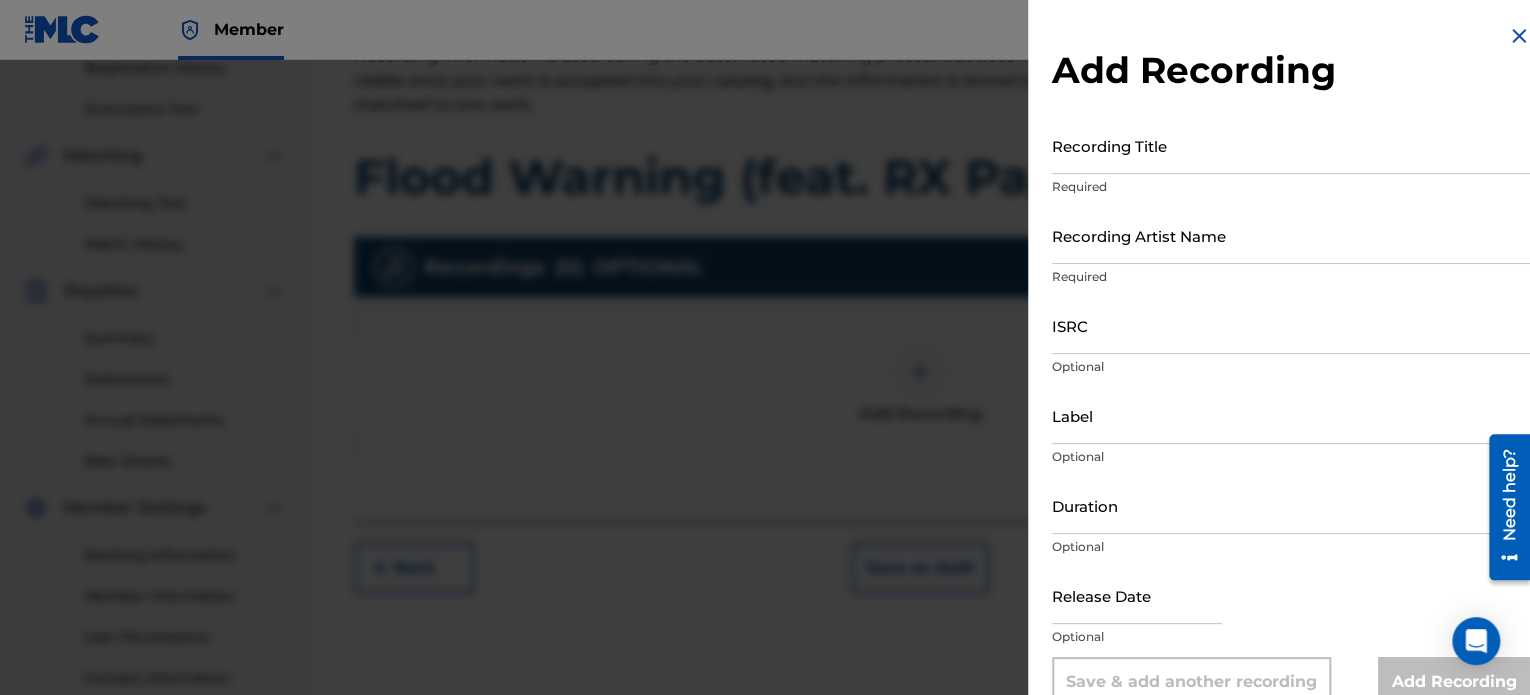 click on "Recording Title" at bounding box center (1291, 145) 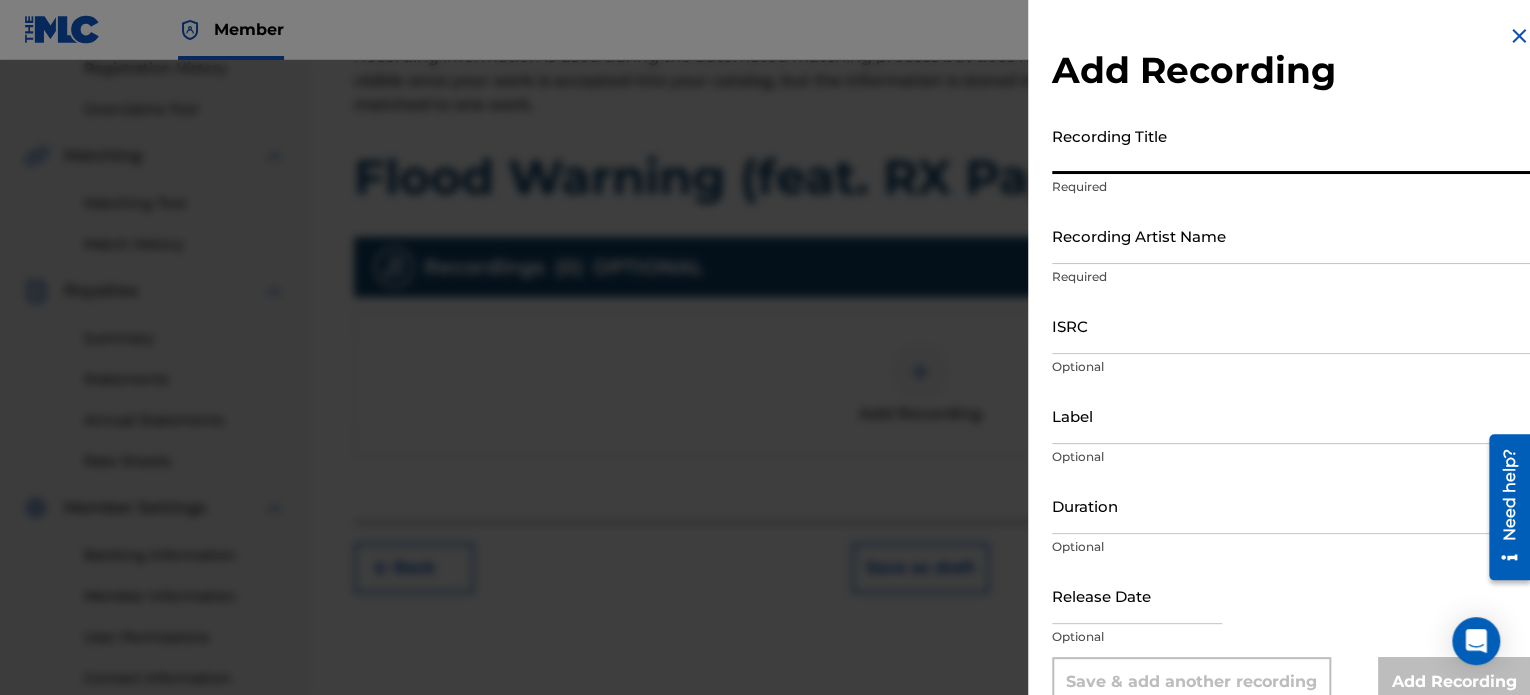 paste on "QZK6J2495841" 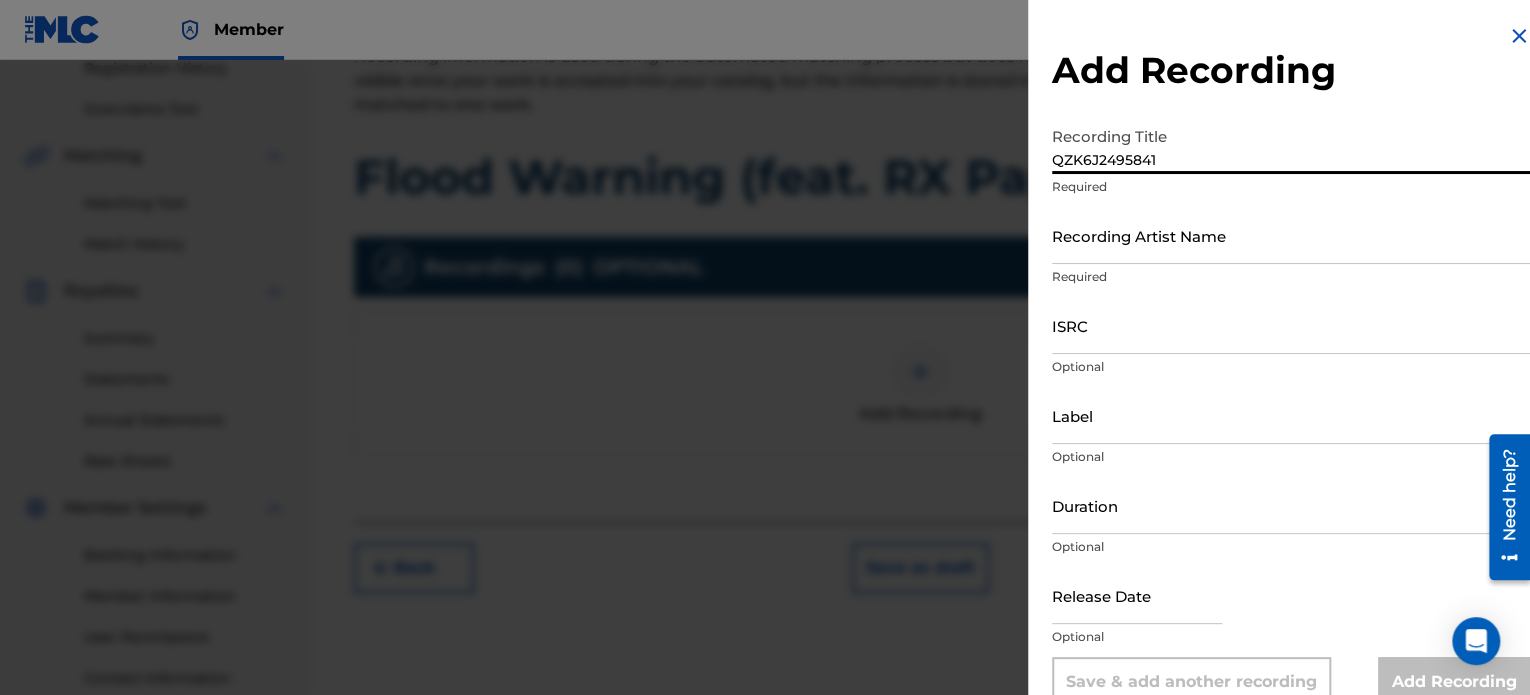 click on "QZK6J2495841" at bounding box center (1291, 145) 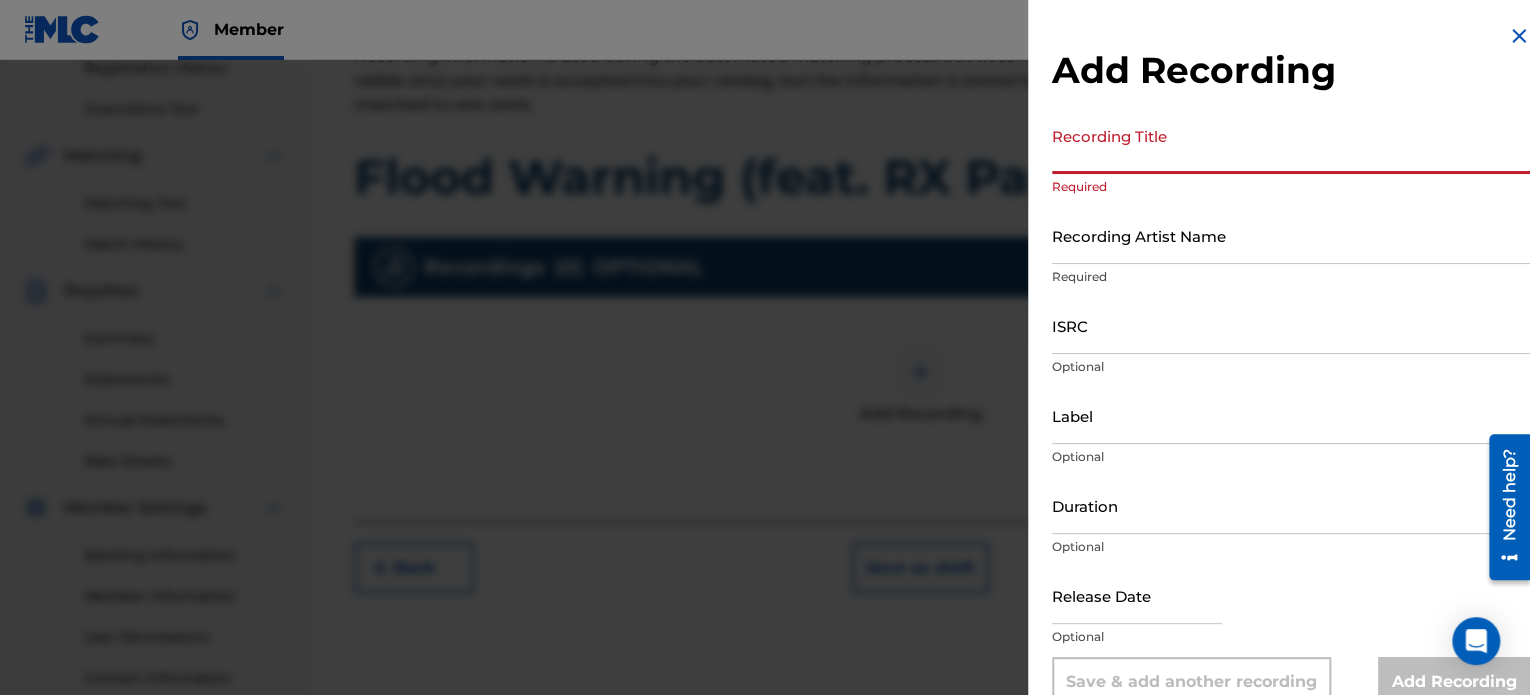 paste on "Flood Warning (feat. RX Papi)" 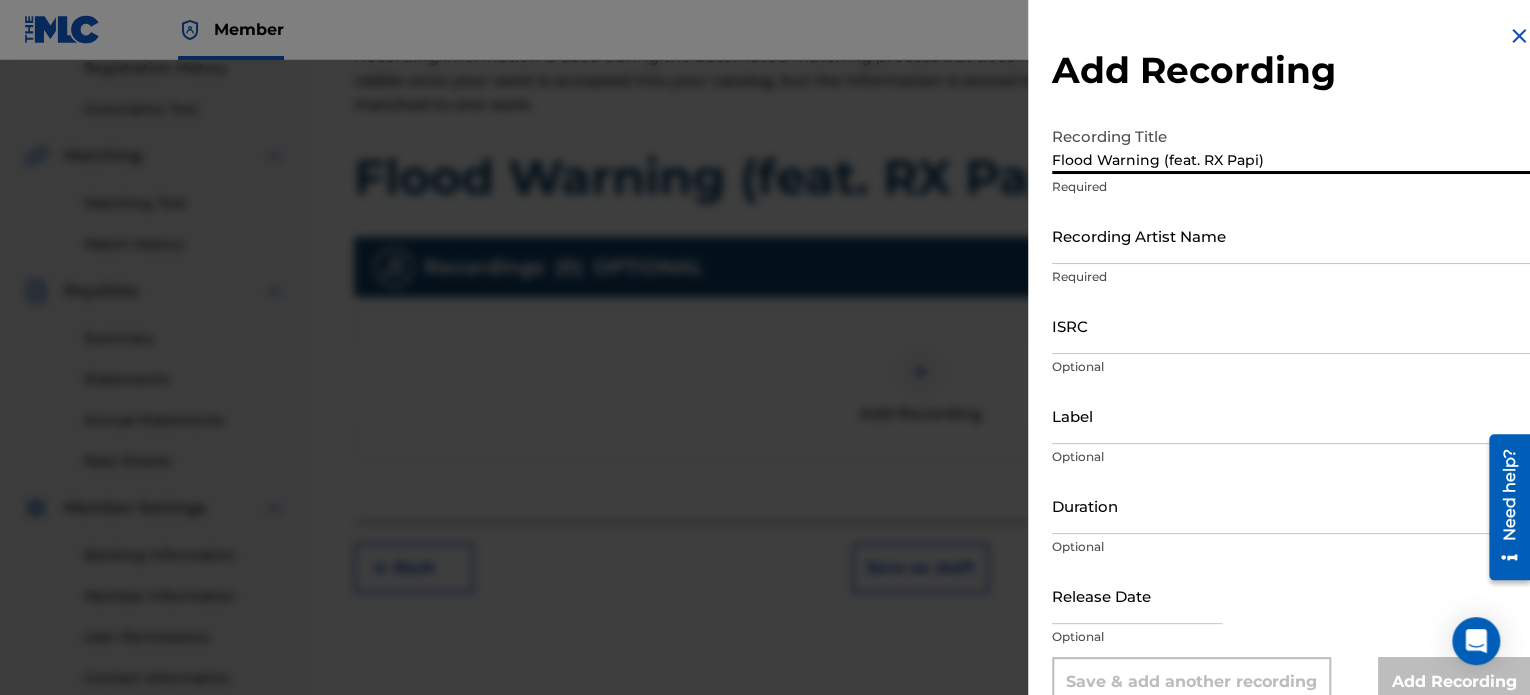 type on "Flood Warning (feat. RX Papi)" 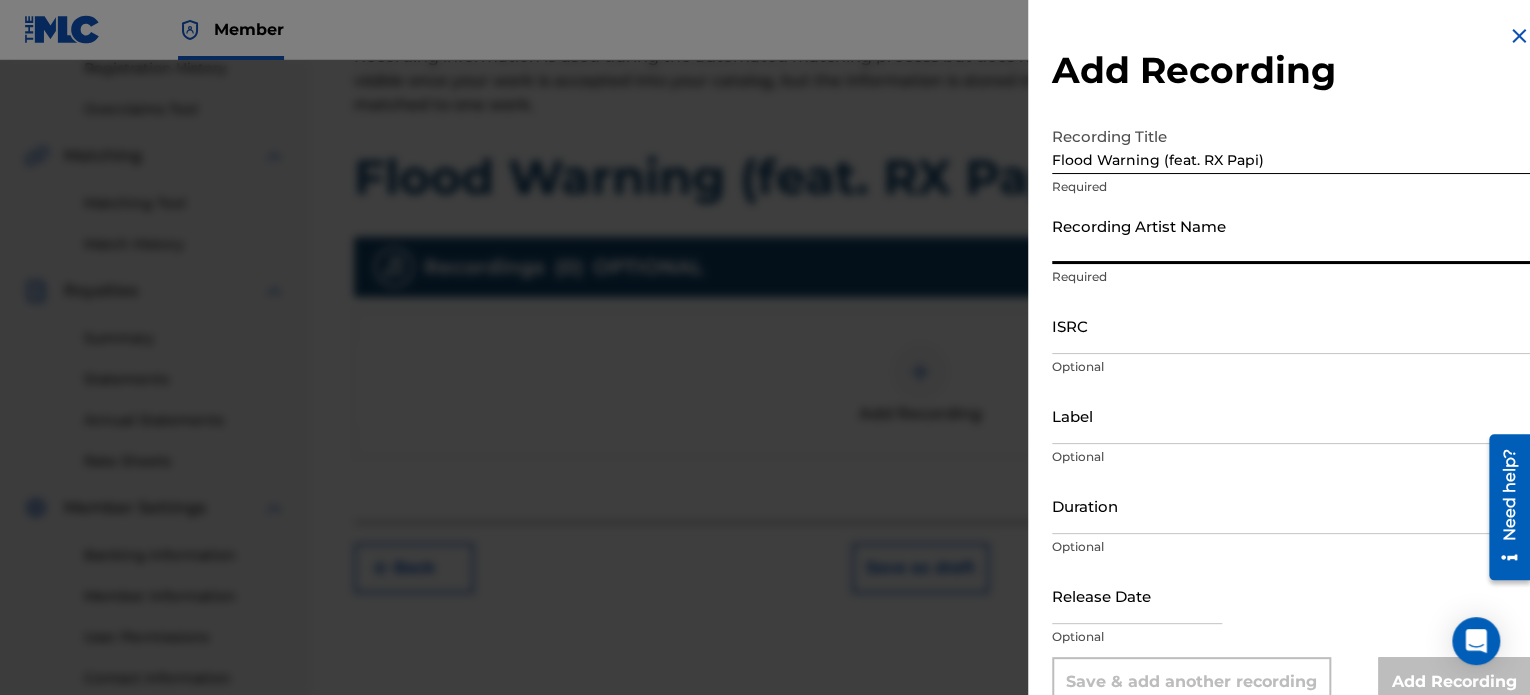 click on "Recording Artist Name" at bounding box center [1291, 235] 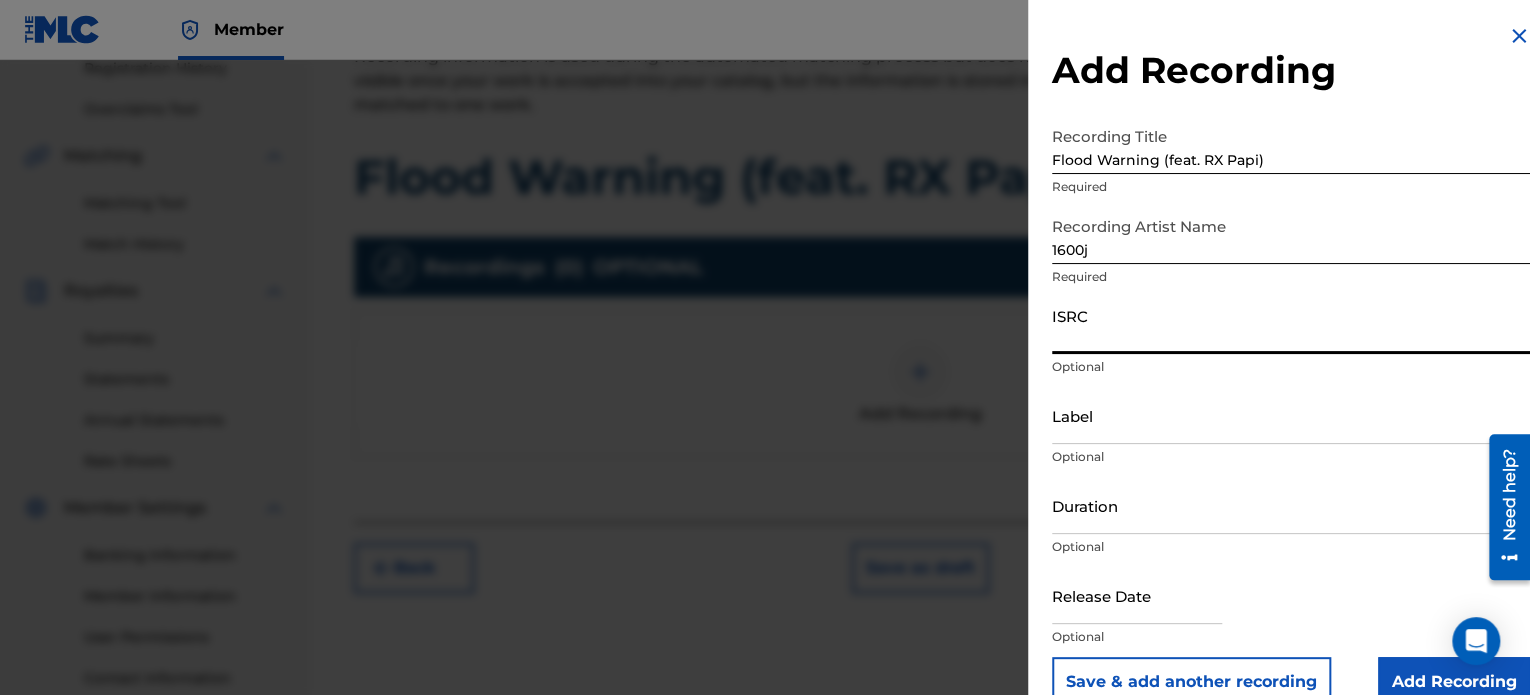 click on "ISRC" at bounding box center (1291, 325) 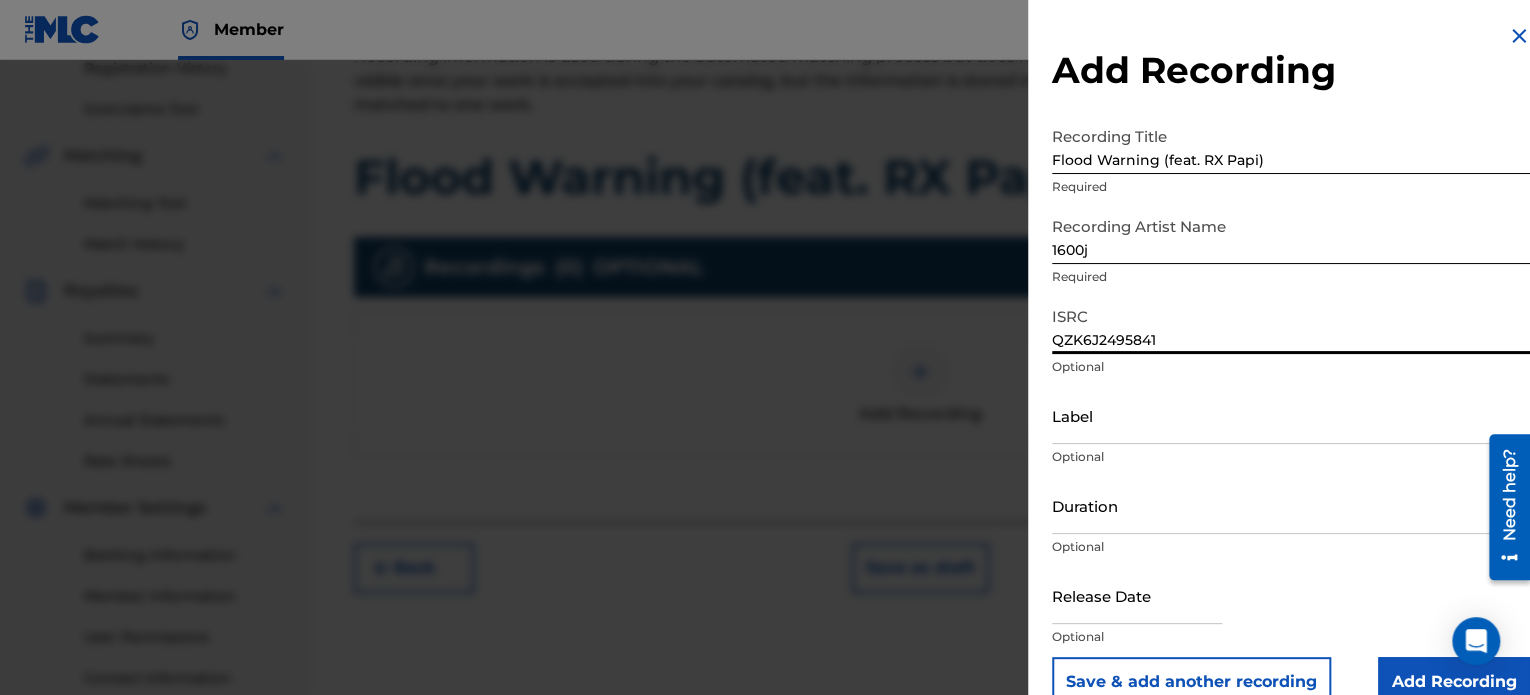 type on "QZK6J2495841" 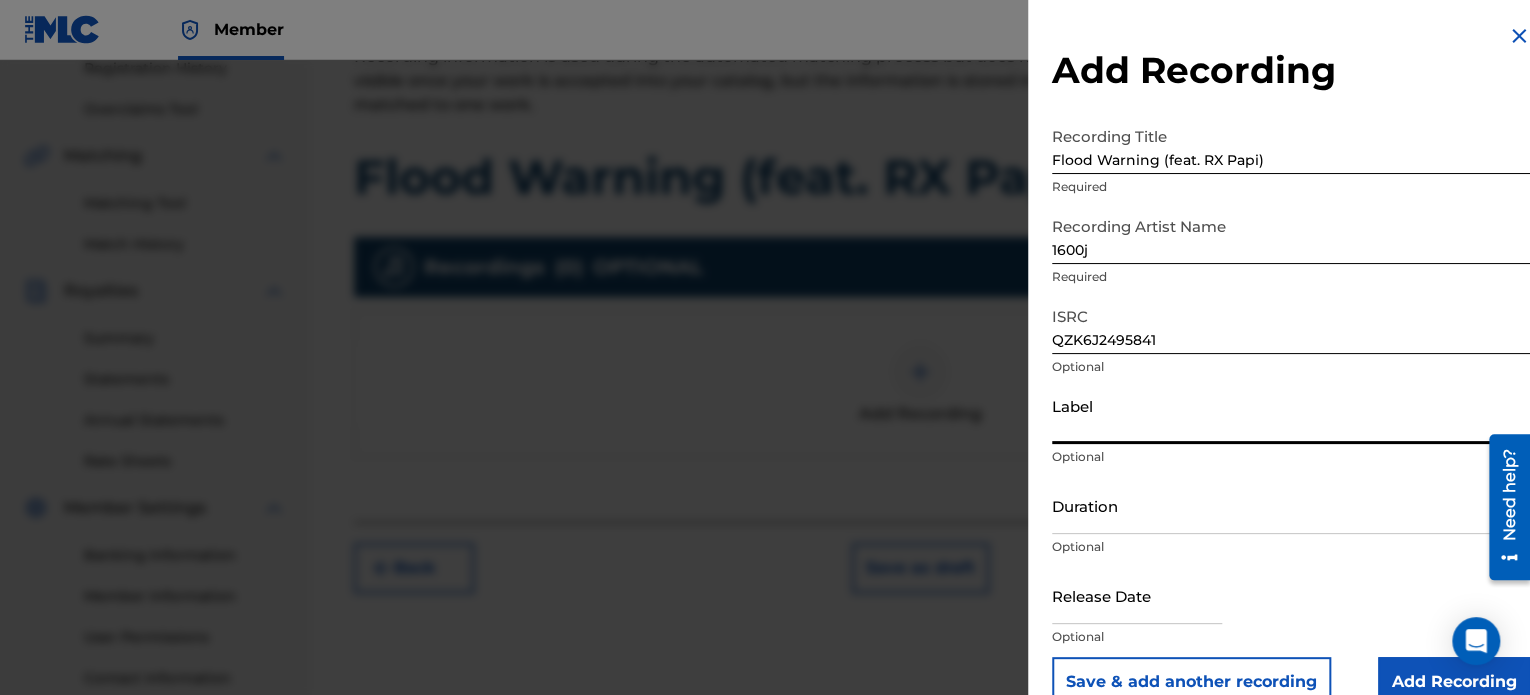 click on "Duration" at bounding box center [1291, 505] 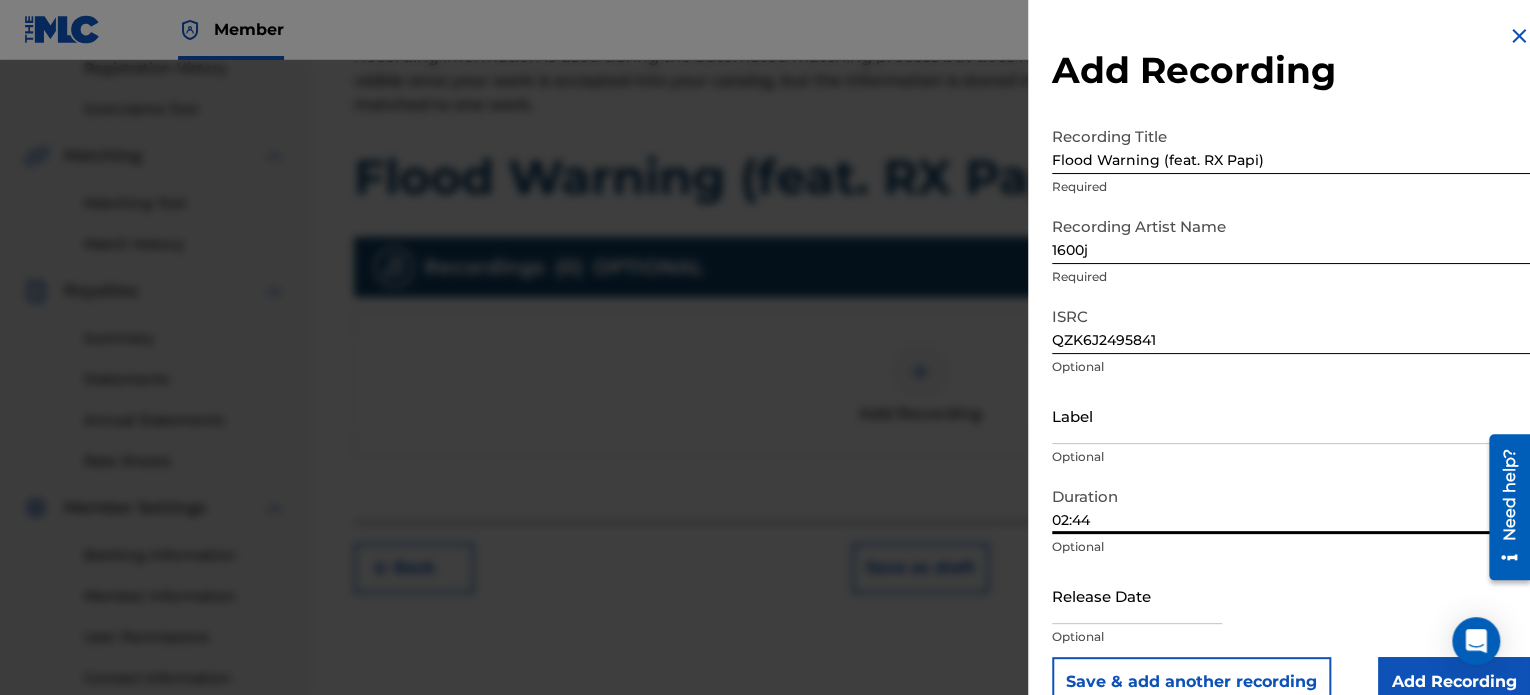 scroll, scrollTop: 36, scrollLeft: 0, axis: vertical 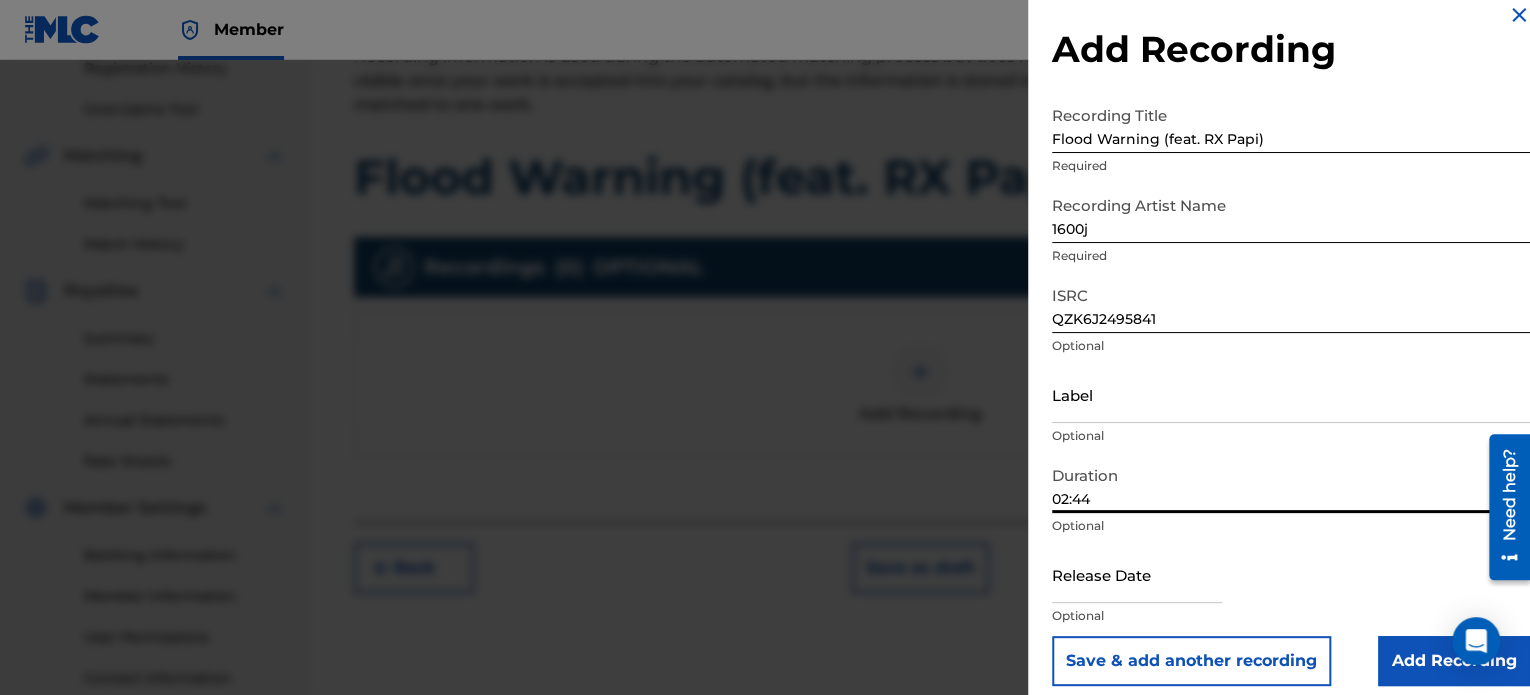 type on "02:44" 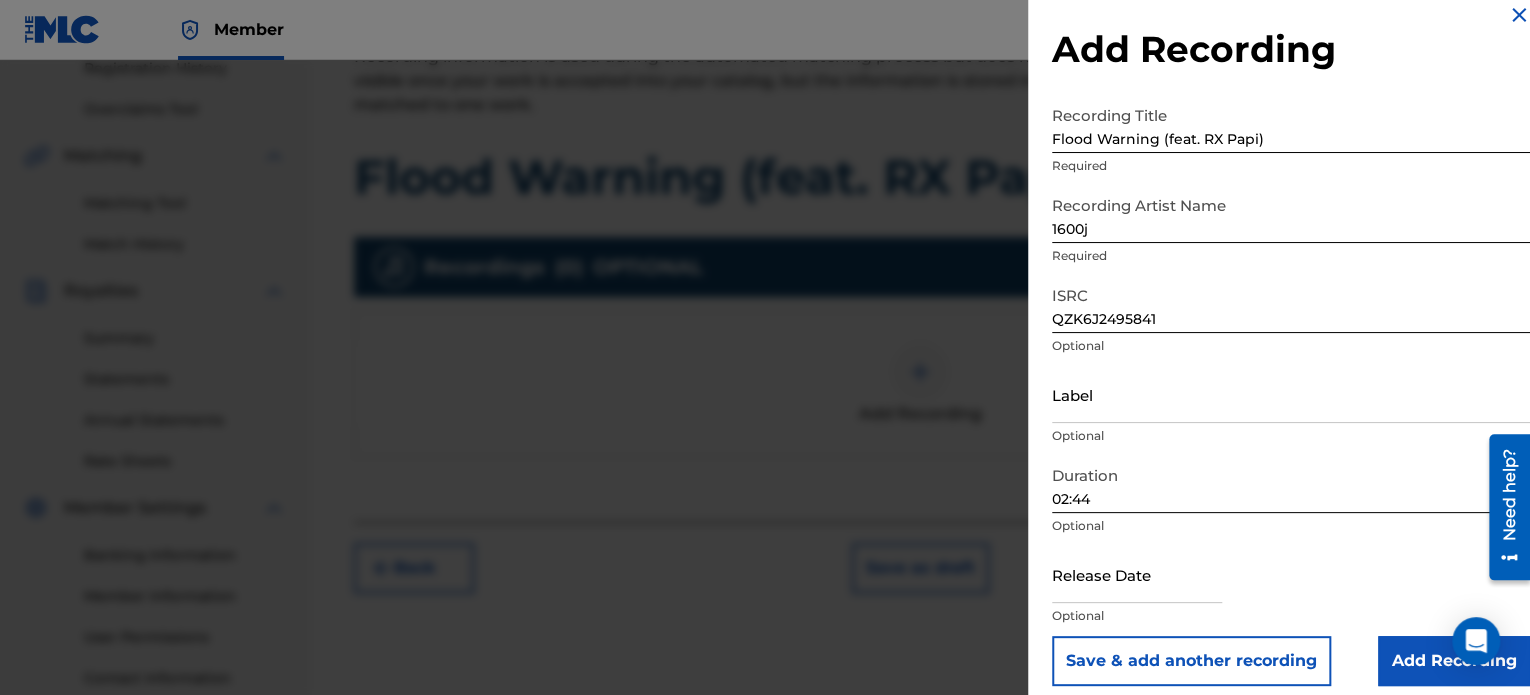 click on "Add Recording" at bounding box center (1454, 661) 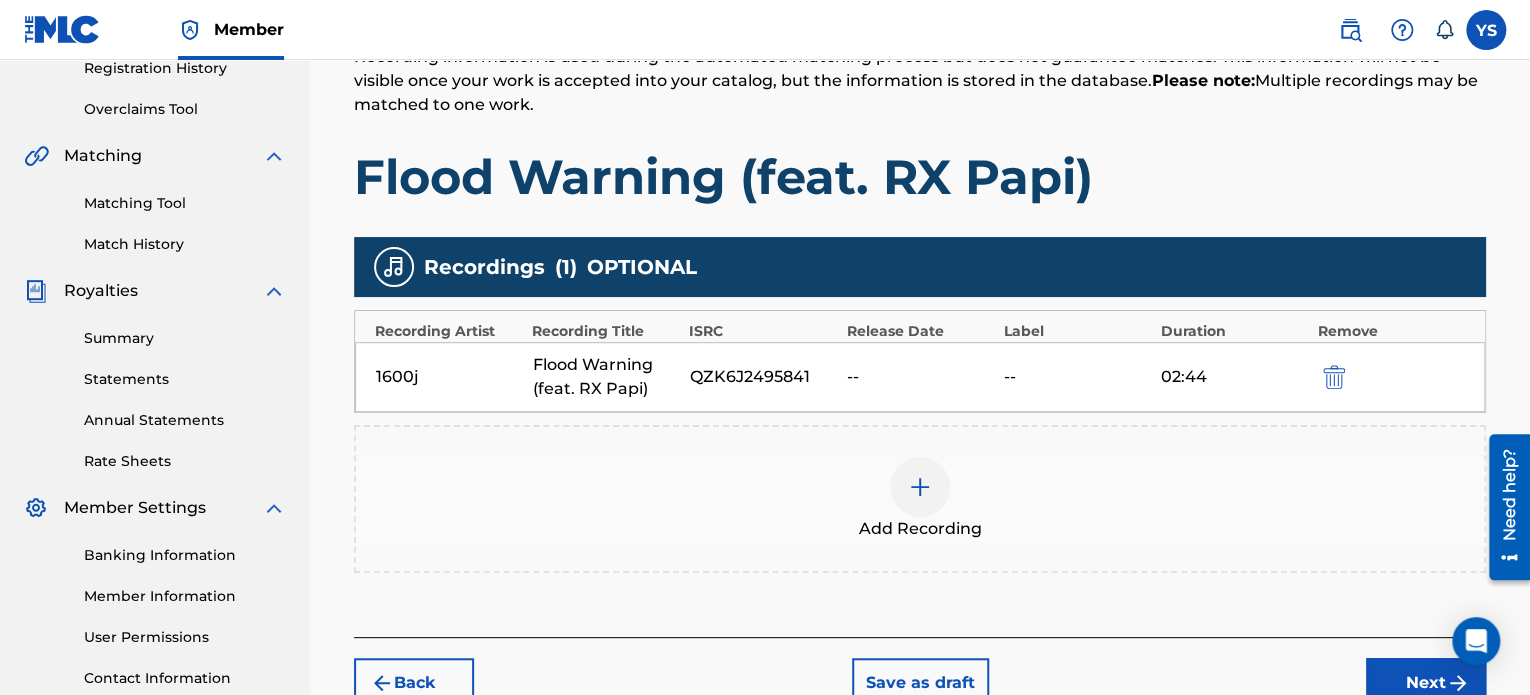 scroll, scrollTop: 544, scrollLeft: 0, axis: vertical 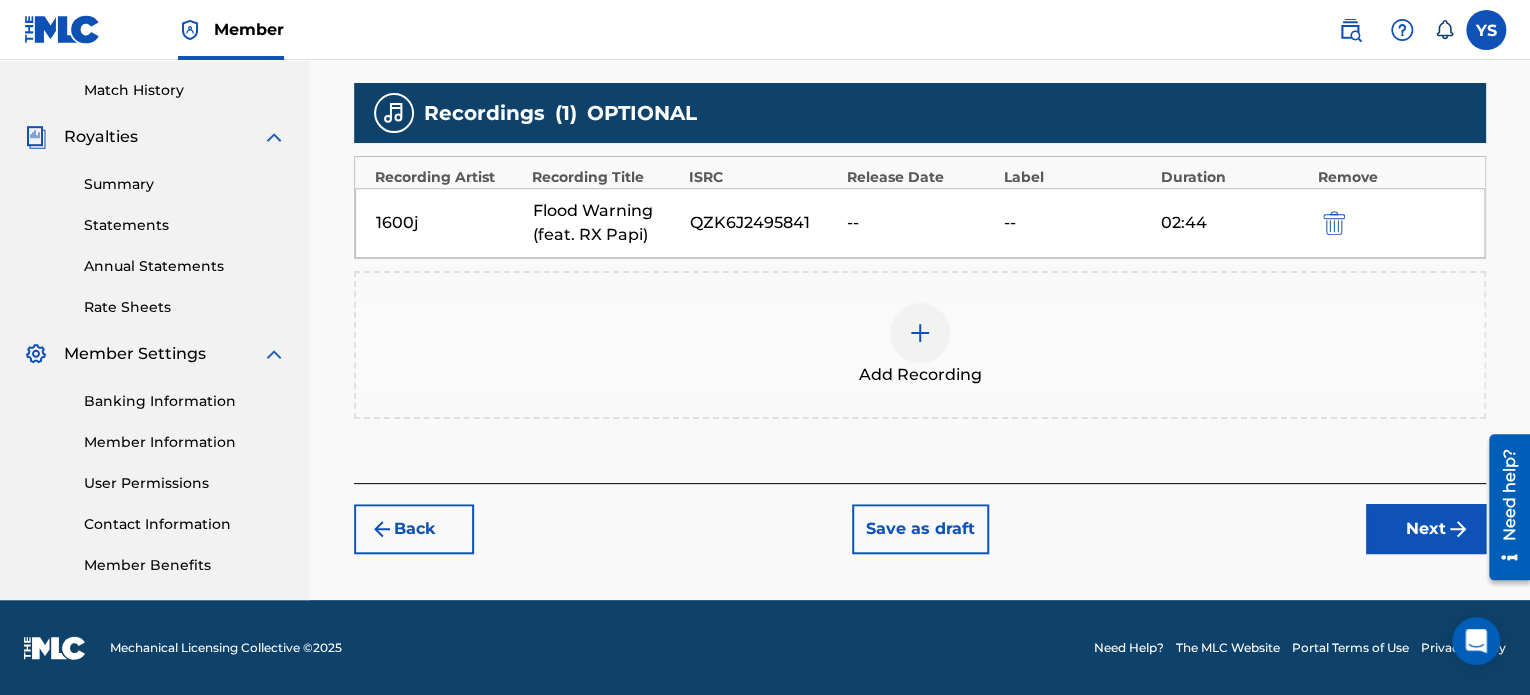 click on "Back Save as draft Next" at bounding box center (920, 518) 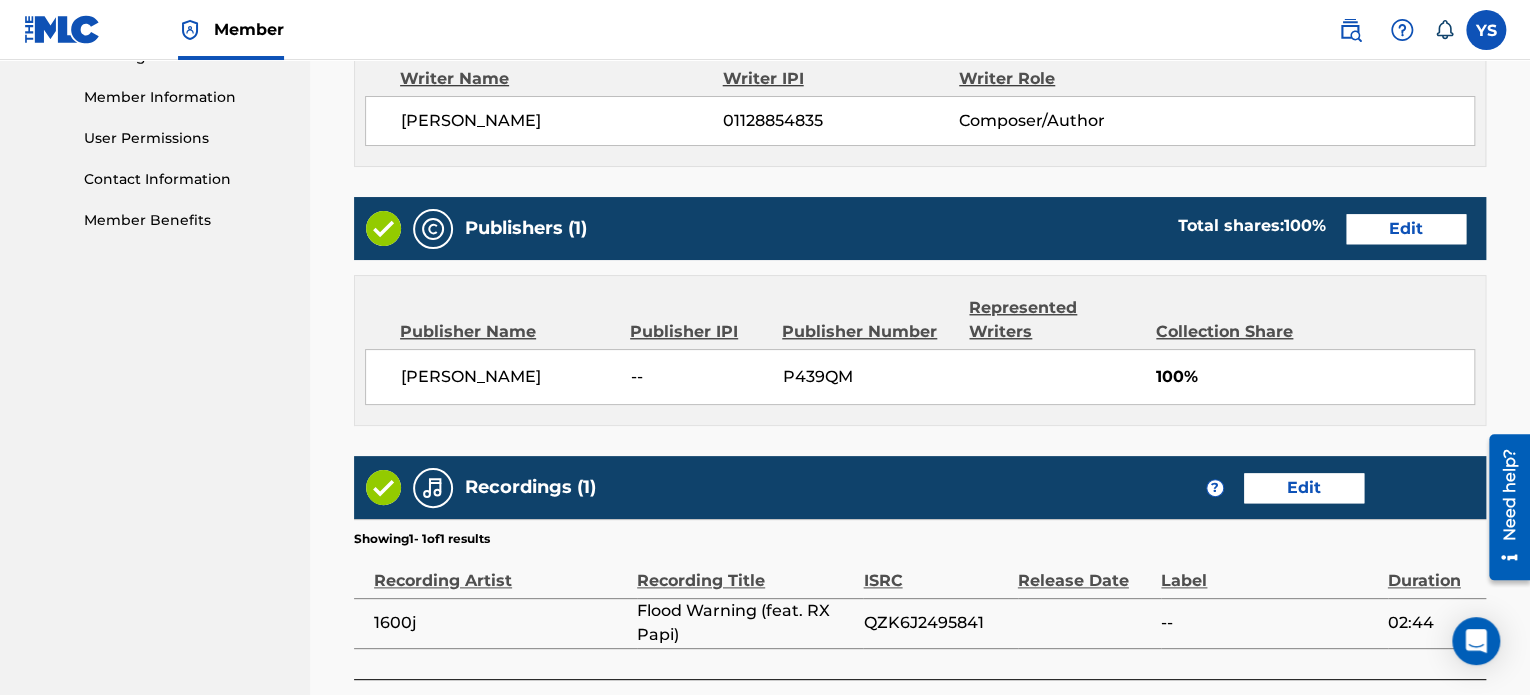 scroll, scrollTop: 1057, scrollLeft: 0, axis: vertical 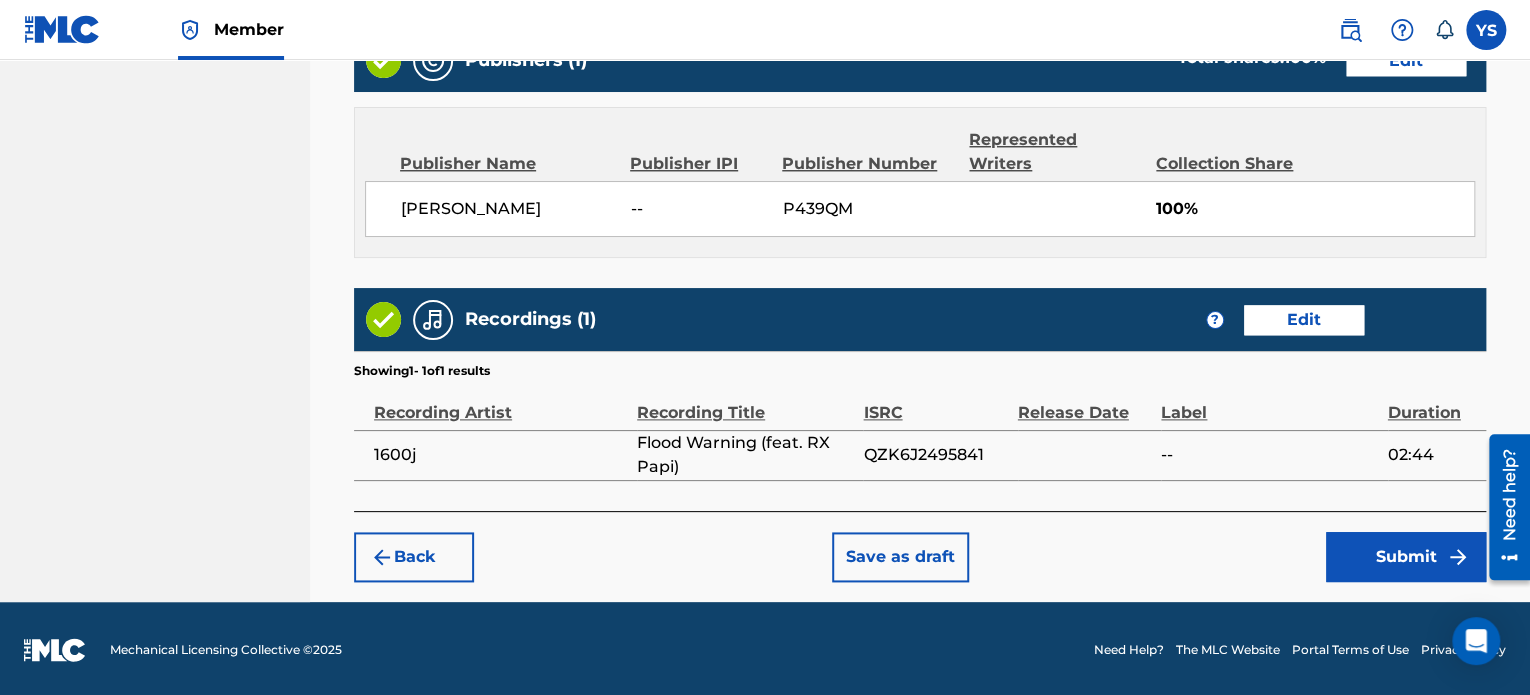 click on "Submit" at bounding box center (1406, 557) 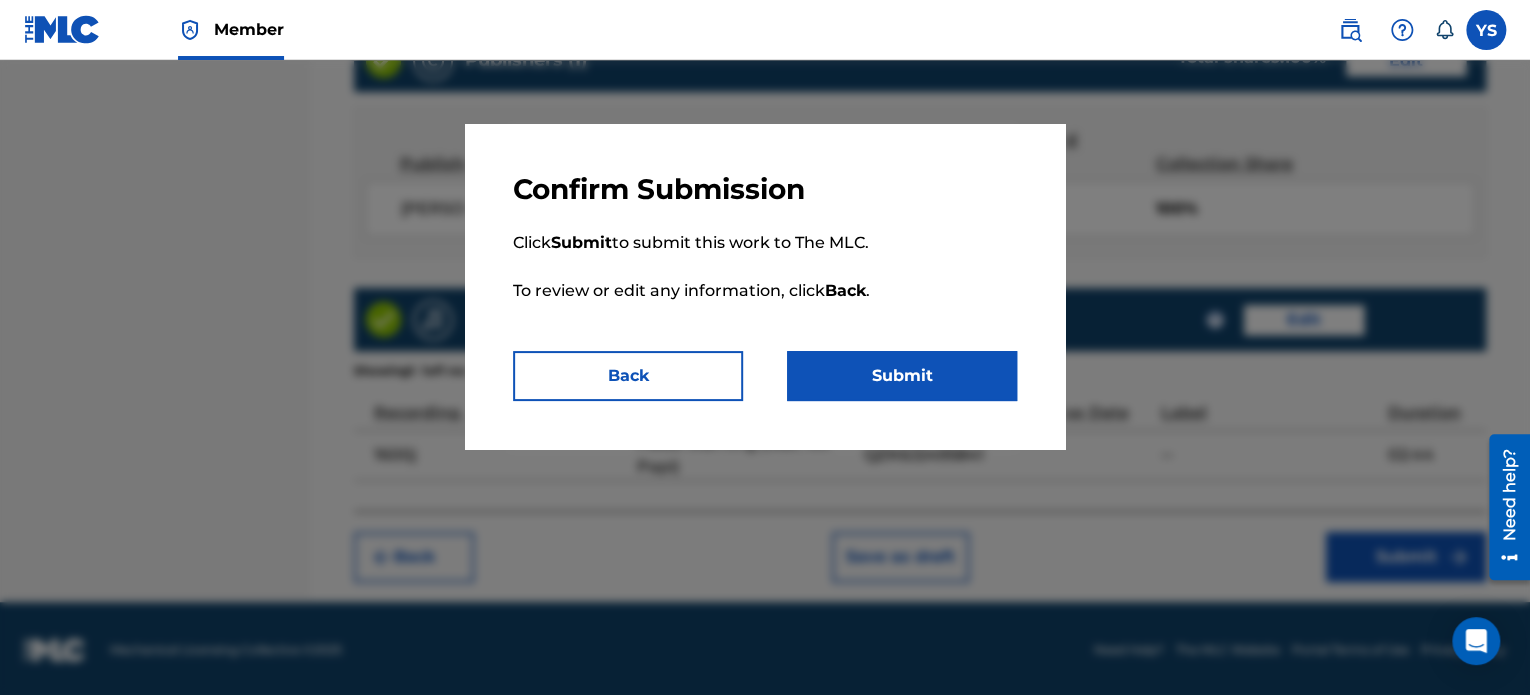 click on "Submit" at bounding box center [902, 376] 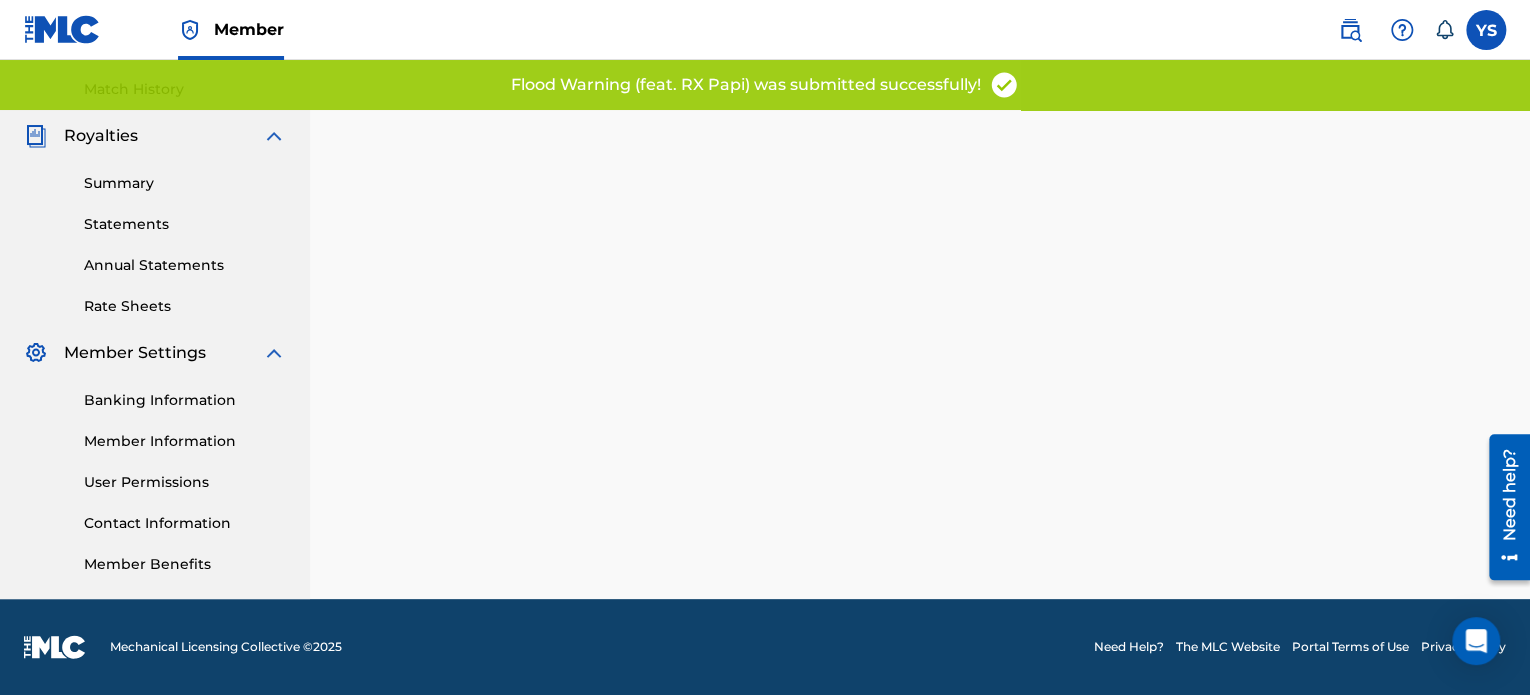 scroll, scrollTop: 0, scrollLeft: 0, axis: both 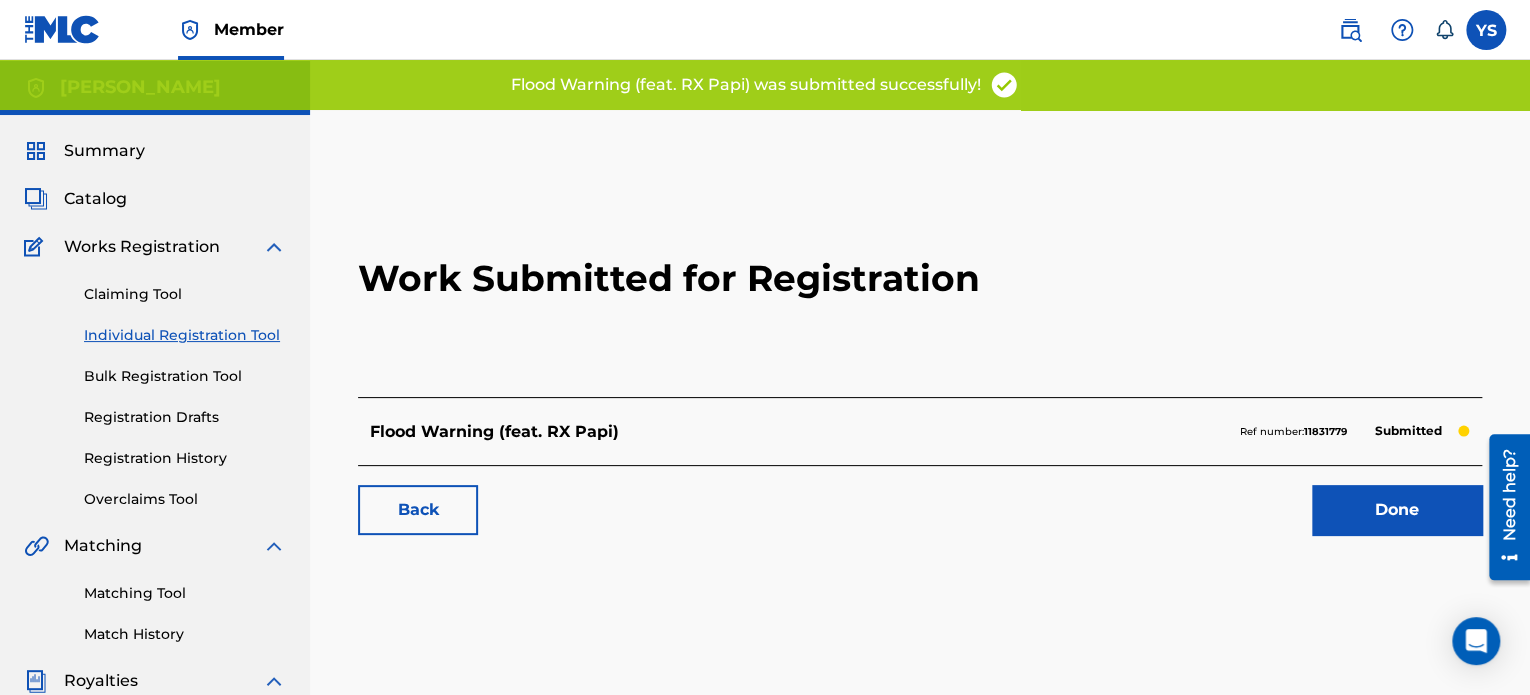 click on "Done" at bounding box center (1397, 510) 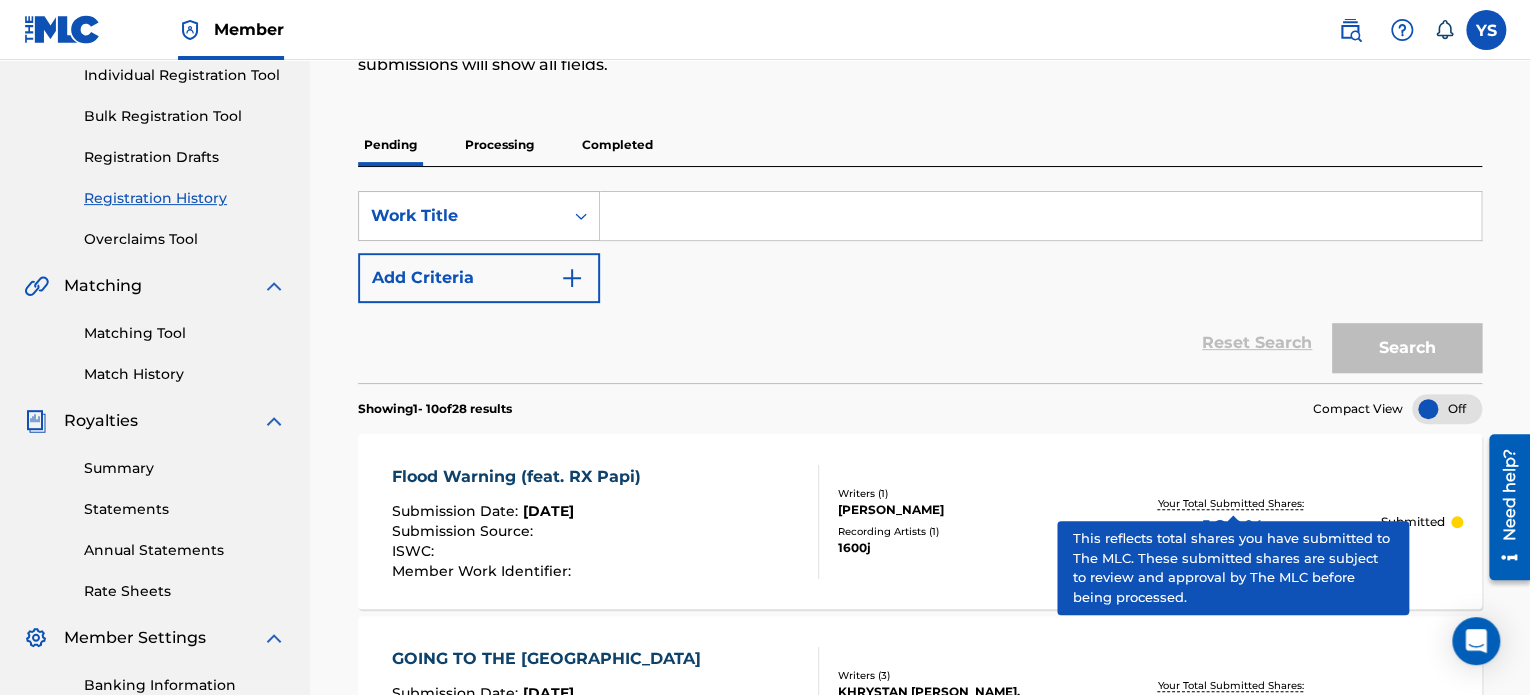 scroll, scrollTop: 0, scrollLeft: 0, axis: both 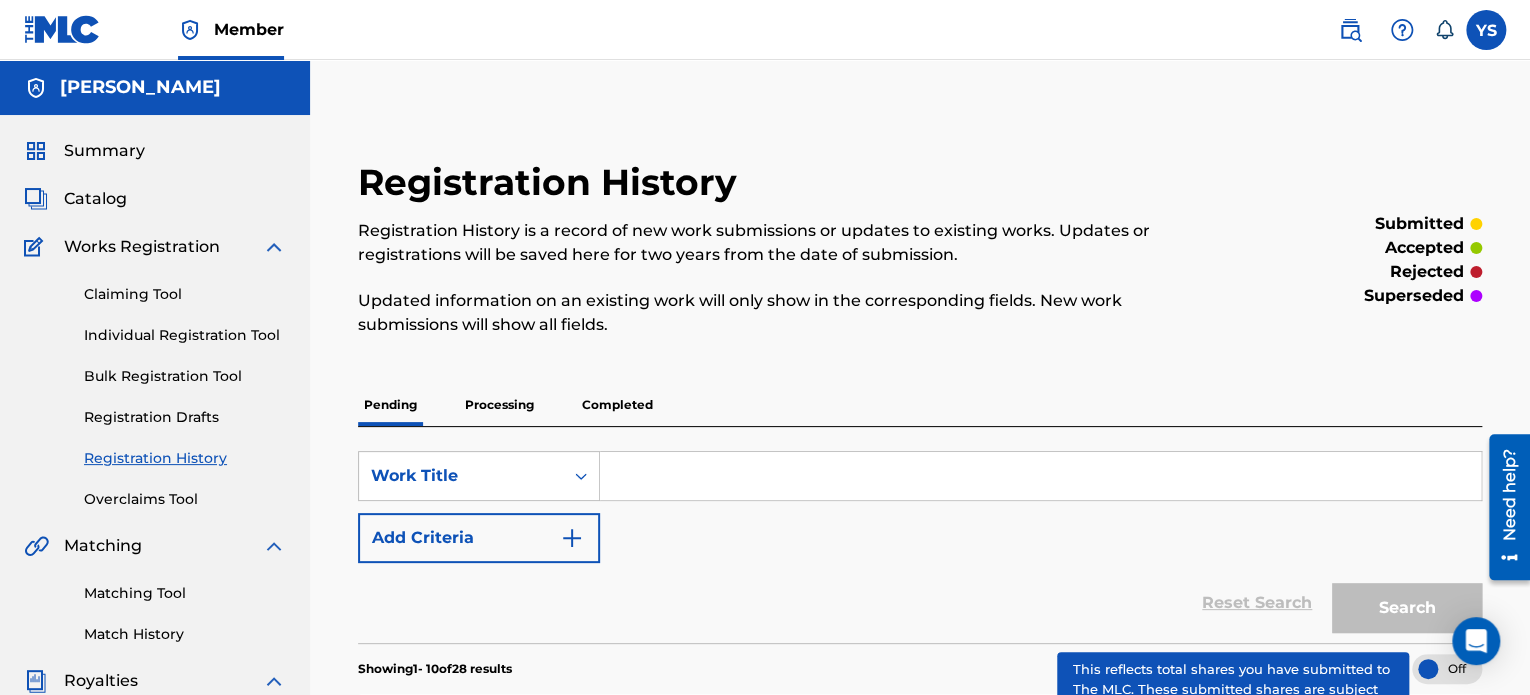 click on "Claiming Tool Individual Registration Tool Bulk Registration Tool Registration Drafts Registration History Overclaims Tool" at bounding box center [155, 384] 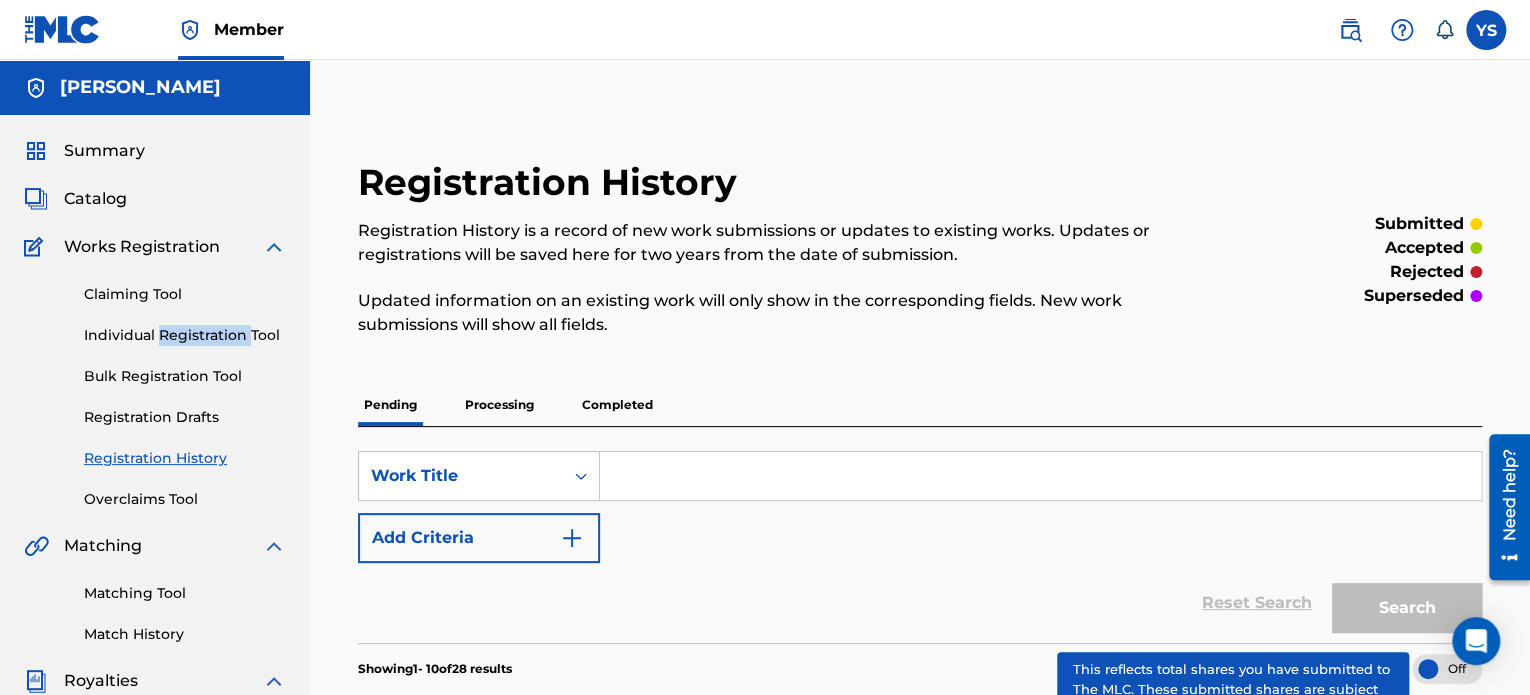 click on "Claiming Tool Individual Registration Tool Bulk Registration Tool Registration Drafts Registration History Overclaims Tool" at bounding box center [155, 384] 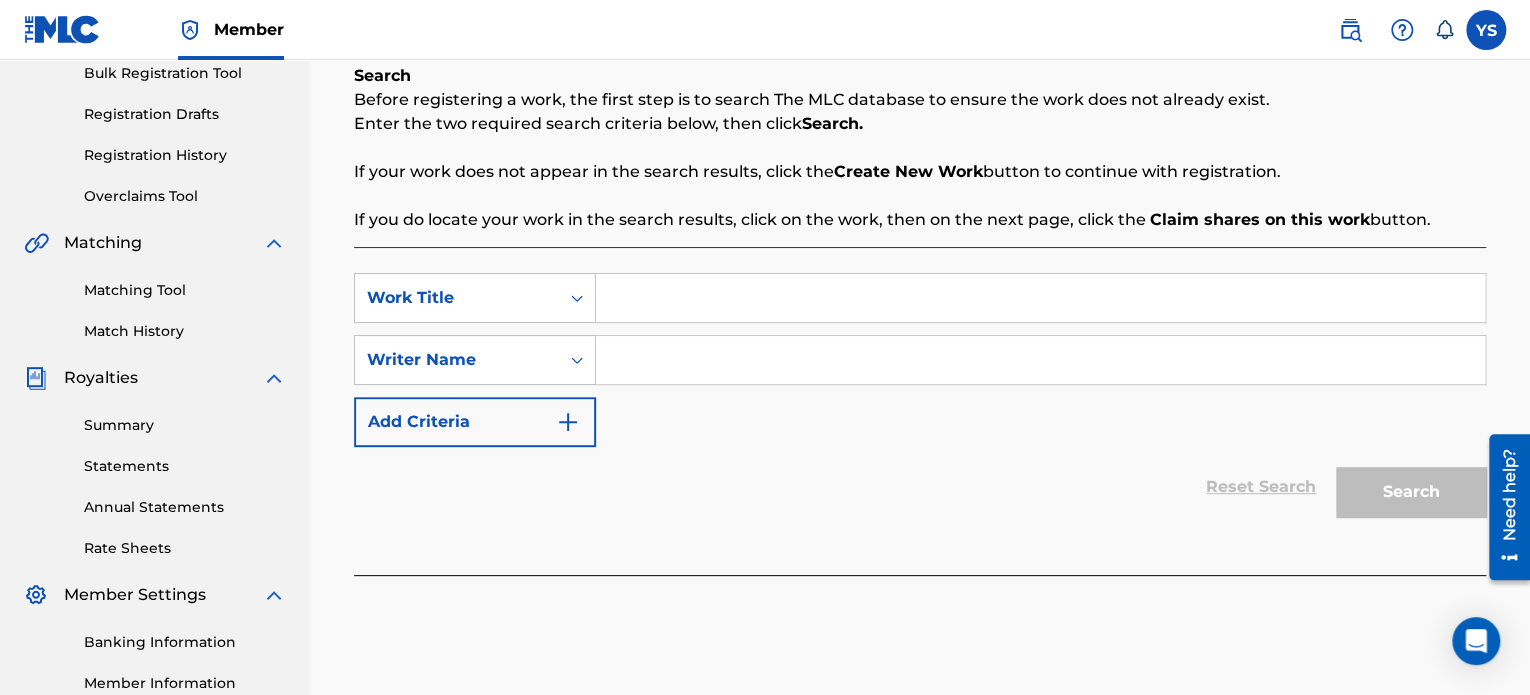 scroll, scrollTop: 304, scrollLeft: 0, axis: vertical 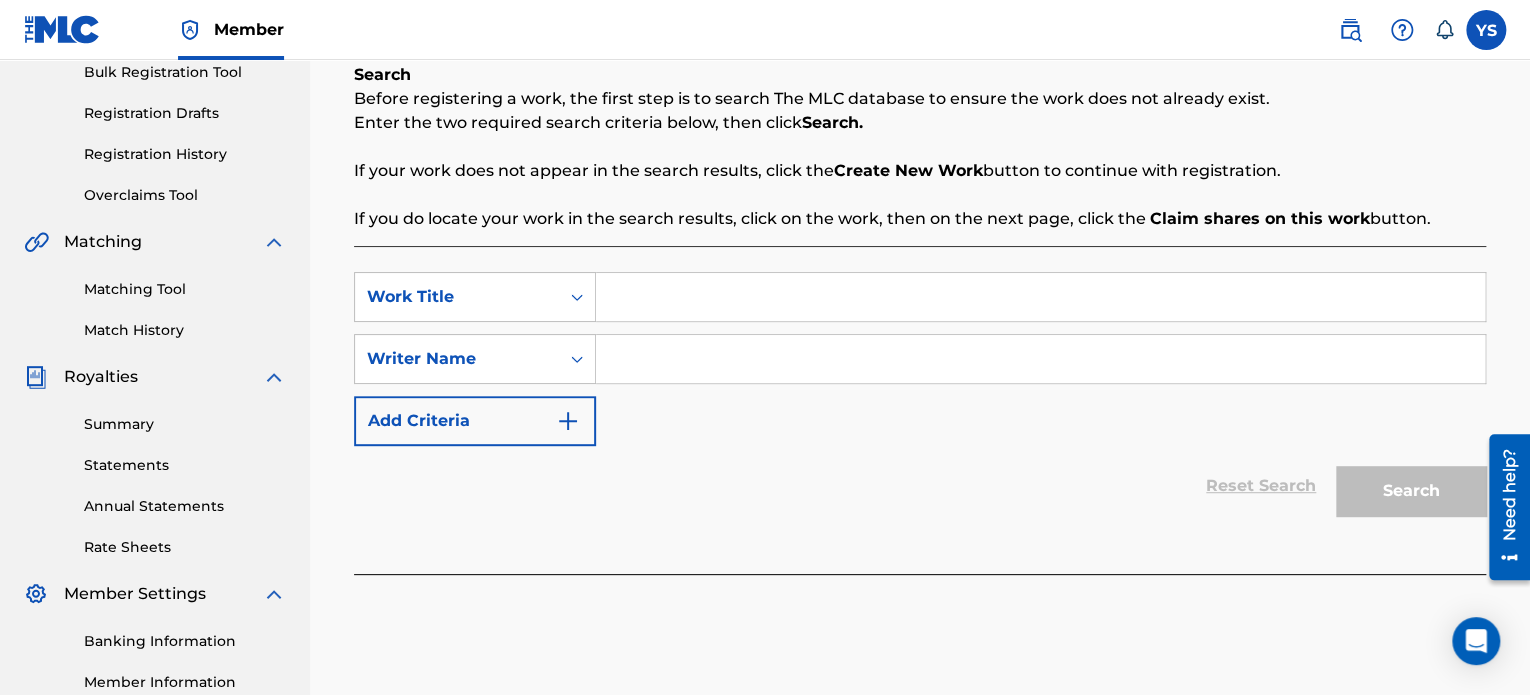 click at bounding box center [1040, 297] 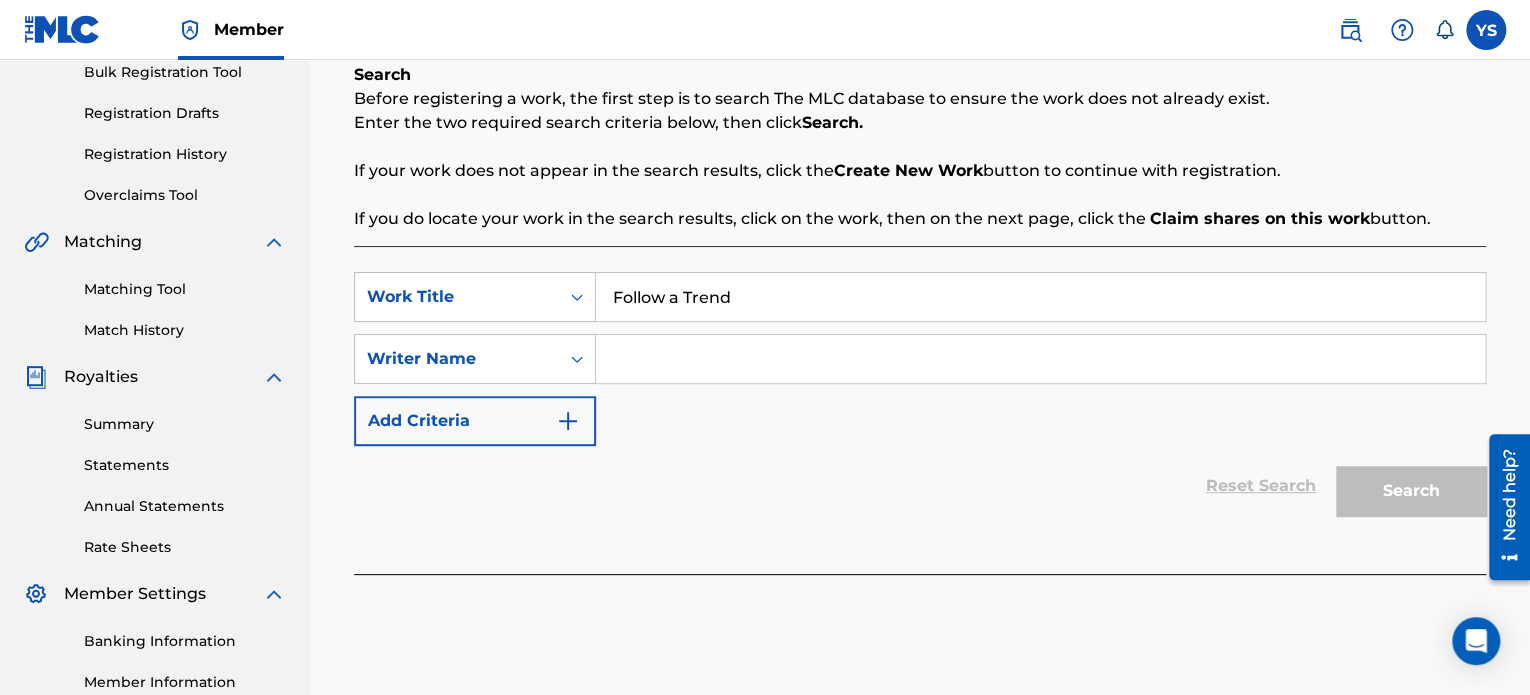 type on "Follow a Trend" 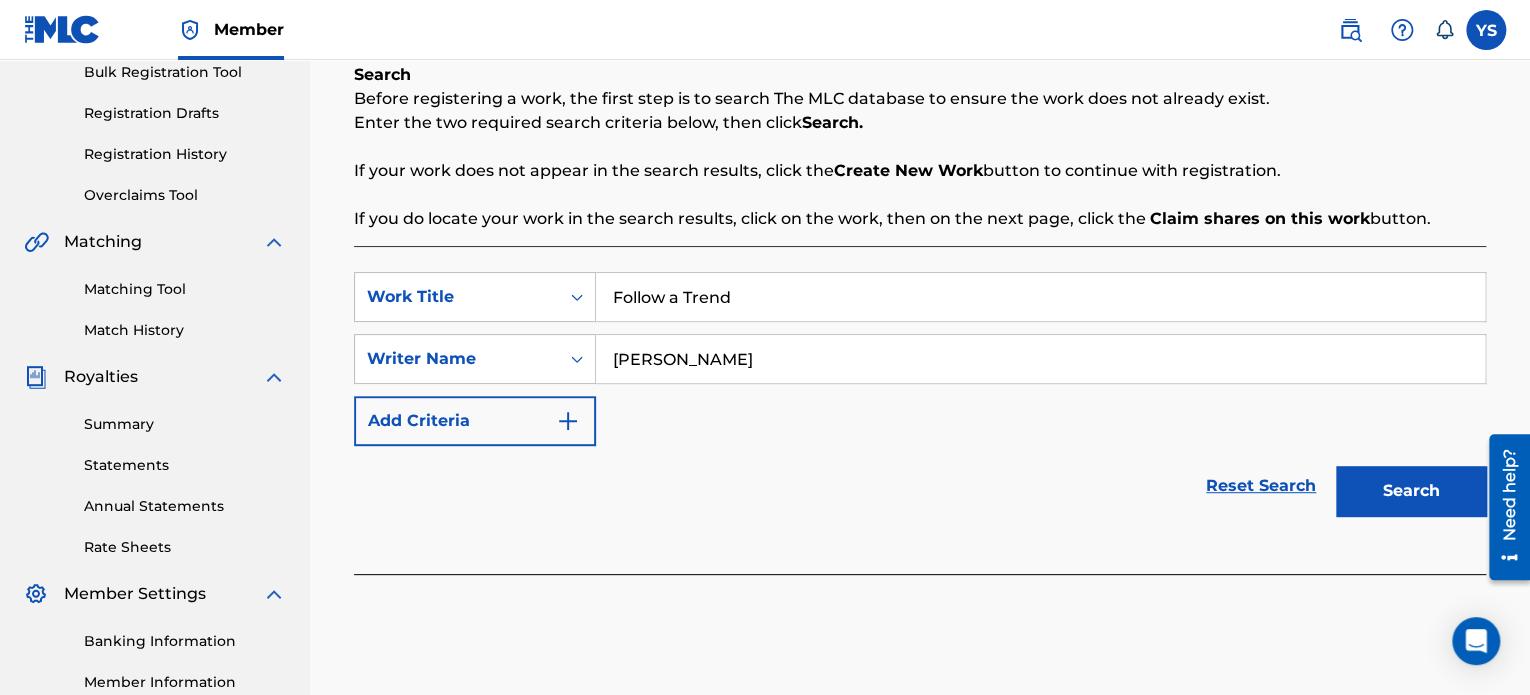 click on "Search" at bounding box center [1411, 491] 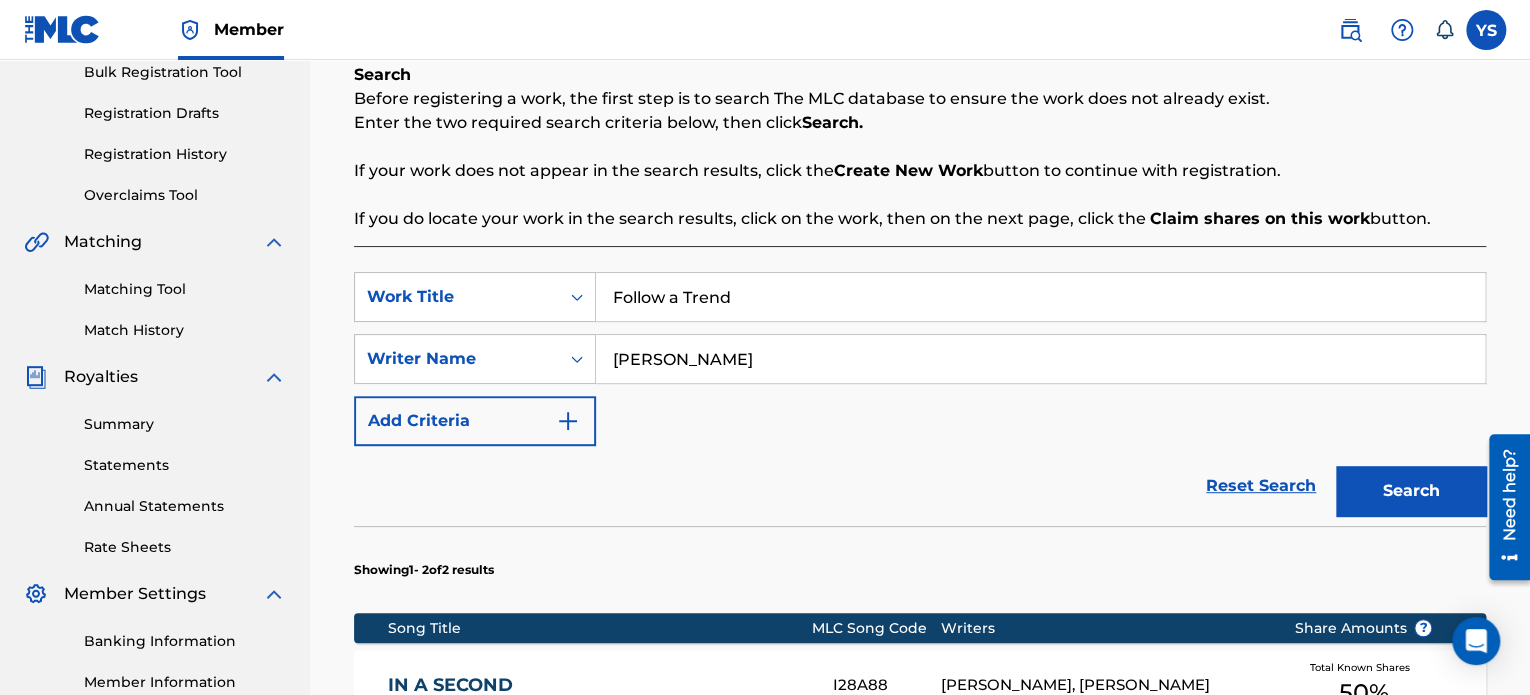 scroll, scrollTop: 540, scrollLeft: 0, axis: vertical 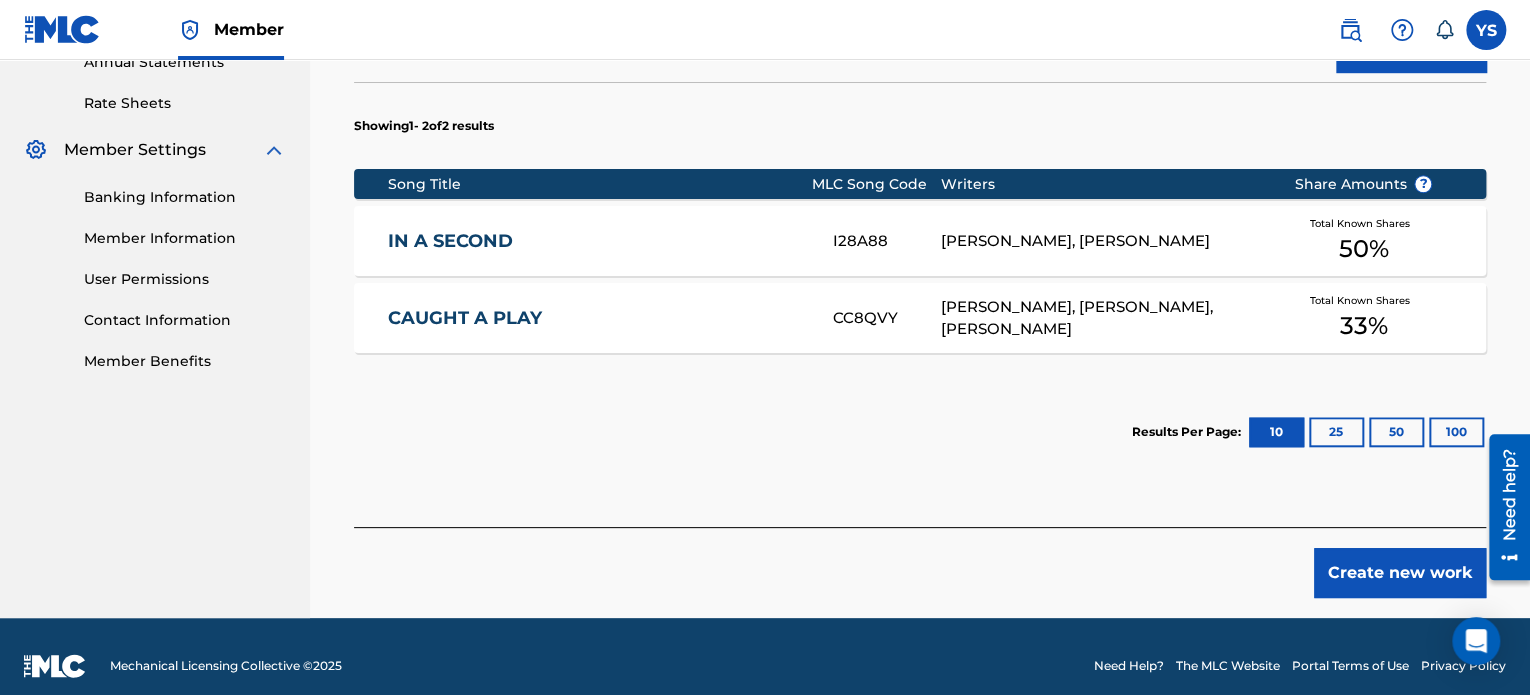click on "Create new work" at bounding box center [1400, 573] 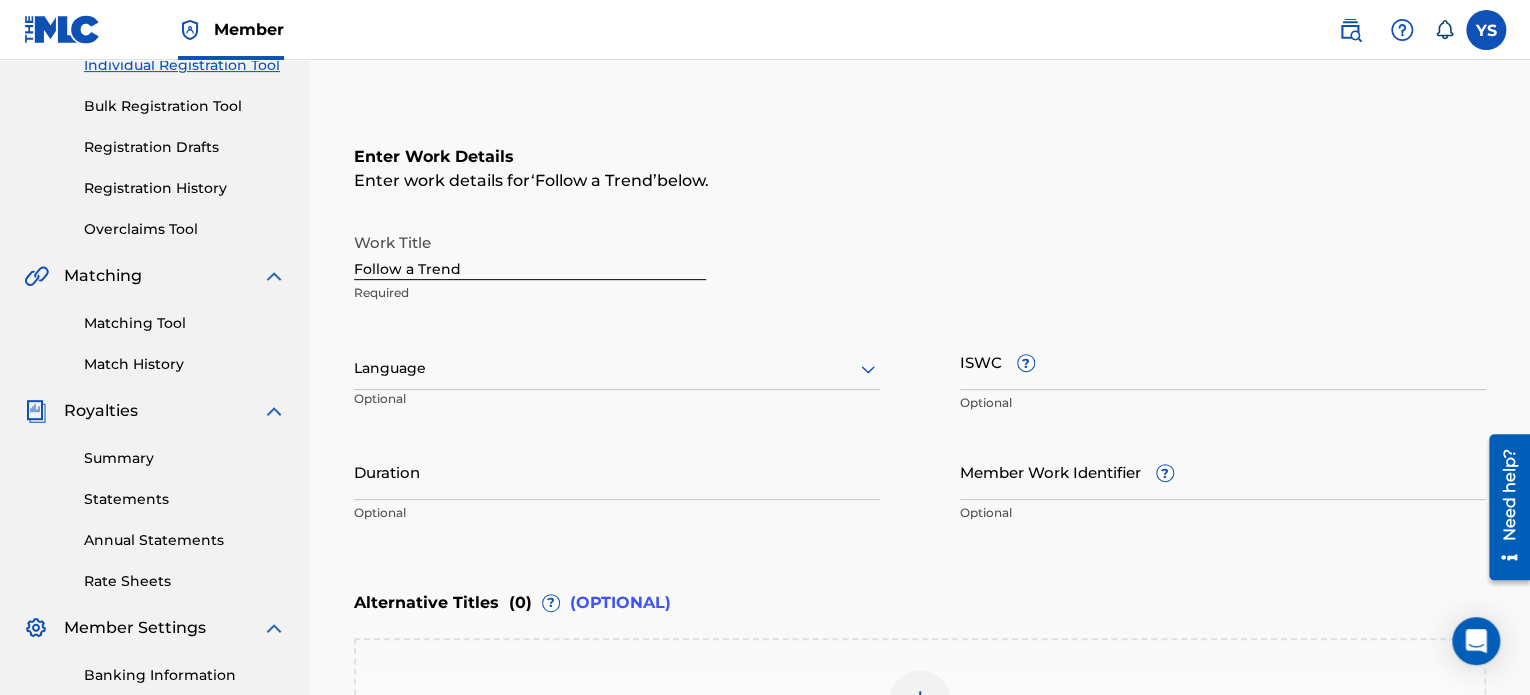scroll, scrollTop: 266, scrollLeft: 0, axis: vertical 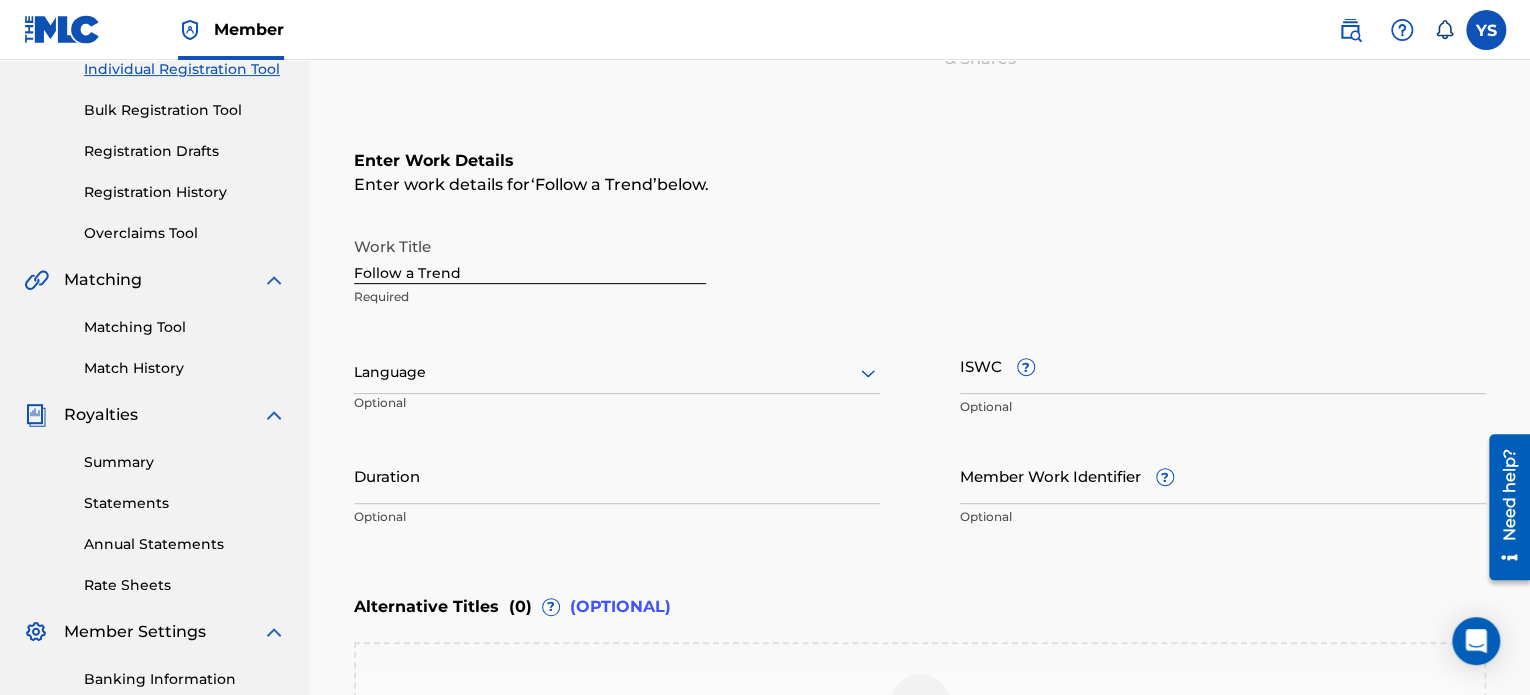 click on "Duration" at bounding box center (617, 475) 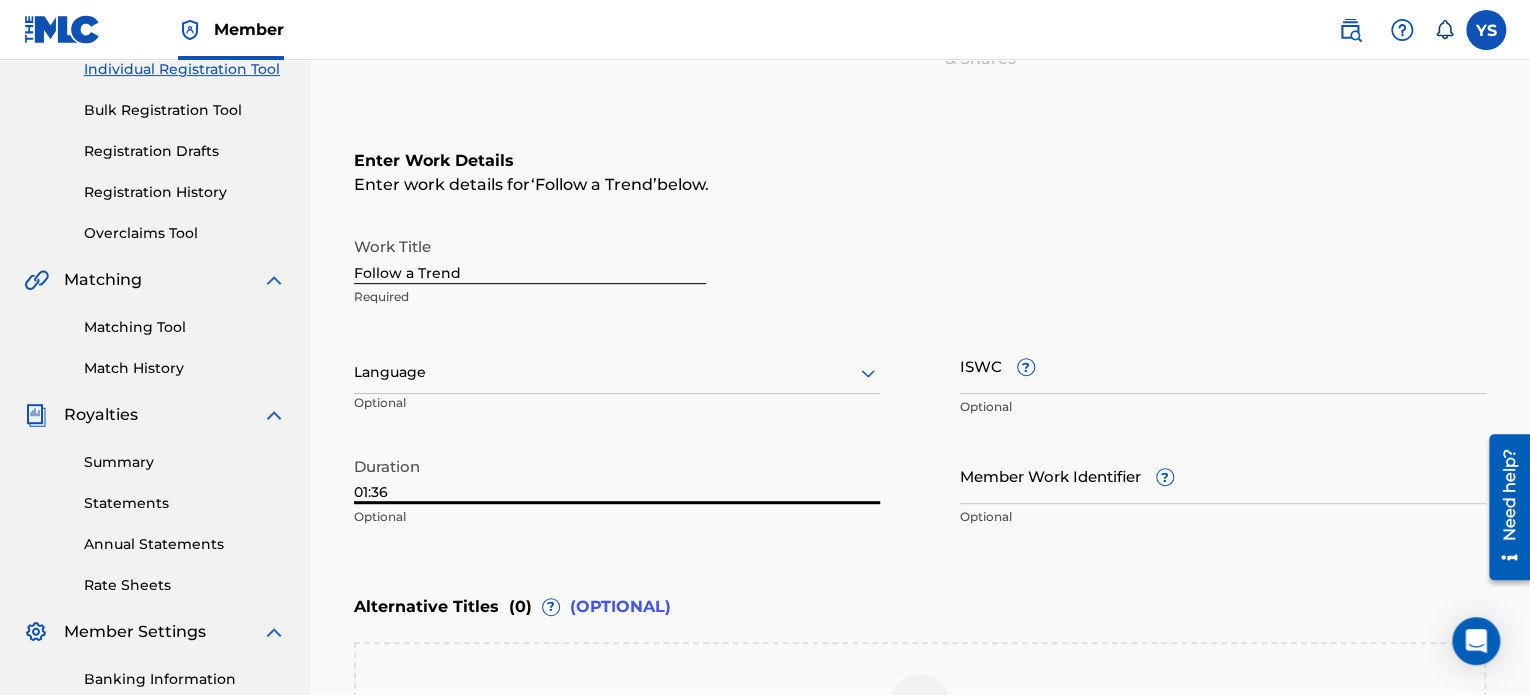 scroll, scrollTop: 596, scrollLeft: 0, axis: vertical 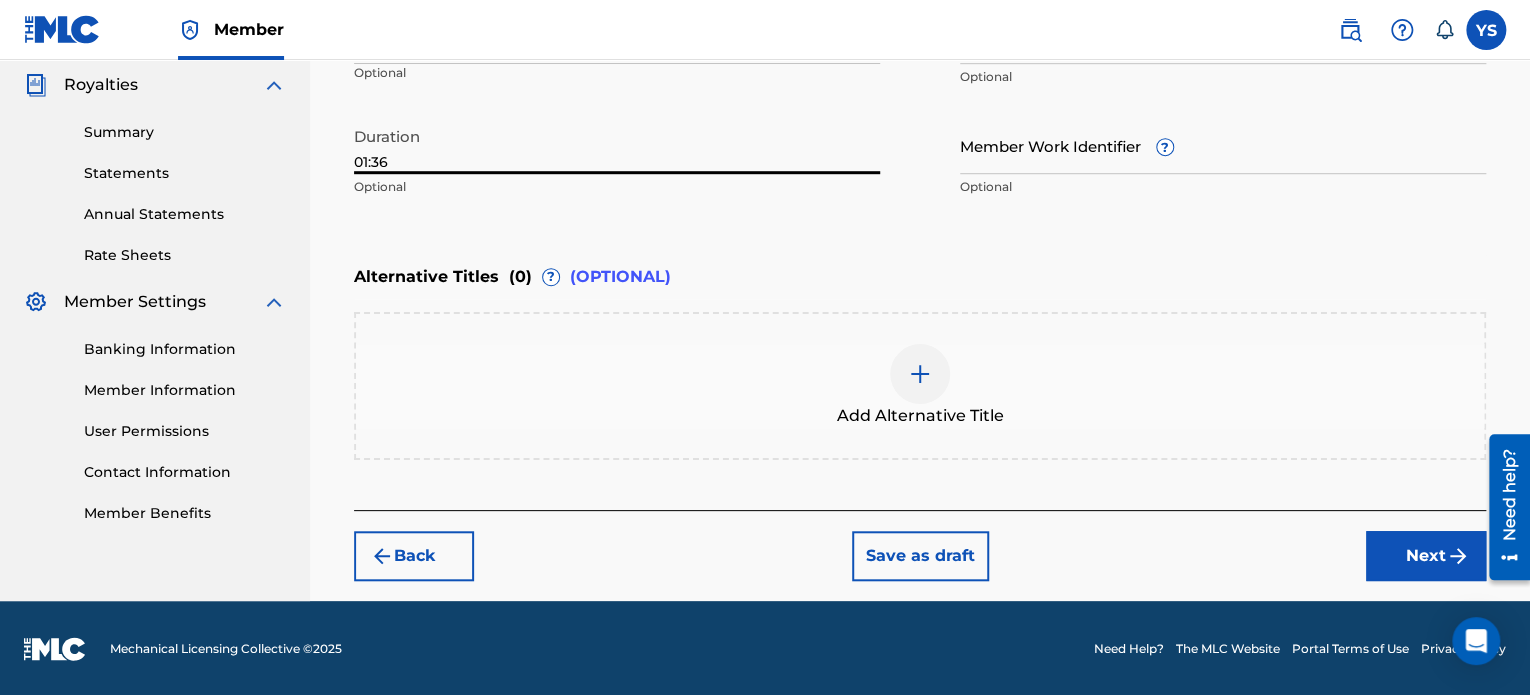 type on "01:36" 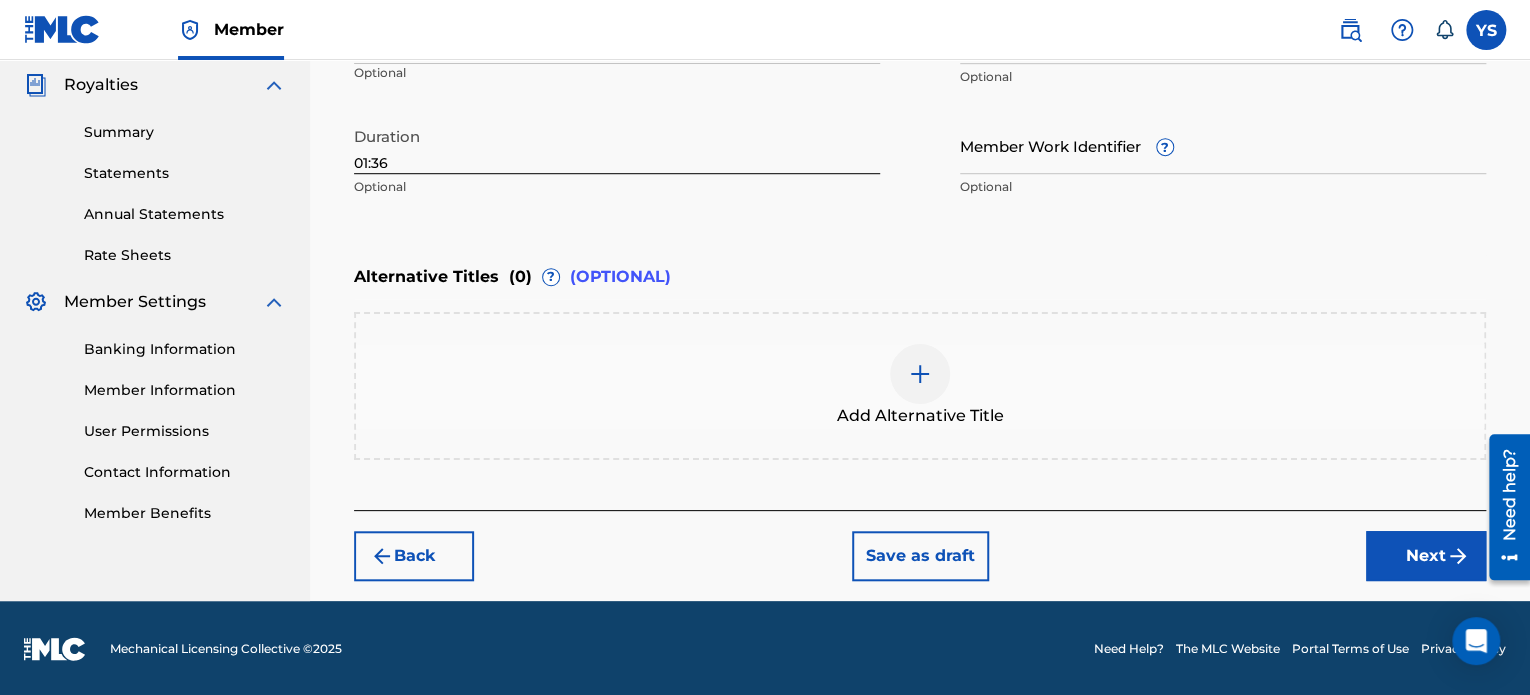 click on "Next" at bounding box center [1426, 556] 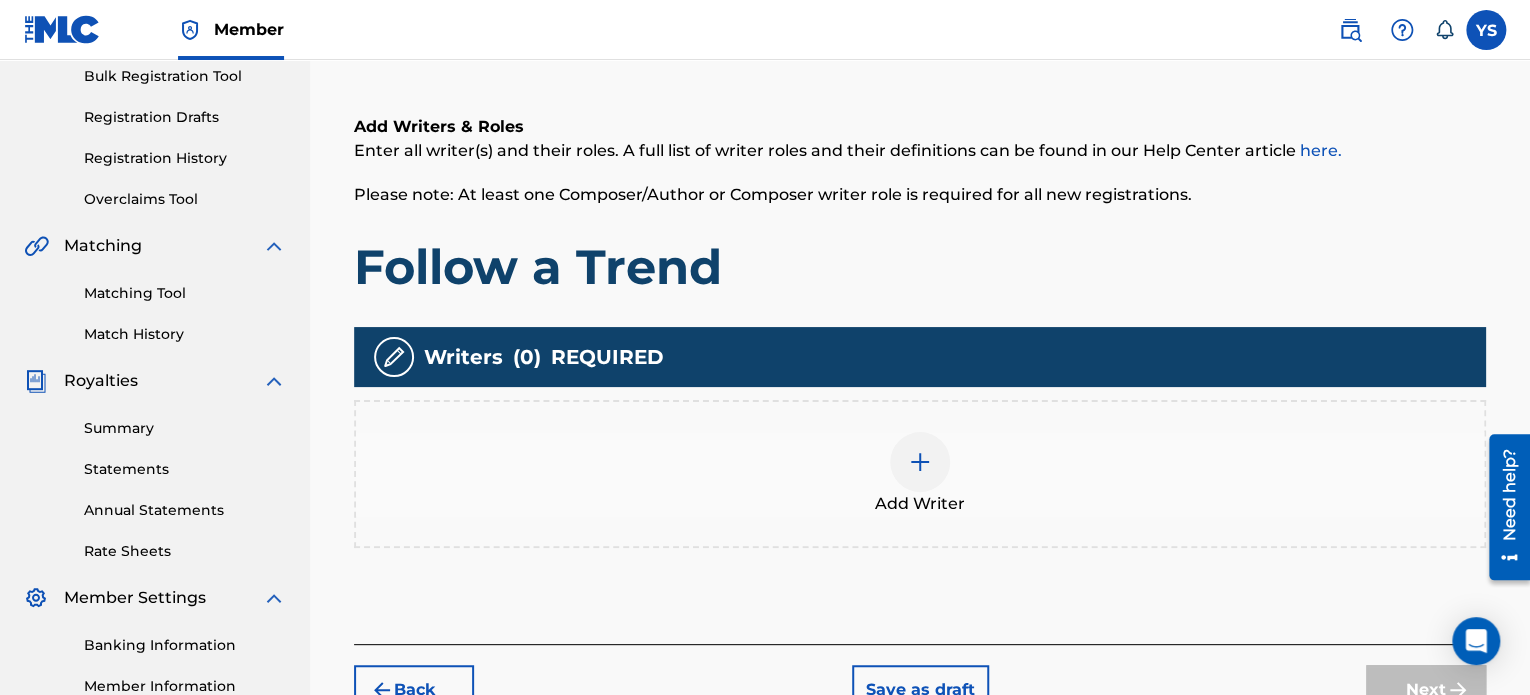 scroll, scrollTop: 301, scrollLeft: 0, axis: vertical 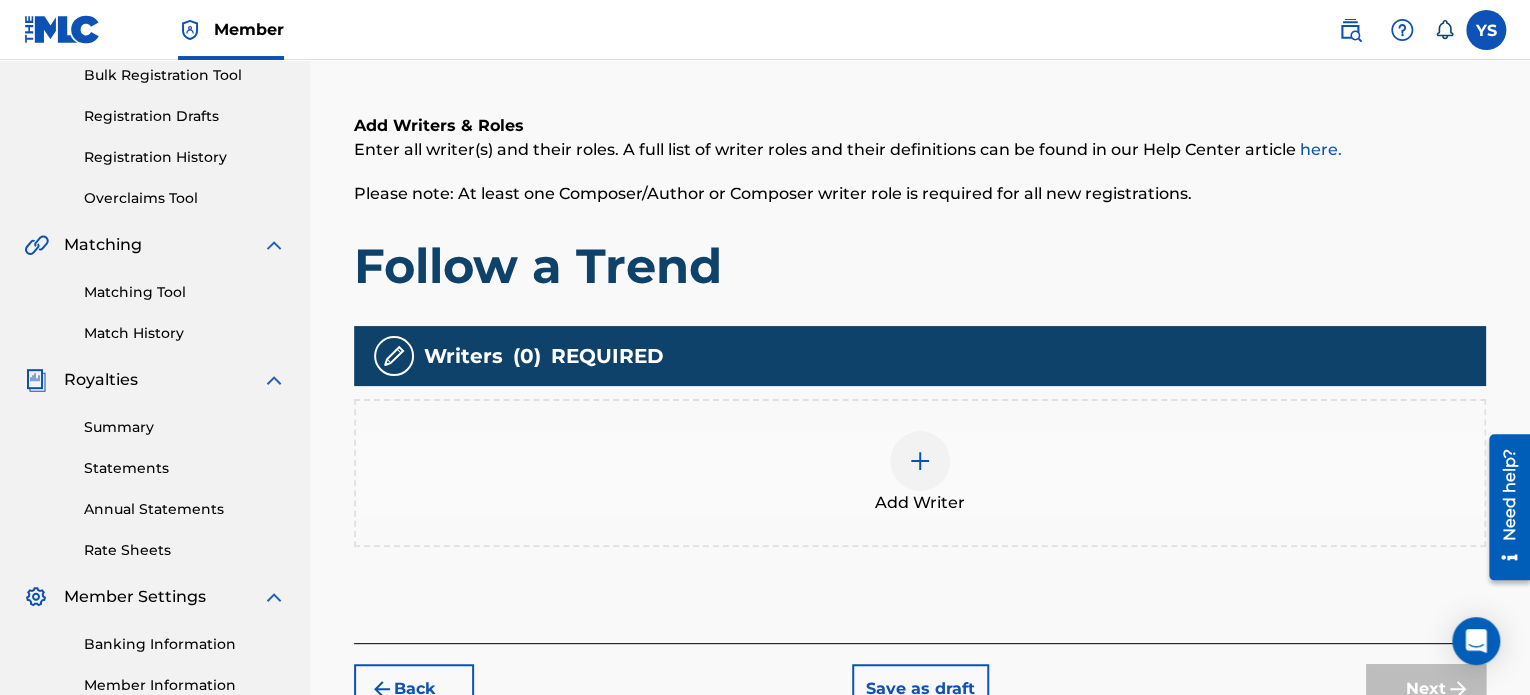 click on "Add Writer" at bounding box center (920, 473) 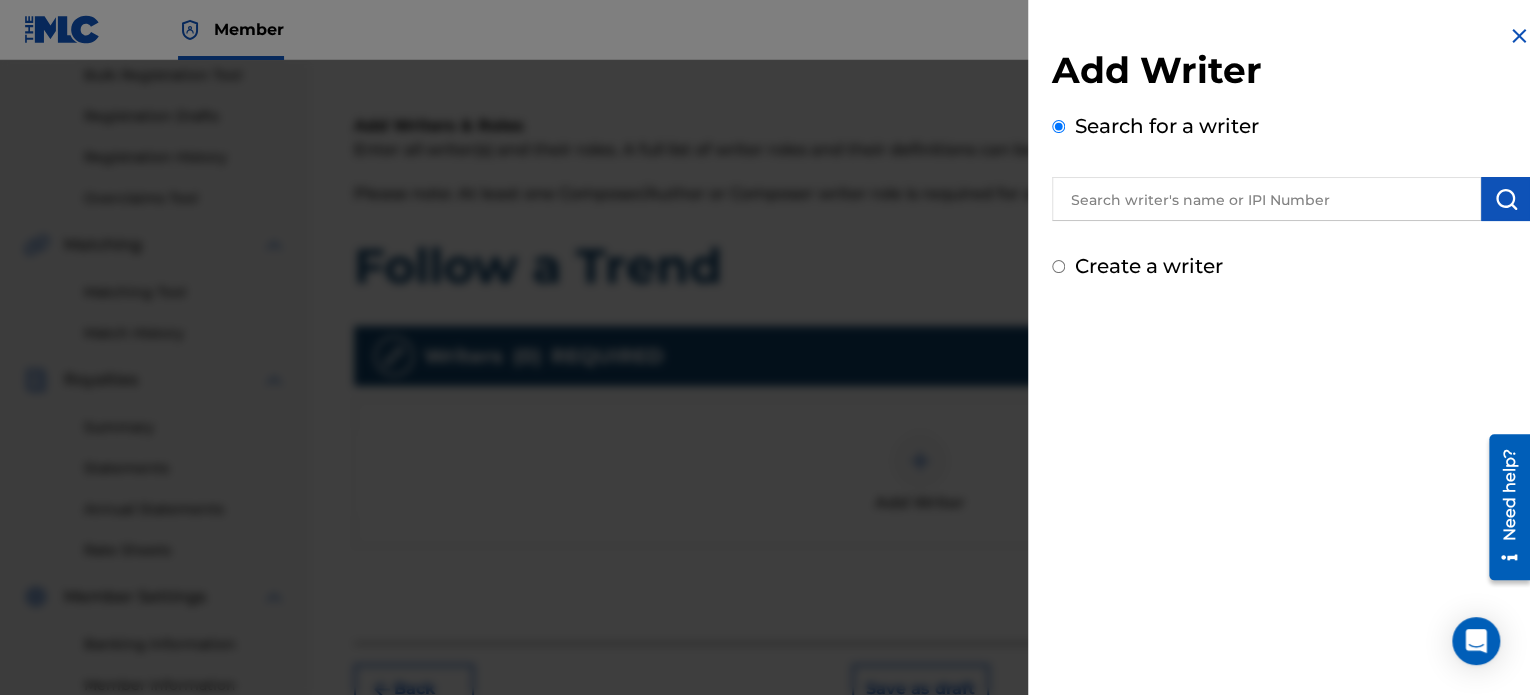 click at bounding box center (1266, 199) 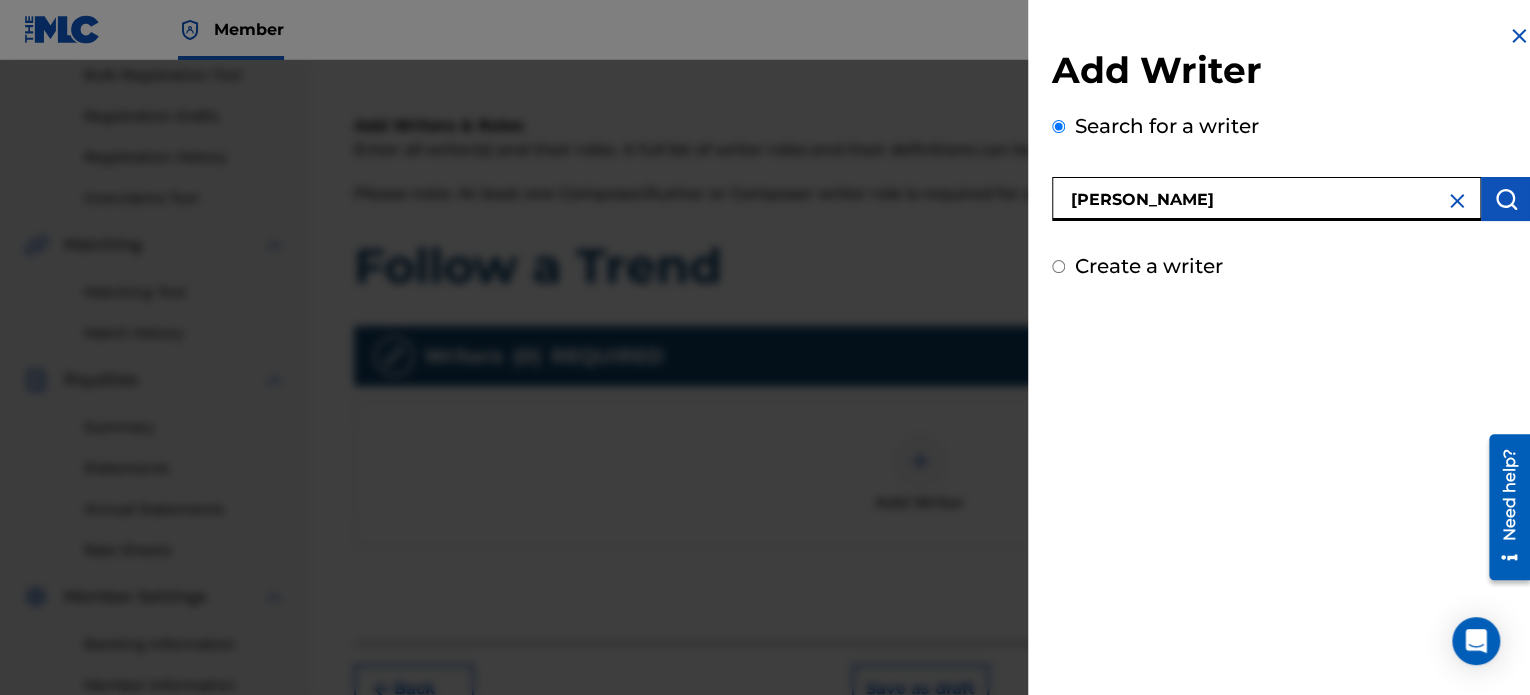 type on "[PERSON_NAME]" 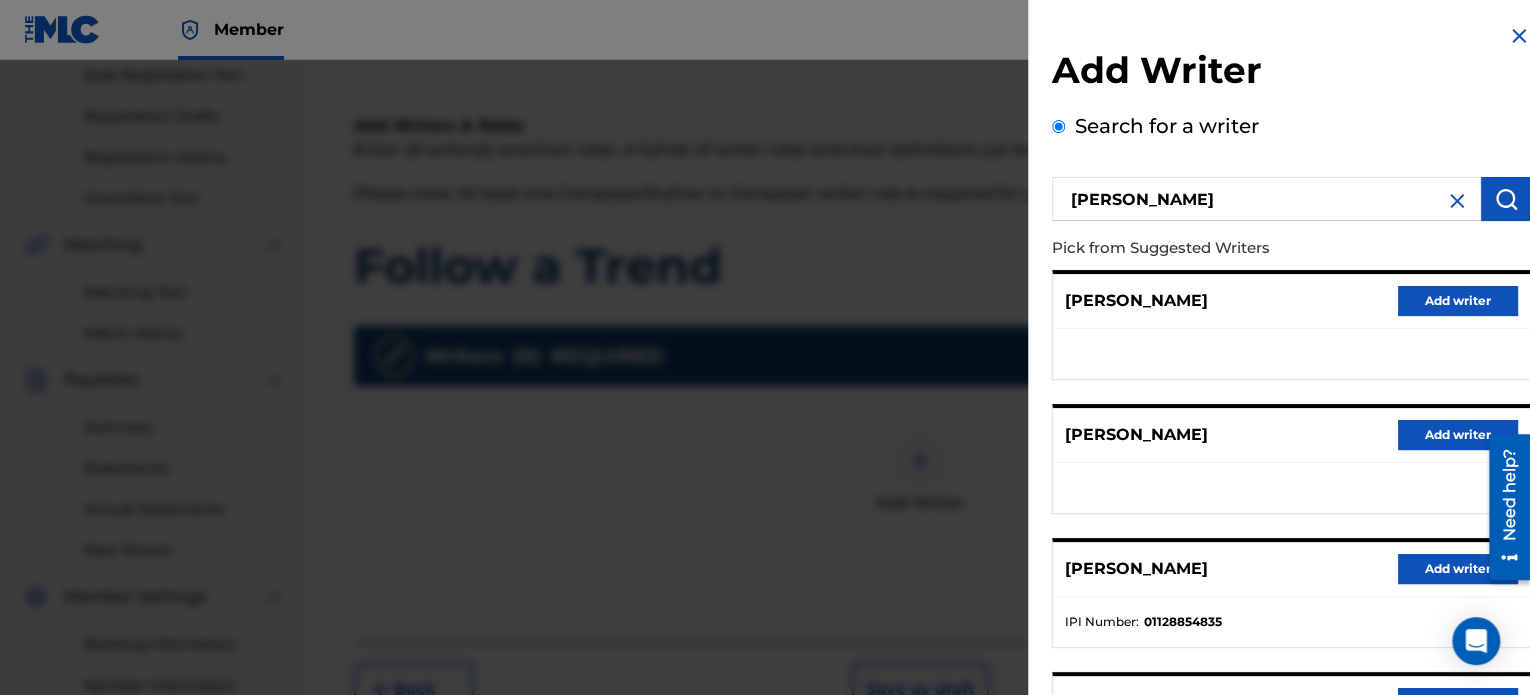 click on "Add writer" at bounding box center [1458, 569] 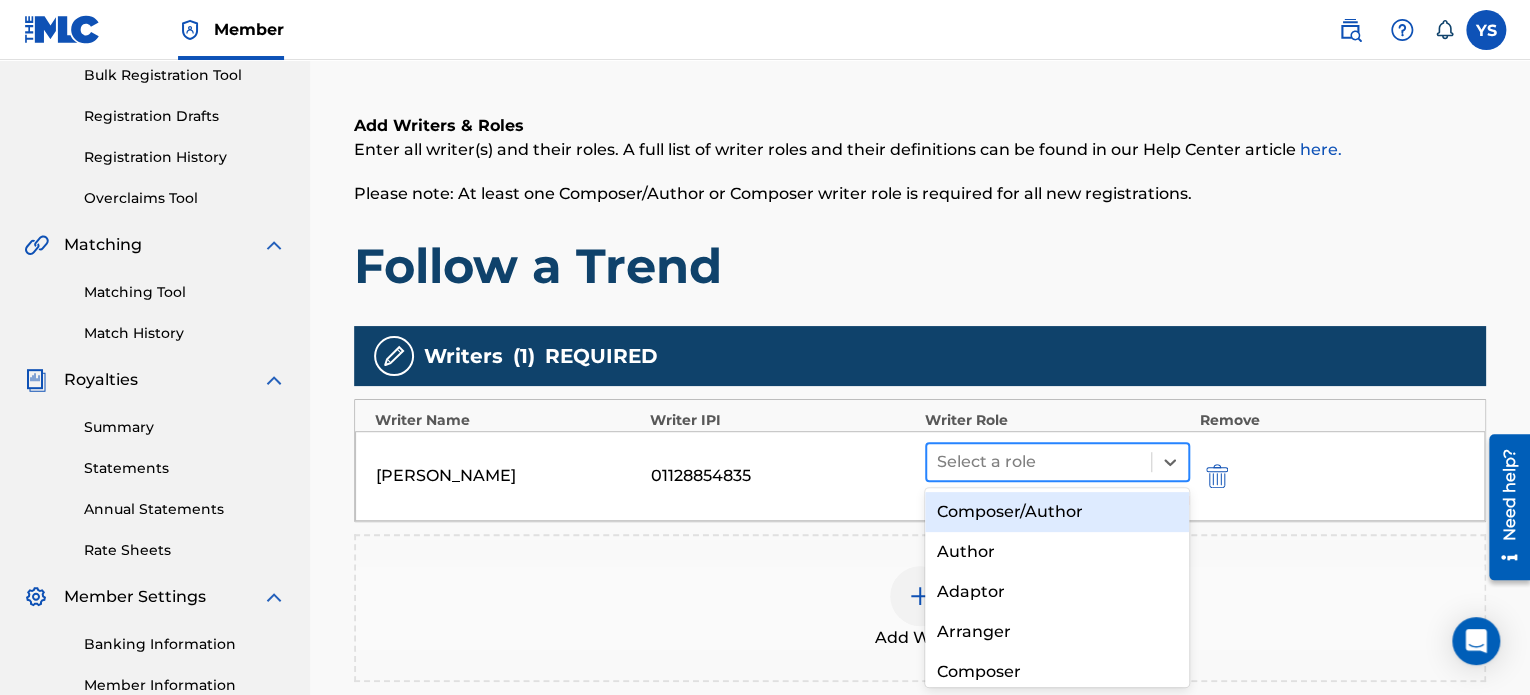 click at bounding box center (1039, 462) 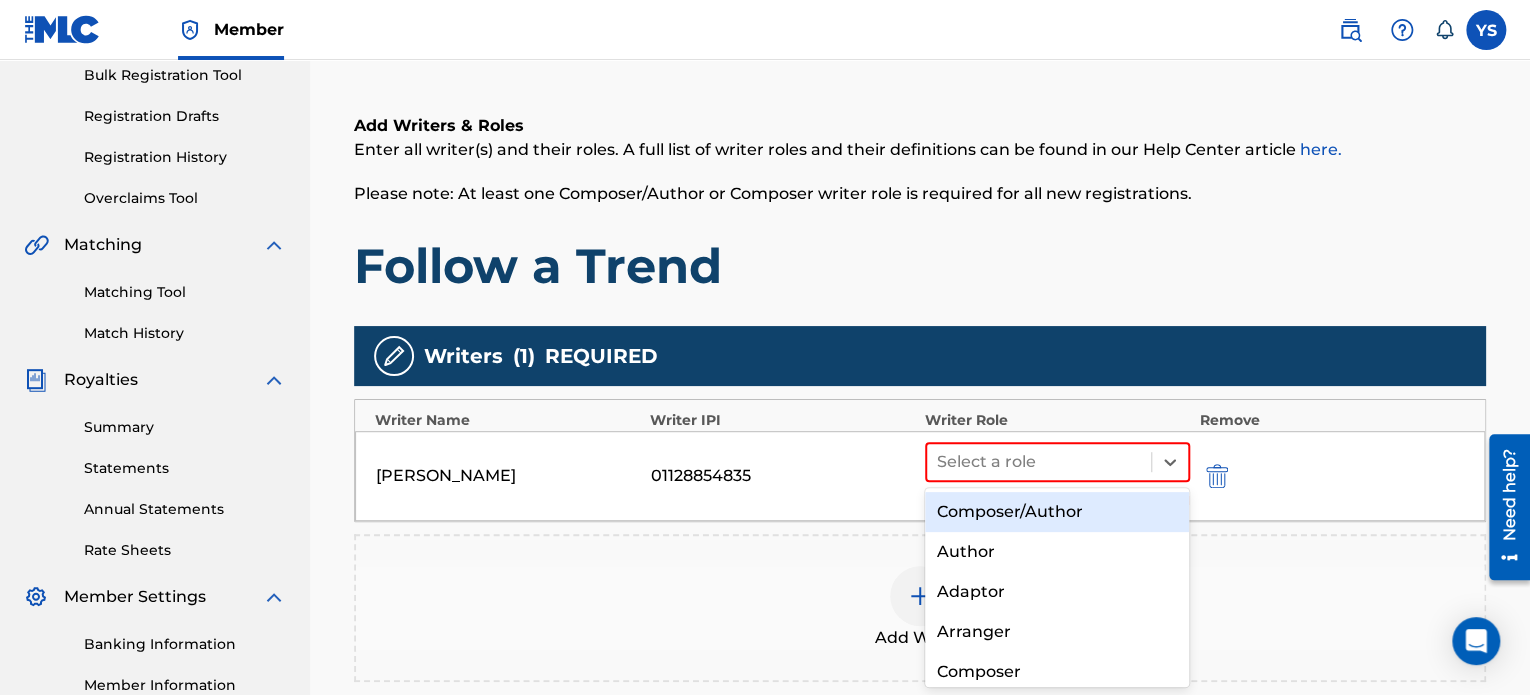 click on "Composer/Author" at bounding box center (1057, 512) 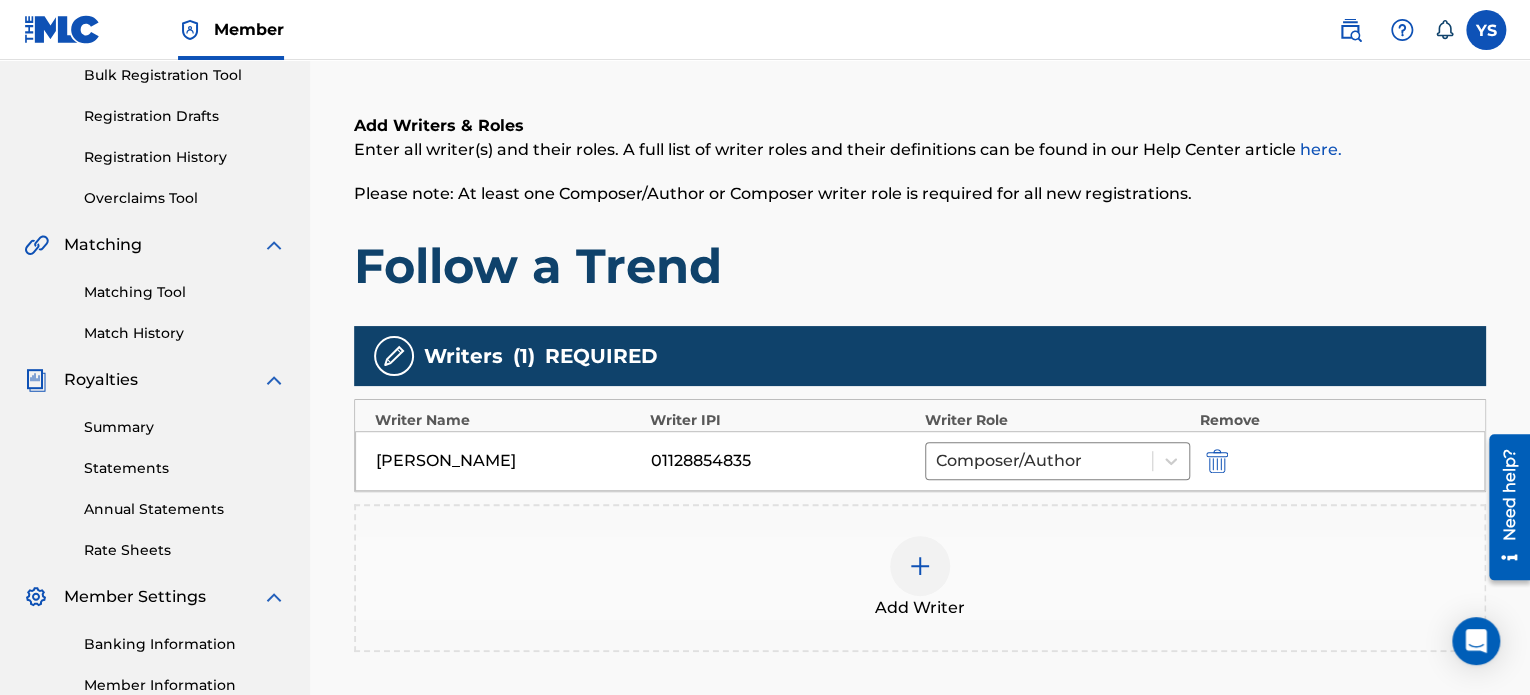 scroll, scrollTop: 544, scrollLeft: 0, axis: vertical 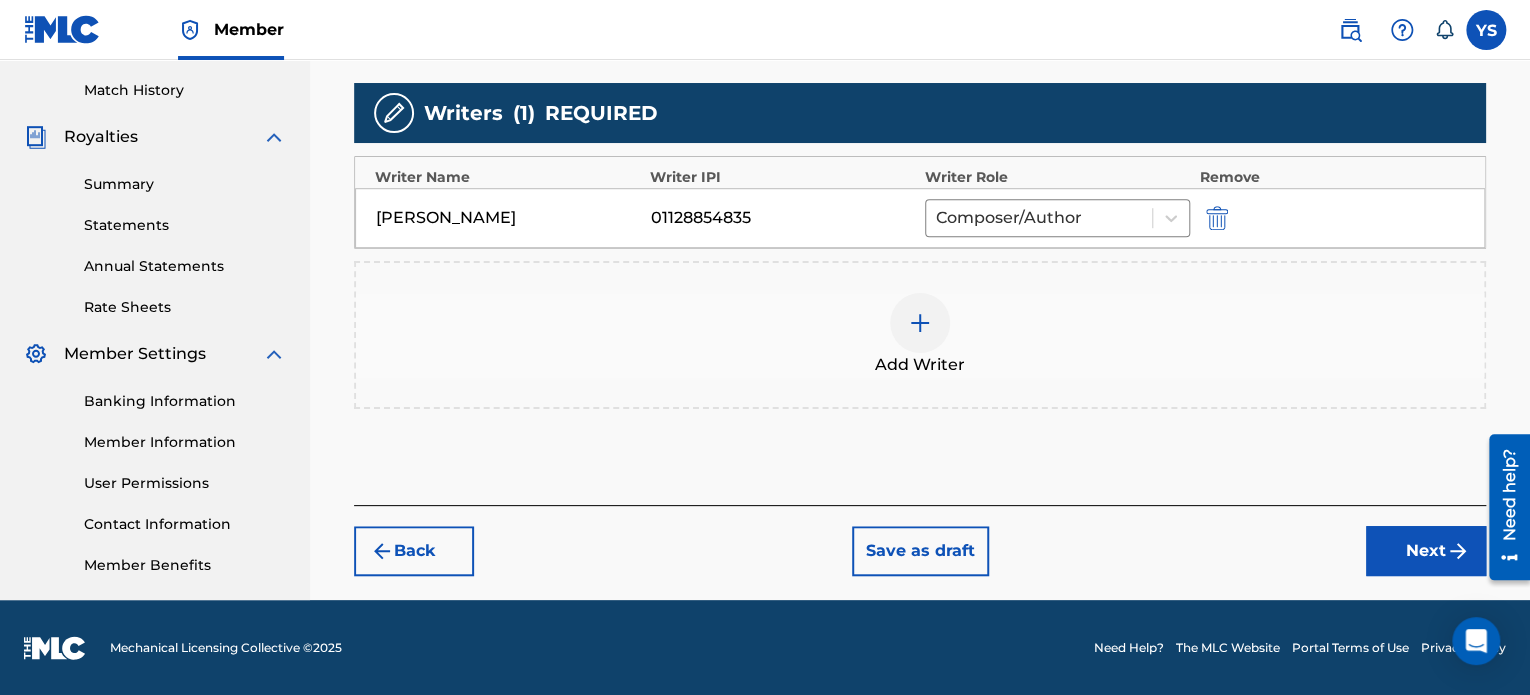 click on "Next" at bounding box center (1426, 551) 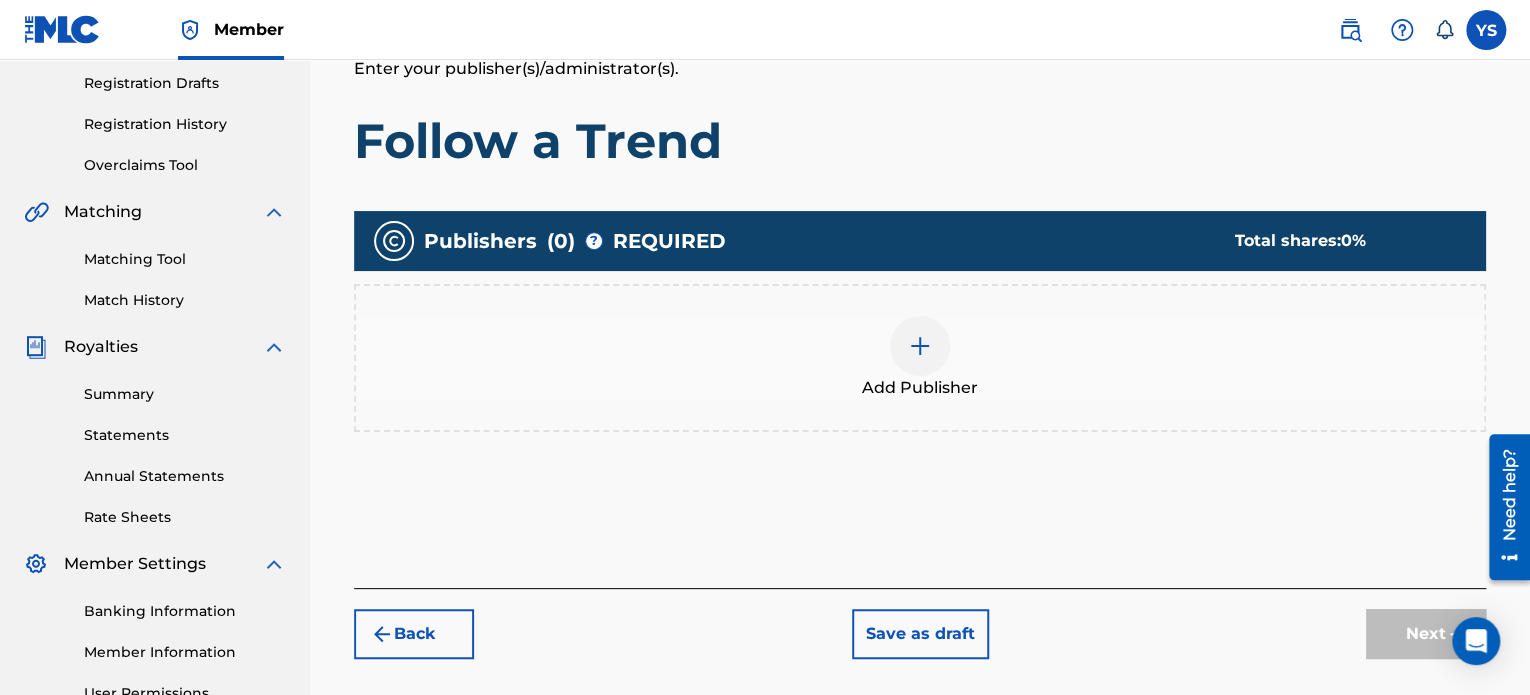 scroll, scrollTop: 336, scrollLeft: 0, axis: vertical 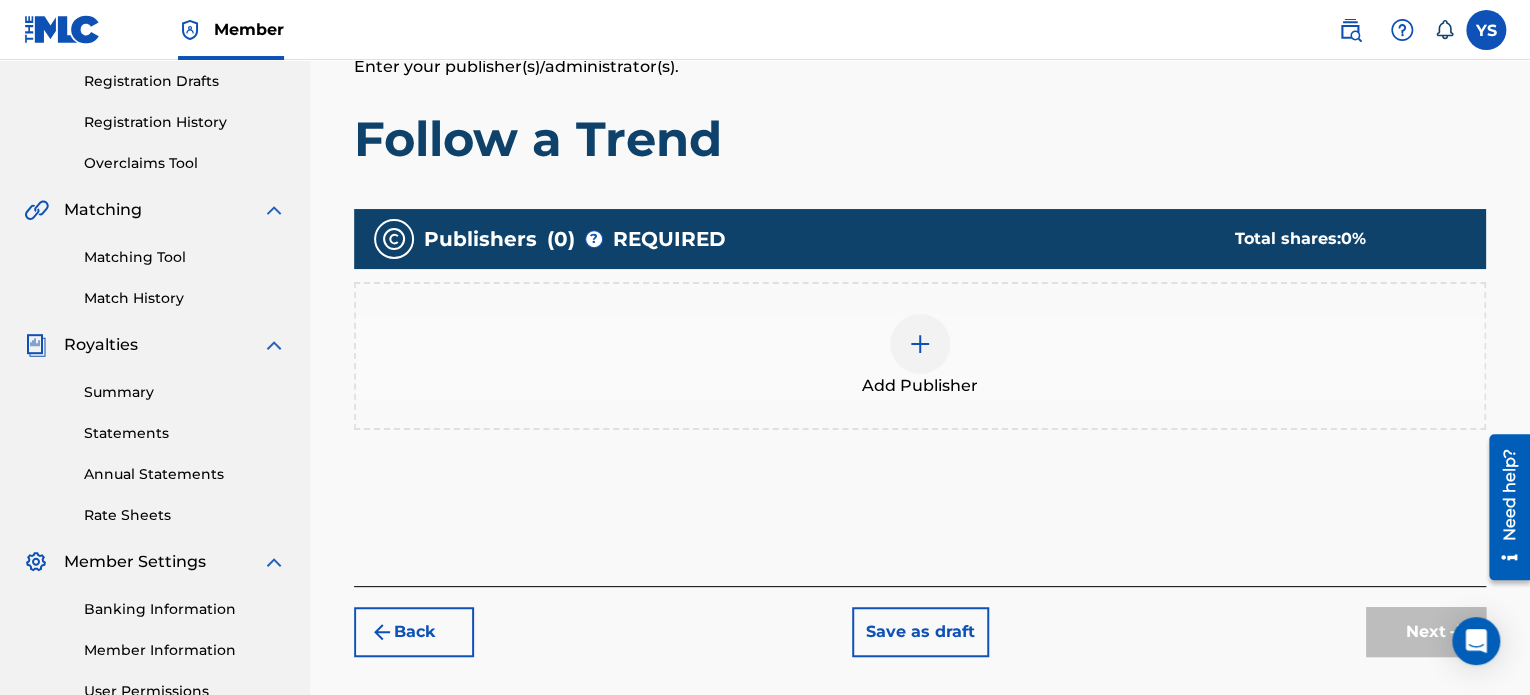 click on "Add Publisher" at bounding box center [920, 356] 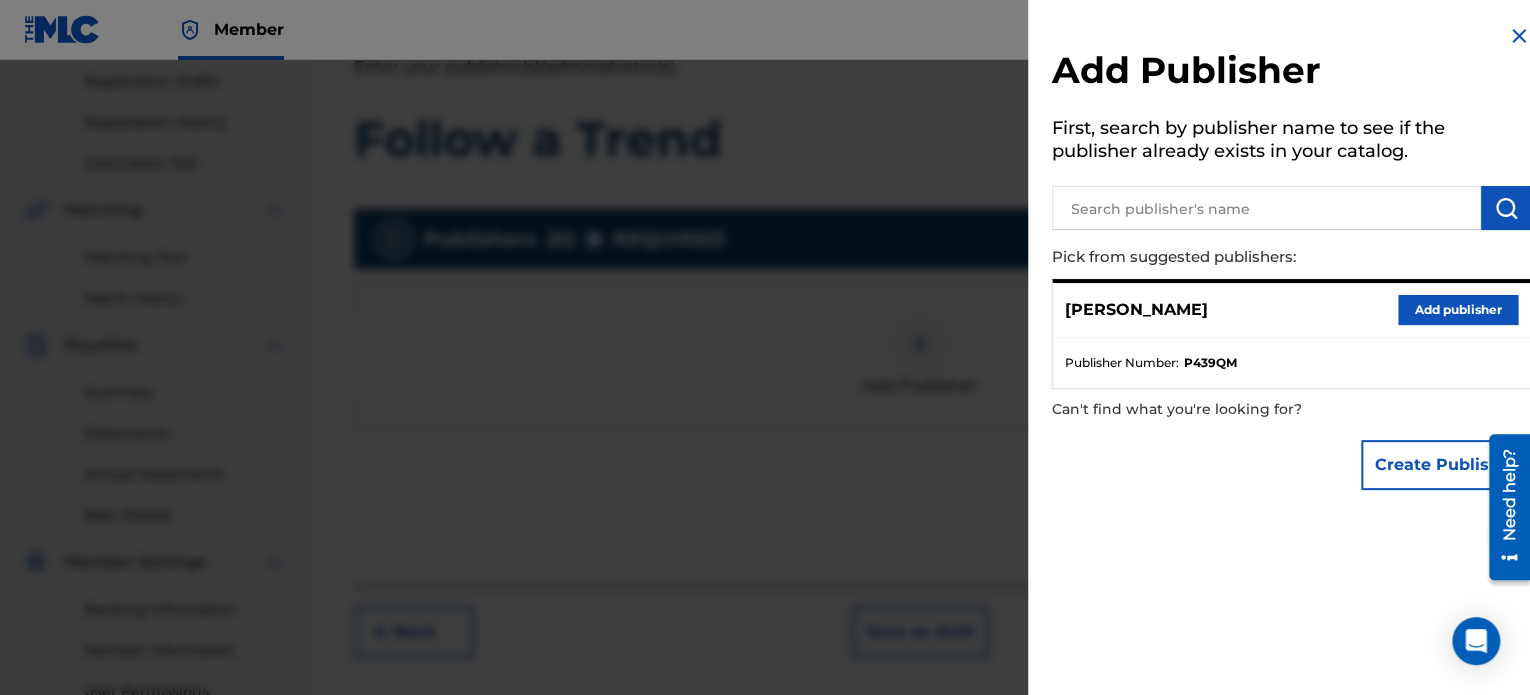 click on "Add publisher" at bounding box center [1458, 310] 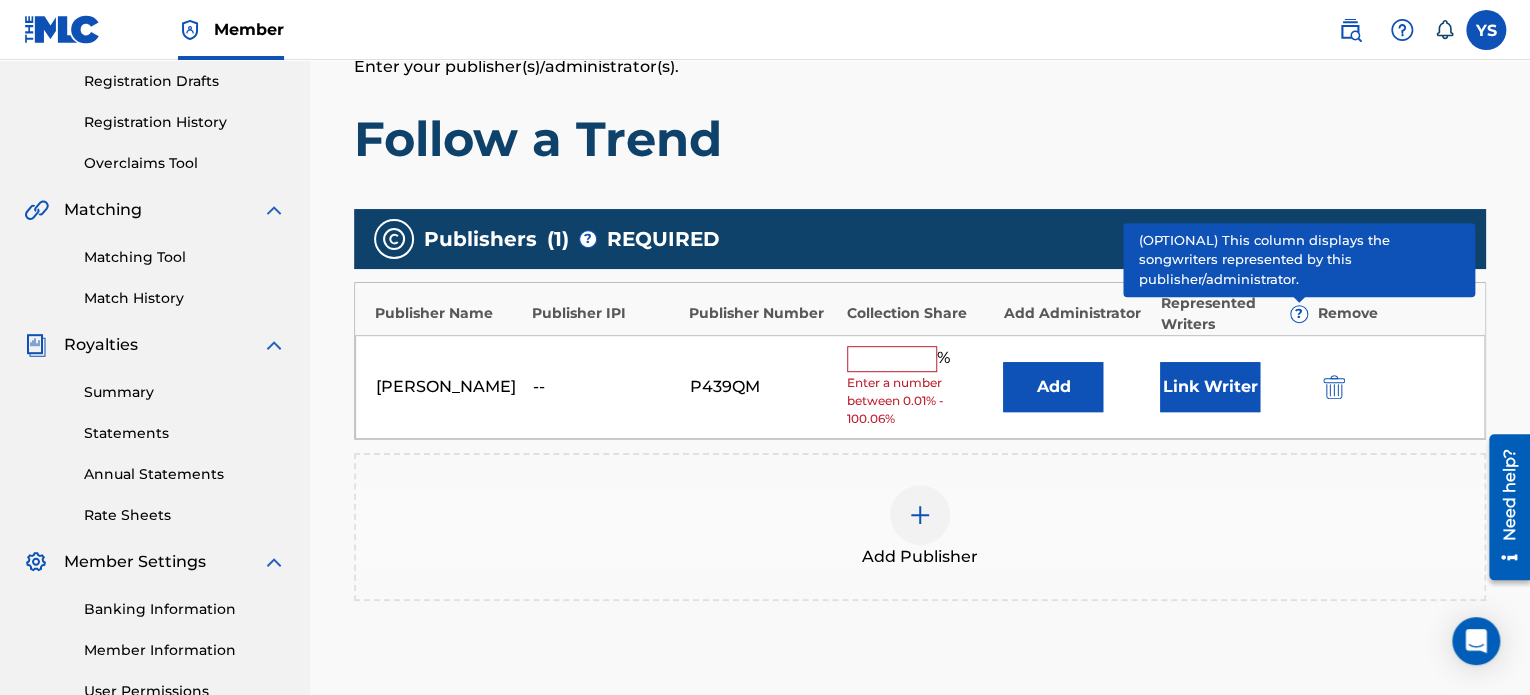 click at bounding box center (892, 359) 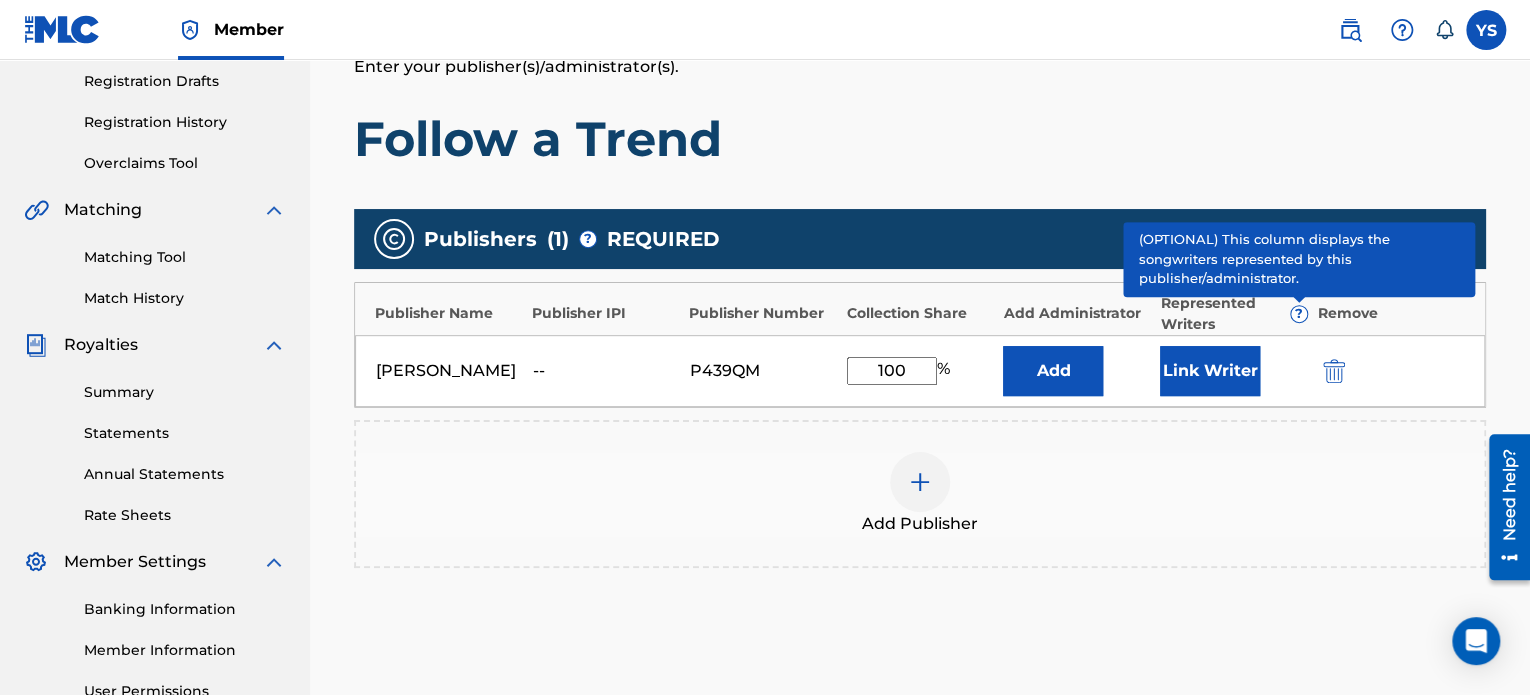 scroll, scrollTop: 550, scrollLeft: 0, axis: vertical 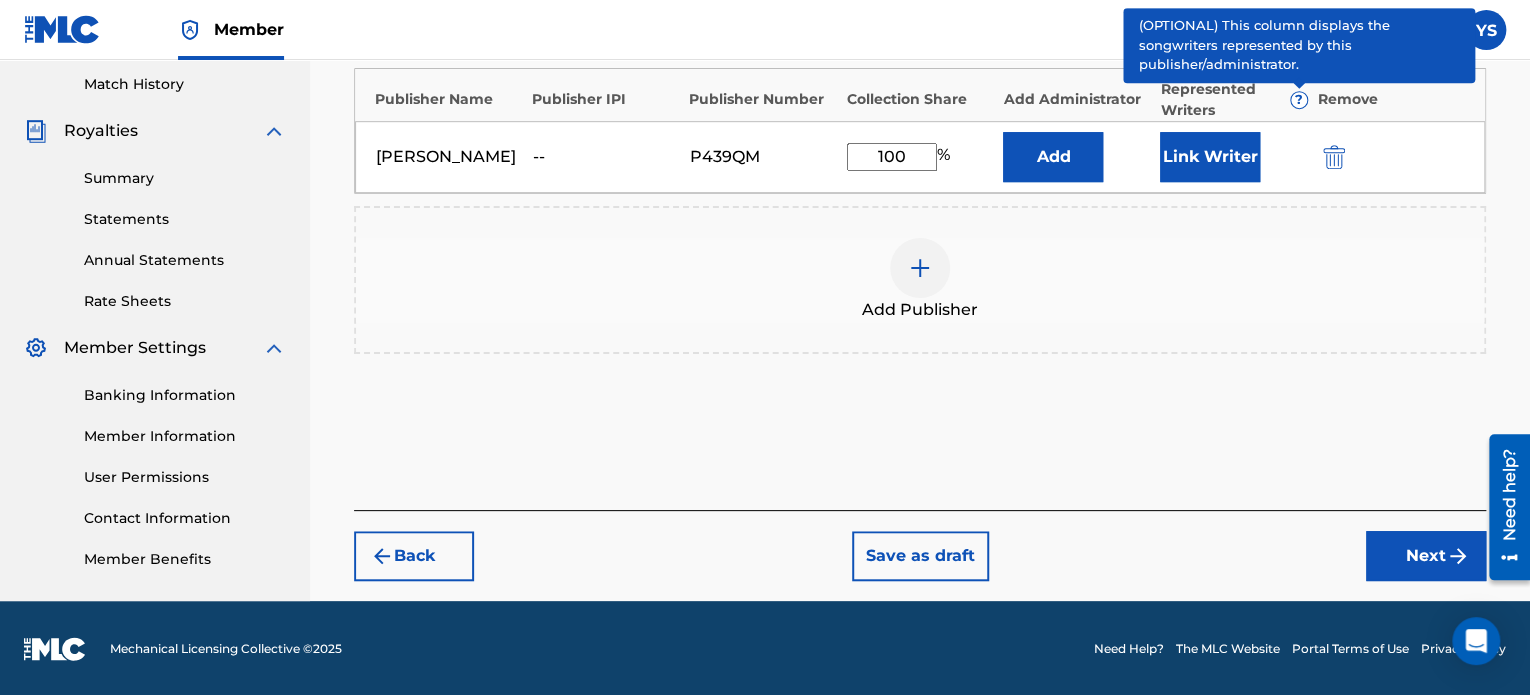 type on "100" 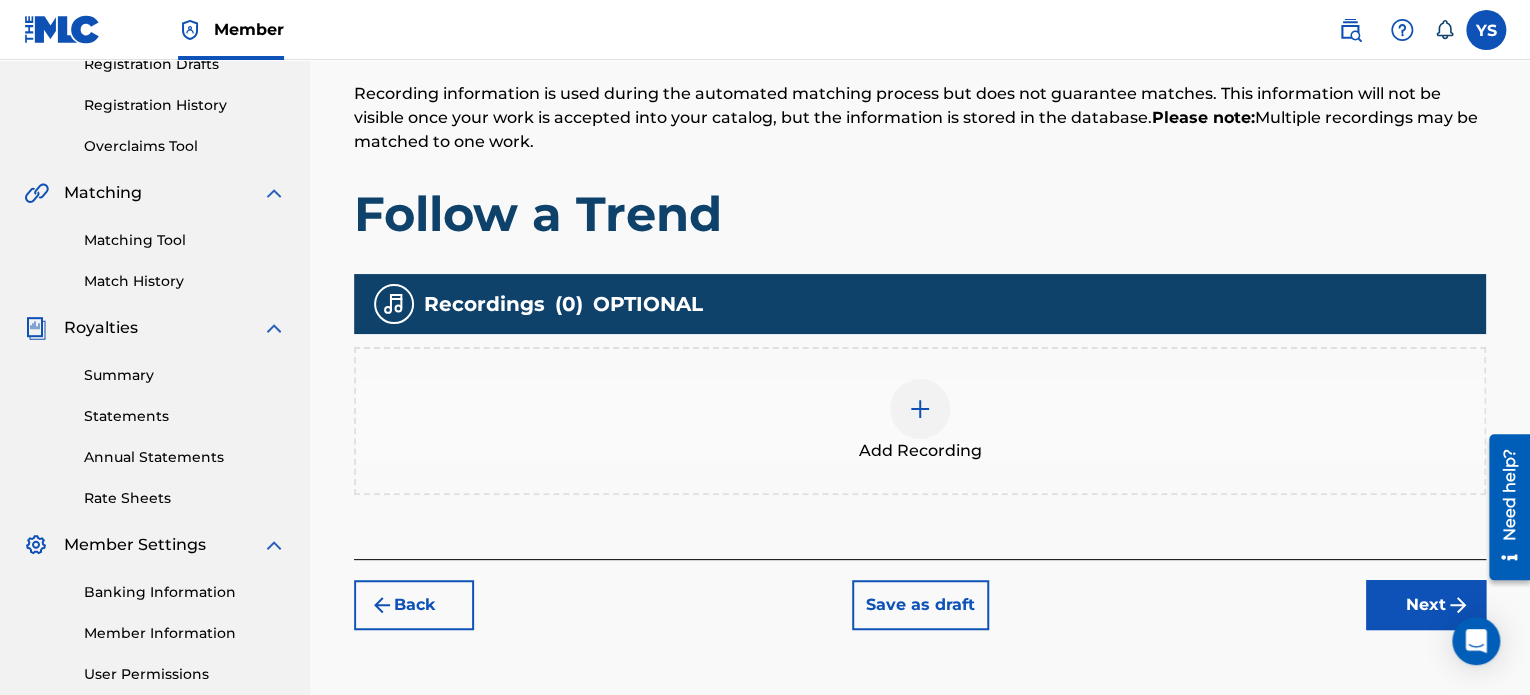 scroll, scrollTop: 355, scrollLeft: 0, axis: vertical 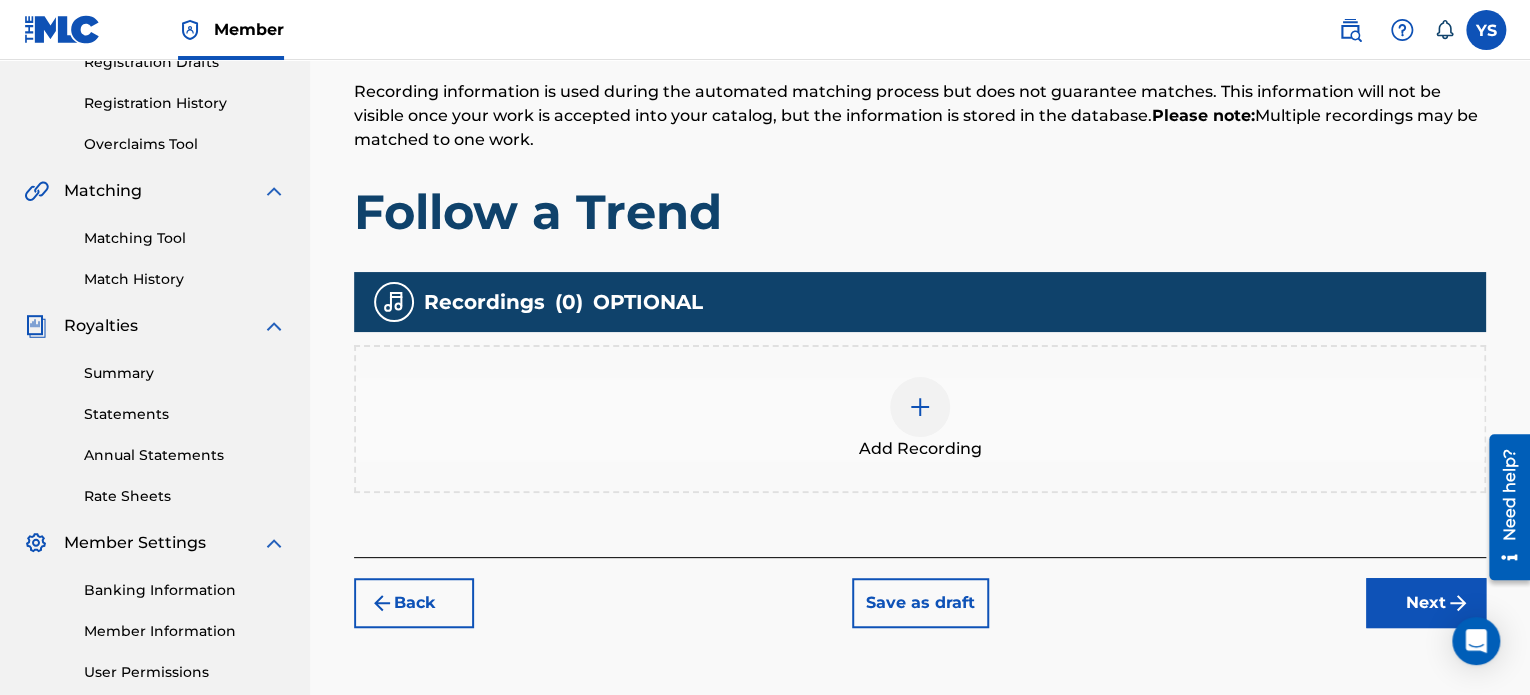 click at bounding box center (920, 407) 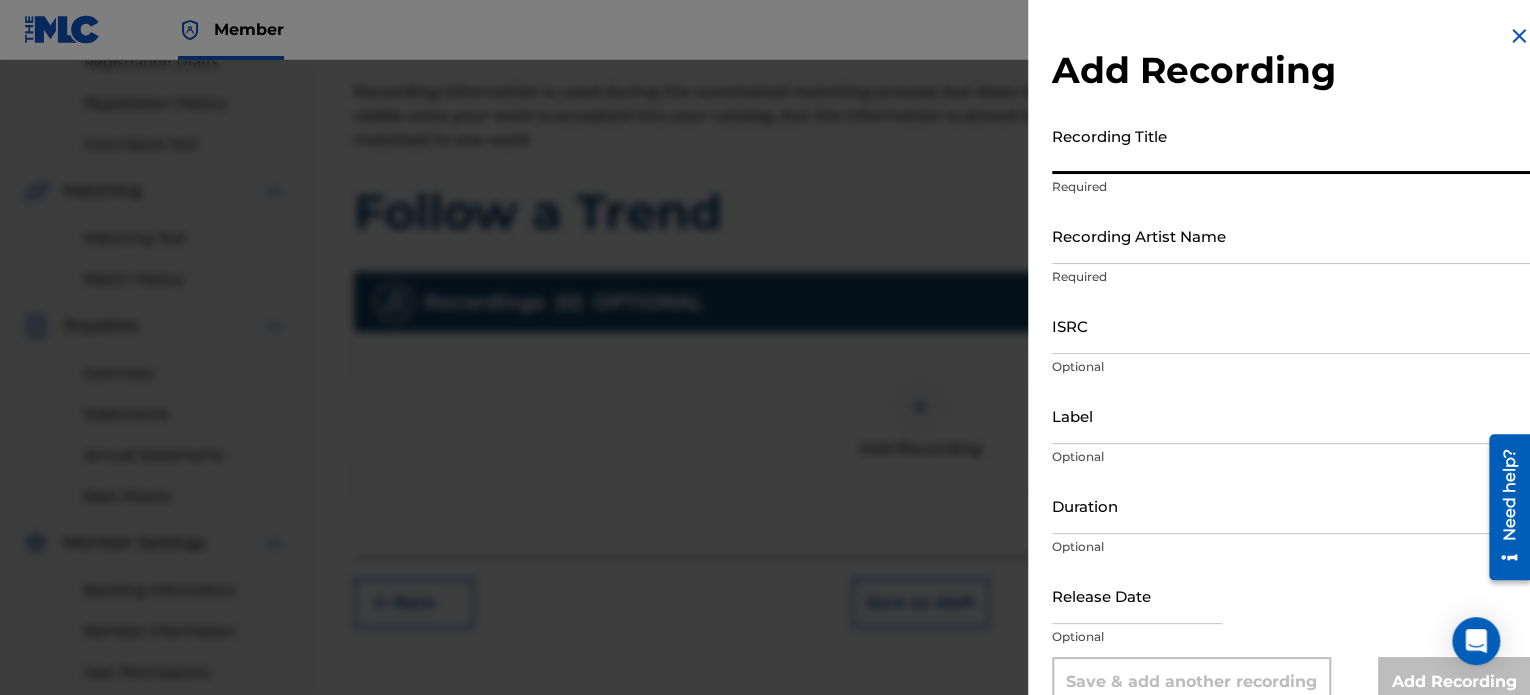 click on "Recording Title" at bounding box center [1291, 145] 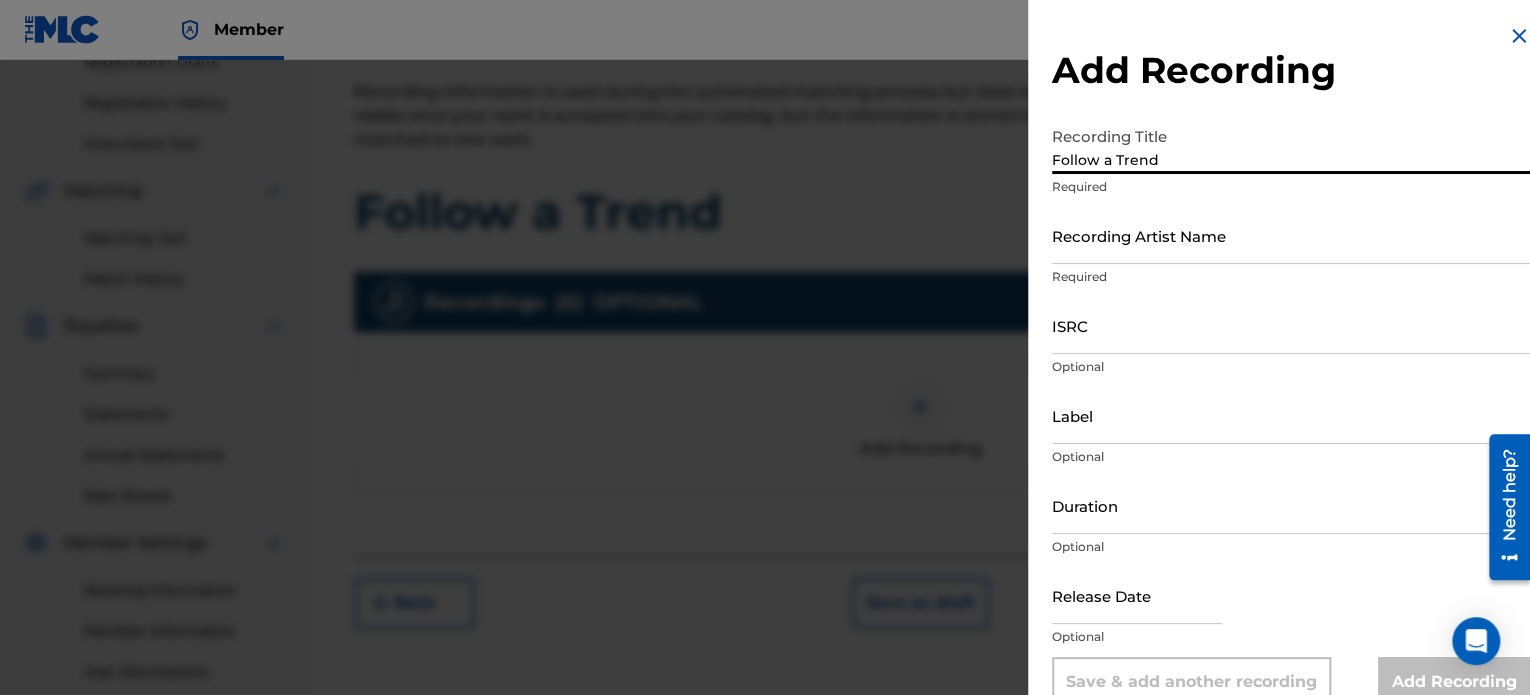 type on "Follow a Trend" 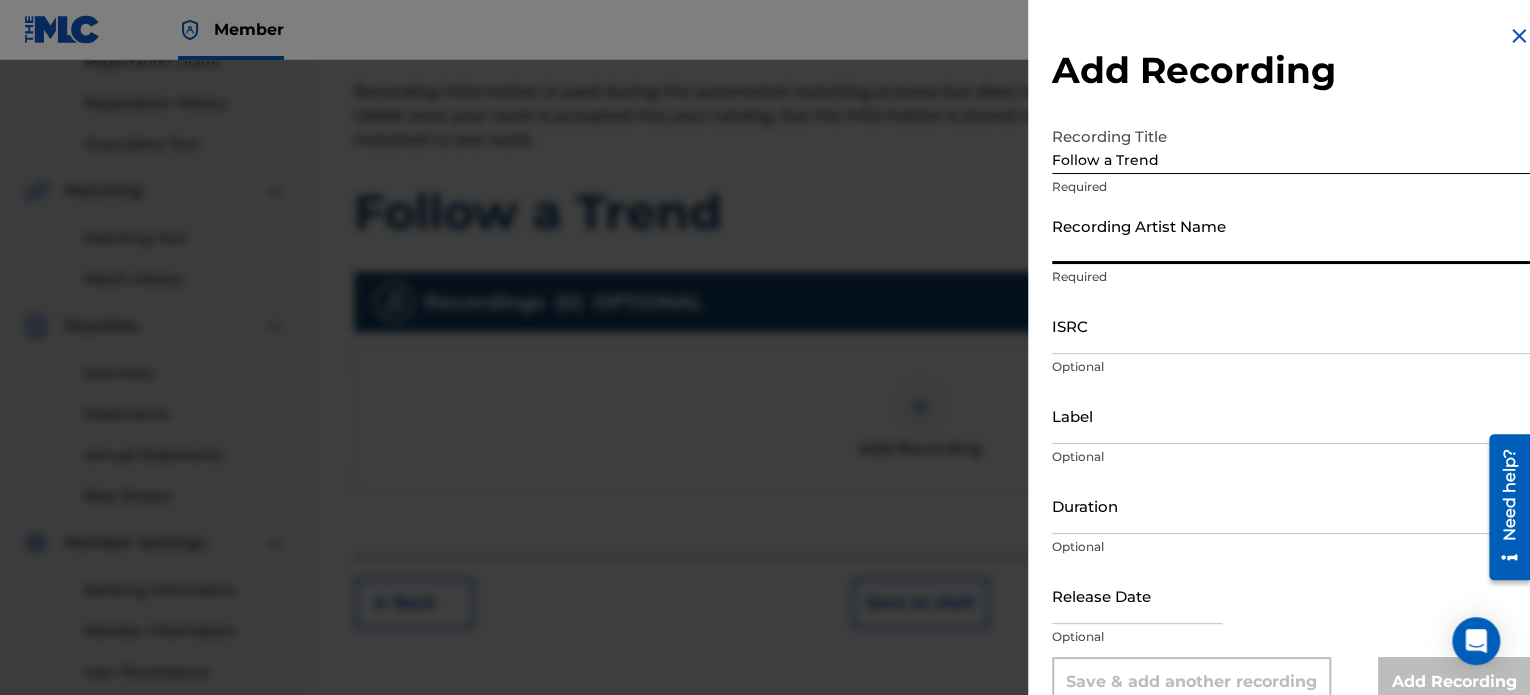 click on "Recording Artist Name" at bounding box center (1291, 235) 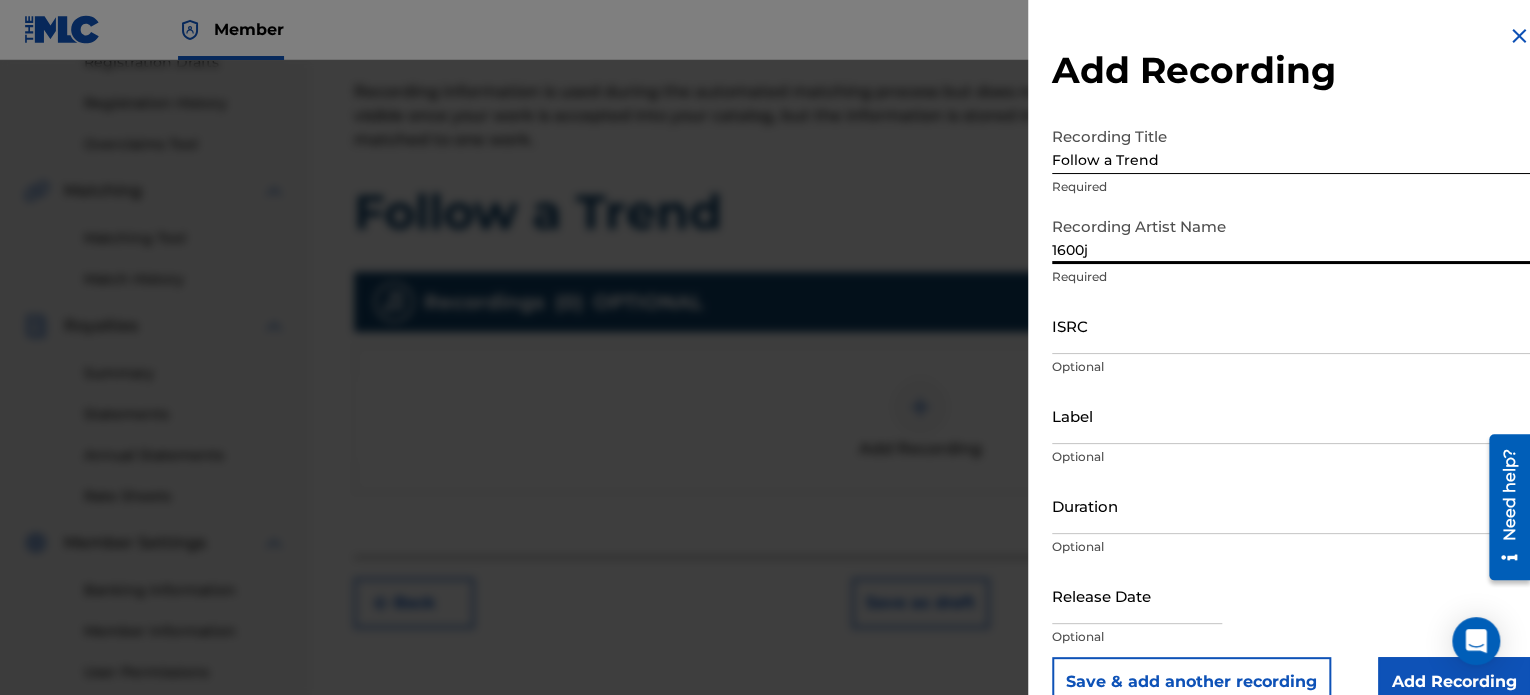 click on "ISRC" at bounding box center (1291, 325) 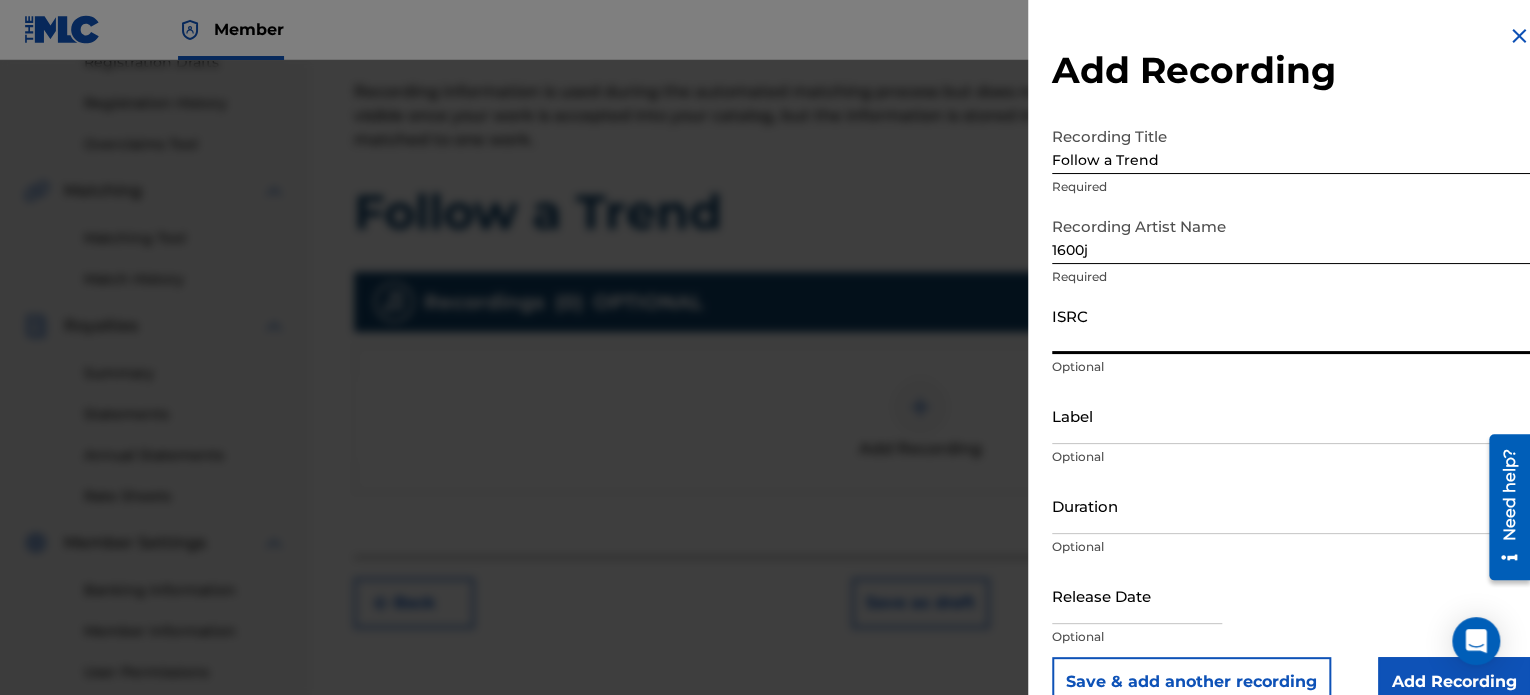 paste on "QZFZ31973576" 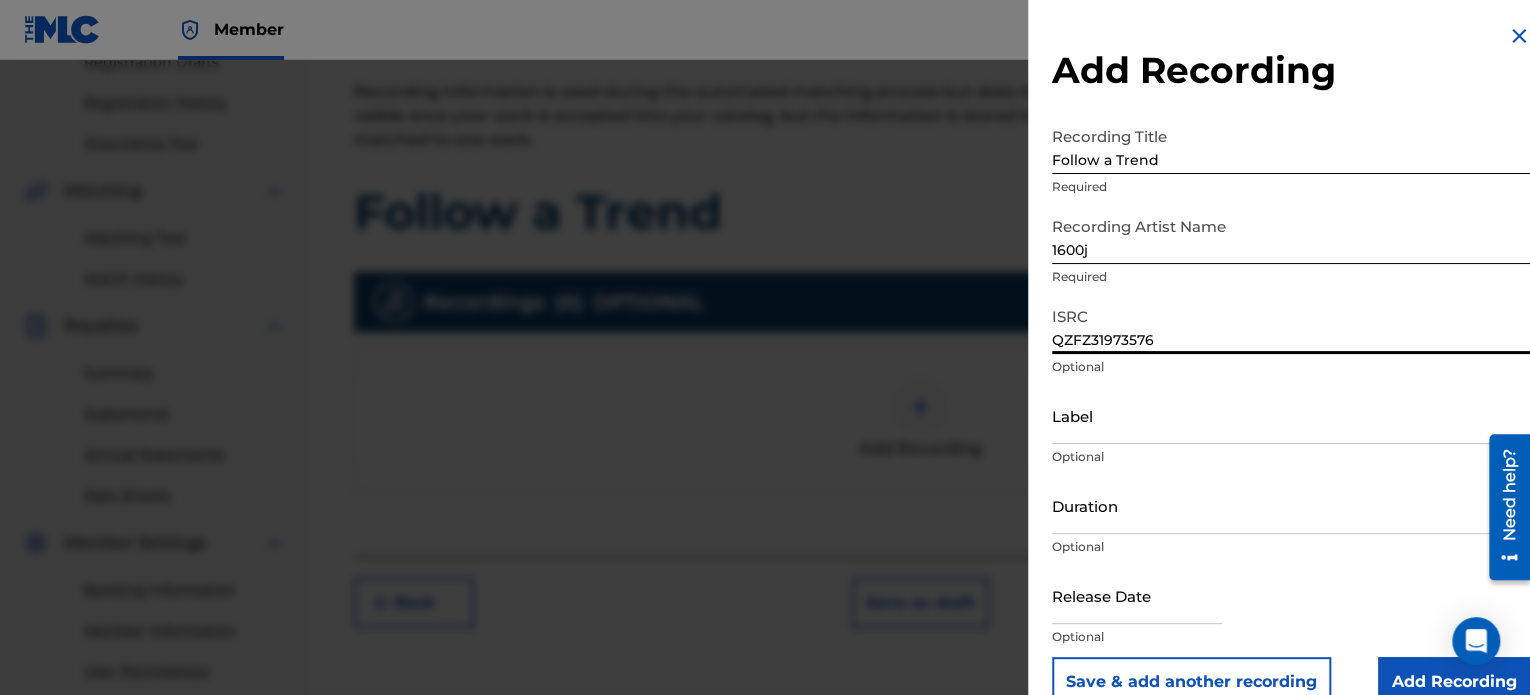 type on "QZFZ31973576" 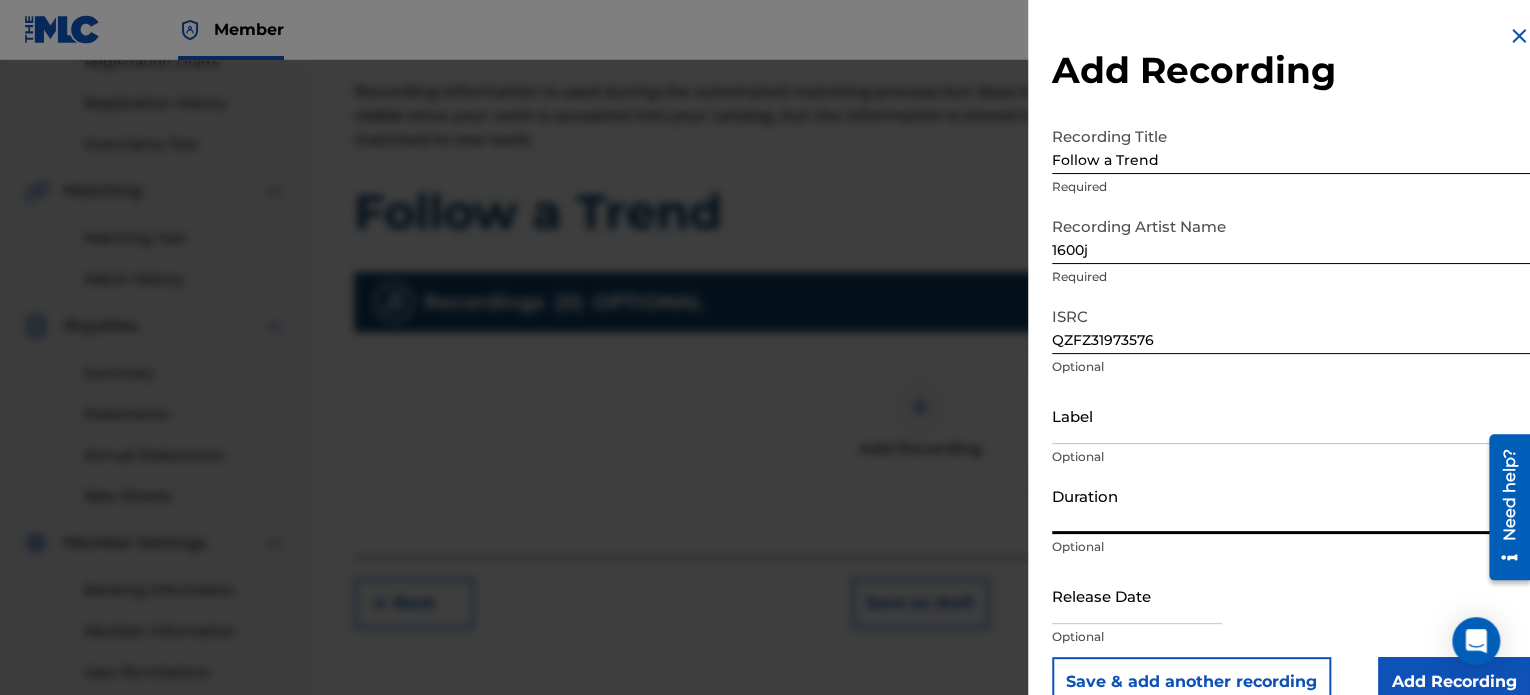 click on "Duration" at bounding box center [1291, 505] 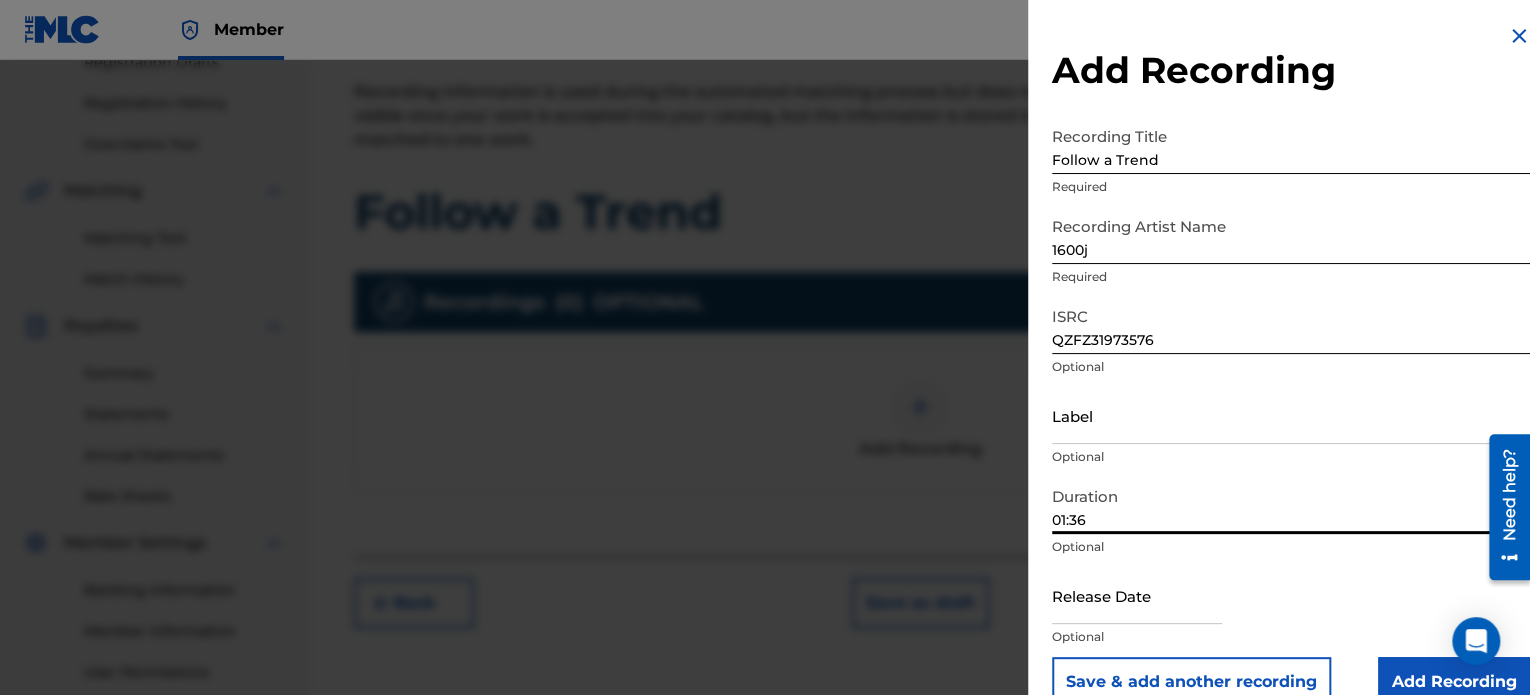 type on "01:36" 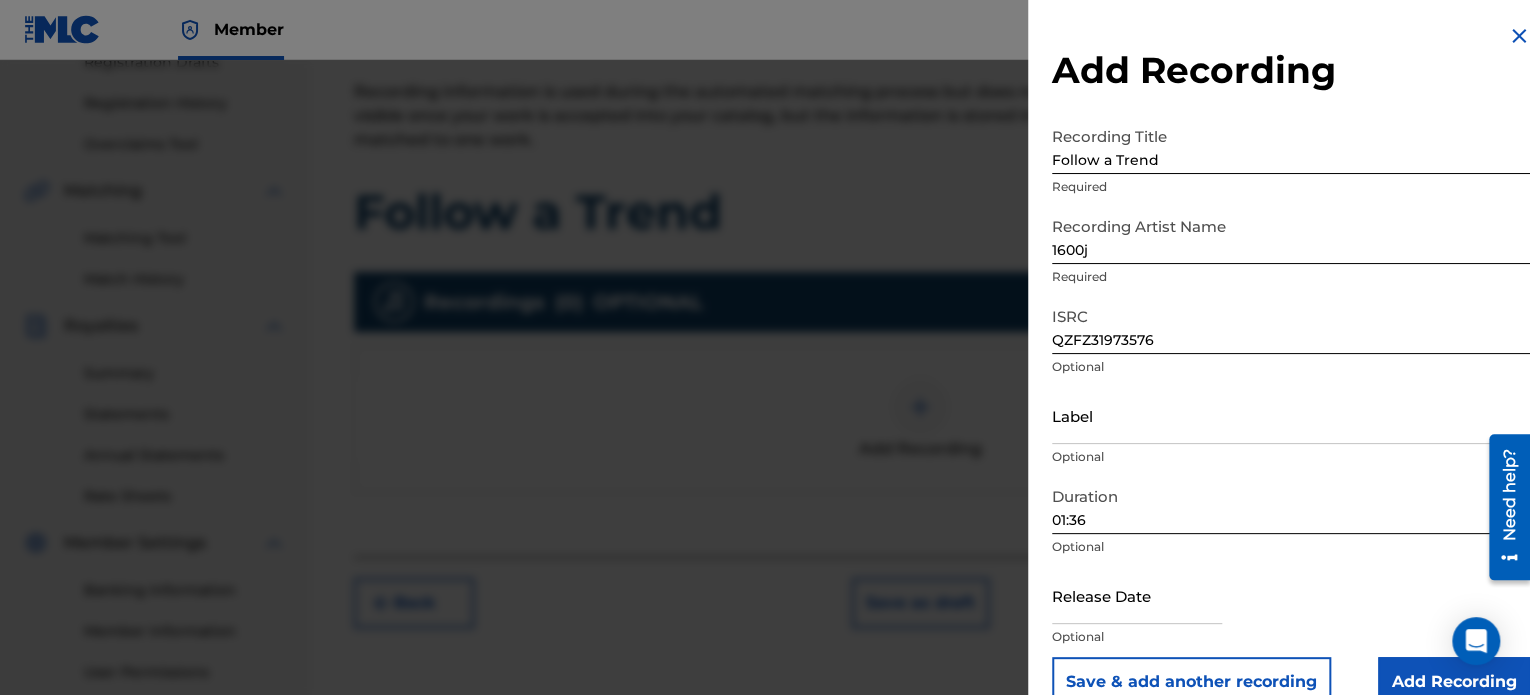 click on "Add Recording" at bounding box center (1454, 682) 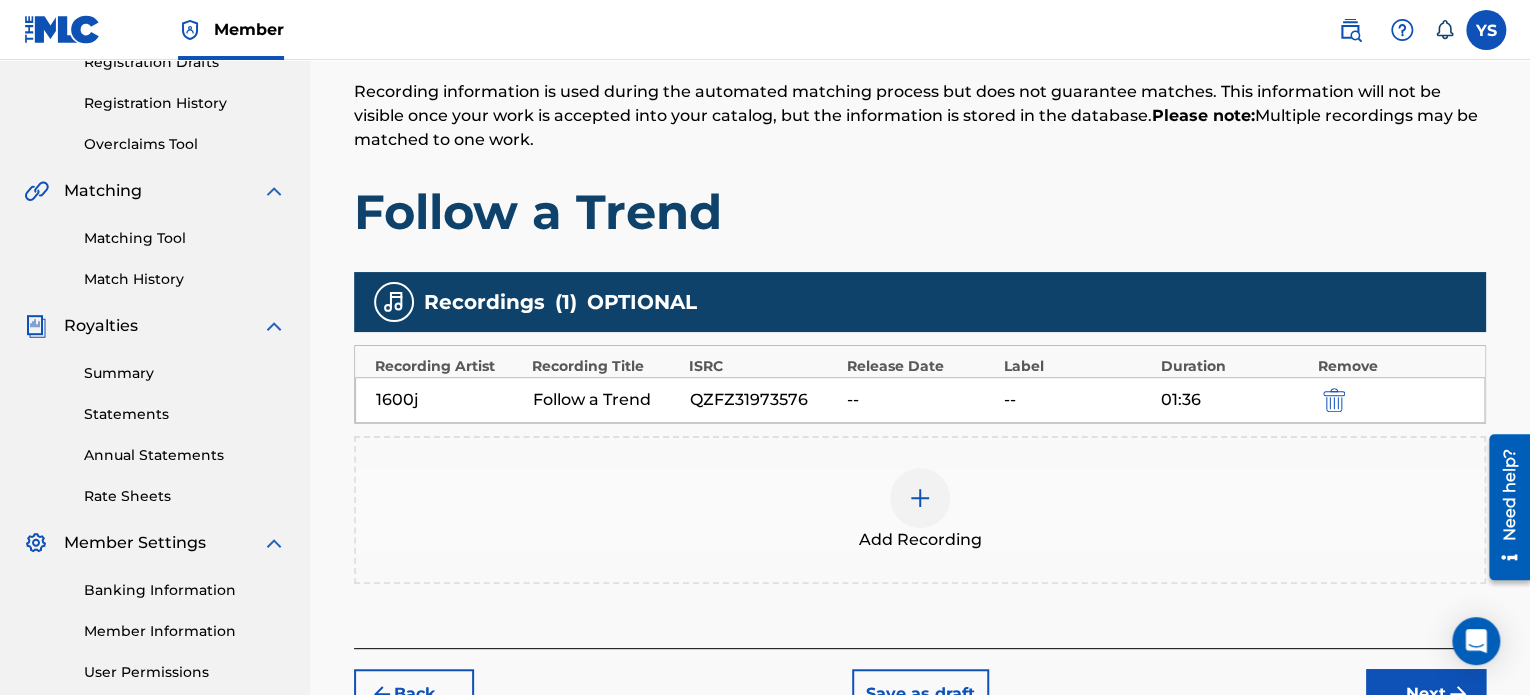 scroll, scrollTop: 544, scrollLeft: 0, axis: vertical 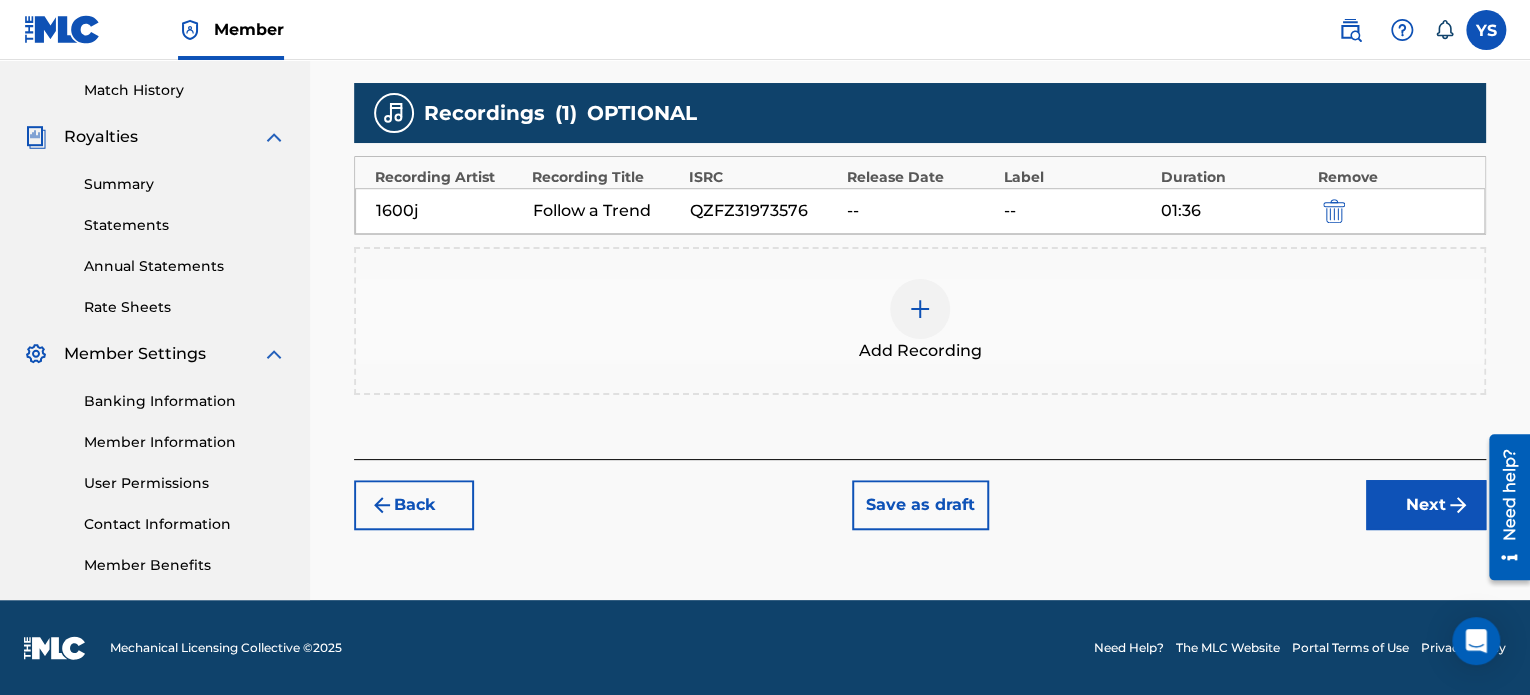 click on "Next" at bounding box center (1426, 505) 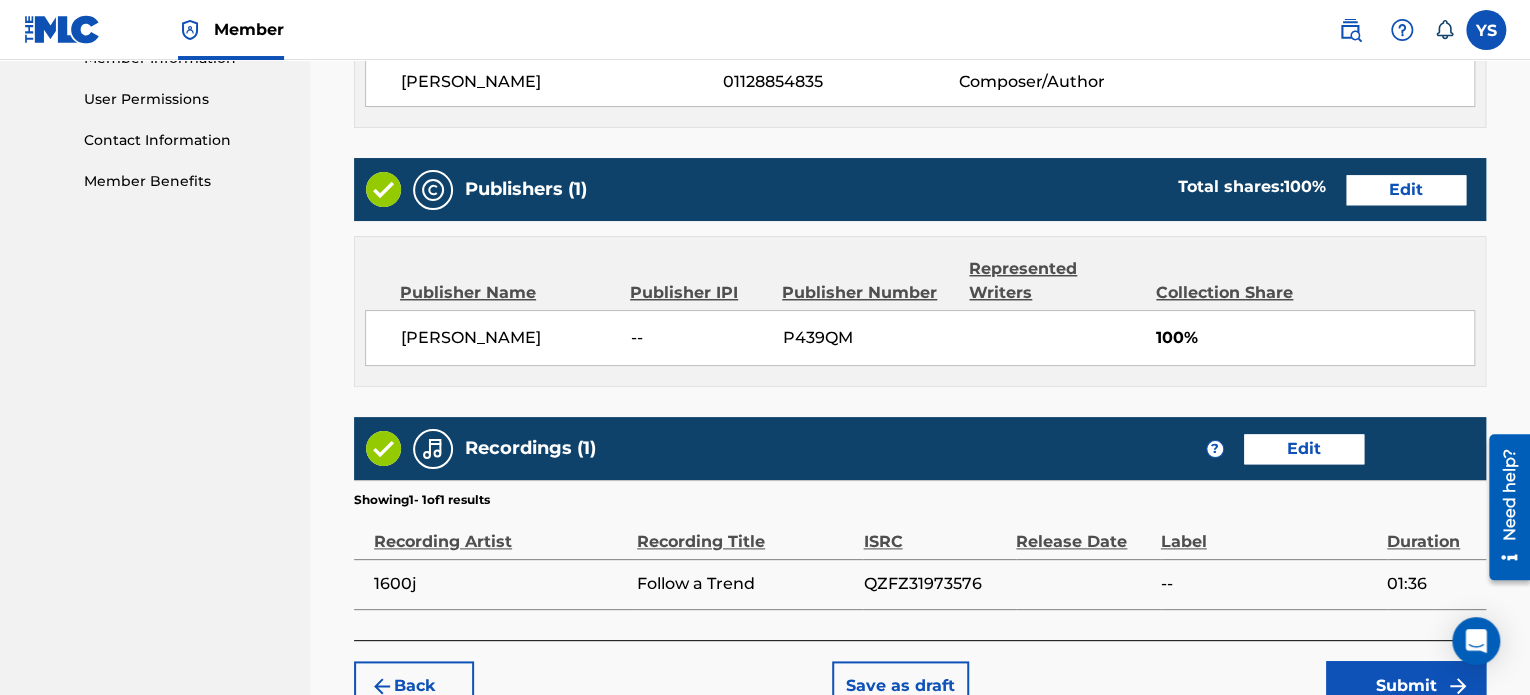 scroll, scrollTop: 1057, scrollLeft: 0, axis: vertical 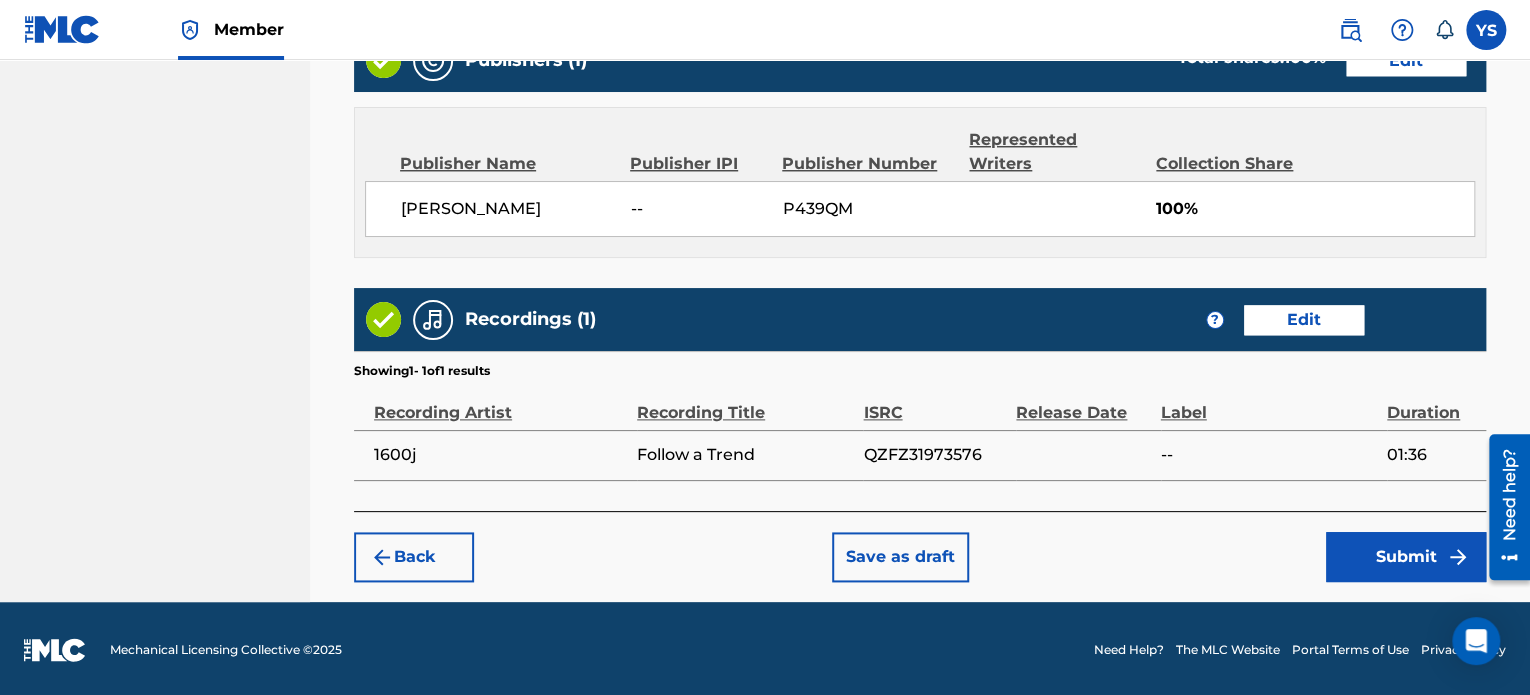 click on "Submit" at bounding box center [1406, 557] 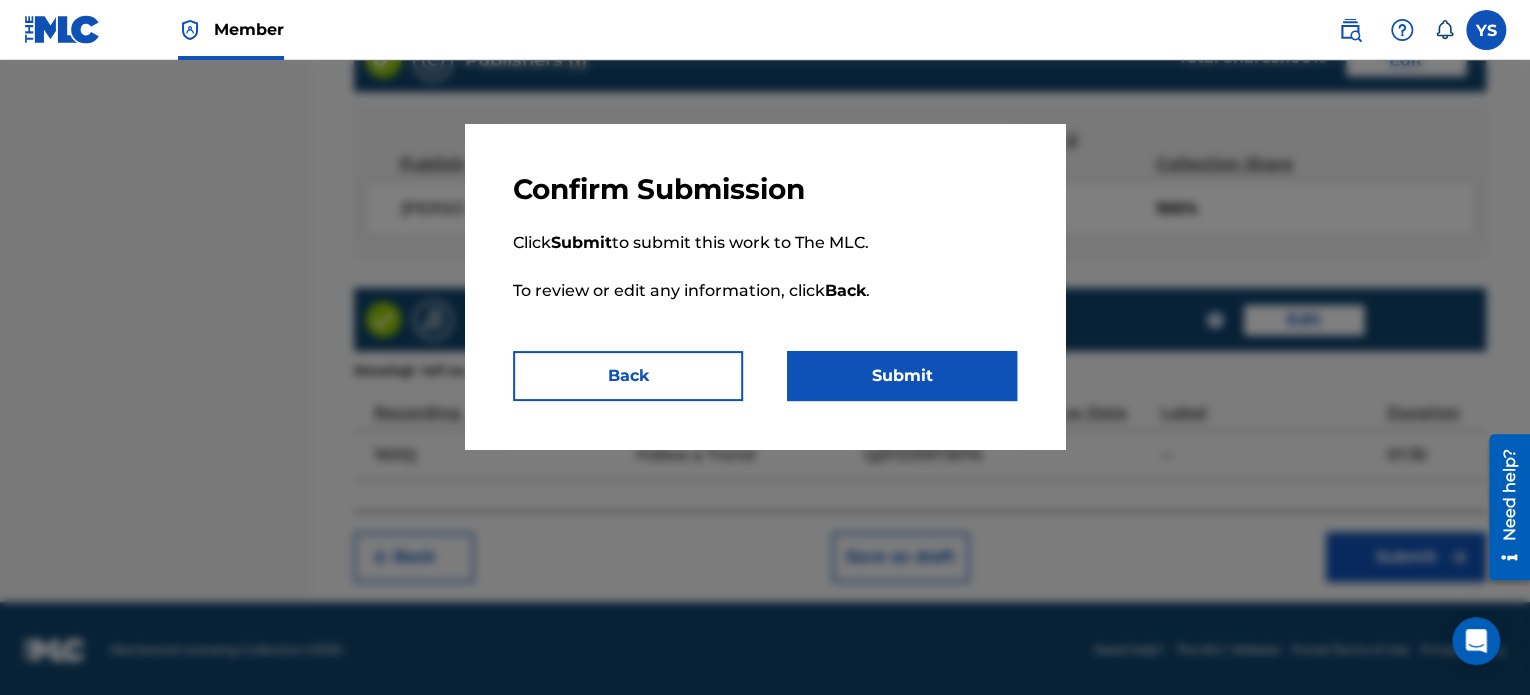 click on "Submit" at bounding box center (902, 376) 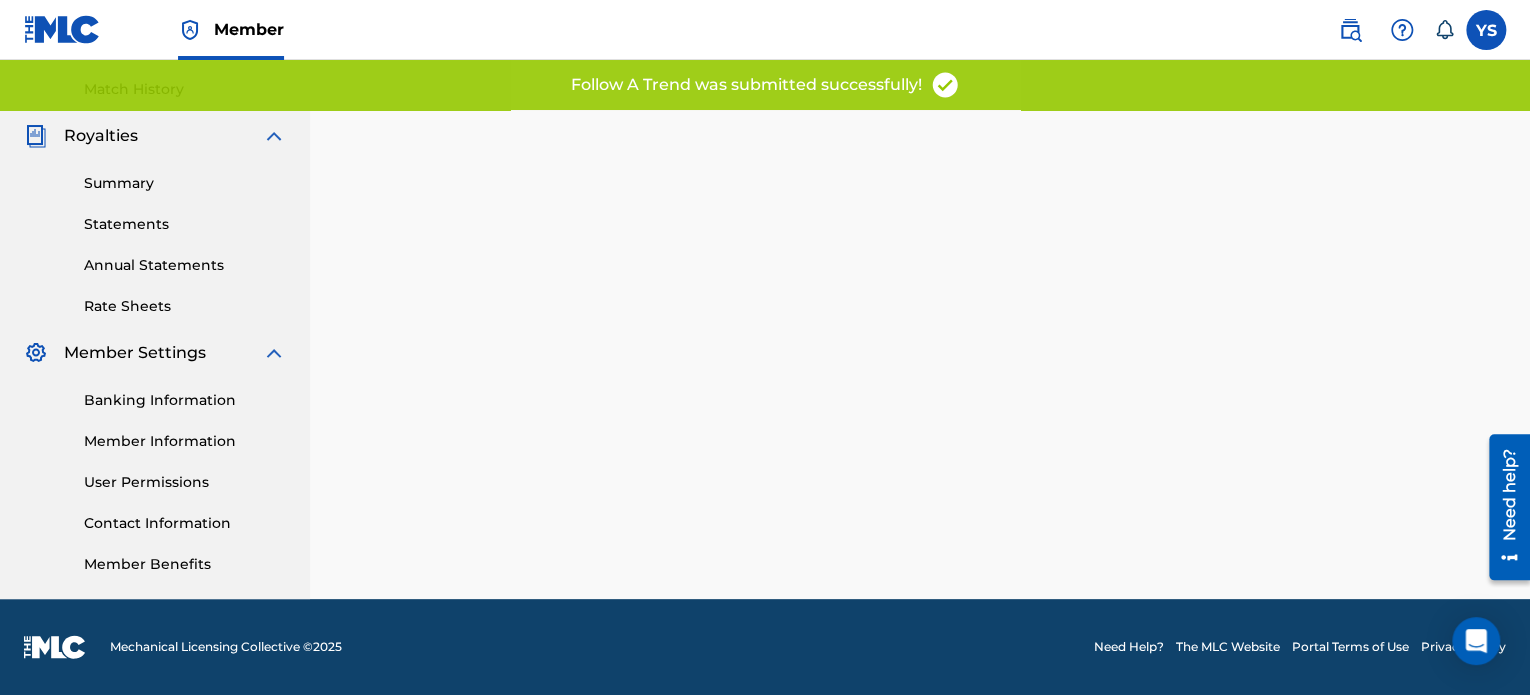 scroll, scrollTop: 0, scrollLeft: 0, axis: both 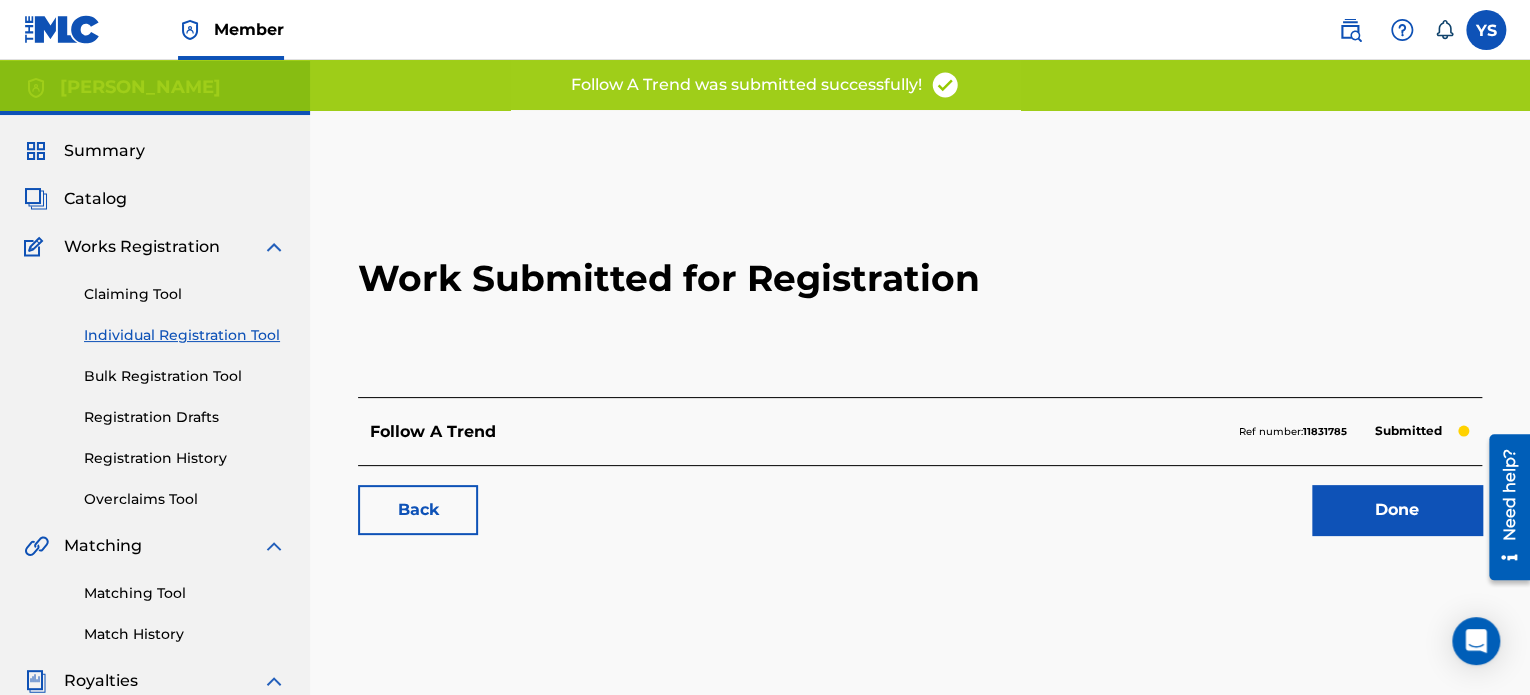 click on "Done" at bounding box center [1397, 510] 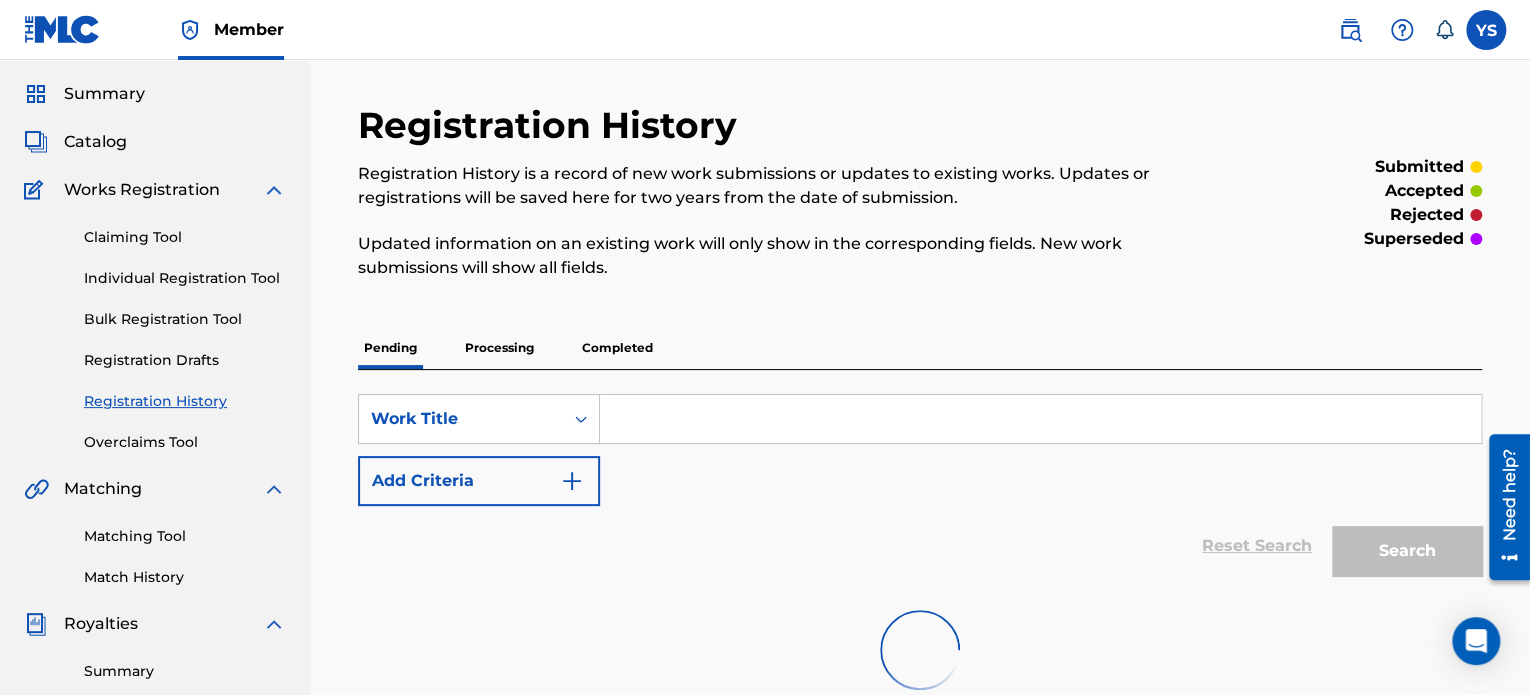 scroll, scrollTop: 0, scrollLeft: 0, axis: both 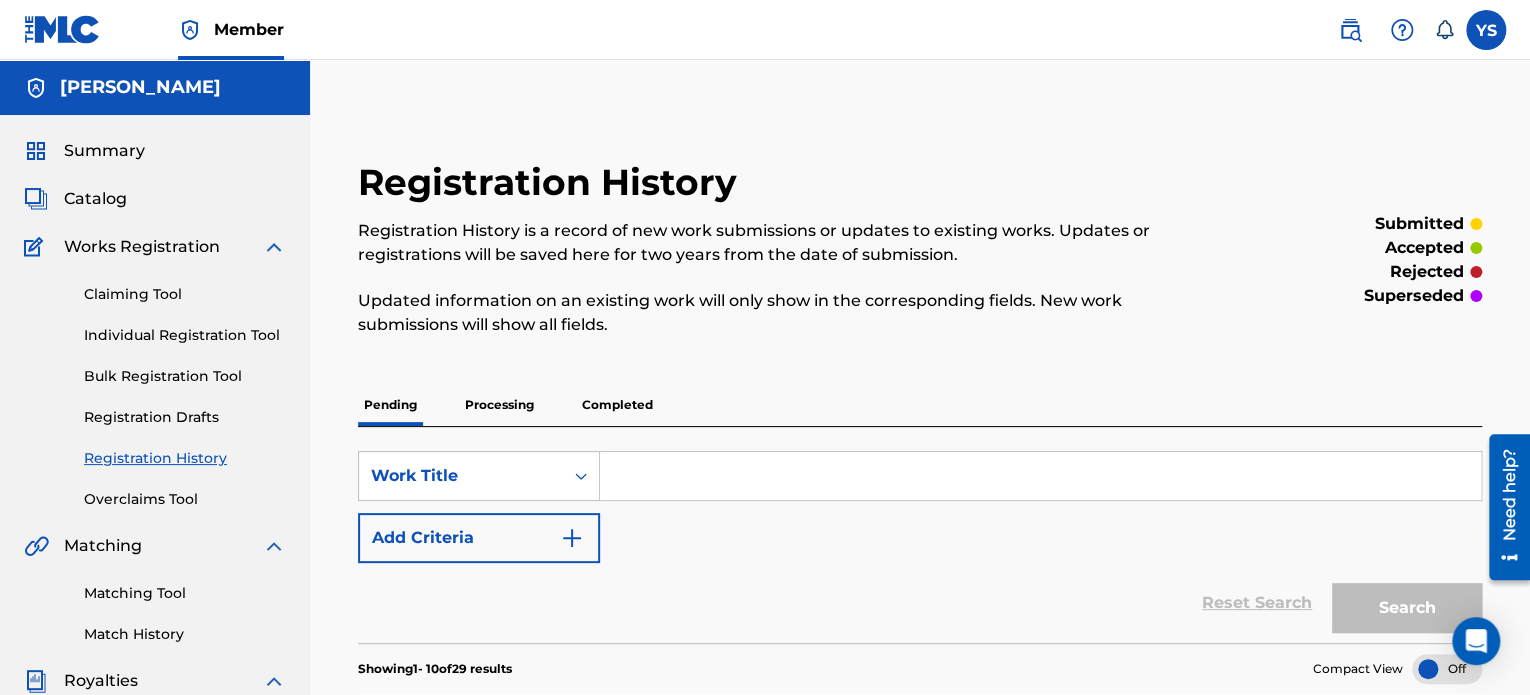 click on "Individual Registration Tool" at bounding box center (185, 335) 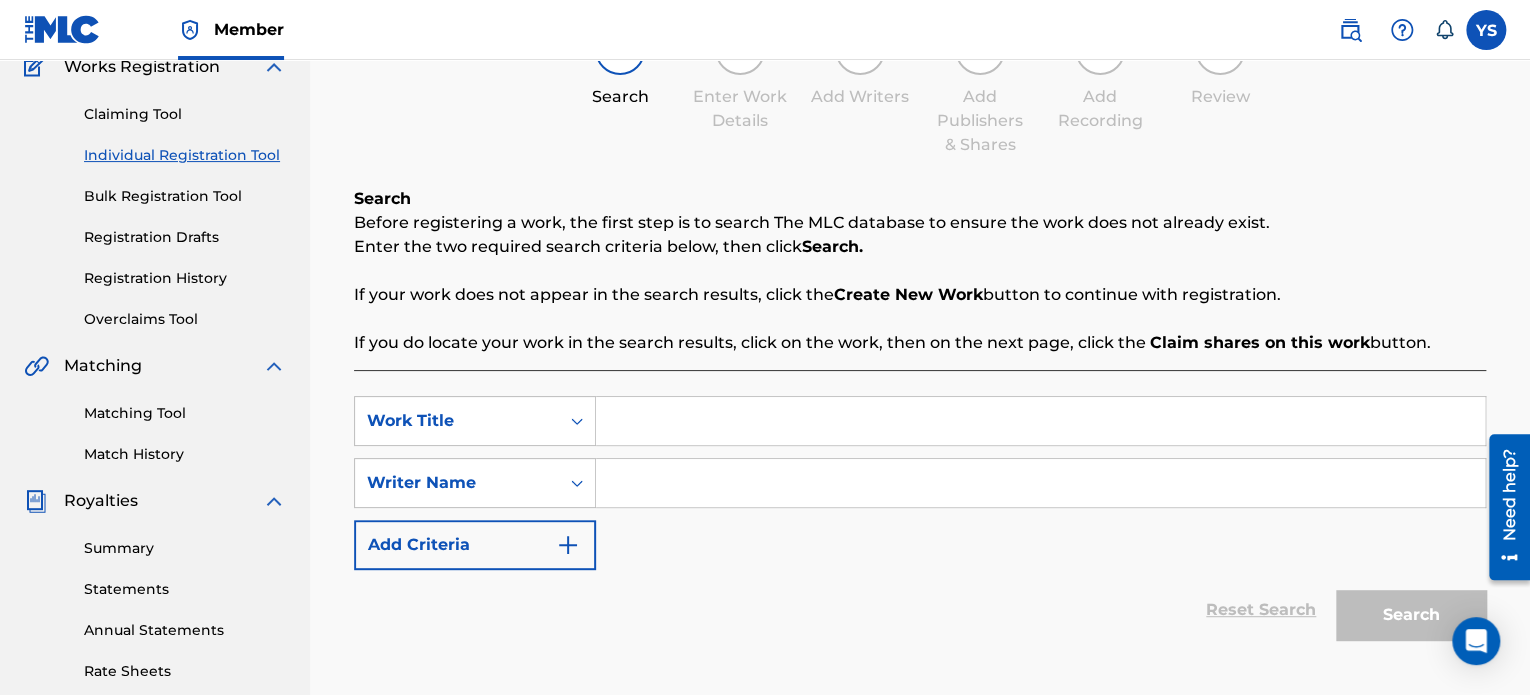 scroll, scrollTop: 177, scrollLeft: 0, axis: vertical 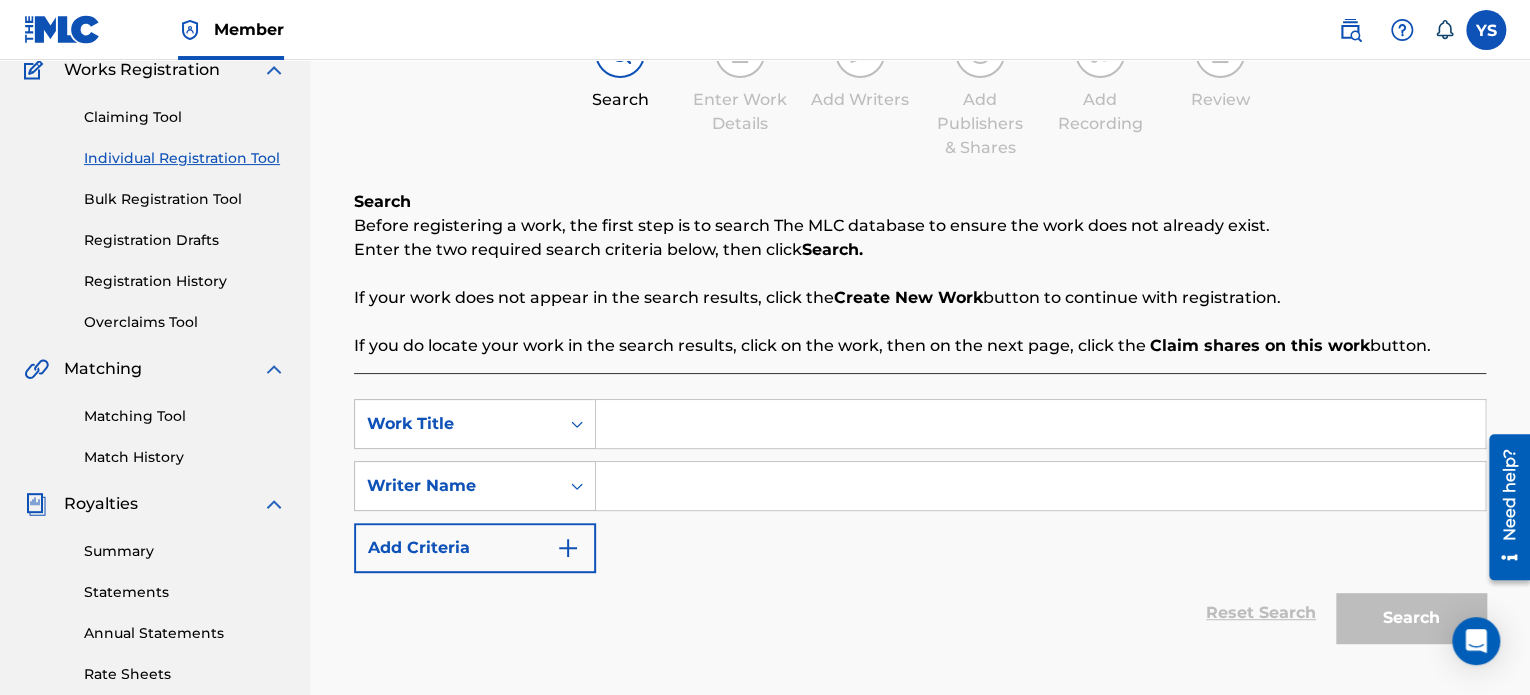 click at bounding box center (1040, 424) 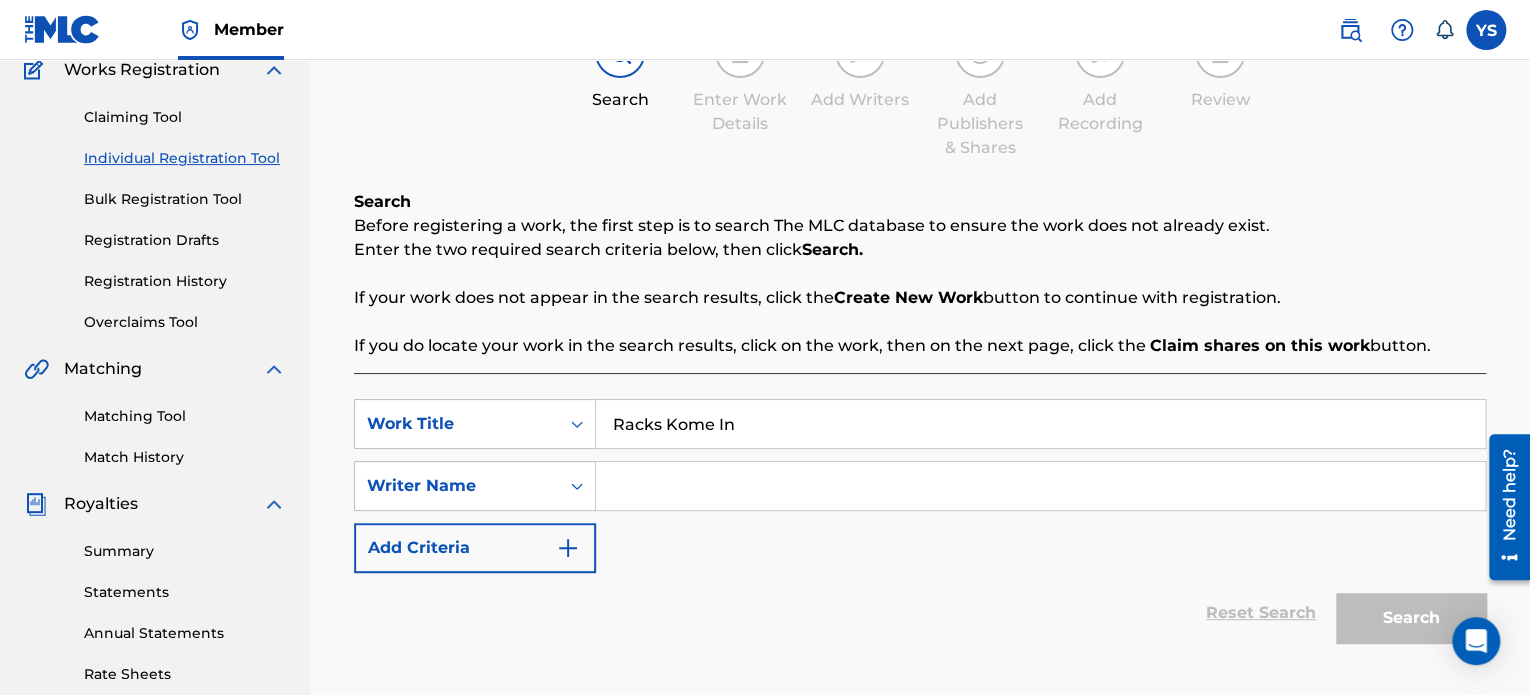 type on "Racks Kome In" 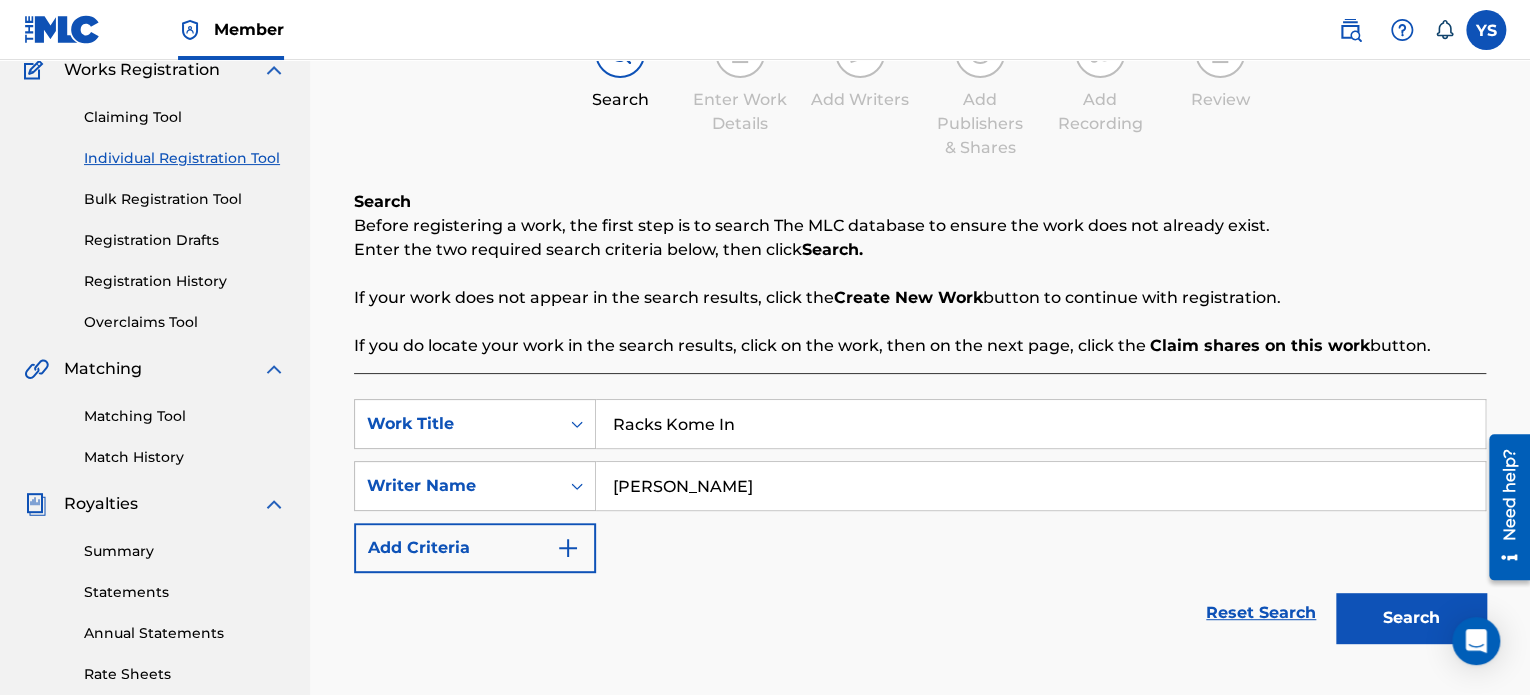click on "Search" at bounding box center [1411, 618] 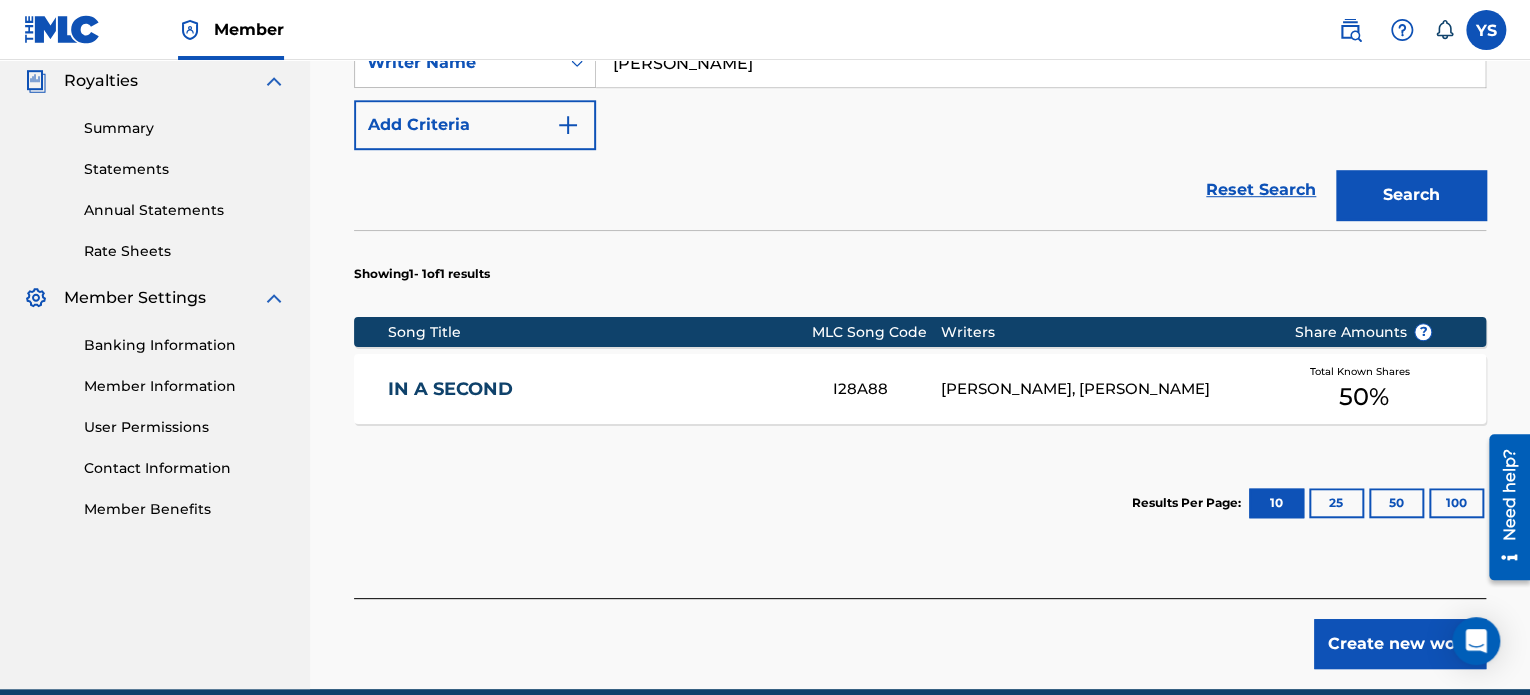 scroll, scrollTop: 601, scrollLeft: 0, axis: vertical 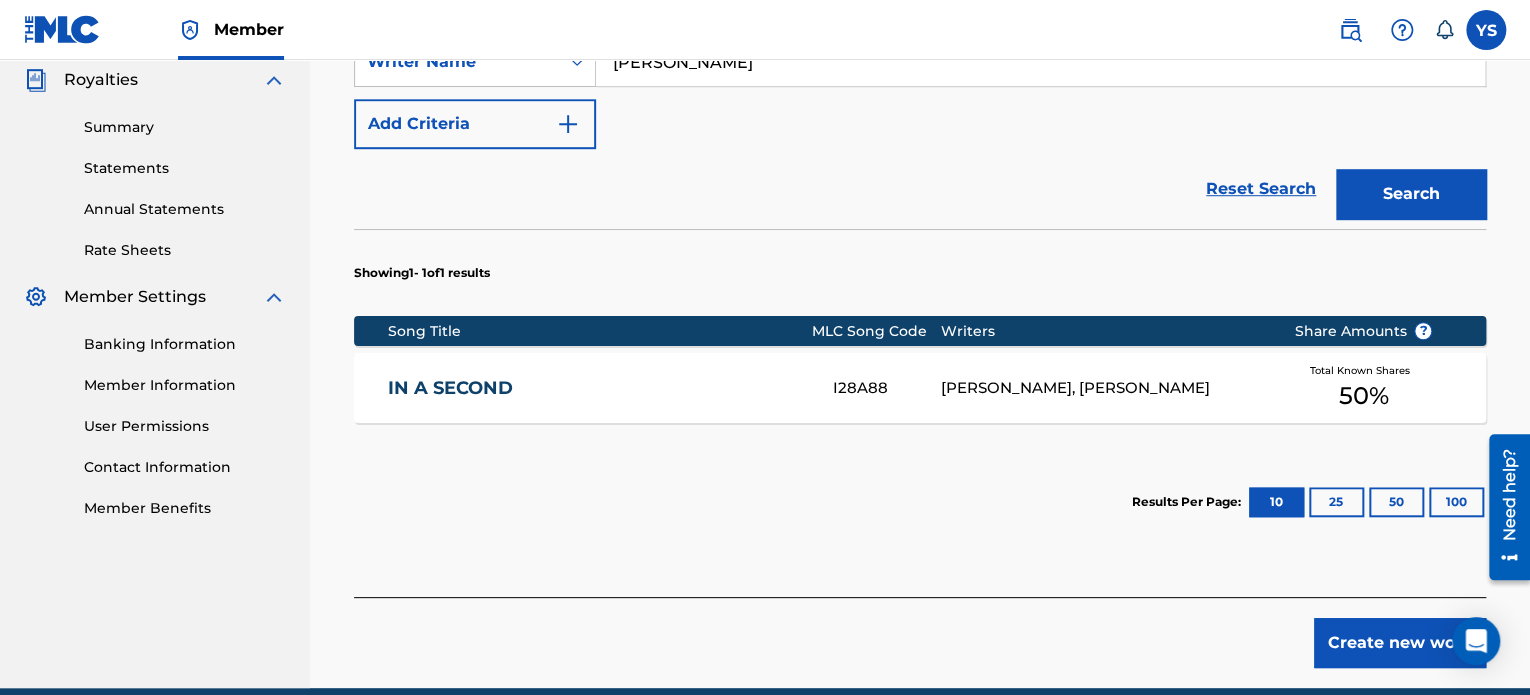 click on "Create new work" at bounding box center [1400, 643] 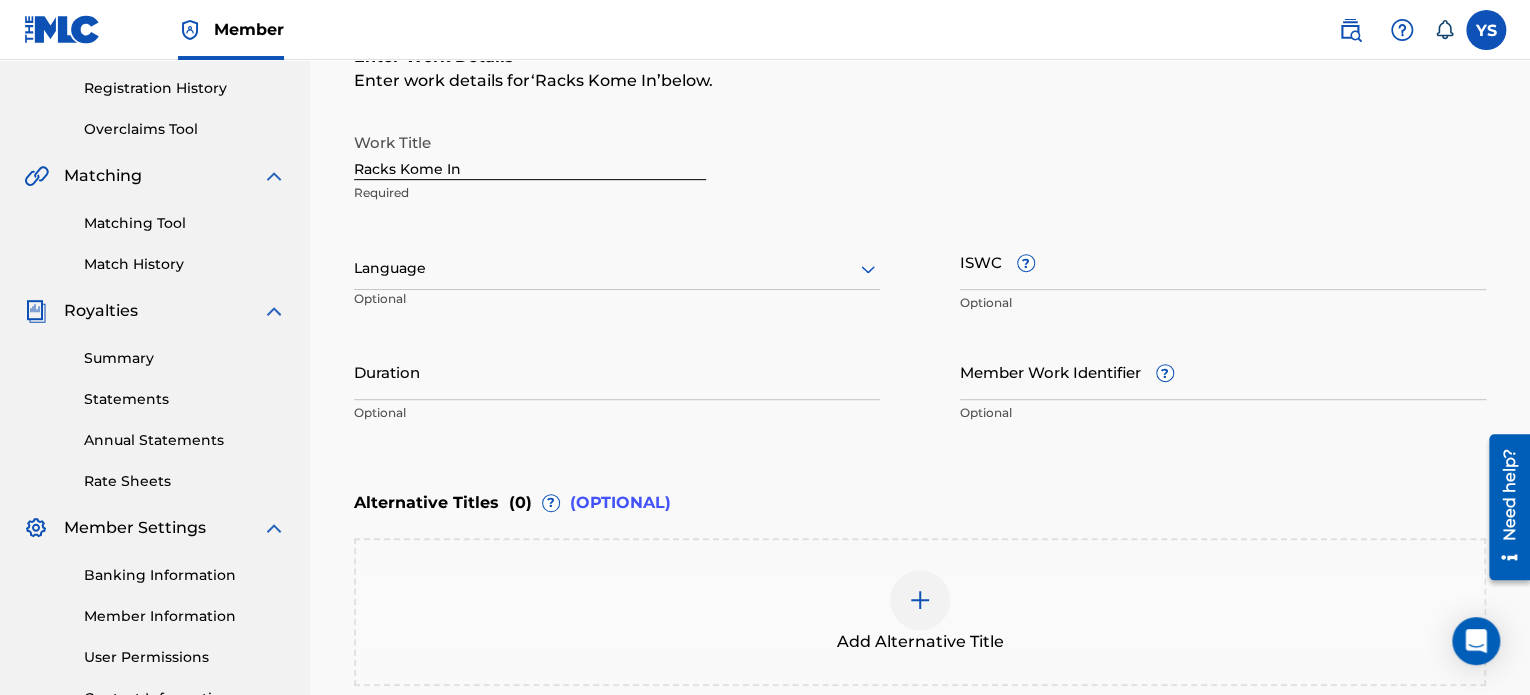 scroll, scrollTop: 368, scrollLeft: 0, axis: vertical 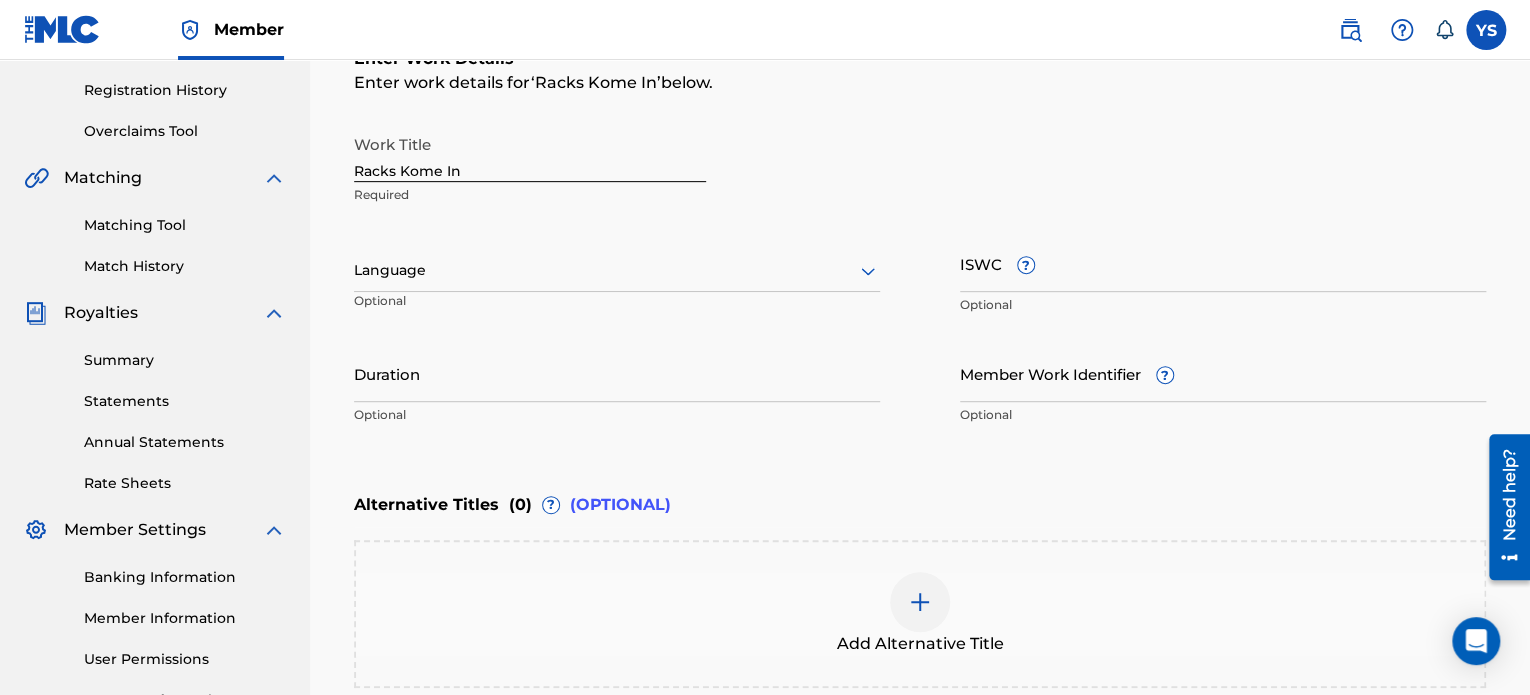 click on "Duration" at bounding box center (617, 373) 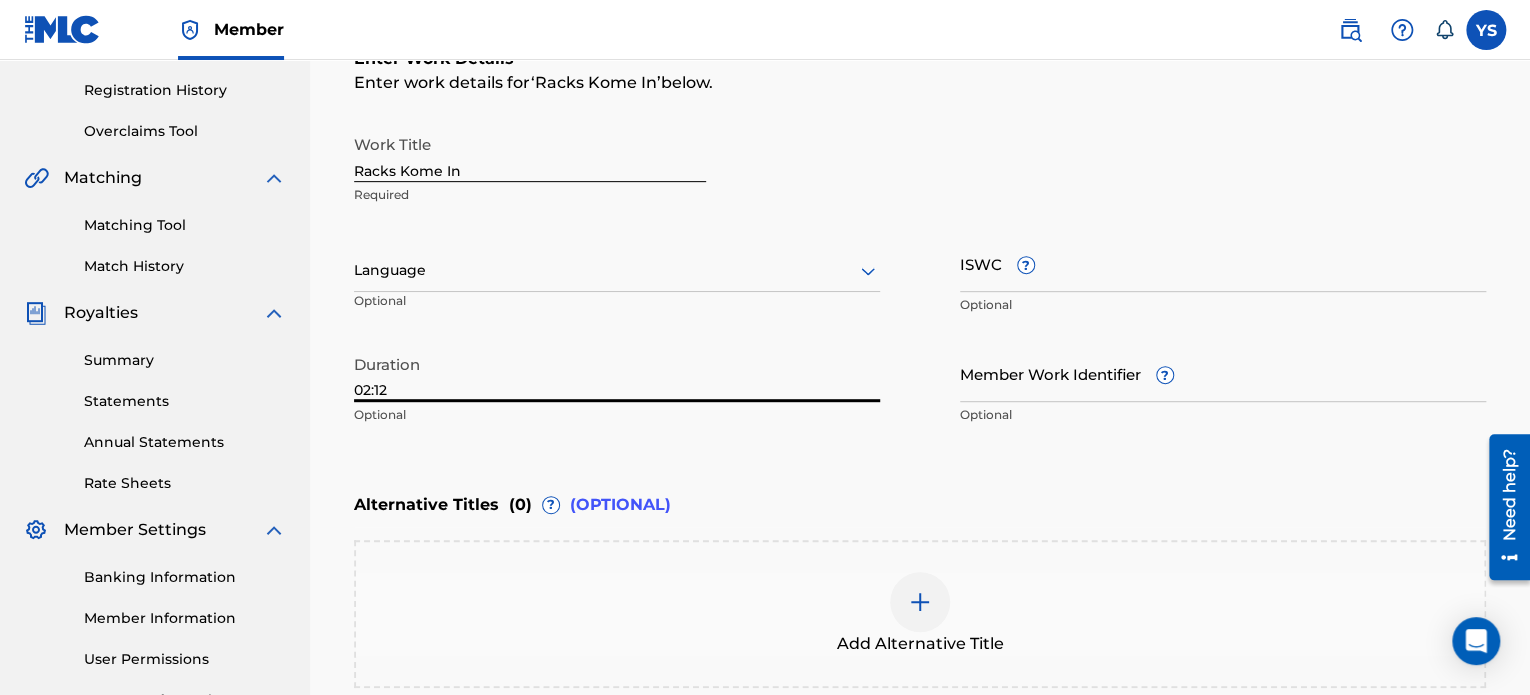 scroll, scrollTop: 596, scrollLeft: 0, axis: vertical 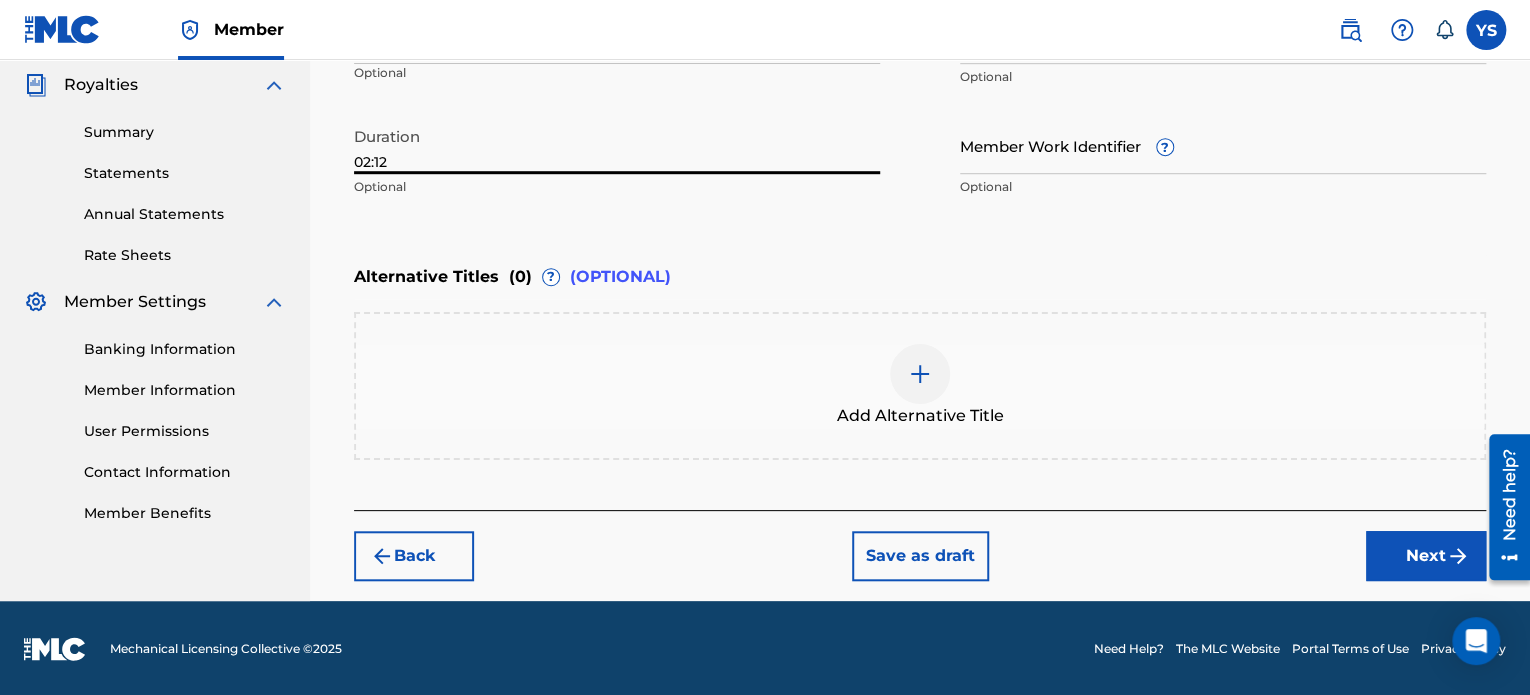 type on "02:12" 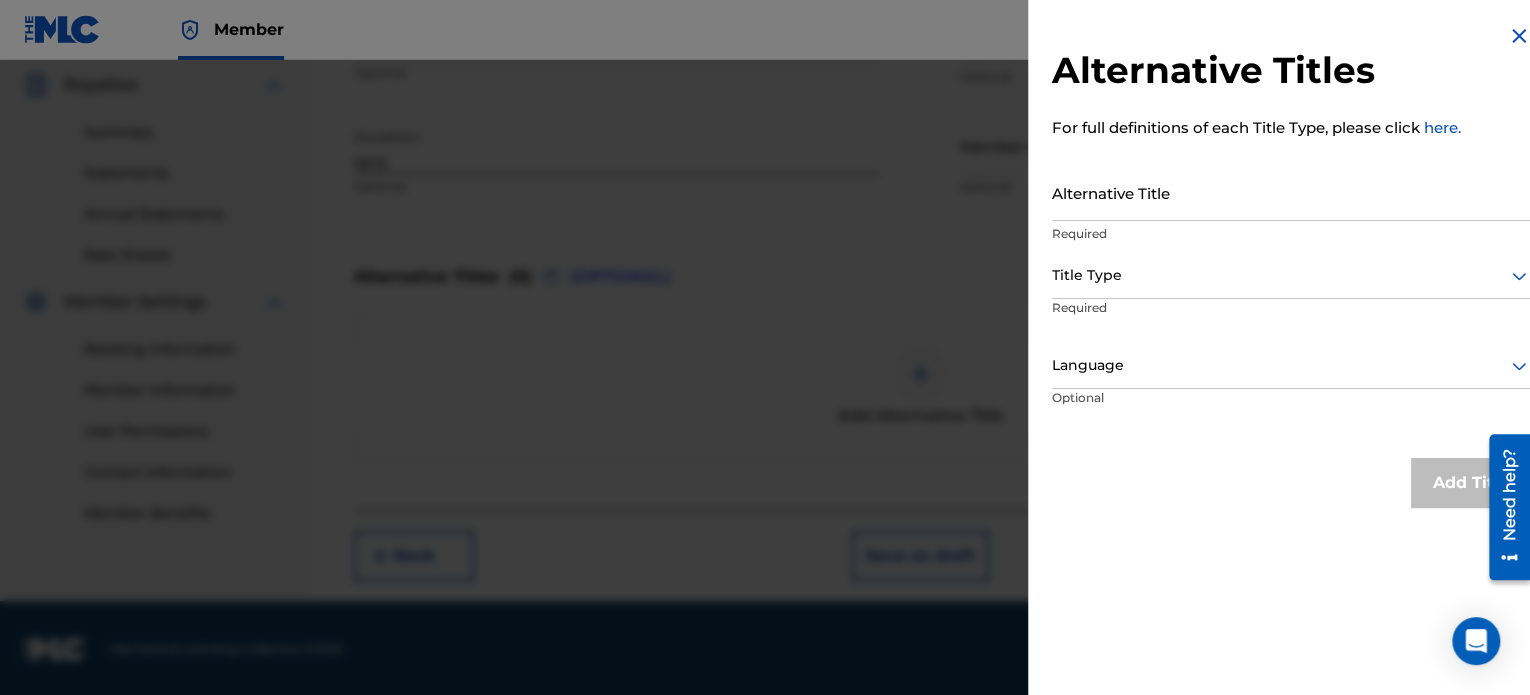 click at bounding box center [765, 407] 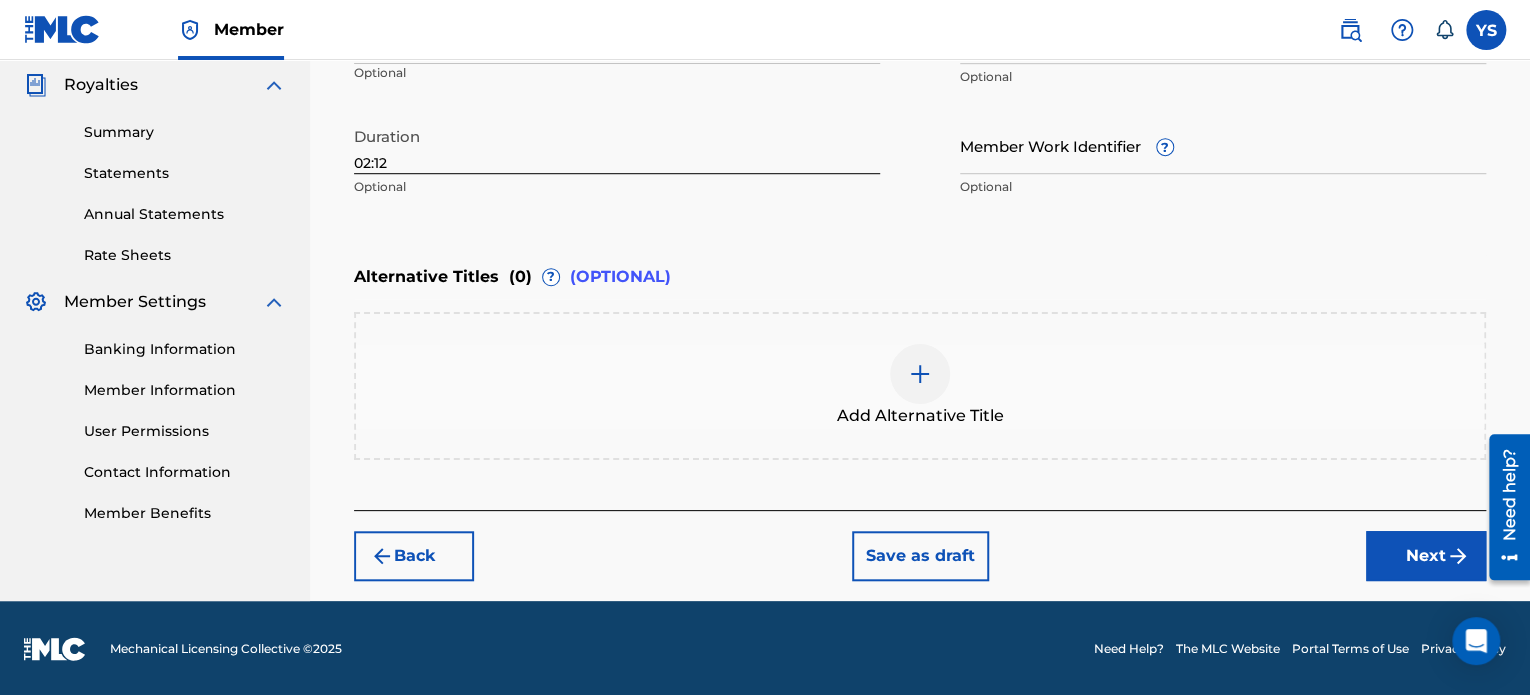 click on "Next" at bounding box center [1426, 556] 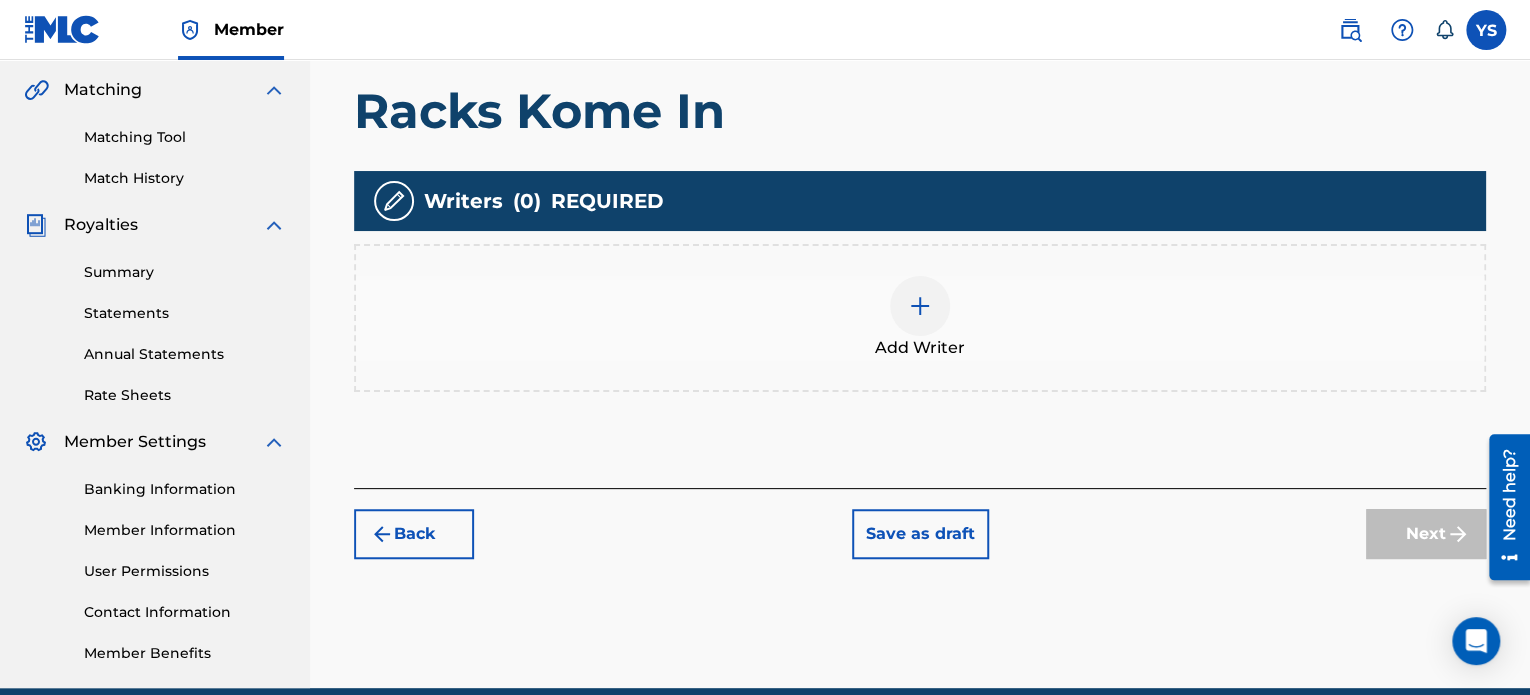 scroll, scrollTop: 467, scrollLeft: 0, axis: vertical 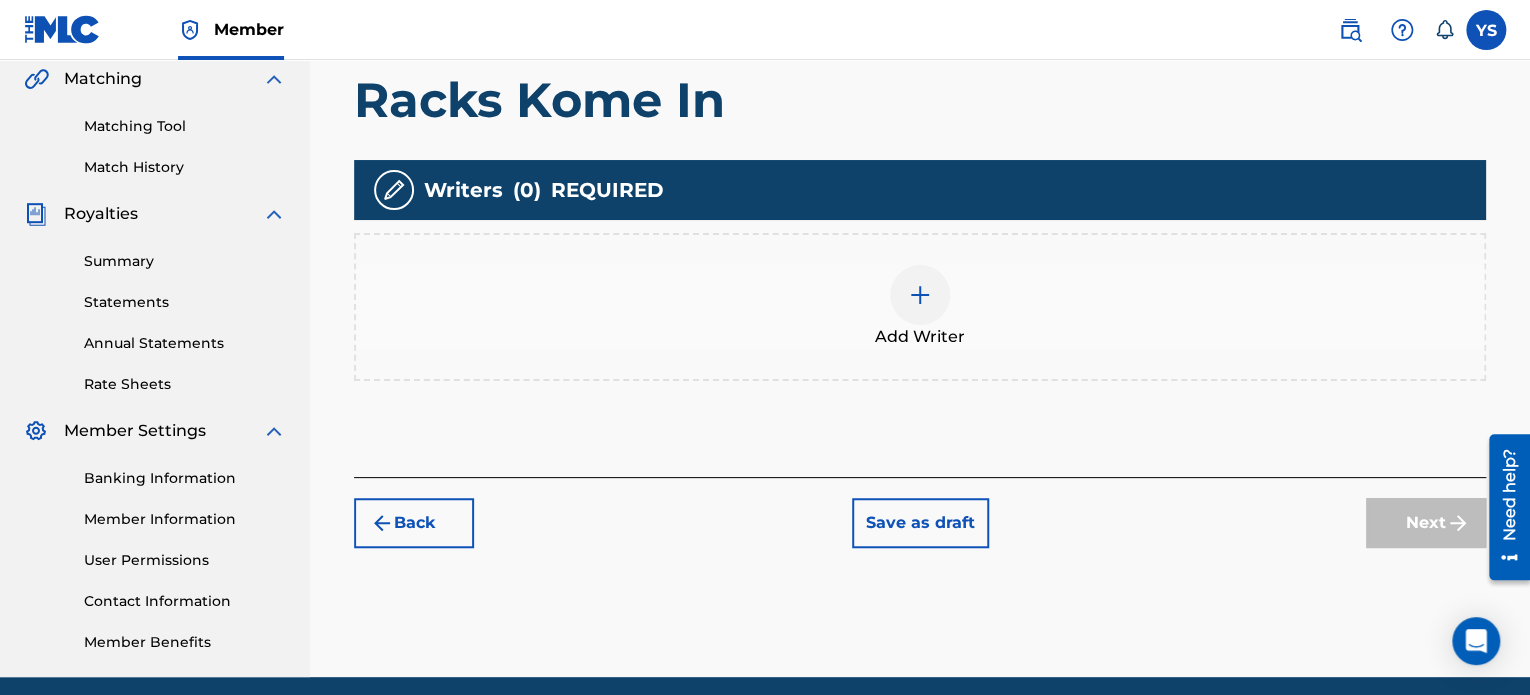 click on "Add Writer" at bounding box center (920, 337) 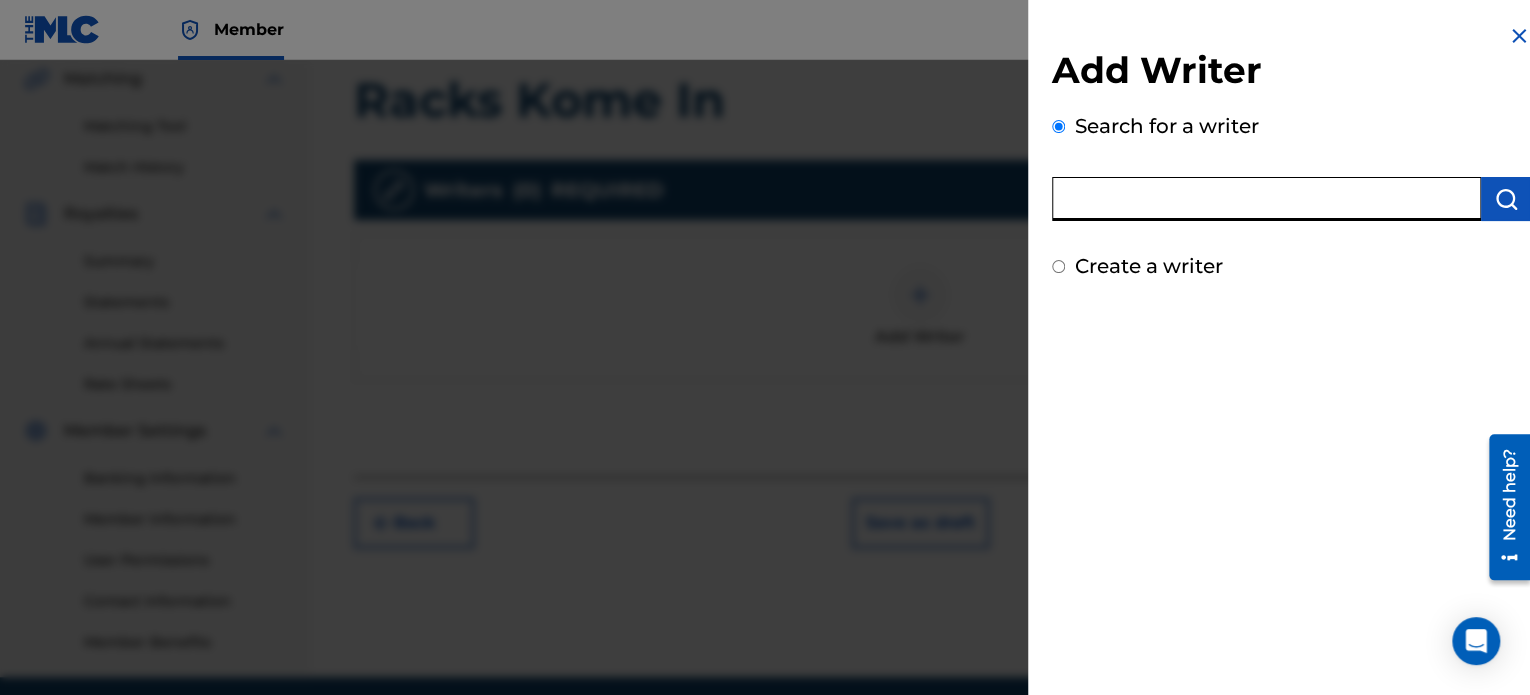 click at bounding box center (1266, 199) 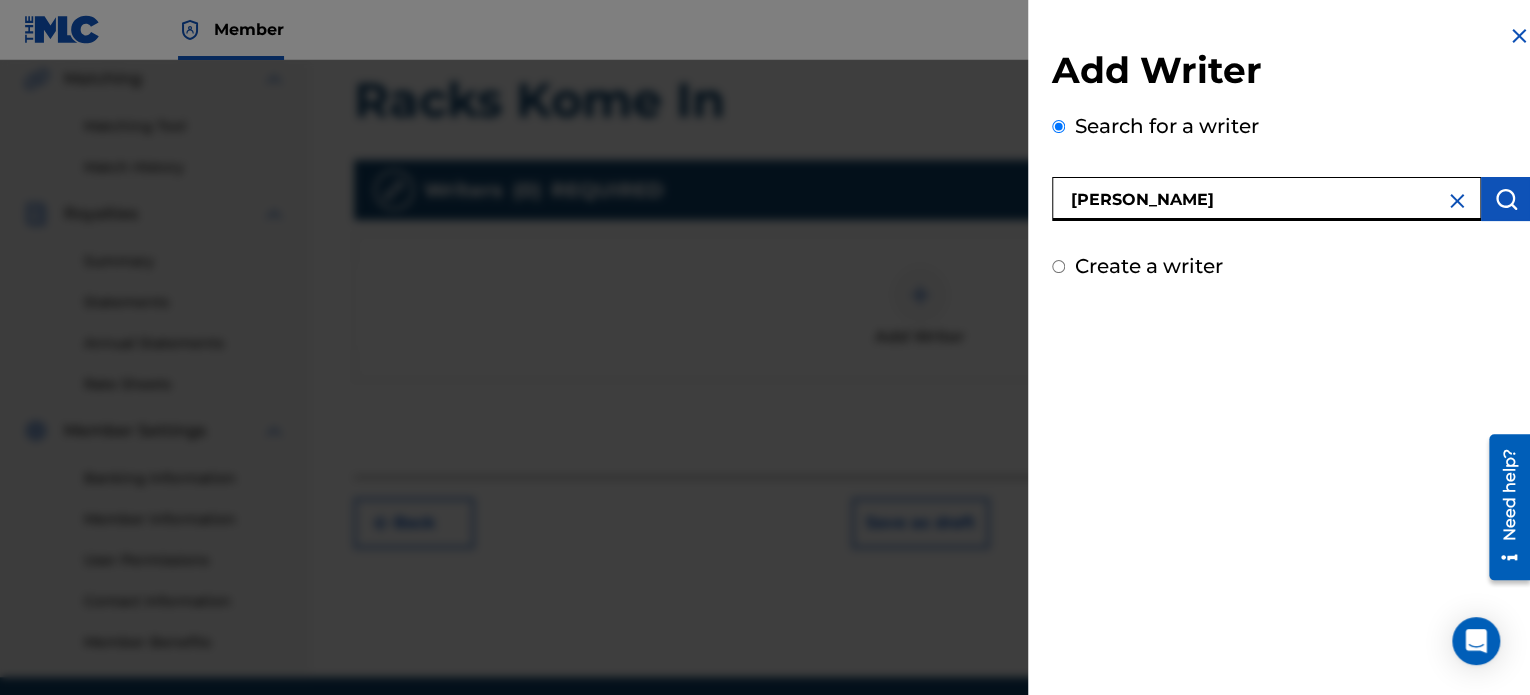 type on "[PERSON_NAME]" 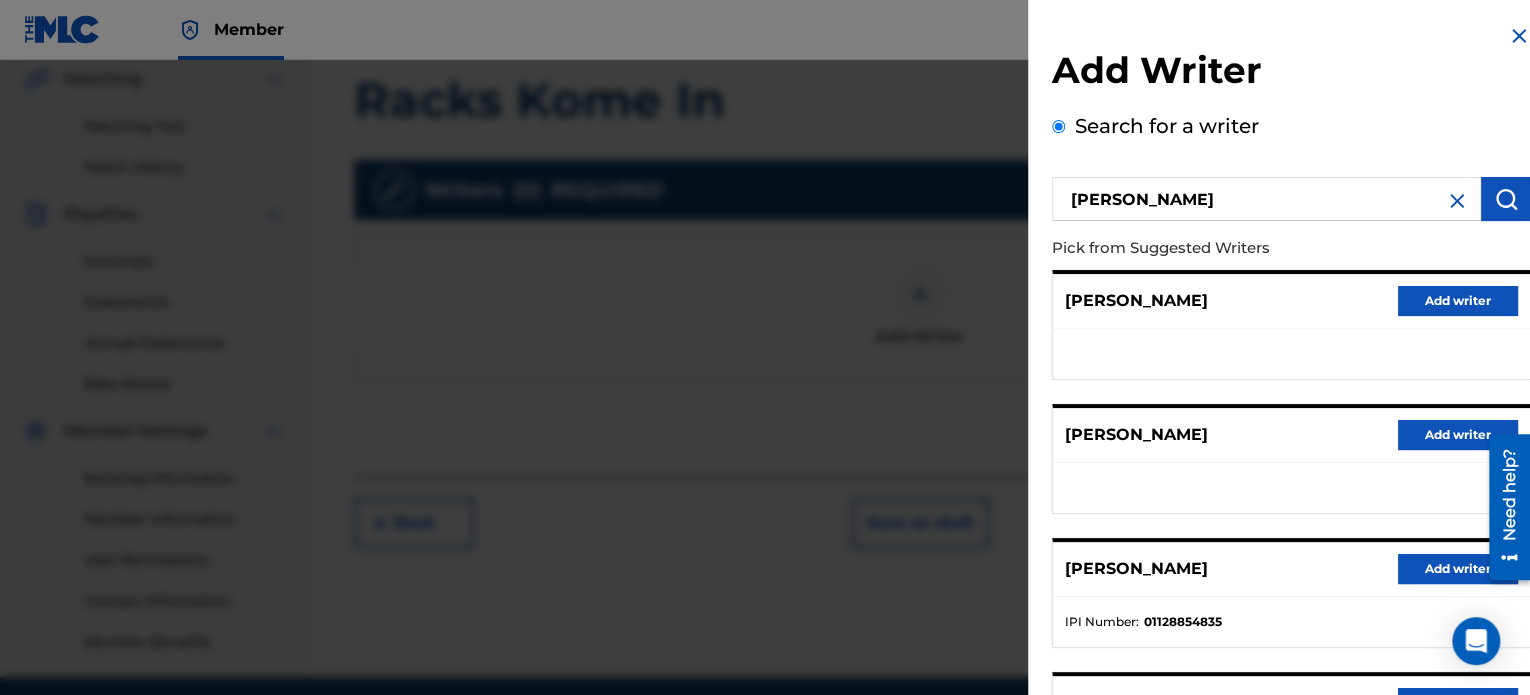 click on "Add writer" at bounding box center (1458, 569) 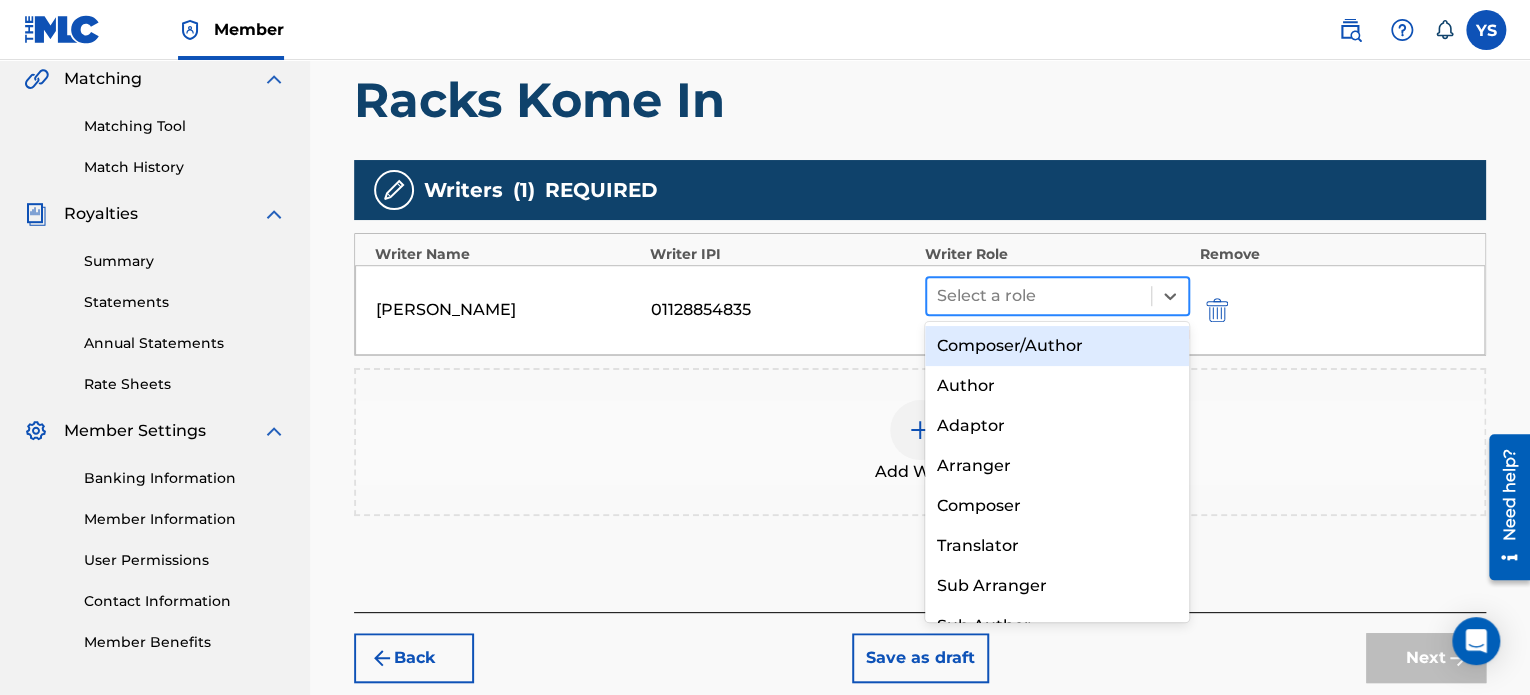 click at bounding box center (1039, 296) 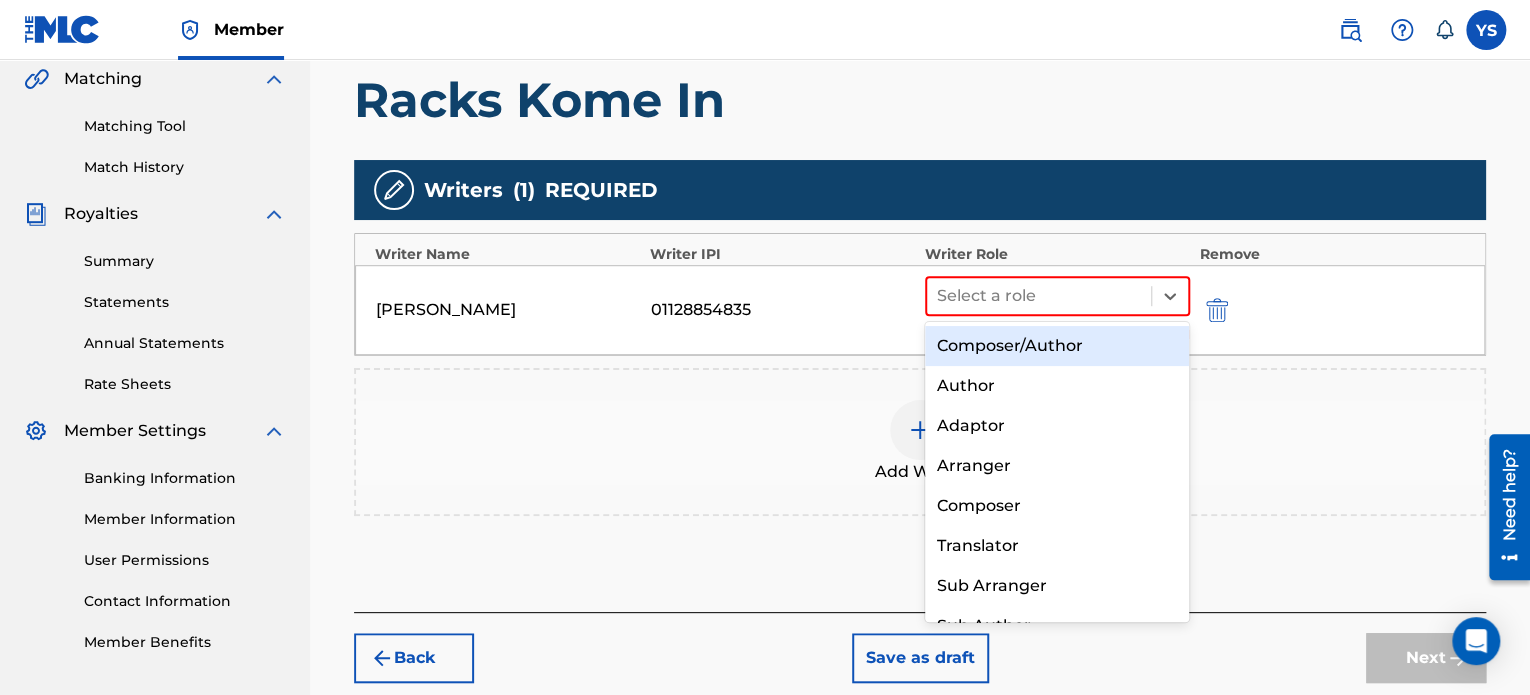 click on "Composer/Author" at bounding box center [1057, 346] 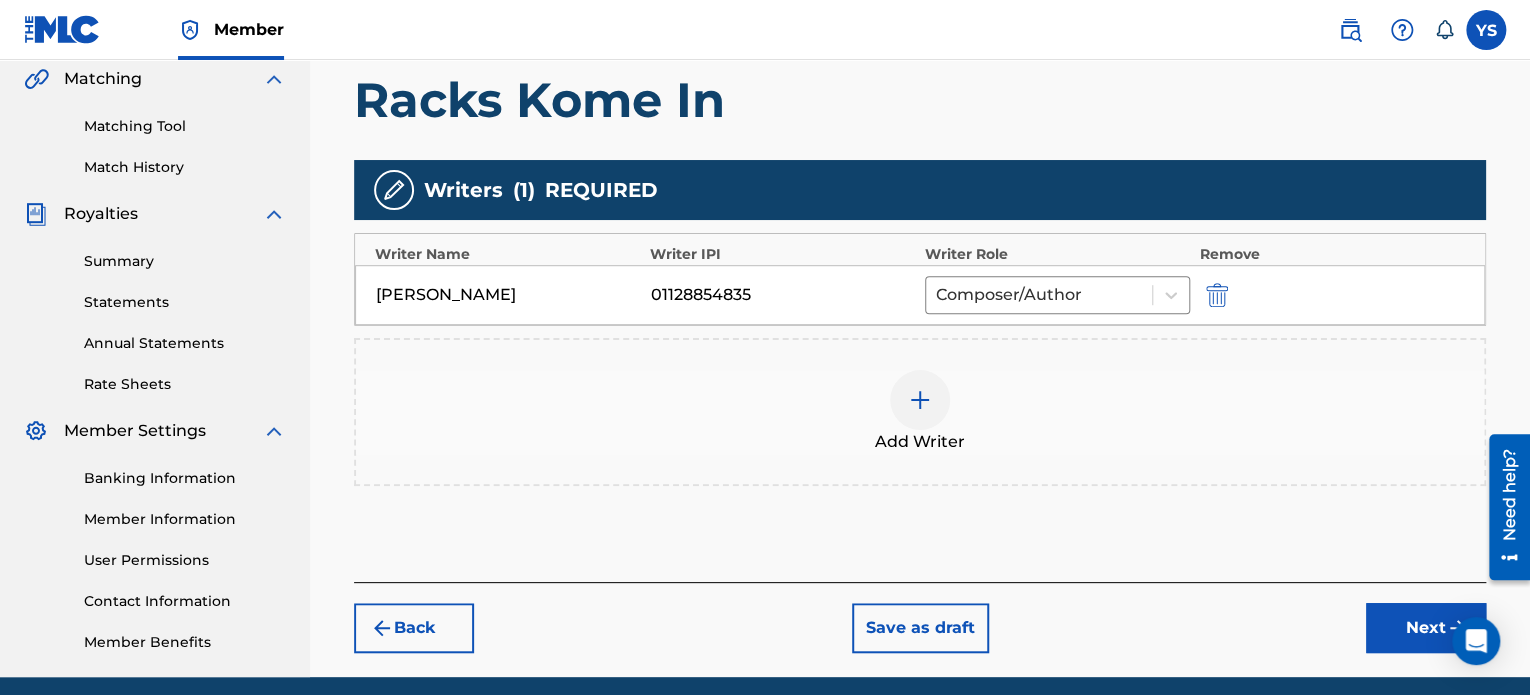 scroll, scrollTop: 544, scrollLeft: 0, axis: vertical 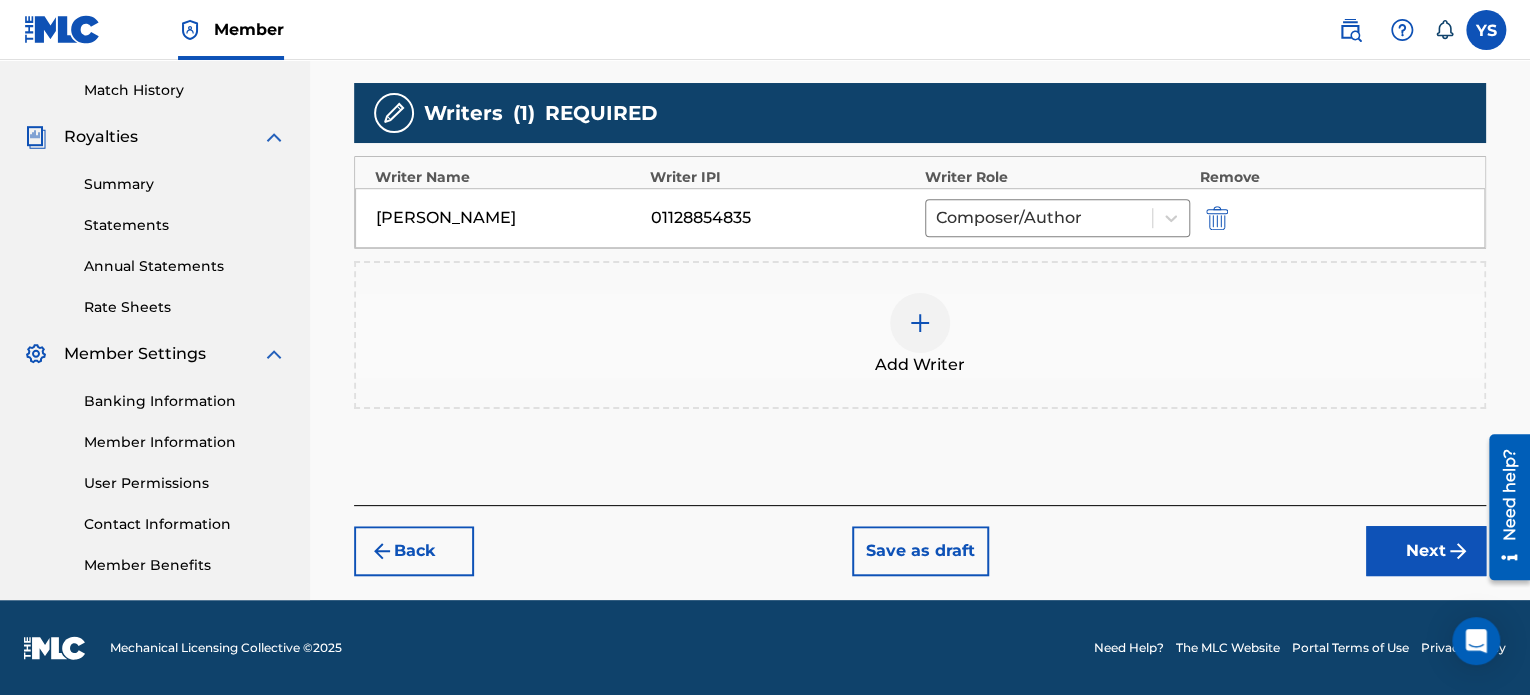 click on "Register Work Search Enter Work Details Add Writers Add Publishers & Shares Add Recording Review Add Writers & Roles Enter all writer(s) and their roles. A full list of writer roles and their definitions can be found in our Help Center article   here. Please note: At least one Composer/Author or Composer writer role is required for all new registrations. Racks Kome In Writers ( 1 ) REQUIRED Writer Name Writer IPI Writer Role Remove [PERSON_NAME] 01128854835 Composer/Author Add Writer Back Save as draft Next" at bounding box center (920, 81) 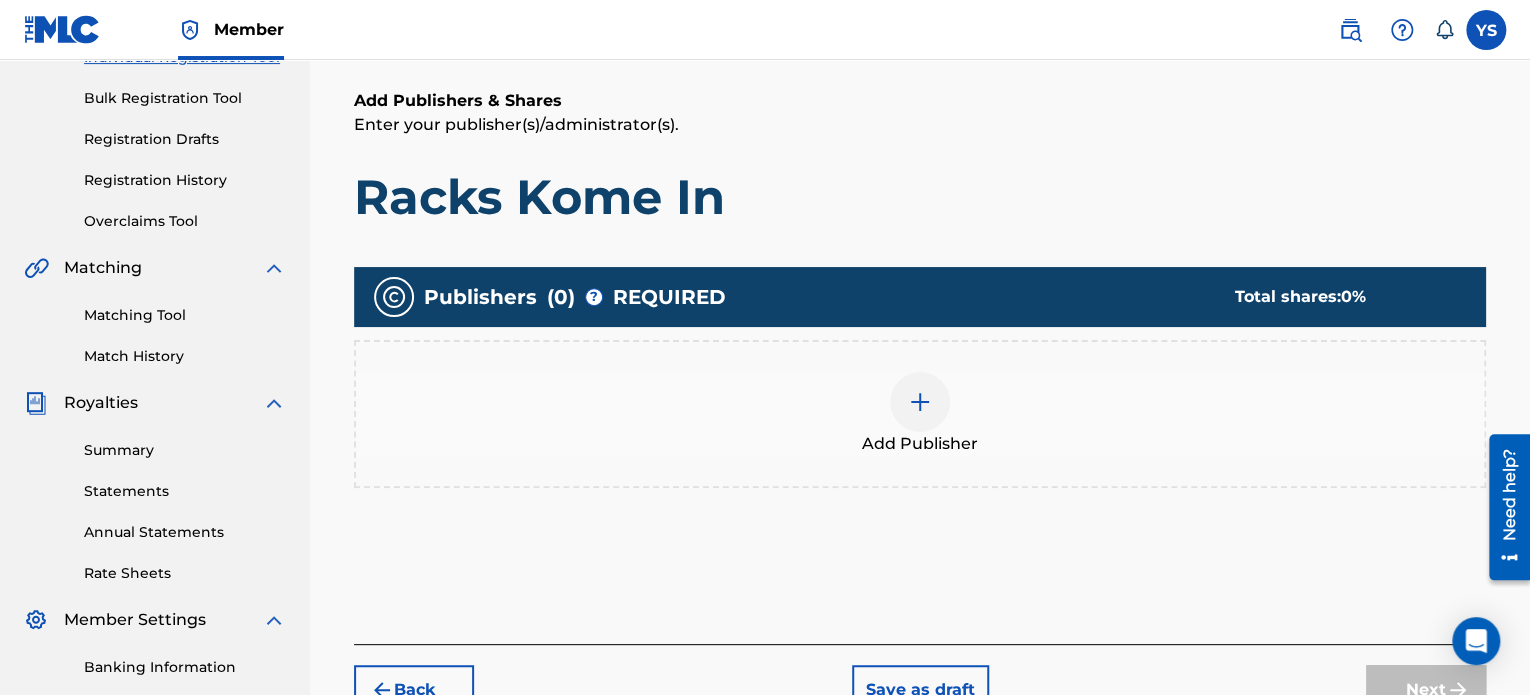scroll, scrollTop: 279, scrollLeft: 0, axis: vertical 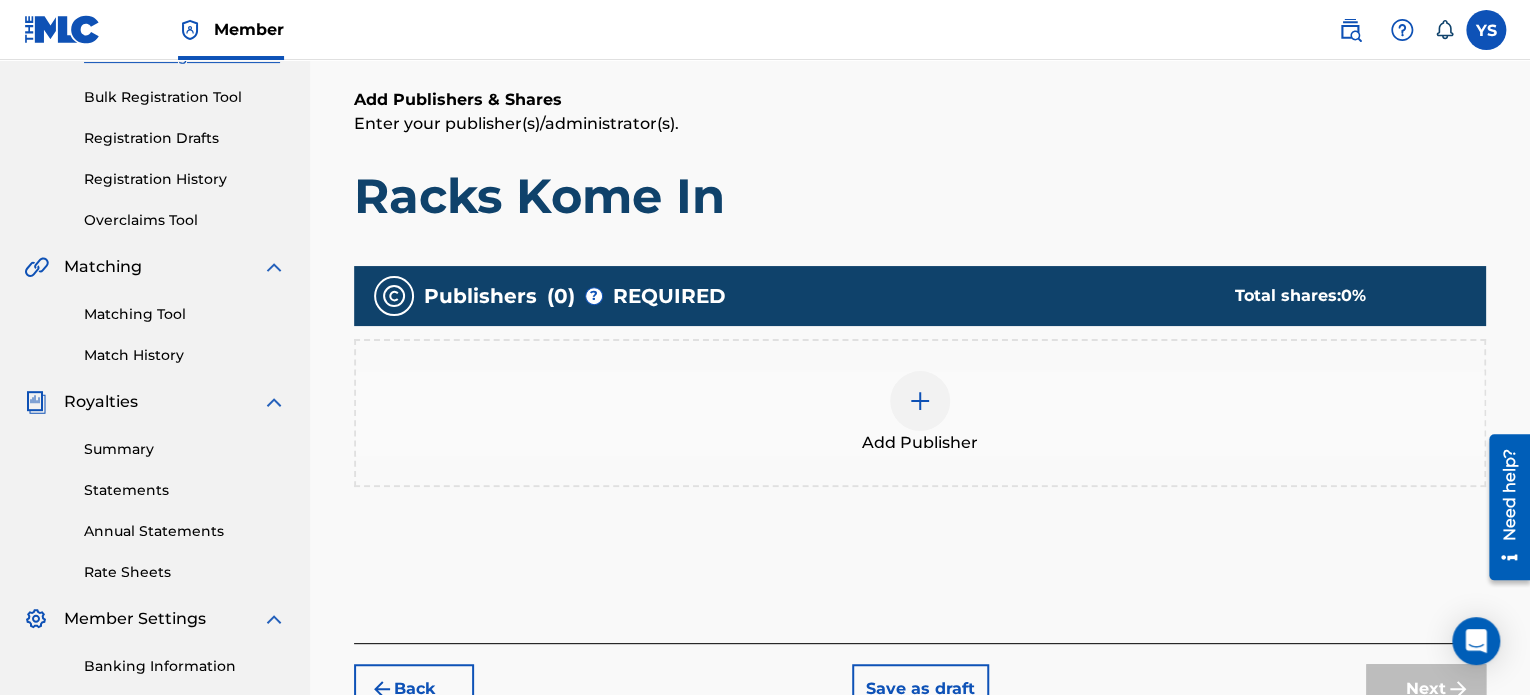 click on "Add Publisher" at bounding box center [920, 413] 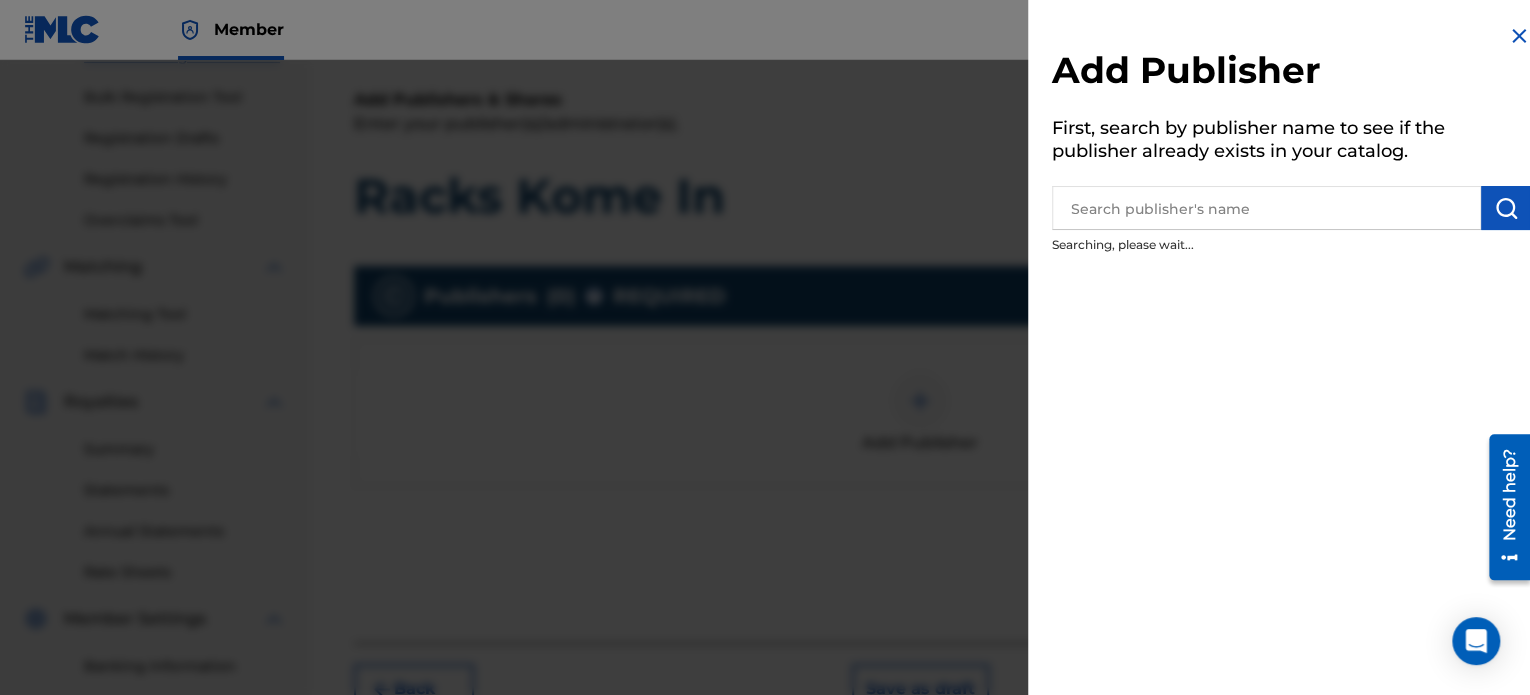 click at bounding box center (1266, 208) 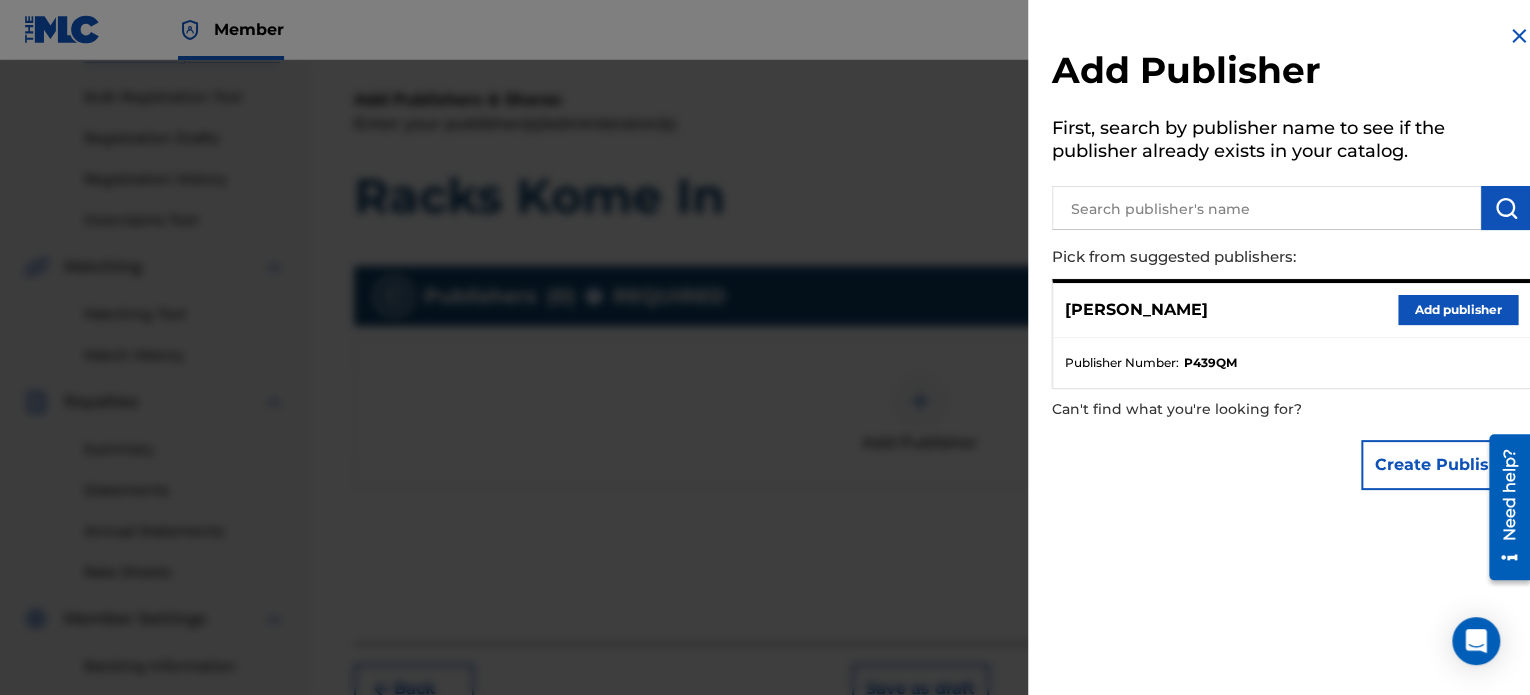 click on "Add publisher" at bounding box center [1458, 310] 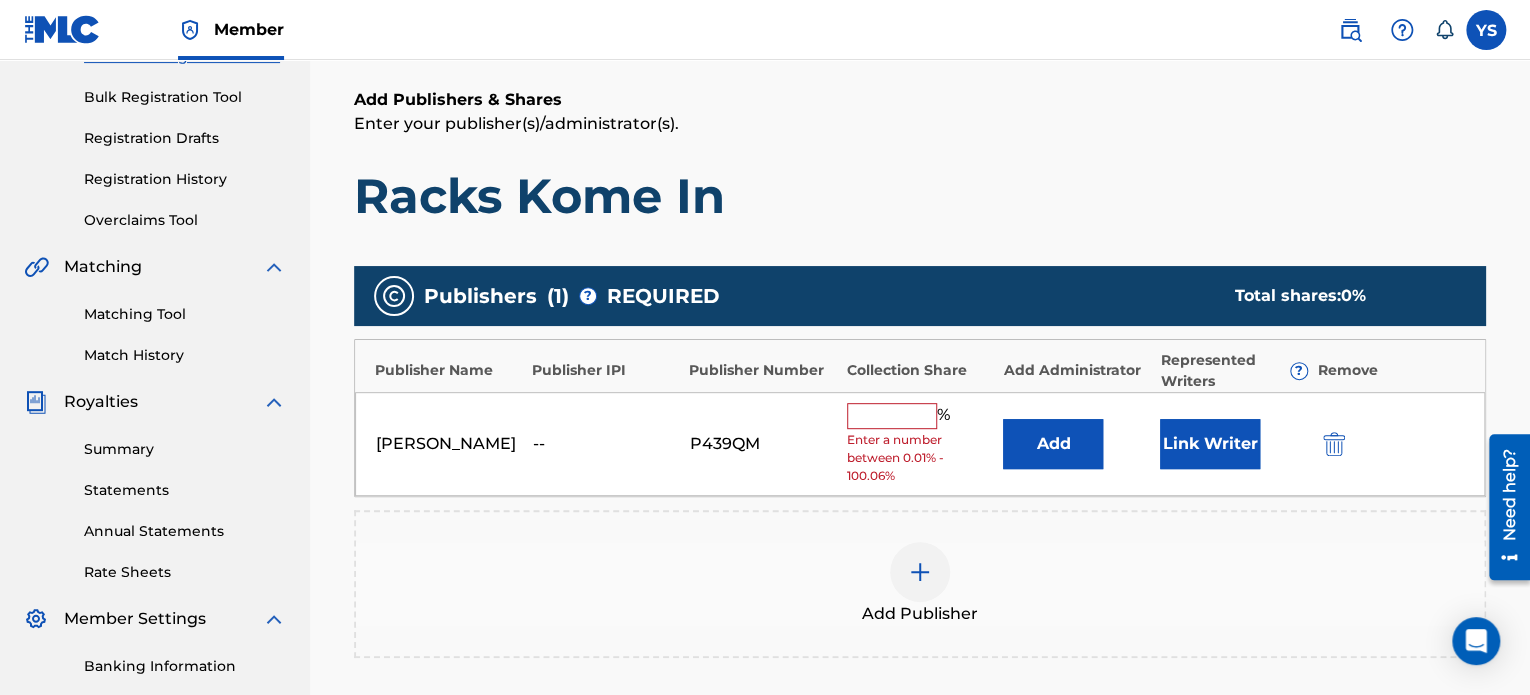 click at bounding box center (892, 416) 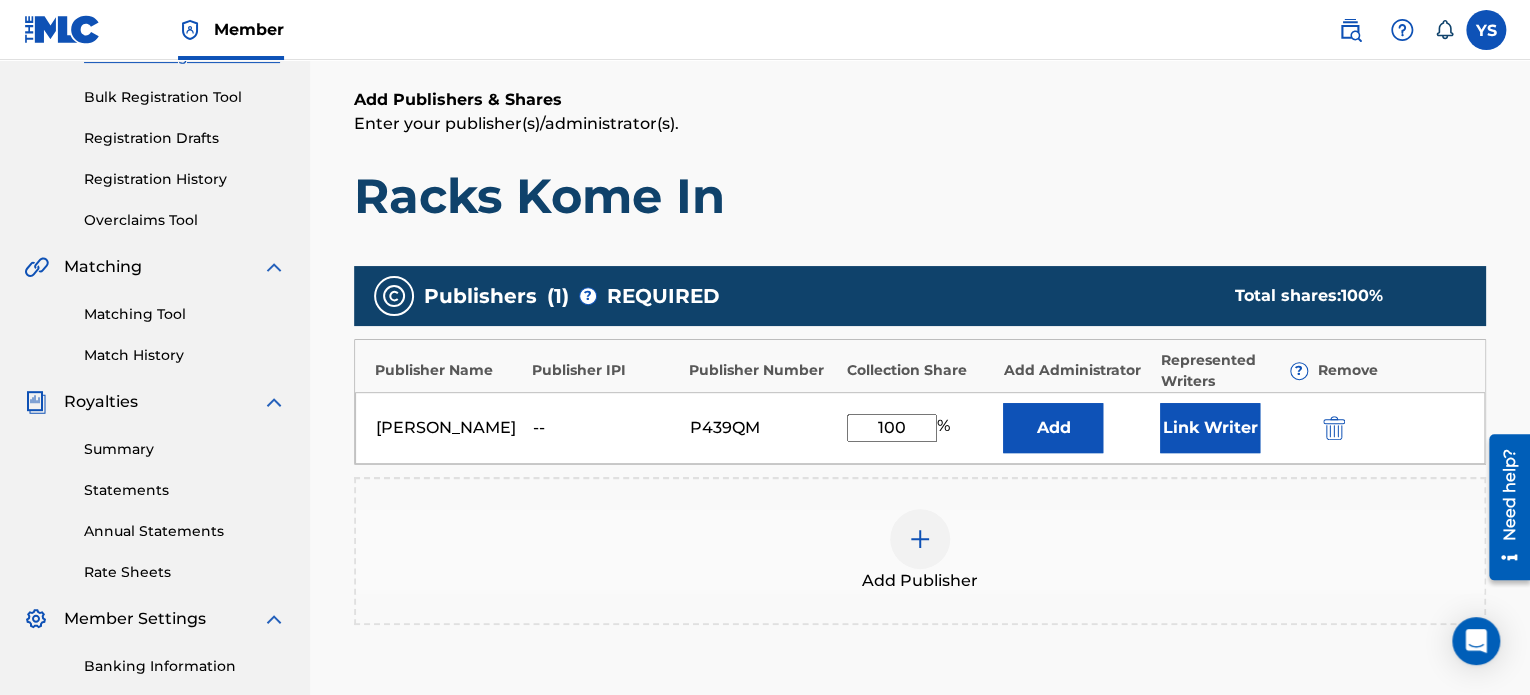 scroll, scrollTop: 550, scrollLeft: 0, axis: vertical 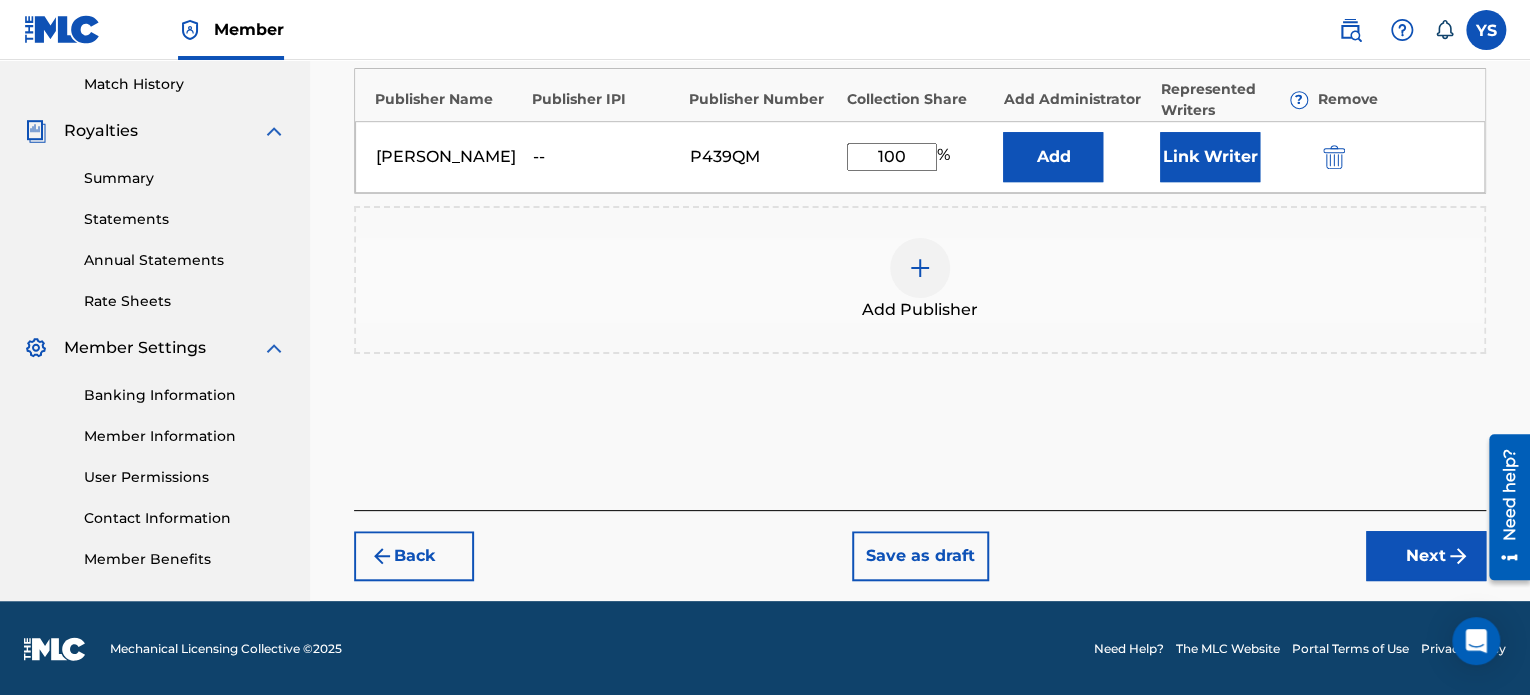 type on "100" 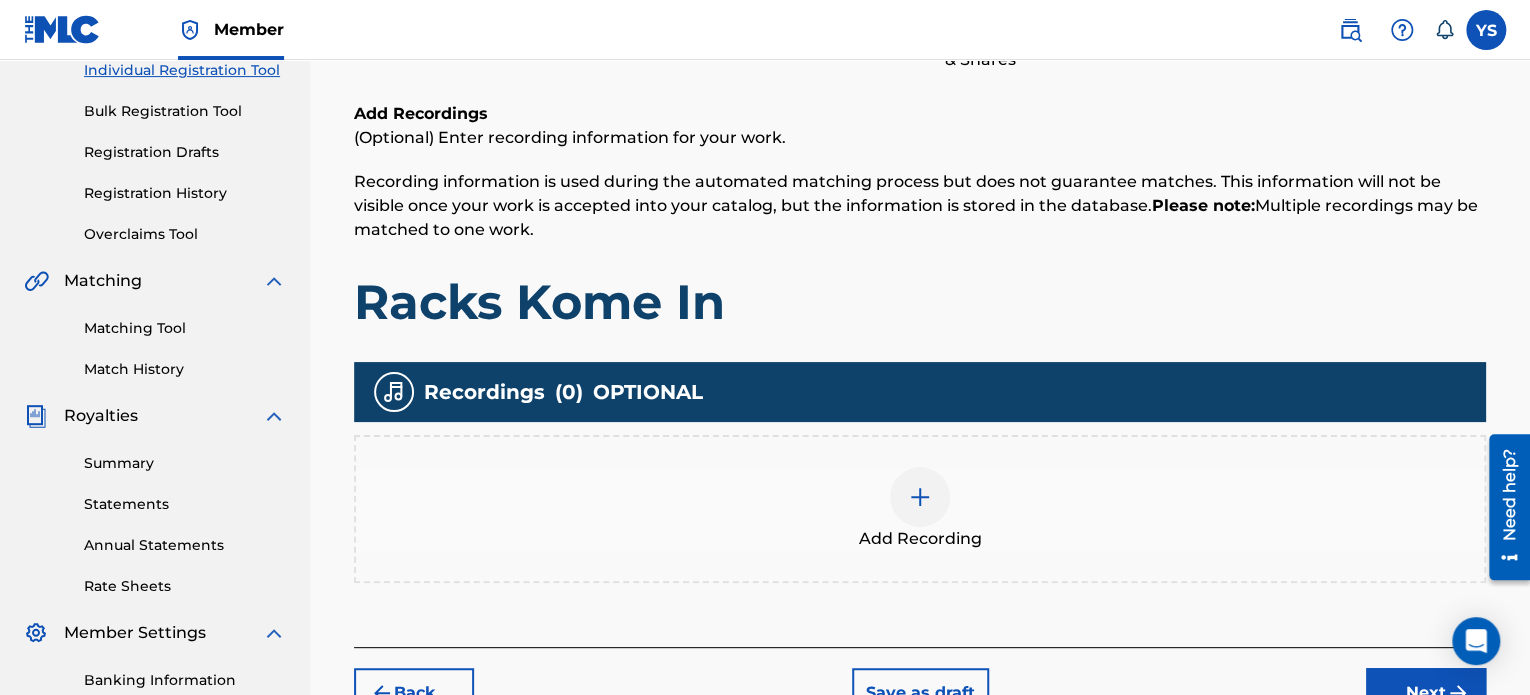 scroll, scrollTop: 271, scrollLeft: 0, axis: vertical 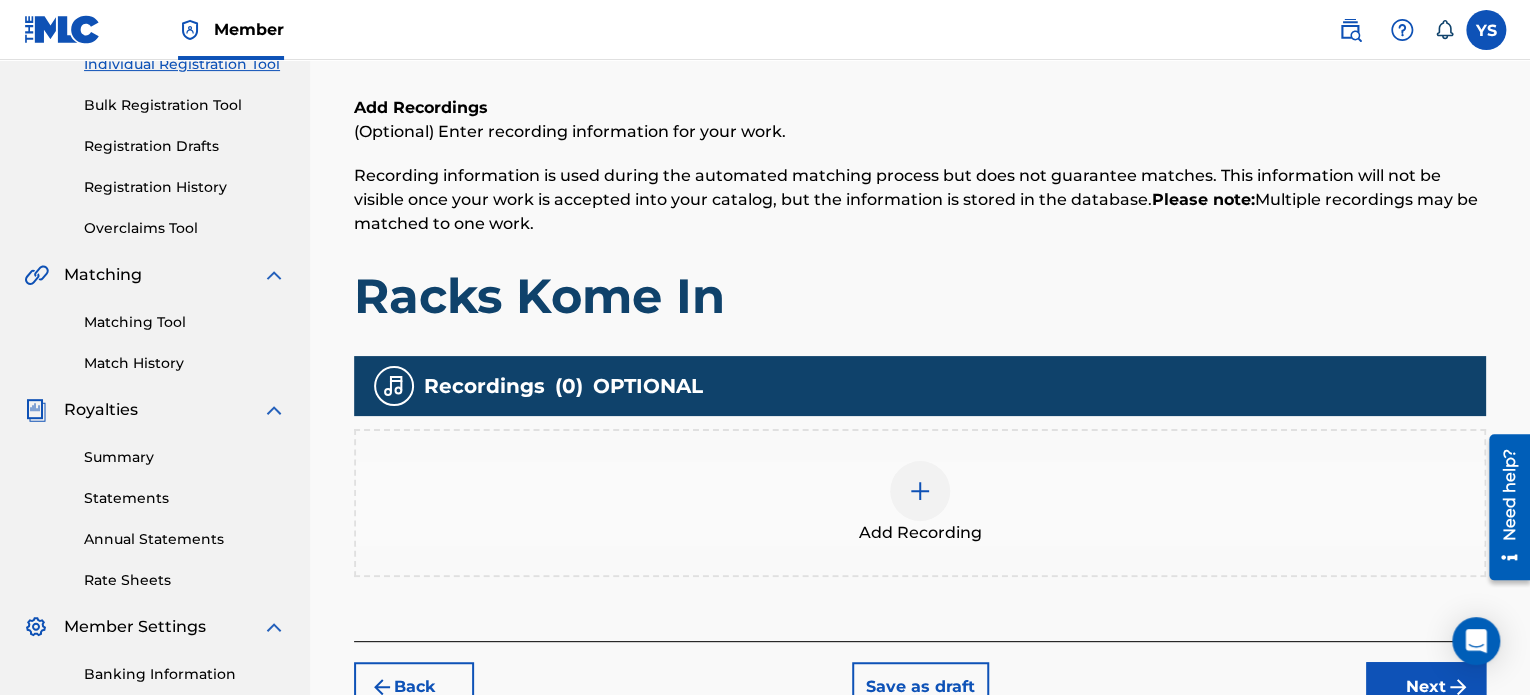 click at bounding box center (920, 491) 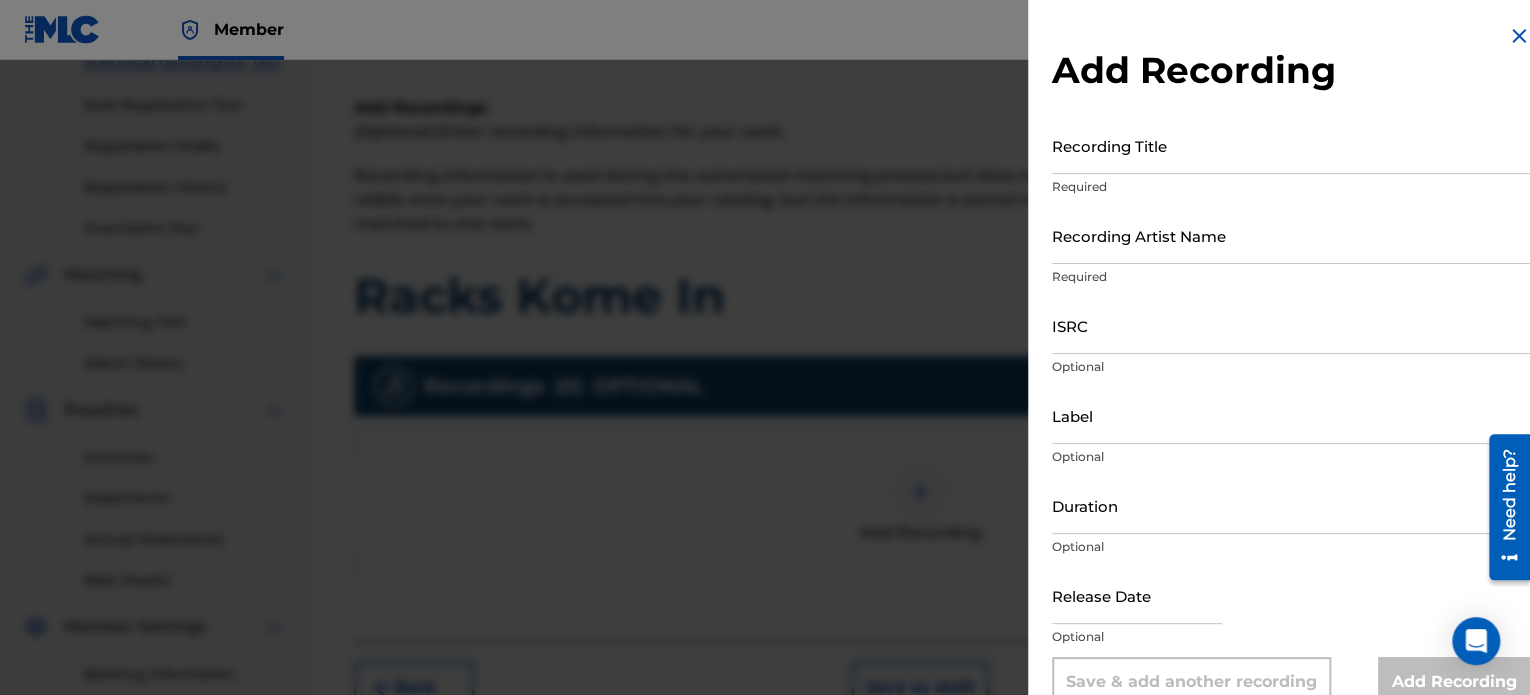 click on "Recording Title" at bounding box center (1291, 145) 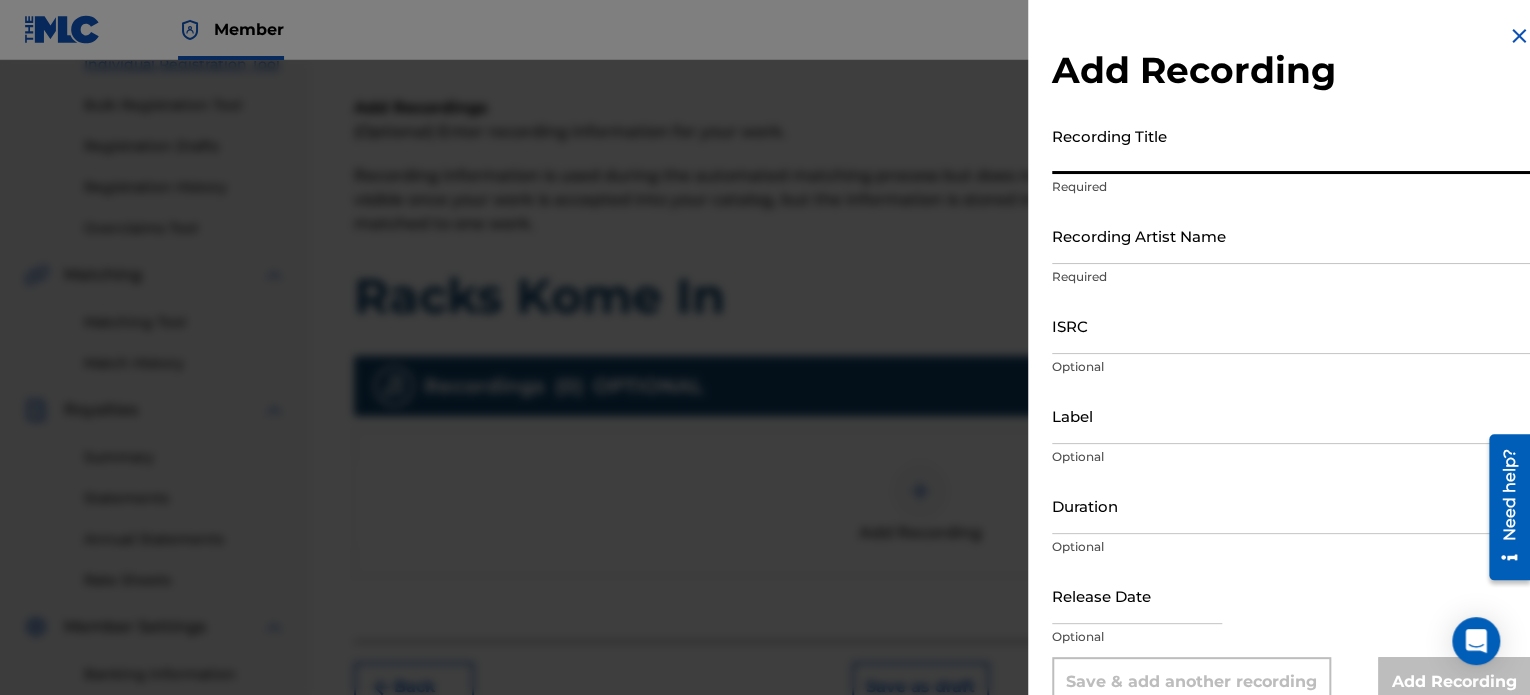paste on "Racks Kome In" 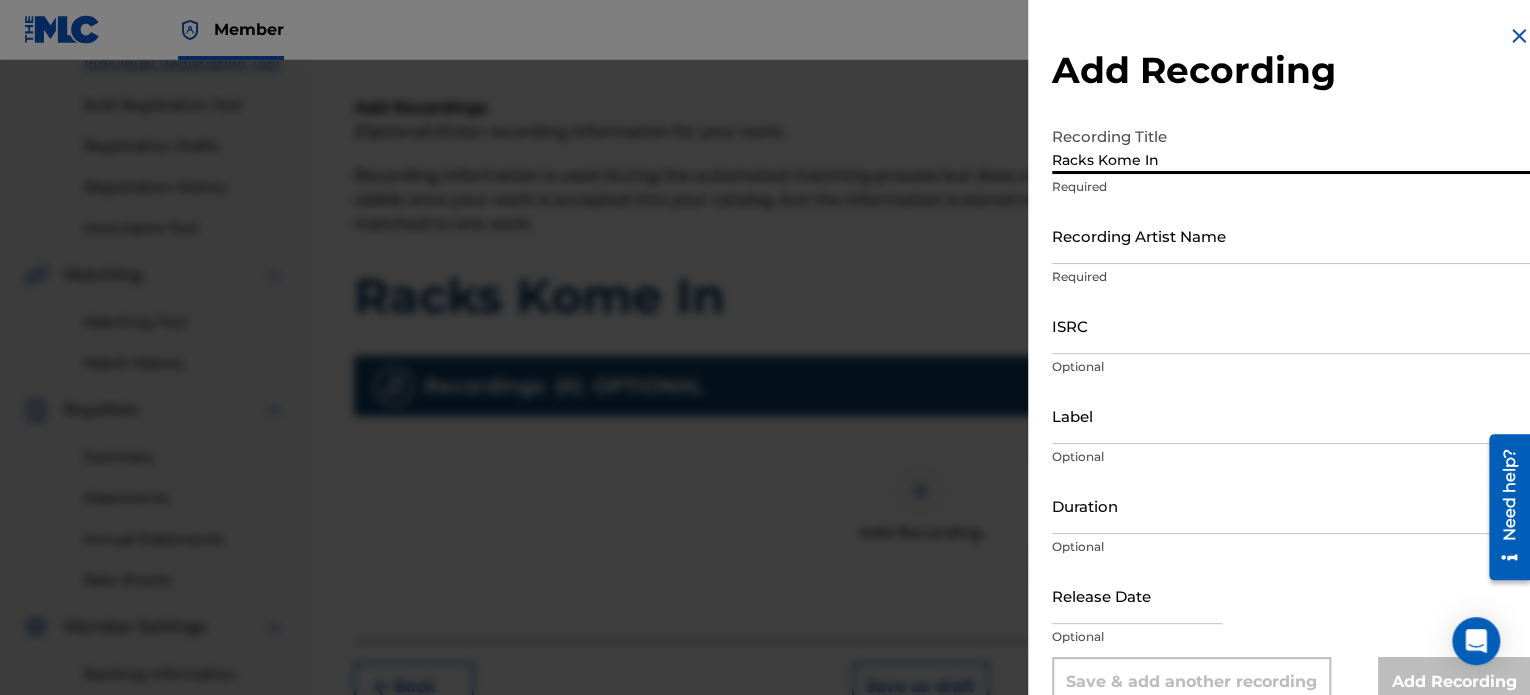 type on "Racks Kome In" 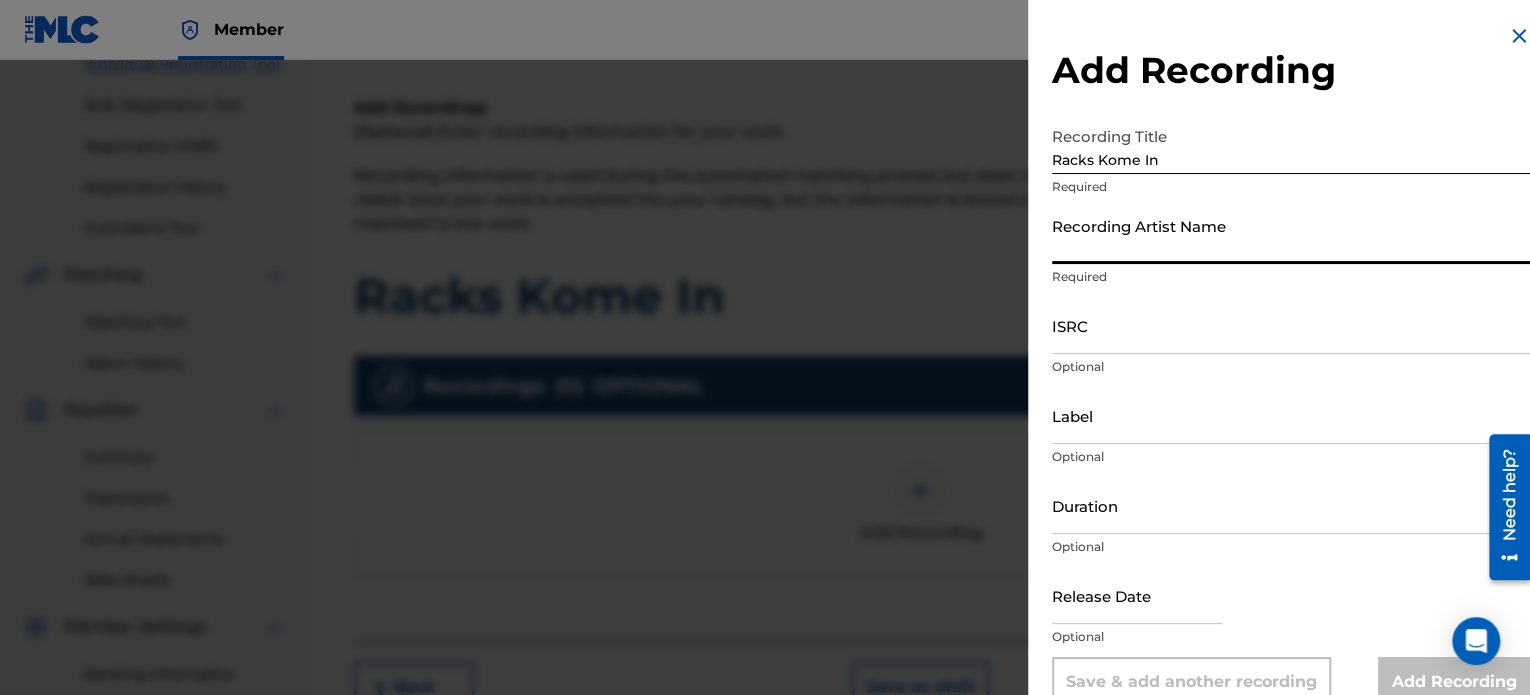 type on "1600j" 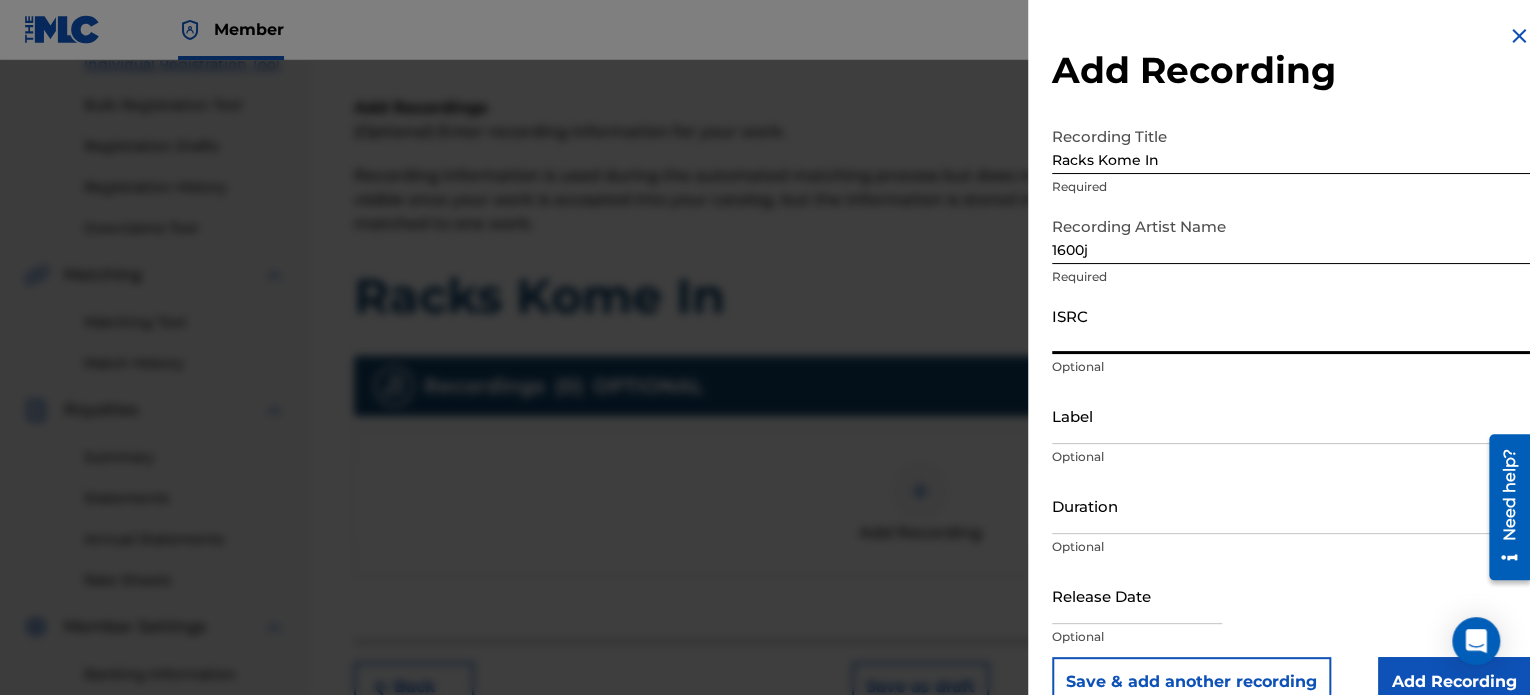 click on "ISRC" at bounding box center (1291, 325) 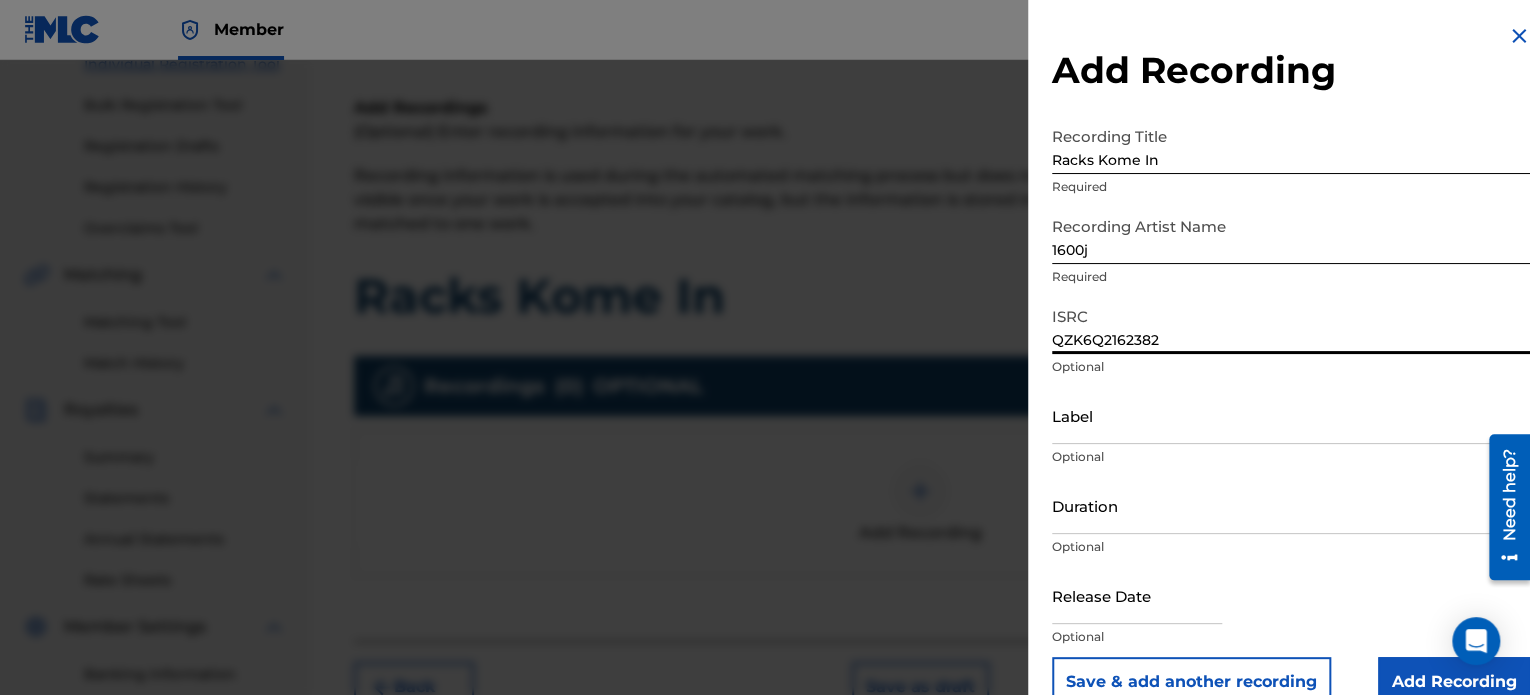 type on "QZK6Q2162382" 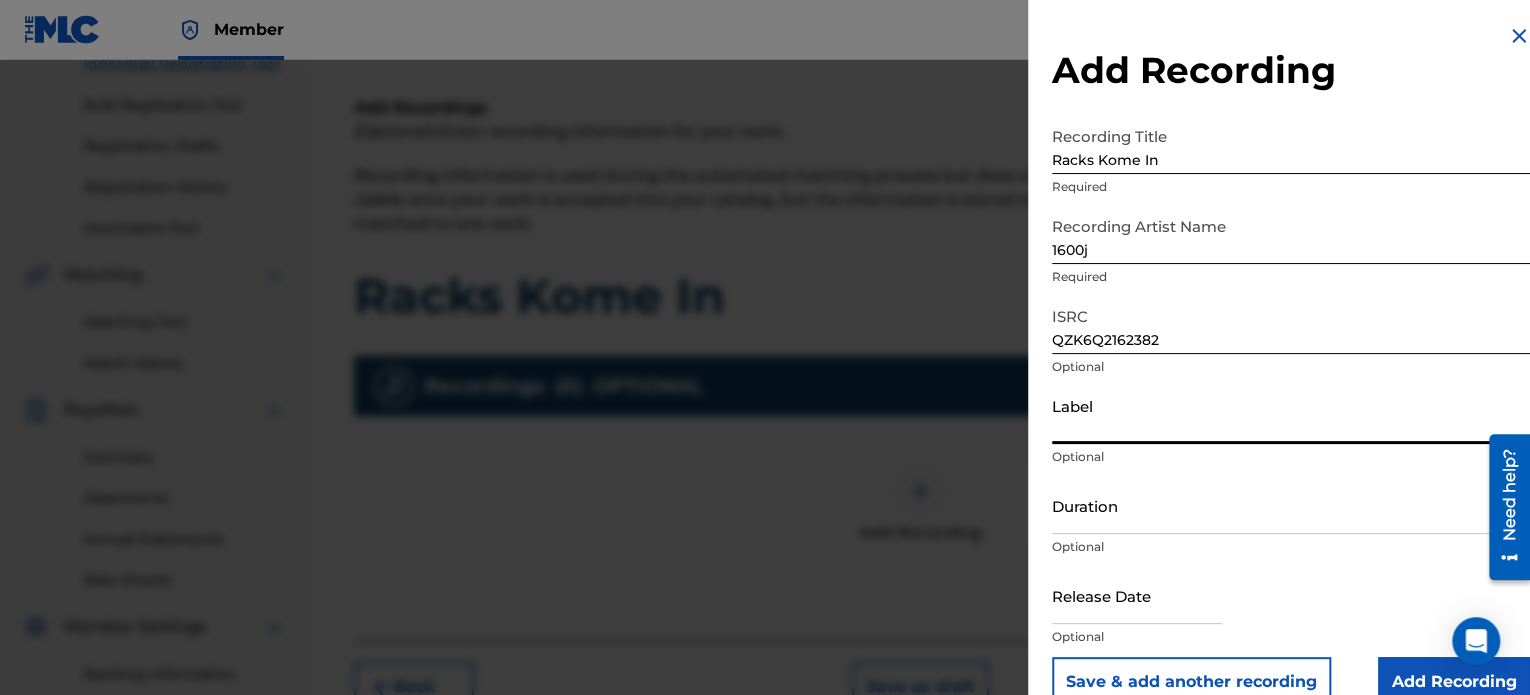 click on "Duration" at bounding box center (1291, 505) 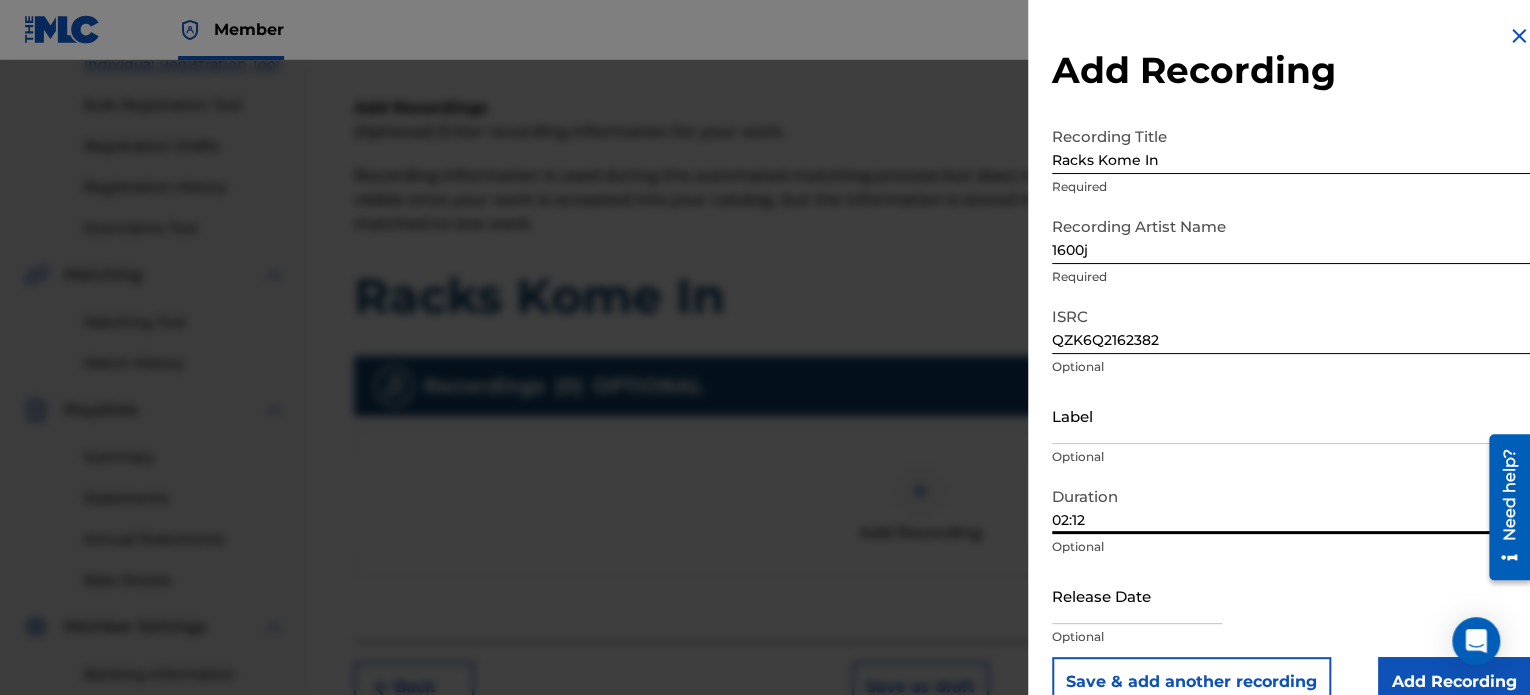 scroll, scrollTop: 36, scrollLeft: 0, axis: vertical 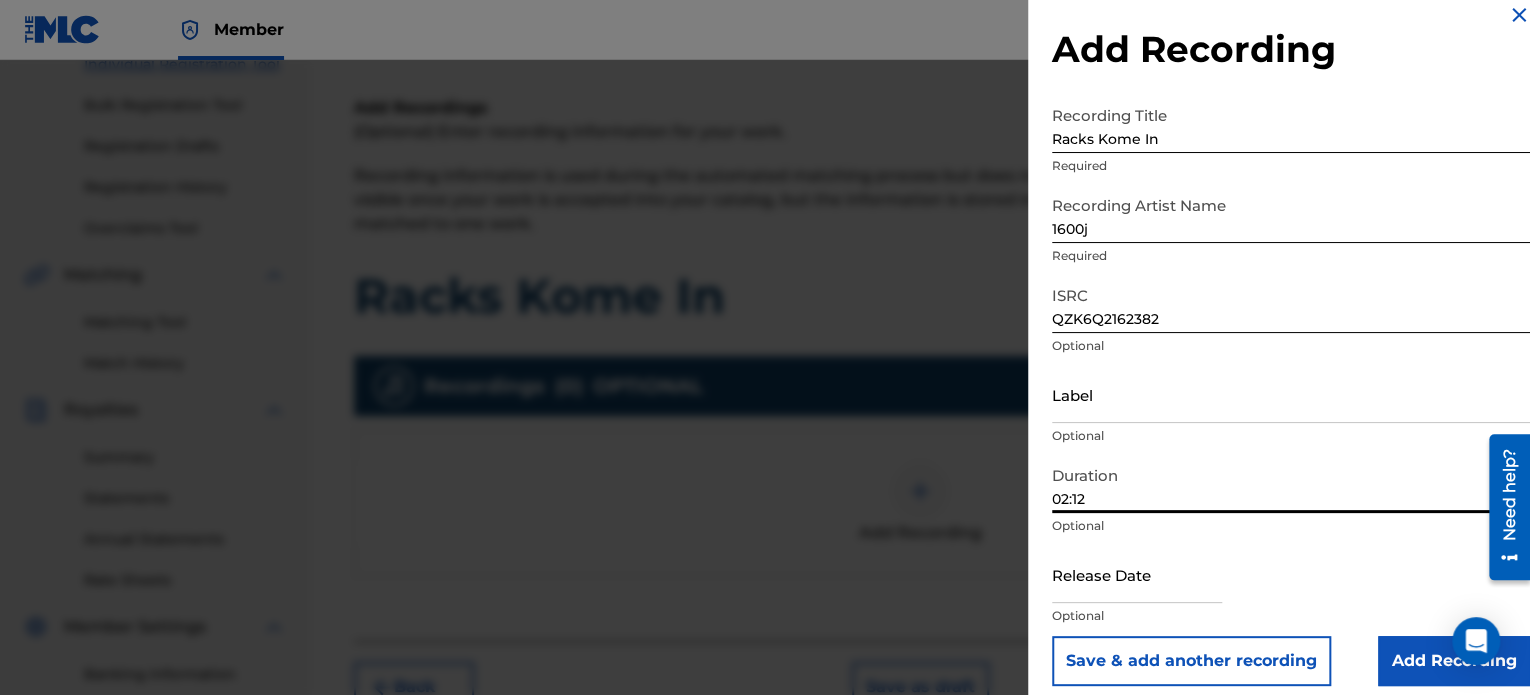type on "02:12" 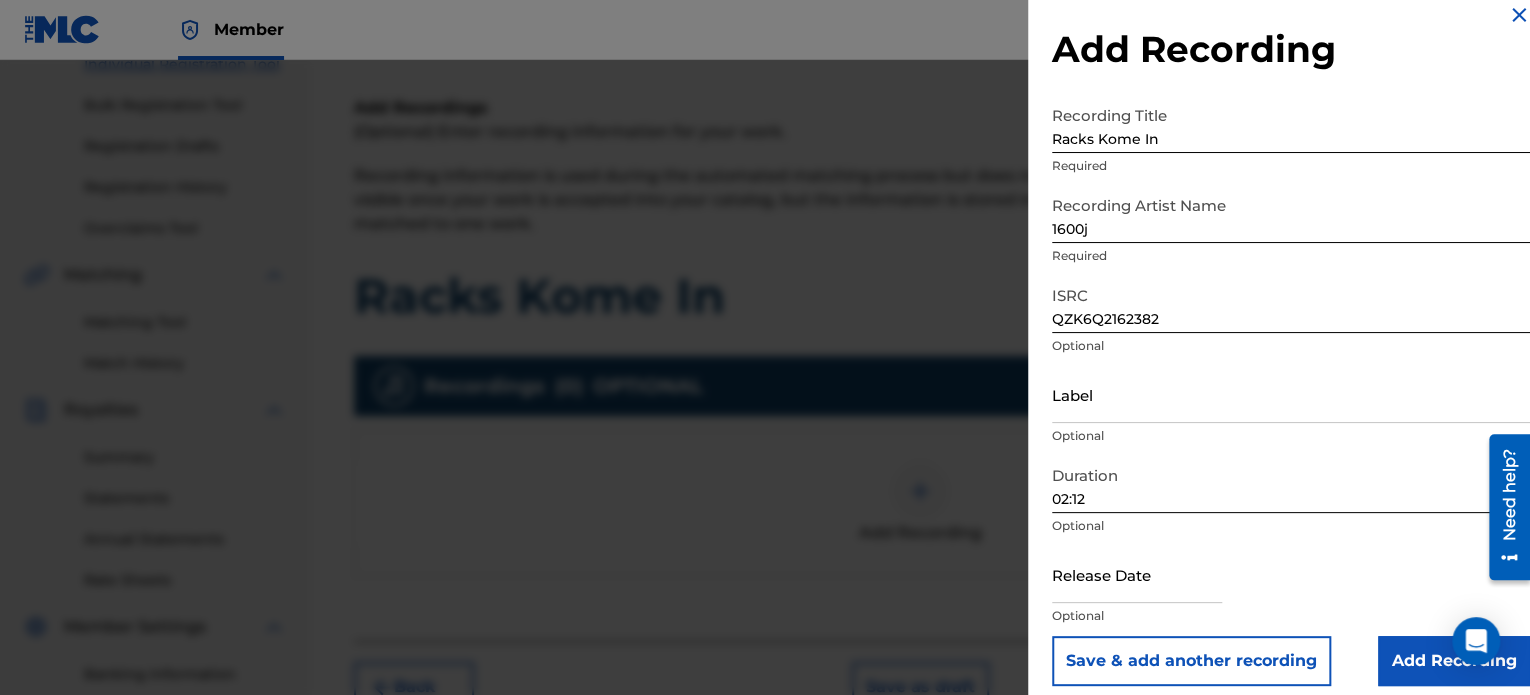 click on "Add Recording" at bounding box center [1454, 661] 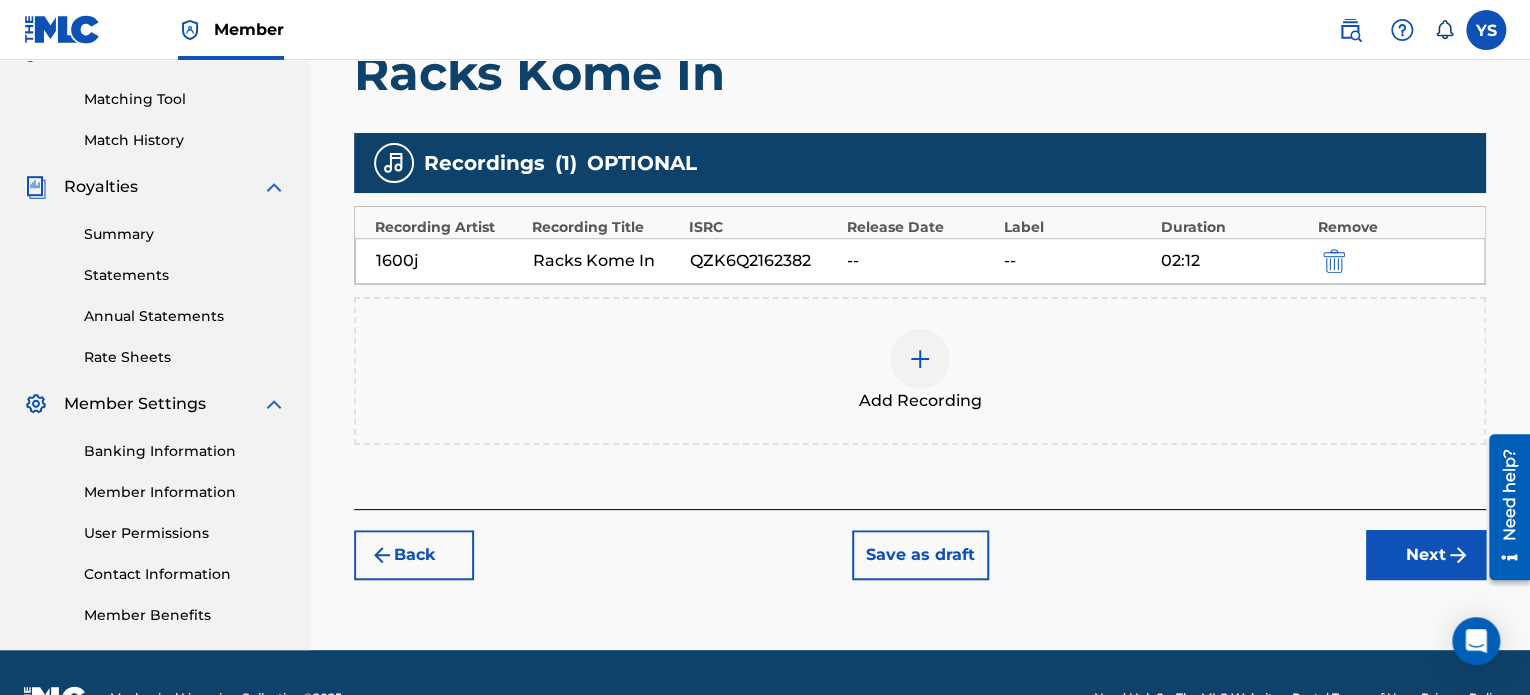 click on "Next" at bounding box center [1426, 555] 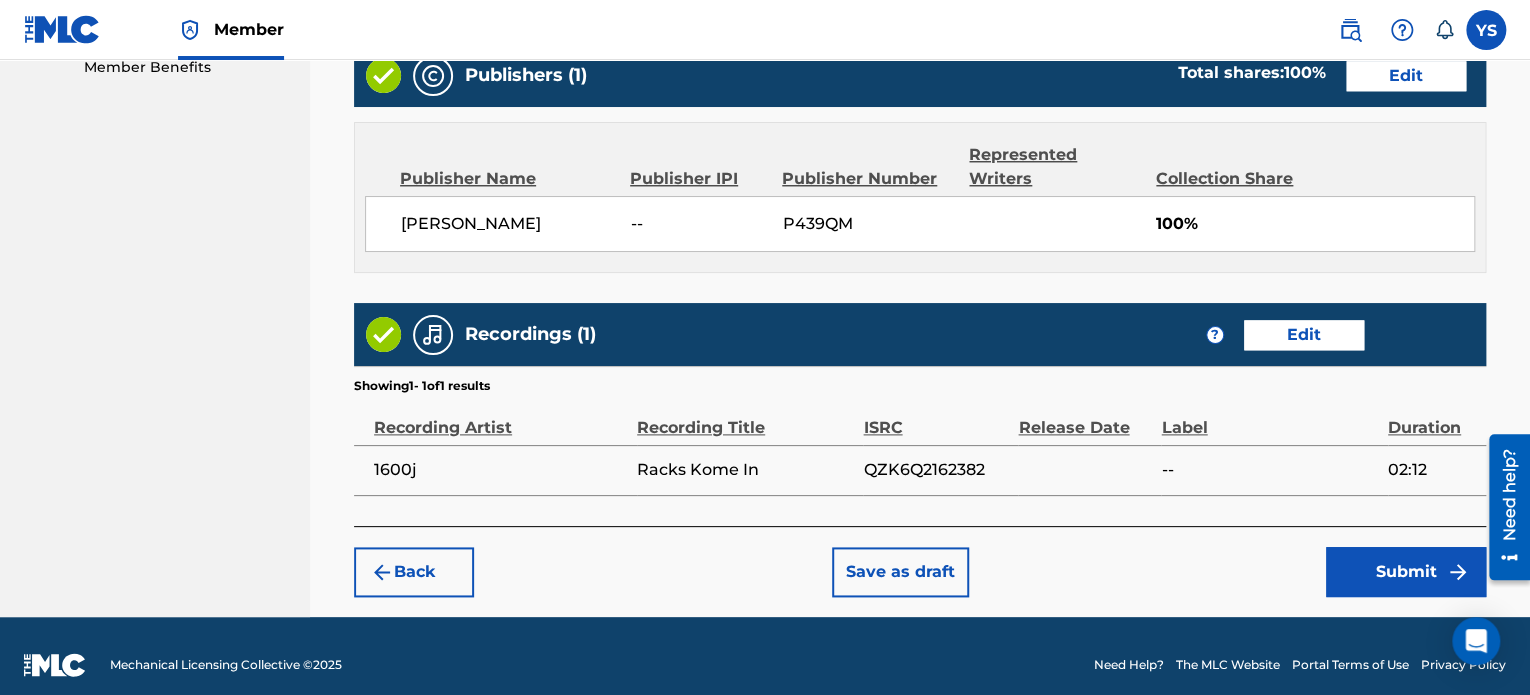 scroll, scrollTop: 1057, scrollLeft: 0, axis: vertical 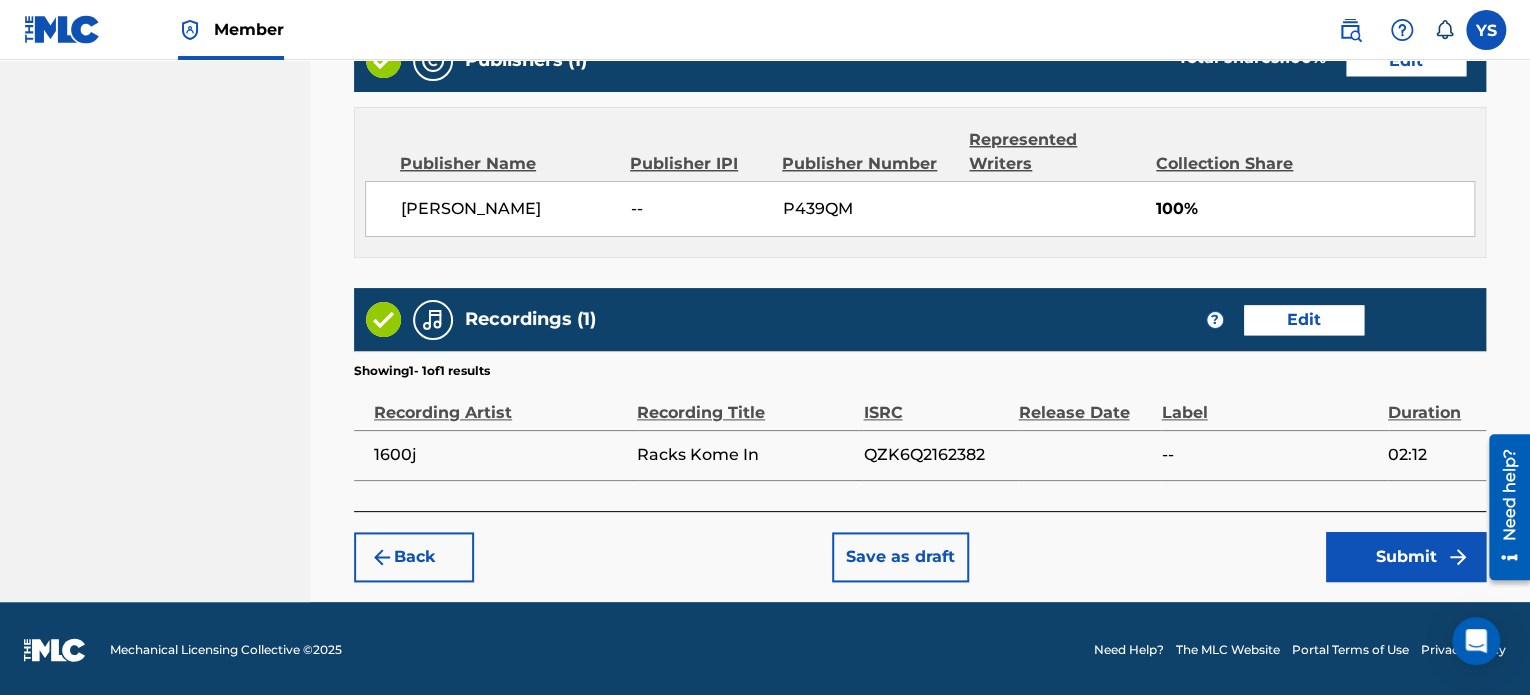 click on "Submit" at bounding box center [1406, 557] 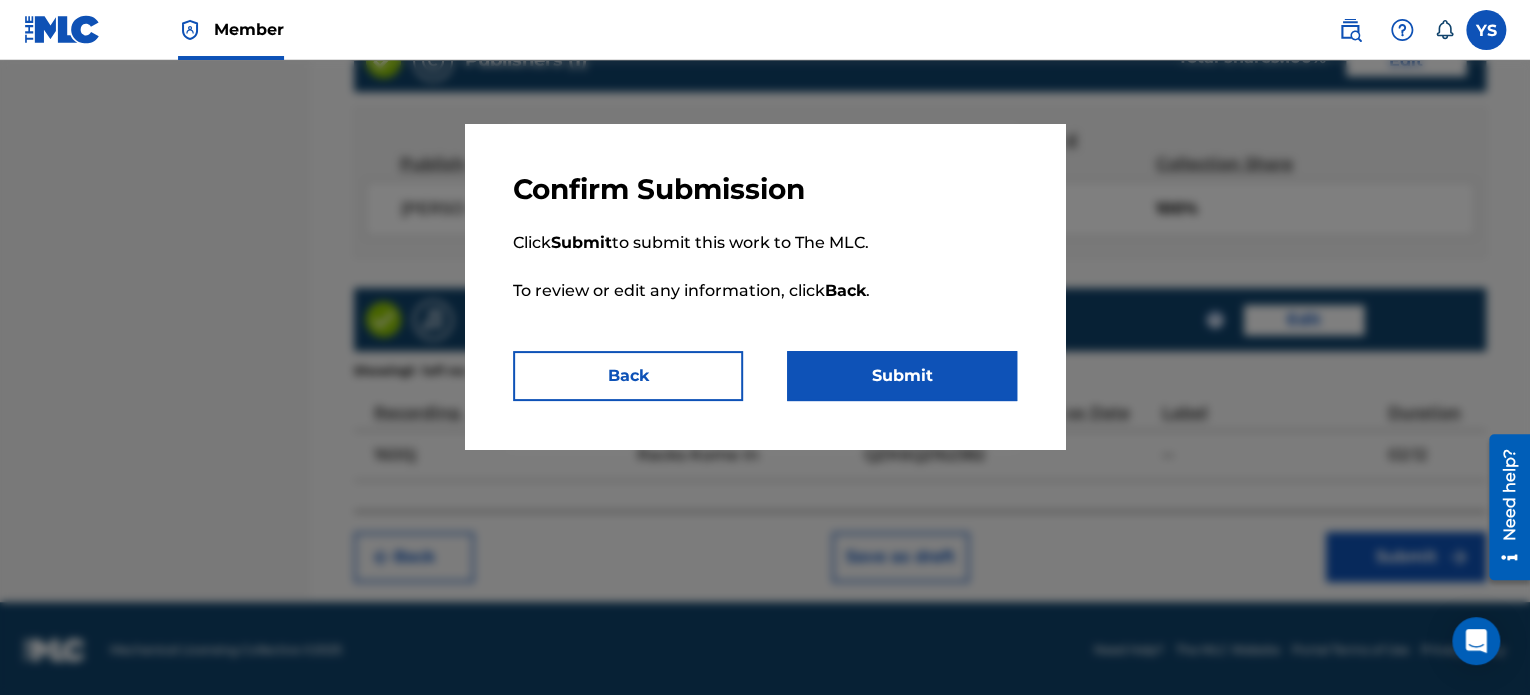 click on "Submit" at bounding box center (902, 376) 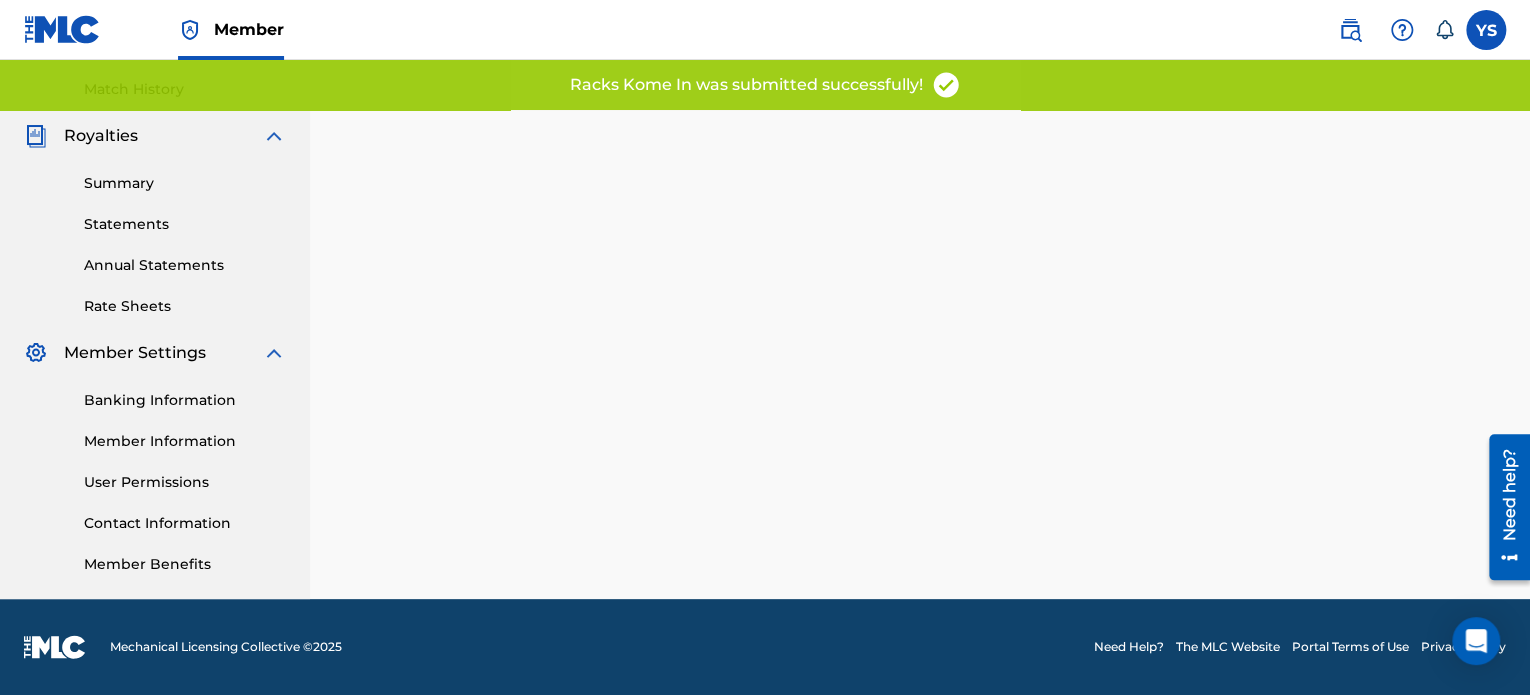 scroll, scrollTop: 0, scrollLeft: 0, axis: both 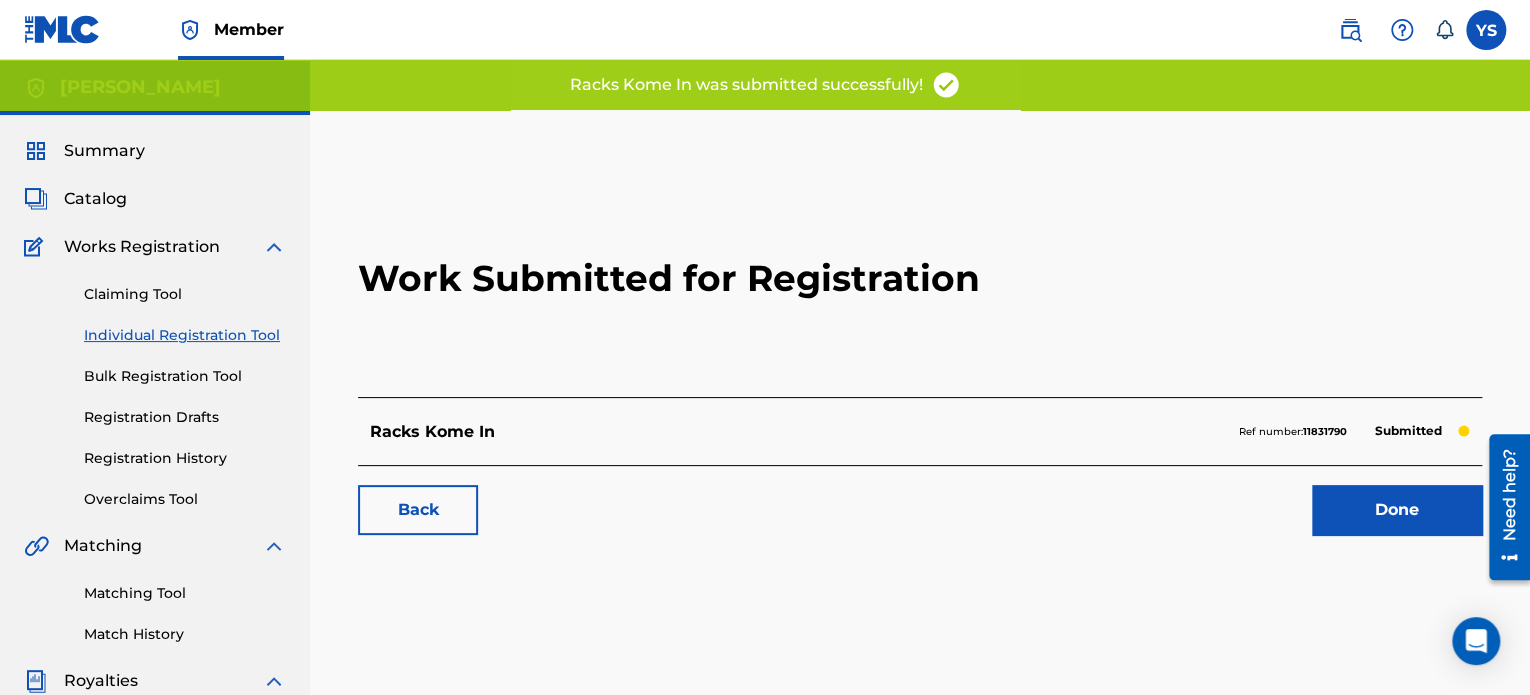 click on "Done" at bounding box center (1397, 510) 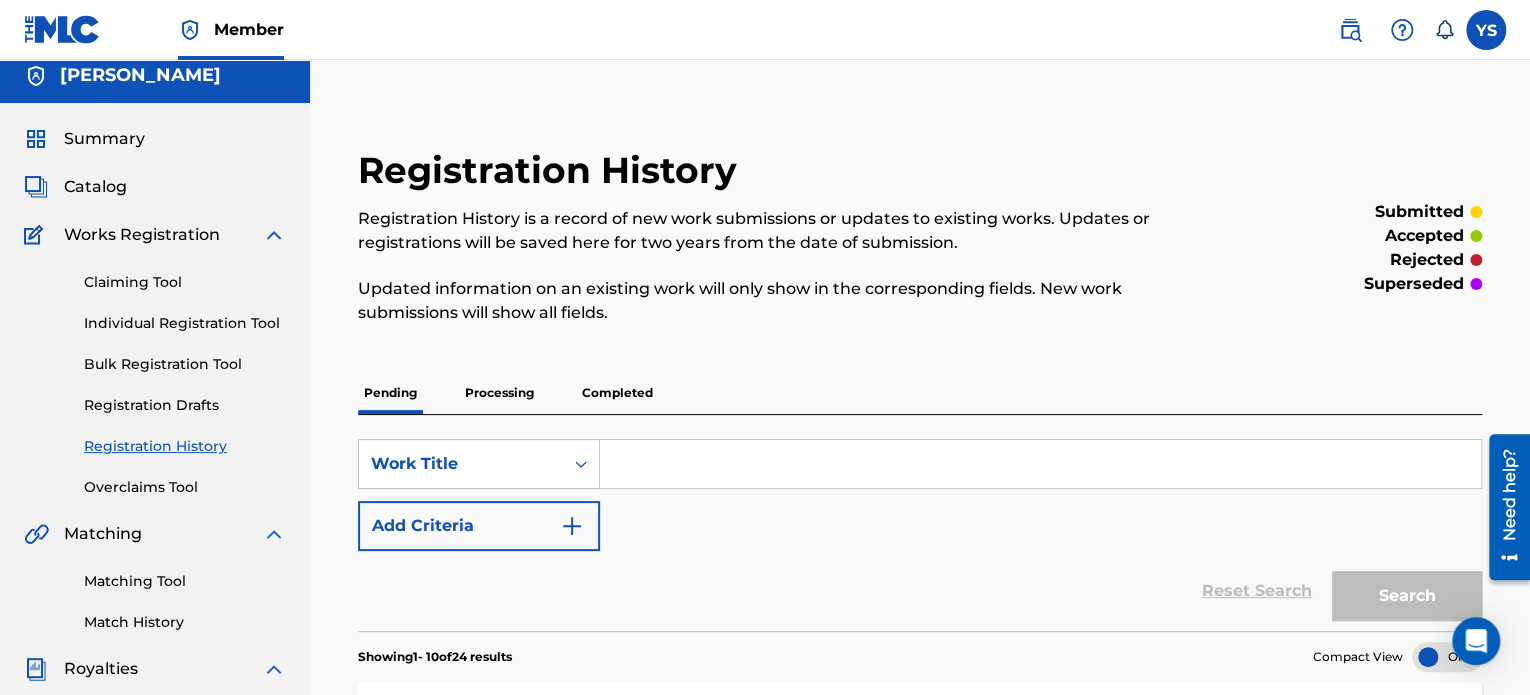 scroll, scrollTop: 12, scrollLeft: 0, axis: vertical 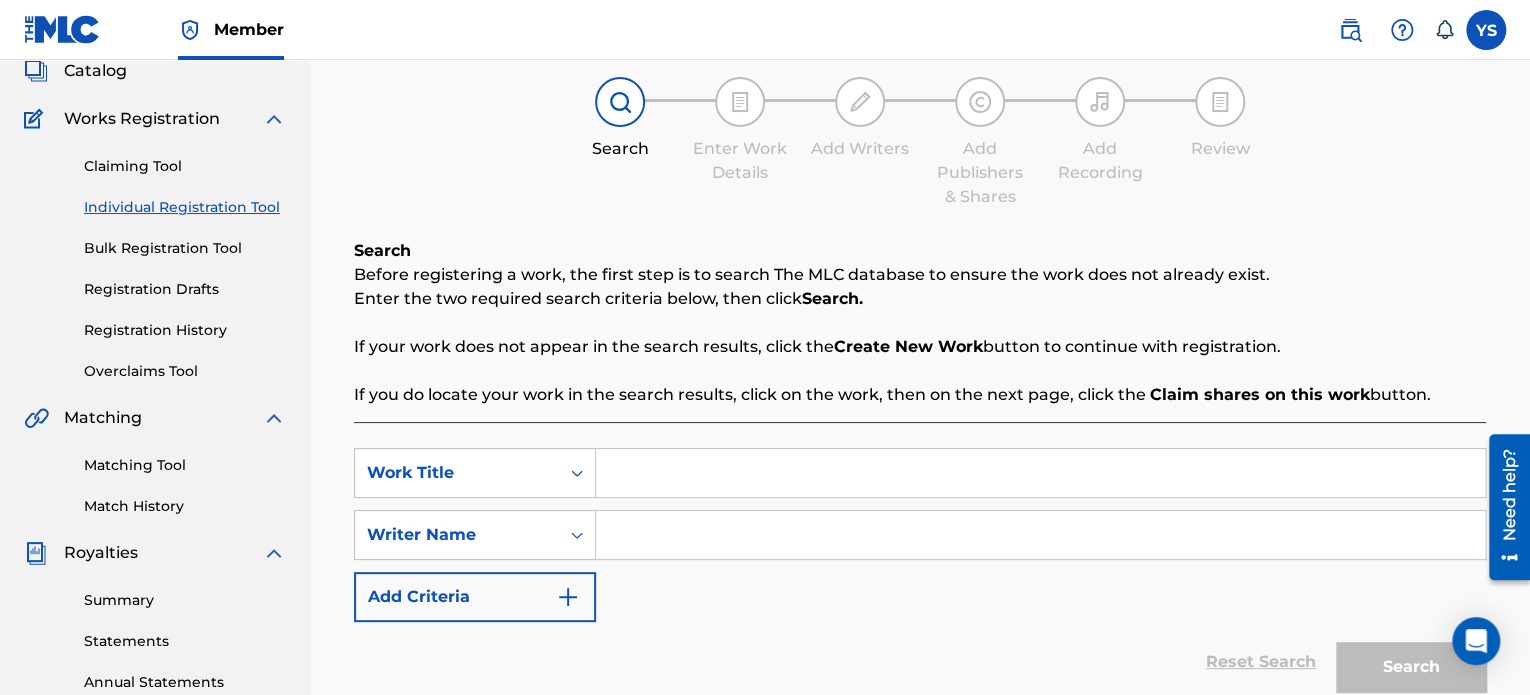 click at bounding box center [1040, 473] 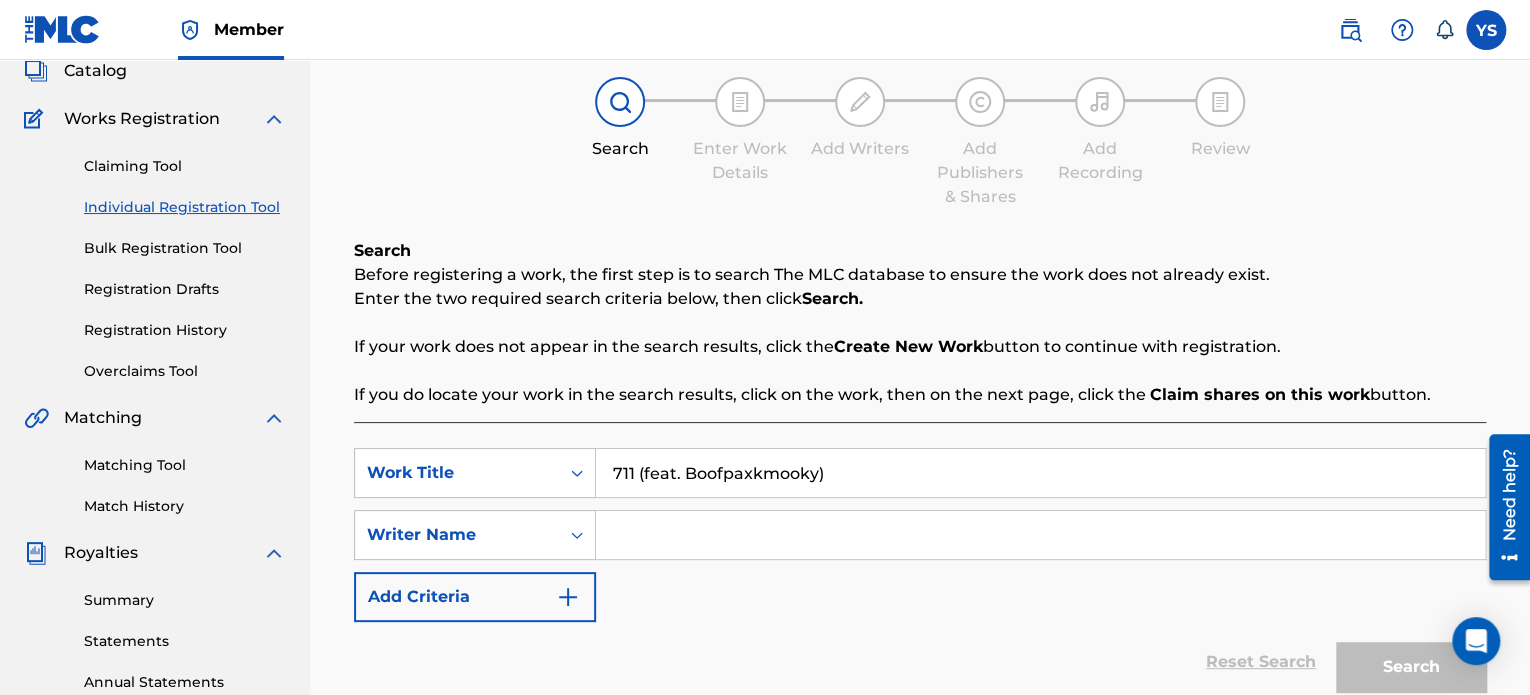 type on "711 (feat. Boofpaxkmooky)" 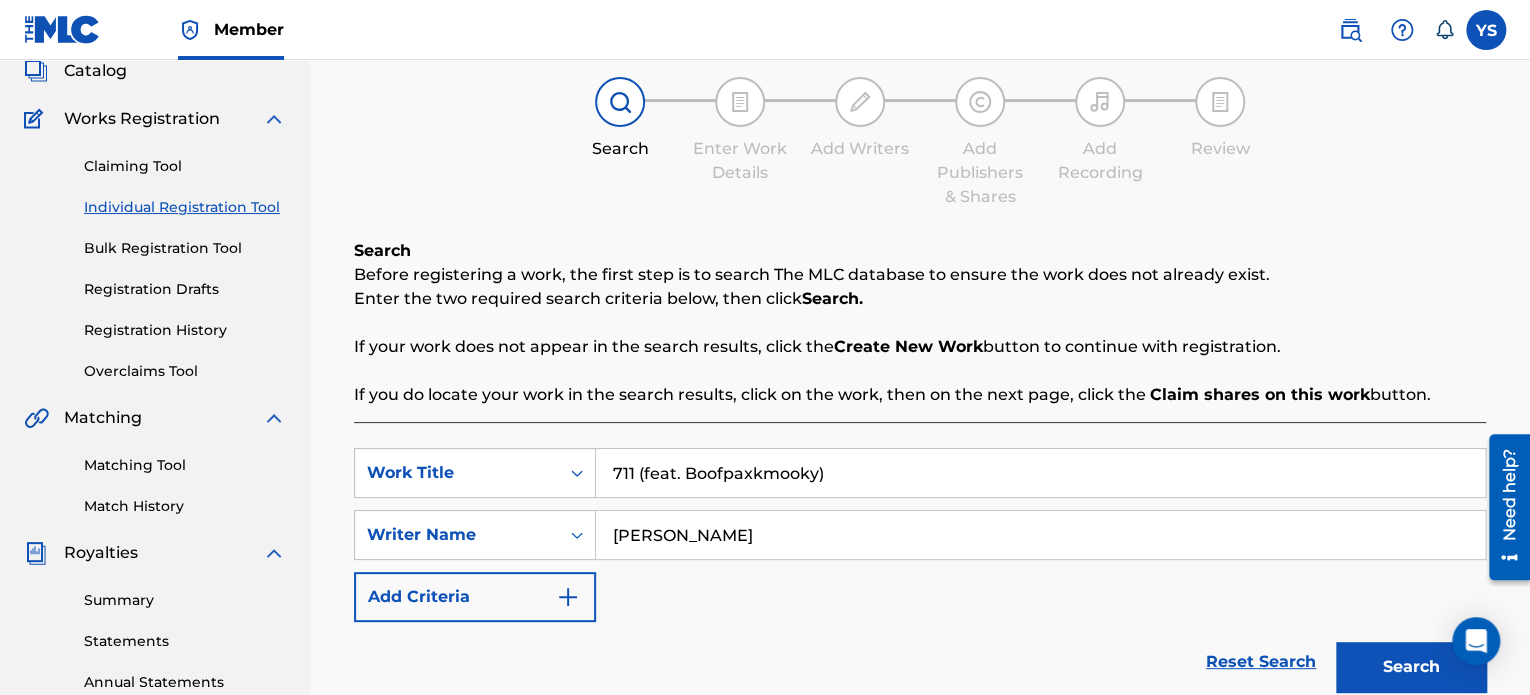 click on "Search" at bounding box center (1411, 667) 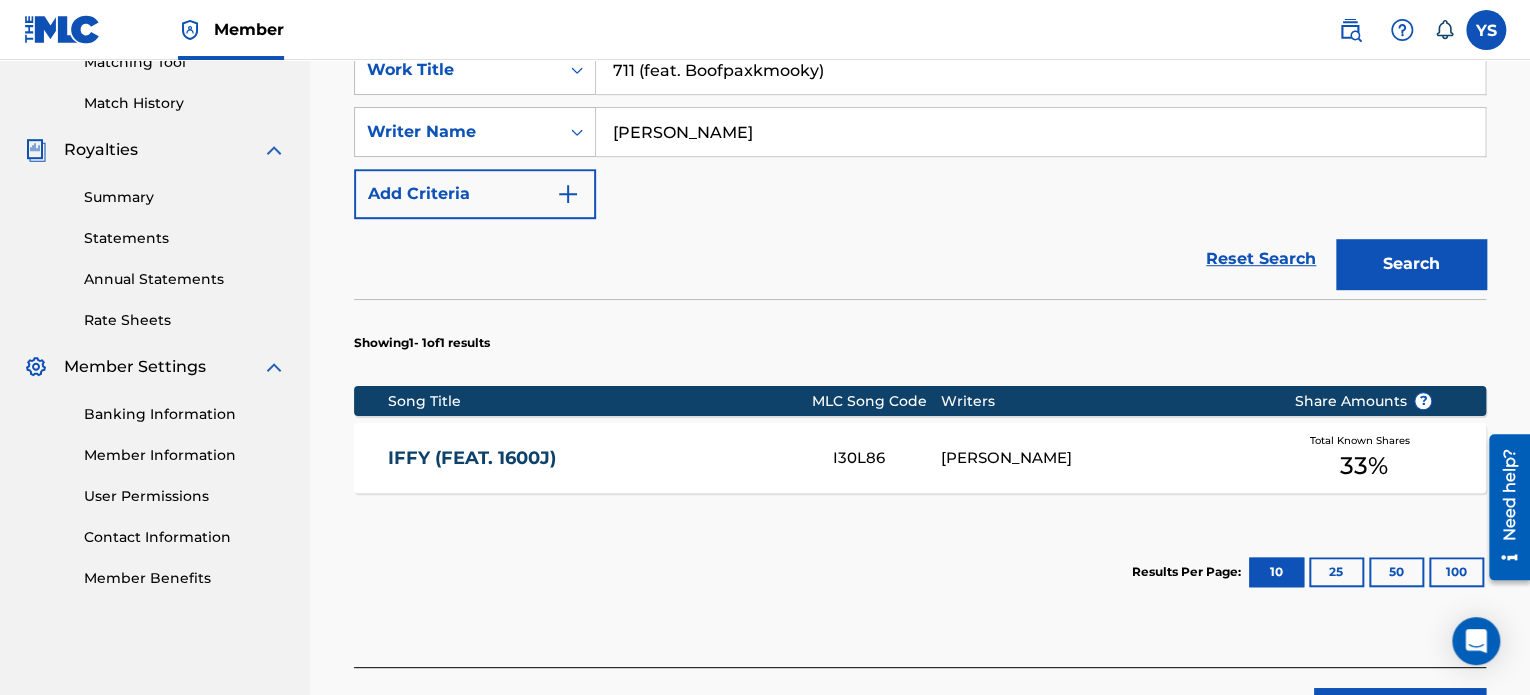 scroll, scrollTop: 689, scrollLeft: 0, axis: vertical 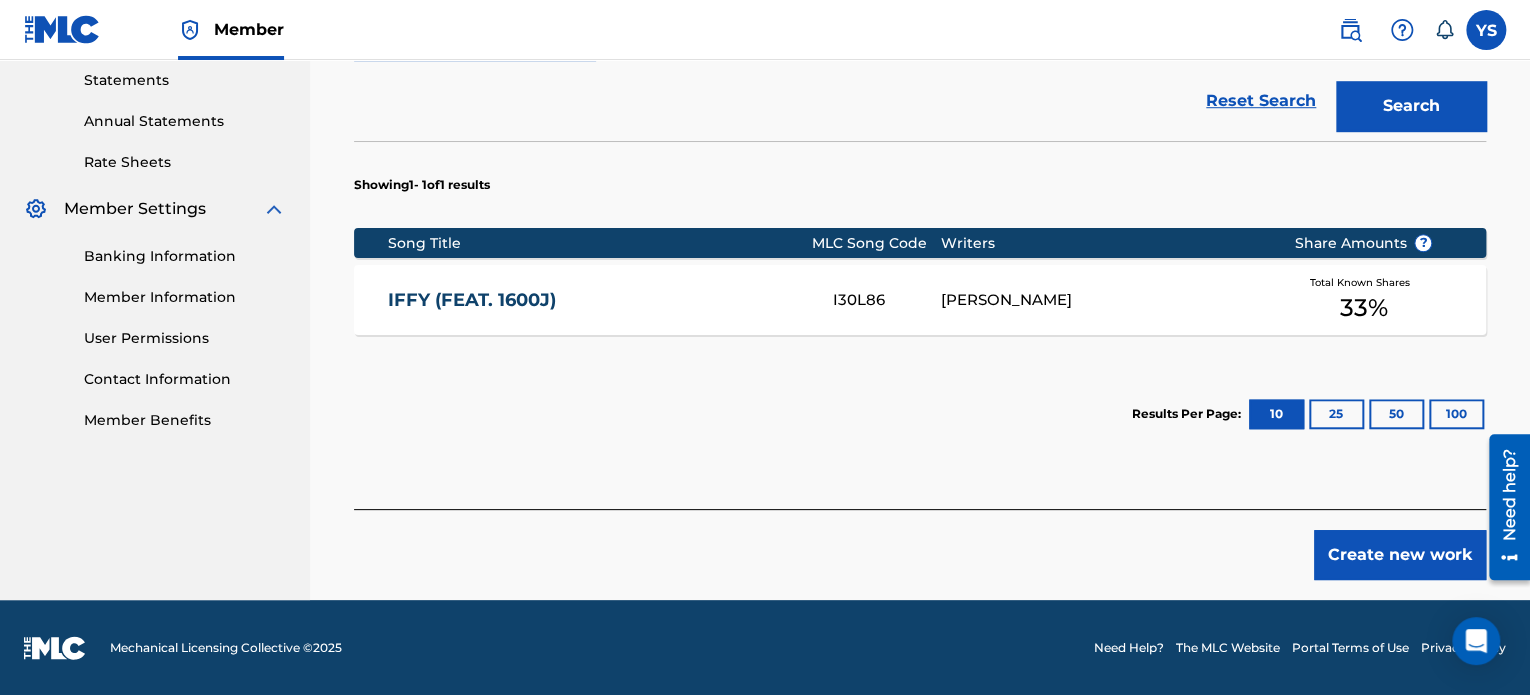 click on "Create new work" at bounding box center [1400, 555] 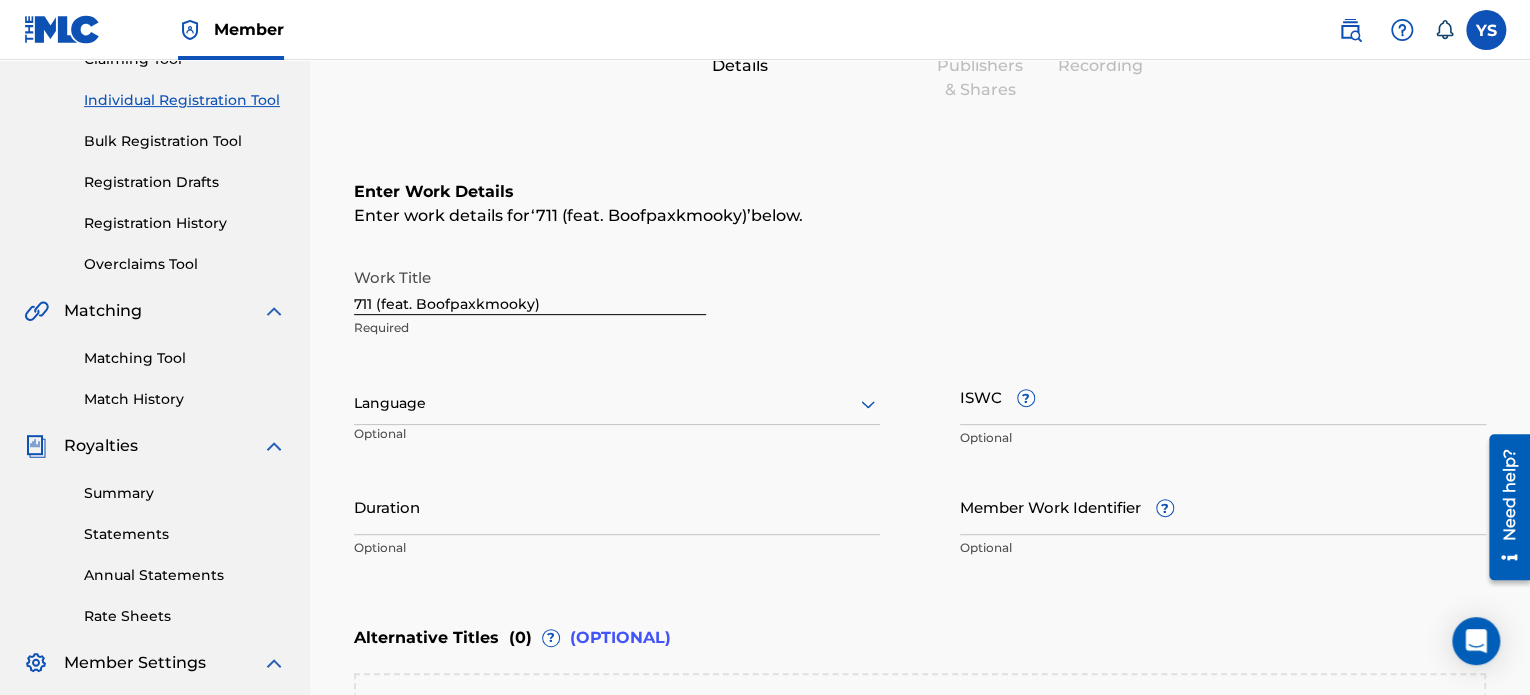 scroll, scrollTop: 212, scrollLeft: 0, axis: vertical 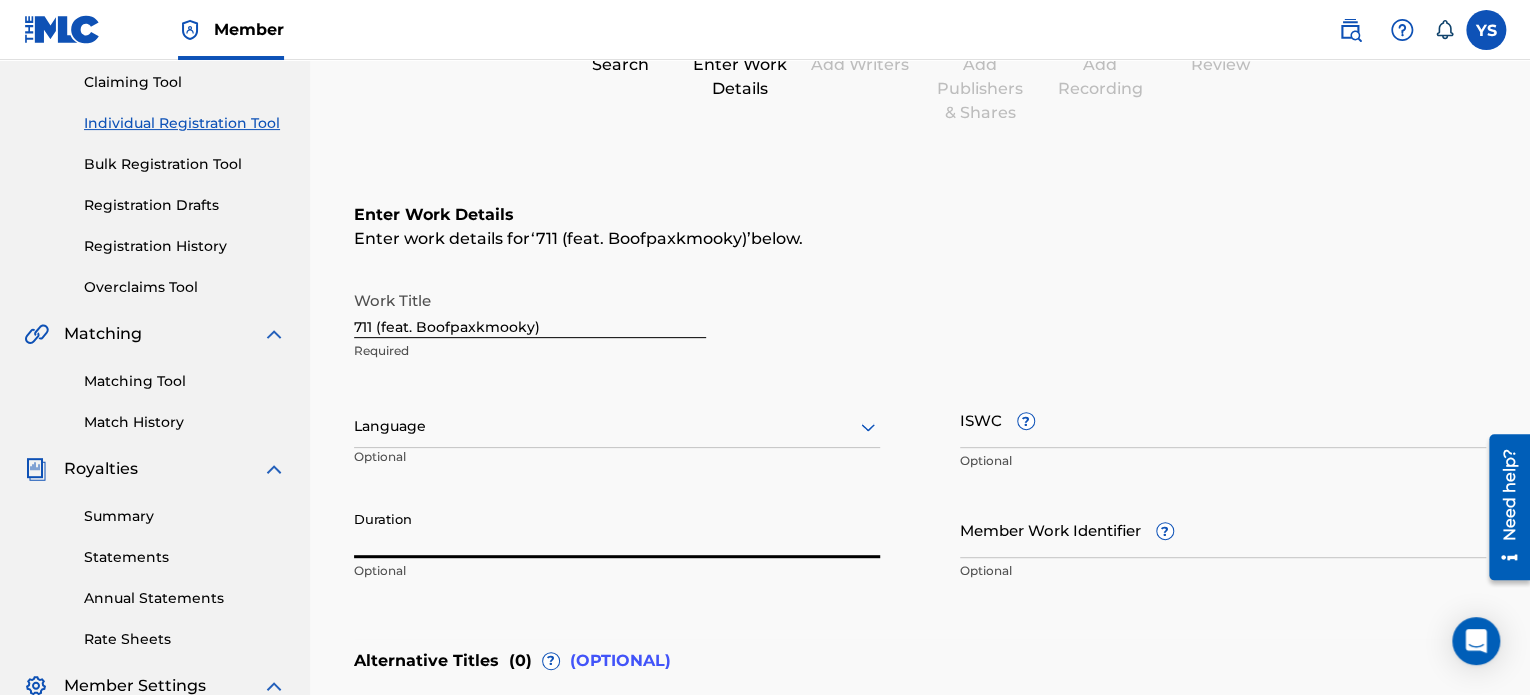 click on "Duration" at bounding box center [617, 529] 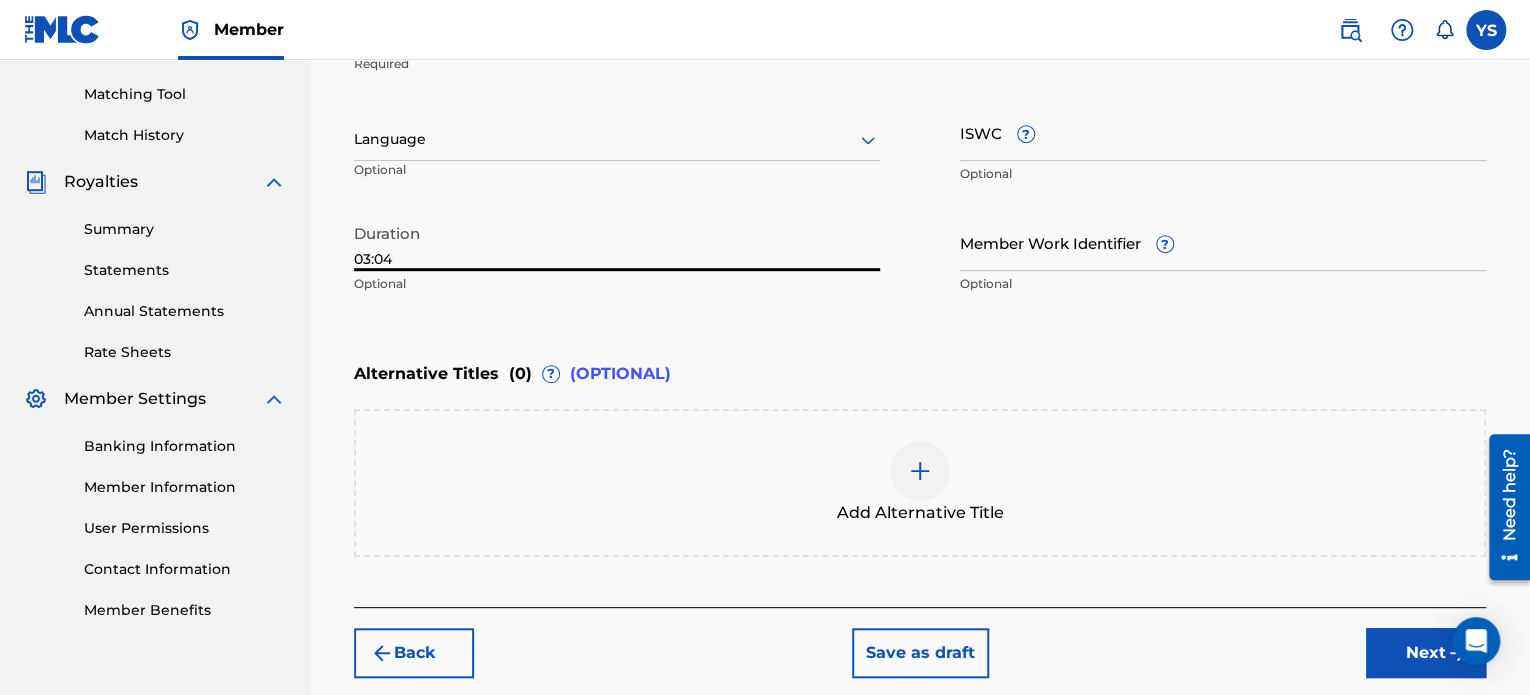scroll, scrollTop: 596, scrollLeft: 0, axis: vertical 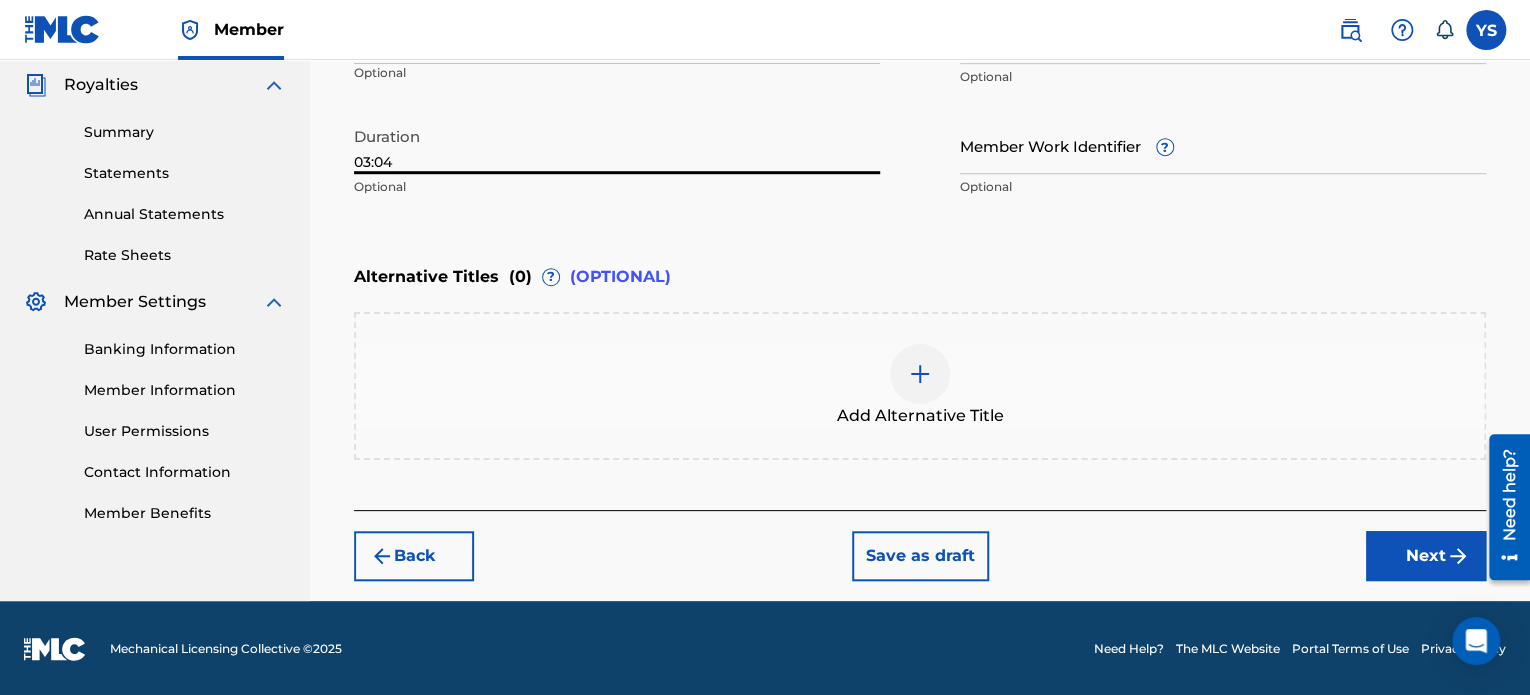 type on "03:04" 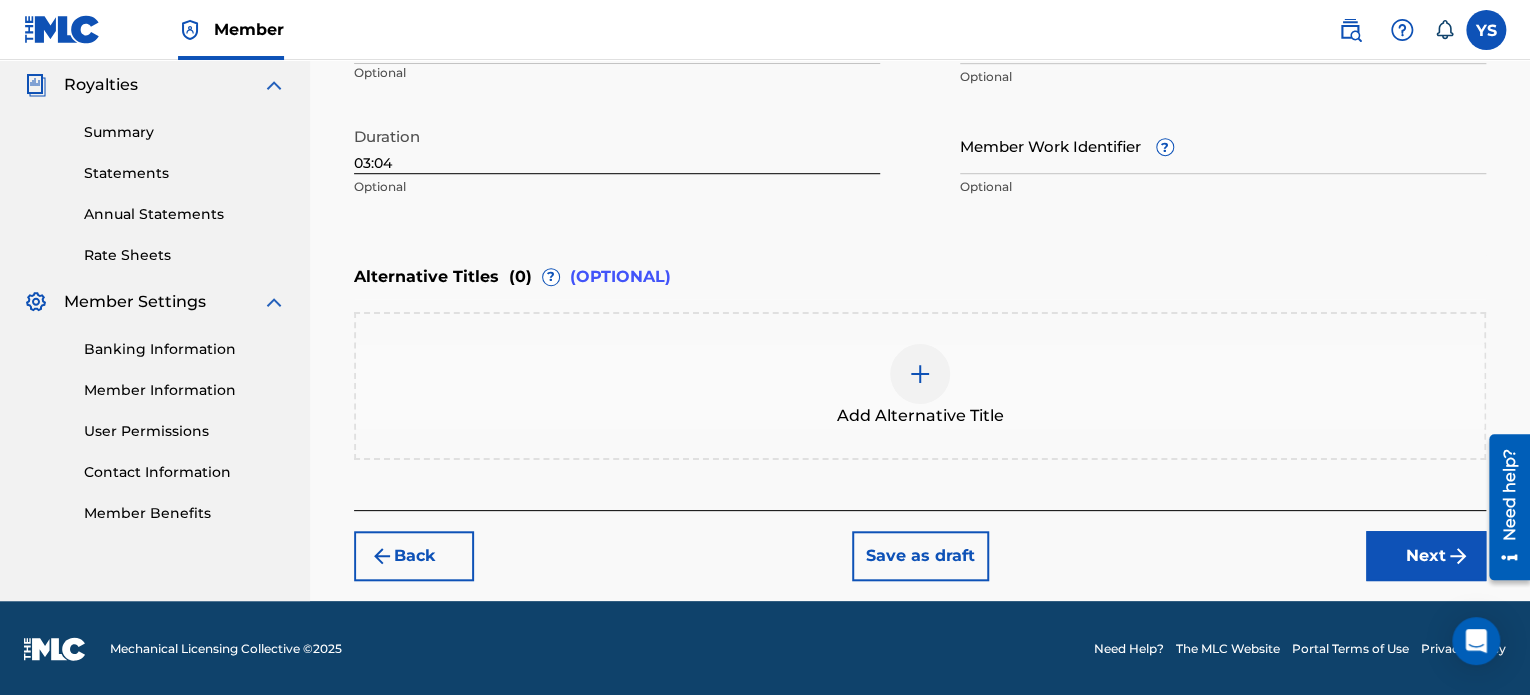 click on "Next" at bounding box center (1426, 556) 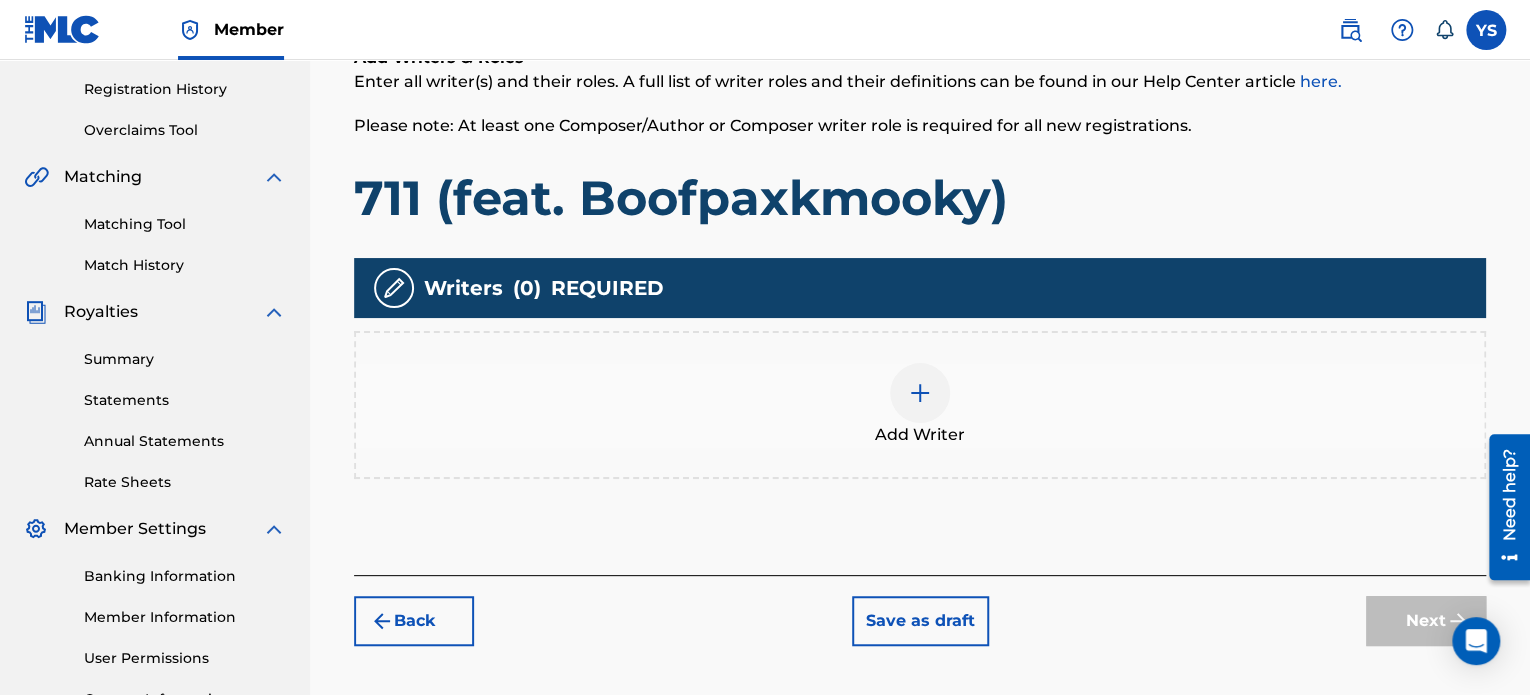 scroll, scrollTop: 374, scrollLeft: 0, axis: vertical 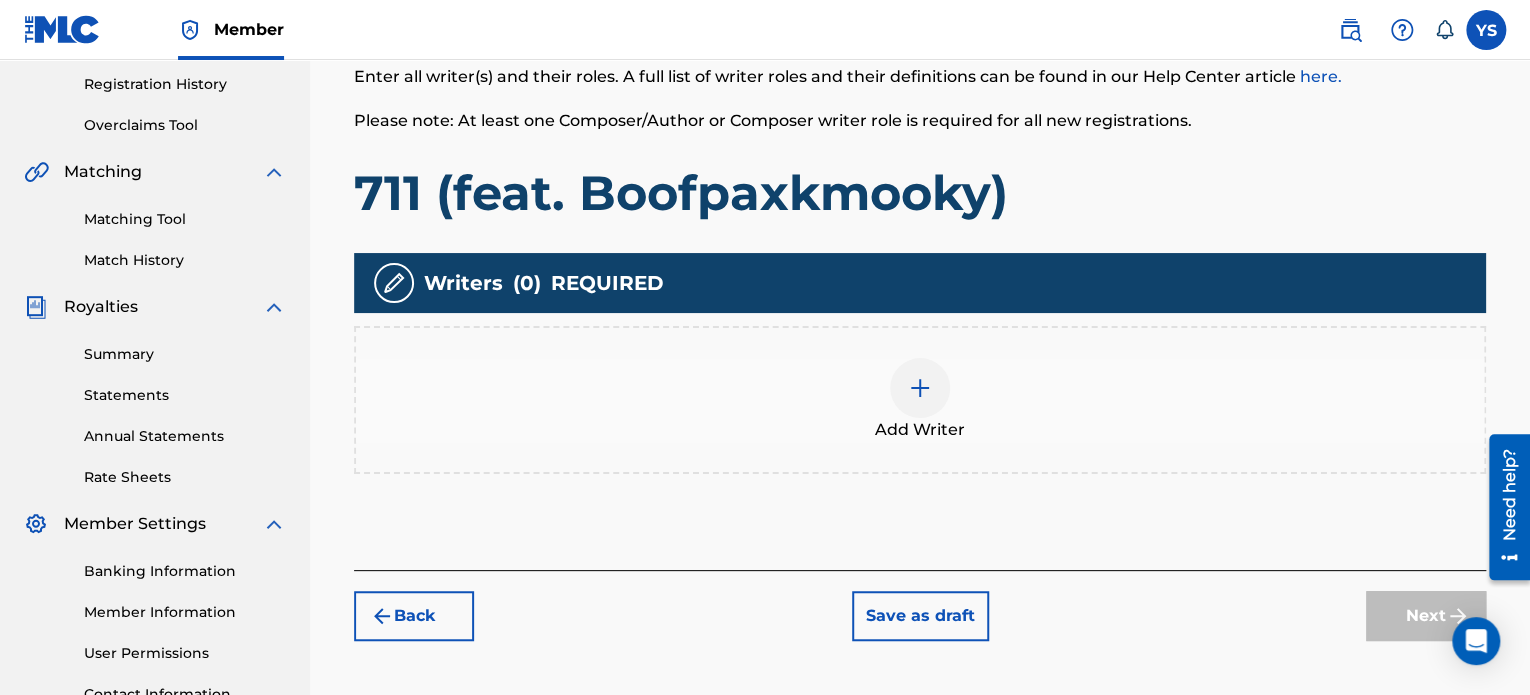 click on "Add Writer" at bounding box center [920, 400] 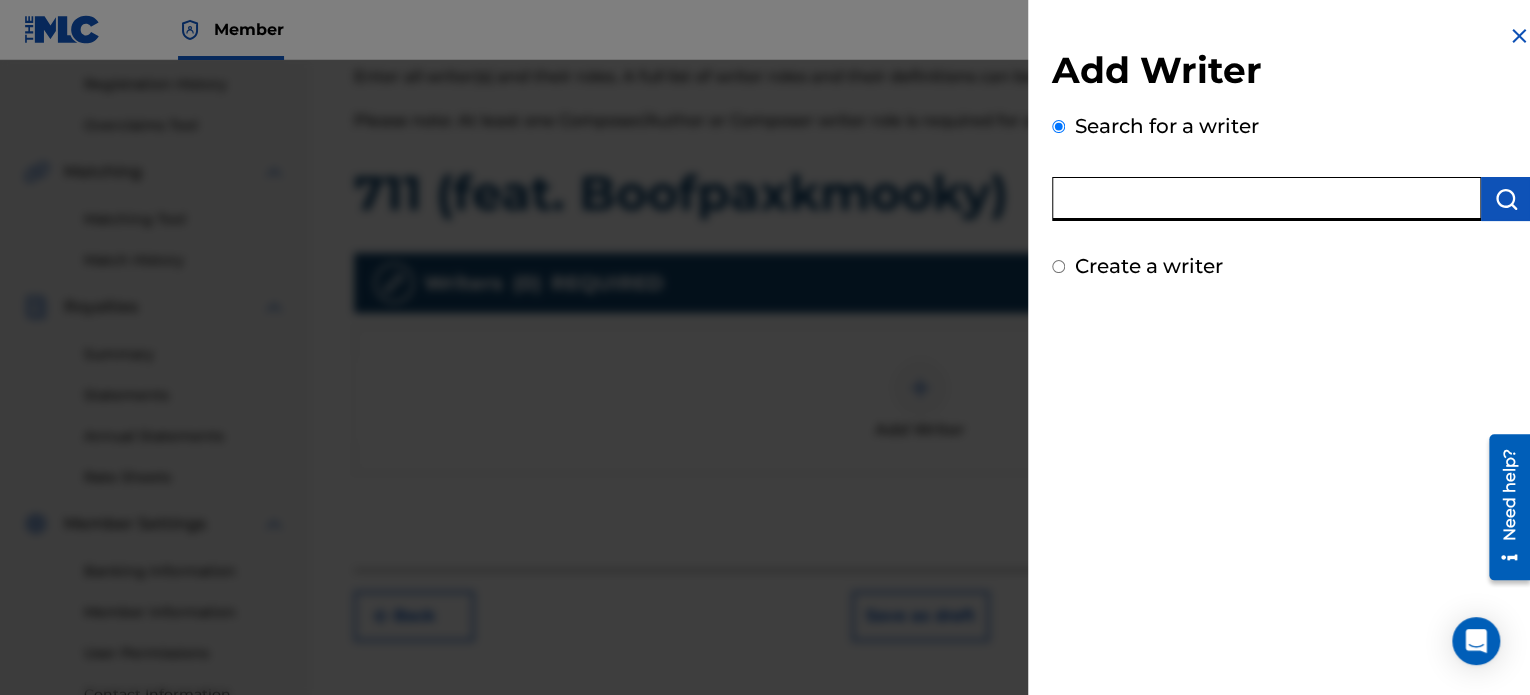 click at bounding box center (1266, 199) 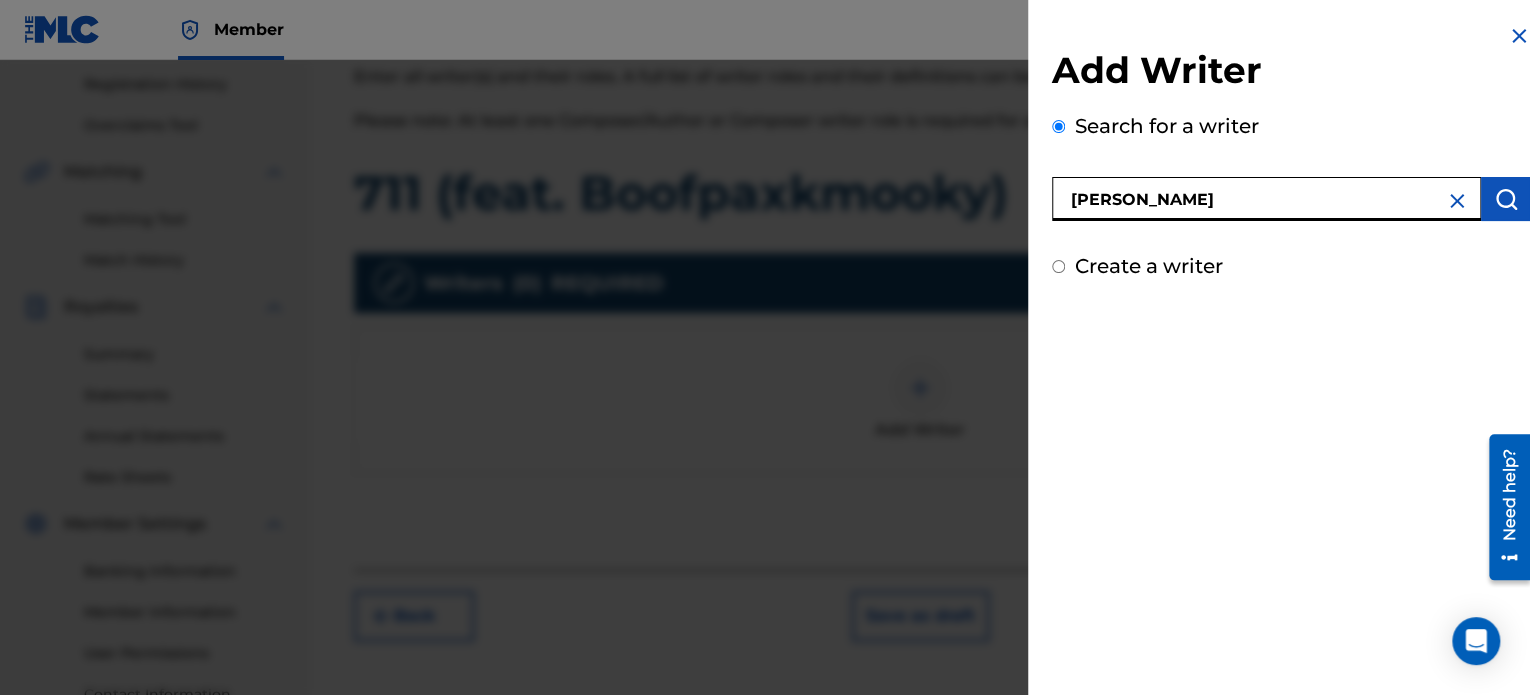 type on "[PERSON_NAME]" 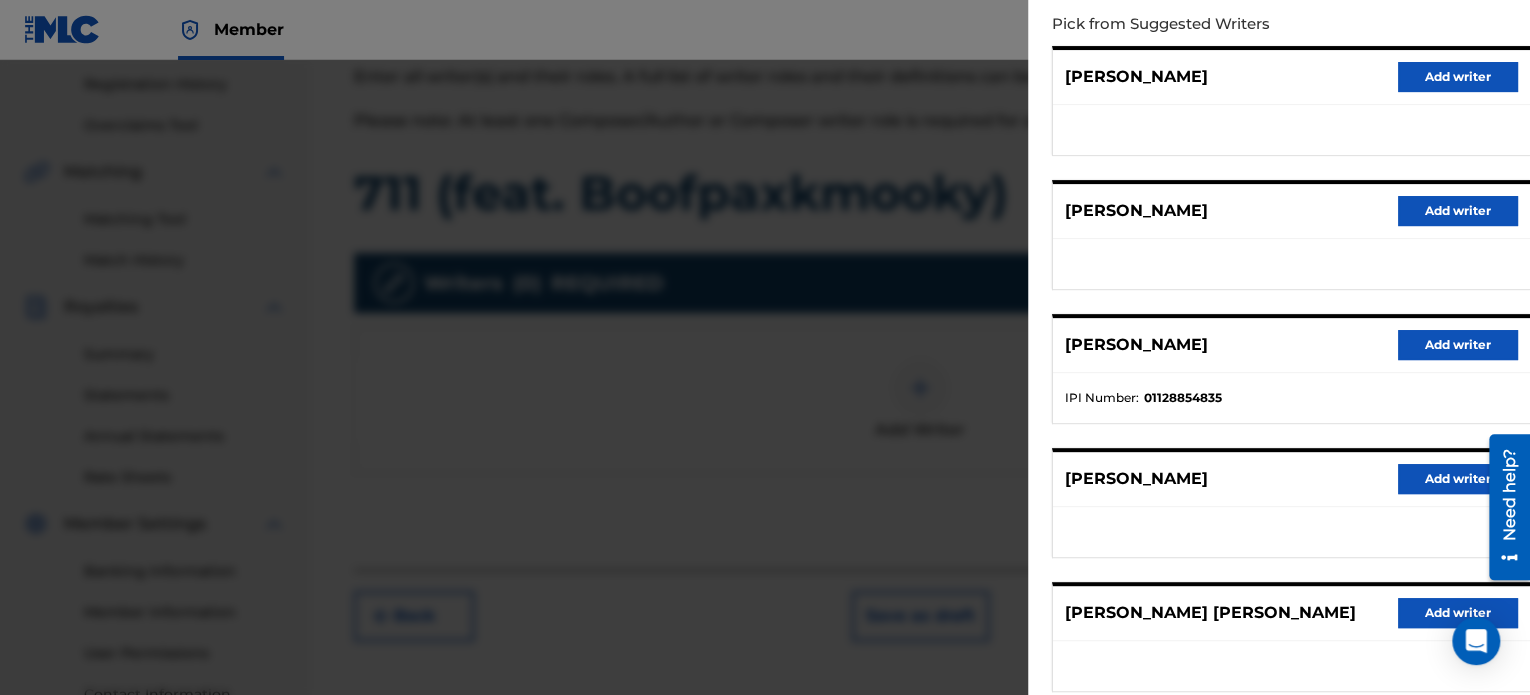 scroll, scrollTop: 239, scrollLeft: 0, axis: vertical 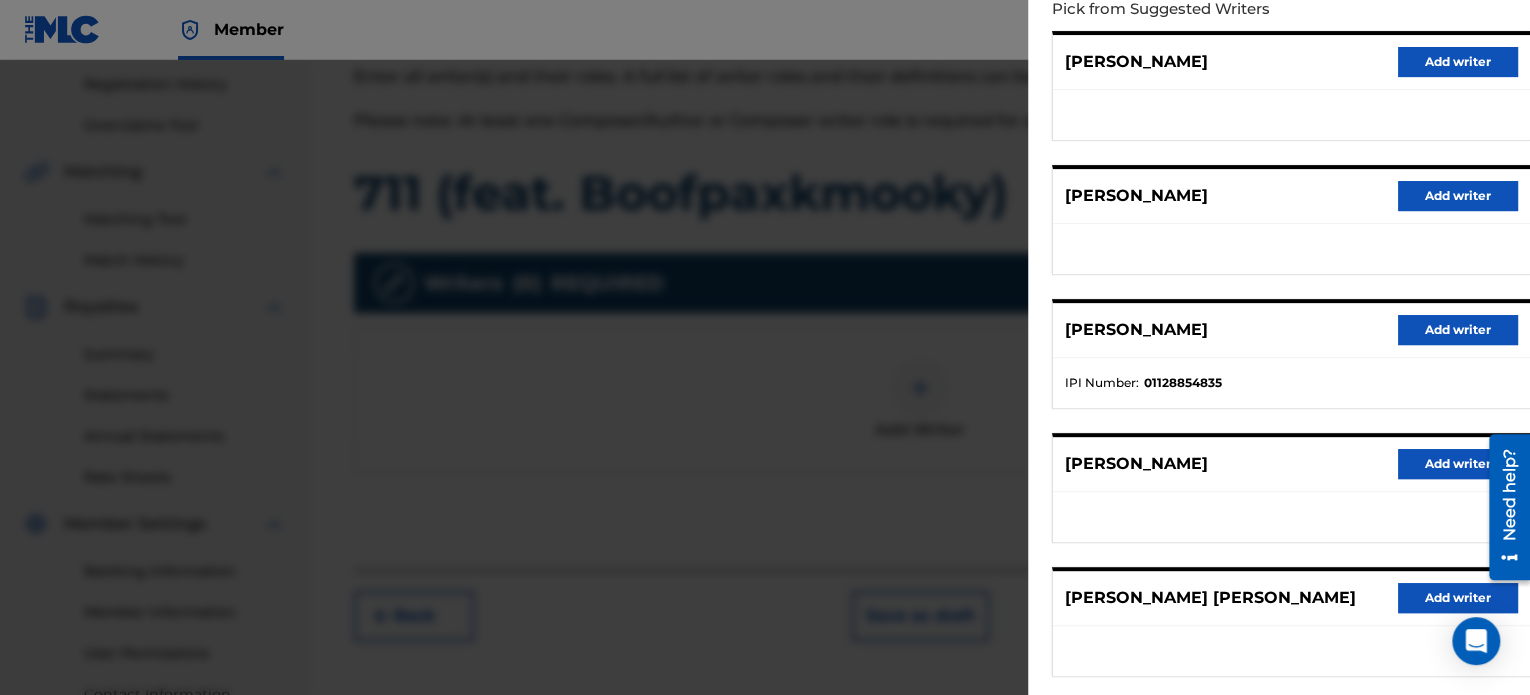 click on "Add writer" at bounding box center [1458, 330] 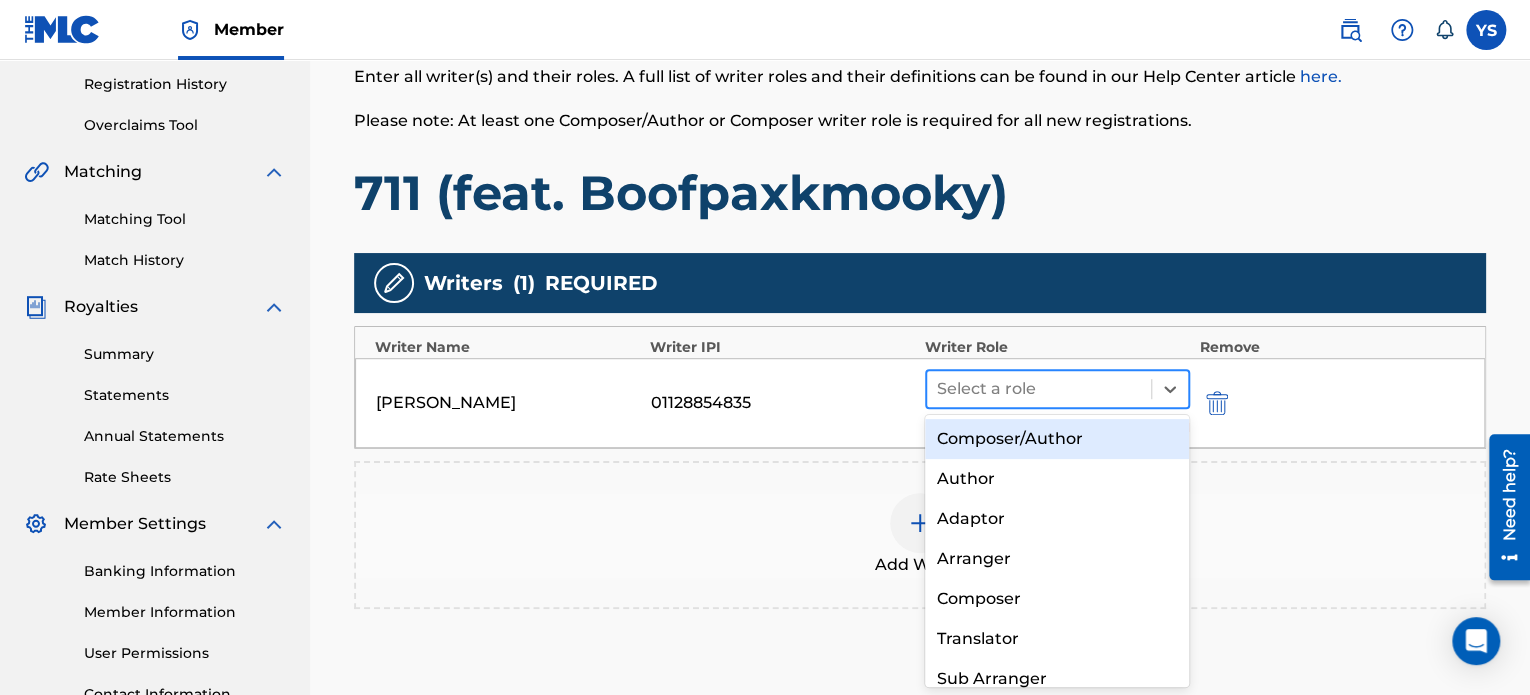 click at bounding box center (1039, 389) 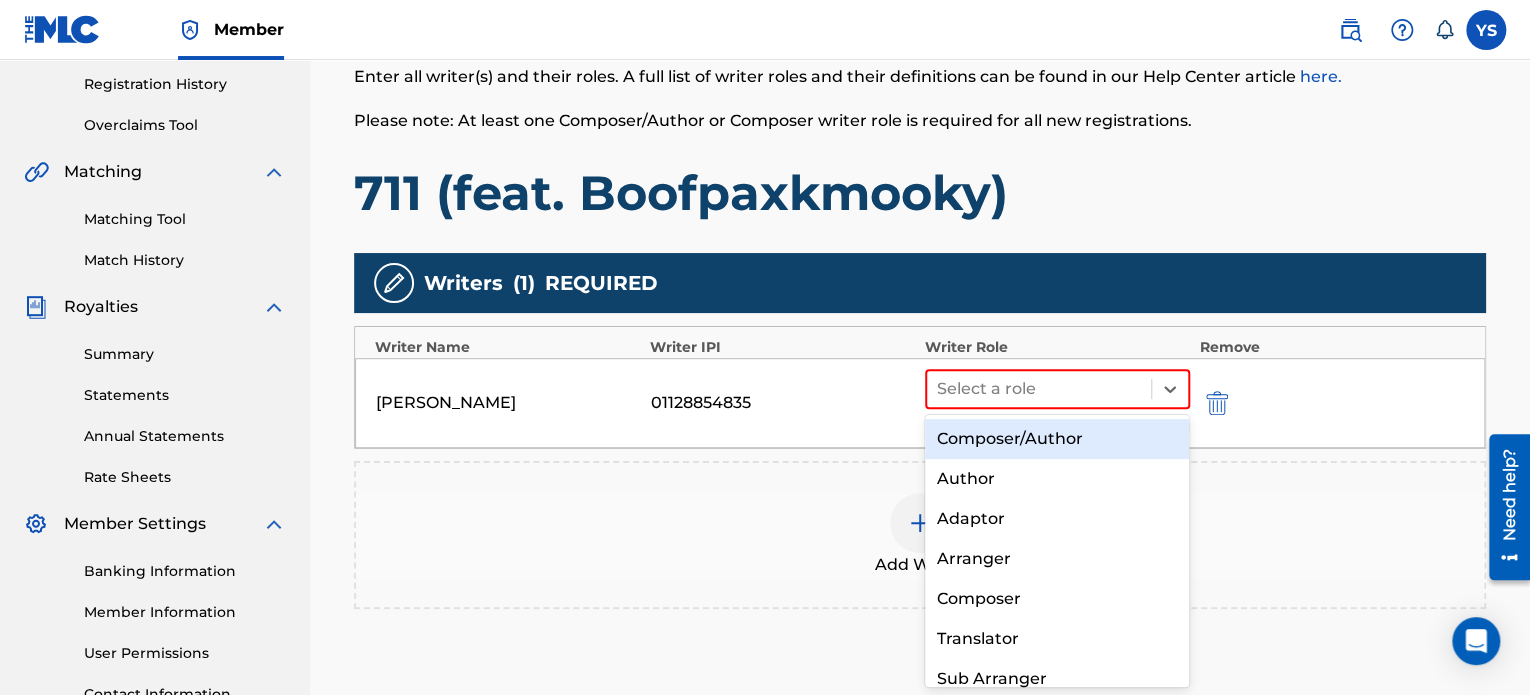 click on "Composer/Author" at bounding box center [1057, 439] 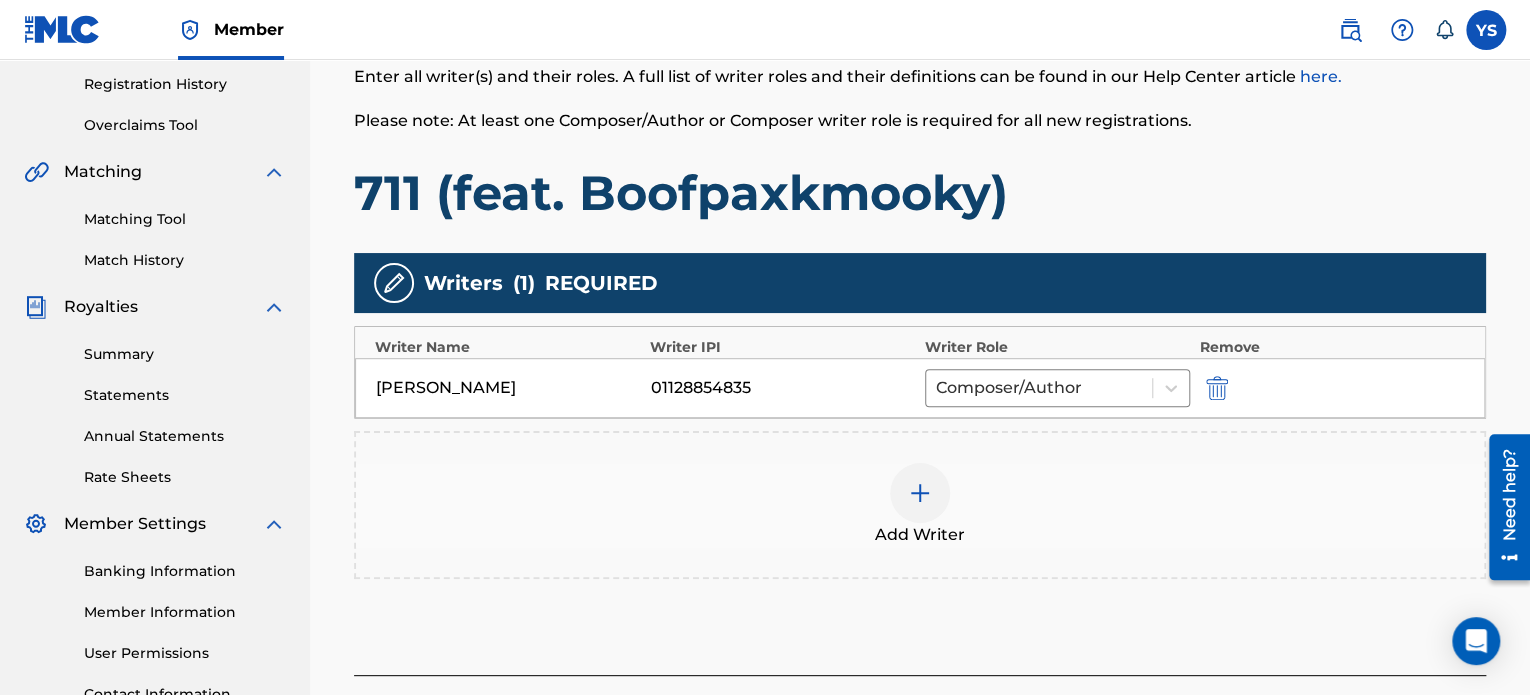 scroll, scrollTop: 544, scrollLeft: 0, axis: vertical 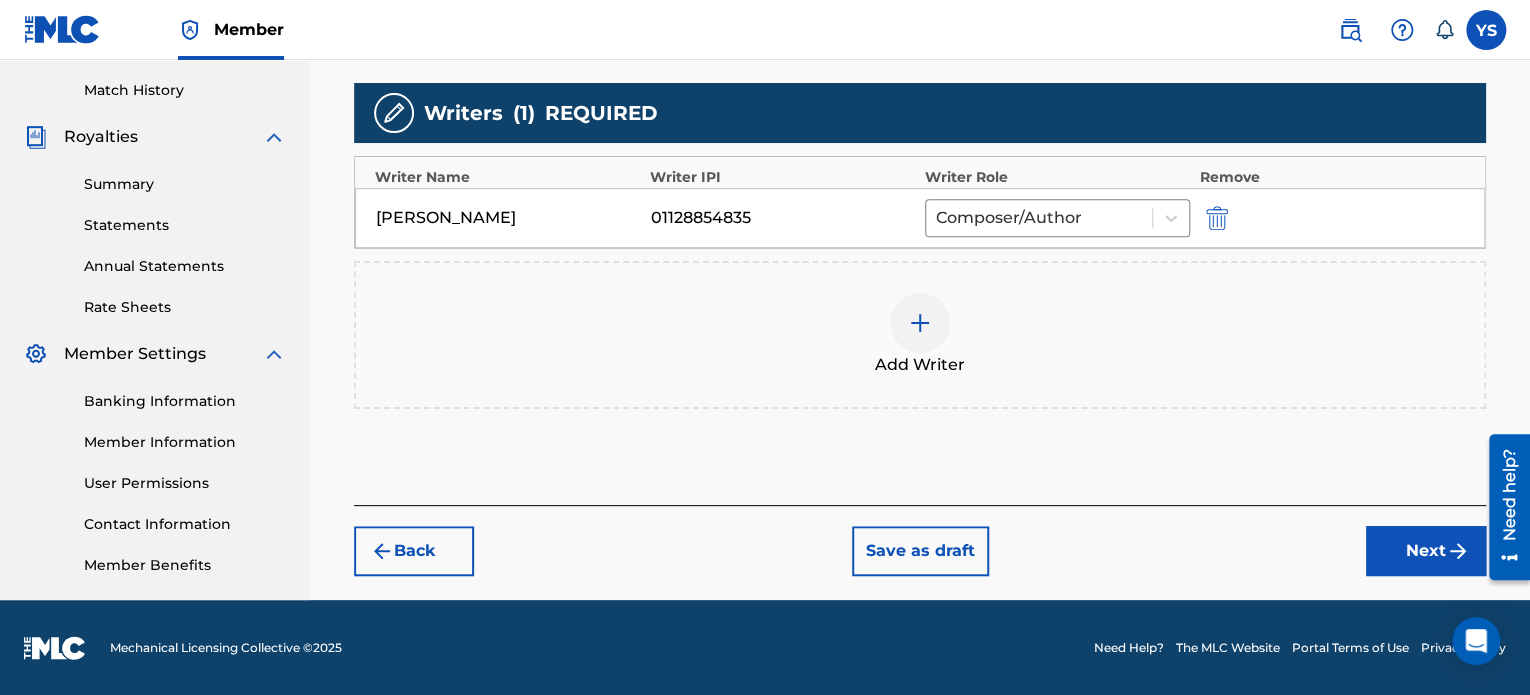 click on "Next" at bounding box center [1426, 551] 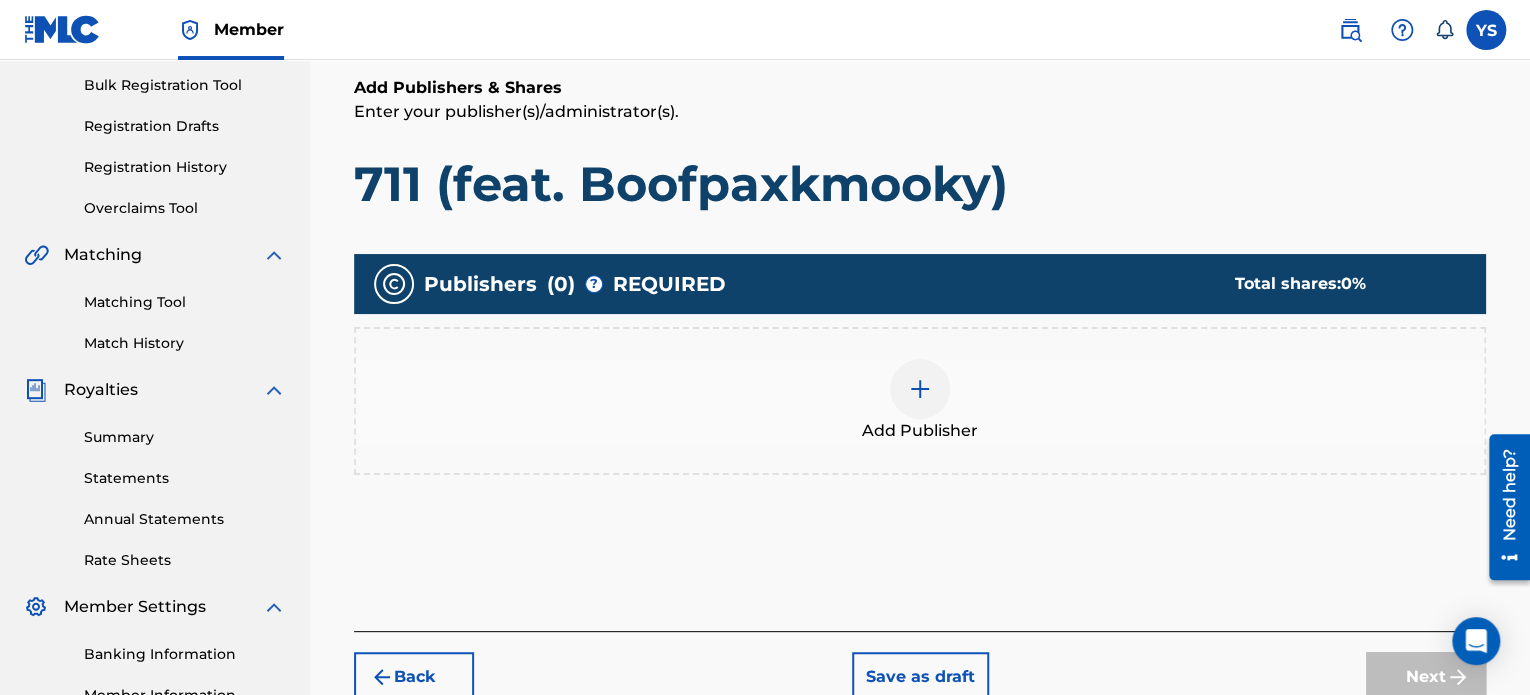 scroll, scrollTop: 295, scrollLeft: 0, axis: vertical 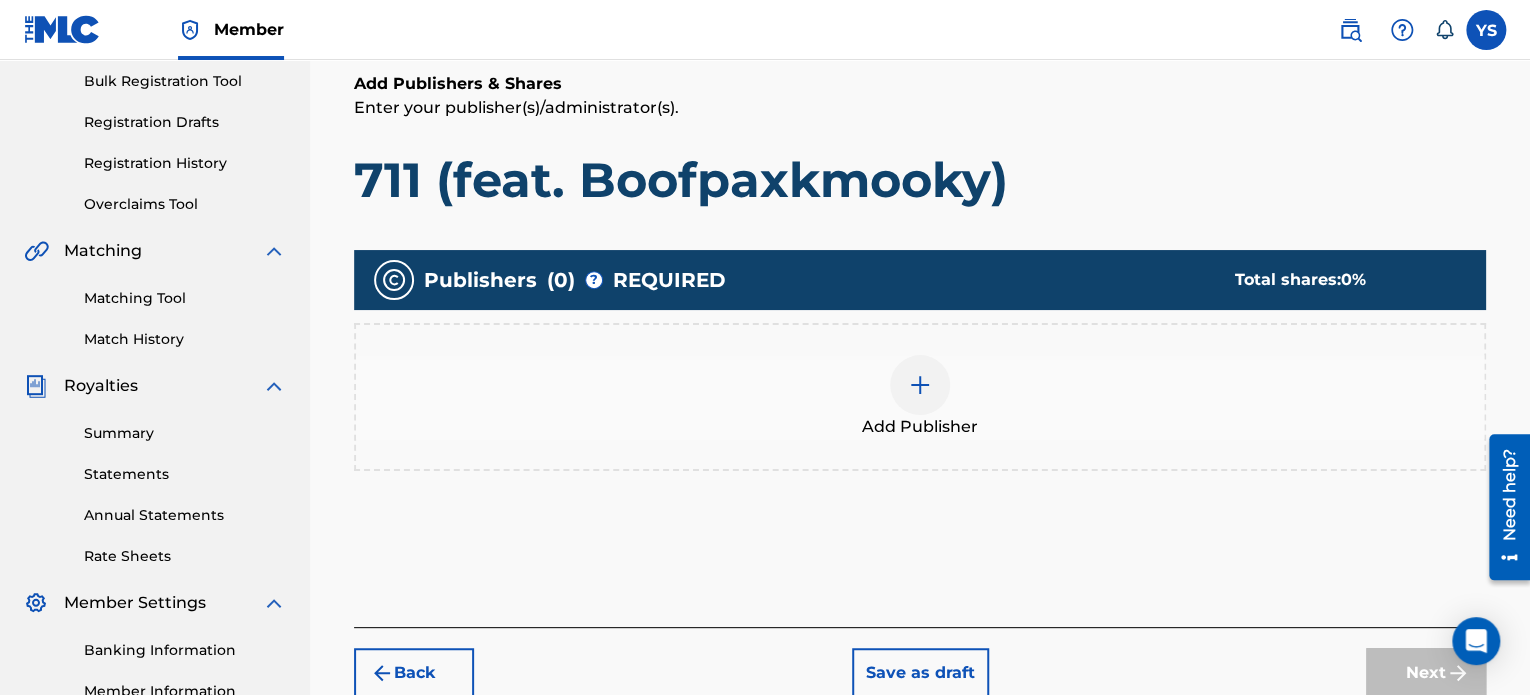 click at bounding box center [920, 385] 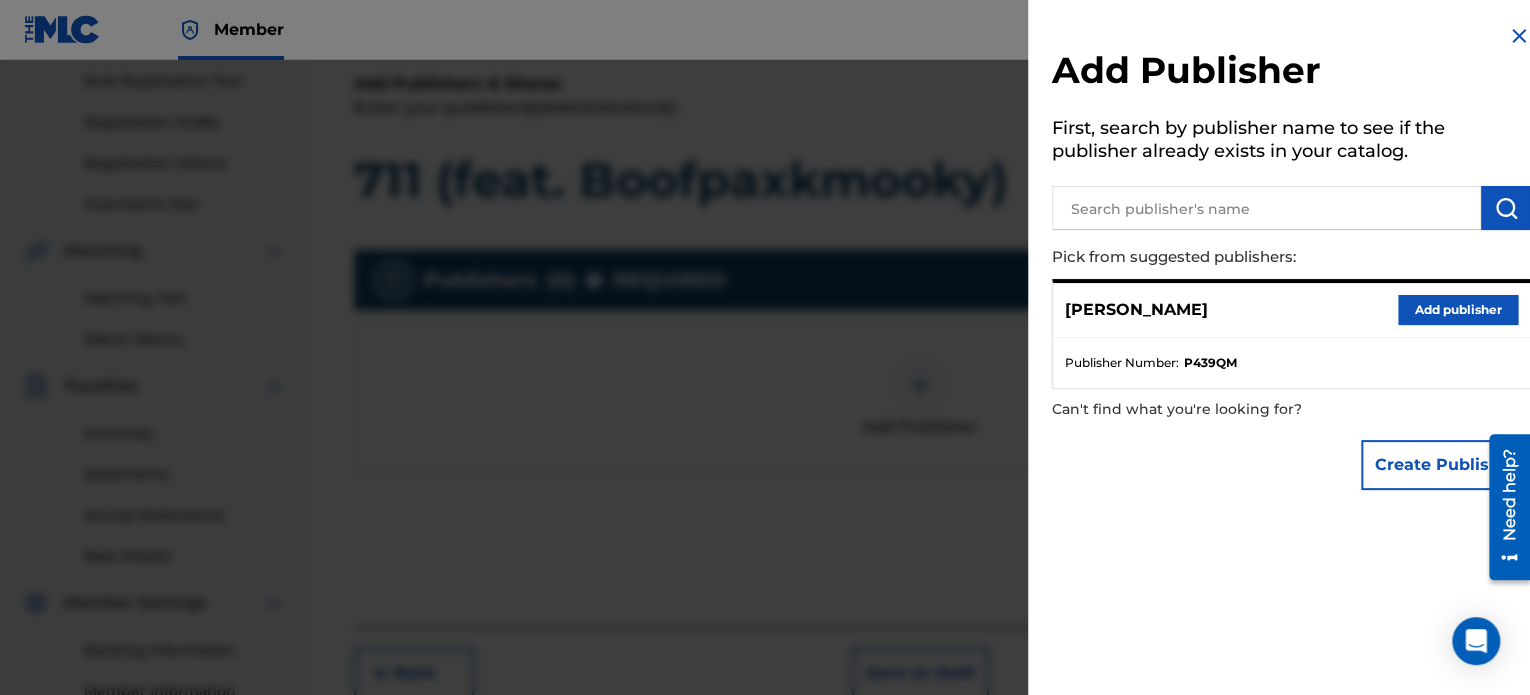 click on "Add publisher" at bounding box center [1458, 310] 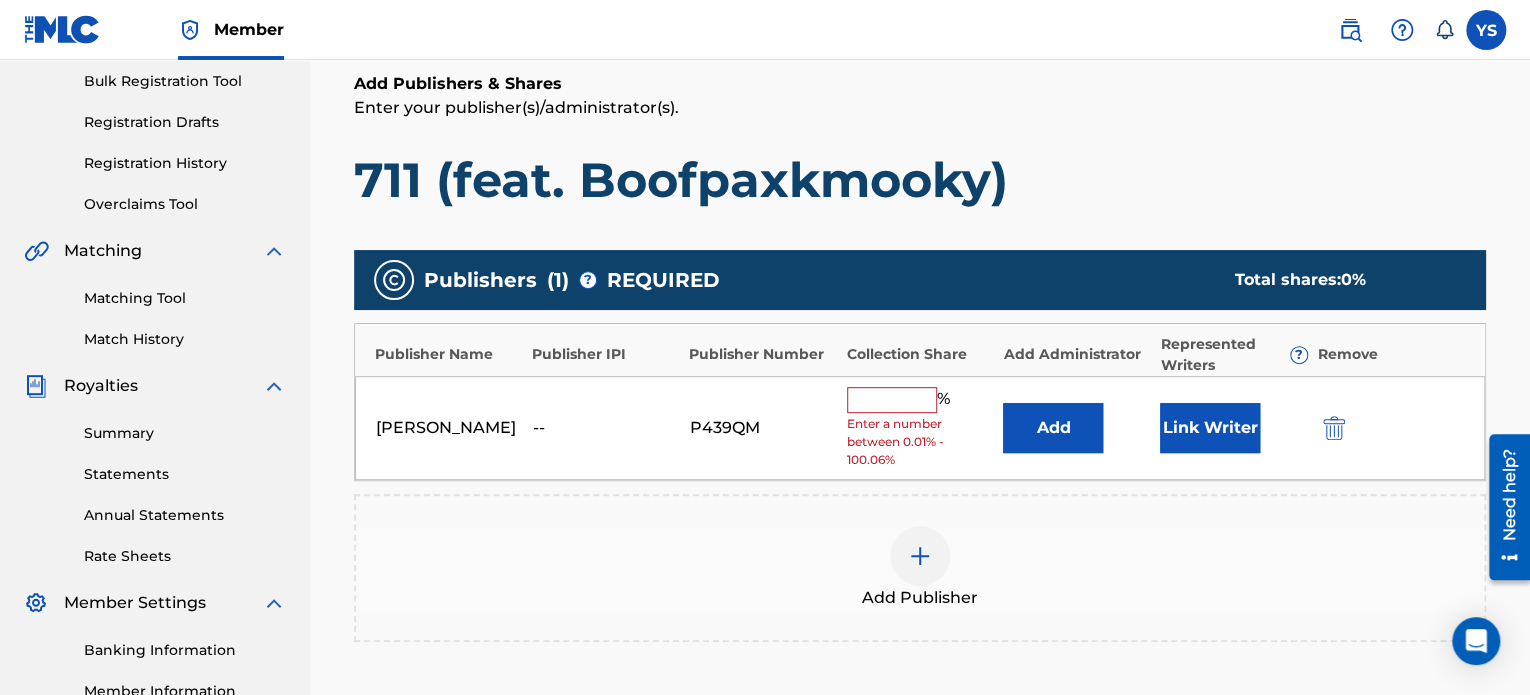 click on "% Enter a number between 0.01% - 100.06%" at bounding box center [920, 428] 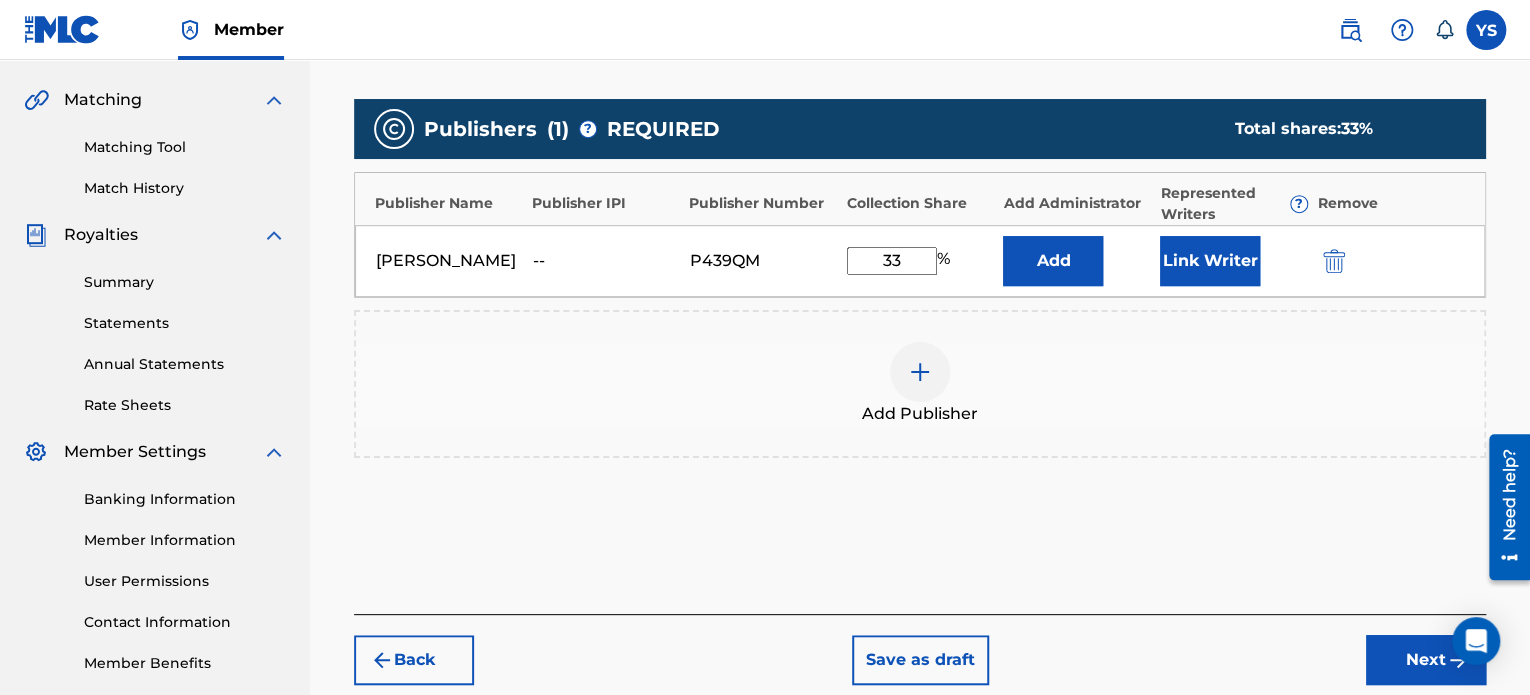 scroll, scrollTop: 448, scrollLeft: 0, axis: vertical 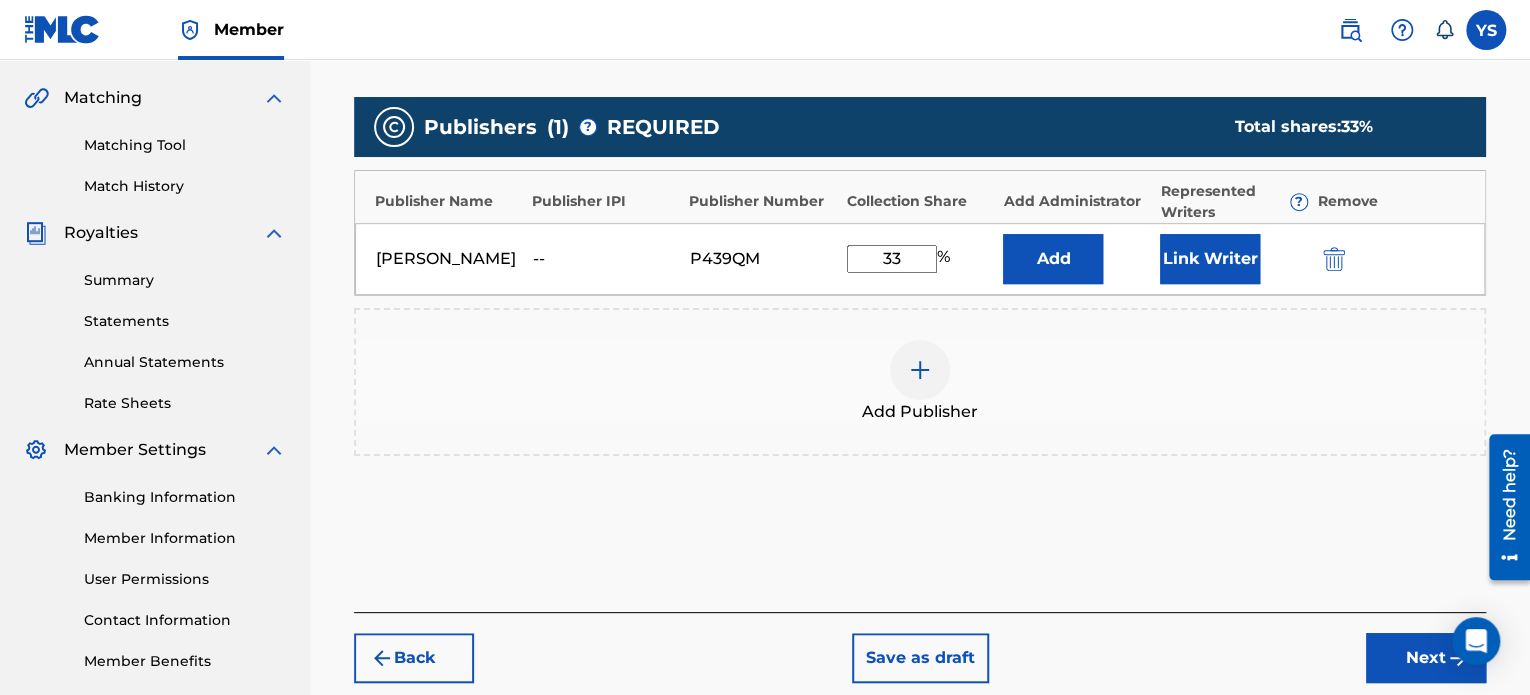 type on "33" 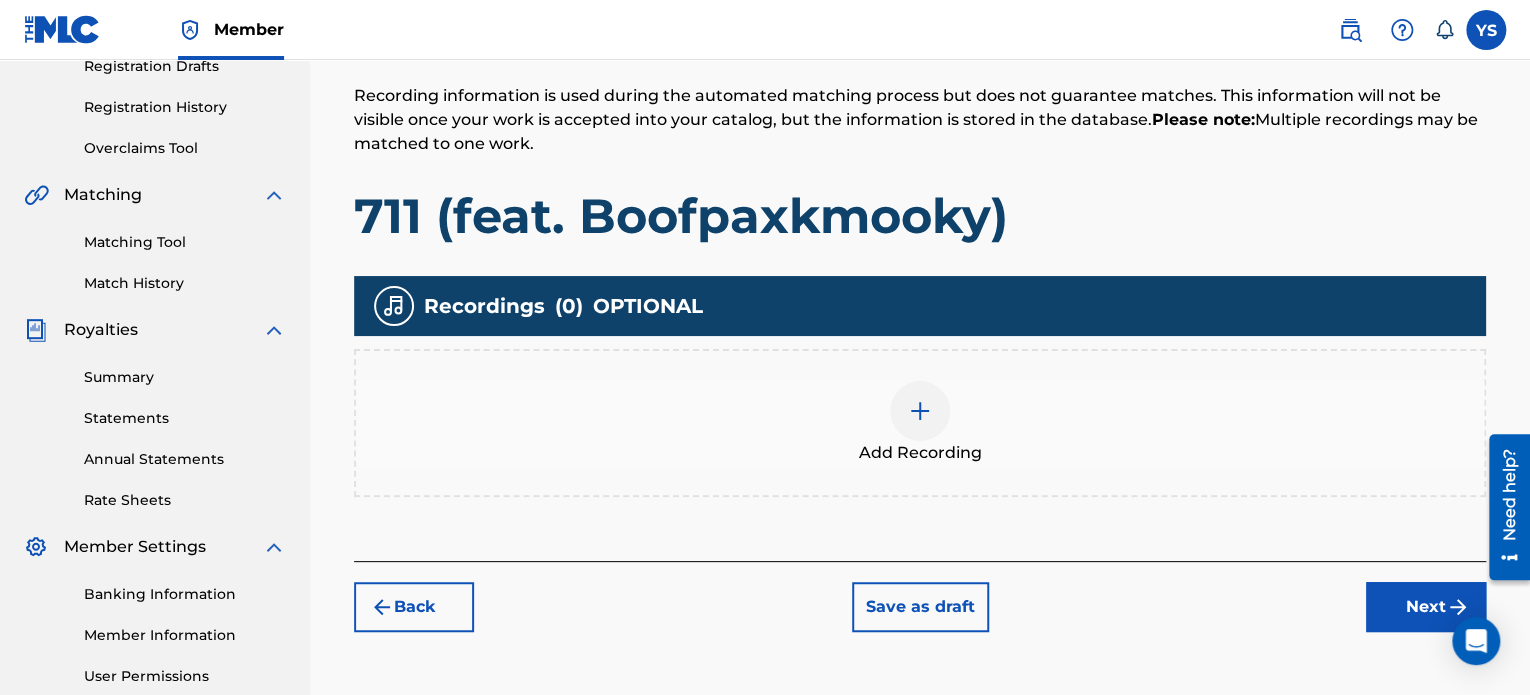 scroll, scrollTop: 352, scrollLeft: 0, axis: vertical 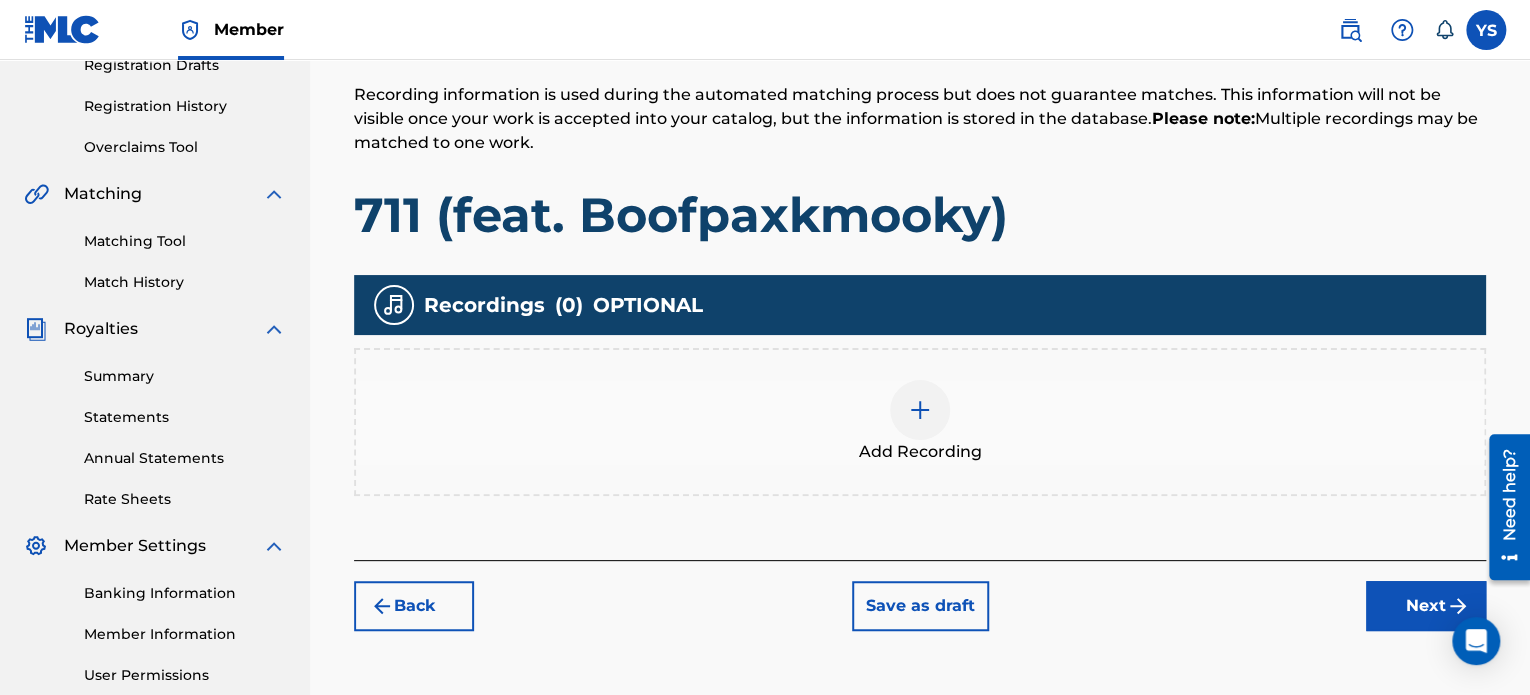 click at bounding box center (920, 410) 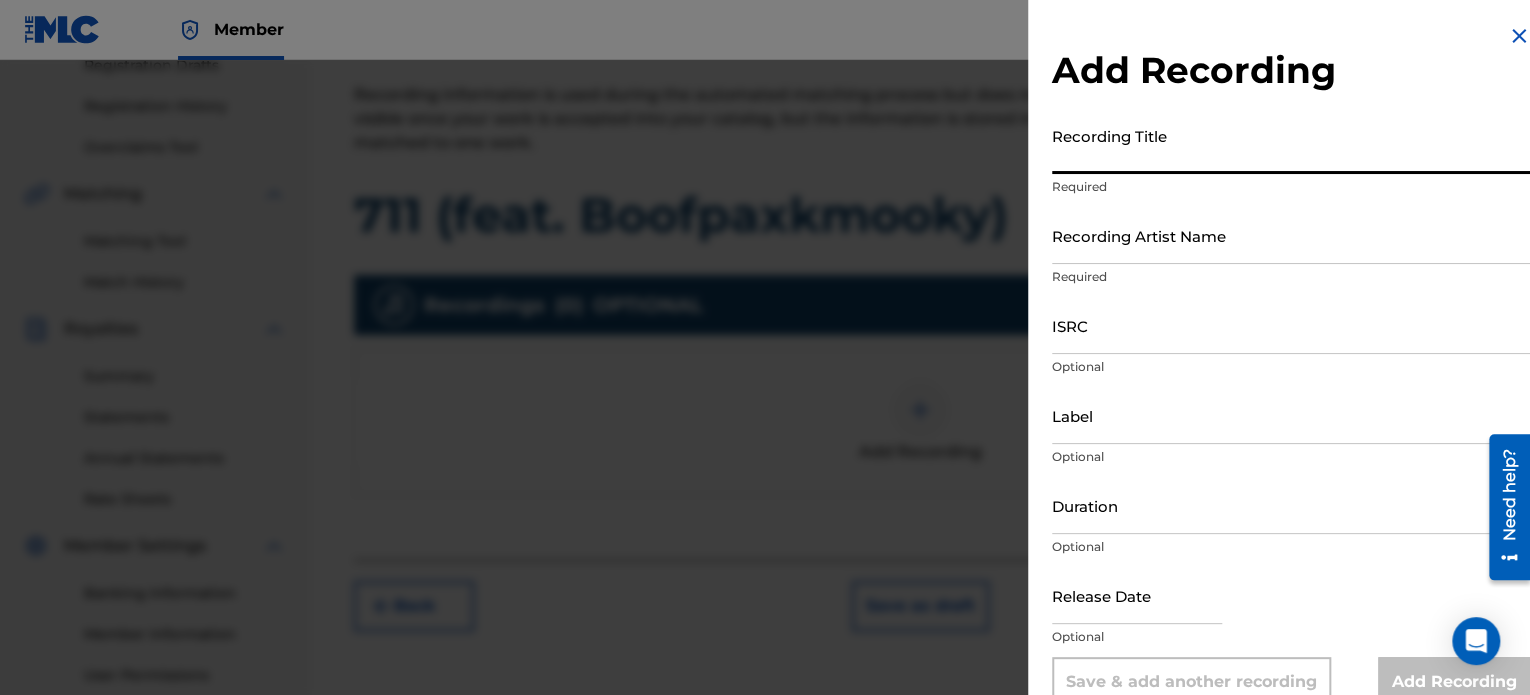 click on "Recording Title" at bounding box center (1291, 145) 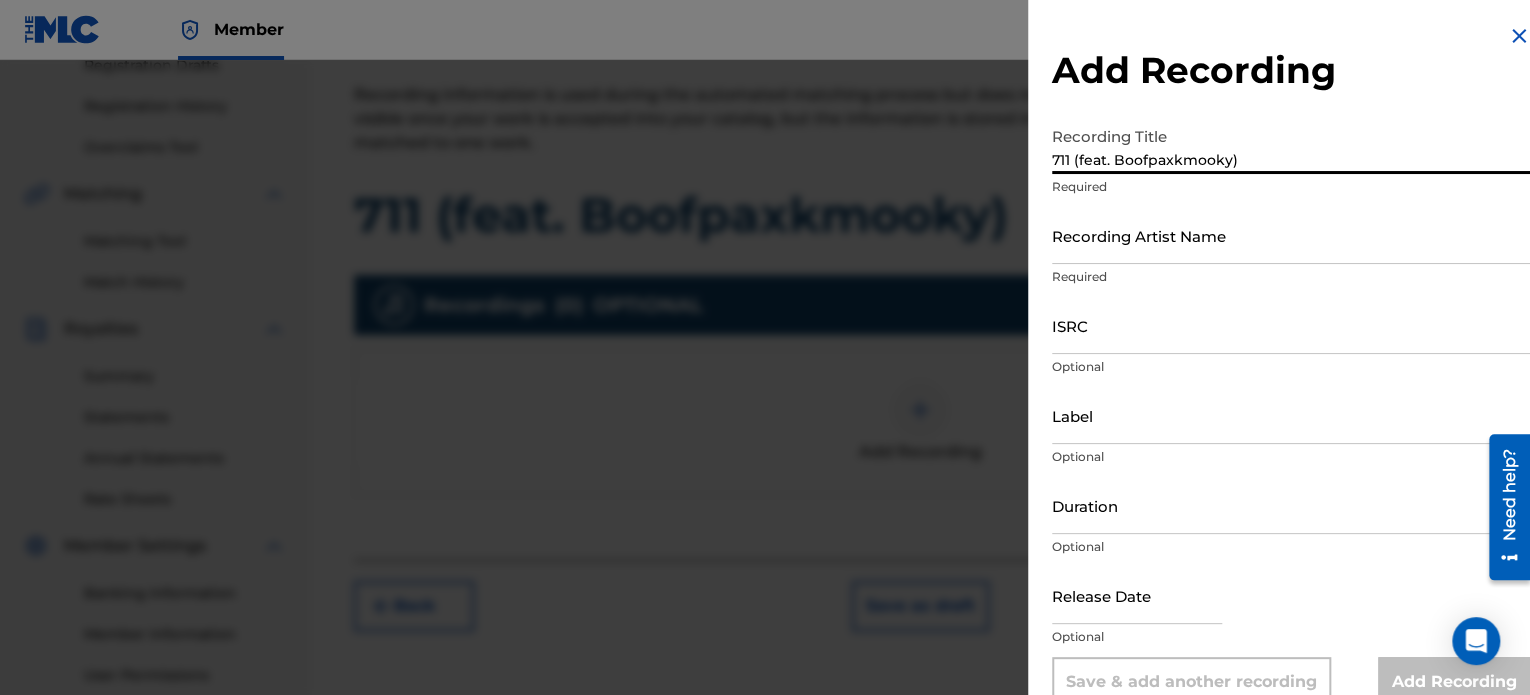 type on "711 (feat. Boofpaxkmooky)" 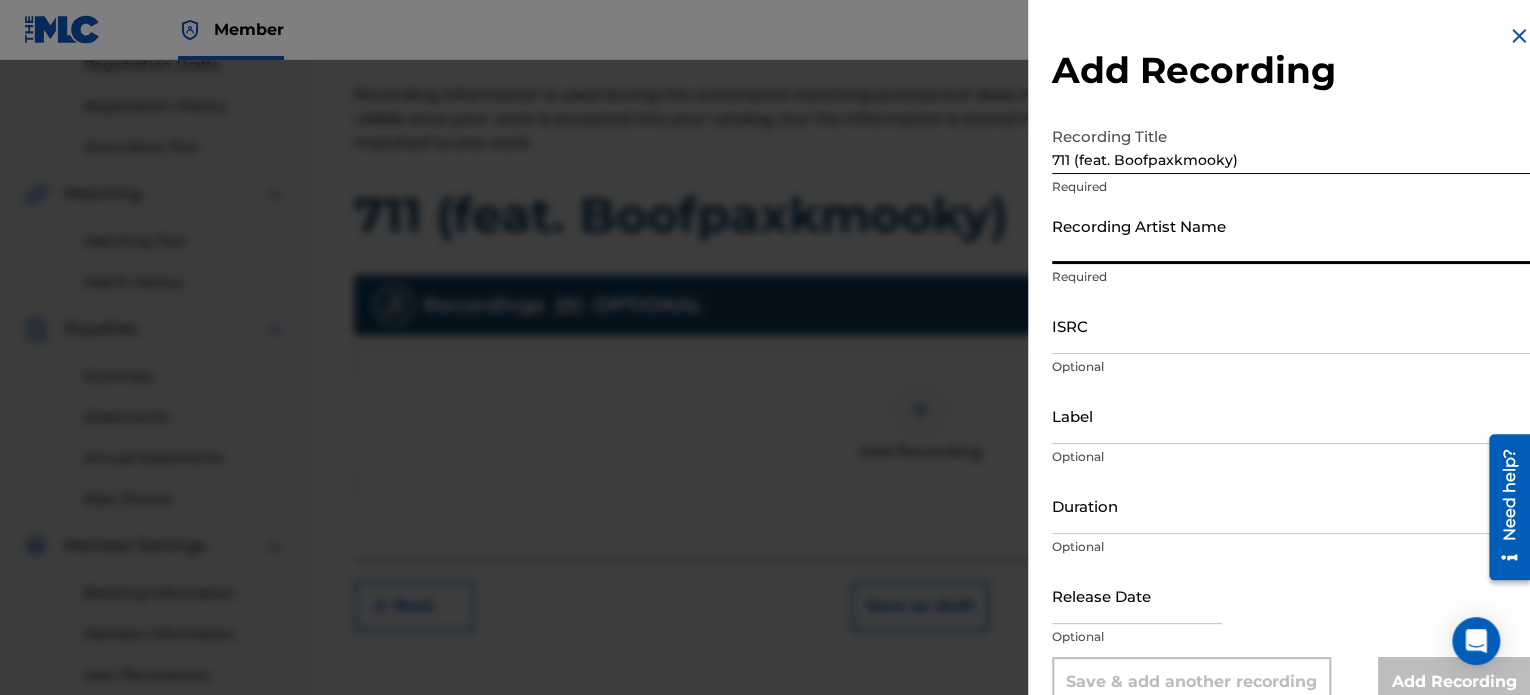 click on "Recording Artist Name" at bounding box center (1291, 235) 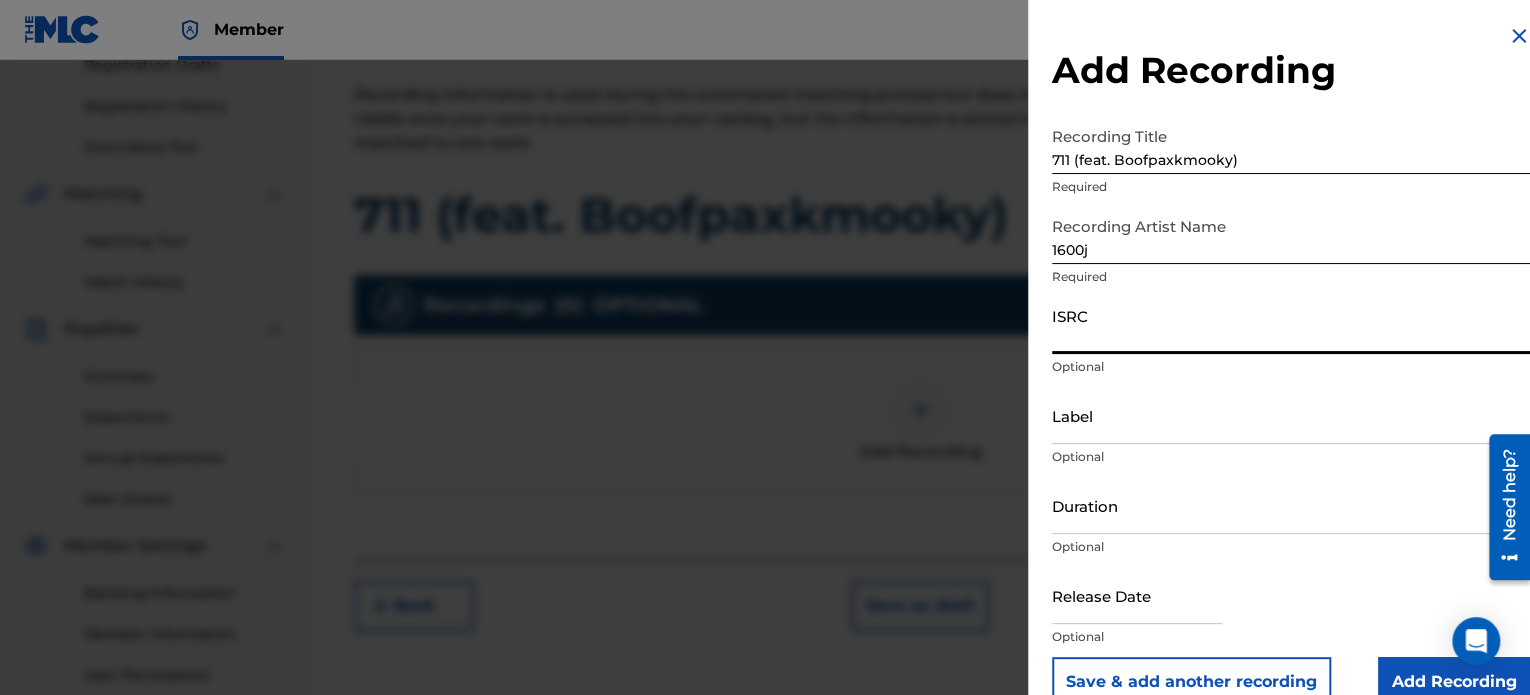 click on "ISRC" at bounding box center [1291, 325] 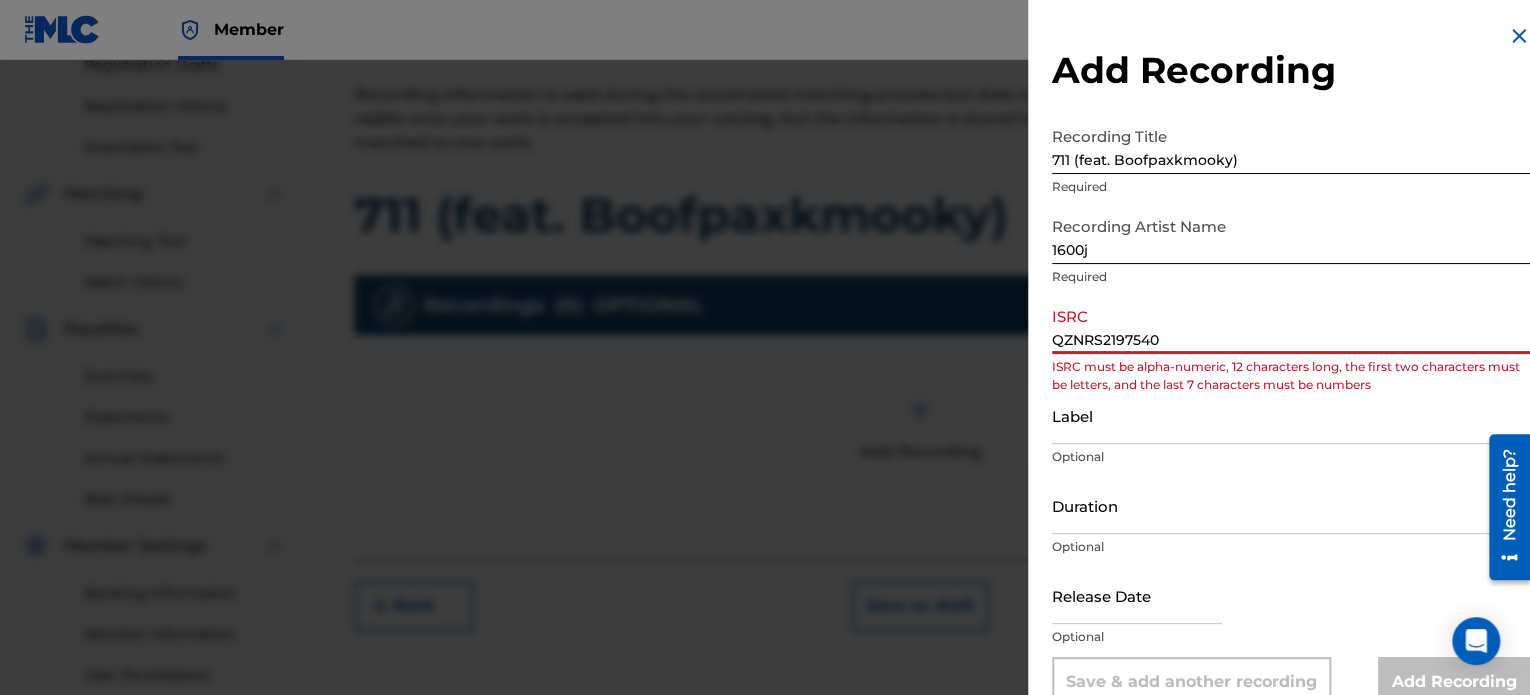 click on "QZNRS2197540" at bounding box center [1291, 325] 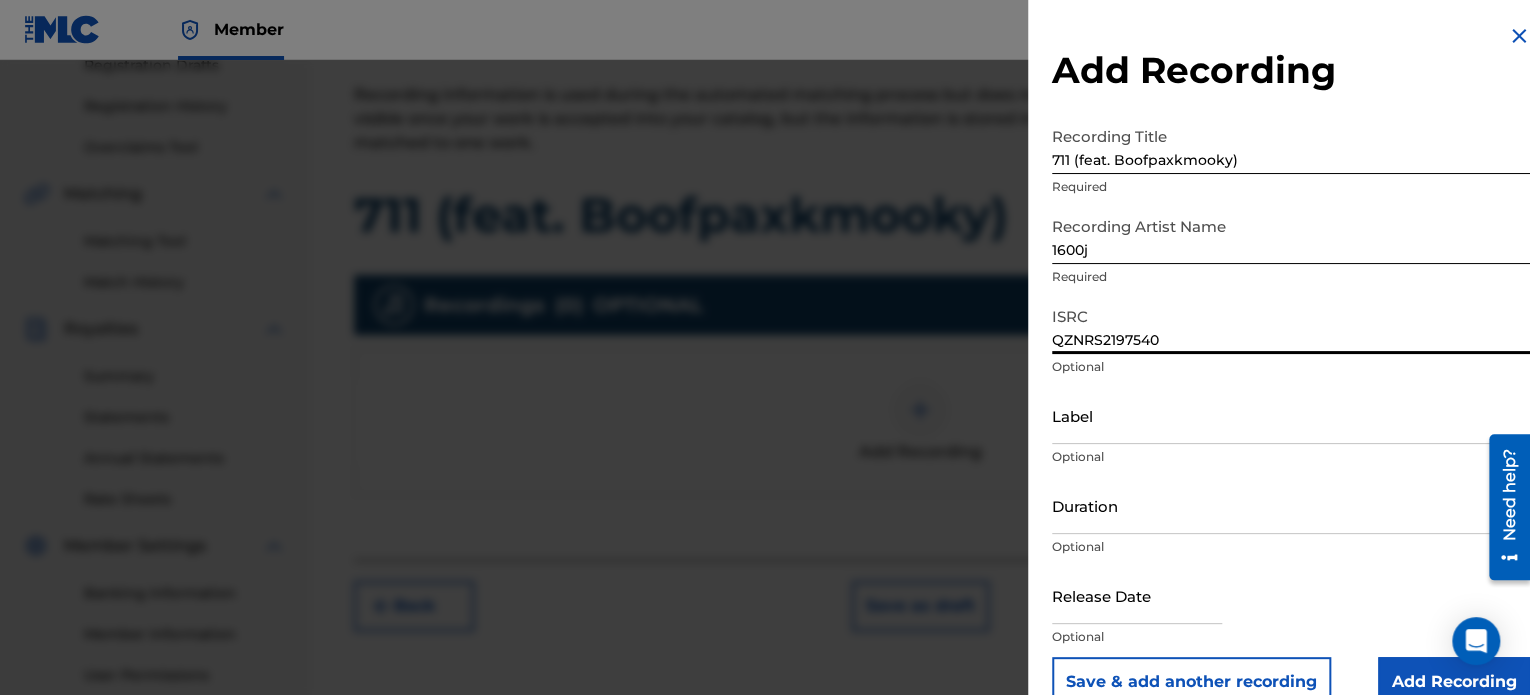 type on "QZNRS2197540" 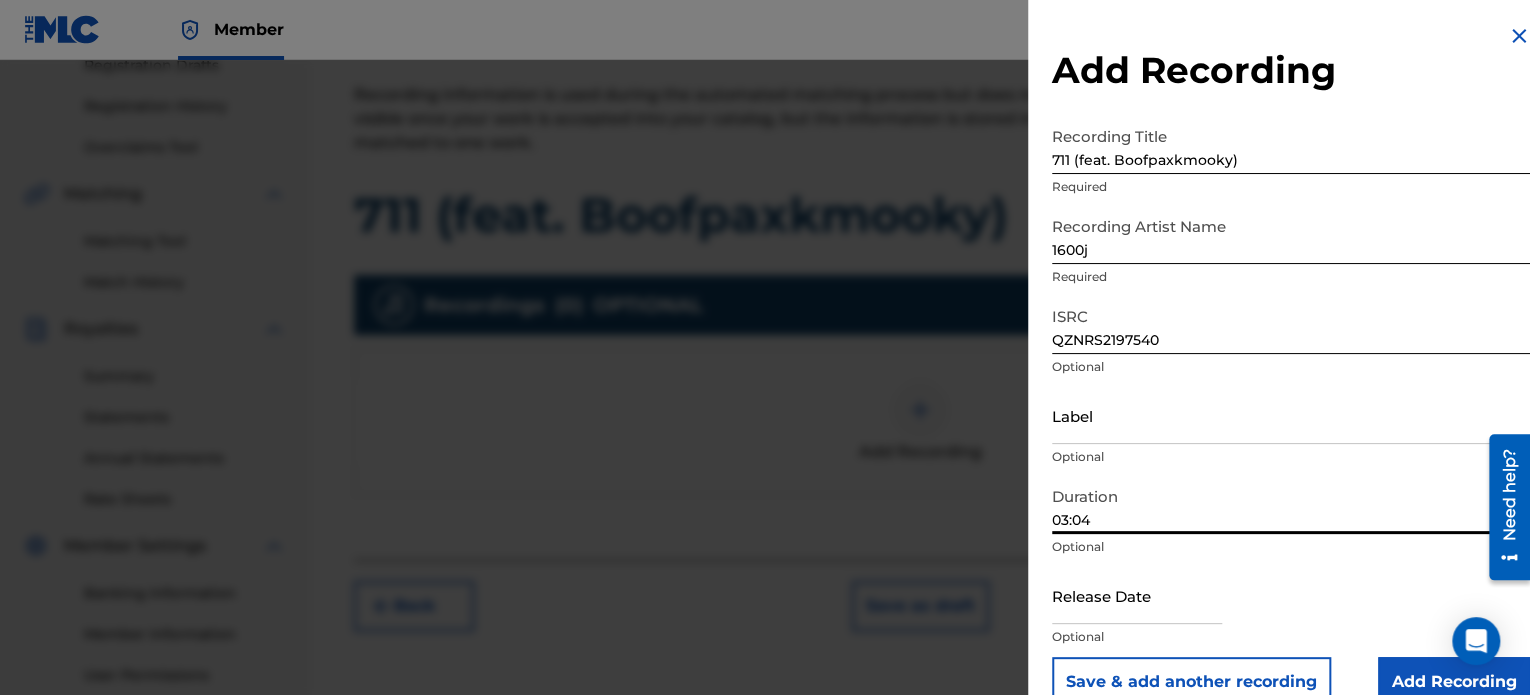 type on "03:04" 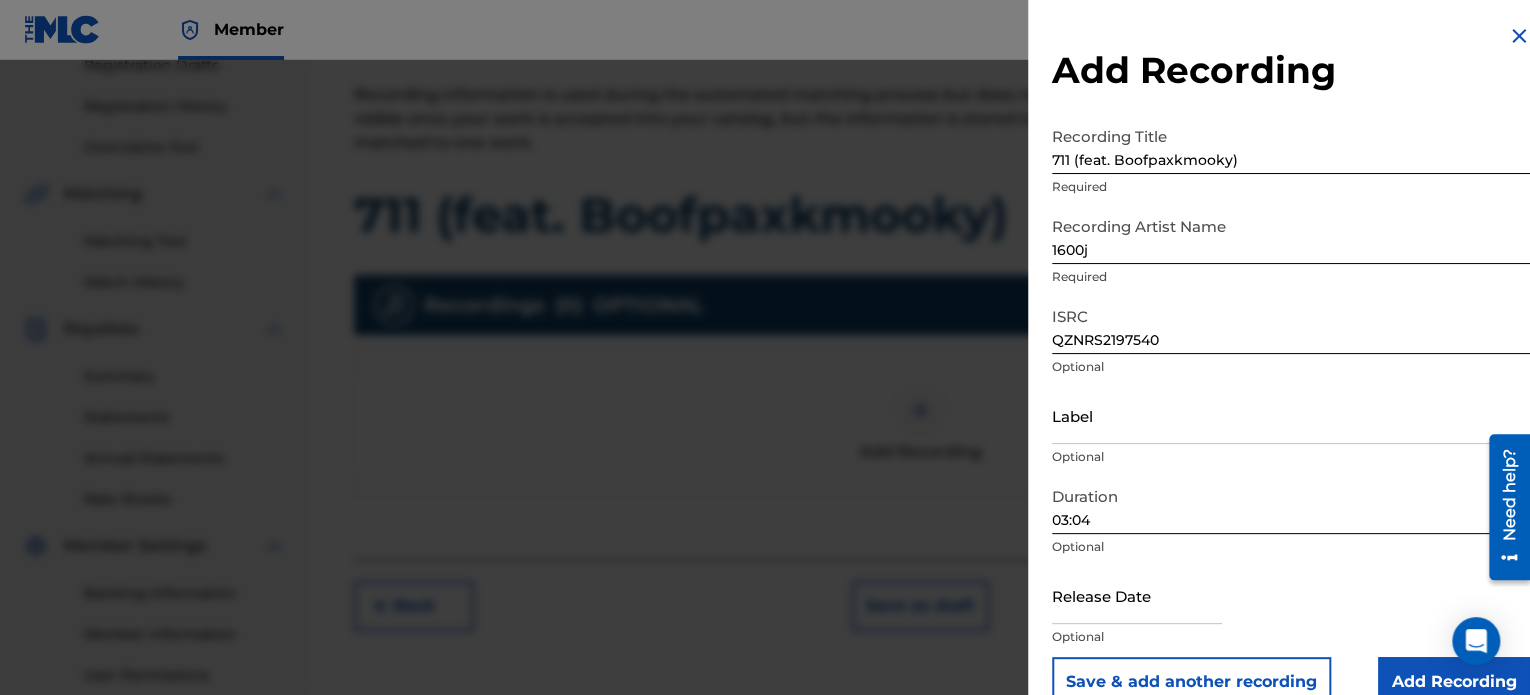 click on "Add Recording" at bounding box center [1454, 682] 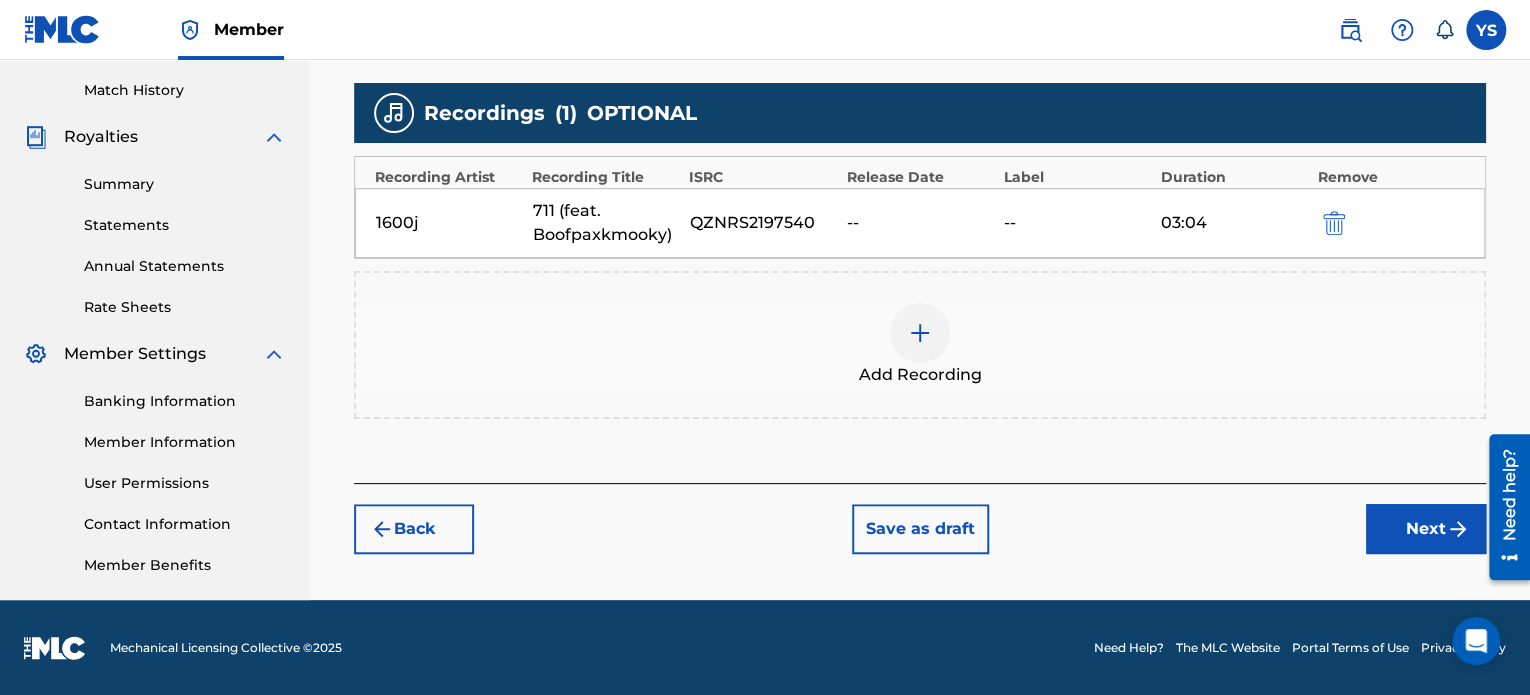 click on "Next" at bounding box center (1426, 529) 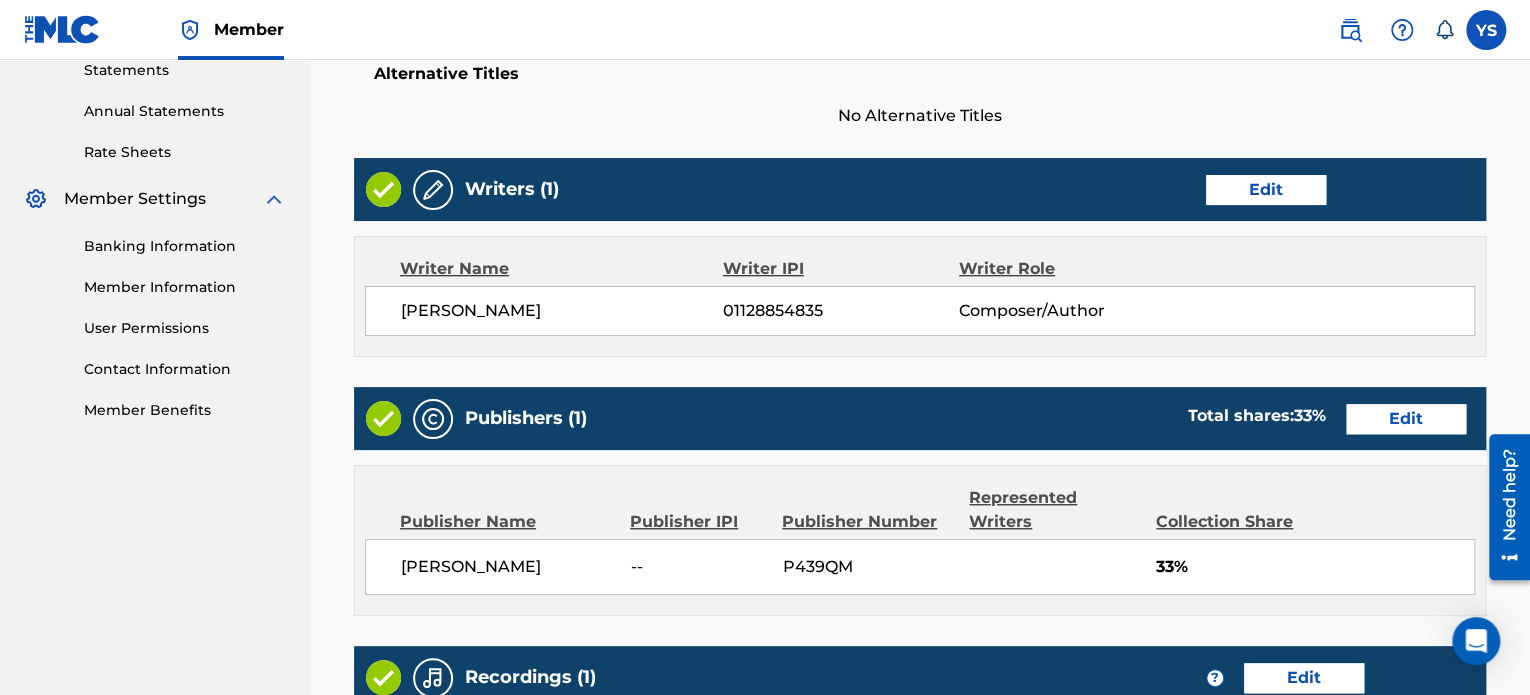 scroll, scrollTop: 1057, scrollLeft: 0, axis: vertical 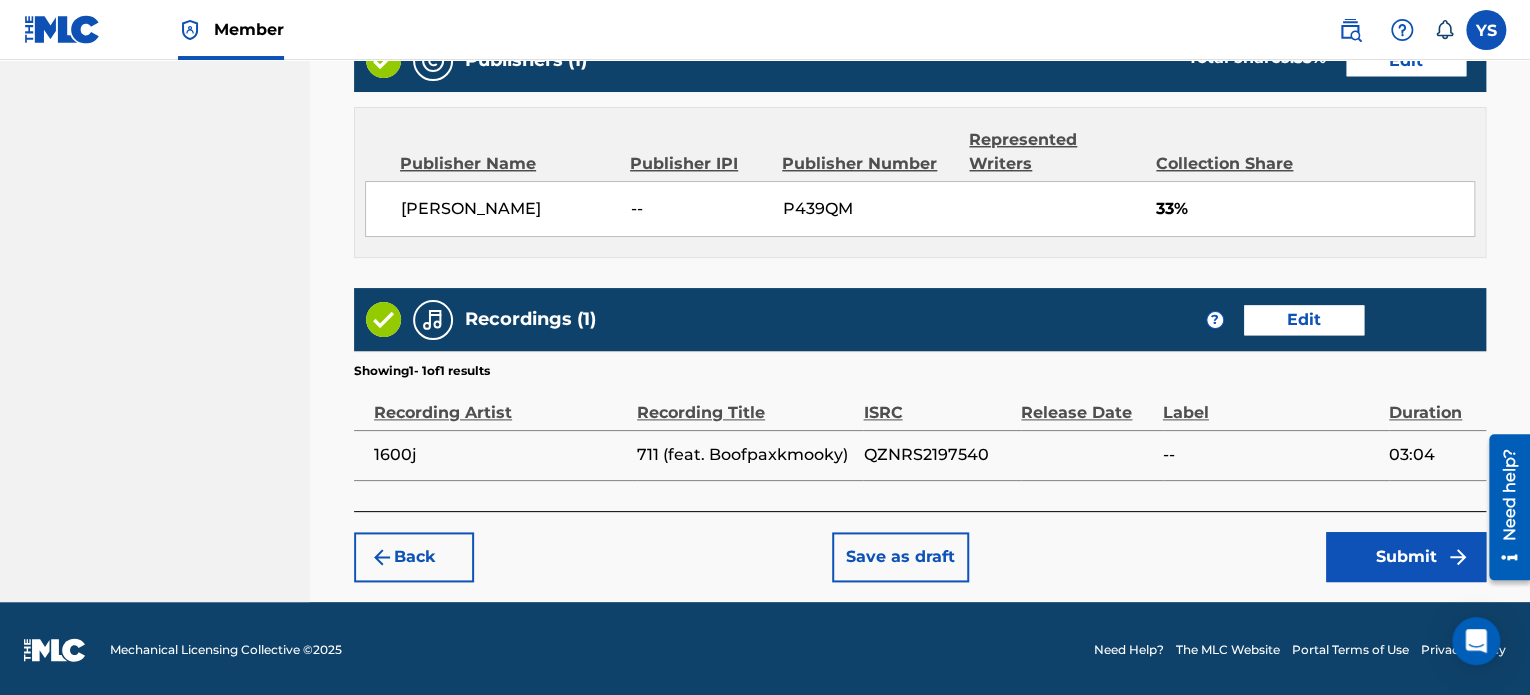 click on "Submit" at bounding box center (1406, 557) 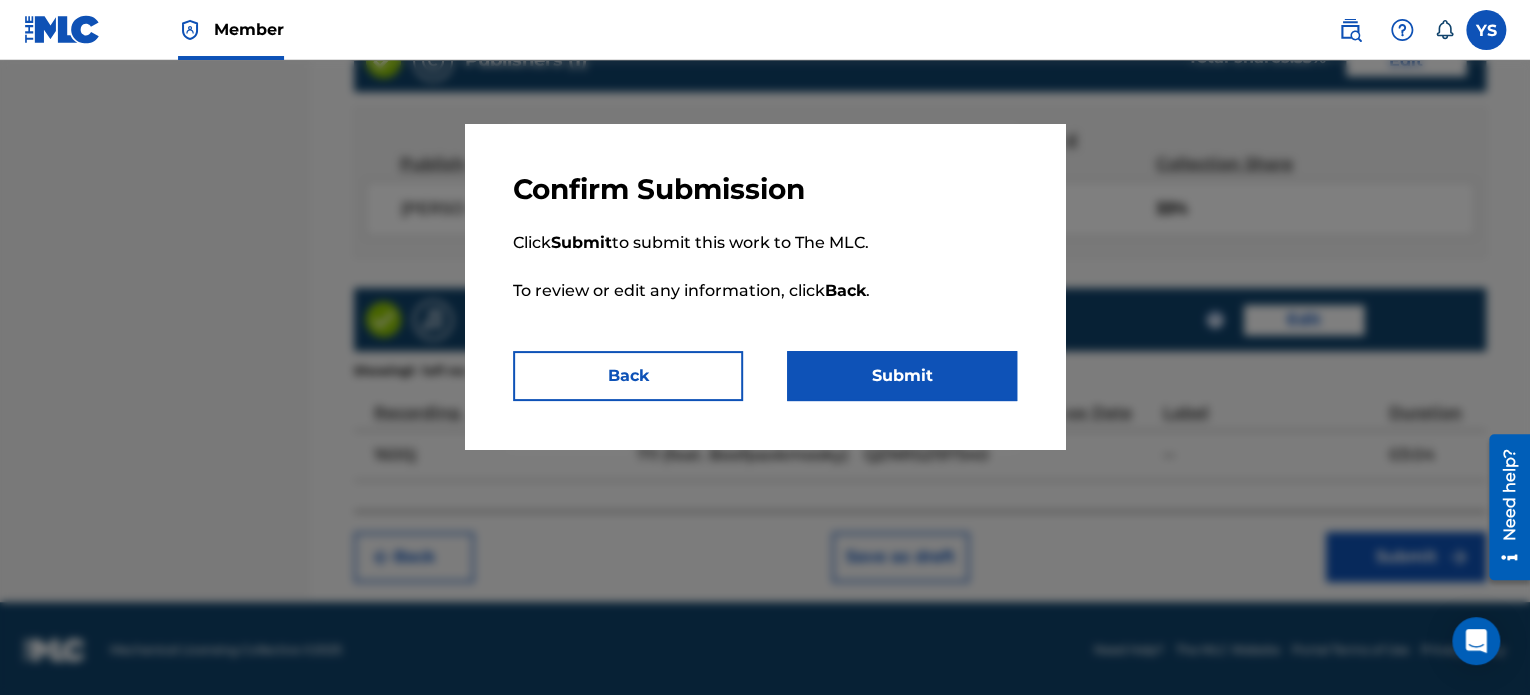 click on "Submit" at bounding box center (902, 376) 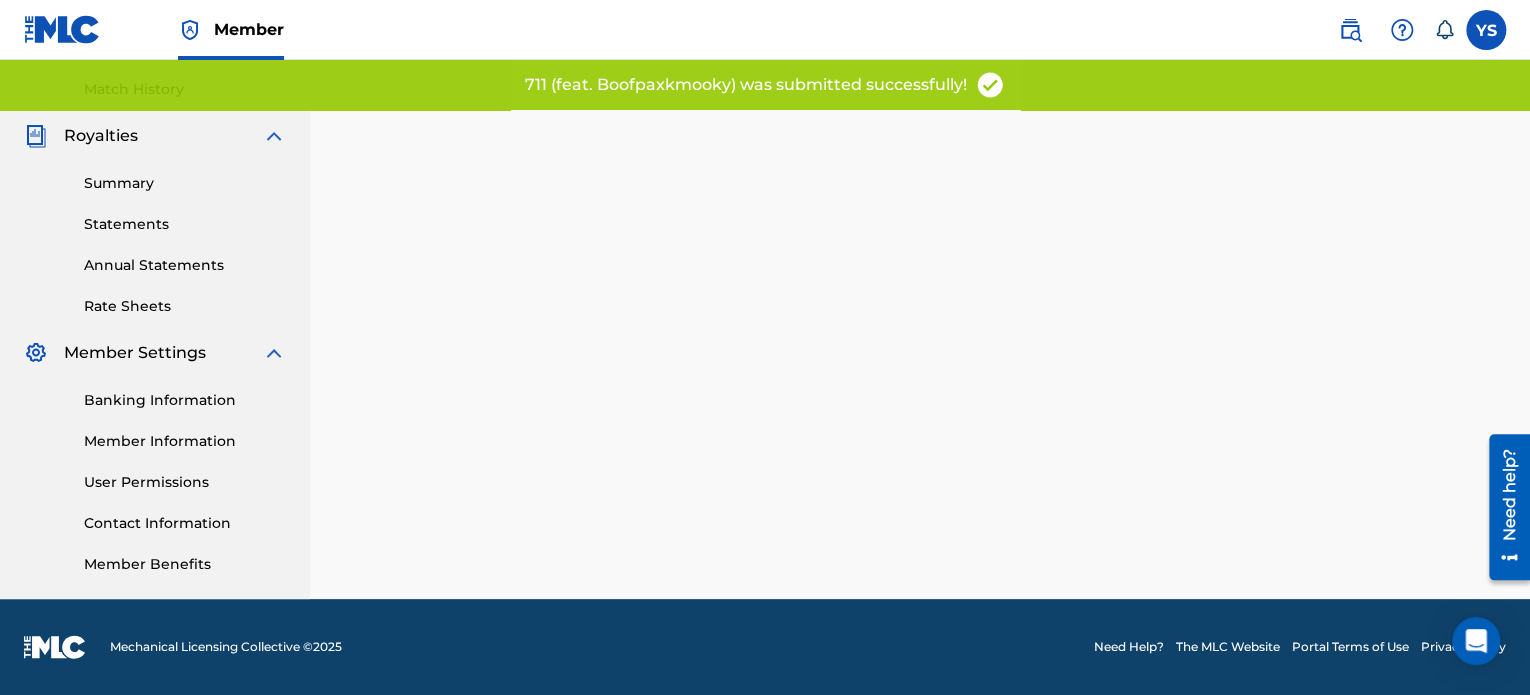 scroll, scrollTop: 0, scrollLeft: 0, axis: both 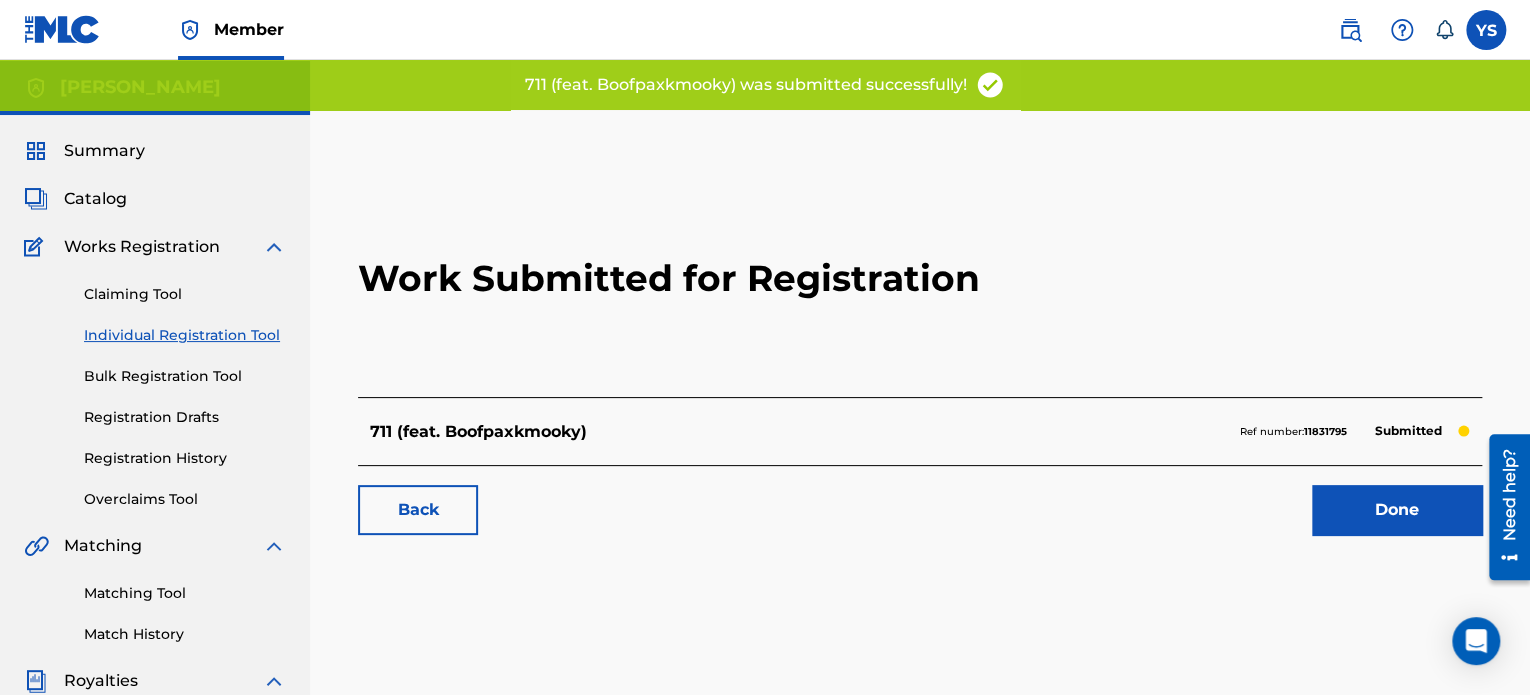 click on "Done" at bounding box center (1397, 510) 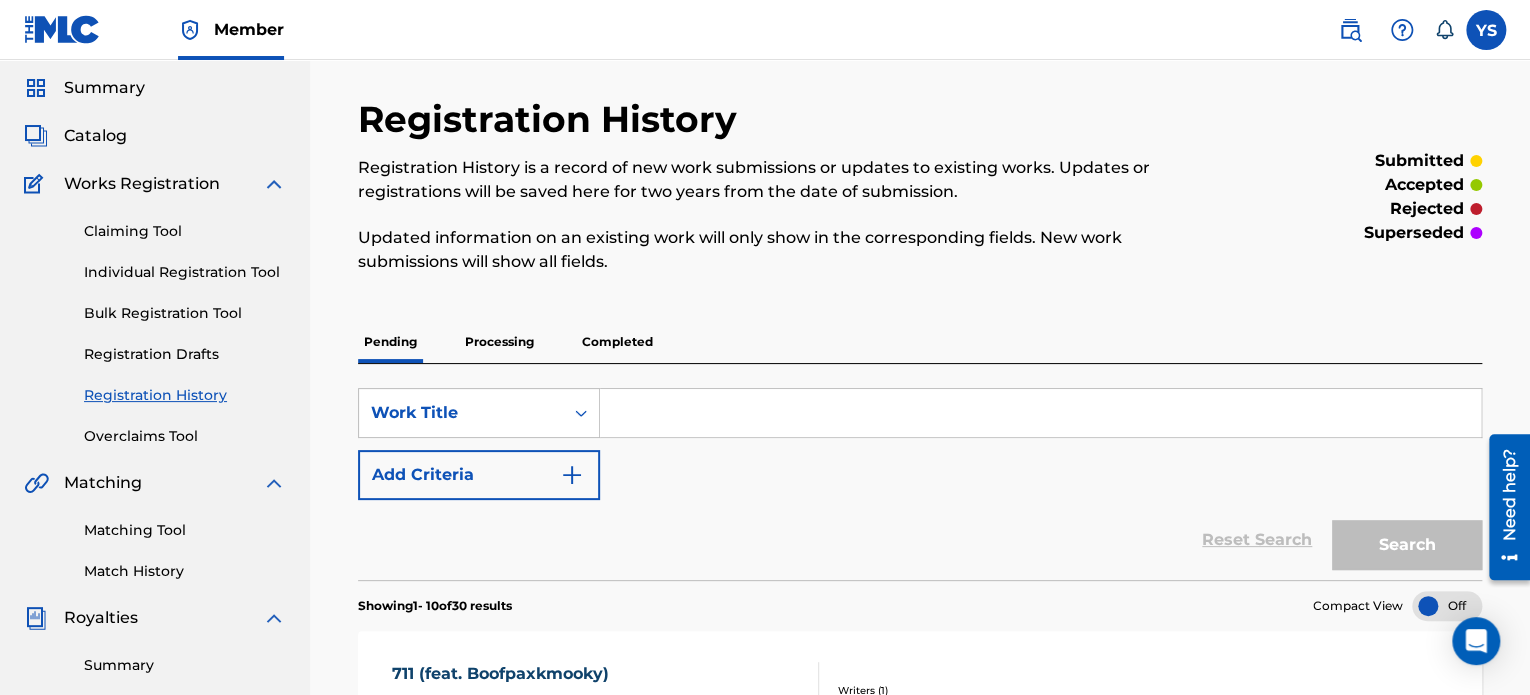 scroll, scrollTop: 62, scrollLeft: 0, axis: vertical 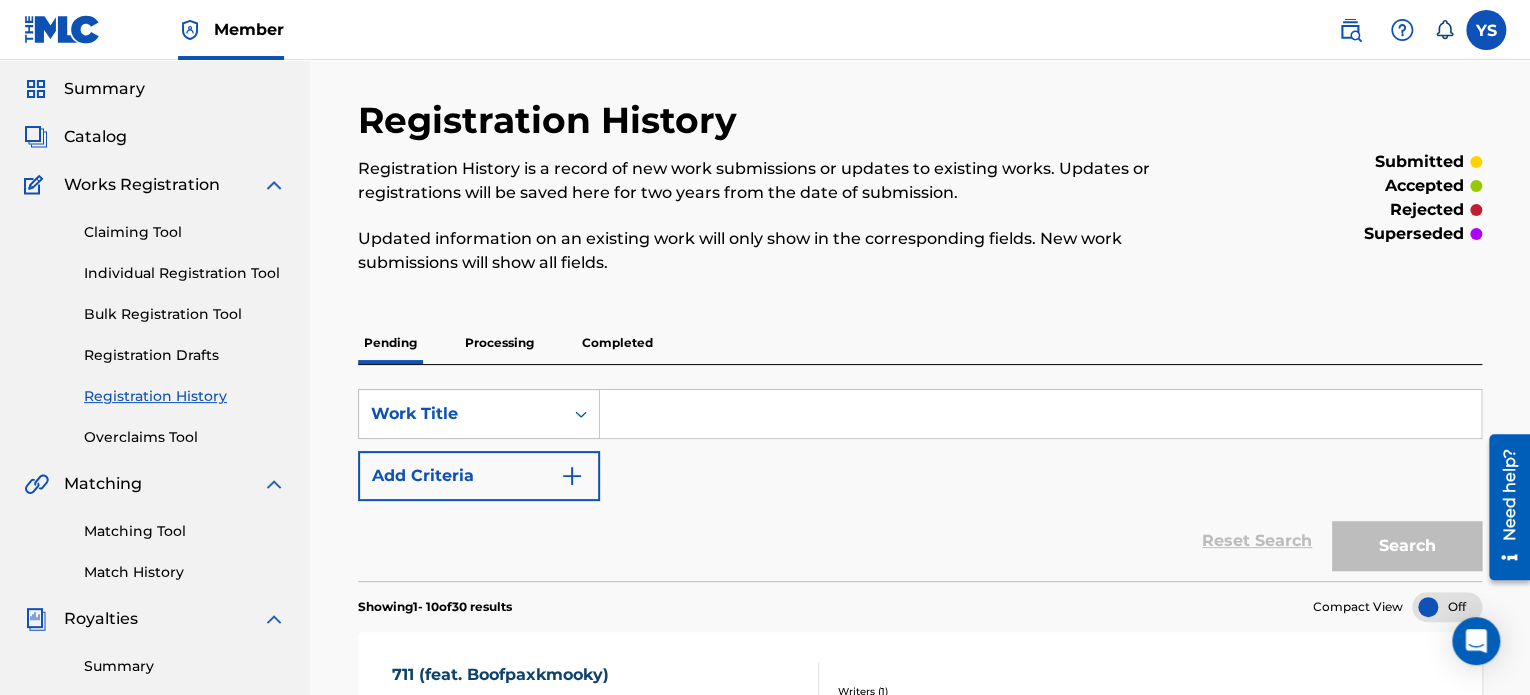 click on "Individual Registration Tool" at bounding box center [185, 273] 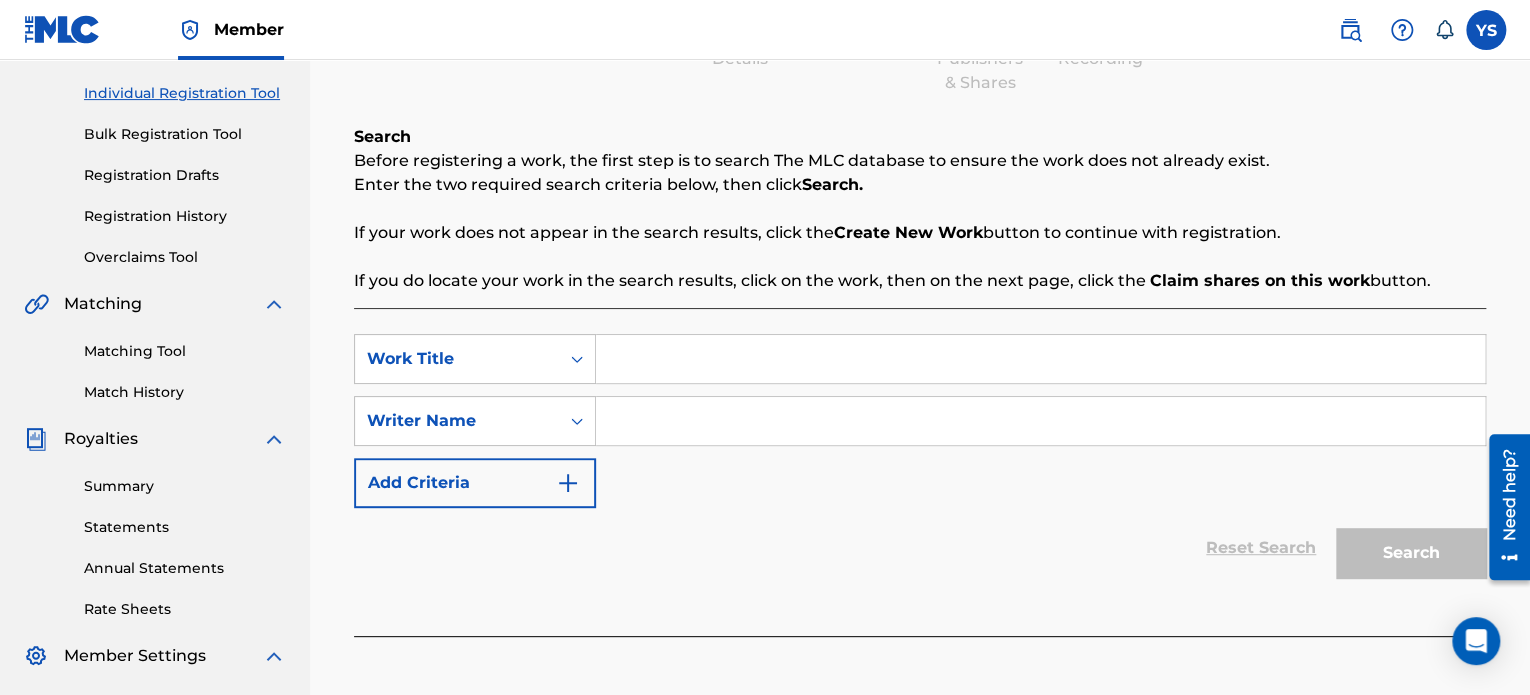 scroll, scrollTop: 244, scrollLeft: 0, axis: vertical 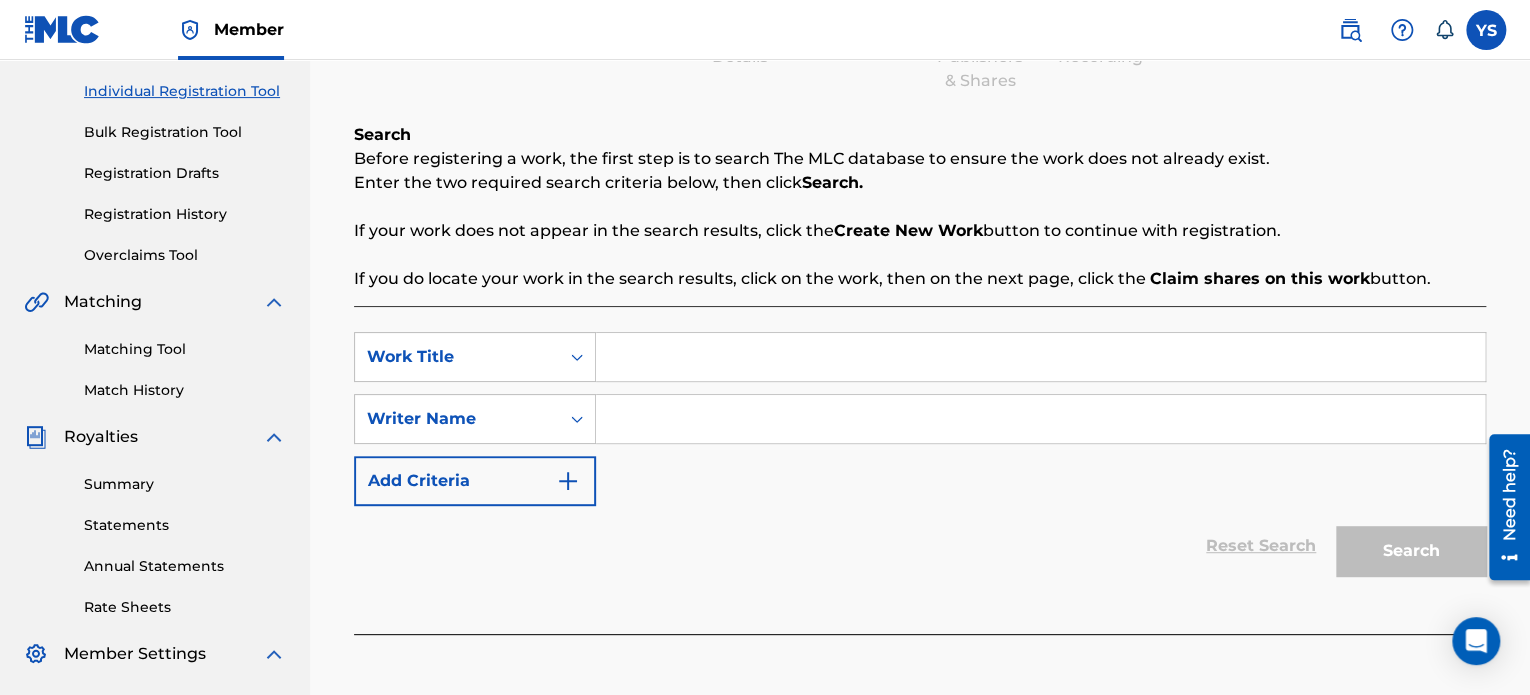 click at bounding box center (1040, 357) 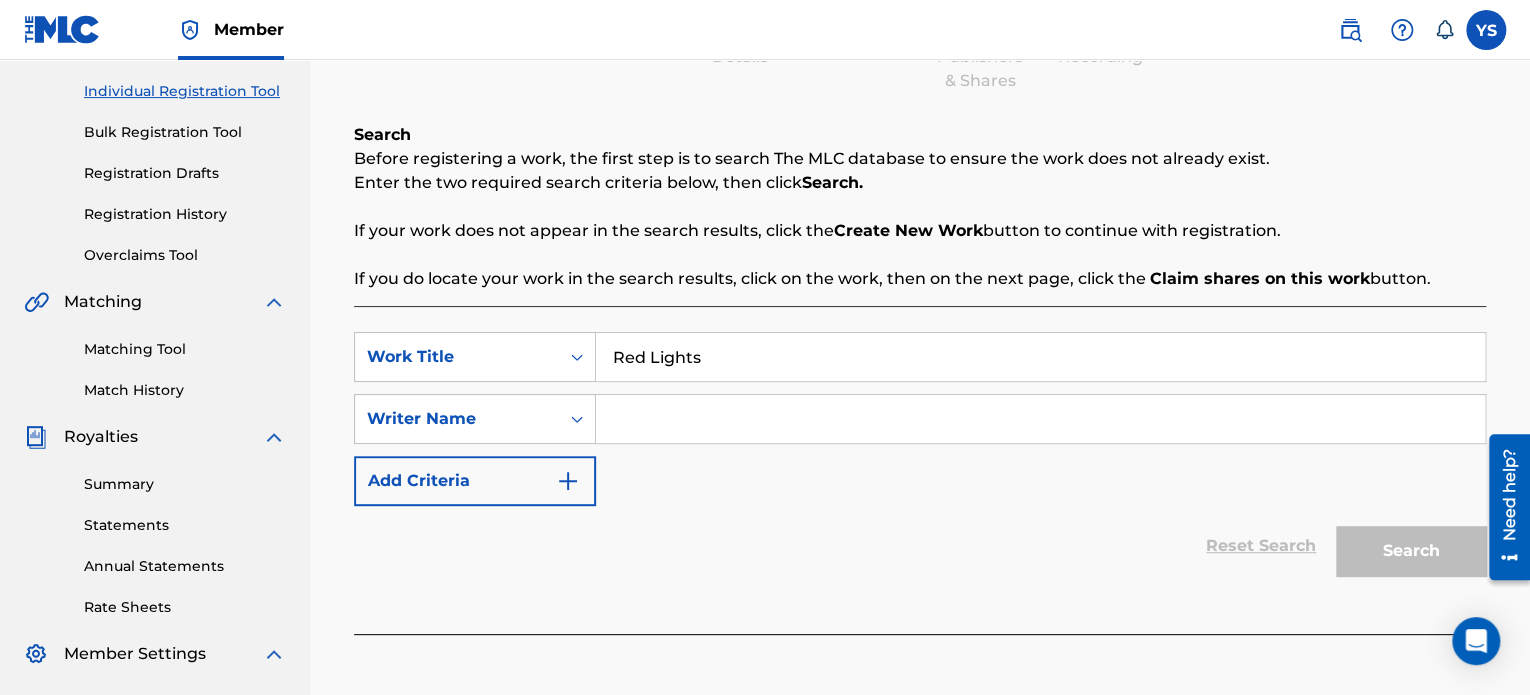 type on "Red Lights" 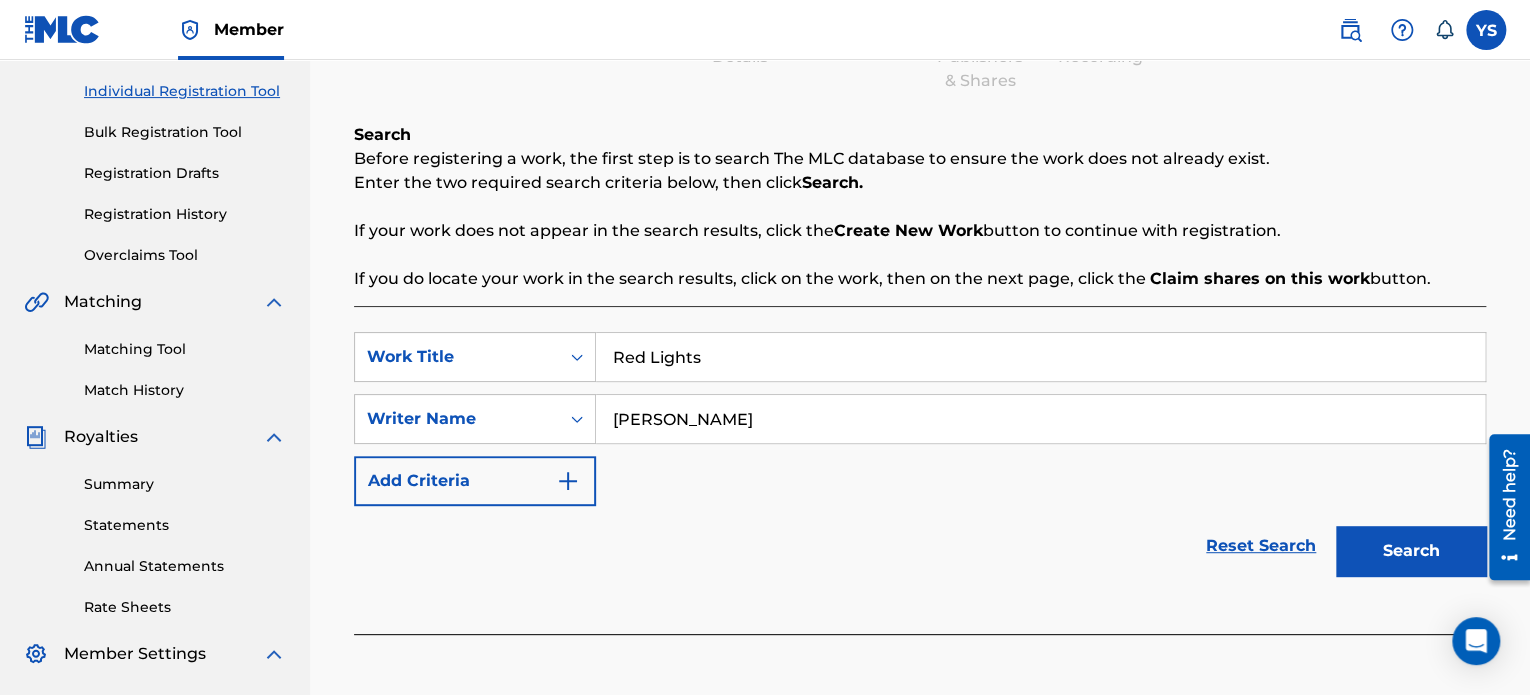 click on "Search" at bounding box center [1411, 551] 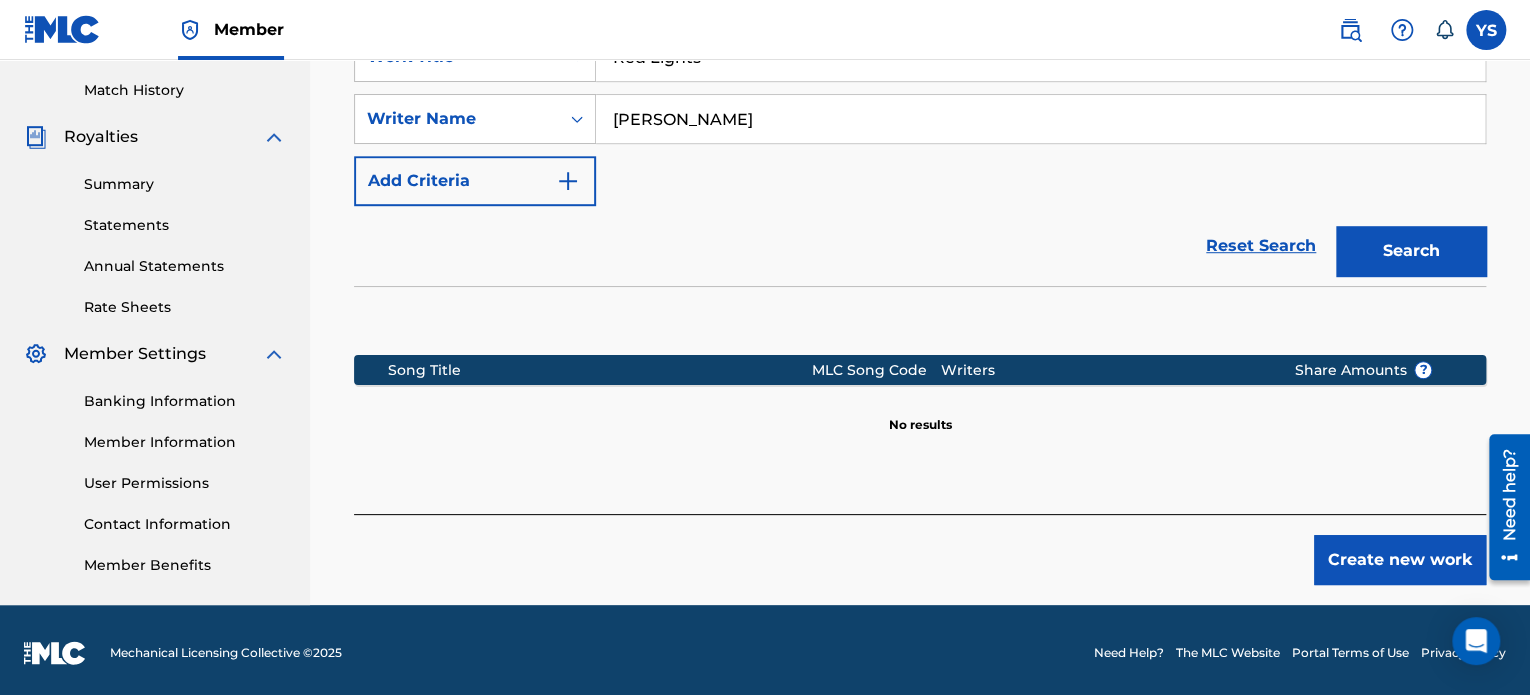 scroll, scrollTop: 549, scrollLeft: 0, axis: vertical 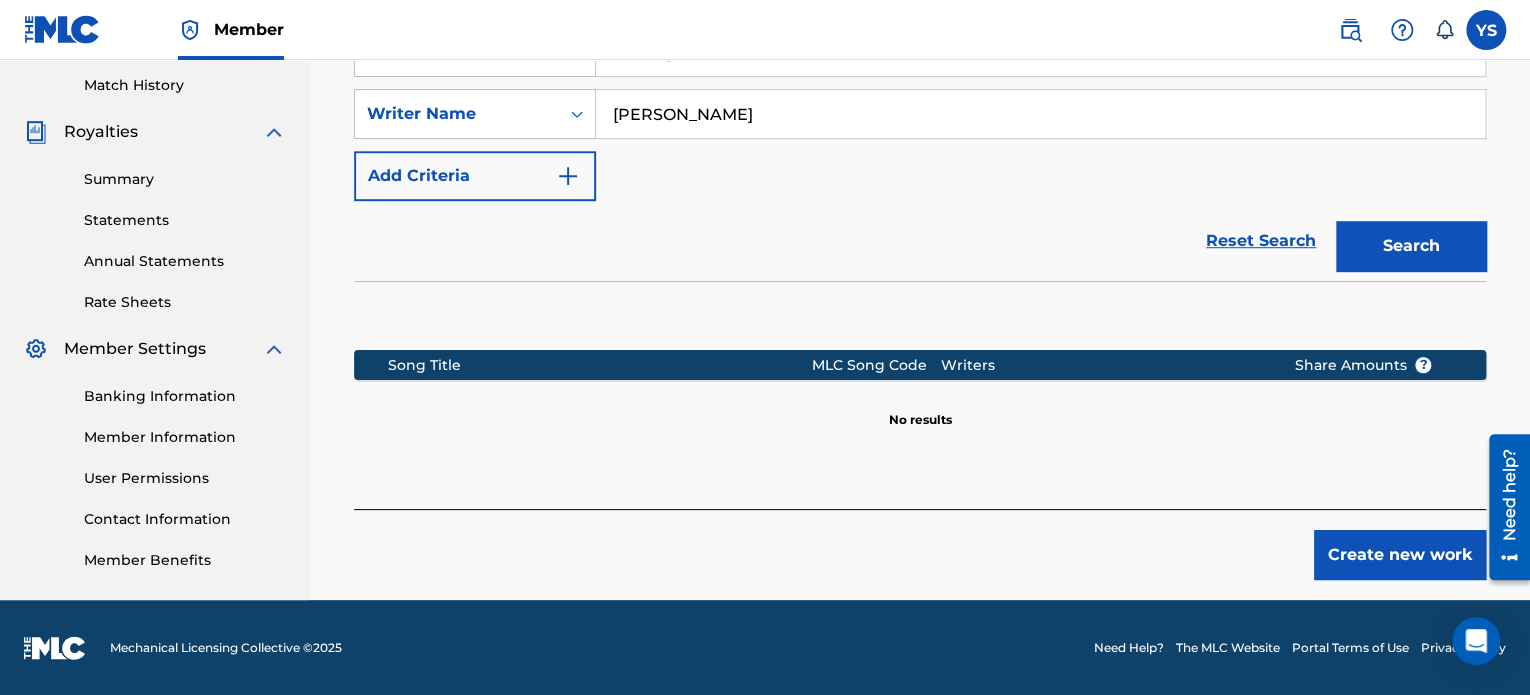 click on "Create new work" at bounding box center (1400, 555) 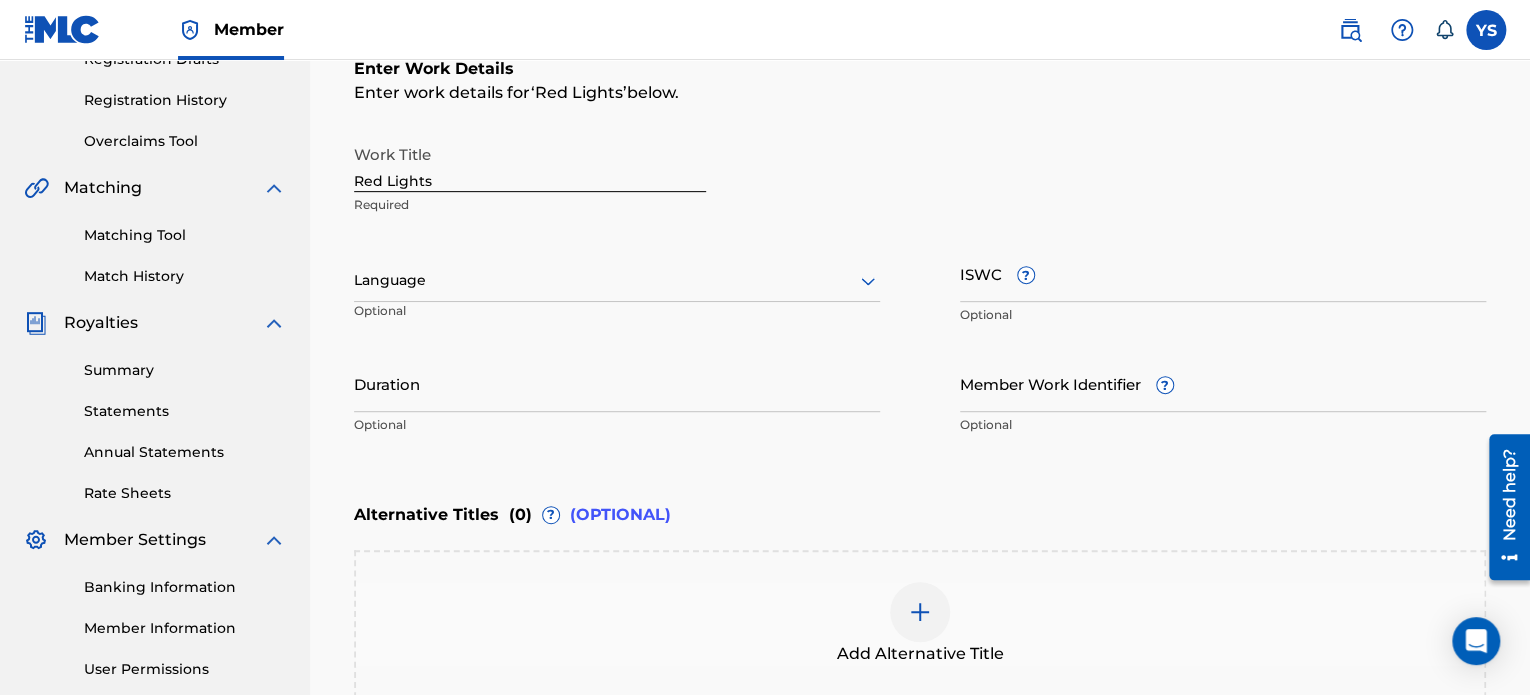 scroll, scrollTop: 357, scrollLeft: 0, axis: vertical 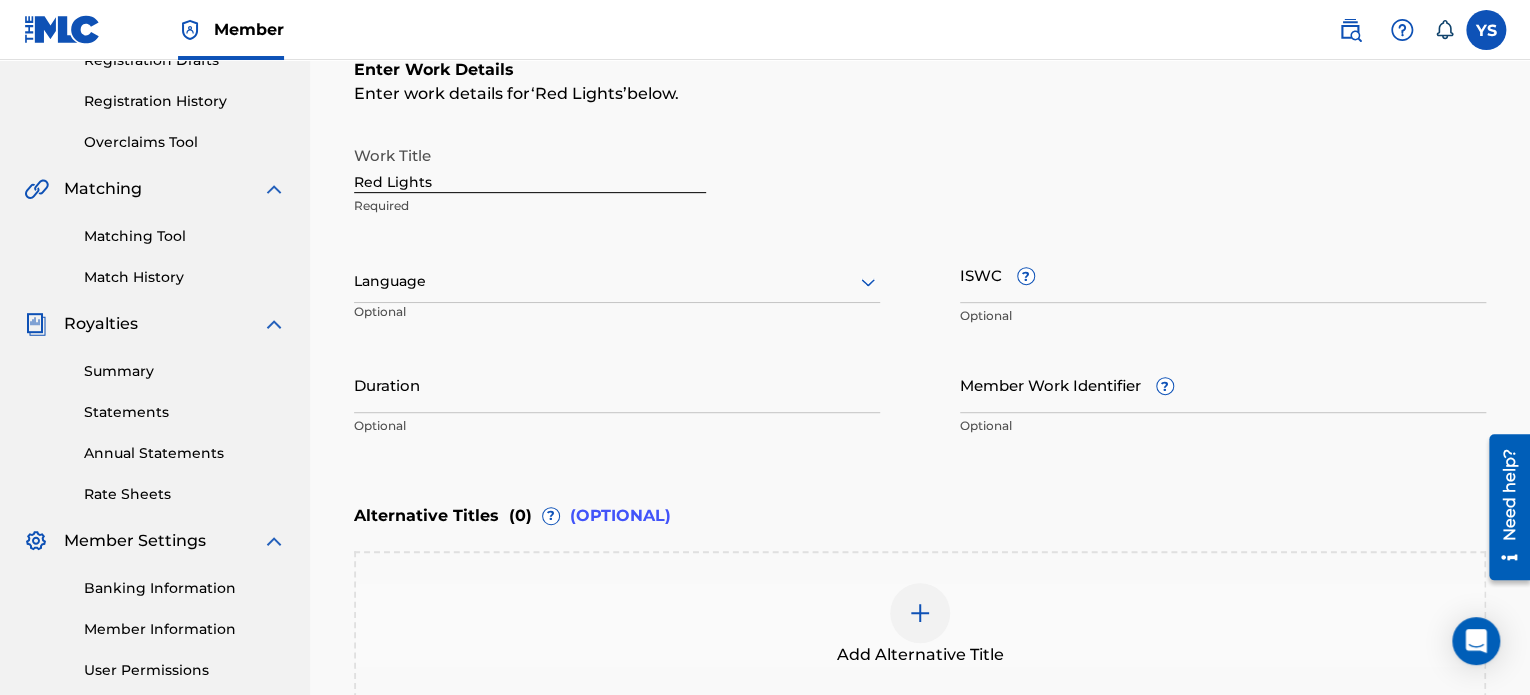 click on "Duration" at bounding box center [617, 384] 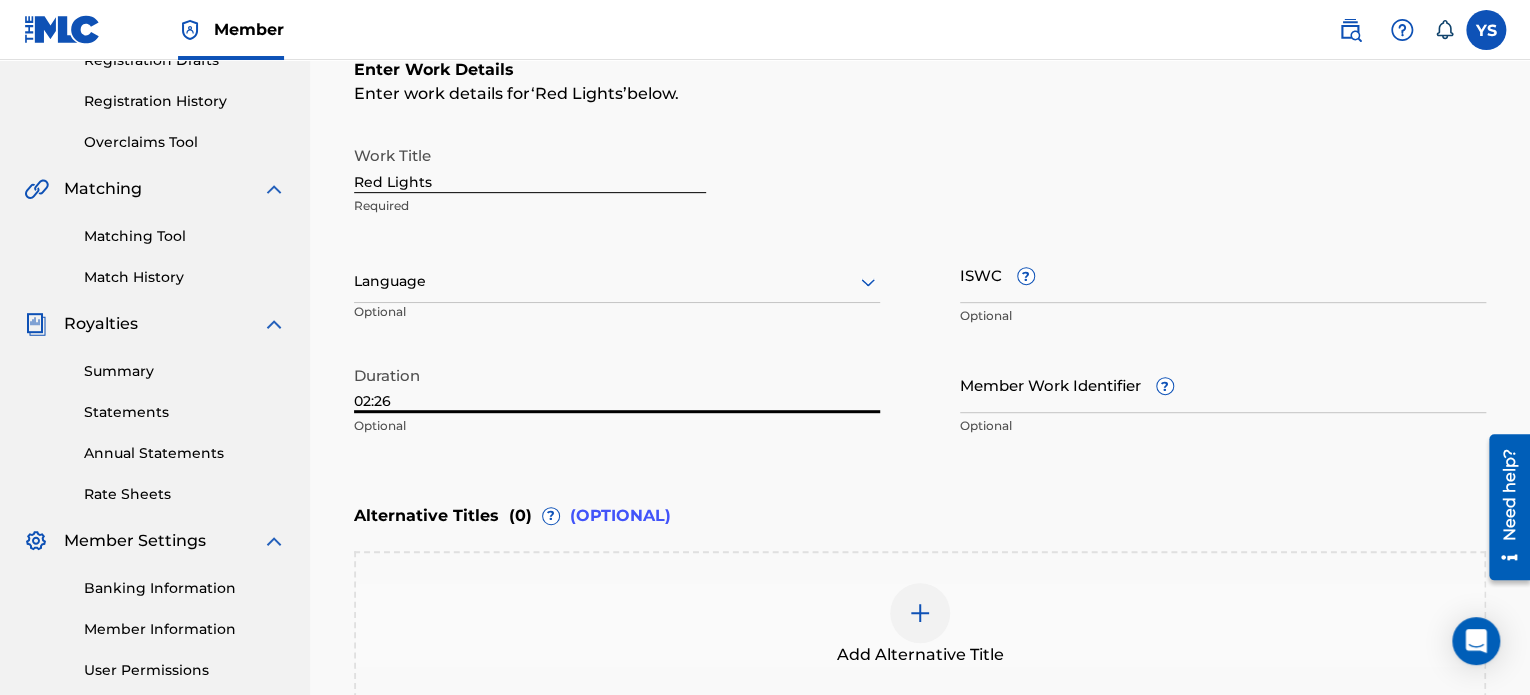 scroll, scrollTop: 596, scrollLeft: 0, axis: vertical 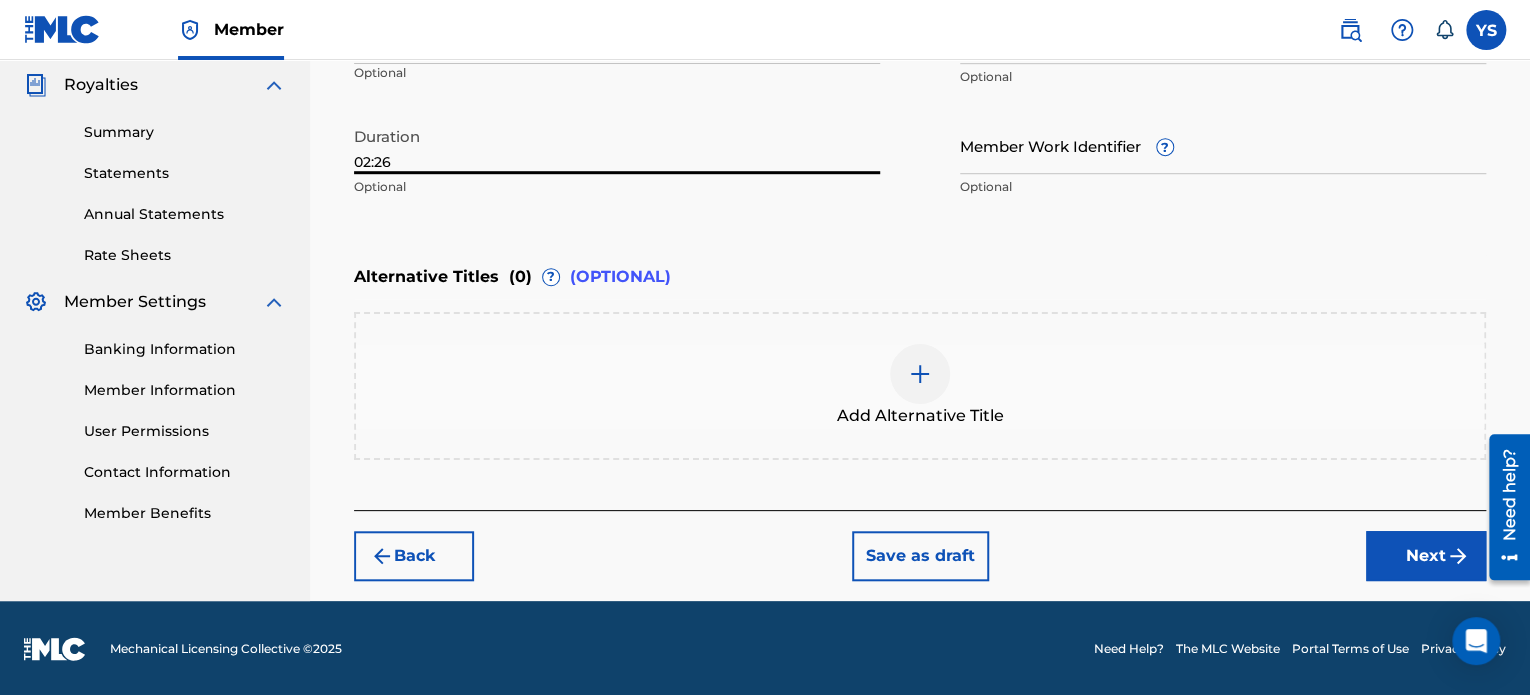 type on "02:26" 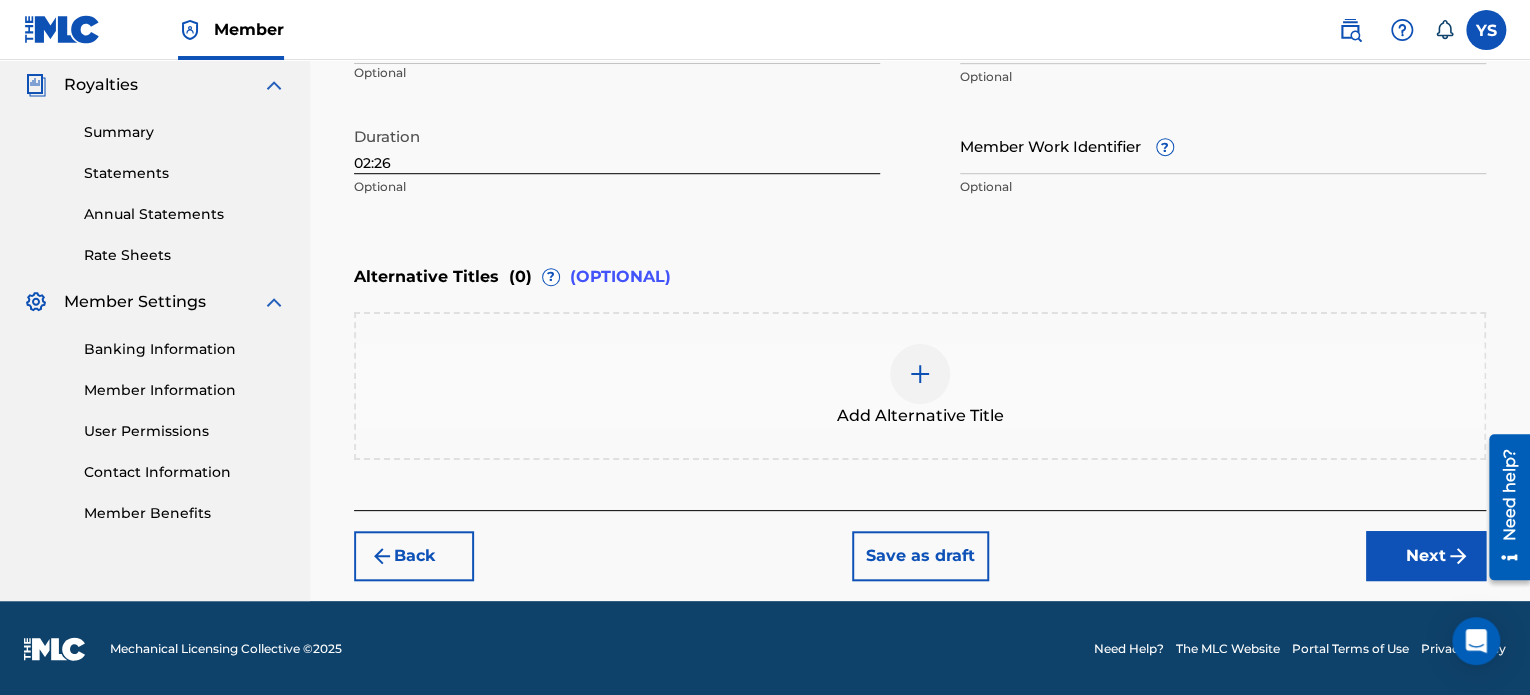 click on "Next" at bounding box center [1426, 556] 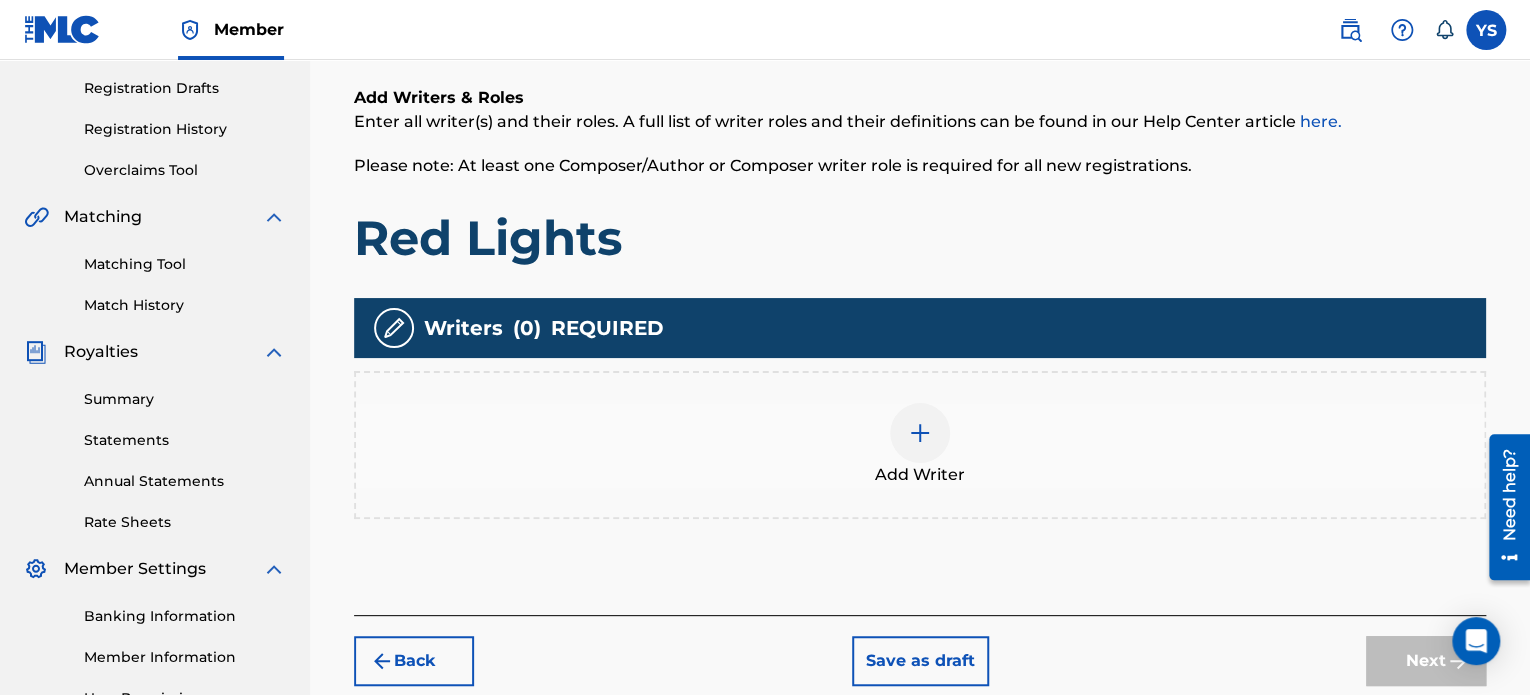 scroll, scrollTop: 330, scrollLeft: 0, axis: vertical 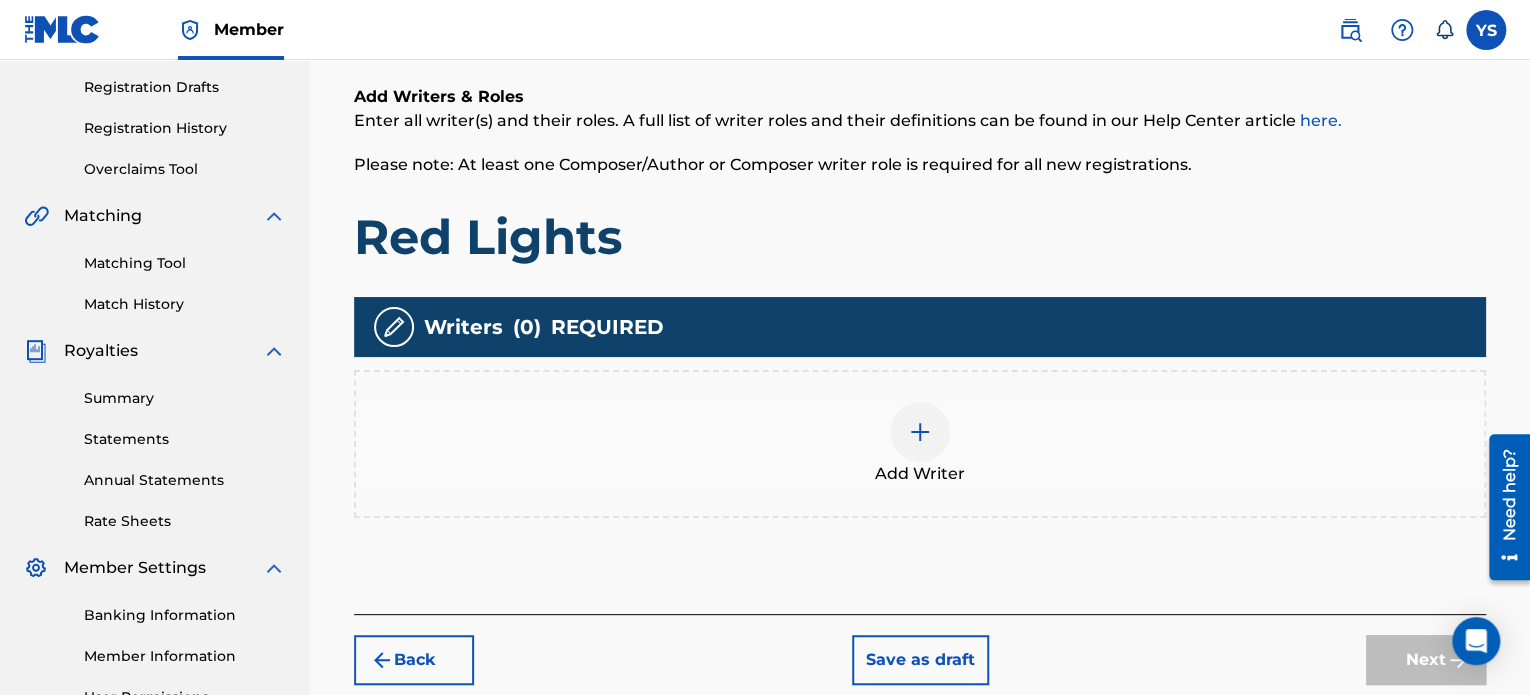 click at bounding box center [920, 432] 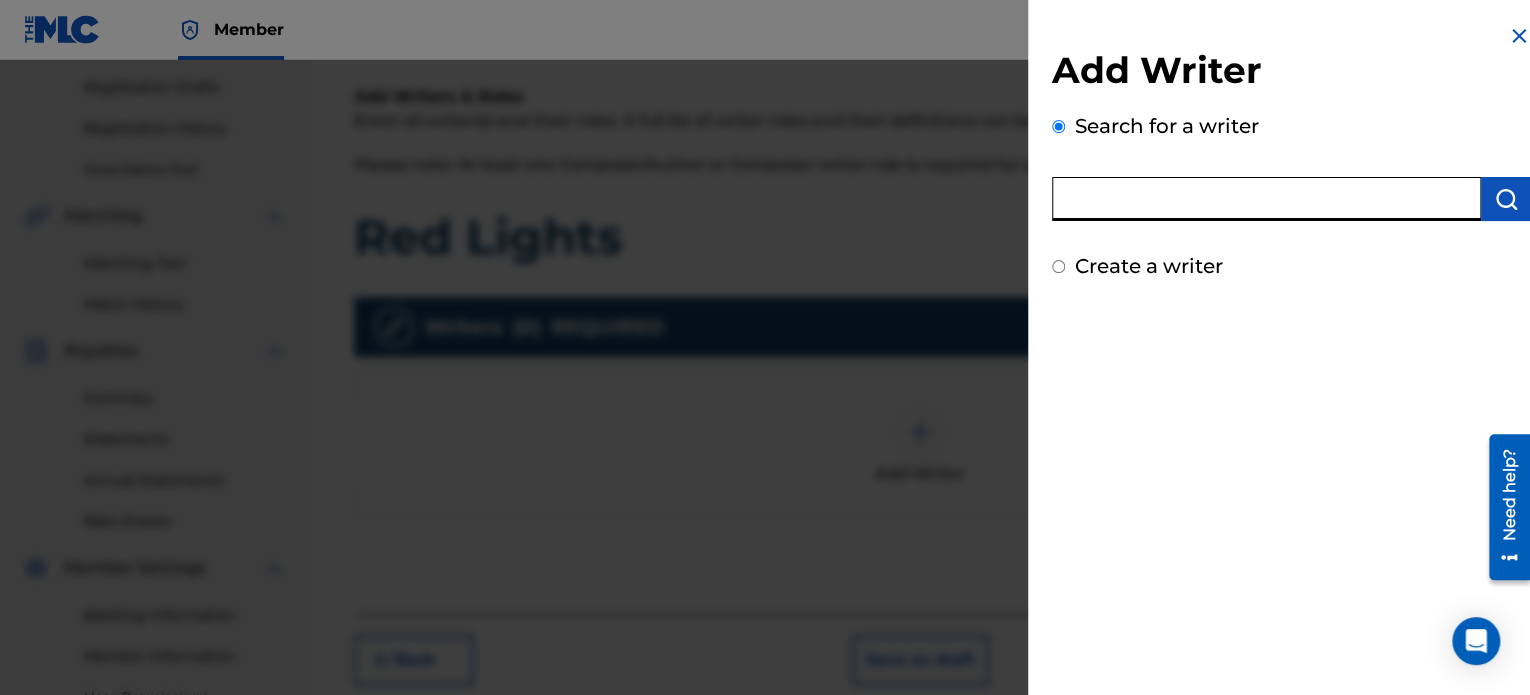 click at bounding box center [1266, 199] 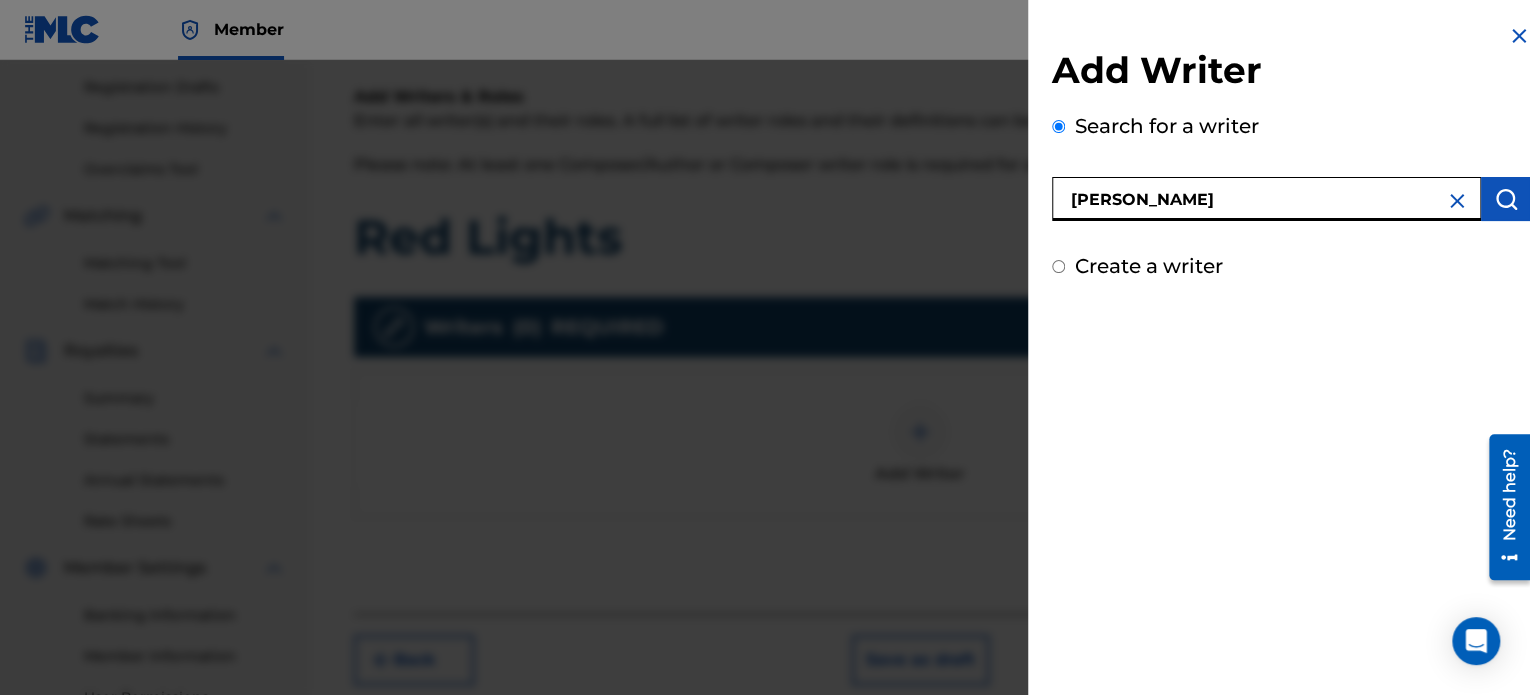 type on "[PERSON_NAME]" 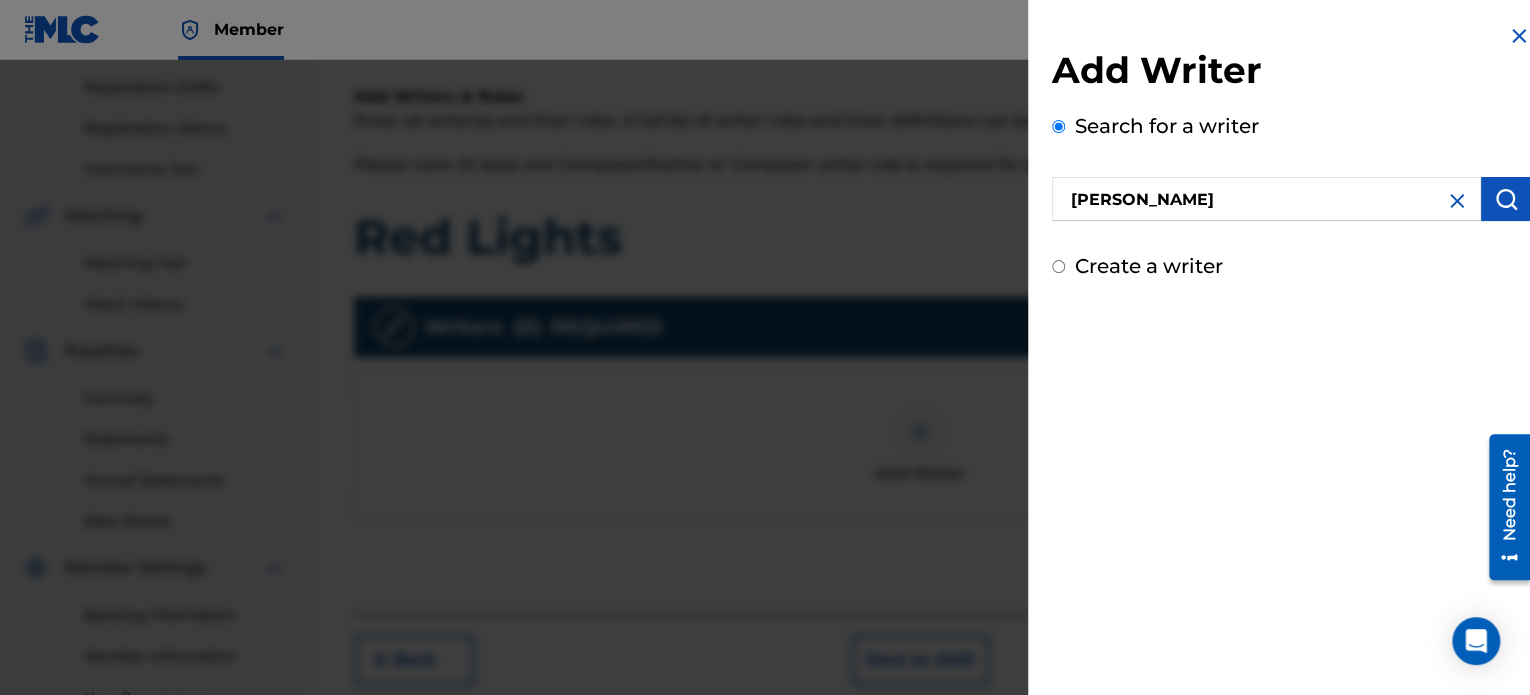 click at bounding box center (1506, 199) 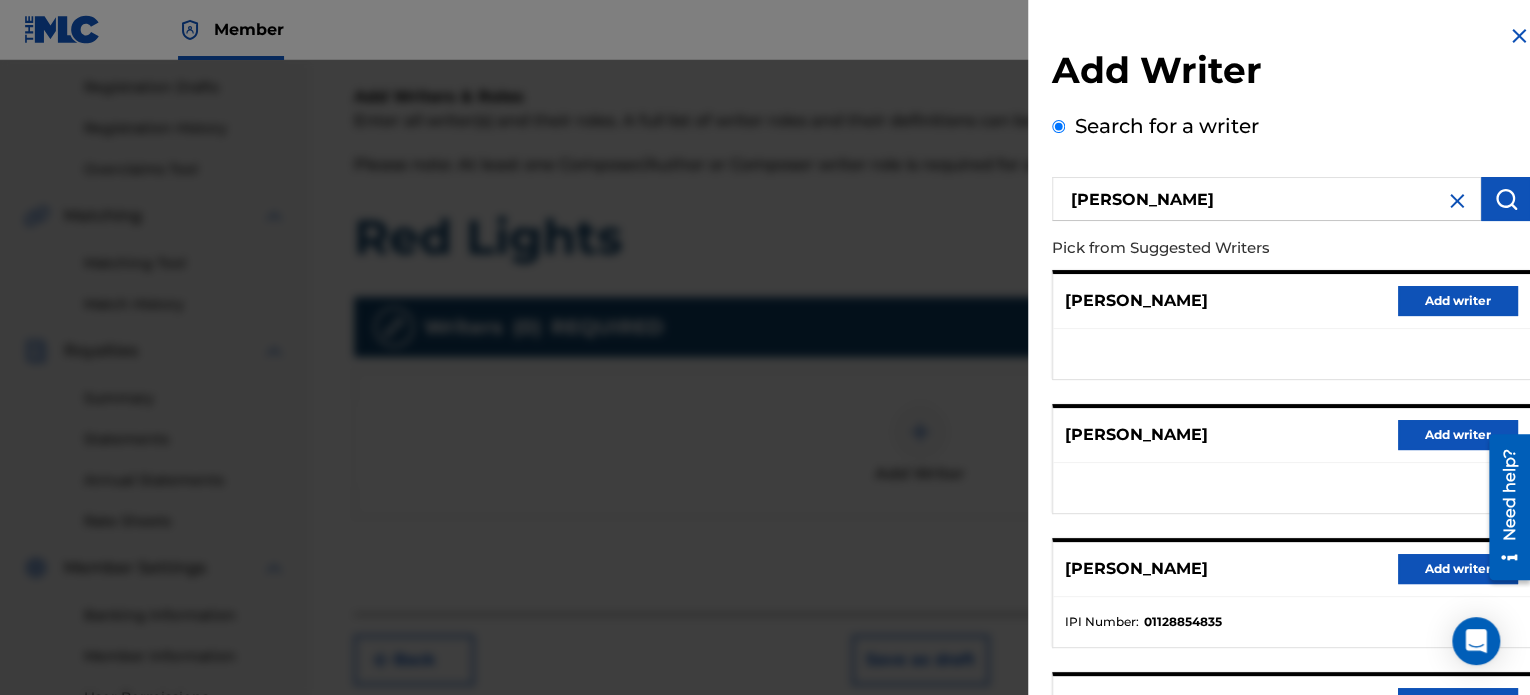 click on "Add writer" at bounding box center (1458, 569) 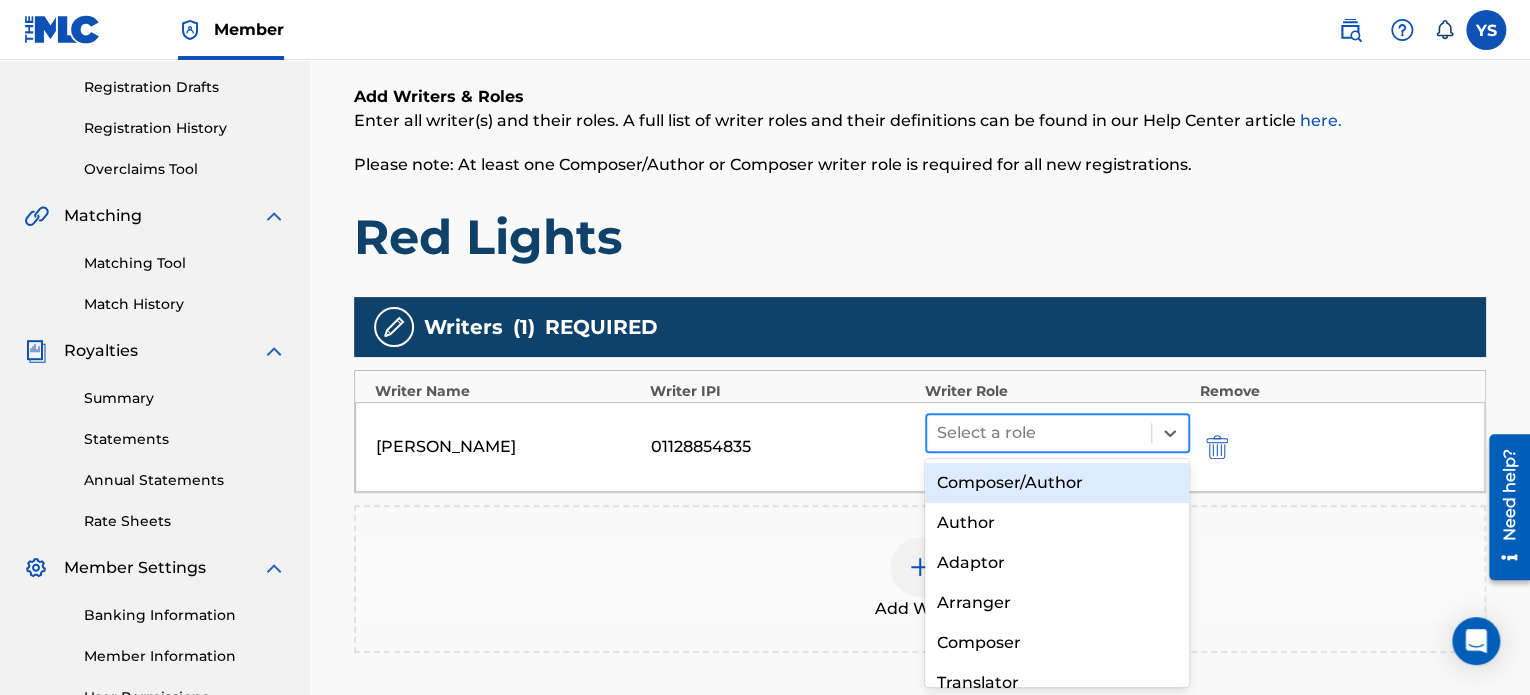 click at bounding box center (1039, 433) 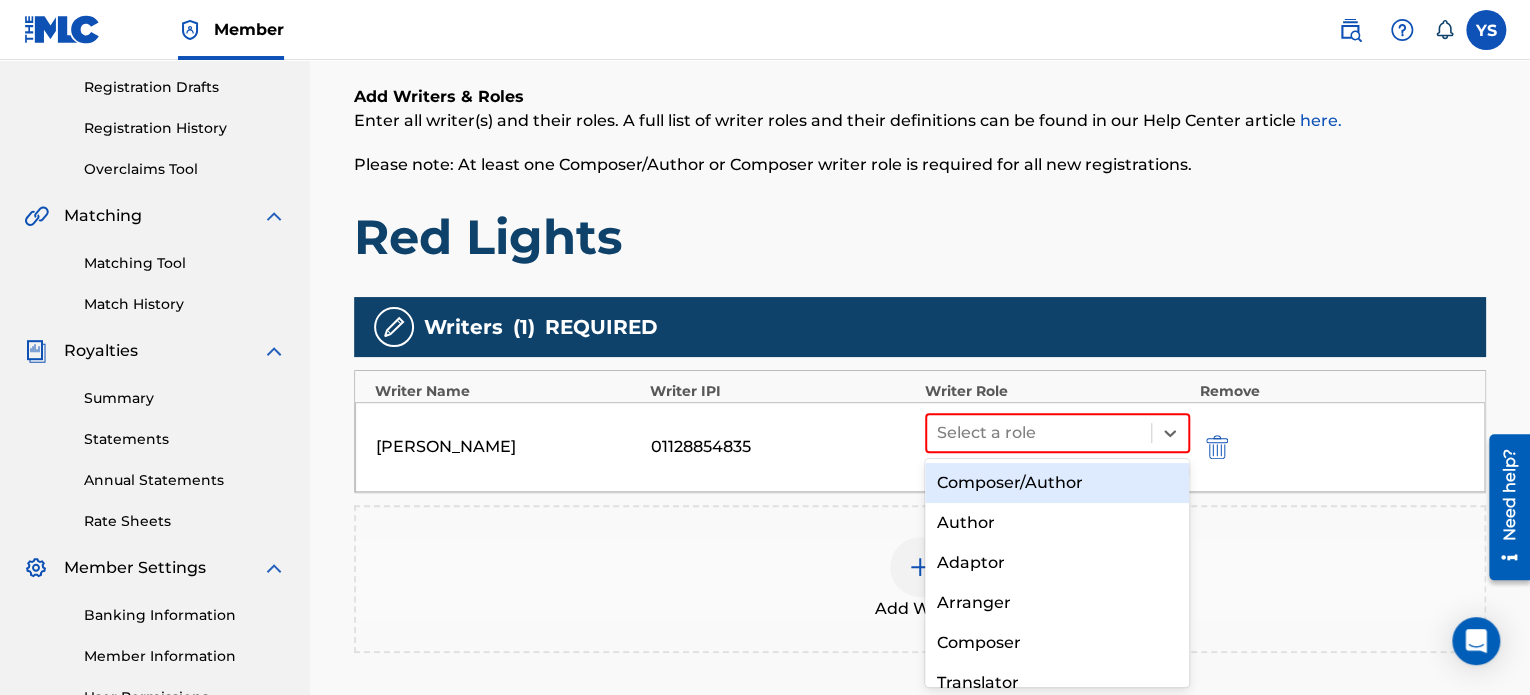 click on "Composer/Author" at bounding box center [1057, 483] 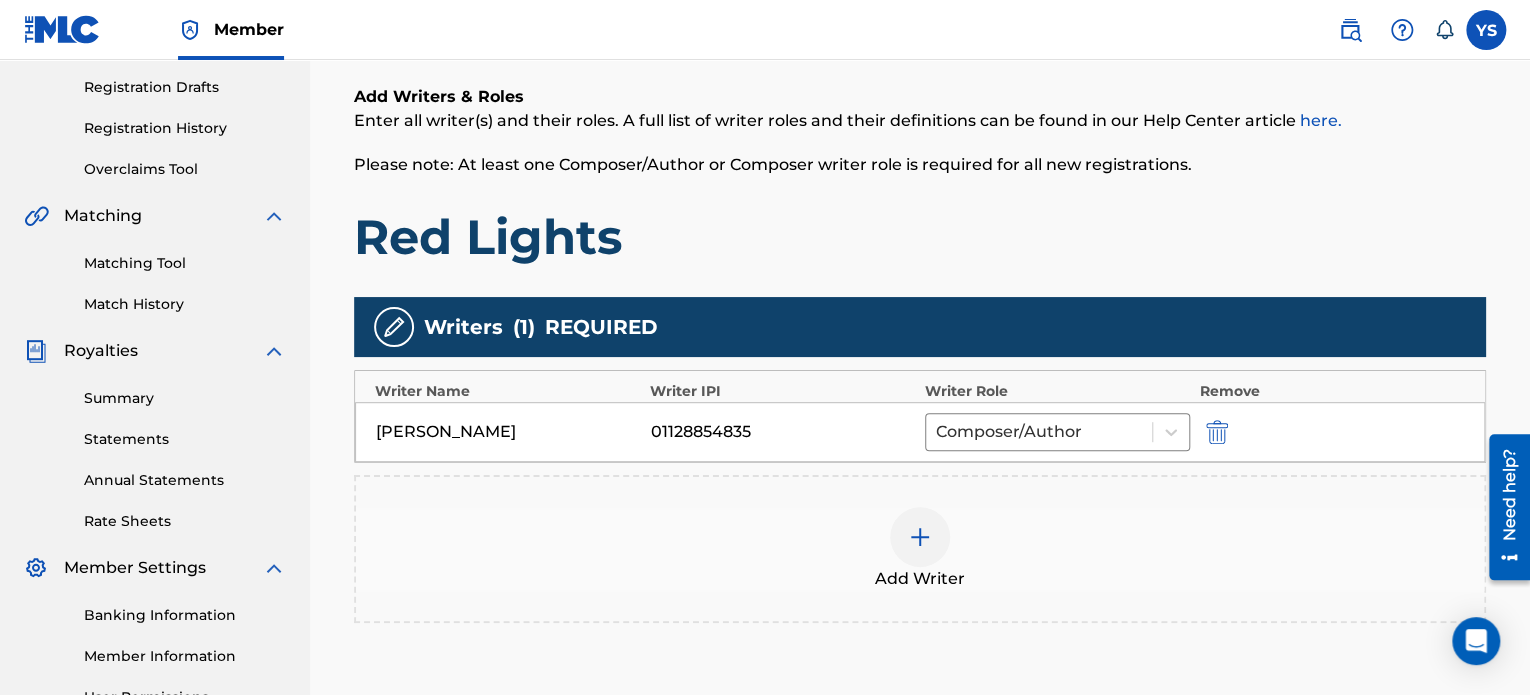 scroll, scrollTop: 544, scrollLeft: 0, axis: vertical 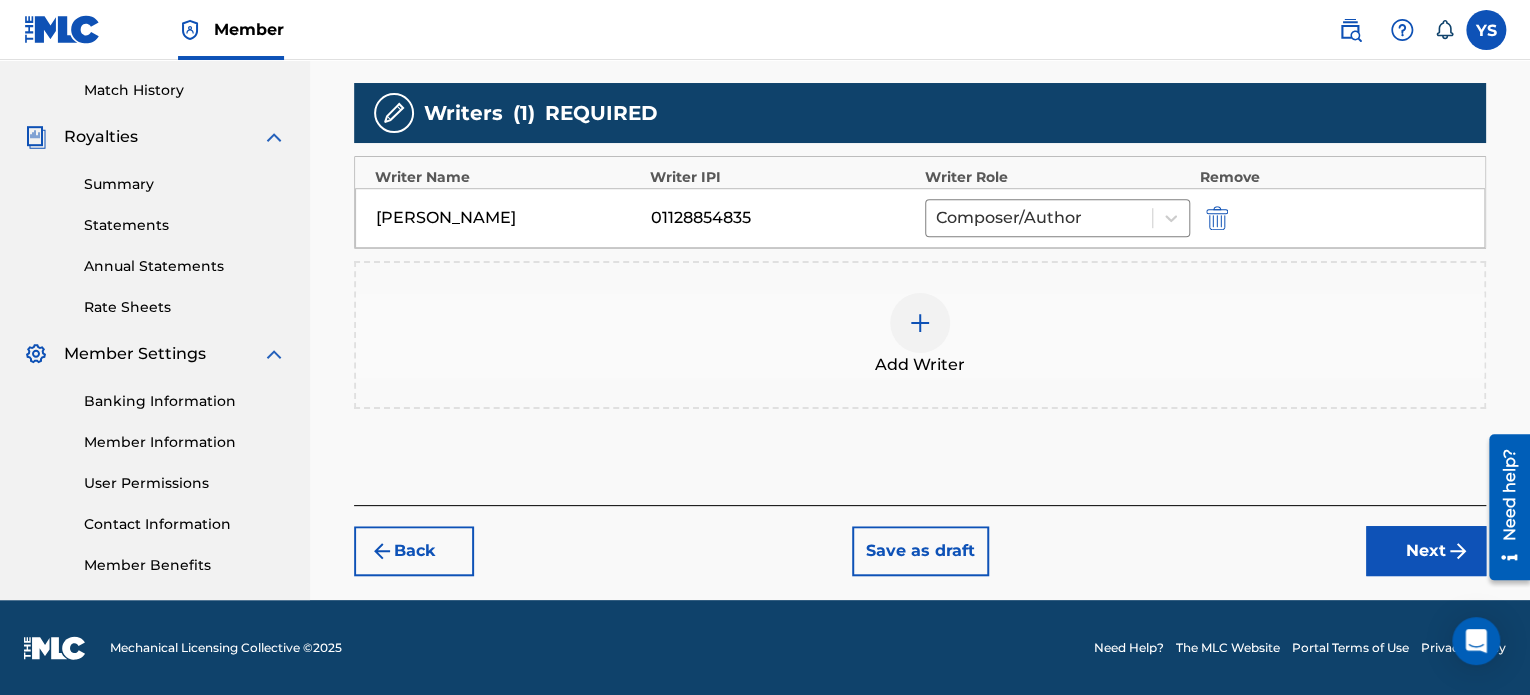 click on "Next" at bounding box center [1426, 551] 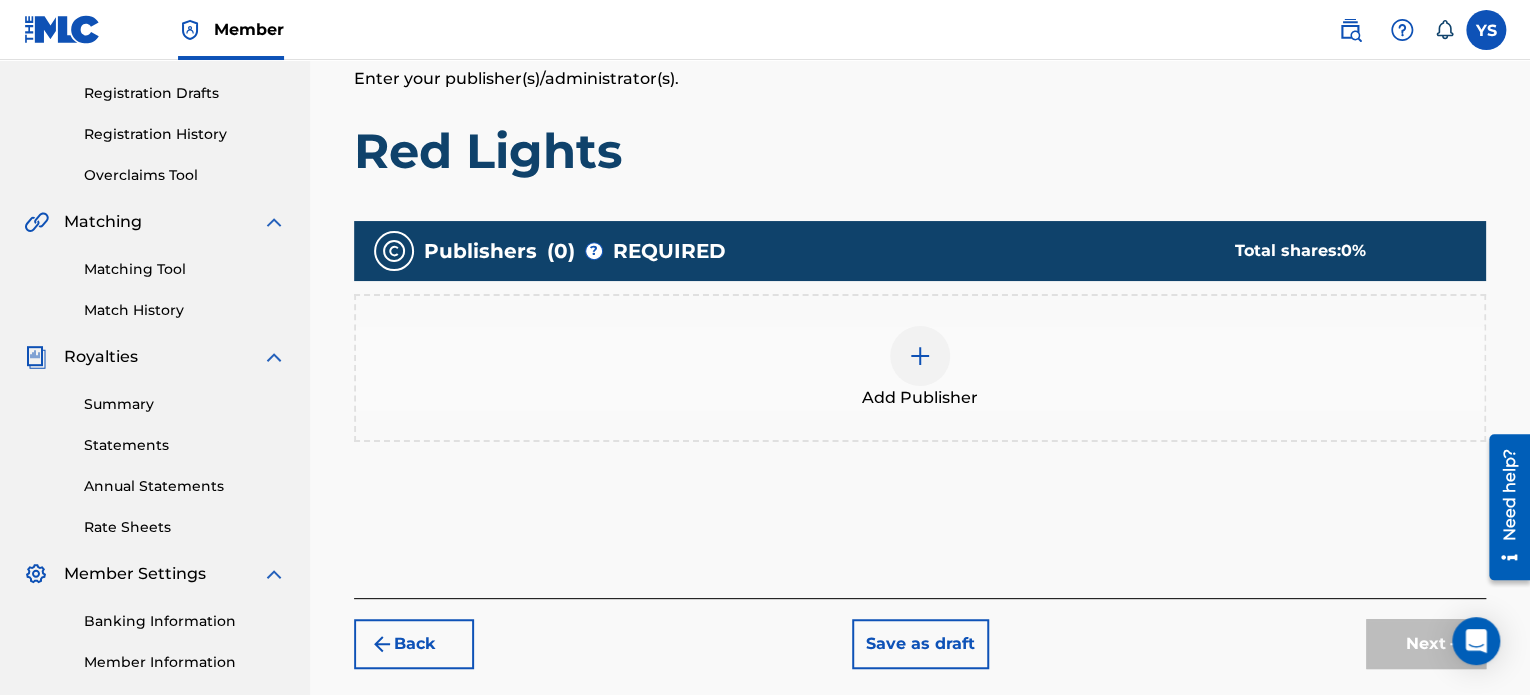scroll, scrollTop: 326, scrollLeft: 0, axis: vertical 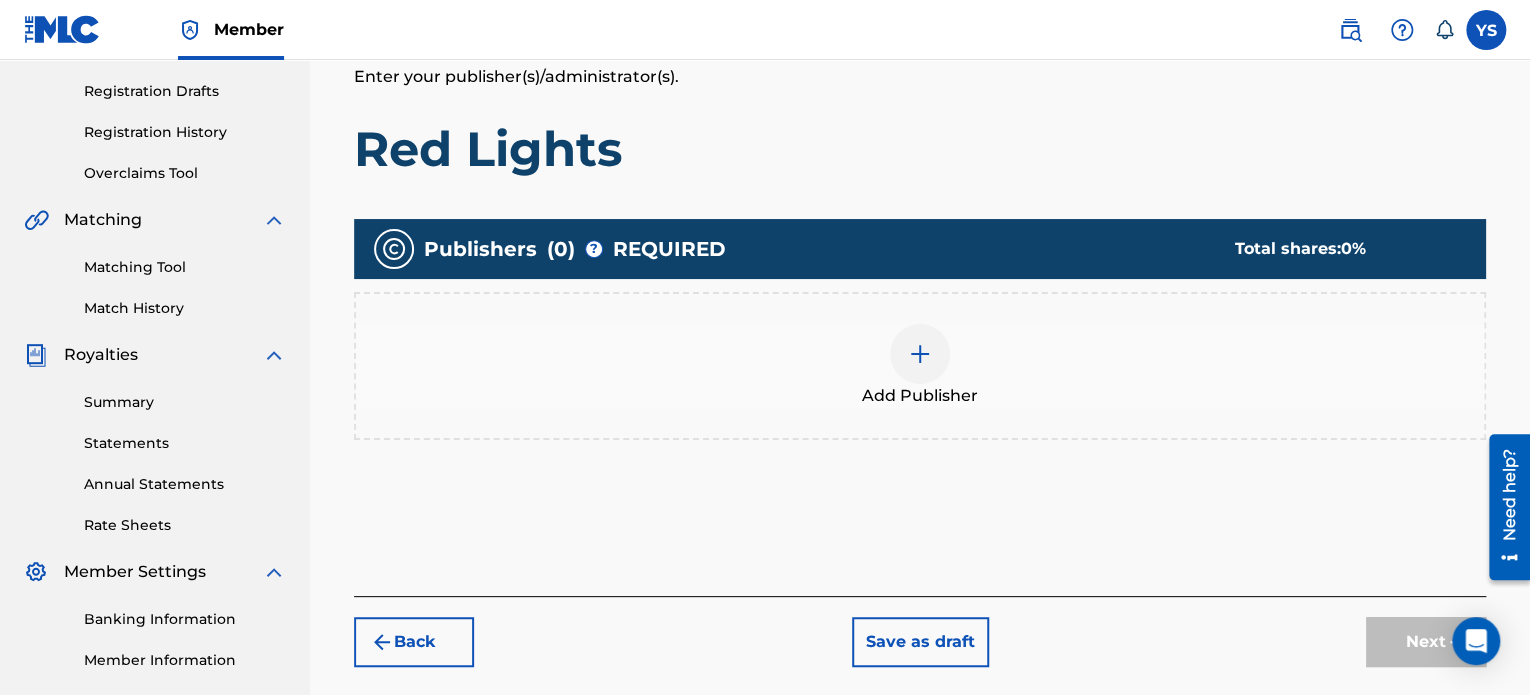 click at bounding box center (920, 354) 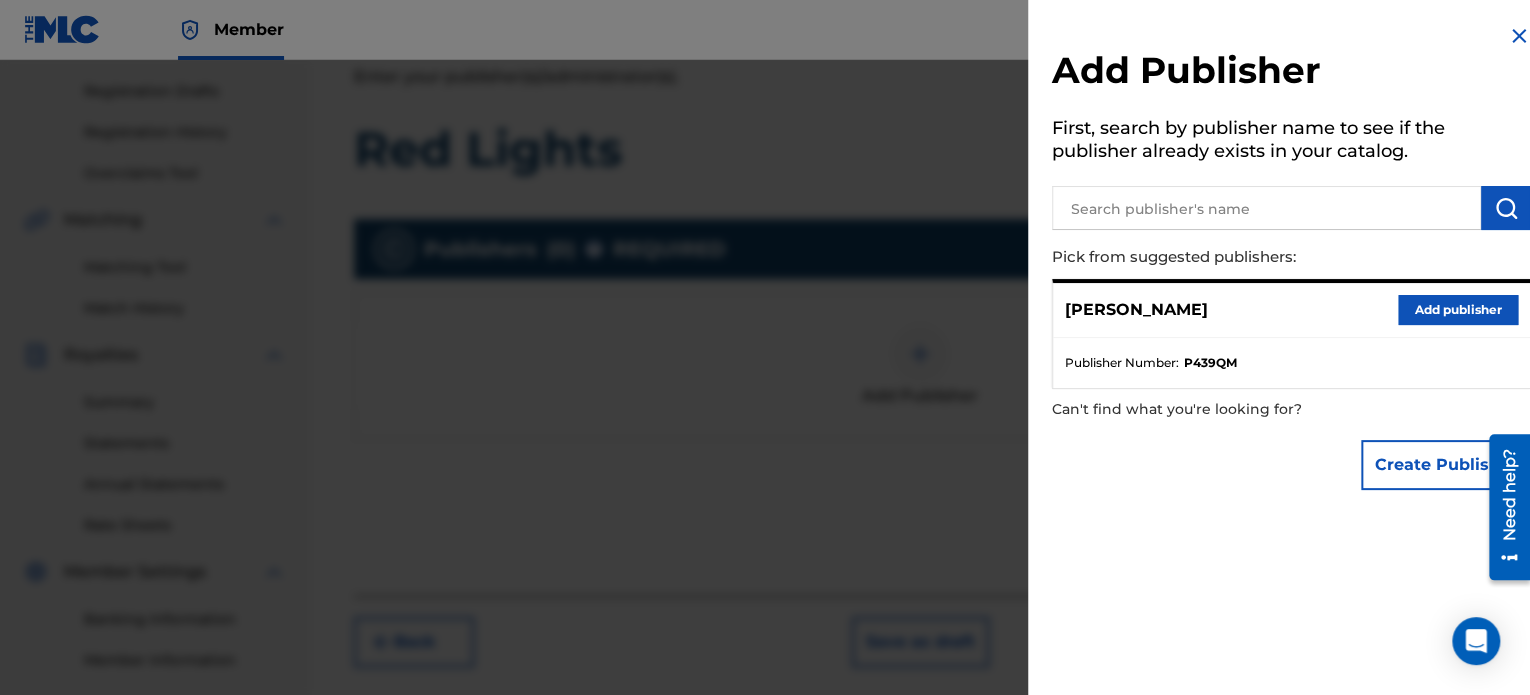 click on "Add publisher" at bounding box center (1458, 310) 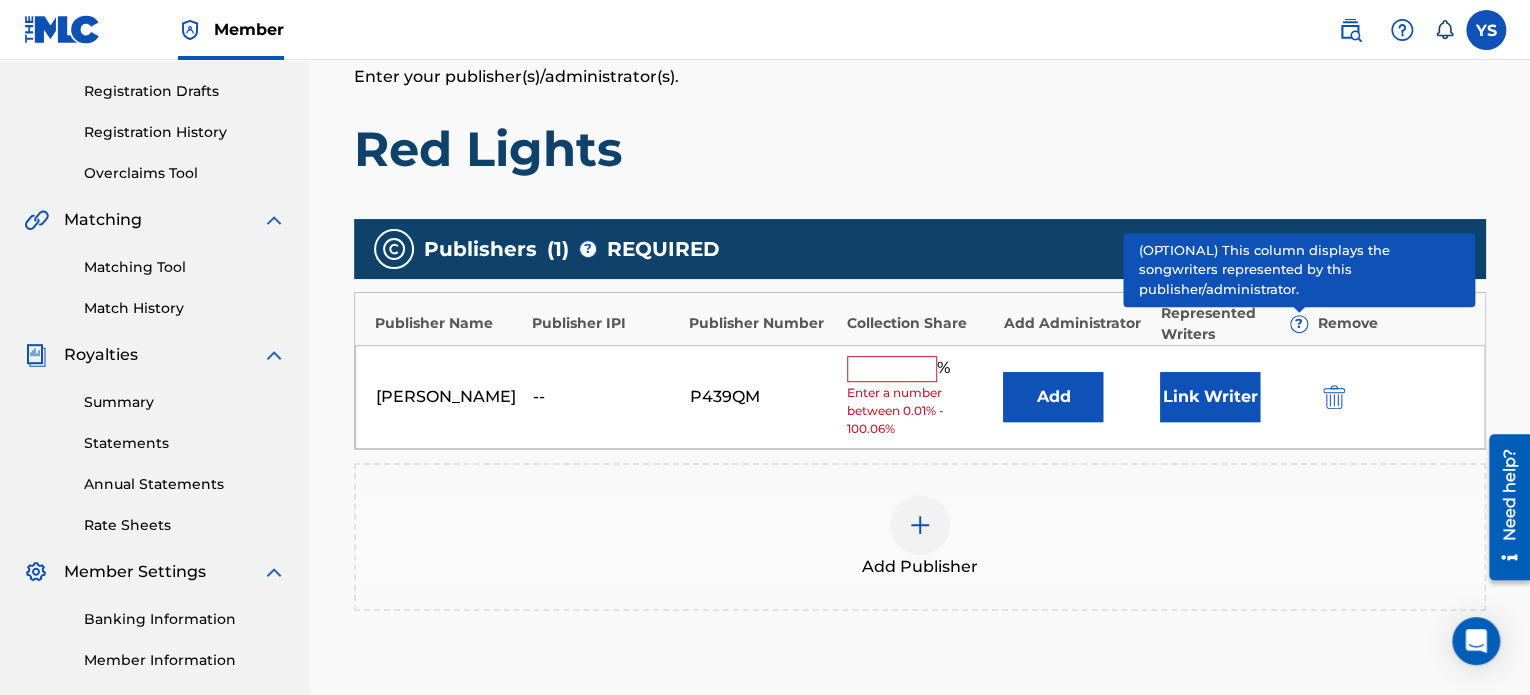 click at bounding box center [892, 369] 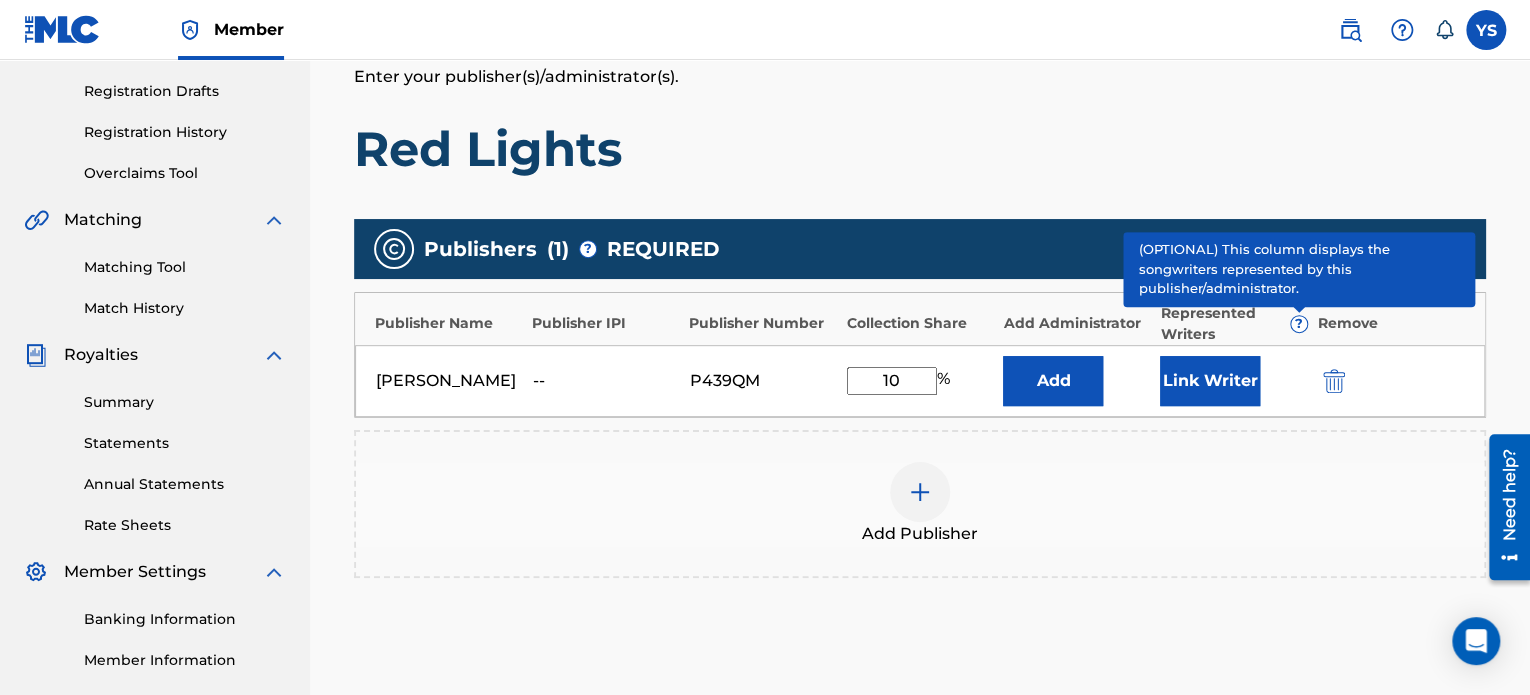 type on "1" 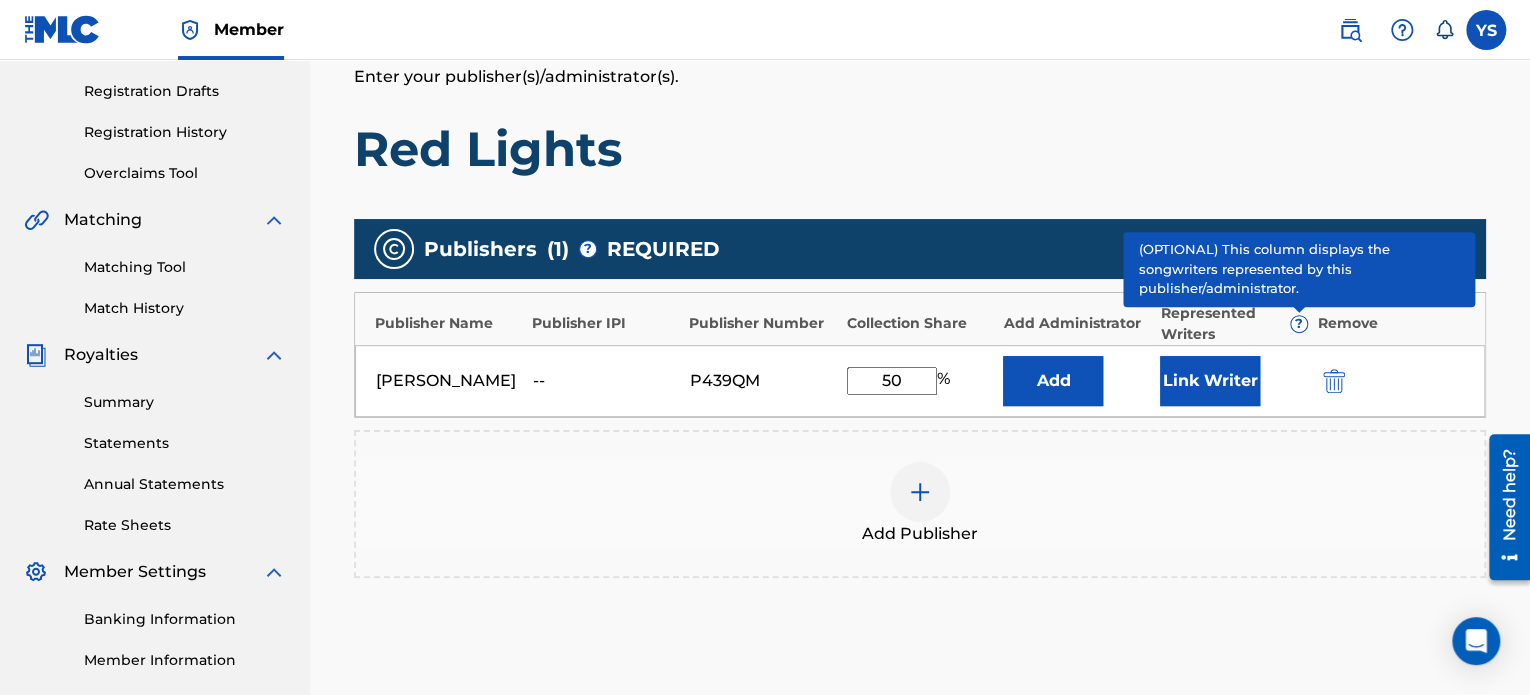 scroll, scrollTop: 550, scrollLeft: 0, axis: vertical 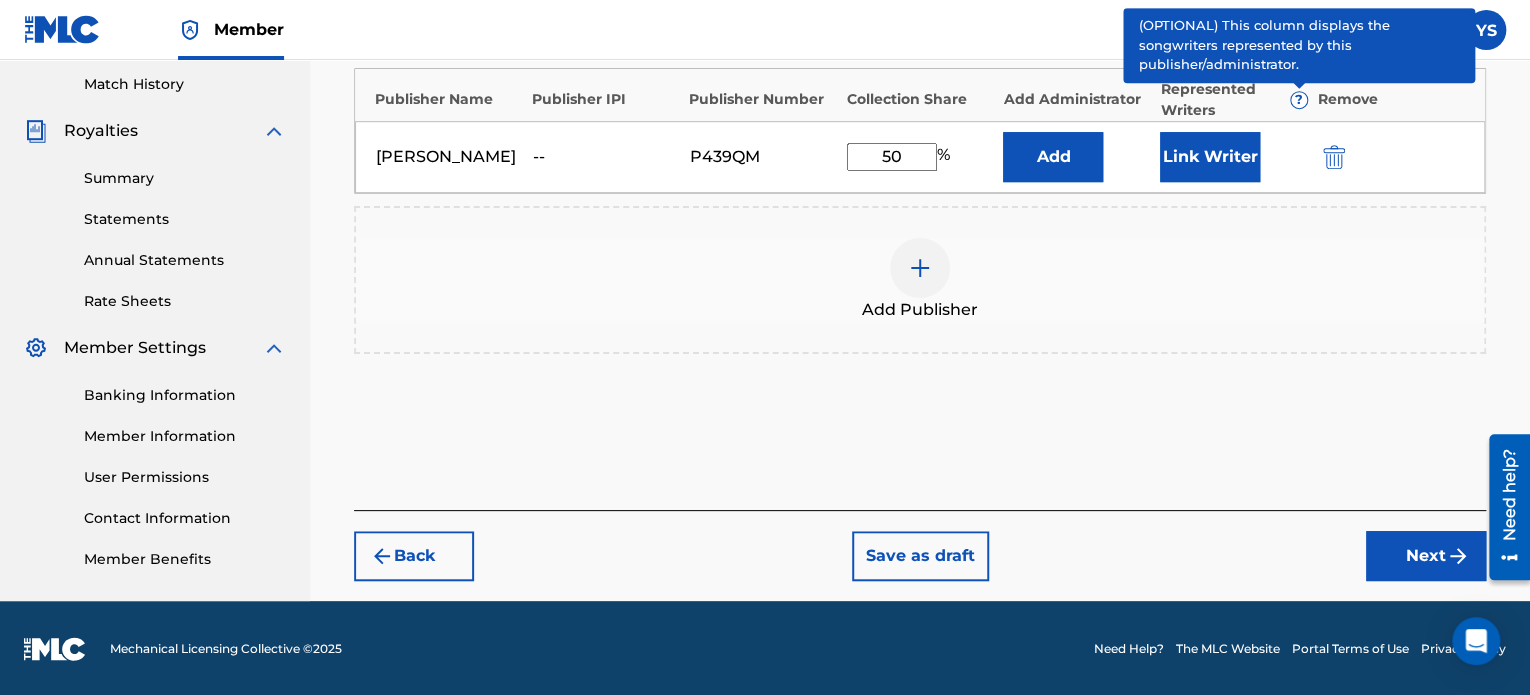 type on "50" 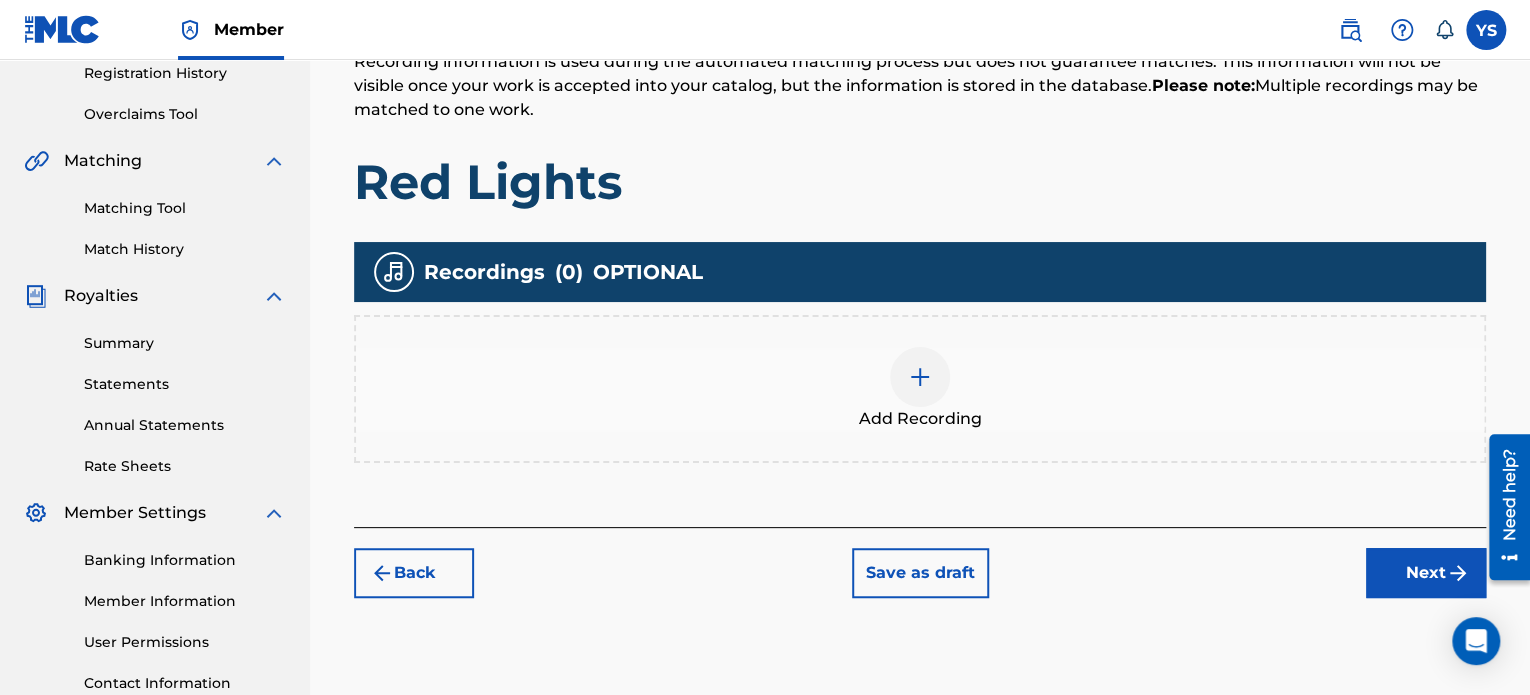 scroll, scrollTop: 401, scrollLeft: 0, axis: vertical 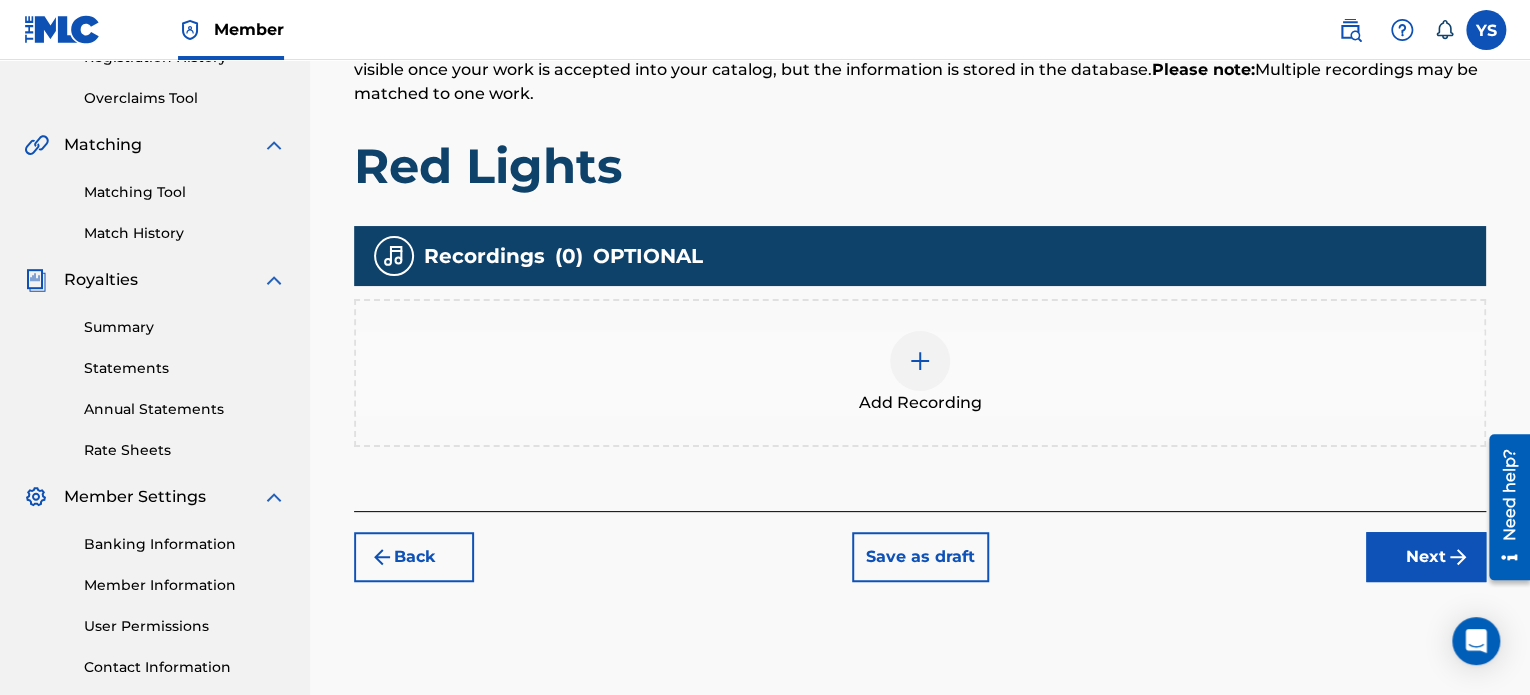 click at bounding box center [920, 361] 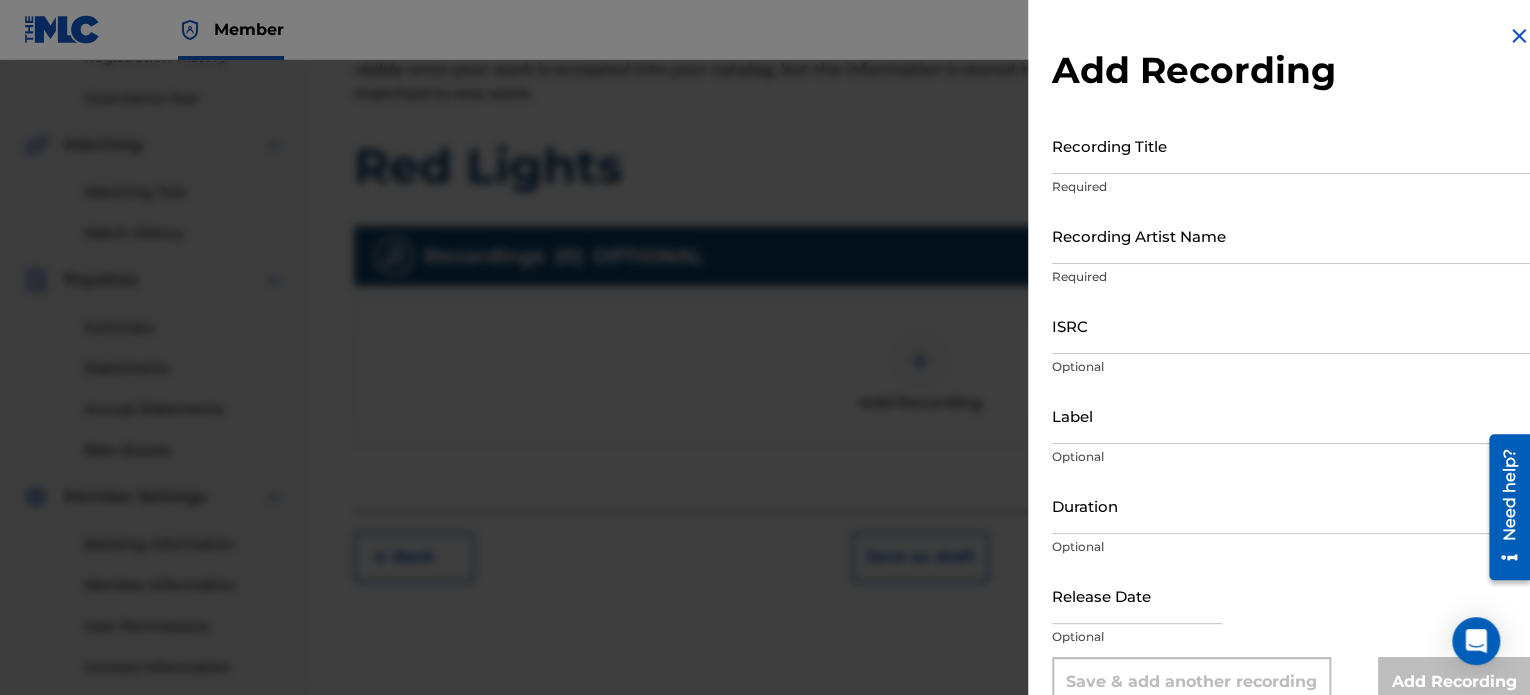 click on "Recording Title" at bounding box center (1291, 145) 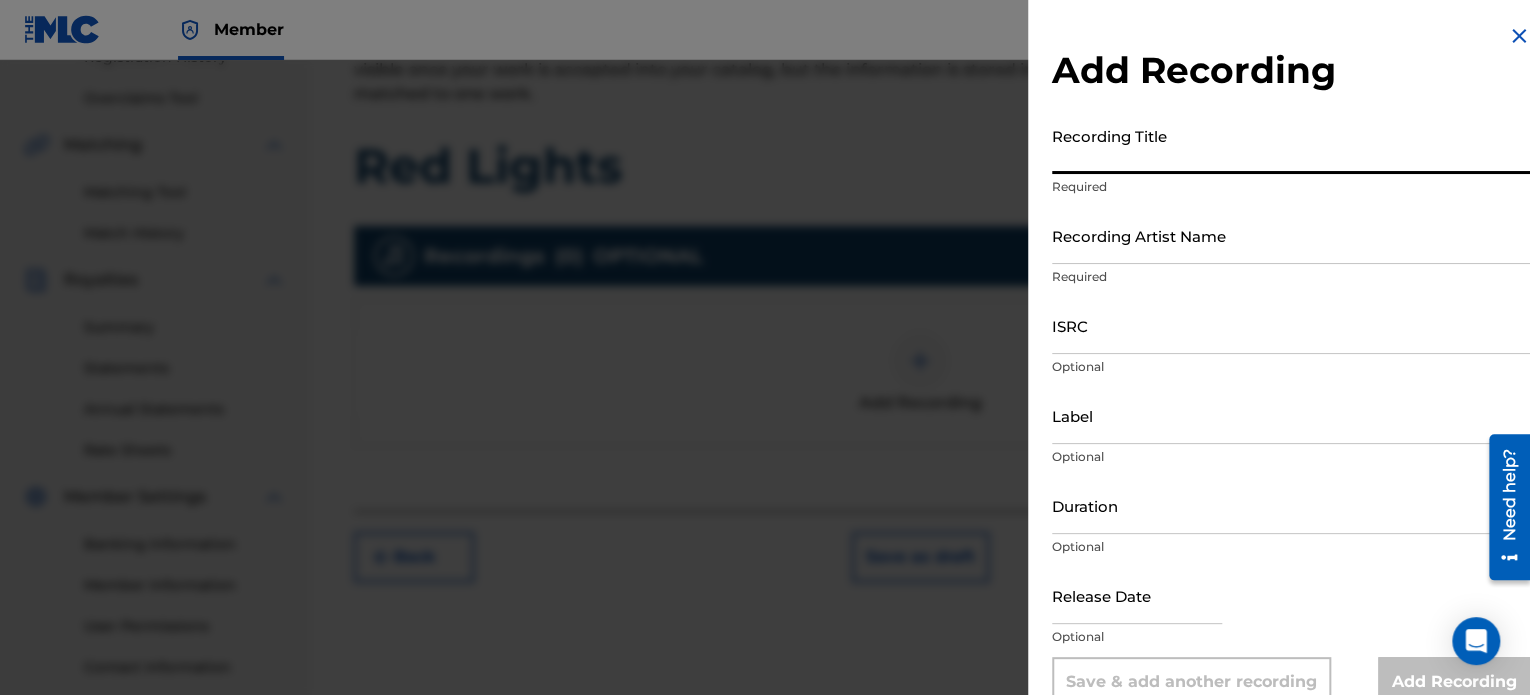 paste on "Red Lights" 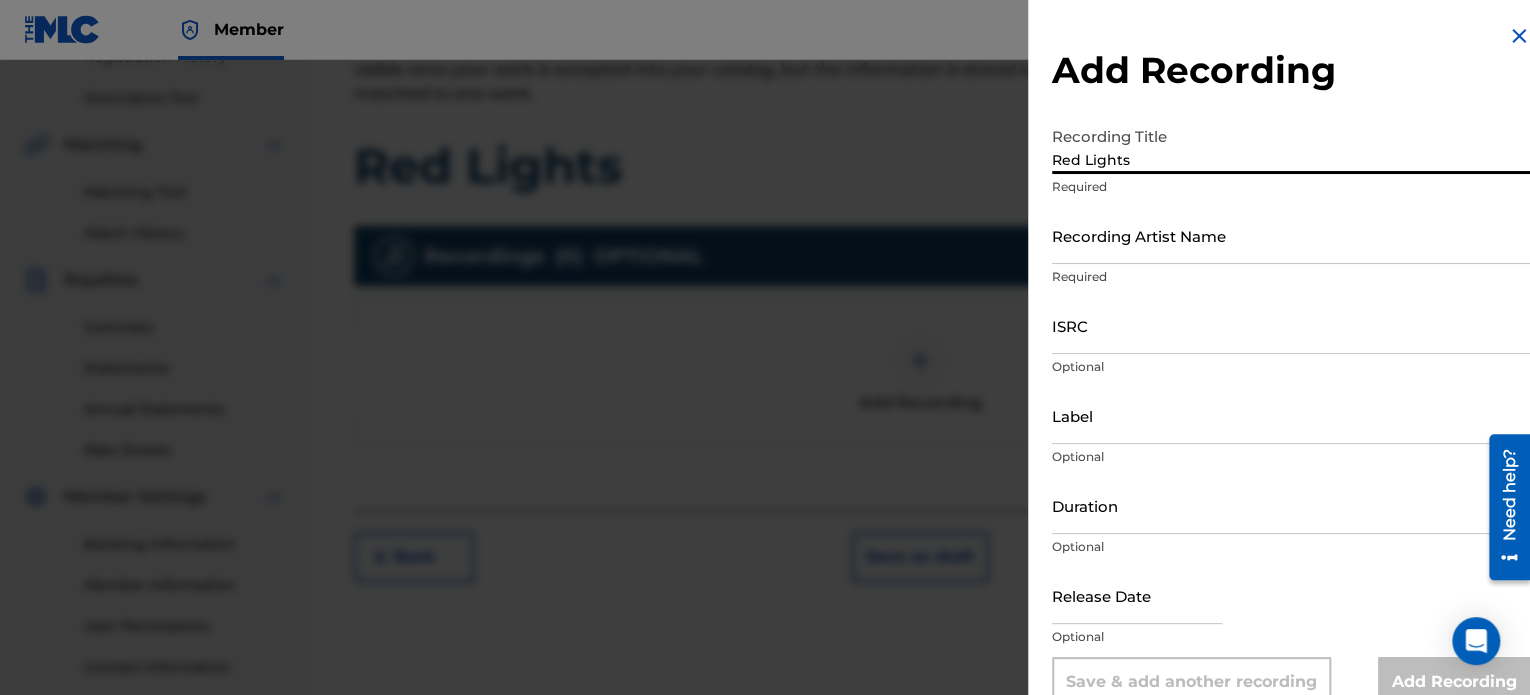 type on "Red Lights" 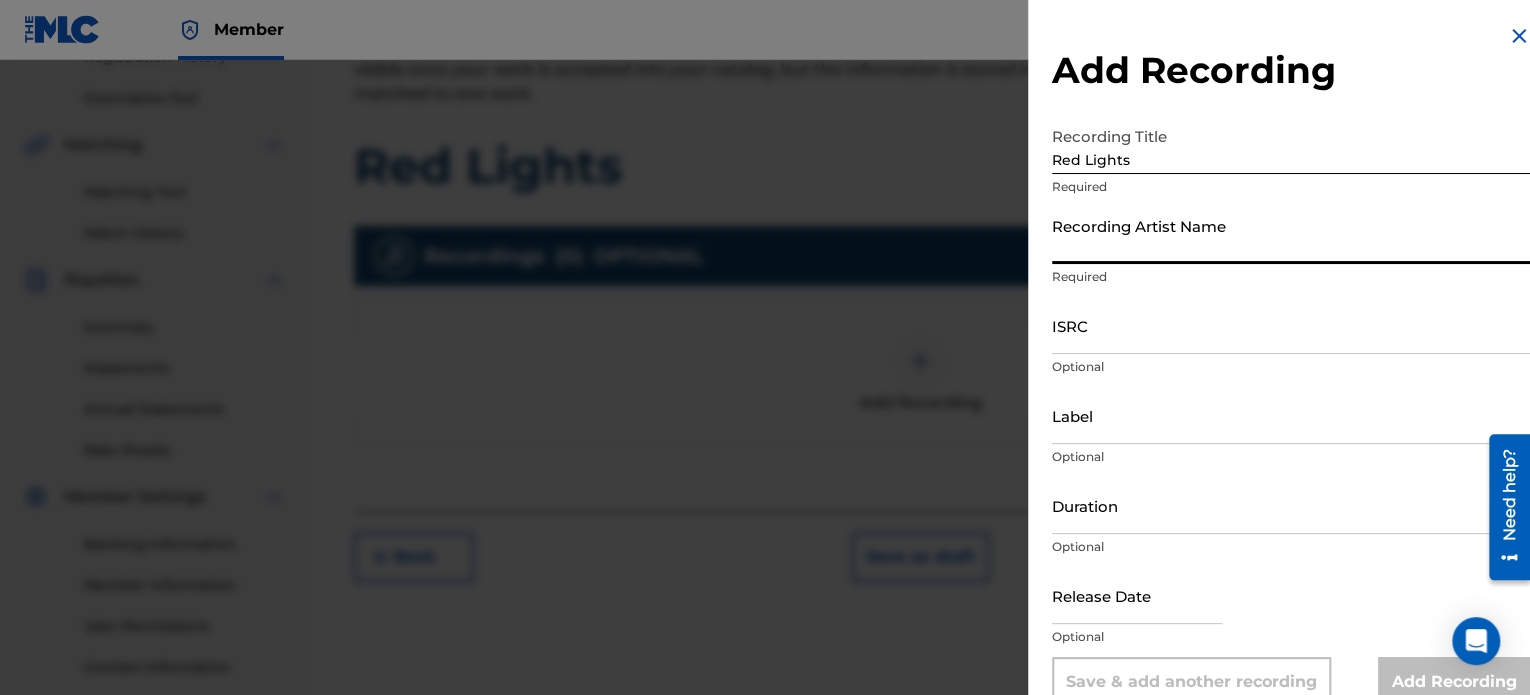 click on "Recording Artist Name" at bounding box center [1291, 235] 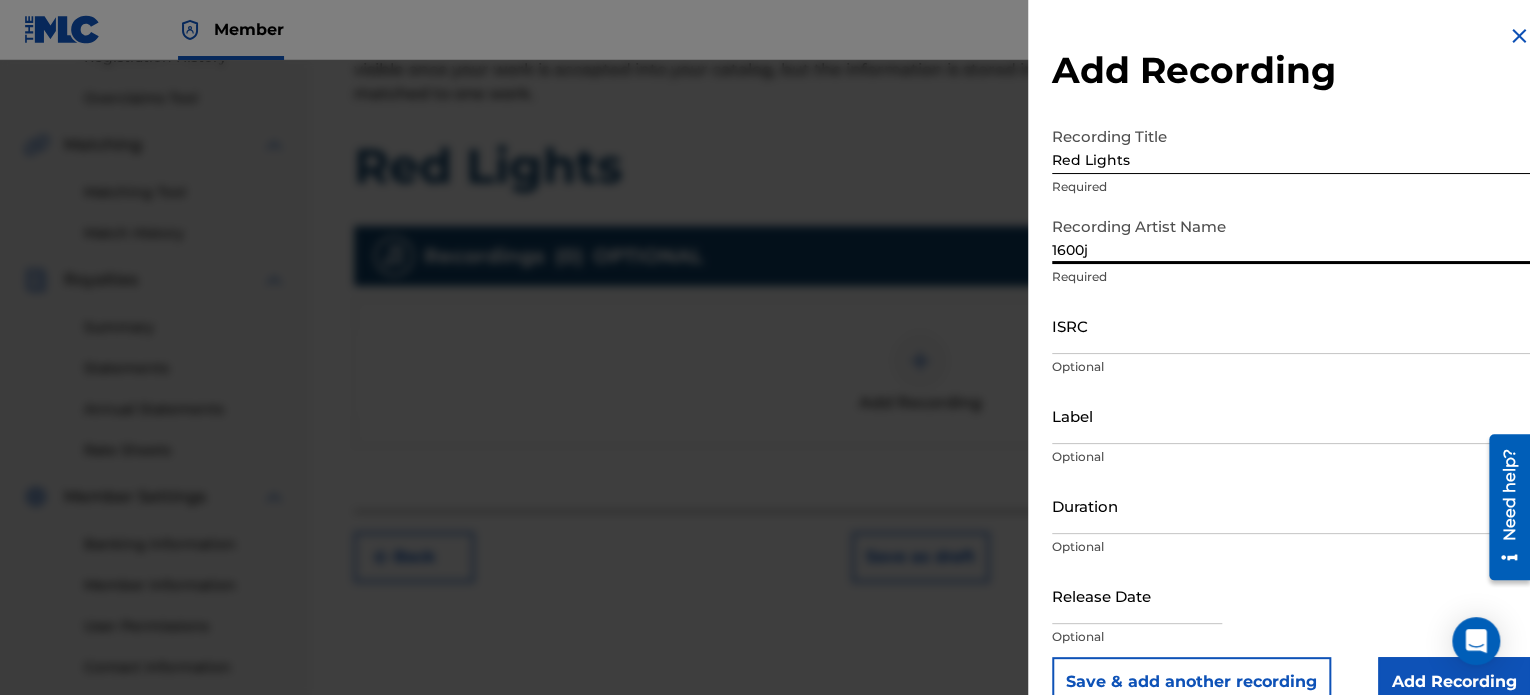 click on "ISRC" at bounding box center (1291, 325) 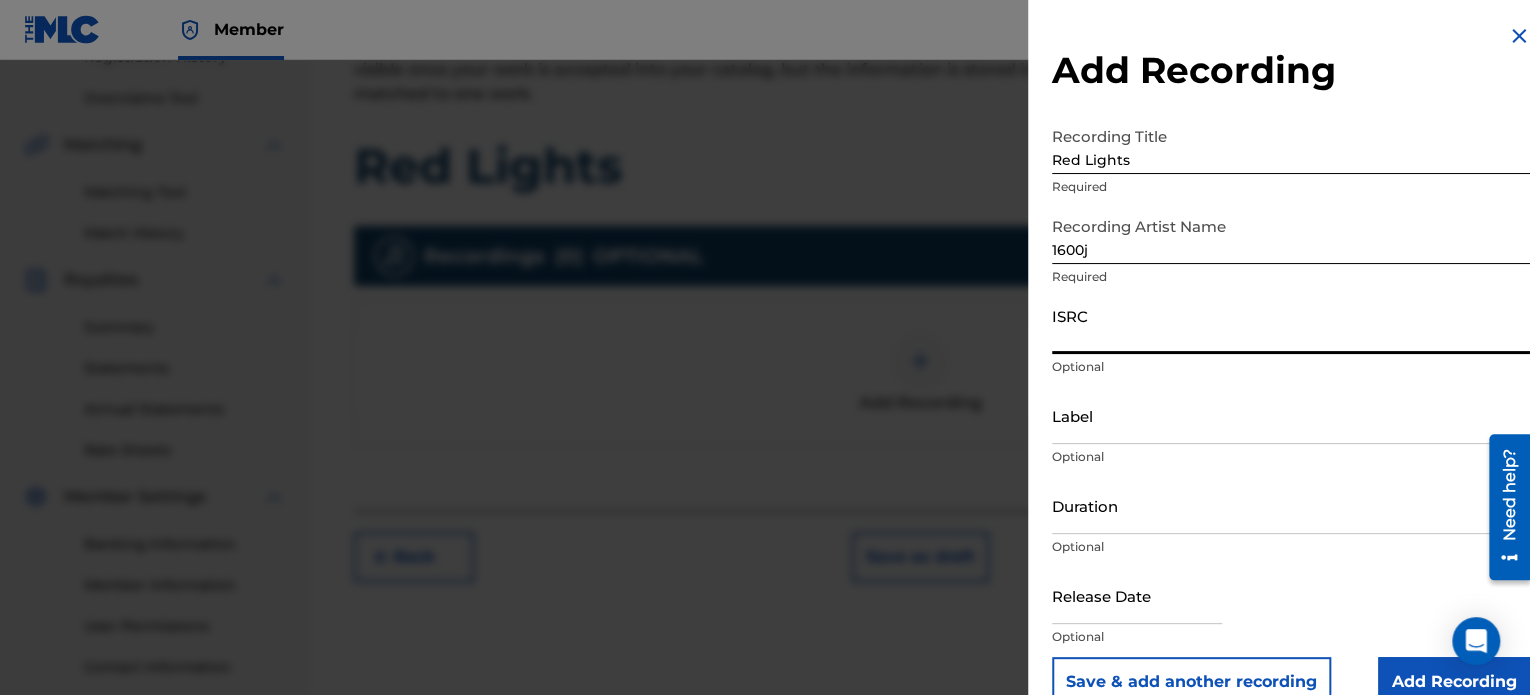 paste on "QZFYX2360208" 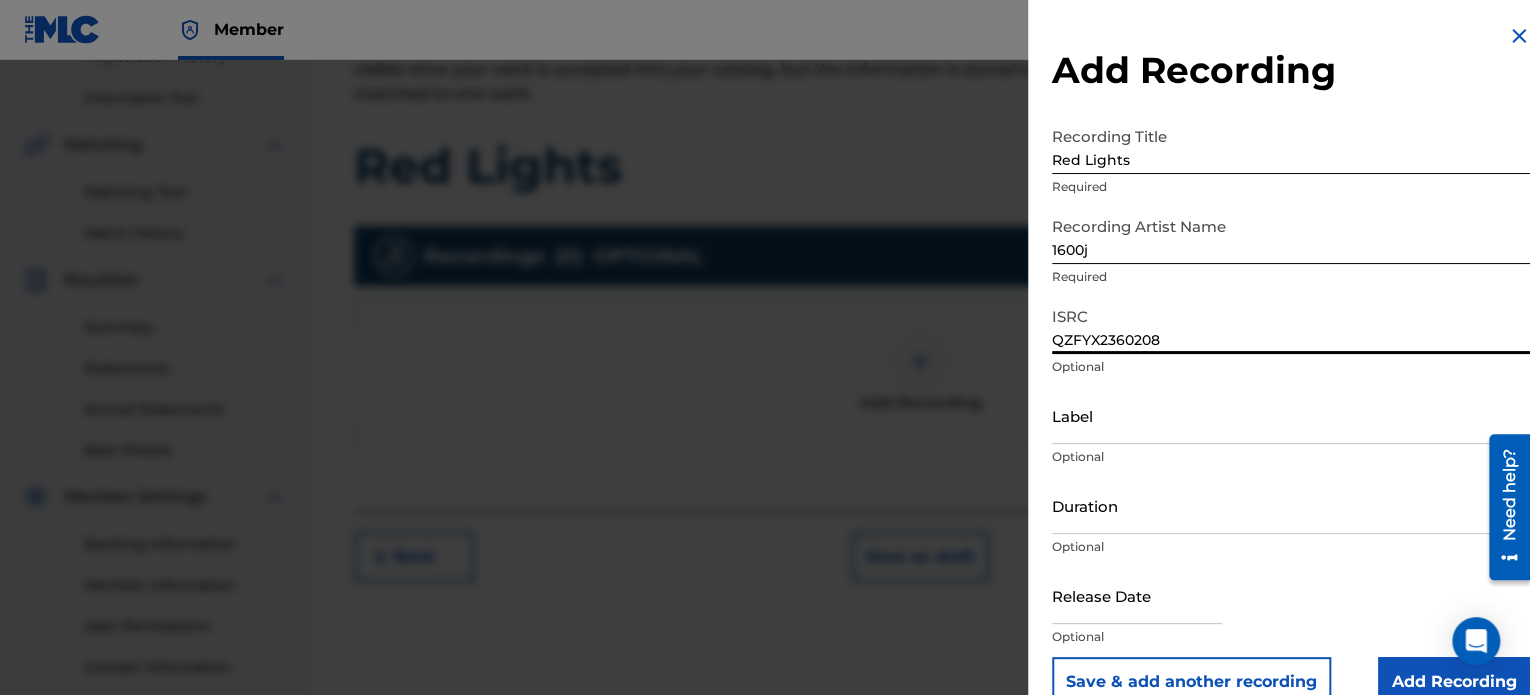 type on "QZFYX2360208" 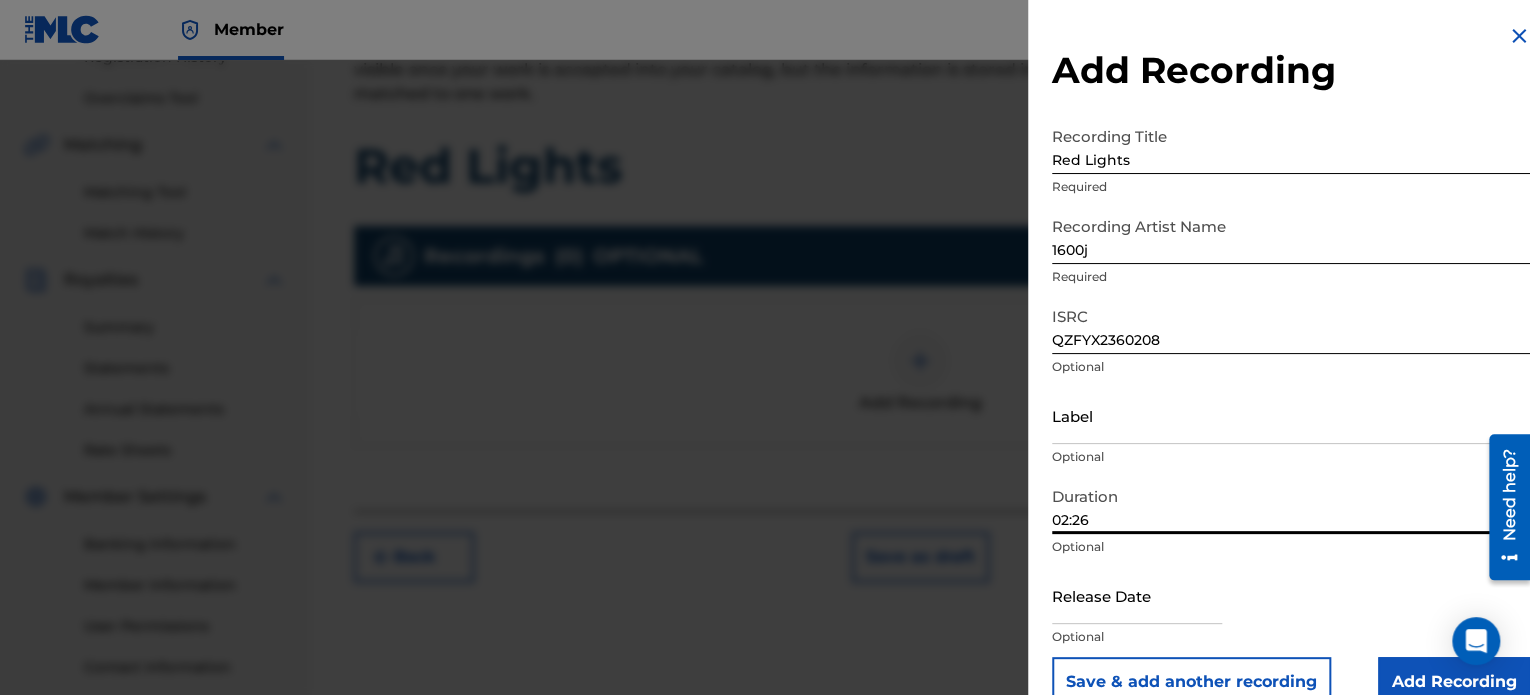 type on "02:26" 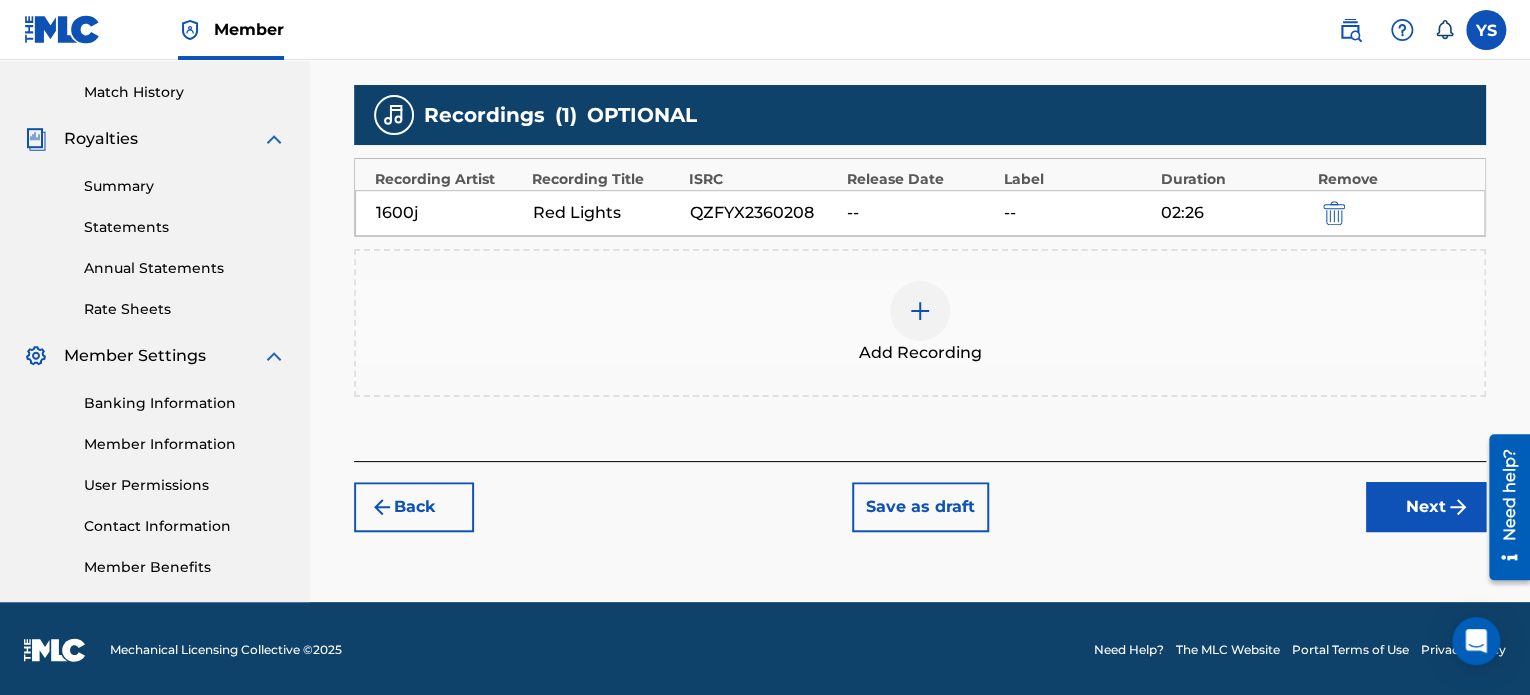 scroll, scrollTop: 544, scrollLeft: 0, axis: vertical 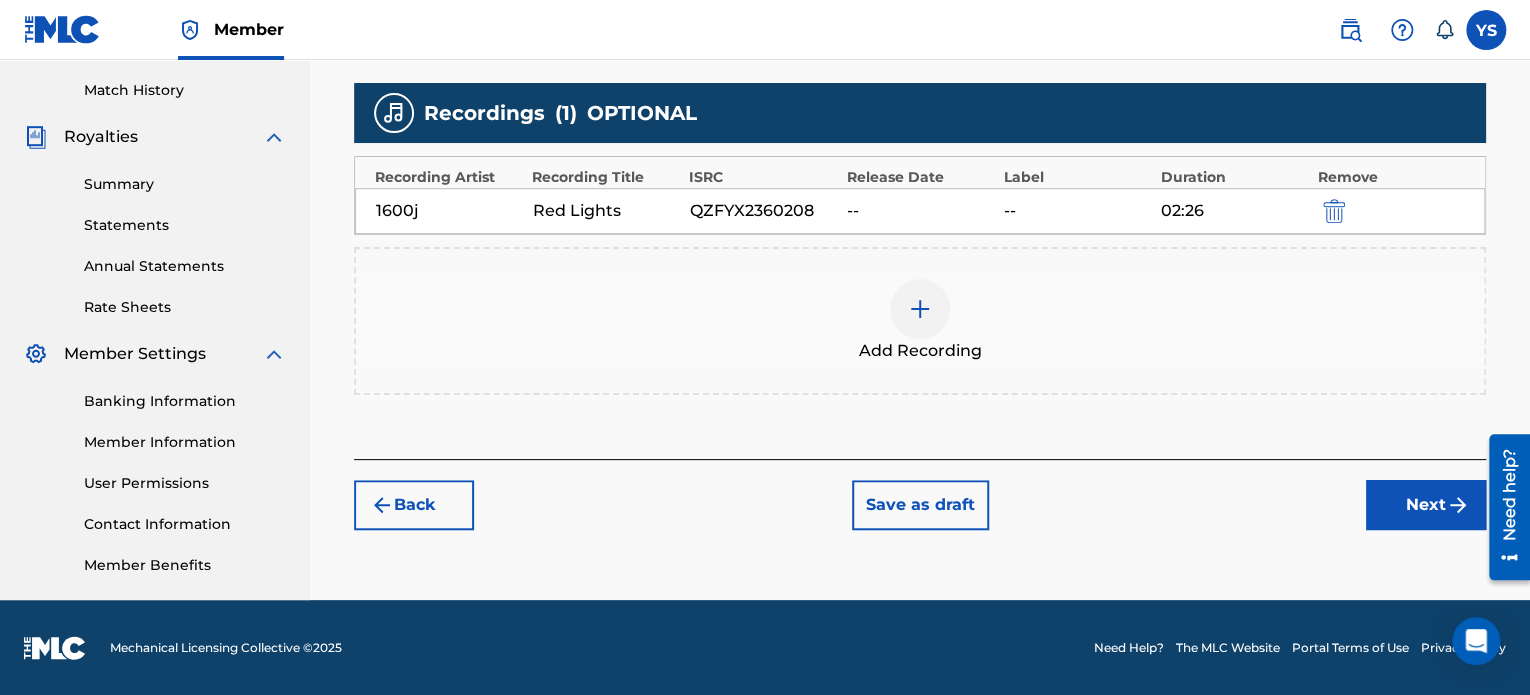 click on "Next" at bounding box center [1426, 505] 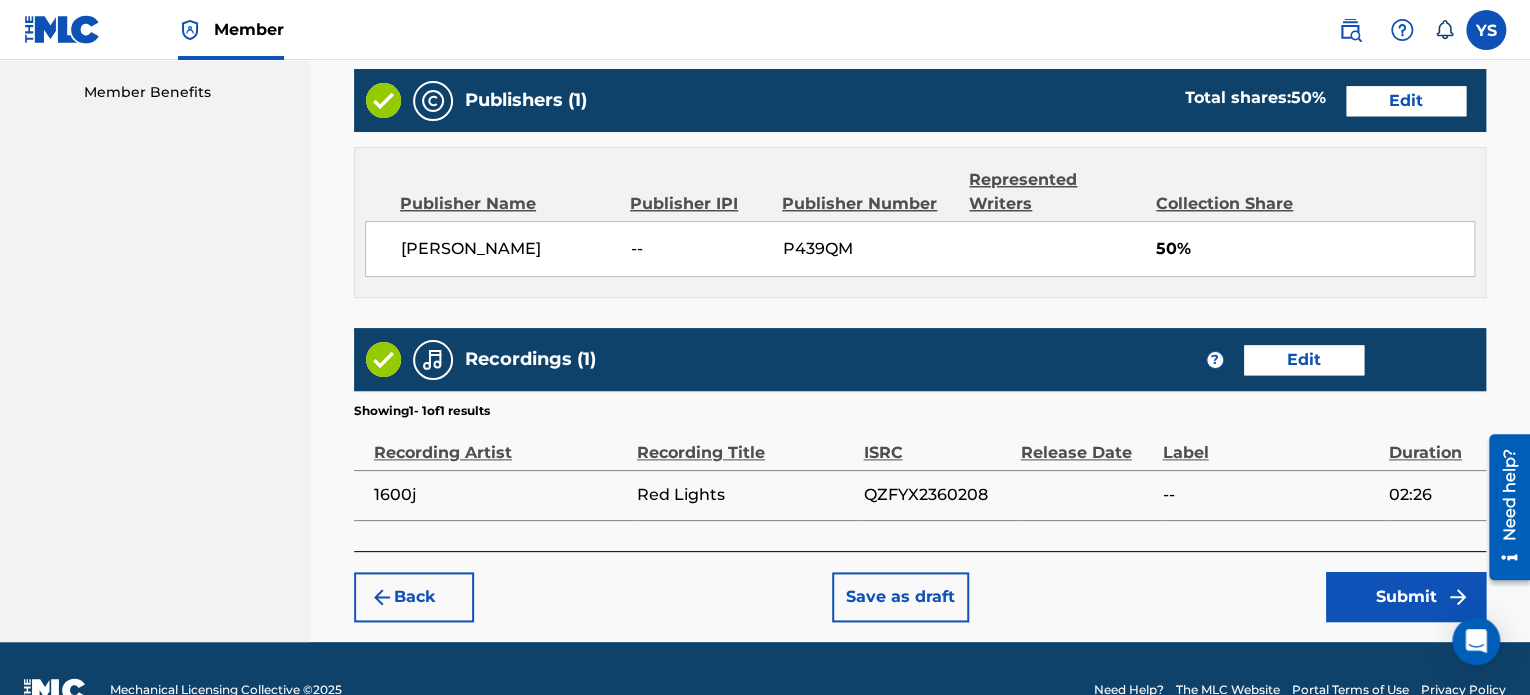 scroll, scrollTop: 1057, scrollLeft: 0, axis: vertical 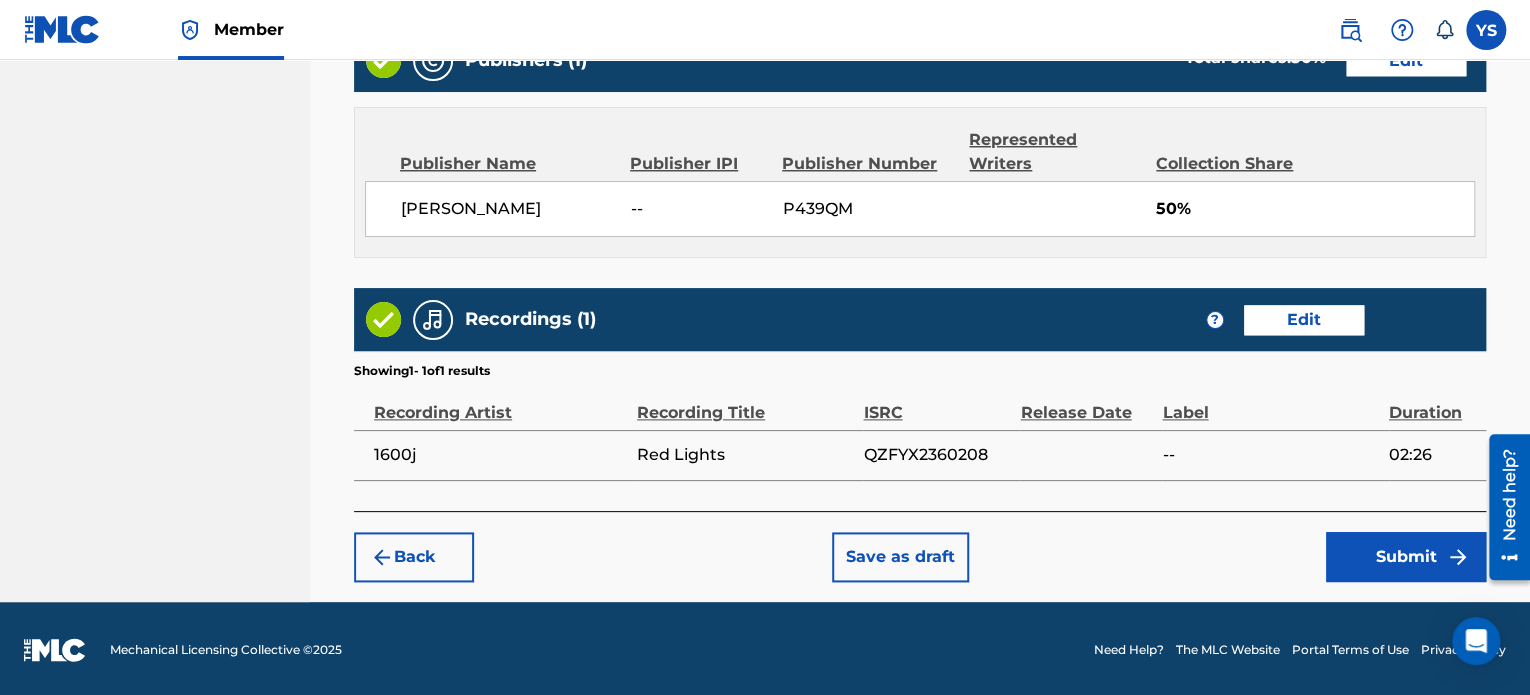 click on "Submit" at bounding box center [1406, 557] 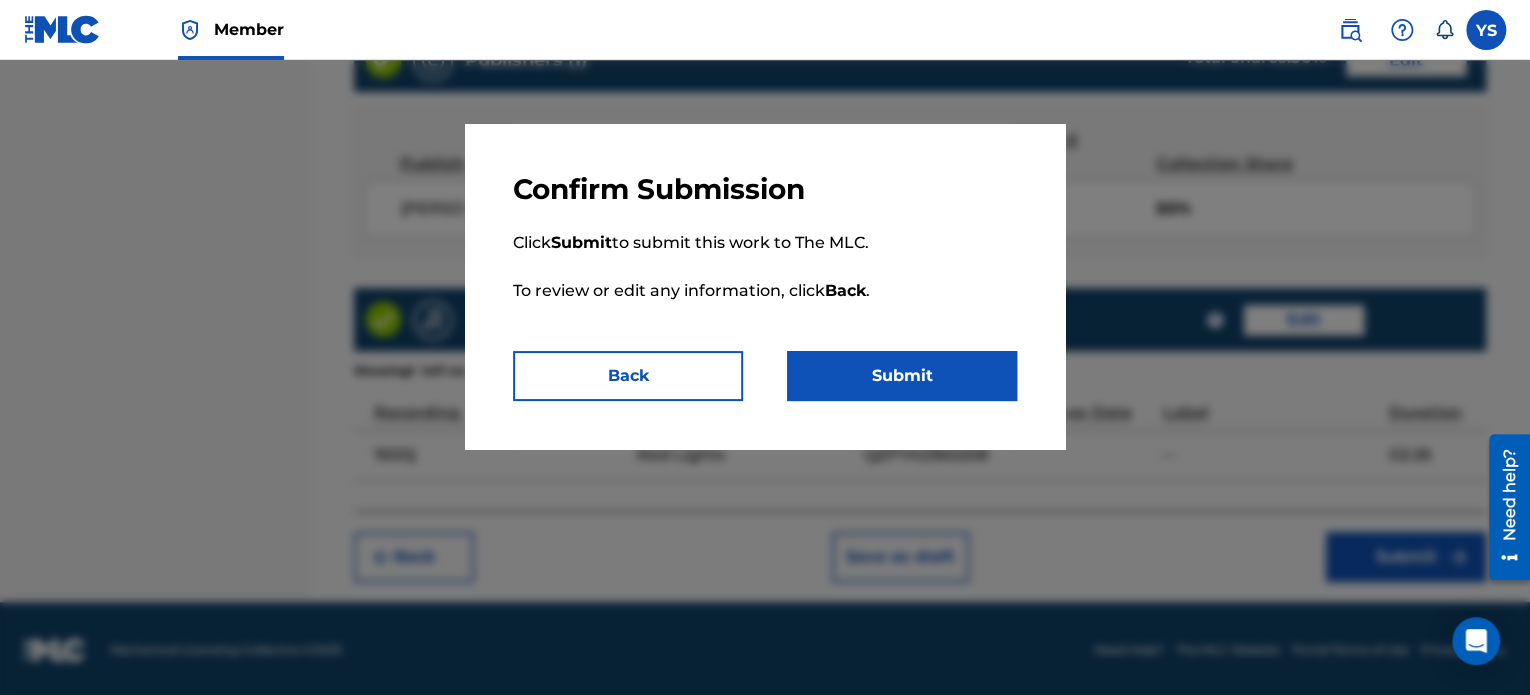 click on "Submit" at bounding box center [902, 376] 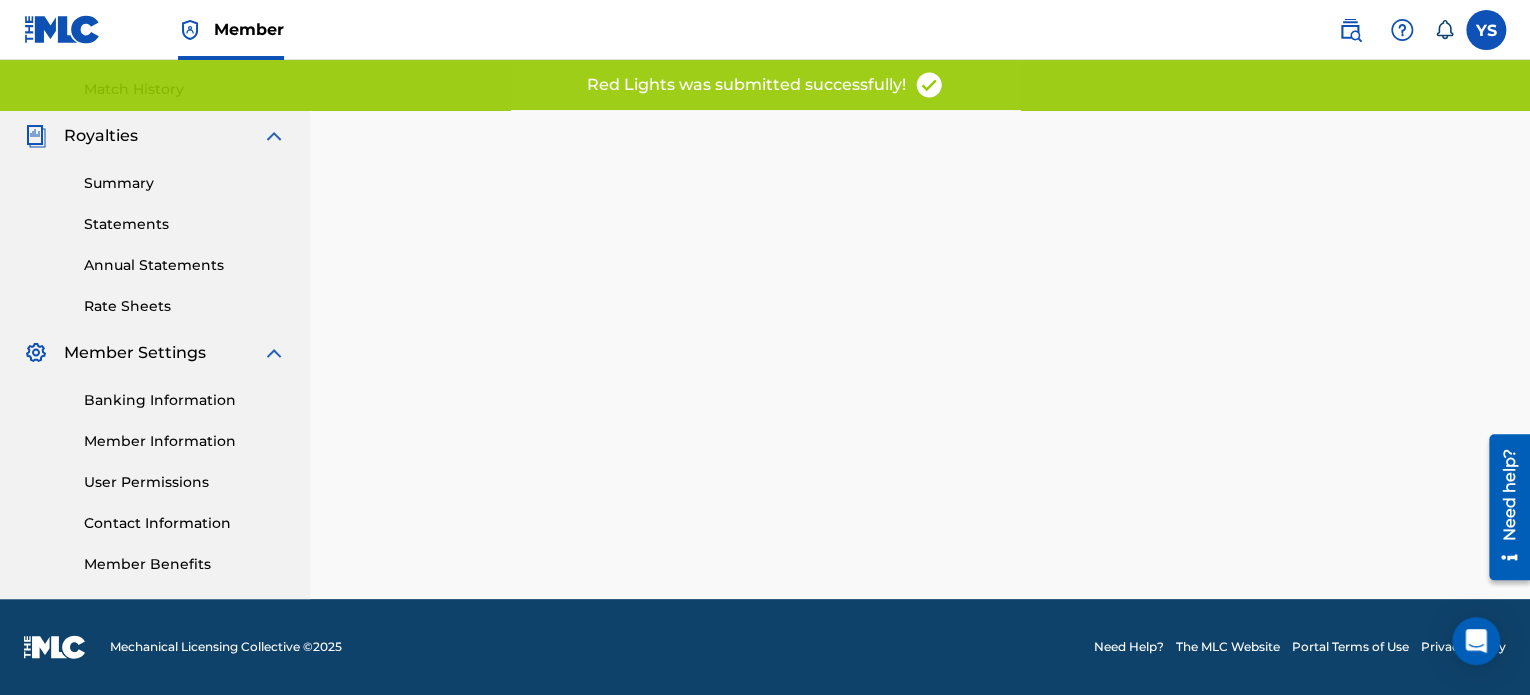 scroll, scrollTop: 0, scrollLeft: 0, axis: both 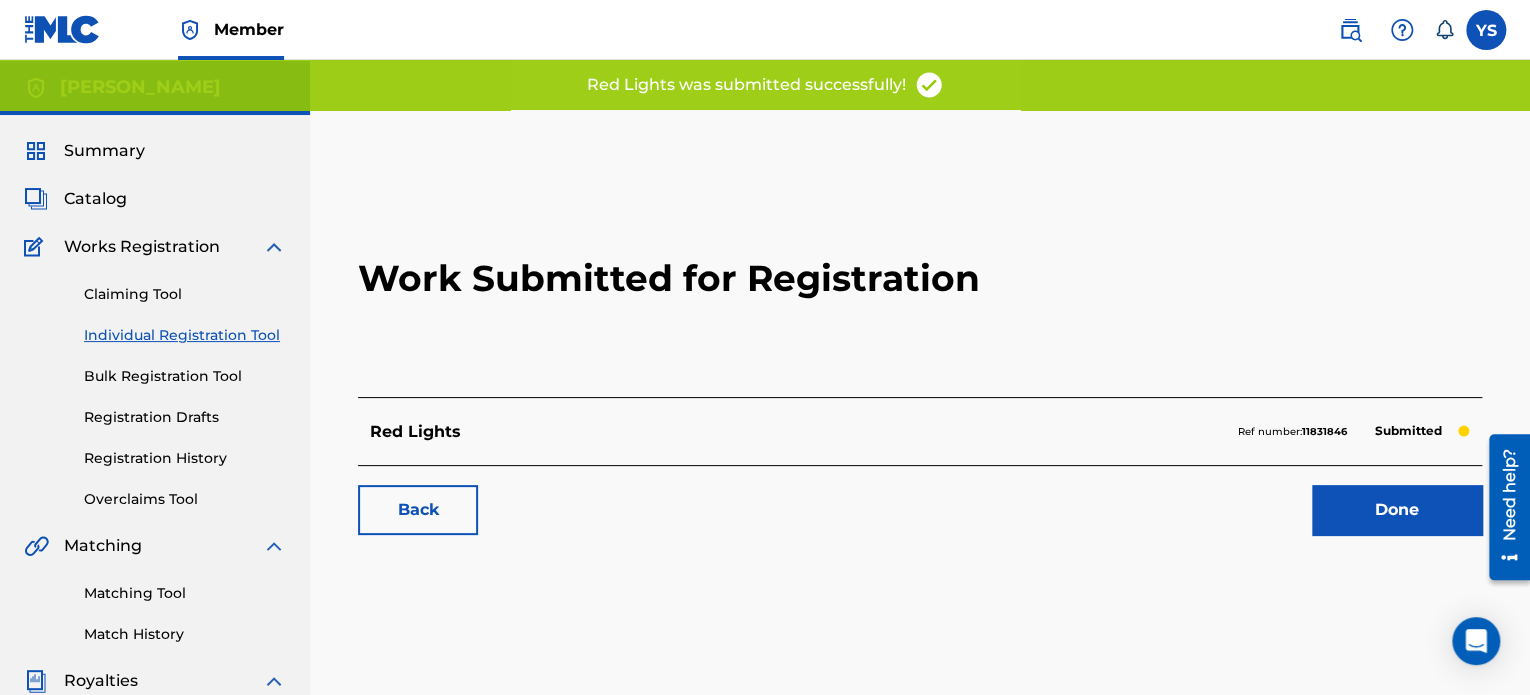 click on "Done" at bounding box center [1397, 510] 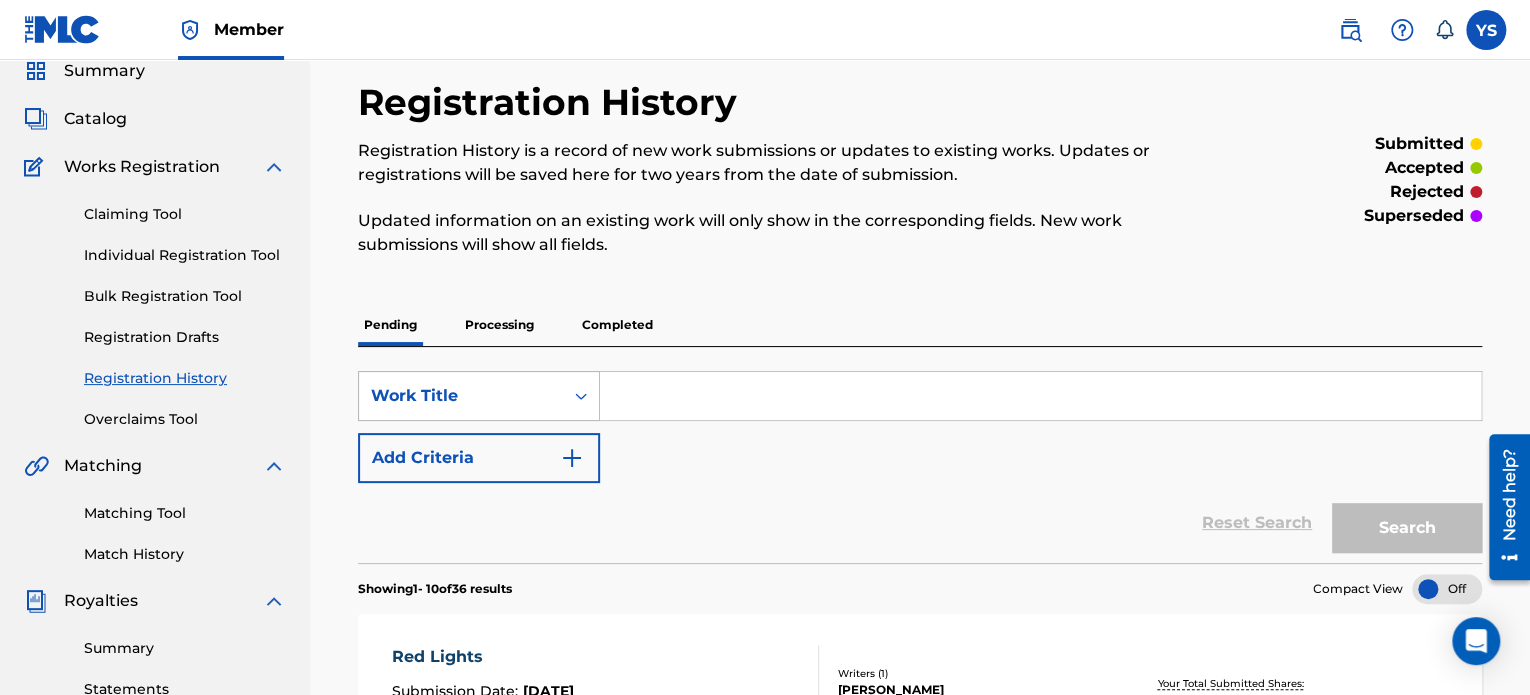 scroll, scrollTop: 0, scrollLeft: 0, axis: both 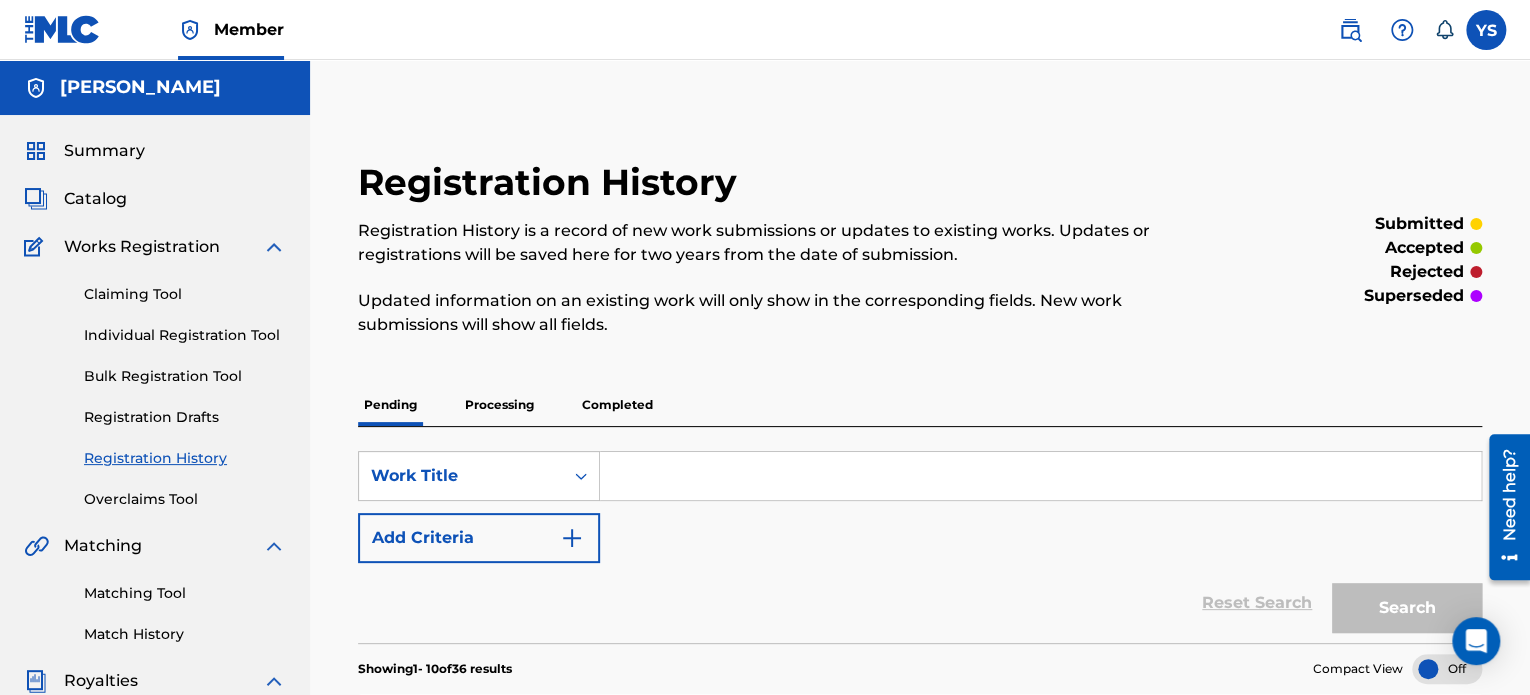 click on "Individual Registration Tool" at bounding box center (185, 335) 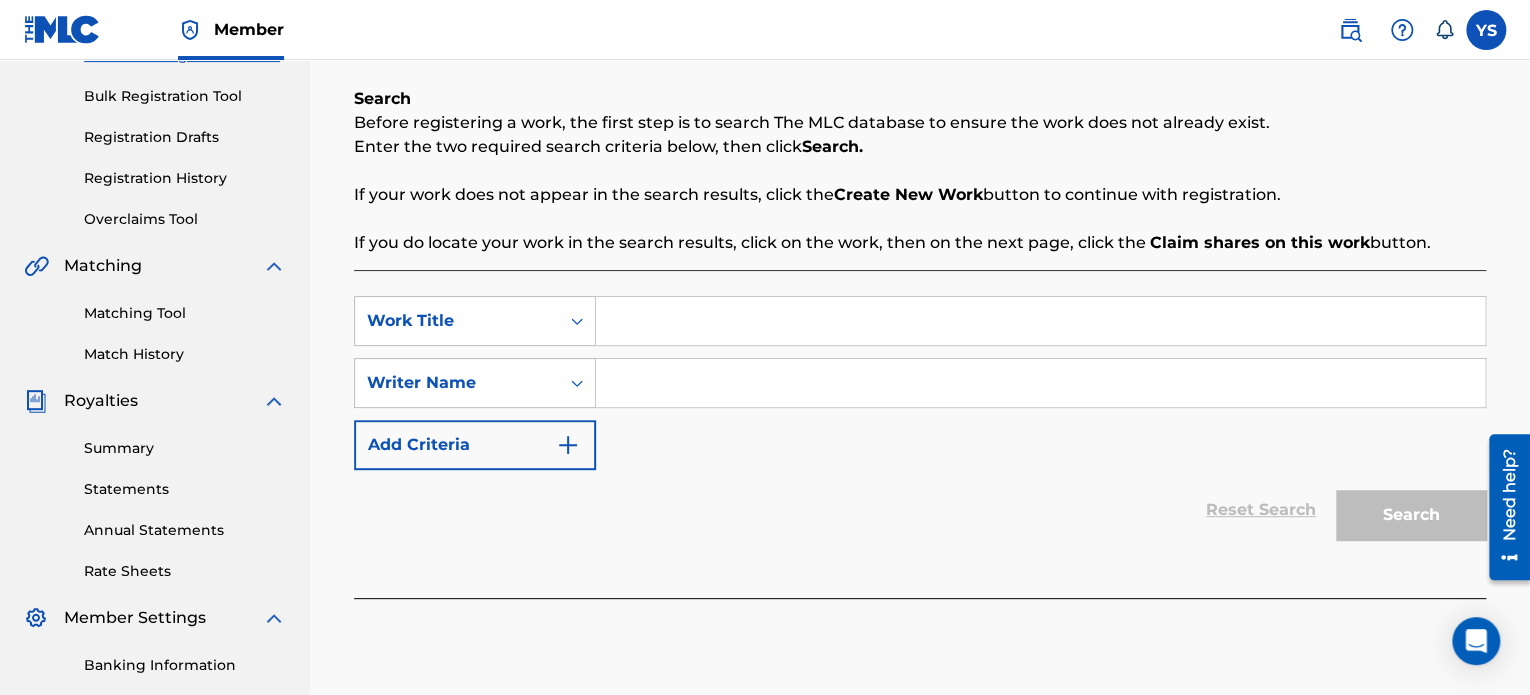 scroll, scrollTop: 284, scrollLeft: 0, axis: vertical 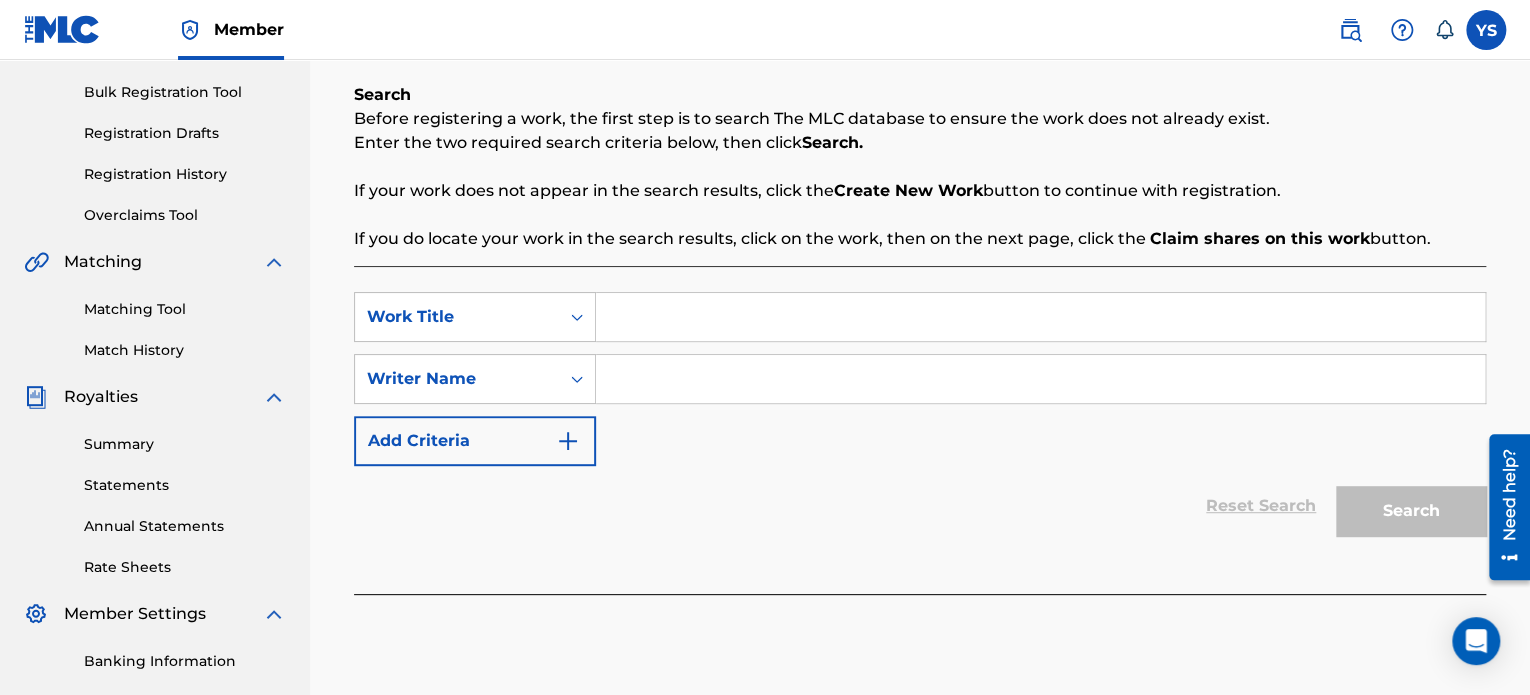 click at bounding box center [1040, 317] 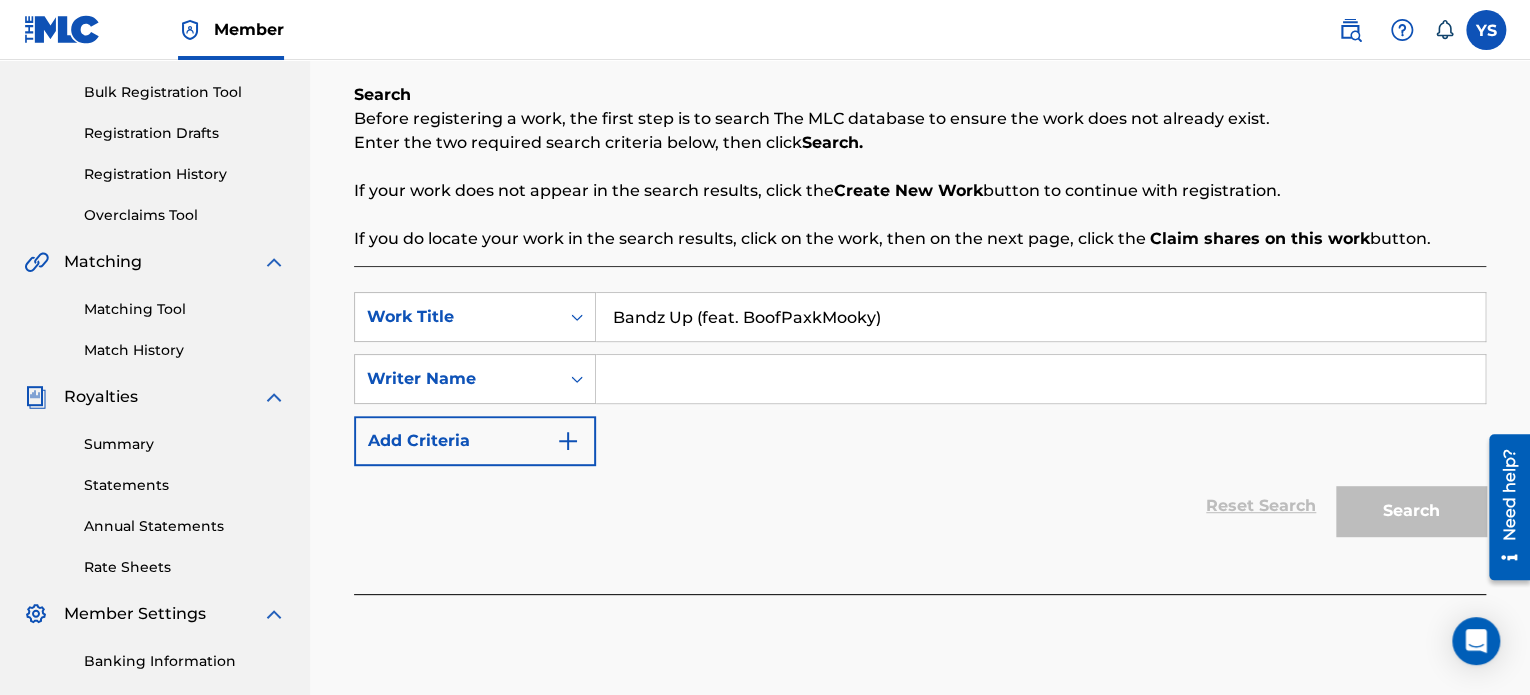 type on "Bandz Up (feat. BoofPaxkMooky)" 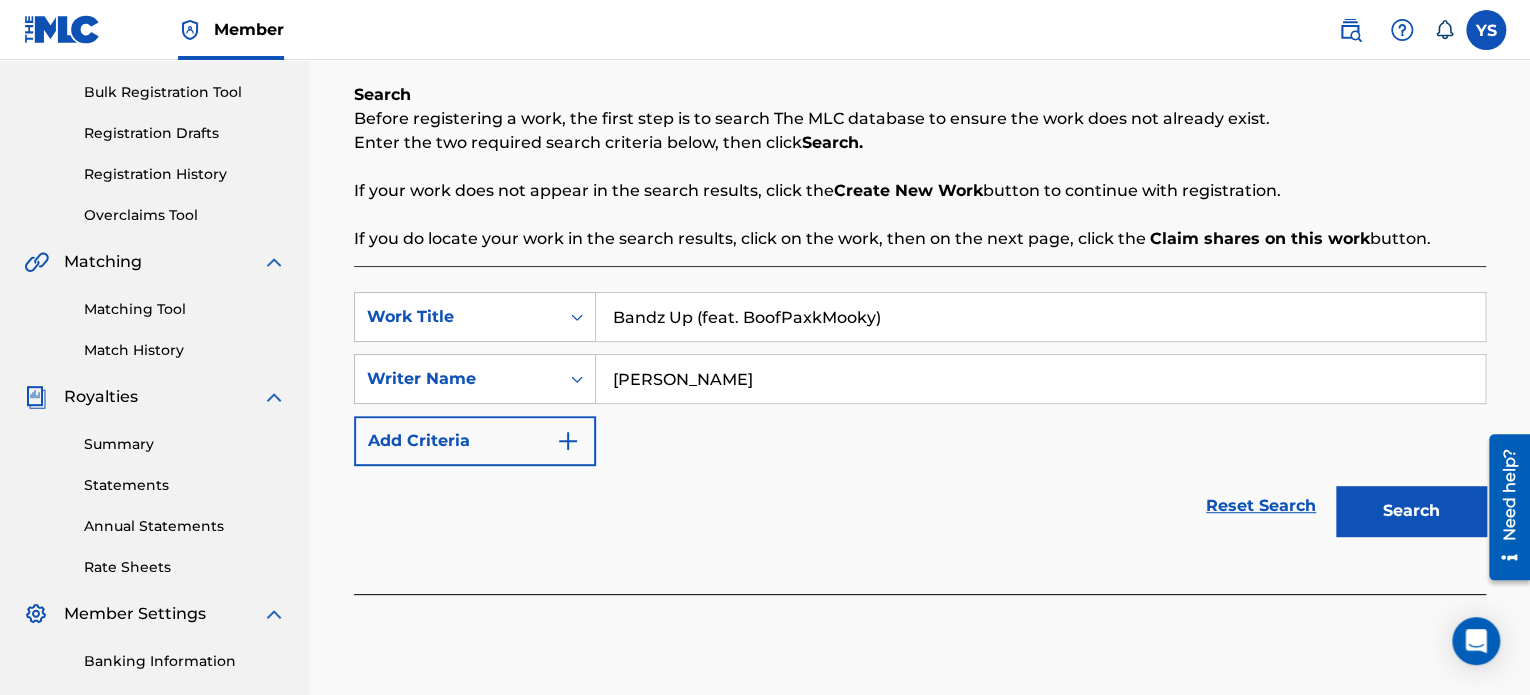 click on "Search" at bounding box center (1411, 511) 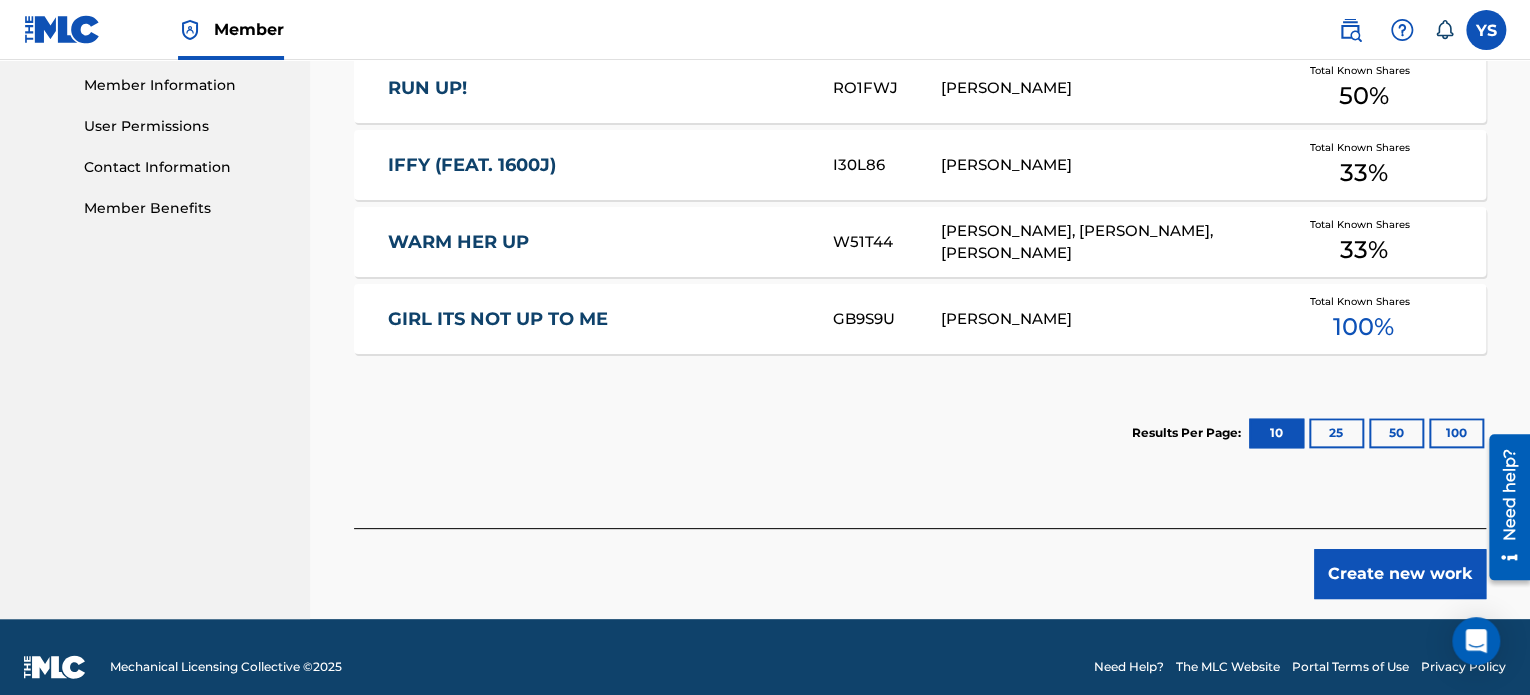 scroll, scrollTop: 920, scrollLeft: 0, axis: vertical 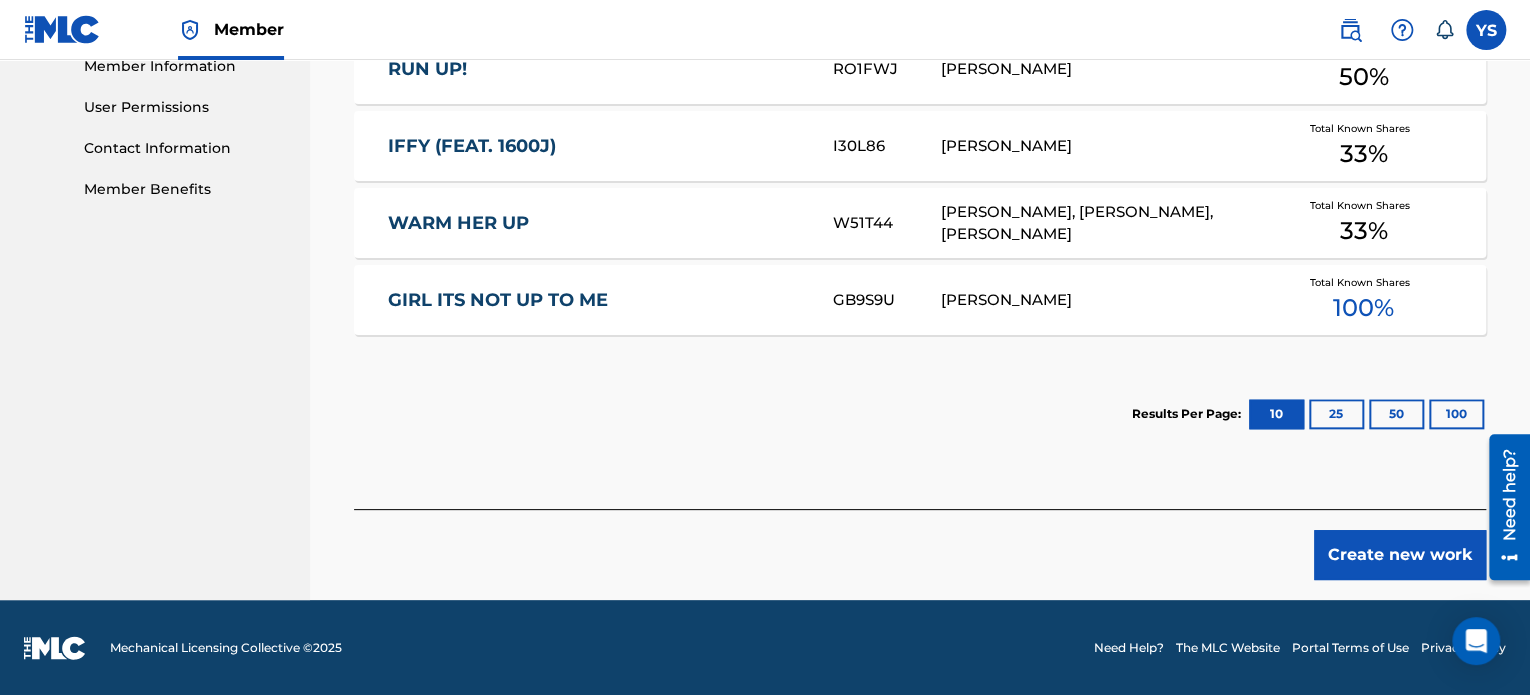 click on "Create new work" at bounding box center [1400, 555] 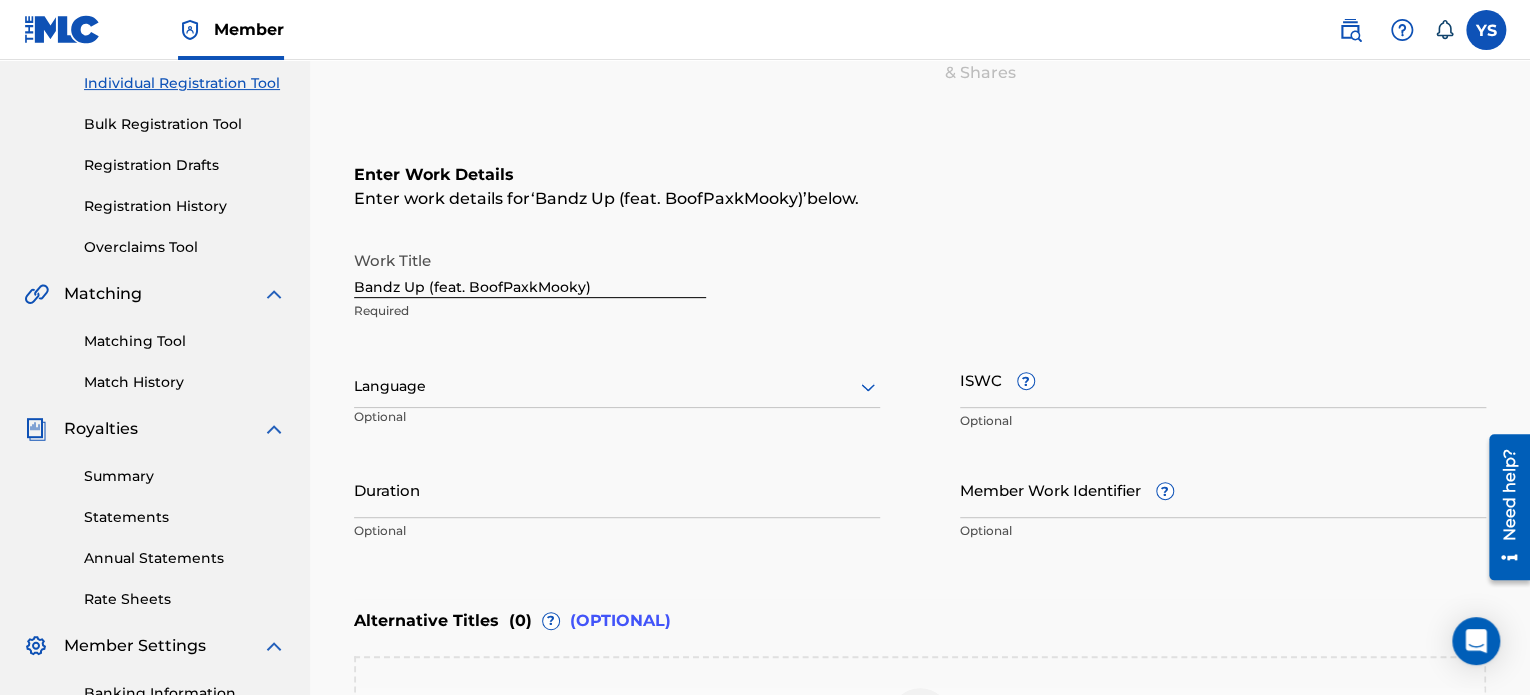 scroll, scrollTop: 251, scrollLeft: 0, axis: vertical 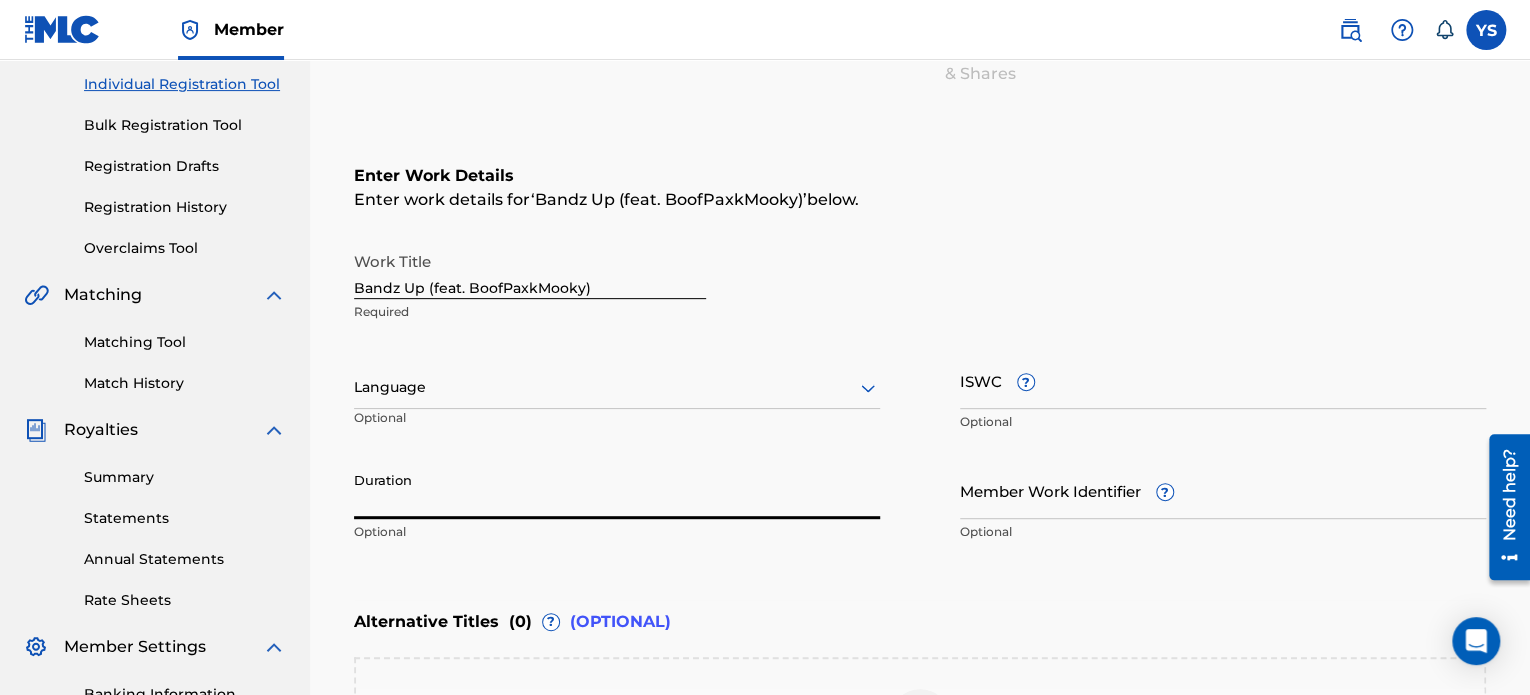 click on "Duration" at bounding box center [617, 490] 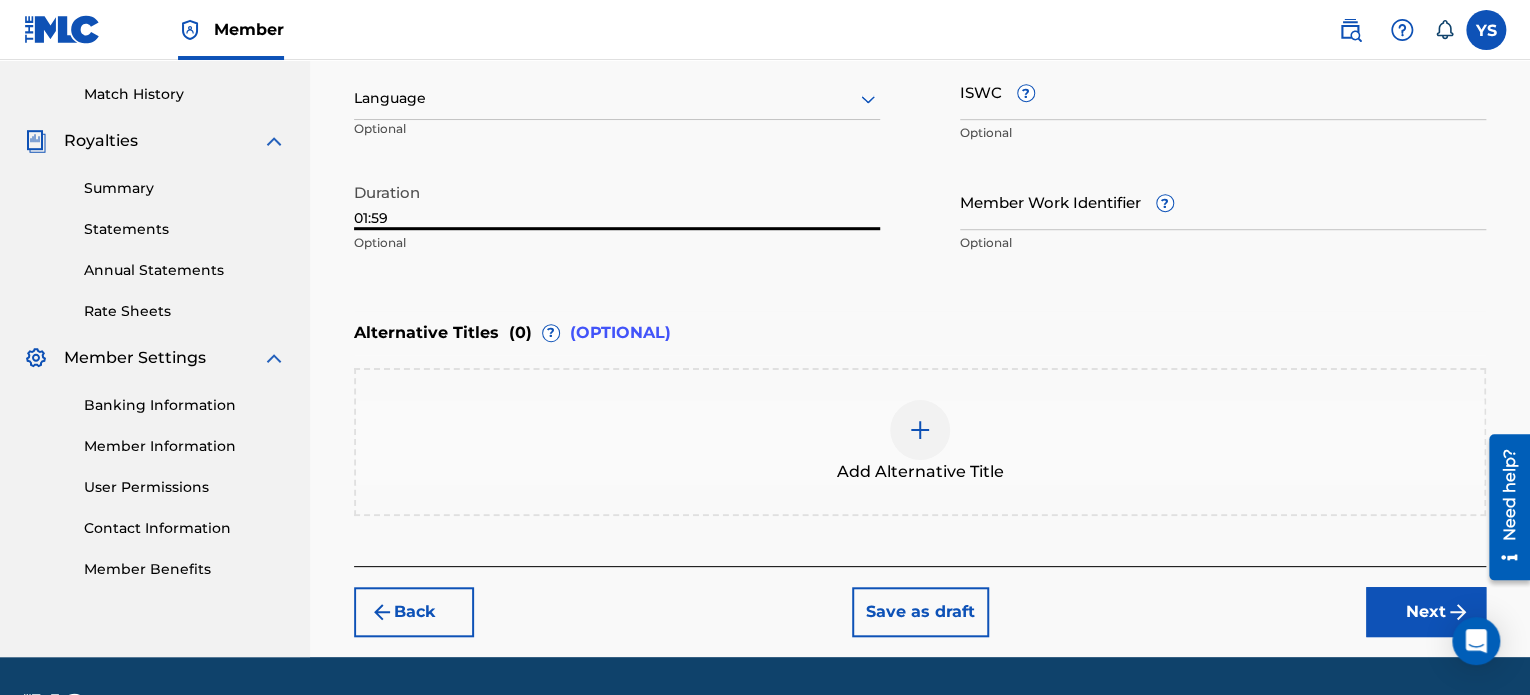 scroll, scrollTop: 542, scrollLeft: 0, axis: vertical 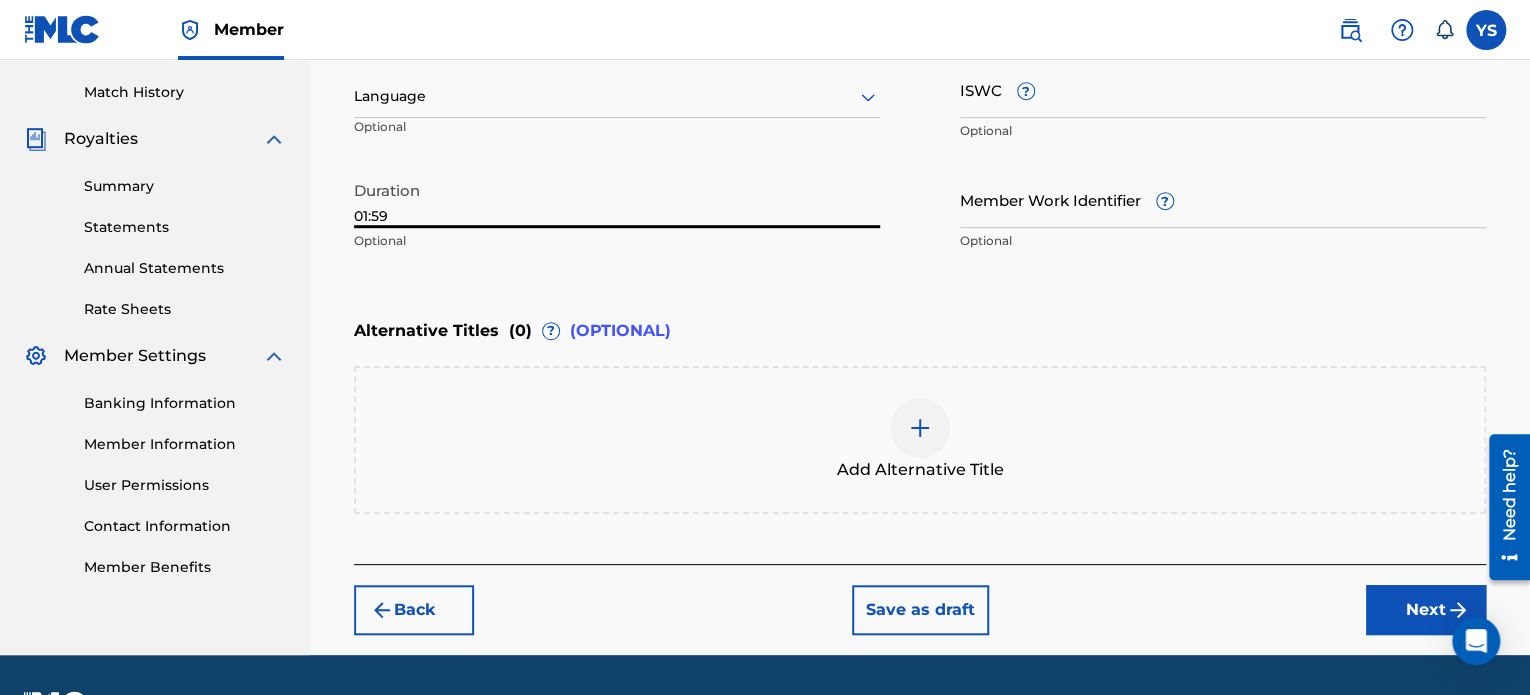 type on "01:59" 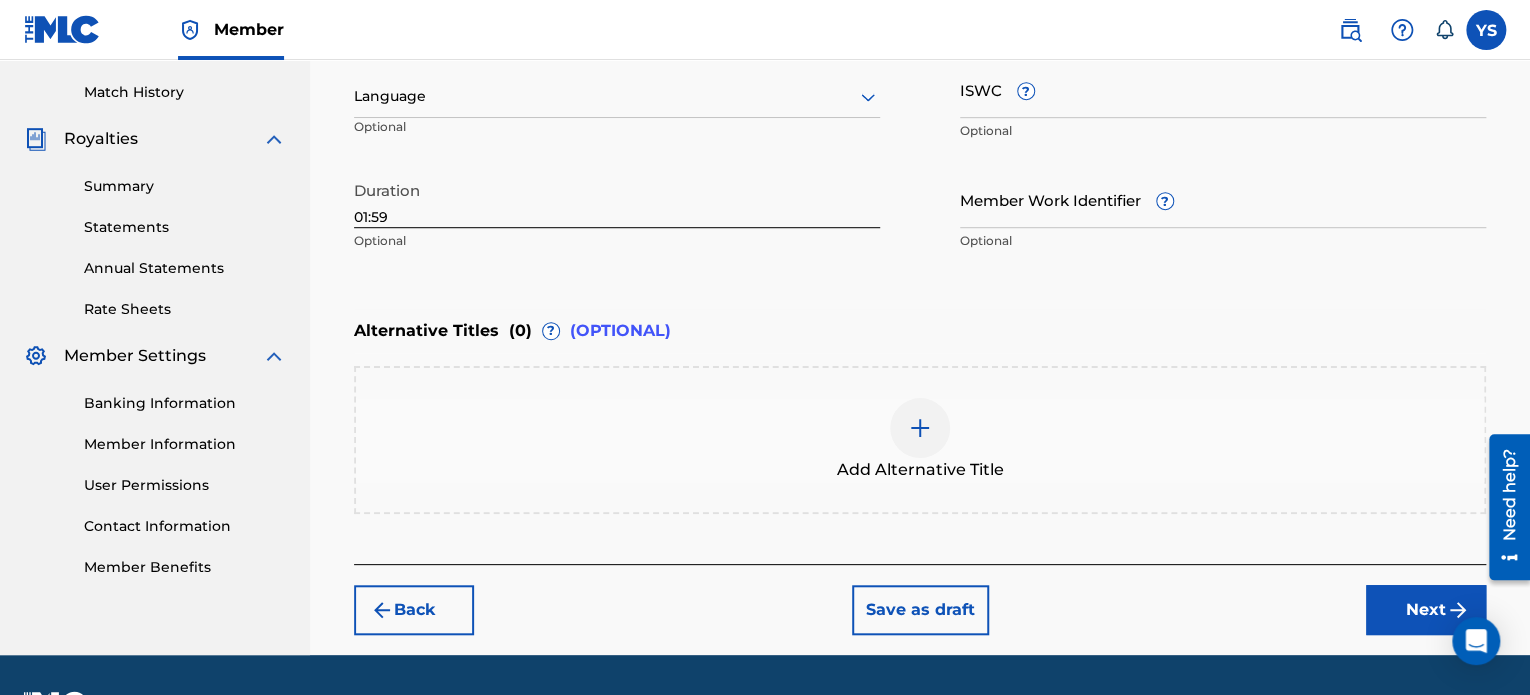 click on "Next" at bounding box center [1426, 610] 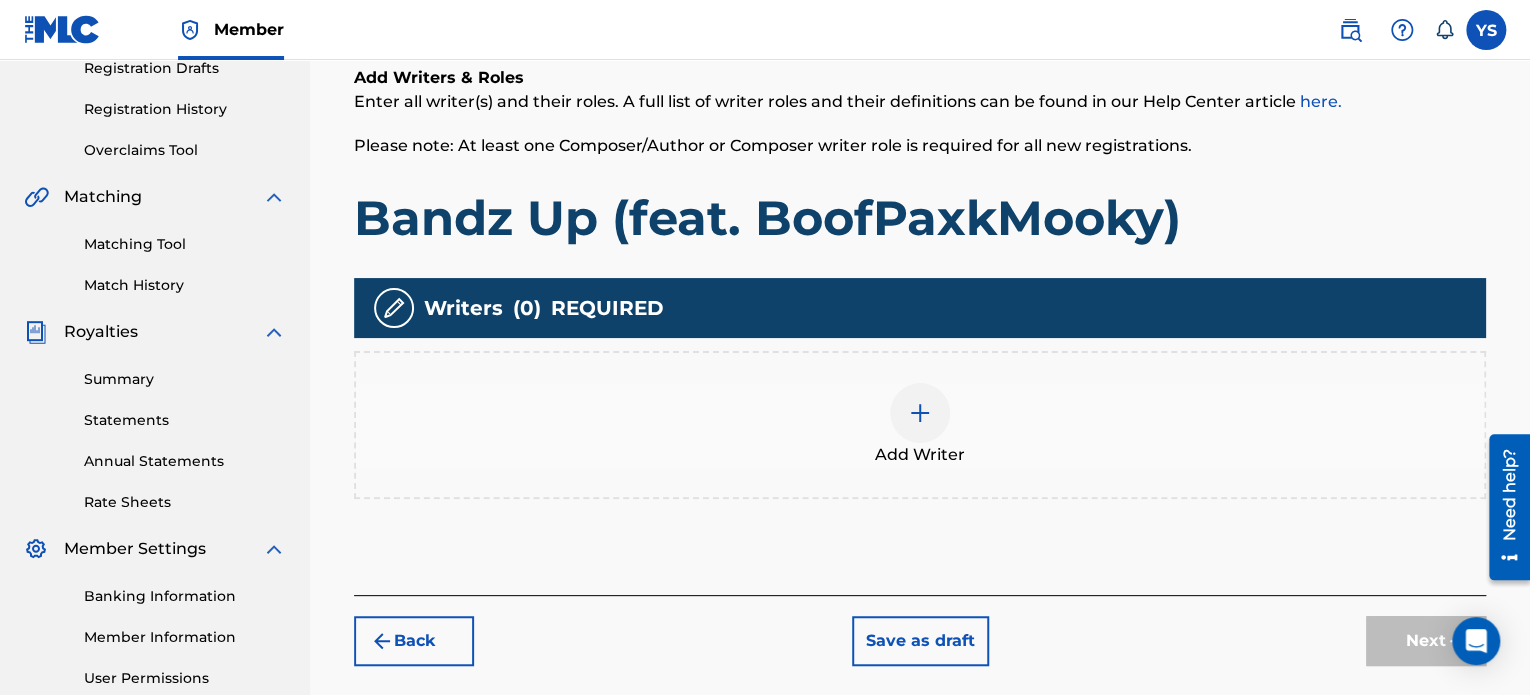 scroll, scrollTop: 350, scrollLeft: 0, axis: vertical 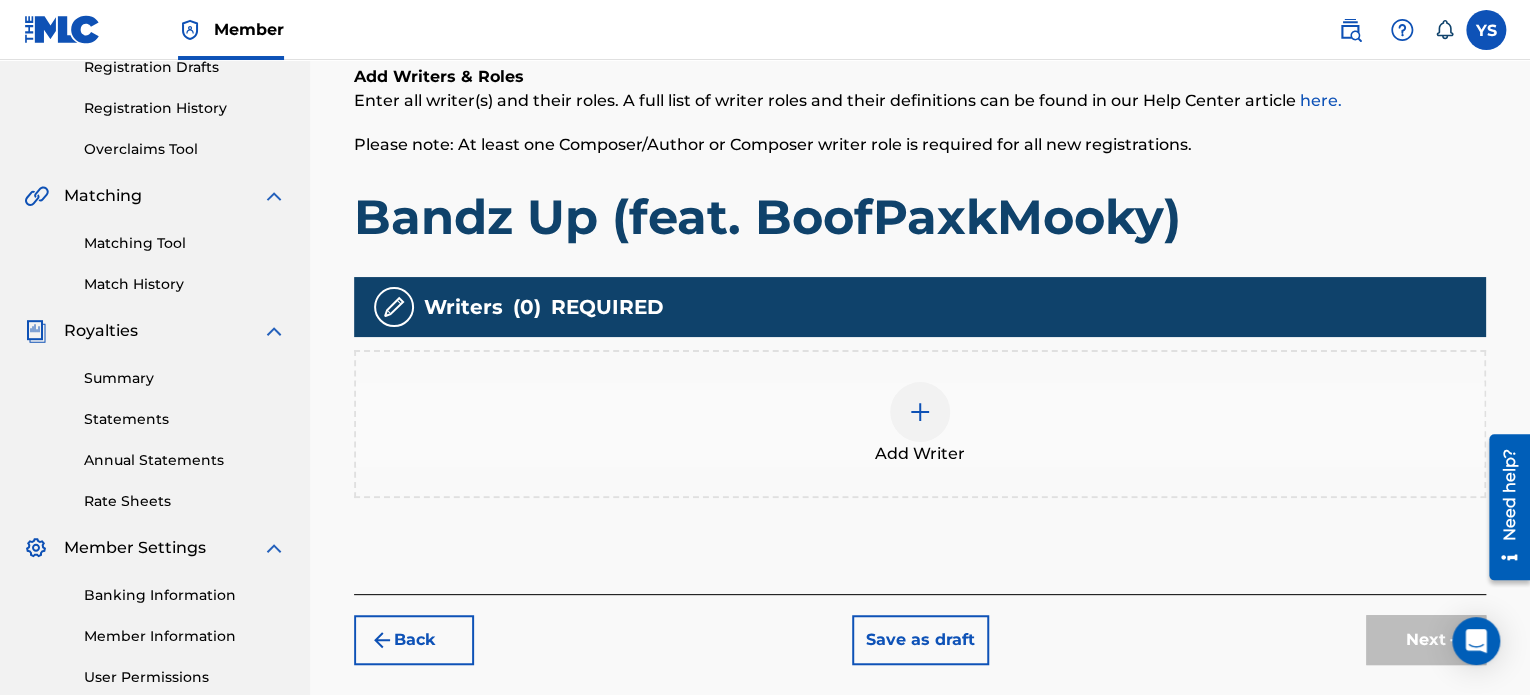 click on "Add Writer" at bounding box center [920, 424] 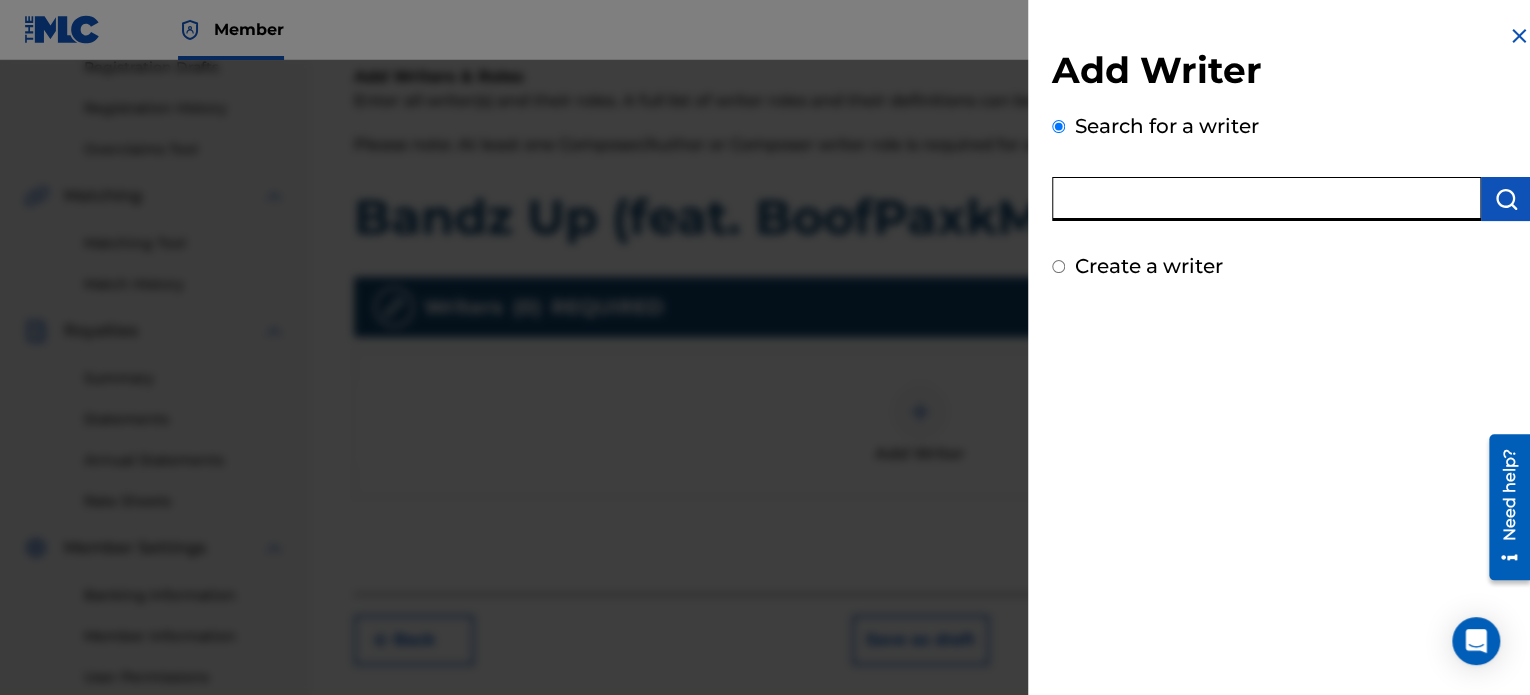 click at bounding box center (1266, 199) 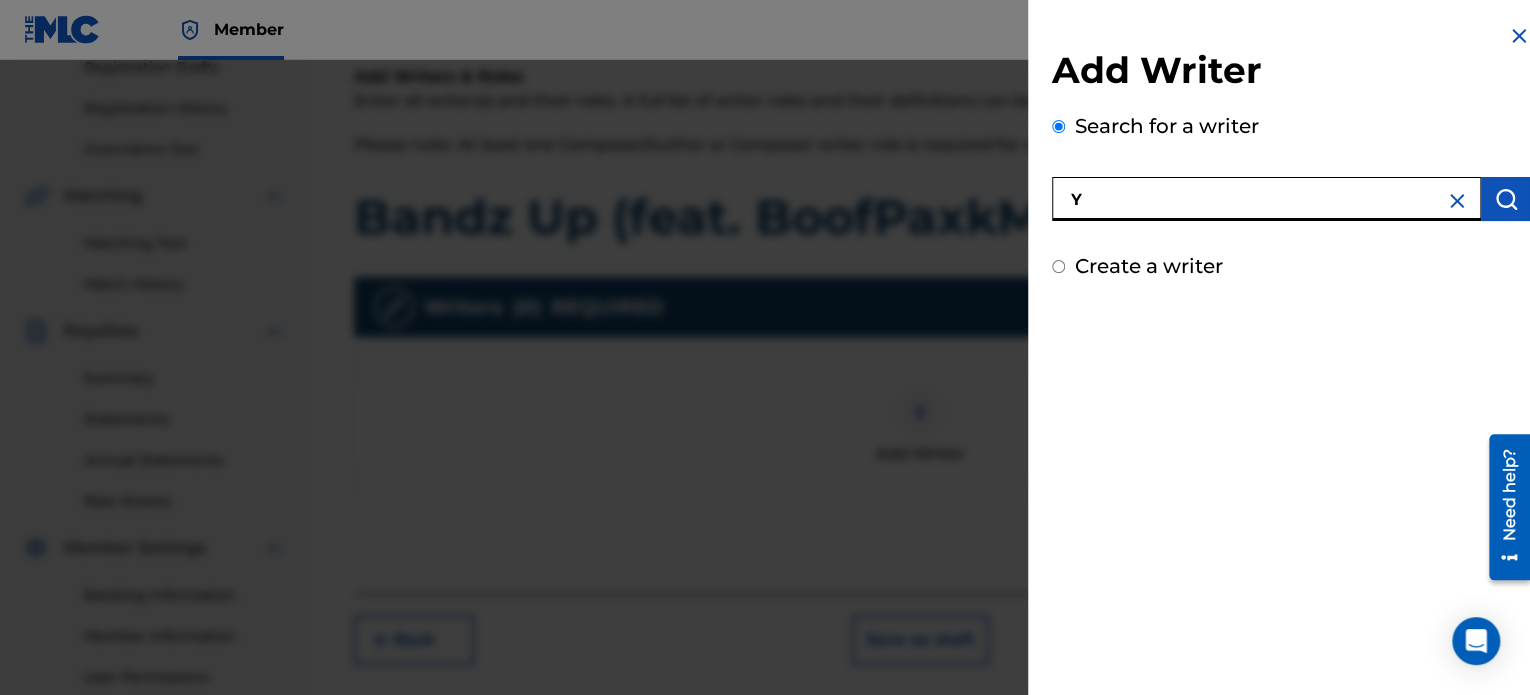 drag, startPoint x: 1156, startPoint y: 197, endPoint x: 1239, endPoint y: 225, distance: 87.595665 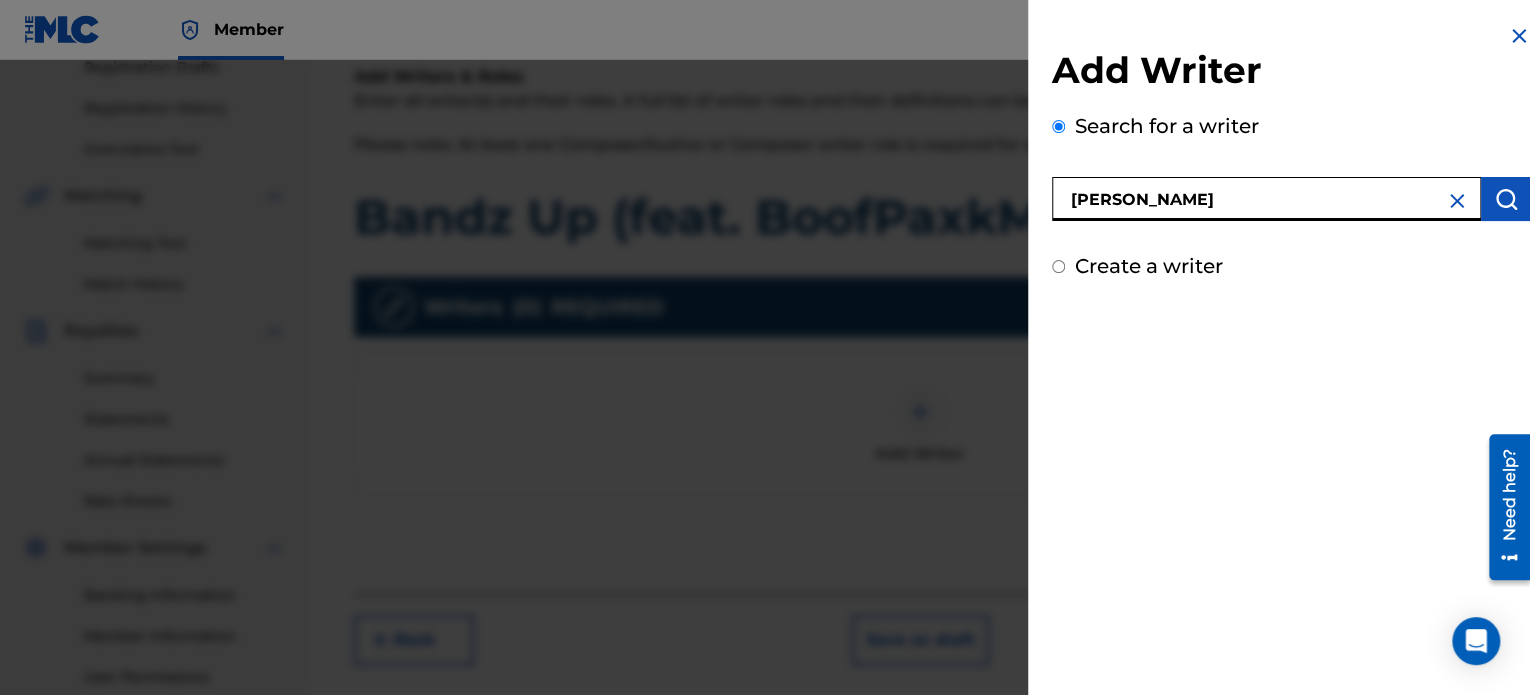type on "[PERSON_NAME]" 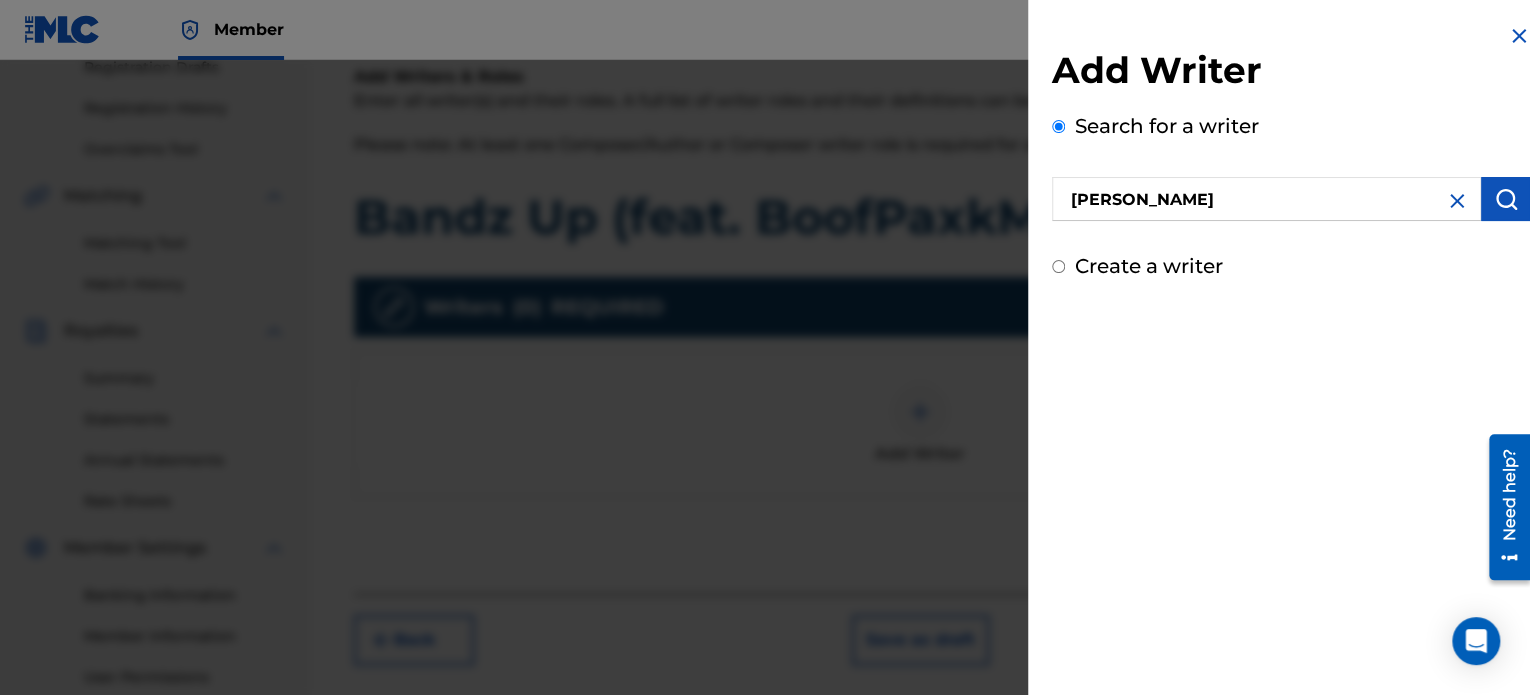 click at bounding box center (1506, 199) 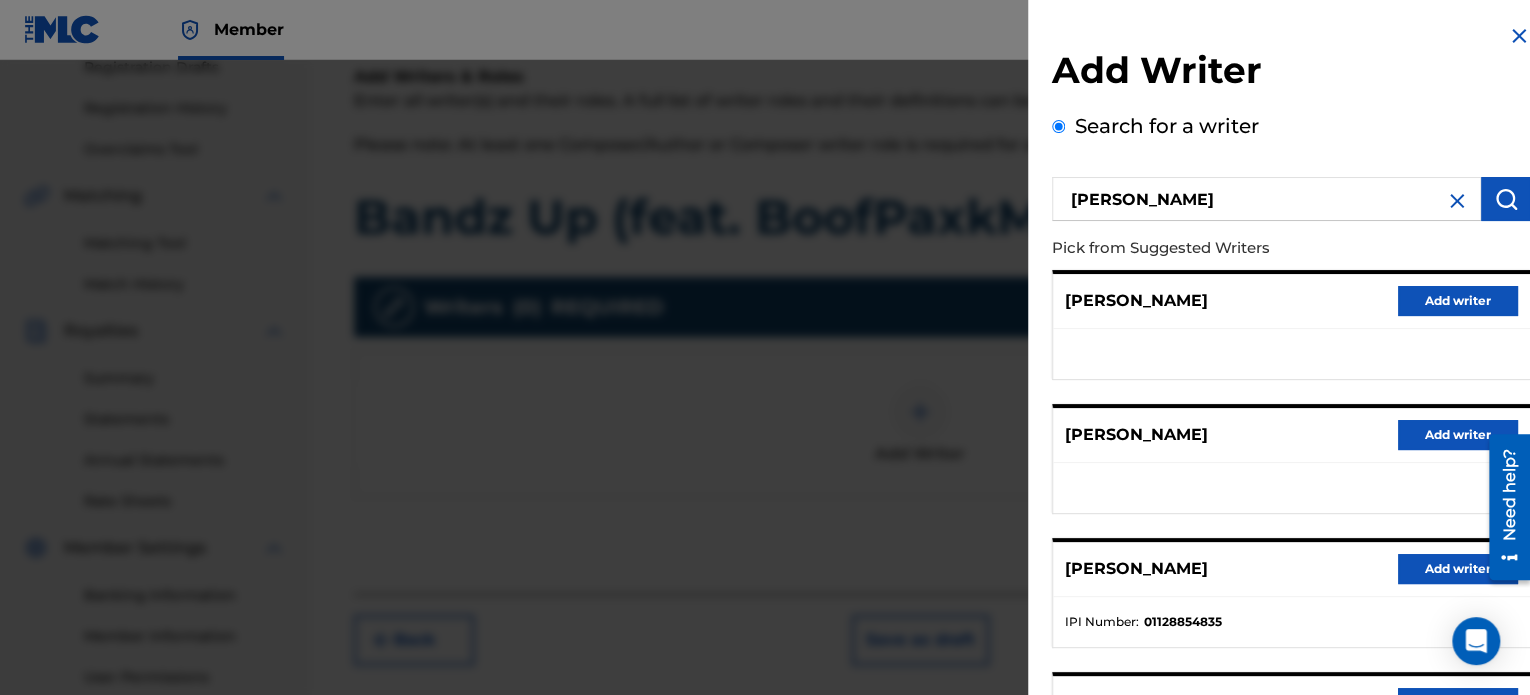 click on "Add writer" at bounding box center [1458, 569] 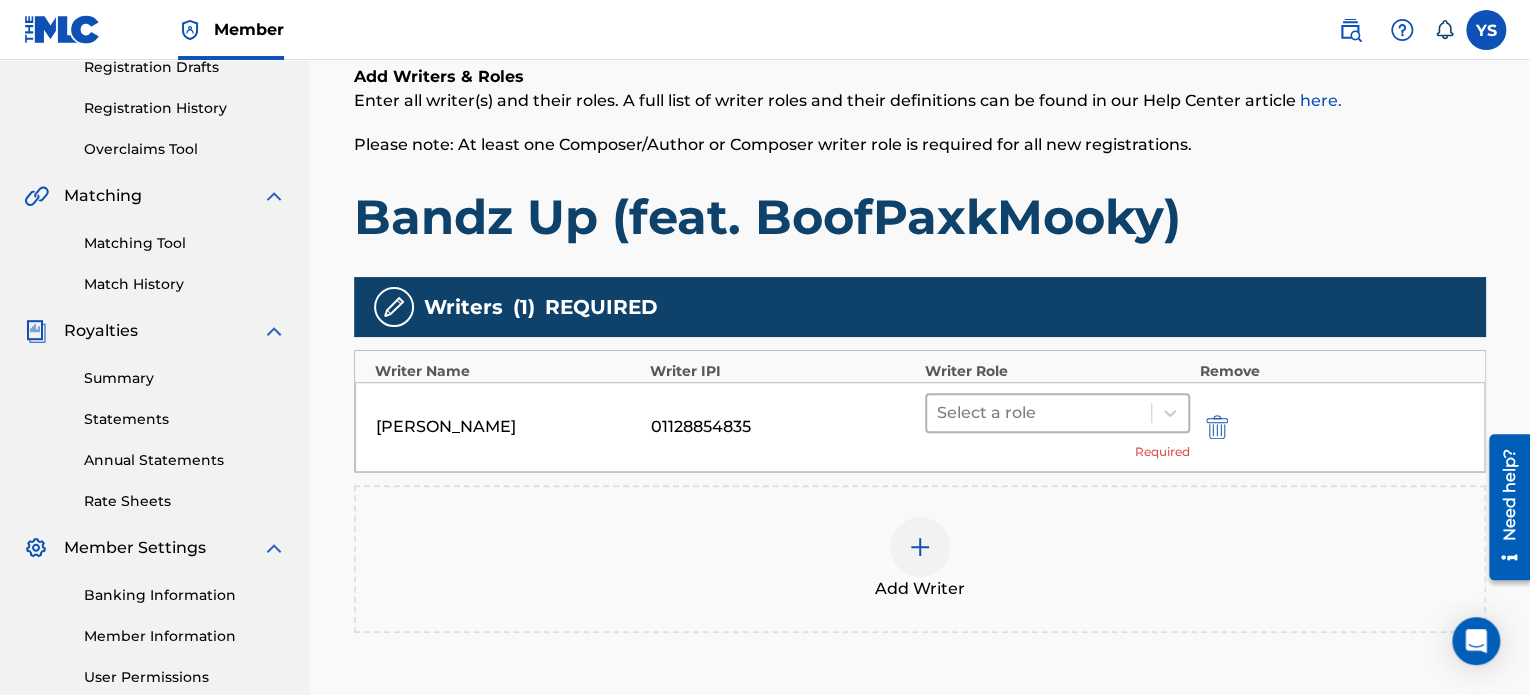 click at bounding box center (1039, 413) 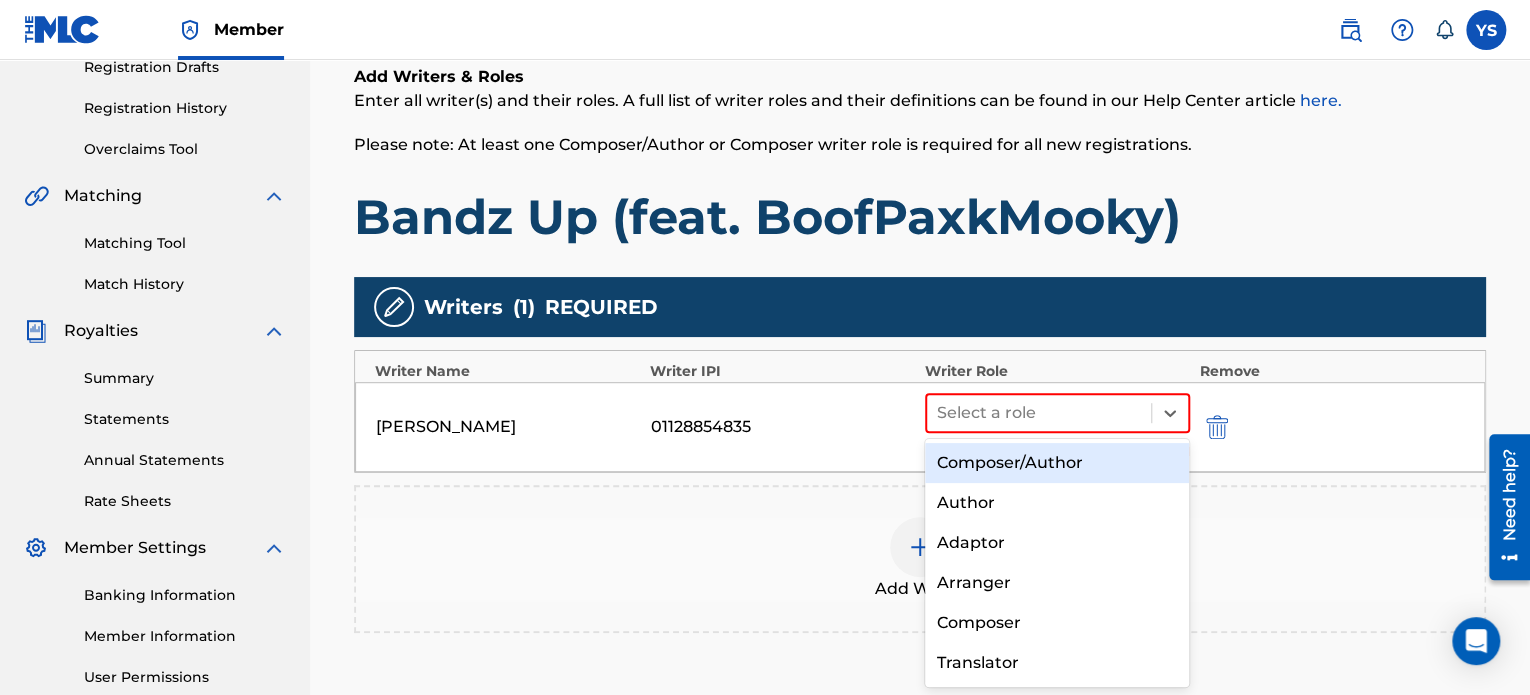 click on "Composer/Author" at bounding box center (1057, 463) 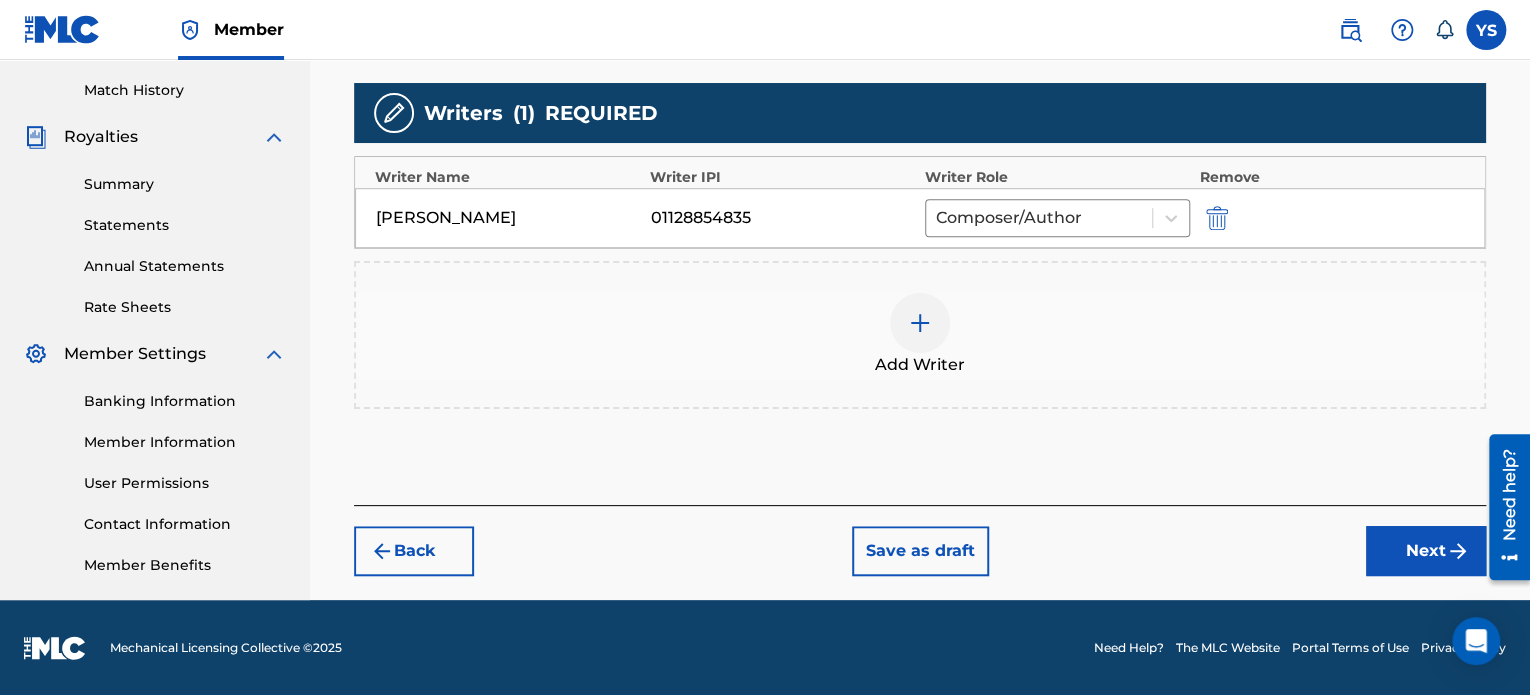 click on "Next" at bounding box center [1426, 551] 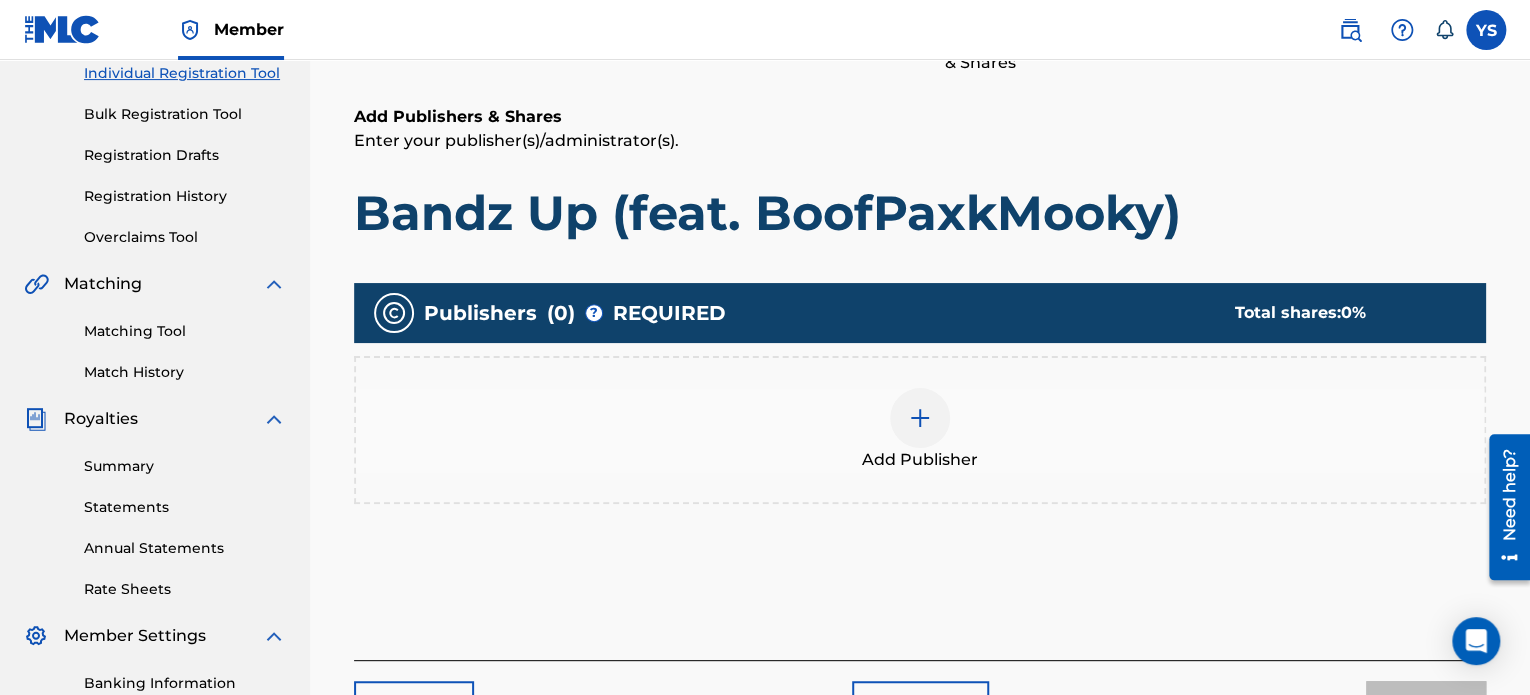 scroll, scrollTop: 264, scrollLeft: 0, axis: vertical 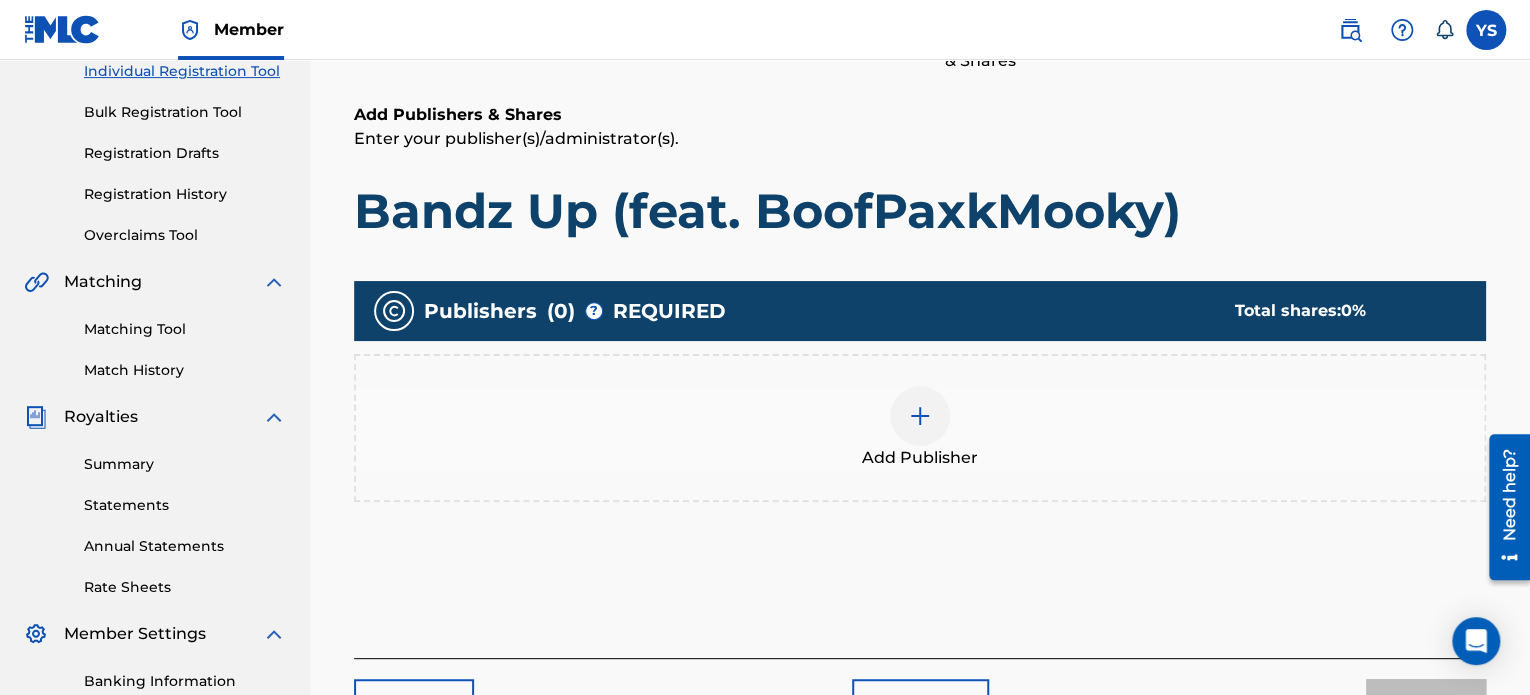click on "Add Publisher" at bounding box center [920, 428] 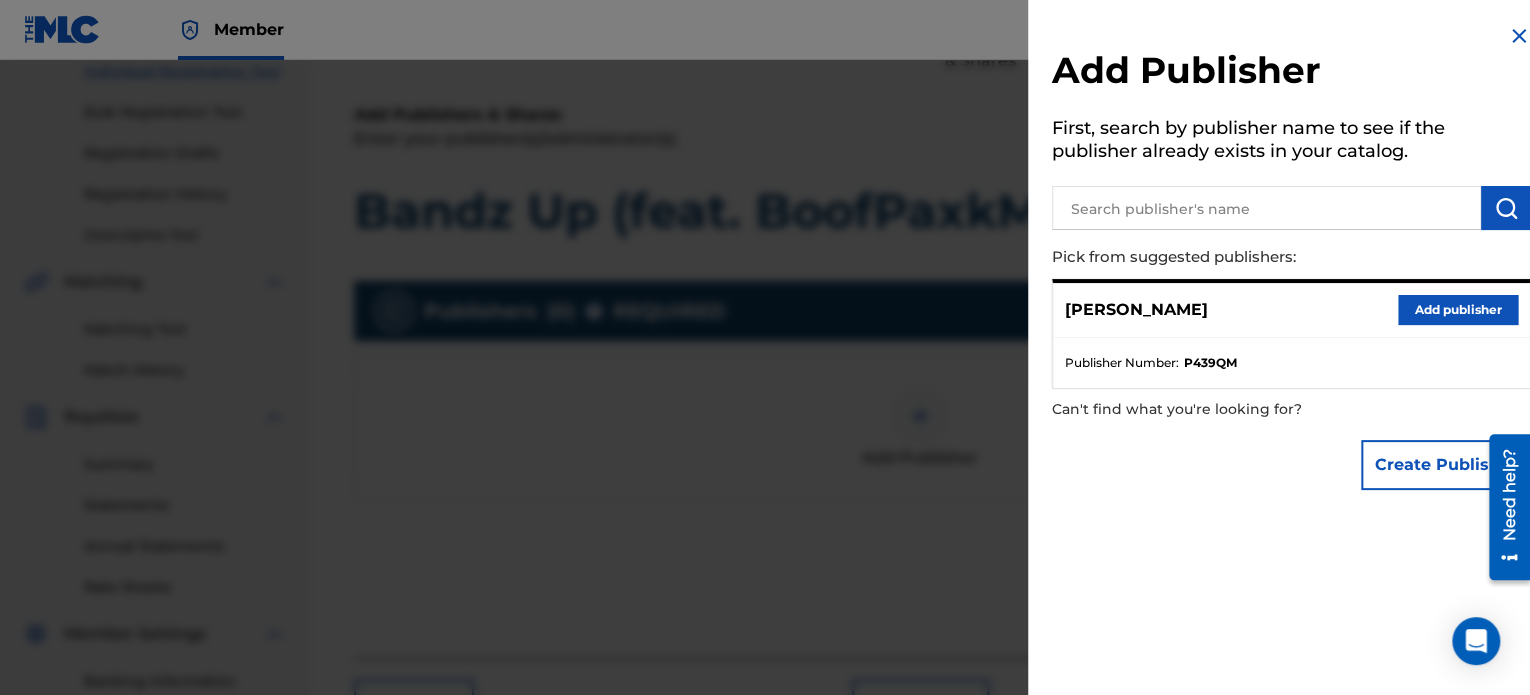 click on "Add publisher" at bounding box center (1458, 310) 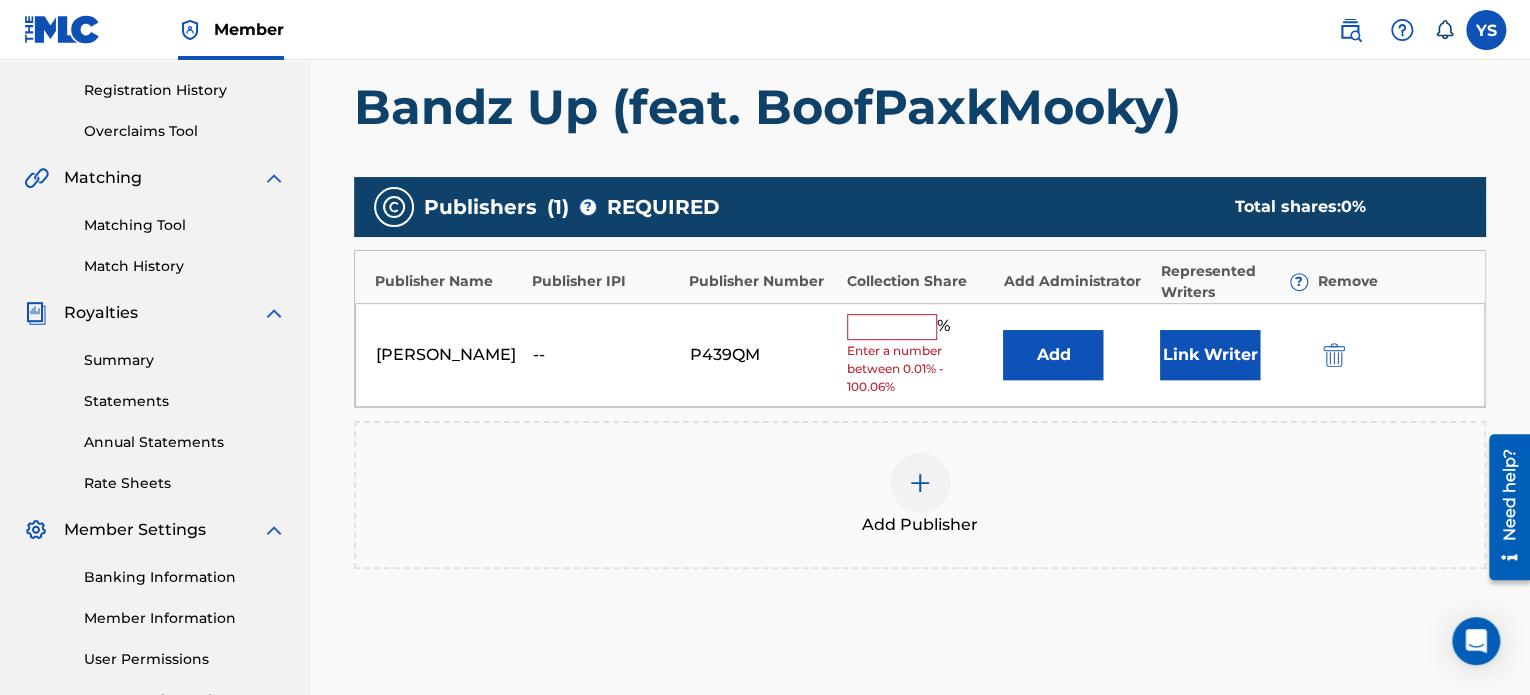 scroll, scrollTop: 370, scrollLeft: 0, axis: vertical 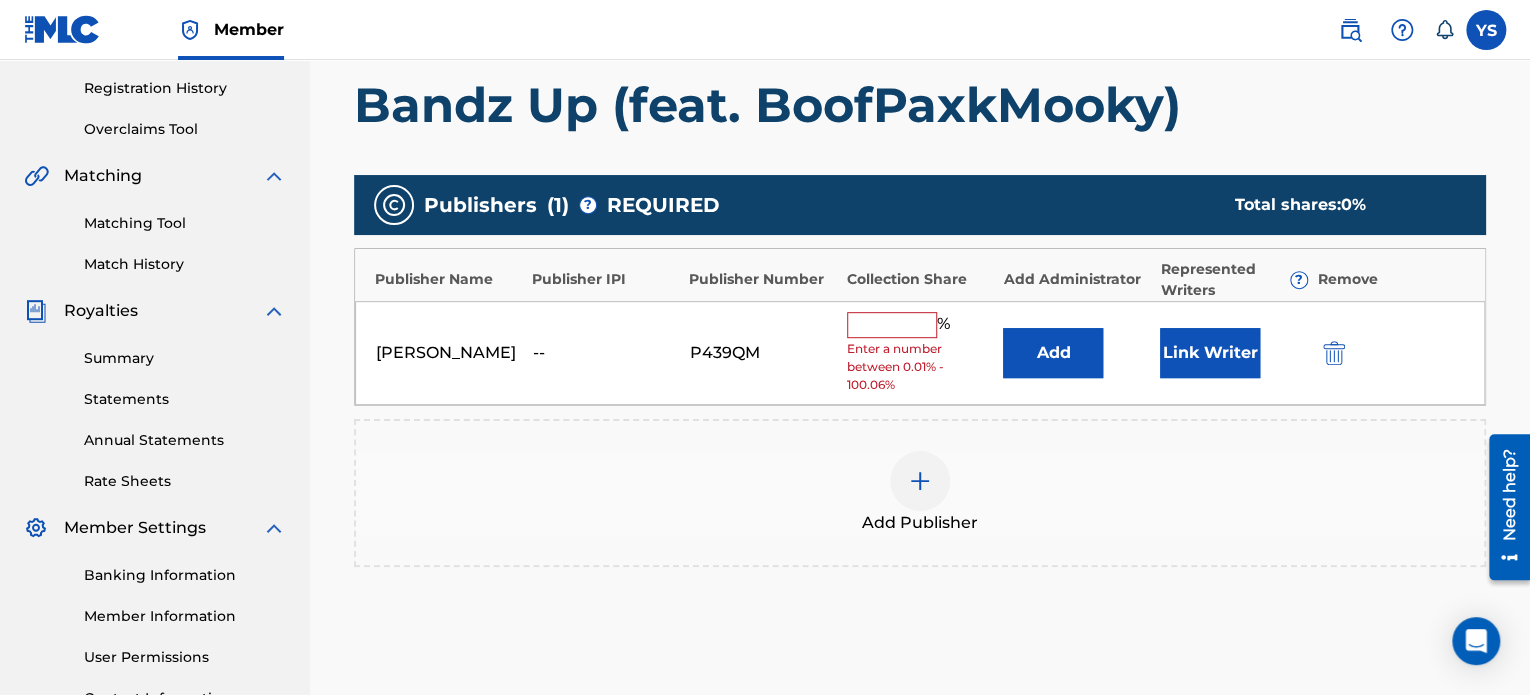 click at bounding box center (892, 325) 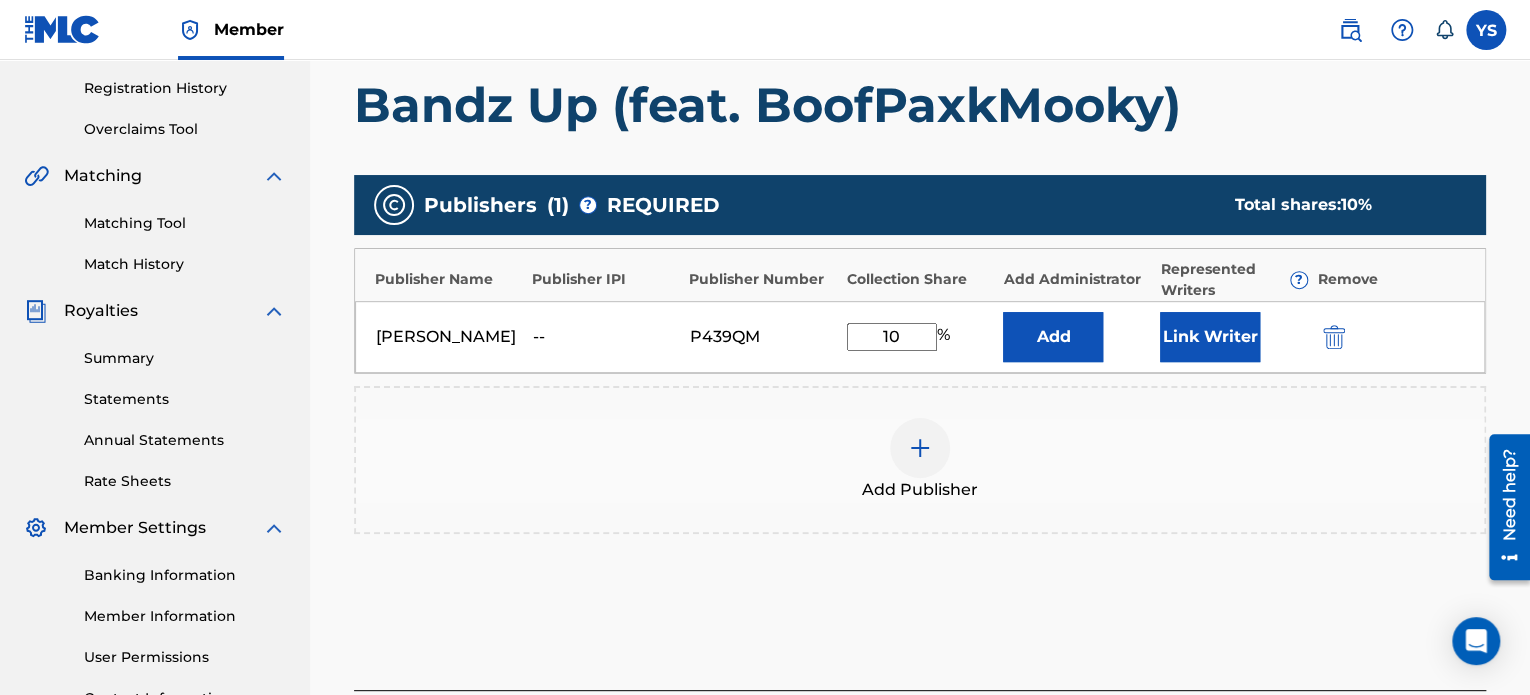 type on "100" 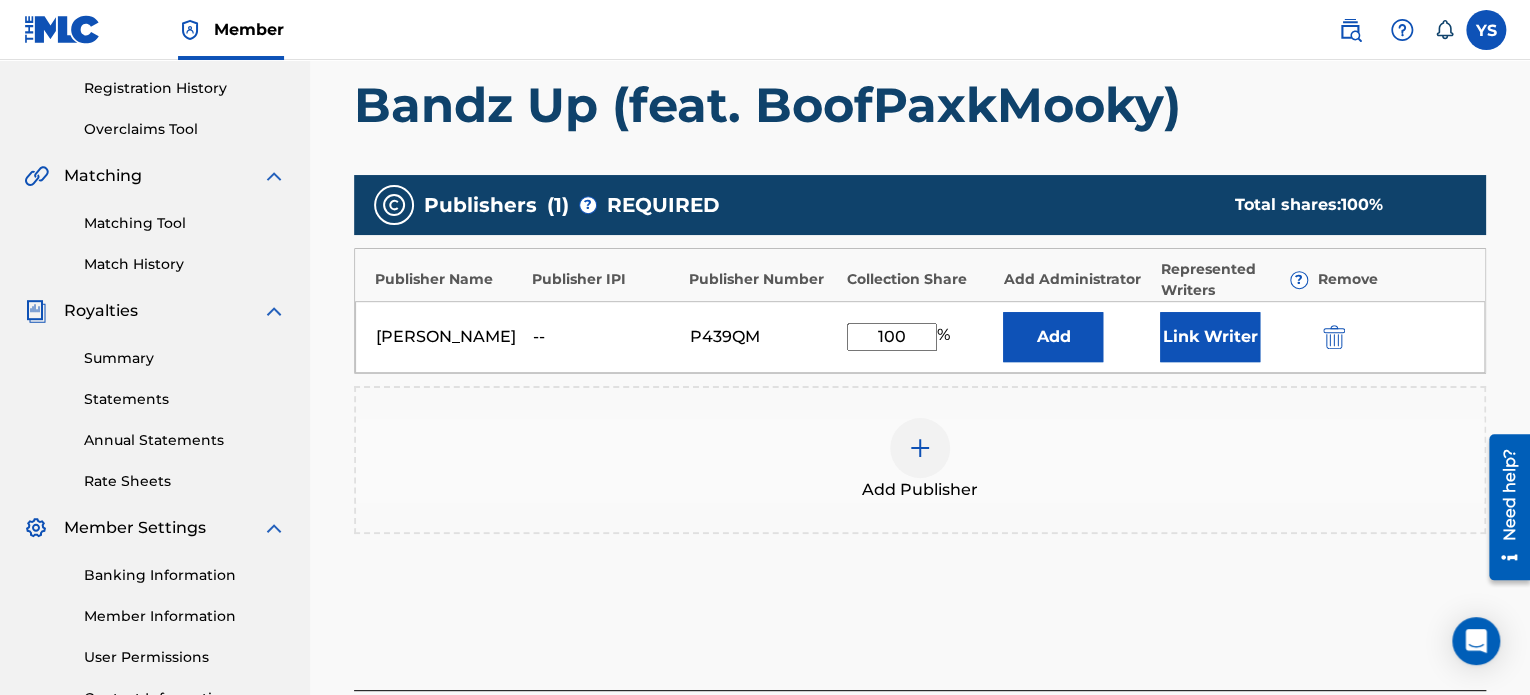 scroll, scrollTop: 550, scrollLeft: 0, axis: vertical 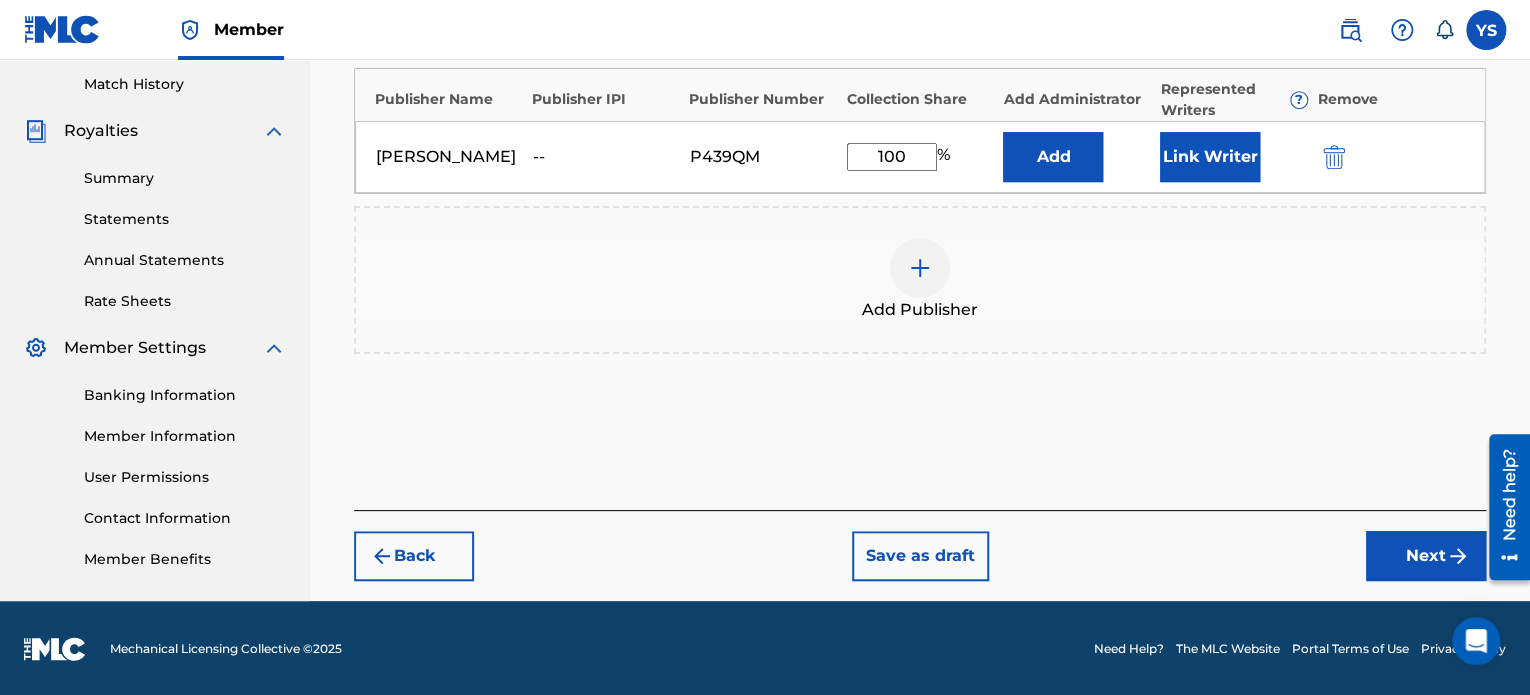 click on "Next" at bounding box center (1426, 556) 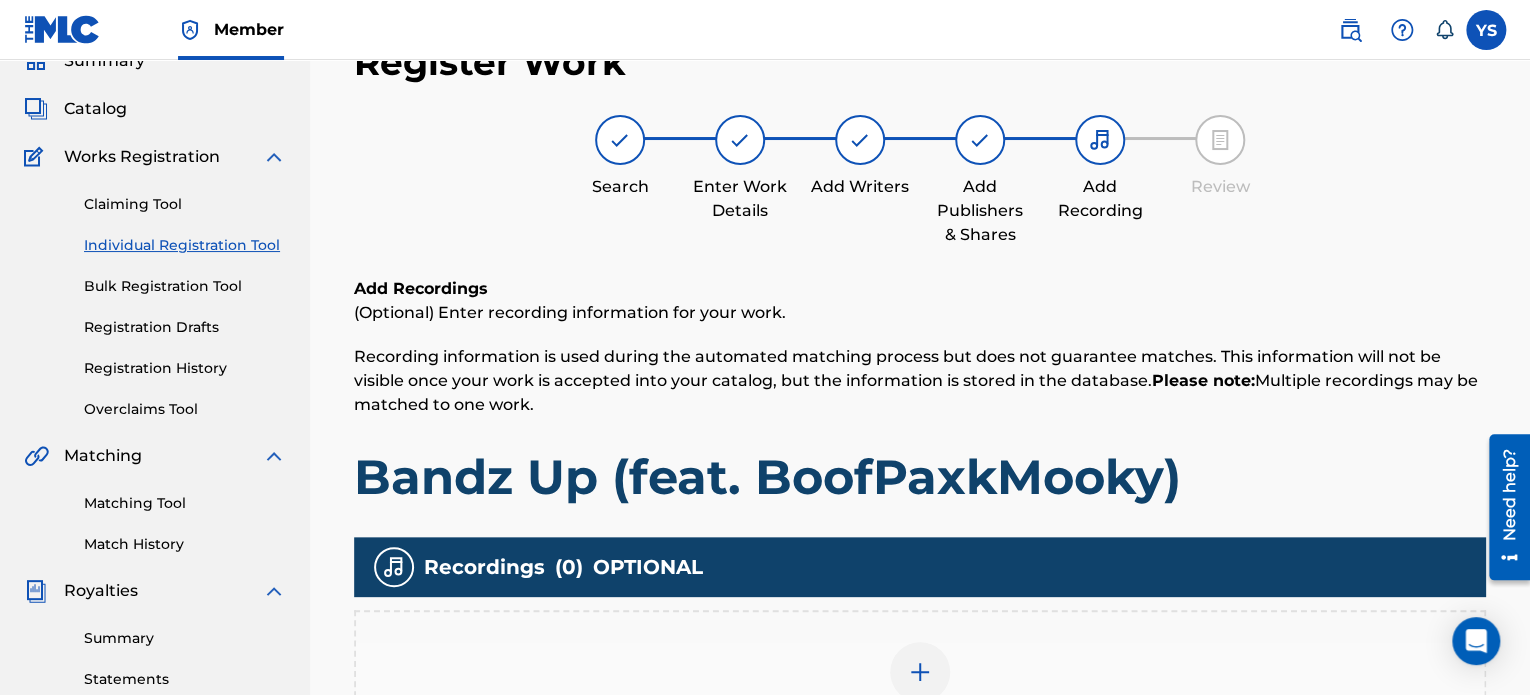 scroll, scrollTop: 358, scrollLeft: 0, axis: vertical 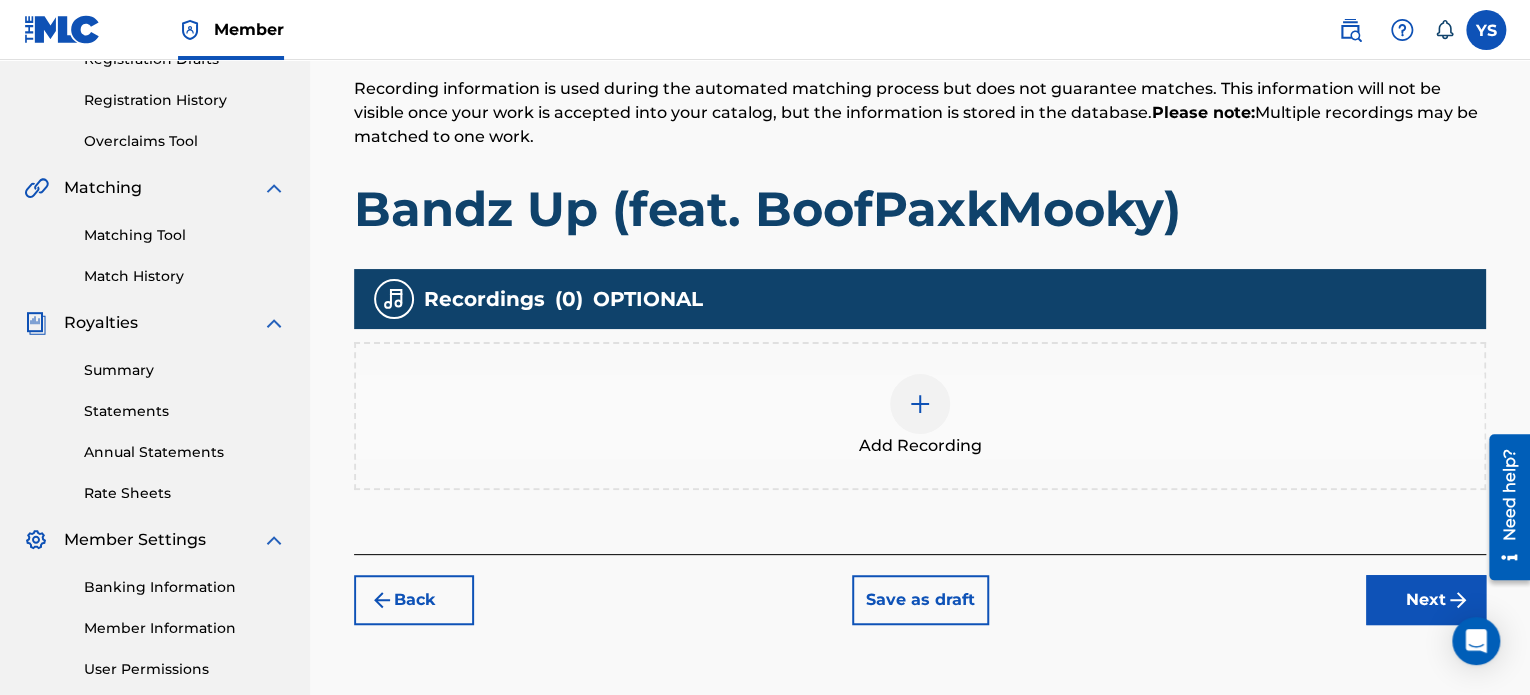 click on "Add Recording" at bounding box center (920, 416) 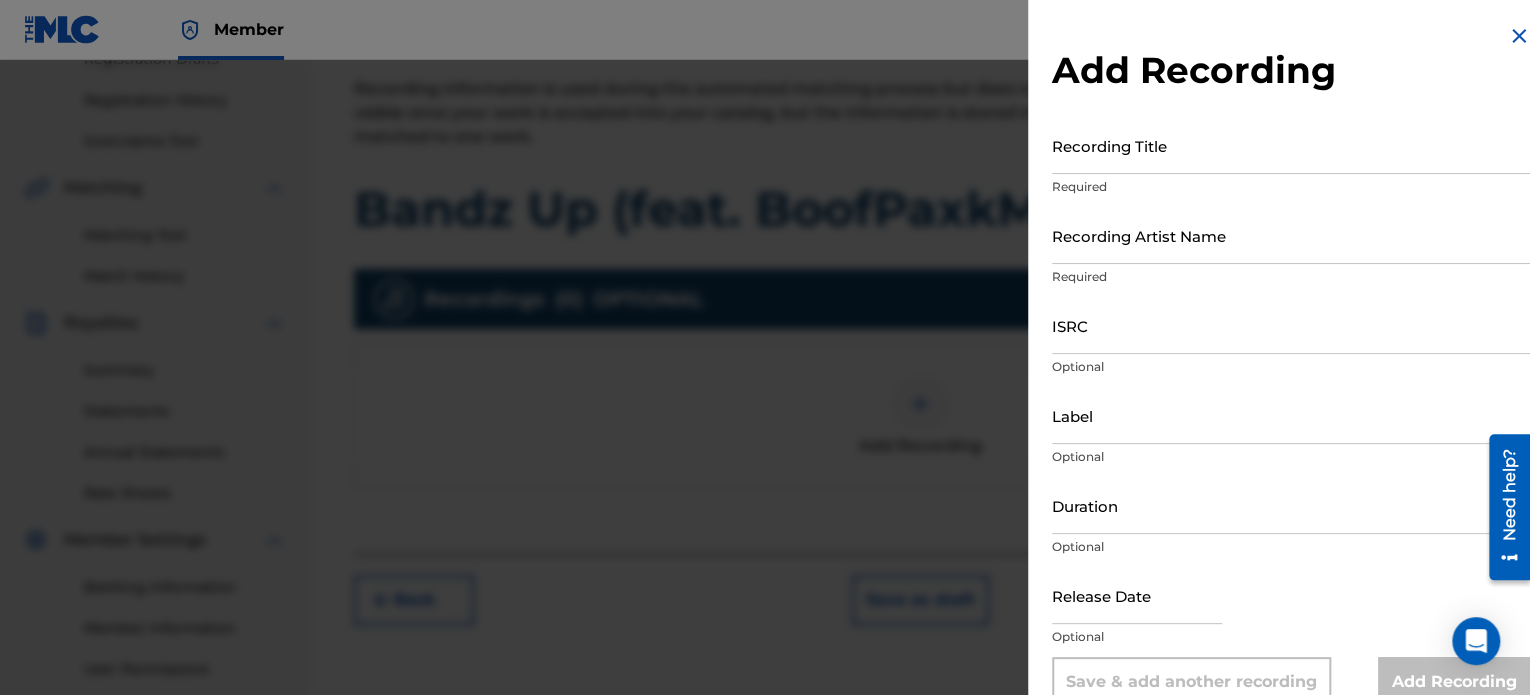 click on "Recording Title" at bounding box center [1291, 145] 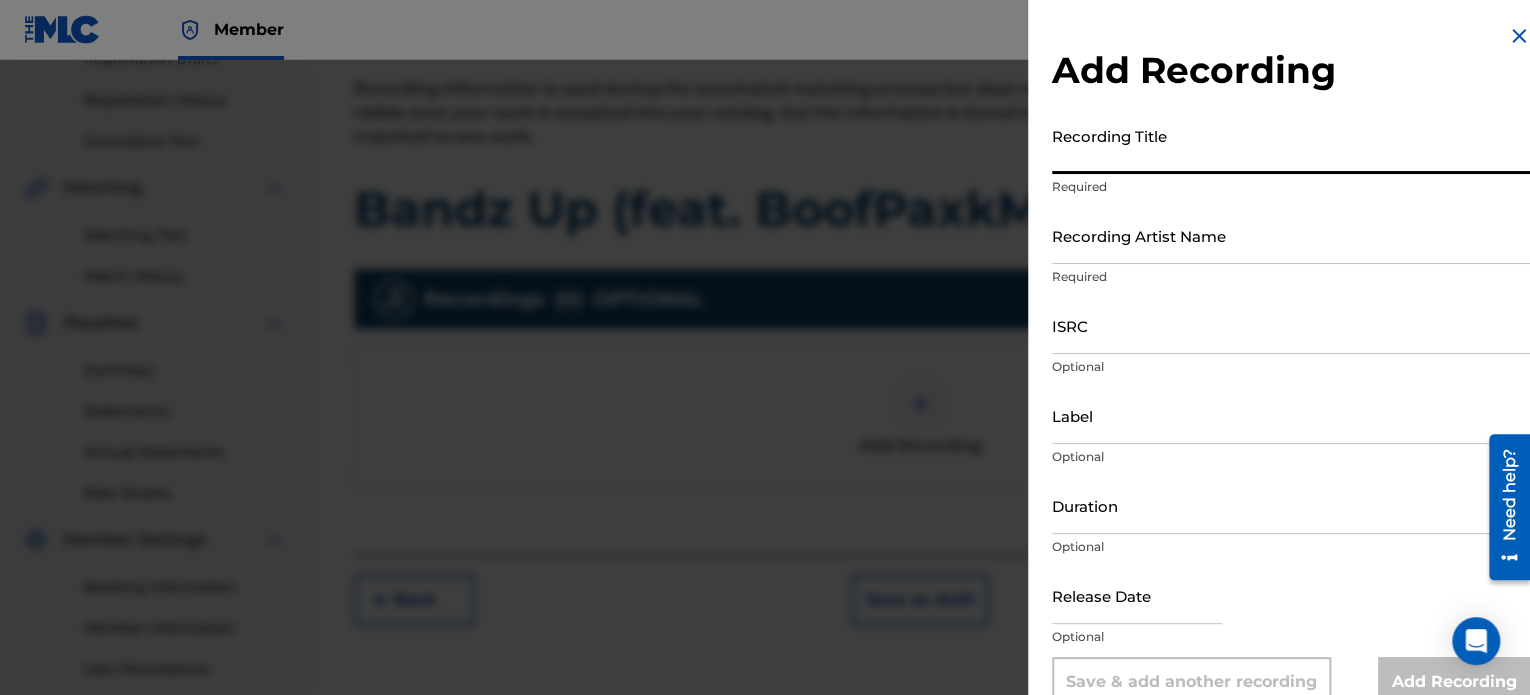 paste on "Bandz Up (feat. BoofPaxkMooky)" 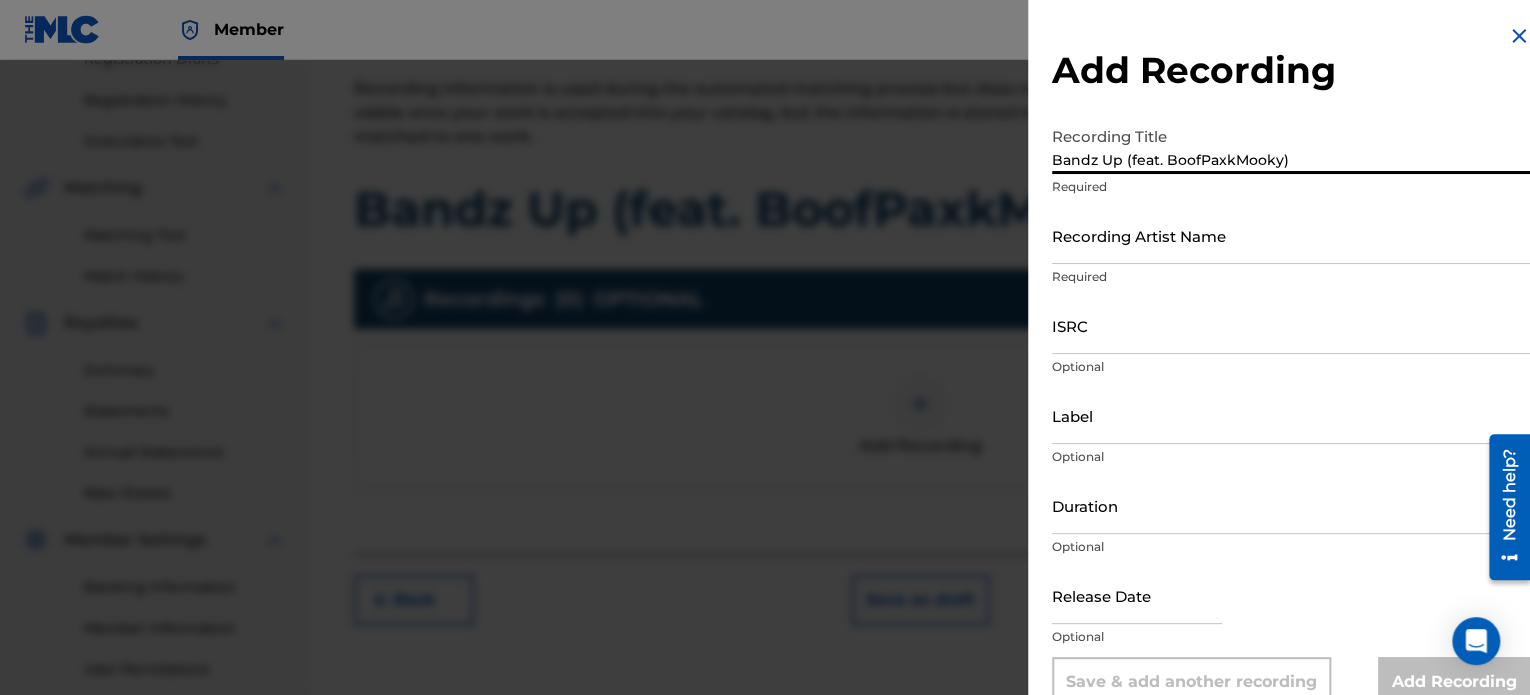 type on "Bandz Up (feat. BoofPaxkMooky)" 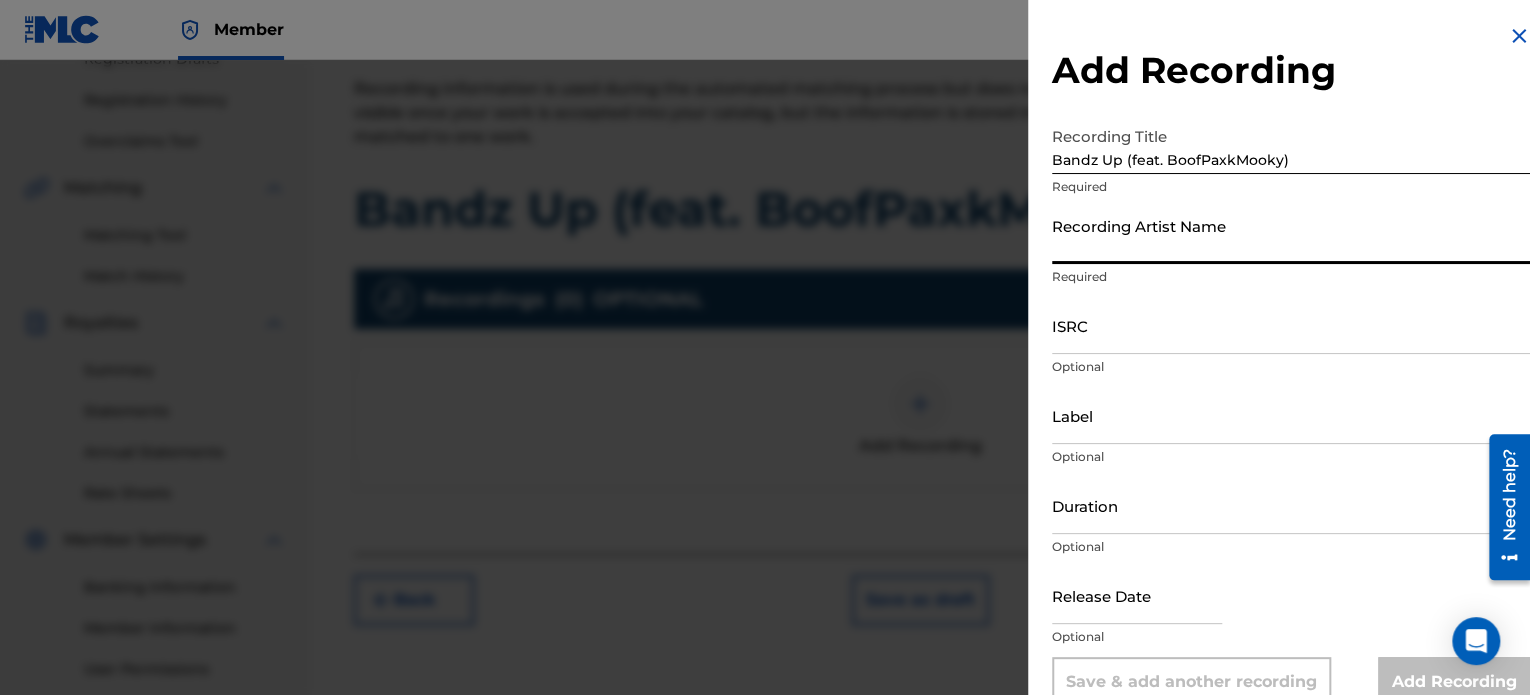 type on "1600j" 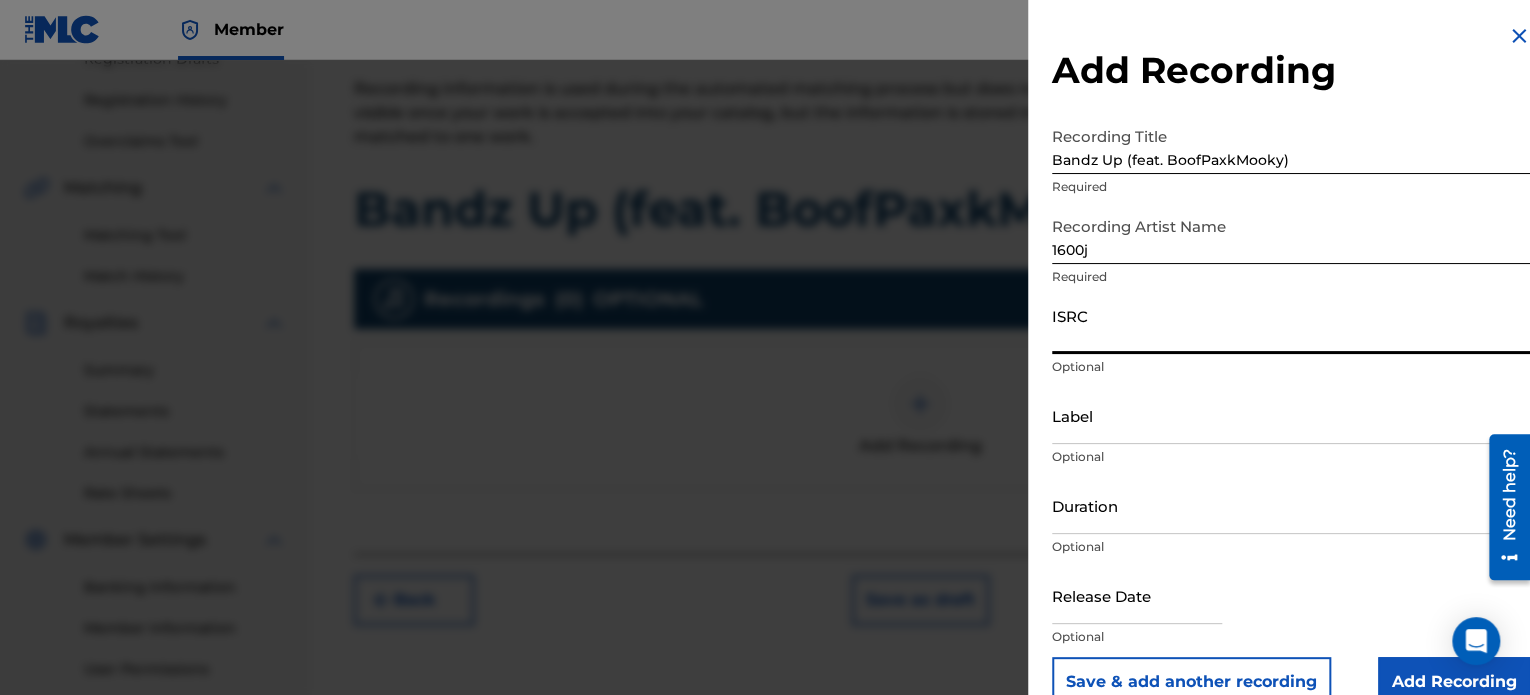 click on "ISRC" at bounding box center (1291, 325) 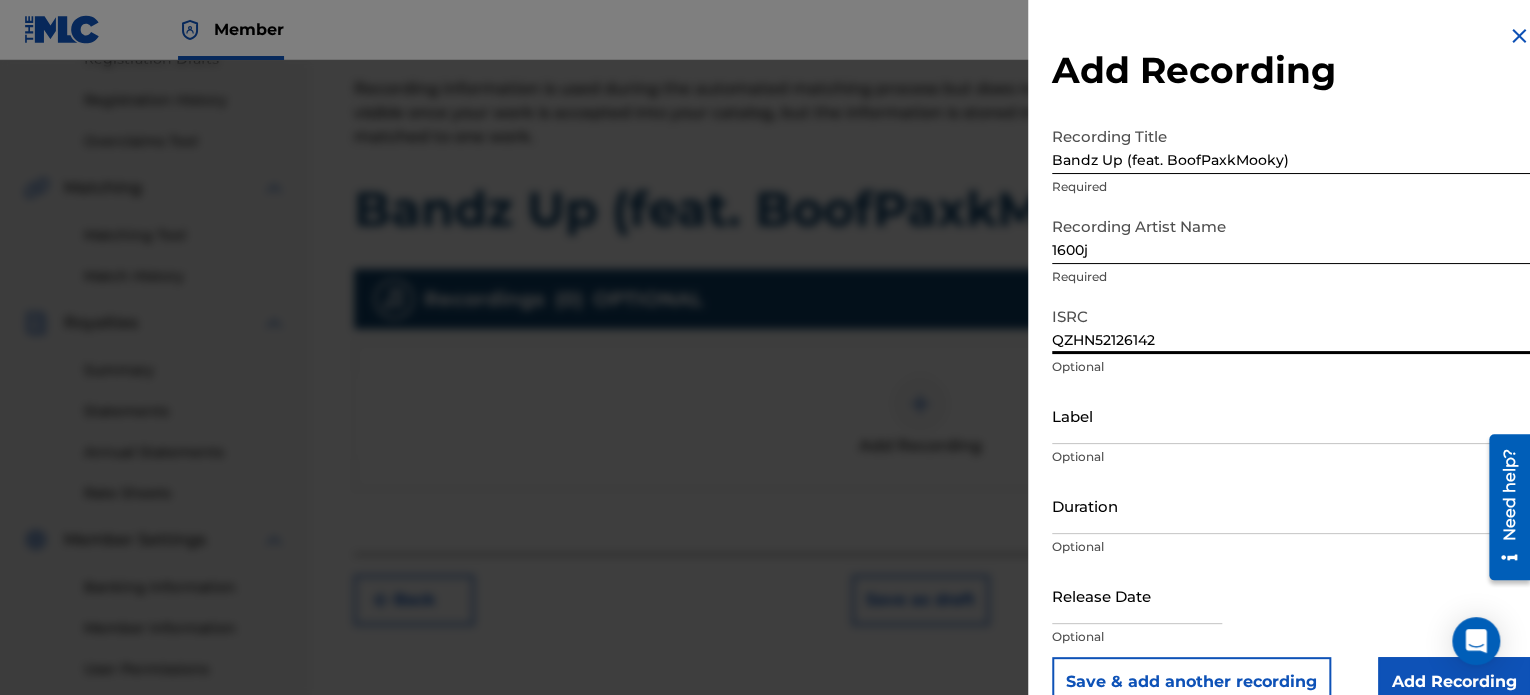 scroll, scrollTop: 36, scrollLeft: 0, axis: vertical 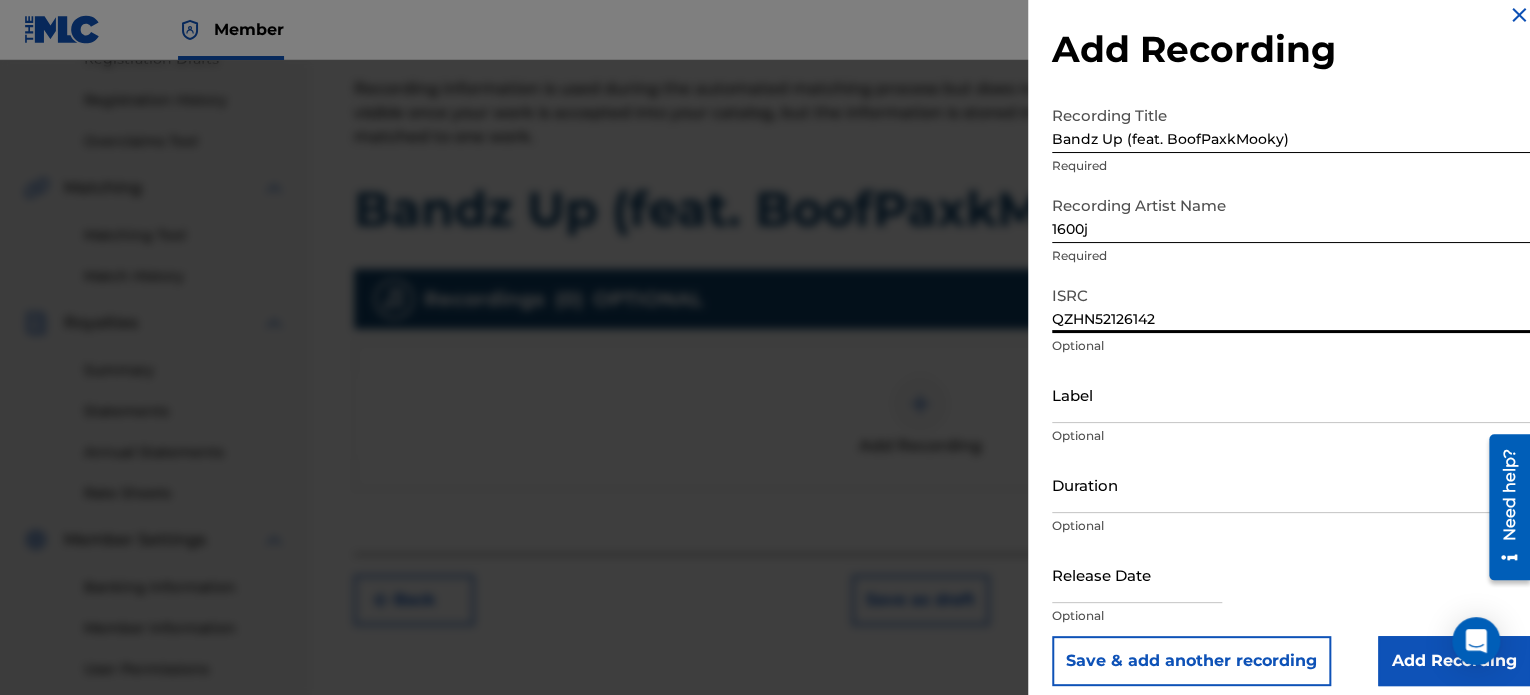 type on "QZHN52126142" 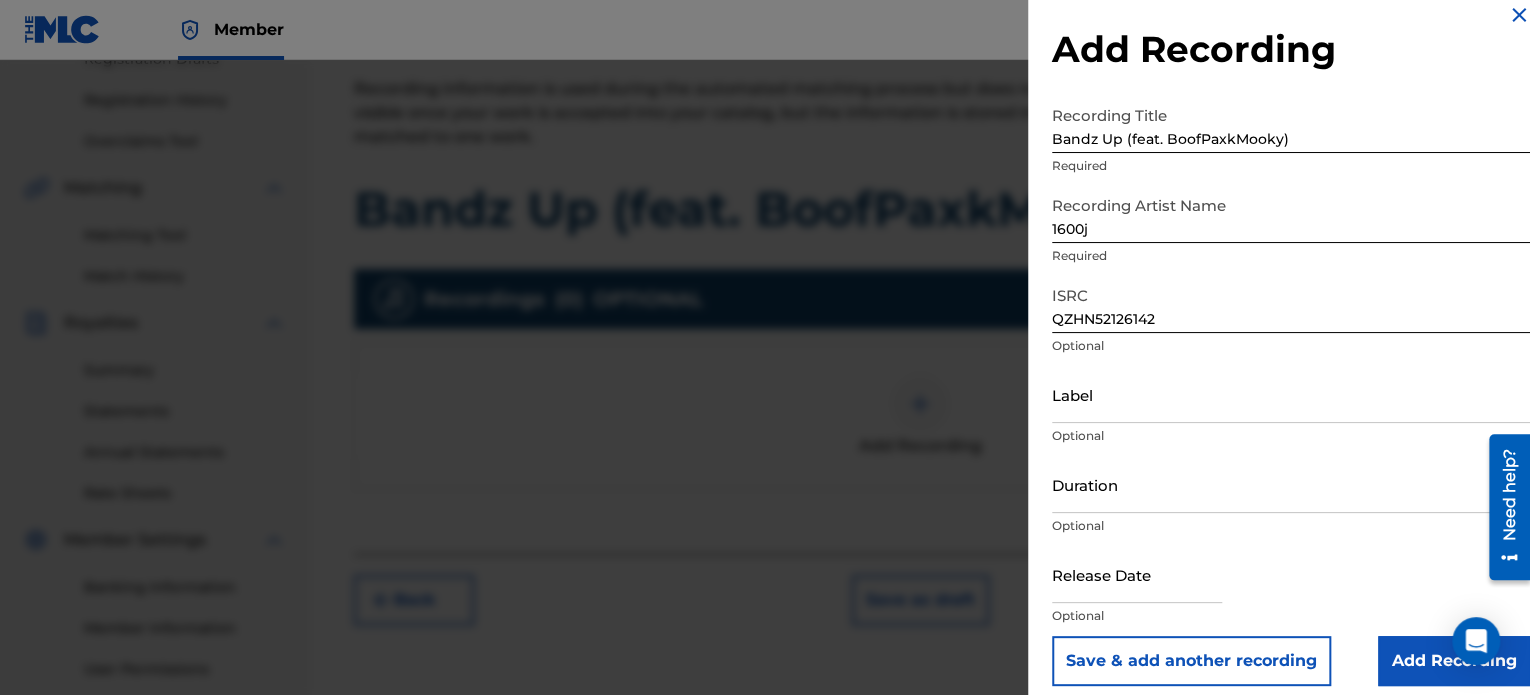click on "Add Recording" at bounding box center (1454, 661) 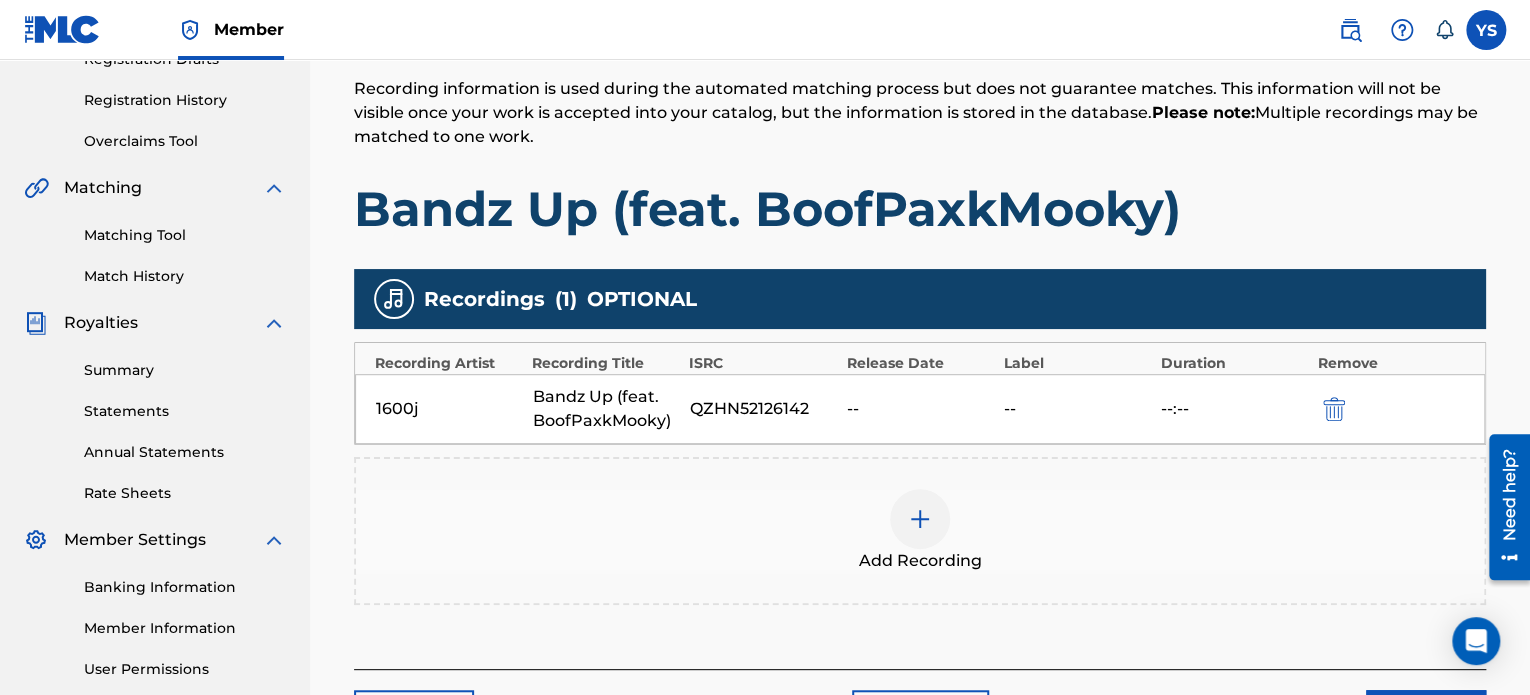 scroll, scrollTop: 512, scrollLeft: 0, axis: vertical 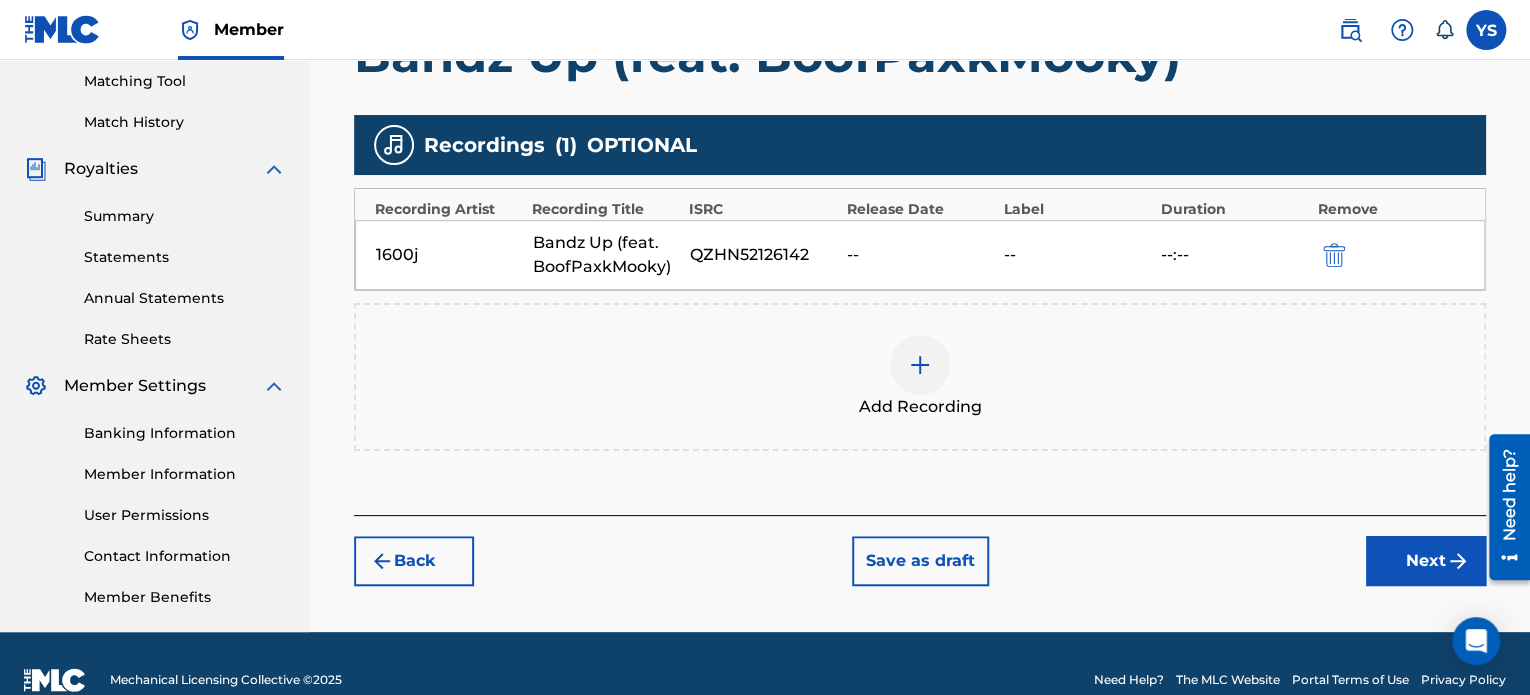click on "Next" at bounding box center (1426, 561) 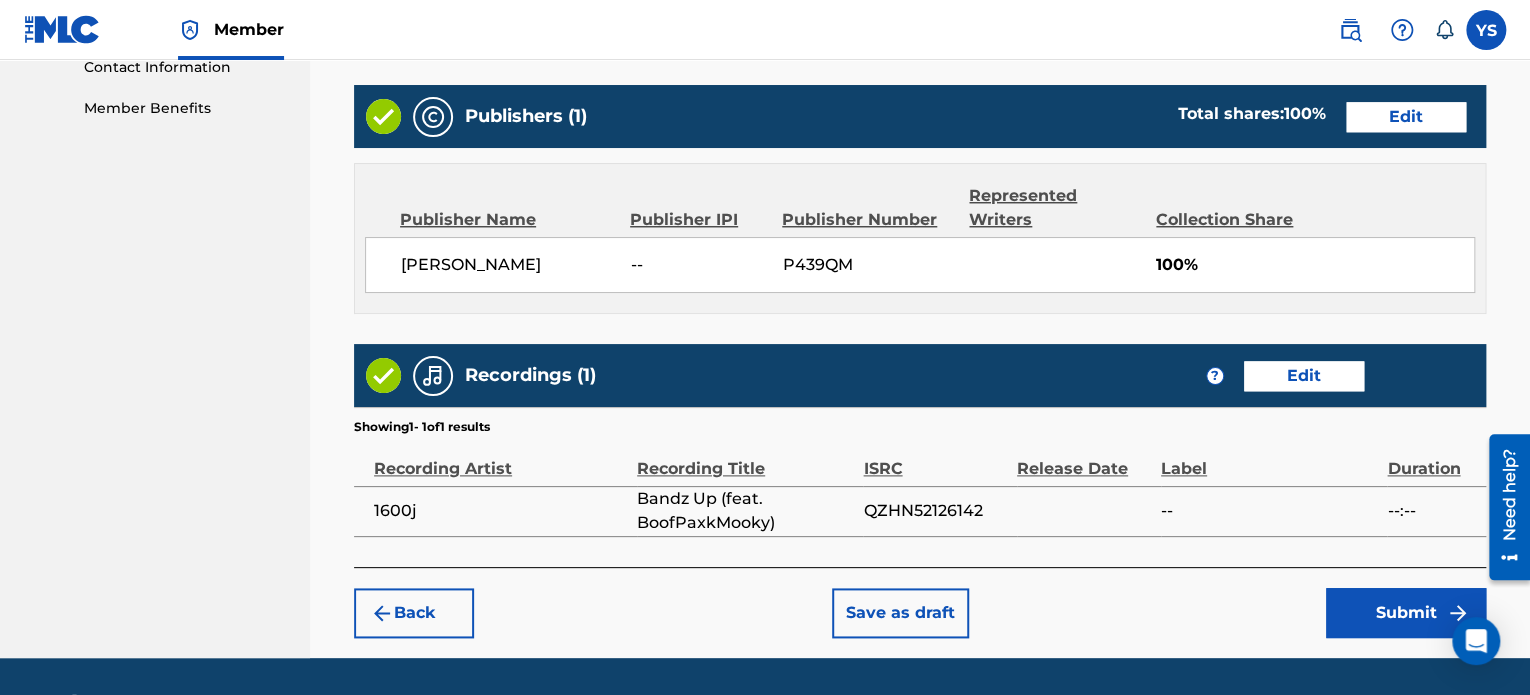scroll, scrollTop: 1057, scrollLeft: 0, axis: vertical 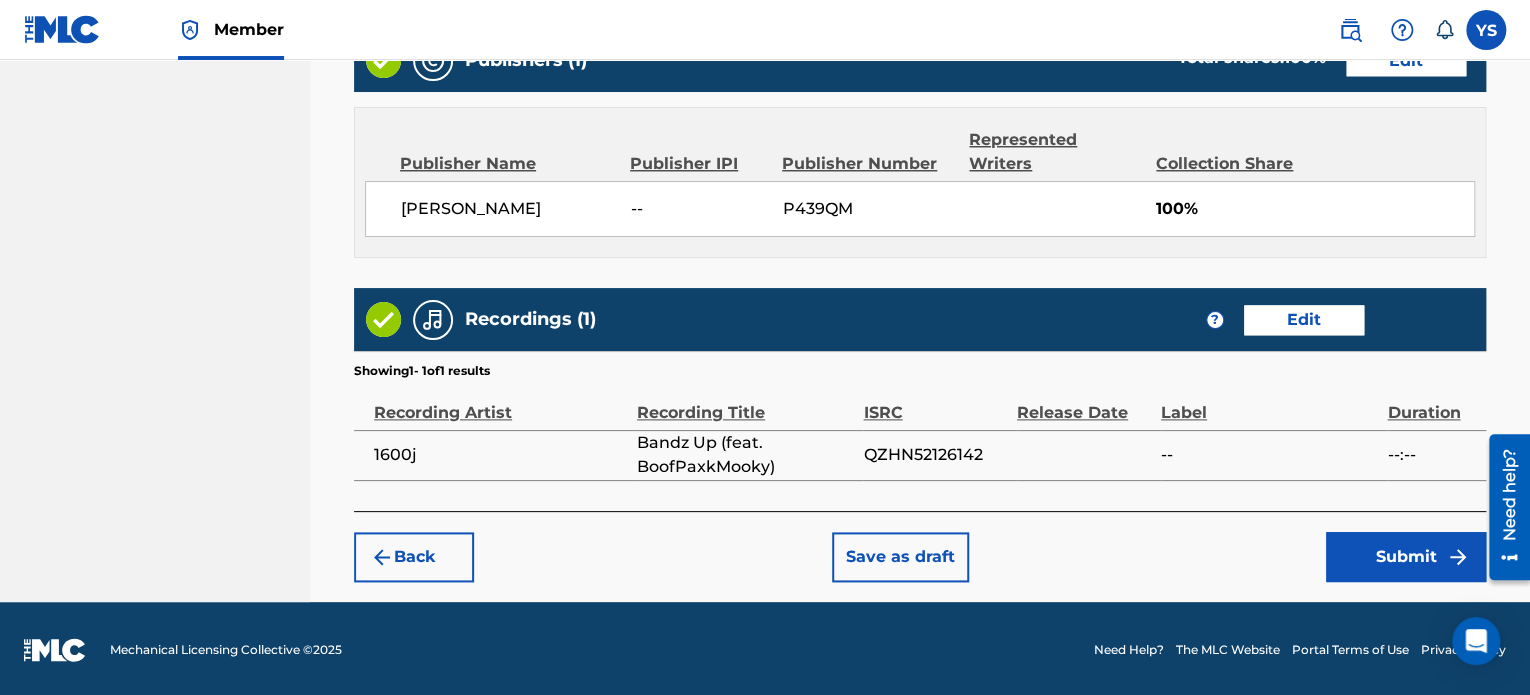 click on "Submit" at bounding box center [1406, 557] 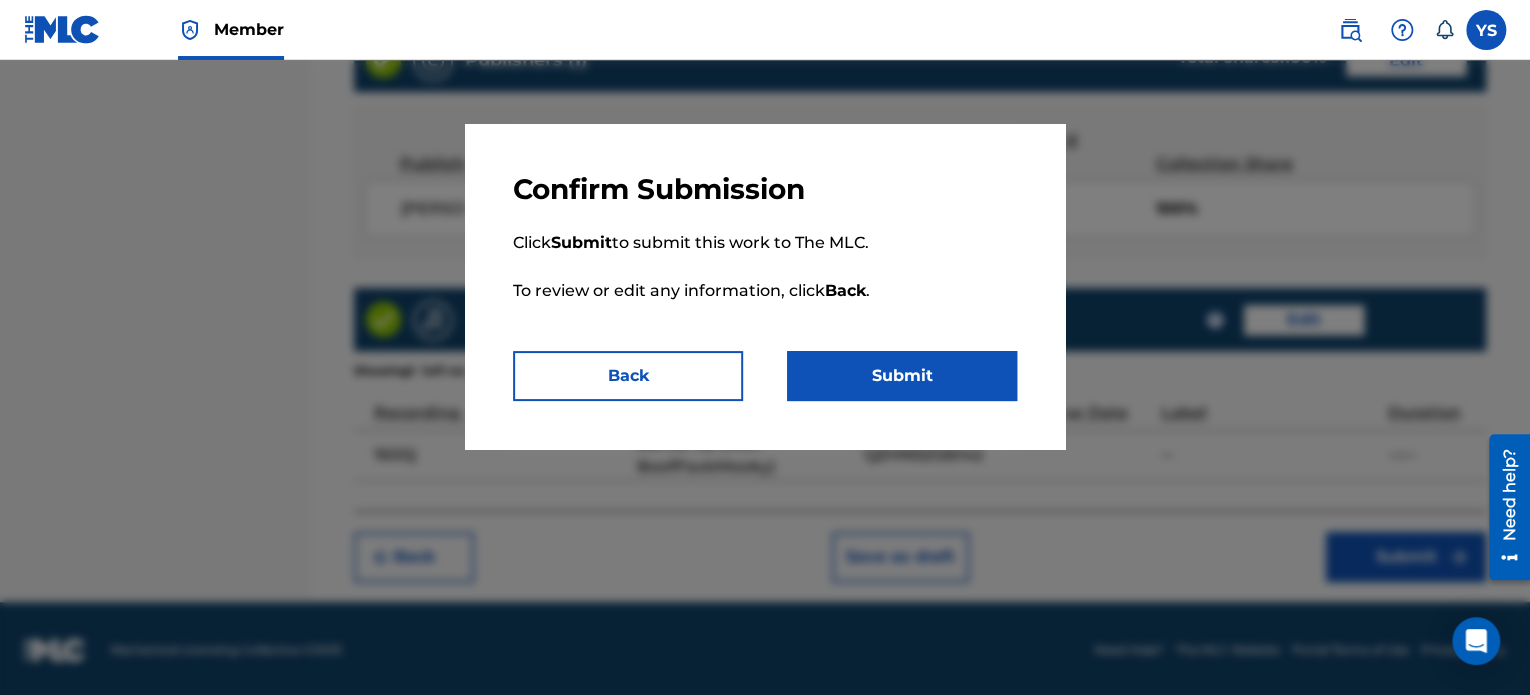 click on "Submit" at bounding box center (902, 376) 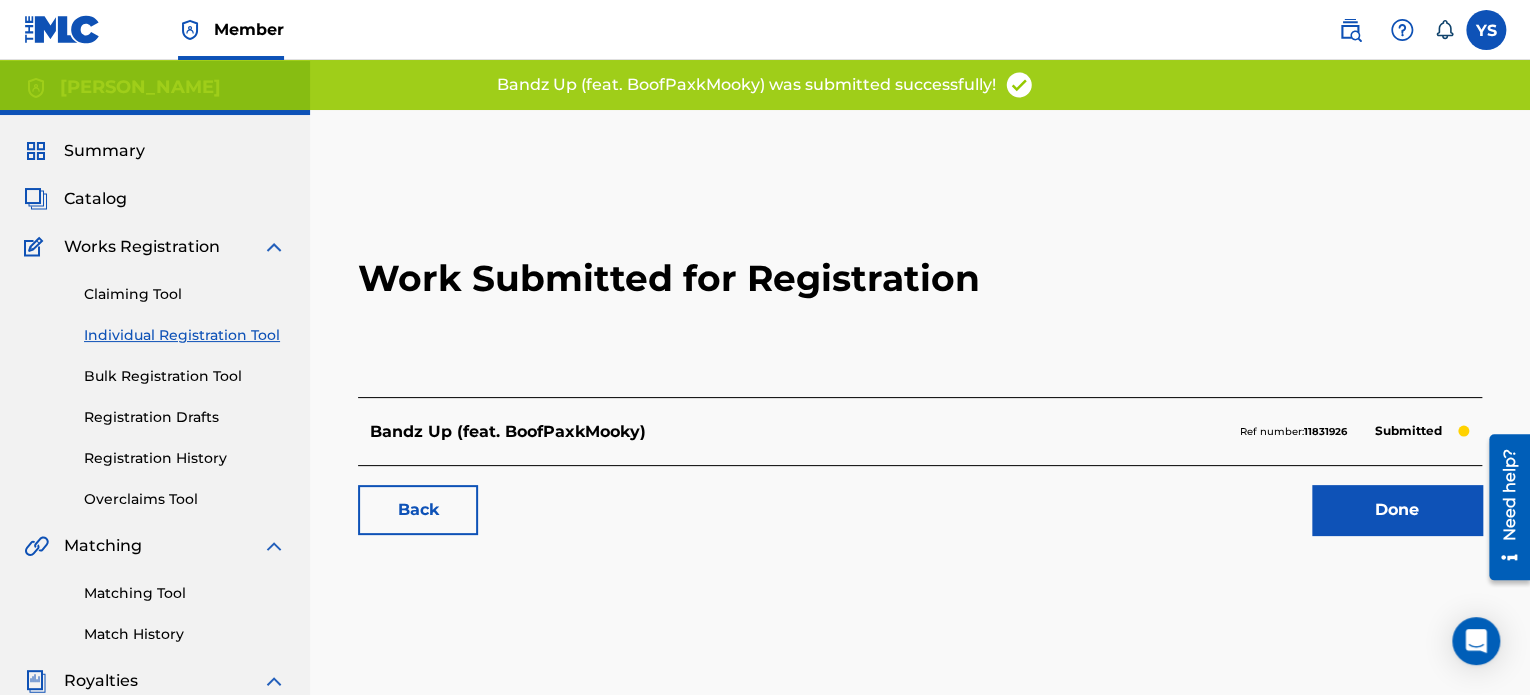 click on "Done" at bounding box center [1397, 510] 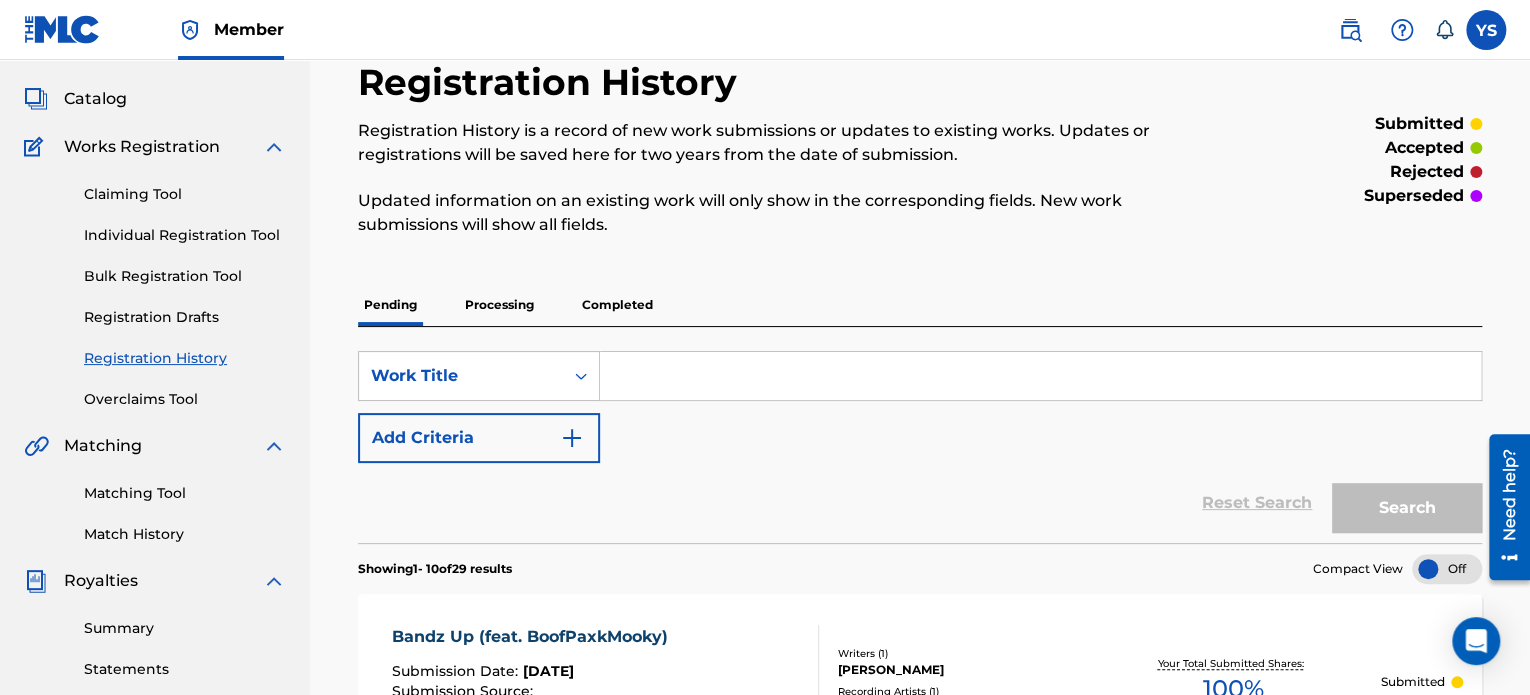 scroll, scrollTop: 122, scrollLeft: 0, axis: vertical 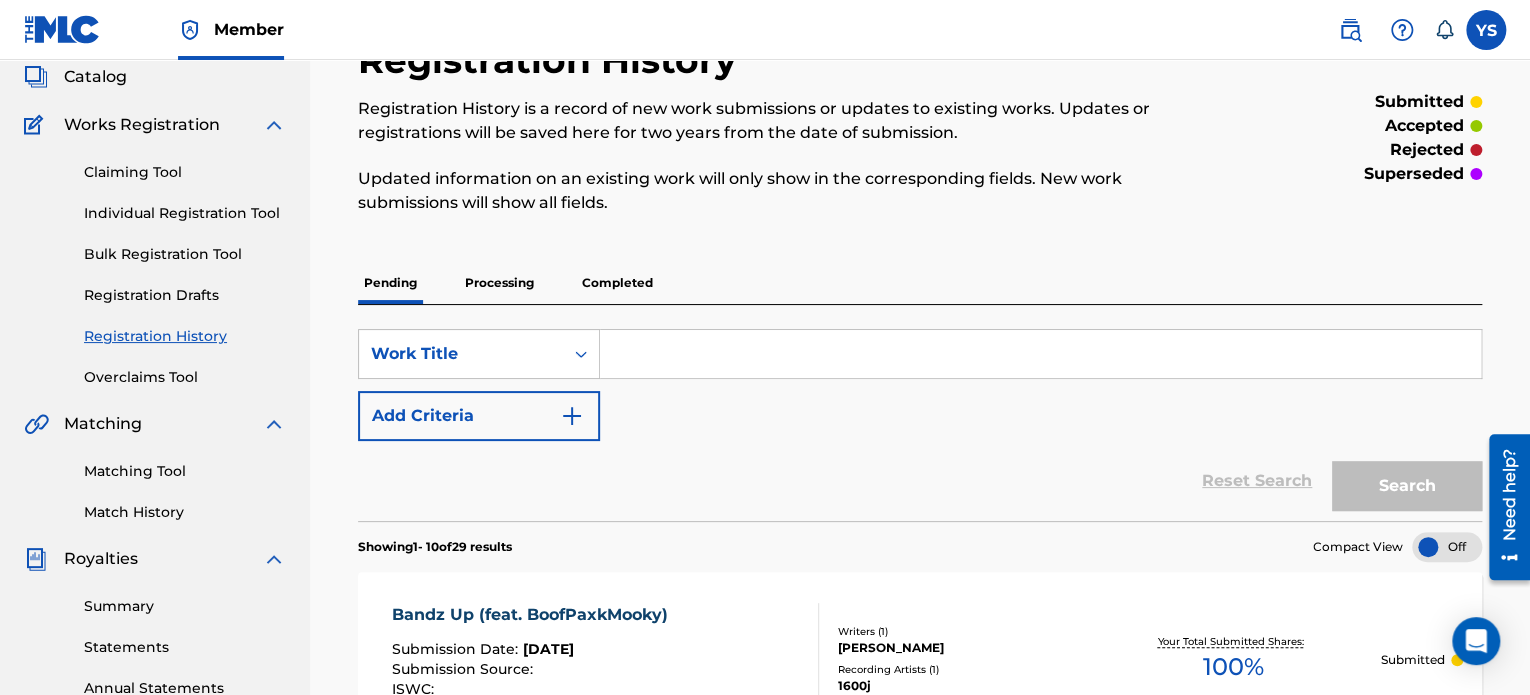 click on "Individual Registration Tool" at bounding box center [185, 213] 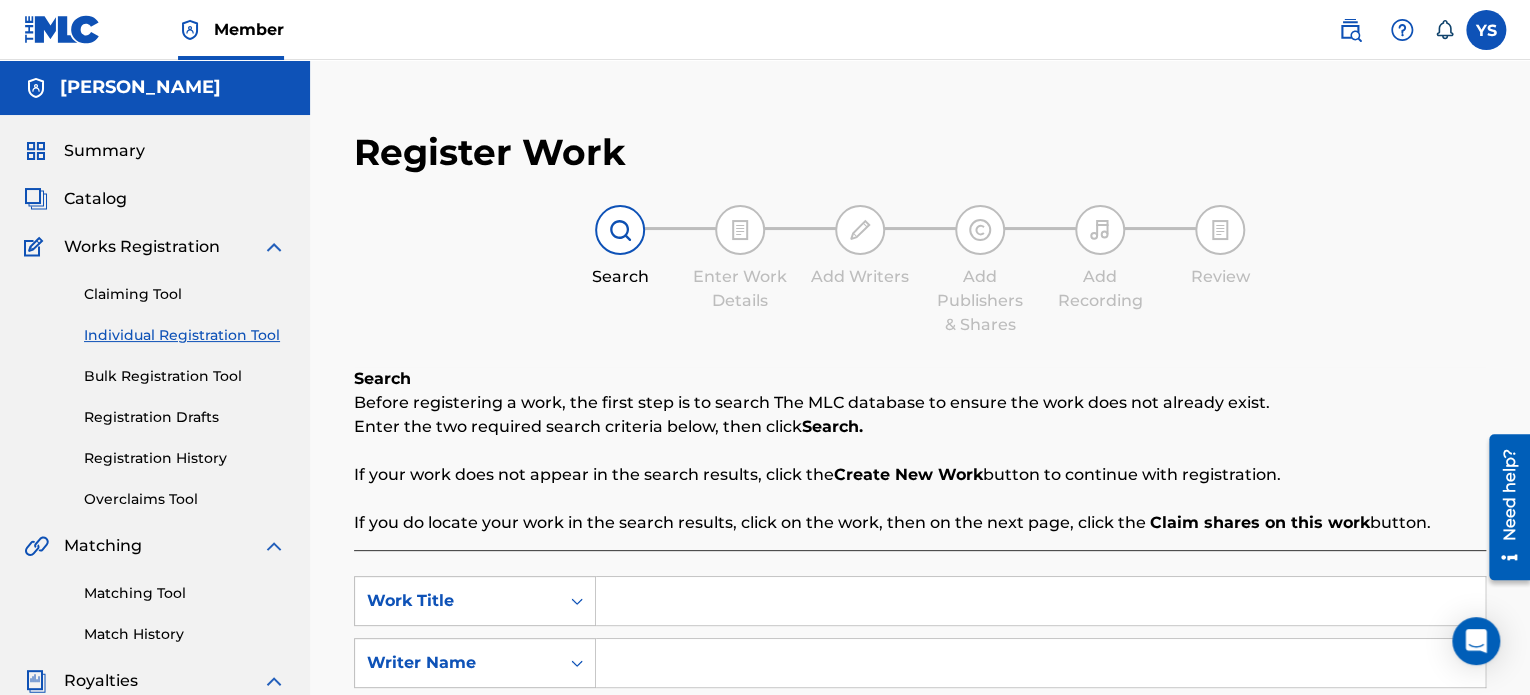 scroll, scrollTop: 142, scrollLeft: 0, axis: vertical 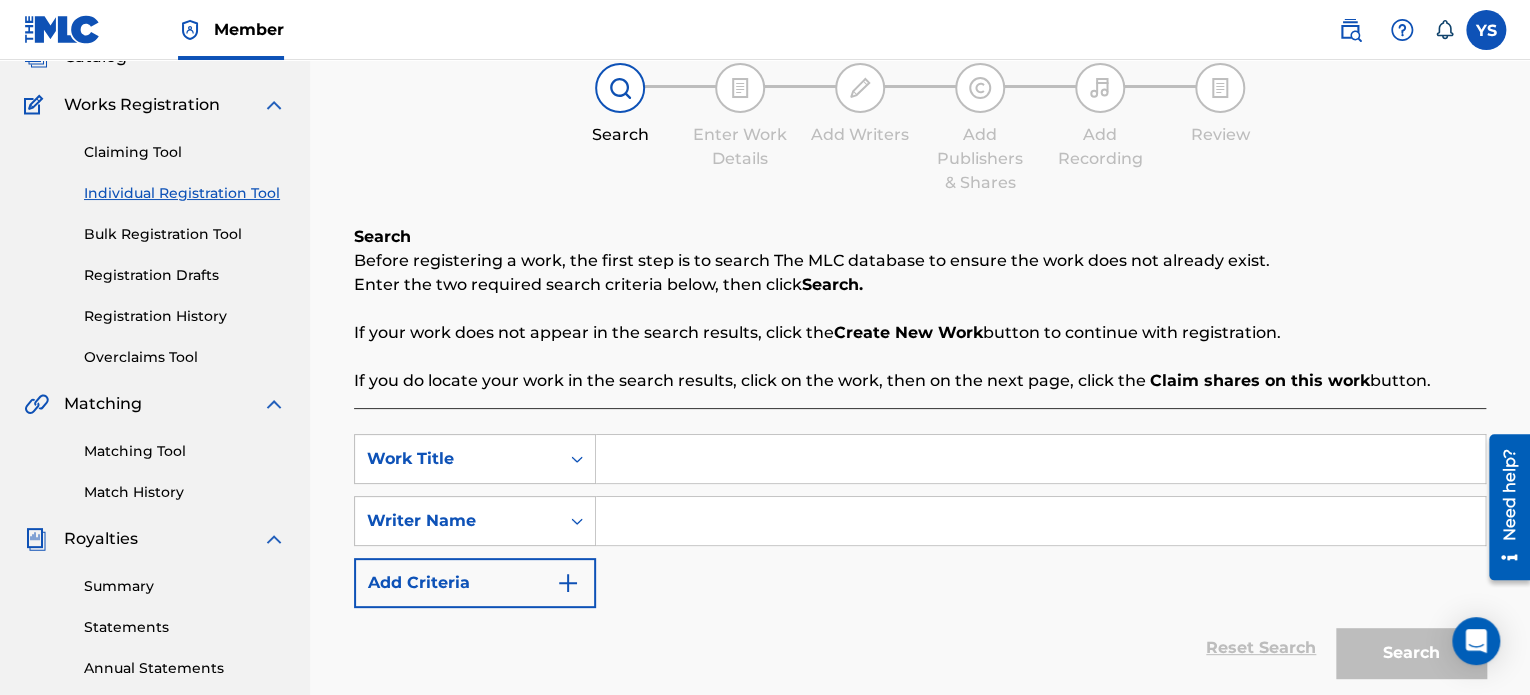 click at bounding box center (1040, 459) 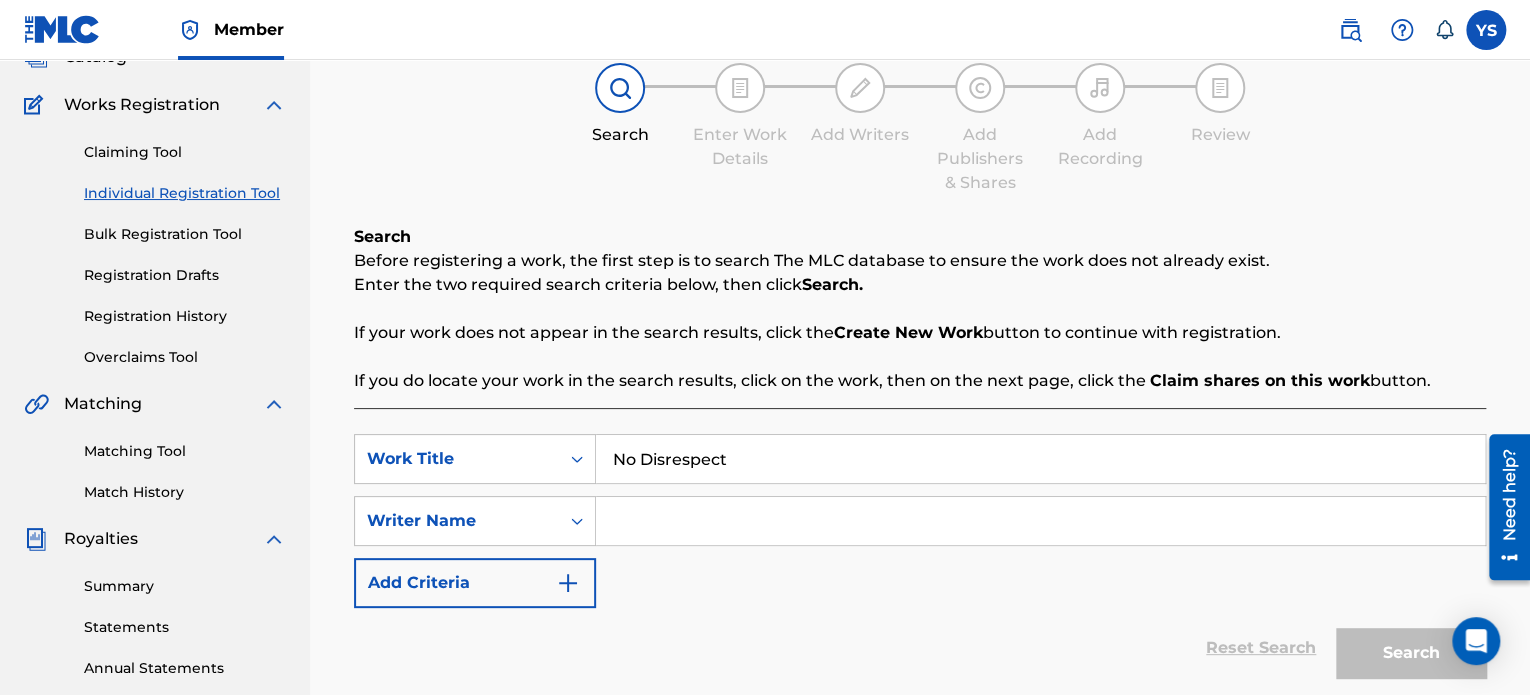 type on "No Disrespect" 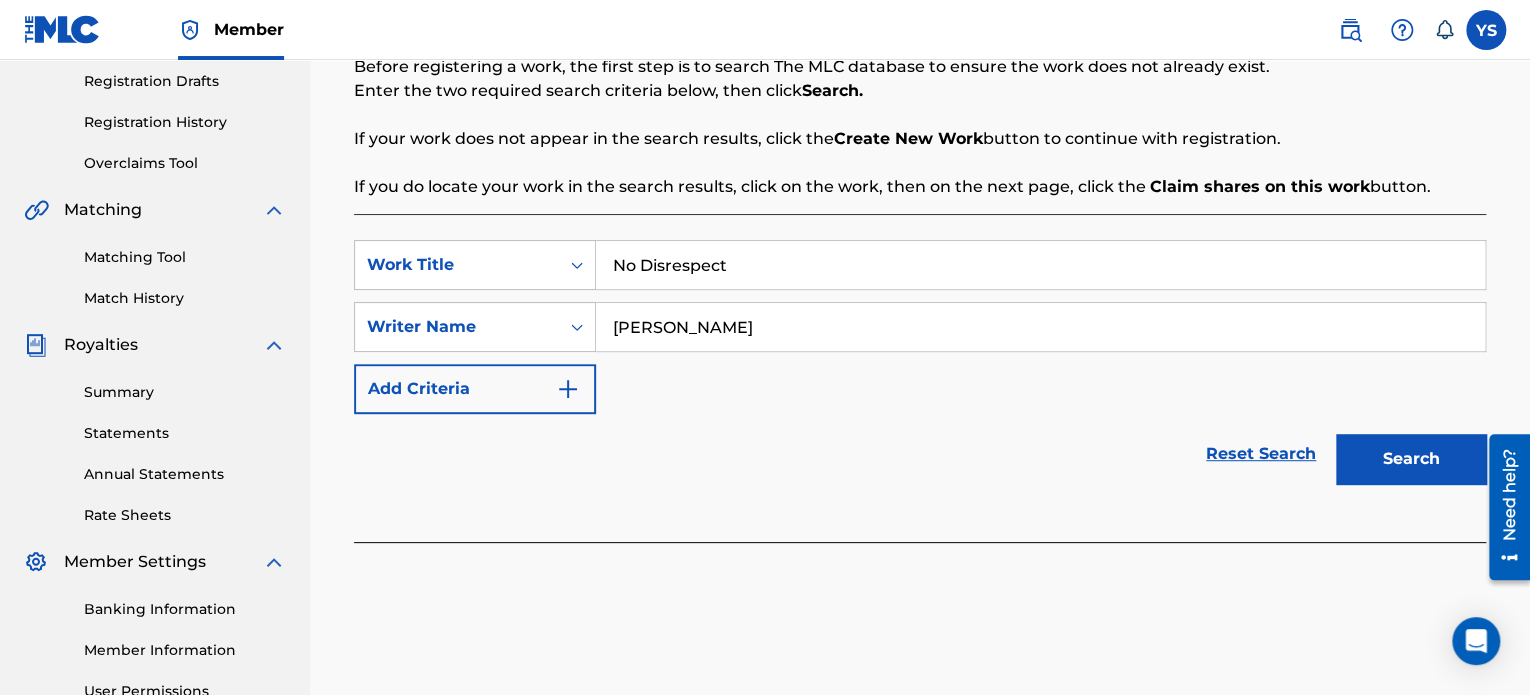 scroll, scrollTop: 350, scrollLeft: 0, axis: vertical 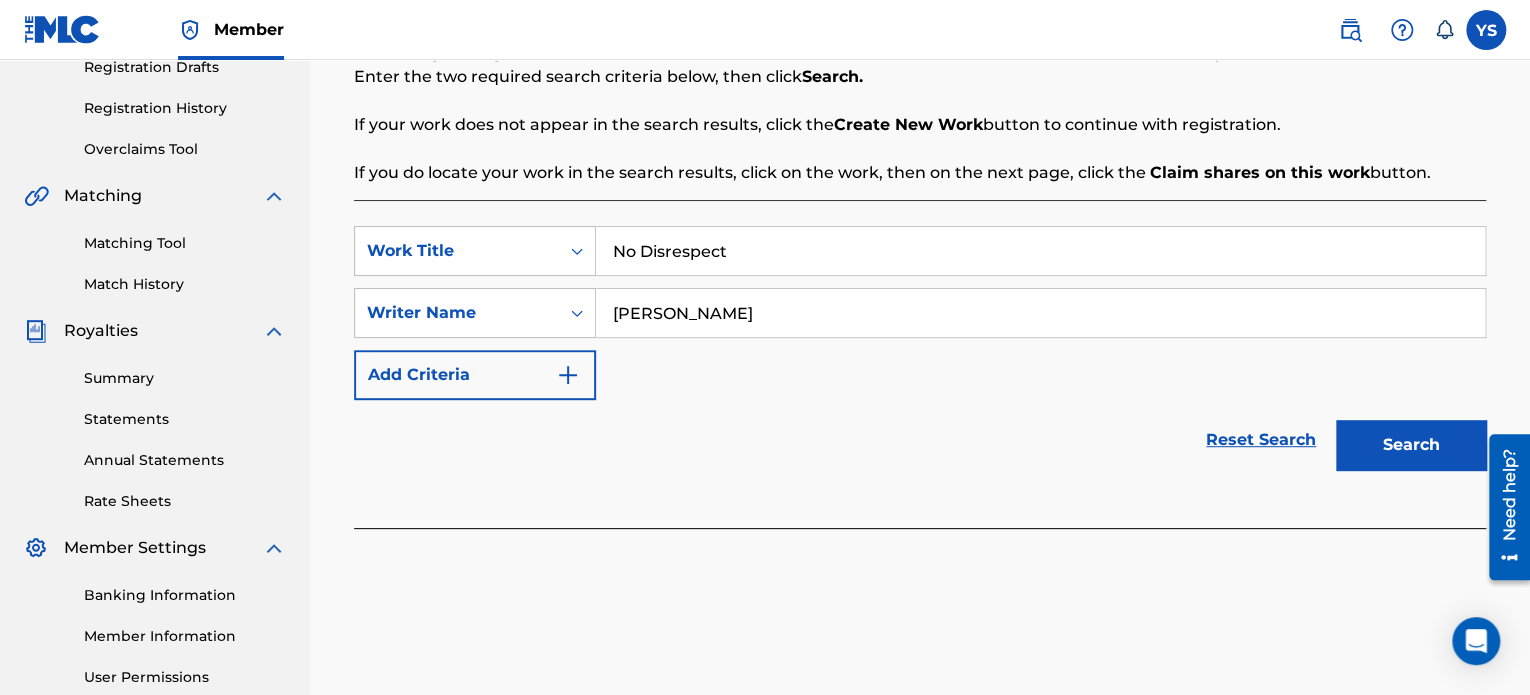 click on "Search" at bounding box center [1411, 445] 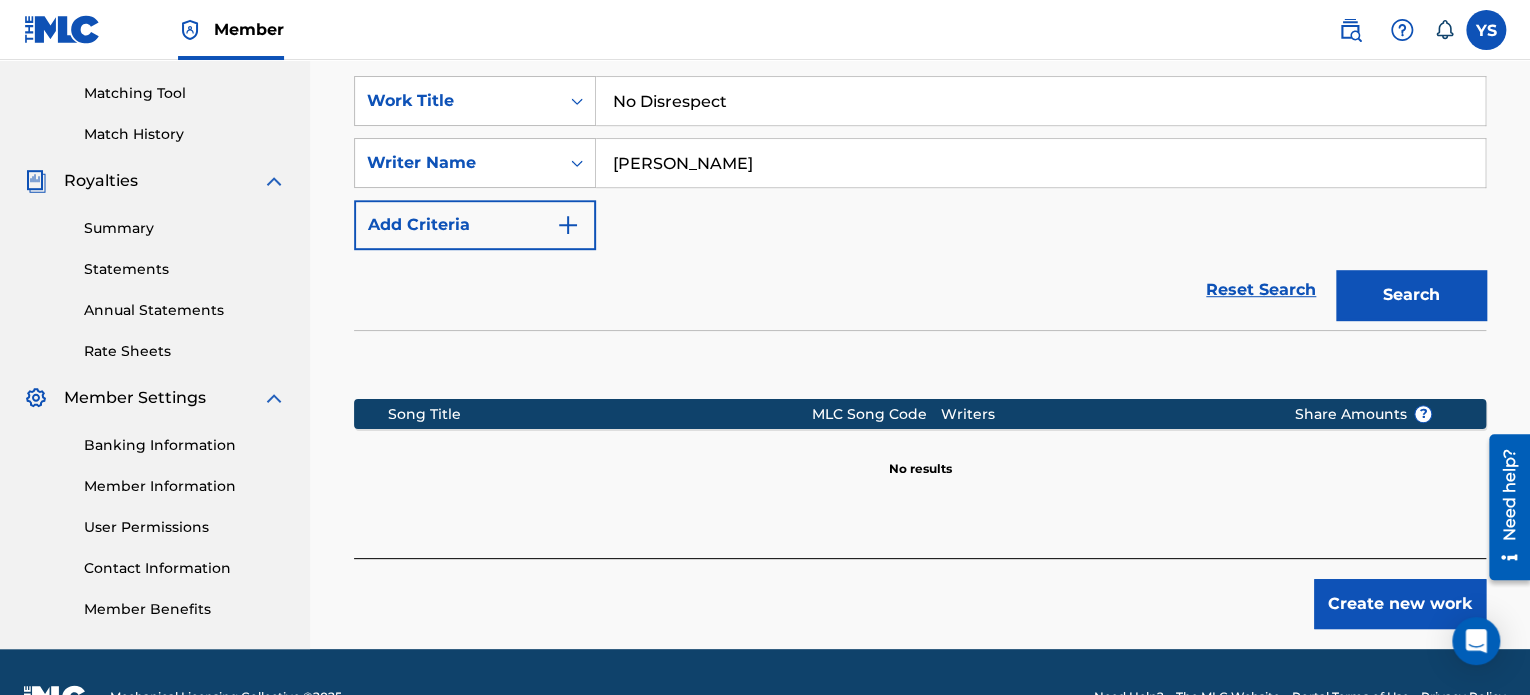 scroll, scrollTop: 527, scrollLeft: 0, axis: vertical 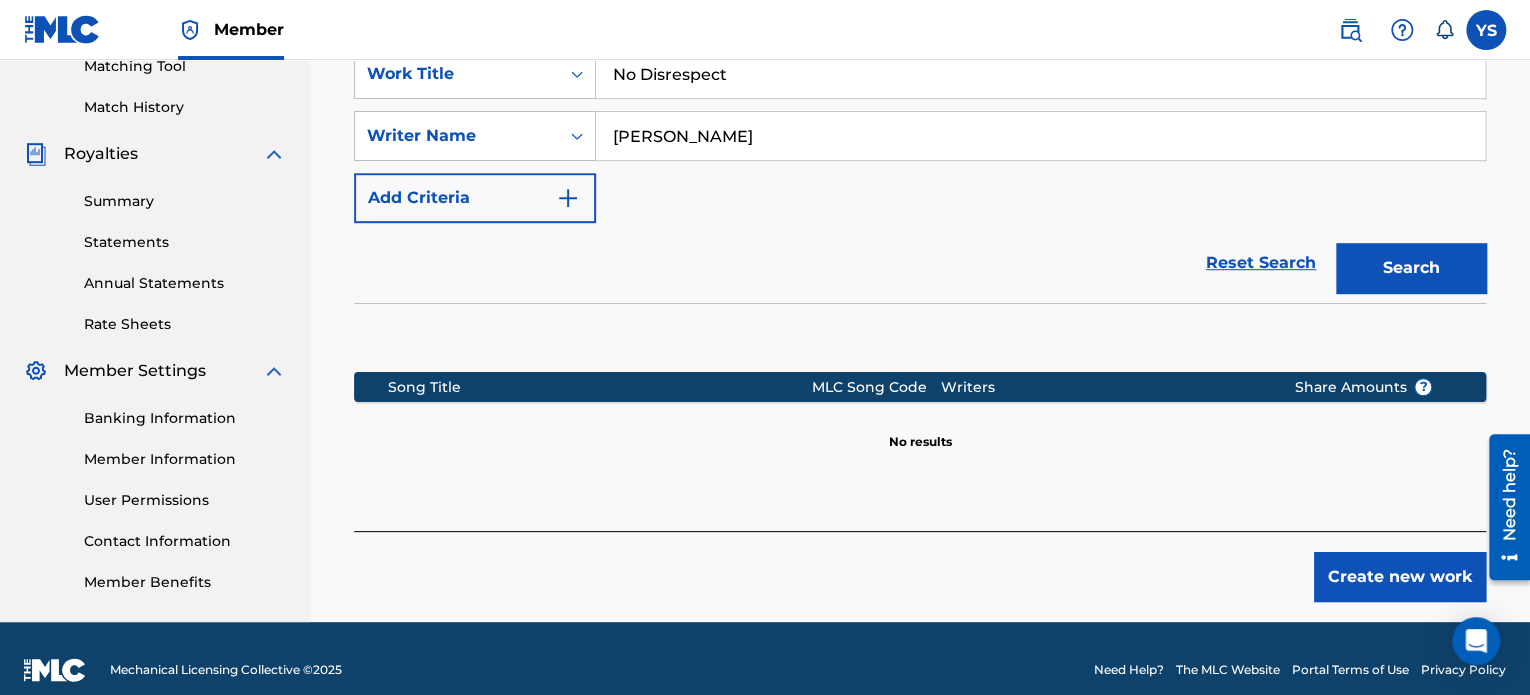 click on "Create new work" at bounding box center (1400, 577) 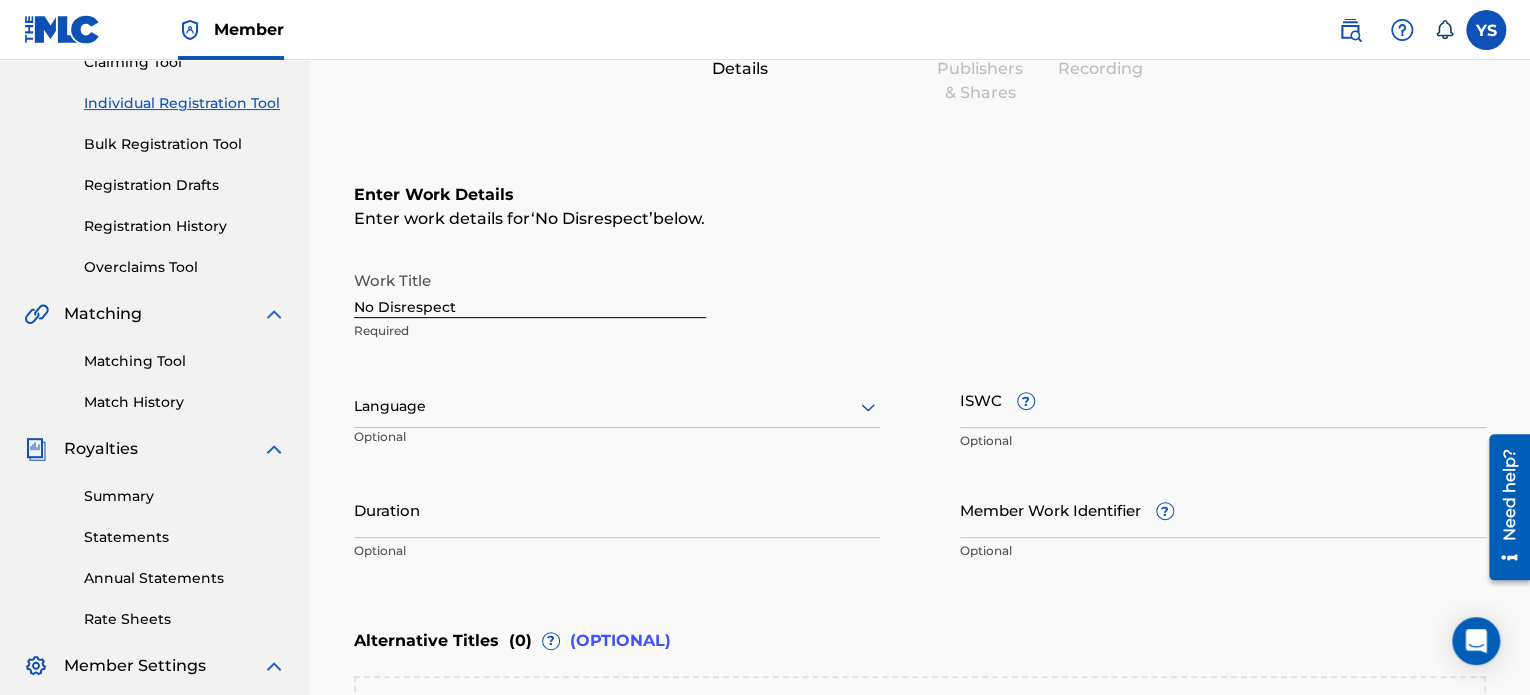 scroll, scrollTop: 224, scrollLeft: 0, axis: vertical 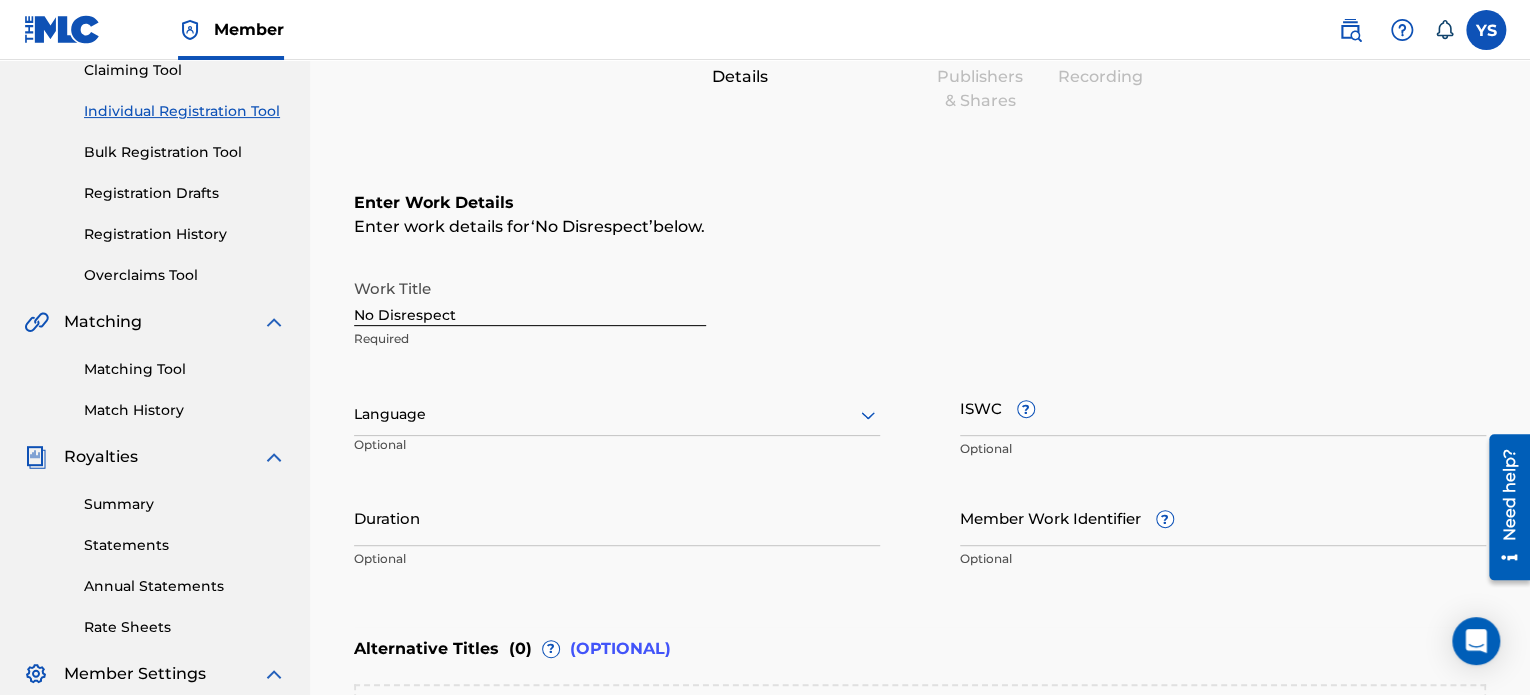 click on "Duration" at bounding box center (617, 517) 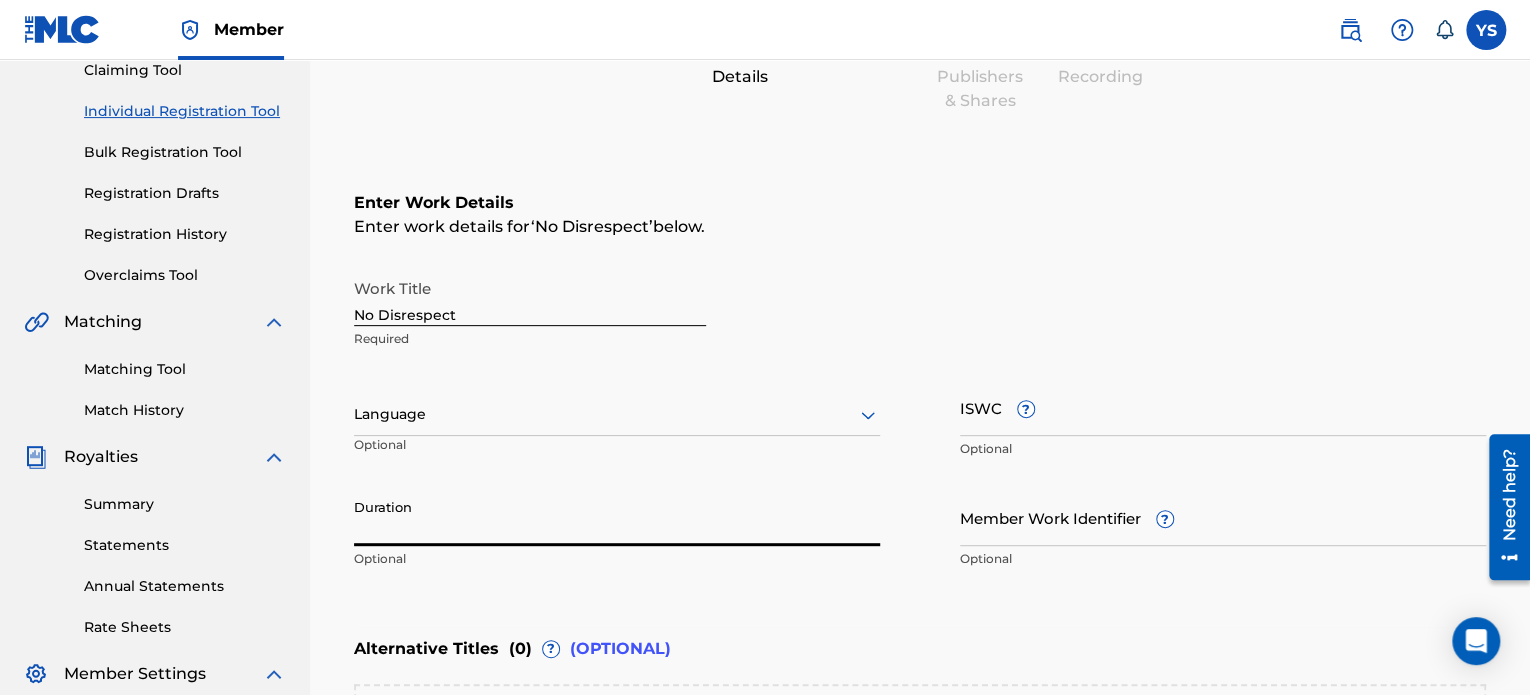 paste on "QZFYZ2217970" 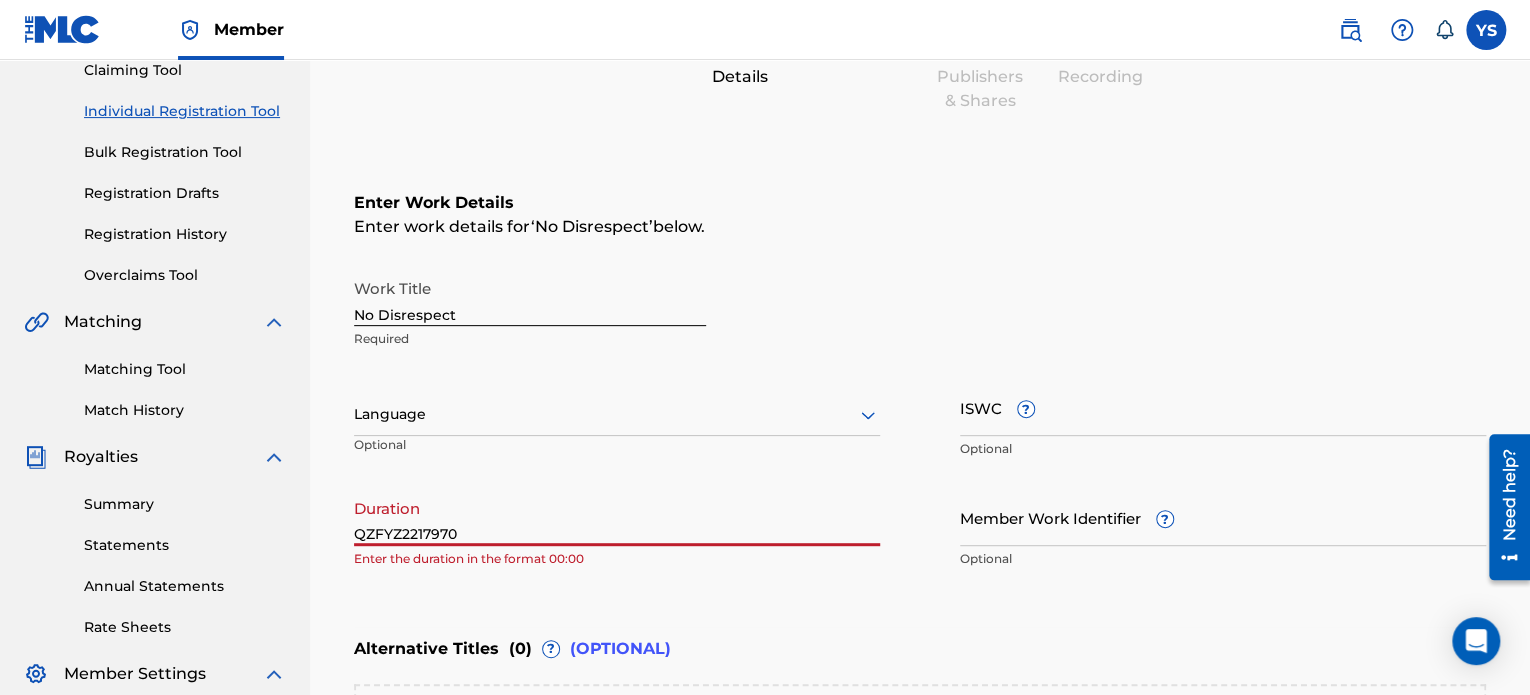 click on "QZFYZ2217970" at bounding box center [617, 517] 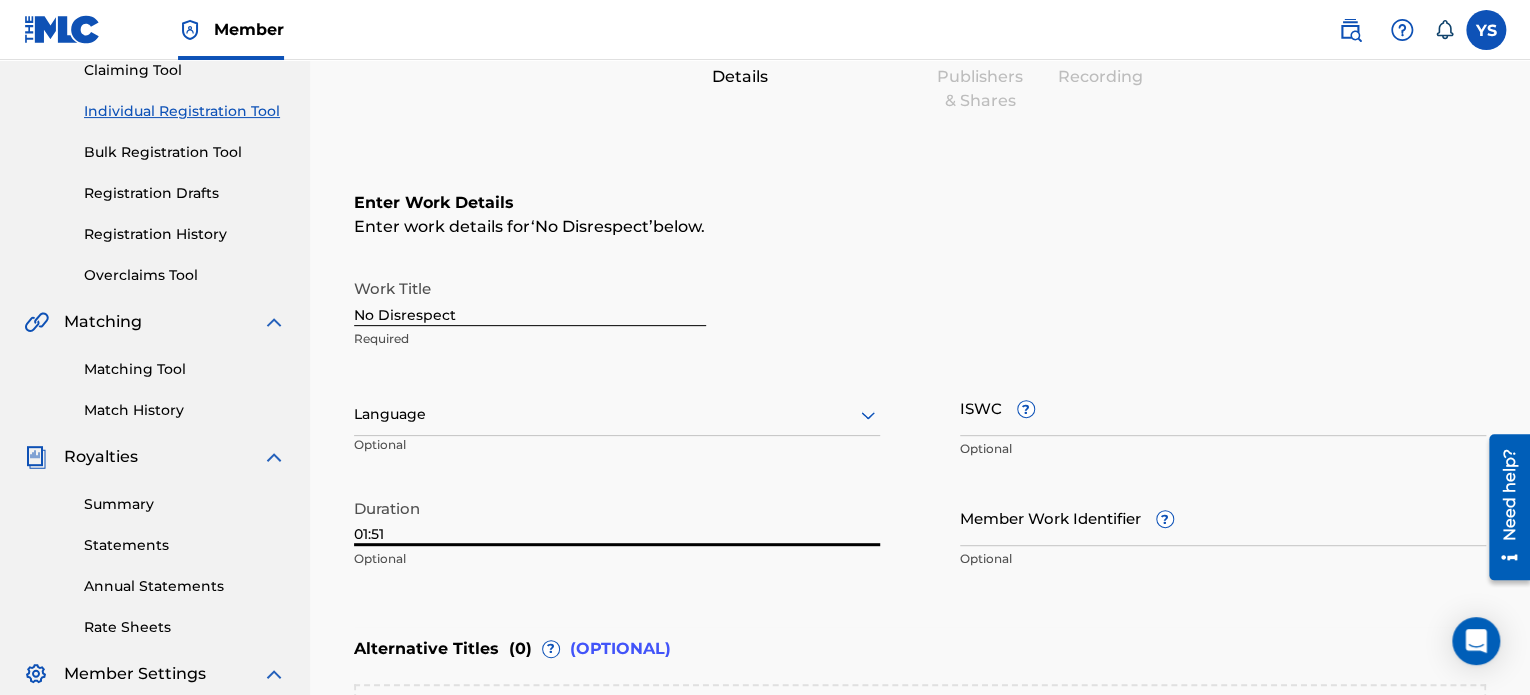 scroll, scrollTop: 596, scrollLeft: 0, axis: vertical 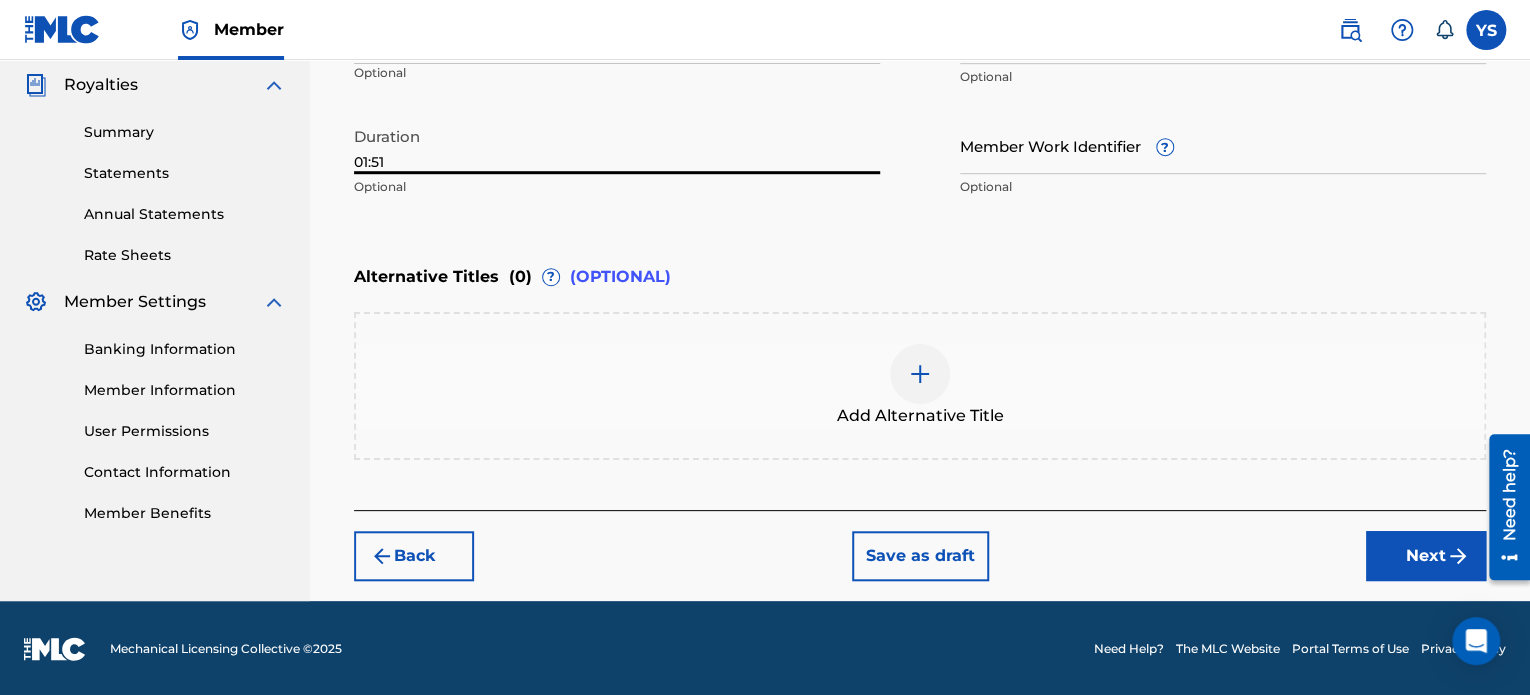 type on "01:51" 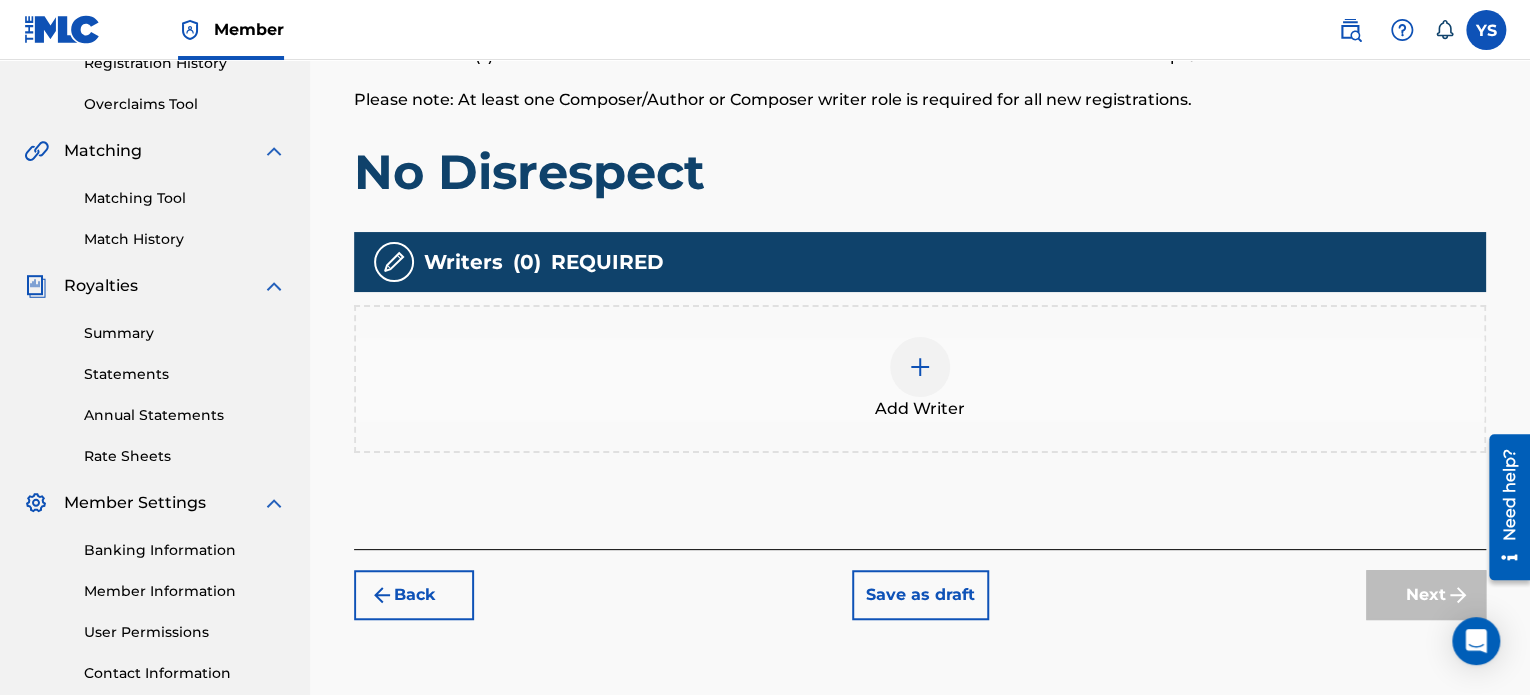 scroll, scrollTop: 413, scrollLeft: 0, axis: vertical 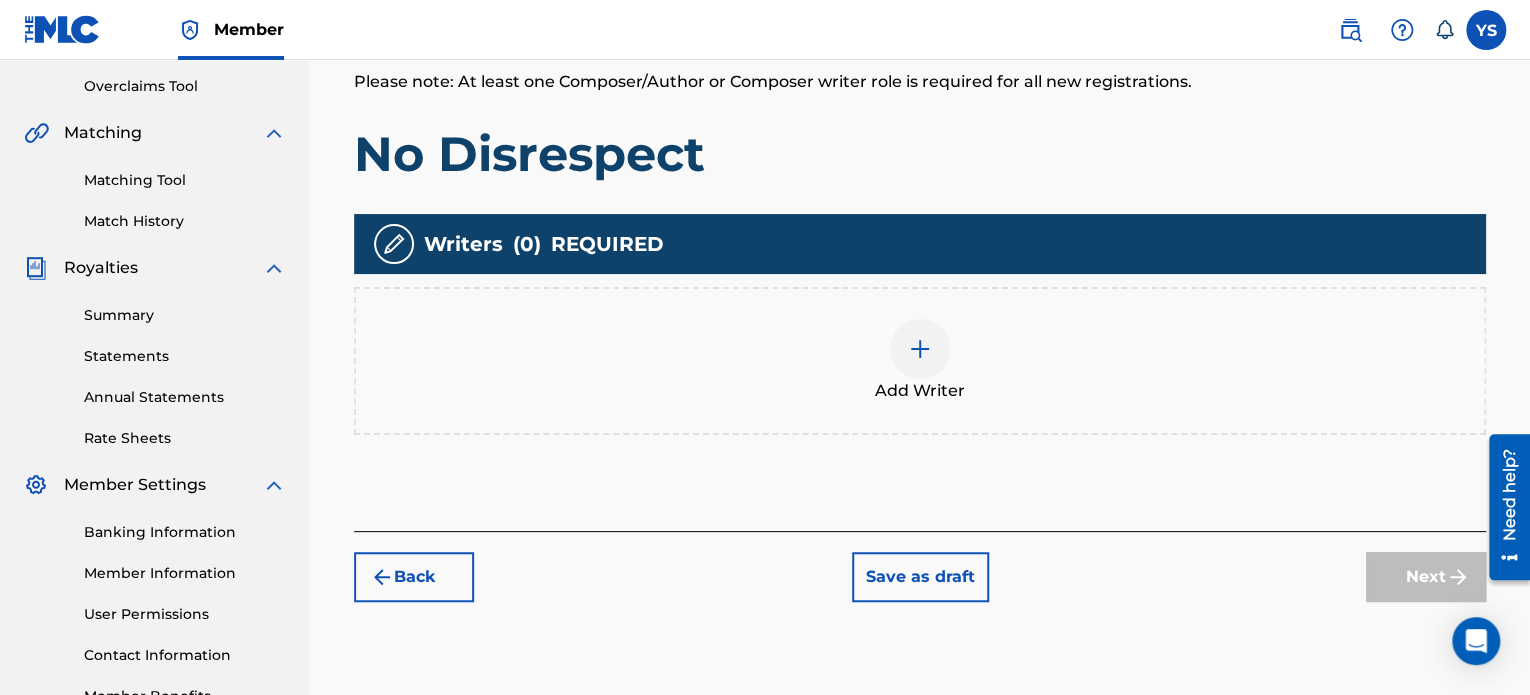 click on "Add Writer" at bounding box center [920, 361] 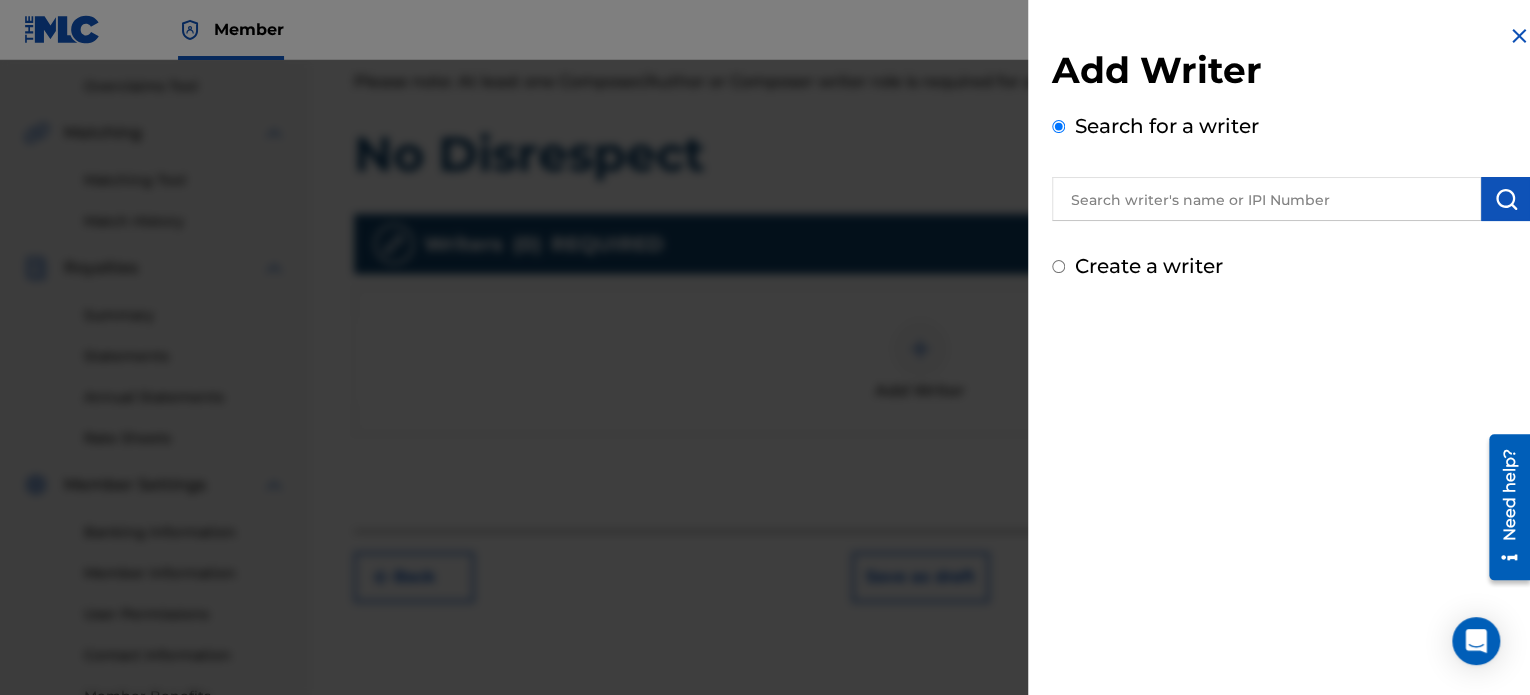 click at bounding box center [1266, 199] 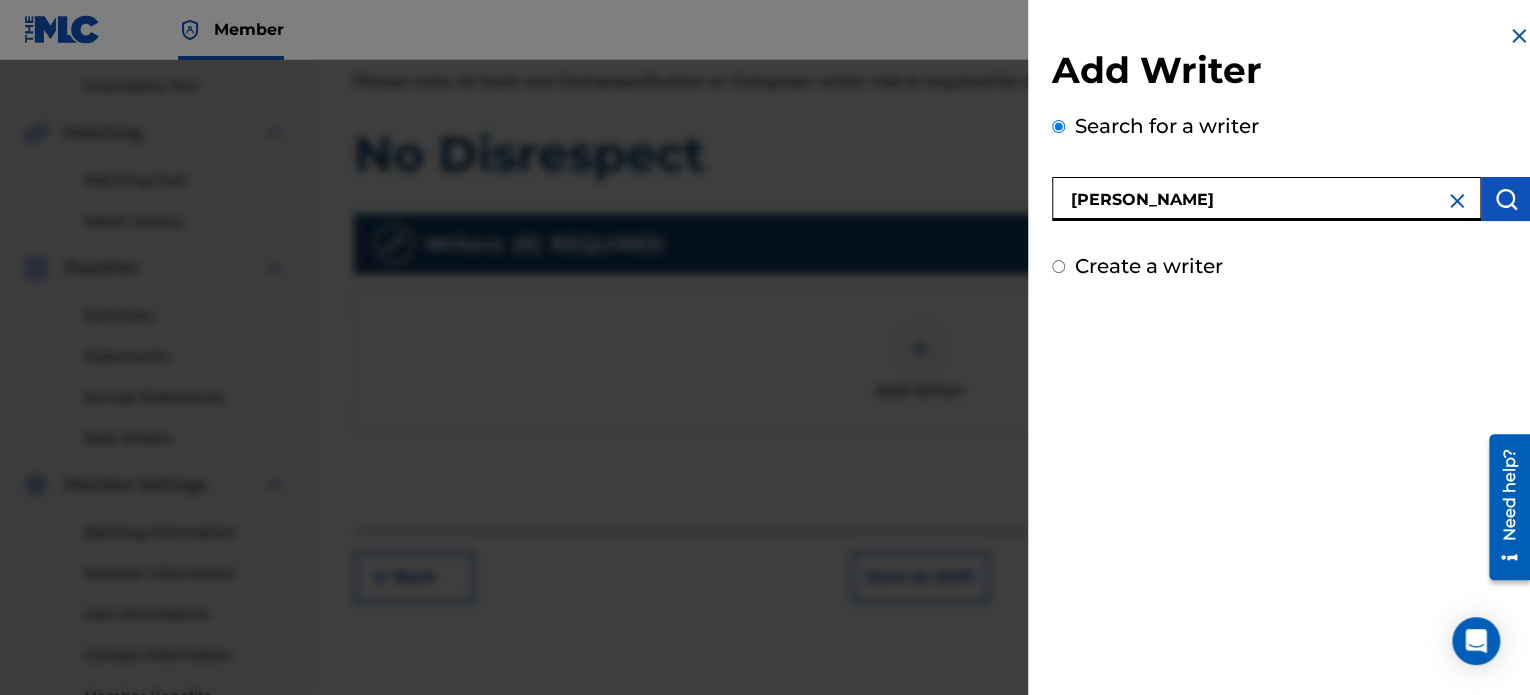 type on "[PERSON_NAME]" 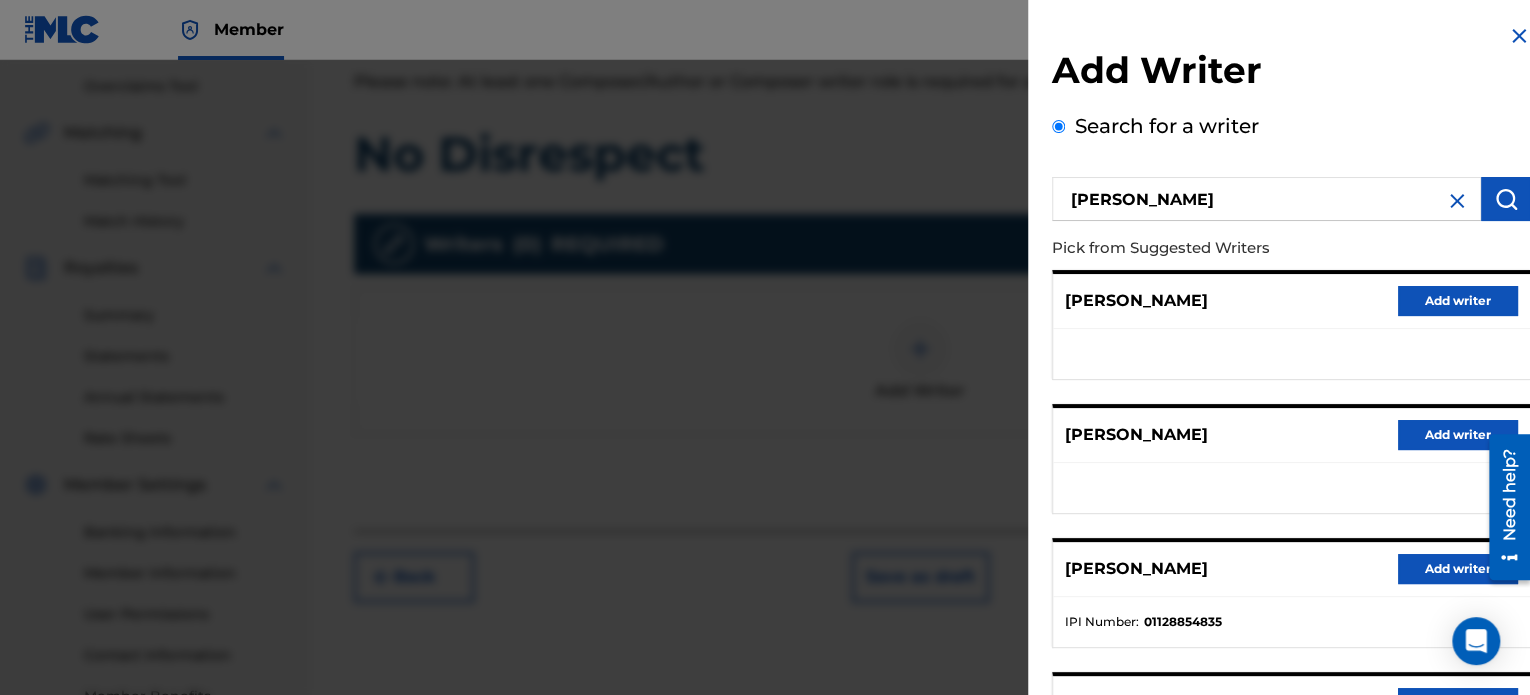 scroll, scrollTop: 104, scrollLeft: 0, axis: vertical 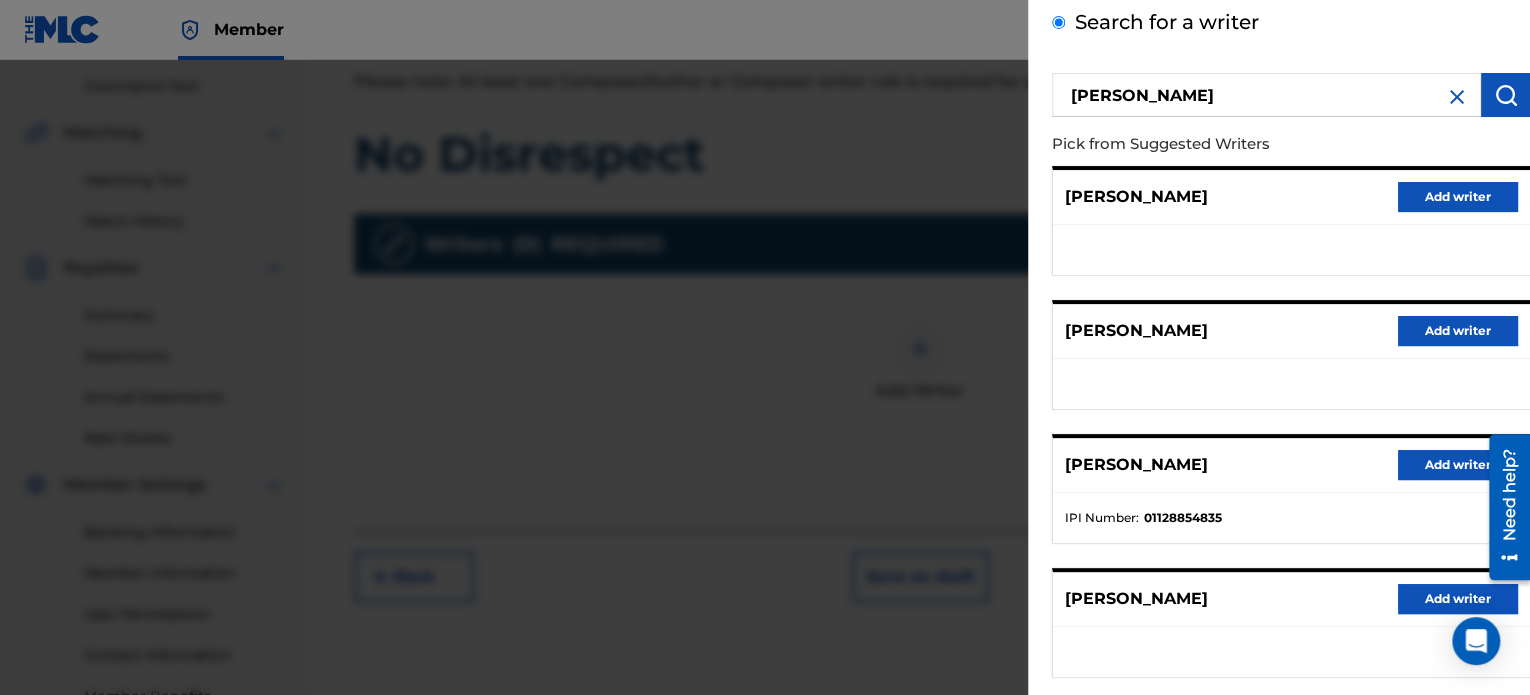 click on "Add writer" at bounding box center (1458, 465) 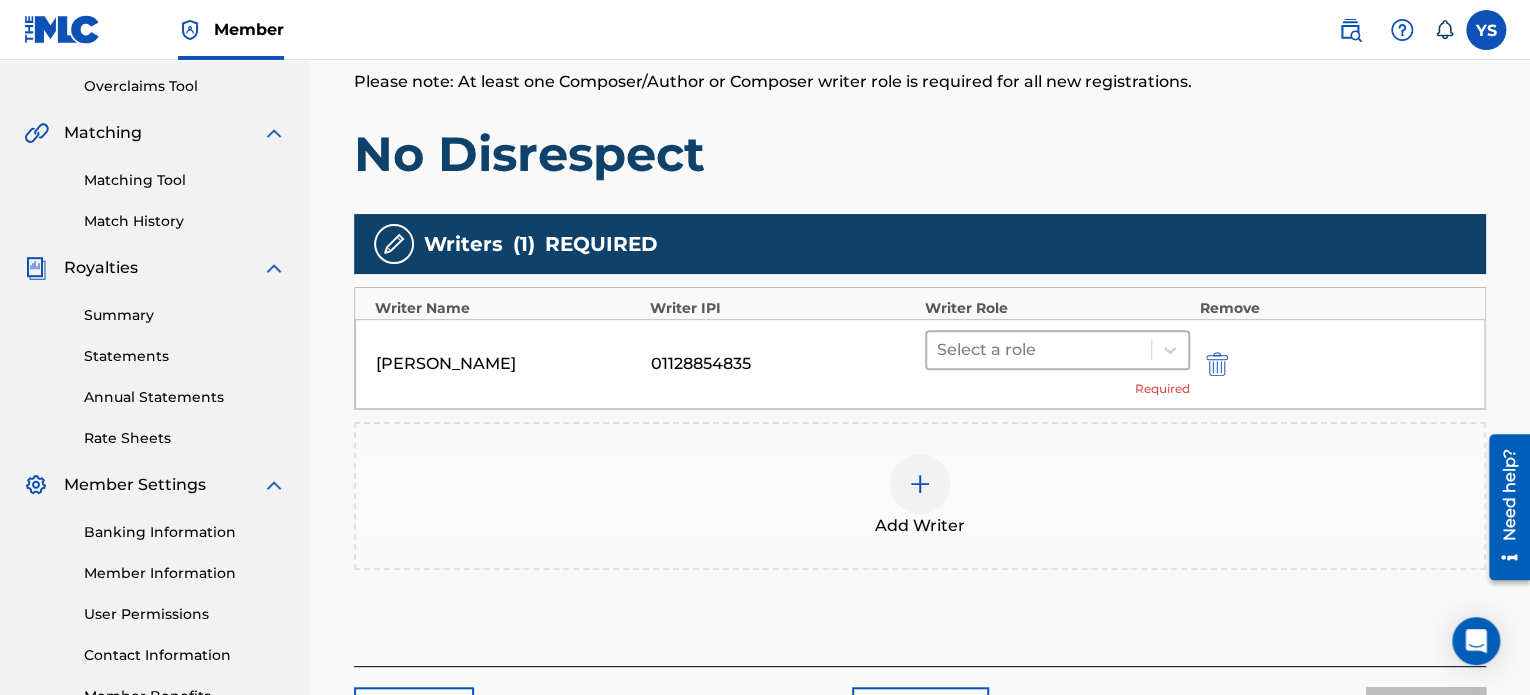 click at bounding box center [1039, 350] 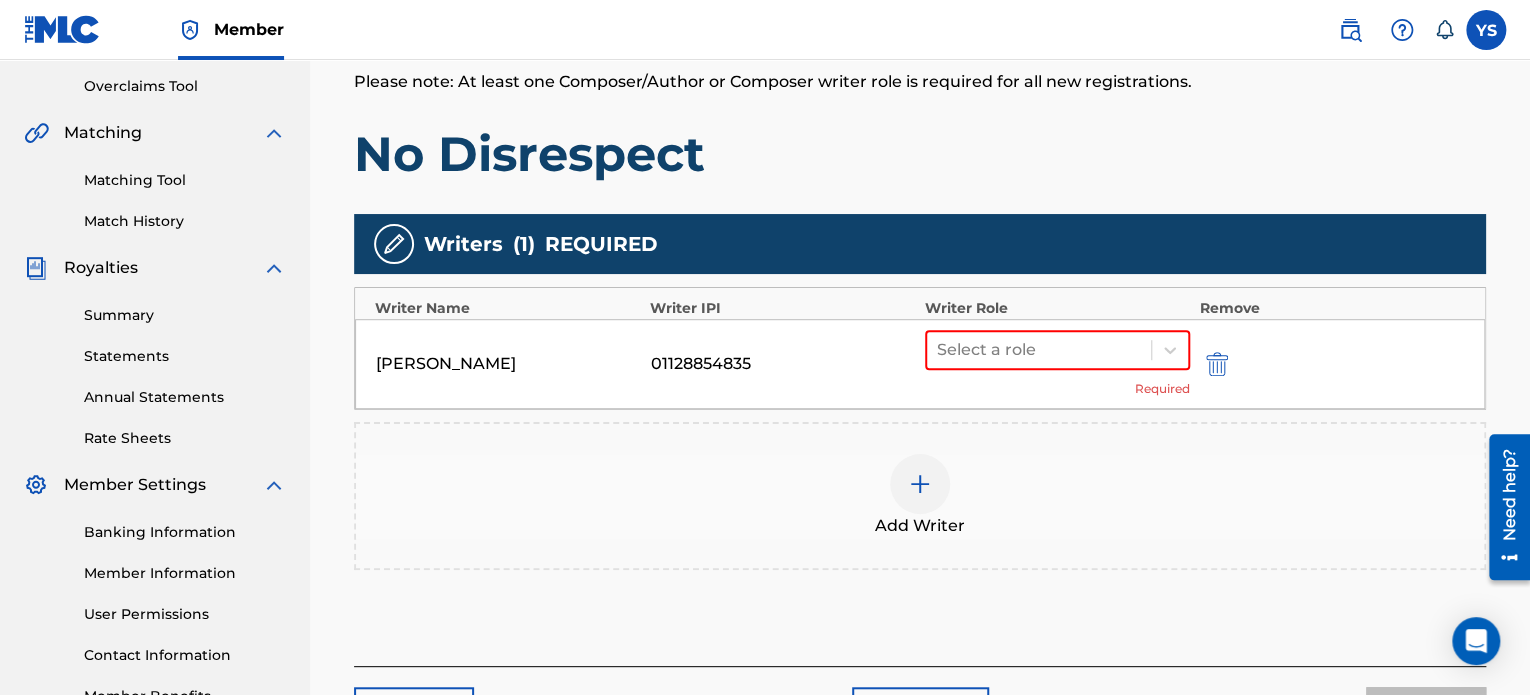 click on "Select a role Required" at bounding box center (1057, 364) 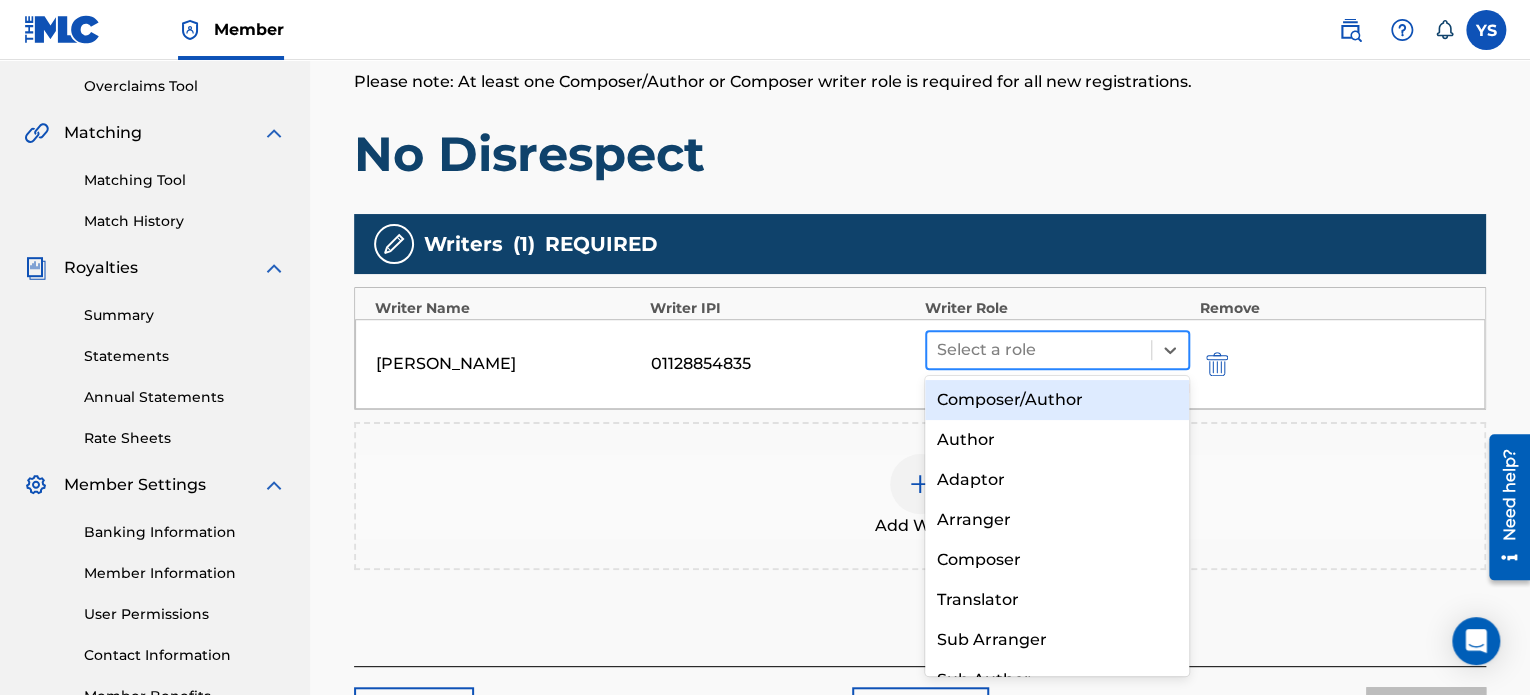 click at bounding box center [1039, 350] 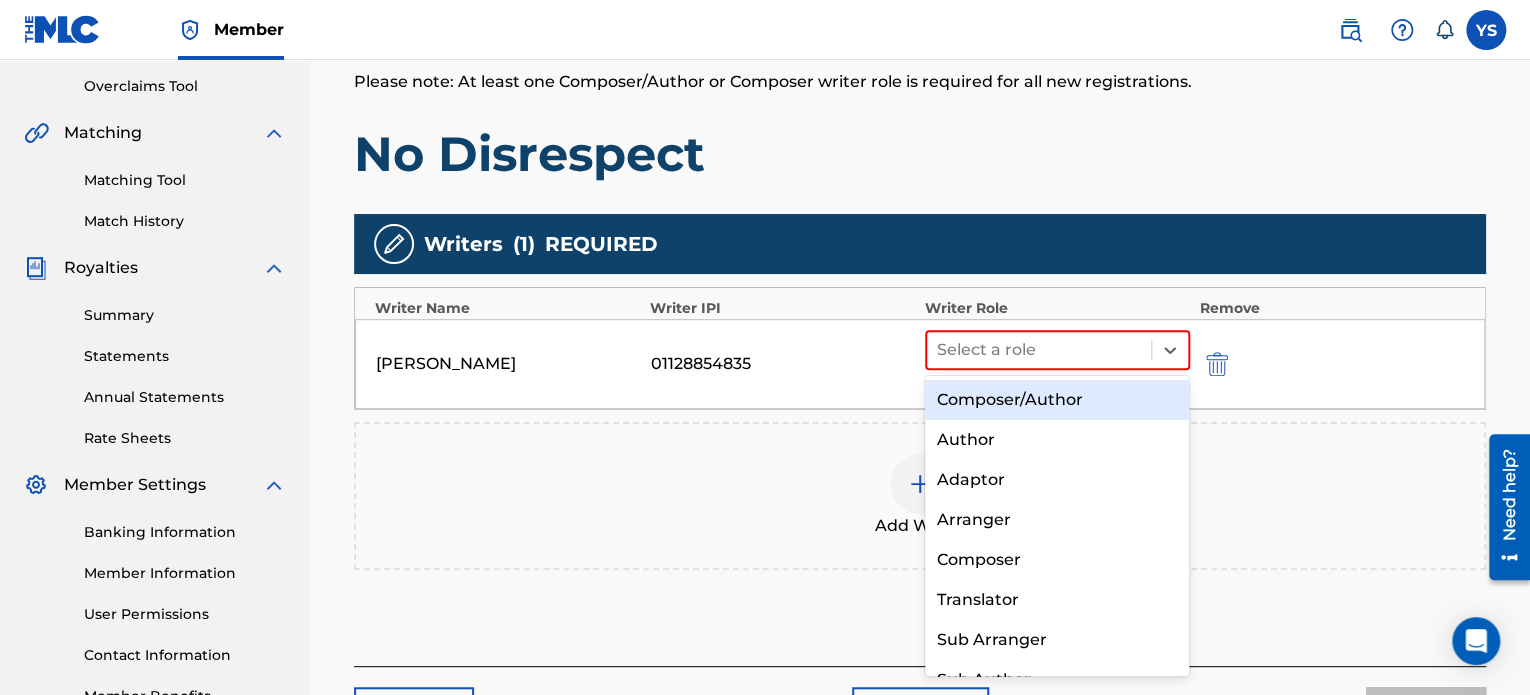 click on "Composer/Author" at bounding box center (1057, 400) 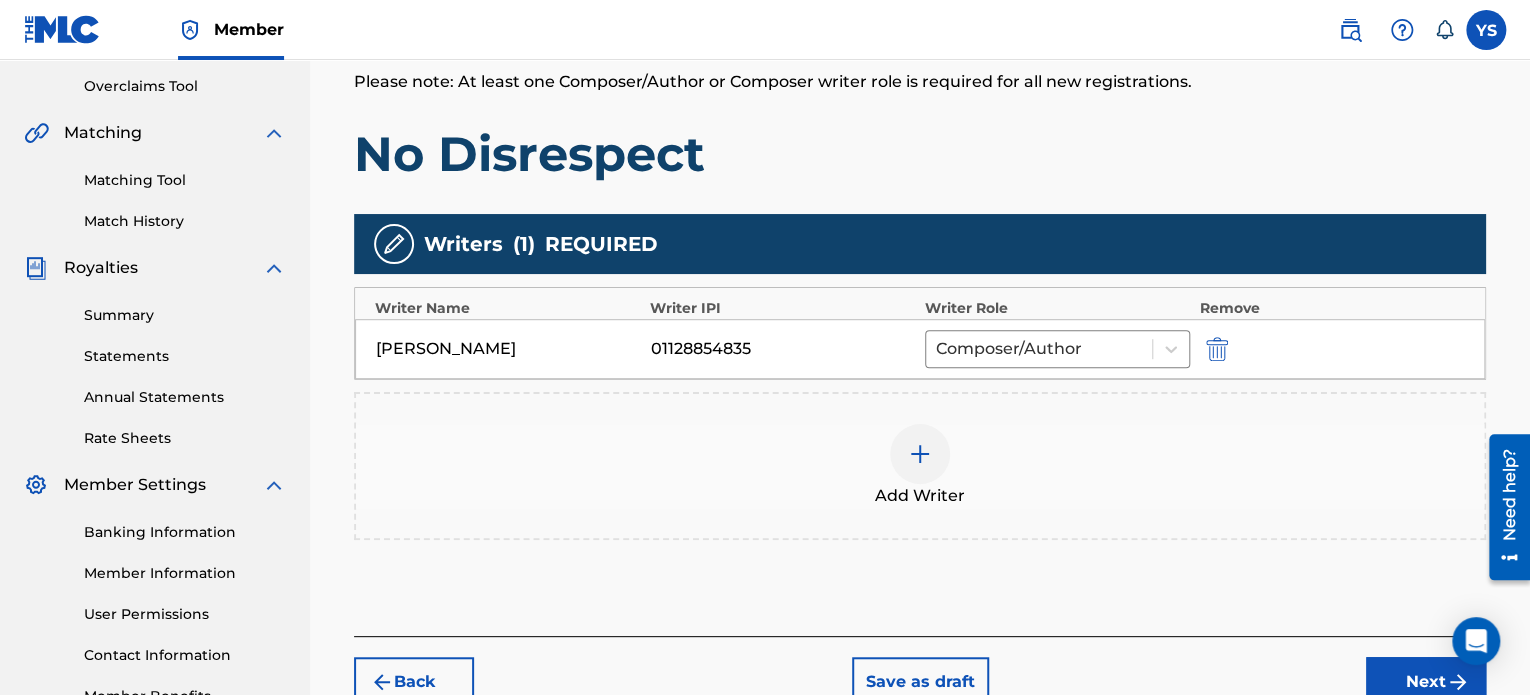 scroll, scrollTop: 544, scrollLeft: 0, axis: vertical 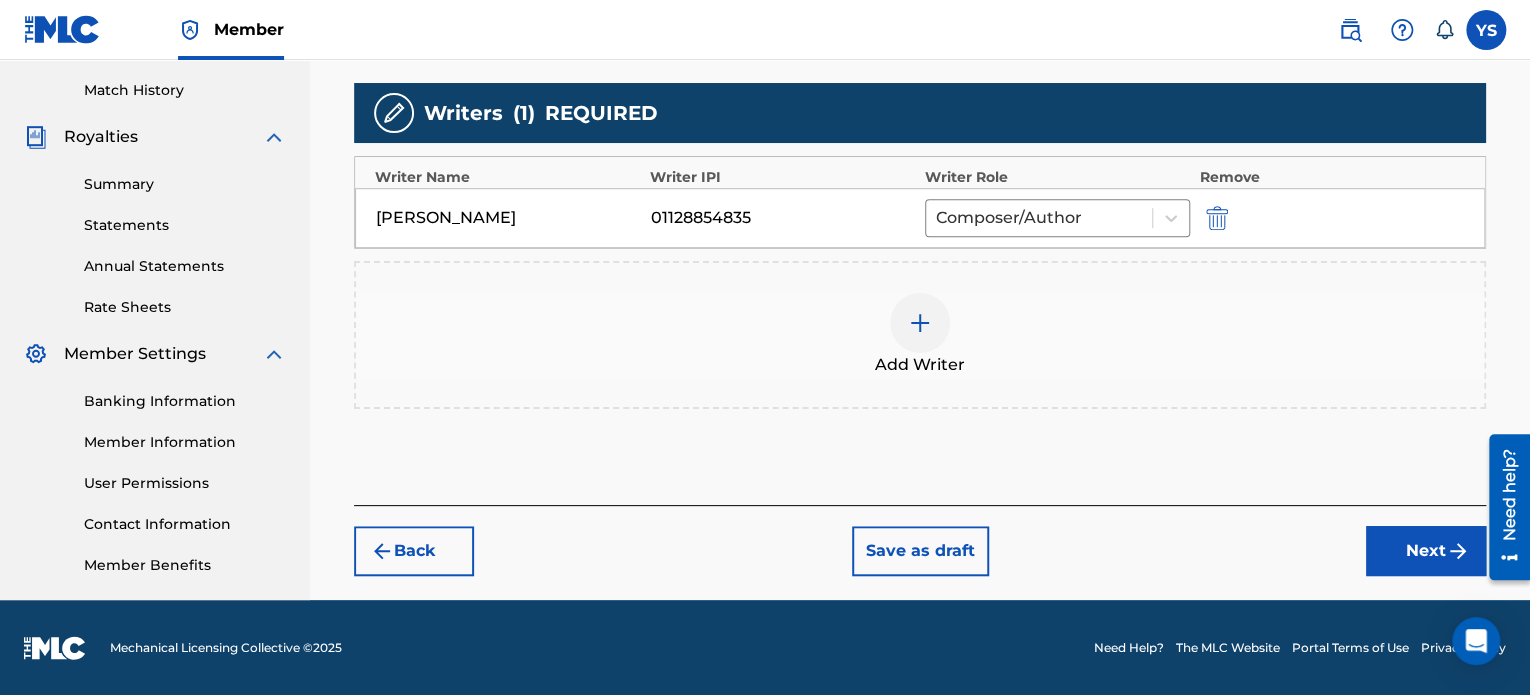 click on "Next" at bounding box center (1426, 551) 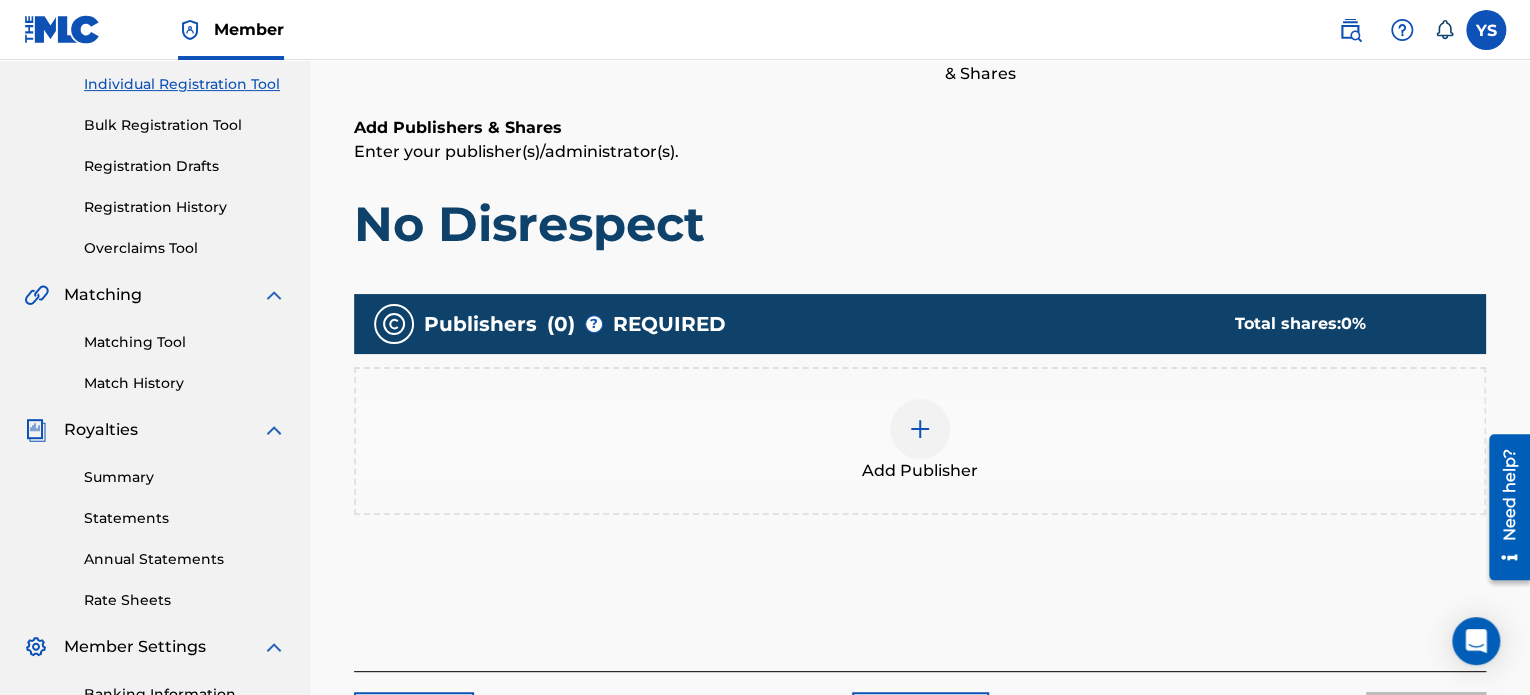 scroll, scrollTop: 252, scrollLeft: 0, axis: vertical 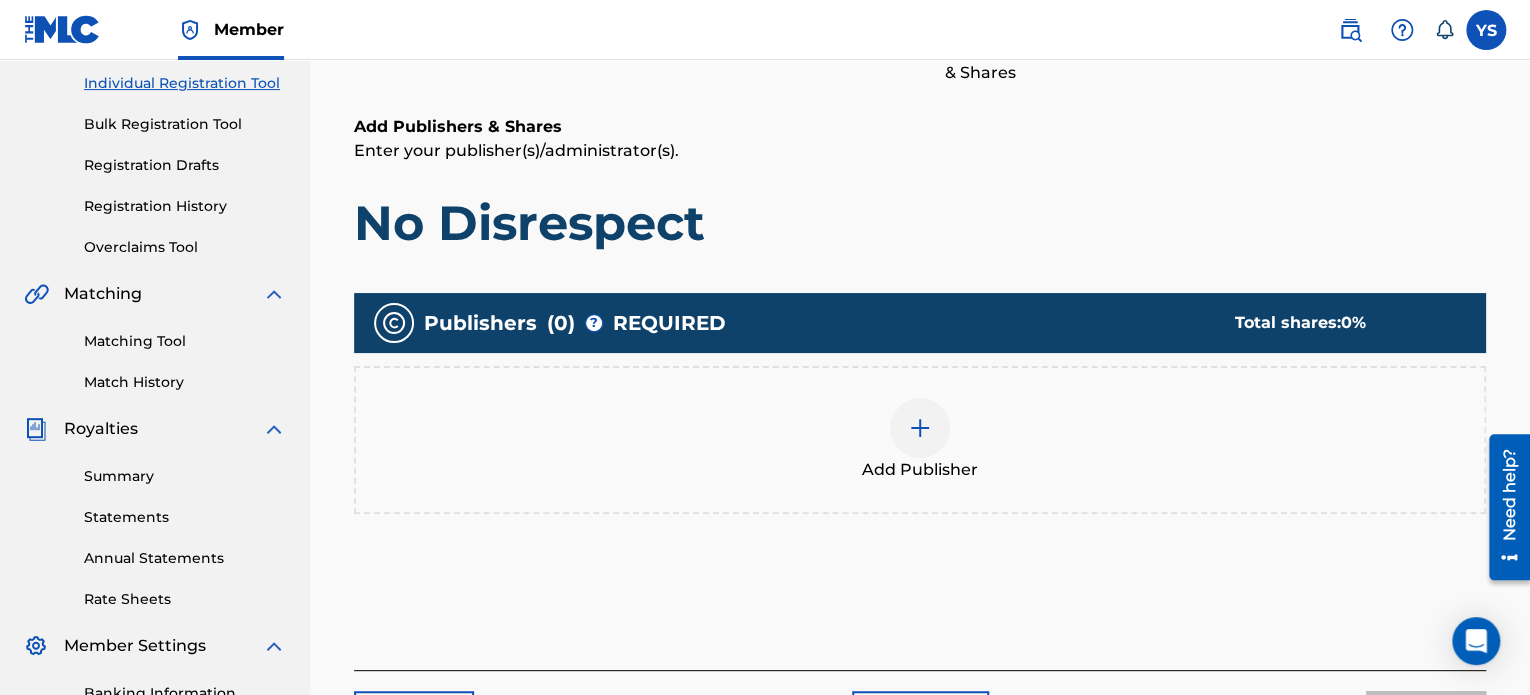 click on "Add Publisher" at bounding box center (920, 470) 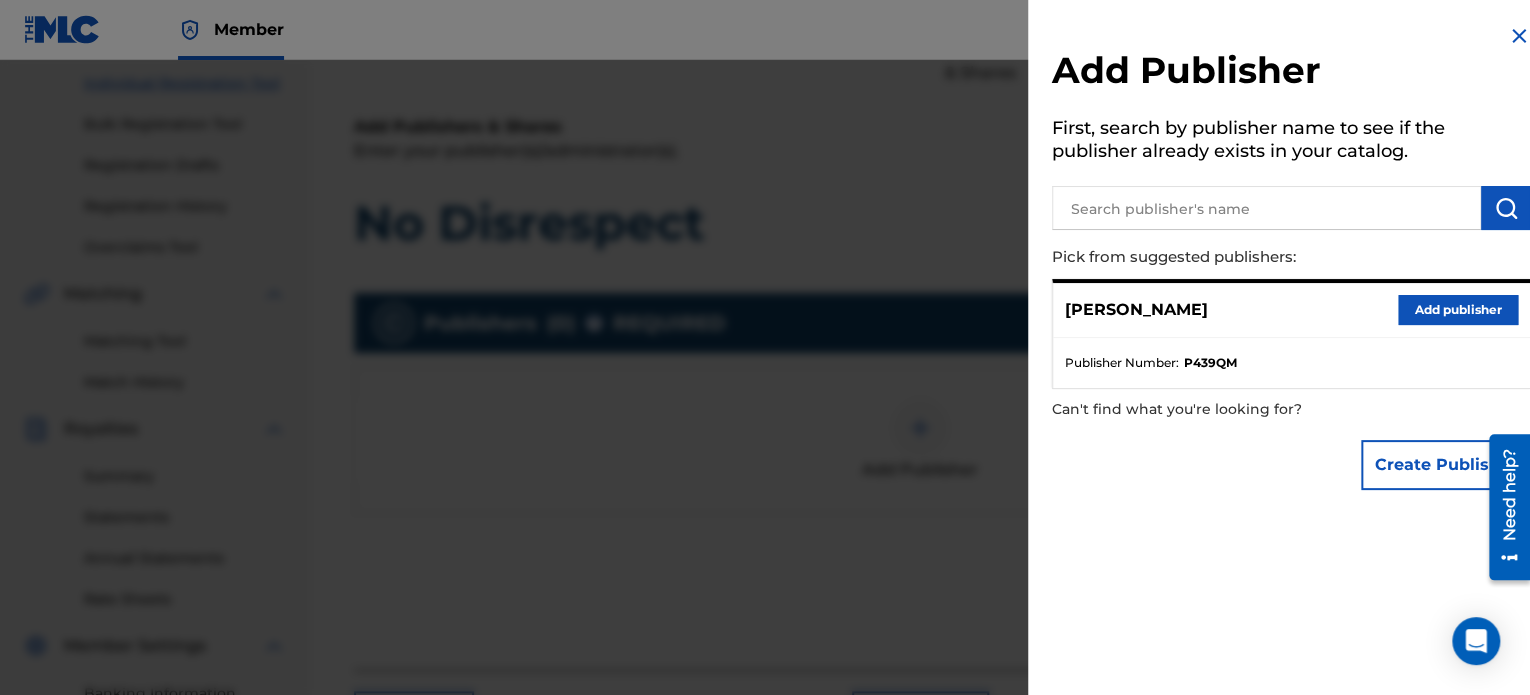 click on "[PERSON_NAME] Add publisher" at bounding box center (1291, 310) 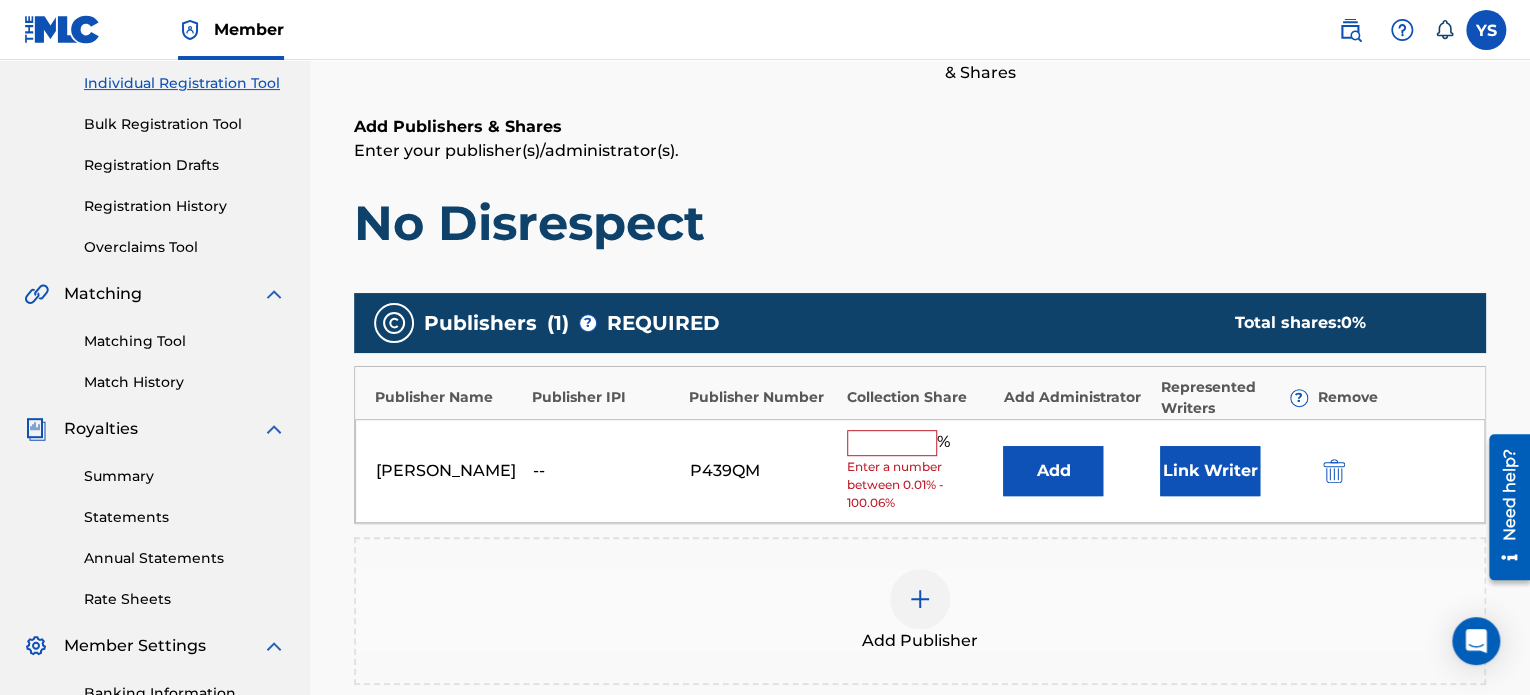 click at bounding box center (892, 443) 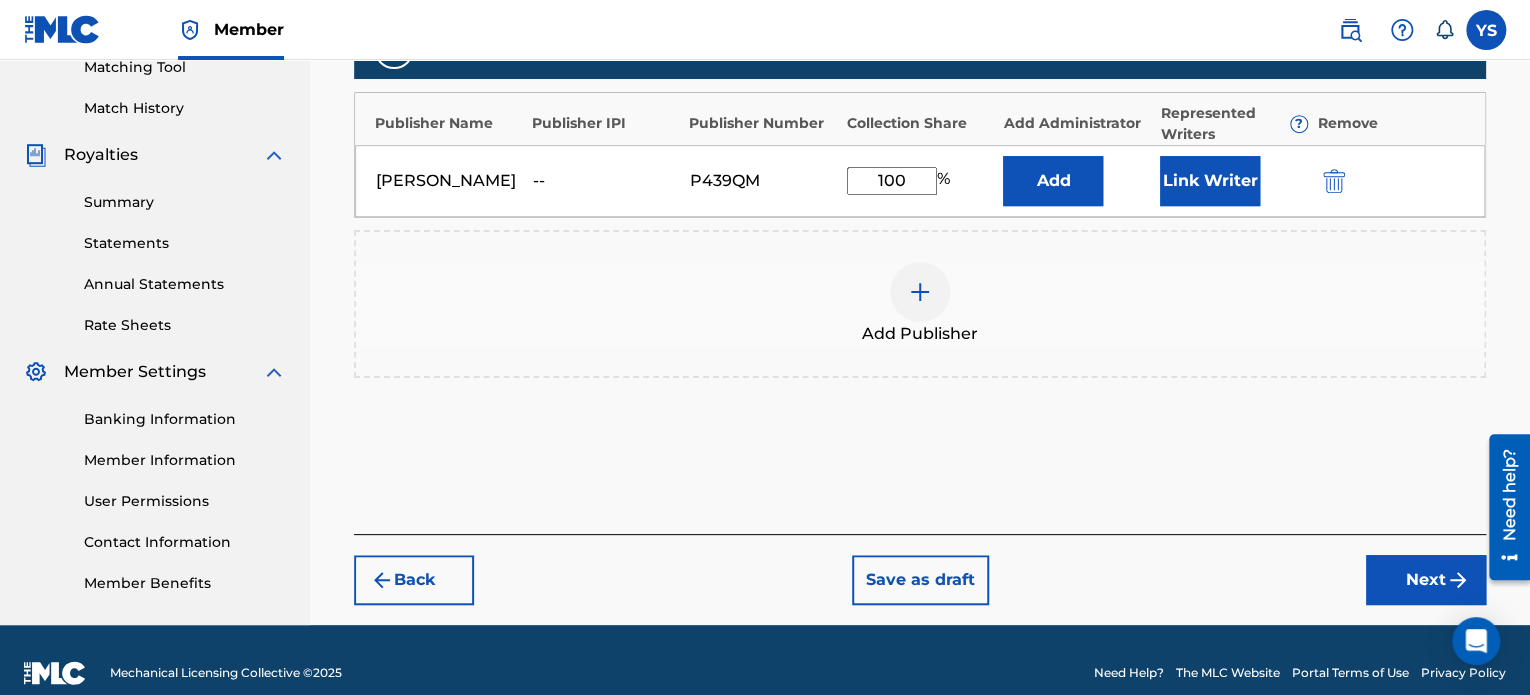 type on "100" 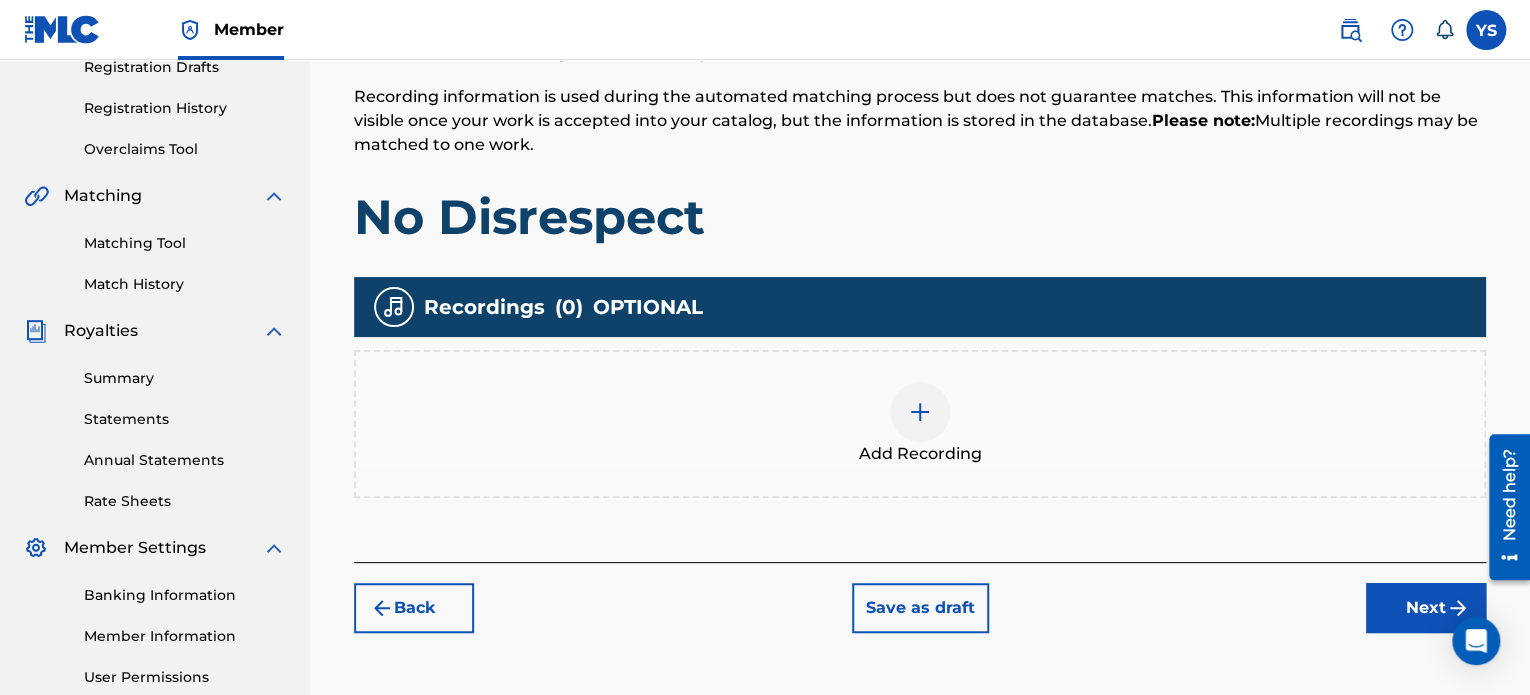 scroll, scrollTop: 378, scrollLeft: 0, axis: vertical 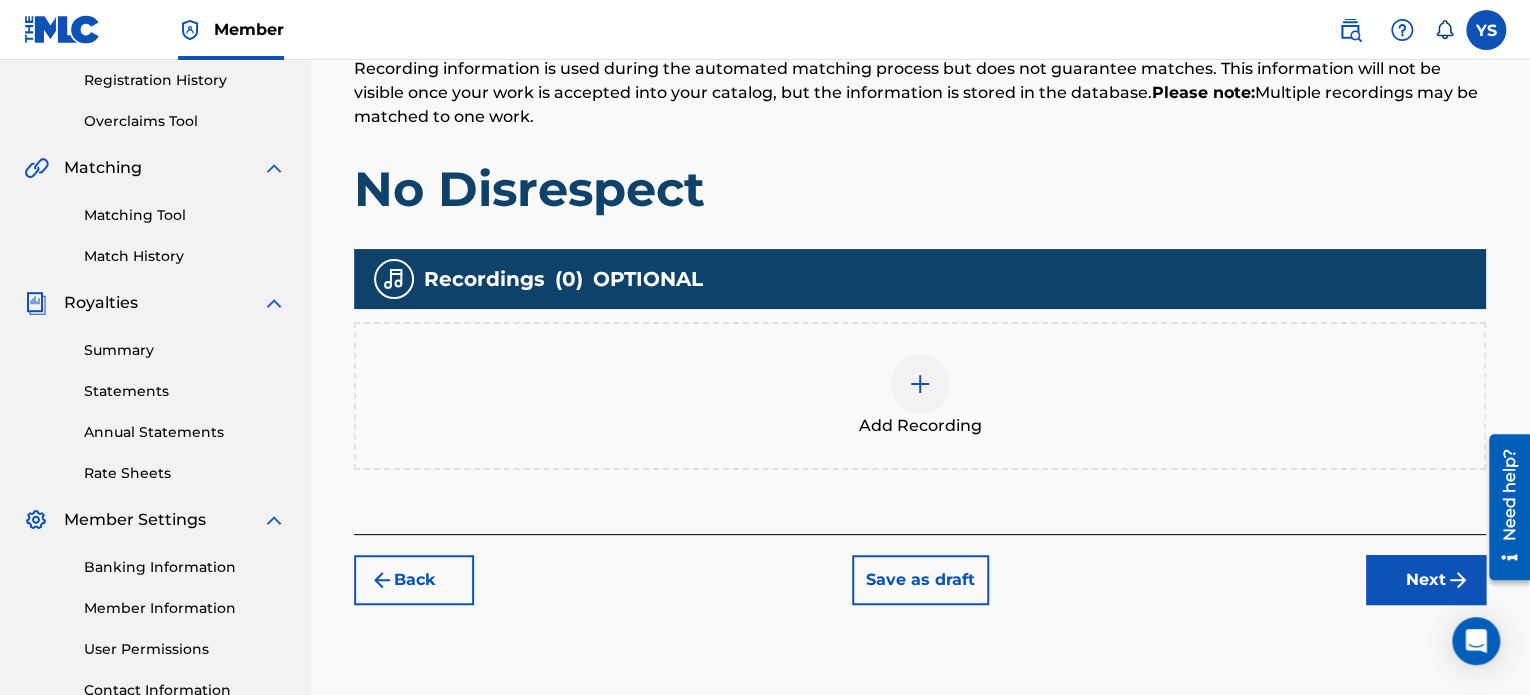 click at bounding box center (920, 384) 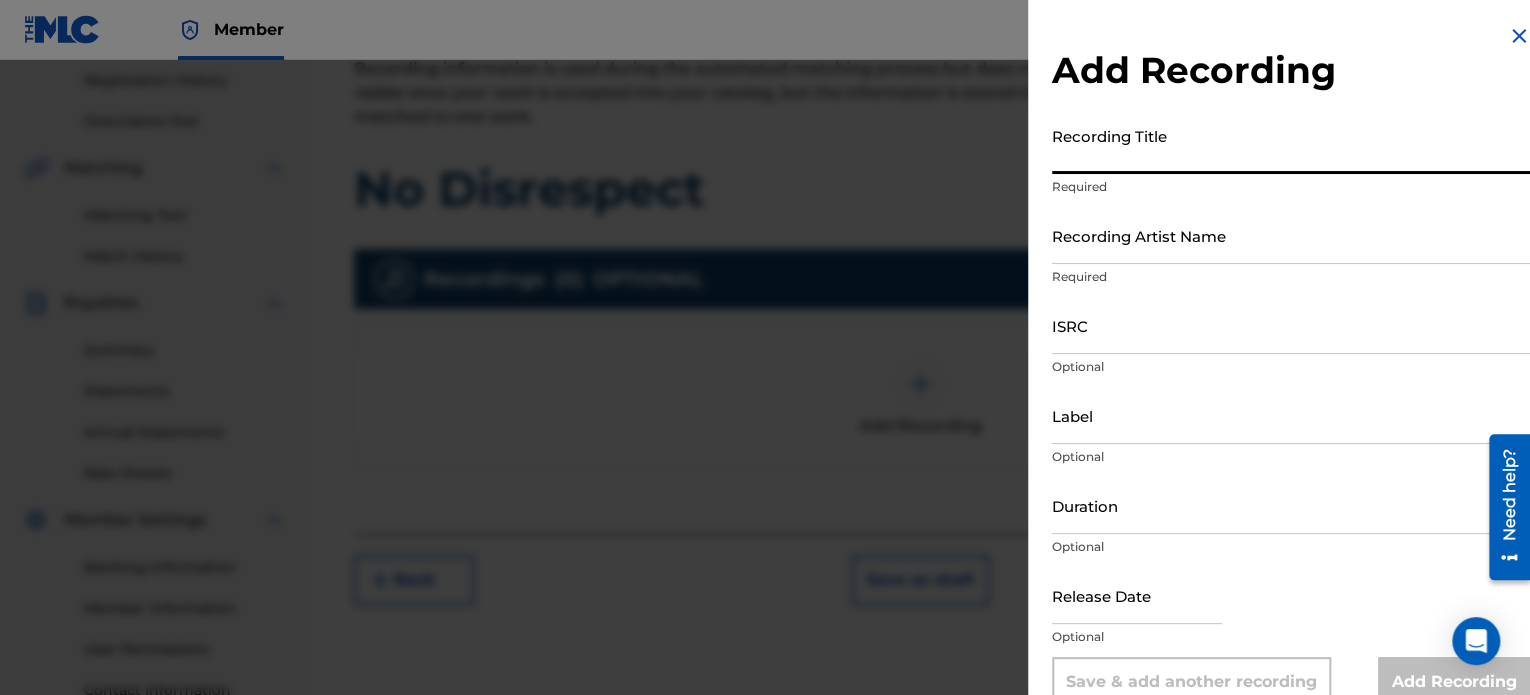 click on "Recording Title" at bounding box center (1291, 145) 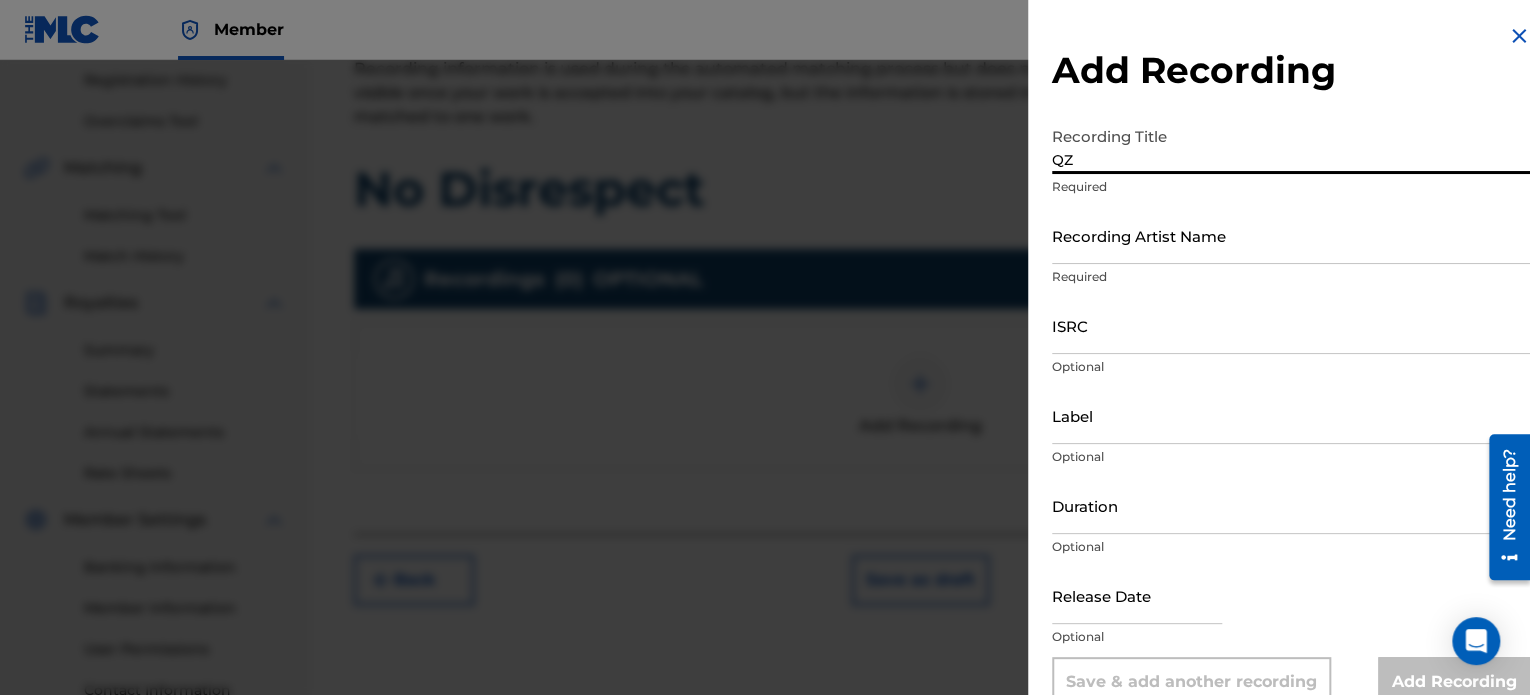 type on "Q" 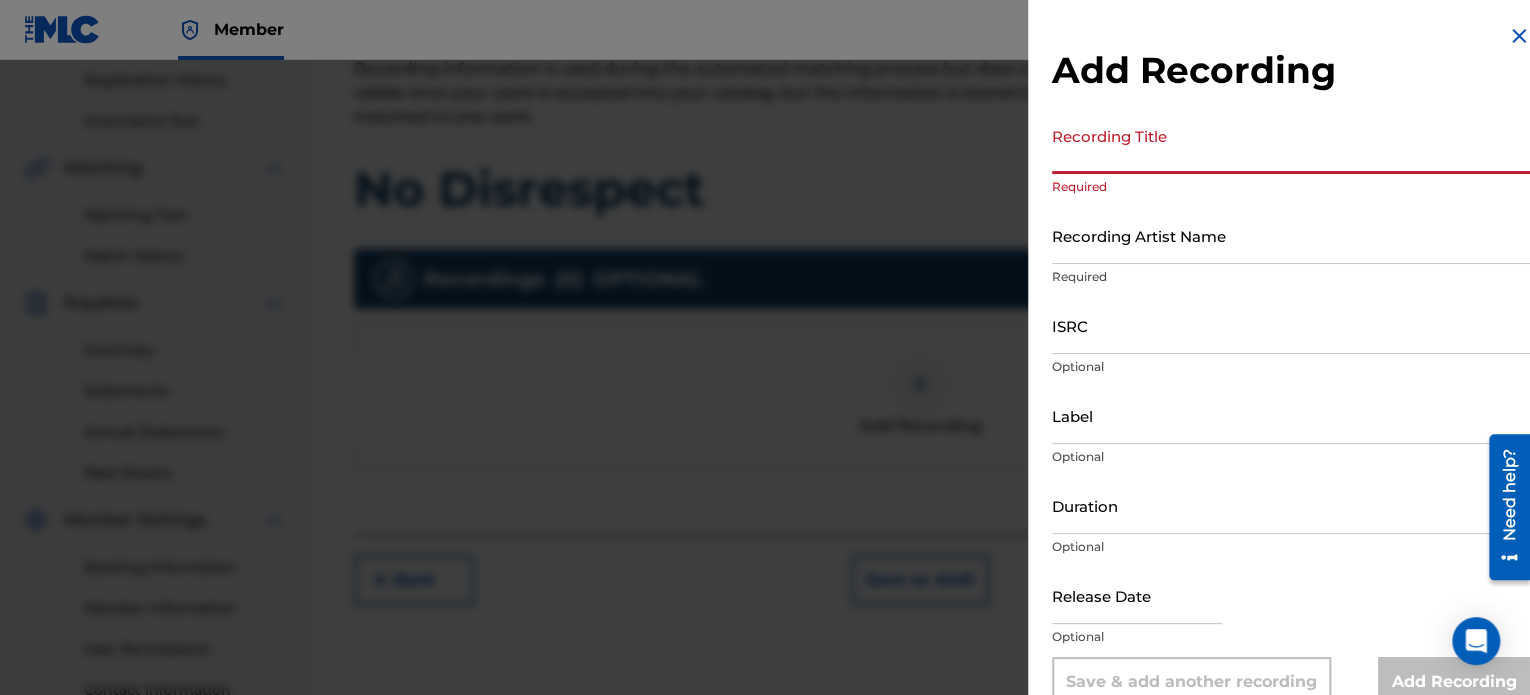 paste on "No Disrespect" 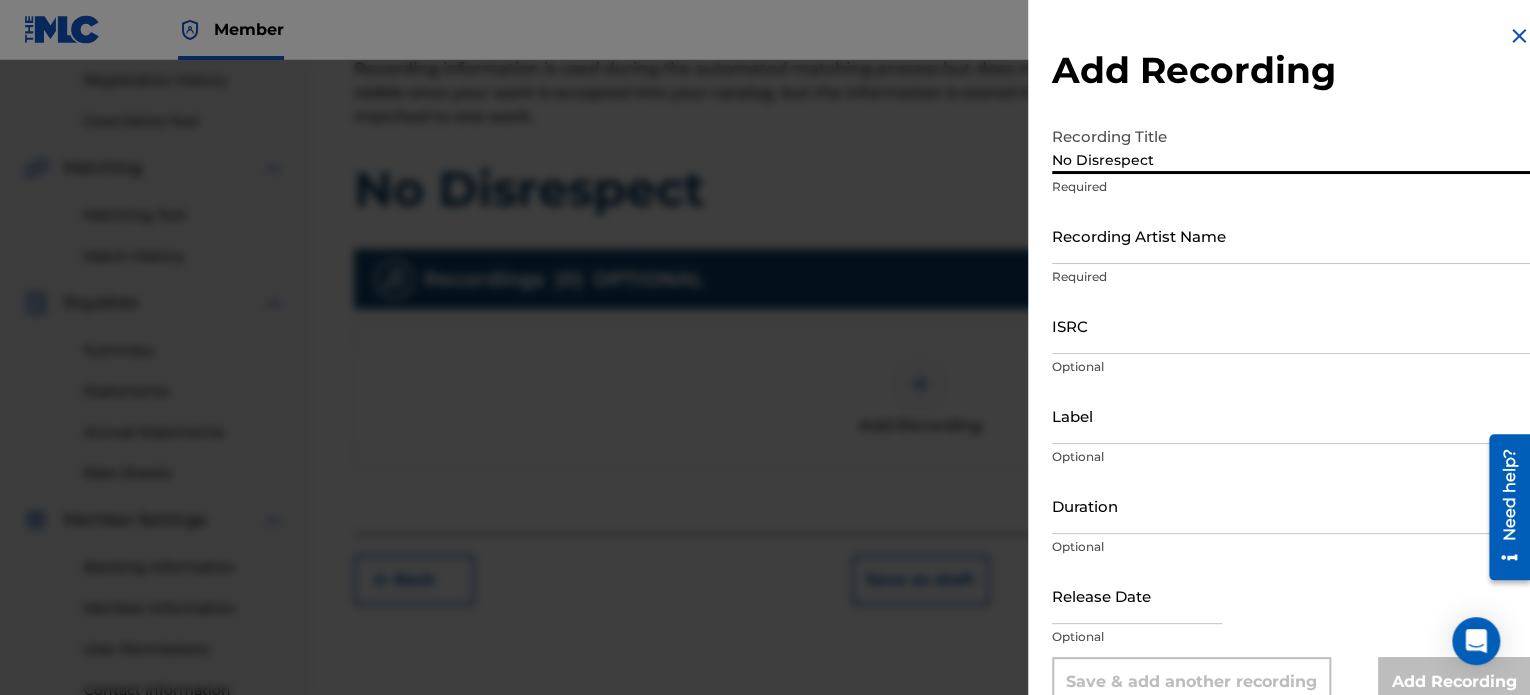 type on "No Disrespect" 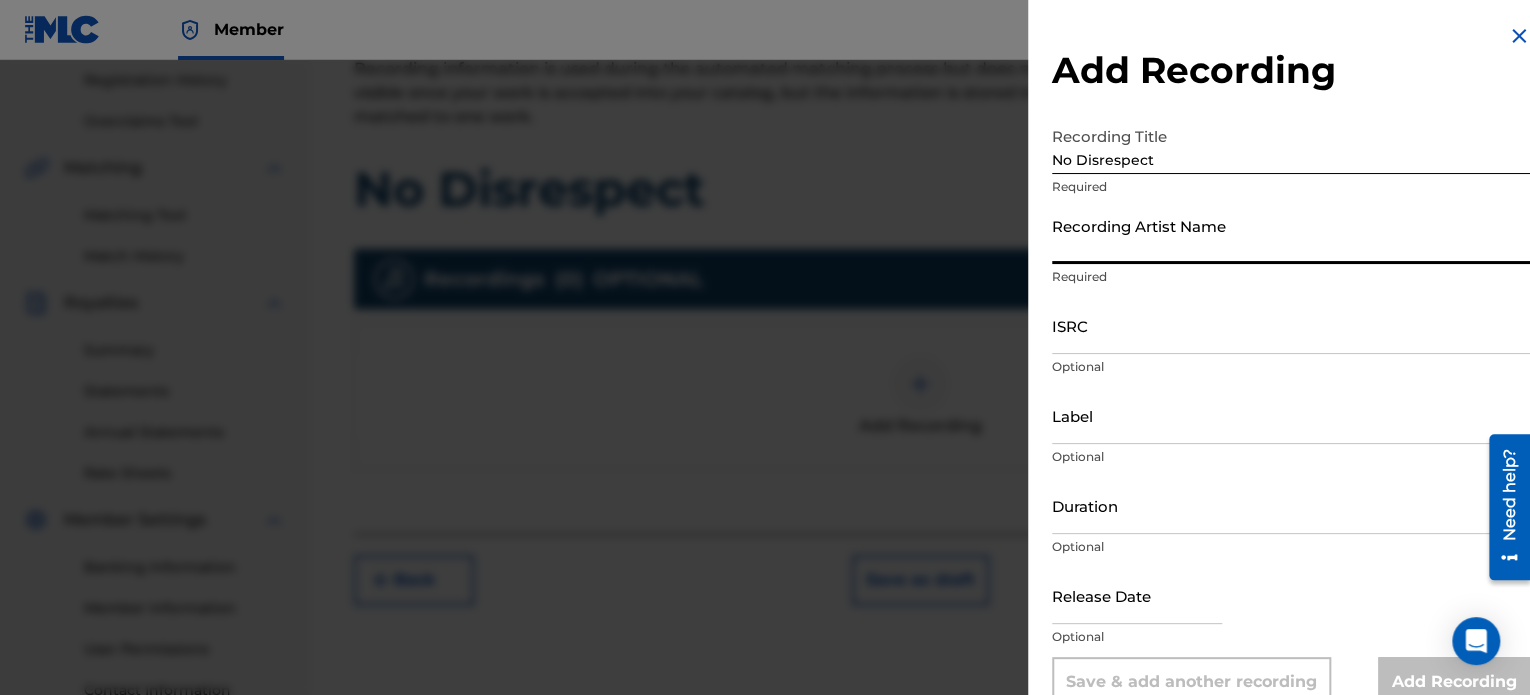 type on "1600j" 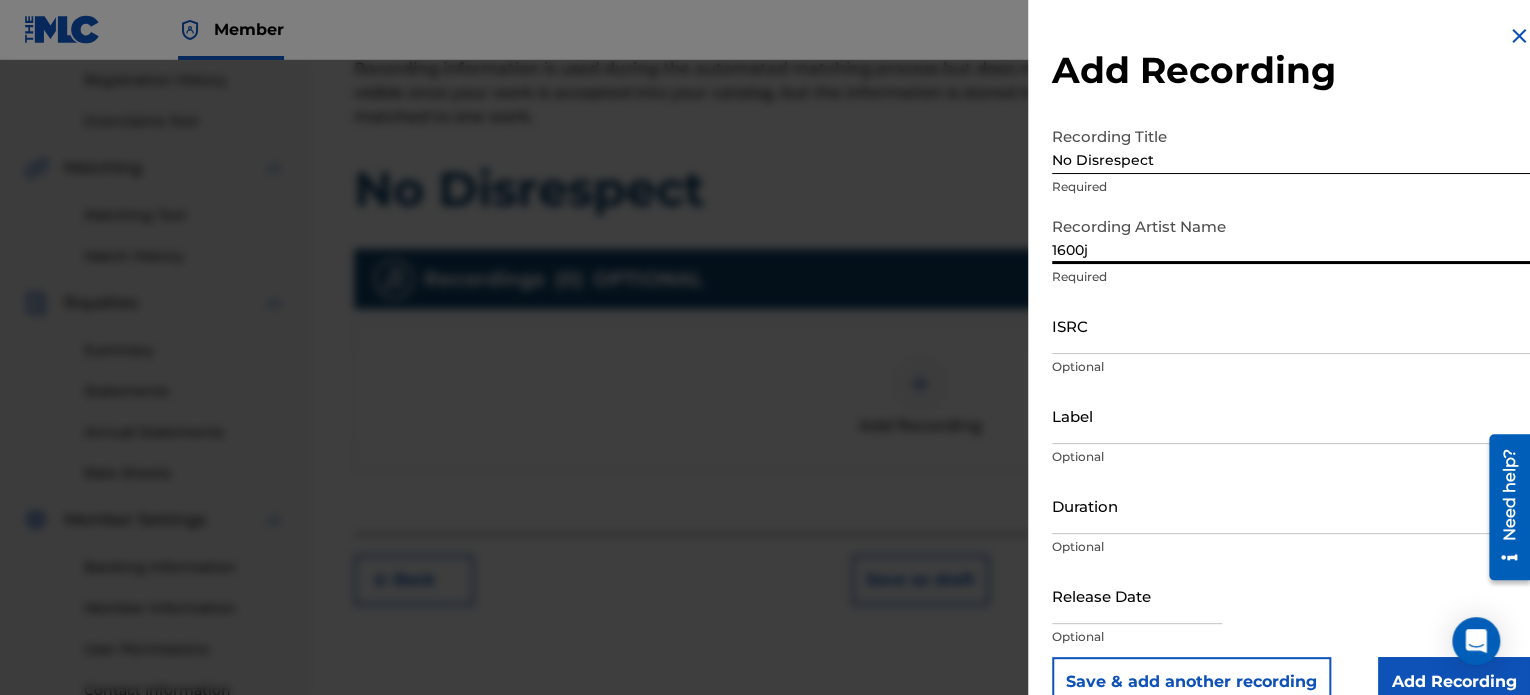 click on "ISRC" at bounding box center [1291, 325] 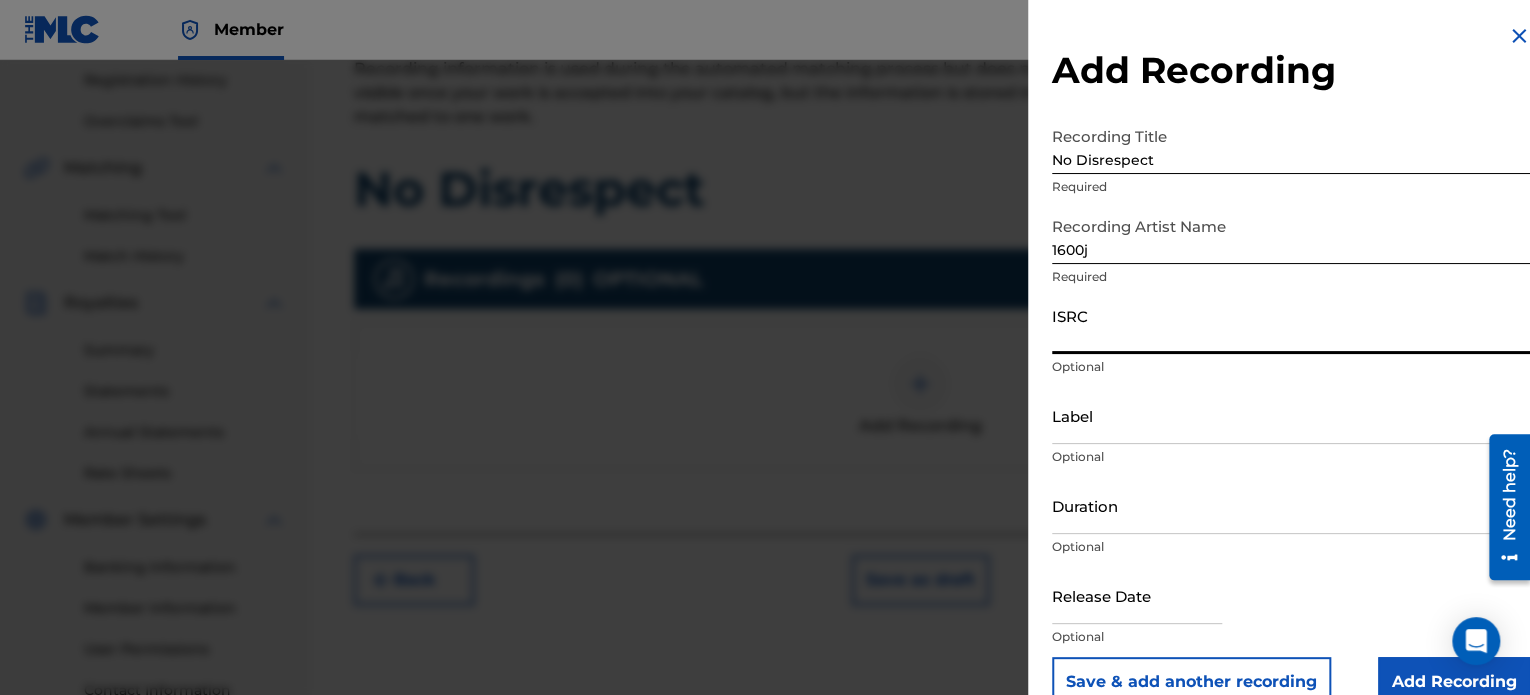 paste on "QZFYZ2217970" 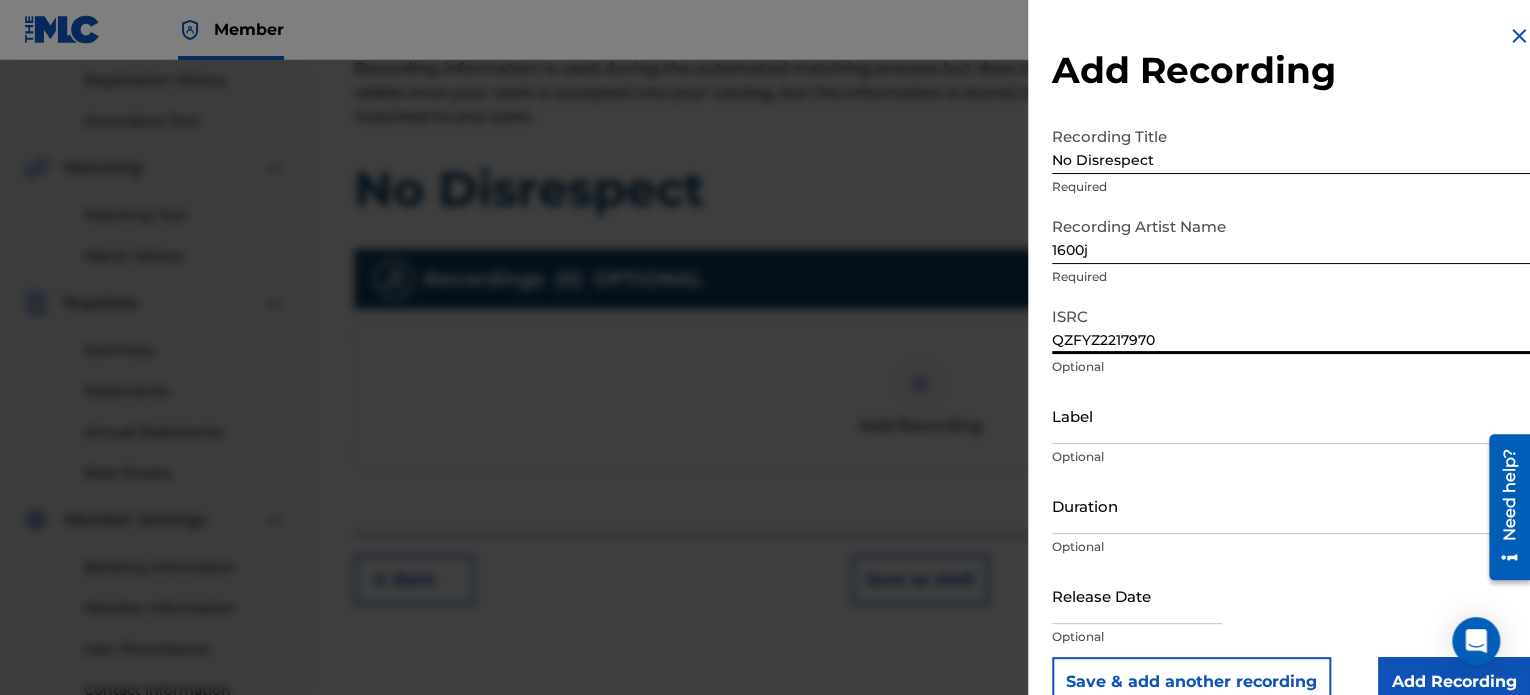 type 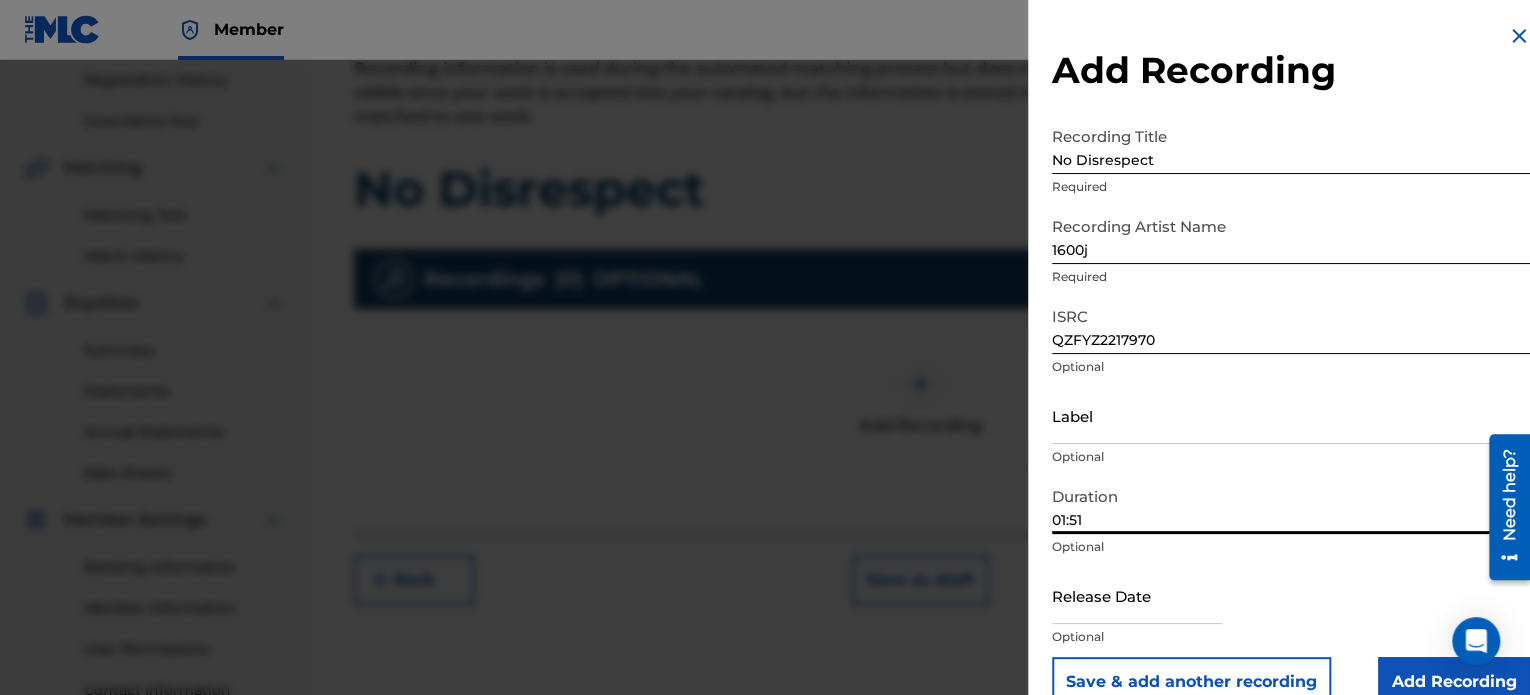 scroll, scrollTop: 36, scrollLeft: 0, axis: vertical 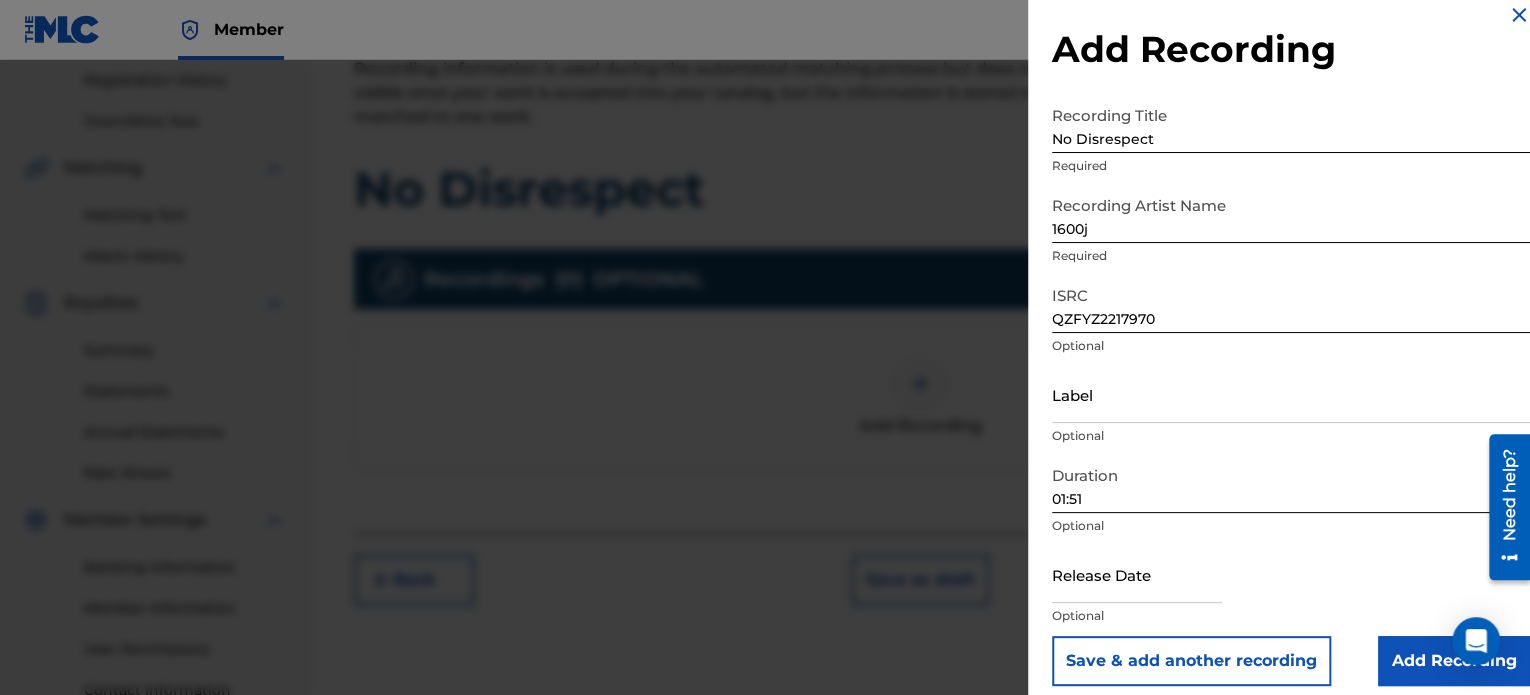 click on "Add Recording" at bounding box center [1454, 661] 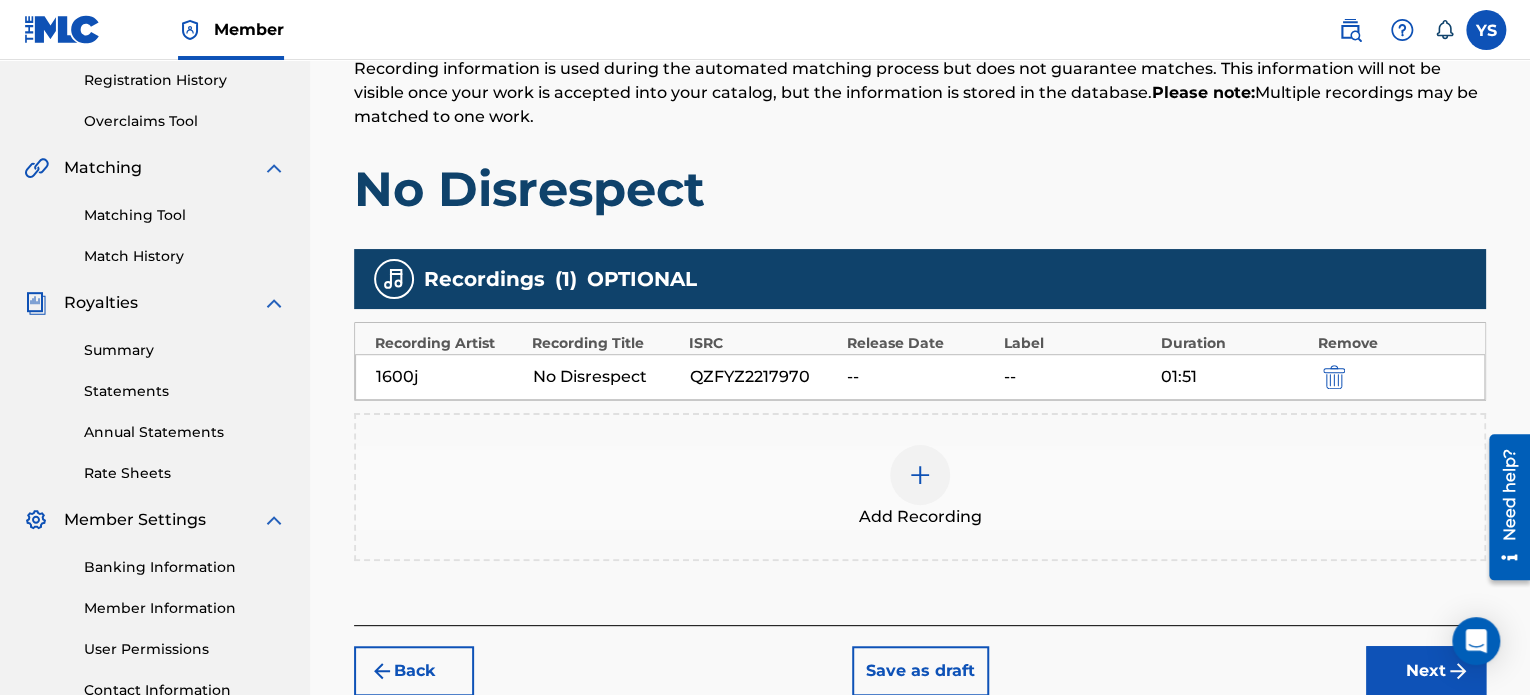 click on "Next" at bounding box center [1426, 671] 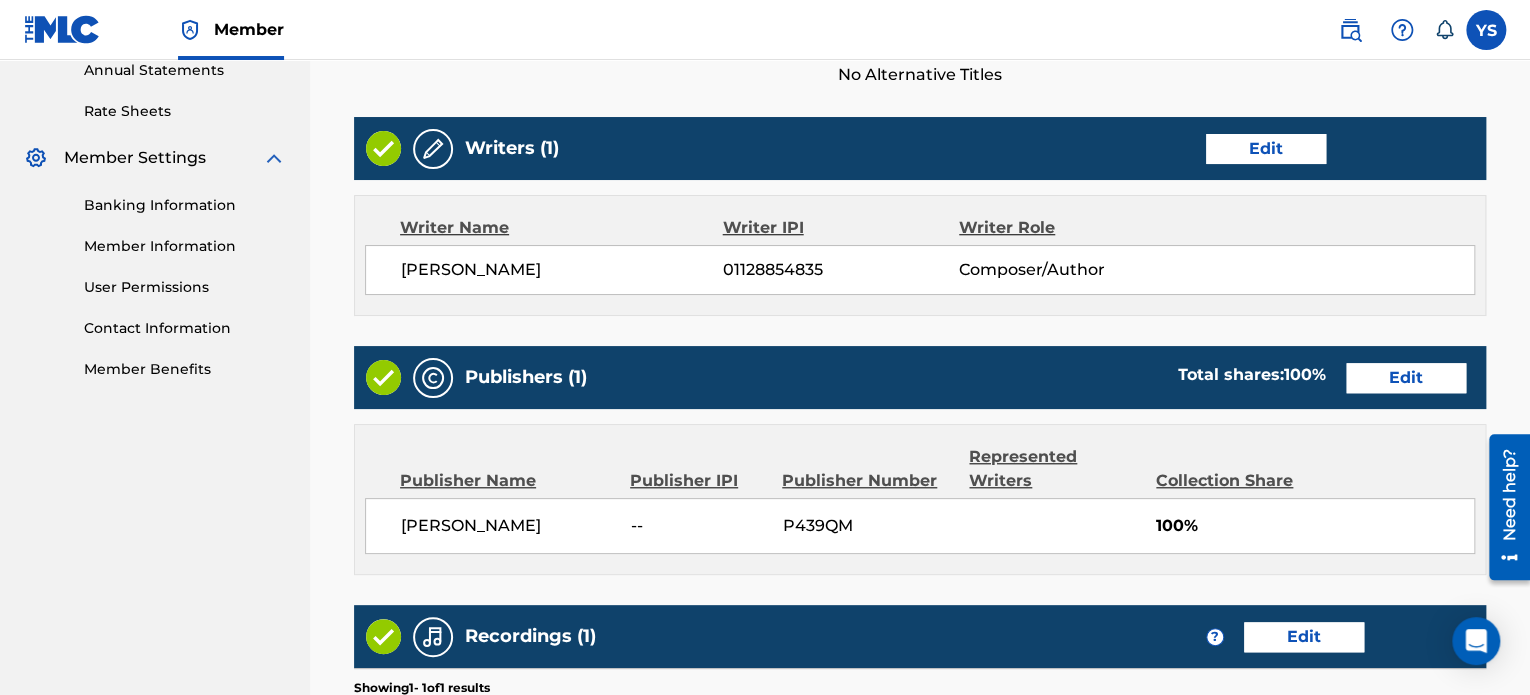scroll, scrollTop: 1057, scrollLeft: 0, axis: vertical 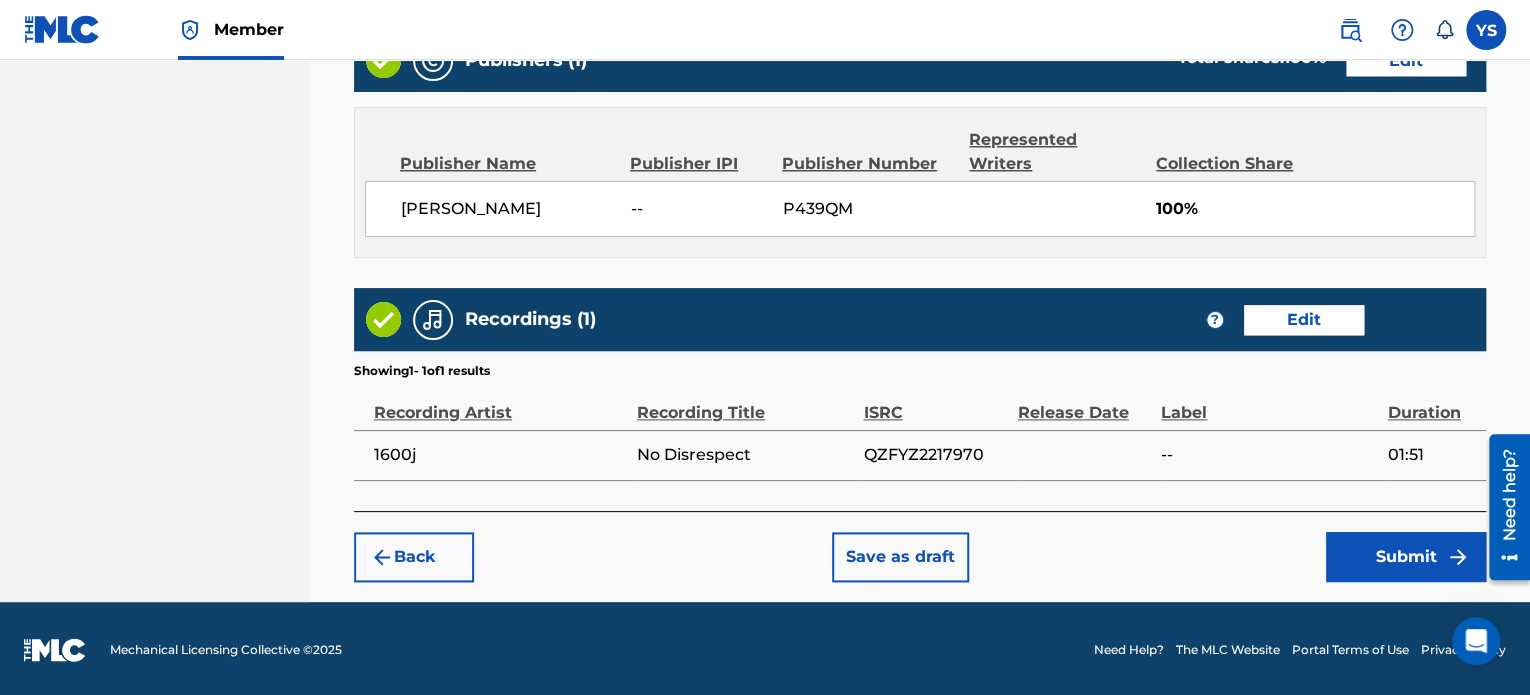 click on "Submit" at bounding box center (1406, 557) 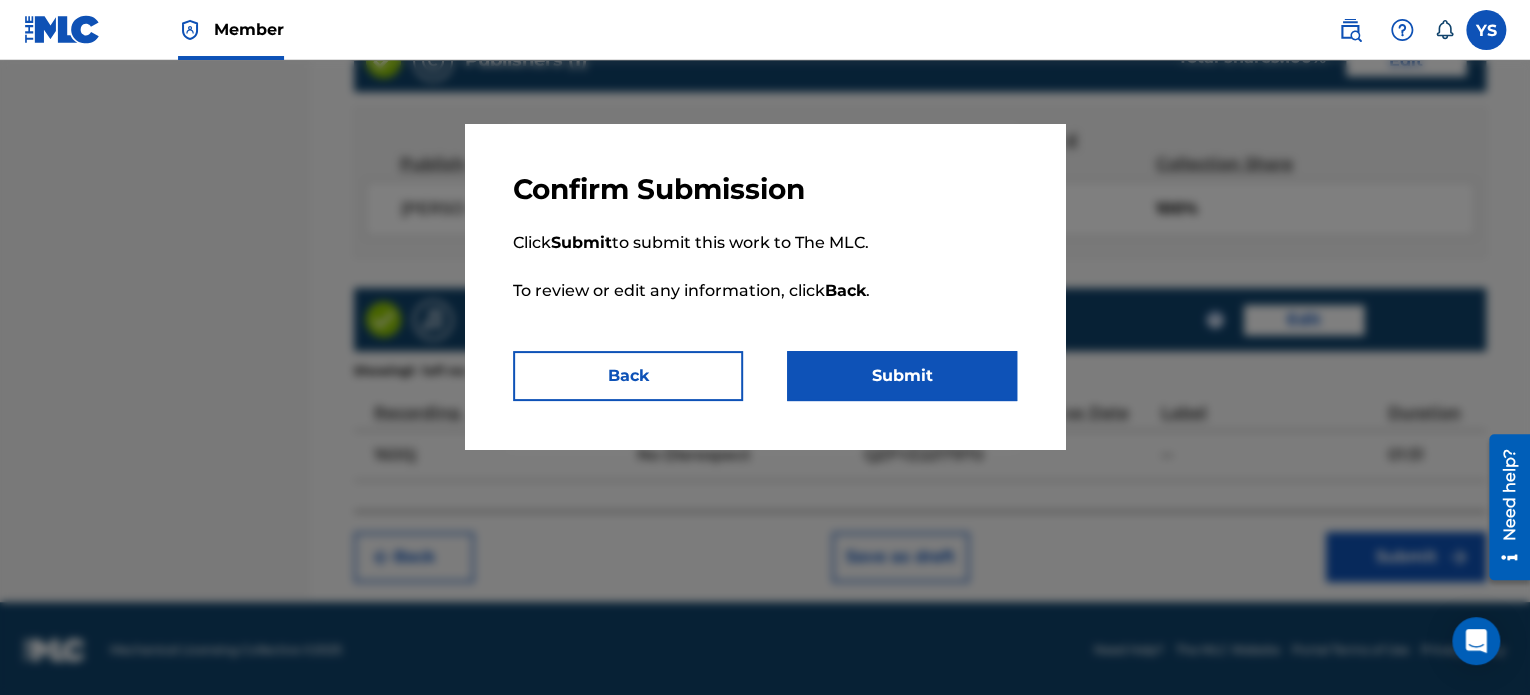click on "Submit" at bounding box center [902, 376] 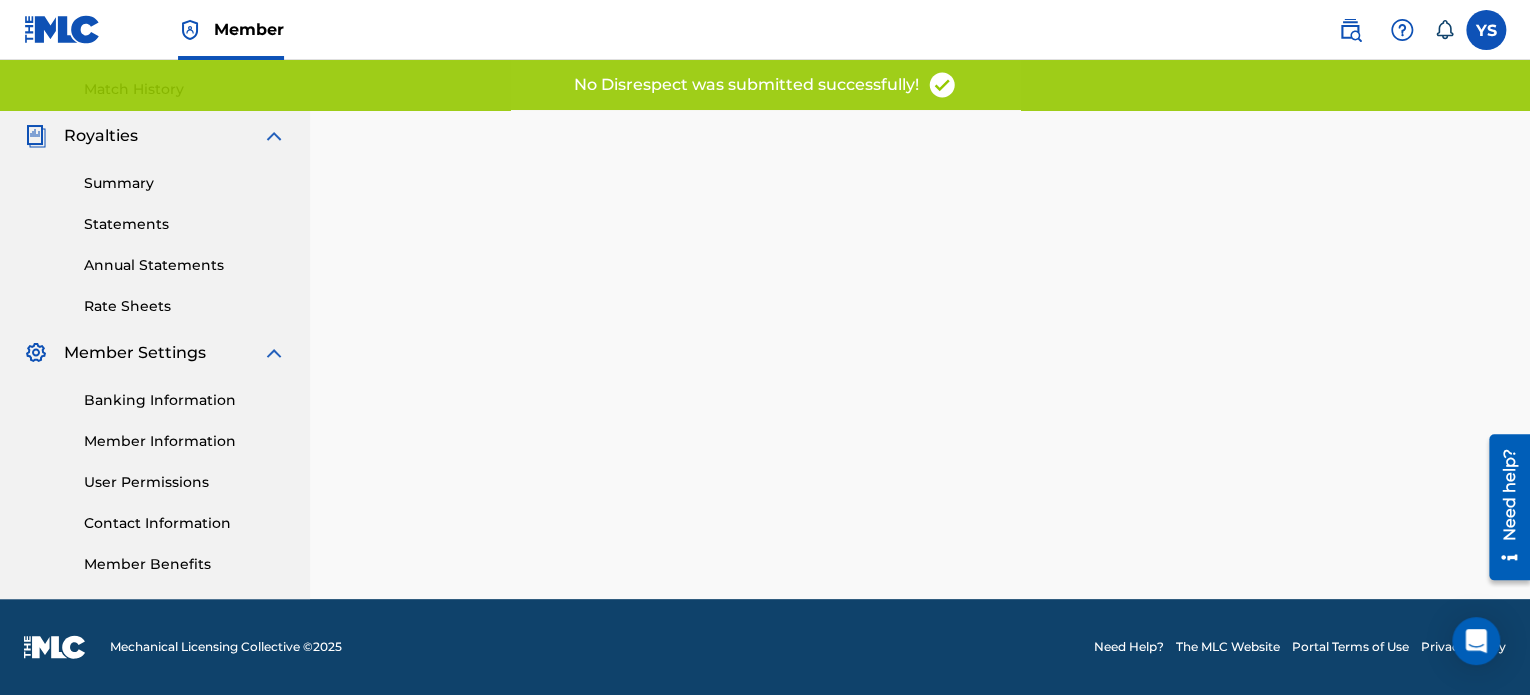 scroll, scrollTop: 0, scrollLeft: 0, axis: both 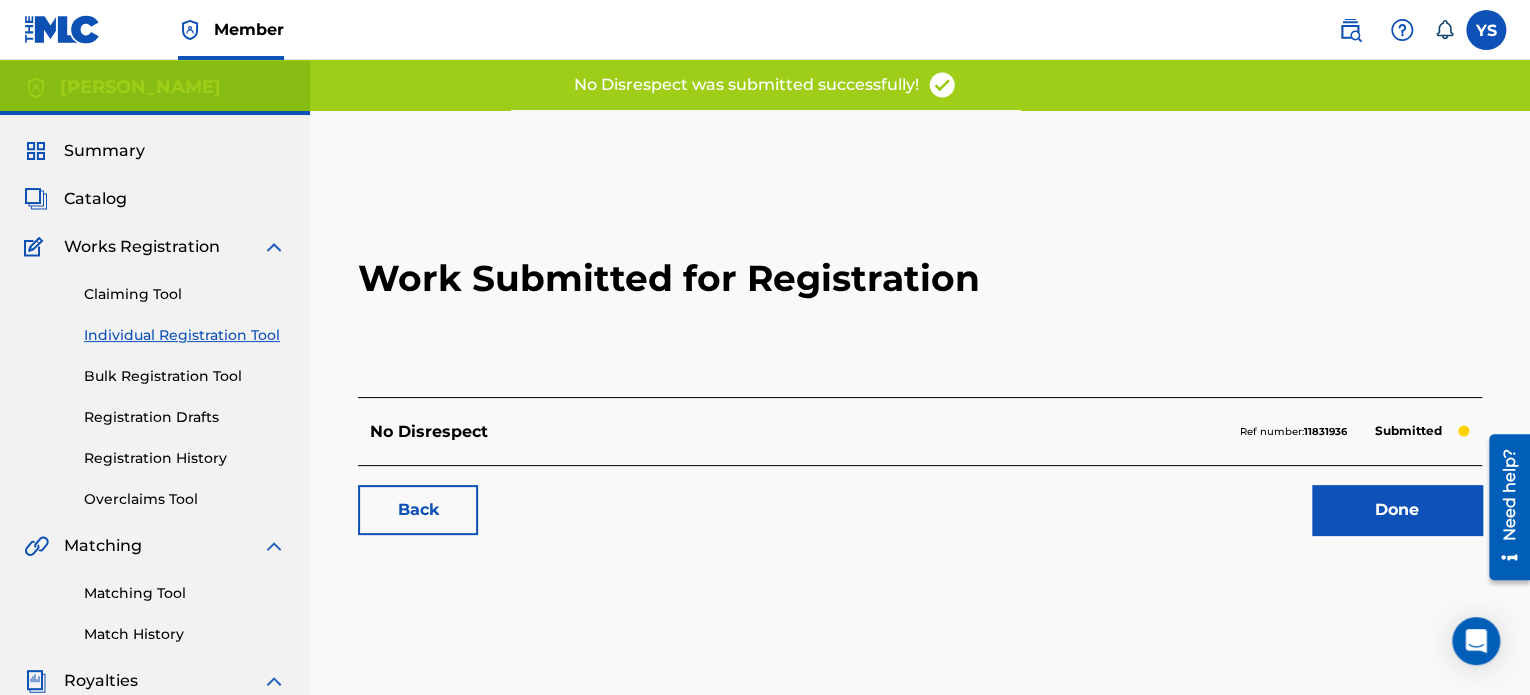 click on "Done" at bounding box center (1397, 510) 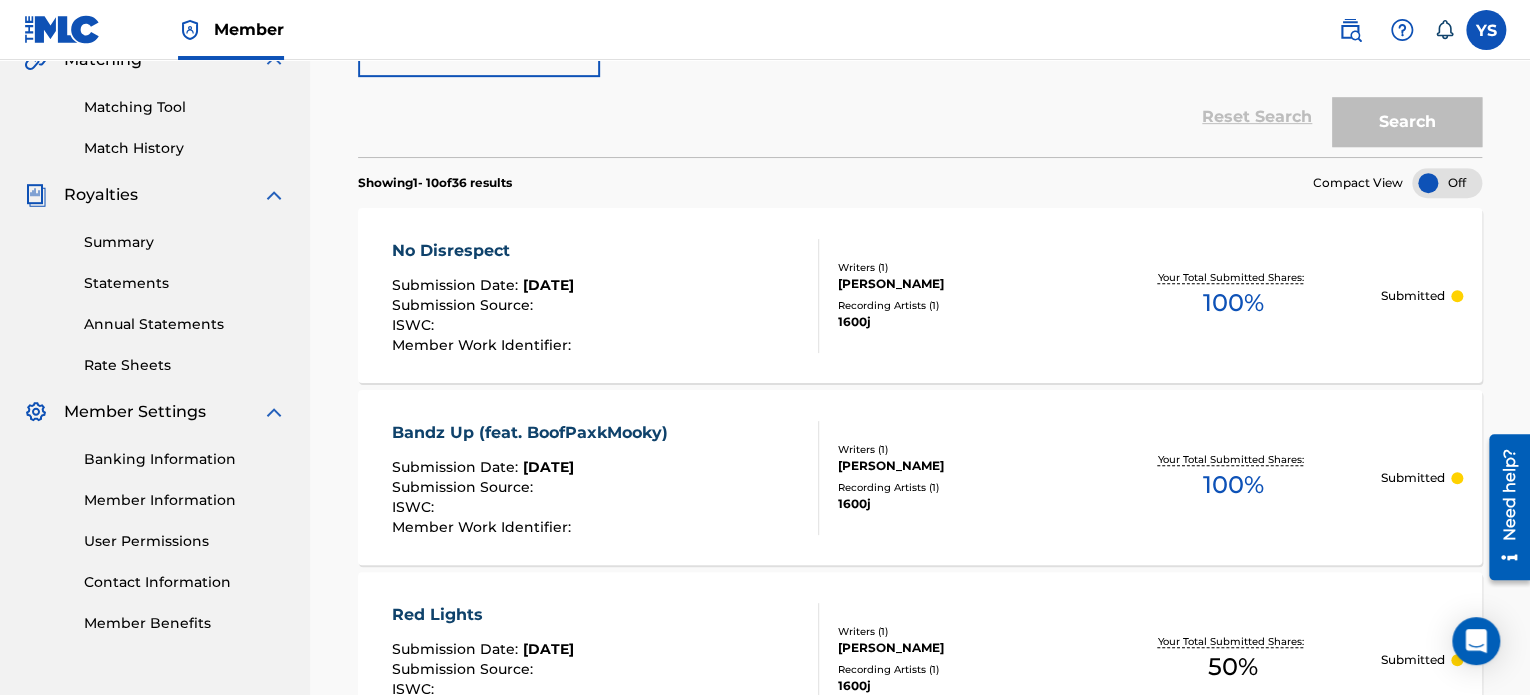 scroll, scrollTop: 279, scrollLeft: 0, axis: vertical 